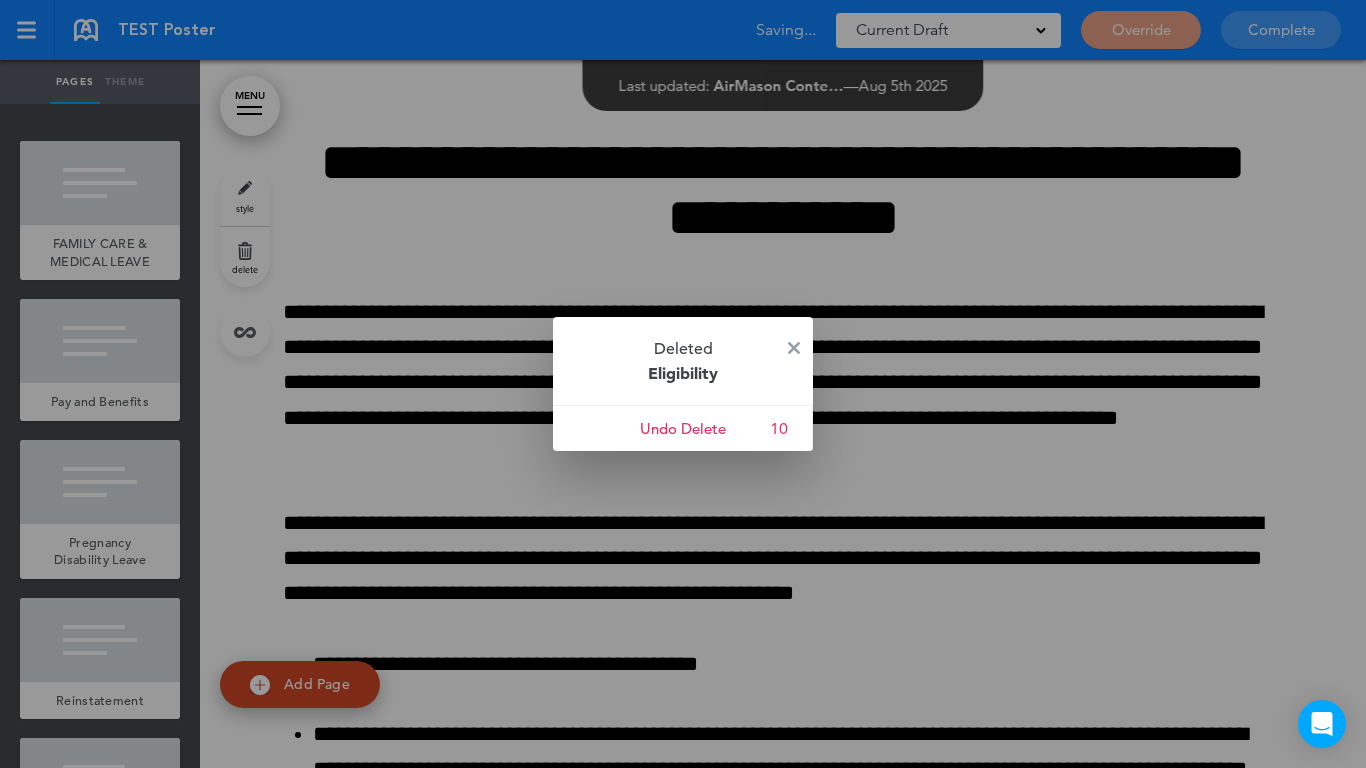 scroll, scrollTop: 0, scrollLeft: 0, axis: both 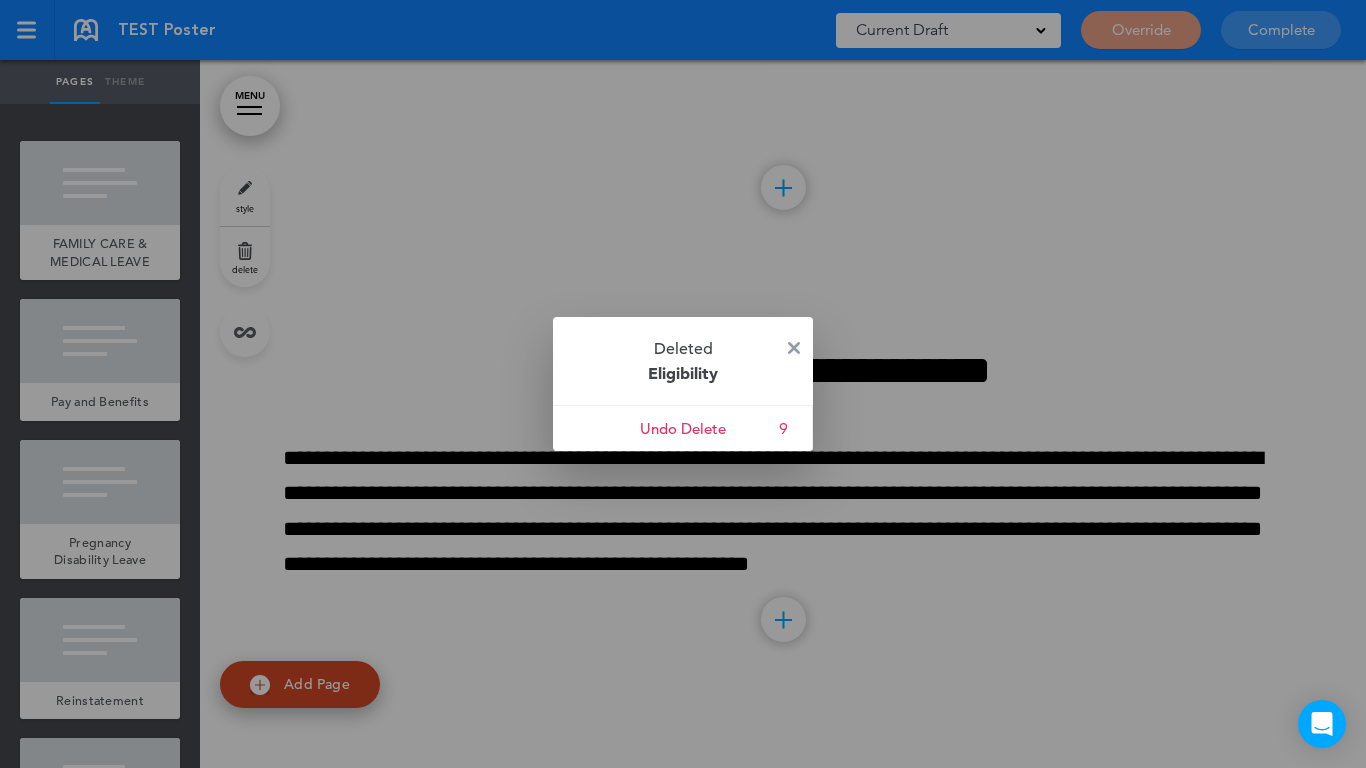 click at bounding box center [794, 348] 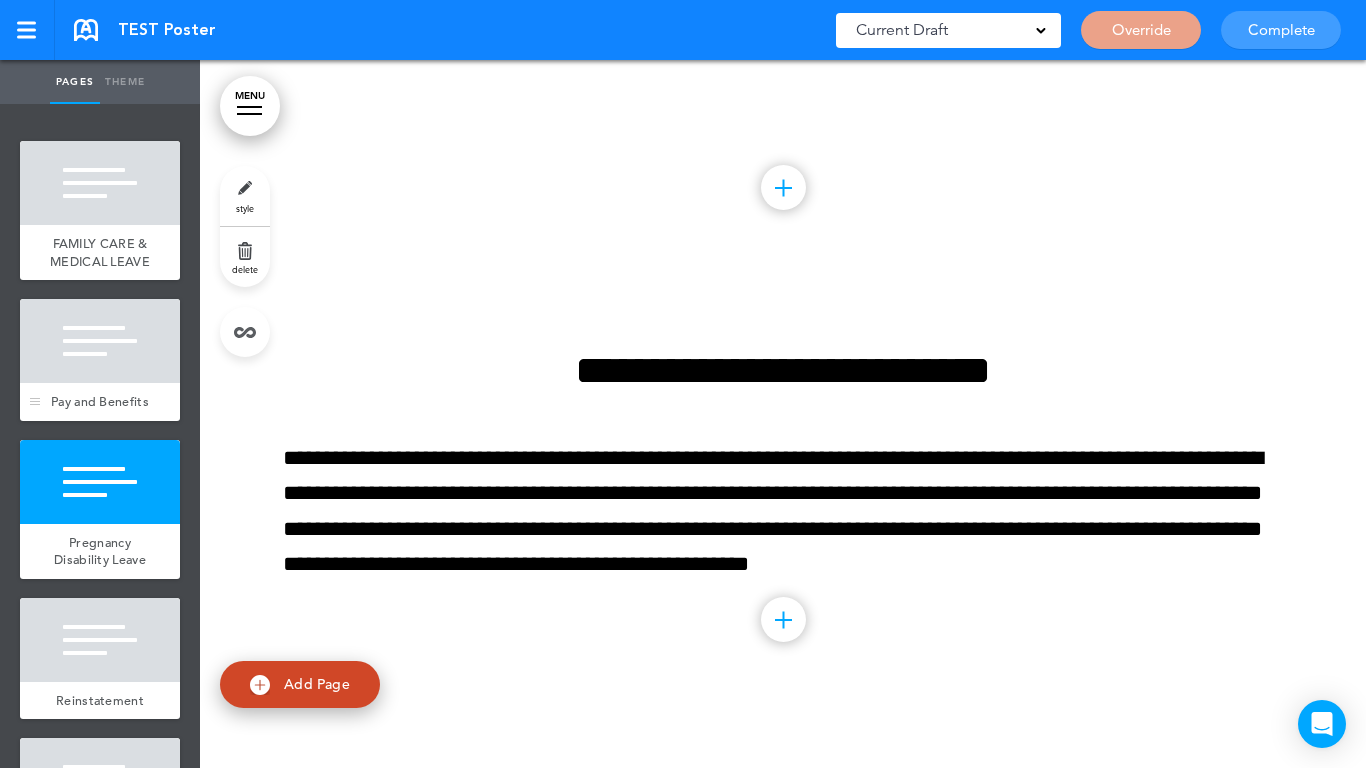 click at bounding box center [100, 341] 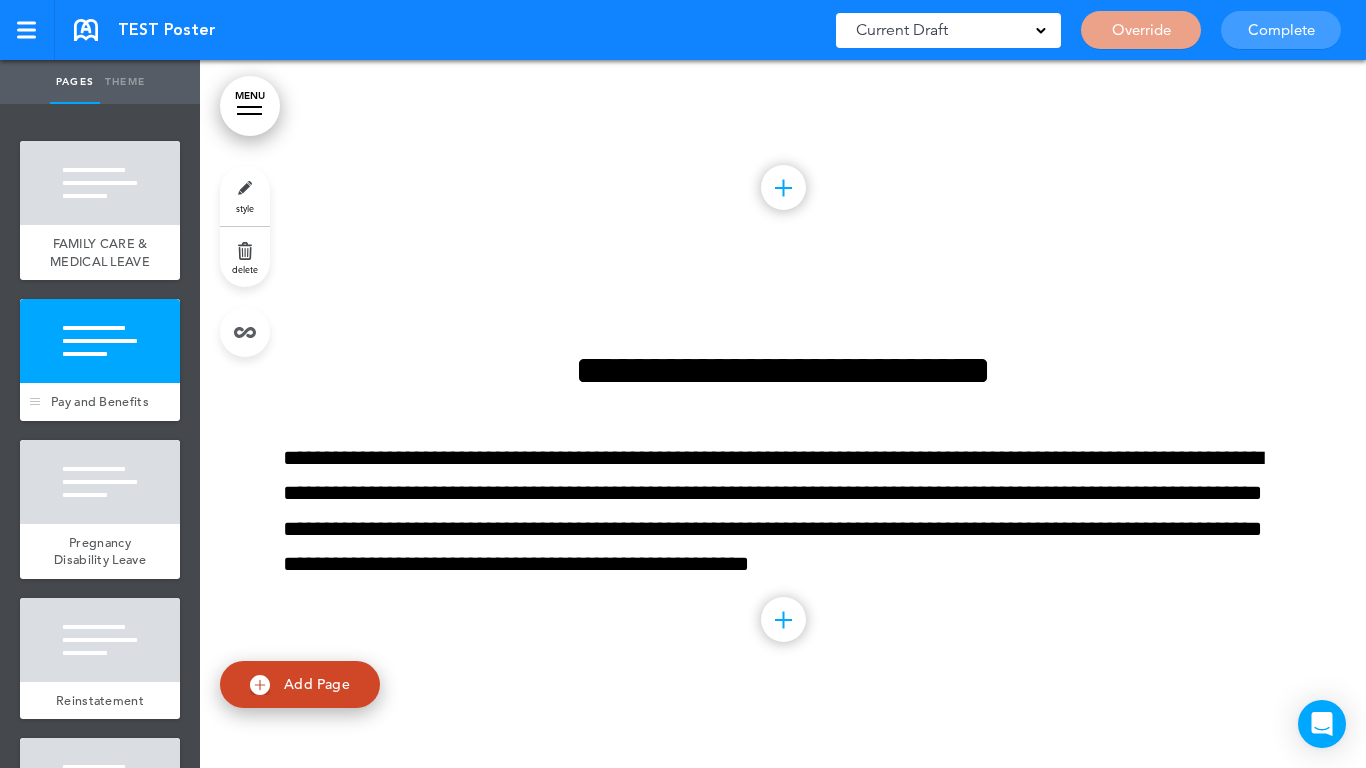 click at bounding box center (100, 341) 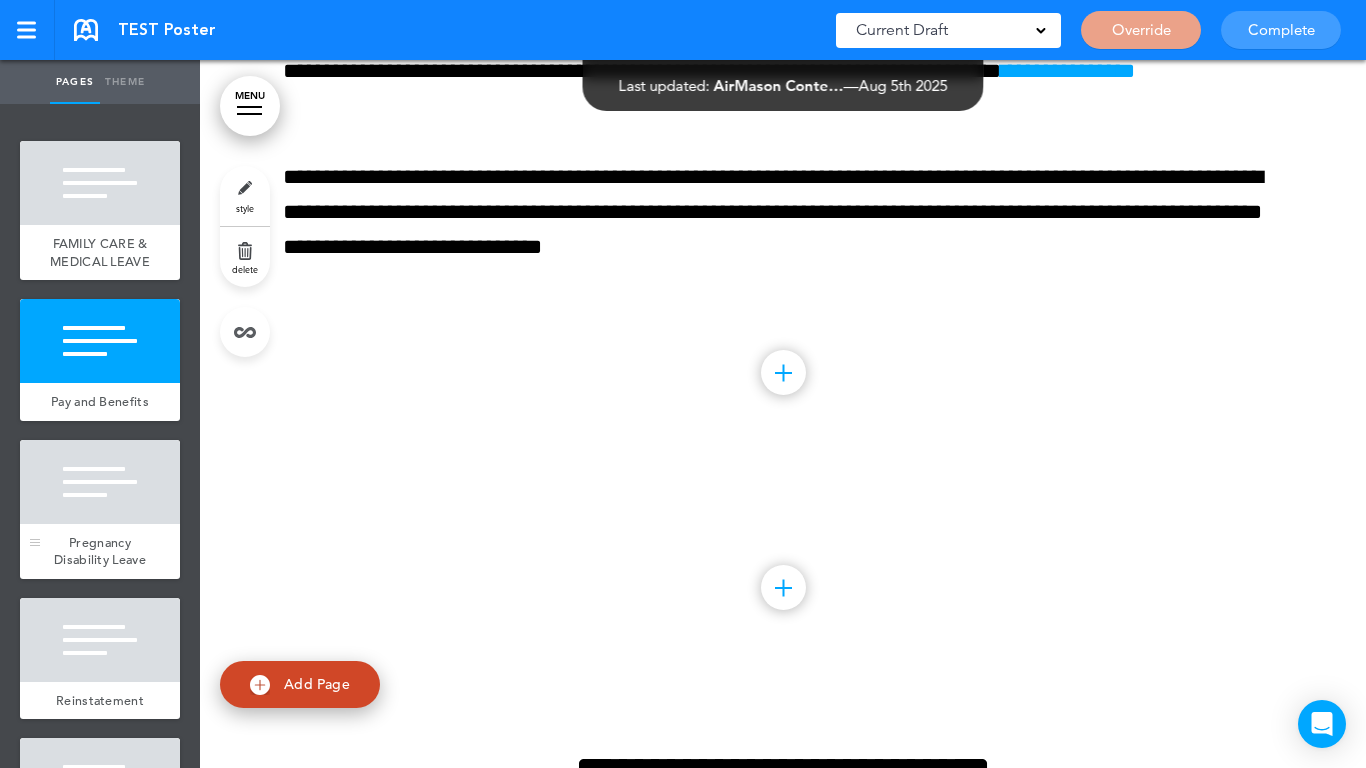 click at bounding box center (100, 482) 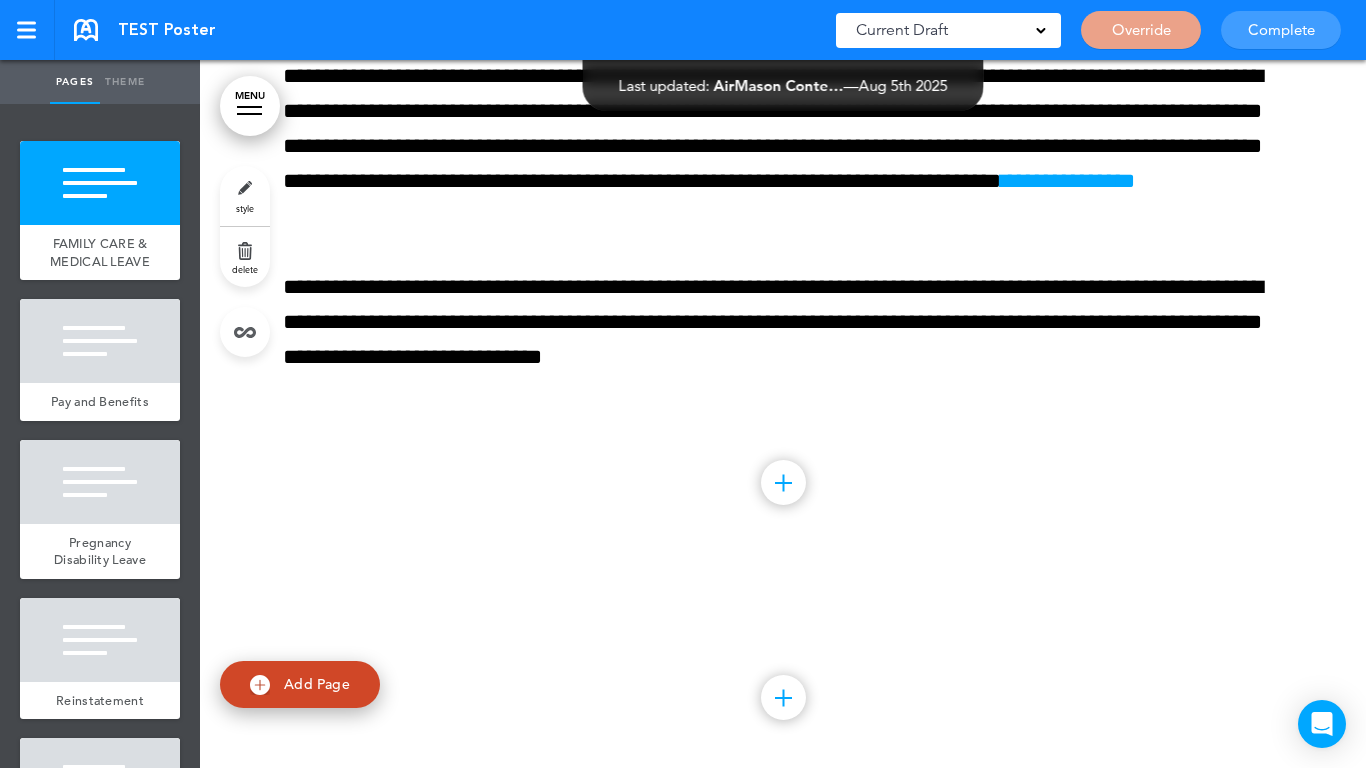 scroll, scrollTop: 1457, scrollLeft: 0, axis: vertical 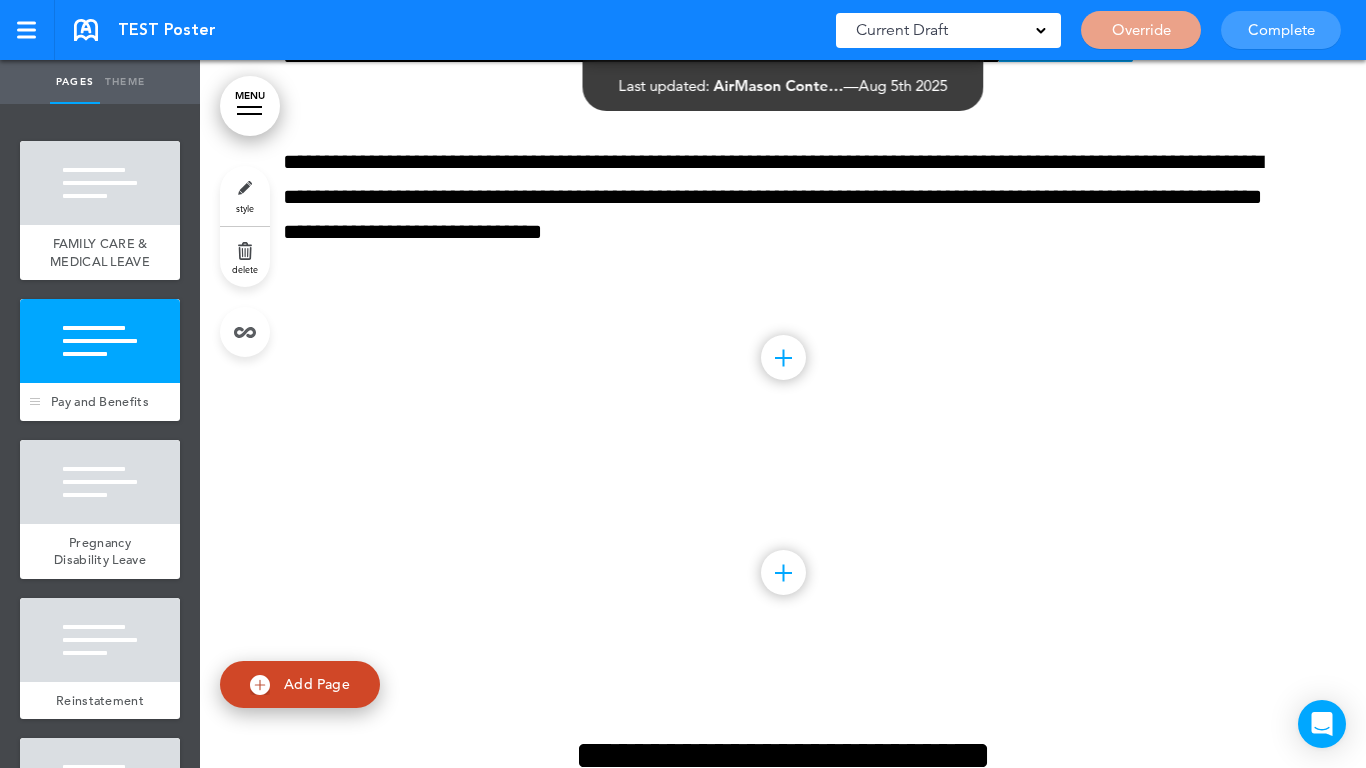click at bounding box center [100, 341] 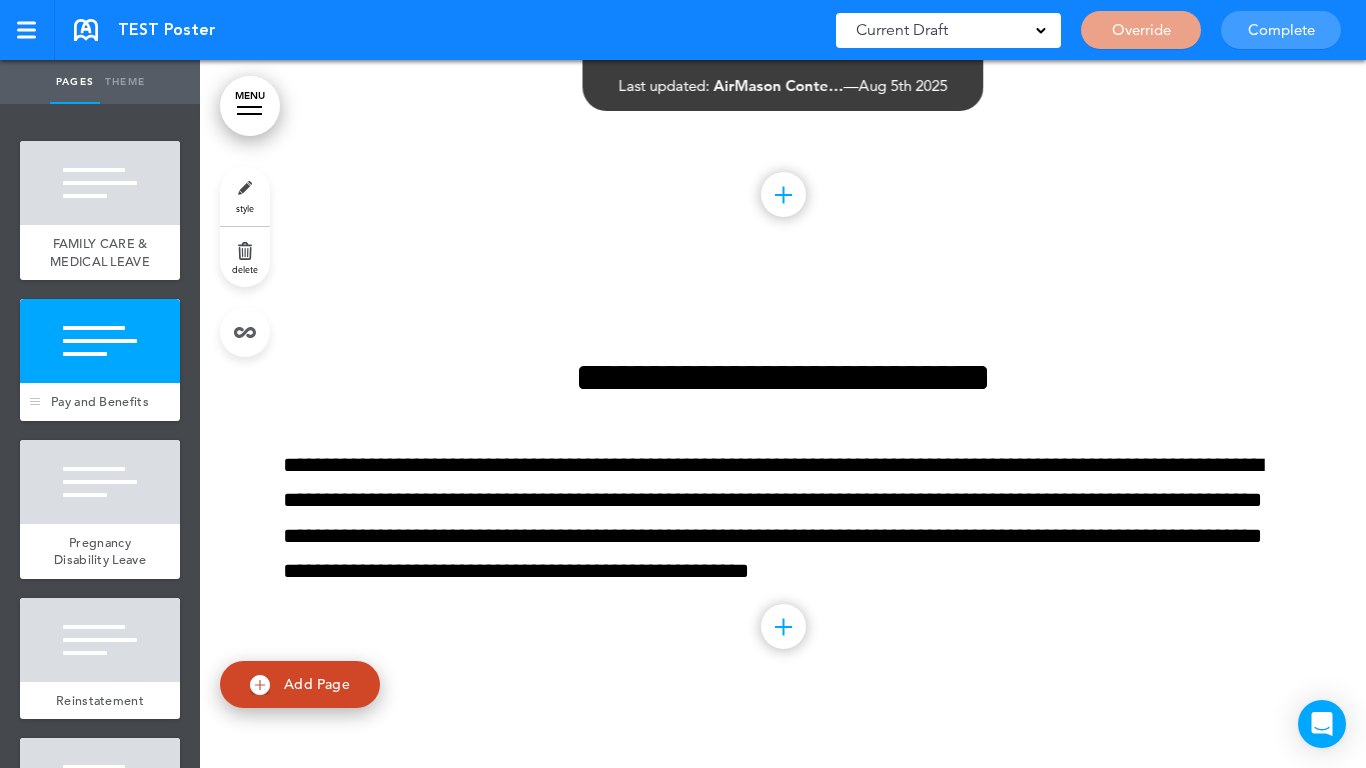 scroll, scrollTop: 1842, scrollLeft: 0, axis: vertical 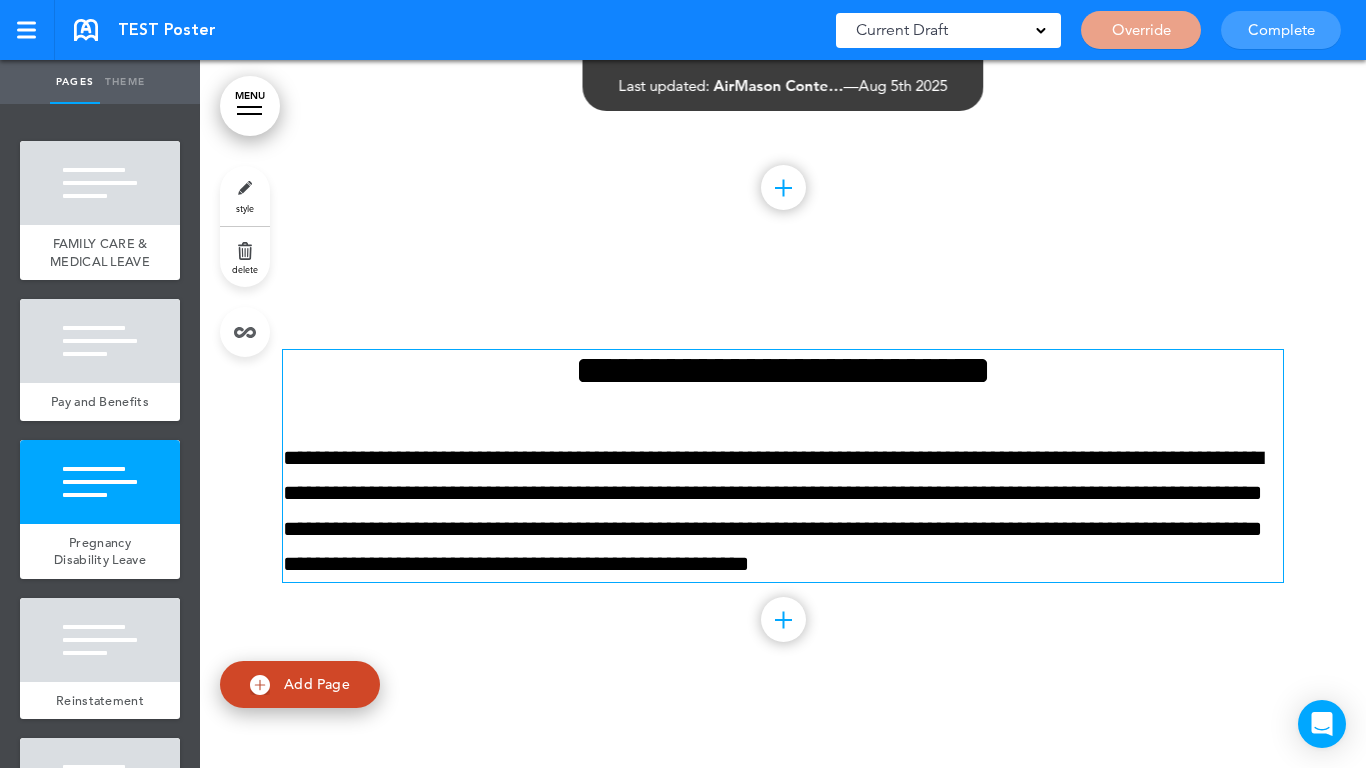 click on "**********" at bounding box center (783, 370) 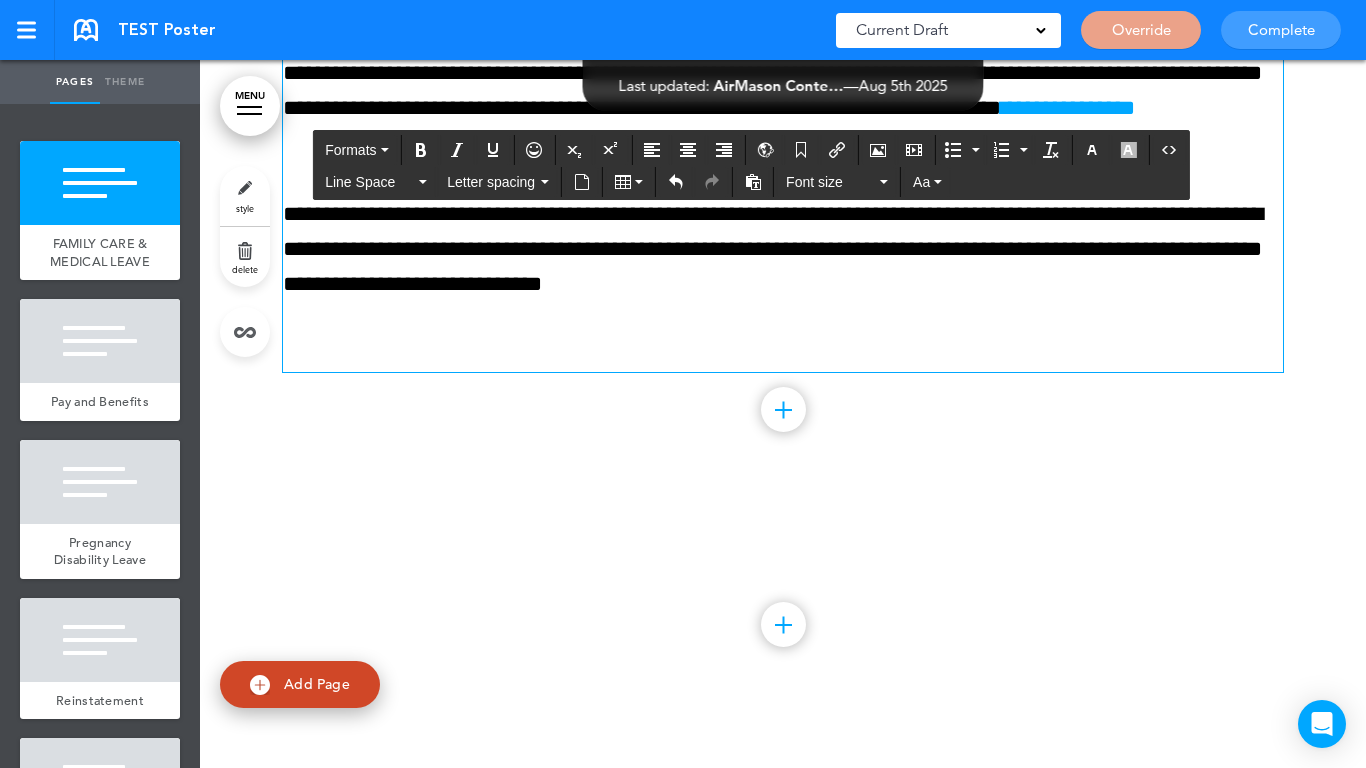 scroll, scrollTop: 1342, scrollLeft: 0, axis: vertical 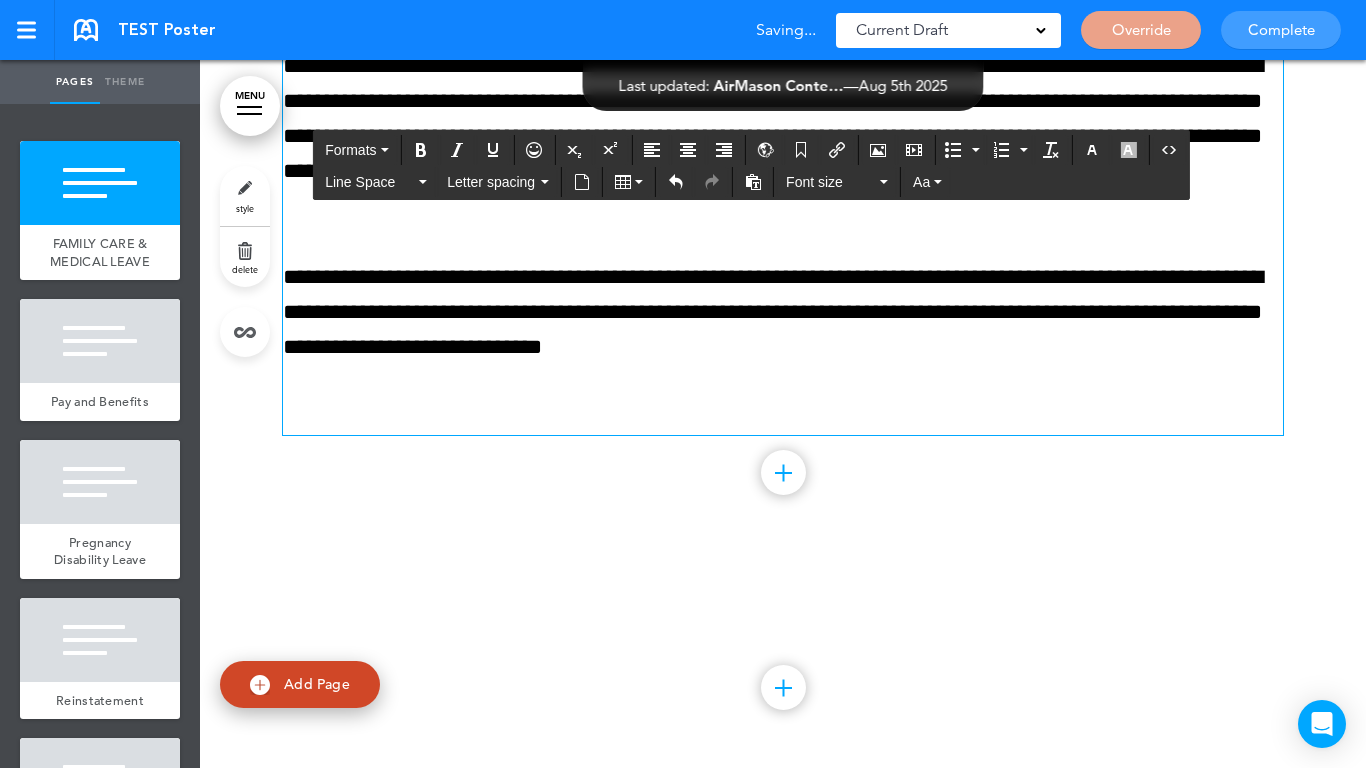 click at bounding box center [783, 417] 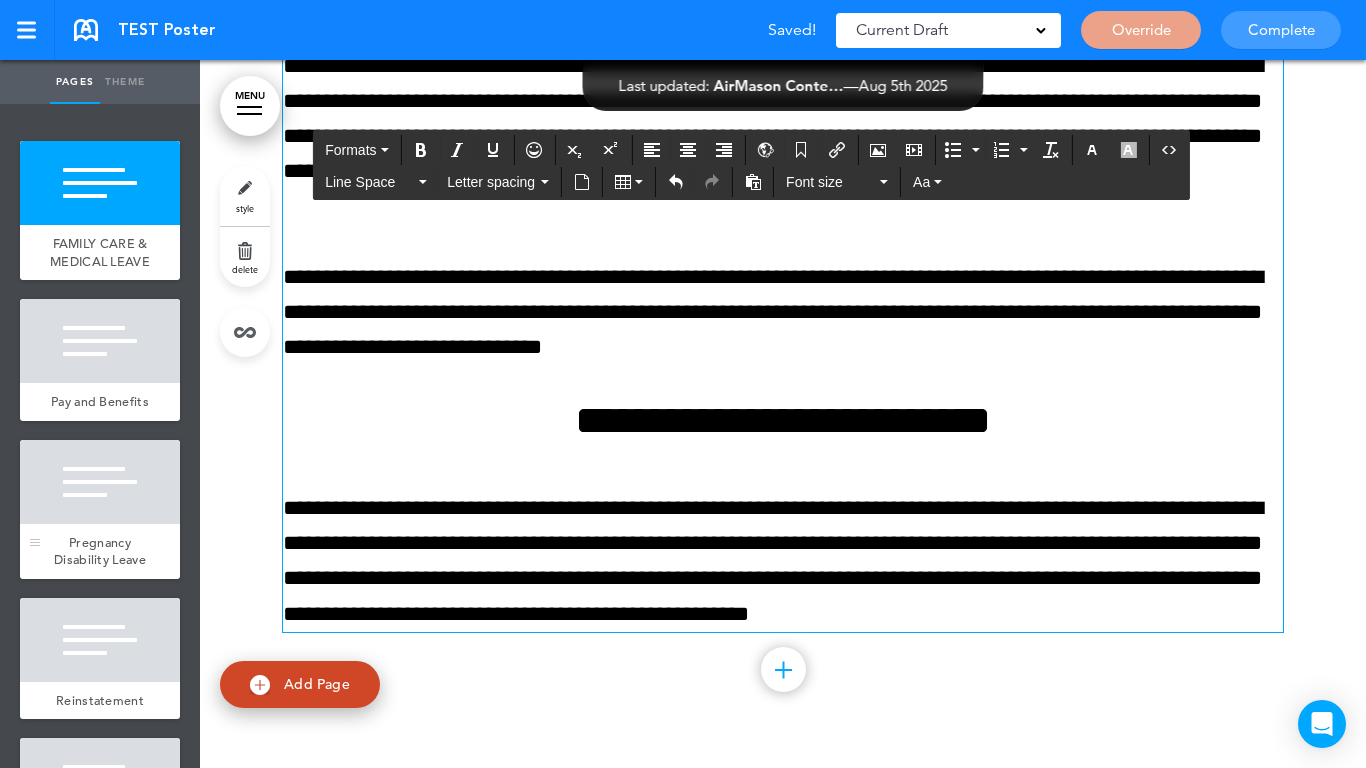 click at bounding box center (100, 482) 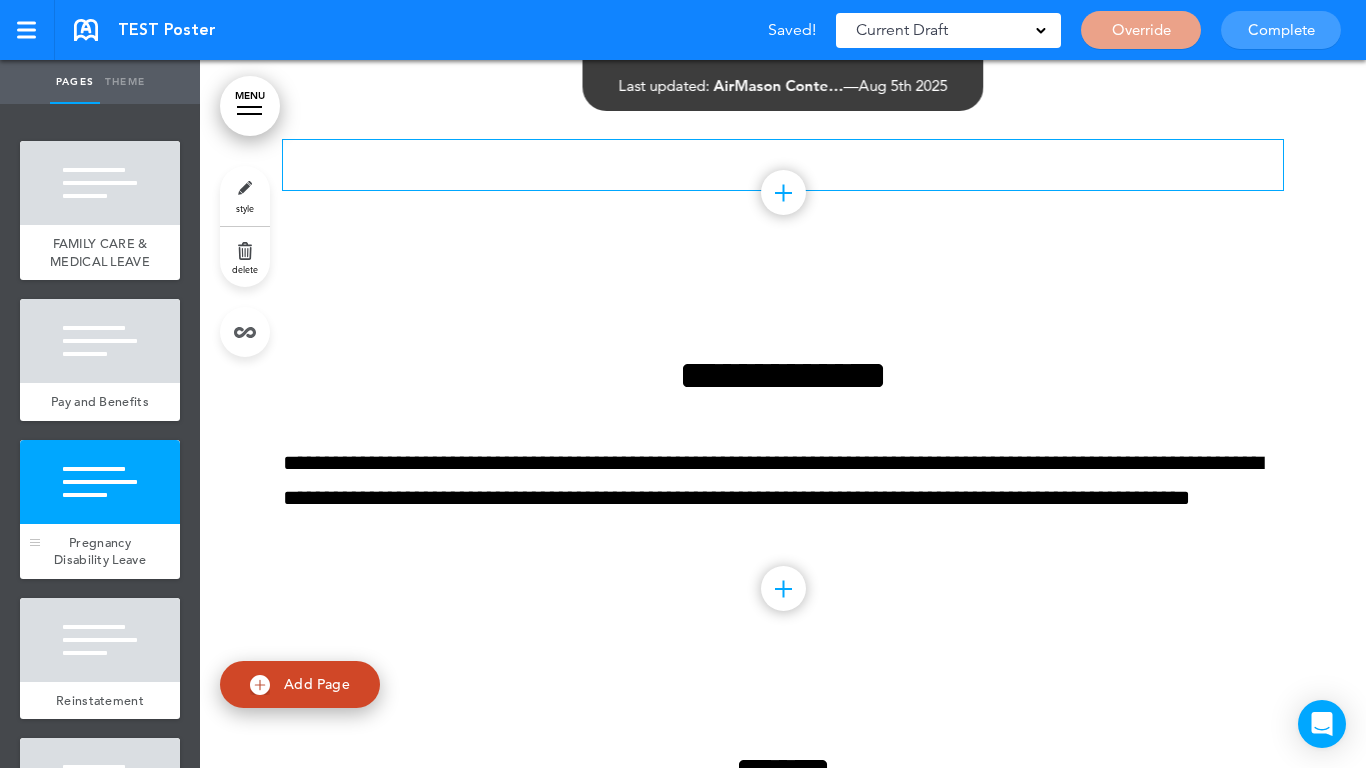 scroll, scrollTop: 2254, scrollLeft: 0, axis: vertical 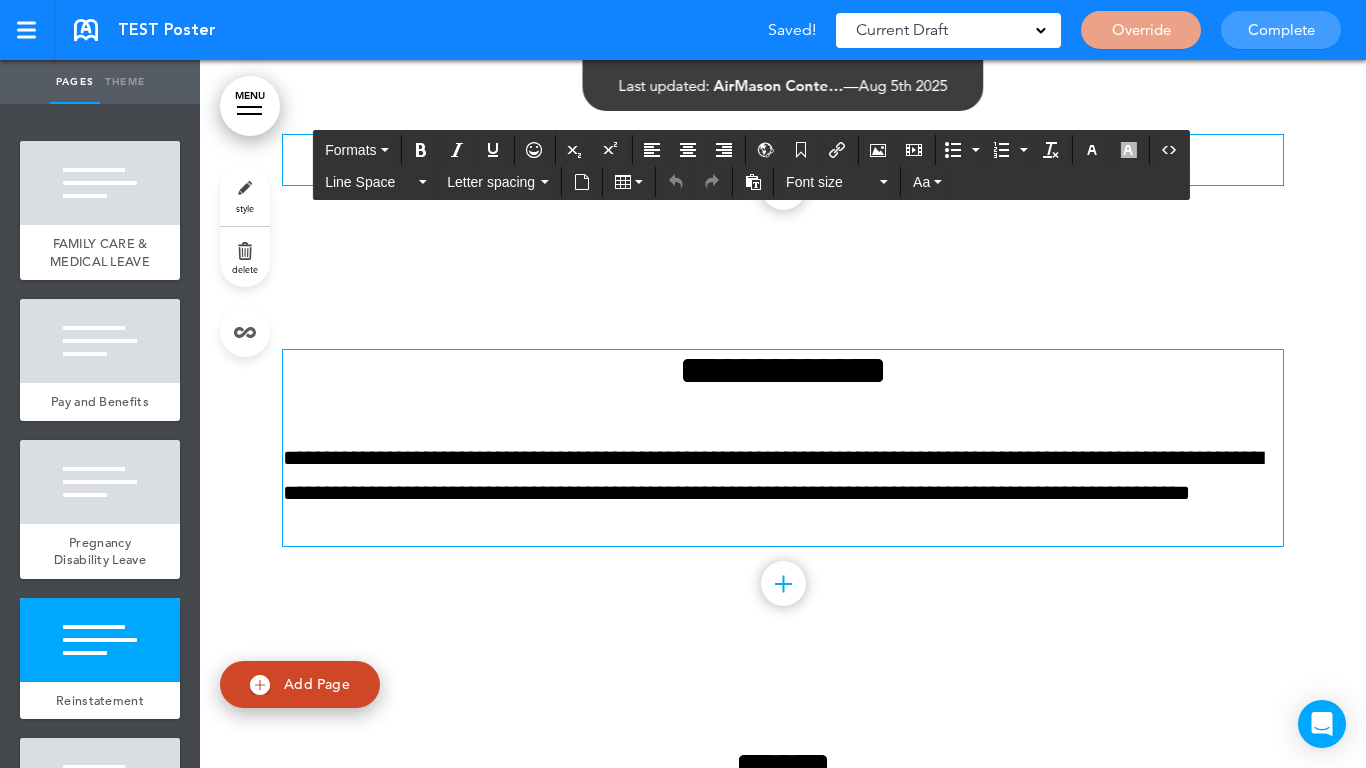 click on "**********" at bounding box center (783, 448) 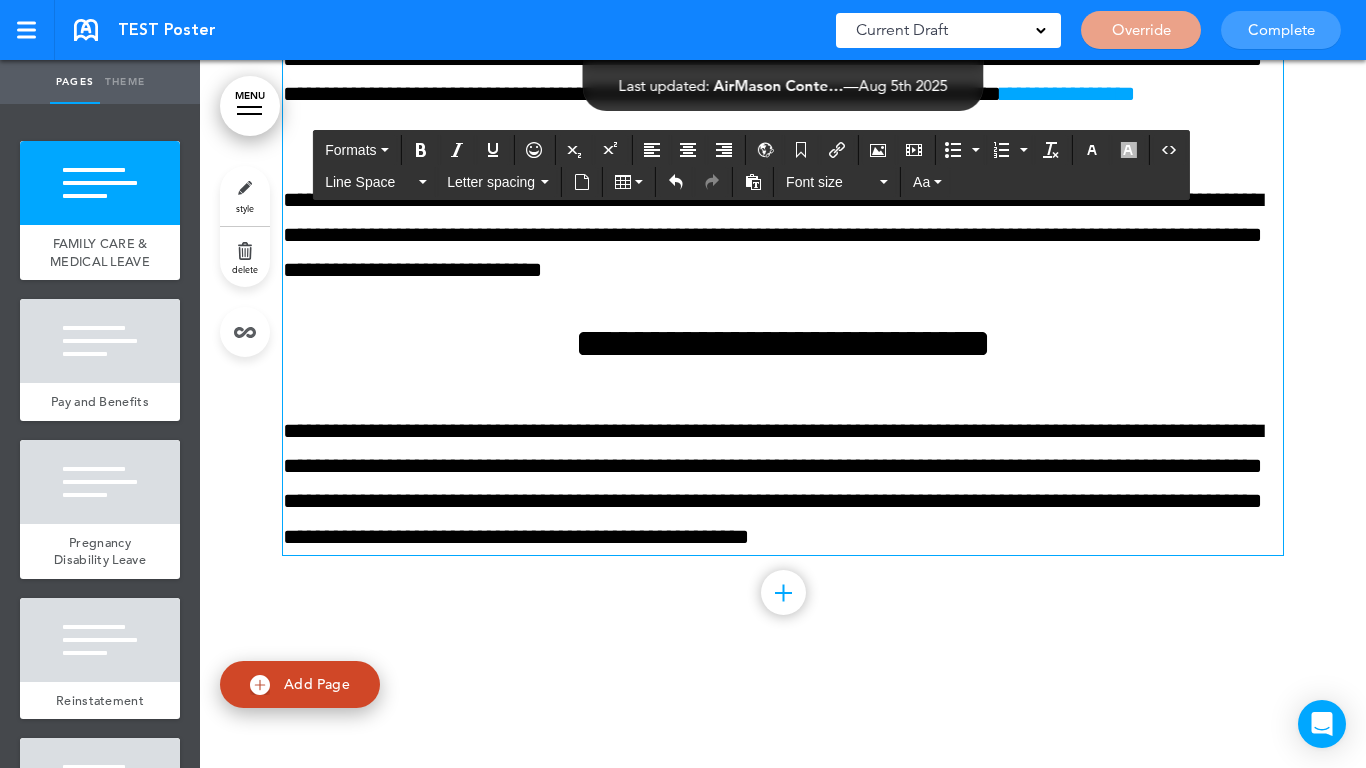 scroll, scrollTop: 1454, scrollLeft: 0, axis: vertical 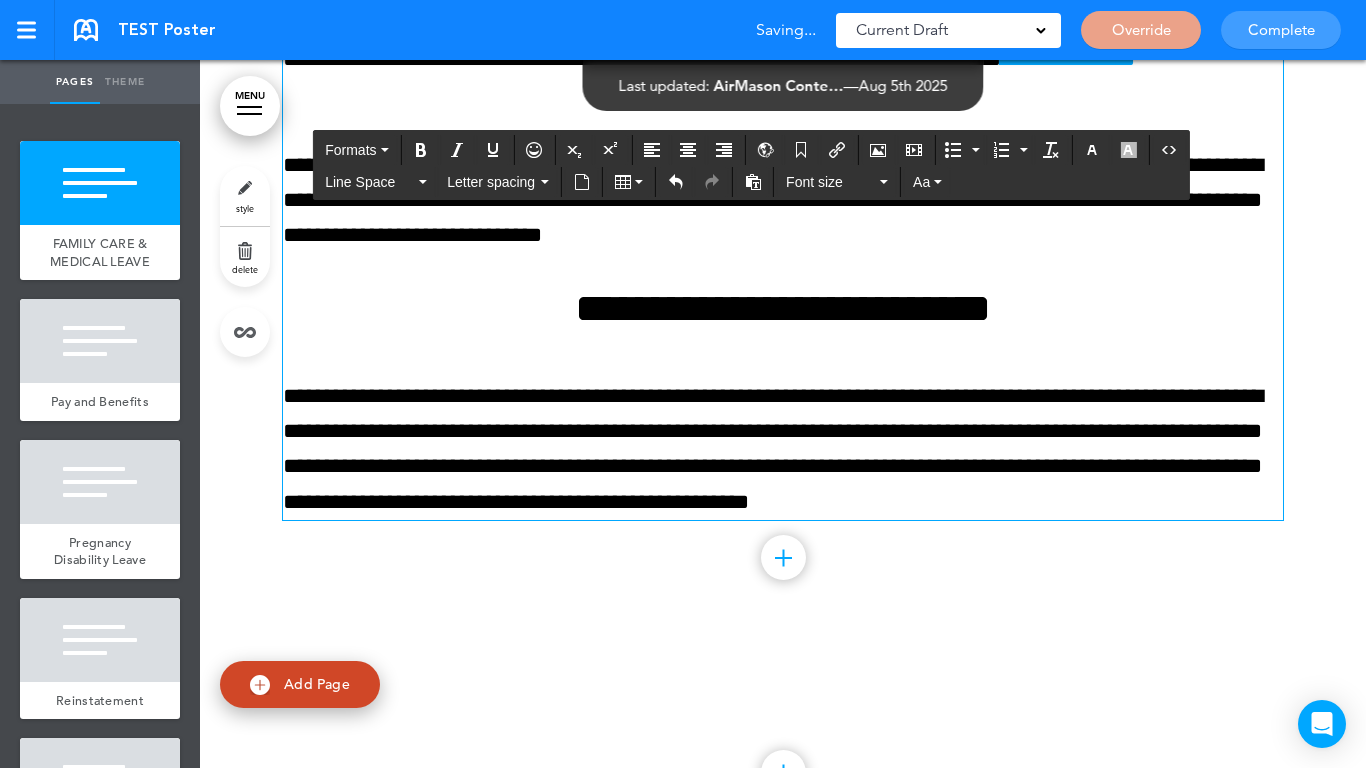 click on "**********" at bounding box center (783, 449) 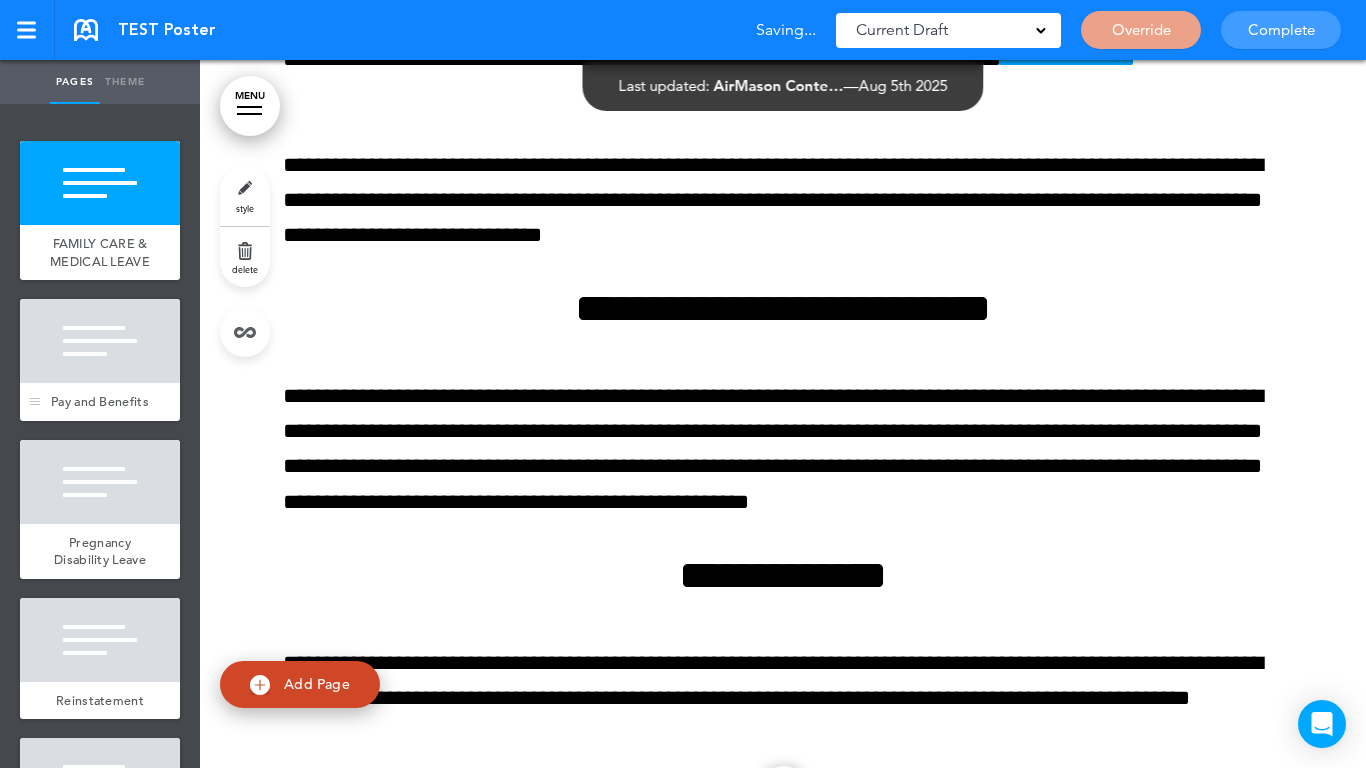 click at bounding box center [100, 341] 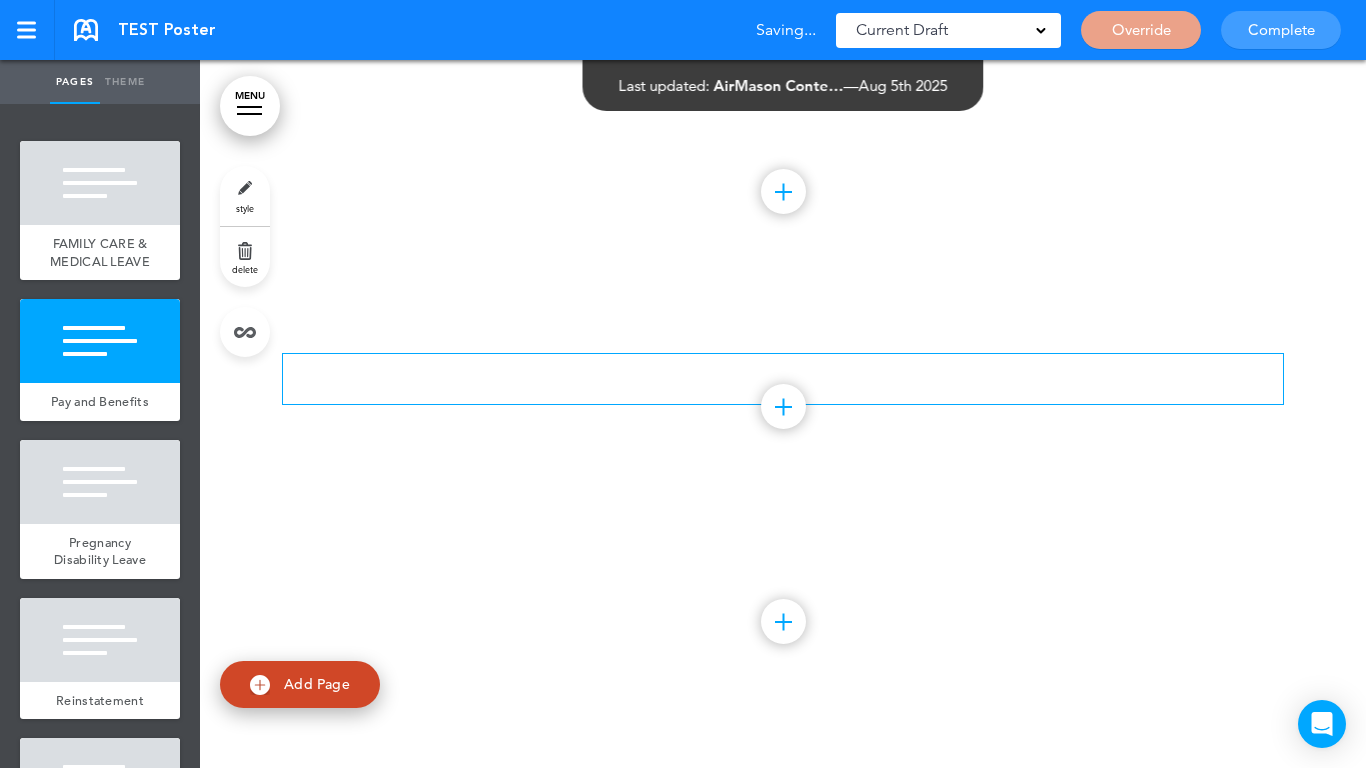 scroll, scrollTop: 2270, scrollLeft: 0, axis: vertical 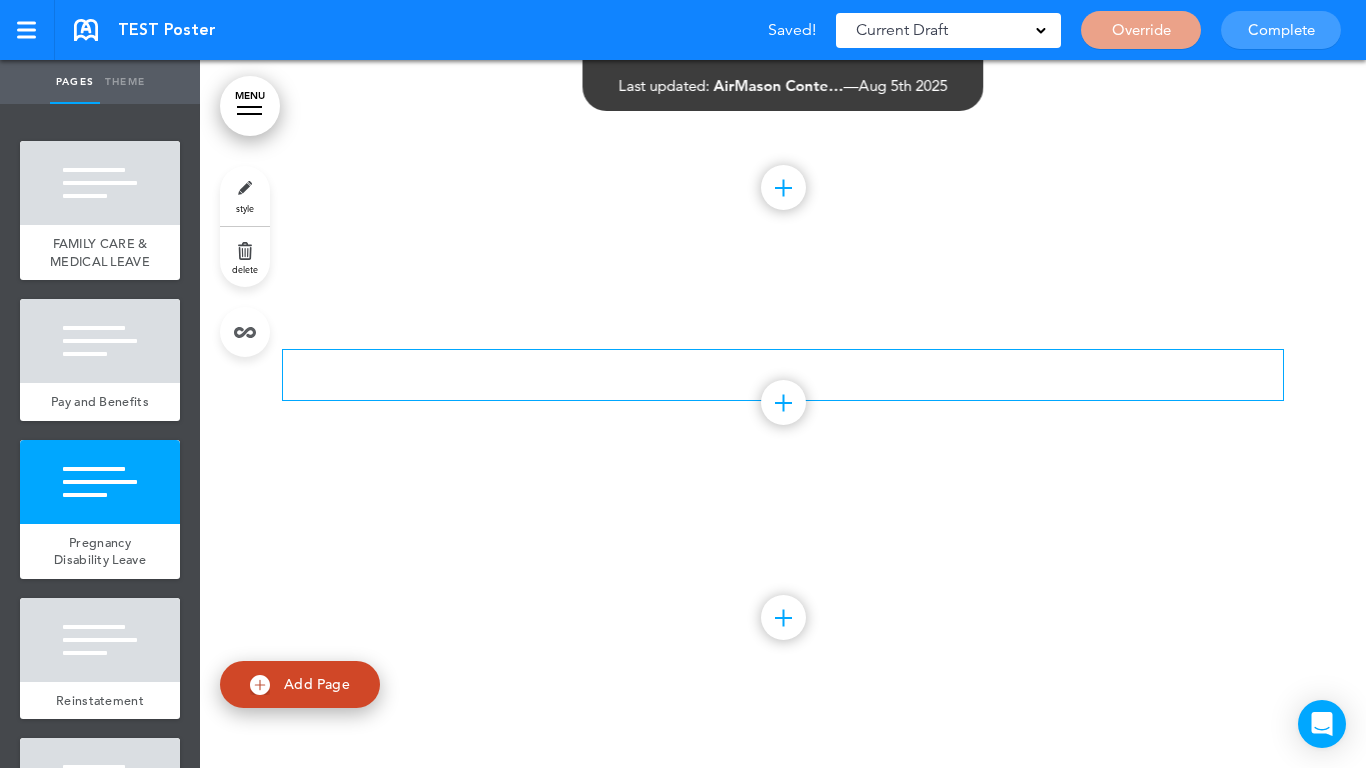 click on "delete" at bounding box center (245, 257) 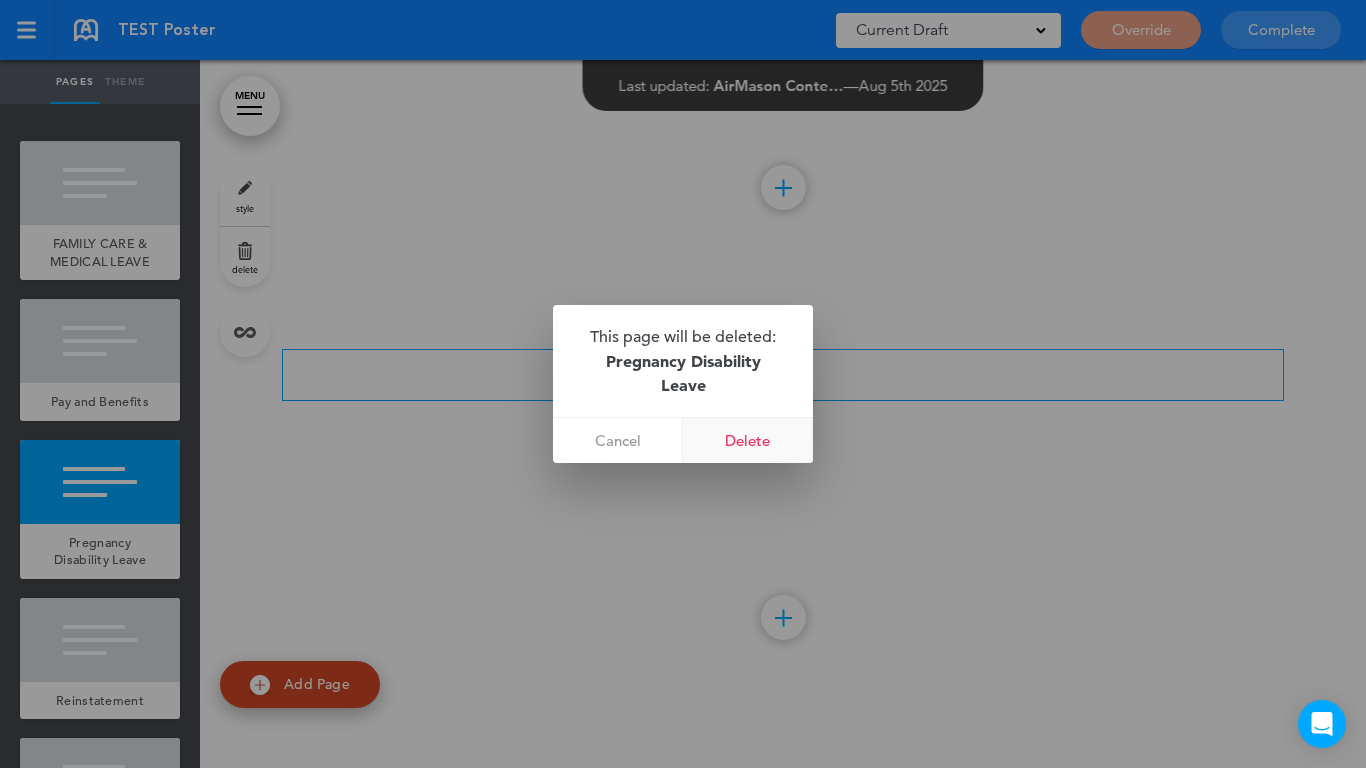 click on "Delete" at bounding box center (748, 440) 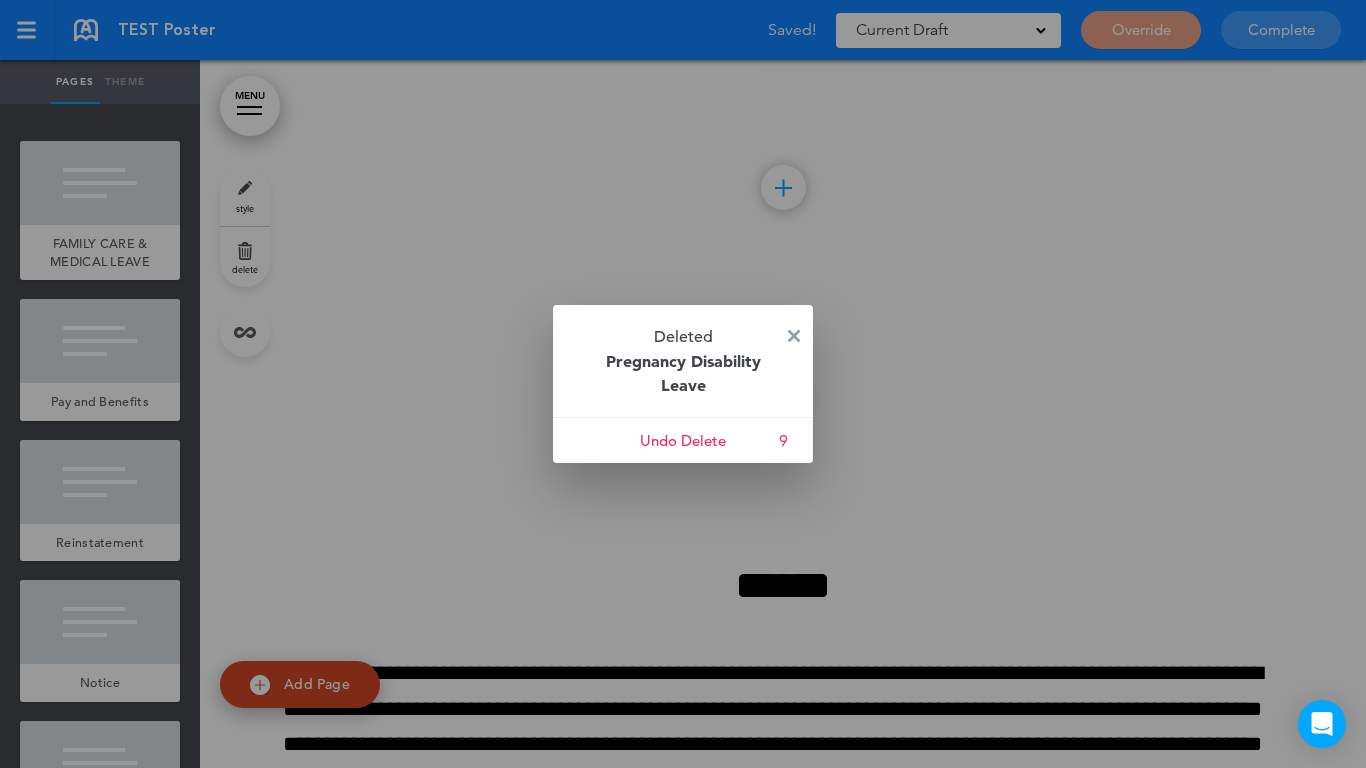 click at bounding box center [794, 336] 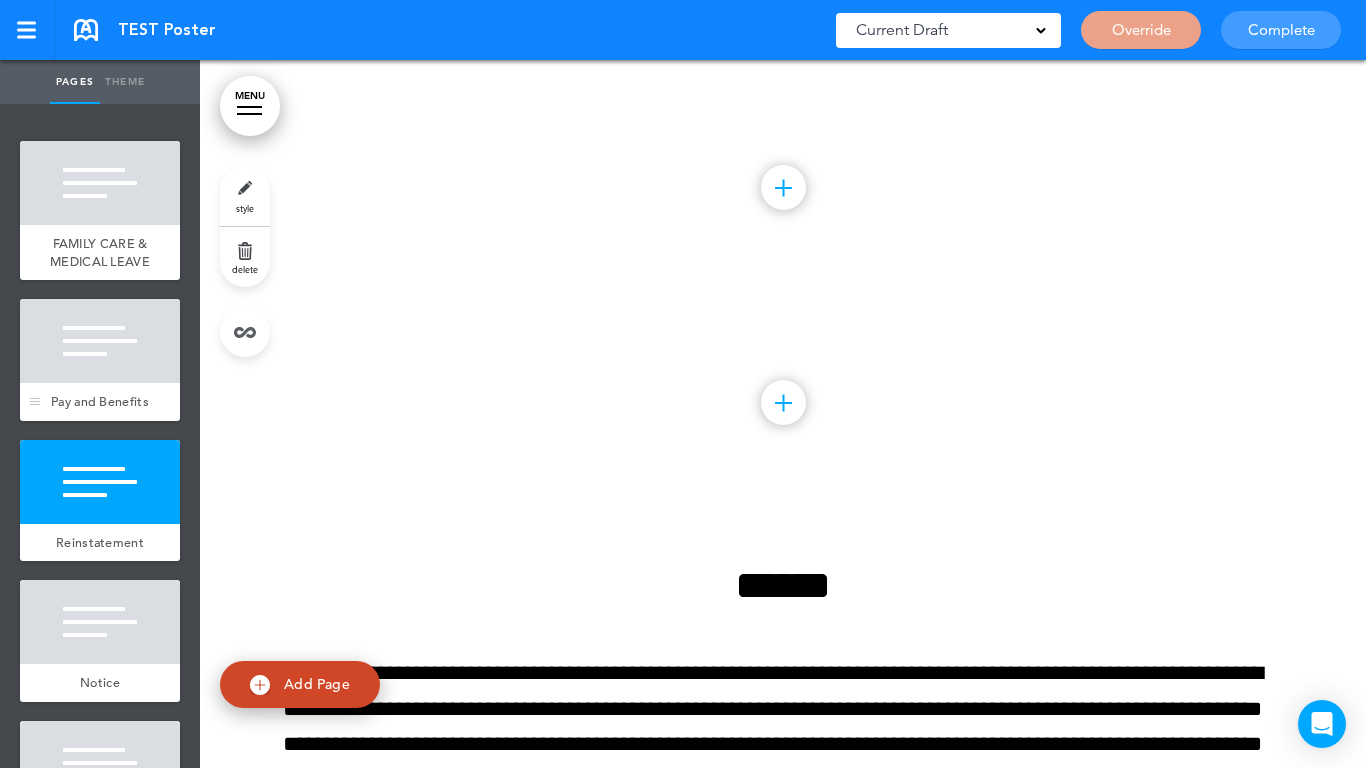 click at bounding box center (100, 341) 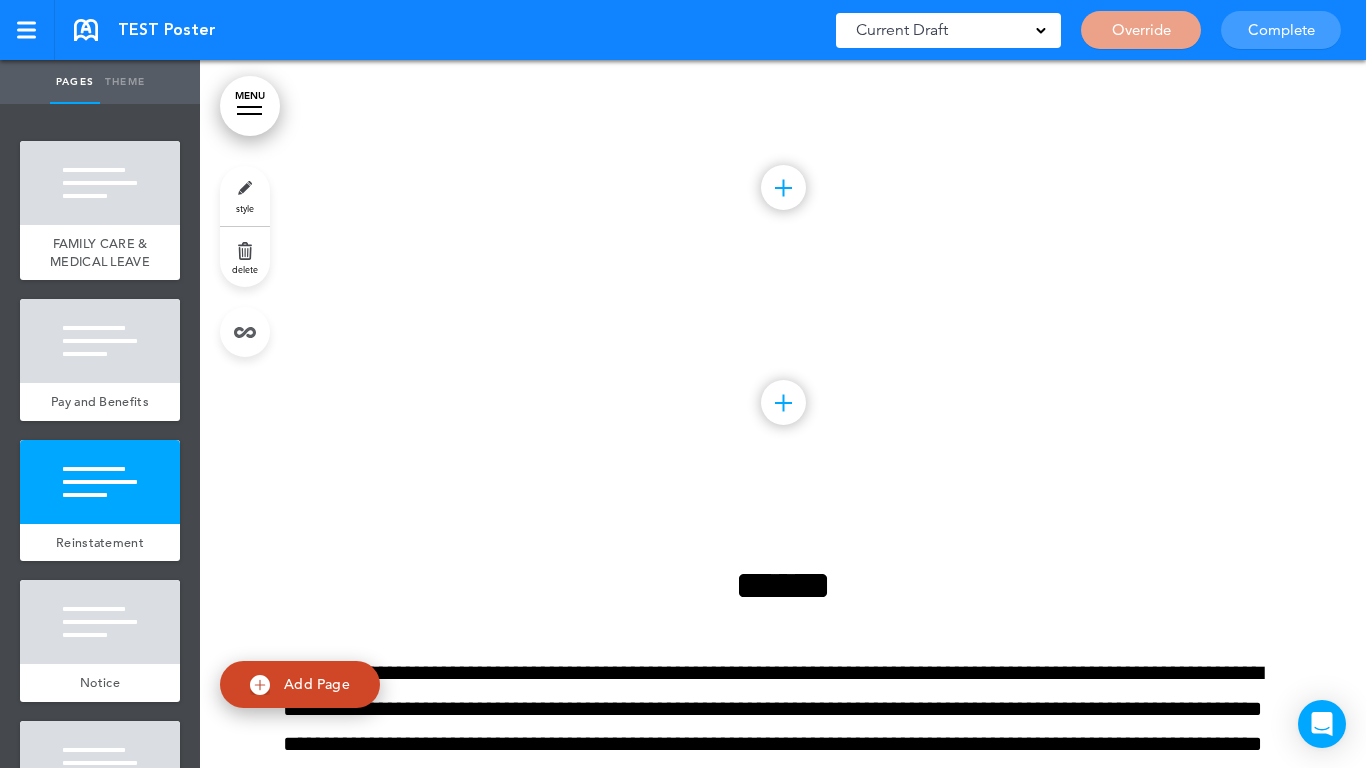drag, startPoint x: 242, startPoint y: 249, endPoint x: 265, endPoint y: 253, distance: 23.345236 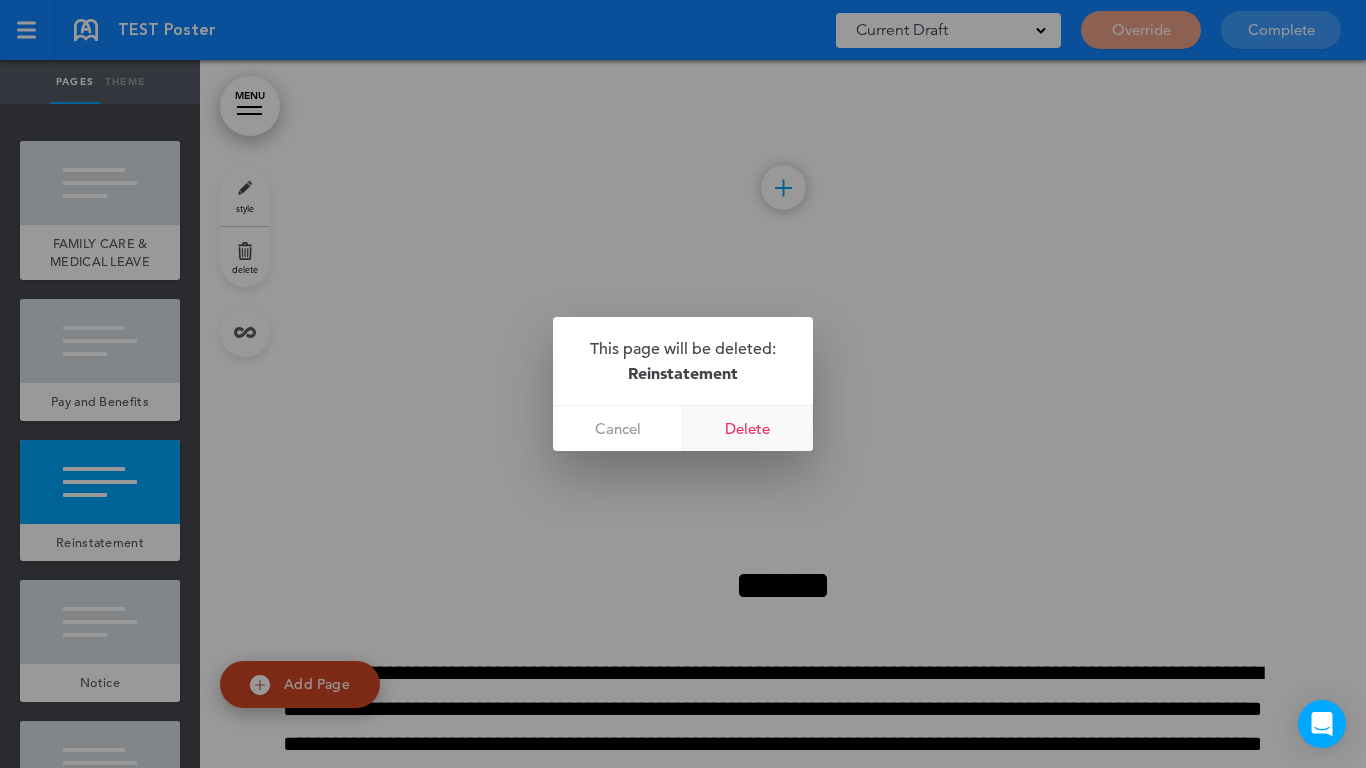 click on "Delete" at bounding box center (748, 428) 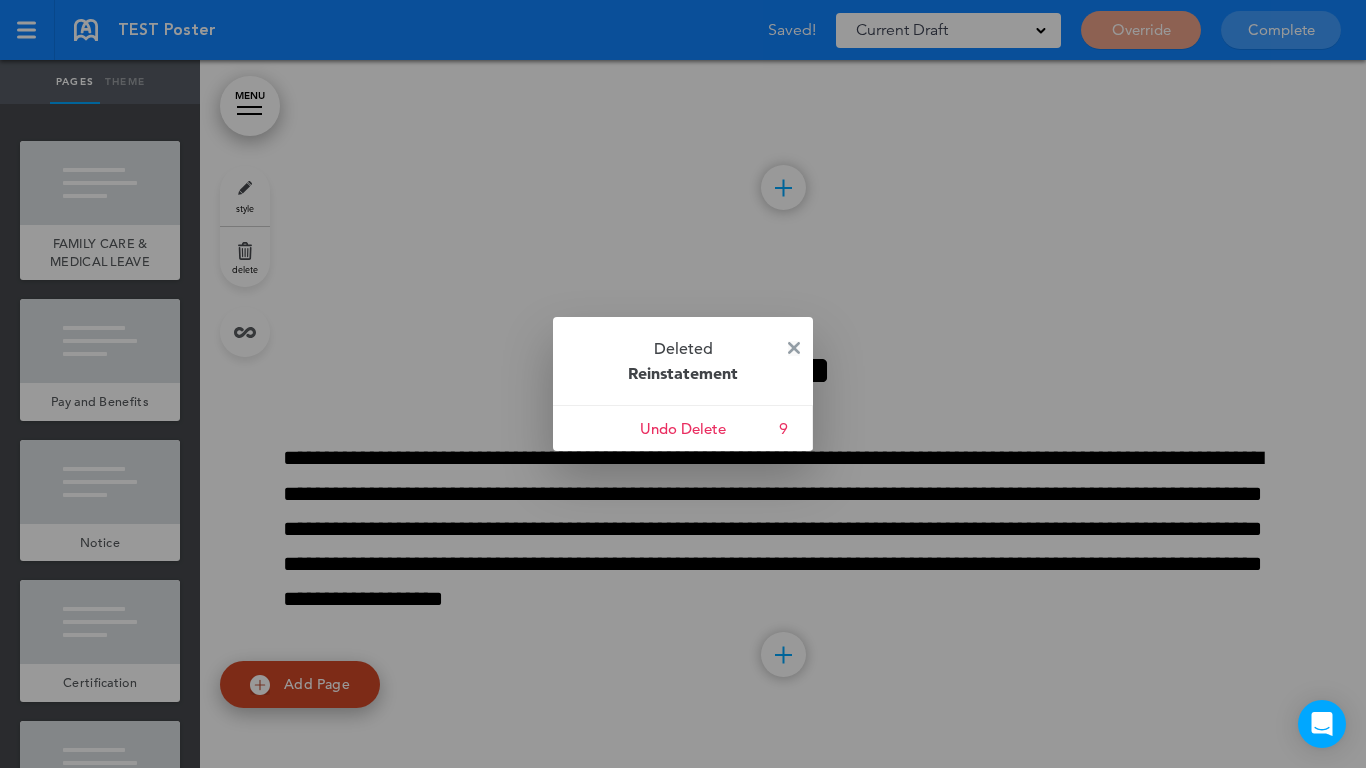 click at bounding box center (794, 348) 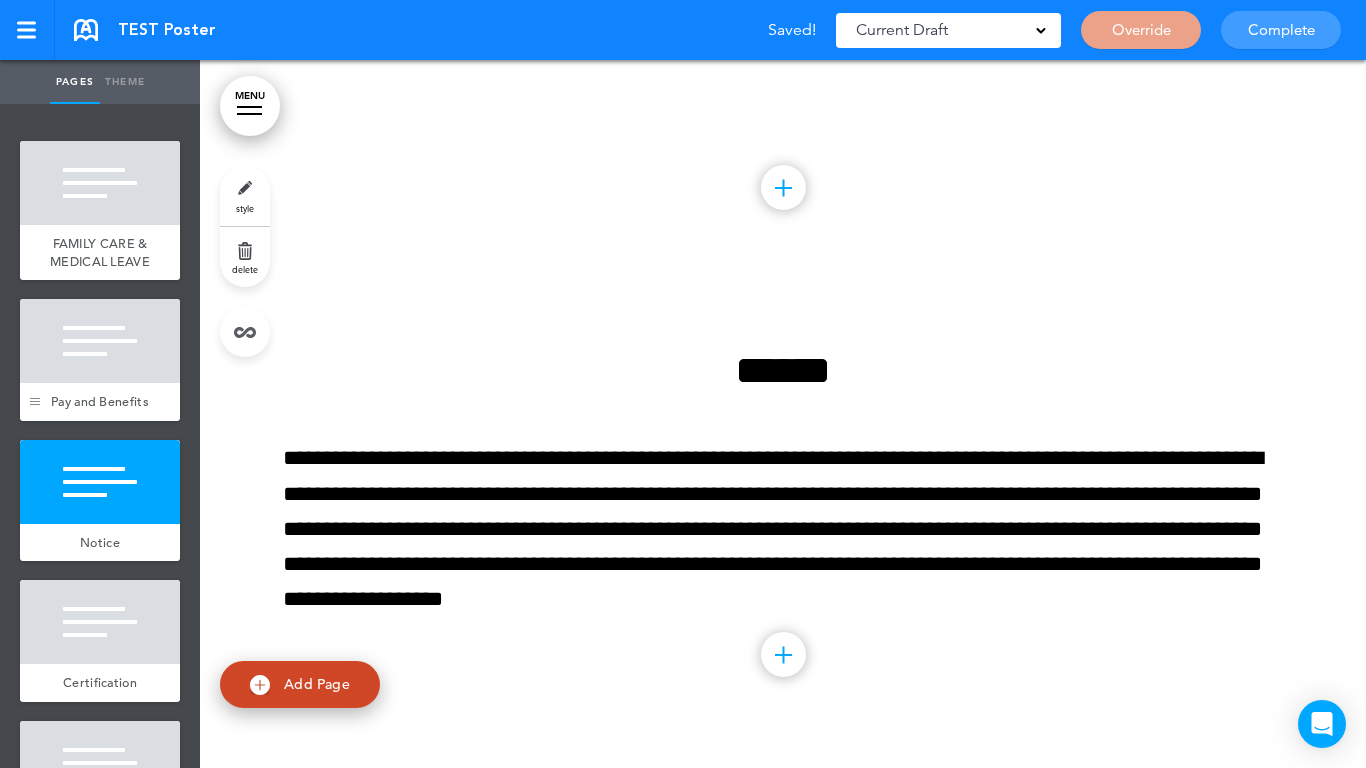 click at bounding box center (35, 360) 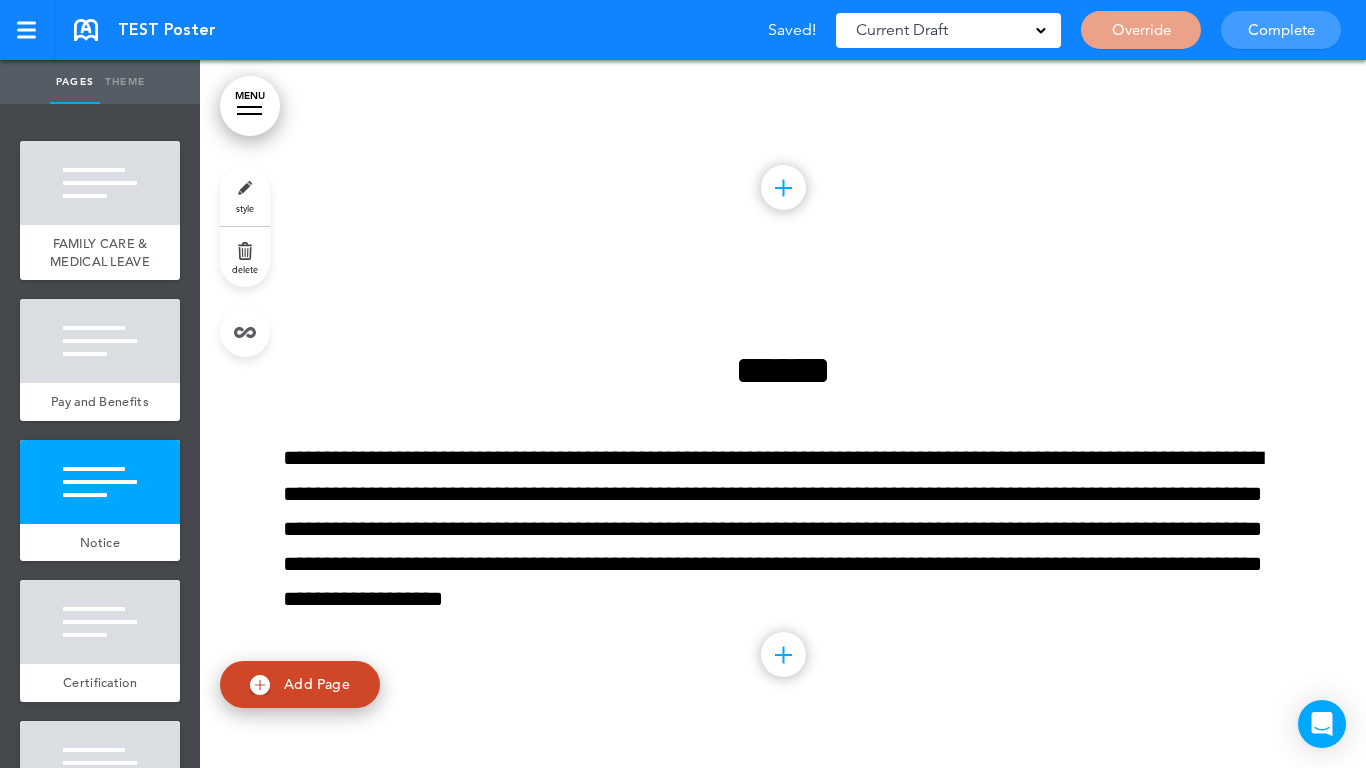 click on "delete" at bounding box center [245, 257] 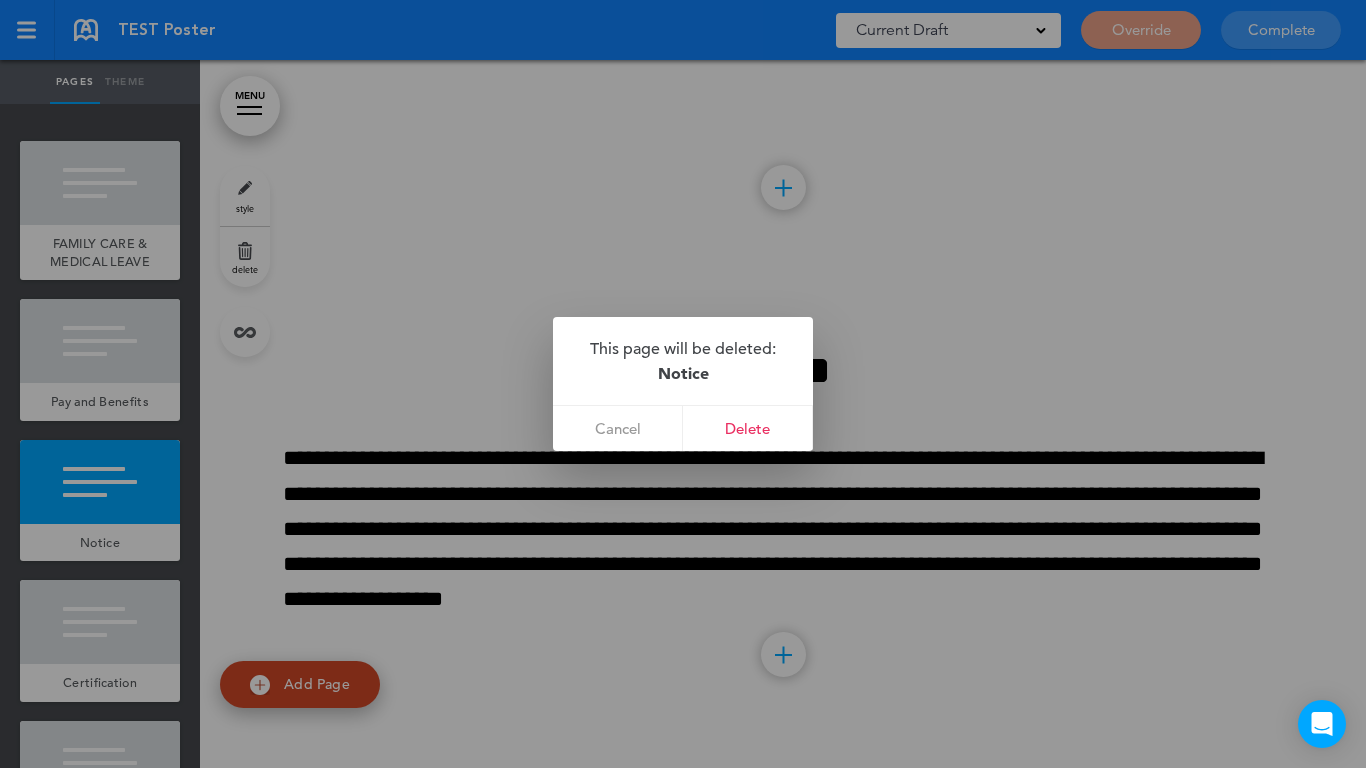click at bounding box center [683, 384] 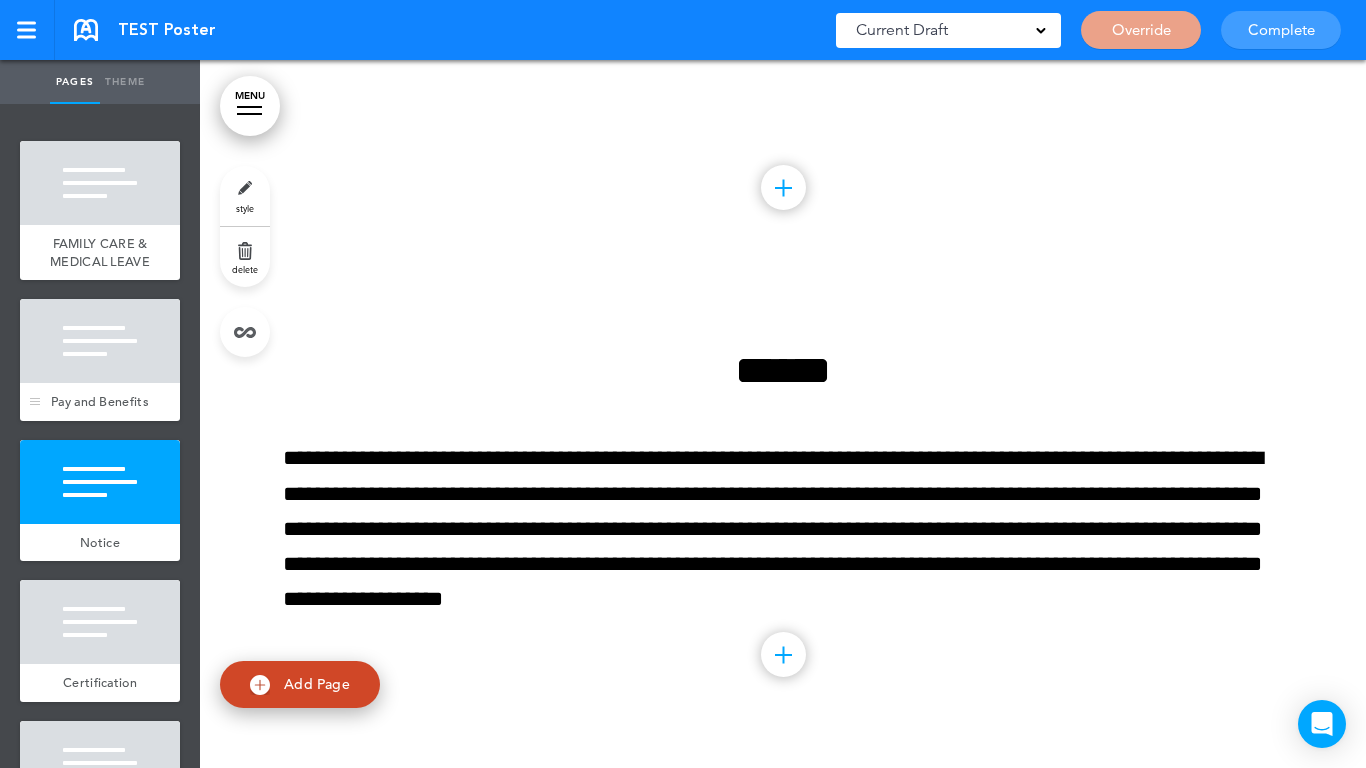 click at bounding box center (100, 341) 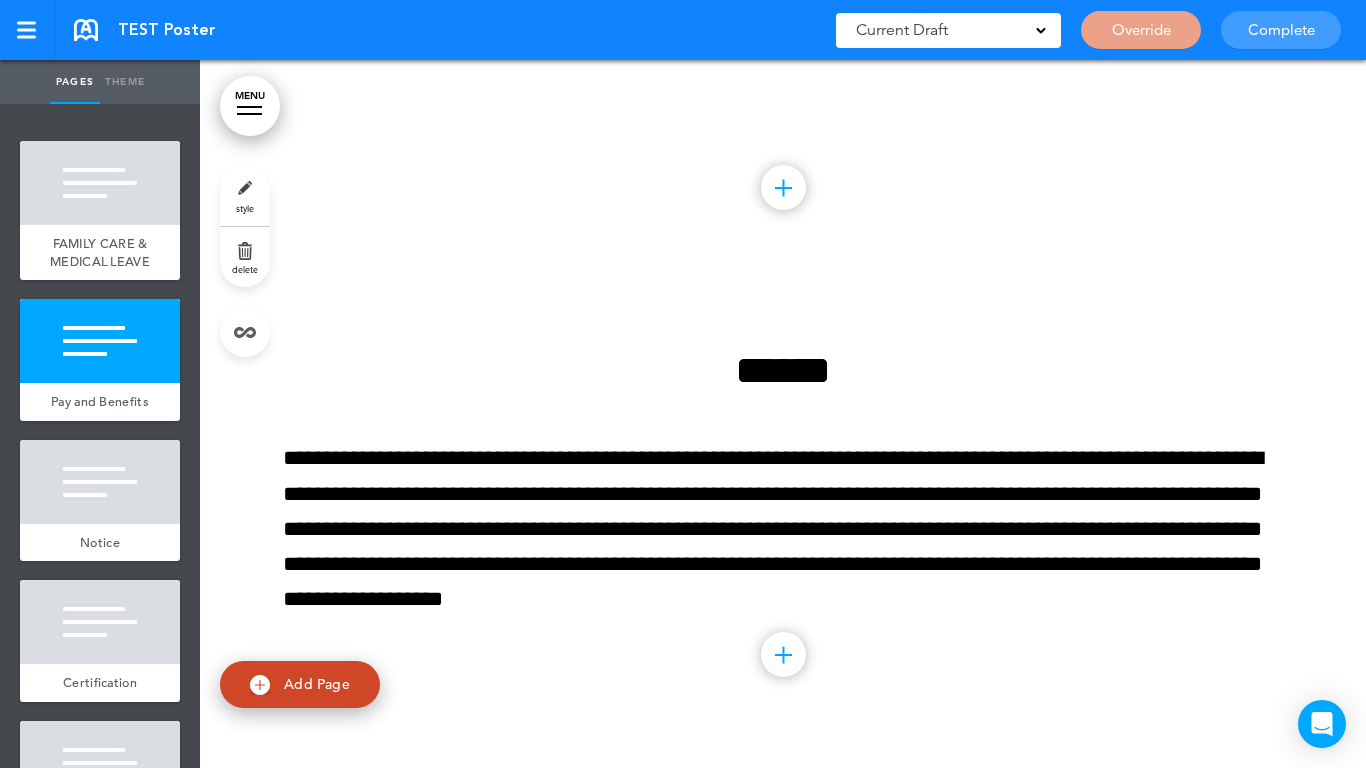 click on "MENU
Formats       Line Space   Letter spacing     Font size   Aa   Formats       Line Space   Letter spacing     Font size   Aa   Formats       Line Space   Letter spacing     Font size   Aa   Formats       Line Space   Letter spacing     Font size   Aa   Formats       Line Space   Letter spacing     Font size   Aa
Cancel
Reorder
?
Move or rearrange pages
easily by selecting whole  sections or individual pages.
Go back
FAMILY CARE & MEDICAL LEAVE
hide page in   table of contents
1
2 Notice 3" at bounding box center (783, -1856) 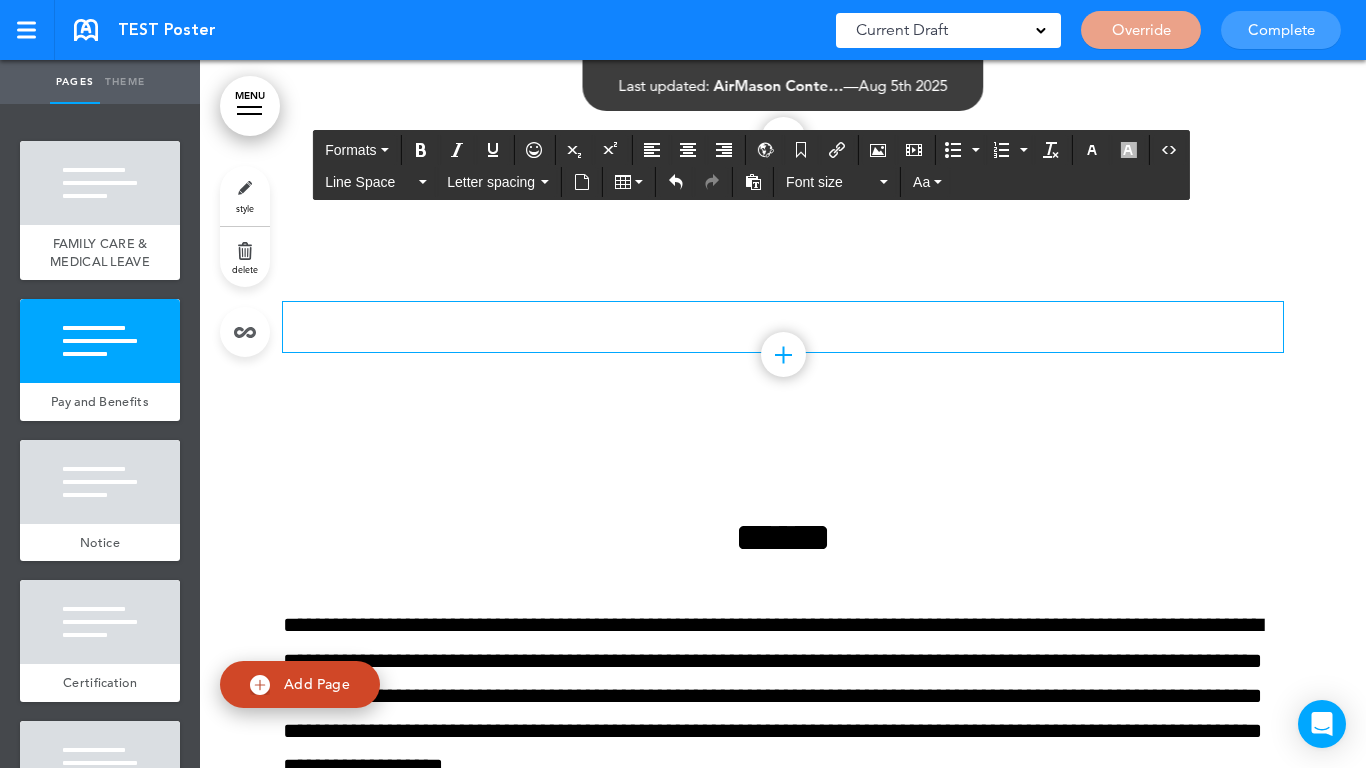 scroll, scrollTop: 2070, scrollLeft: 0, axis: vertical 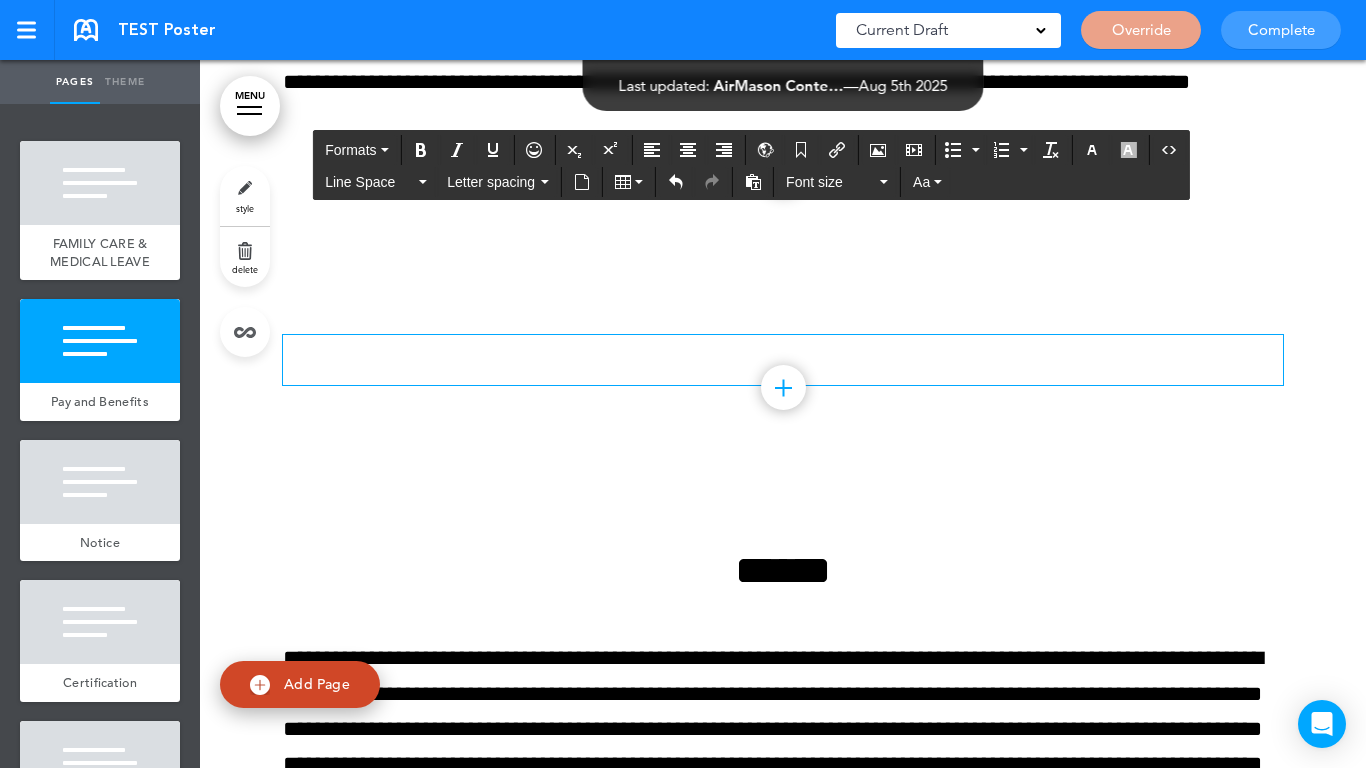 click at bounding box center (783, 352) 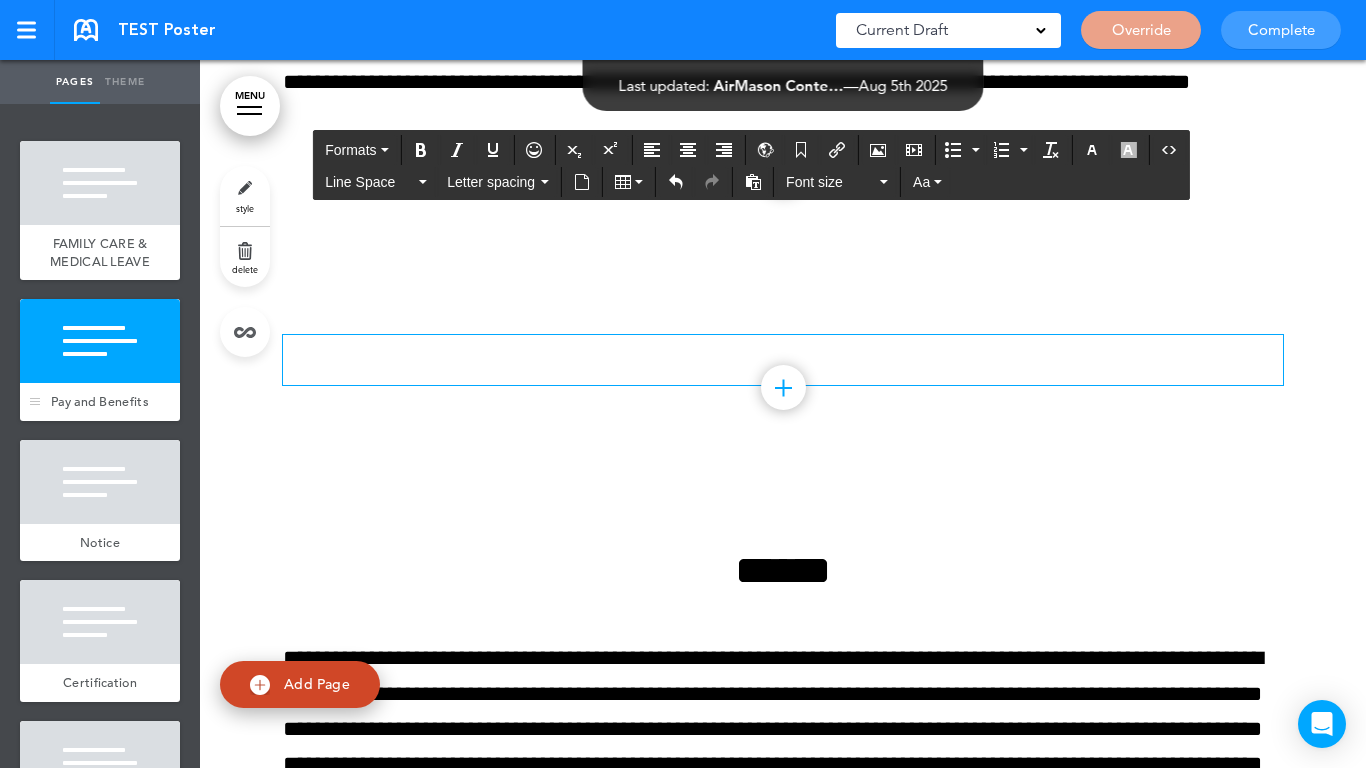 click at bounding box center (100, 341) 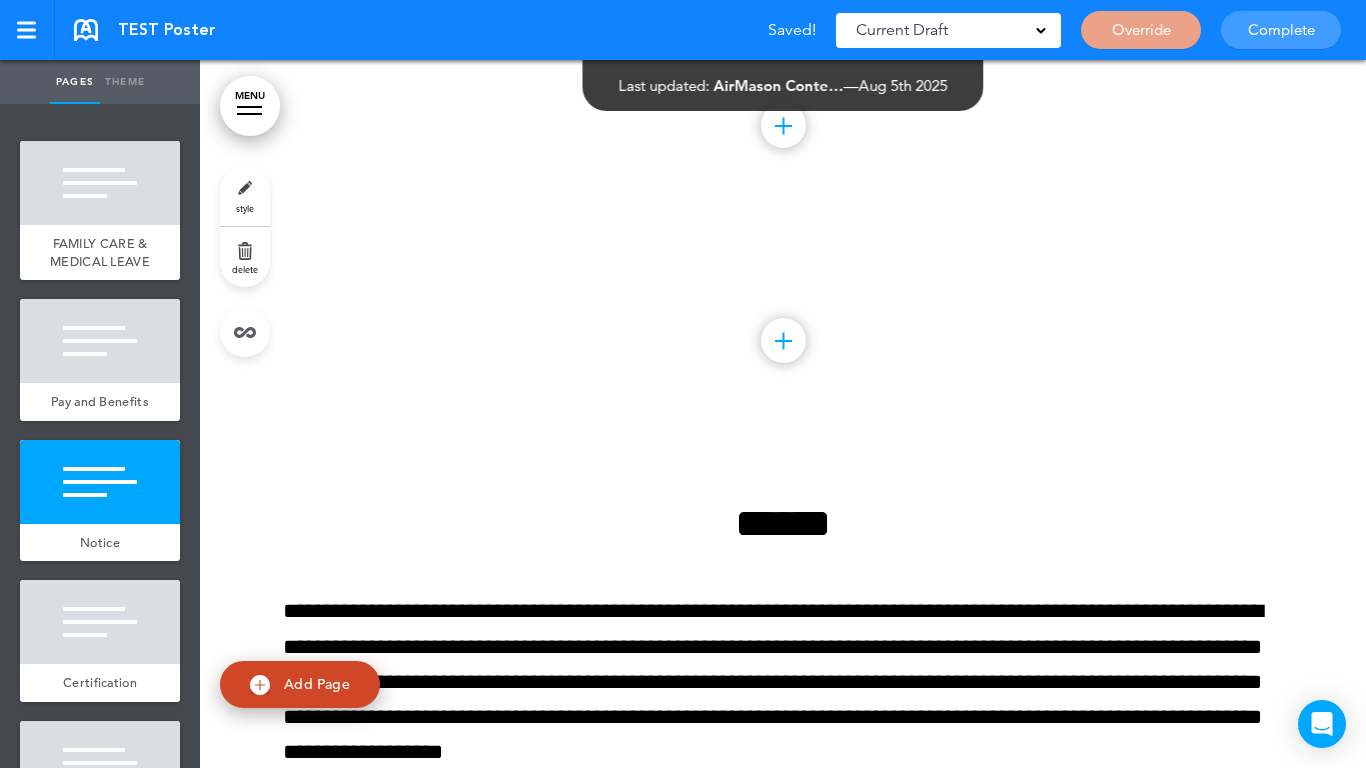 scroll, scrollTop: 2070, scrollLeft: 0, axis: vertical 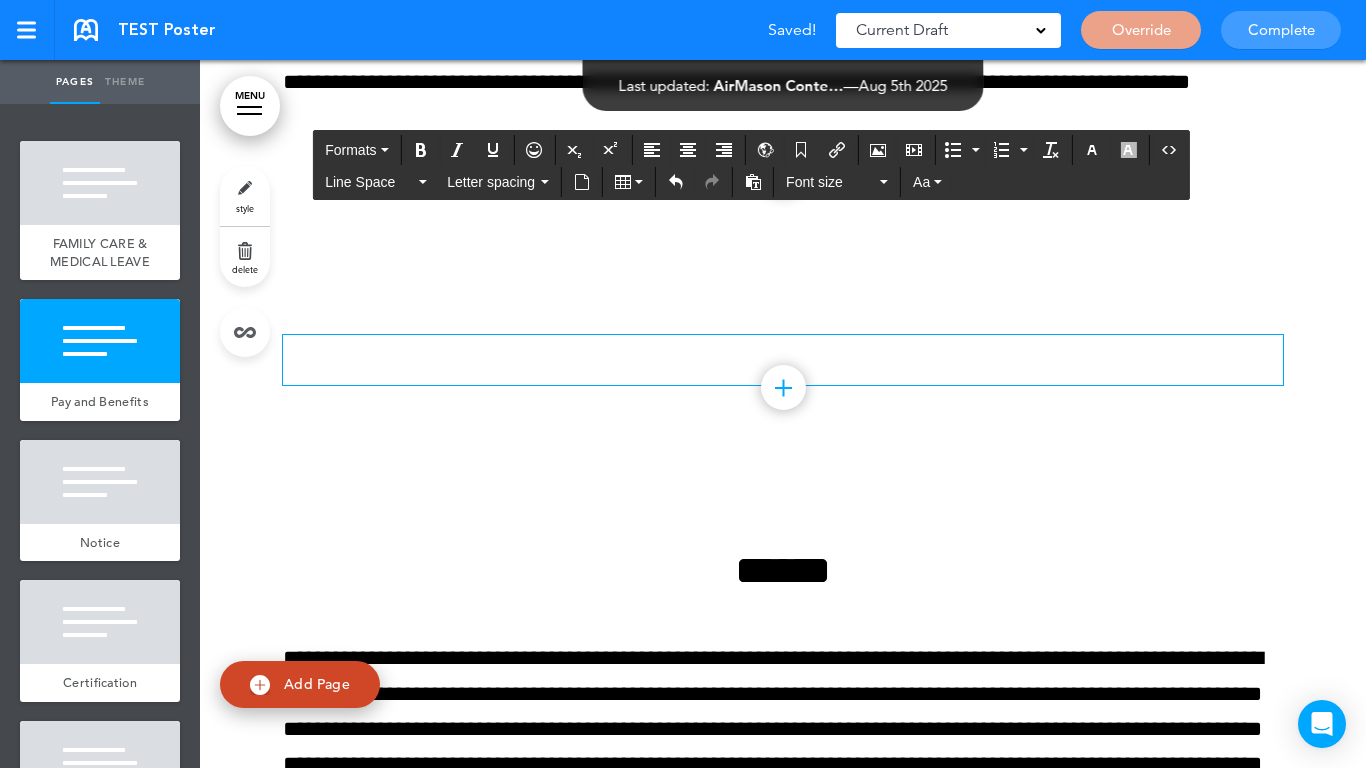 click at bounding box center [783, 352] 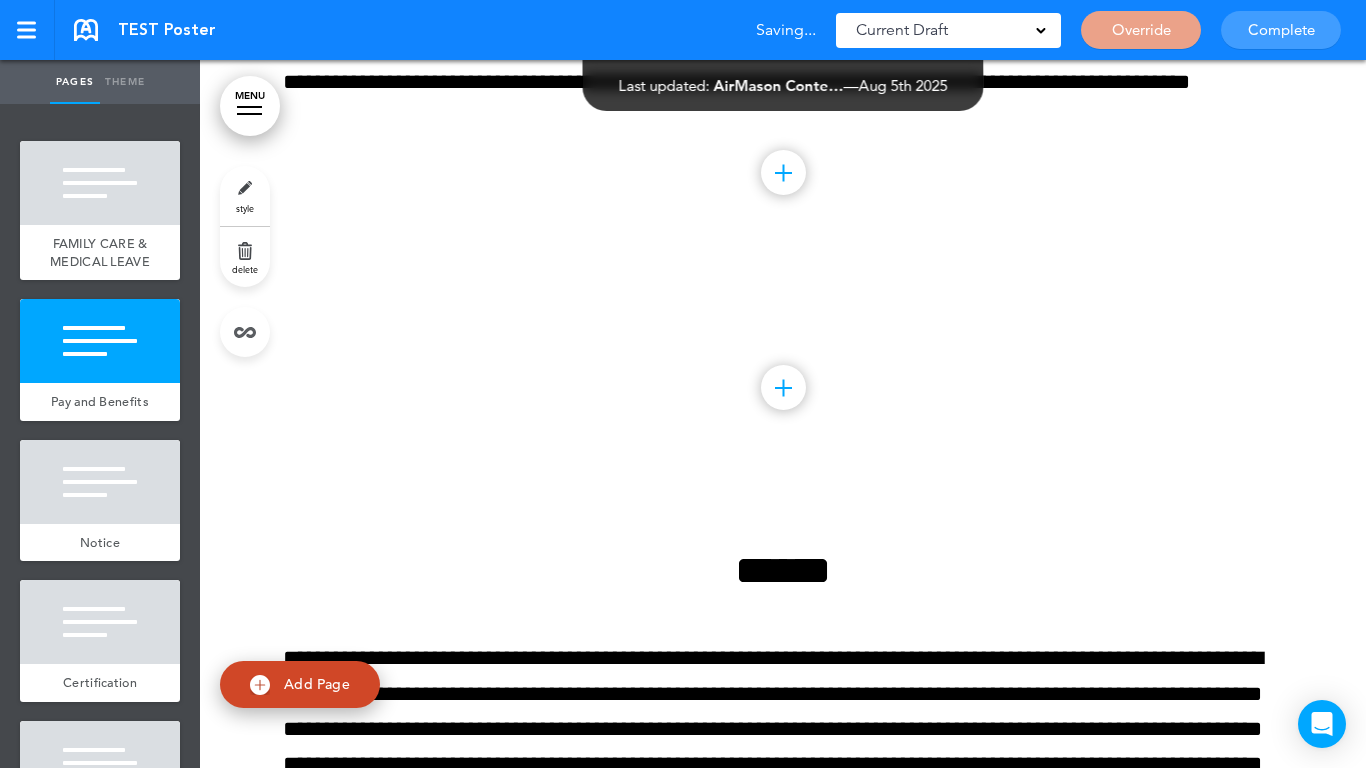 click on "delete" at bounding box center [245, 257] 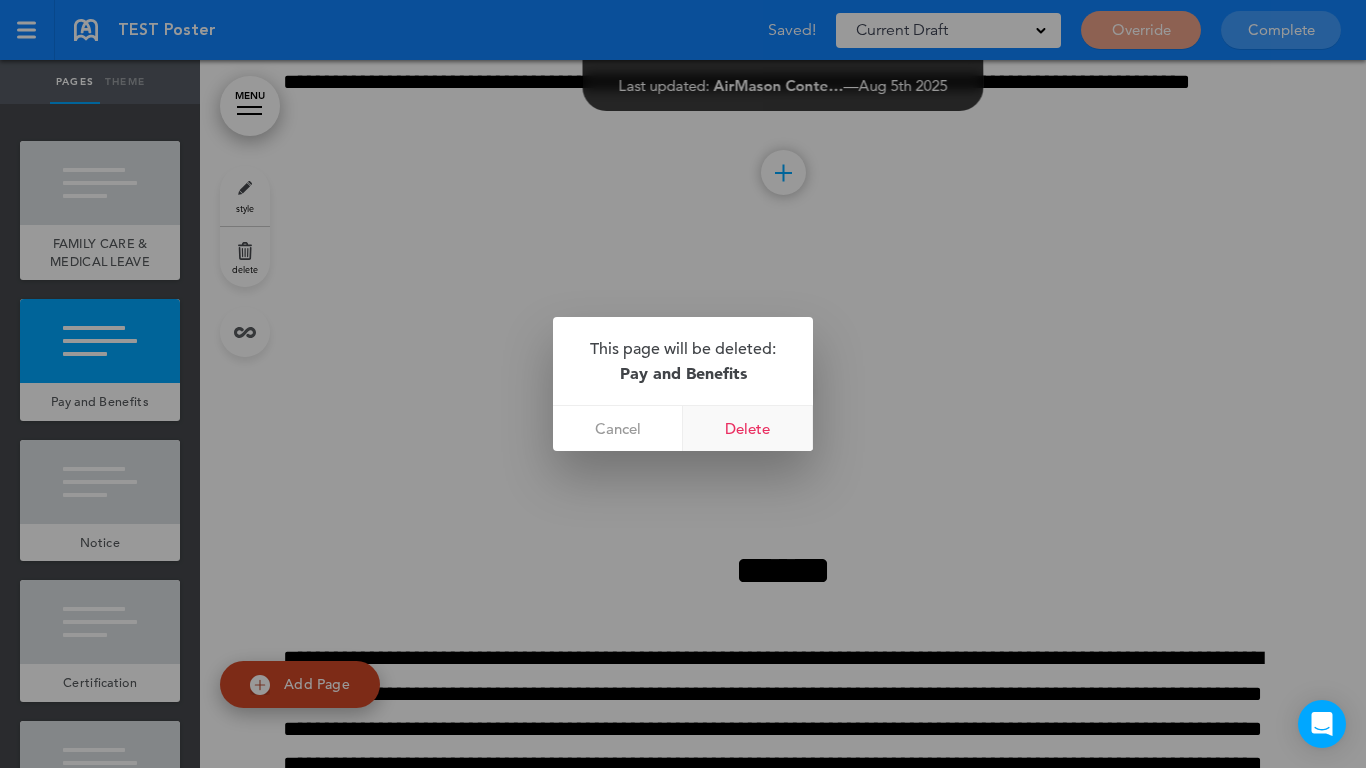 click on "Delete" at bounding box center [748, 428] 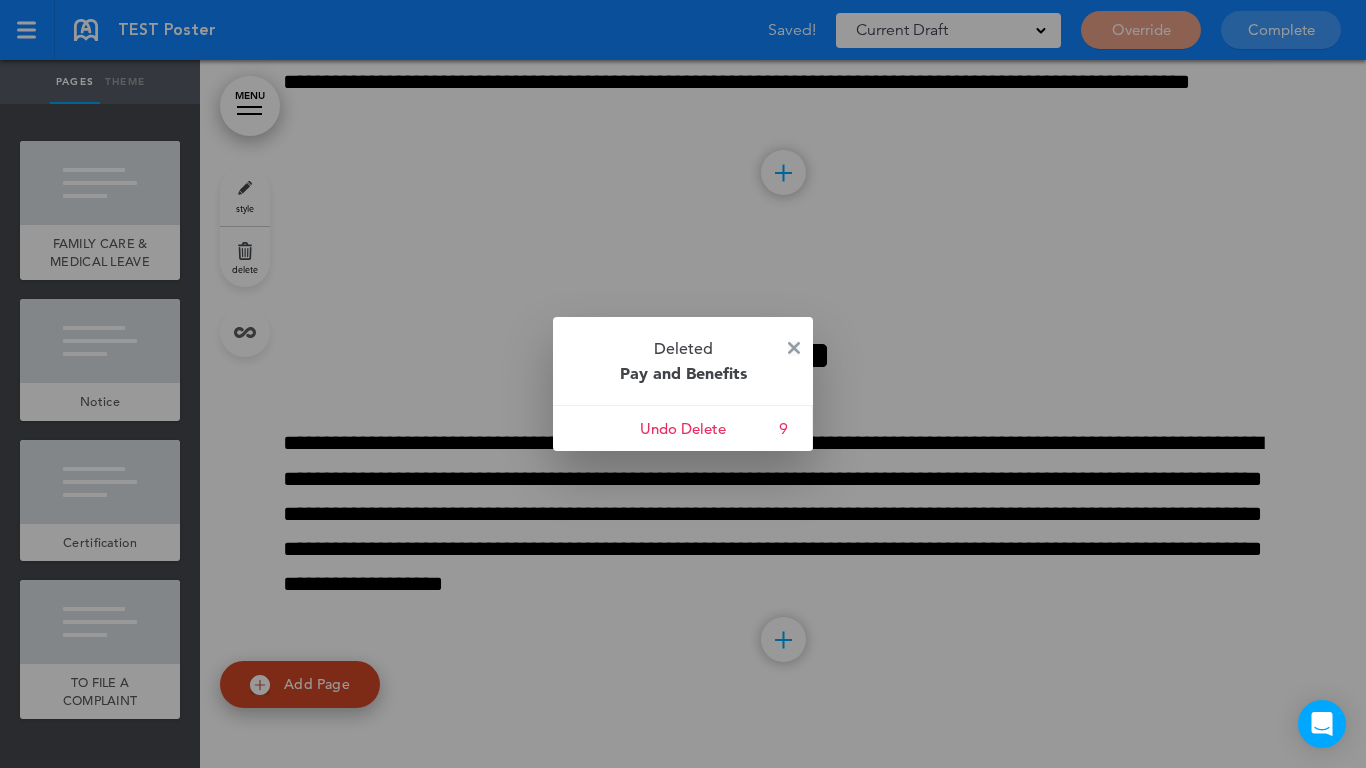 click at bounding box center (794, 348) 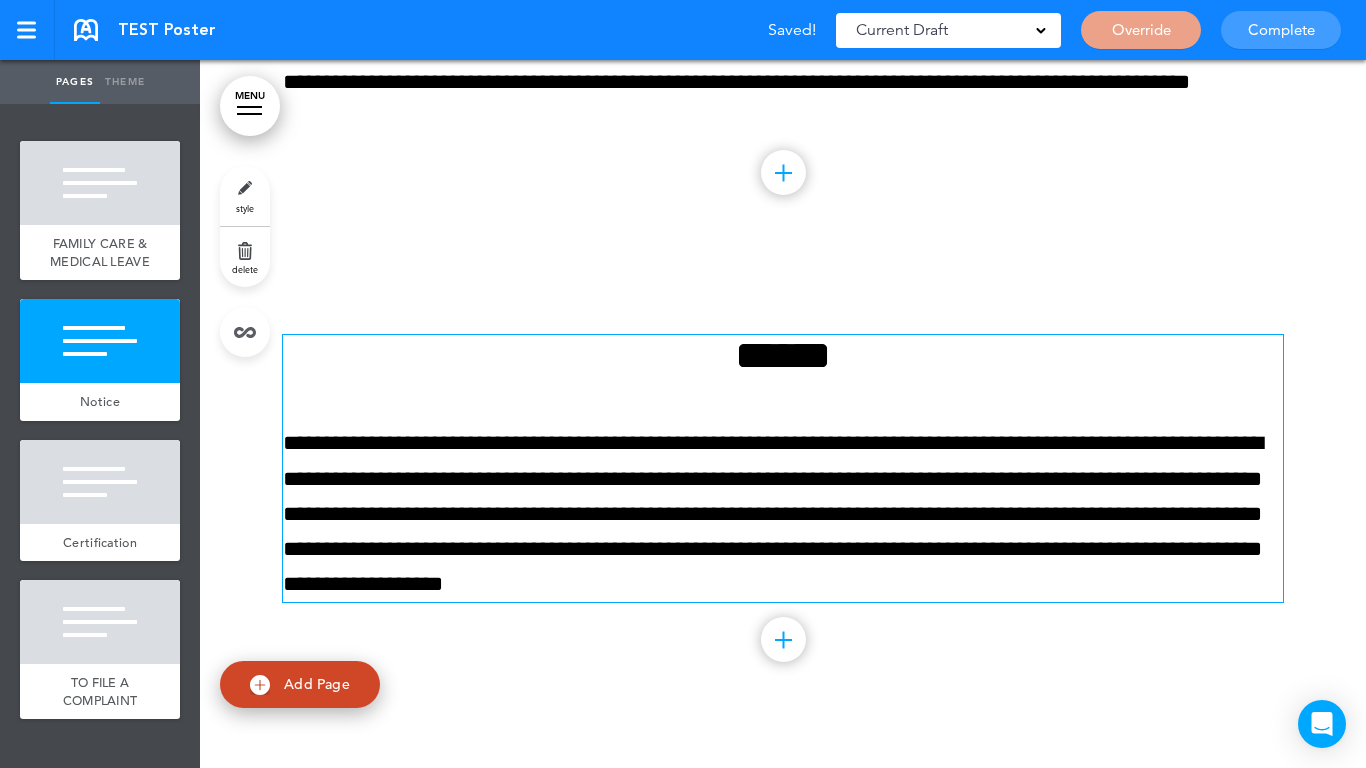 click on "**********" at bounding box center (783, 514) 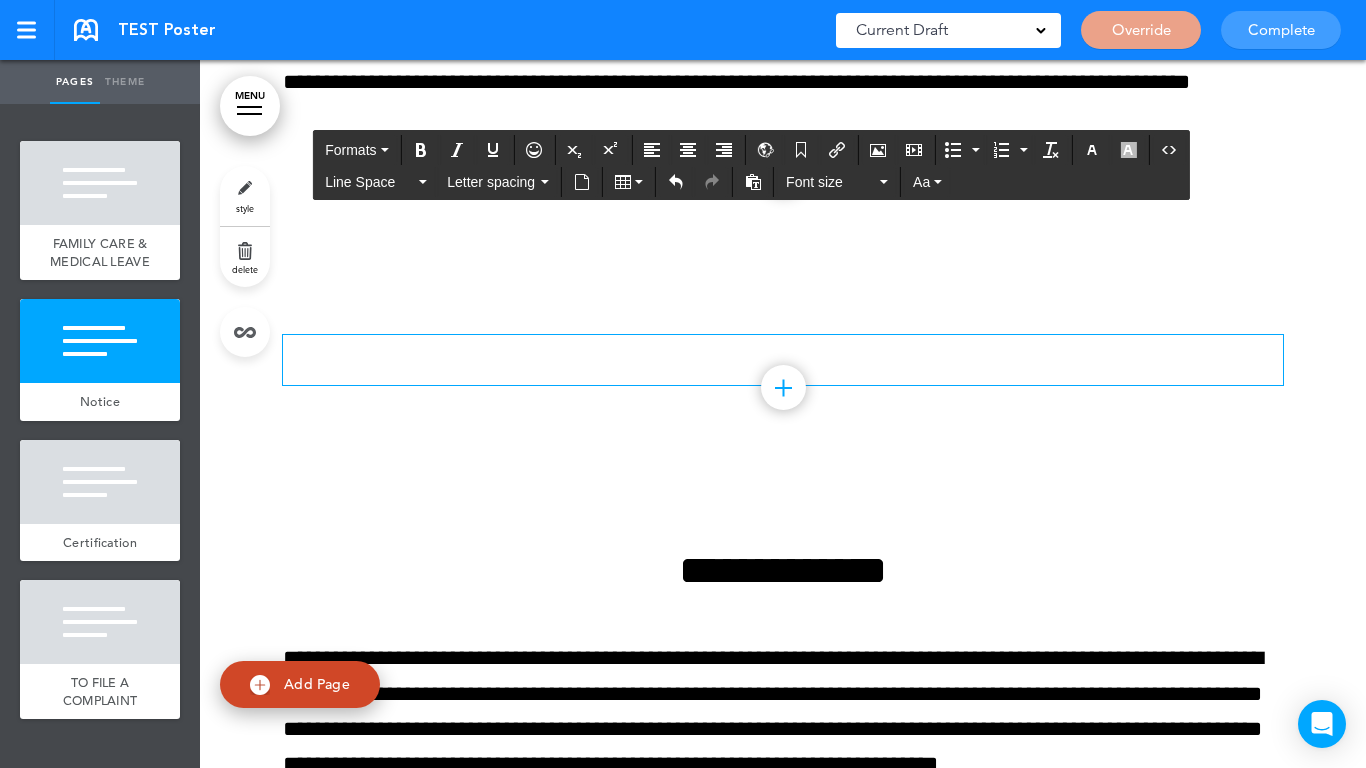 scroll, scrollTop: 1864, scrollLeft: 0, axis: vertical 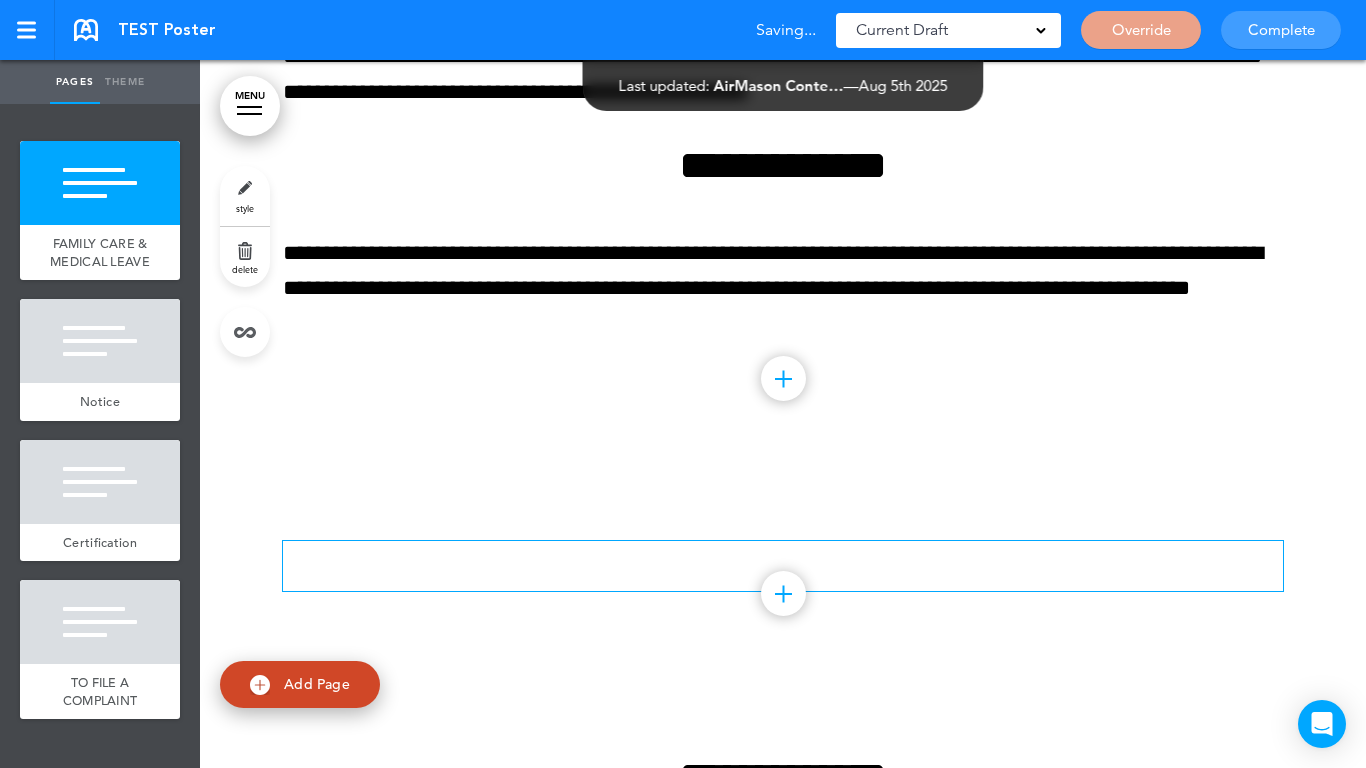 click on "**********" at bounding box center [783, -669] 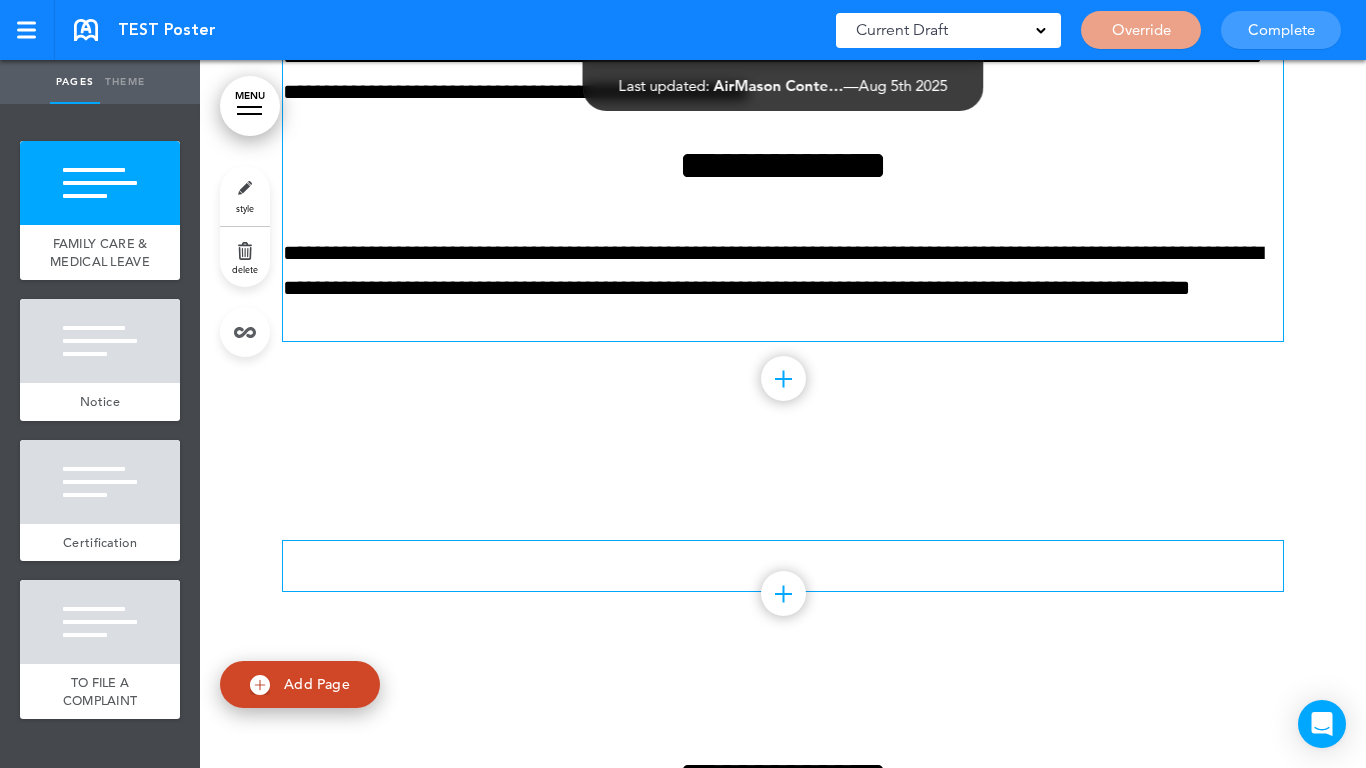 click on "**********" at bounding box center (783, 289) 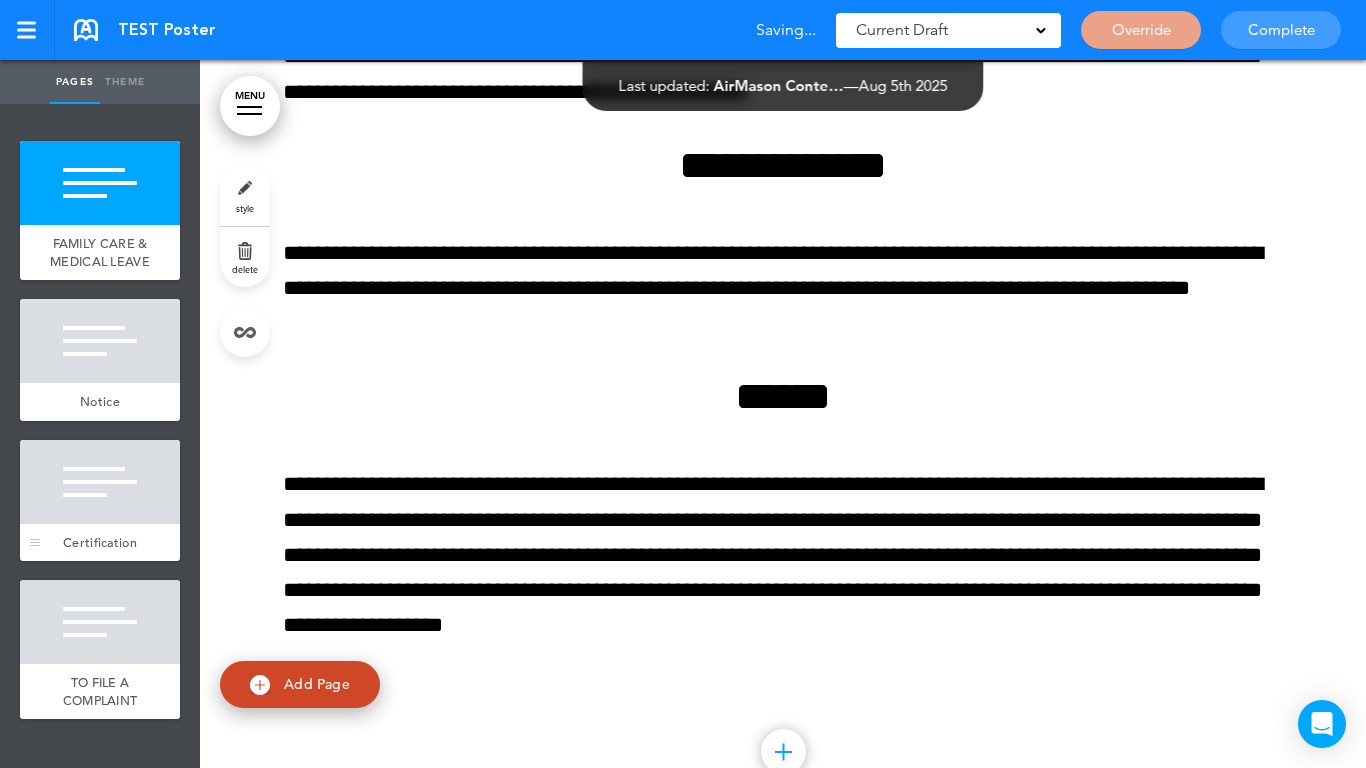 click at bounding box center (100, 482) 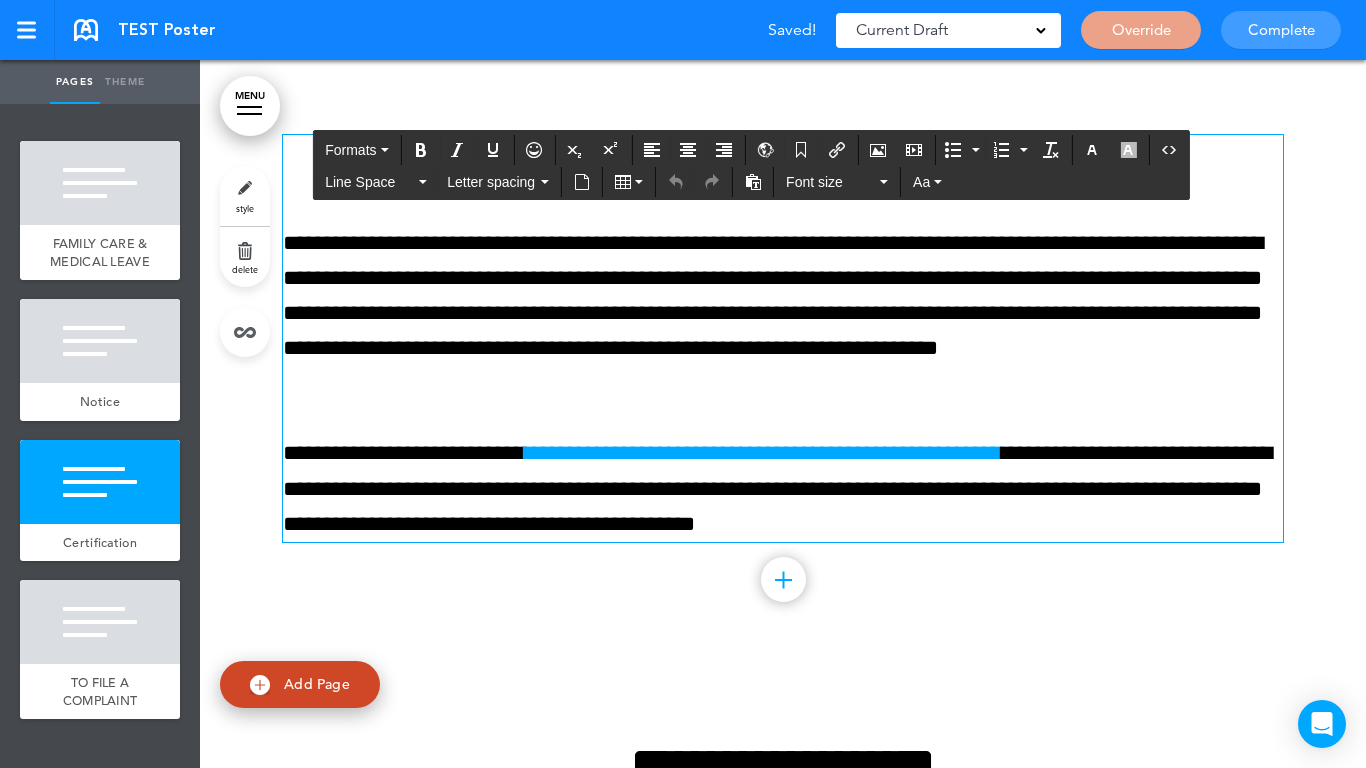 click on "**********" at bounding box center (783, 314) 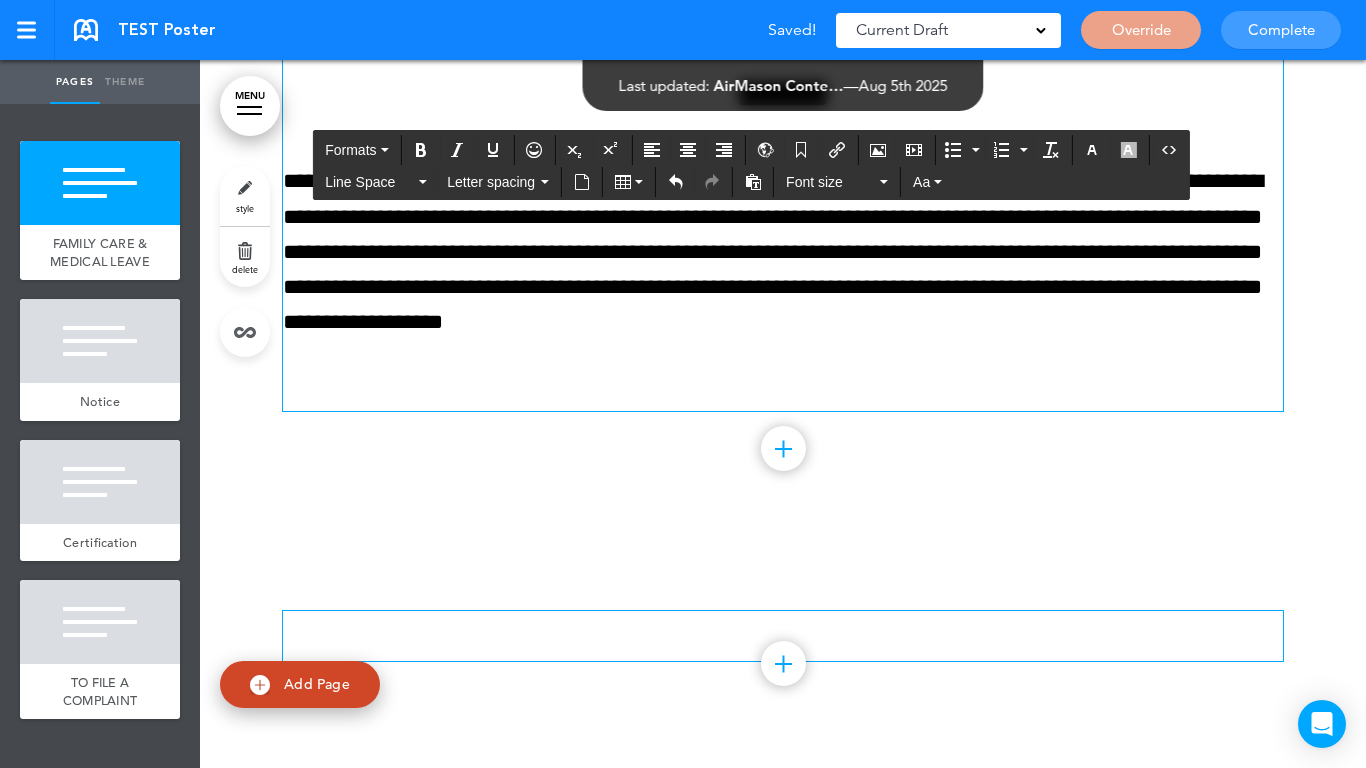 scroll, scrollTop: 2131, scrollLeft: 0, axis: vertical 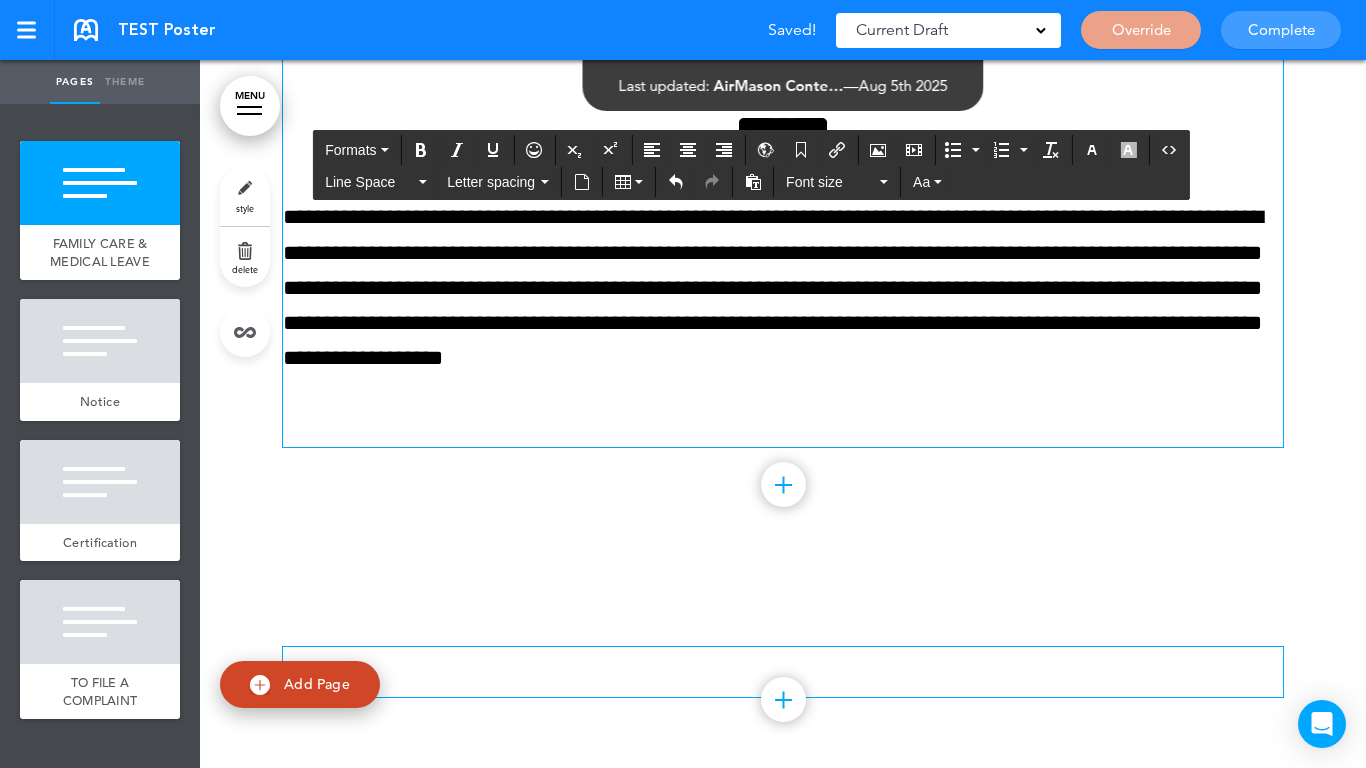 click on "**********" at bounding box center [783, -775] 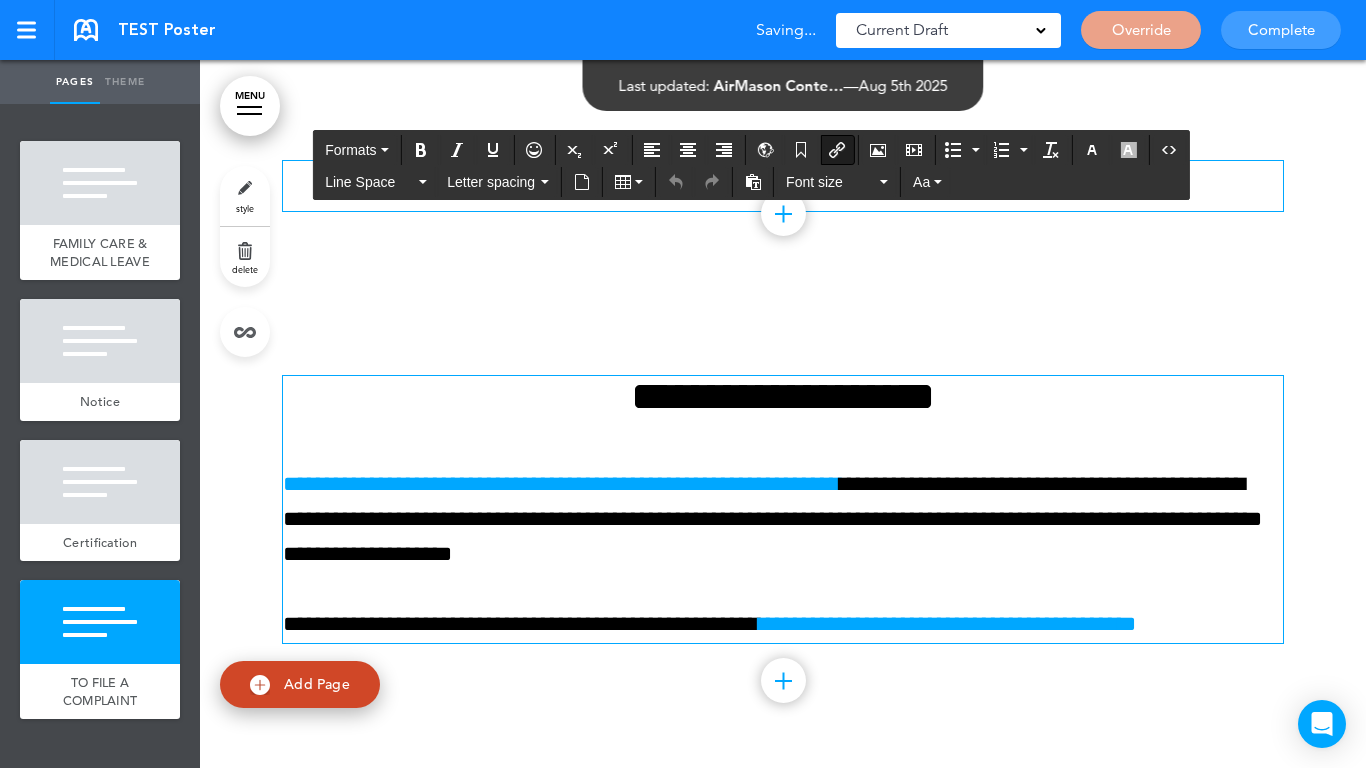 click on "**********" at bounding box center [561, 484] 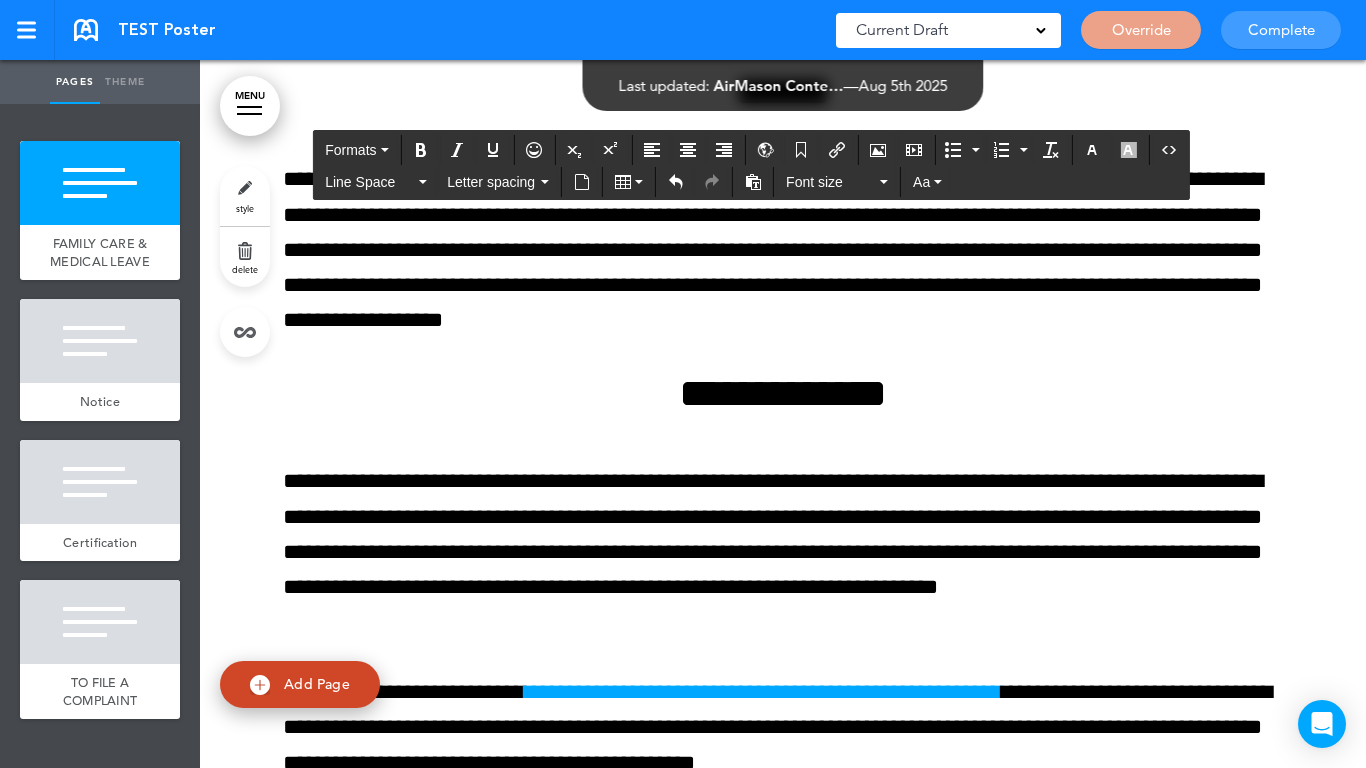 scroll, scrollTop: 2452, scrollLeft: 0, axis: vertical 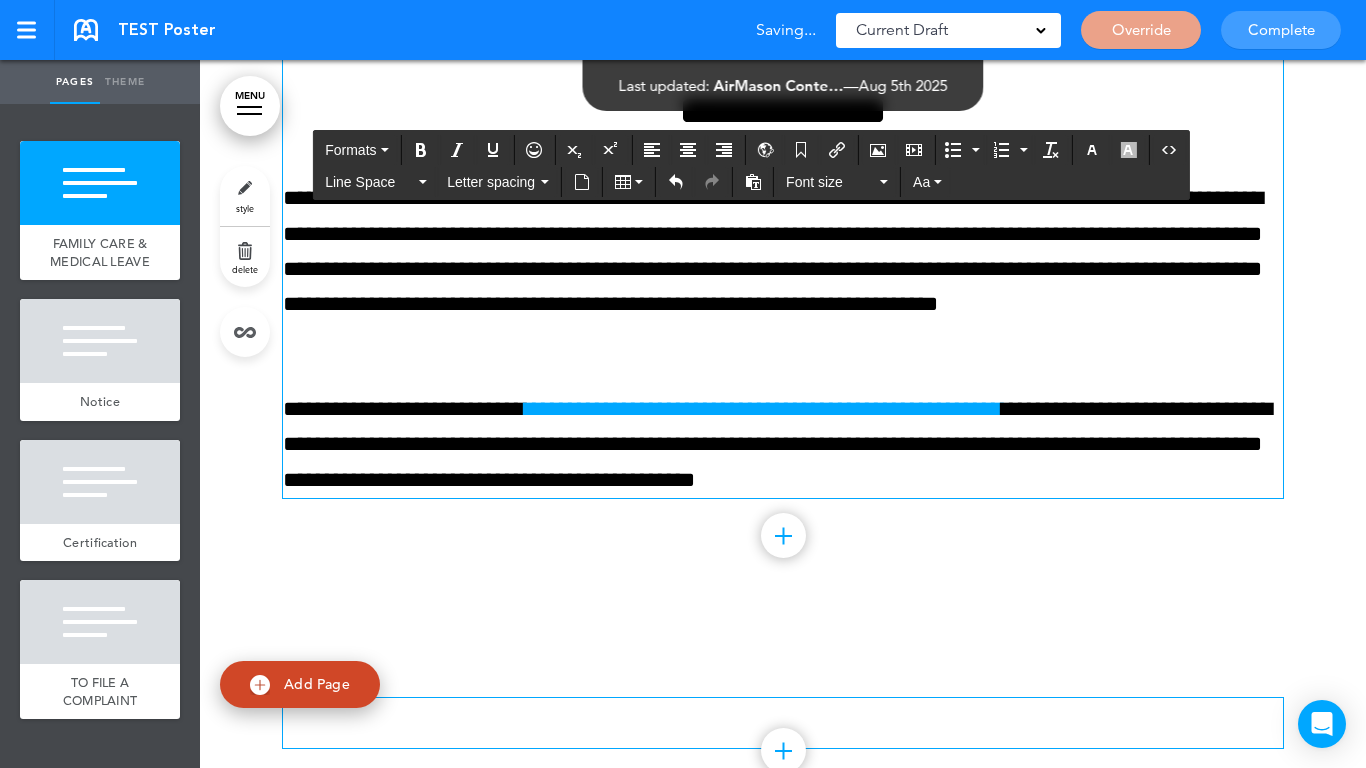 click on "**********" at bounding box center [783, 445] 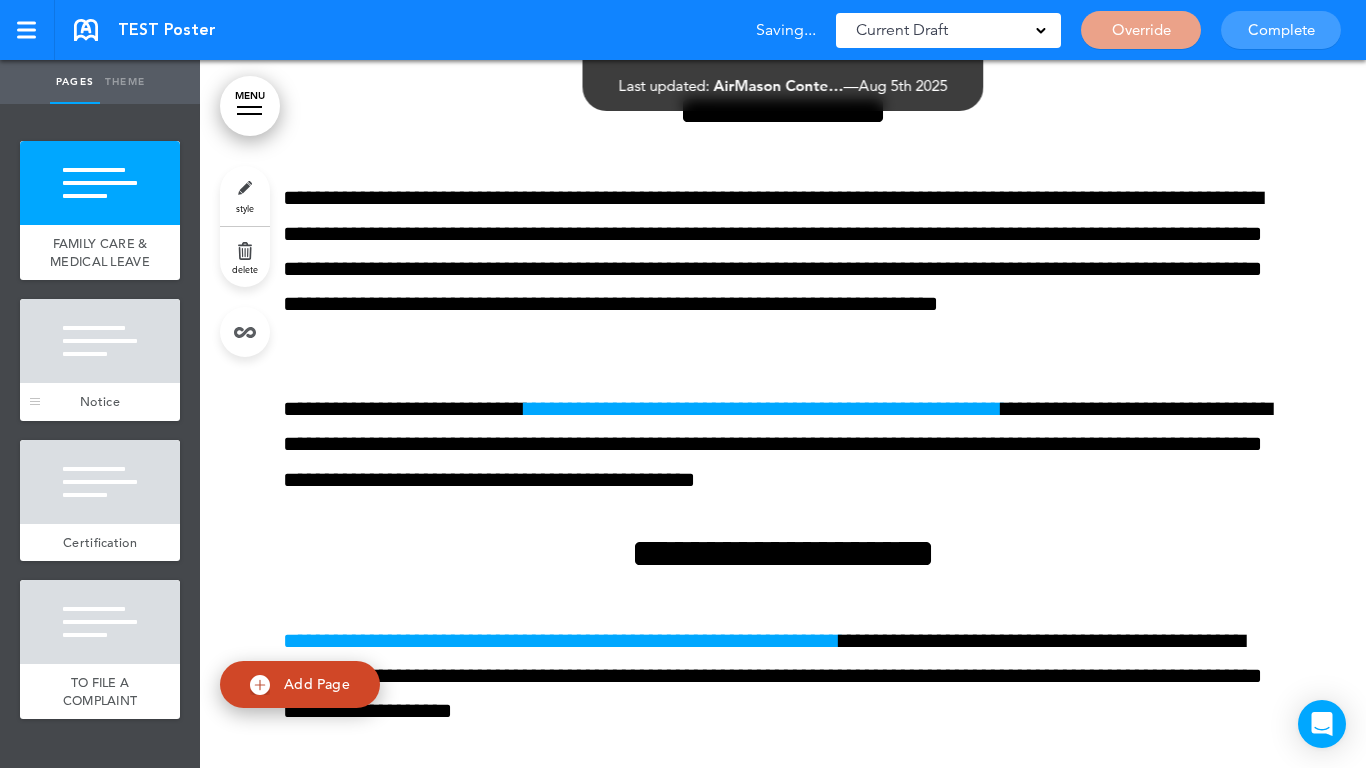 click at bounding box center (100, 341) 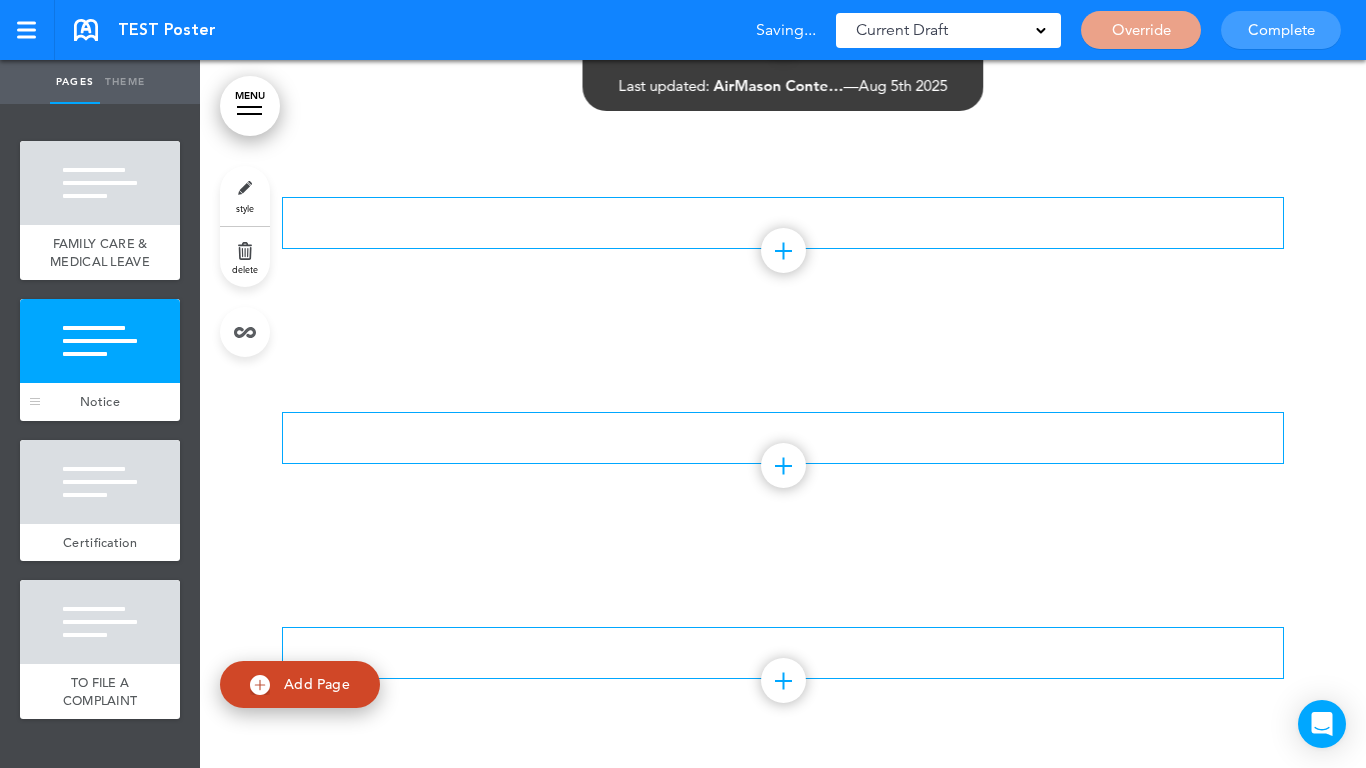 scroll, scrollTop: 3254, scrollLeft: 0, axis: vertical 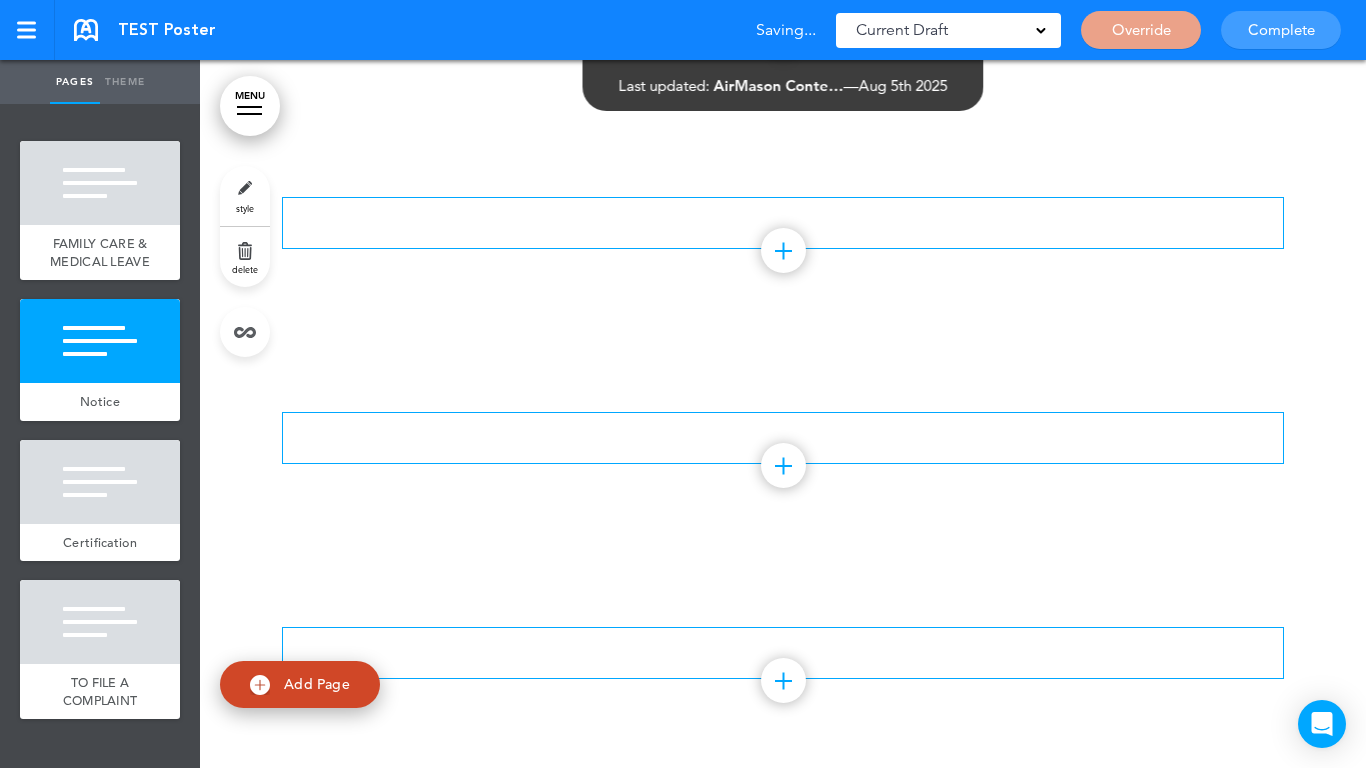 click on "delete" at bounding box center [245, 257] 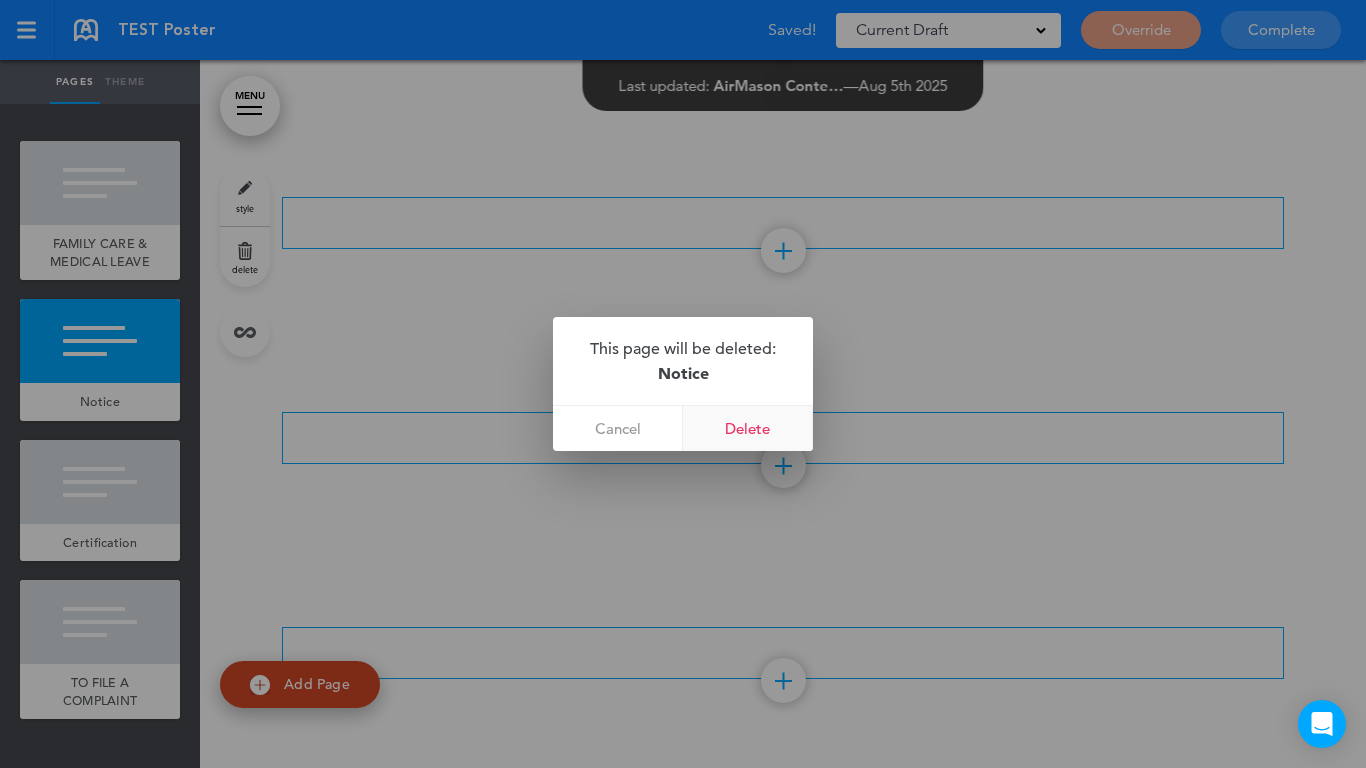 click on "Delete" at bounding box center [748, 428] 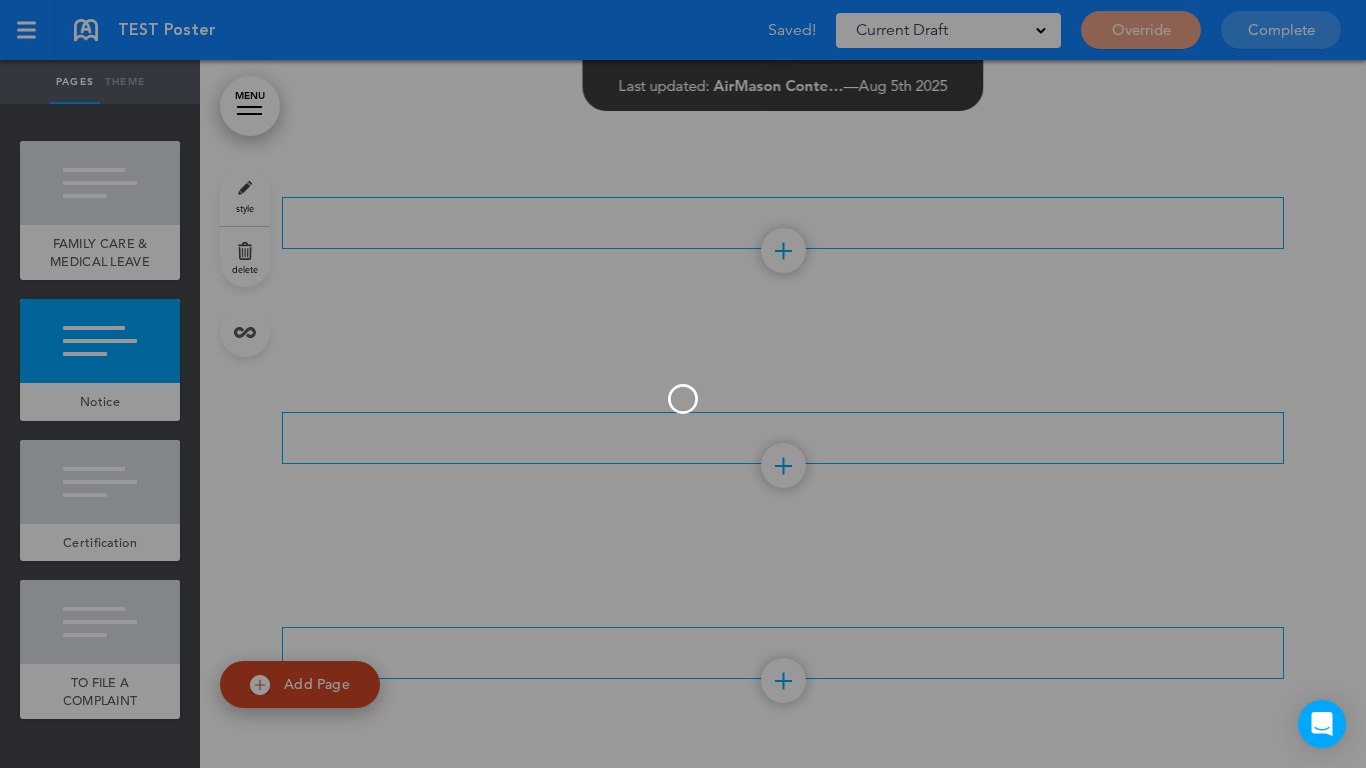 scroll, scrollTop: 3039, scrollLeft: 0, axis: vertical 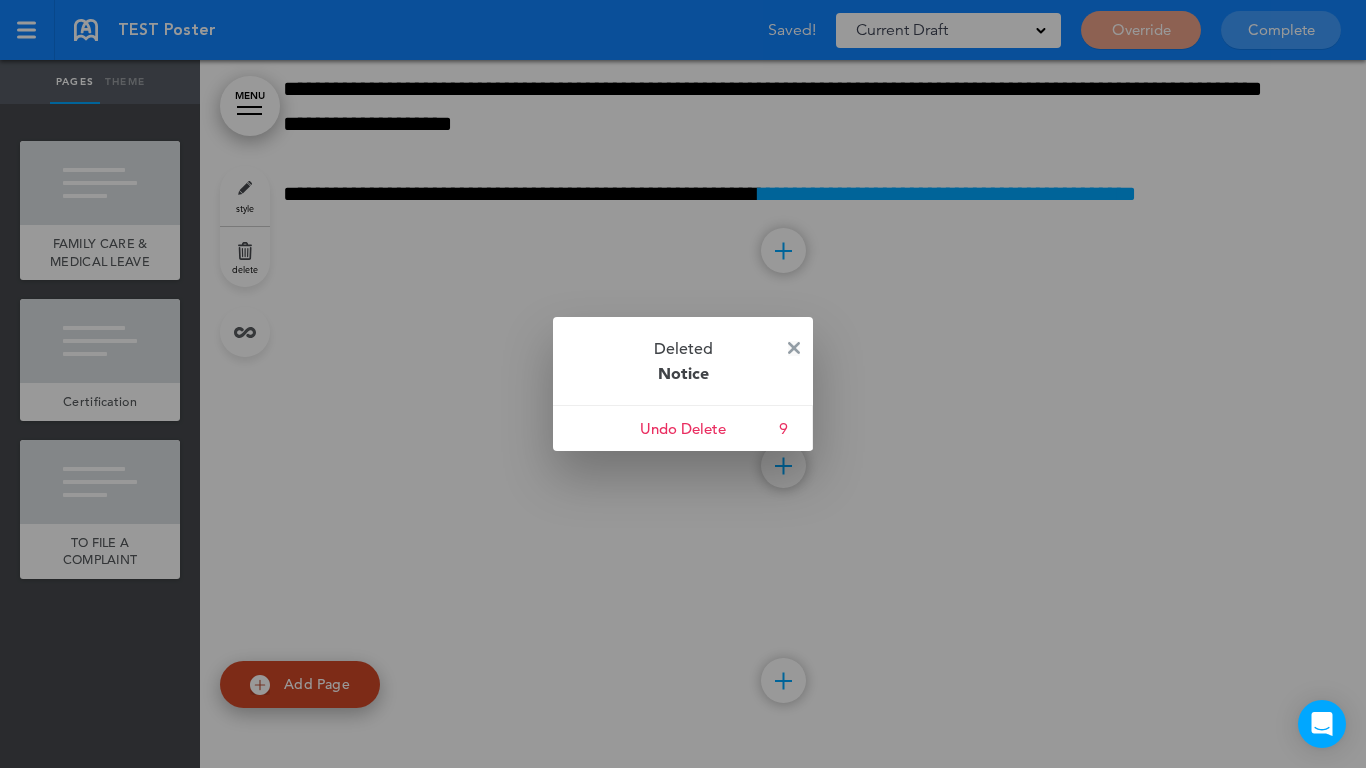 click at bounding box center [794, 348] 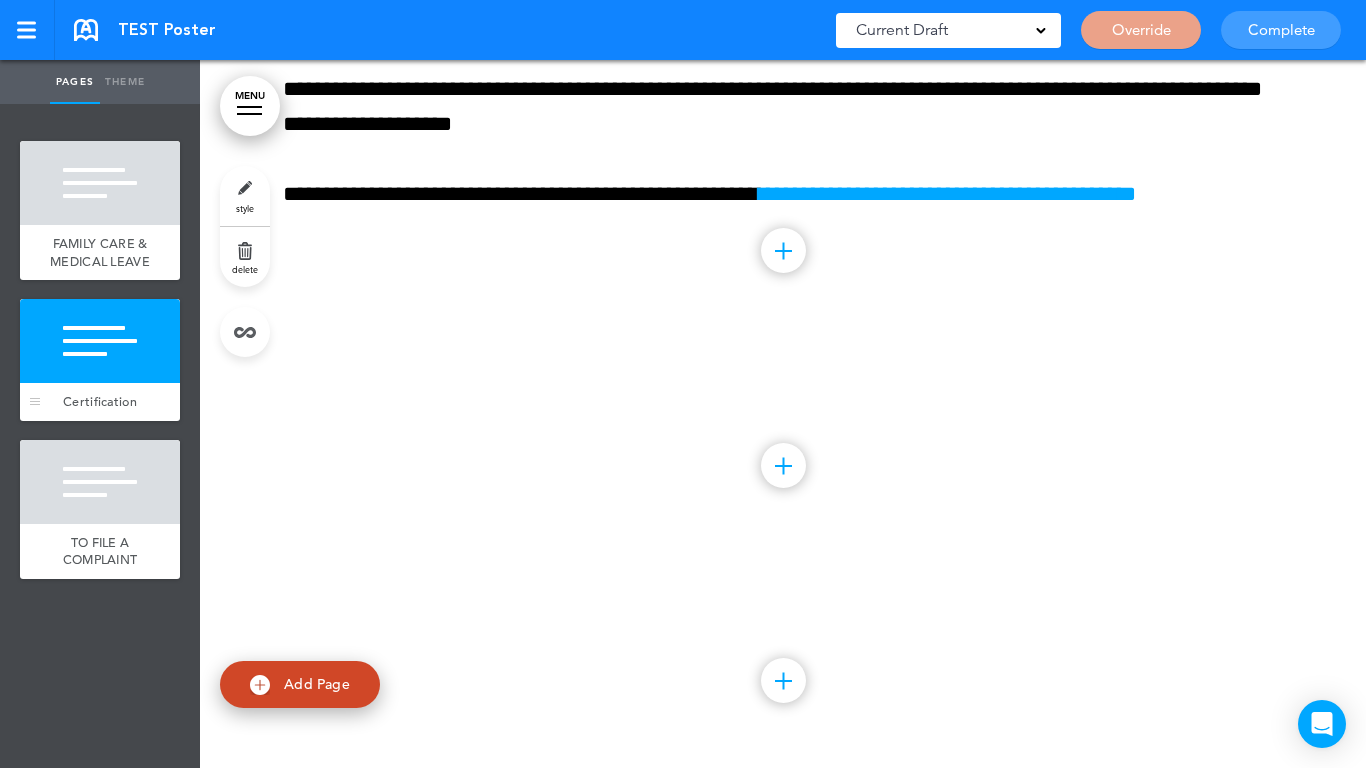 click at bounding box center (100, 341) 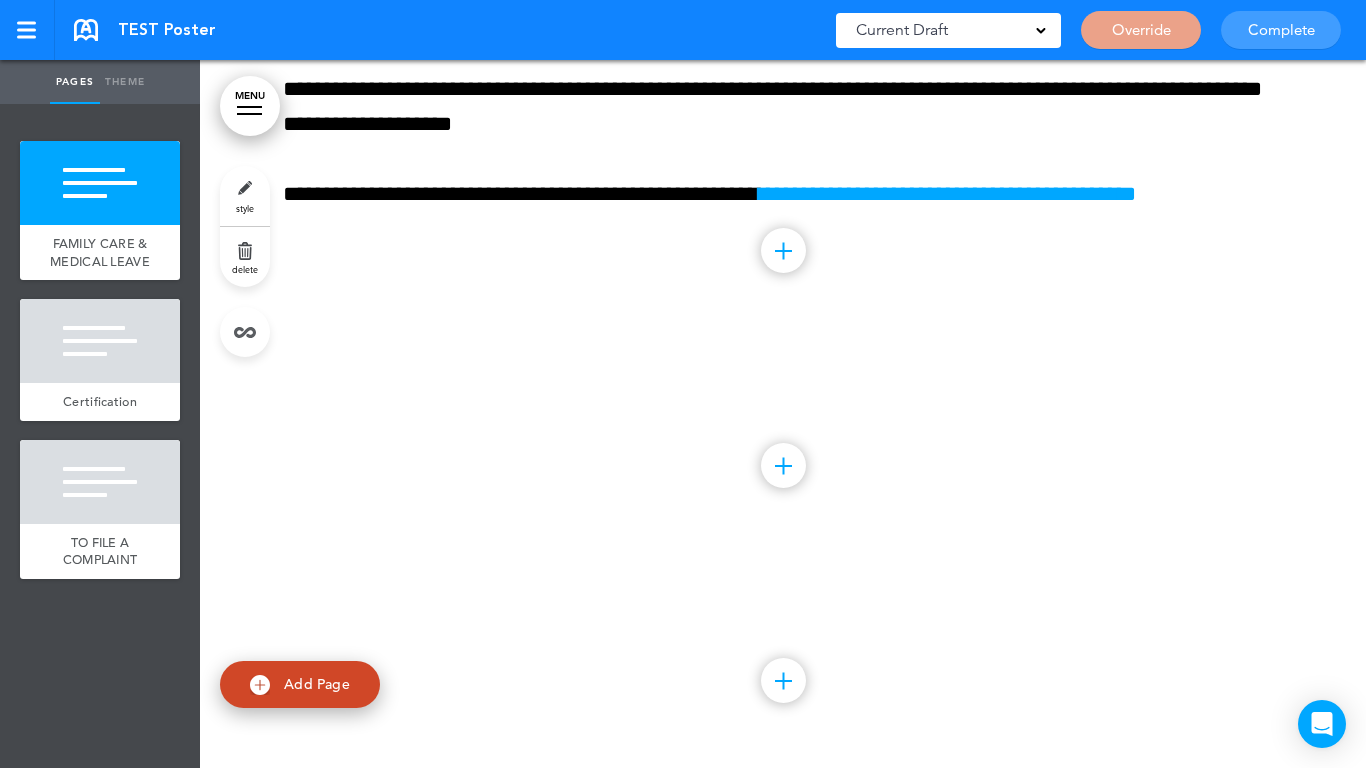 click on "delete" at bounding box center (245, 257) 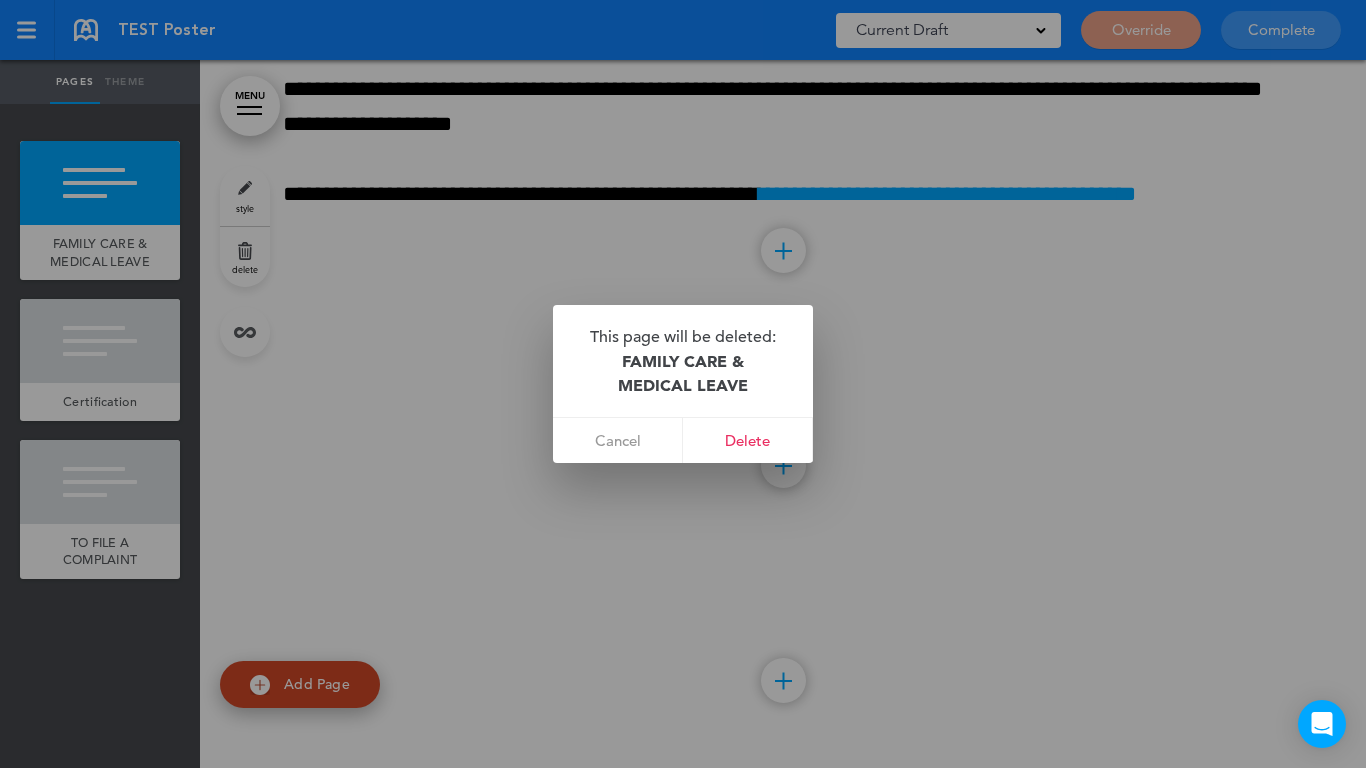 click at bounding box center (683, 384) 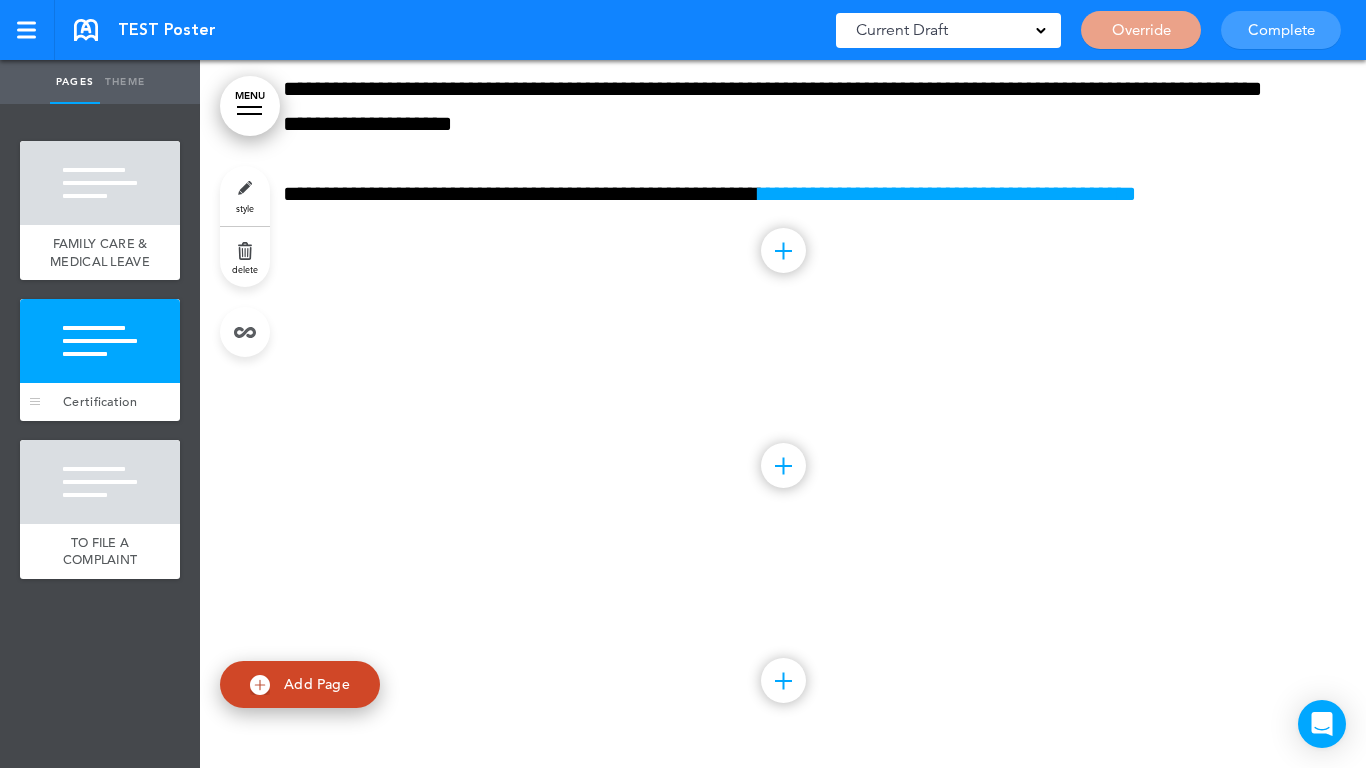 click at bounding box center (100, 341) 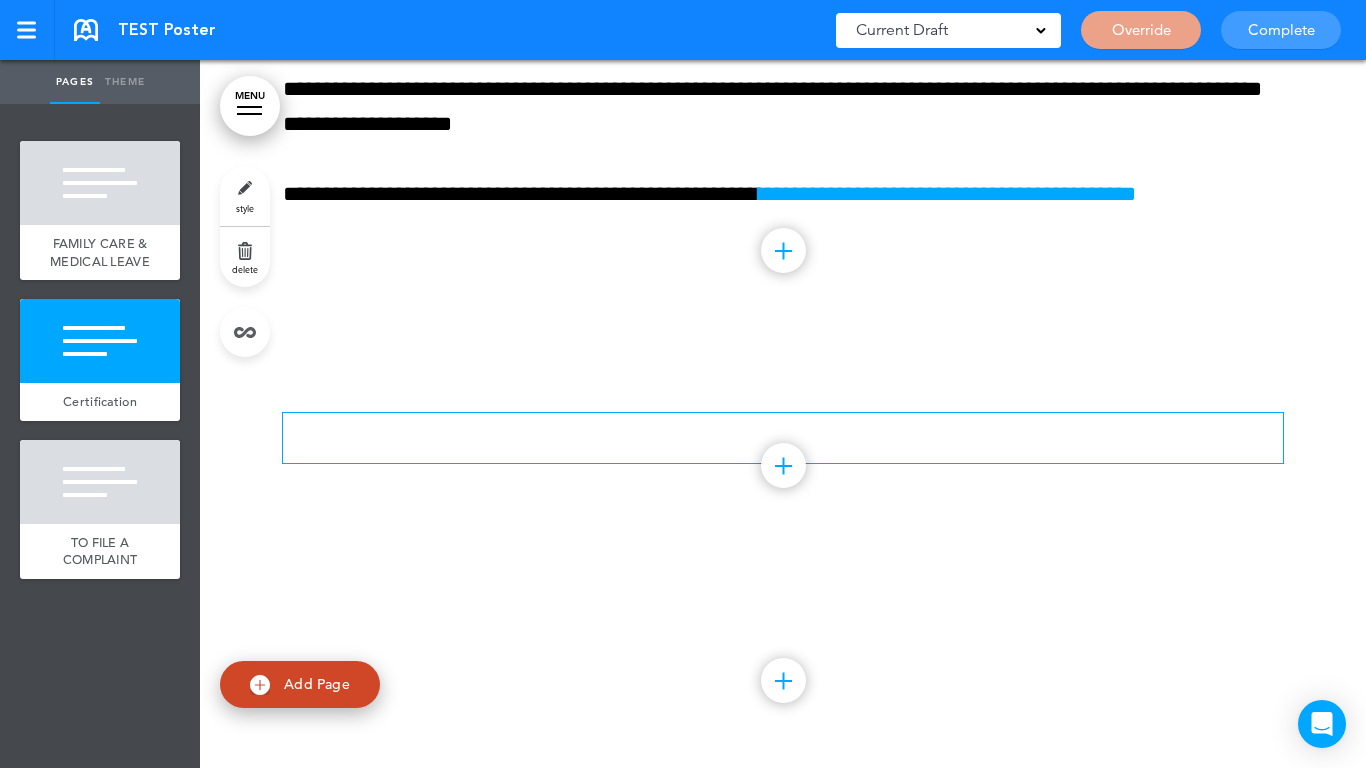 click at bounding box center (783, 430) 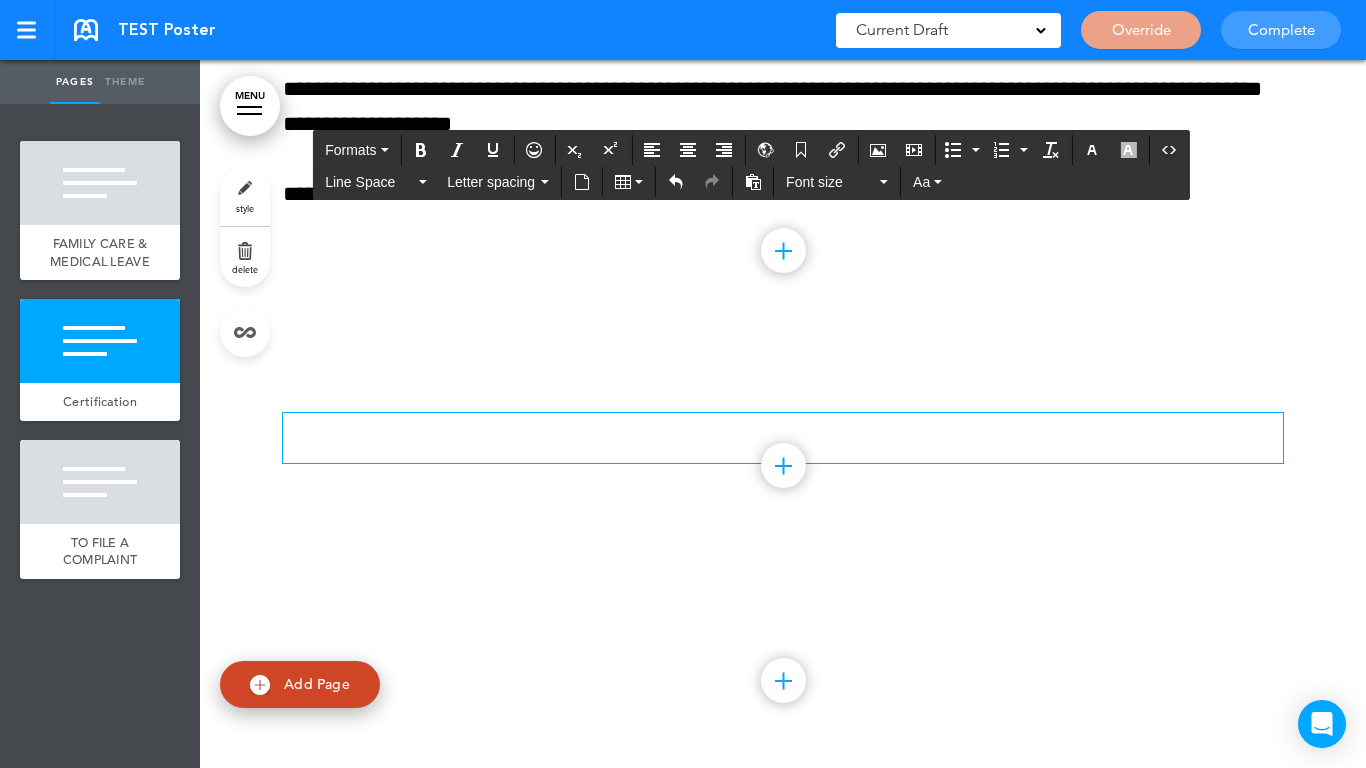 click at bounding box center (783, 430) 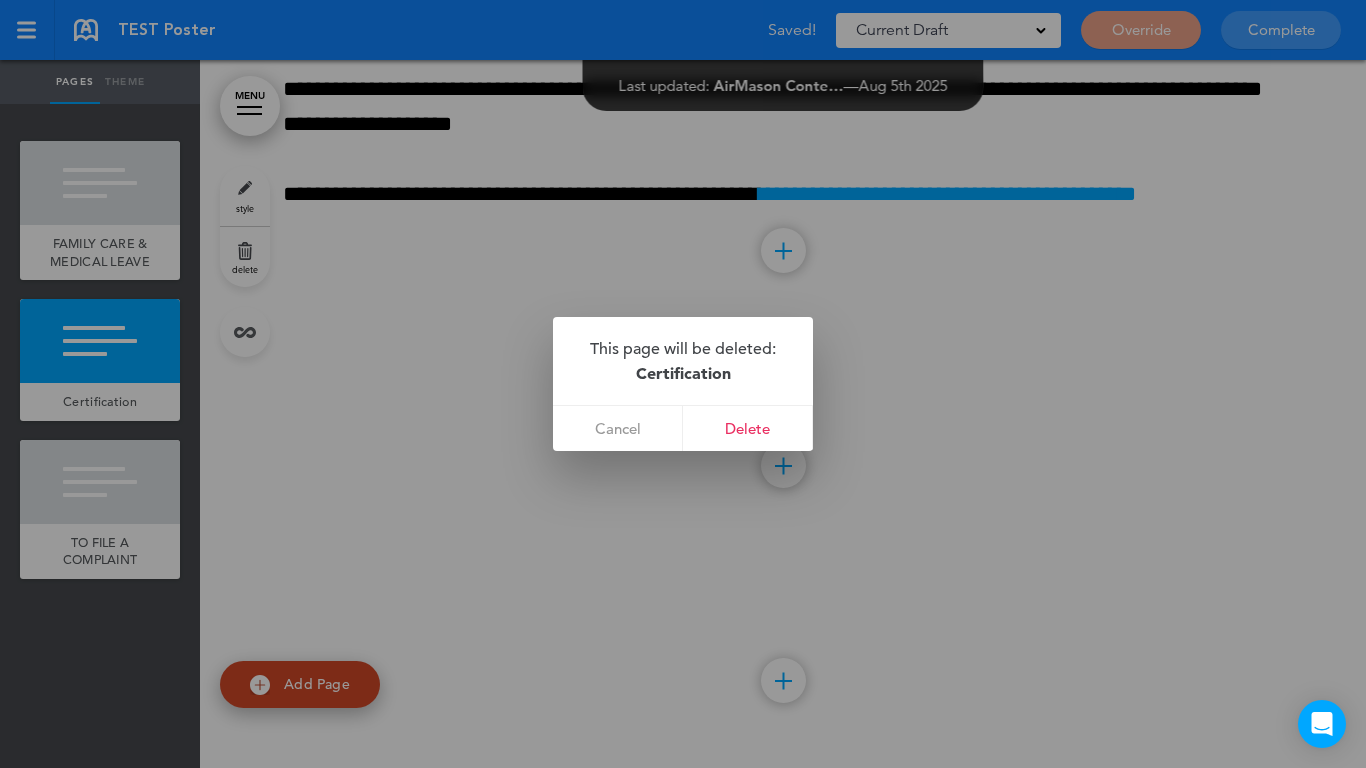 click on "Delete" at bounding box center [748, 428] 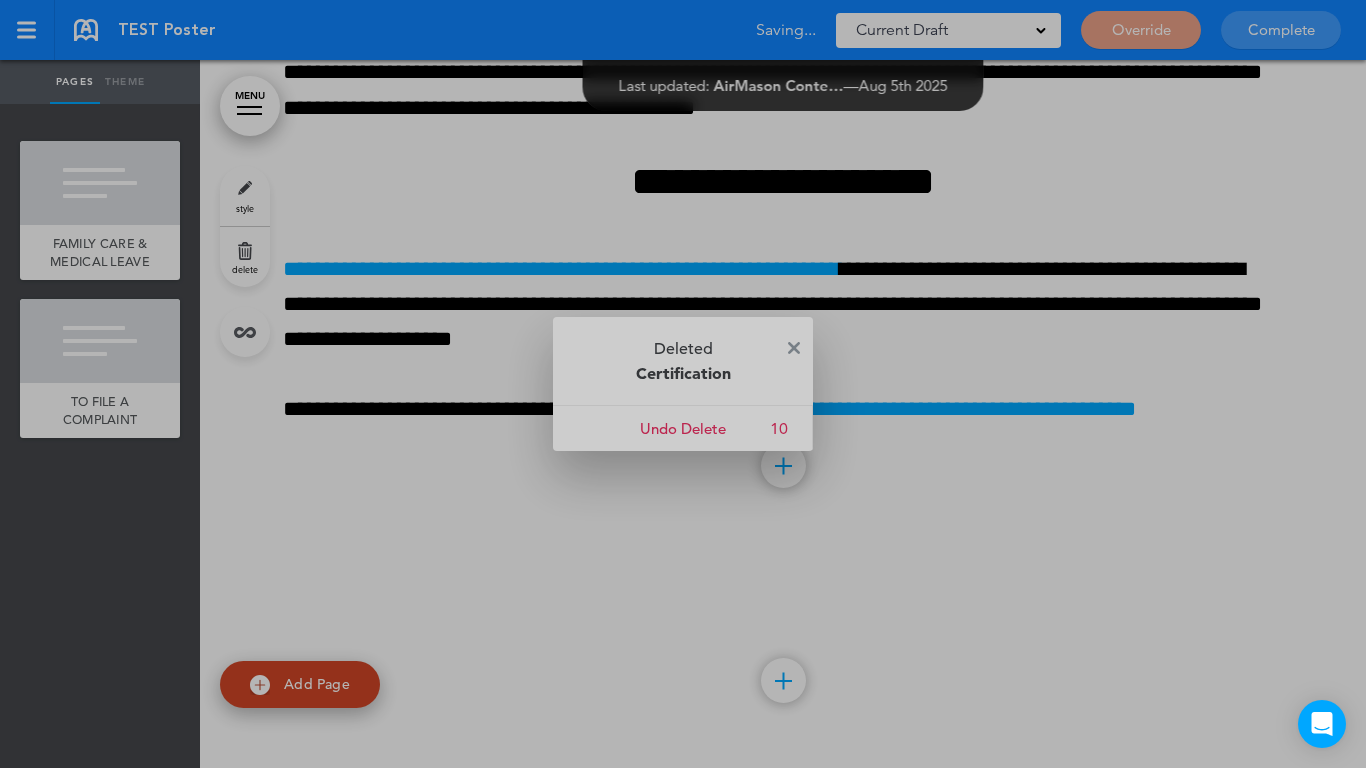scroll, scrollTop: 2824, scrollLeft: 0, axis: vertical 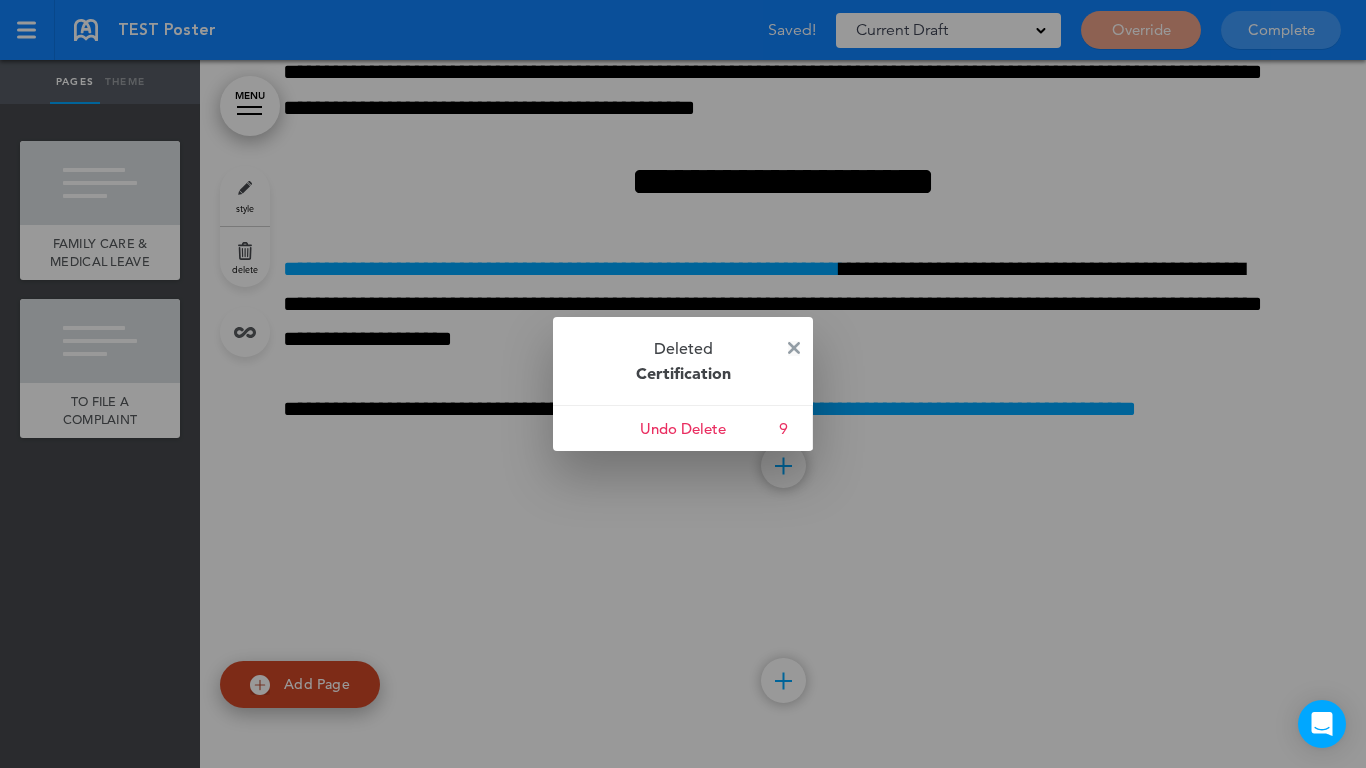 click at bounding box center [794, 348] 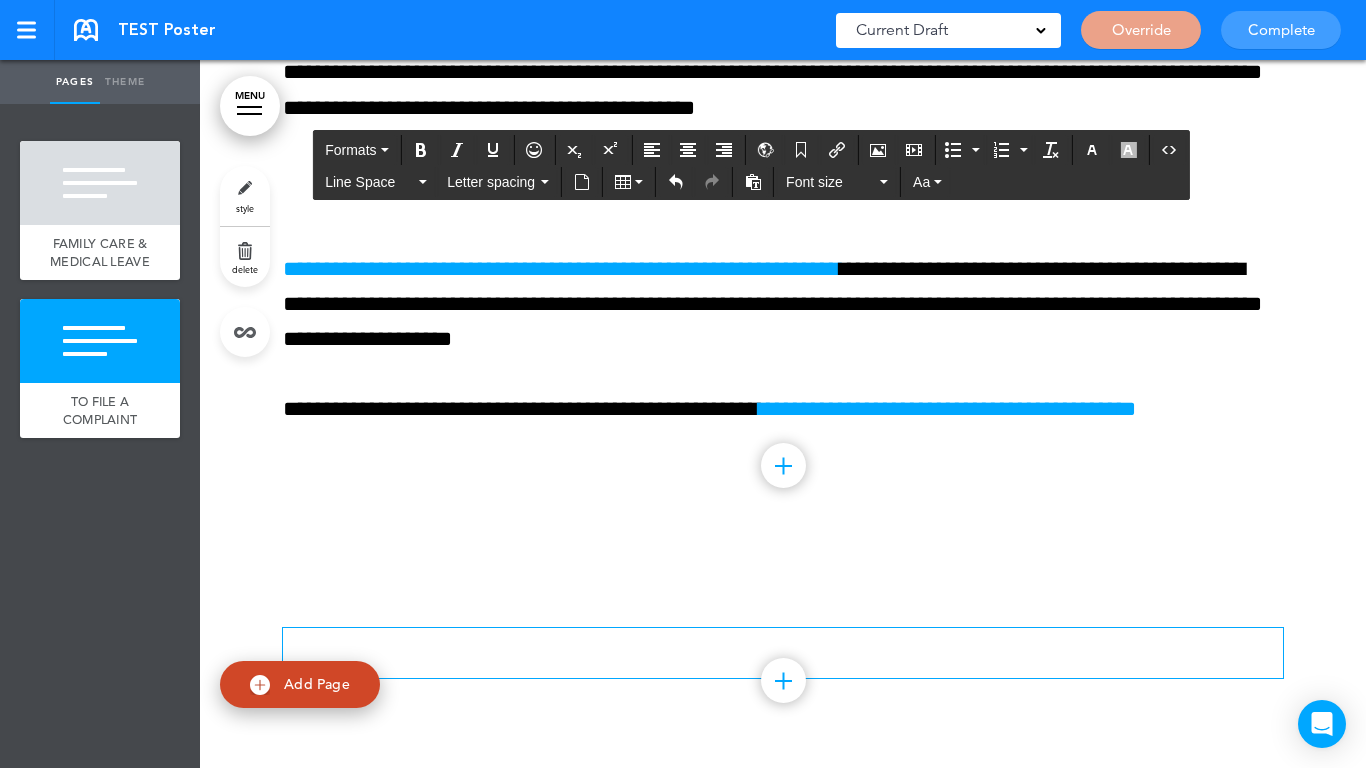 click at bounding box center (783, 645) 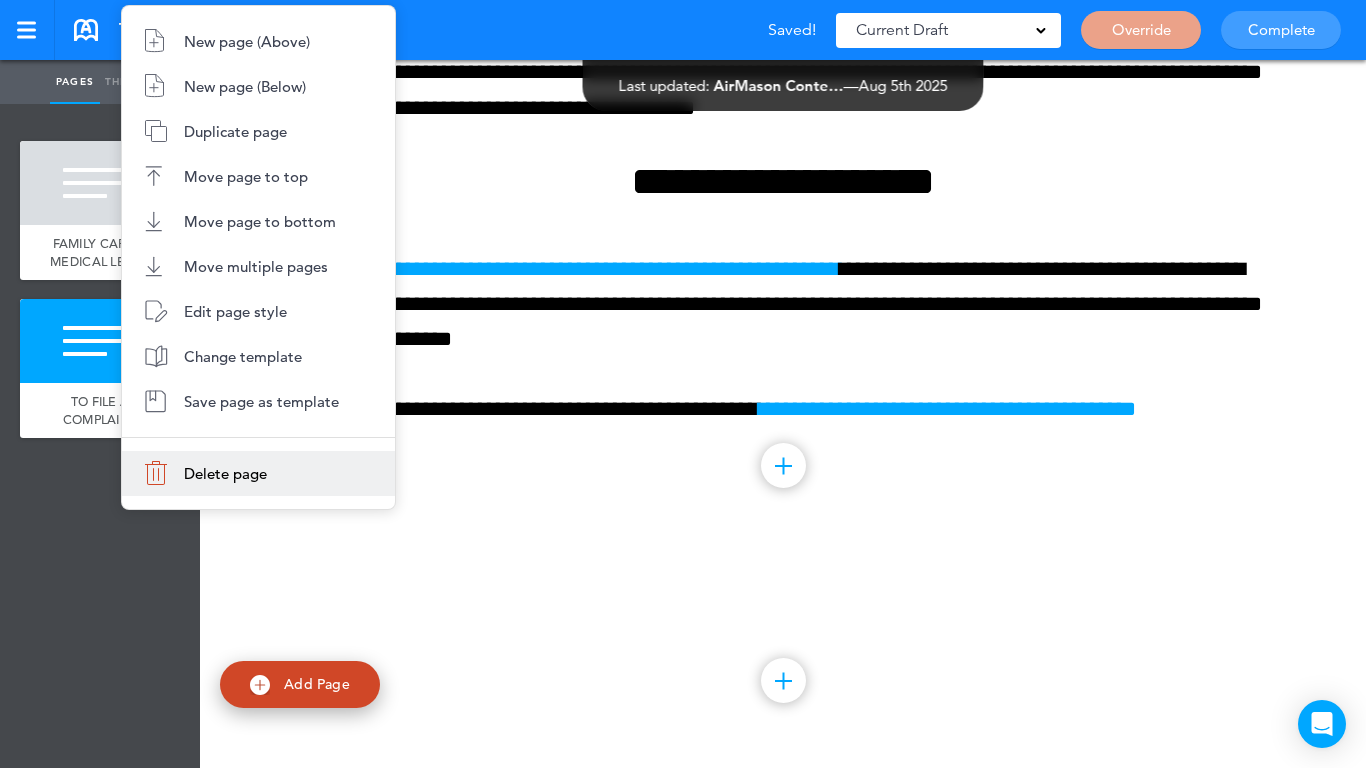 click on "Delete page" at bounding box center (258, 473) 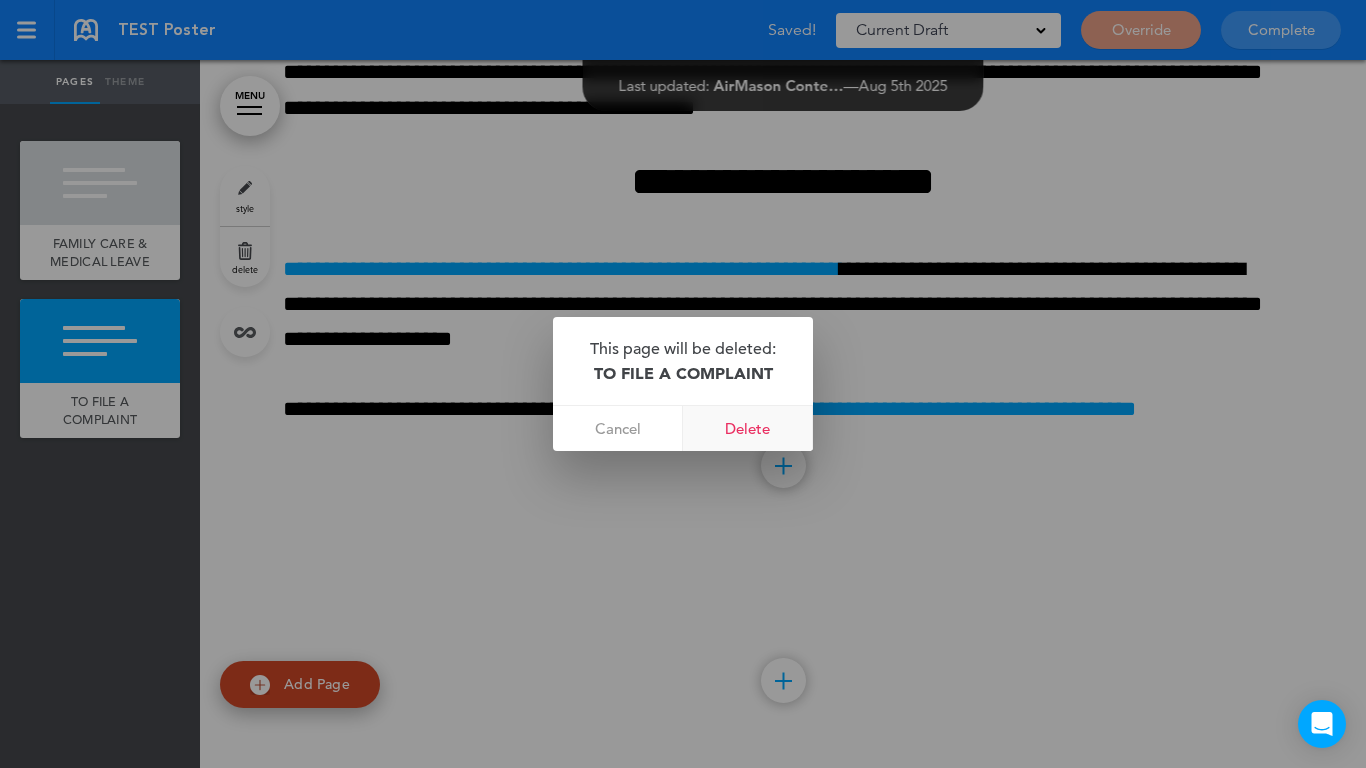 click on "Delete" at bounding box center (748, 428) 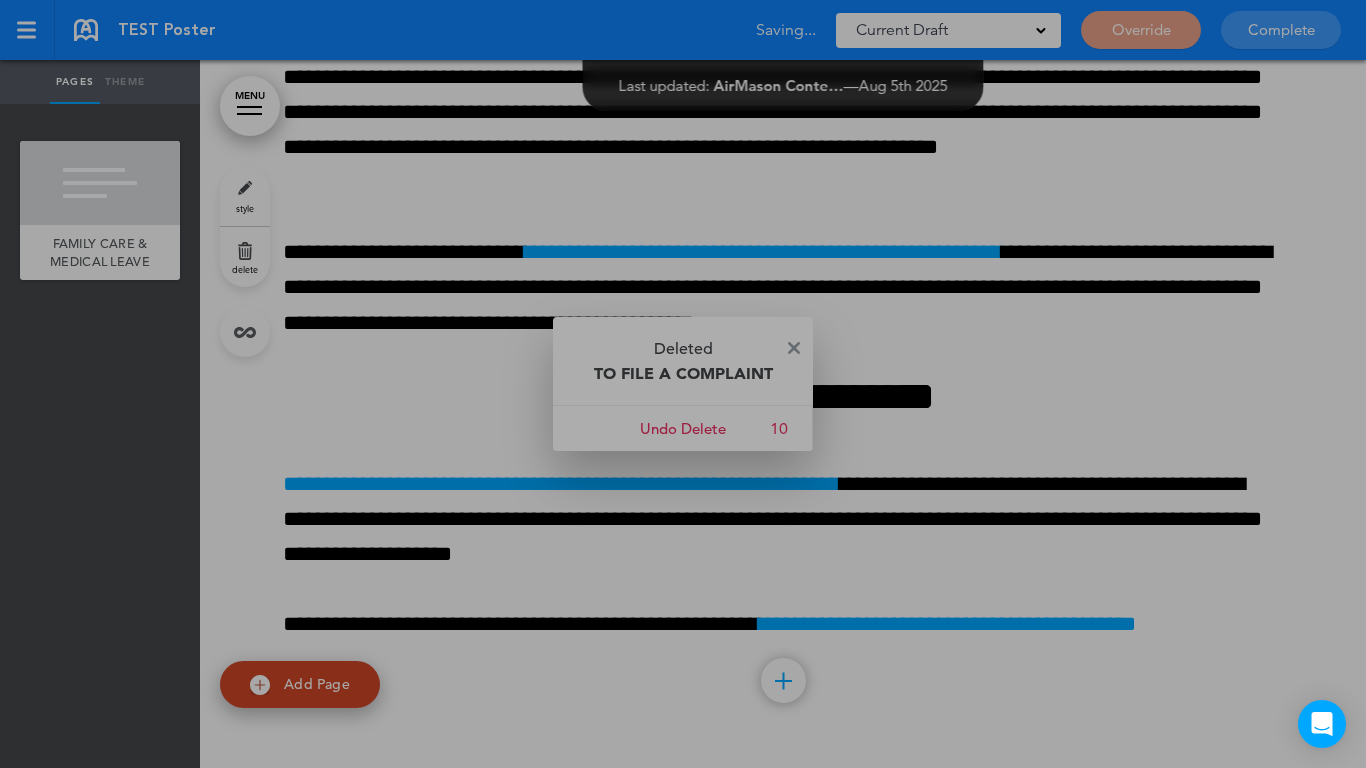 scroll, scrollTop: 2609, scrollLeft: 0, axis: vertical 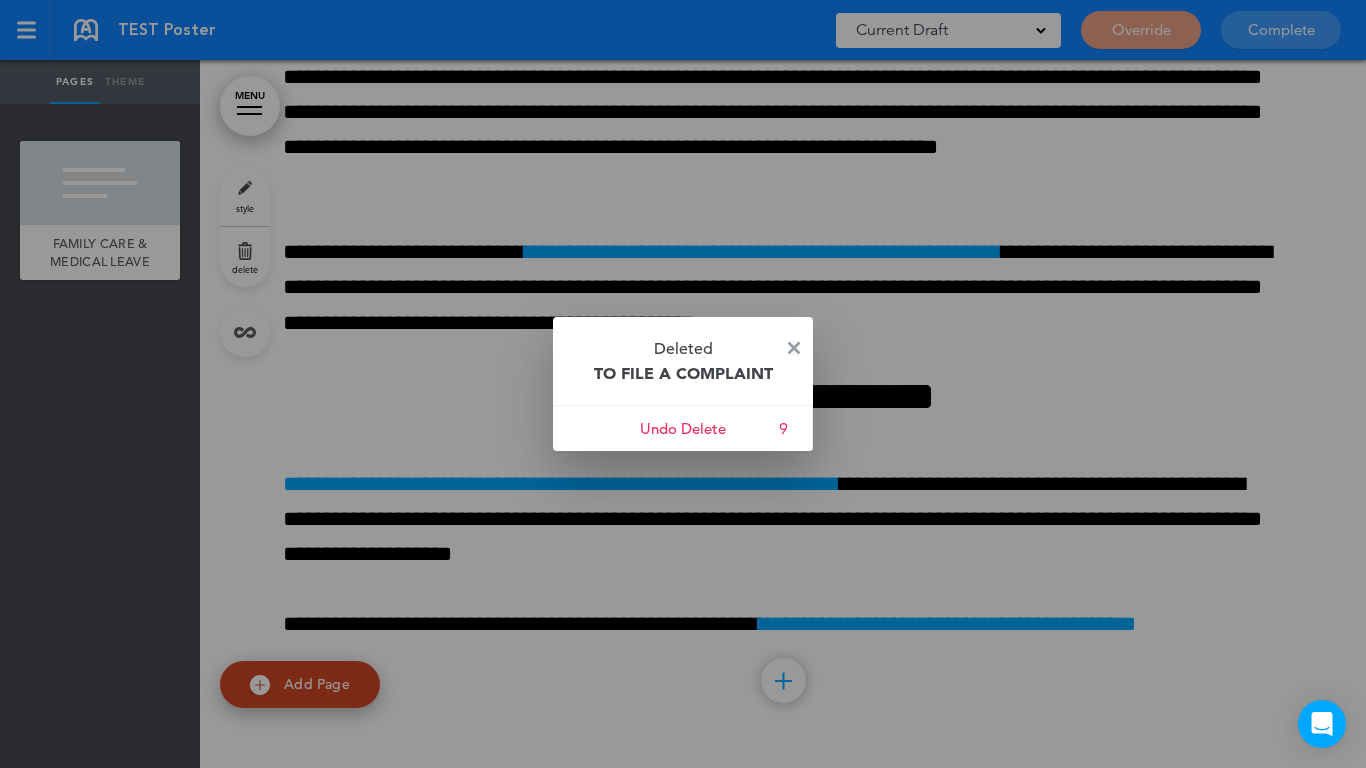 click at bounding box center (794, 348) 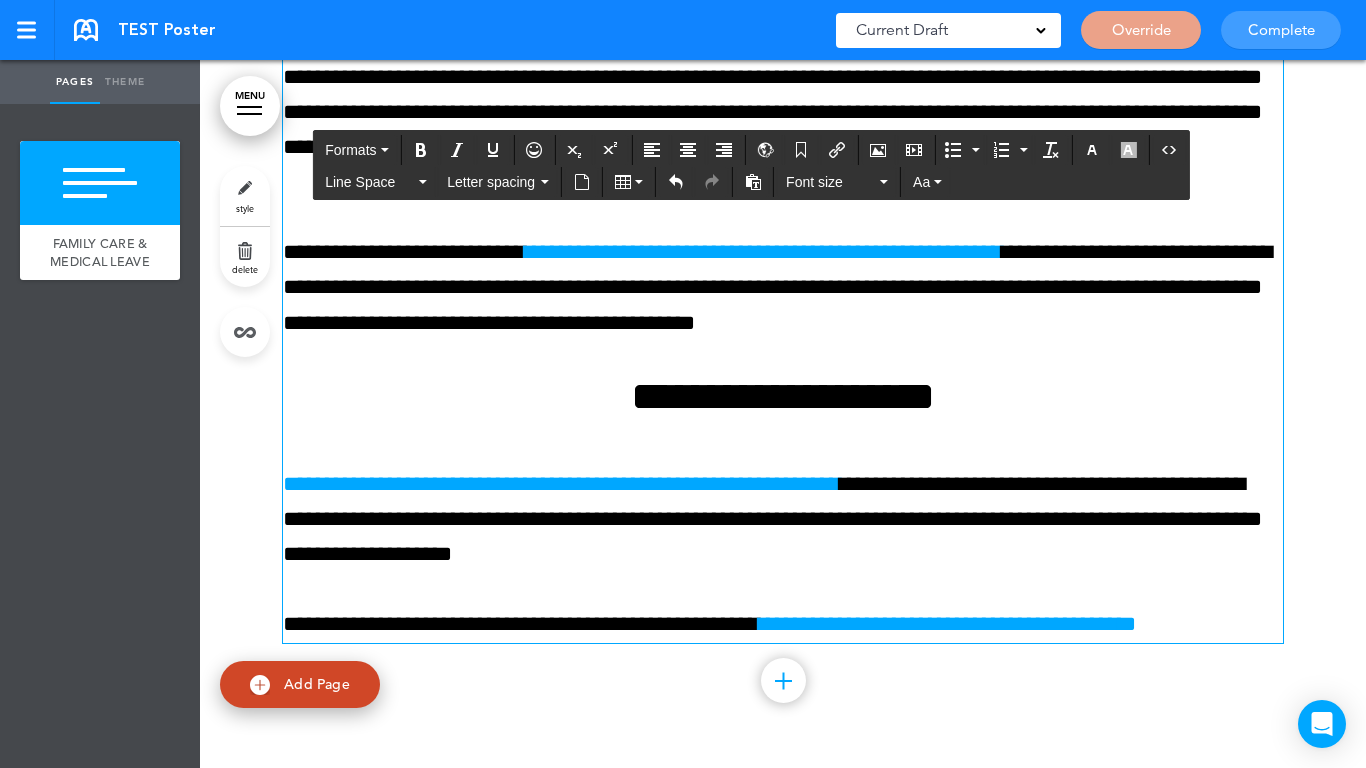 click on "**********" at bounding box center (783, 396) 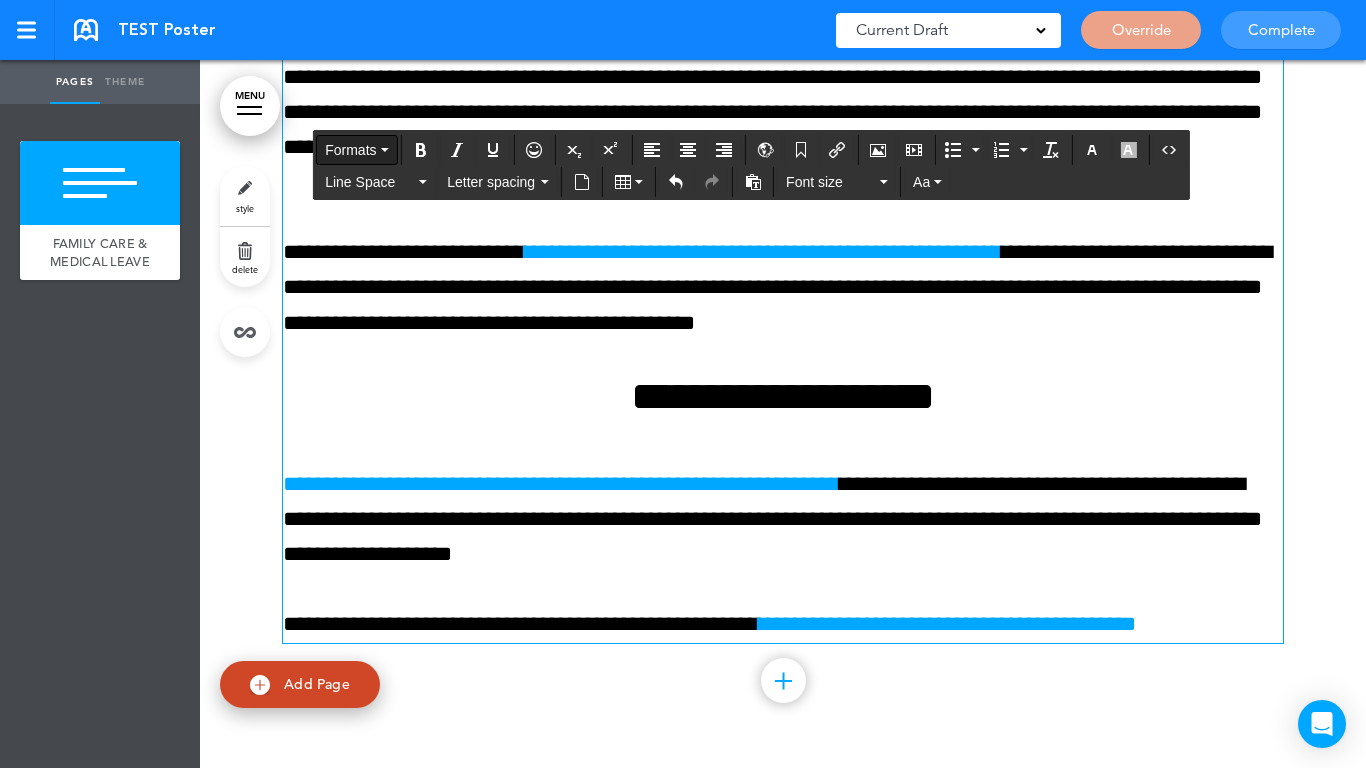 click on "Formats" at bounding box center (350, 150) 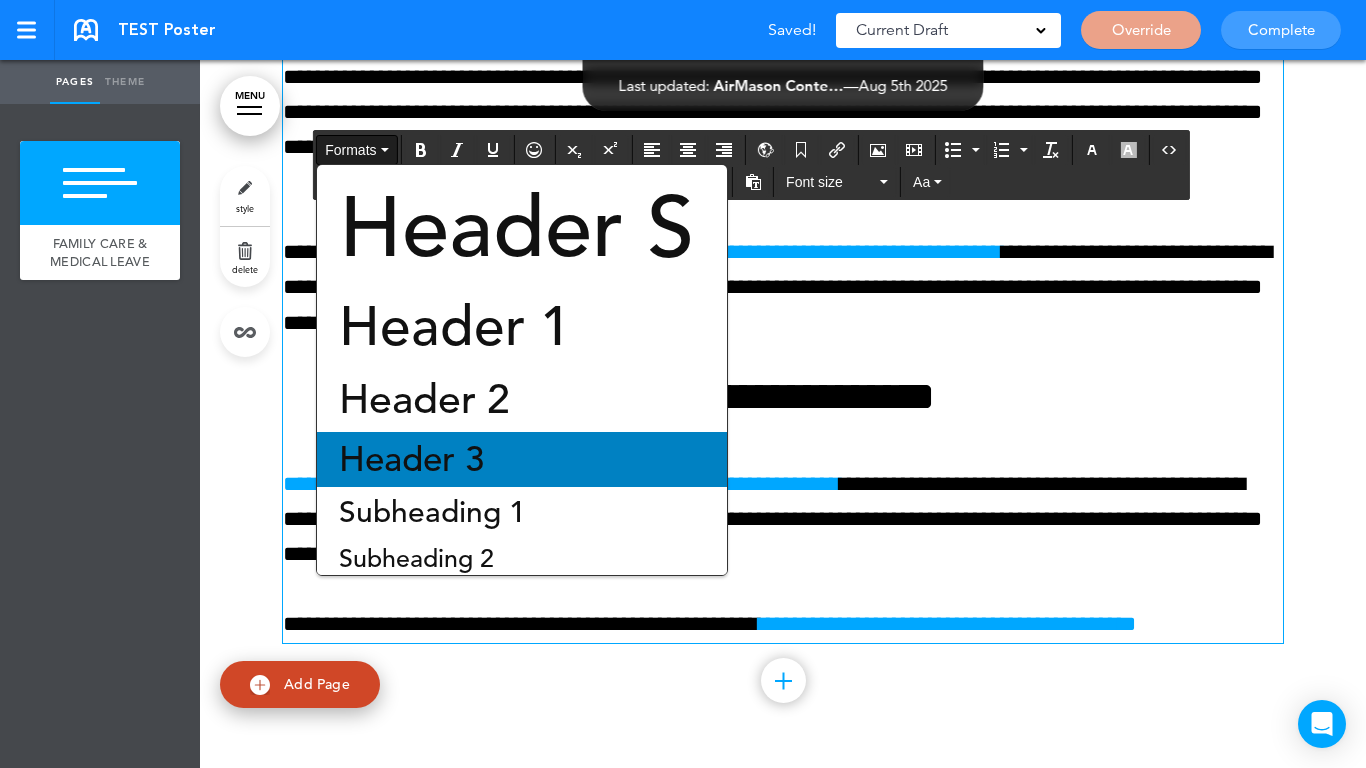click on "Header 3" at bounding box center [411, 459] 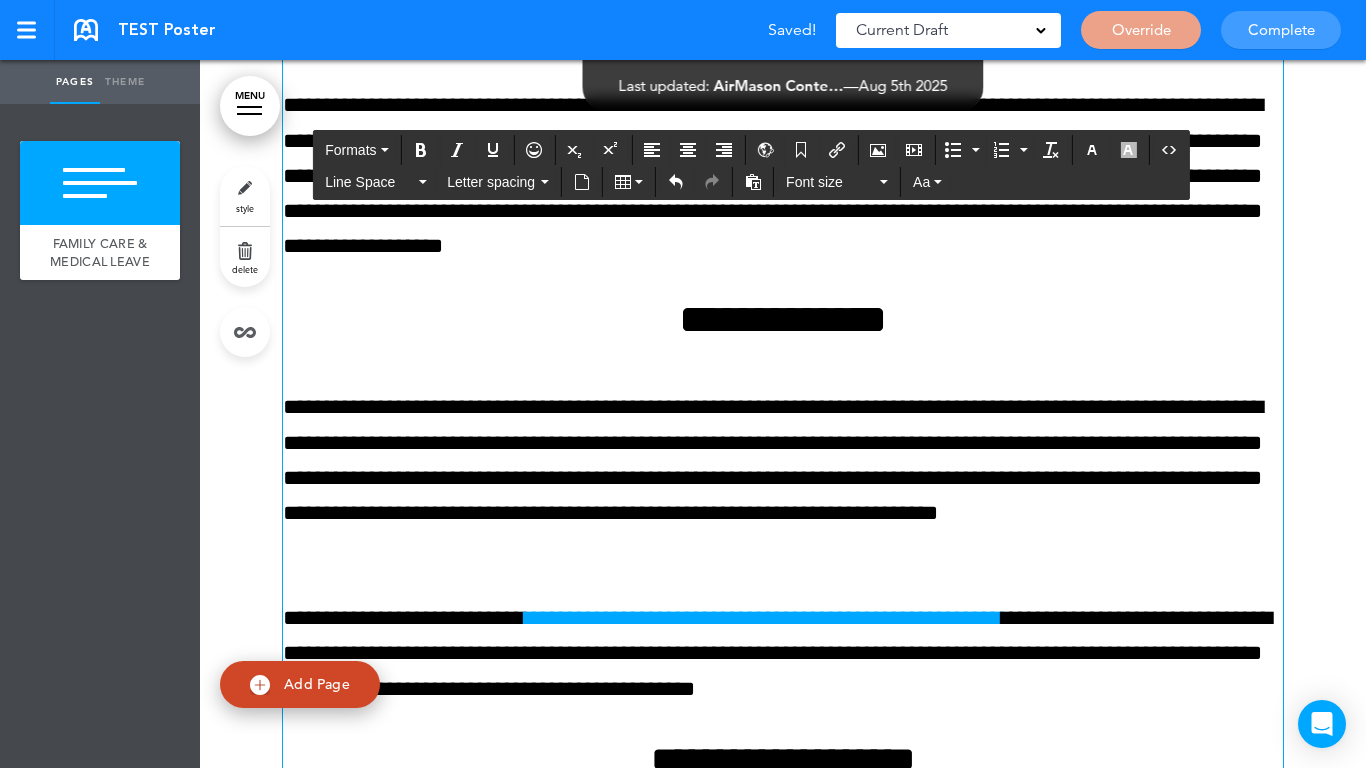 scroll, scrollTop: 2203, scrollLeft: 0, axis: vertical 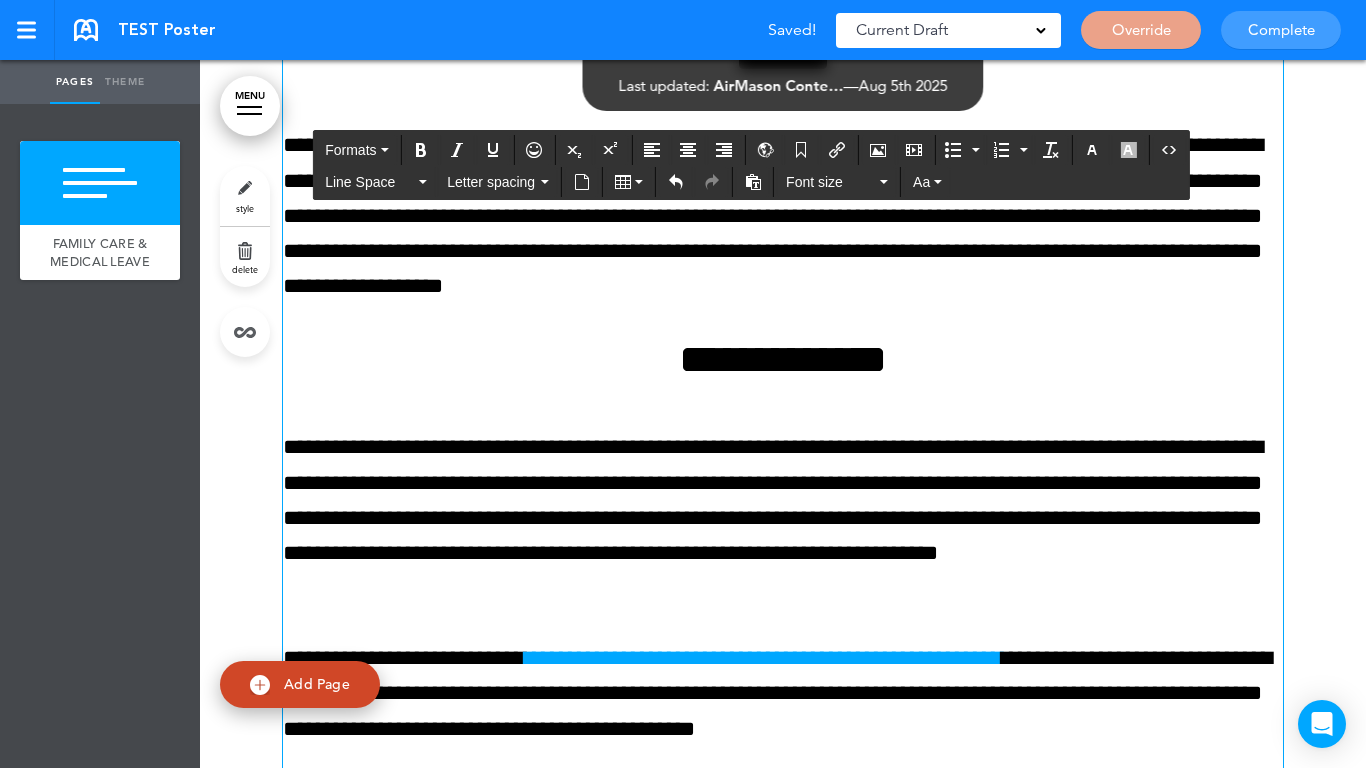 click on "**********" at bounding box center (783, 359) 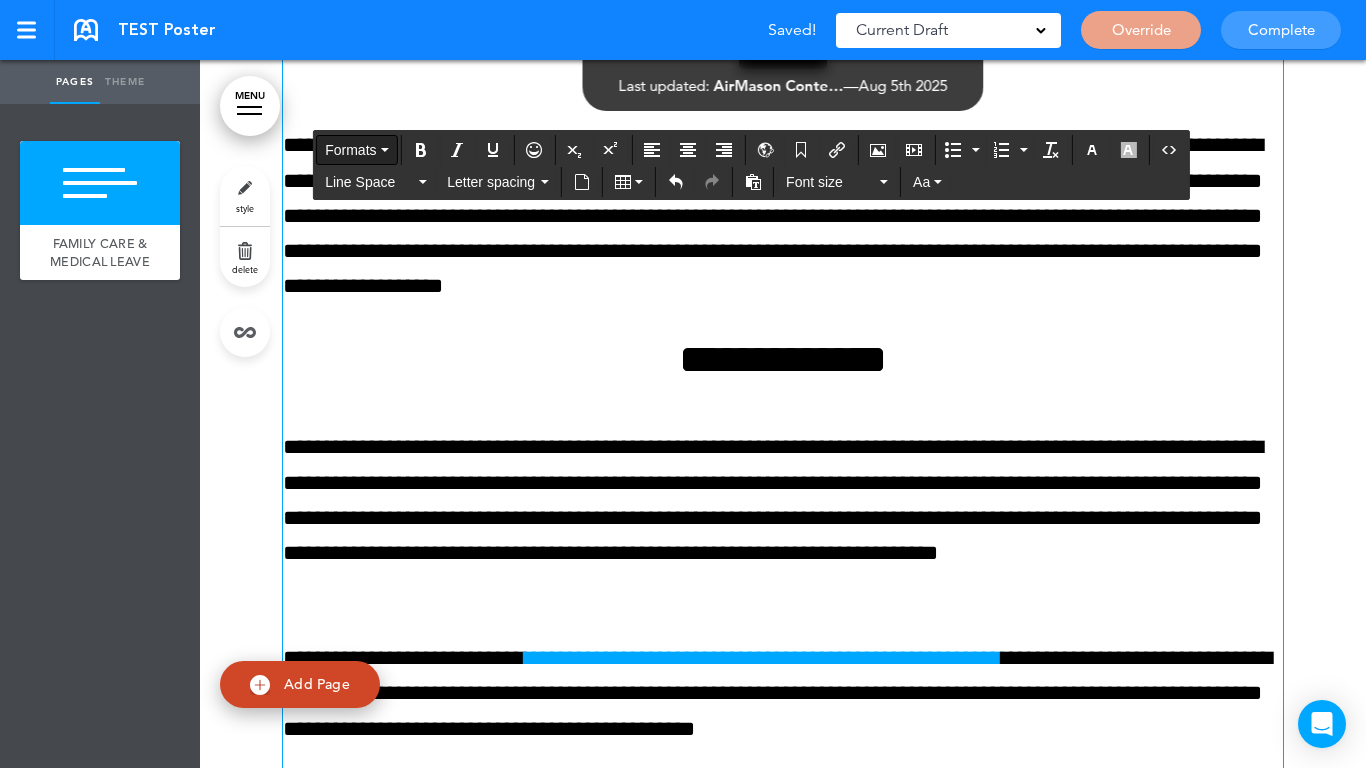 click on "Formats" at bounding box center (350, 150) 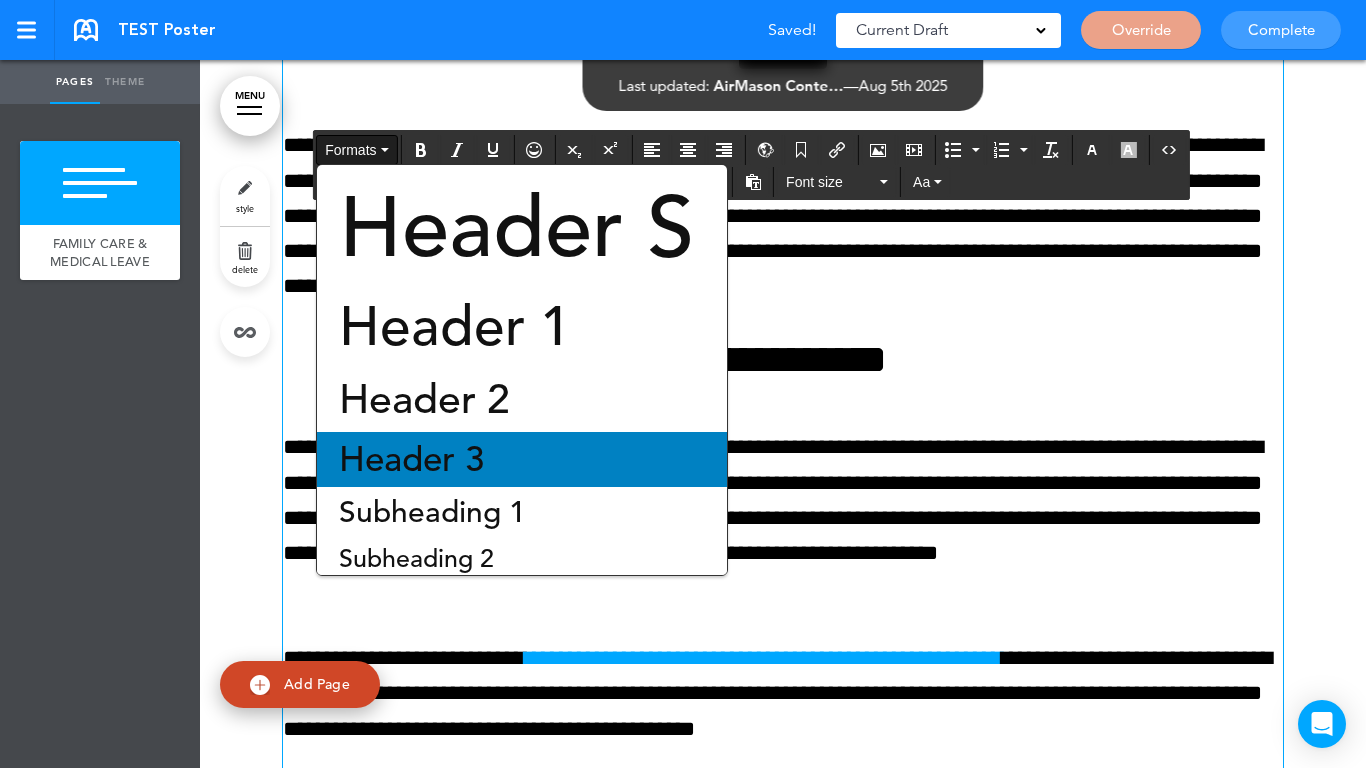 click on "Header 3" at bounding box center (411, 459) 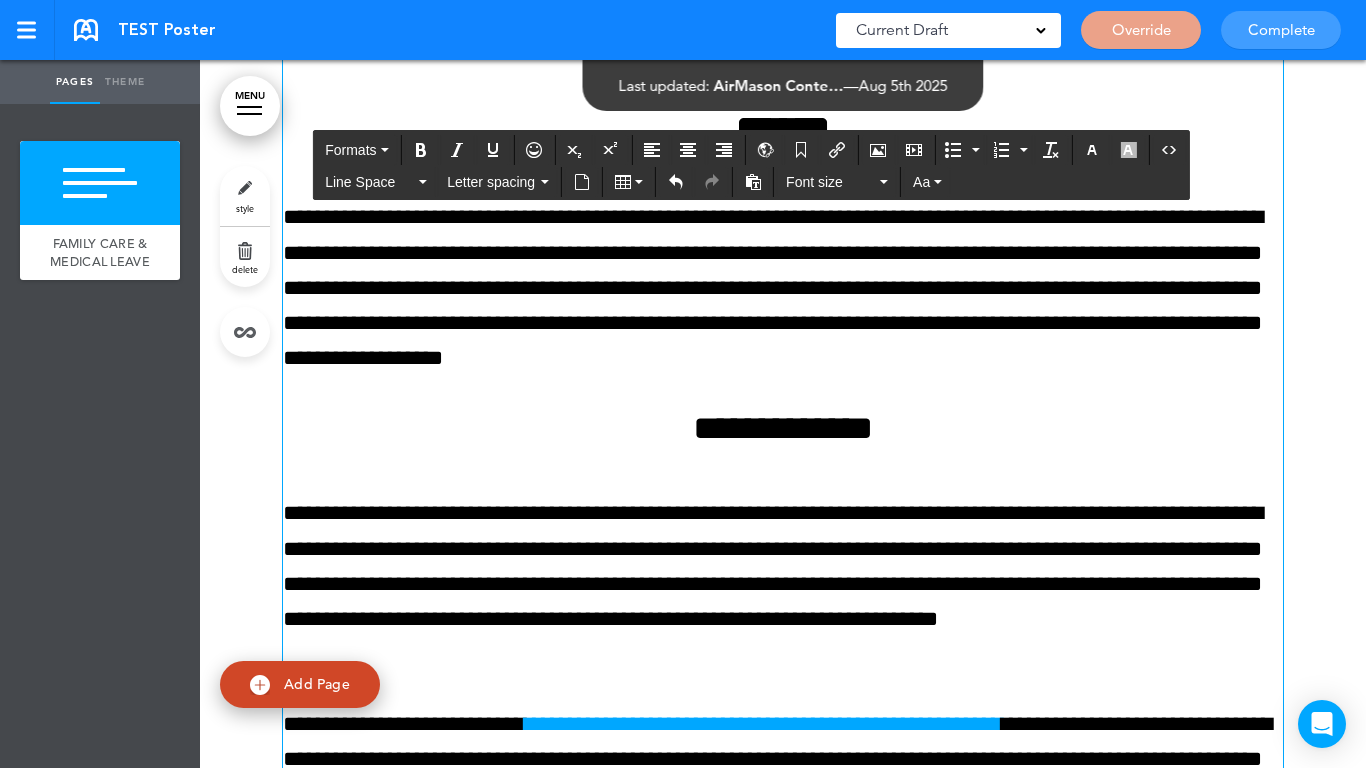 scroll, scrollTop: 1803, scrollLeft: 0, axis: vertical 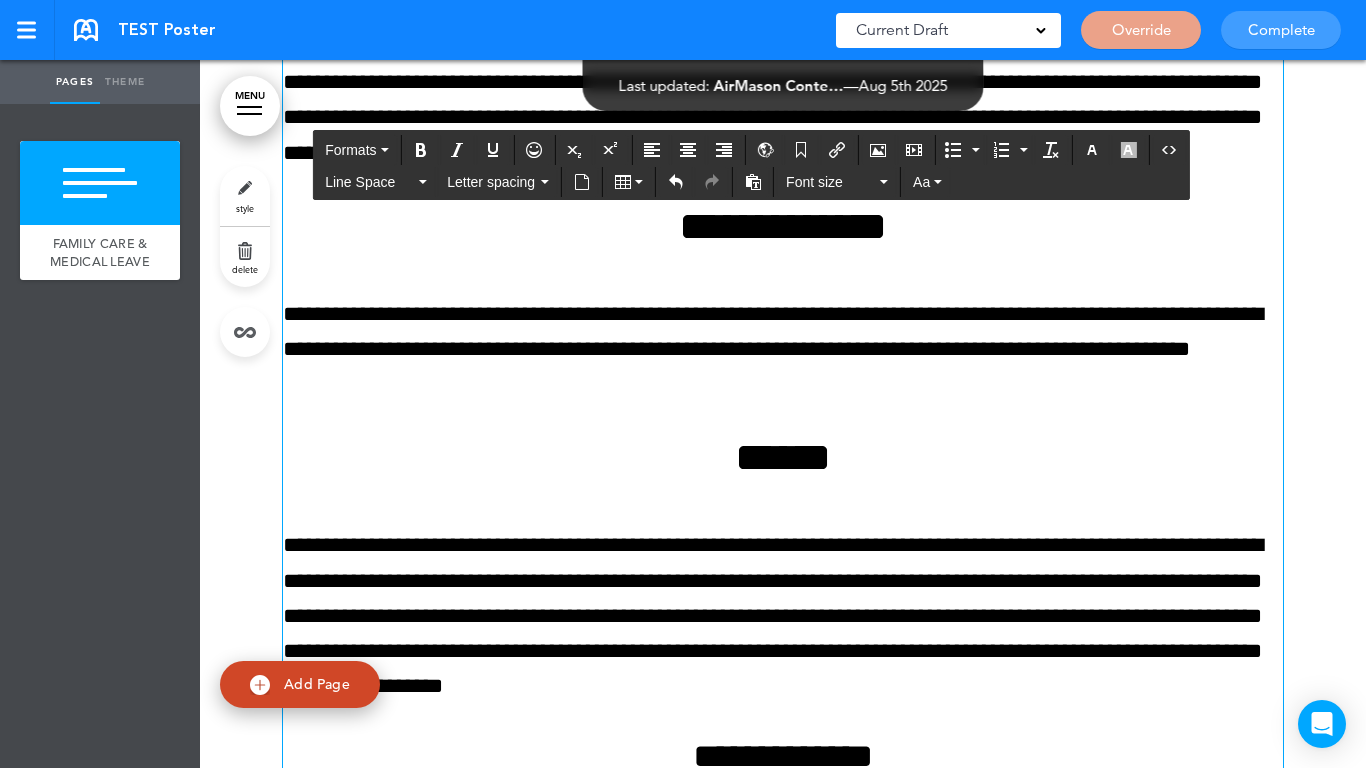 click on "******" at bounding box center [783, 457] 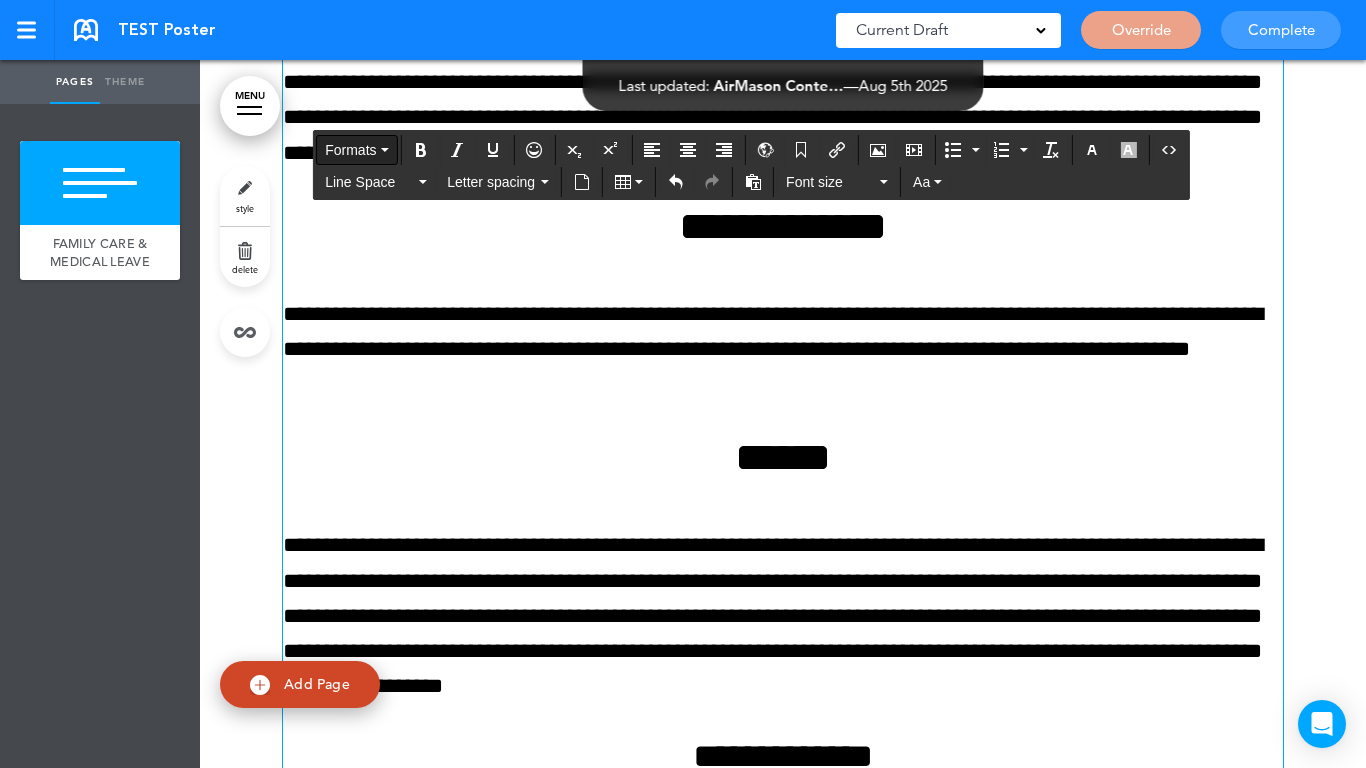 click on "Formats" at bounding box center [350, 150] 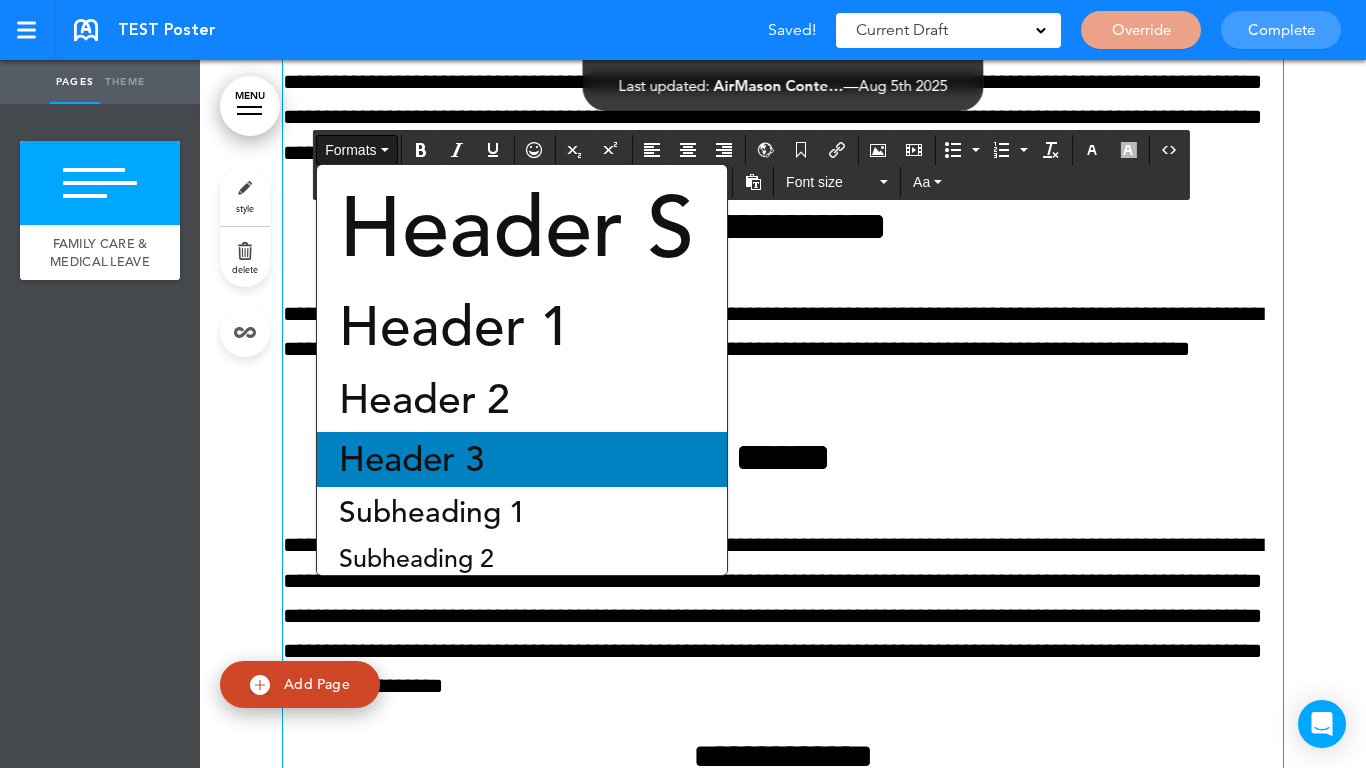 click on "Header 3" at bounding box center (411, 459) 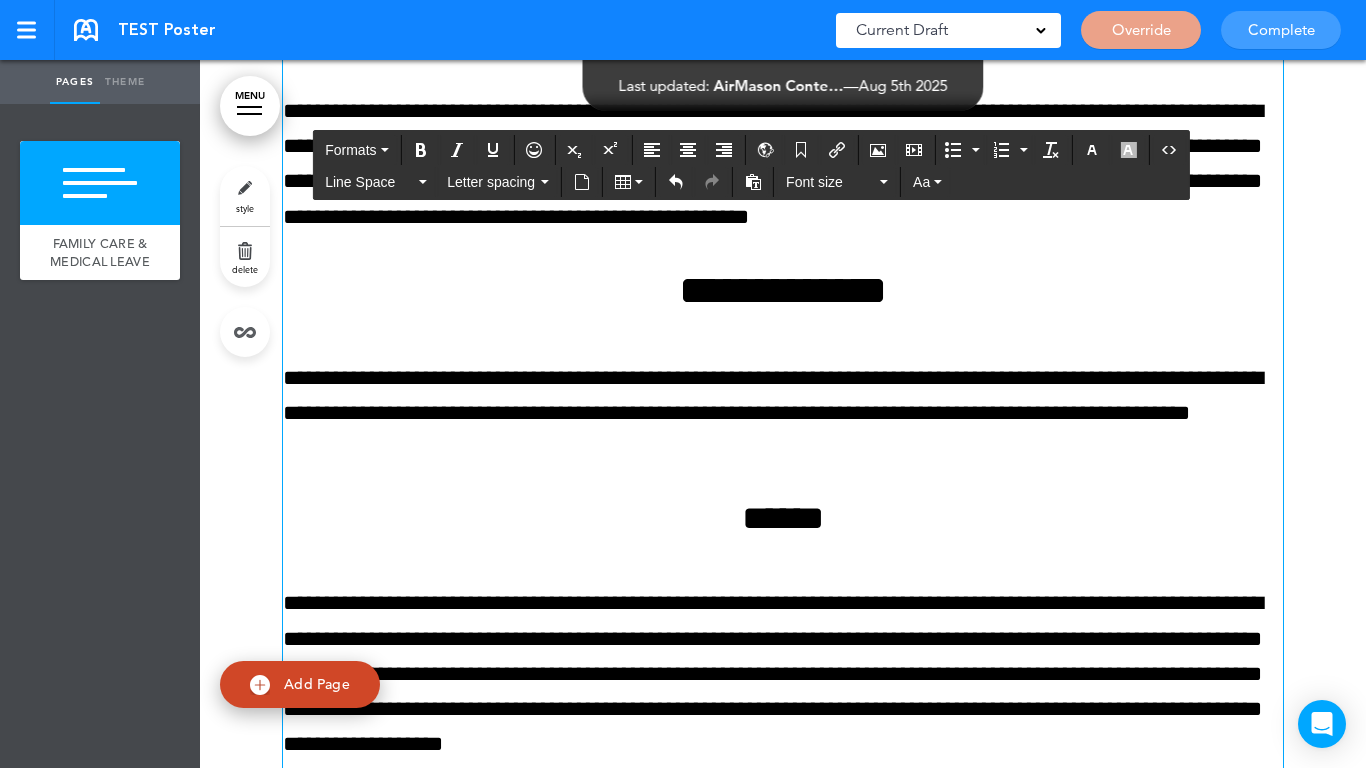 scroll, scrollTop: 1703, scrollLeft: 0, axis: vertical 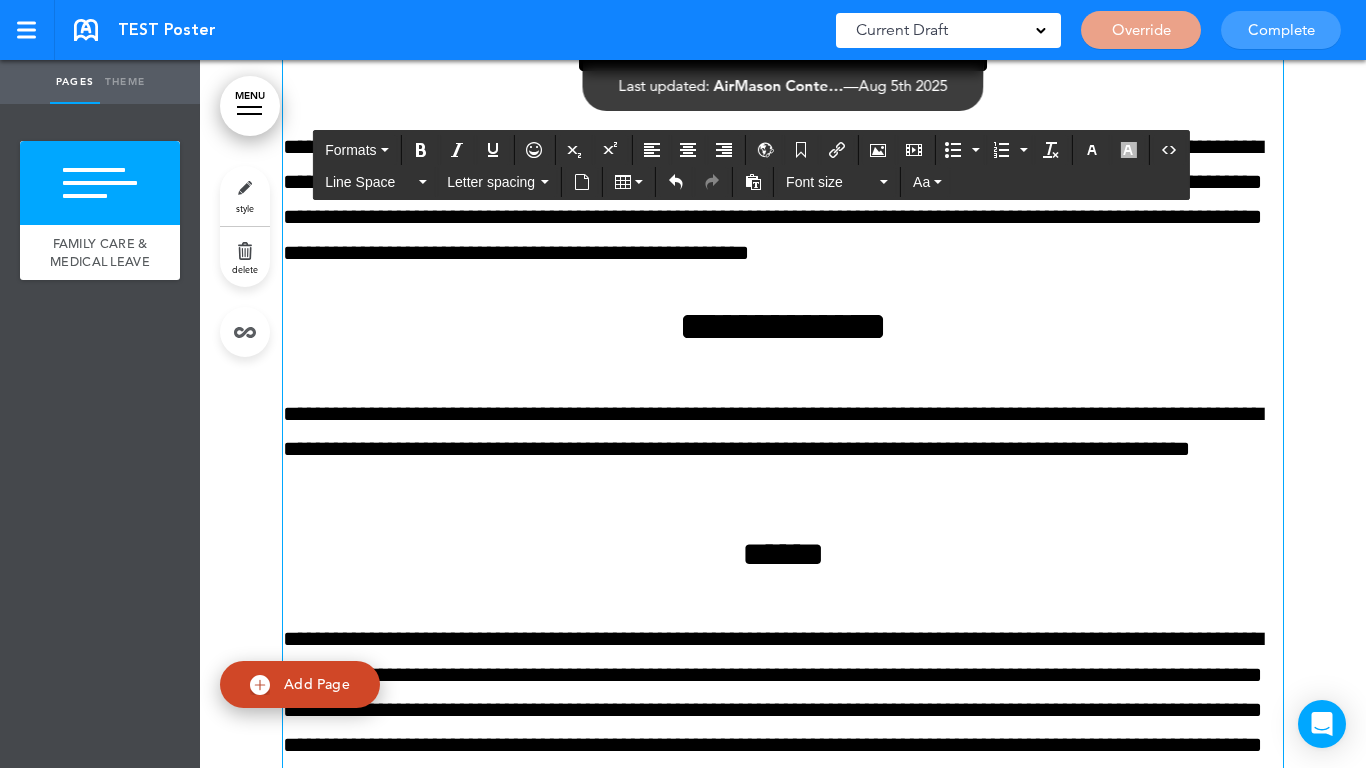 click on "**********" at bounding box center [783, 326] 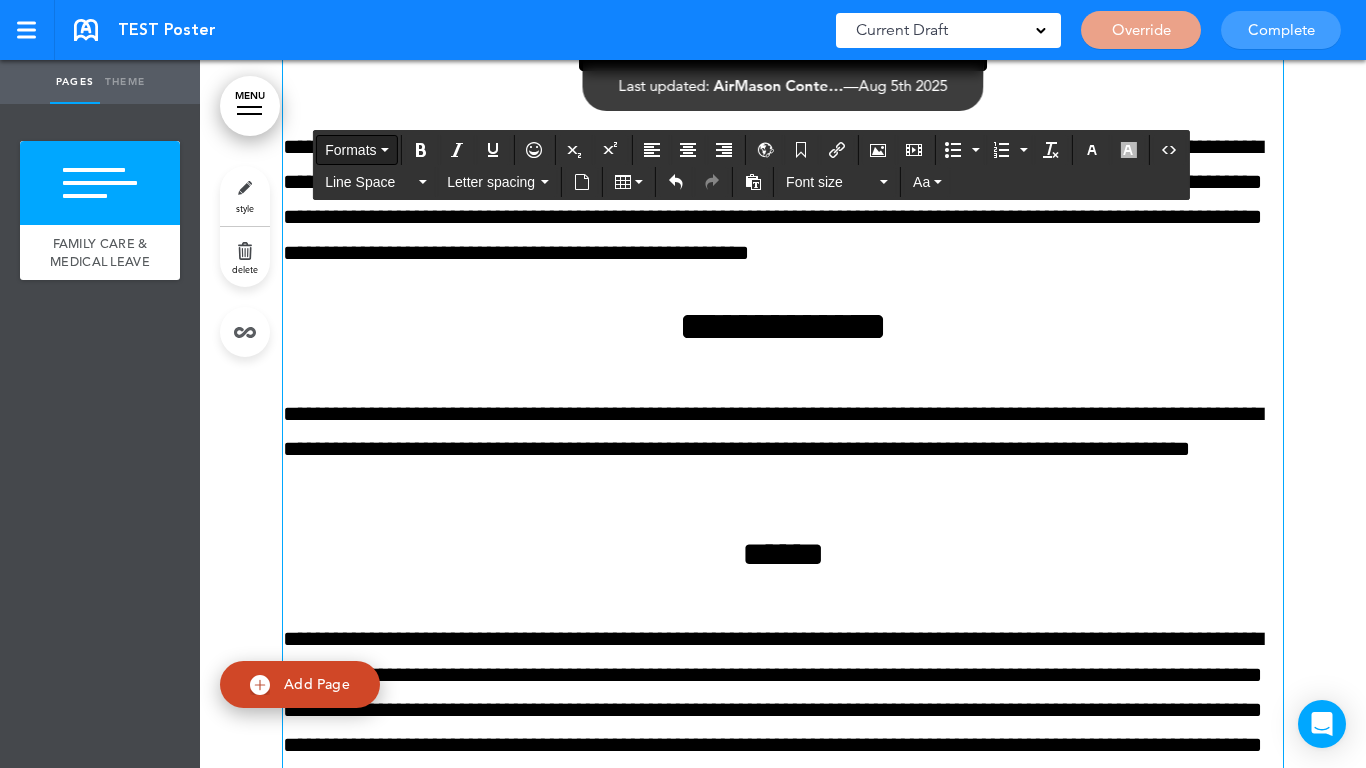 click on "Formats" at bounding box center (350, 150) 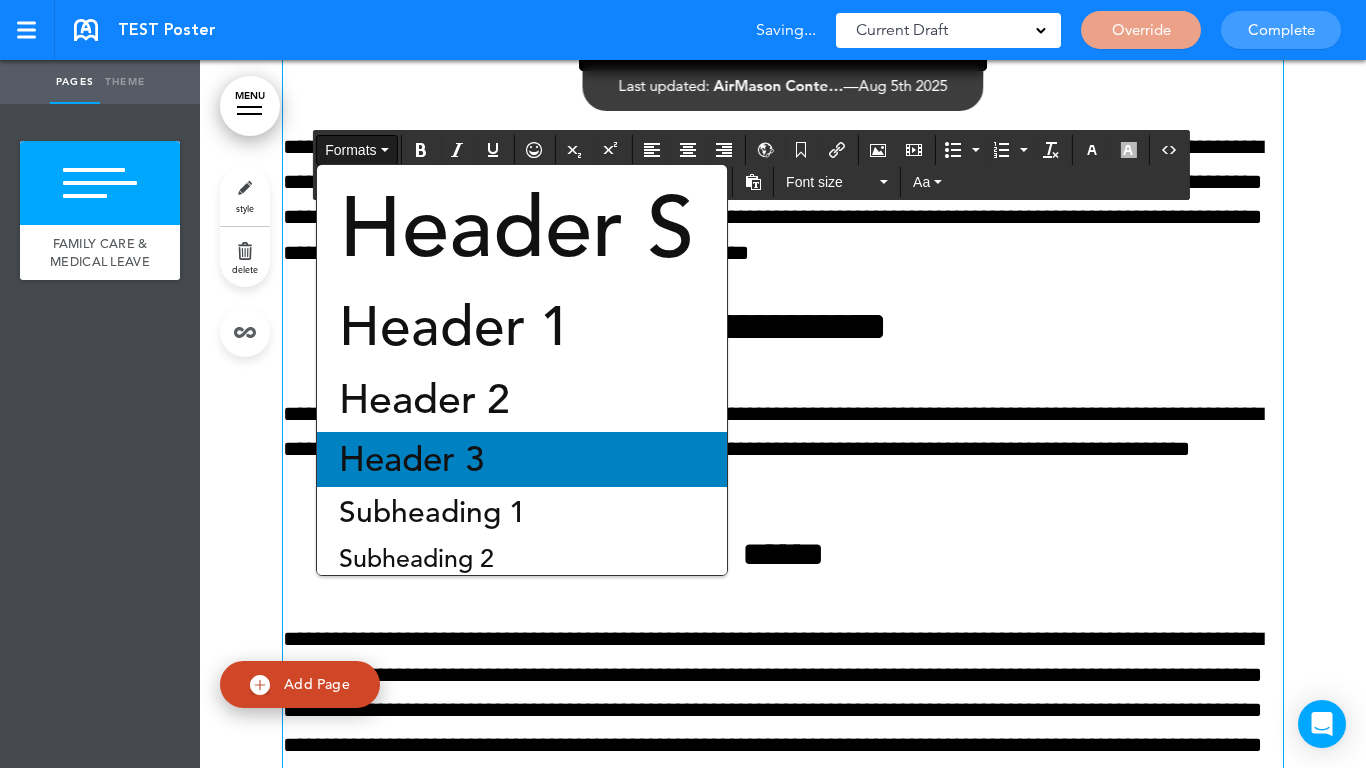 click on "Header 3" at bounding box center (411, 459) 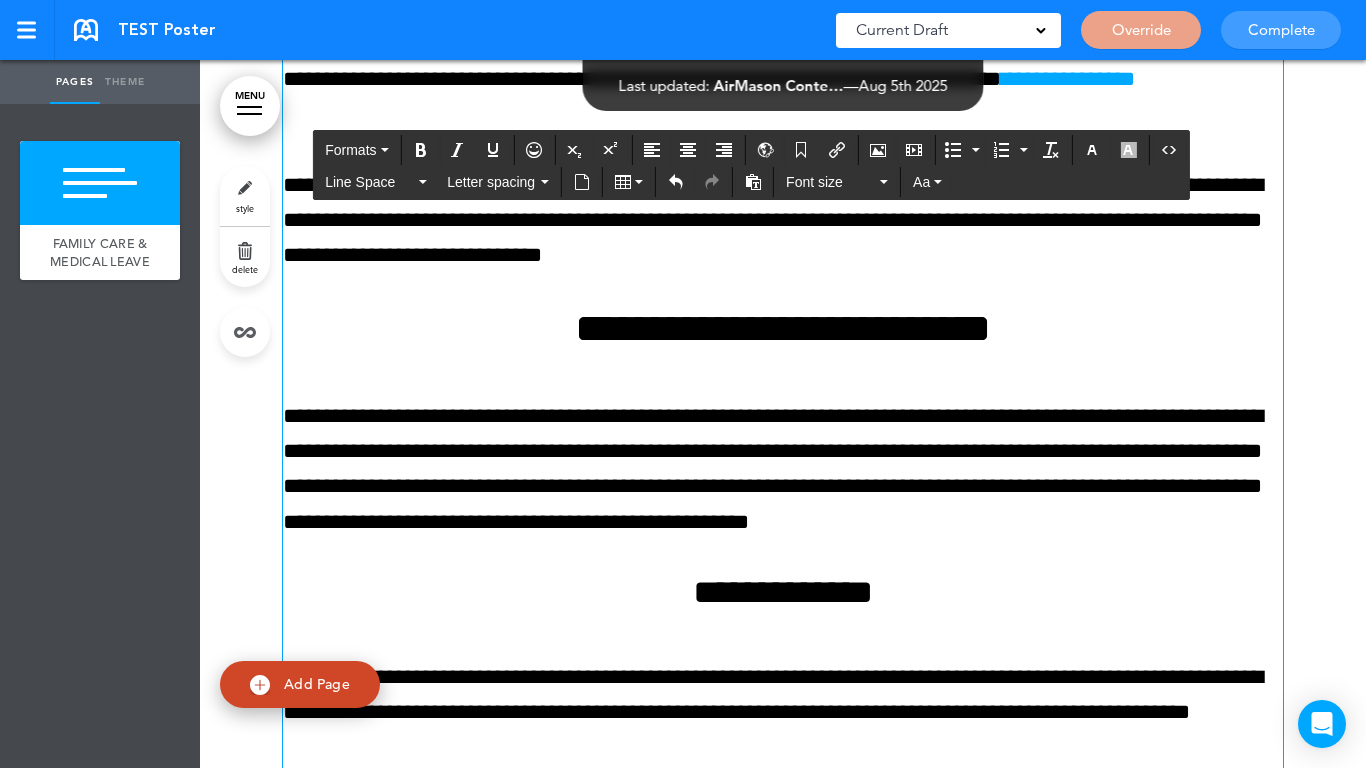 scroll, scrollTop: 1403, scrollLeft: 0, axis: vertical 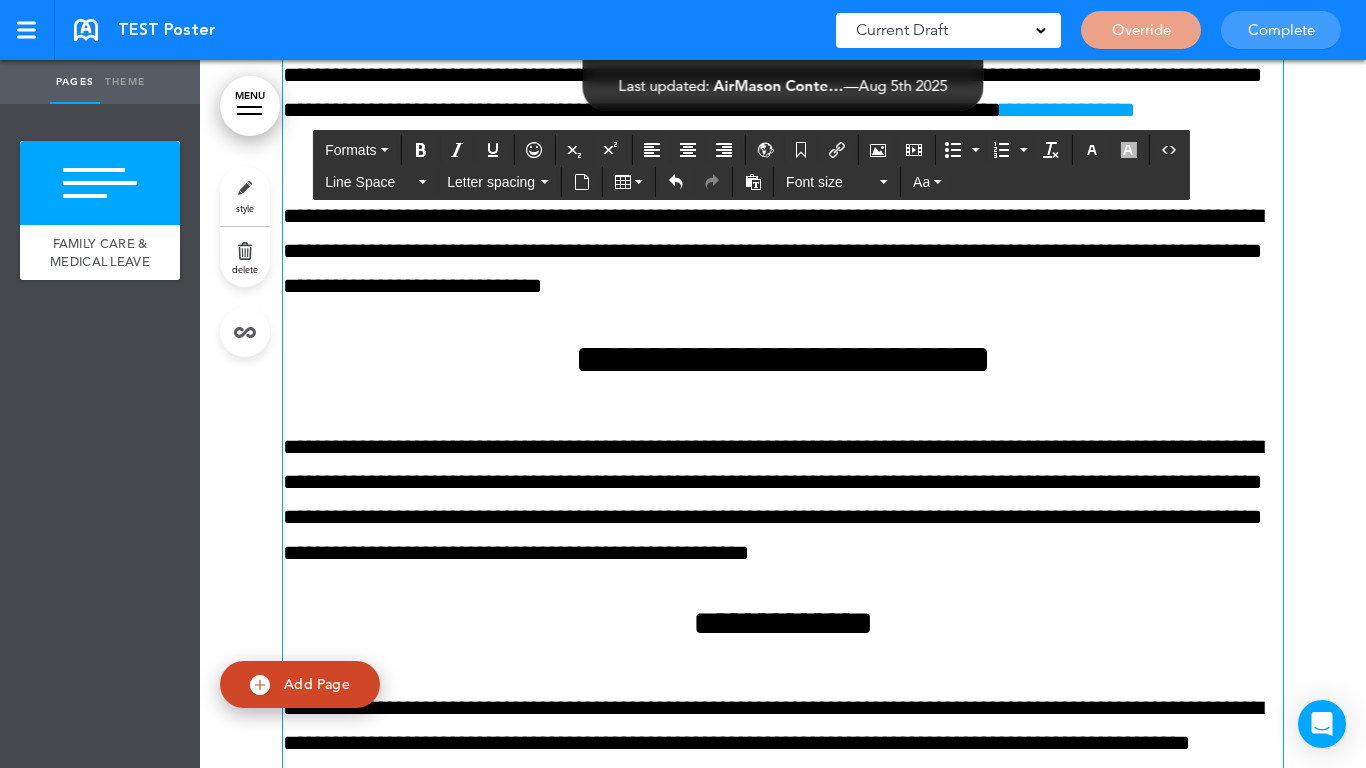 click on "**********" at bounding box center [783, 359] 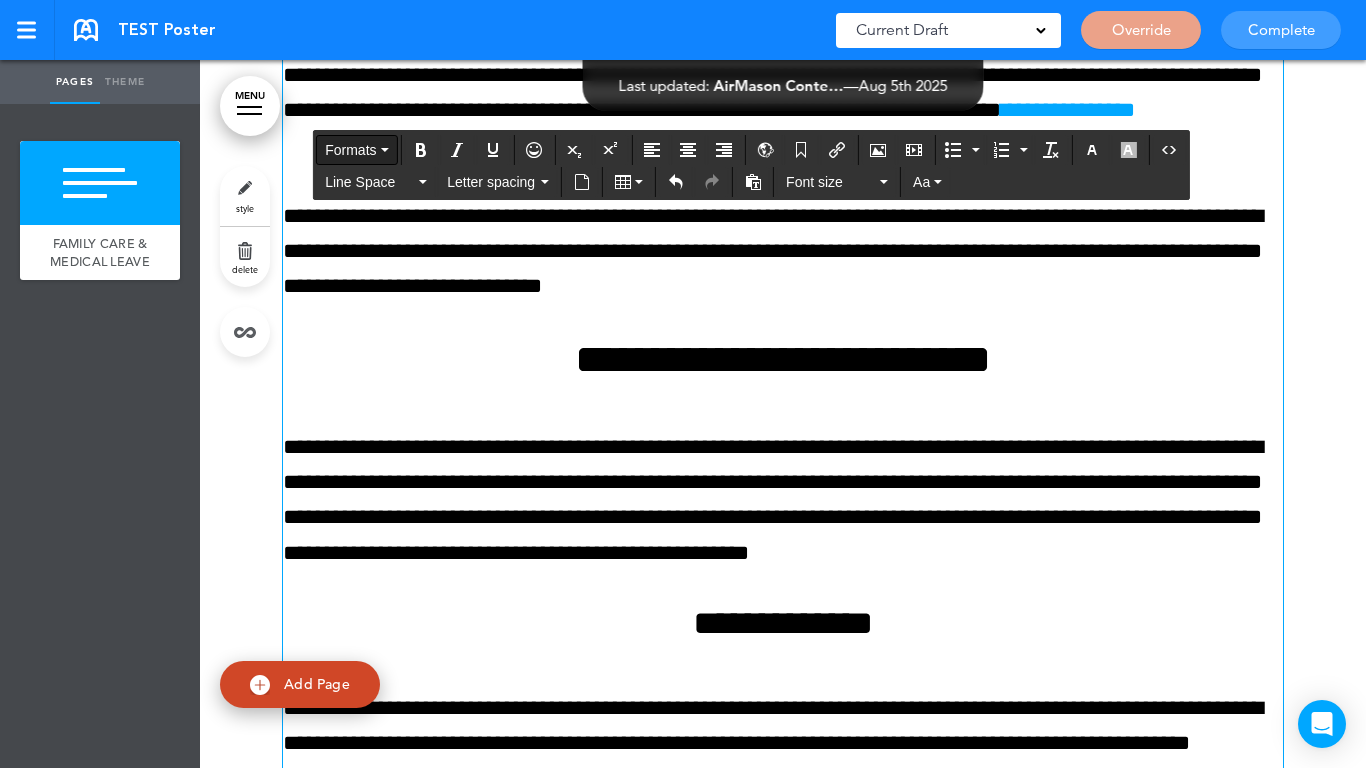 drag, startPoint x: 376, startPoint y: 139, endPoint x: 379, endPoint y: 162, distance: 23.194826 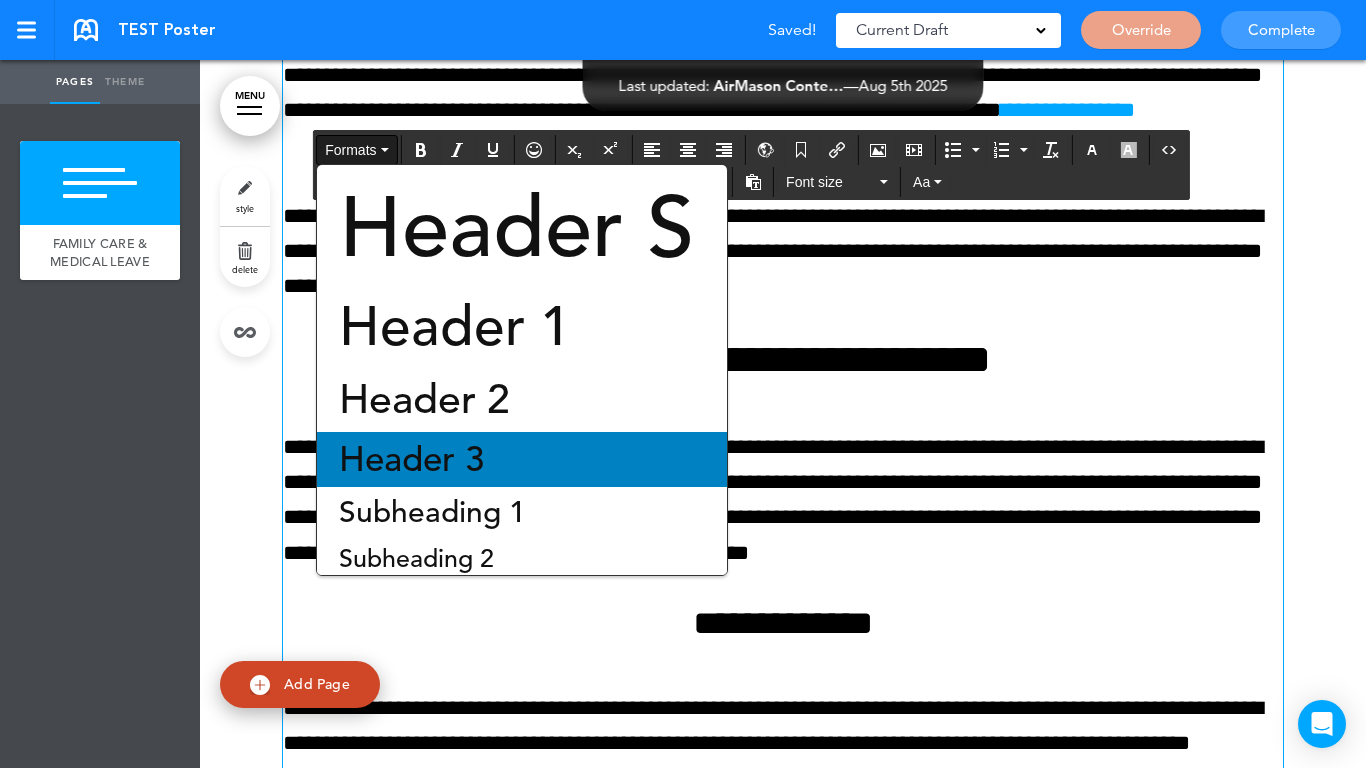 click on "Header 3" at bounding box center (411, 459) 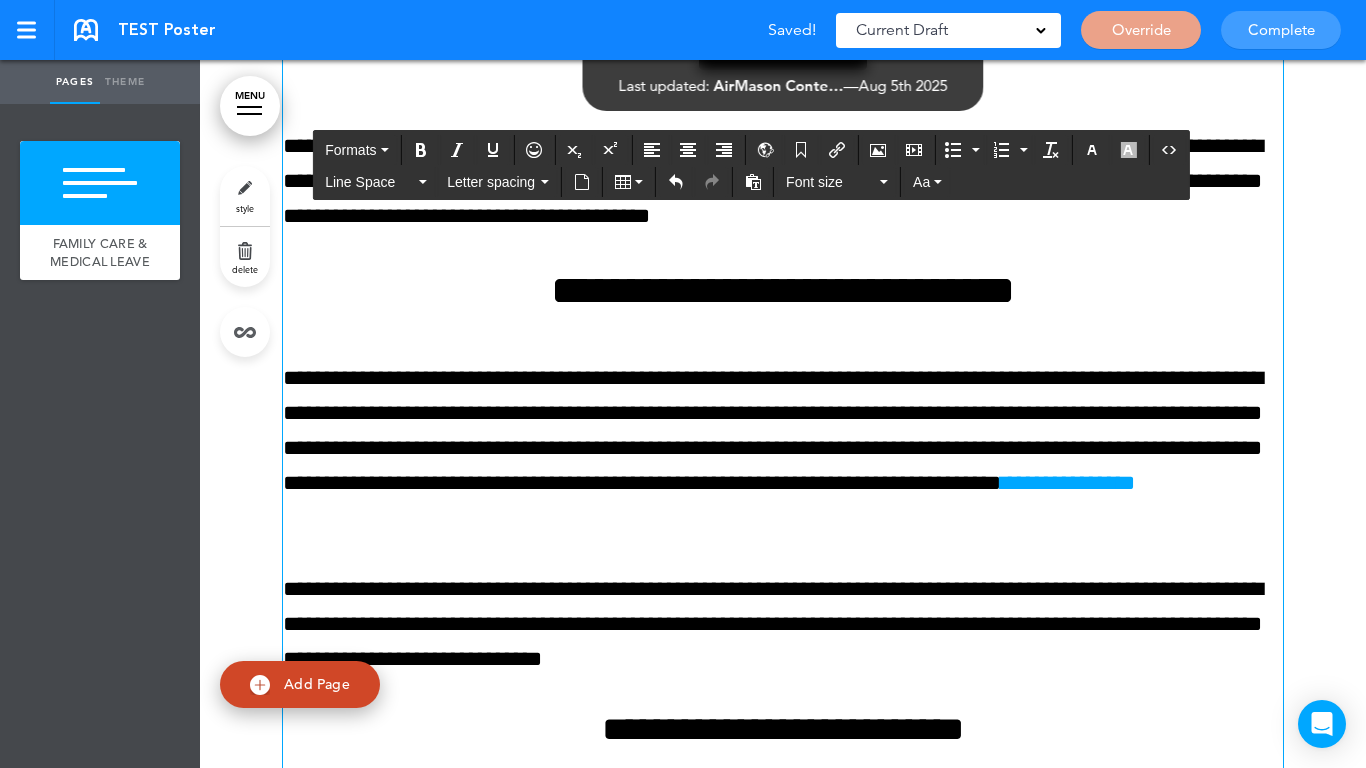 scroll, scrollTop: 1003, scrollLeft: 0, axis: vertical 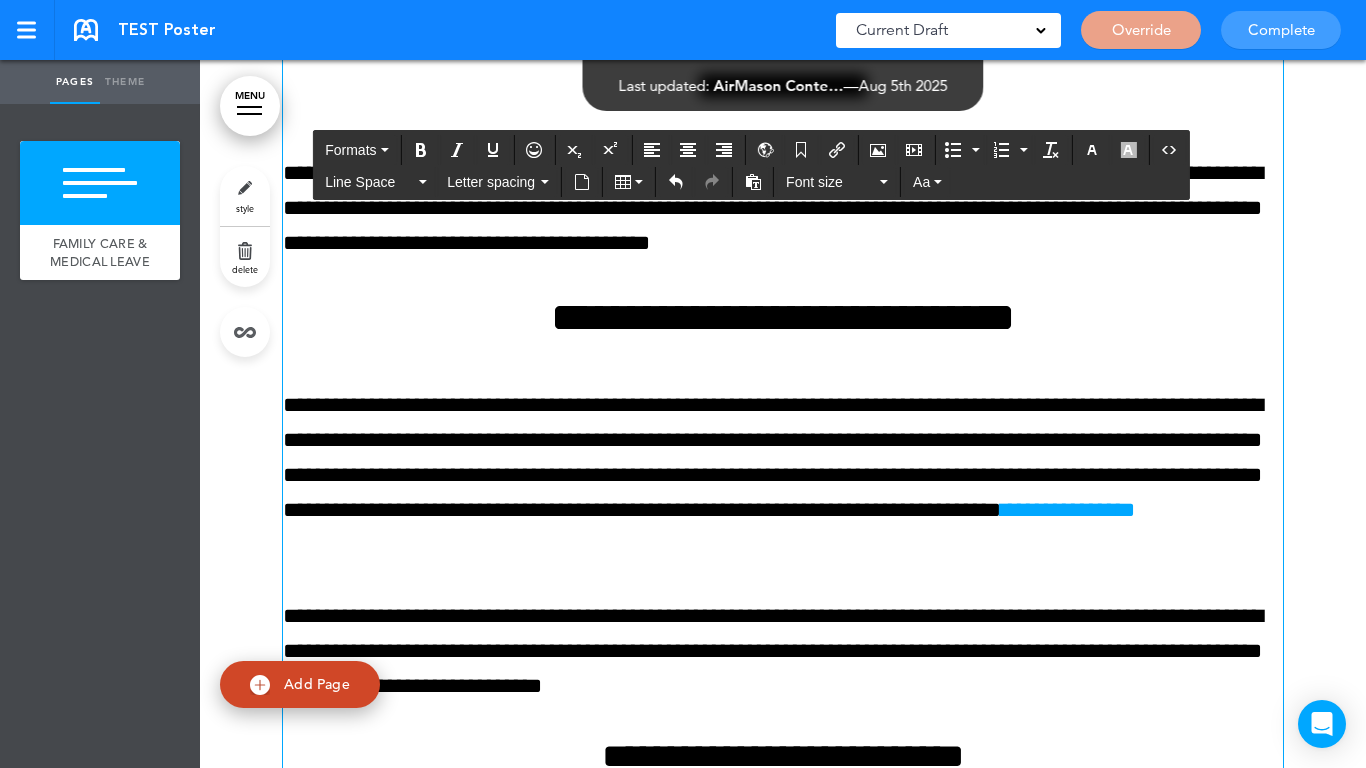click on "**********" at bounding box center [783, 317] 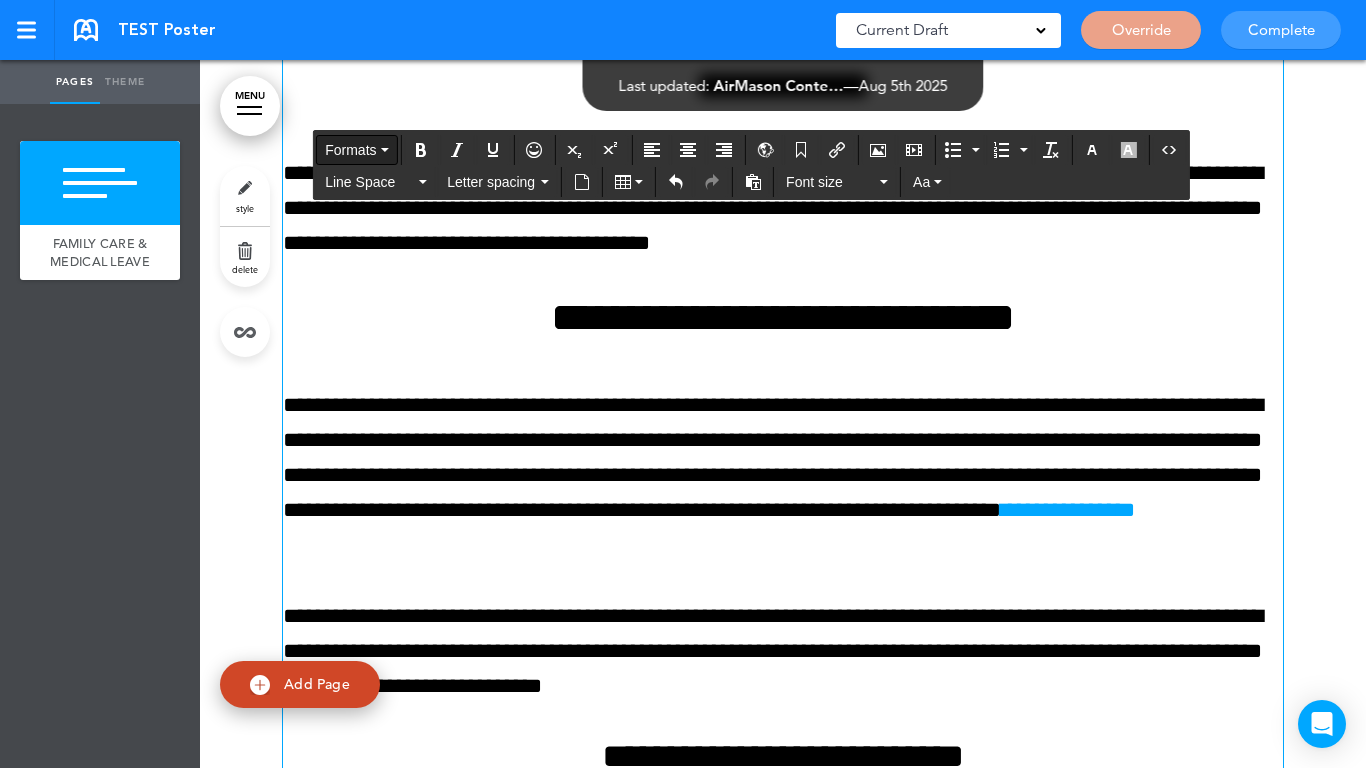 click on "Formats" at bounding box center (350, 150) 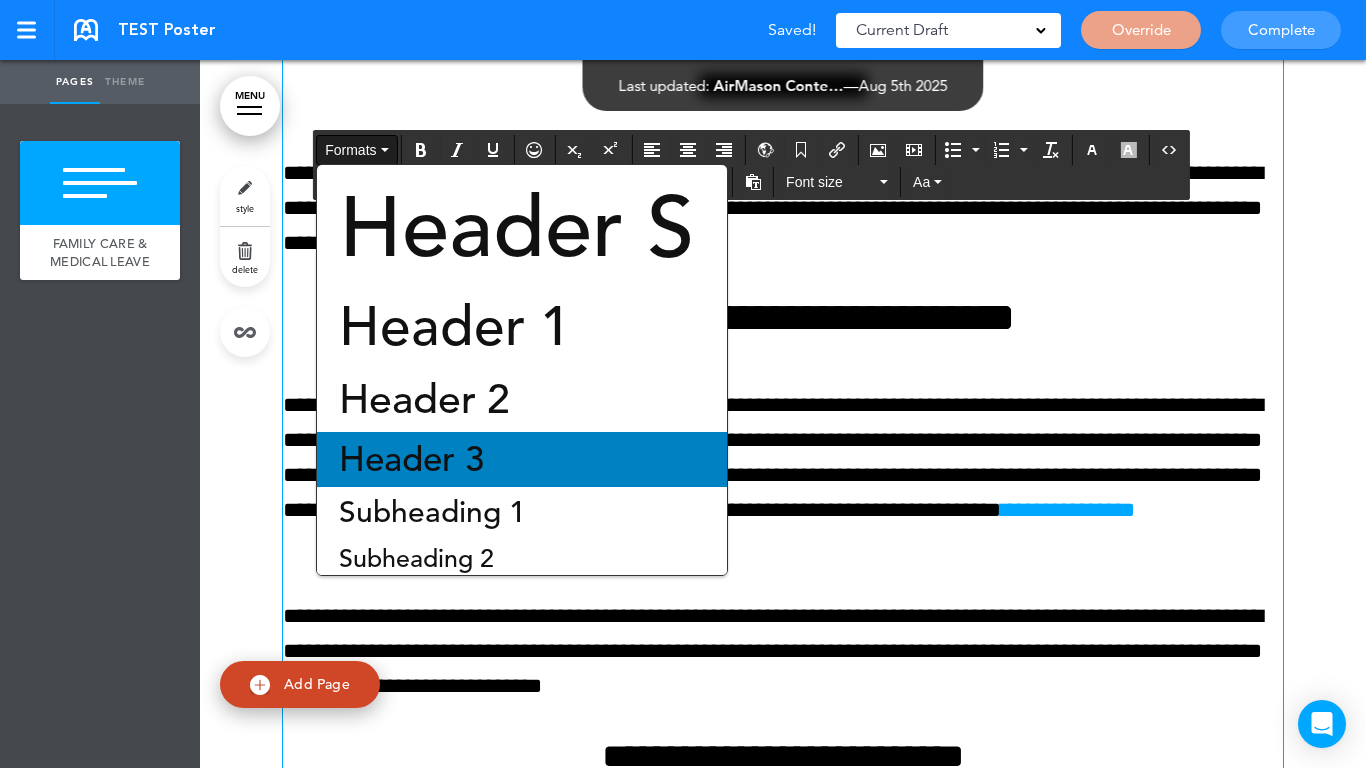 click on "Header 3" at bounding box center [411, 459] 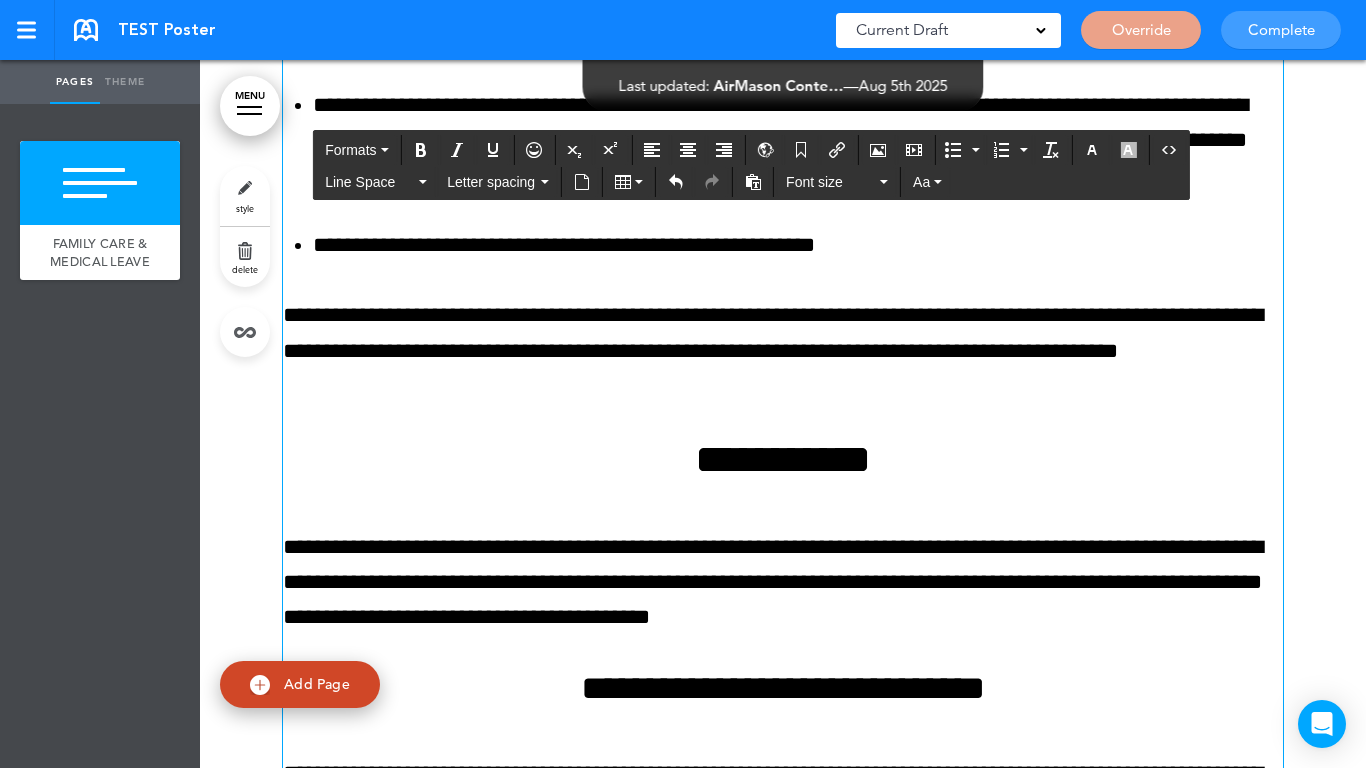 scroll, scrollTop: 603, scrollLeft: 0, axis: vertical 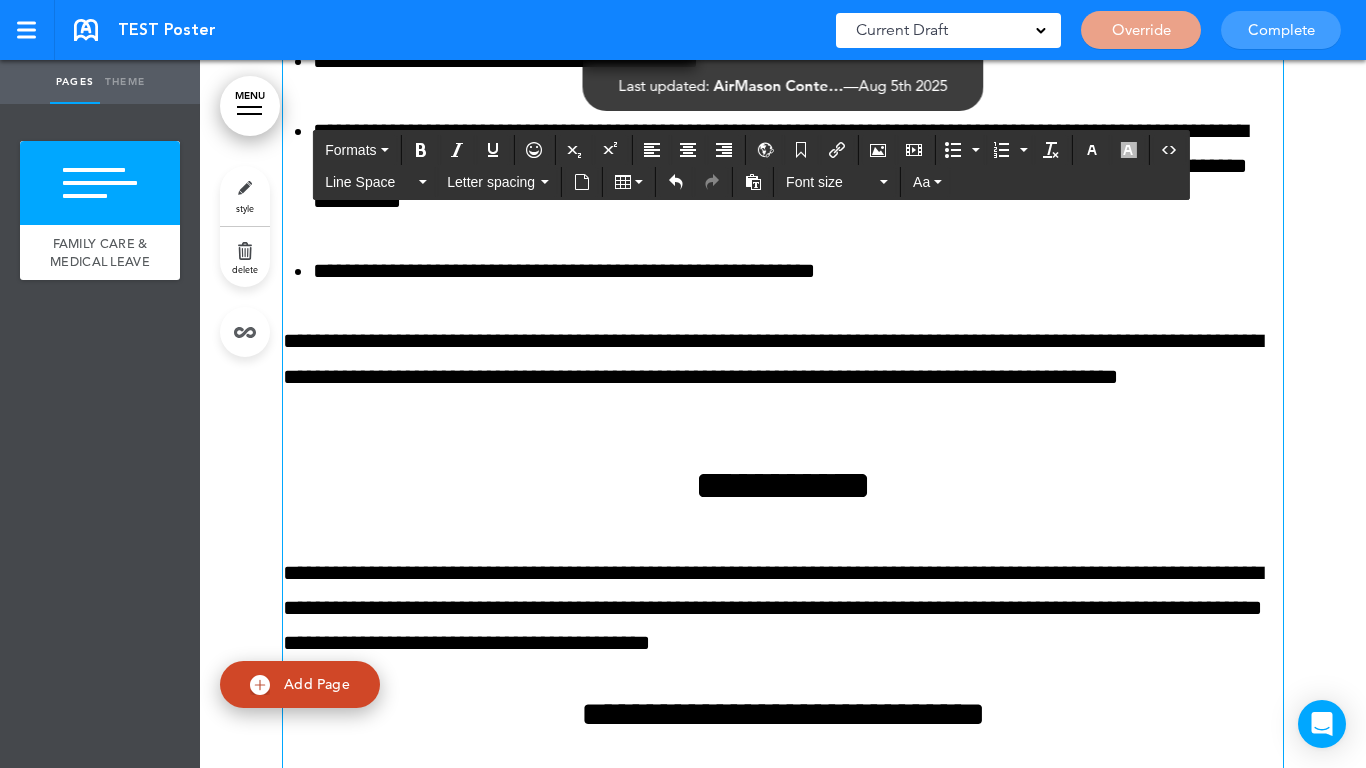 click on "**********" at bounding box center [783, 485] 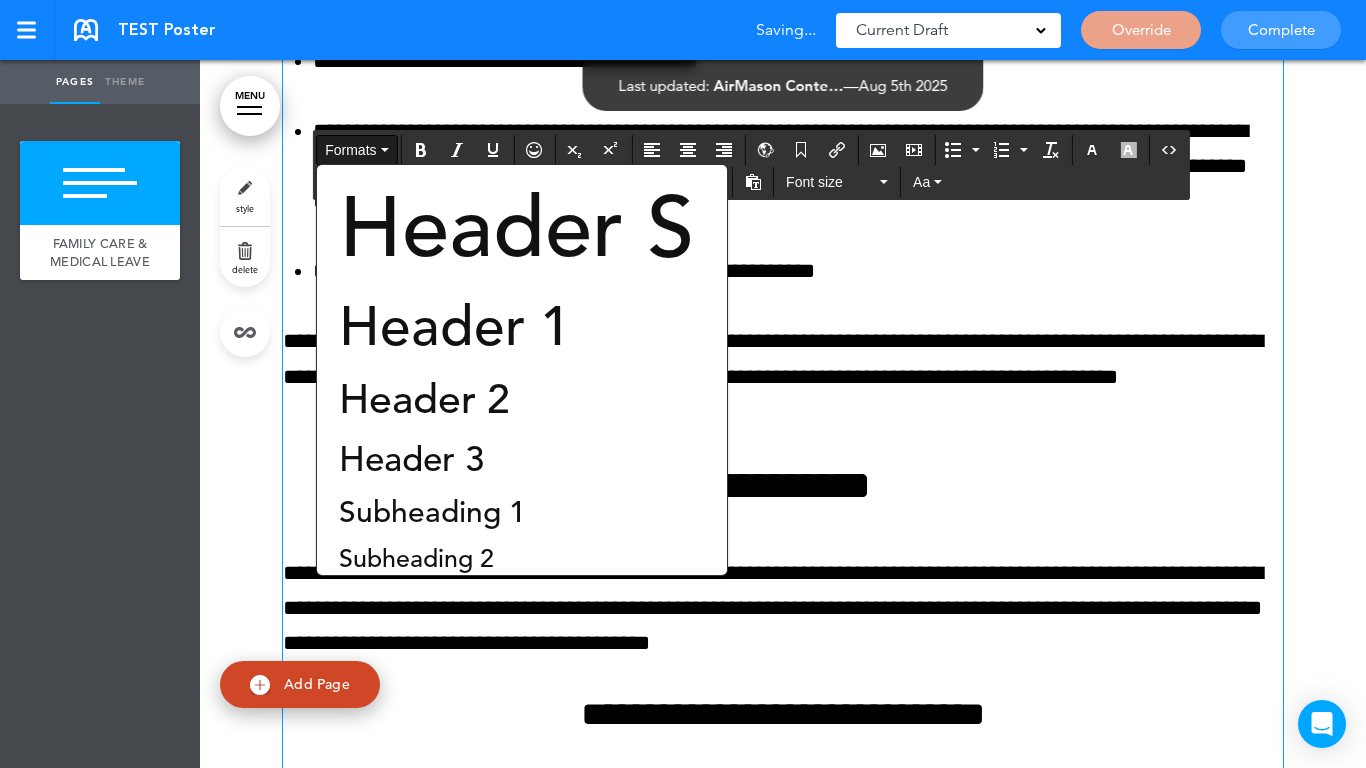 click on "Header 3" at bounding box center (522, 459) 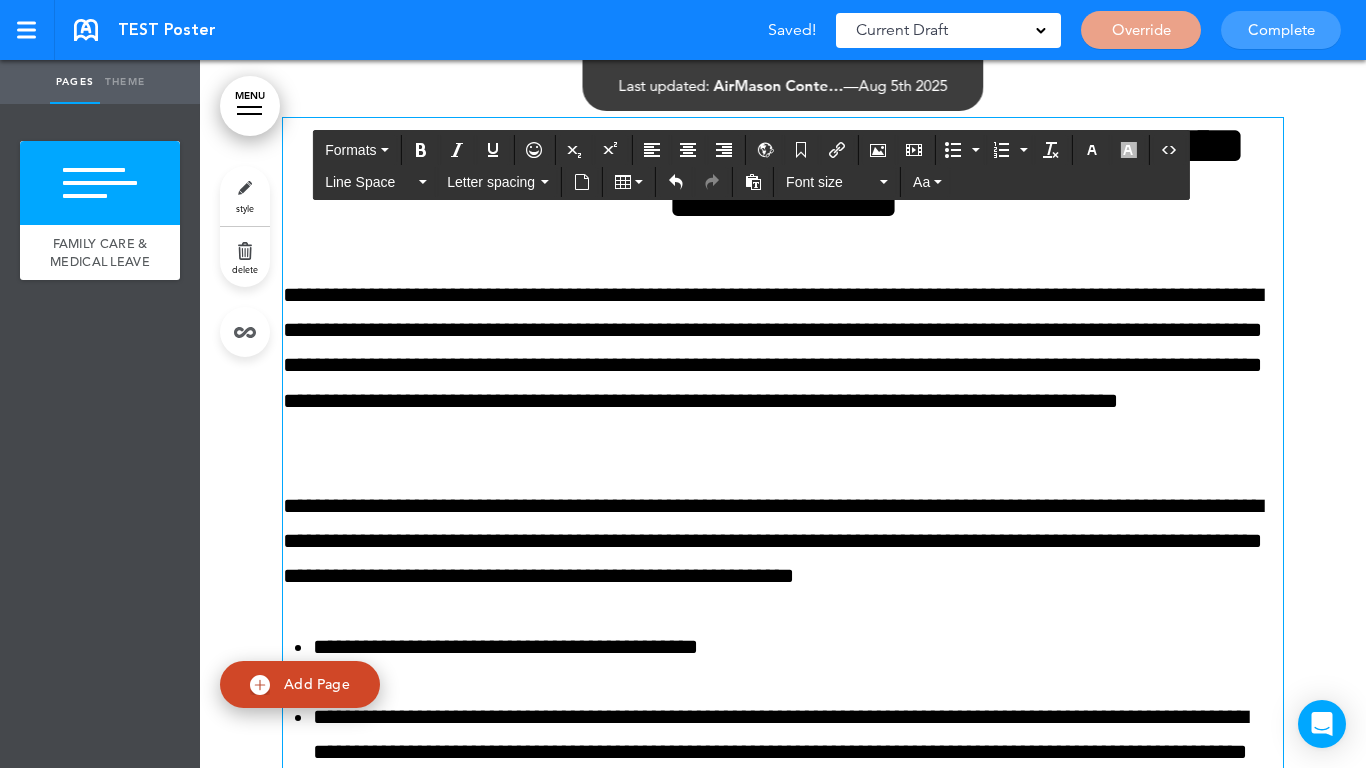scroll, scrollTop: 0, scrollLeft: 0, axis: both 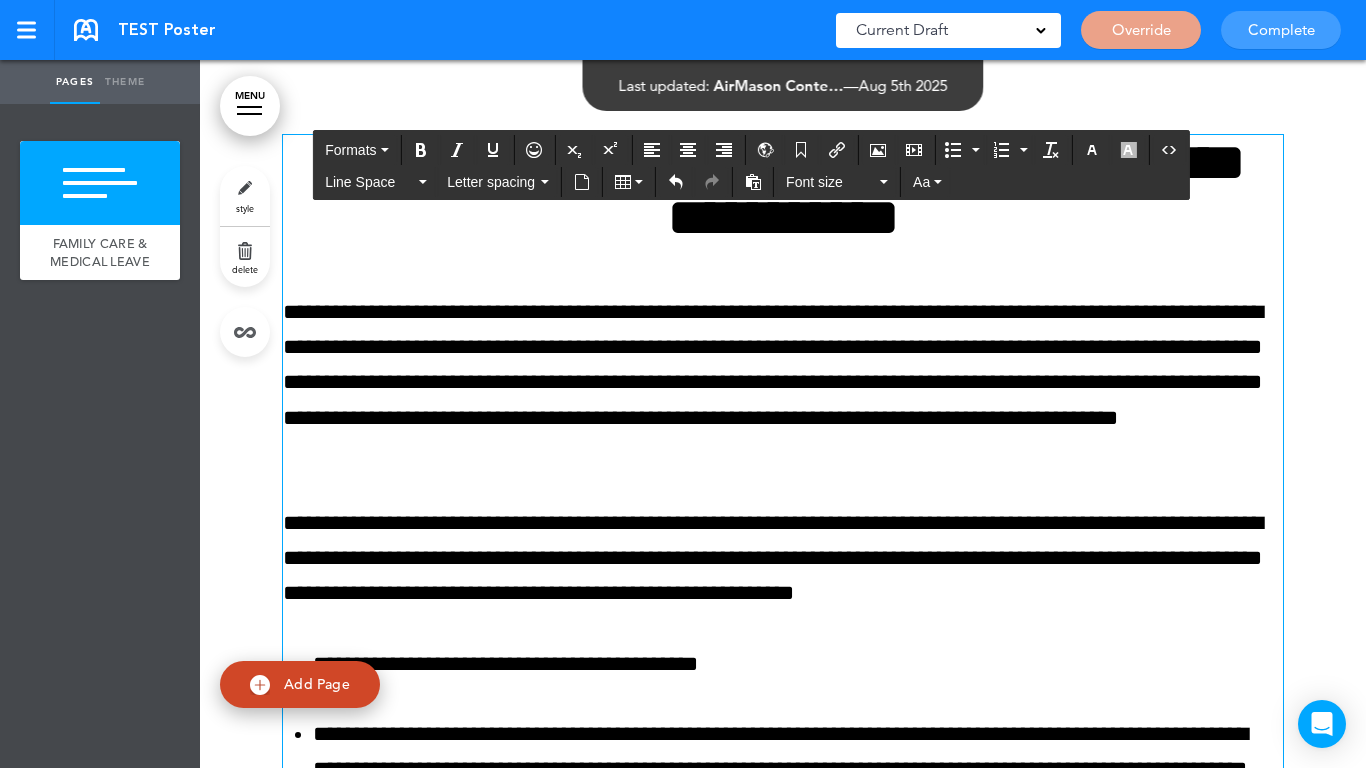 click on "**********" at bounding box center (783, 383) 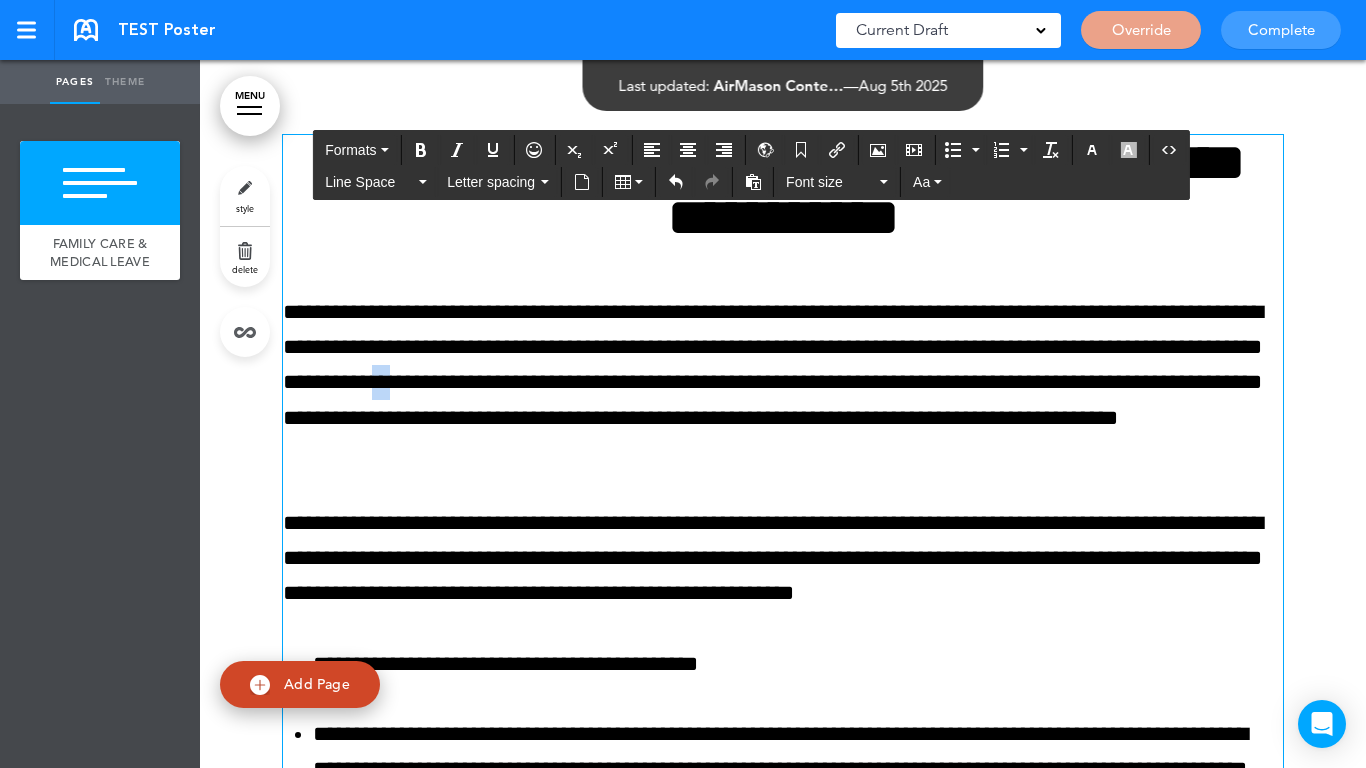 click on "**********" at bounding box center [783, 383] 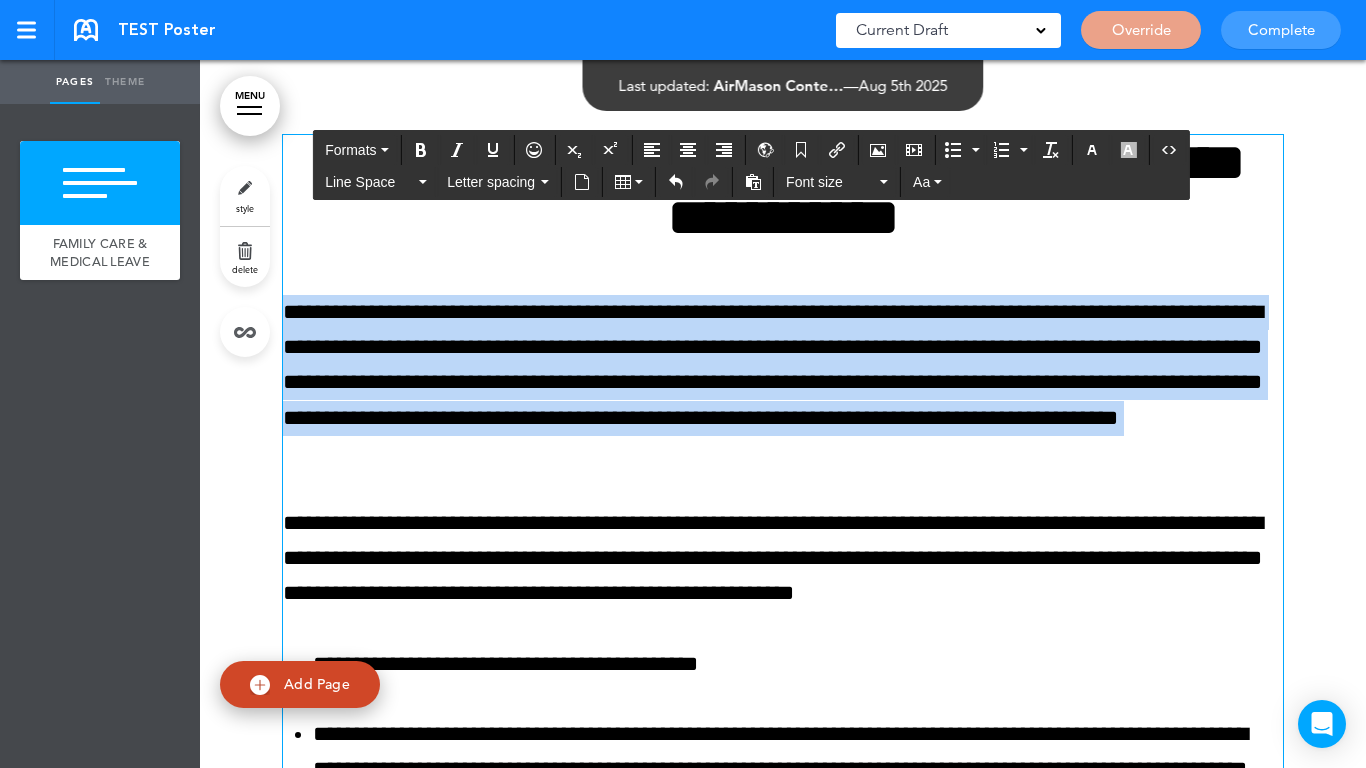 click on "**********" at bounding box center [783, 383] 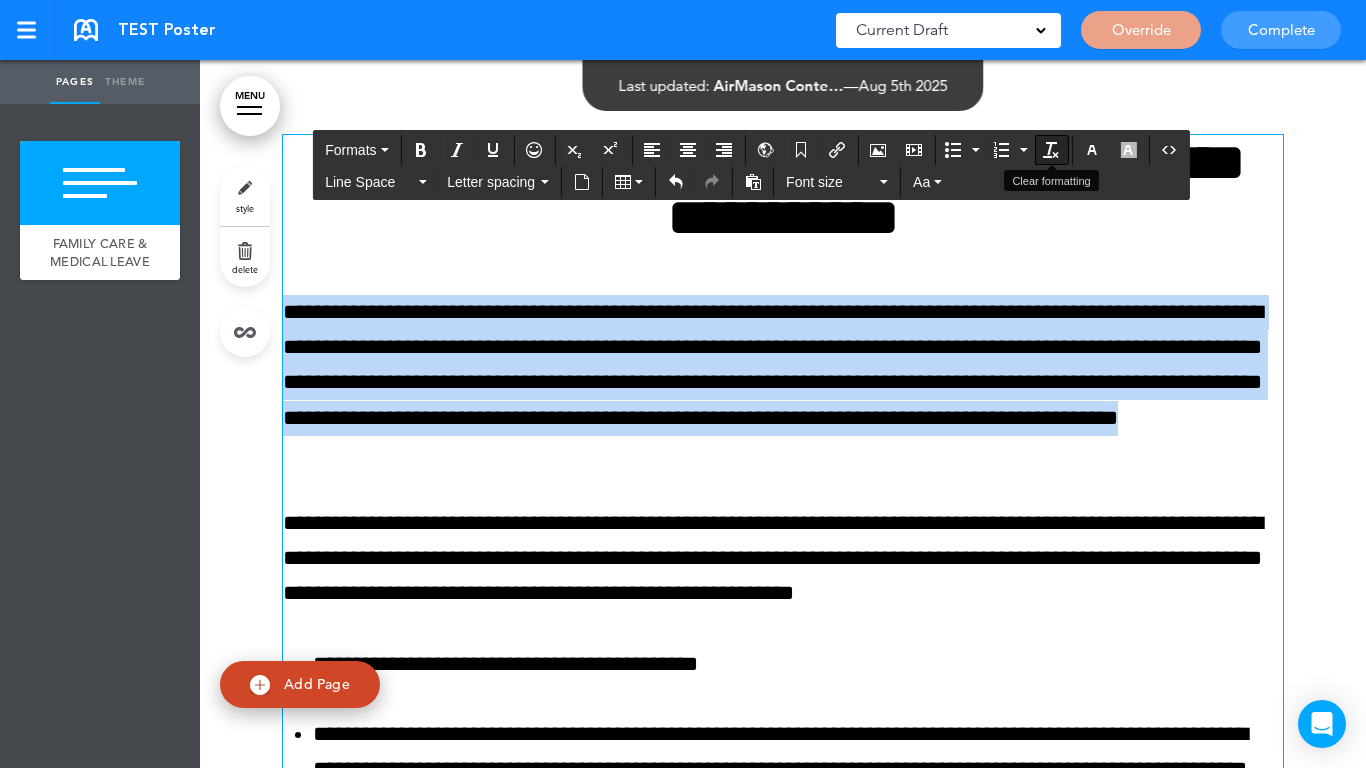 click at bounding box center (1051, 150) 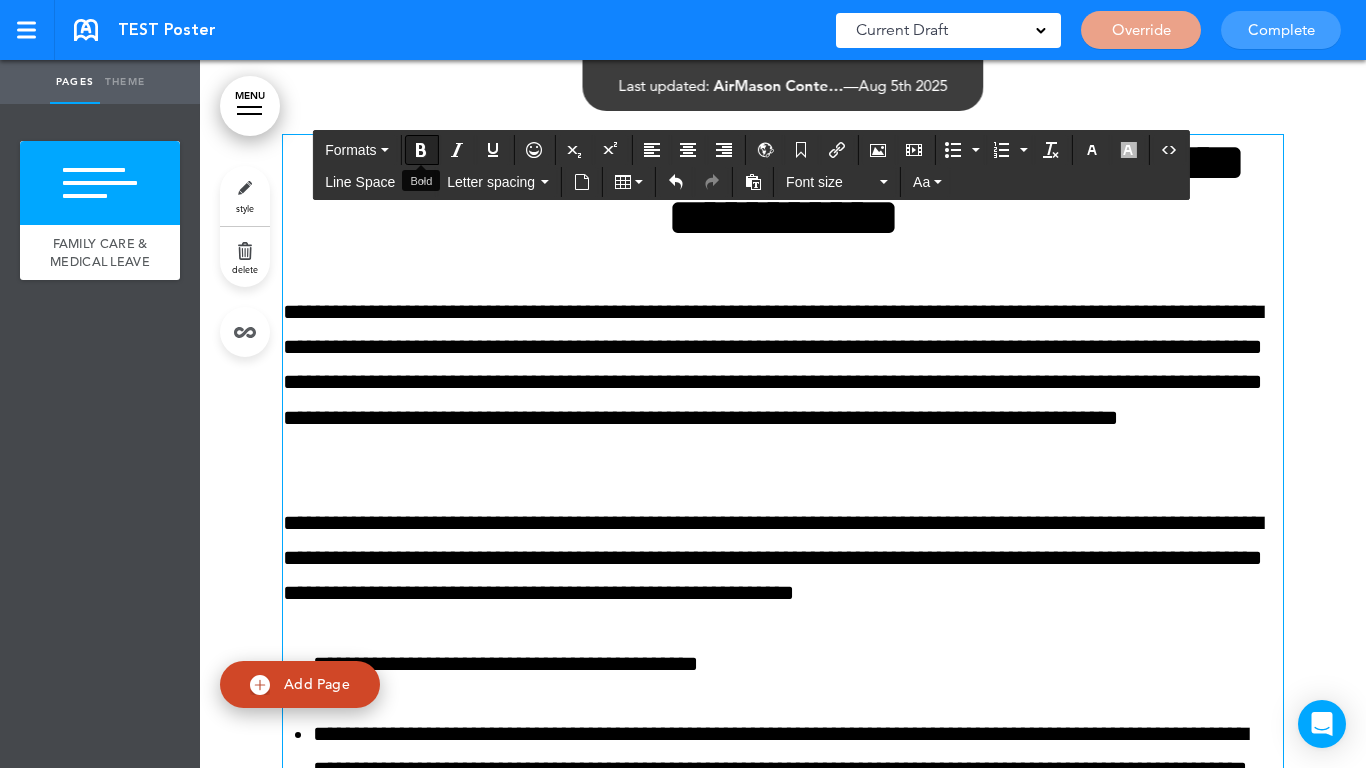 click at bounding box center (421, 150) 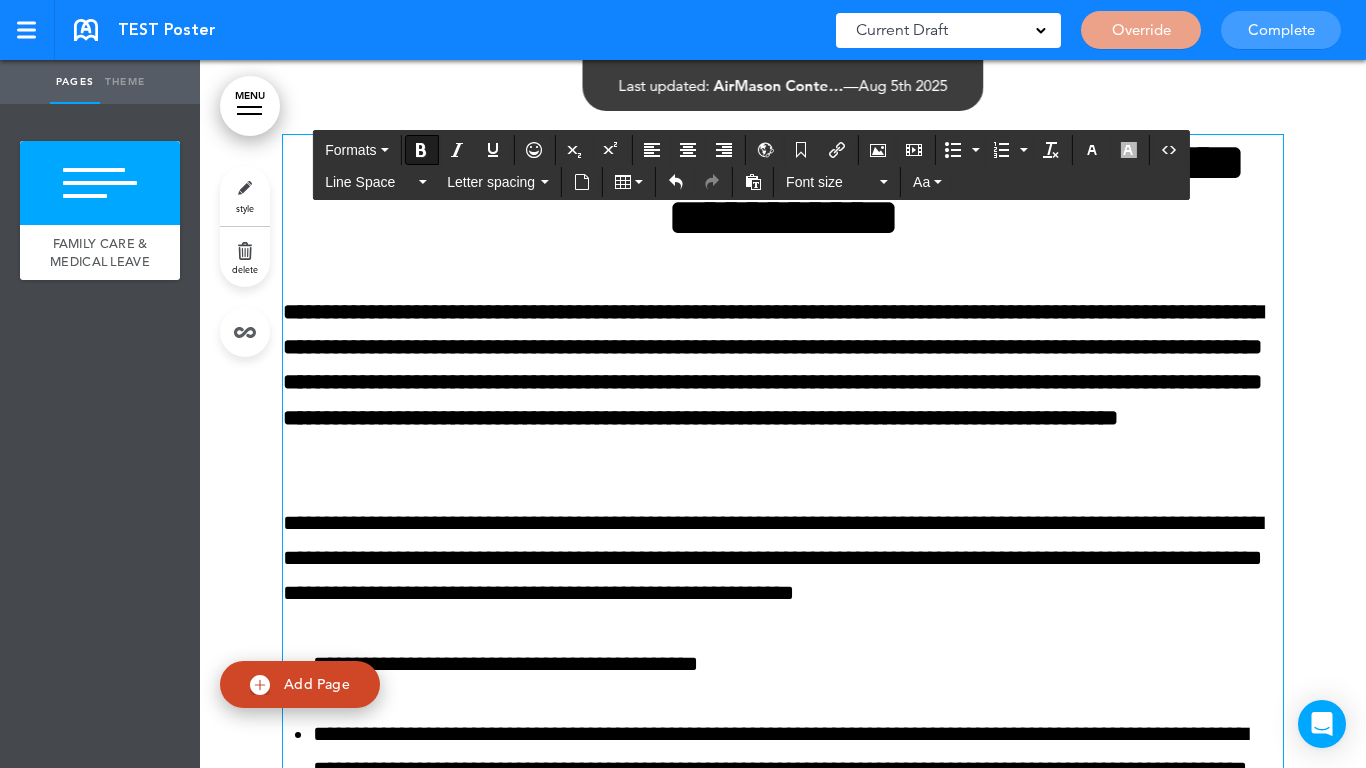 click at bounding box center [783, 1697] 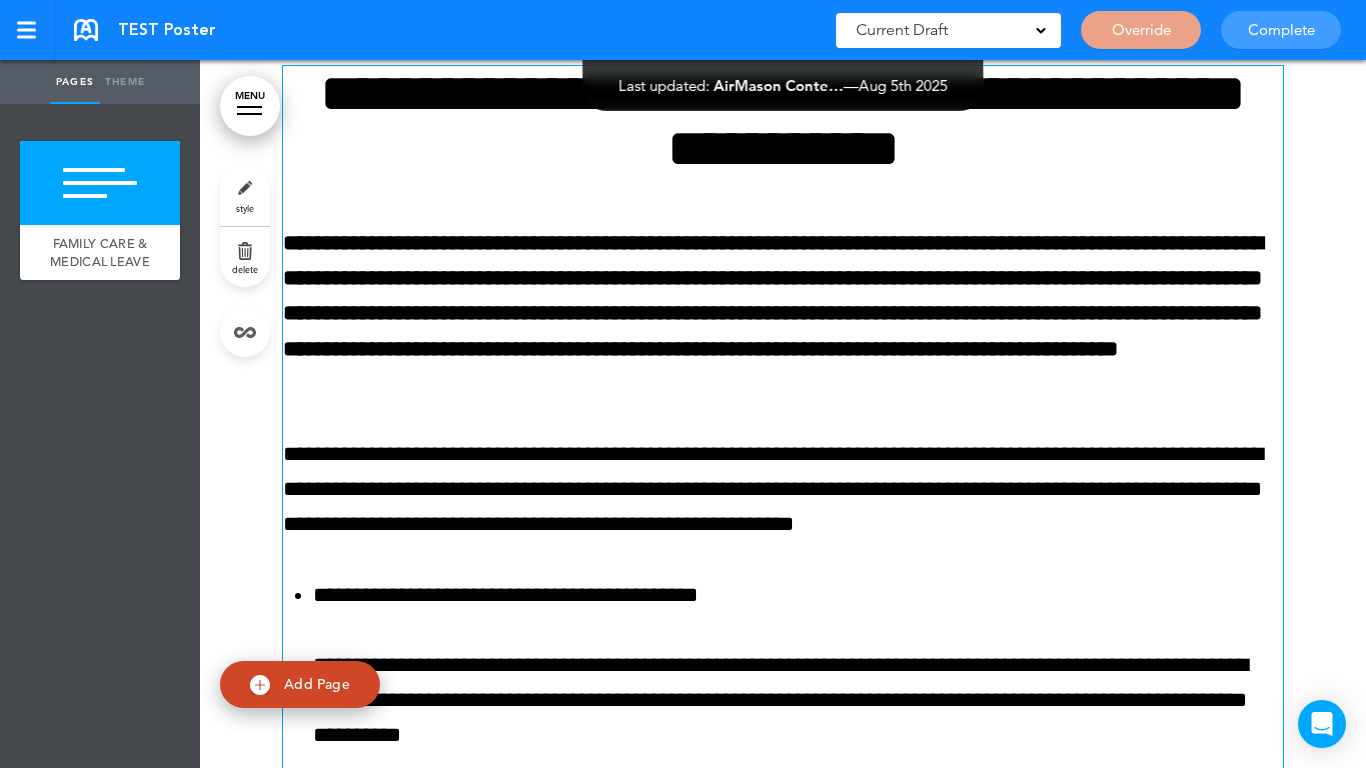 scroll, scrollTop: 100, scrollLeft: 0, axis: vertical 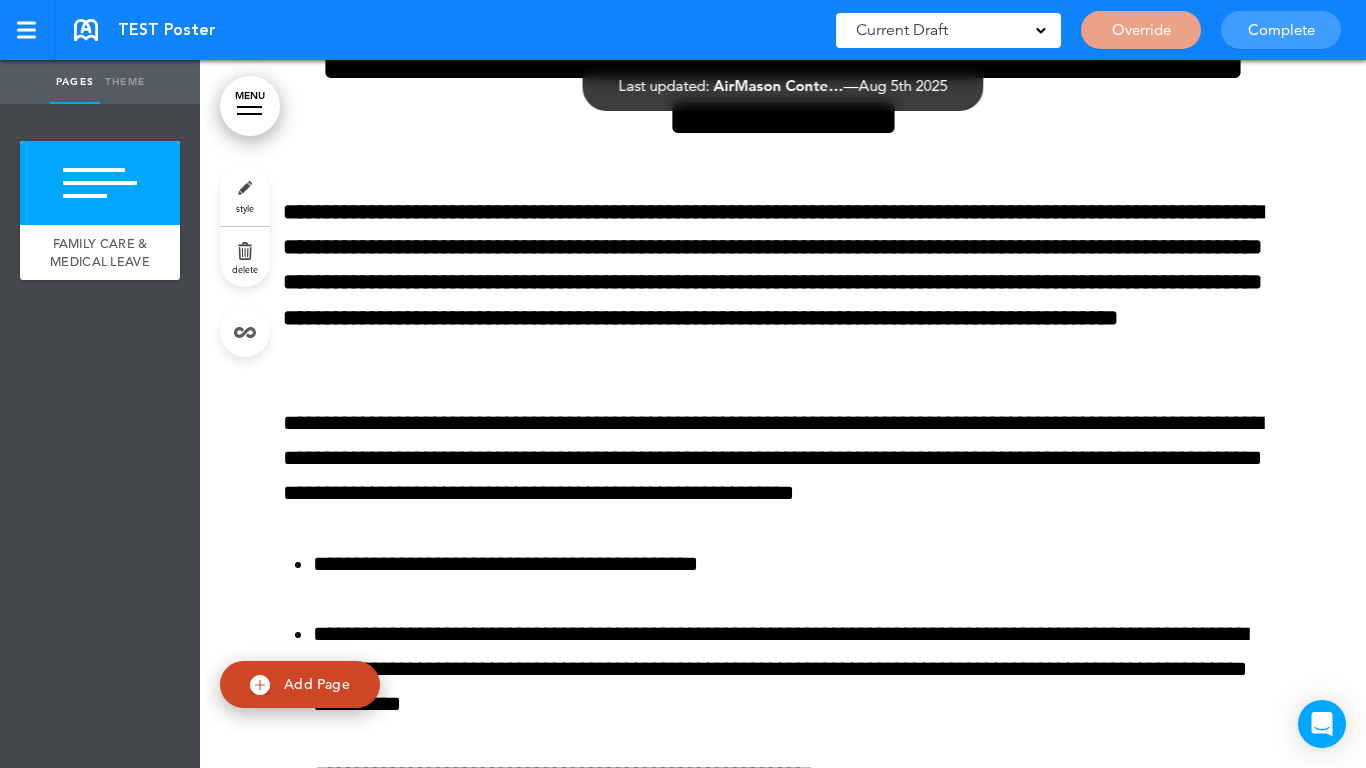 click on "add page
FAMILY CARE & MEDICAL LEAVE" at bounding box center (100, 436) 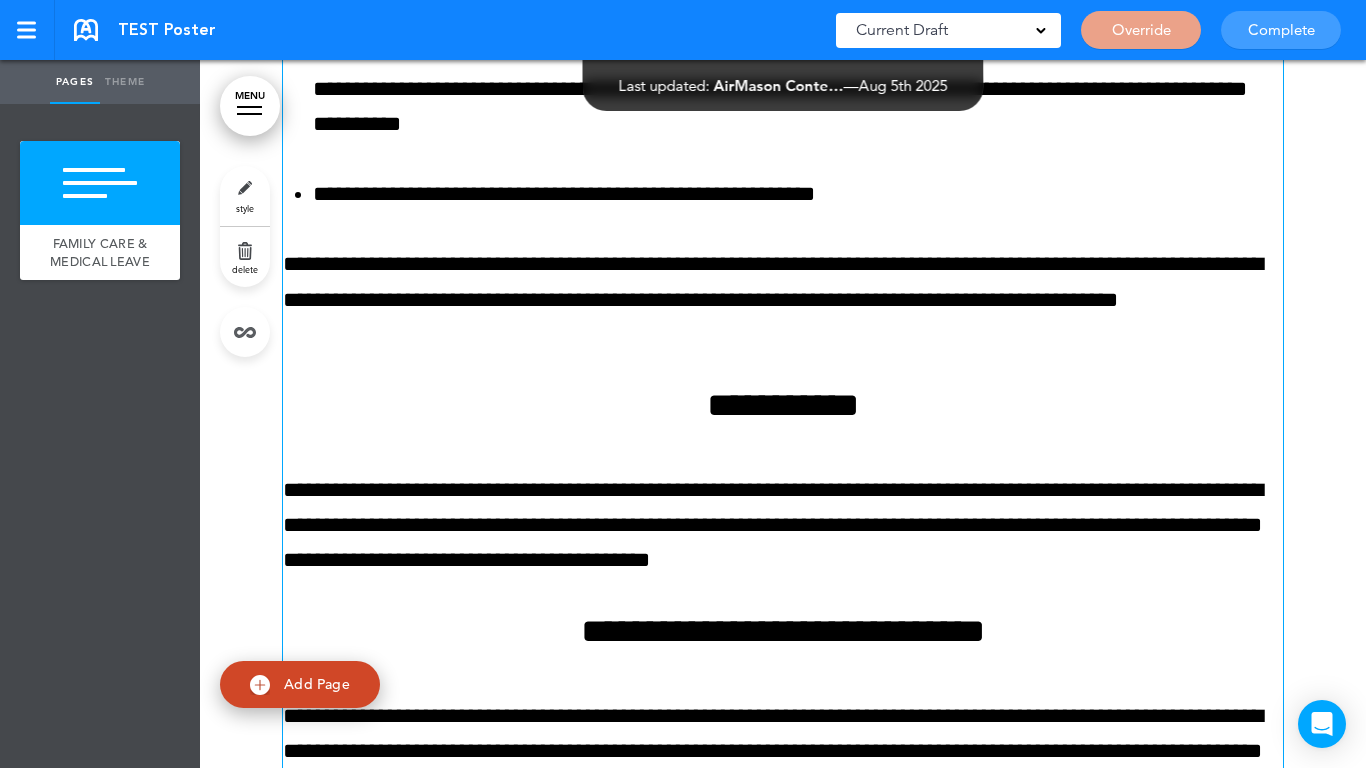 scroll, scrollTop: 800, scrollLeft: 0, axis: vertical 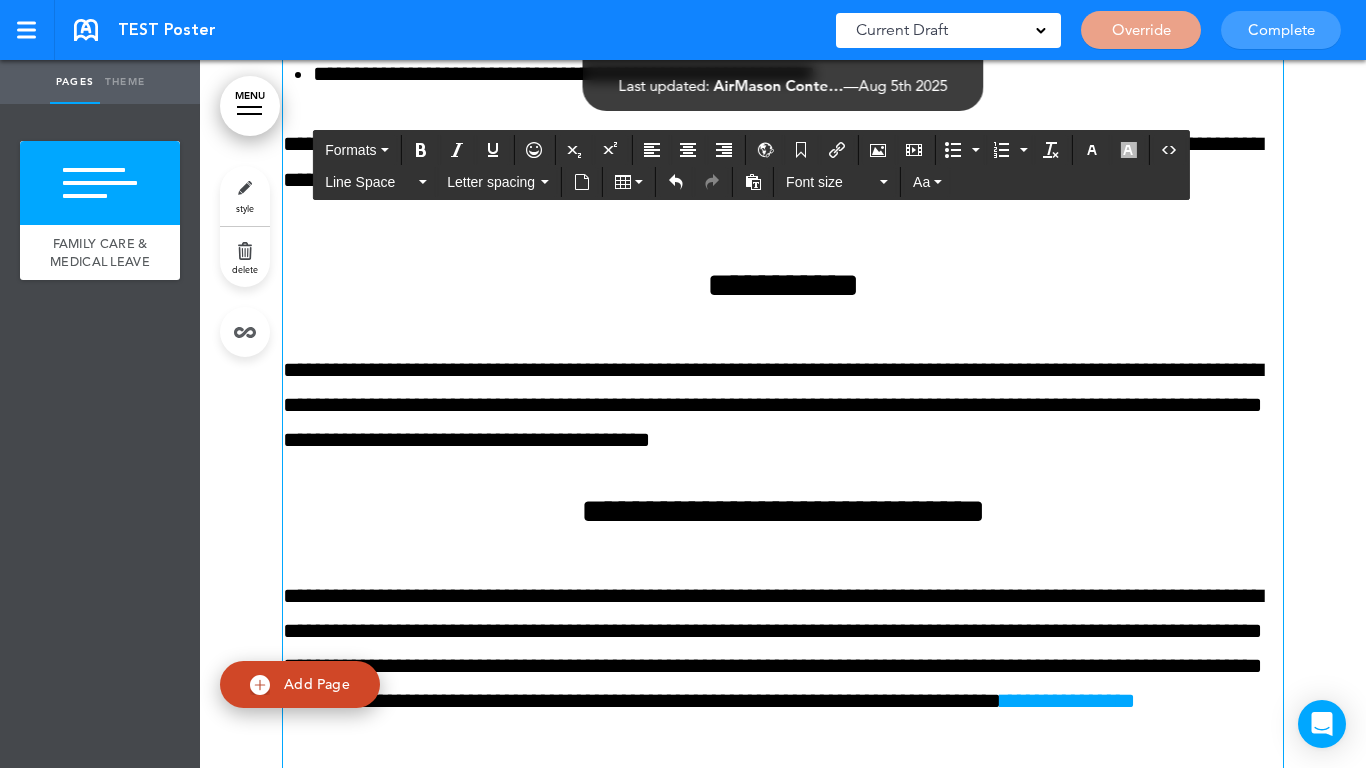 click on "**********" at bounding box center [783, 285] 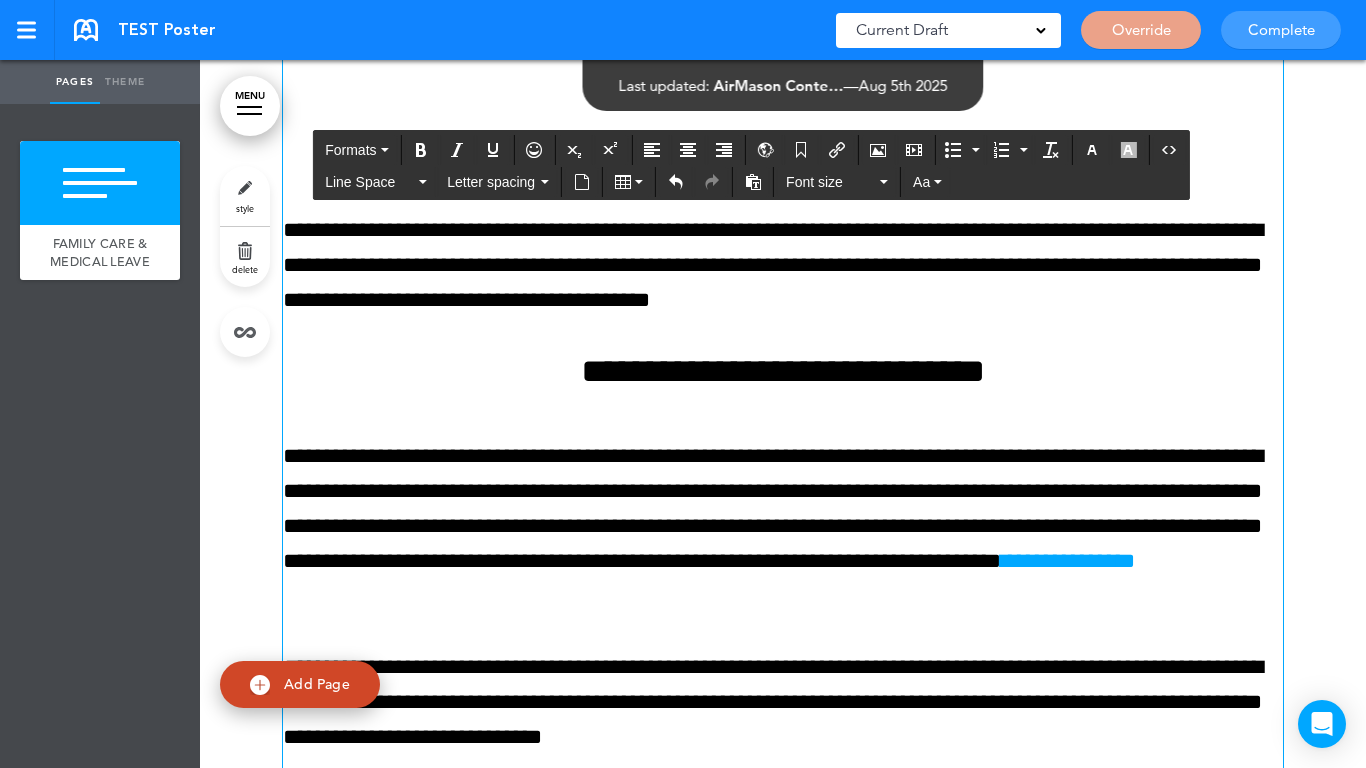 scroll, scrollTop: 1000, scrollLeft: 0, axis: vertical 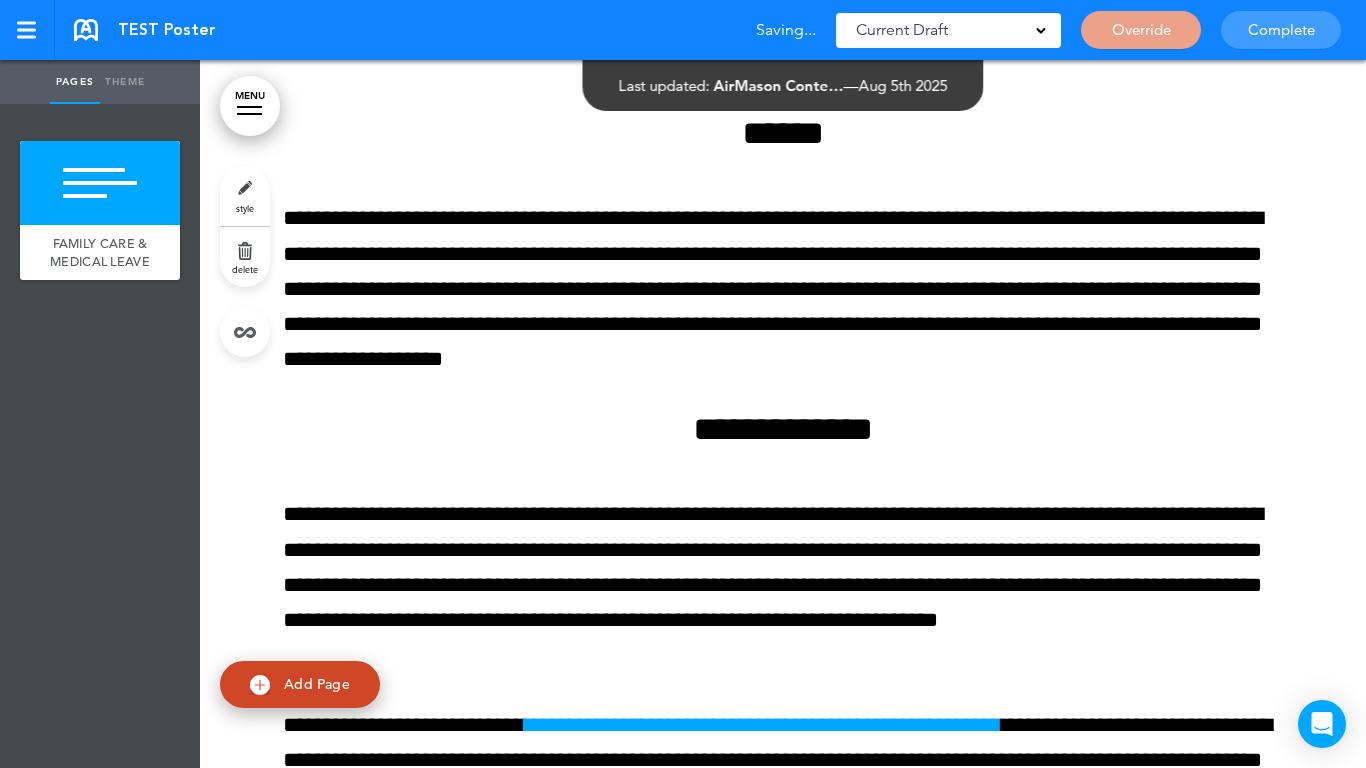 click on "add page
FAMILY CARE & MEDICAL LEAVE" at bounding box center (100, 436) 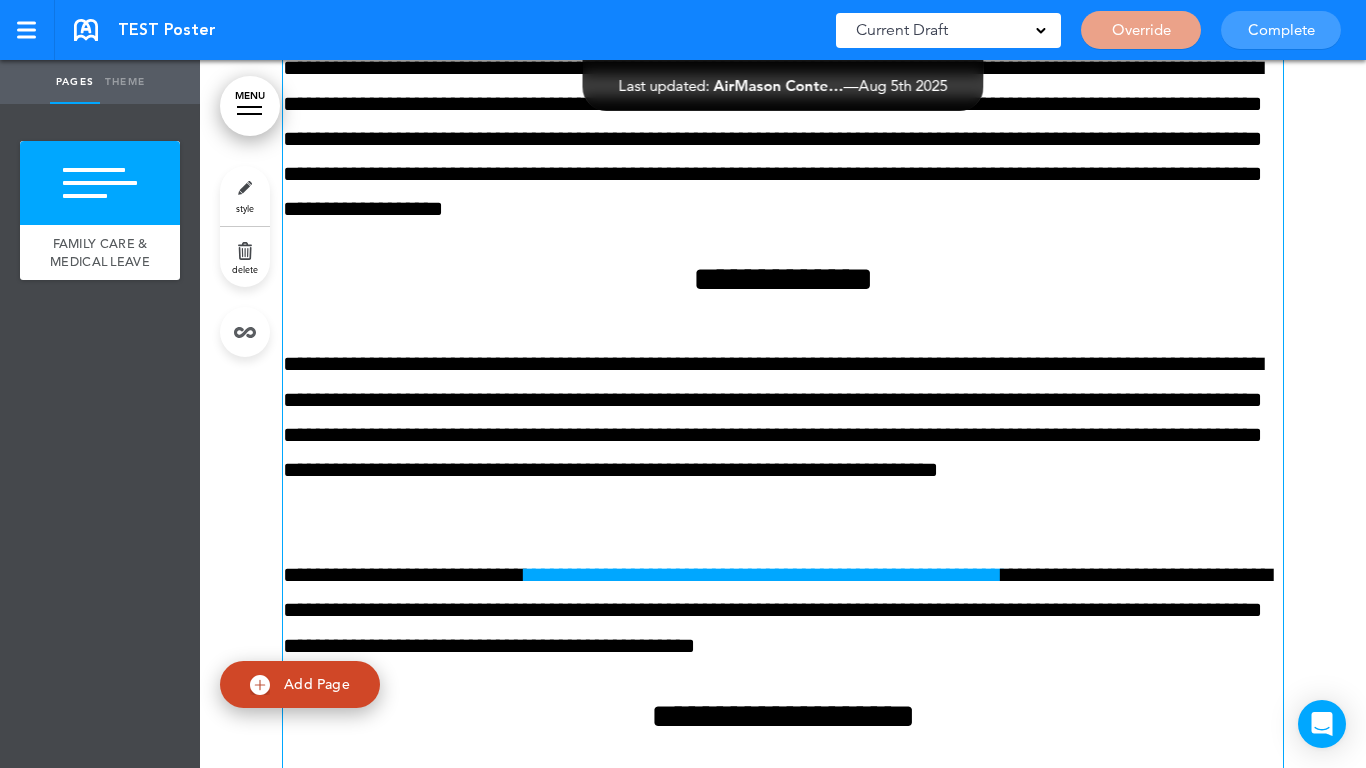 scroll, scrollTop: 2300, scrollLeft: 0, axis: vertical 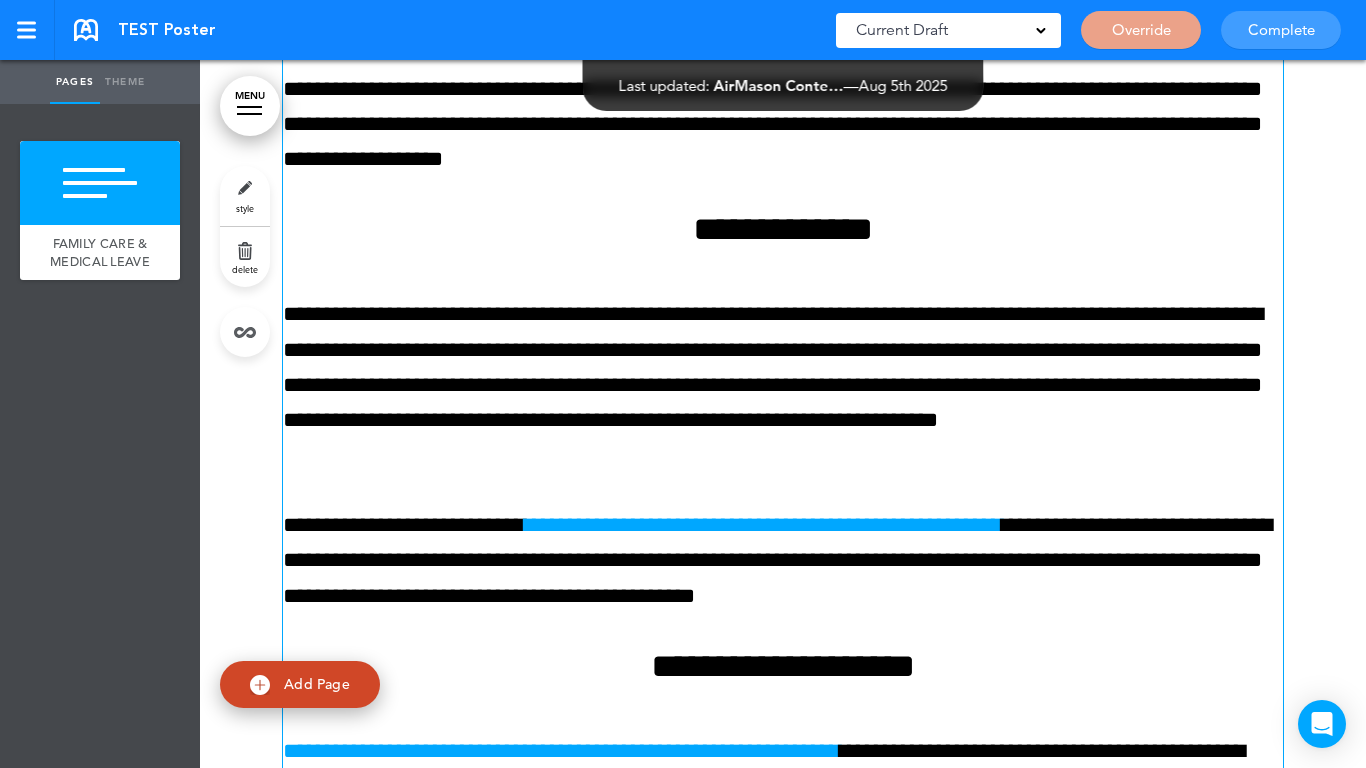 click on "**********" at bounding box center [783, 561] 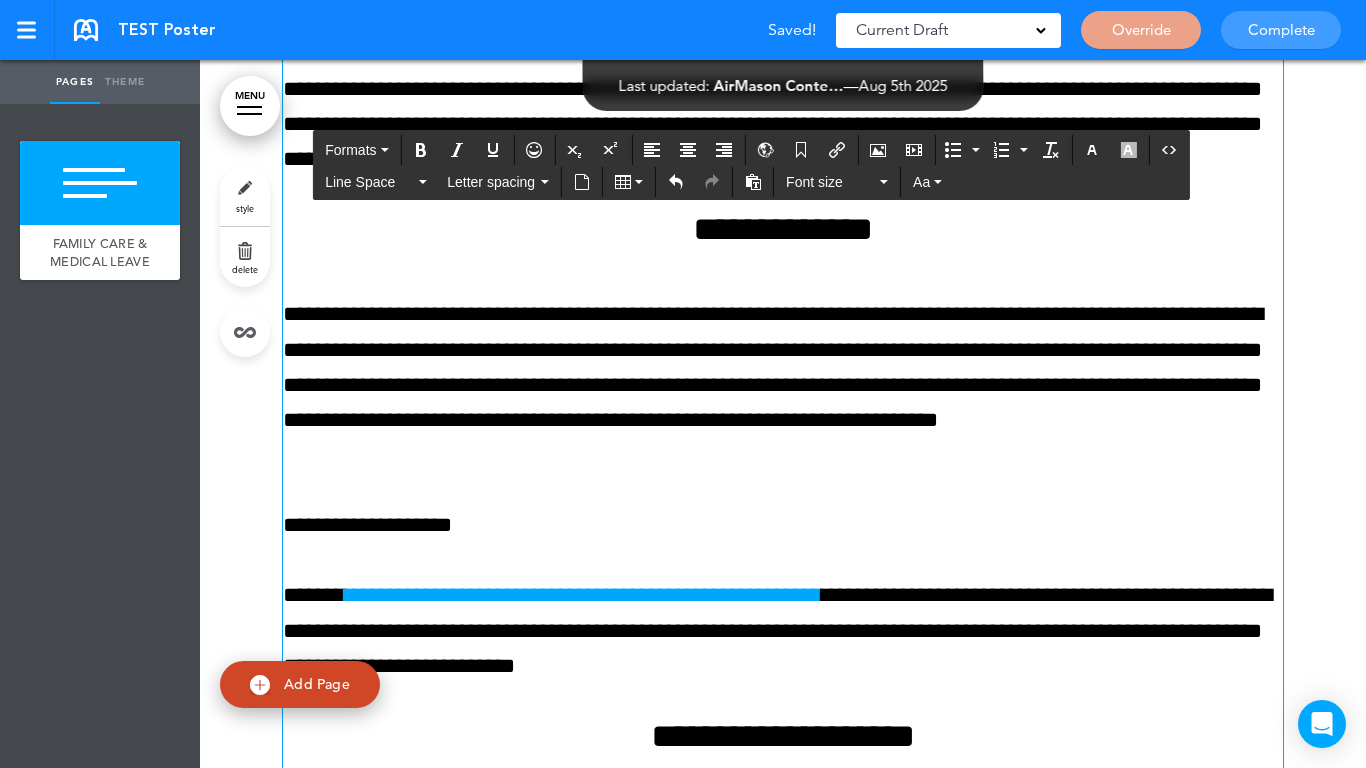 click on "**********" at bounding box center (783, 631) 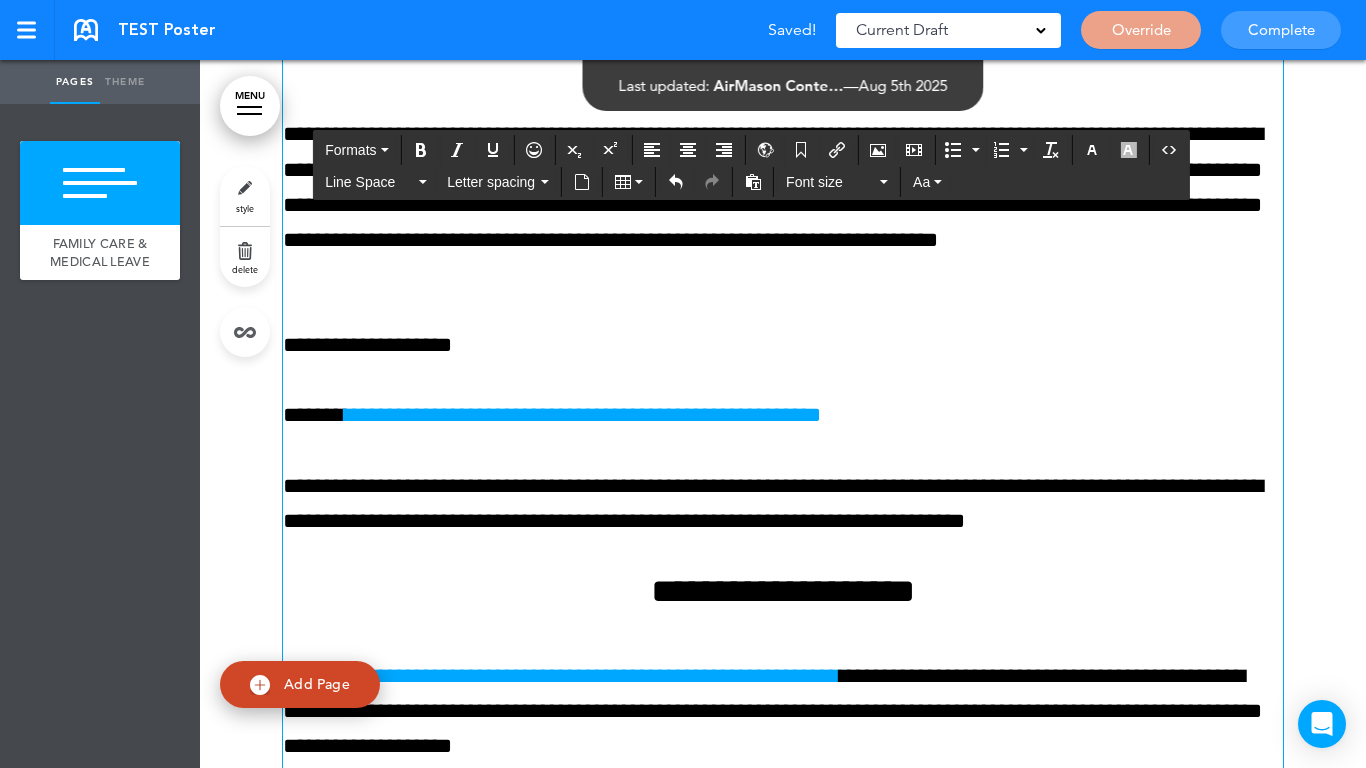 scroll, scrollTop: 2500, scrollLeft: 0, axis: vertical 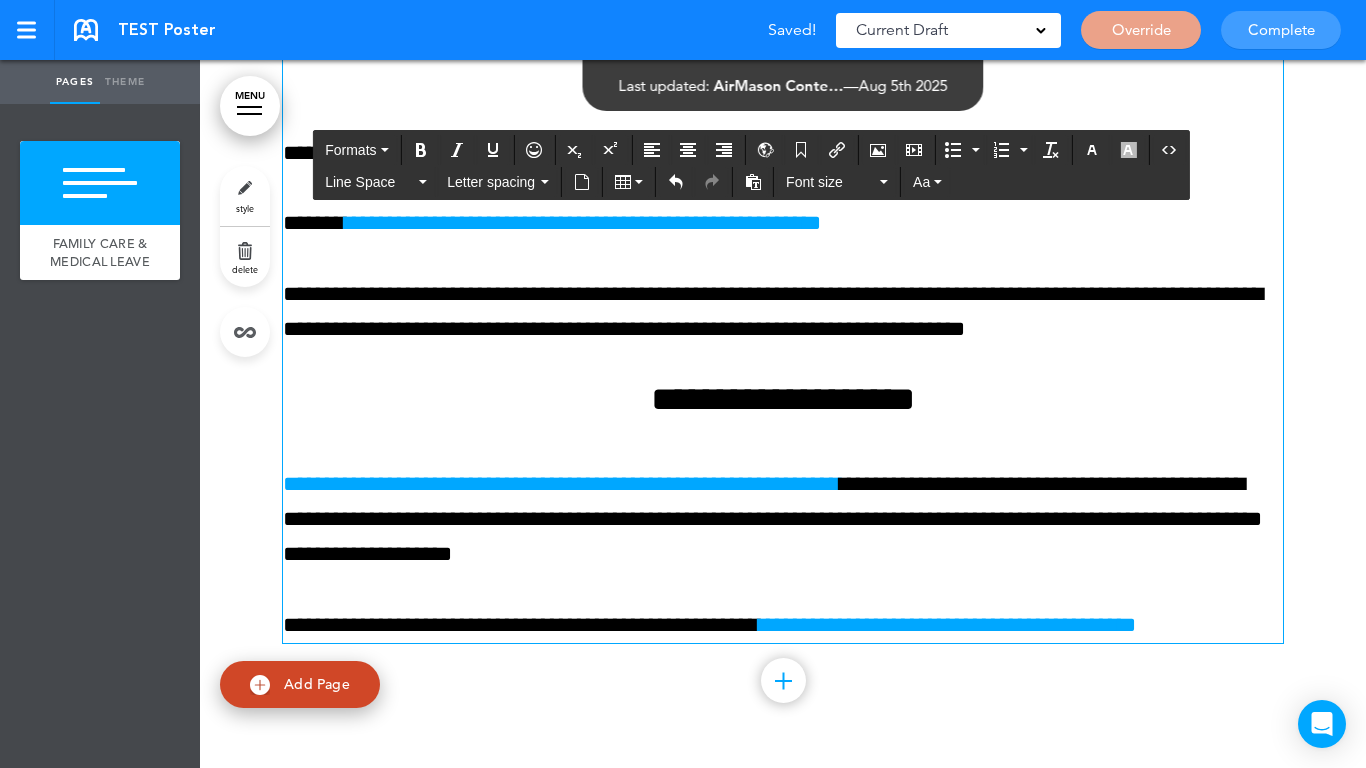 click on "**********" at bounding box center (561, 484) 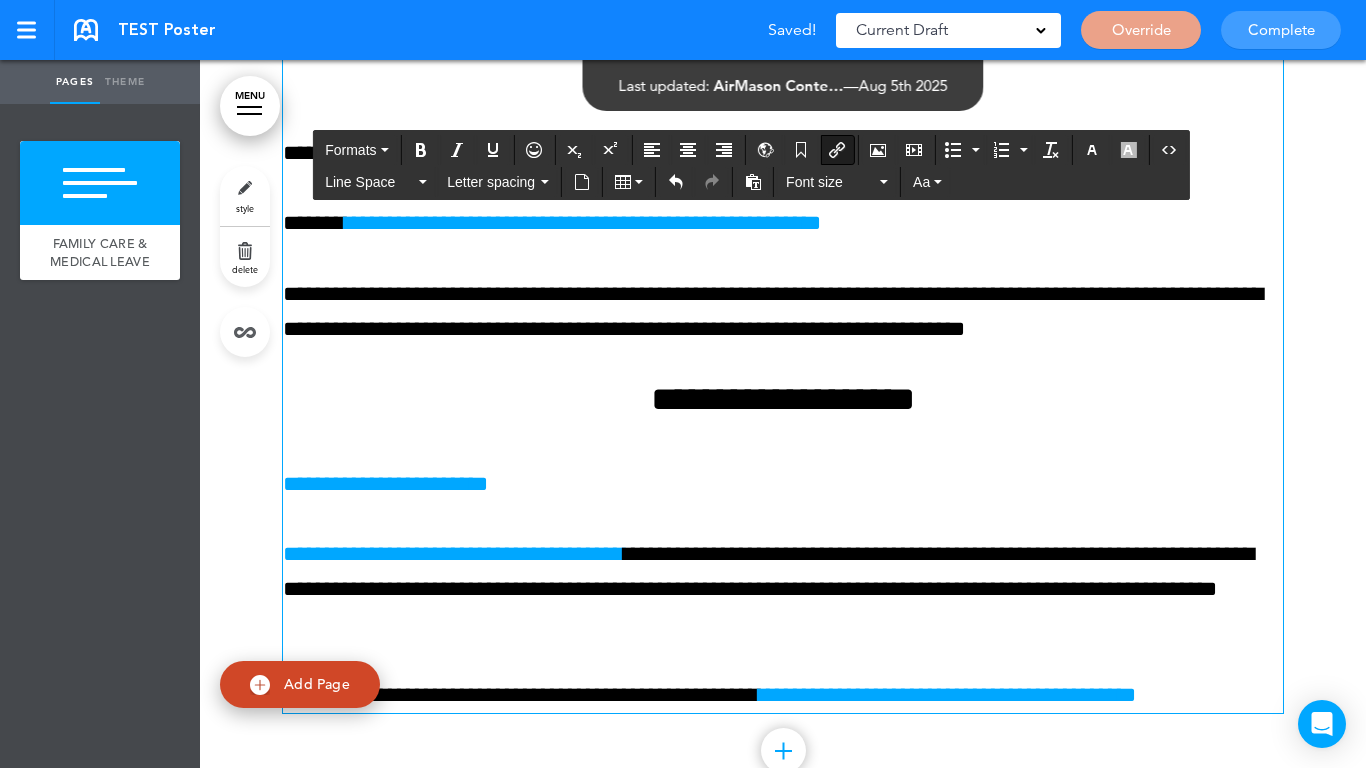 click on "**********" at bounding box center (385, 484) 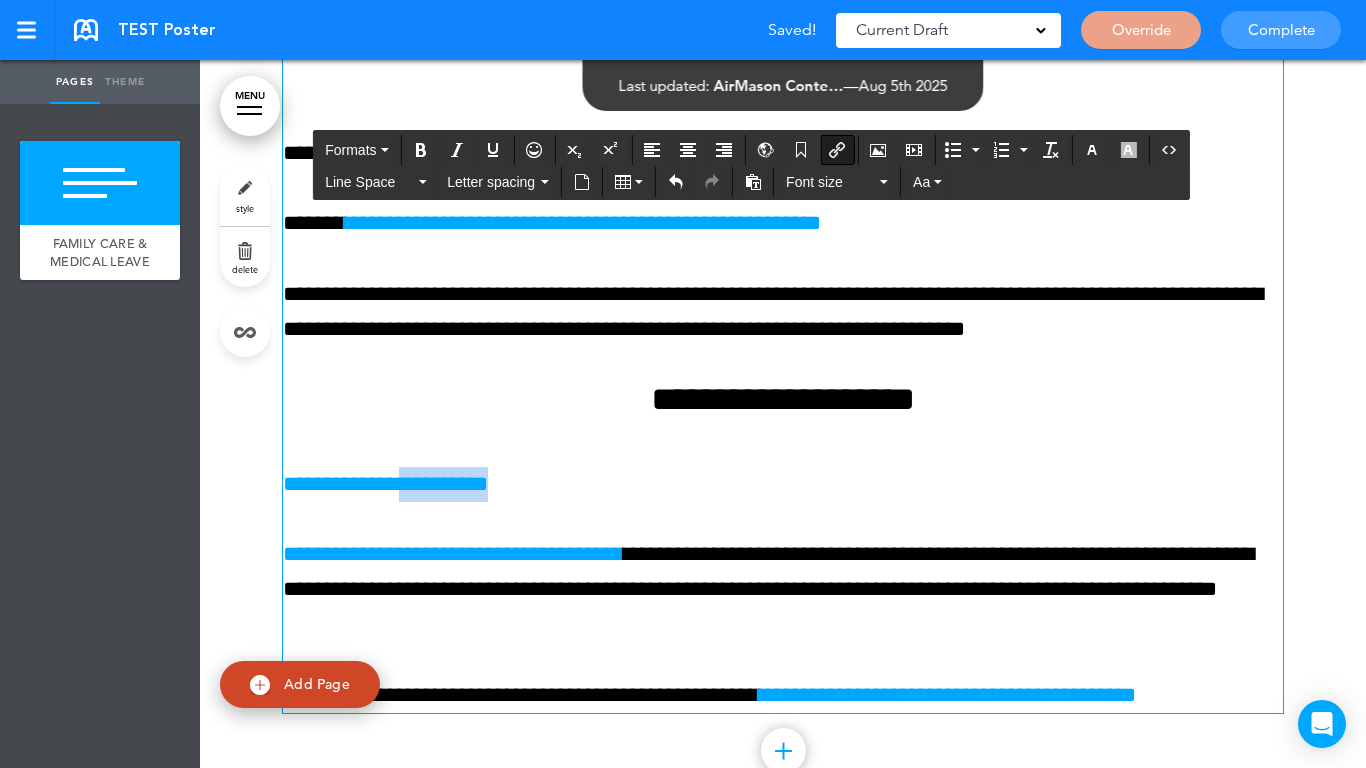 click on "**********" at bounding box center [385, 484] 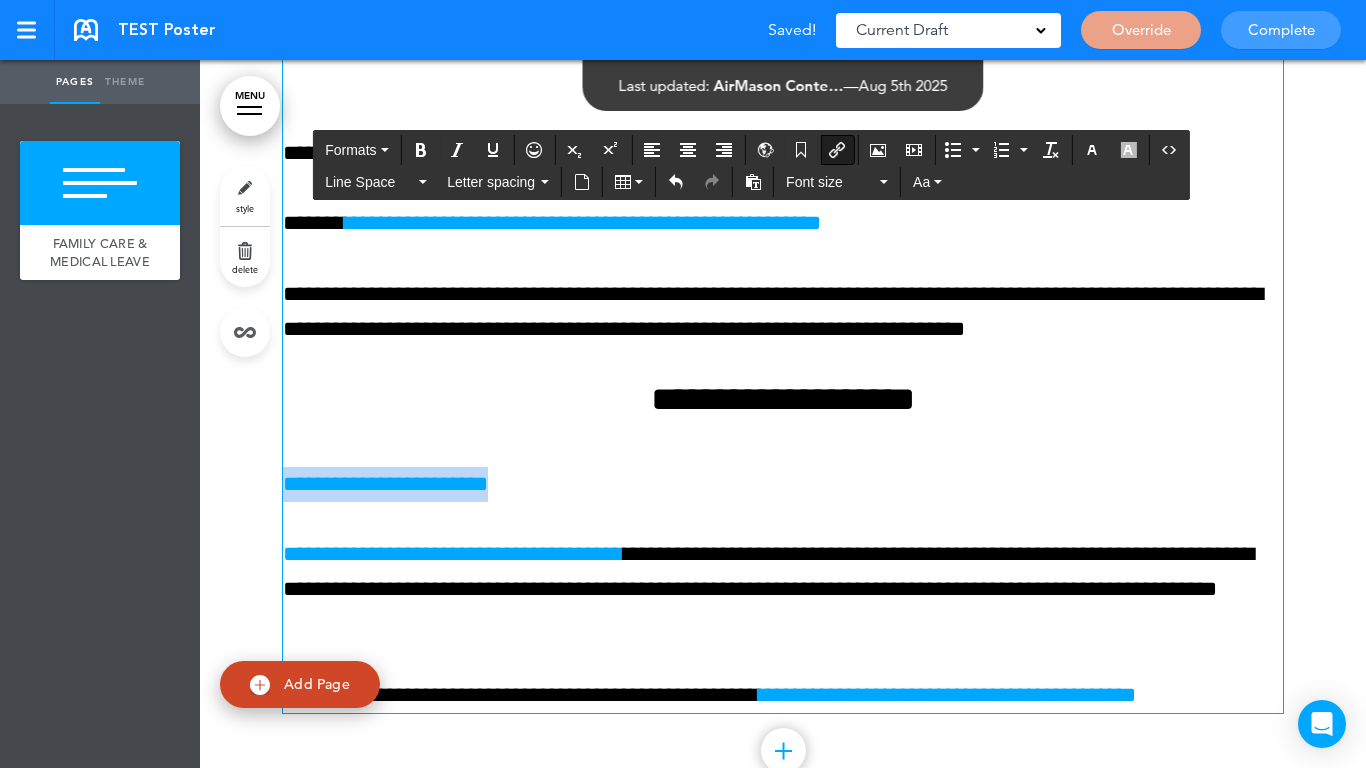 click on "**********" at bounding box center [385, 484] 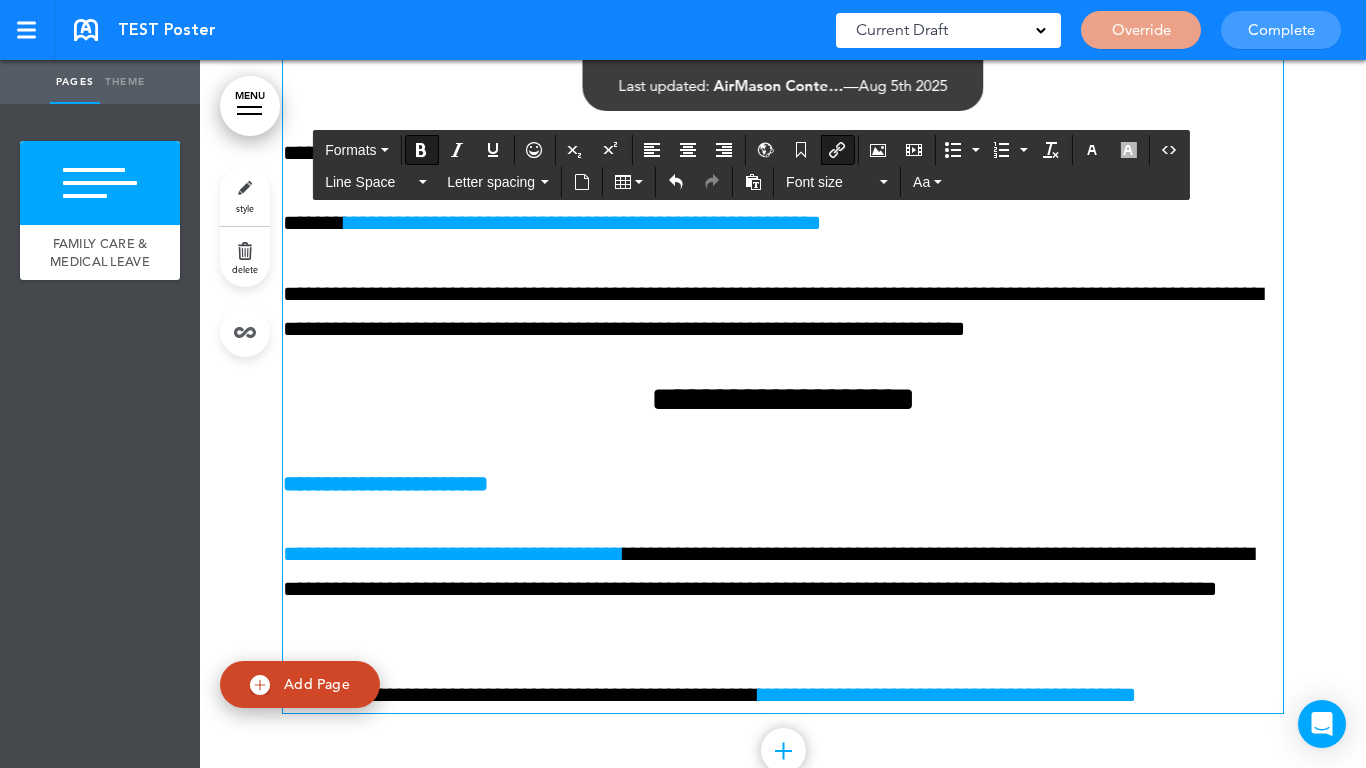 click at bounding box center [837, 150] 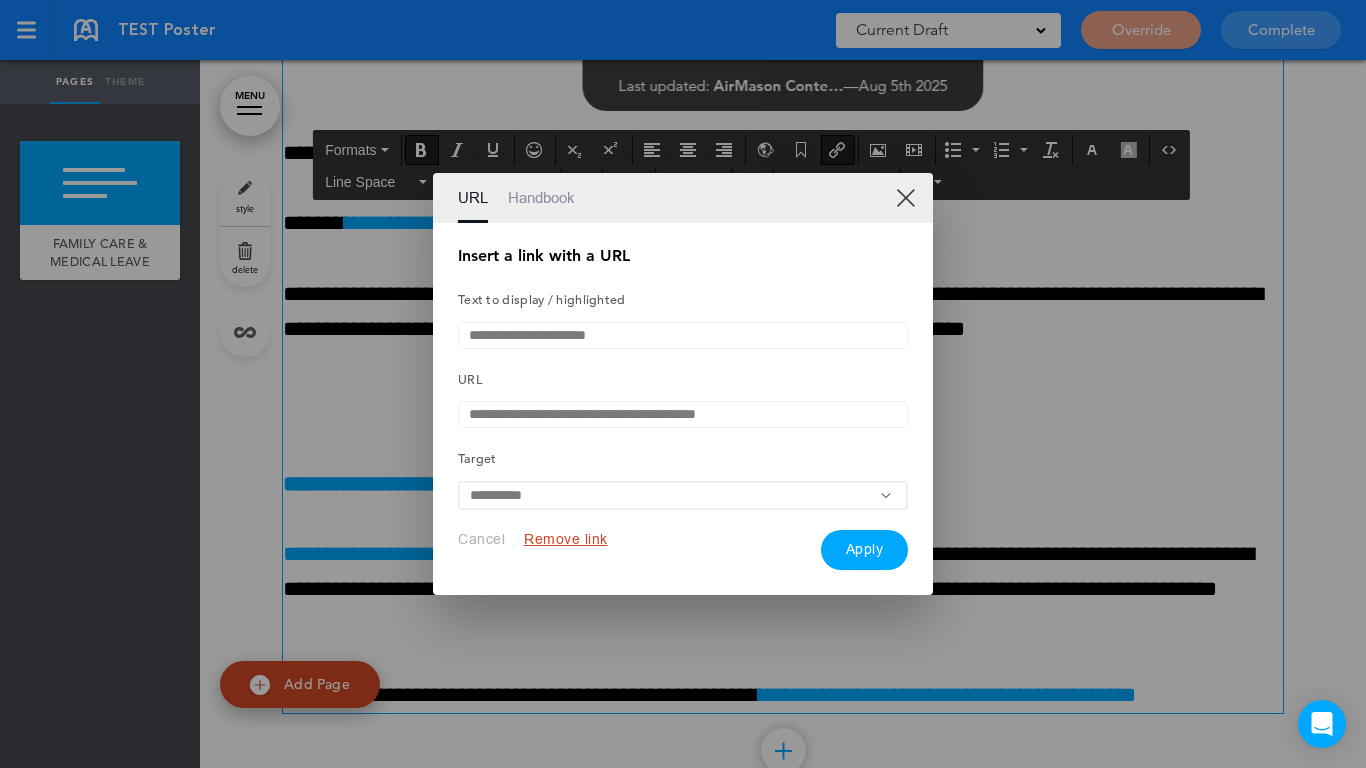 click on "Remove link" at bounding box center [566, 539] 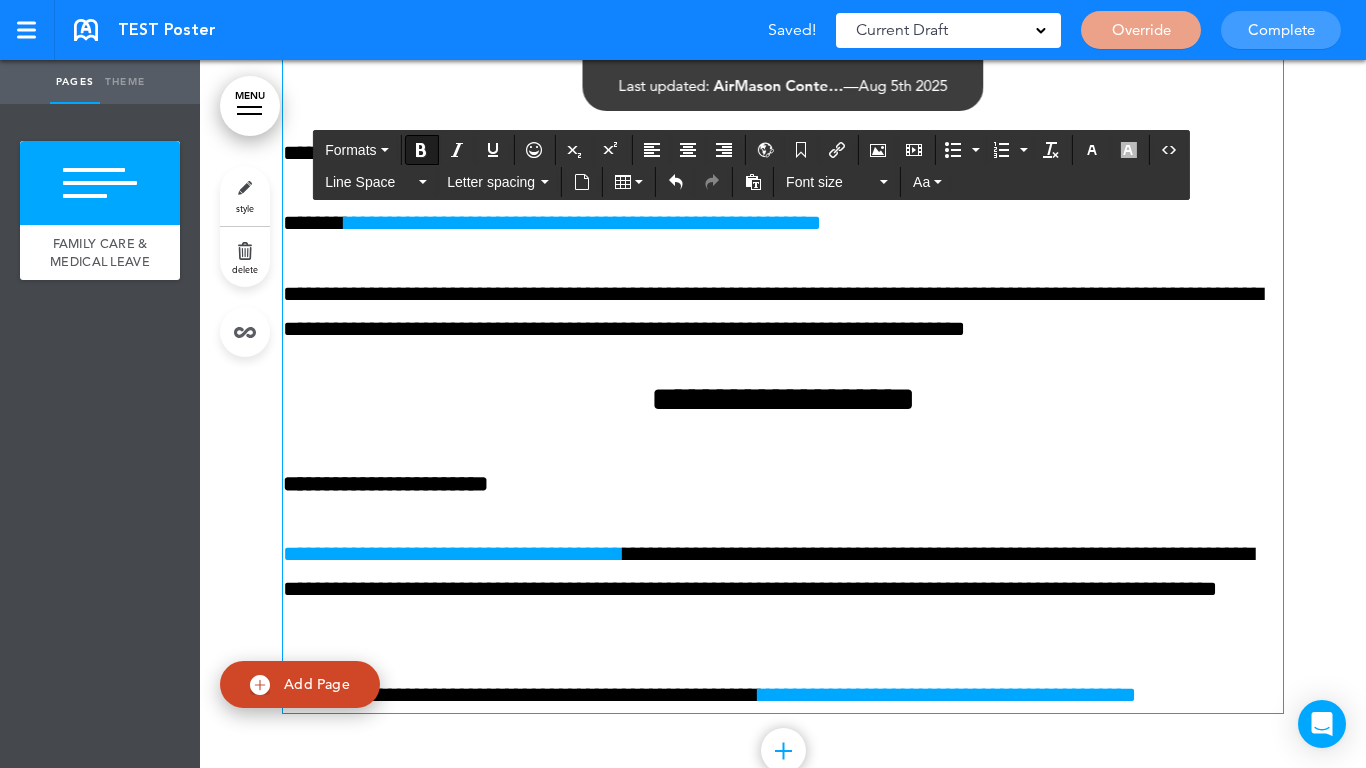 click on "**********" at bounding box center [783, 484] 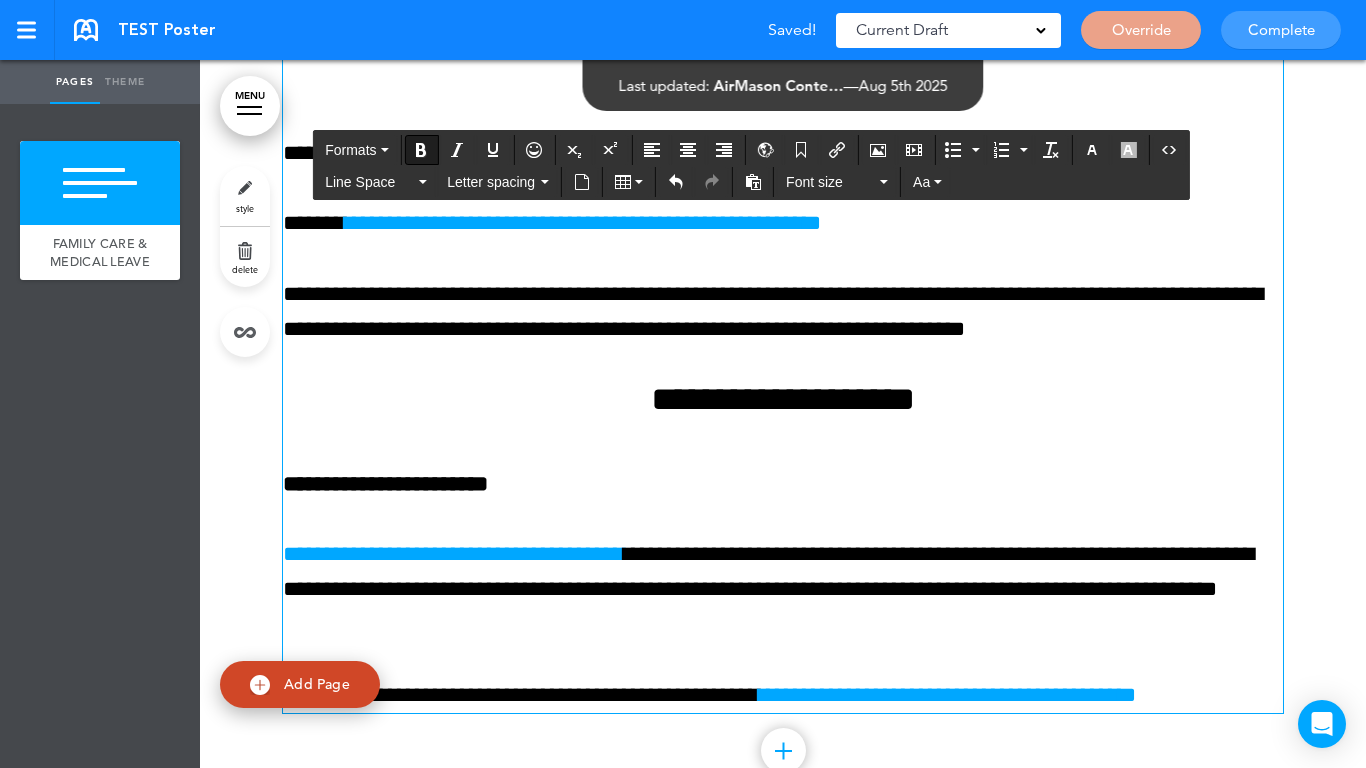 click on "**********" at bounding box center [783, 484] 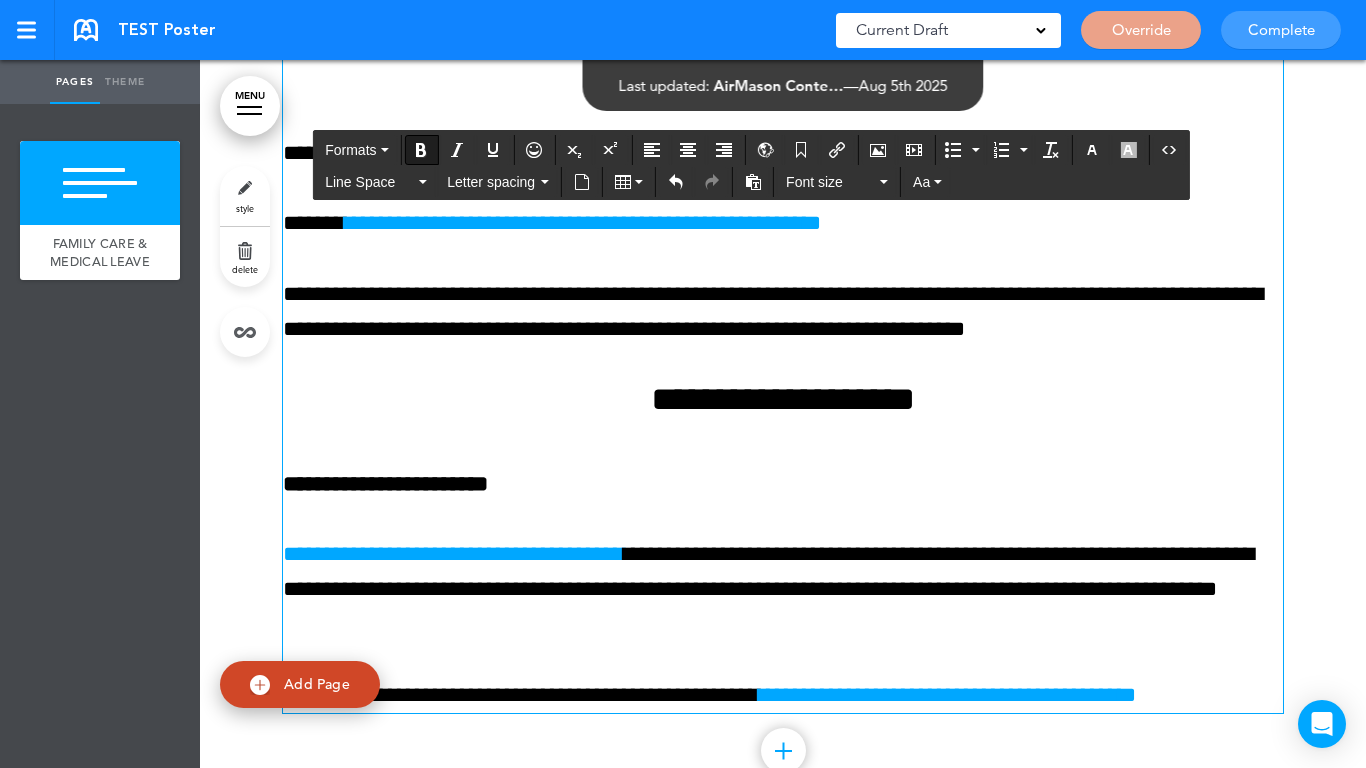 click on "**********" at bounding box center [783, 590] 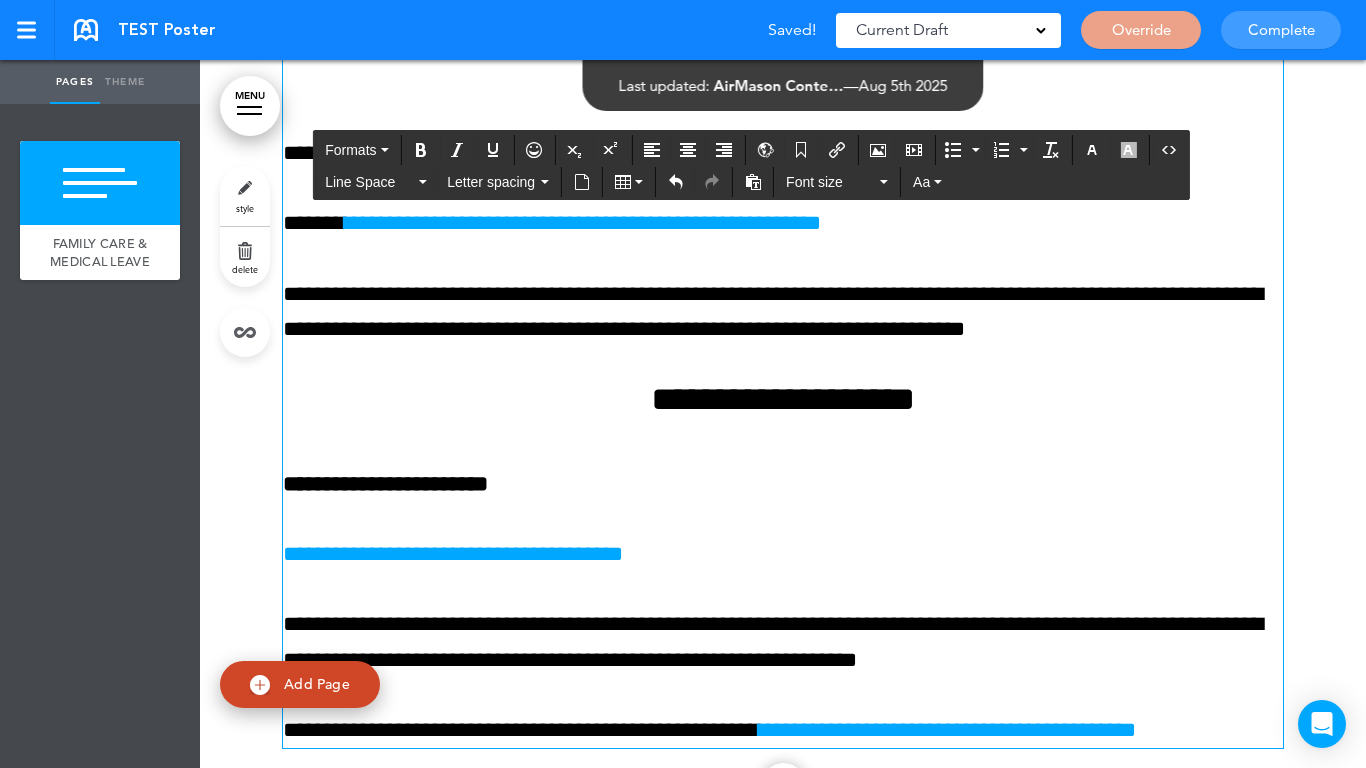 click on "**********" at bounding box center (783, 484) 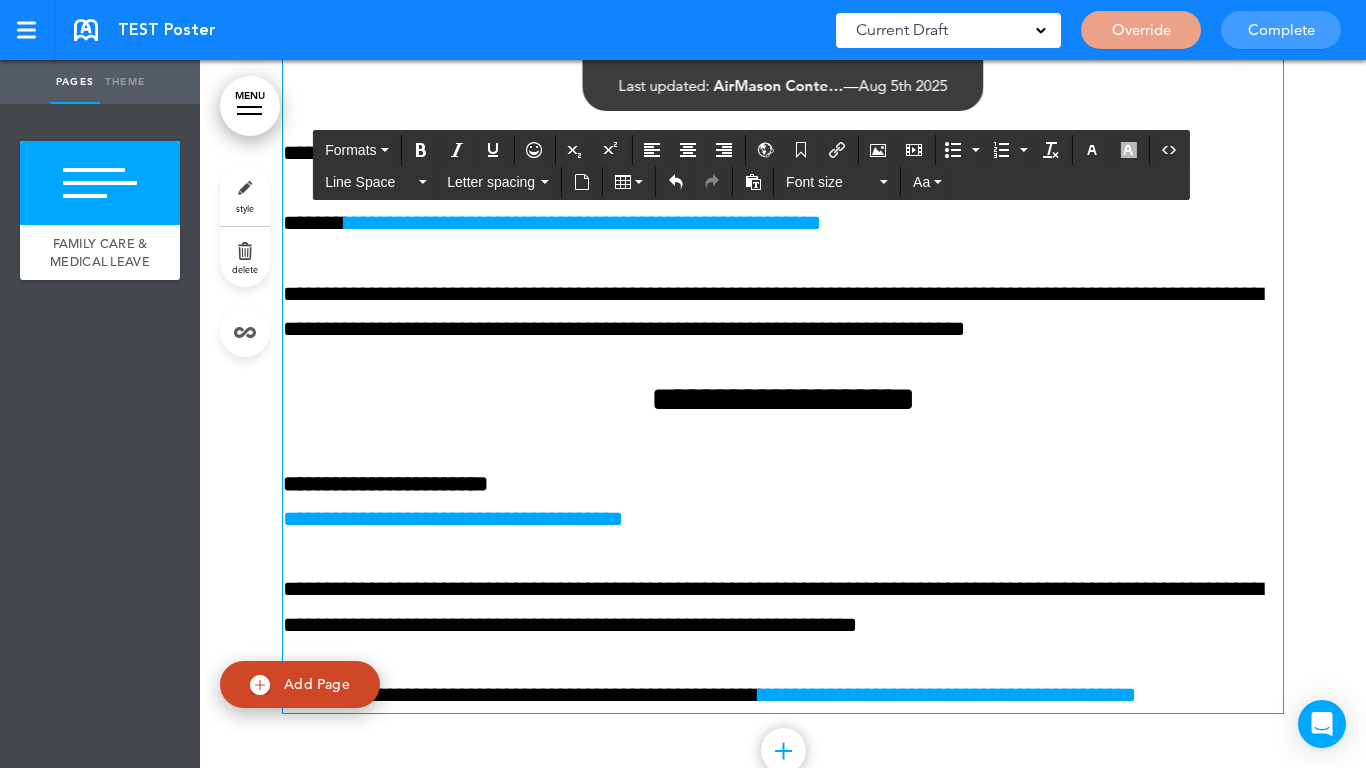 click on "**********" at bounding box center (783, 607) 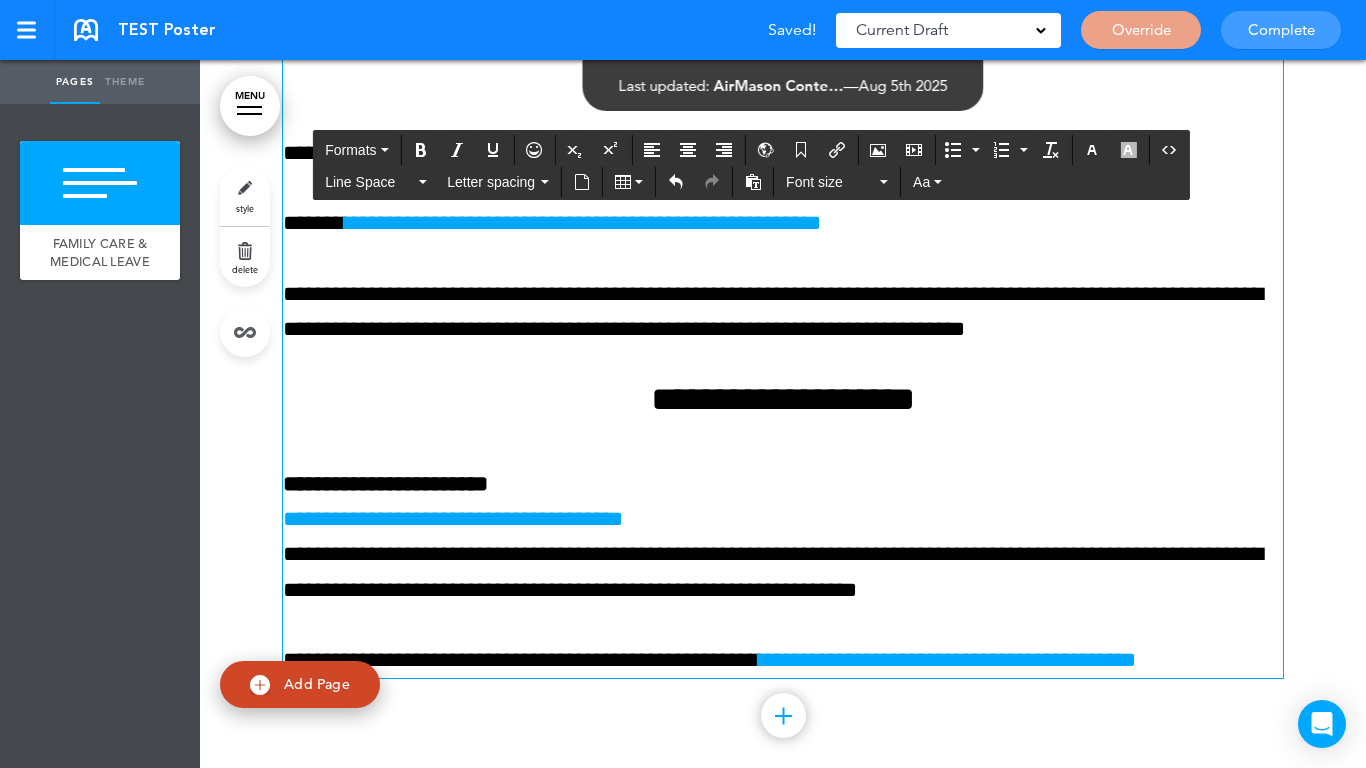 click on "**********" at bounding box center (783, 537) 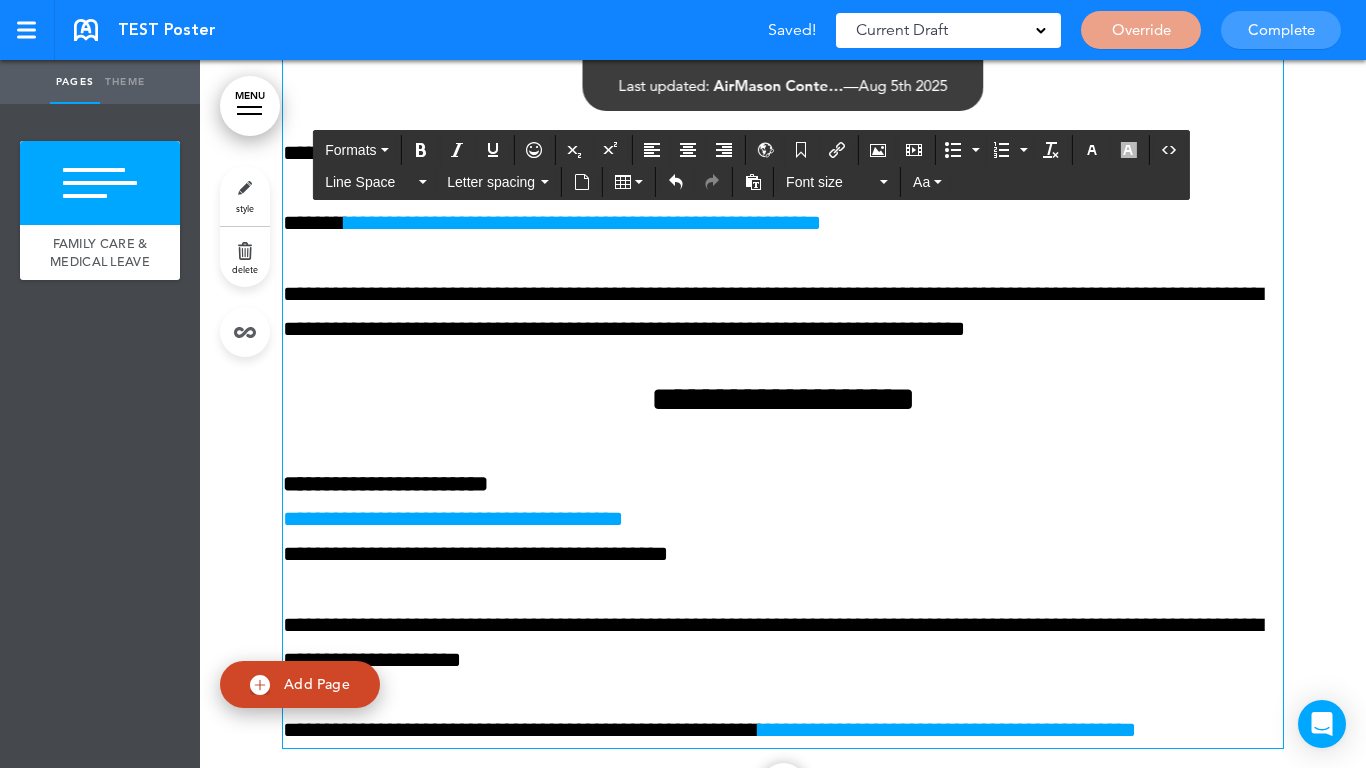 scroll, scrollTop: 2772, scrollLeft: 0, axis: vertical 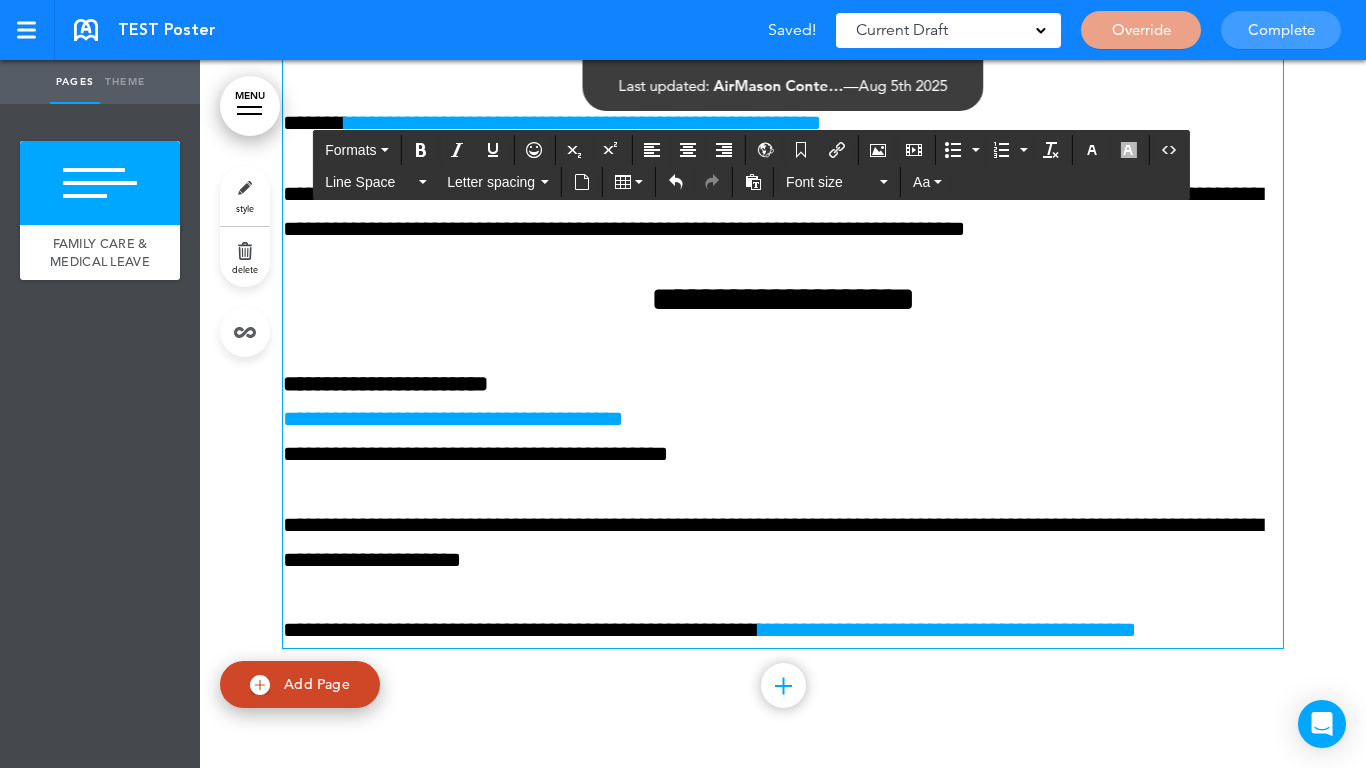 click on "**********" at bounding box center [783, 543] 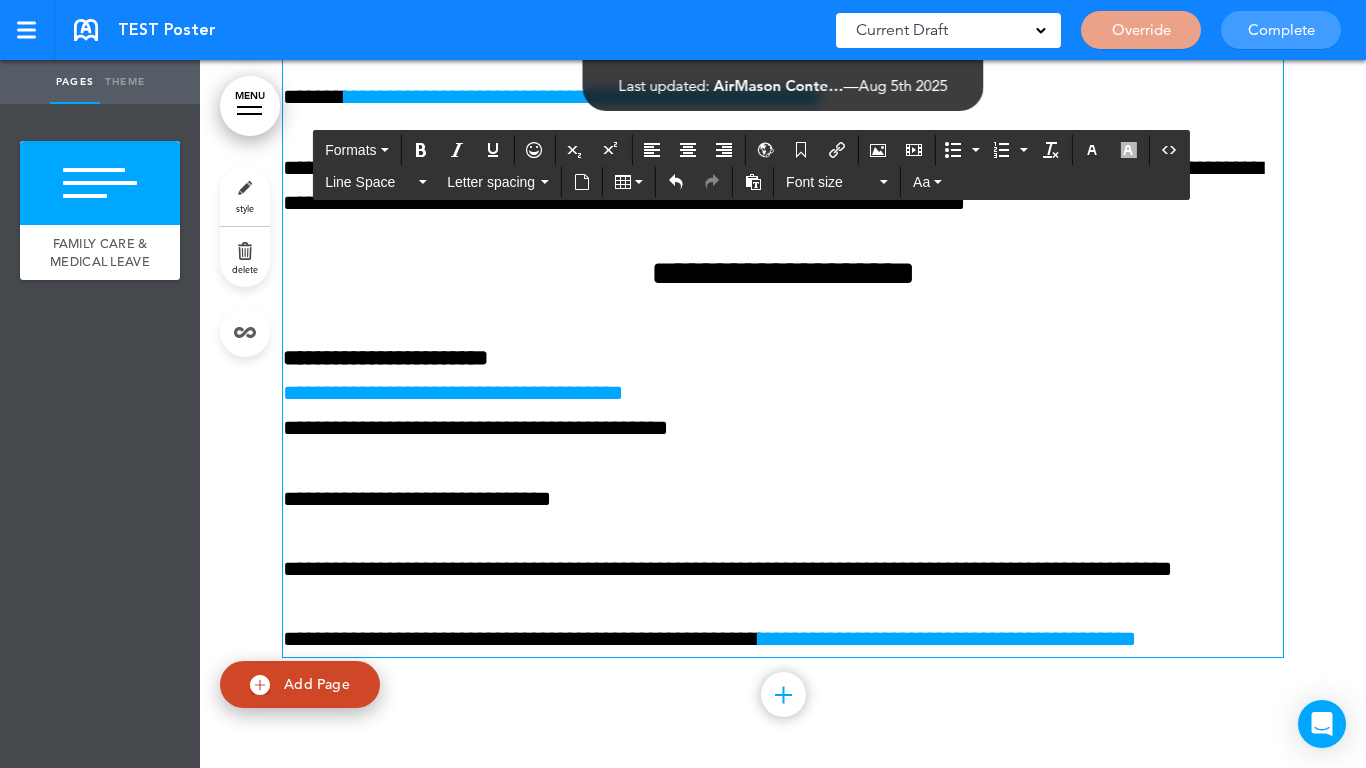 scroll, scrollTop: 2812, scrollLeft: 0, axis: vertical 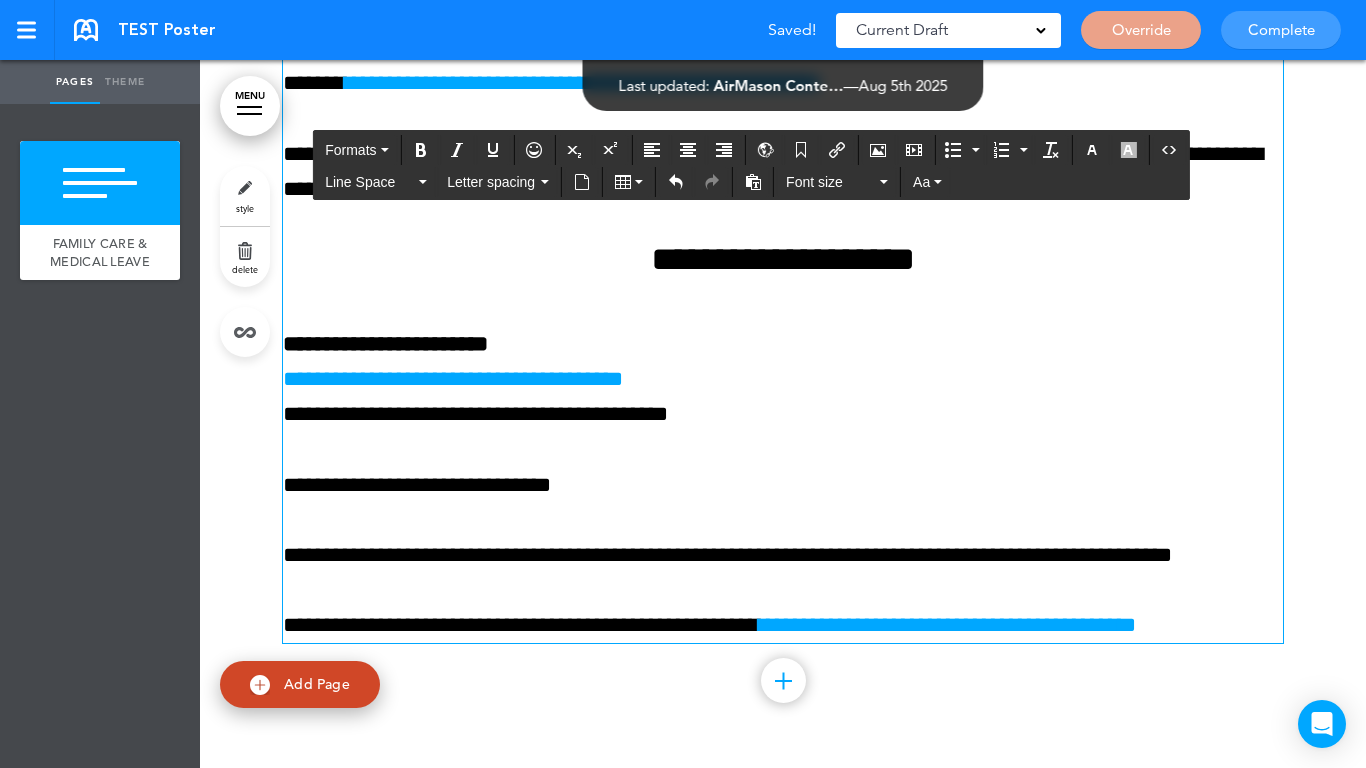 click on "**********" at bounding box center [783, 625] 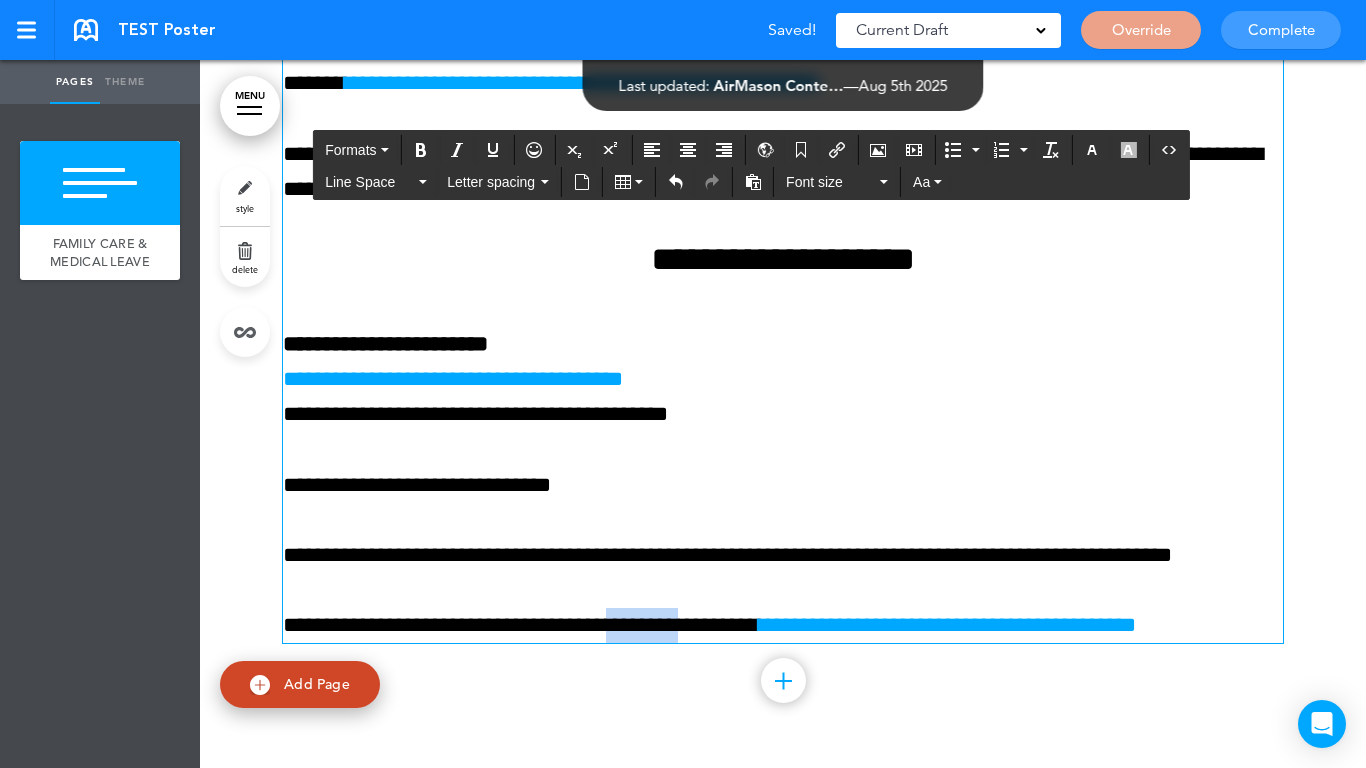 click on "**********" at bounding box center [783, 625] 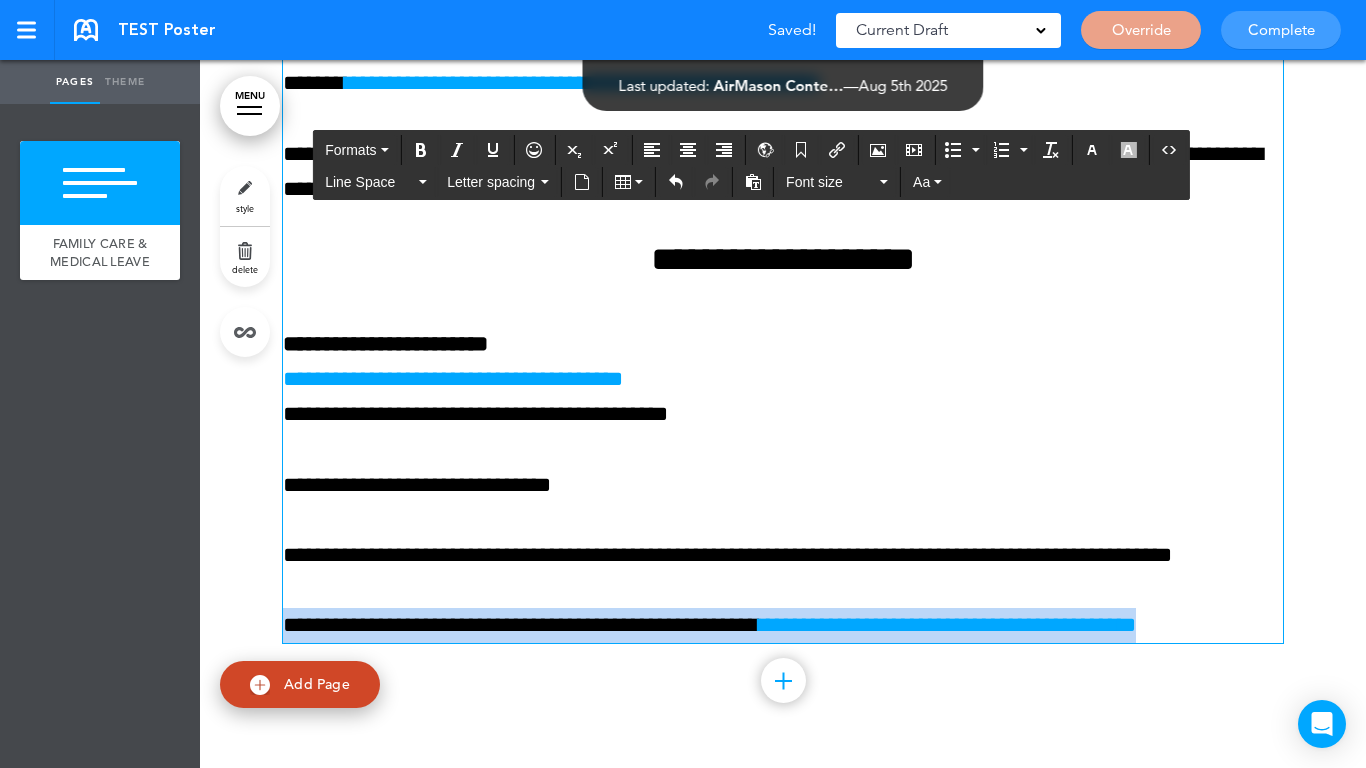 click on "**********" at bounding box center (783, 625) 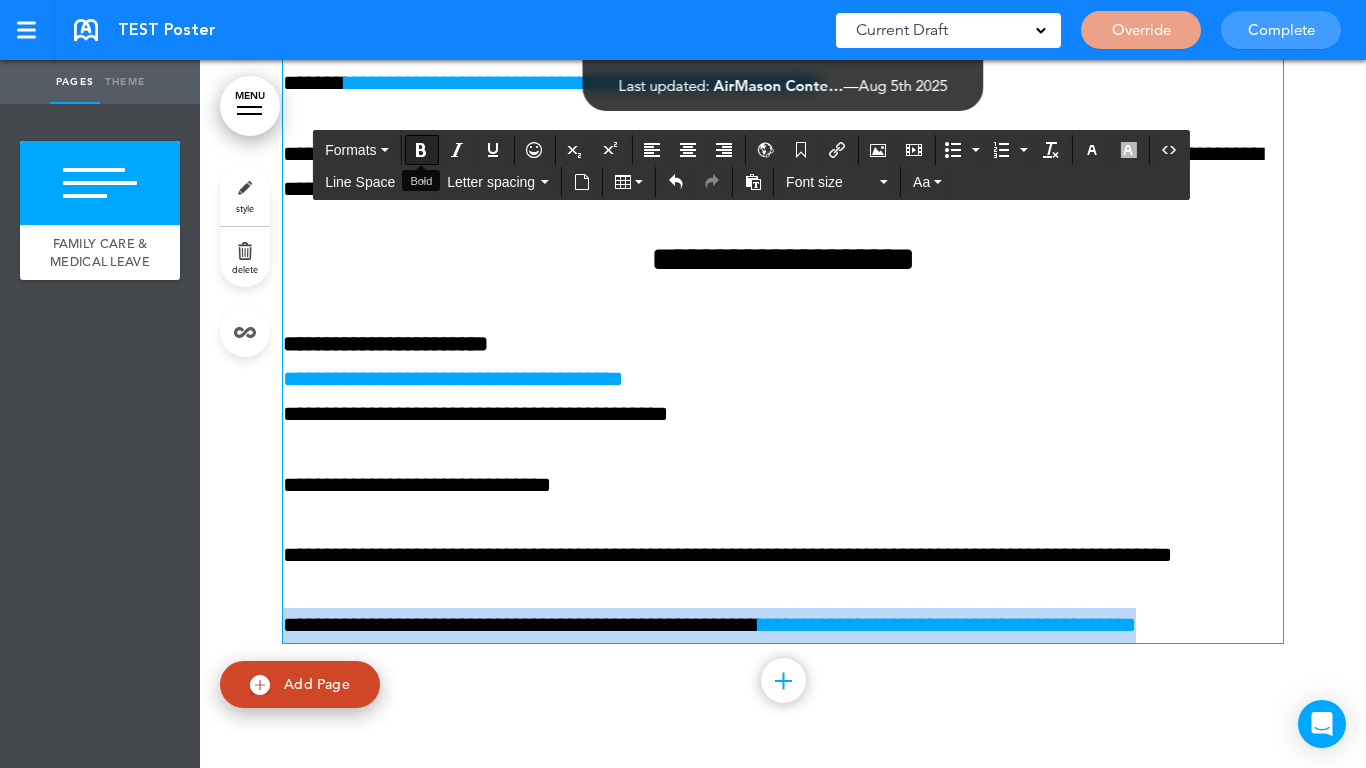 click at bounding box center [421, 150] 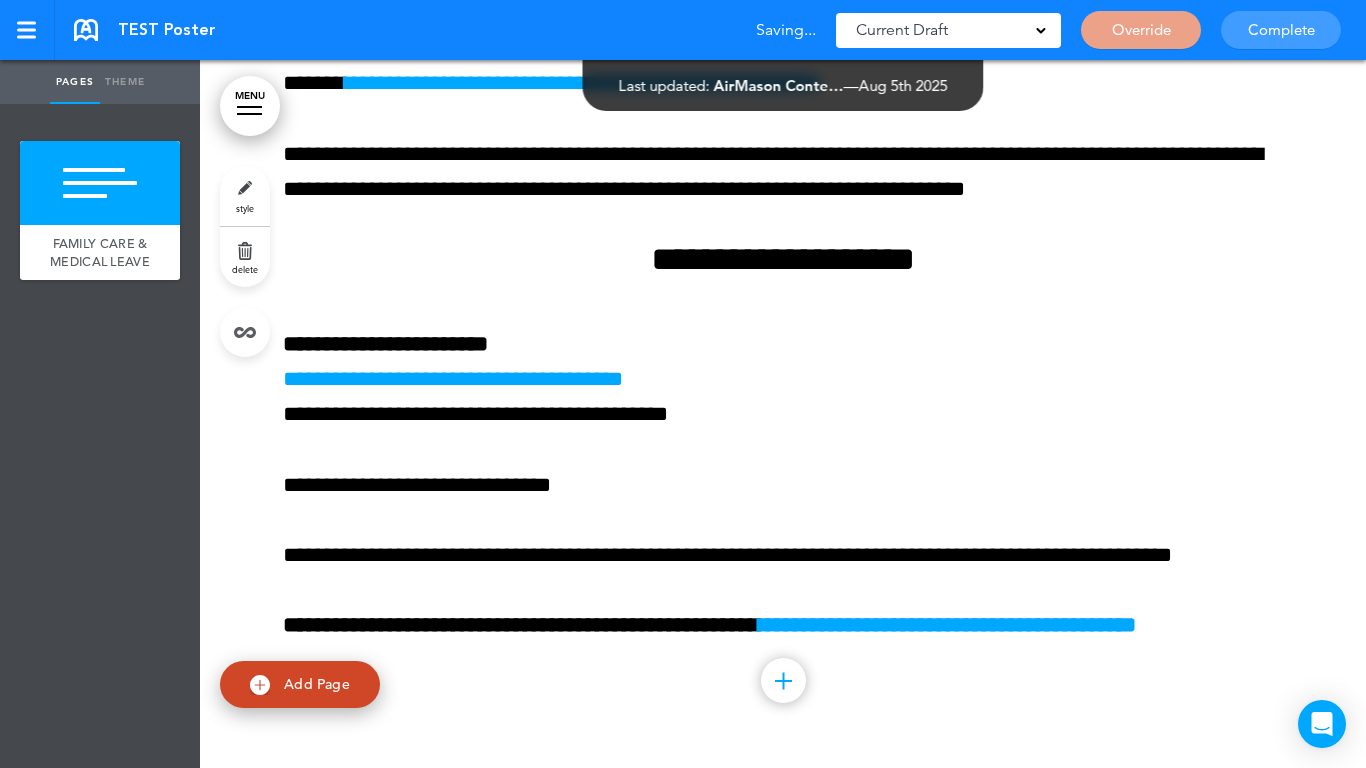 click at bounding box center [783, -992] 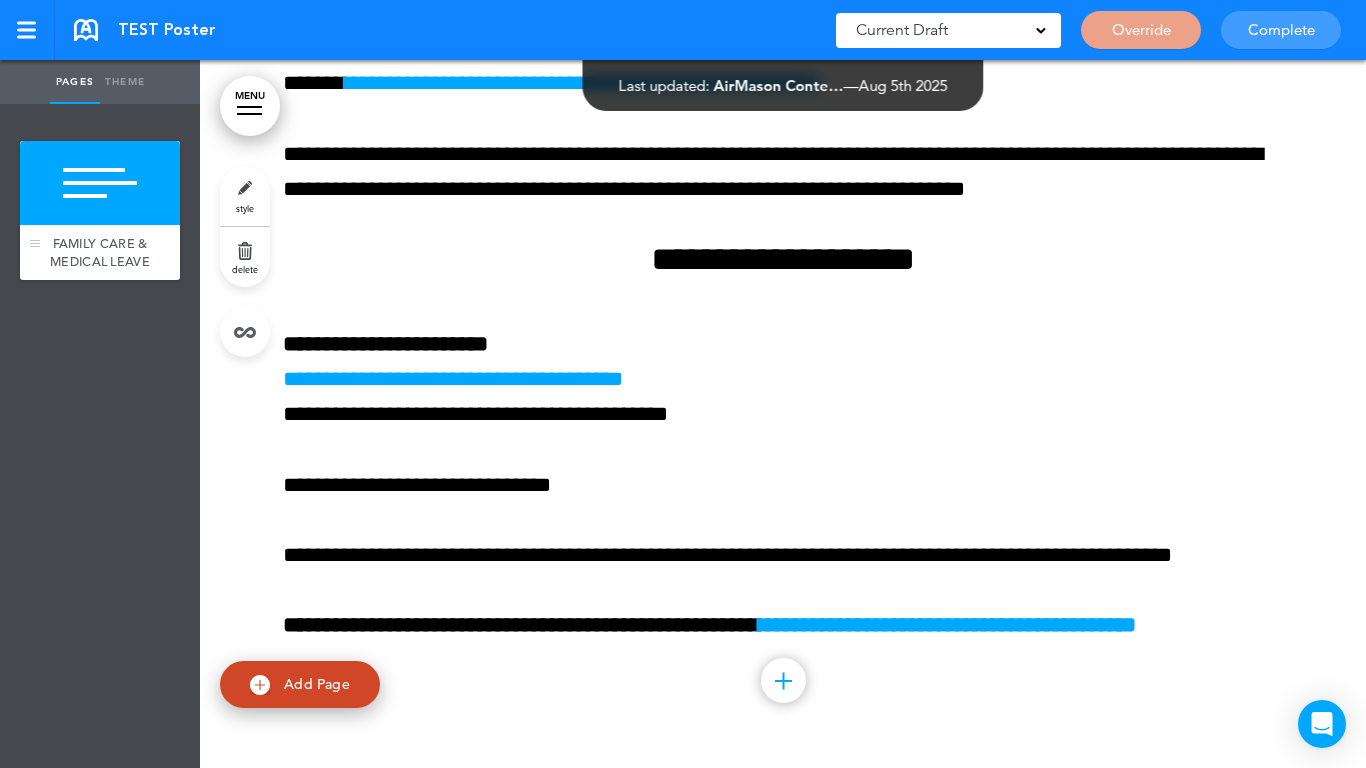 click at bounding box center [100, 183] 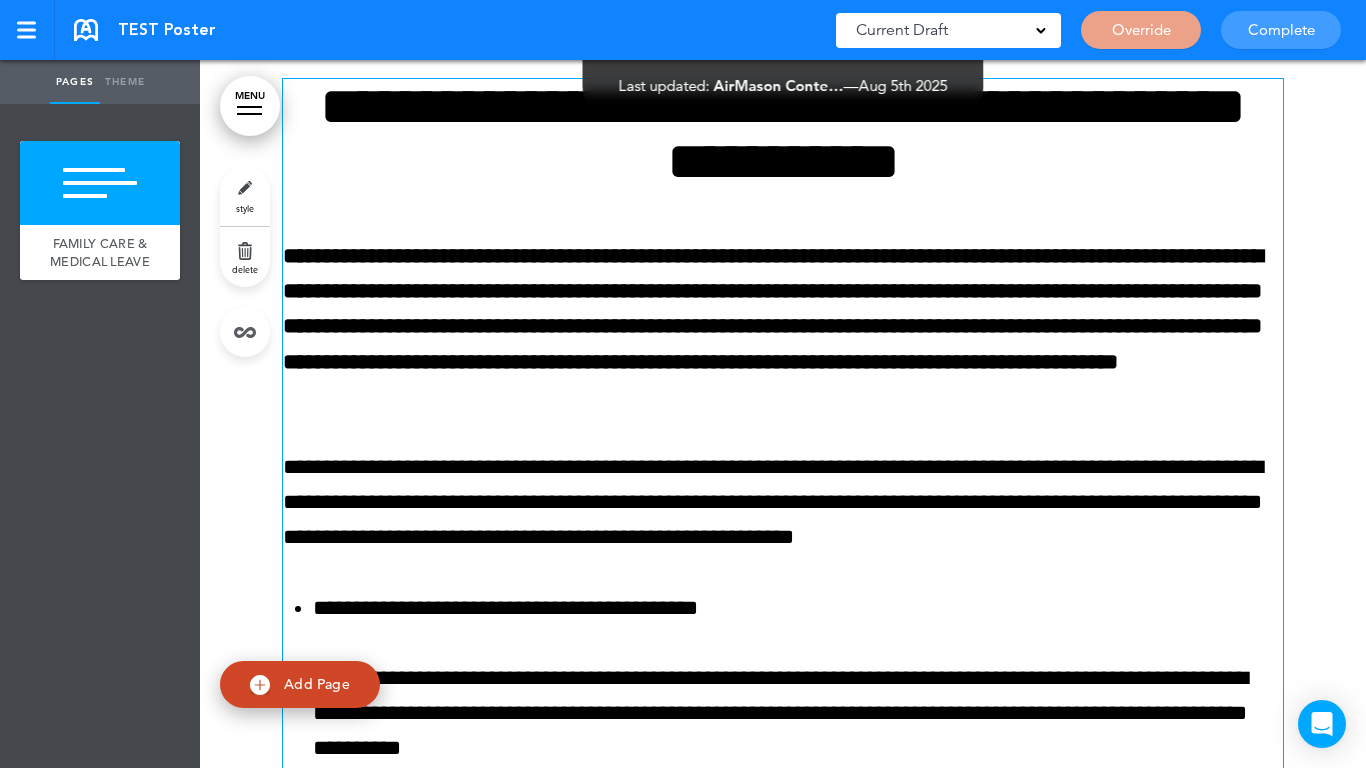 scroll, scrollTop: 0, scrollLeft: 0, axis: both 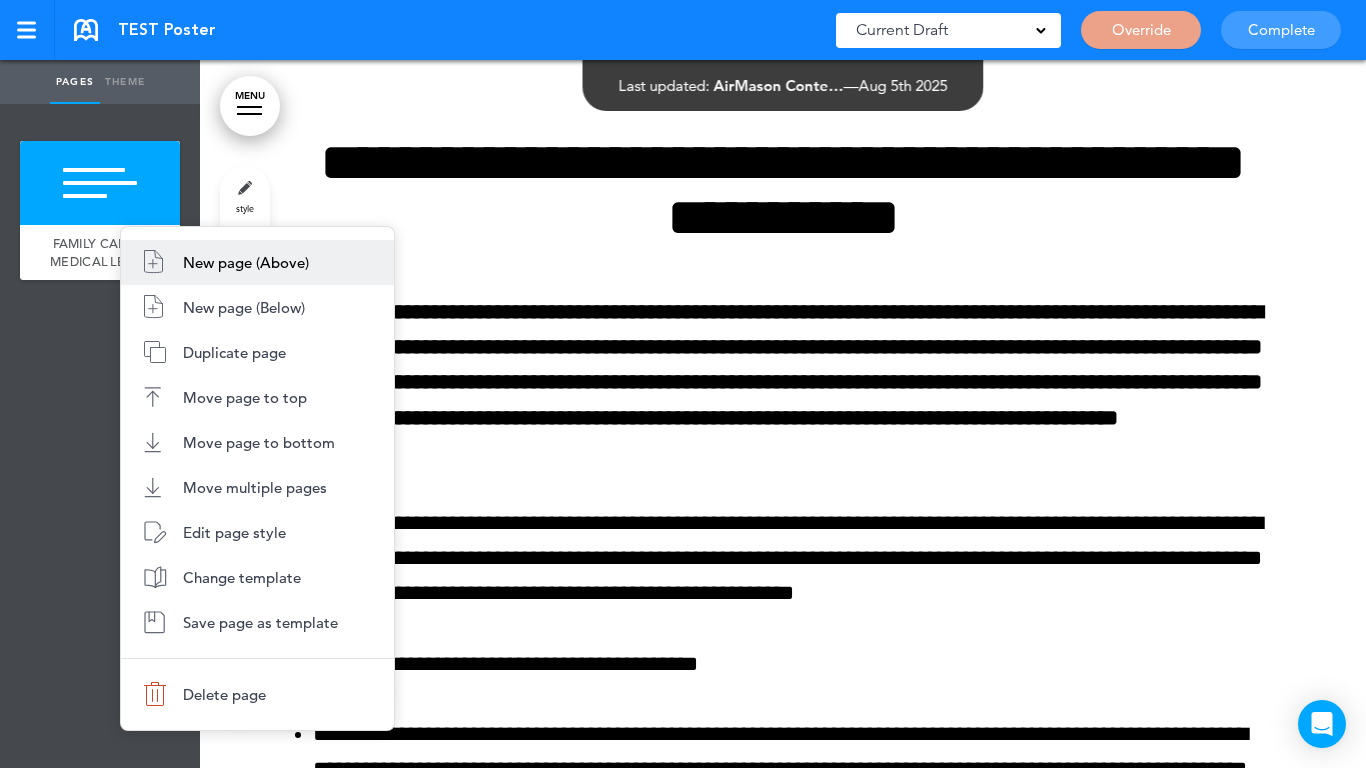 click on "New page (Above)" at bounding box center (246, 262) 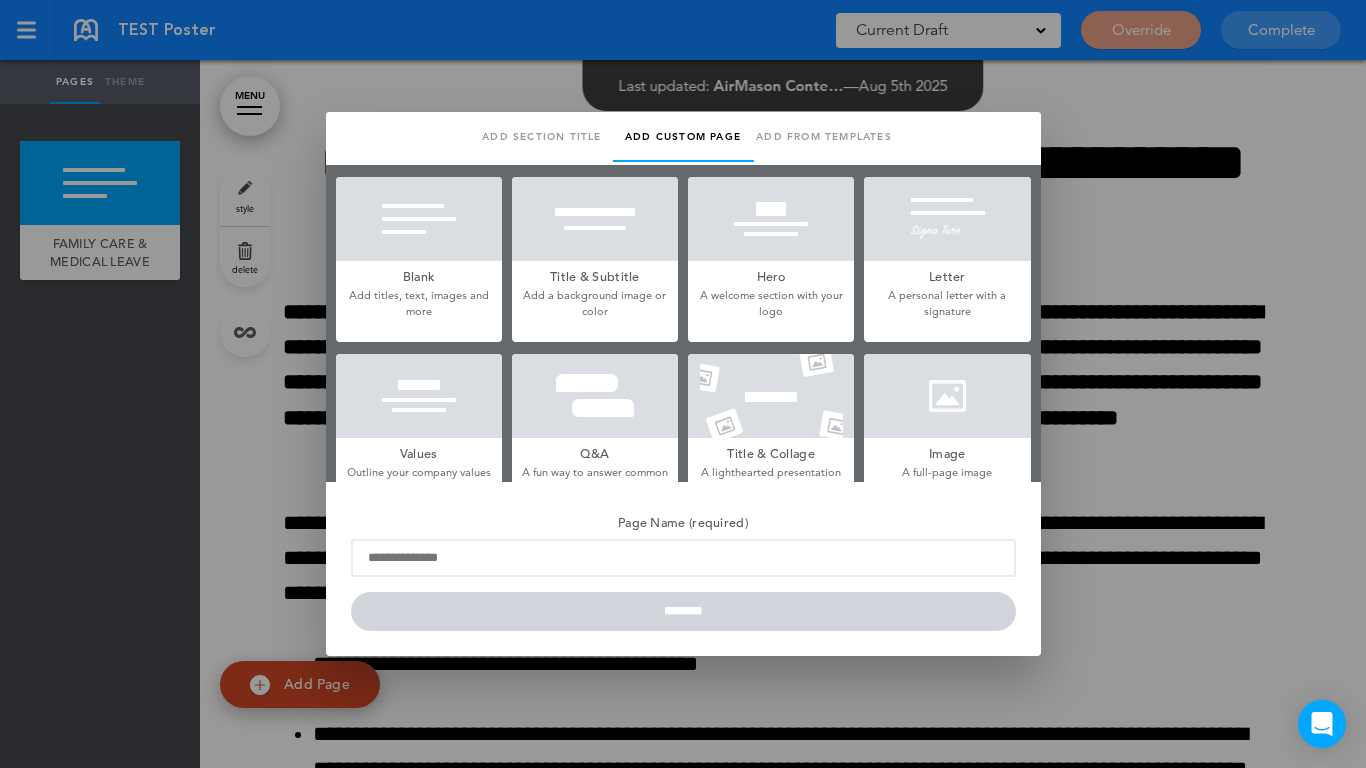 click at bounding box center (419, 219) 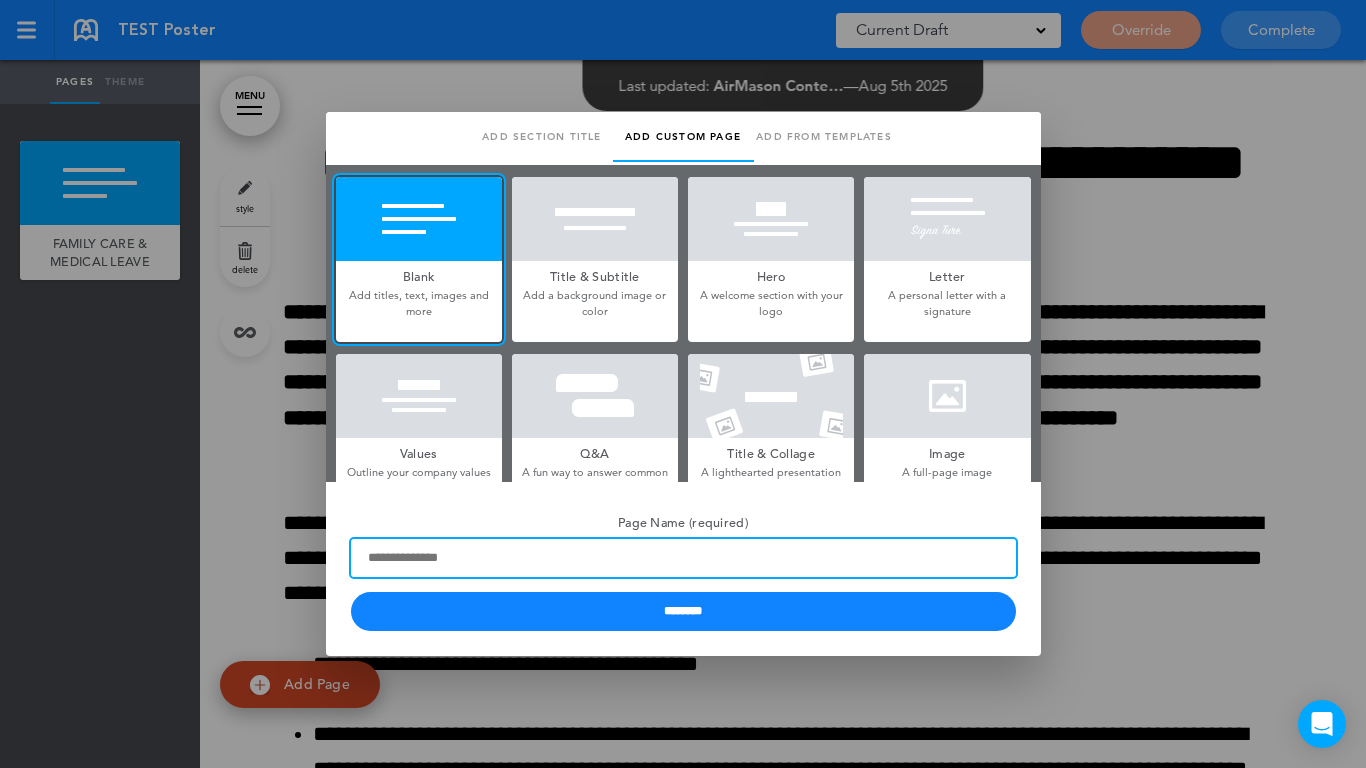 click on "Page Name (required)" at bounding box center [683, 558] 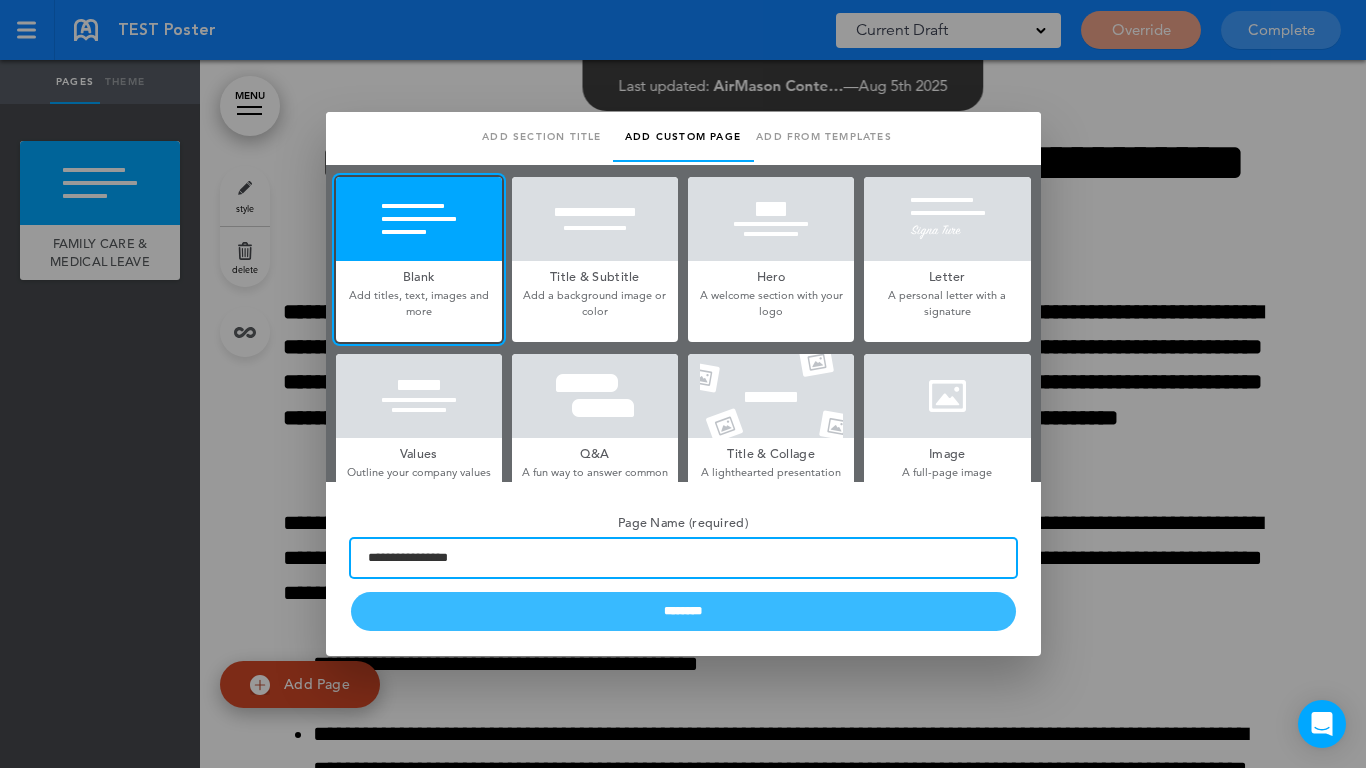 type on "**********" 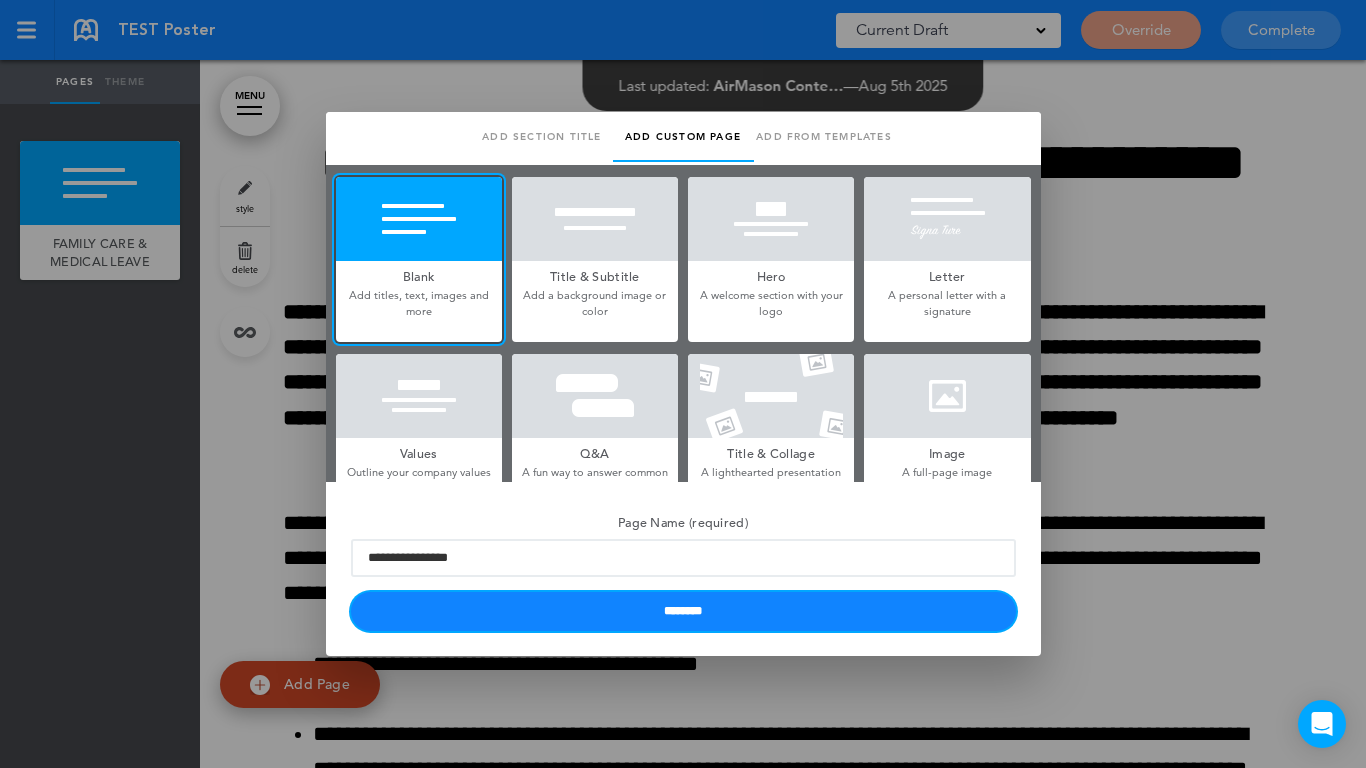 click on "********" at bounding box center (683, 611) 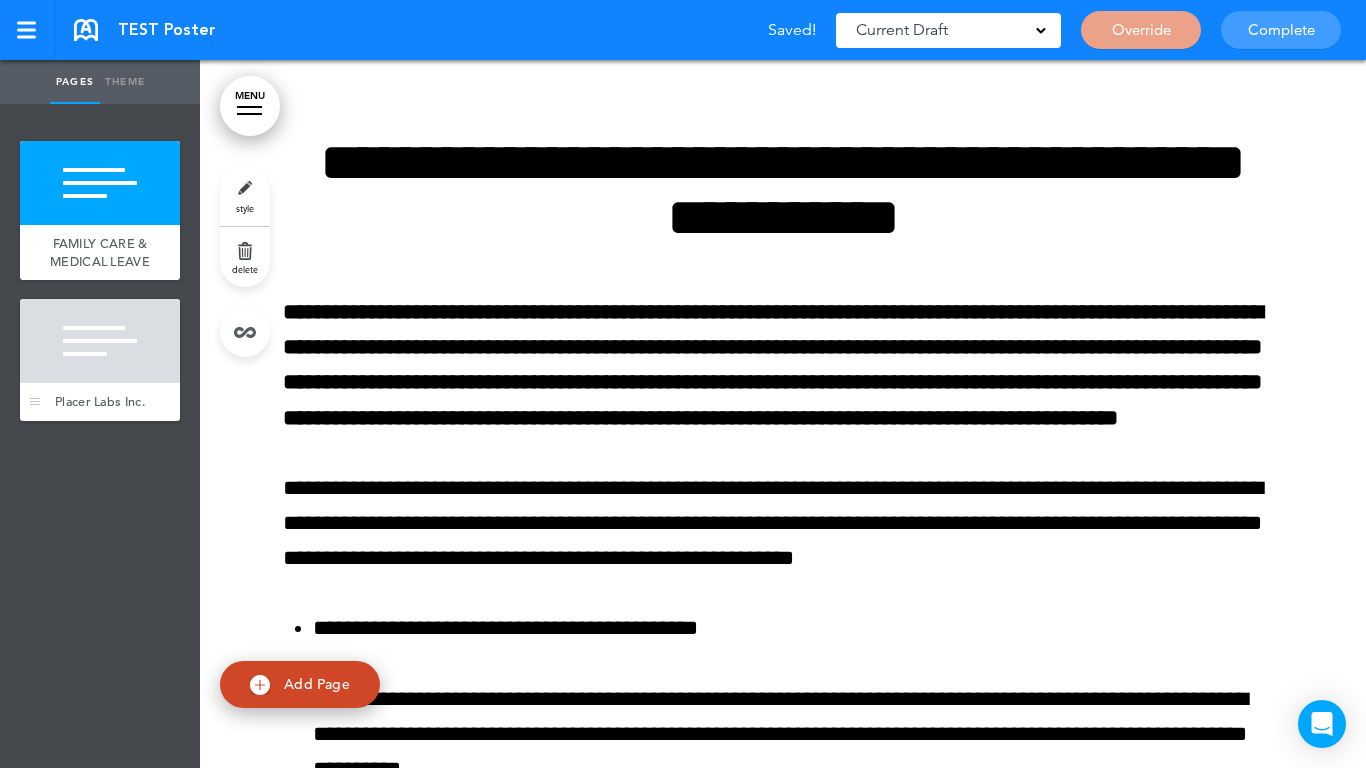 click at bounding box center [100, 341] 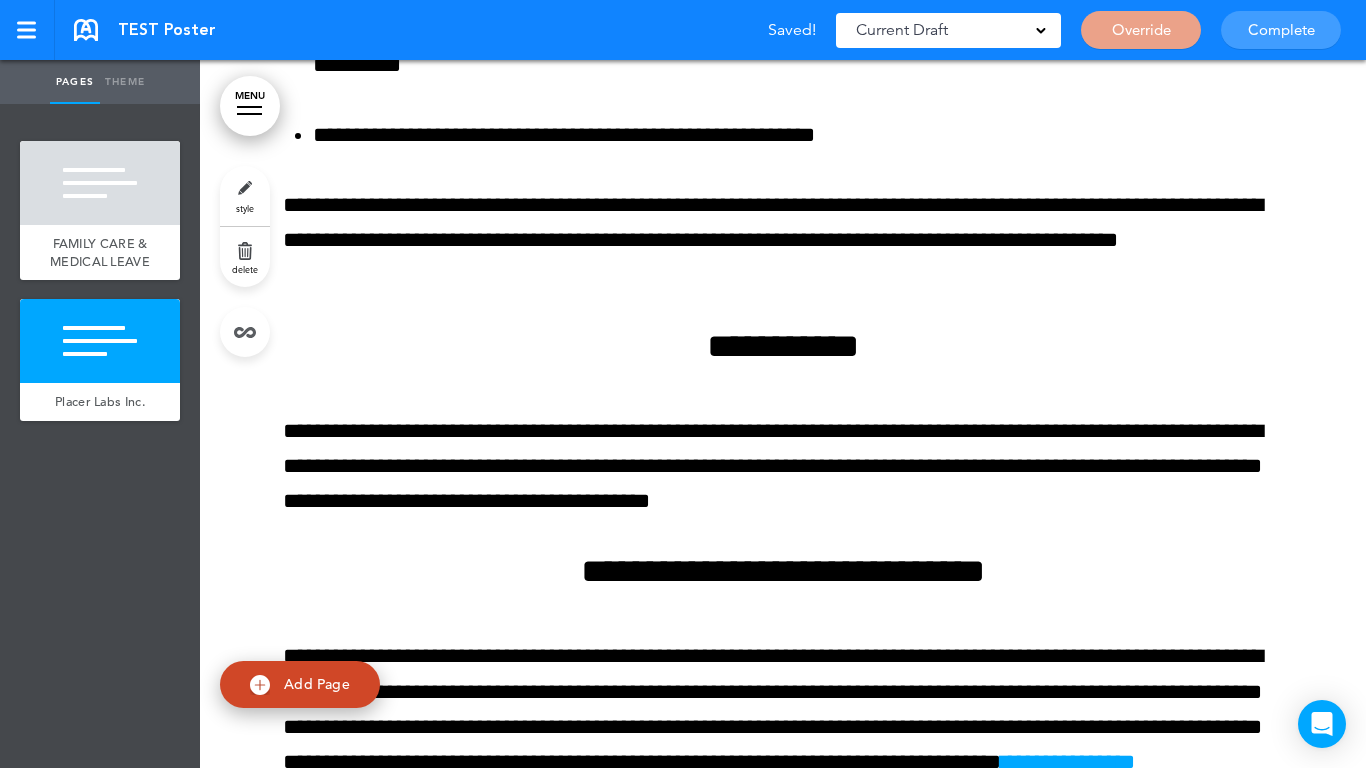 scroll, scrollTop: 3398, scrollLeft: 0, axis: vertical 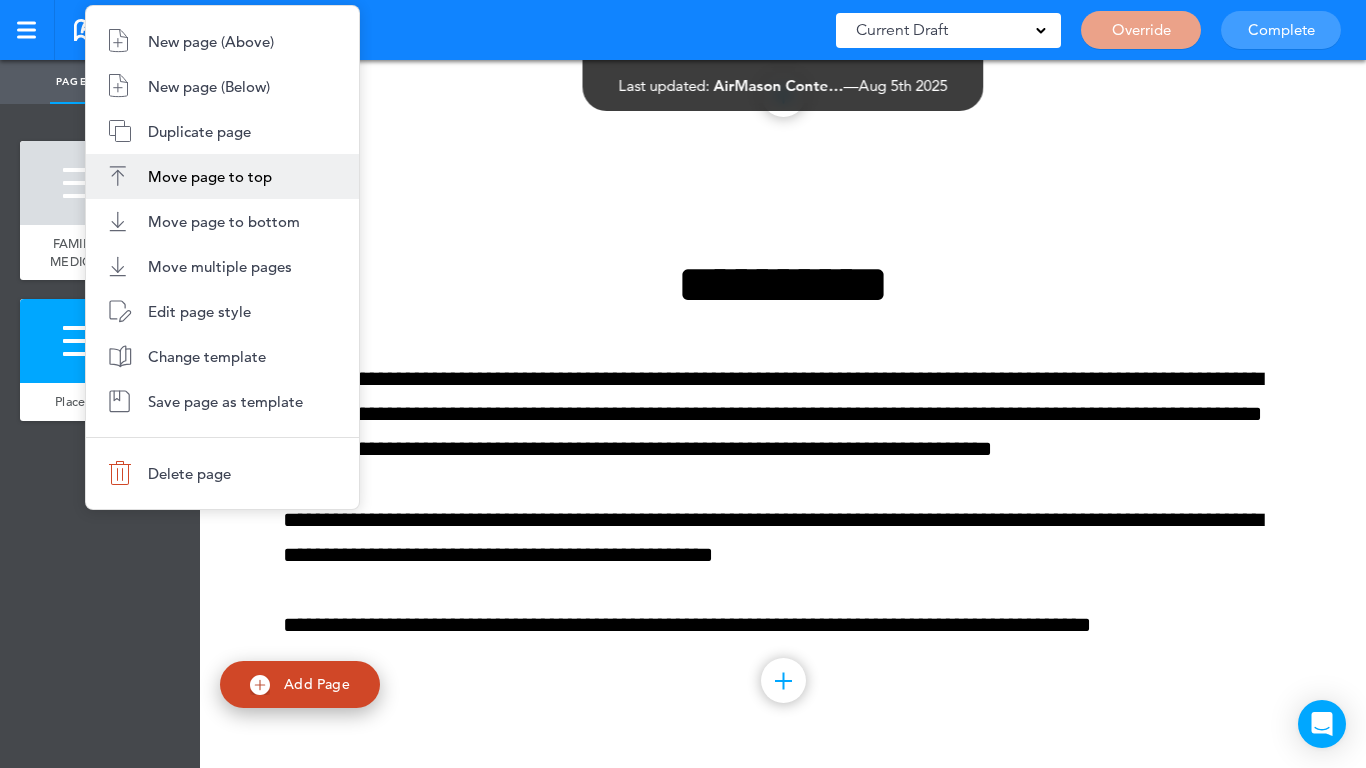 click on "Move page to top" at bounding box center [210, 176] 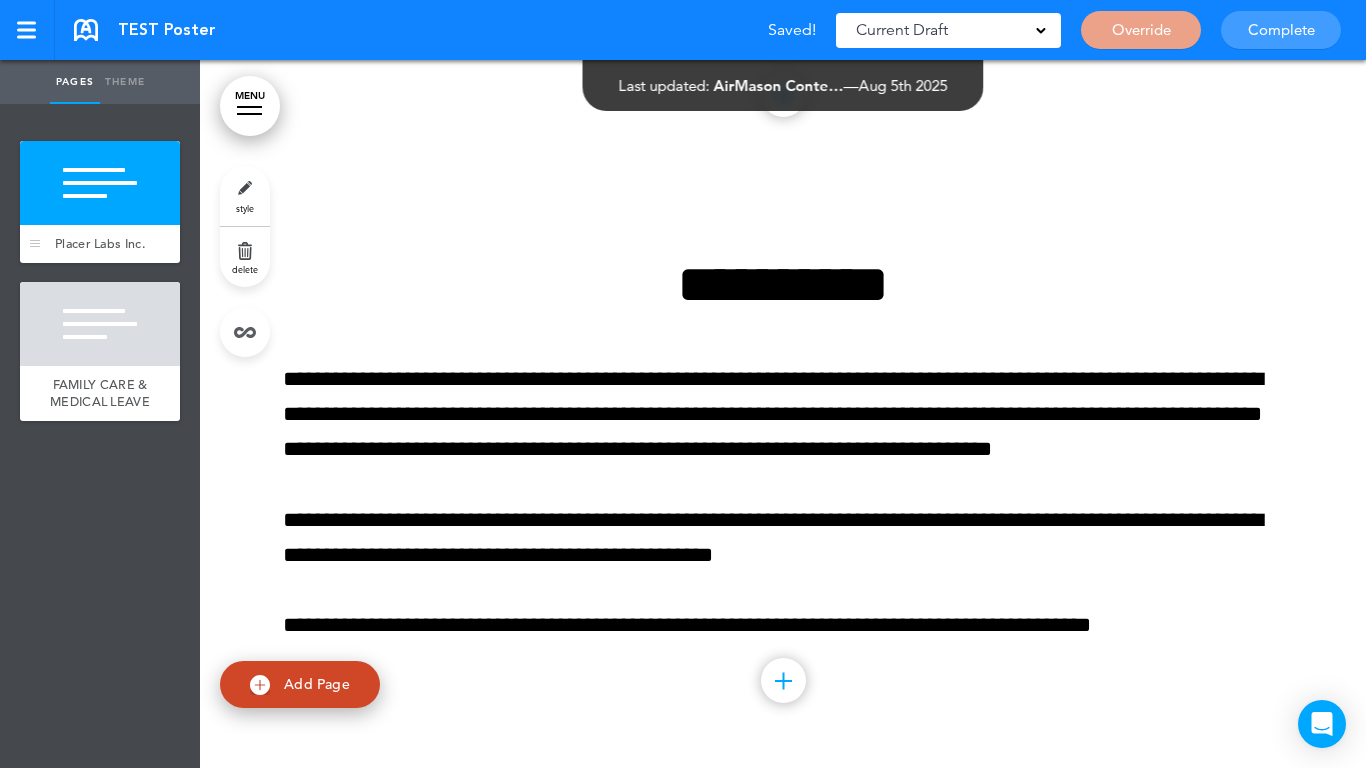 click at bounding box center (100, 183) 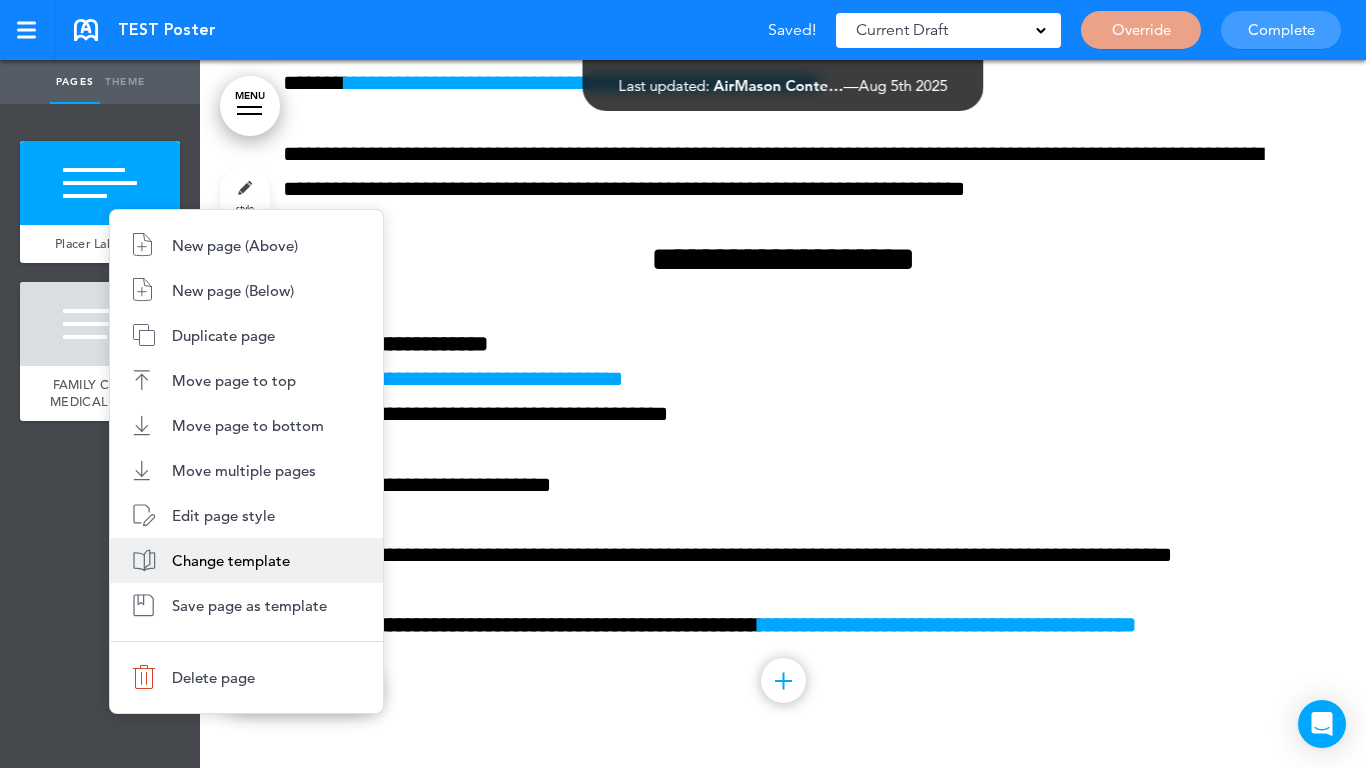 click on "Change template" at bounding box center [231, 560] 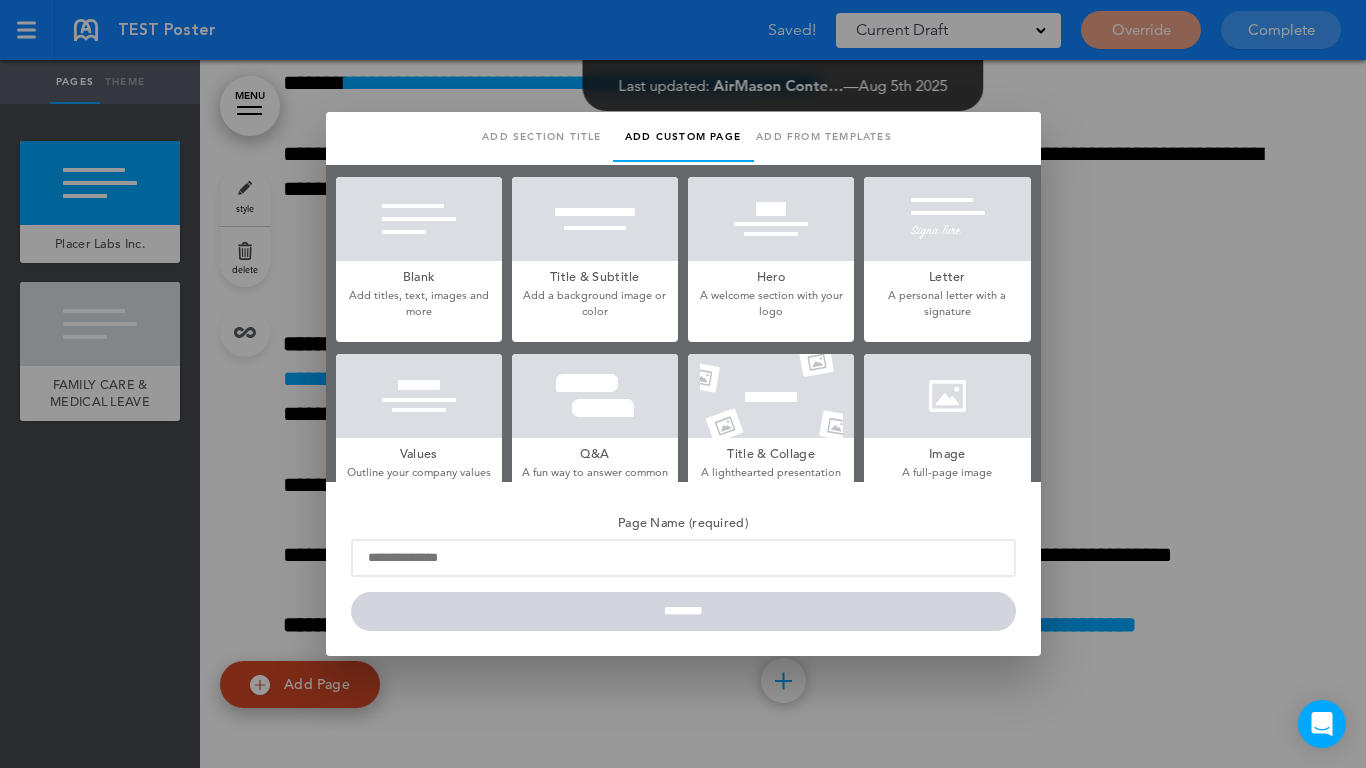 type on "**********" 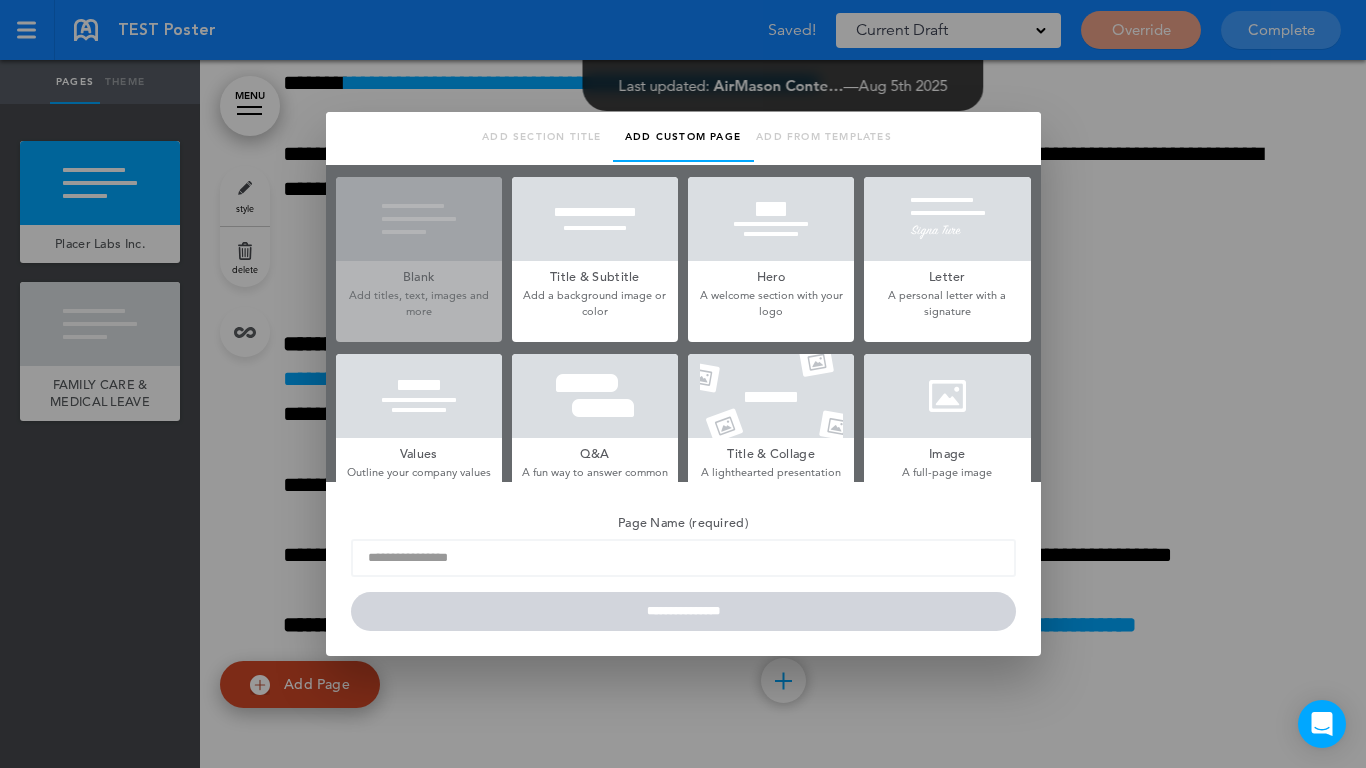 click at bounding box center [771, 219] 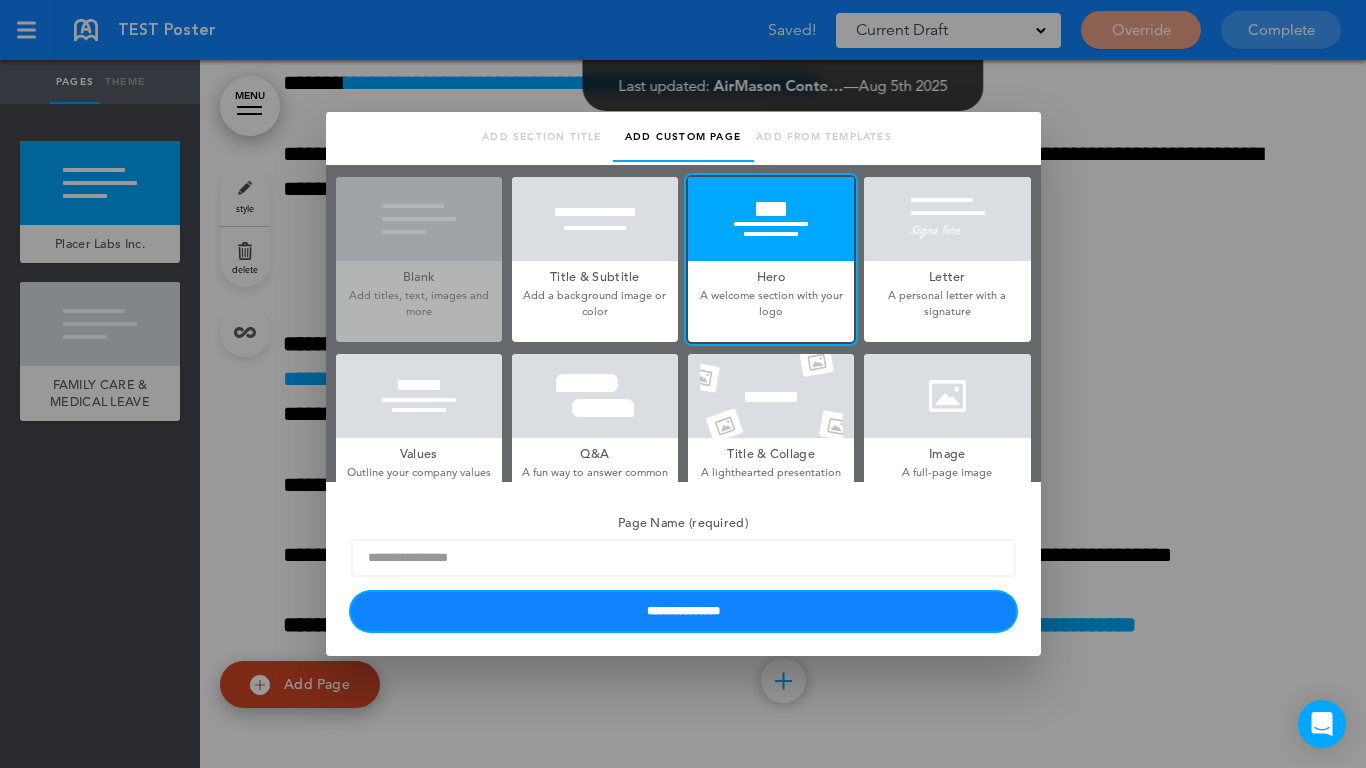 click on "**********" at bounding box center [683, 611] 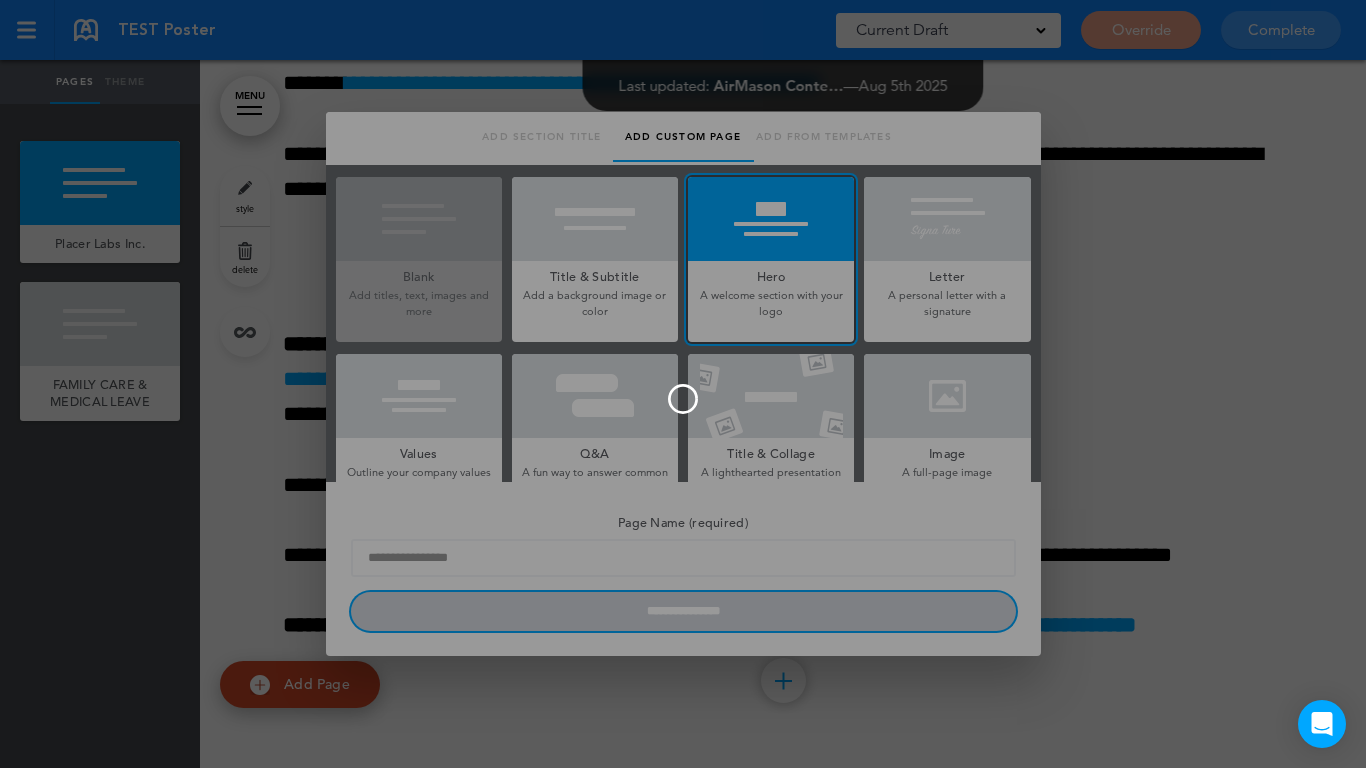 type 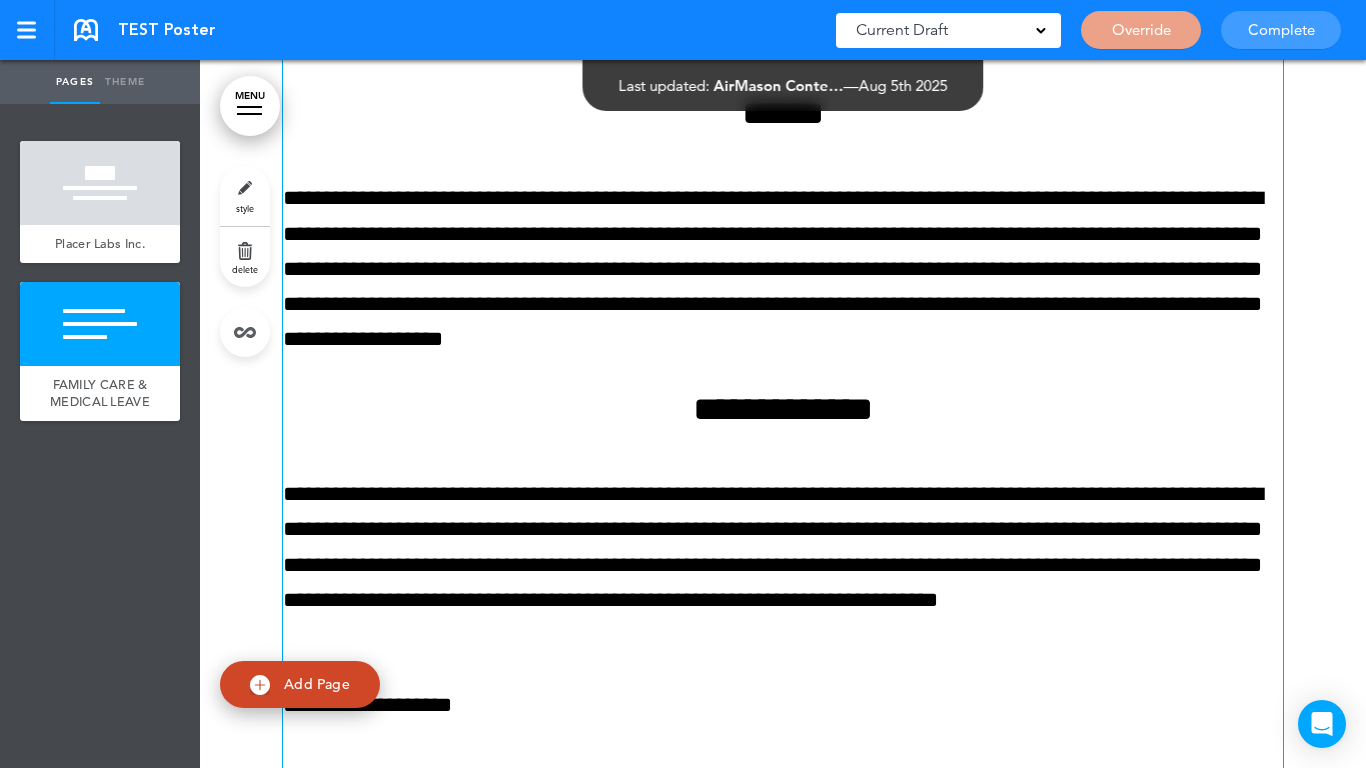 scroll, scrollTop: 2893, scrollLeft: 0, axis: vertical 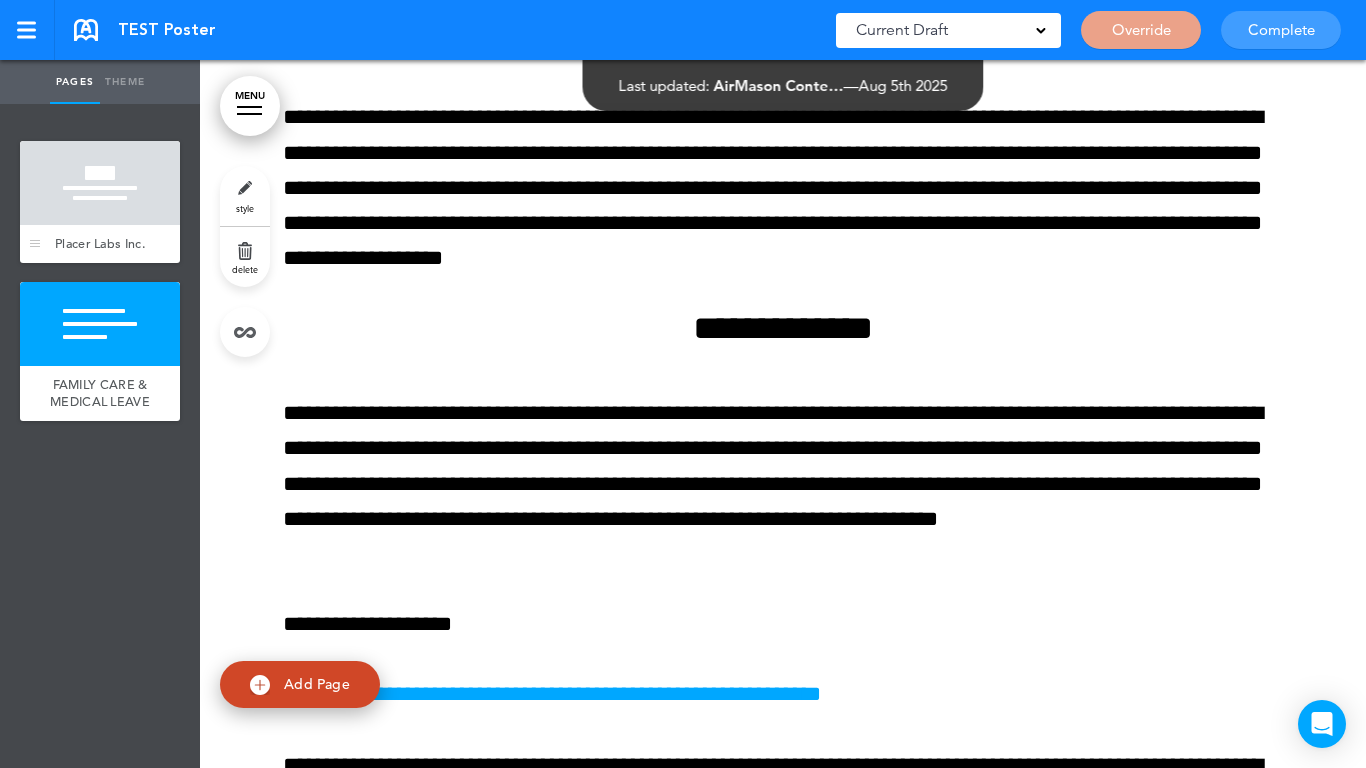 click at bounding box center [100, 183] 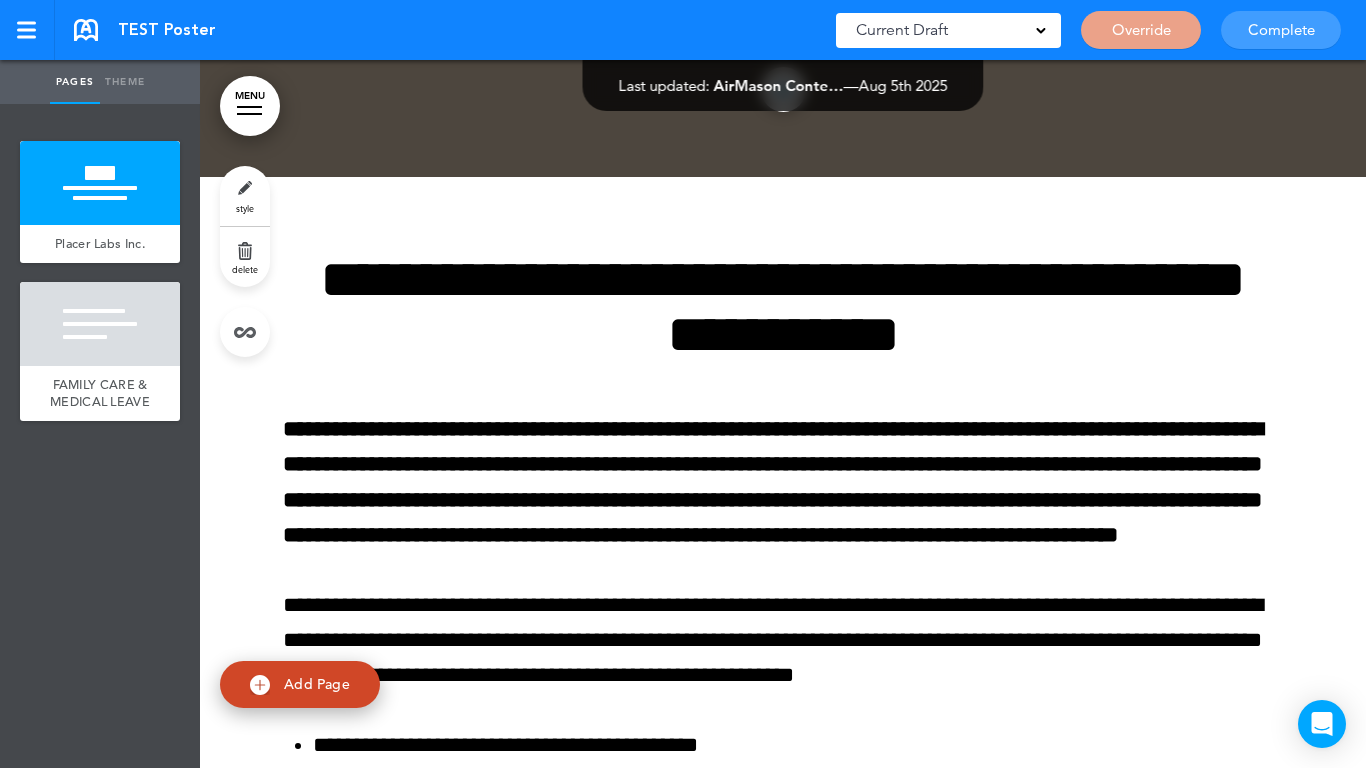 scroll, scrollTop: 0, scrollLeft: 0, axis: both 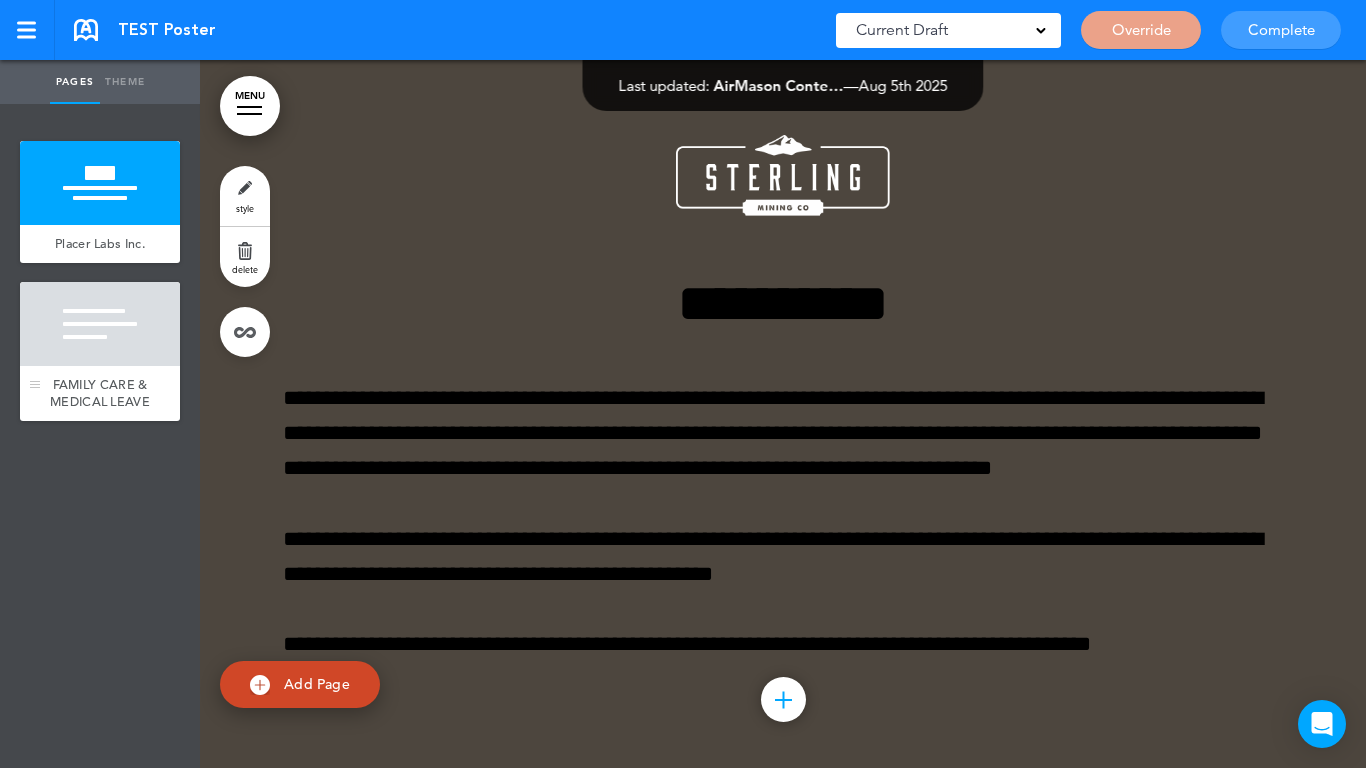 click at bounding box center [100, 324] 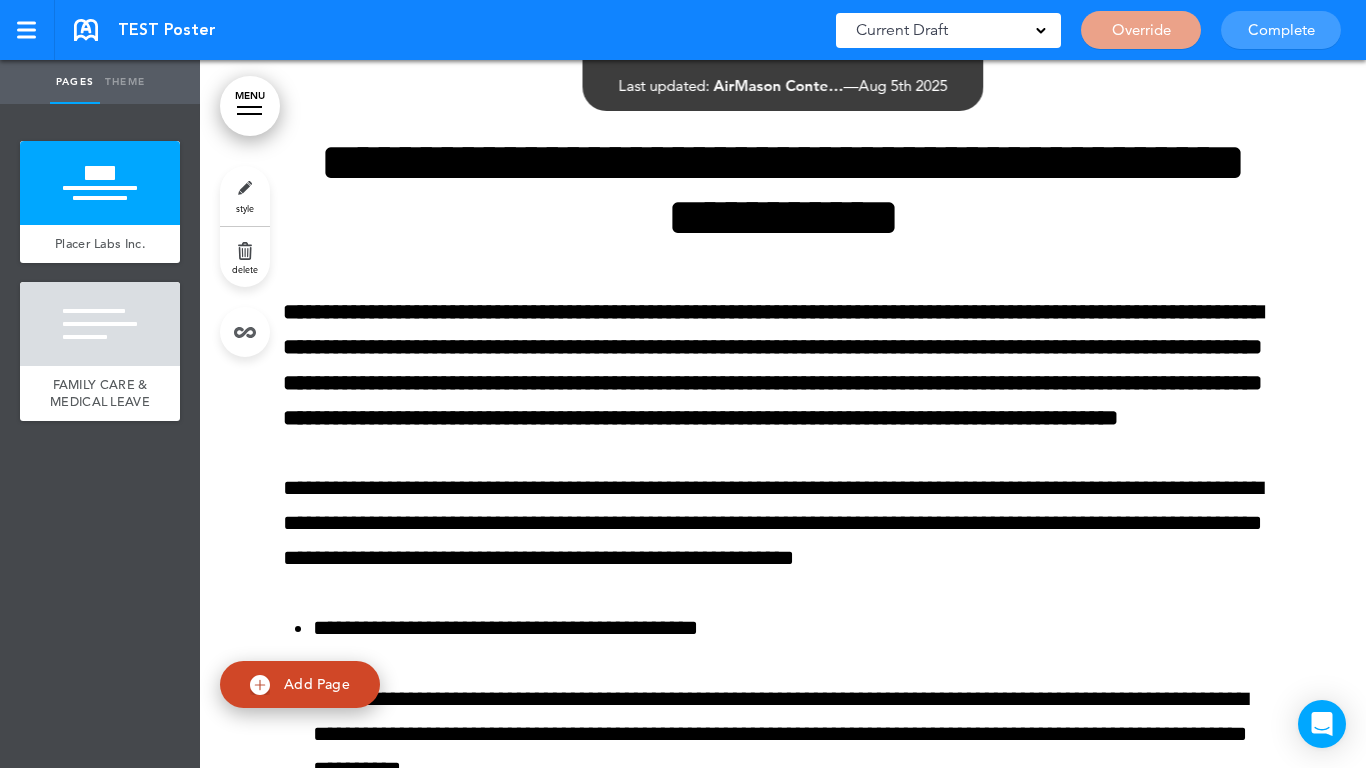 scroll, scrollTop: 327, scrollLeft: 0, axis: vertical 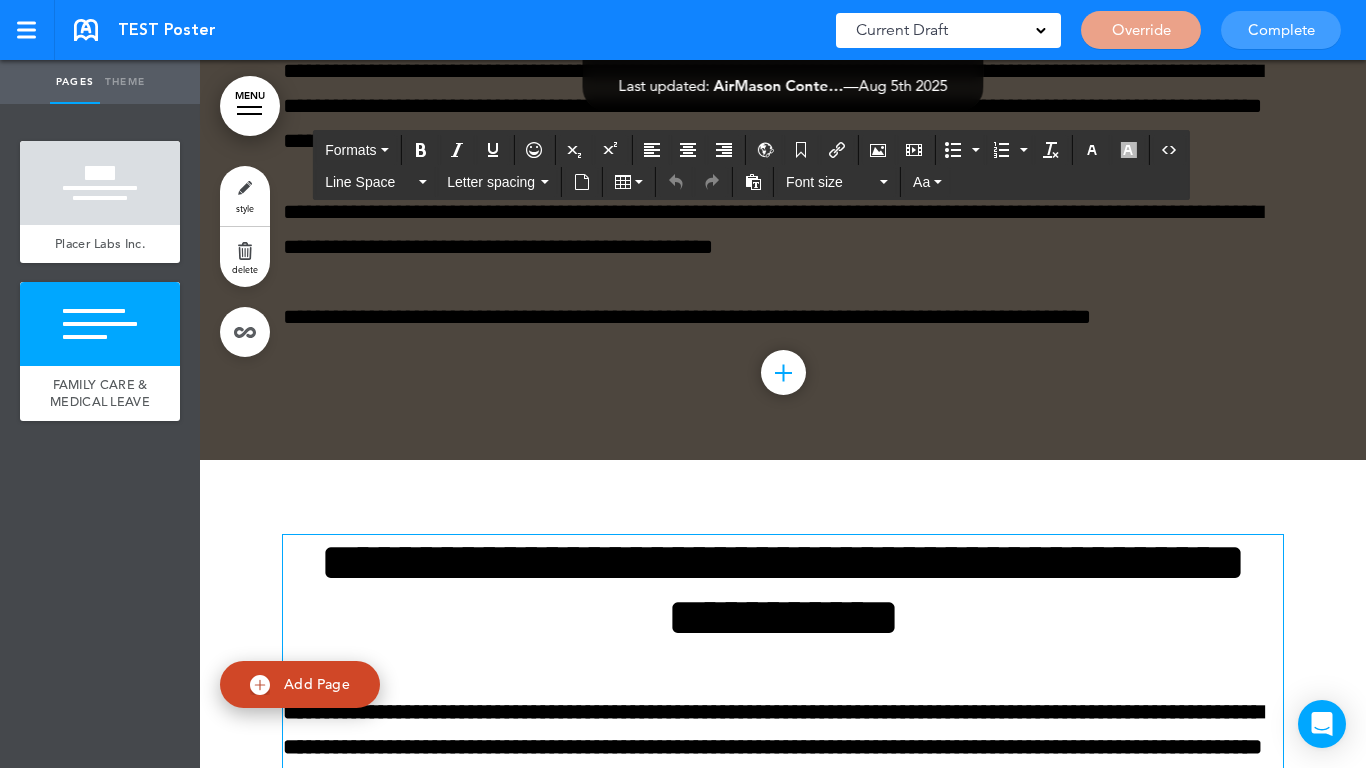 click on "**********" at bounding box center (783, 590) 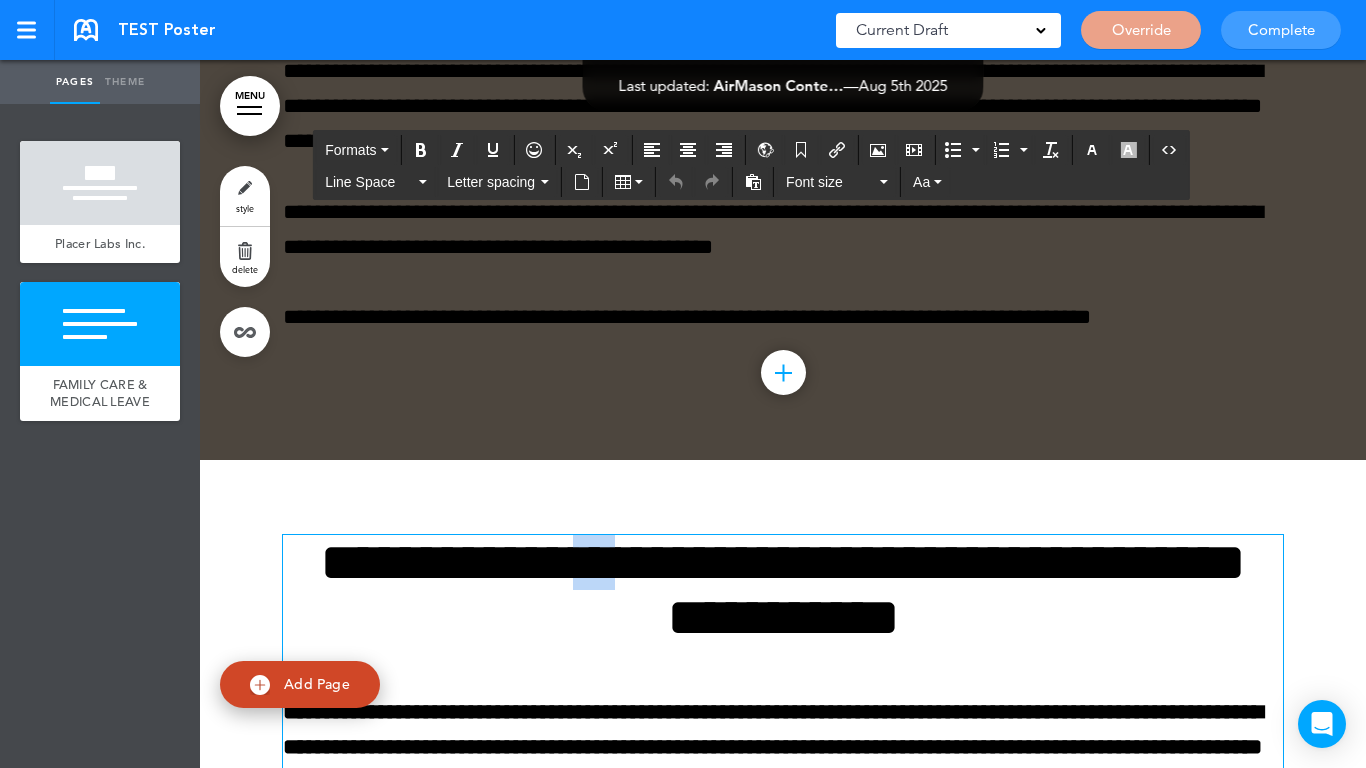 click on "**********" at bounding box center (783, 590) 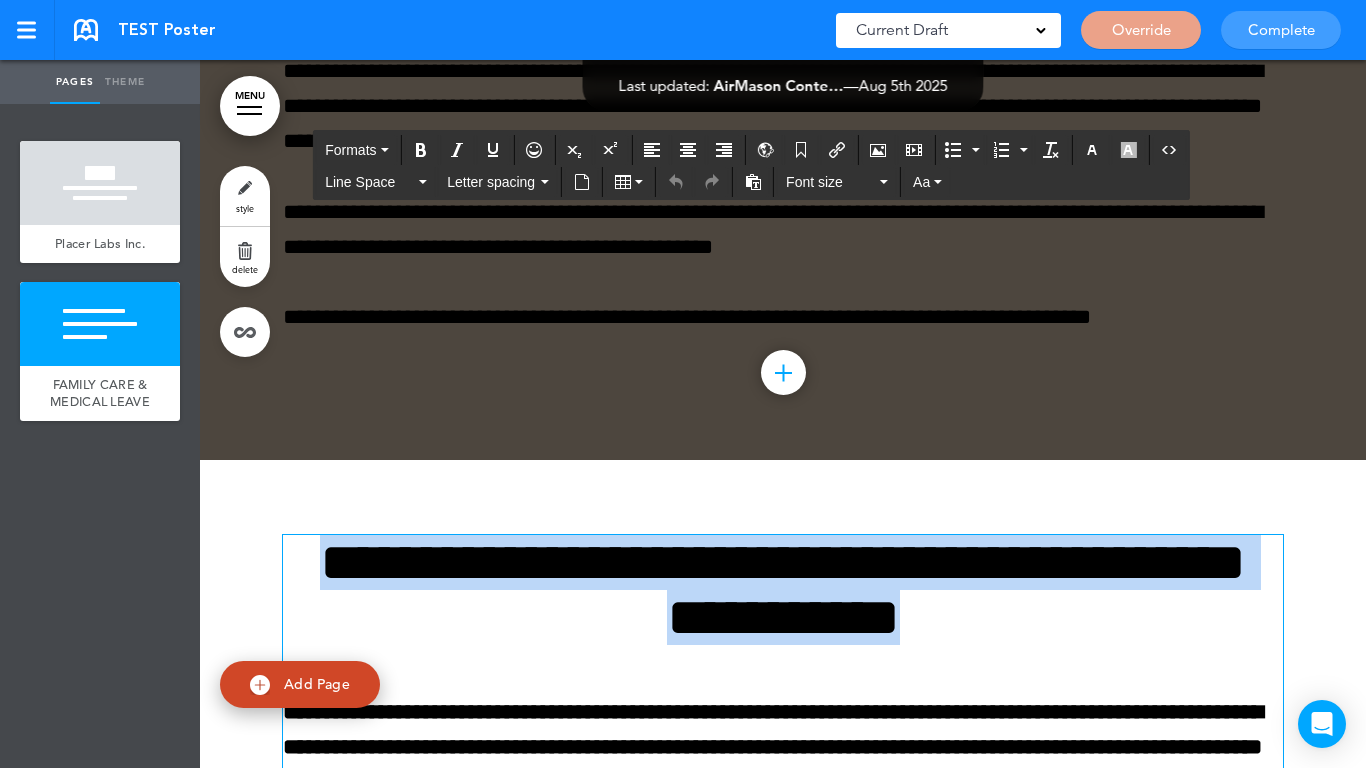 click on "**********" at bounding box center [783, 590] 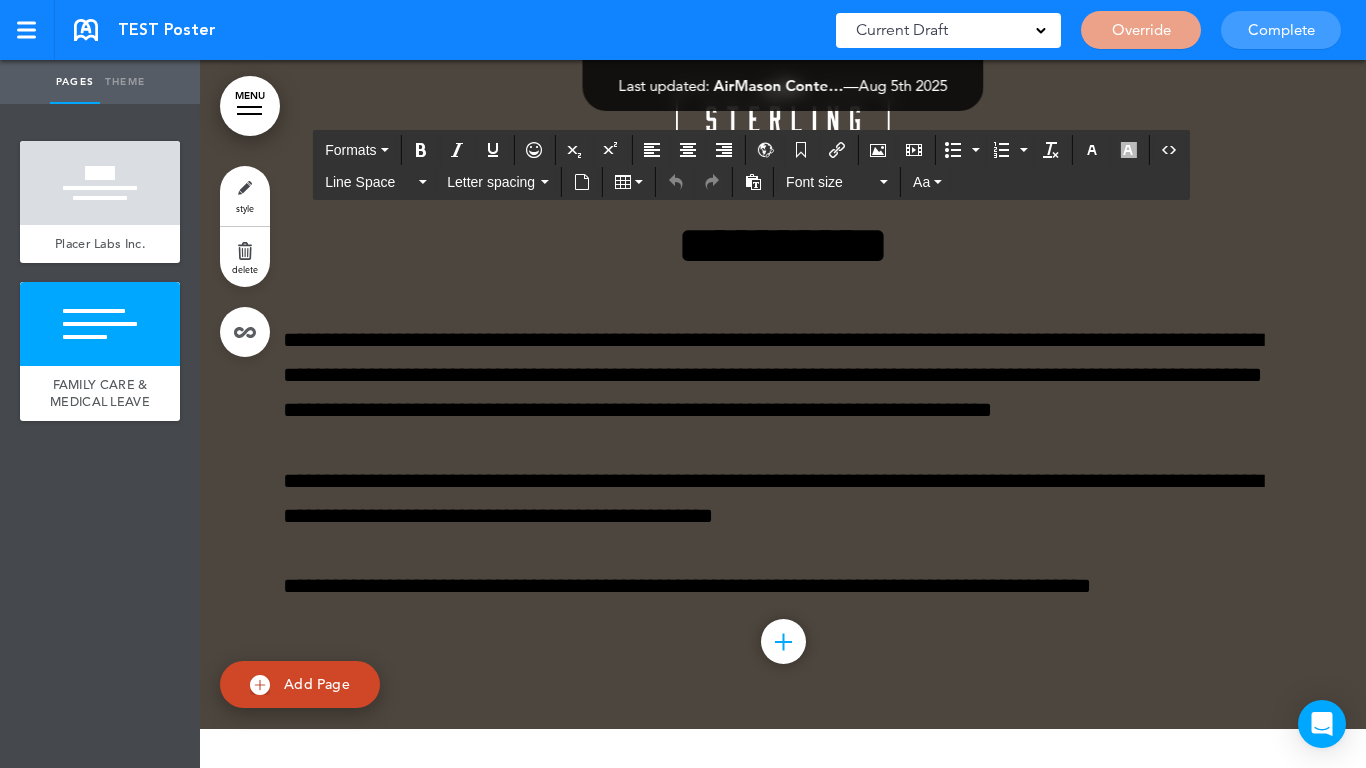 scroll, scrollTop: 0, scrollLeft: 0, axis: both 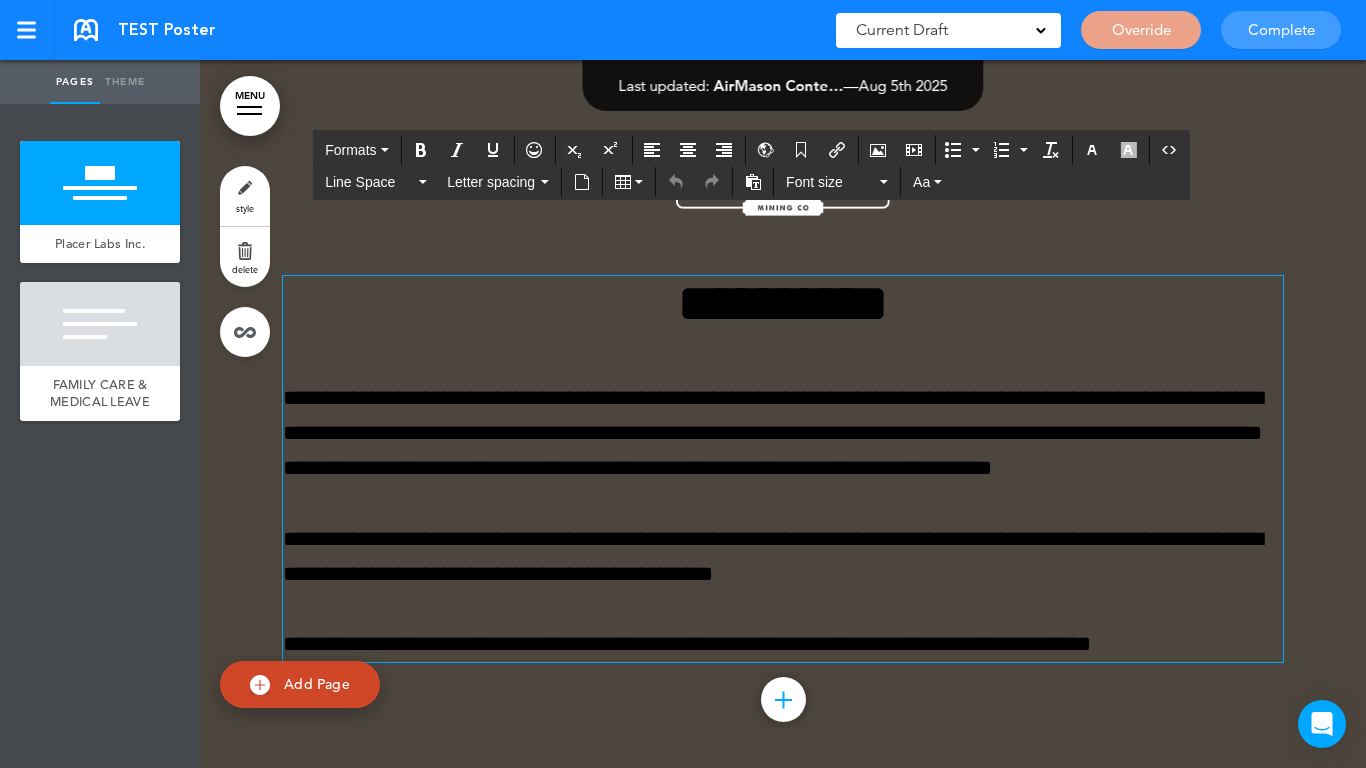 click on "**********" at bounding box center [783, 303] 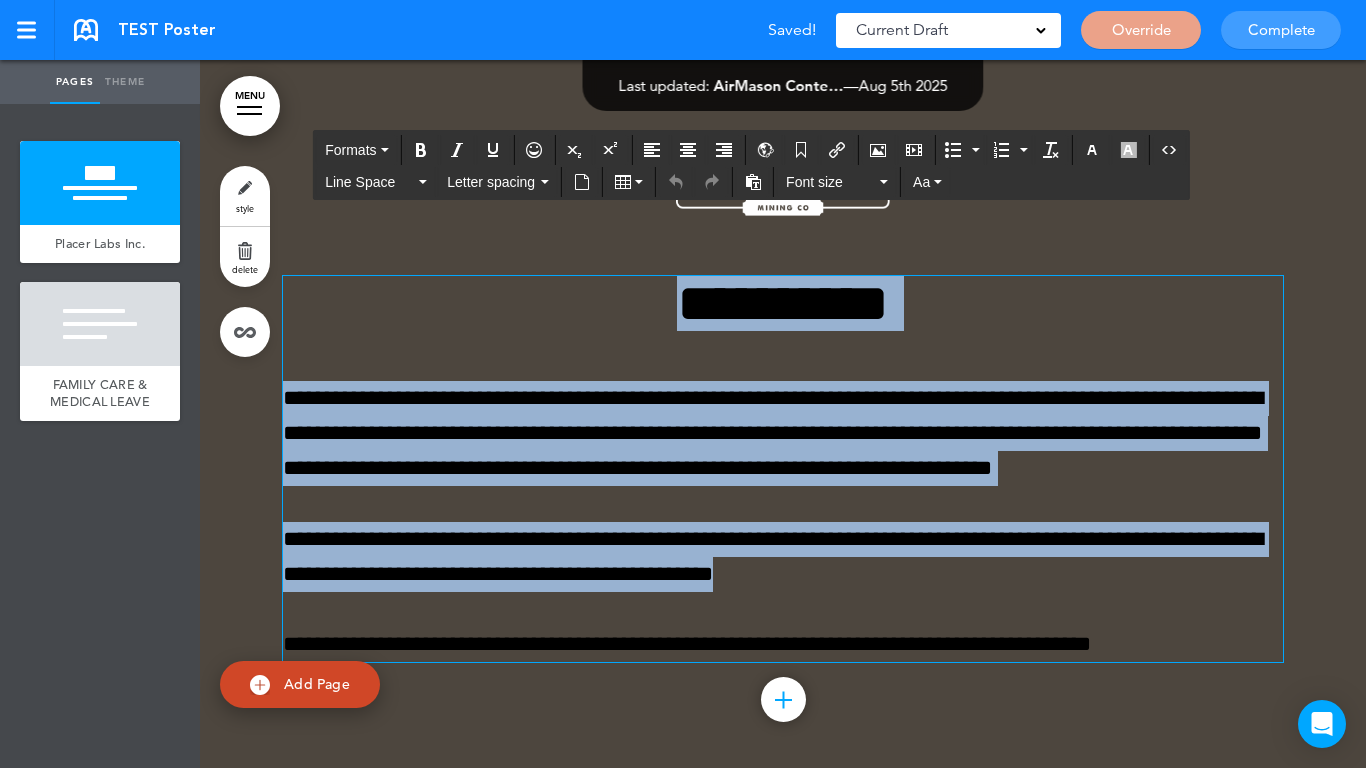 paste 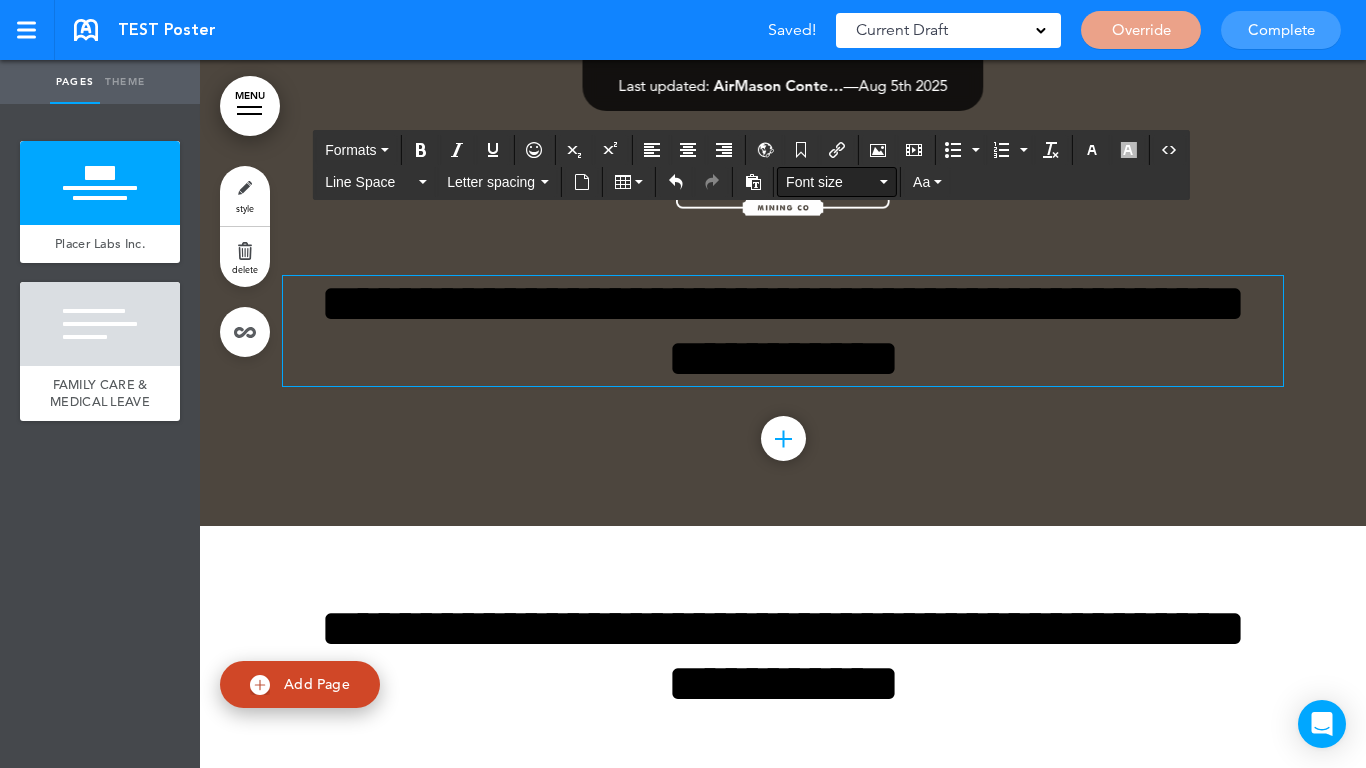 click on "Font size" at bounding box center (831, 182) 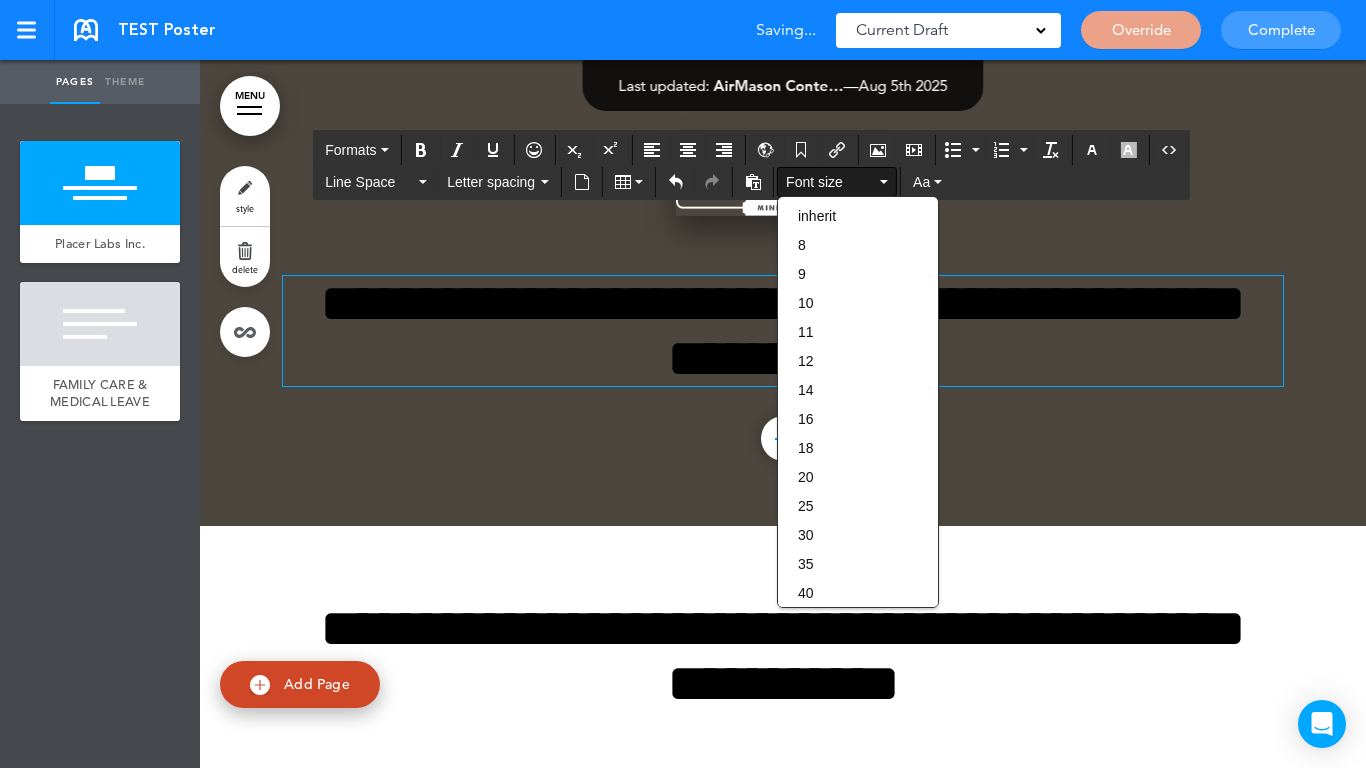 click at bounding box center [783, 175] 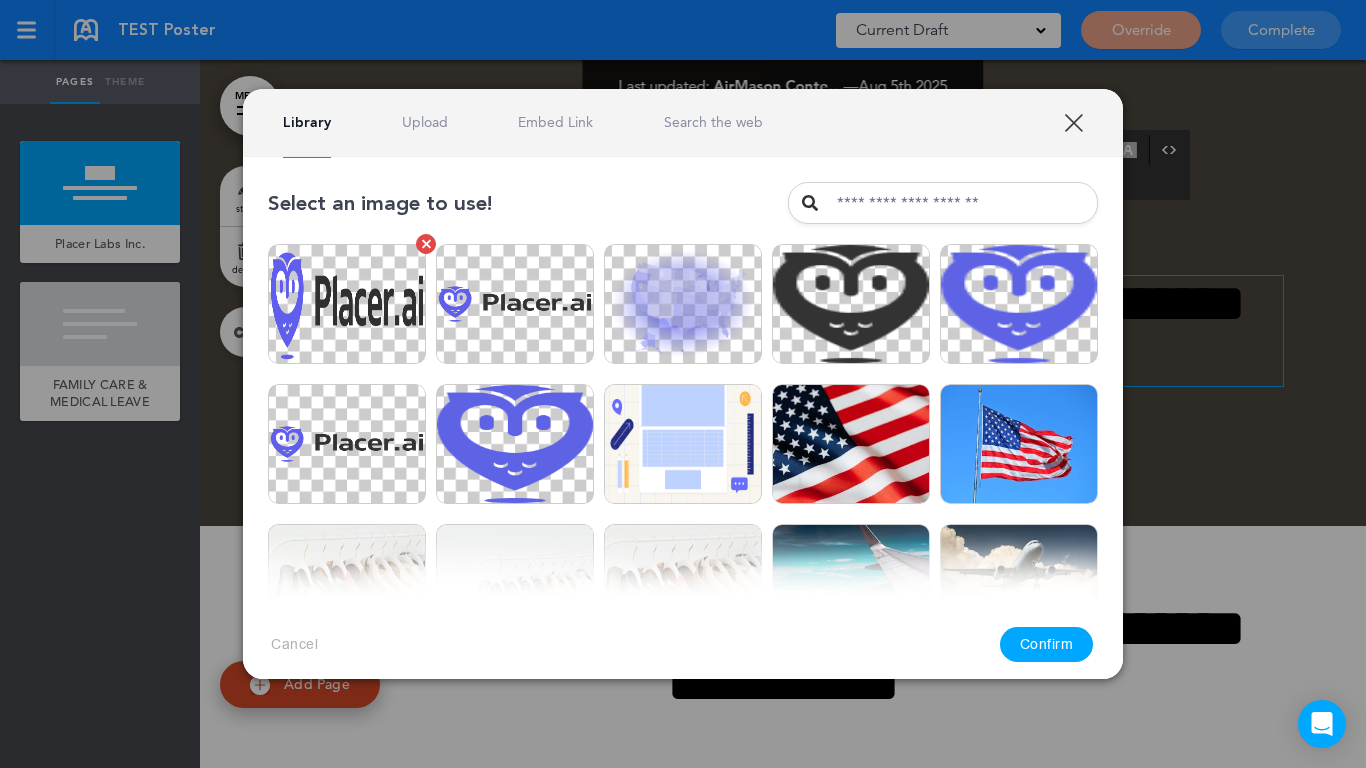 click at bounding box center (347, 304) 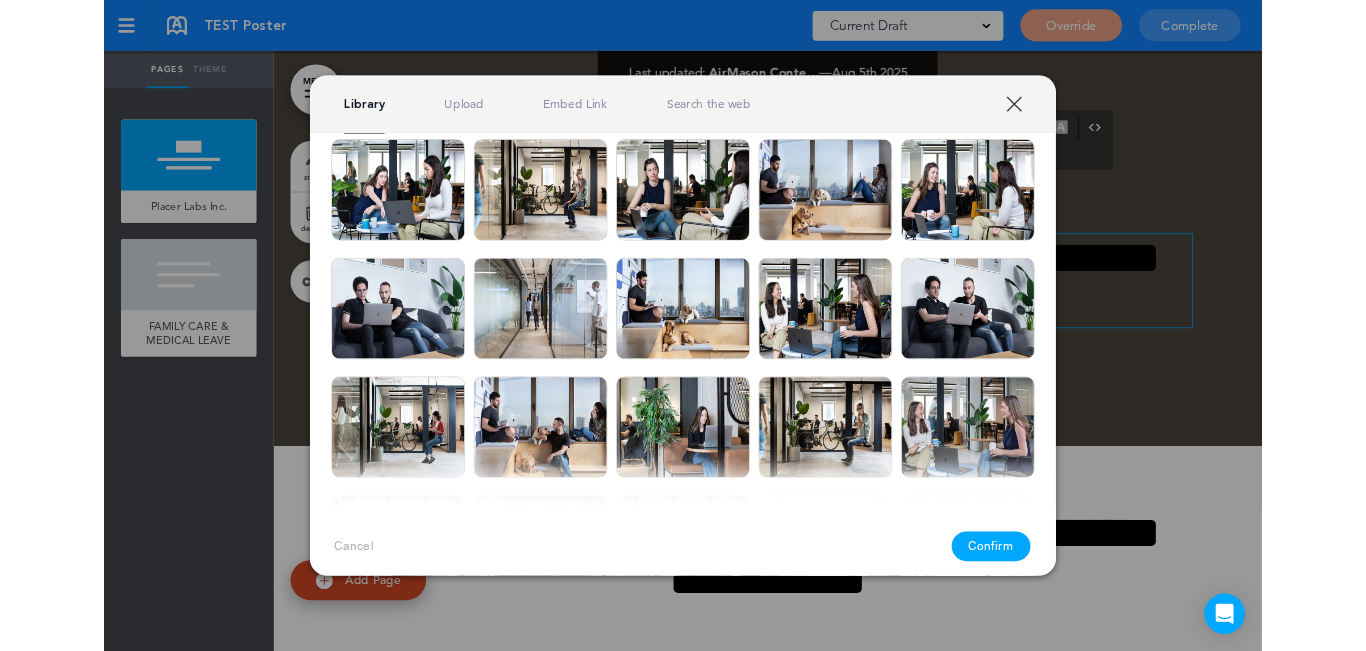scroll, scrollTop: 8600, scrollLeft: 0, axis: vertical 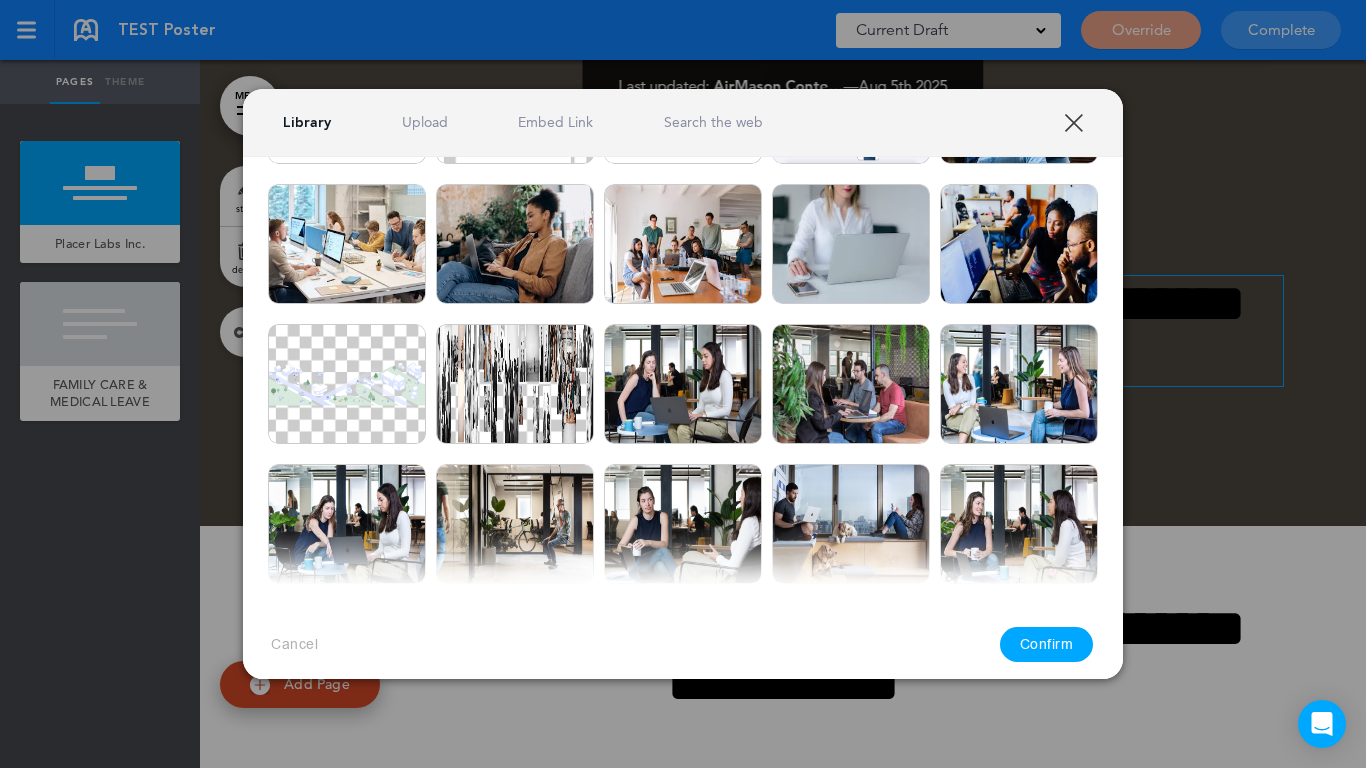click on "Confirm" at bounding box center (1047, 644) 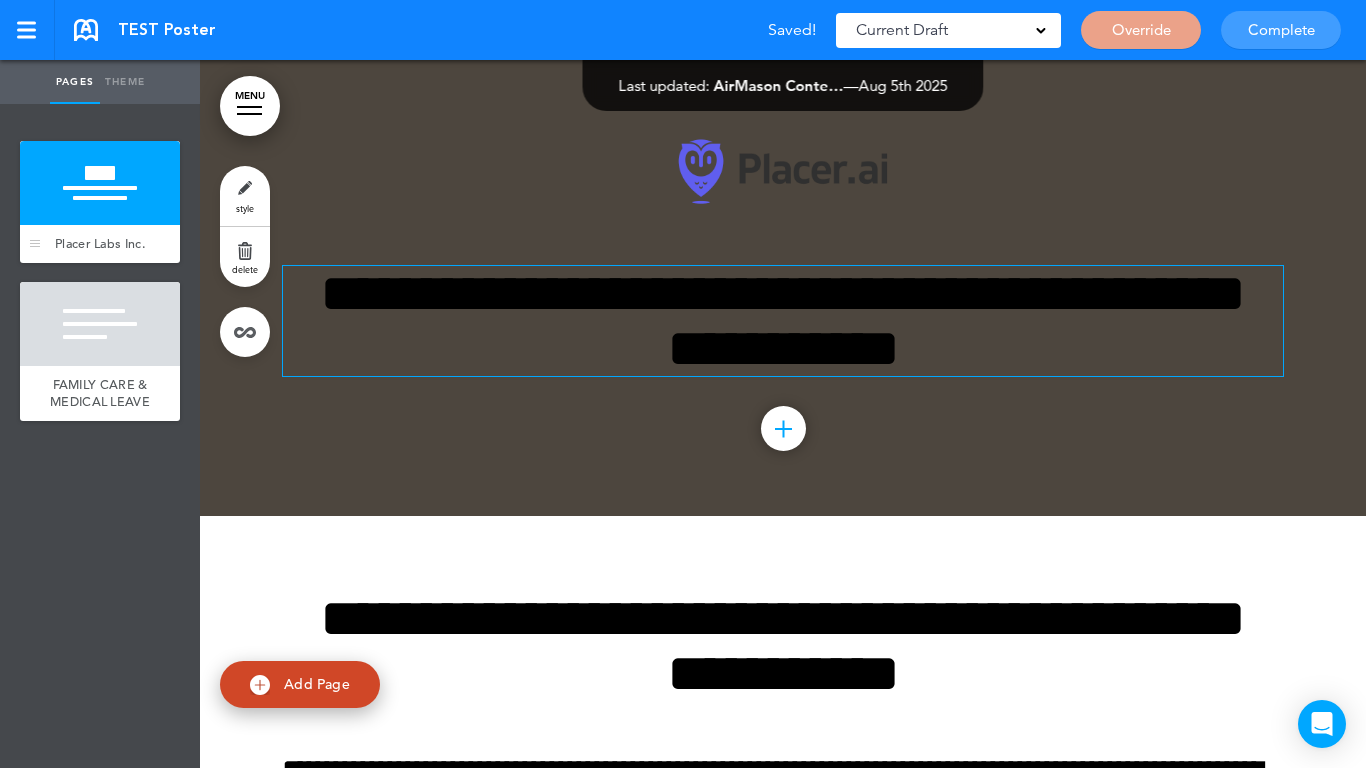 click at bounding box center (100, 183) 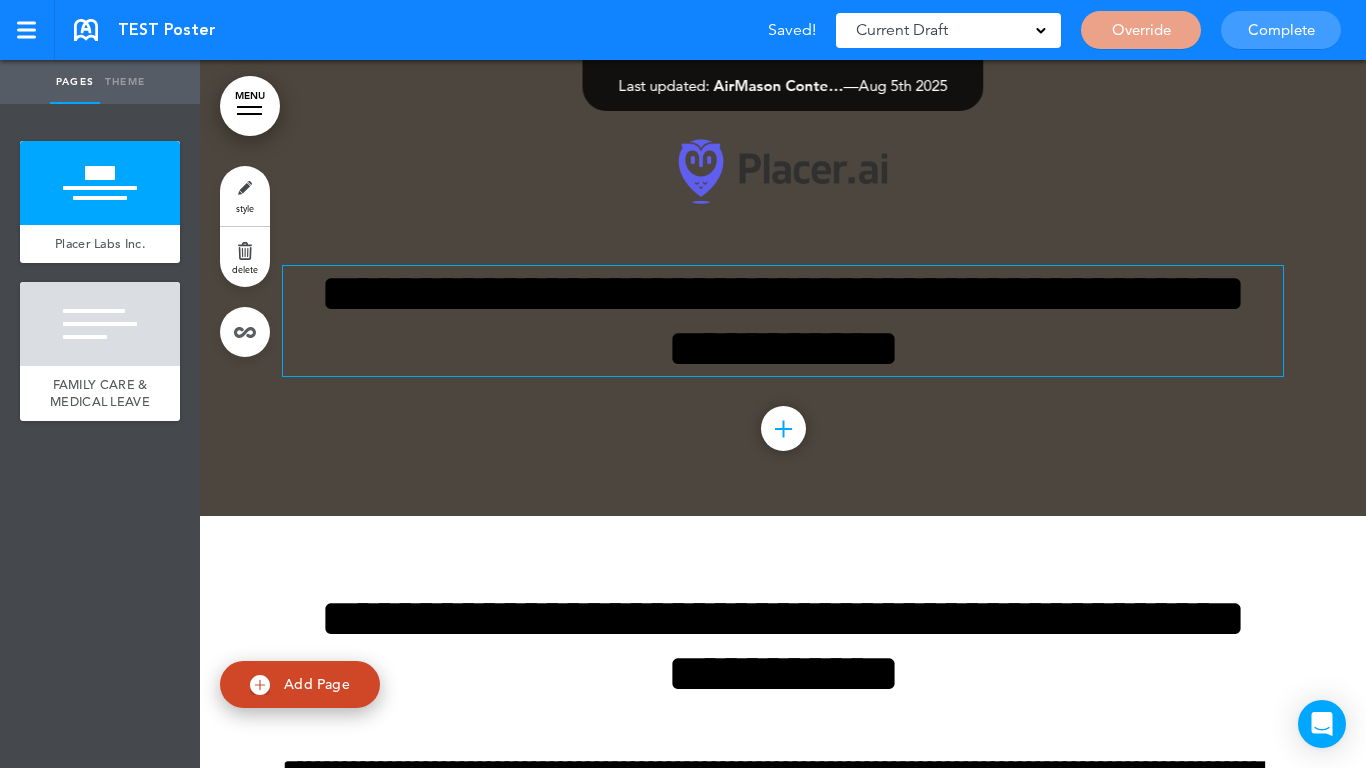 click on "style" at bounding box center (245, 196) 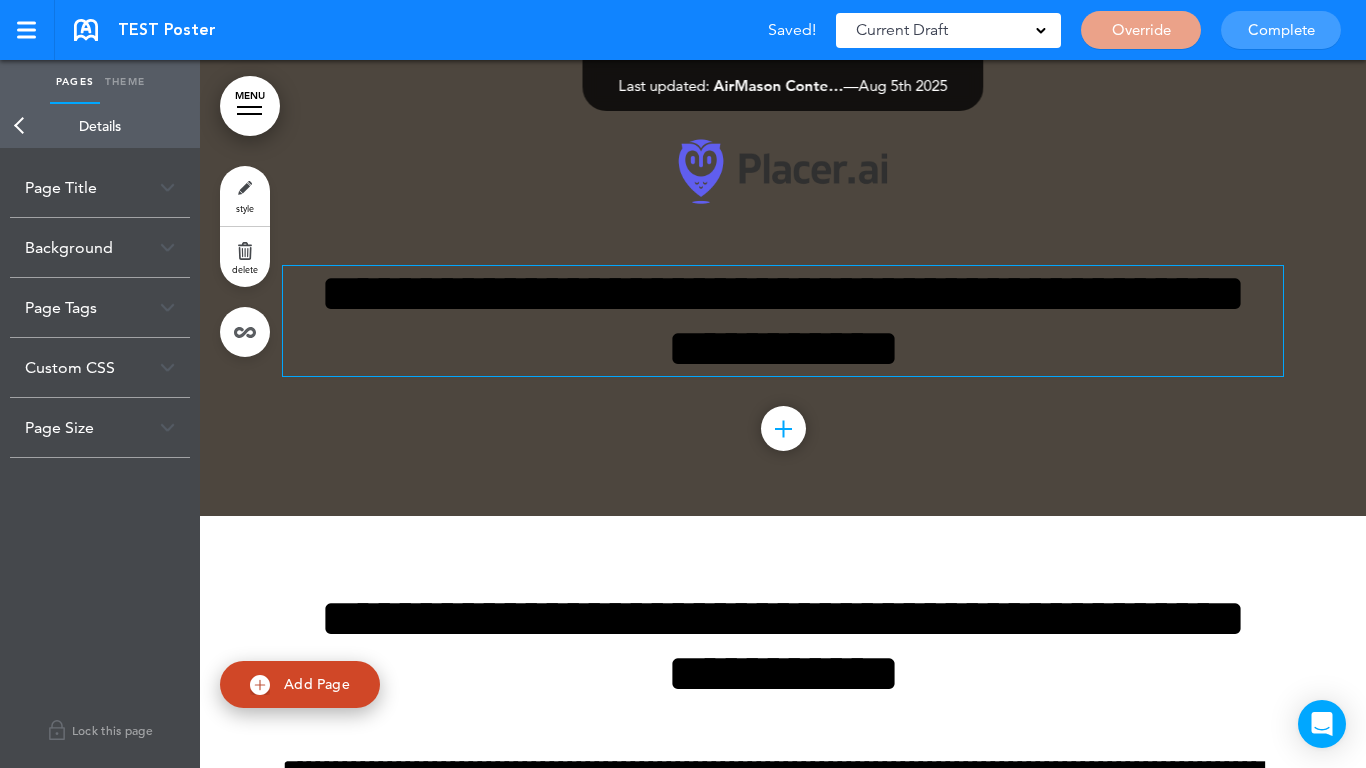 type 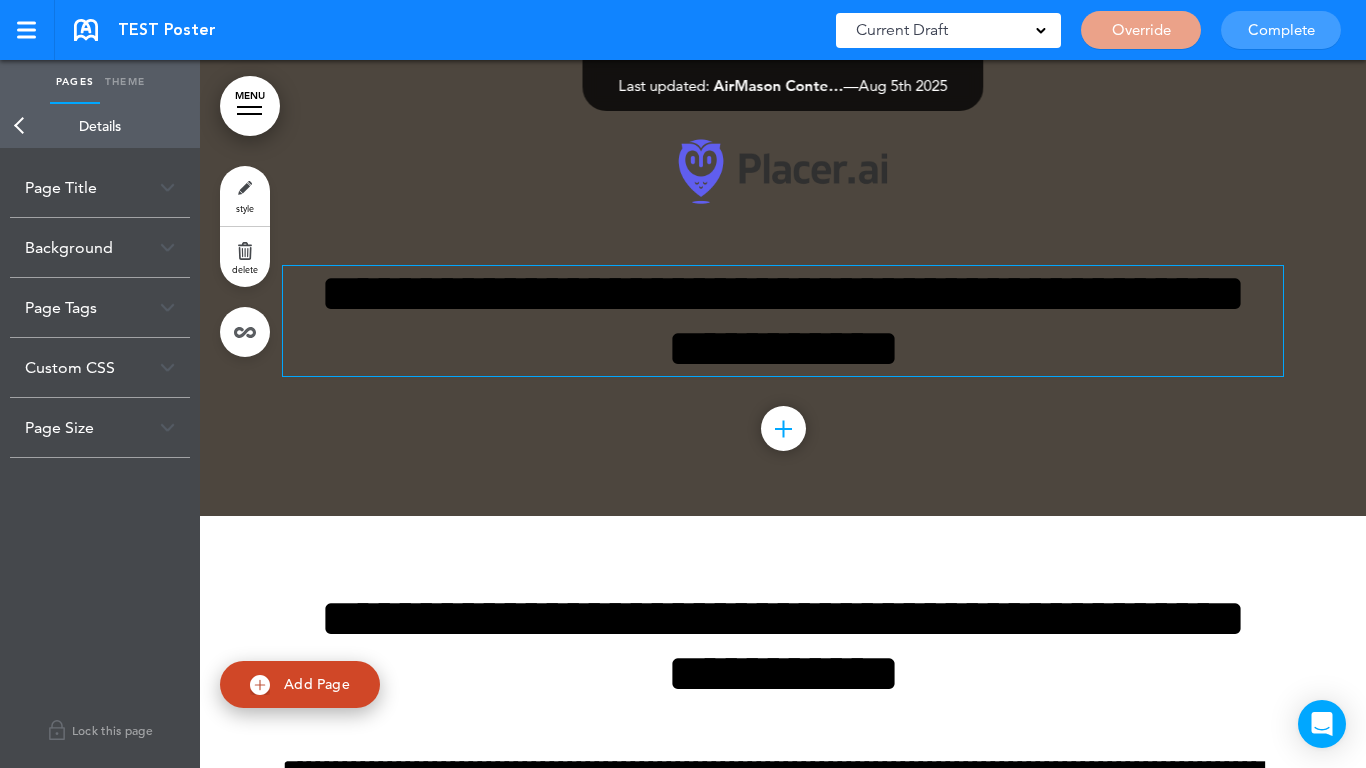 click on "Page Tags" at bounding box center [100, 307] 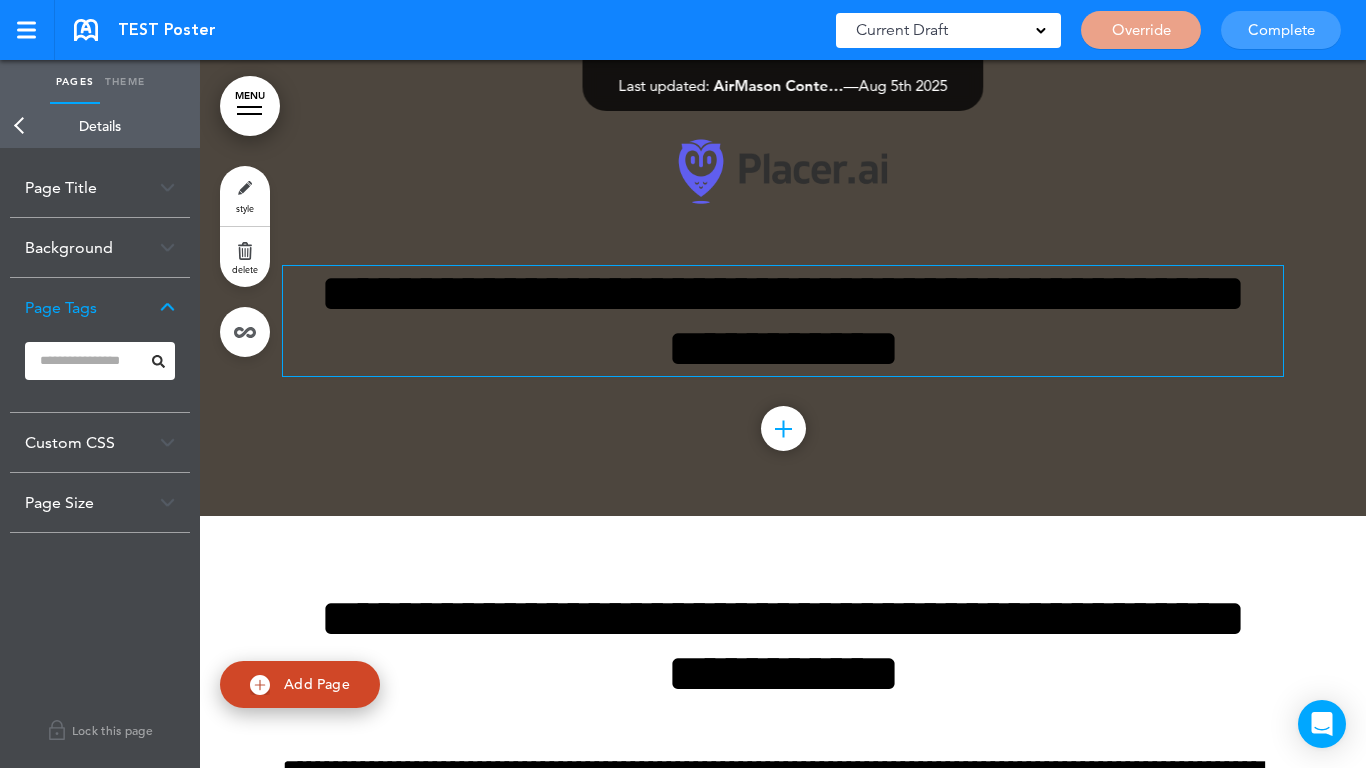 click on "Background" at bounding box center (100, 247) 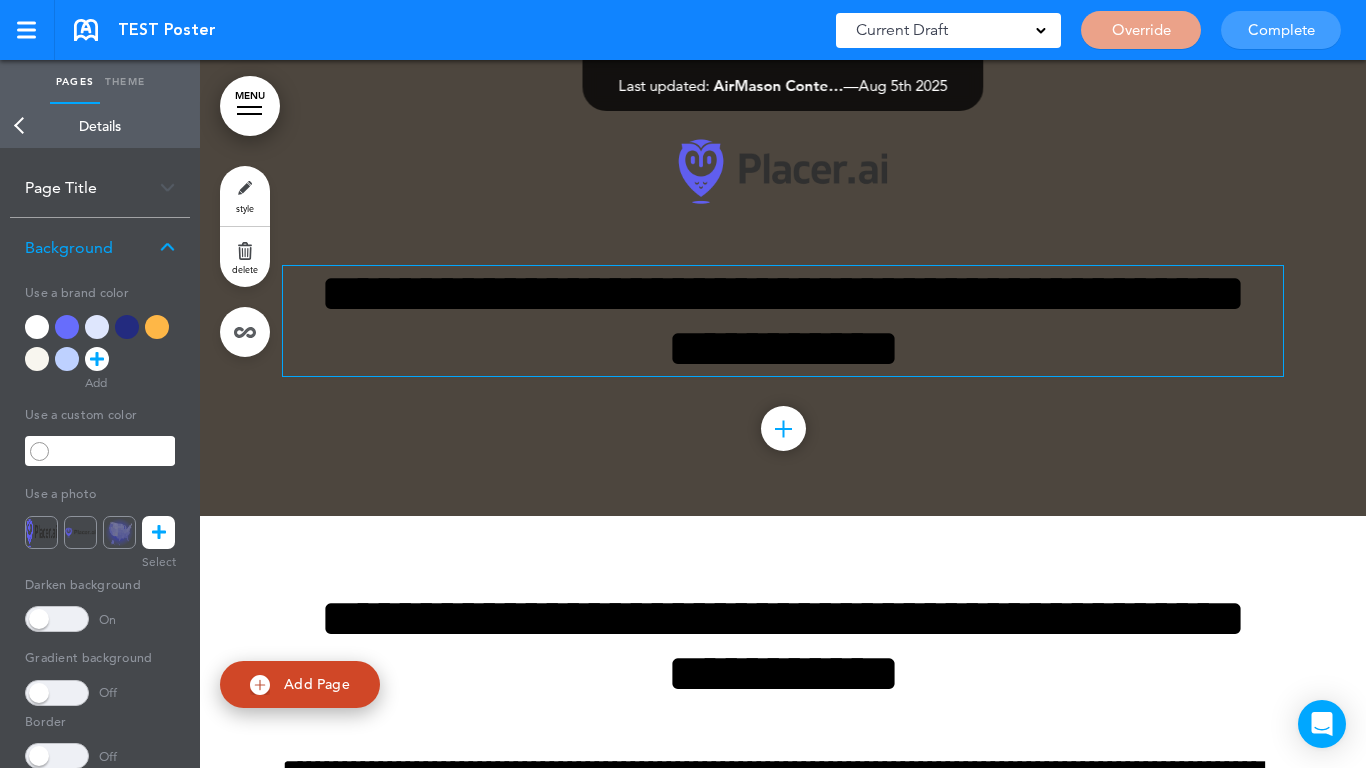click at bounding box center [37, 327] 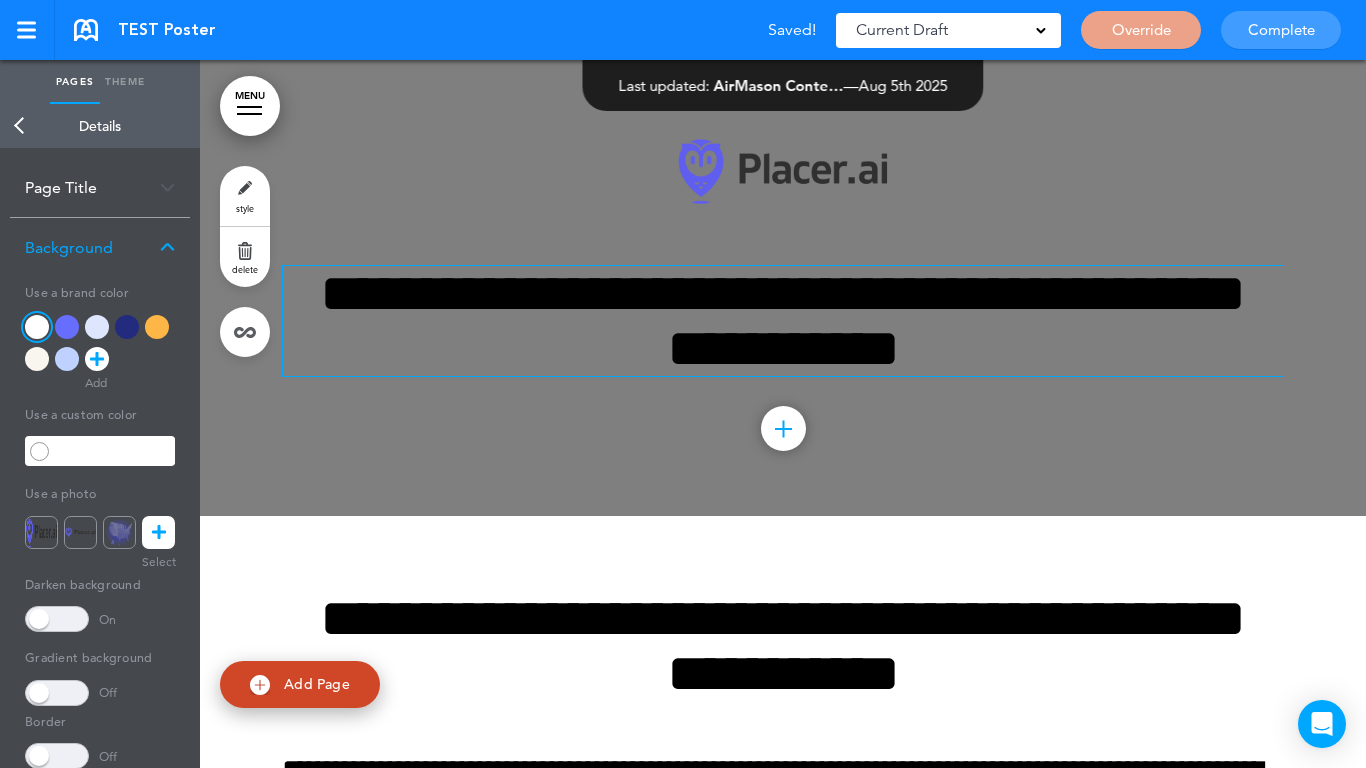 click at bounding box center [57, 619] 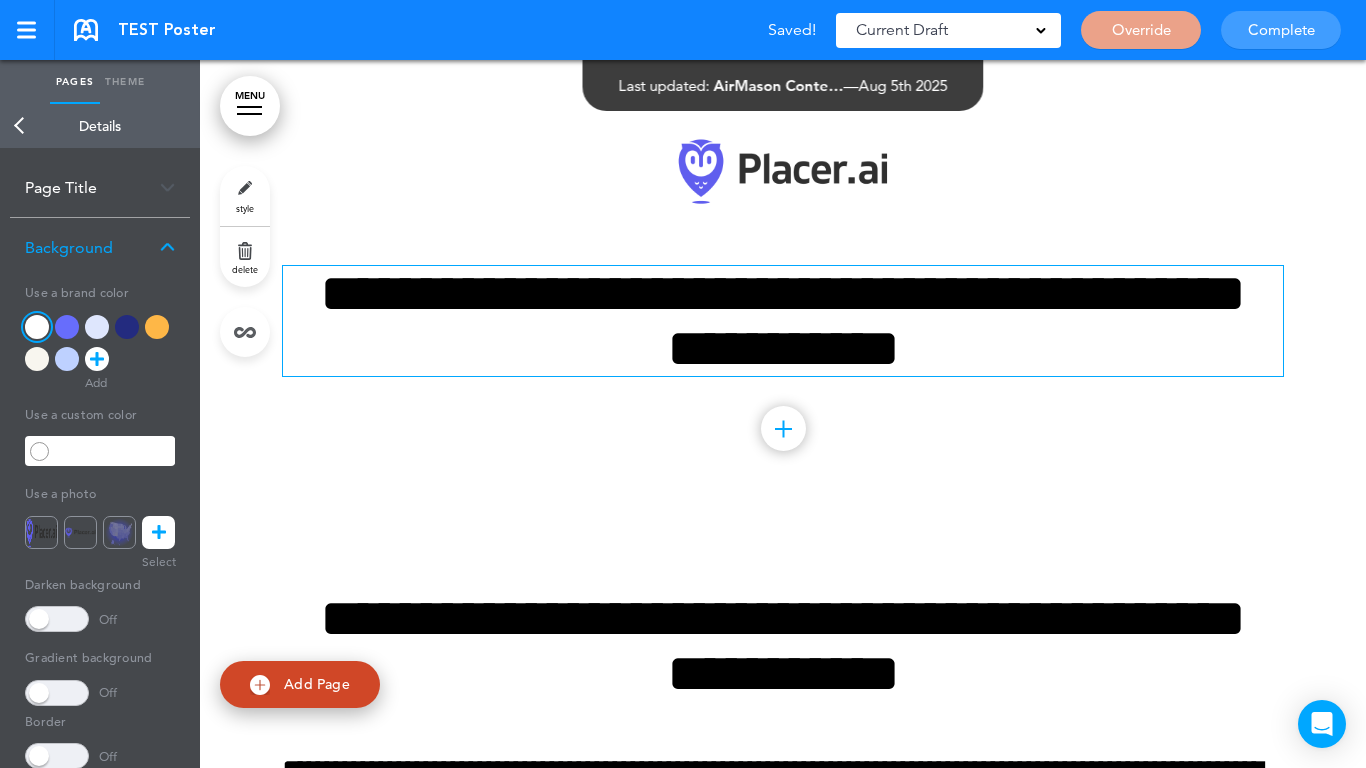 click on "Back" at bounding box center (20, 126) 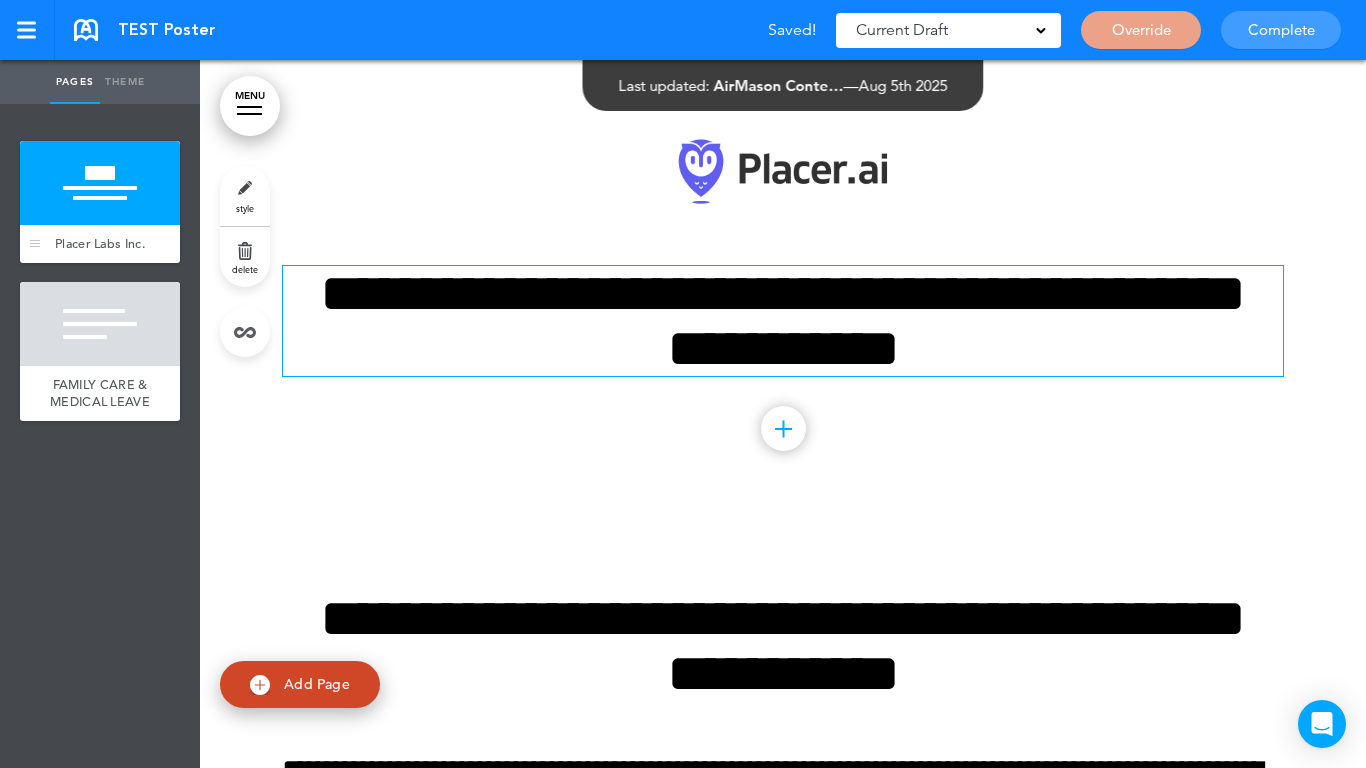 click at bounding box center [100, 183] 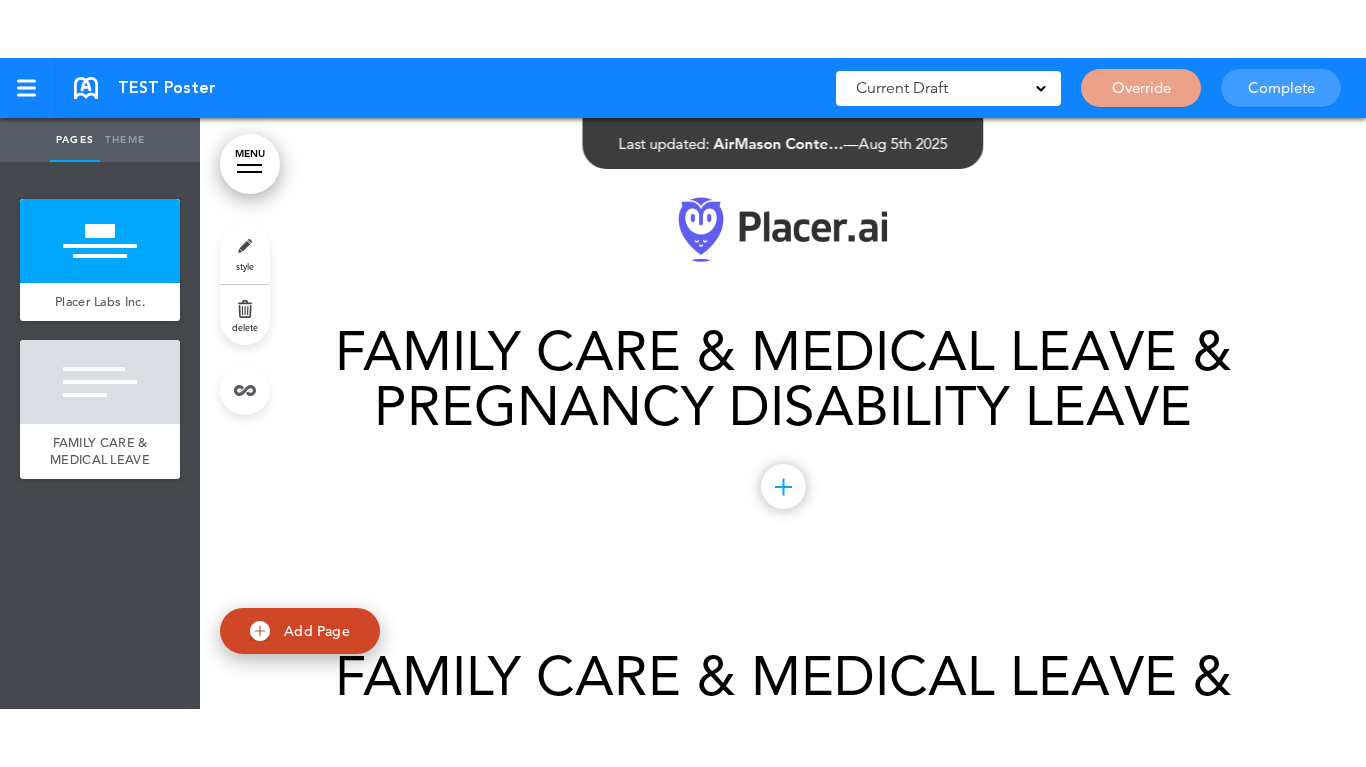 scroll, scrollTop: 0, scrollLeft: 0, axis: both 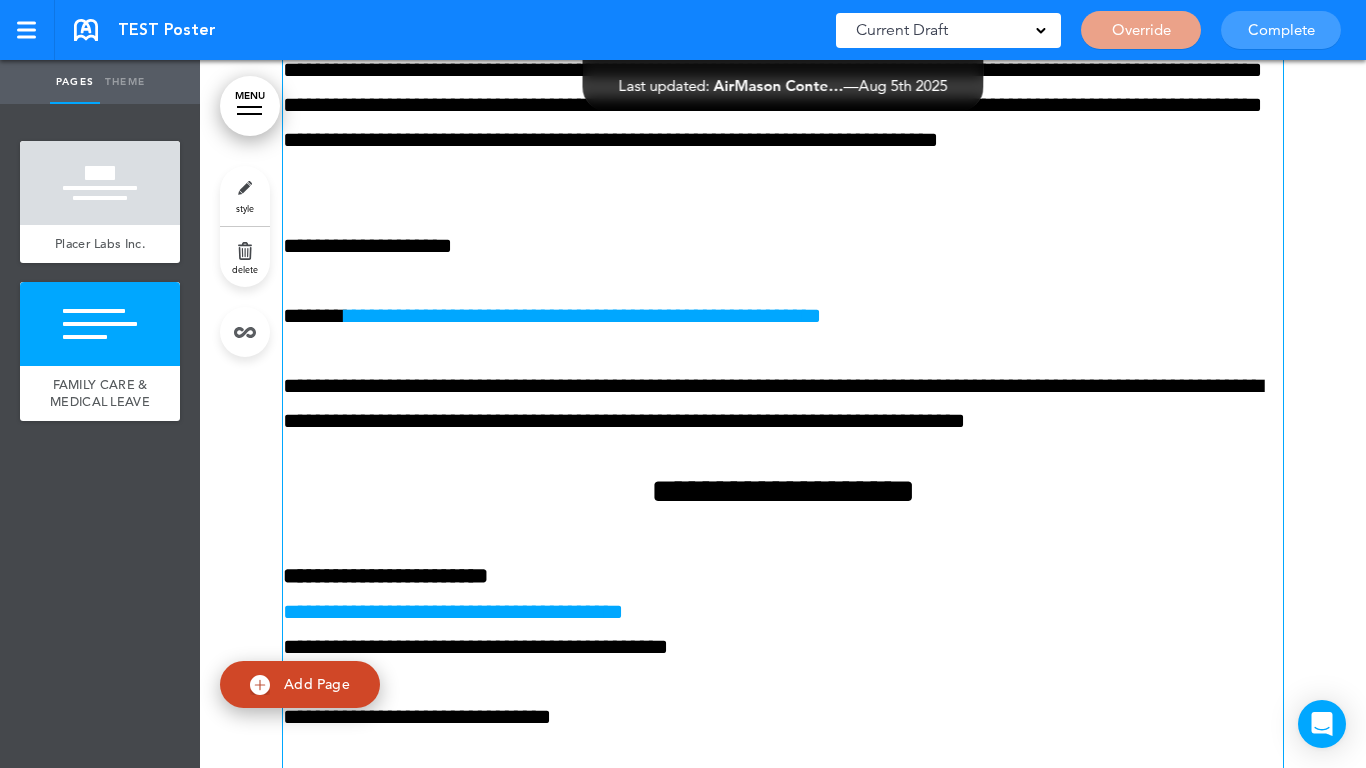 click on "**********" at bounding box center [783, 246] 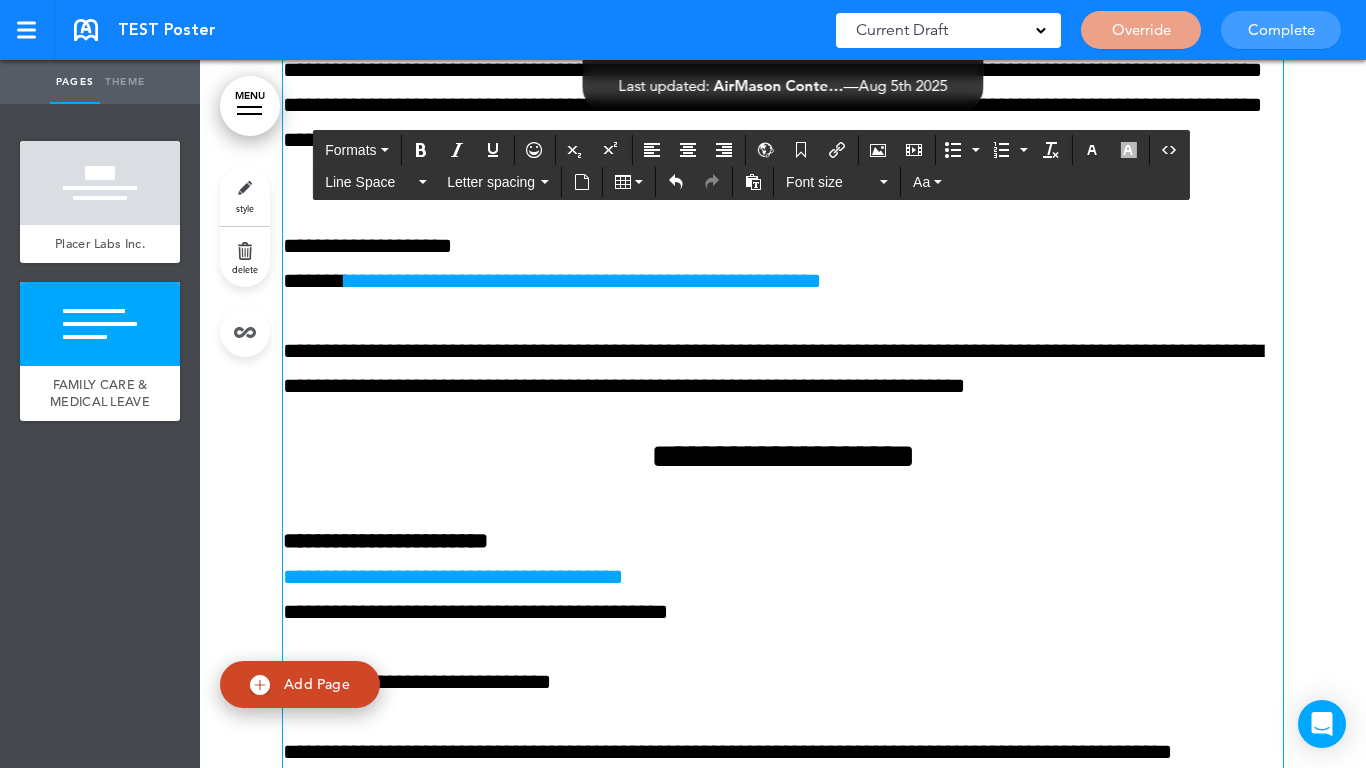 click at bounding box center [783, -759] 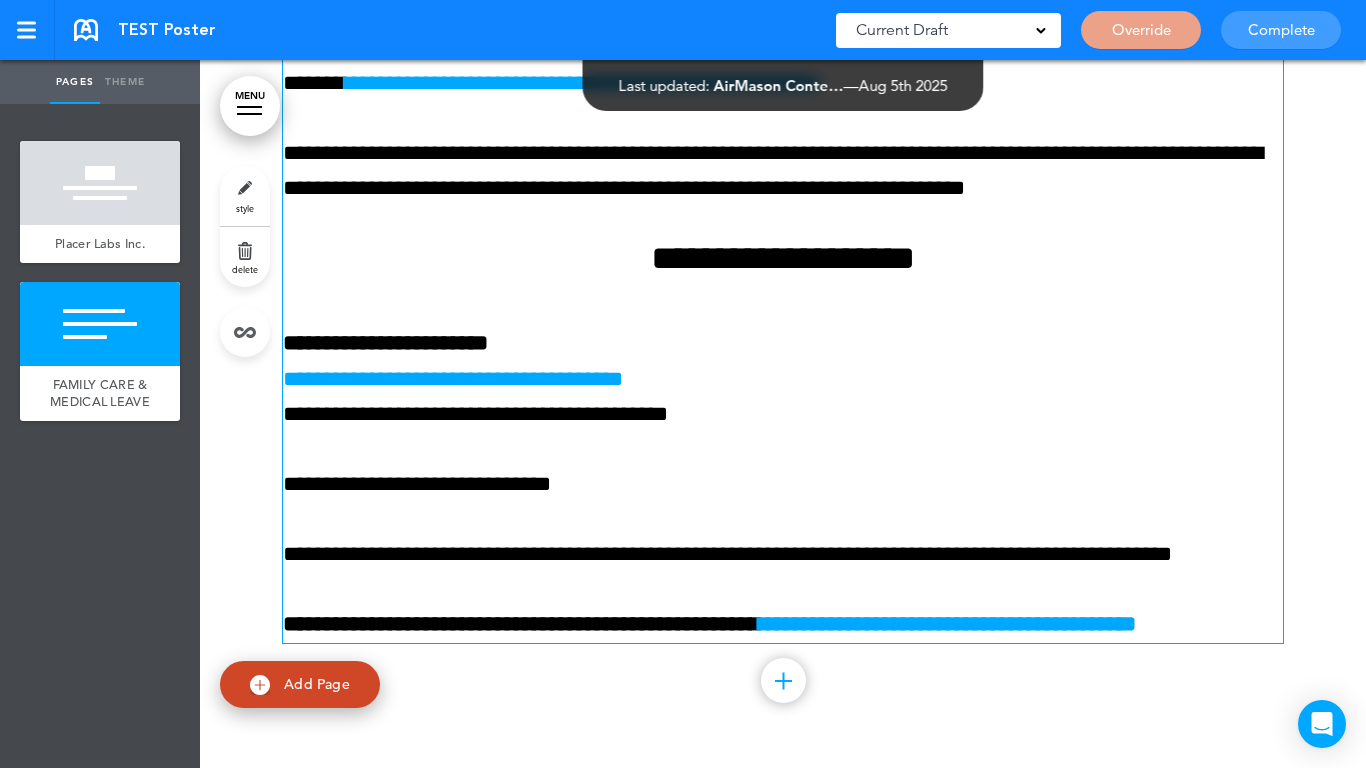 scroll, scrollTop: 3233, scrollLeft: 0, axis: vertical 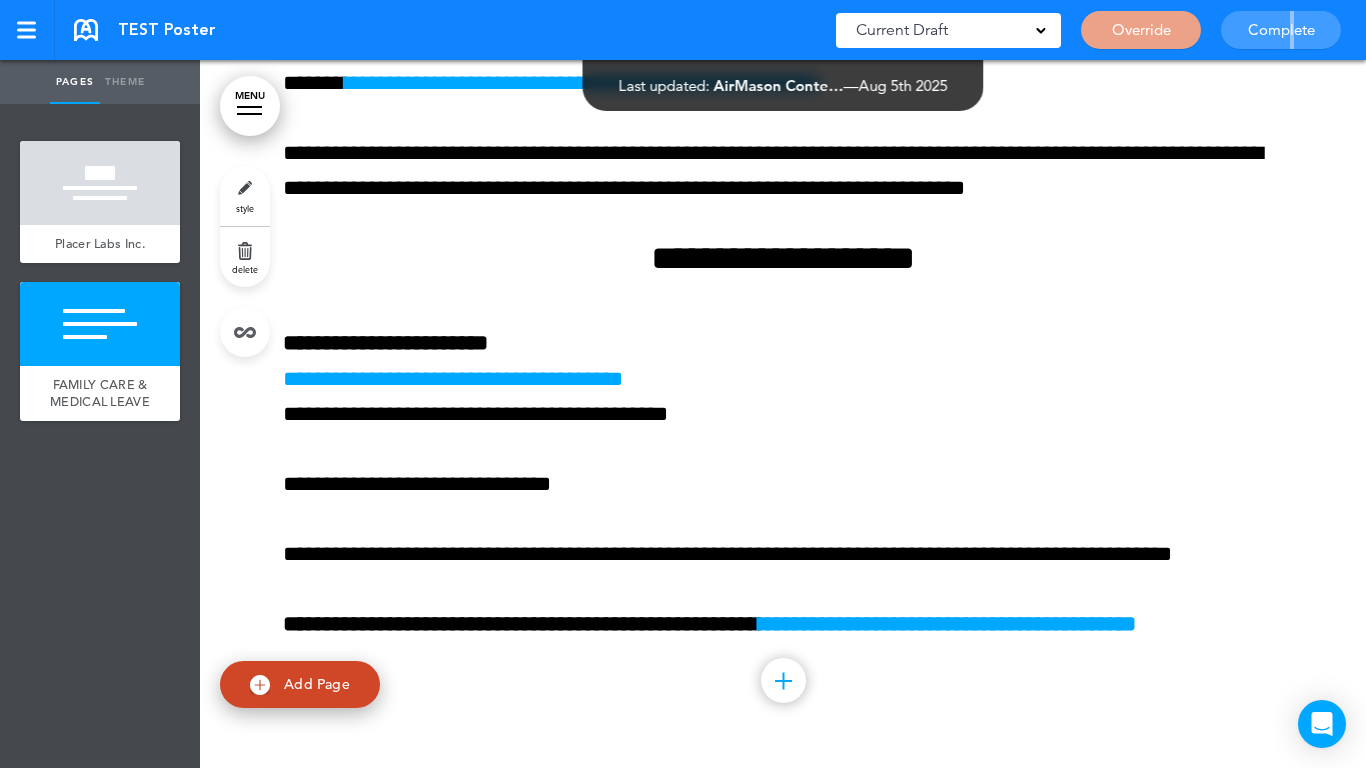 click on "Complete" at bounding box center (1281, 30) 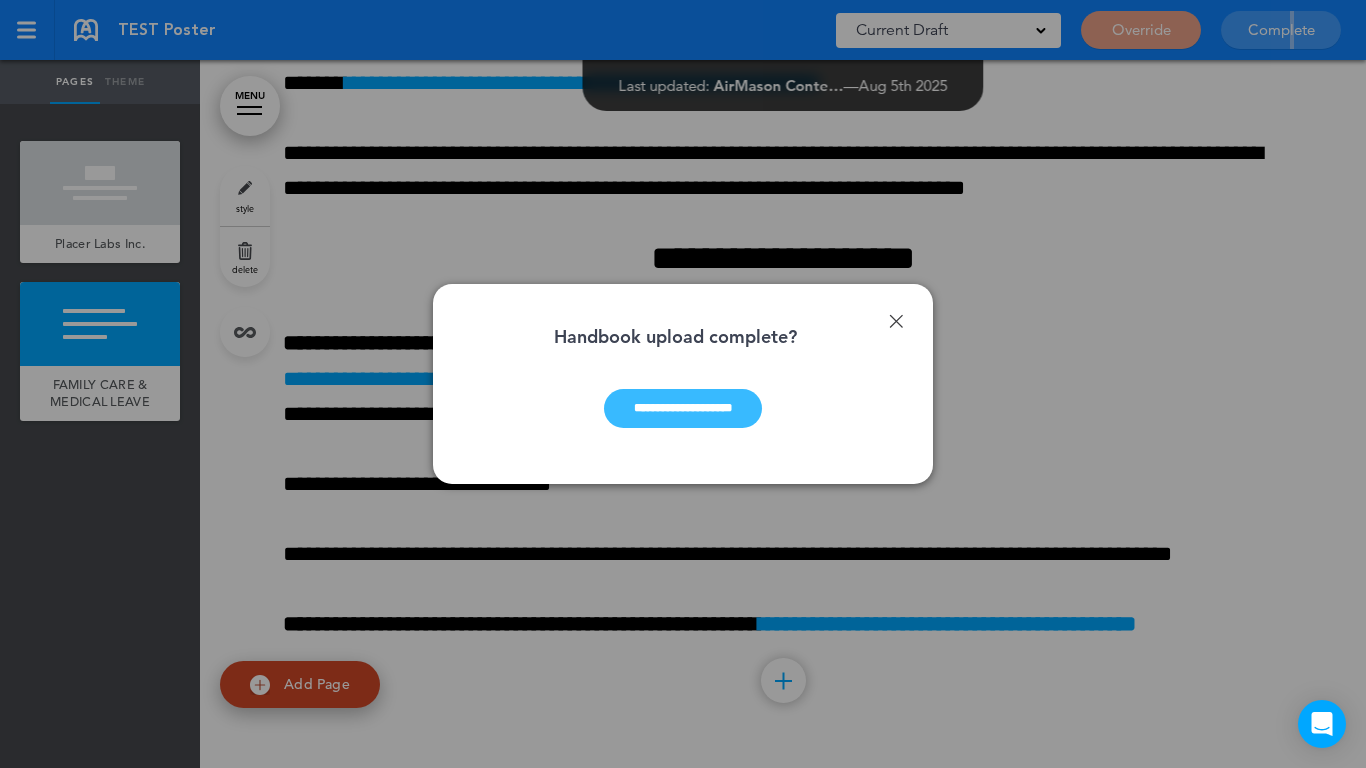 click on "**********" at bounding box center [683, 408] 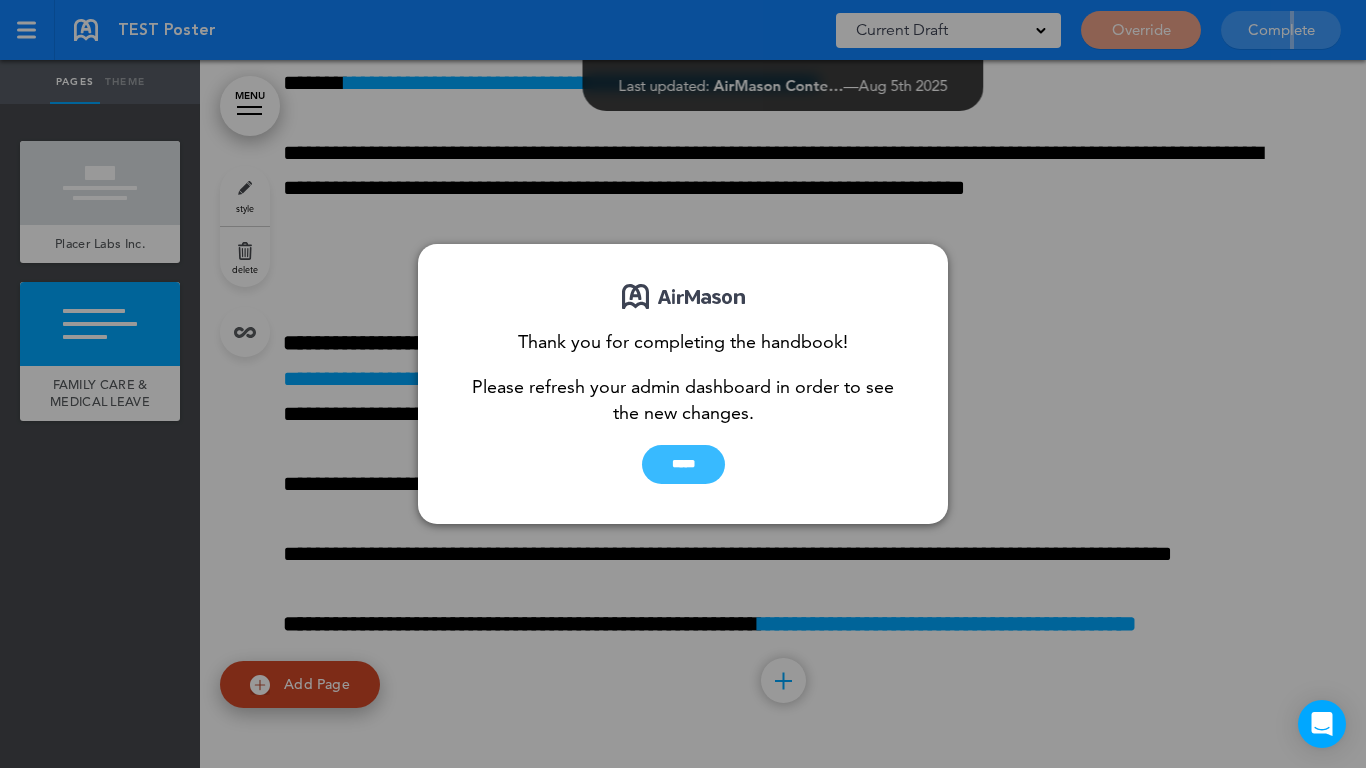 click on "*****" at bounding box center [683, 464] 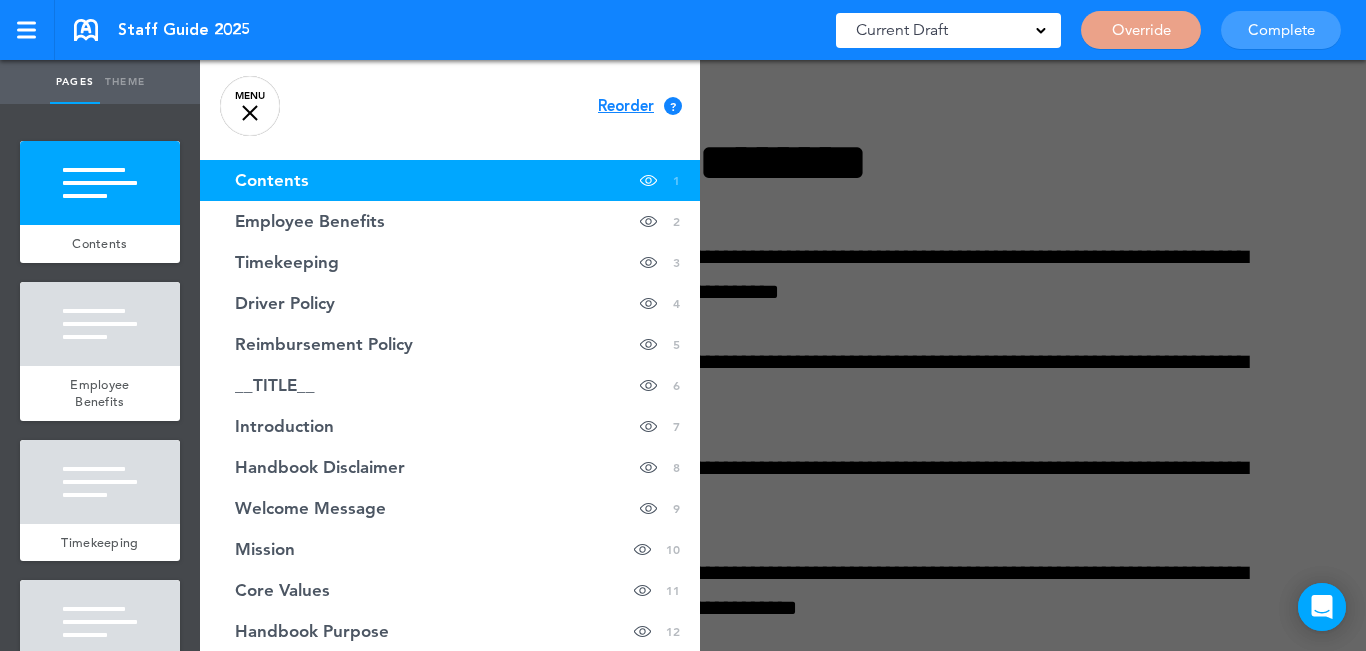 scroll, scrollTop: 0, scrollLeft: 0, axis: both 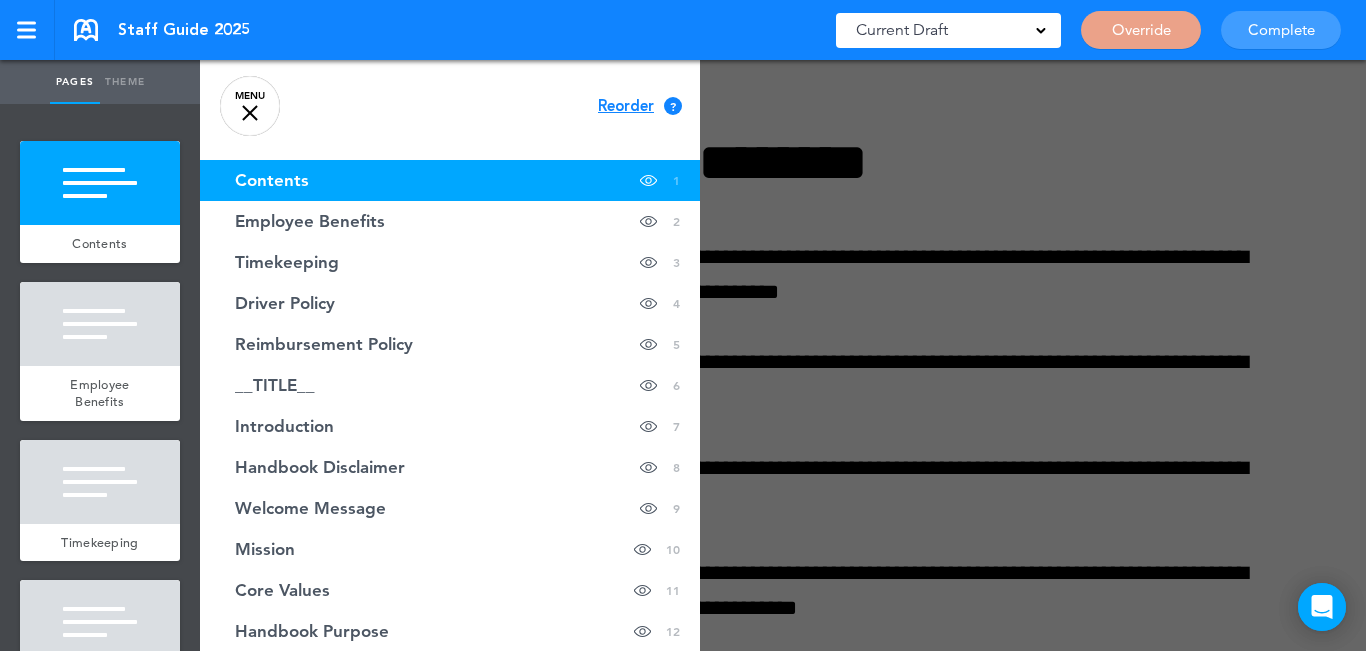 click on "Override" at bounding box center [1141, 30] 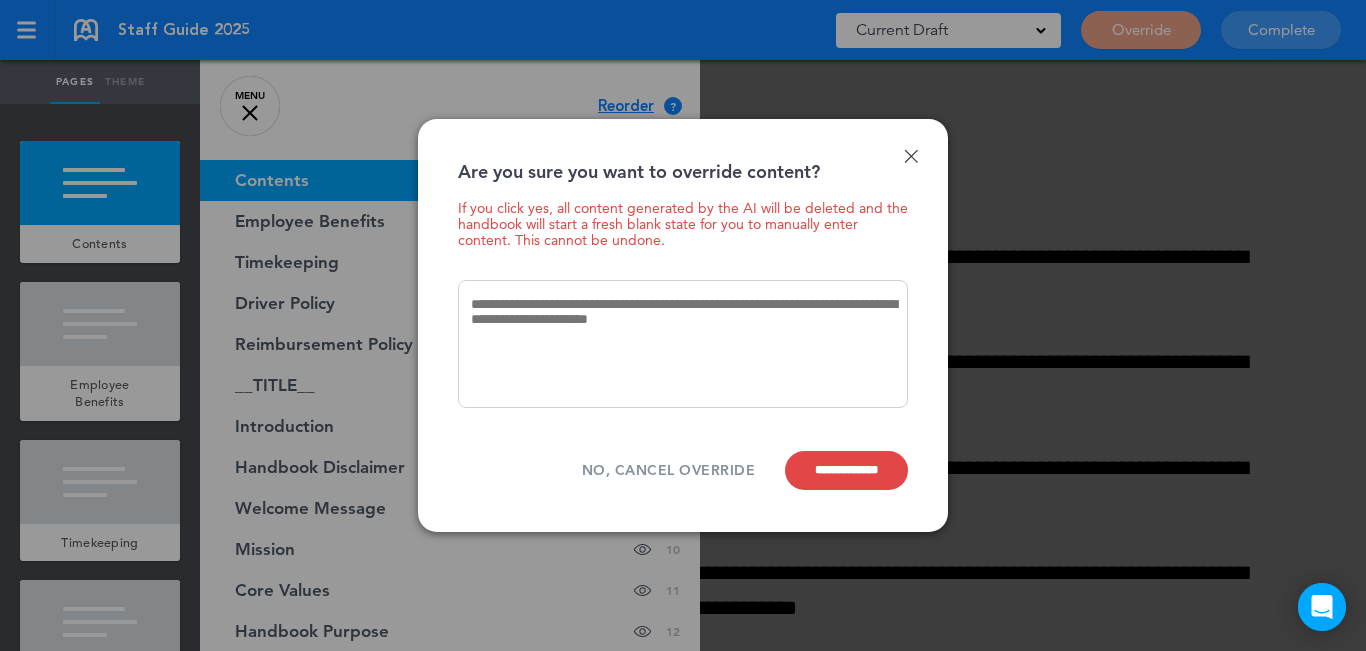 click on "**********" at bounding box center (846, 470) 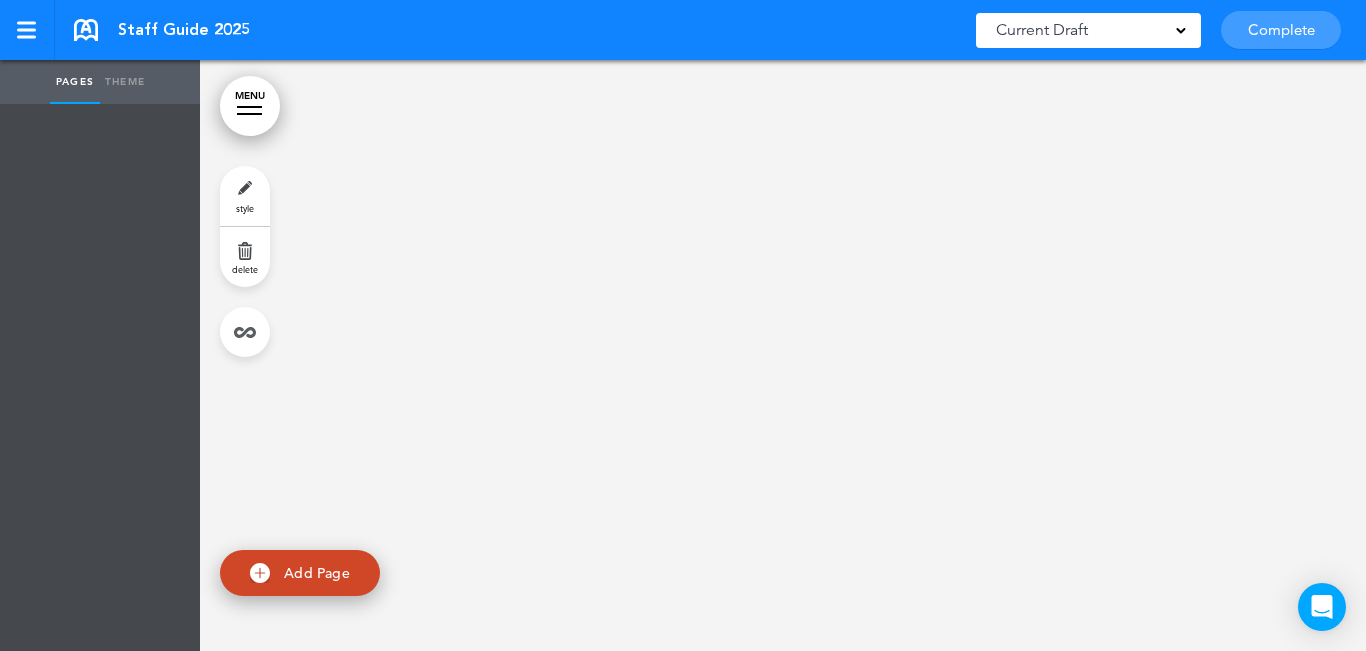 scroll, scrollTop: 0, scrollLeft: 0, axis: both 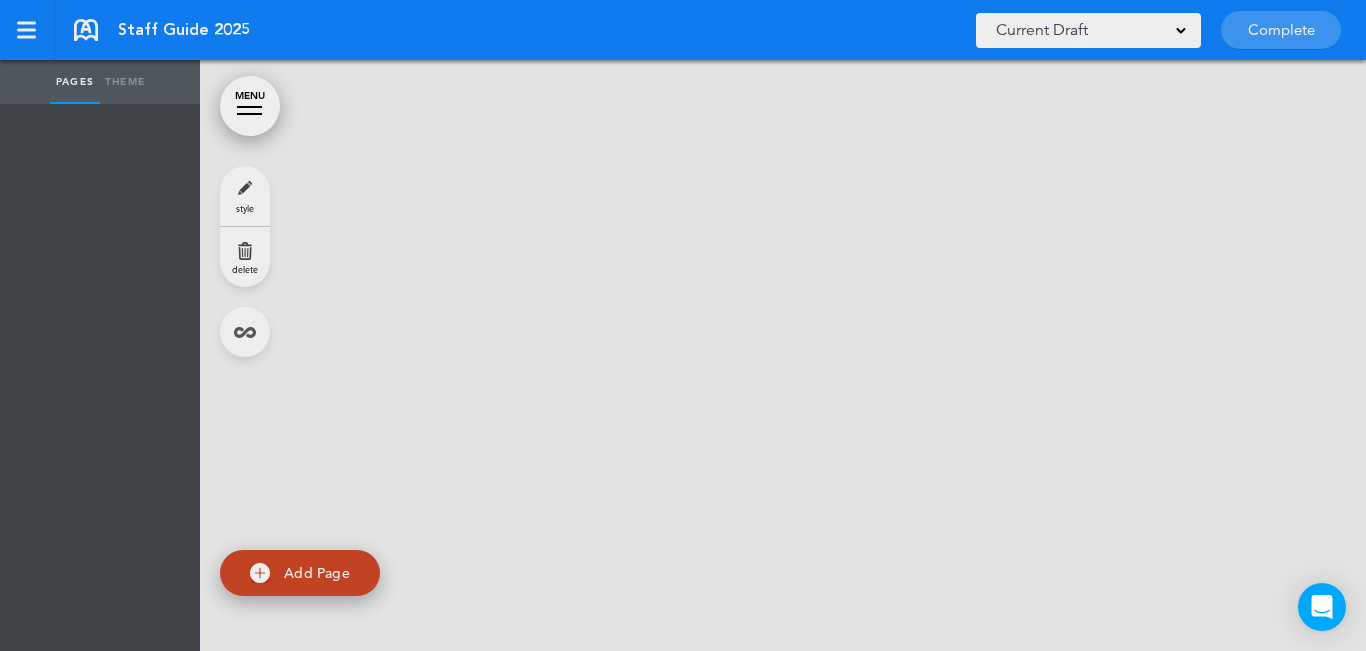type on "********" 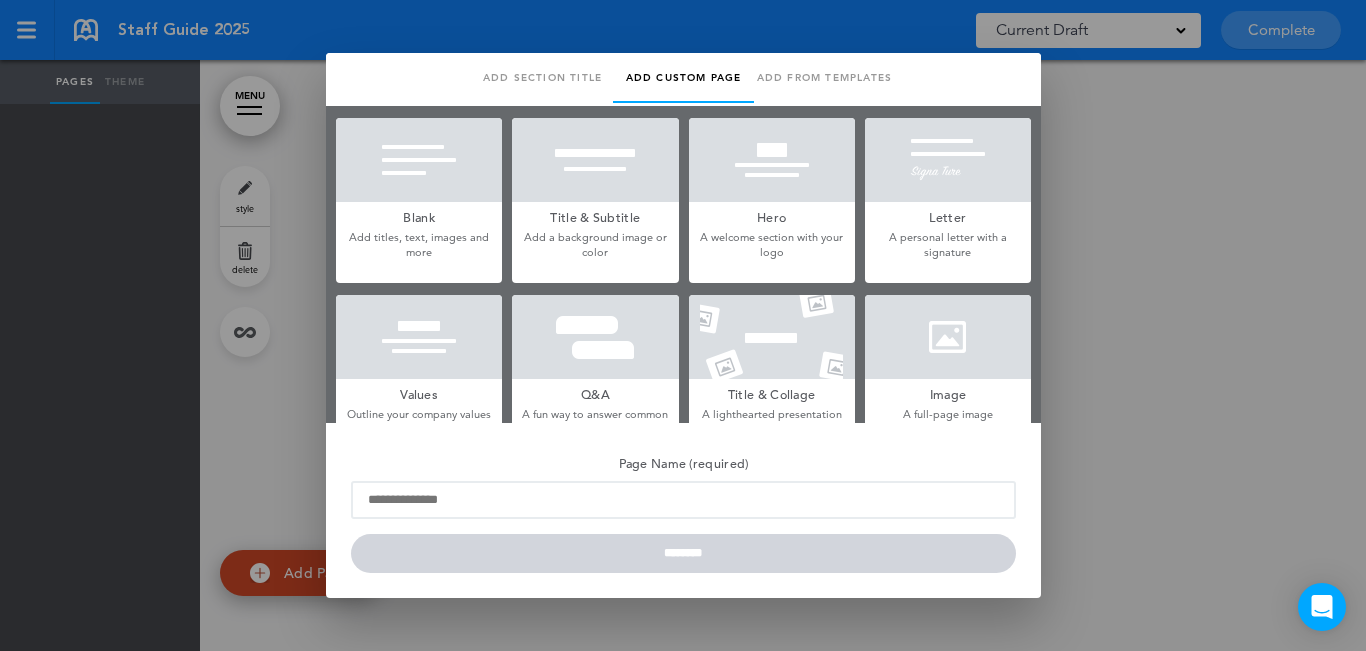 click at bounding box center [771, 160] 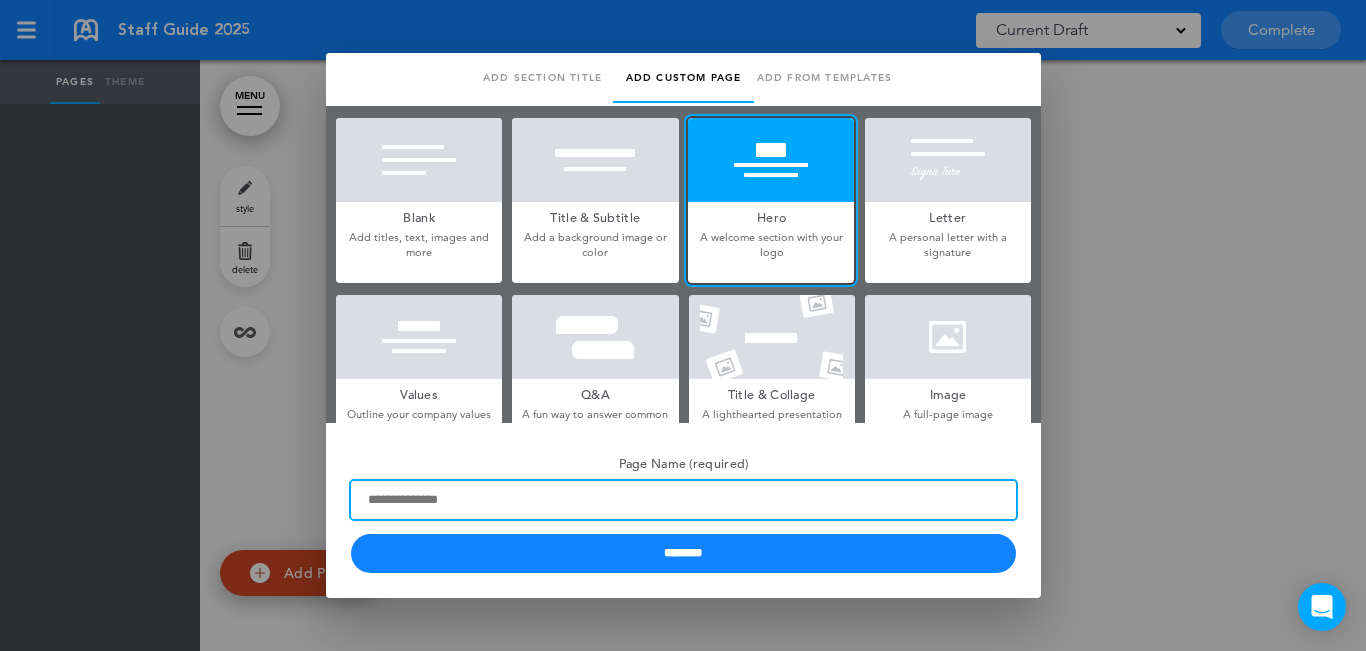 click on "Page Name (required)" at bounding box center (683, 500) 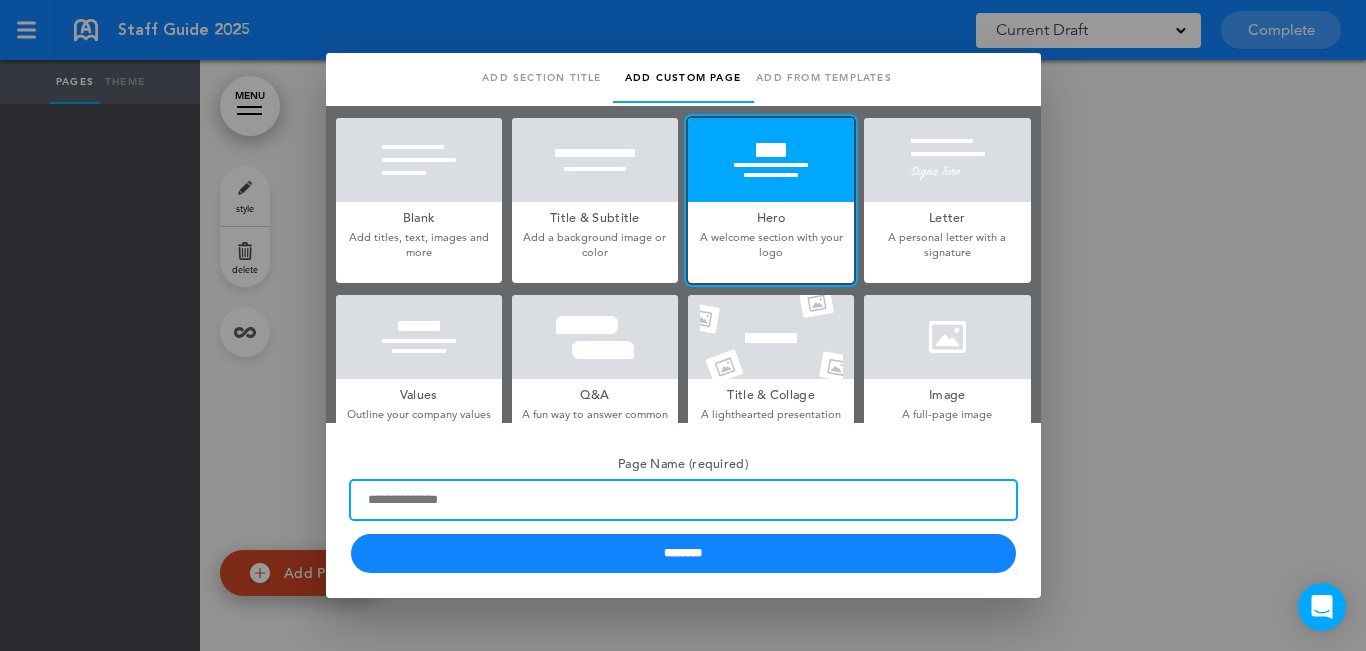 click on "Page Name (required)" at bounding box center (683, 500) 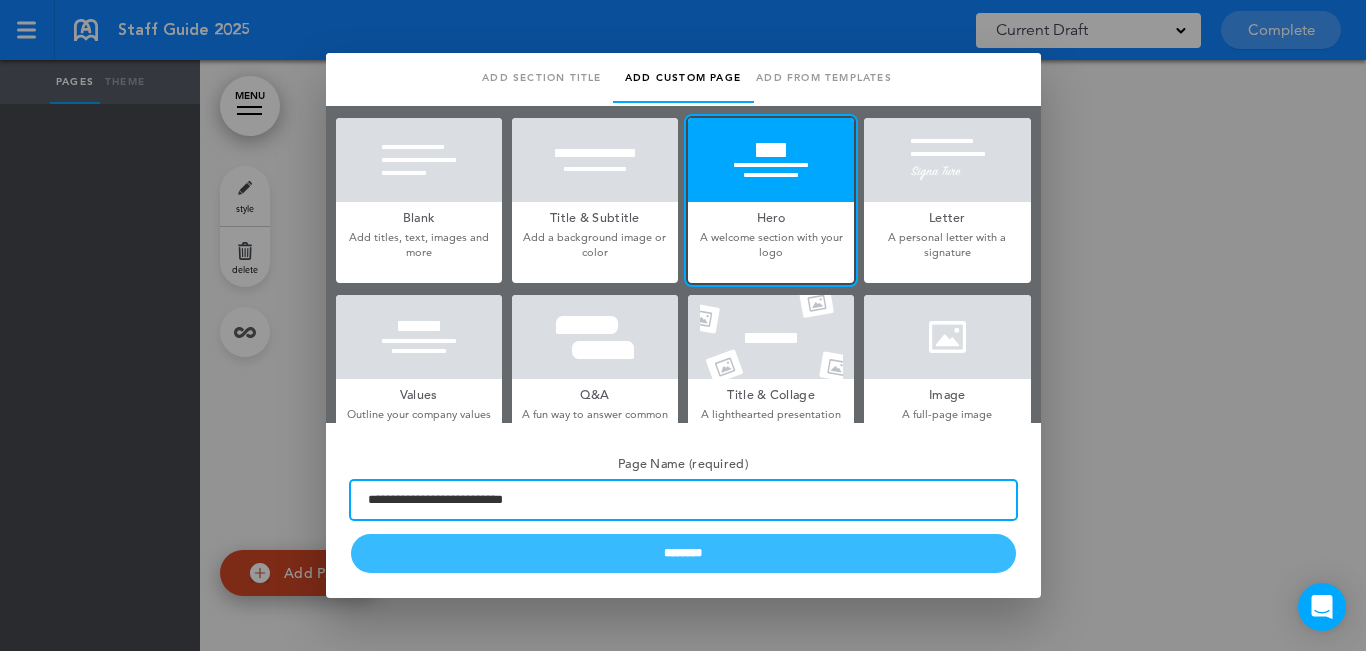 type on "**********" 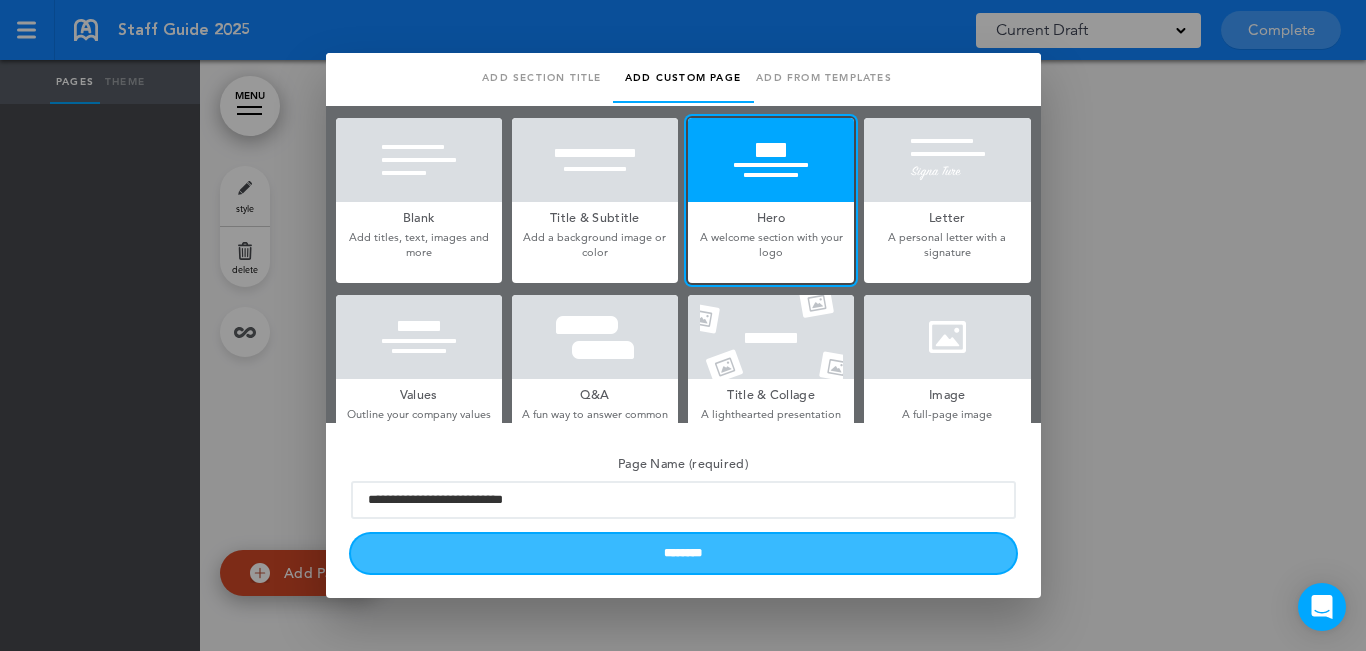 click on "********" at bounding box center (683, 553) 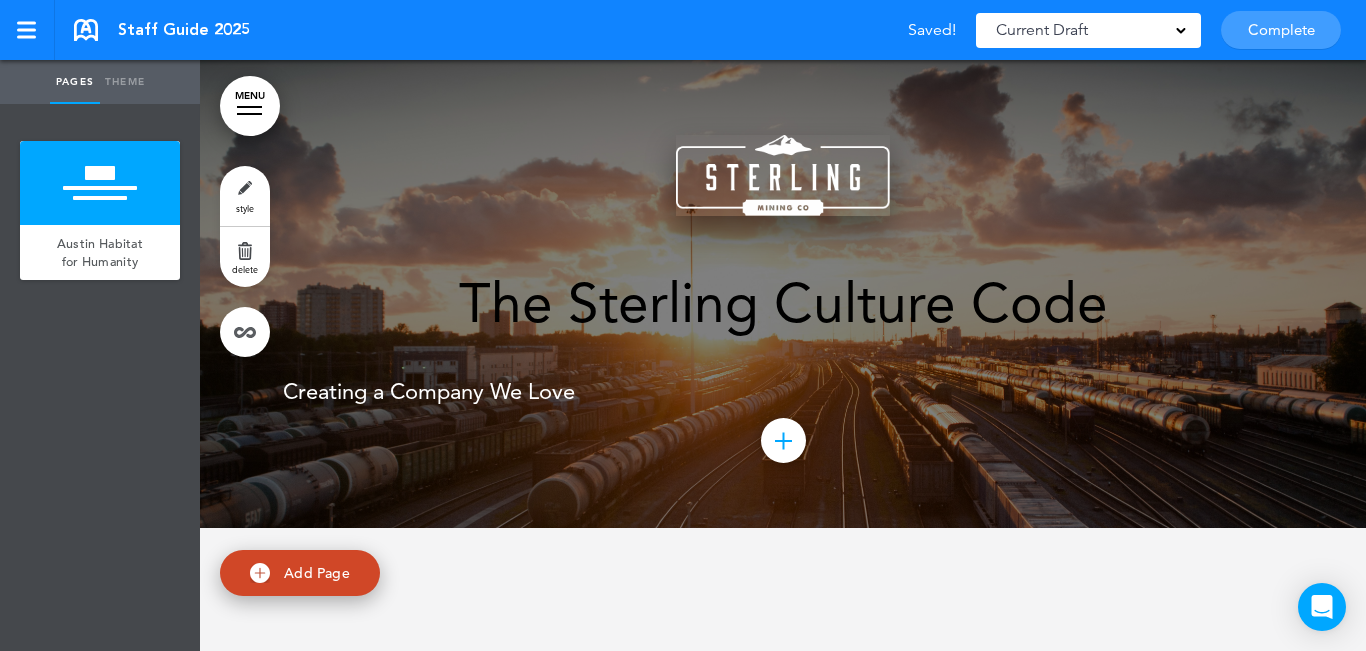 click at bounding box center (783, 175) 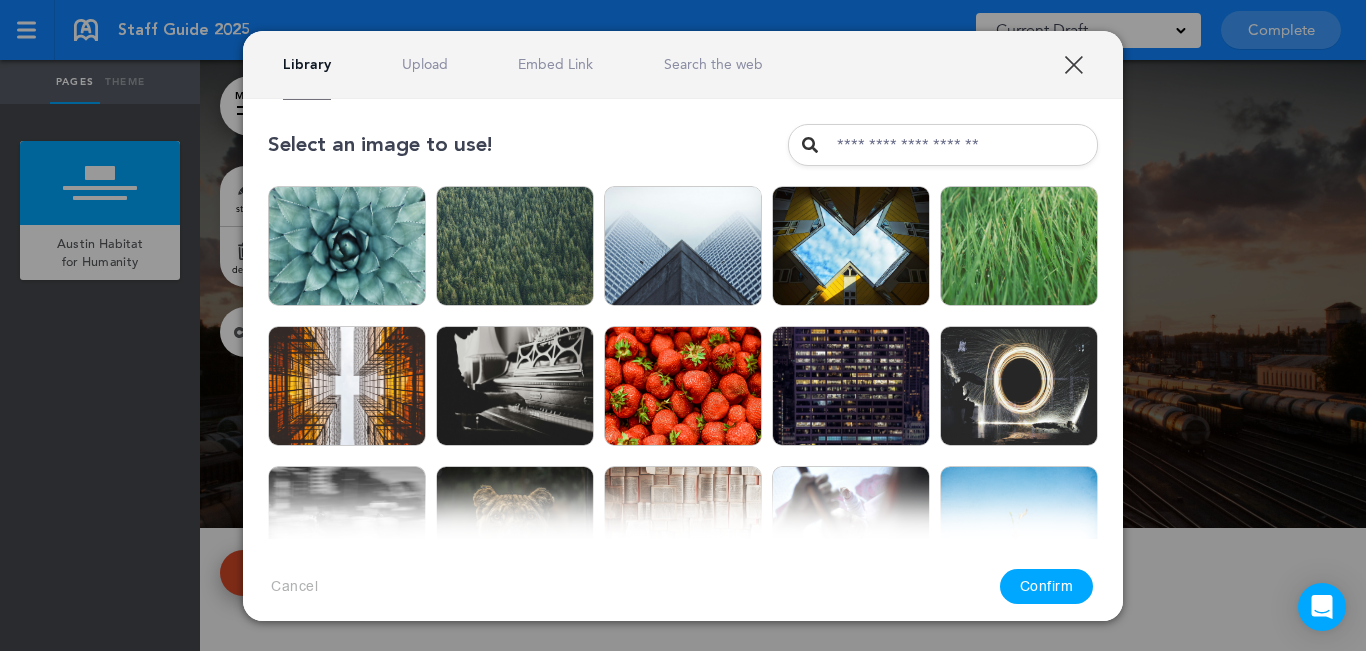 click on "Upload" at bounding box center (425, 64) 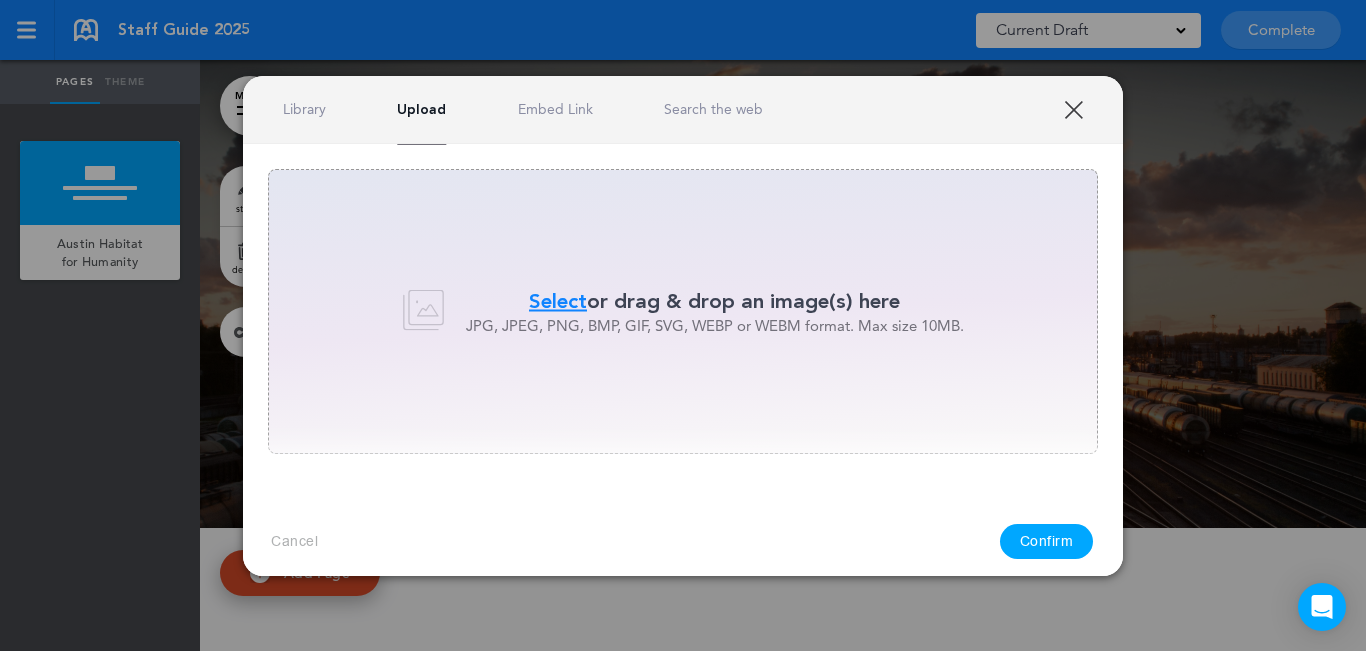 click on "Select" at bounding box center [558, 301] 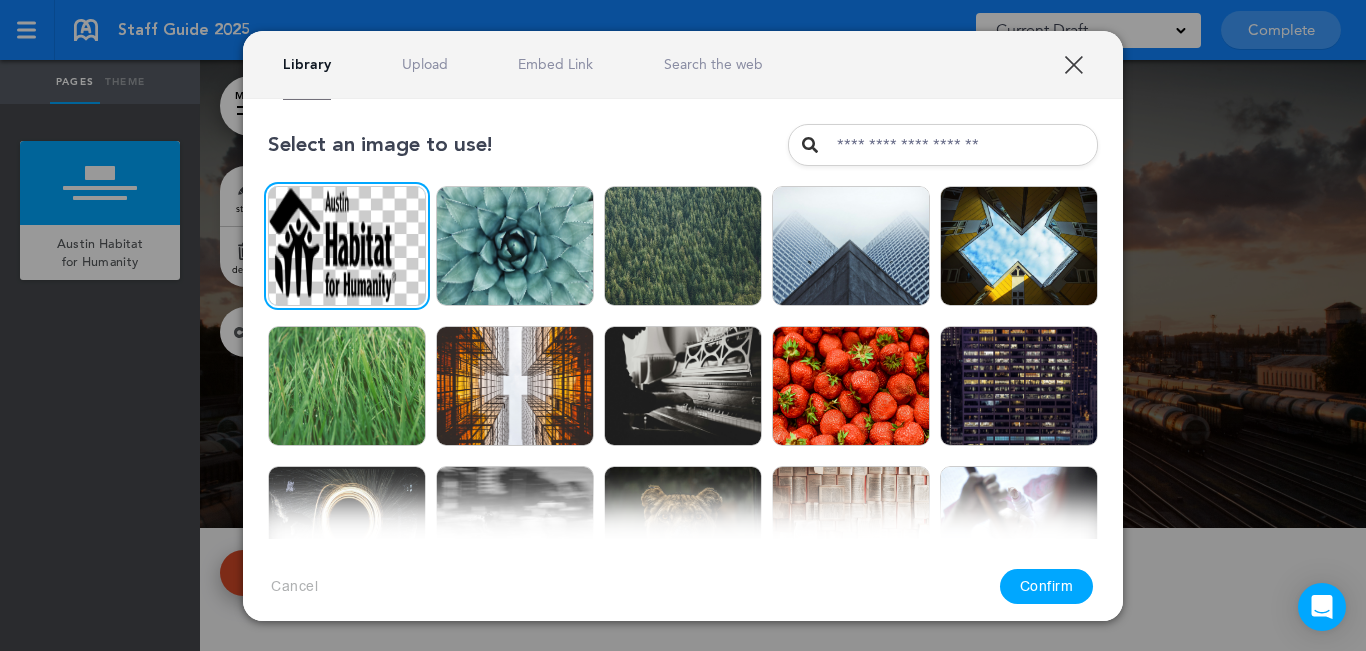 click on "Confirm" at bounding box center [1047, 586] 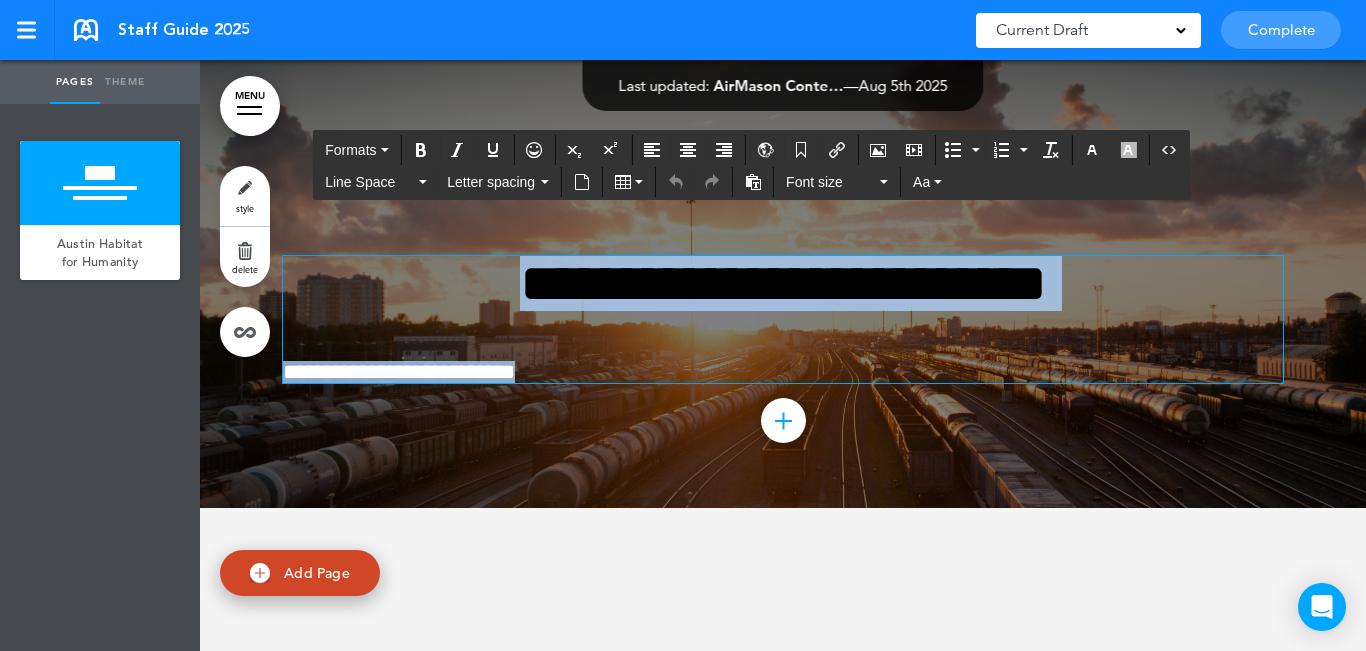 drag, startPoint x: 443, startPoint y: 278, endPoint x: 630, endPoint y: 371, distance: 208.84923 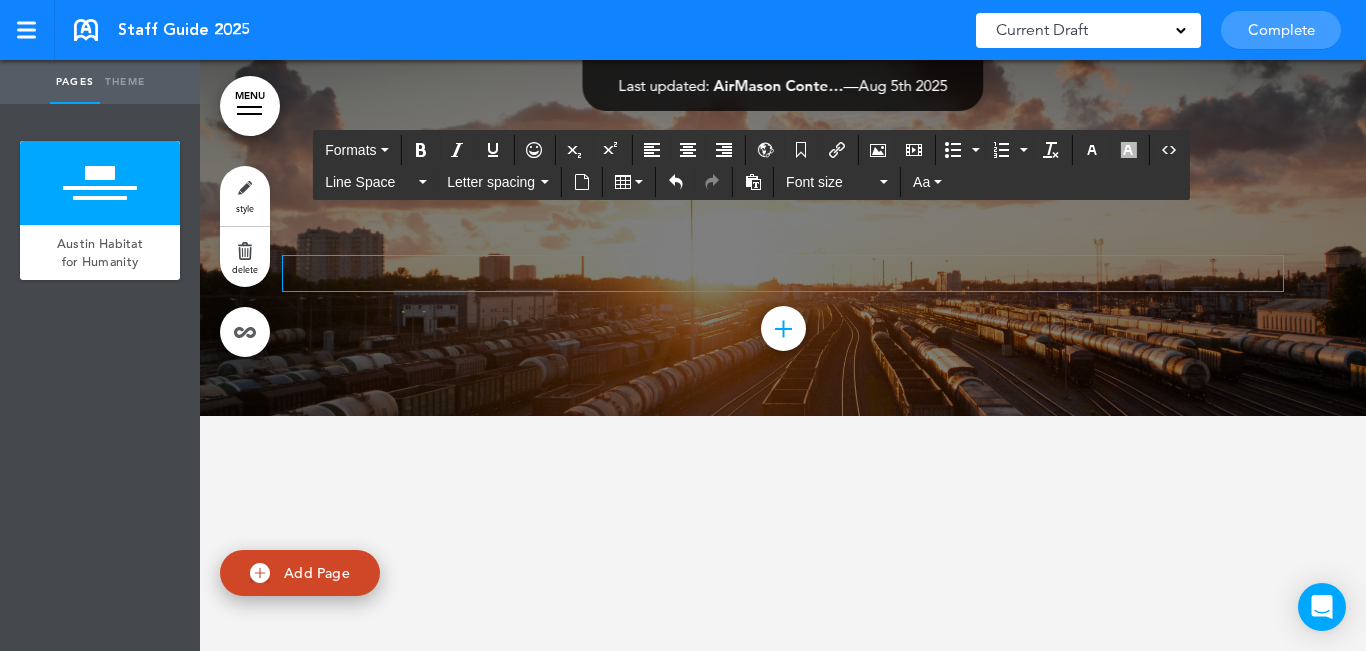 type 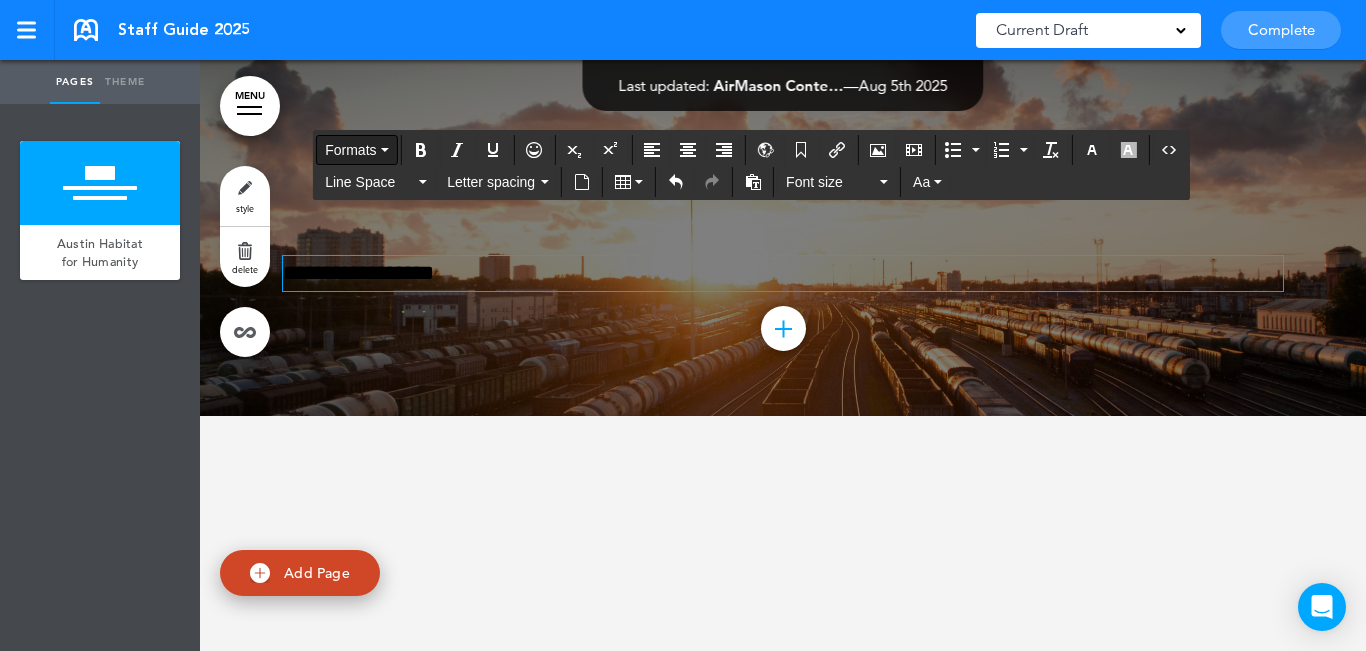 click on "Formats" at bounding box center [350, 150] 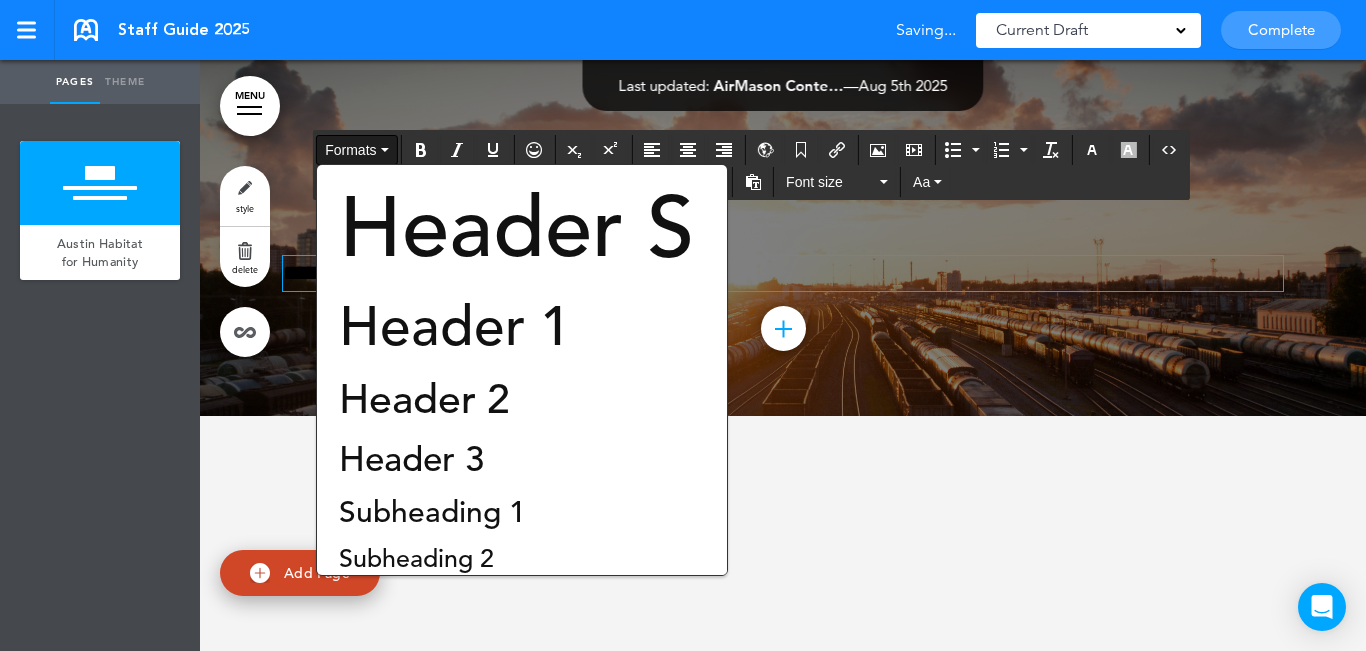 drag, startPoint x: 365, startPoint y: 322, endPoint x: 375, endPoint y: 326, distance: 10.770329 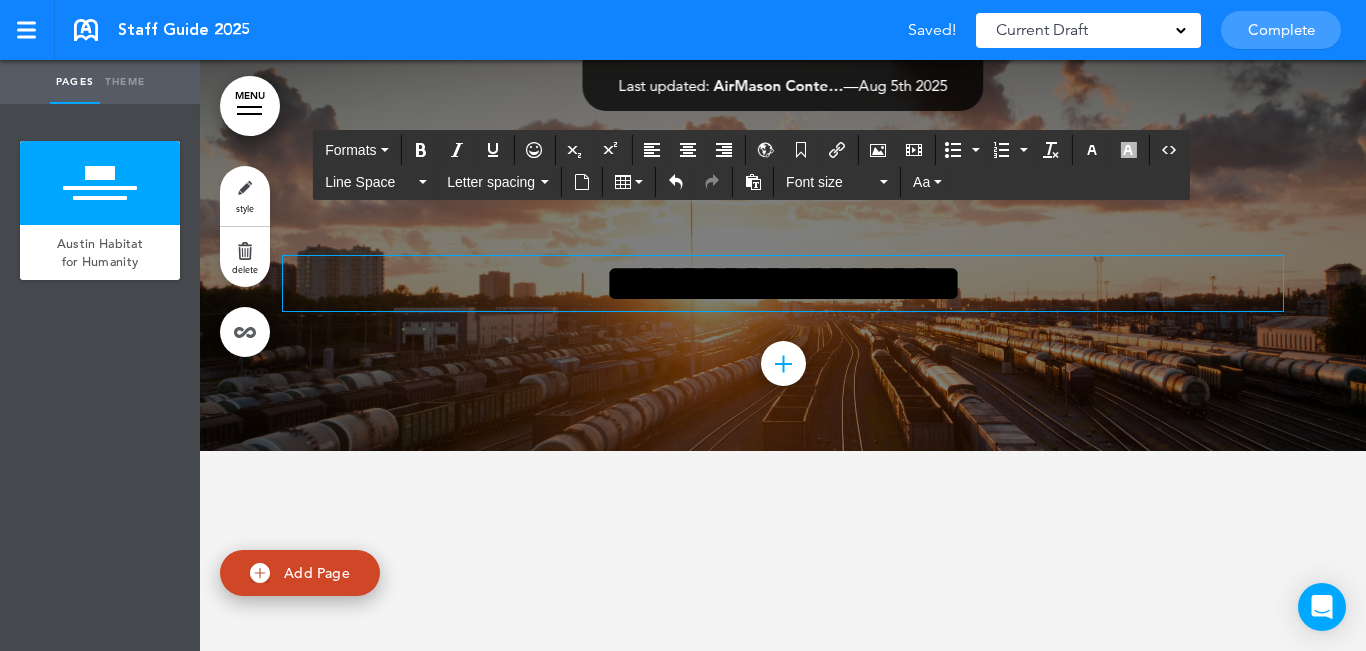 click on "style" at bounding box center (245, 196) 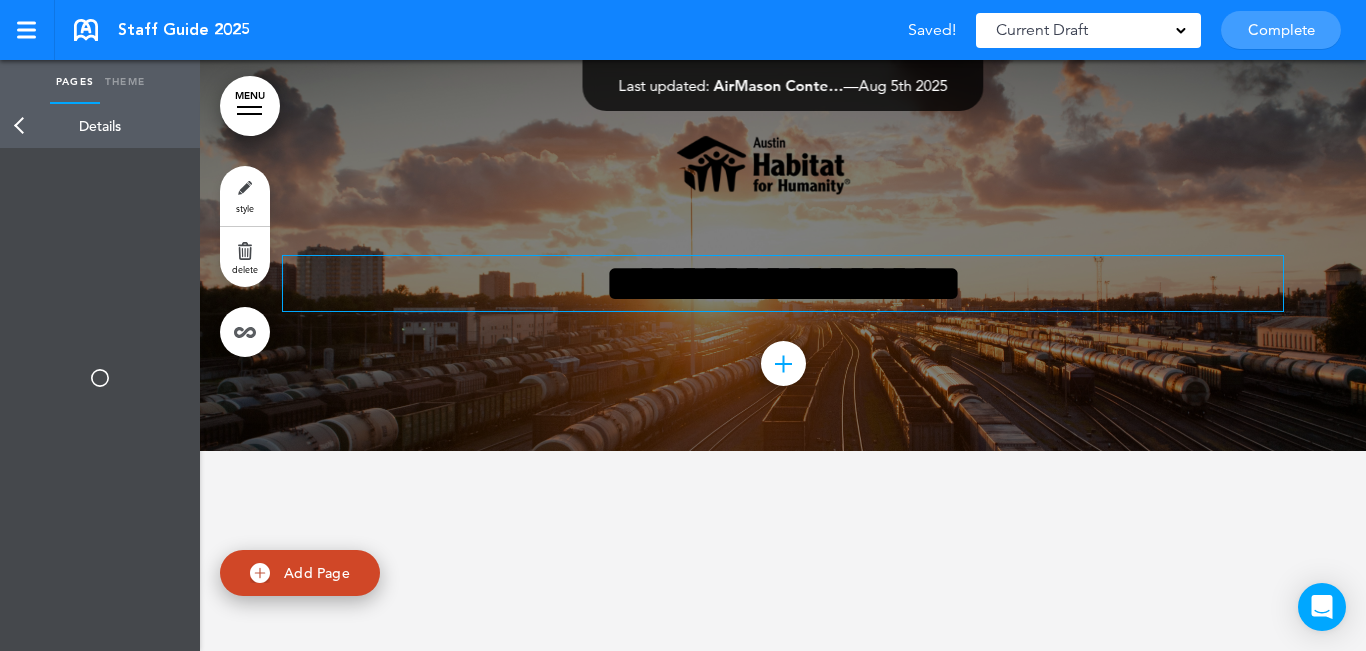 type 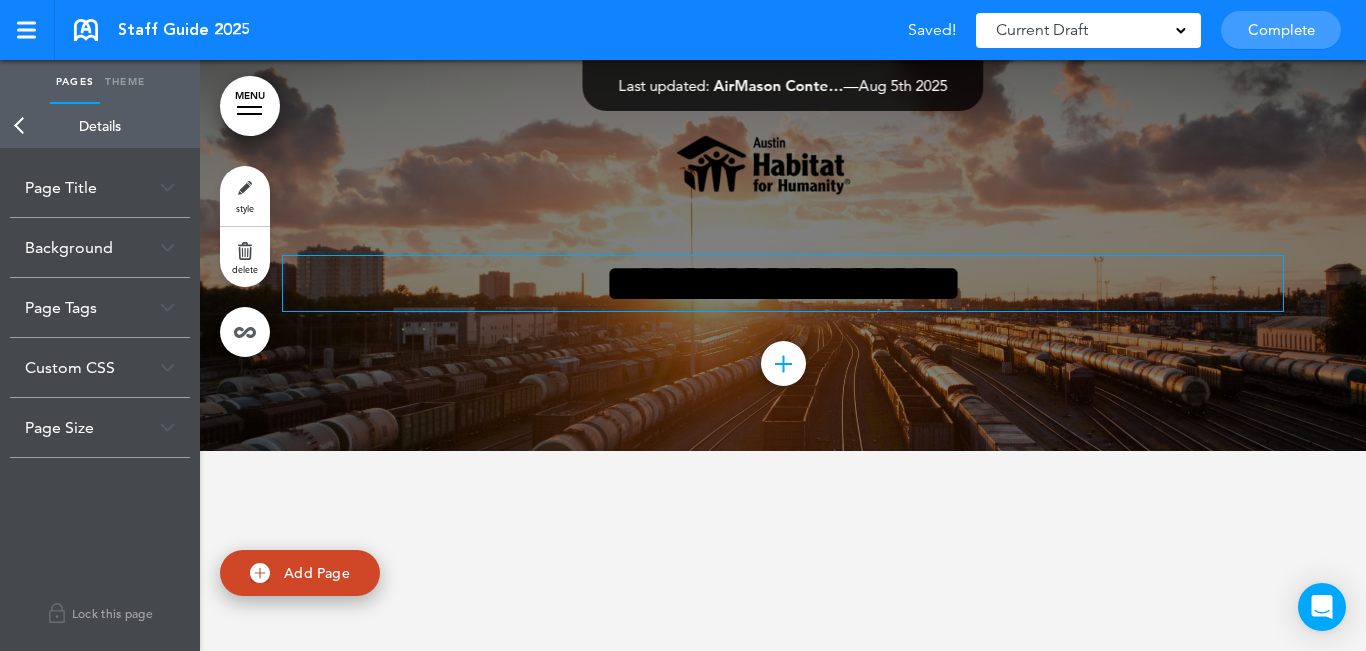 click on "Background" at bounding box center (100, 247) 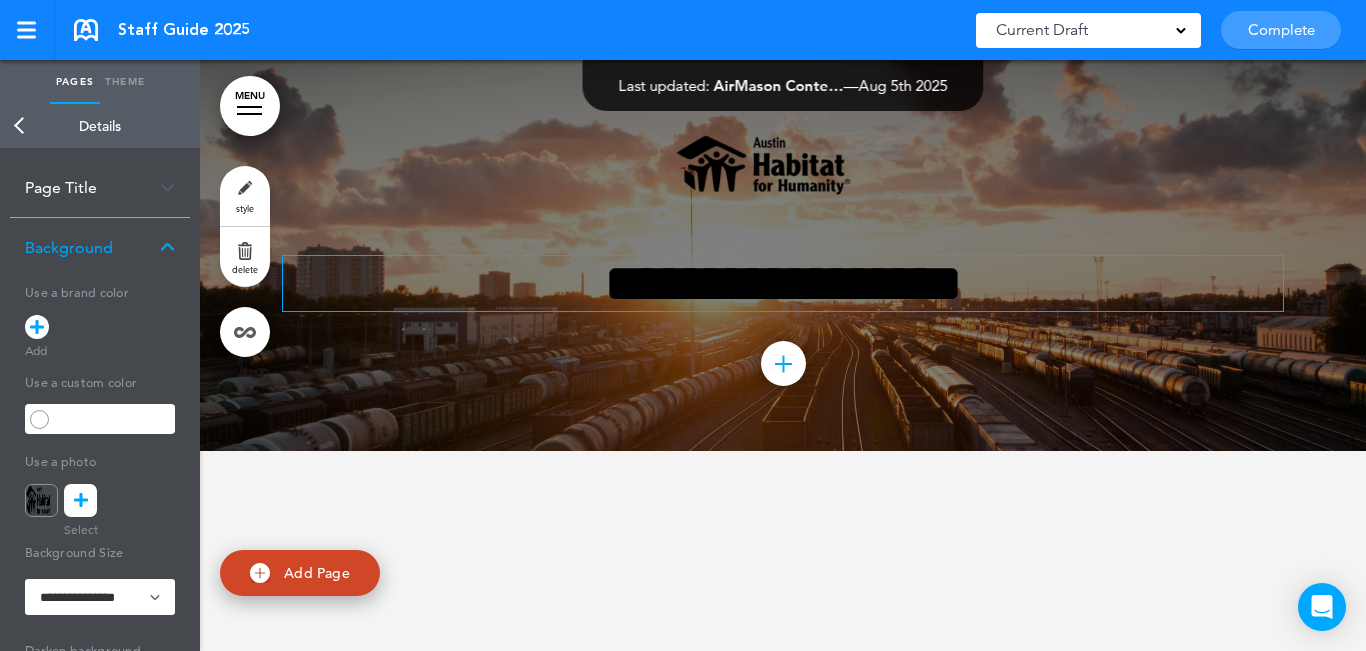 drag, startPoint x: 38, startPoint y: 324, endPoint x: 75, endPoint y: 335, distance: 38.600517 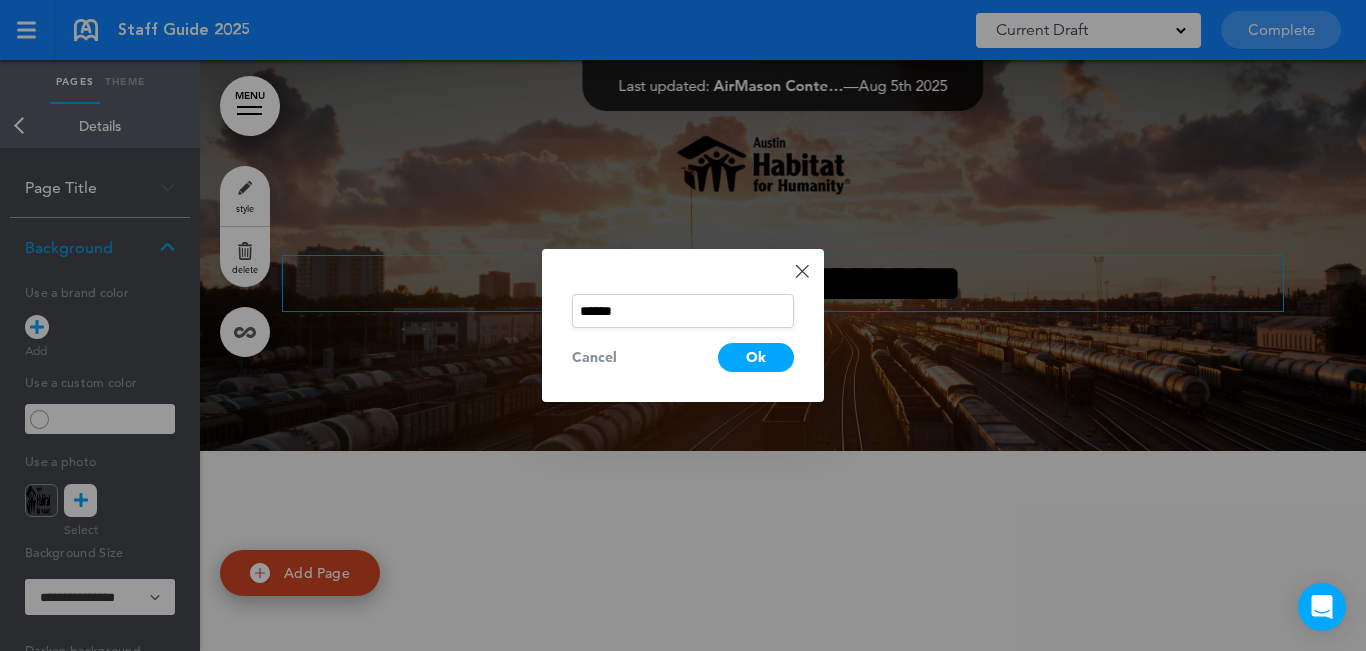 click on "Ok" at bounding box center [756, 357] 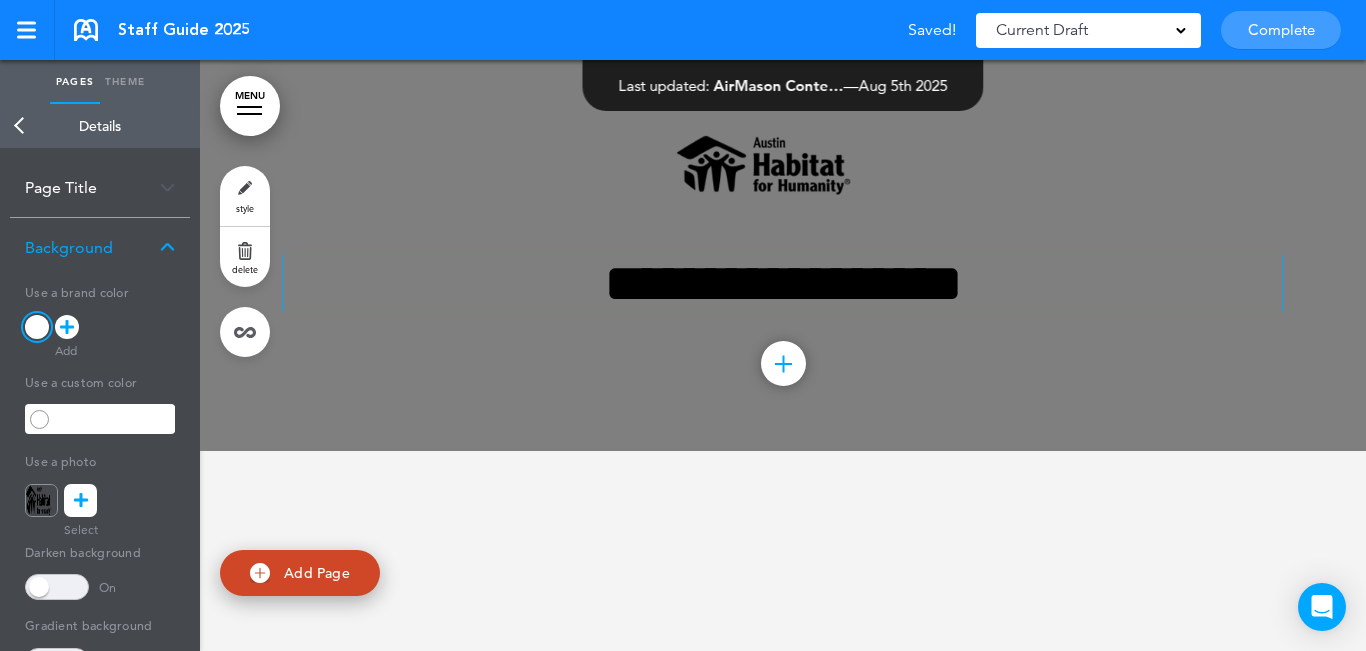 click at bounding box center [57, 587] 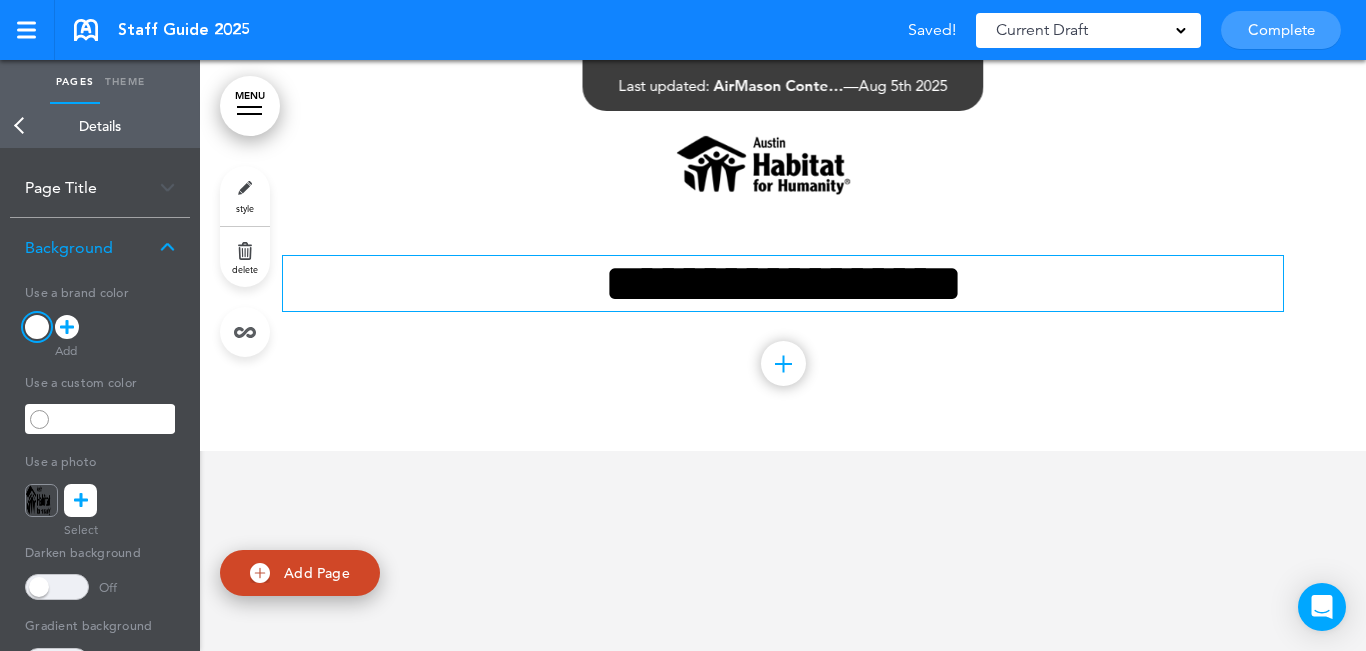 click on "Back" at bounding box center (20, 126) 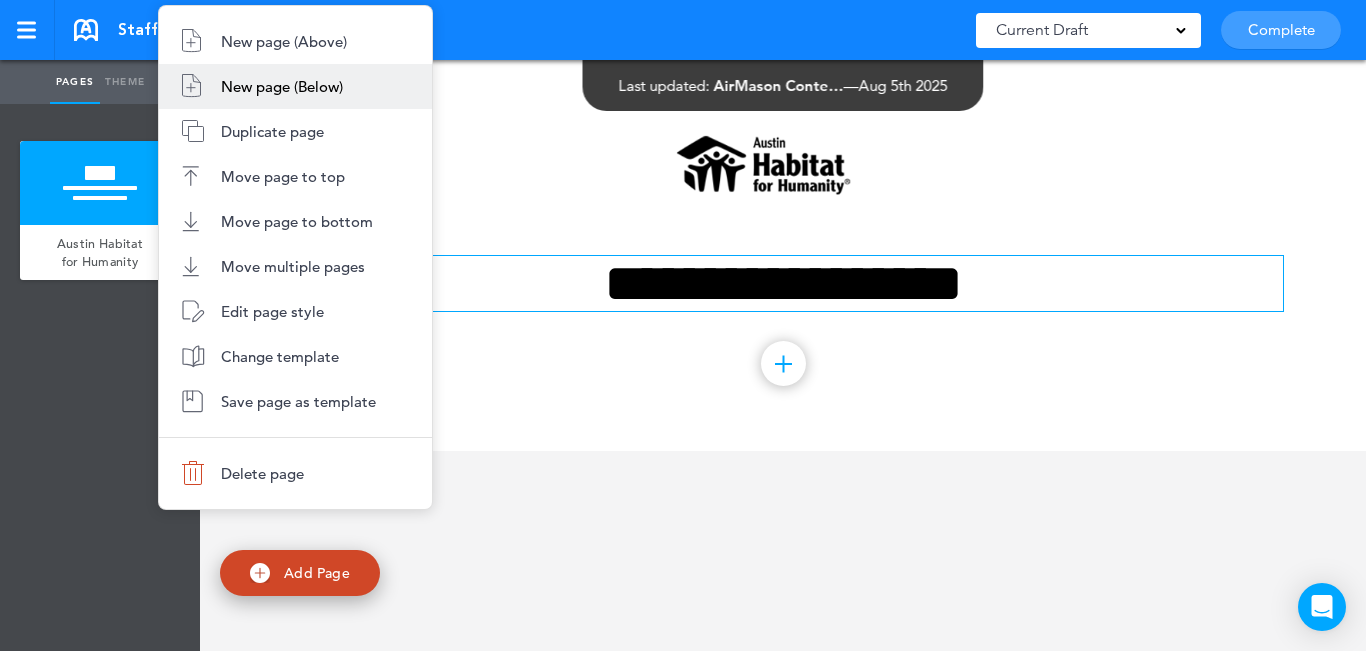click on "New page (Below)" at bounding box center [282, 86] 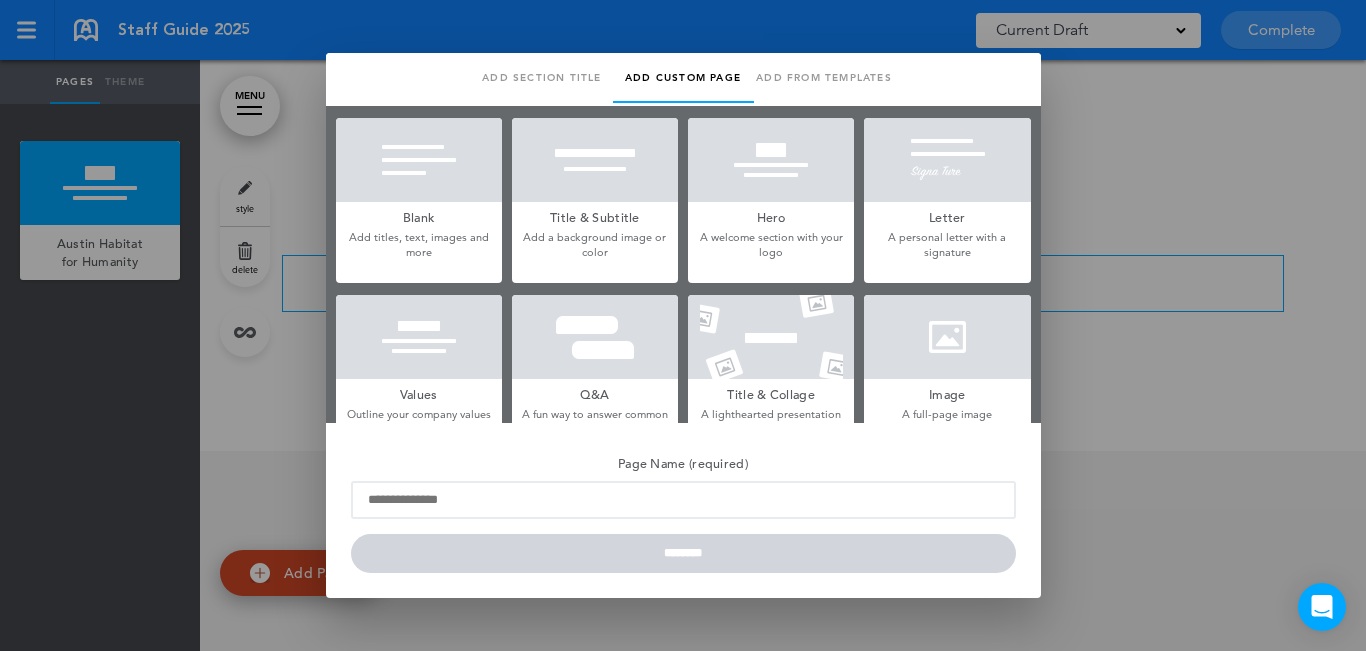 click at bounding box center [419, 160] 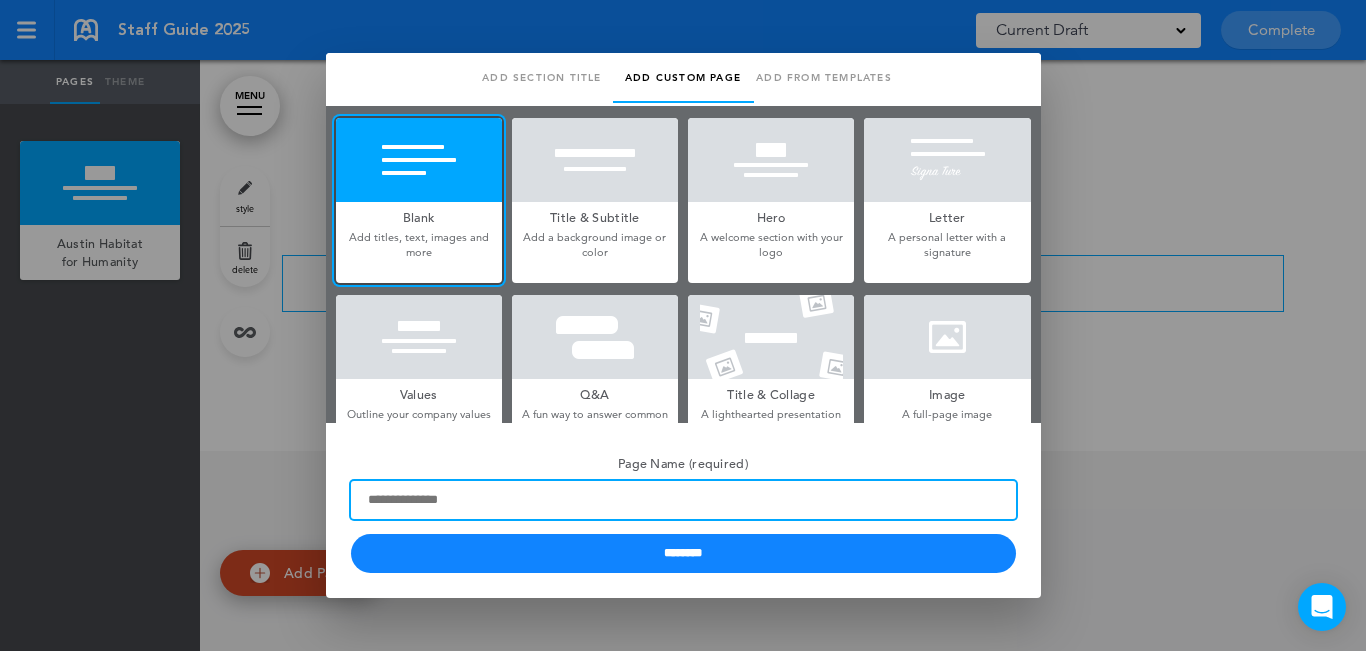 paste on "**********" 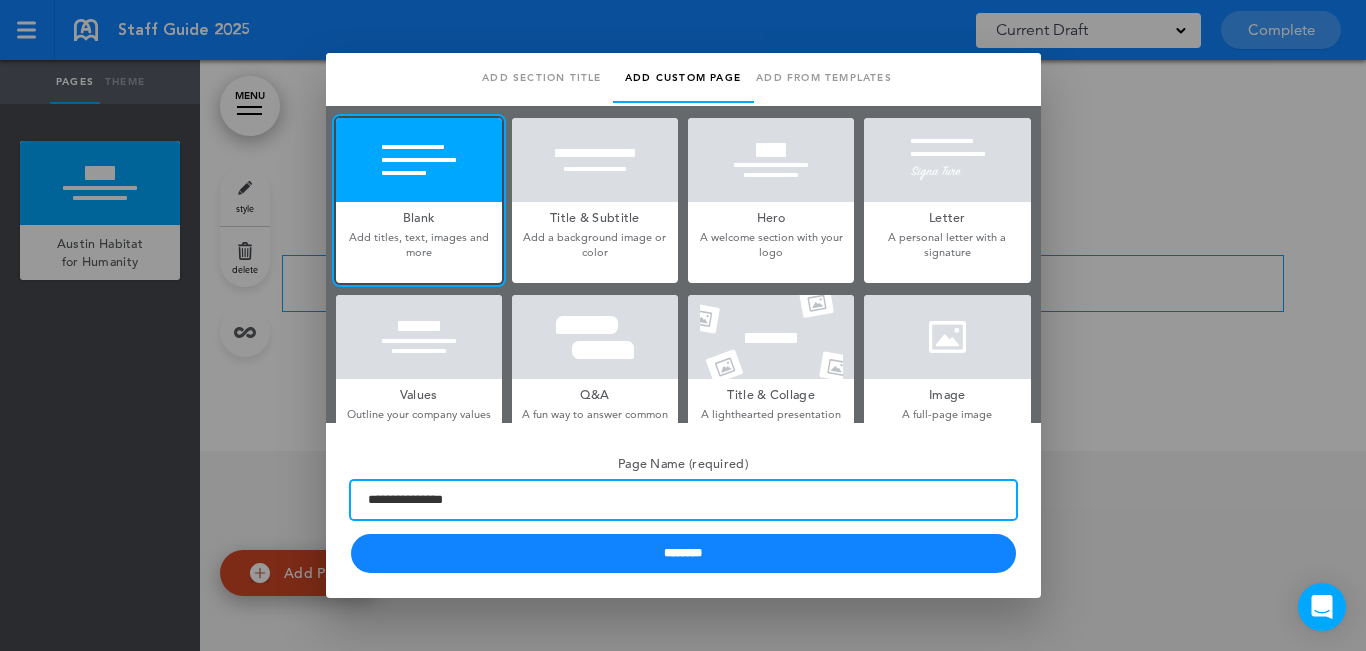 click on "**********" at bounding box center [683, 500] 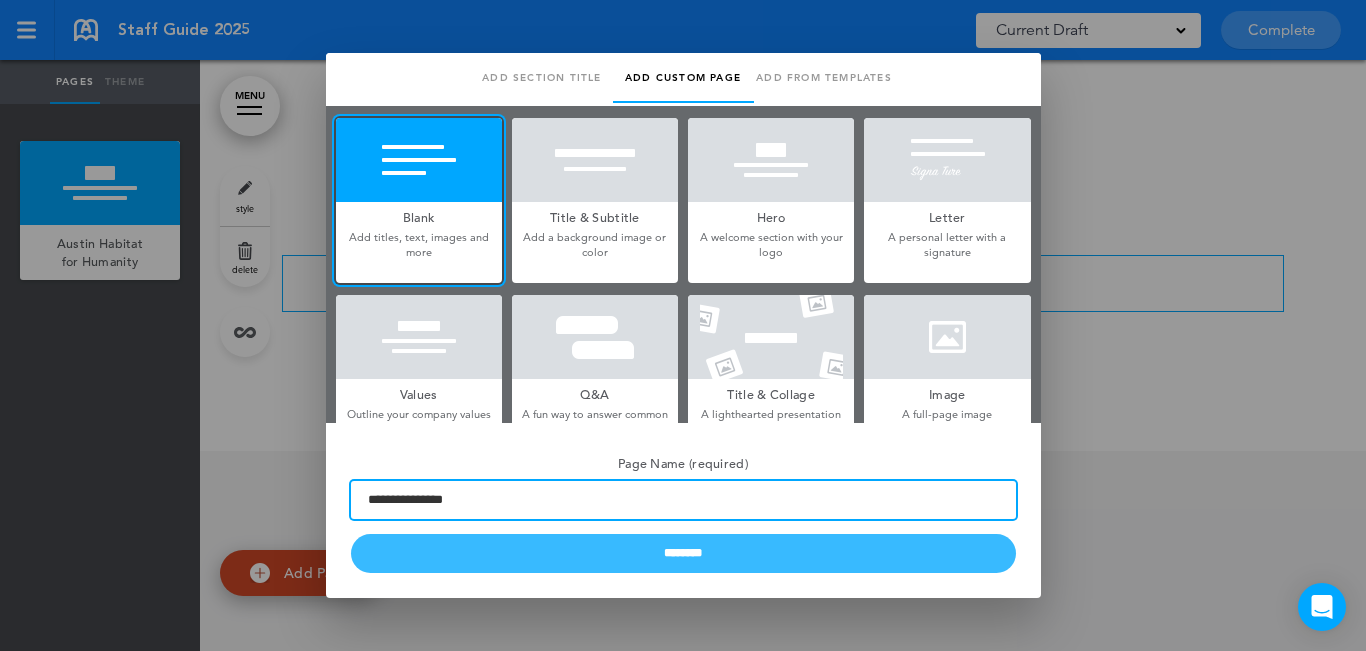 type on "**********" 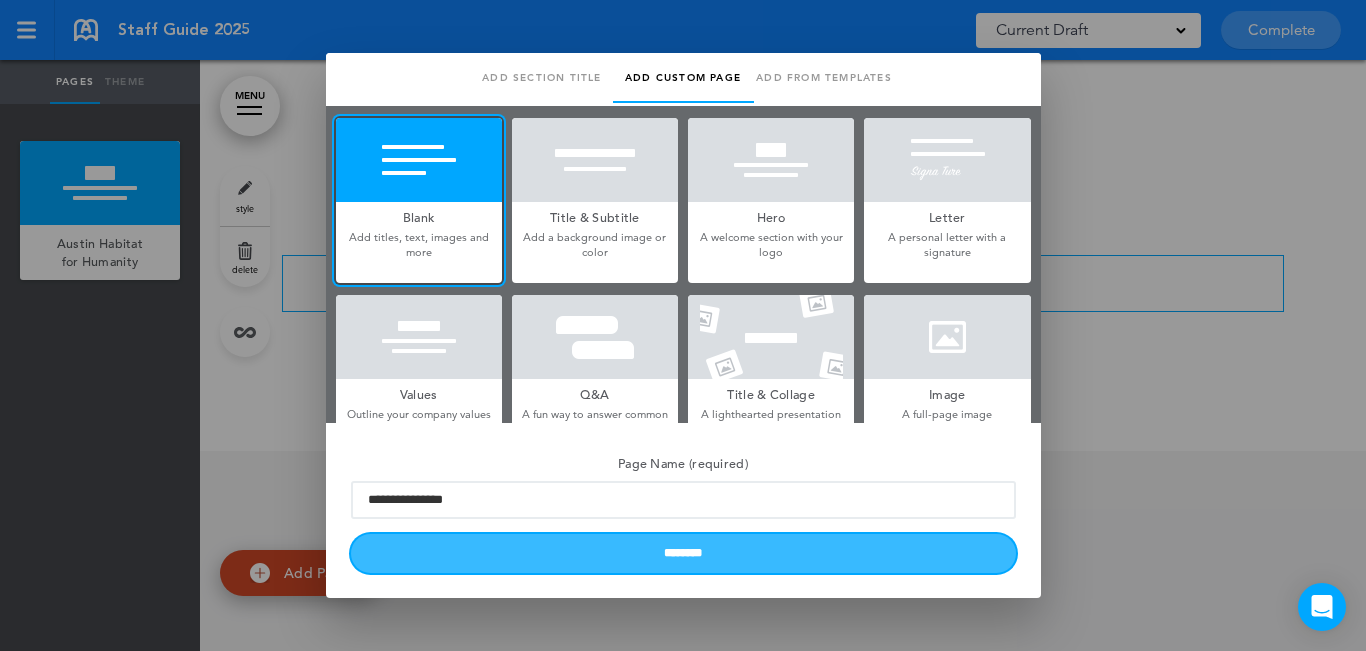 click on "********" at bounding box center [683, 553] 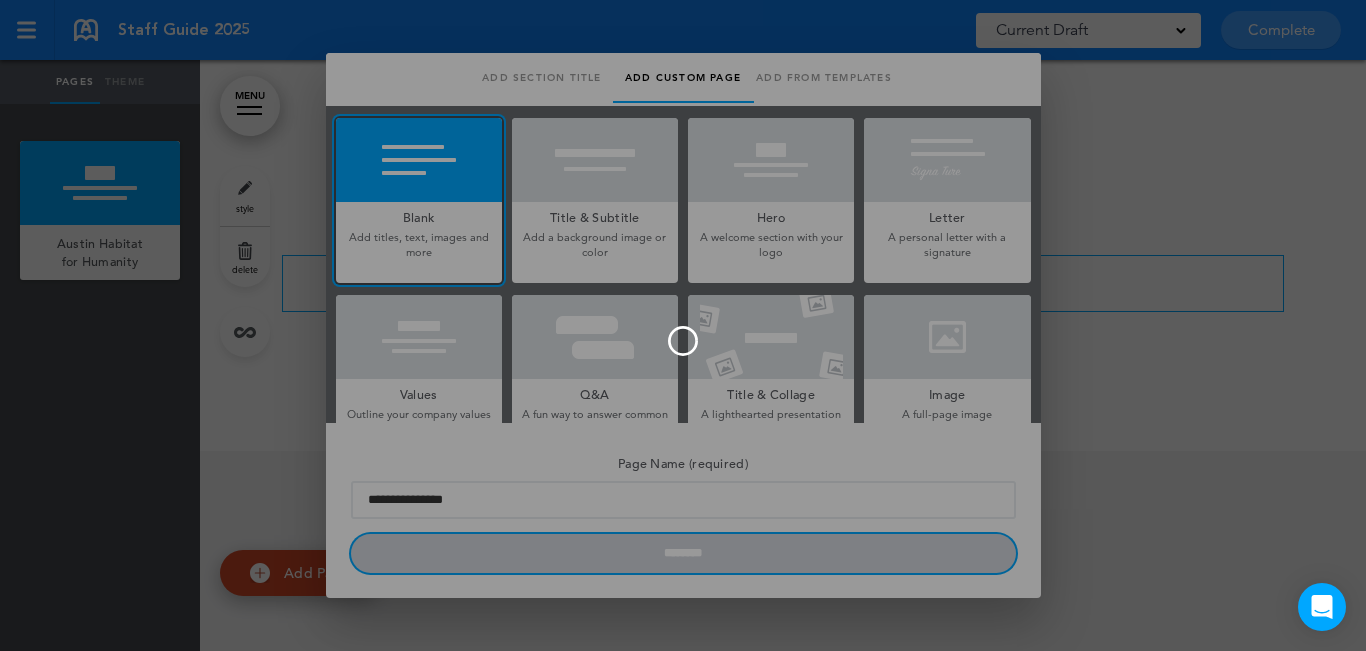type 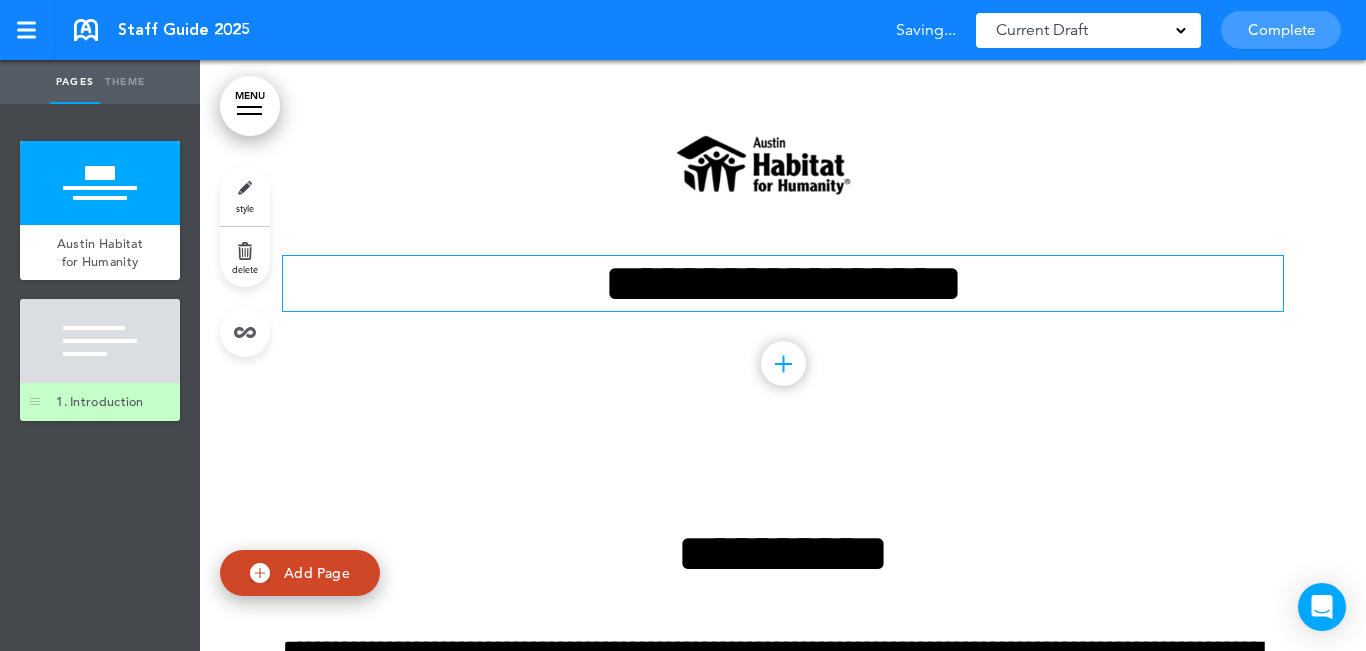 click at bounding box center (100, 341) 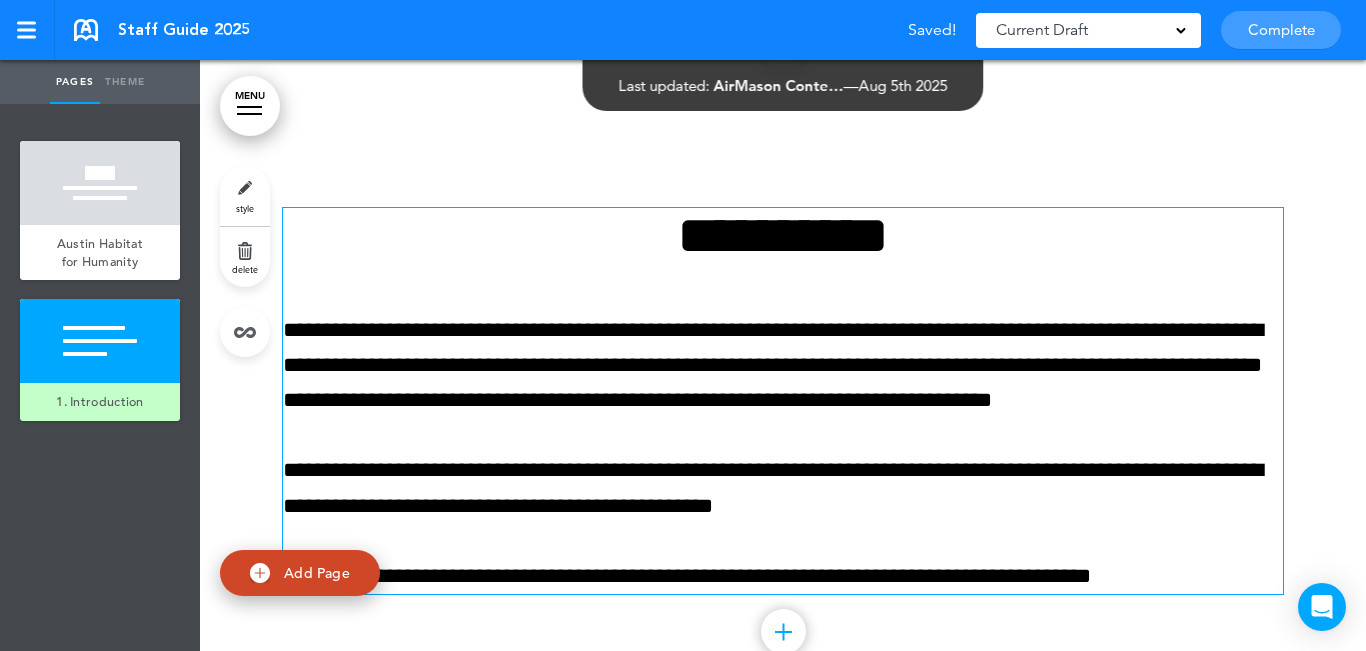 scroll, scrollTop: 286, scrollLeft: 0, axis: vertical 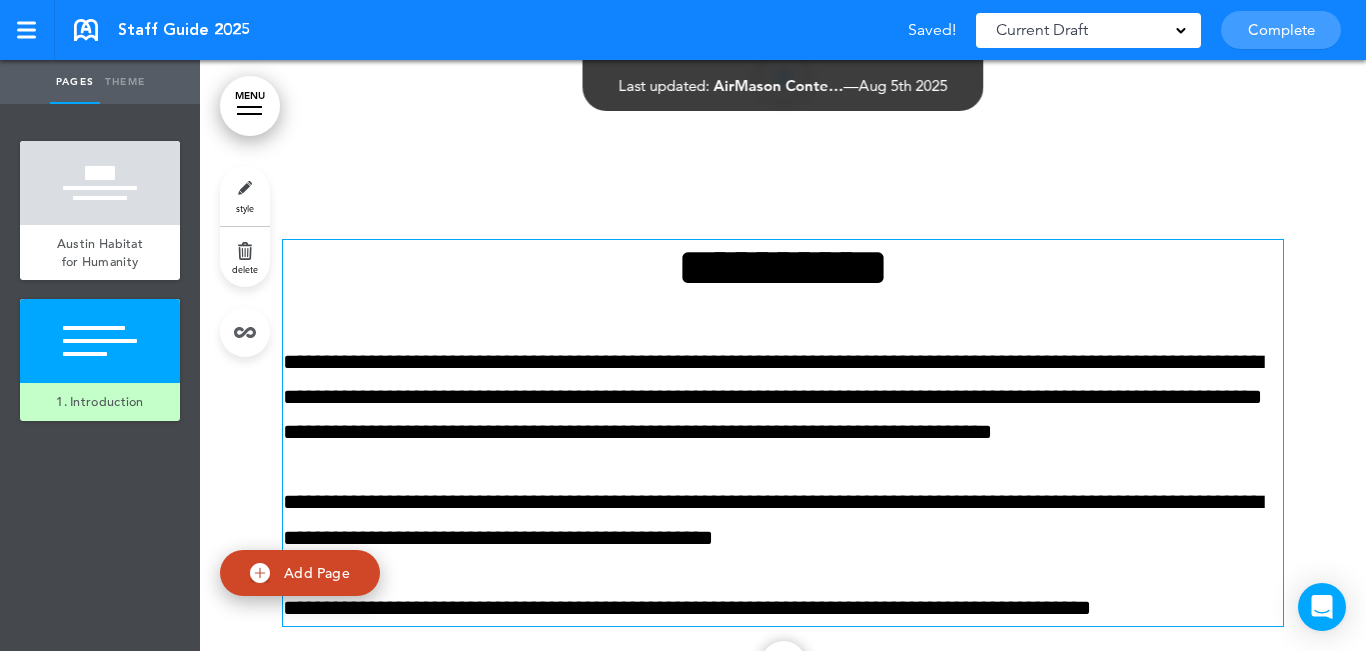 click on "**********" at bounding box center [783, 267] 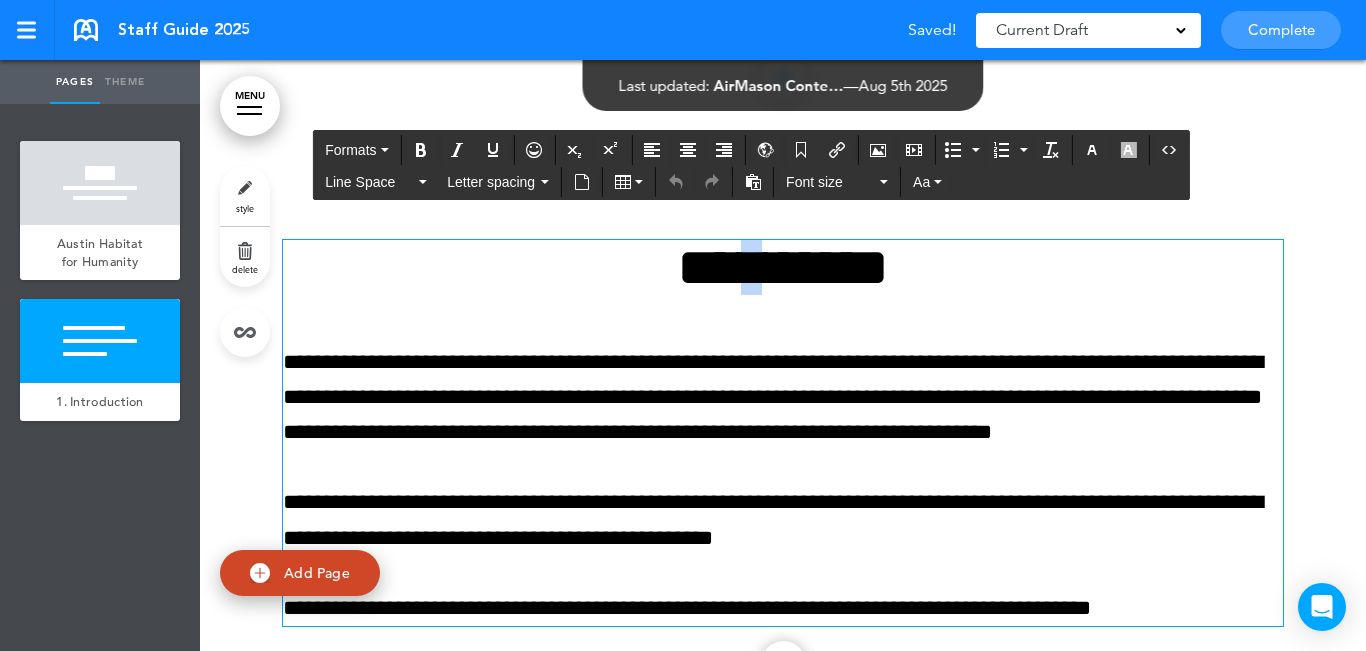 click on "**********" at bounding box center (783, 267) 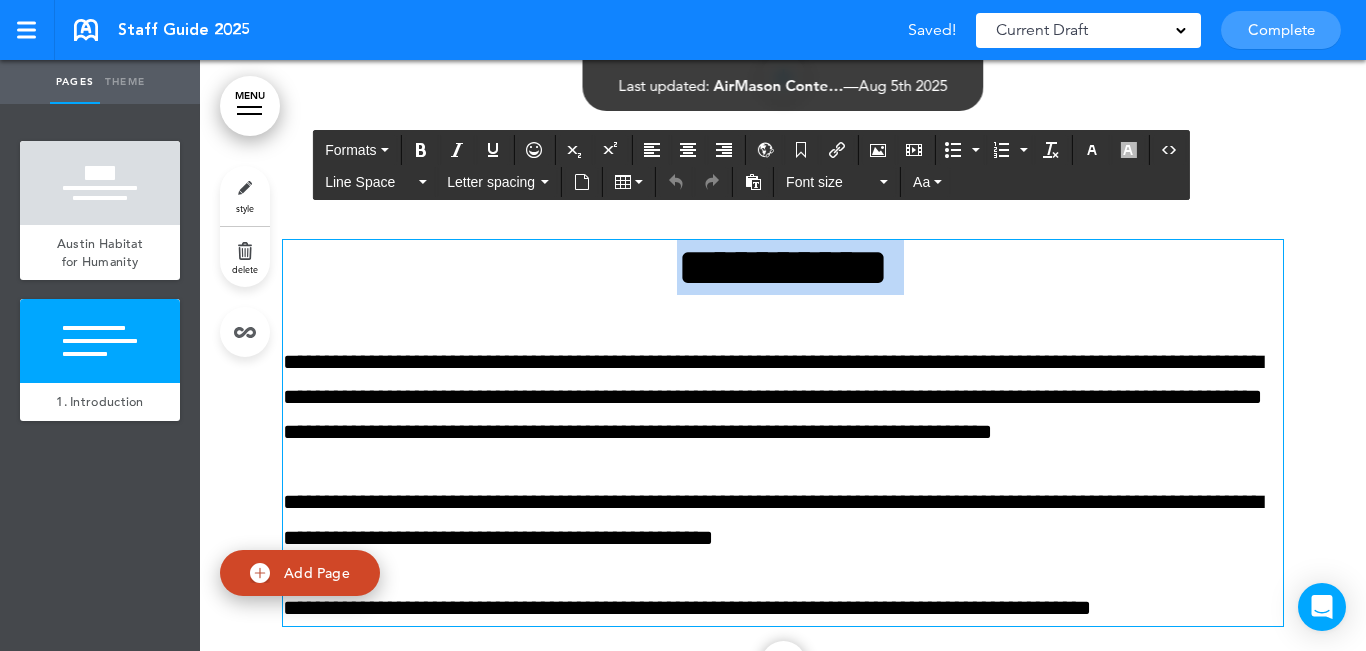 click on "**********" at bounding box center (783, 267) 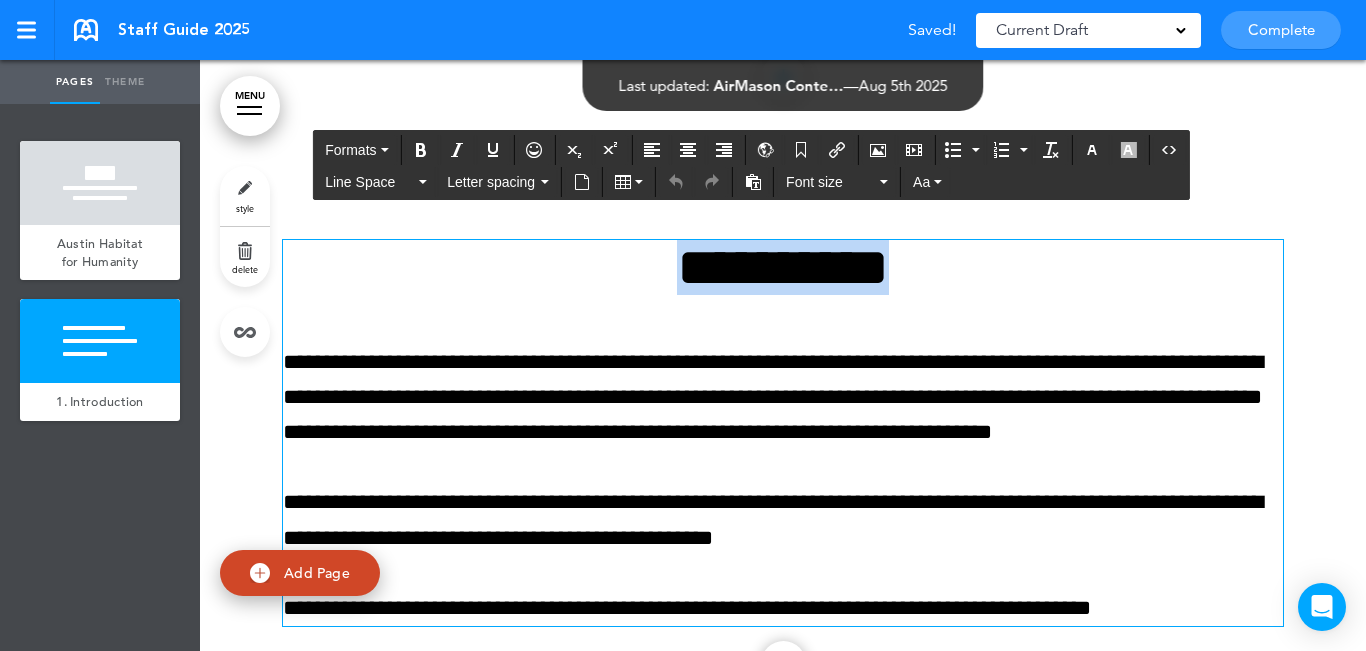 paste 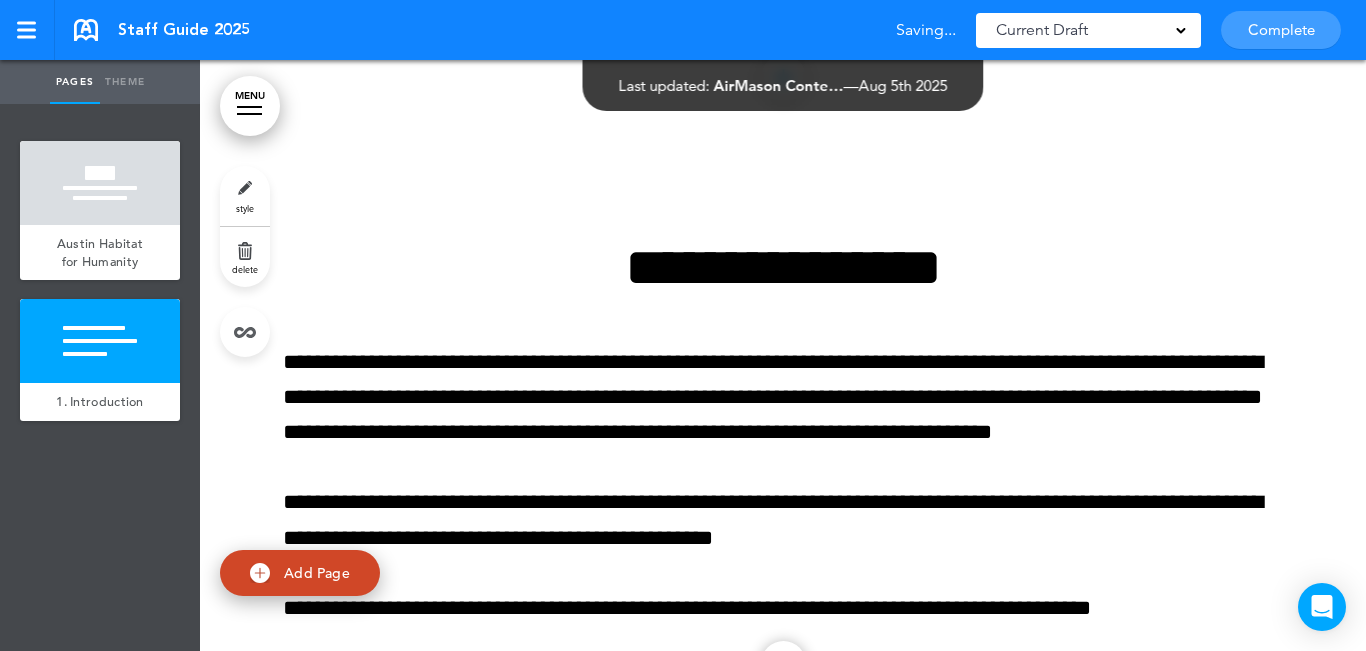 click on "add page
Austin Habitat for Humanity
add page
1.	Introduction" at bounding box center (100, 377) 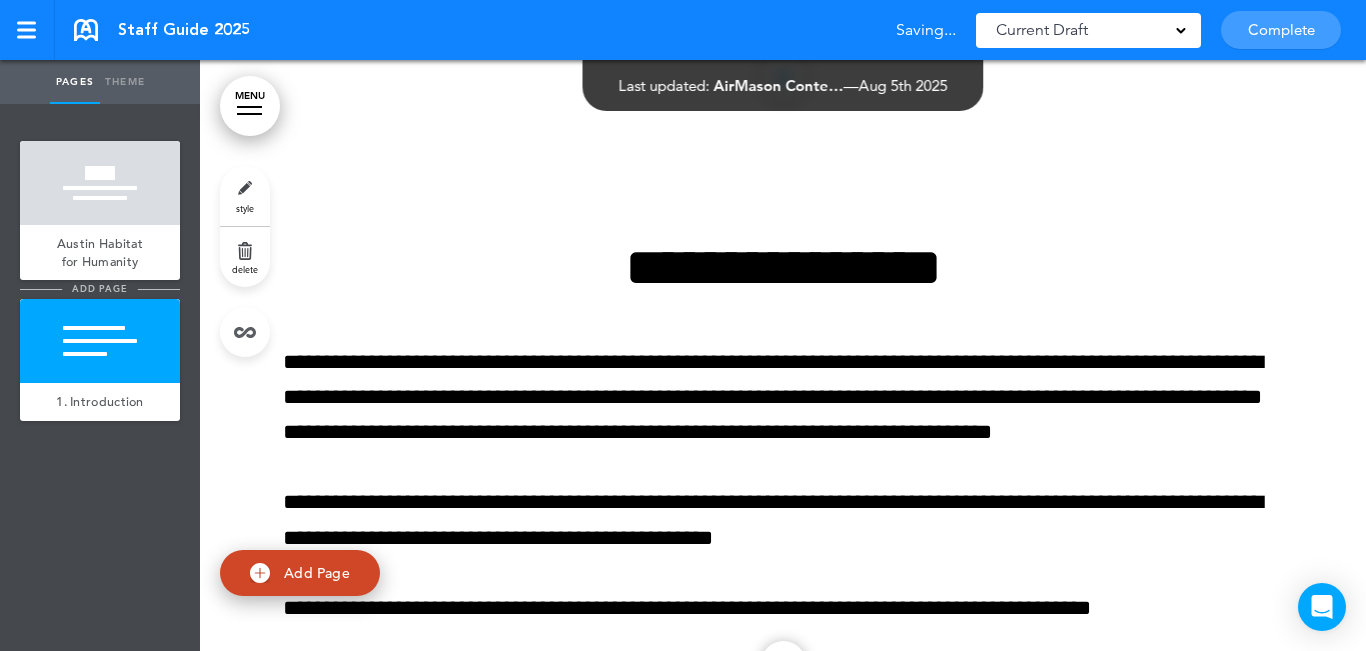 click on "add page" at bounding box center (99, 288) 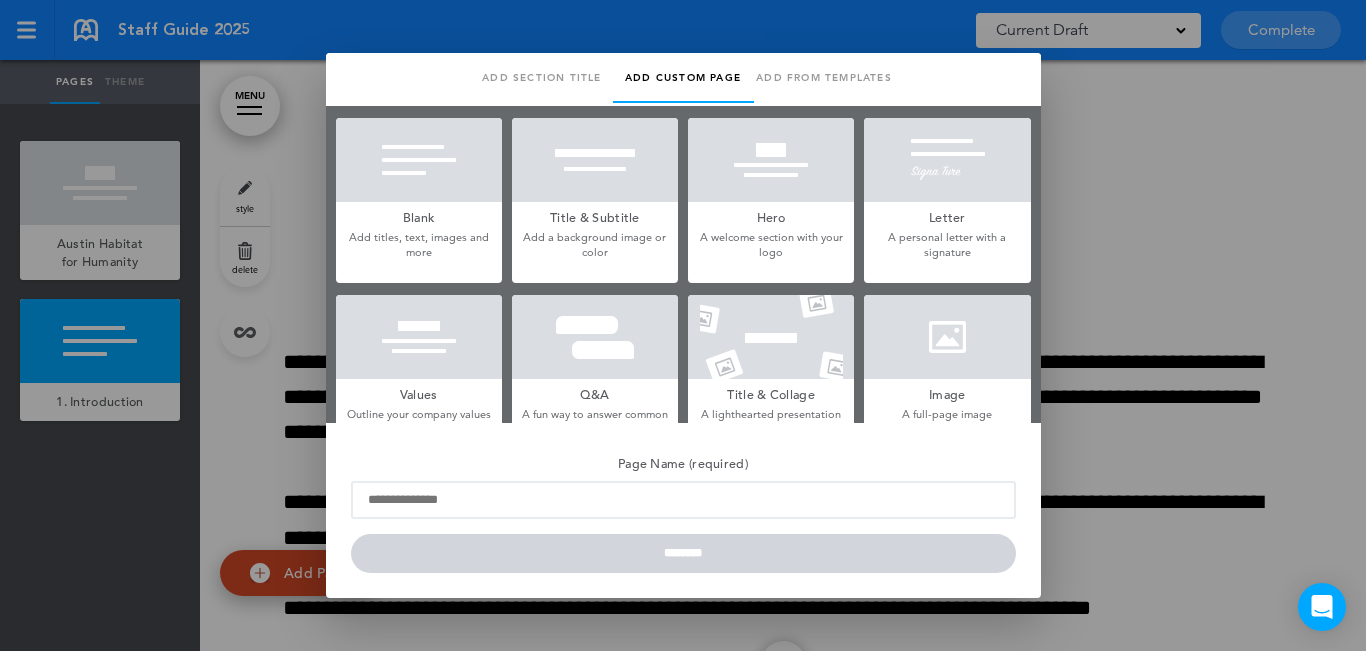 click on "Add section title" at bounding box center (542, 78) 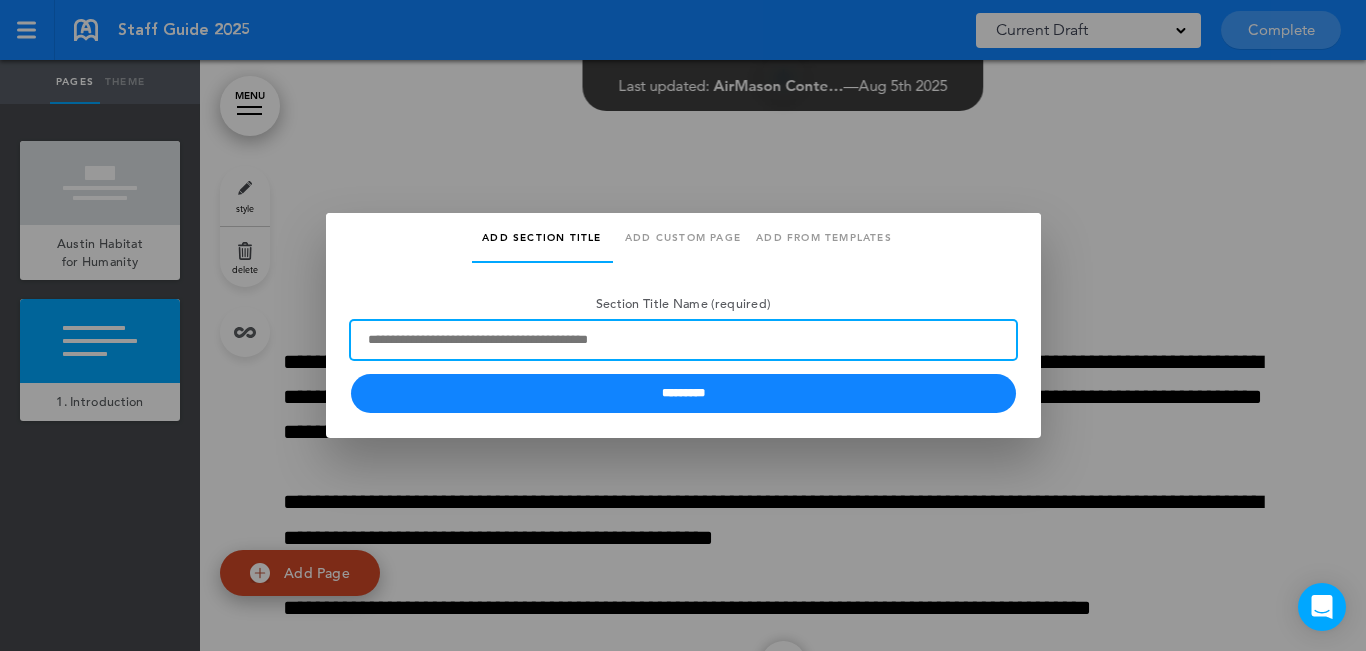 paste on "**********" 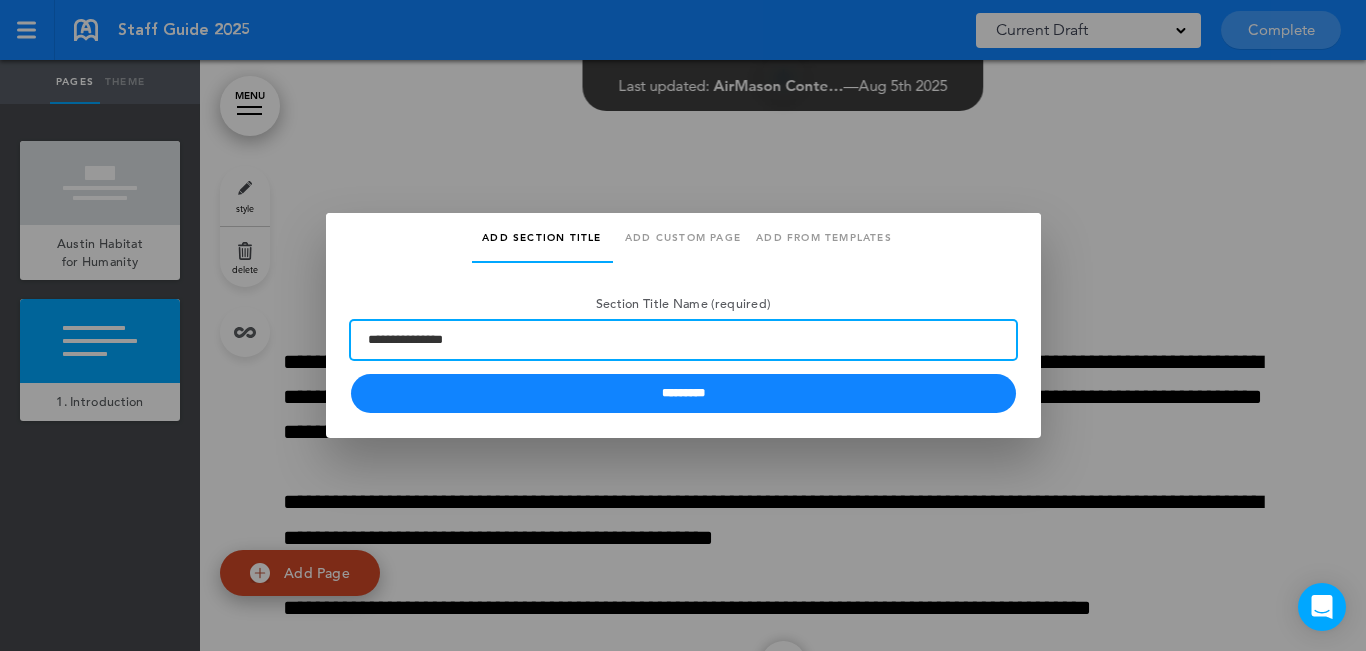 type on "**********" 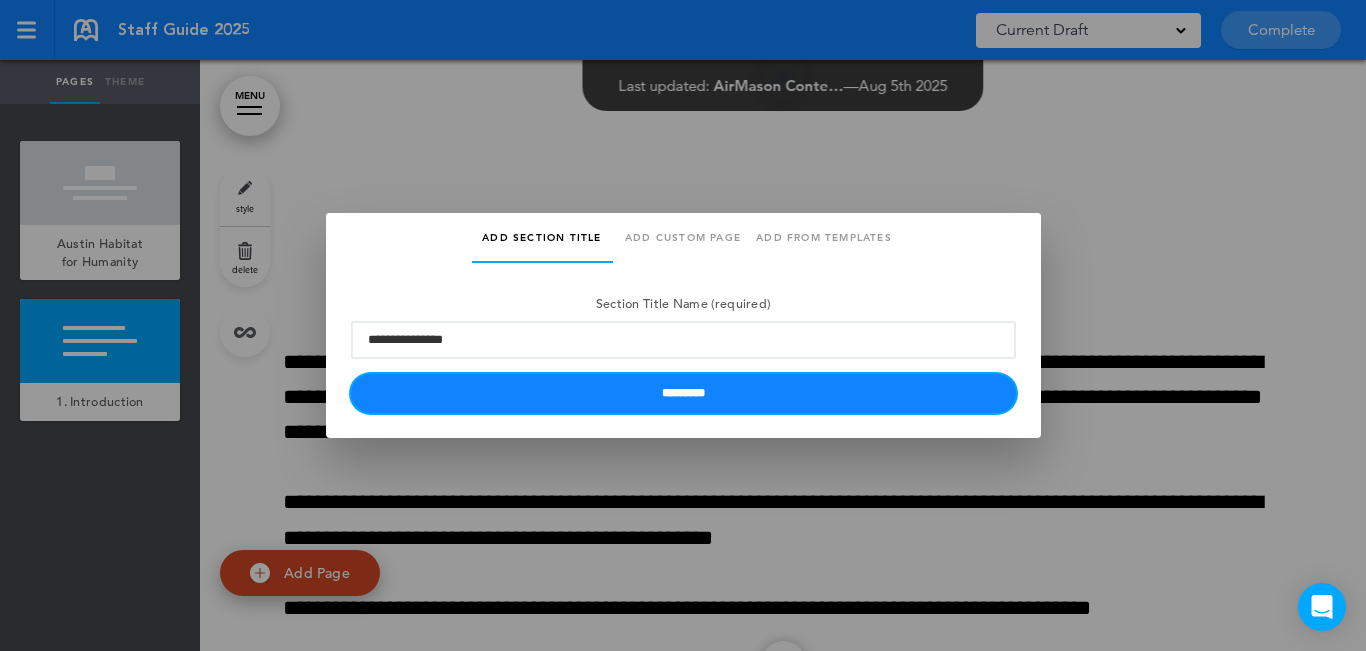 click on "*********" at bounding box center (683, 393) 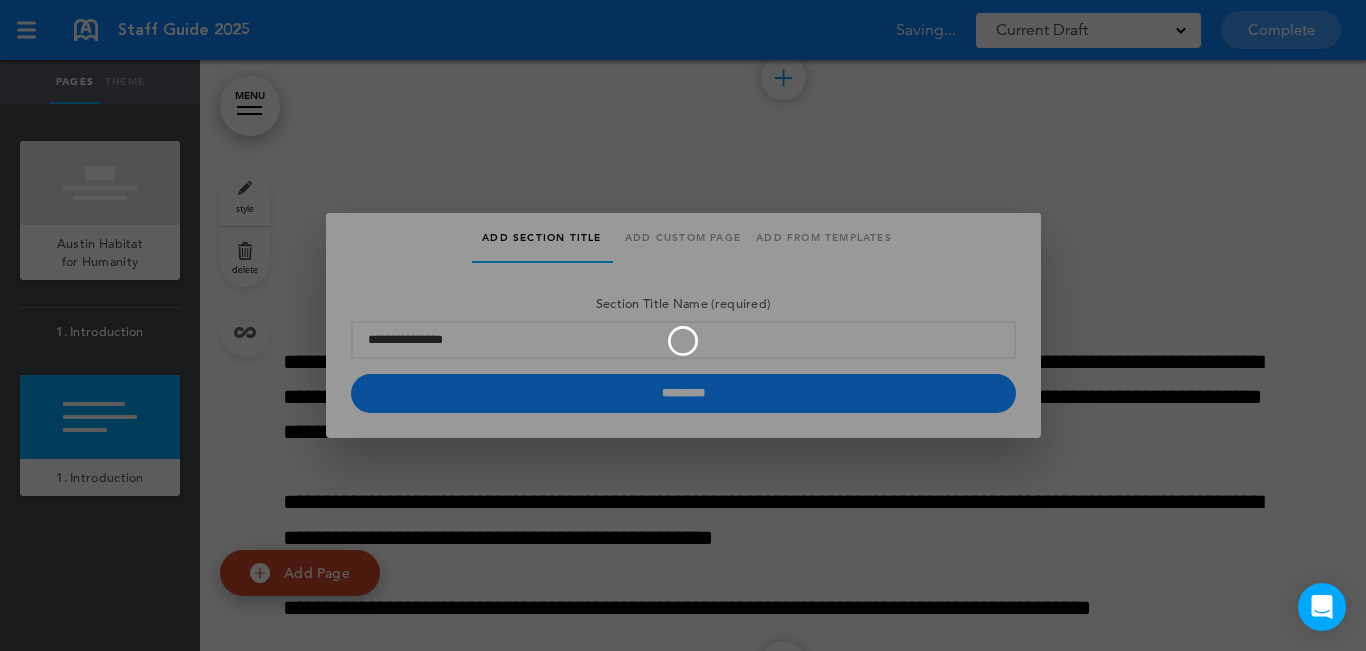 type 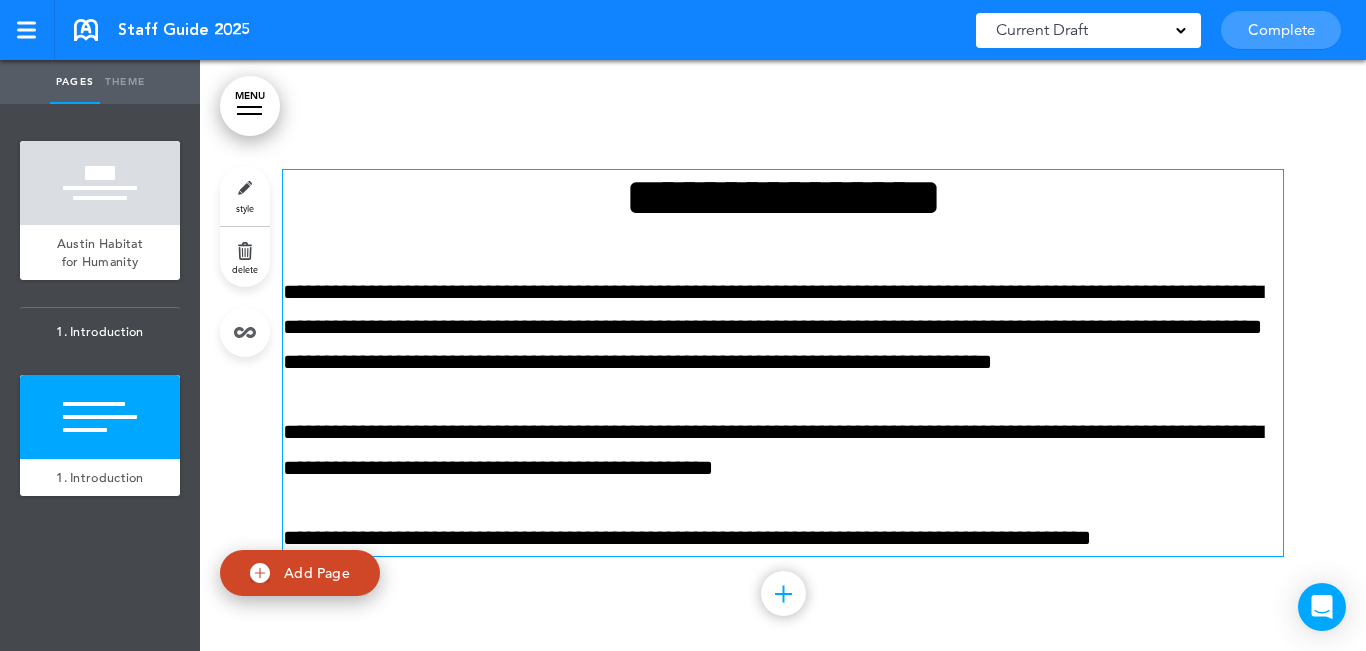 scroll, scrollTop: 386, scrollLeft: 0, axis: vertical 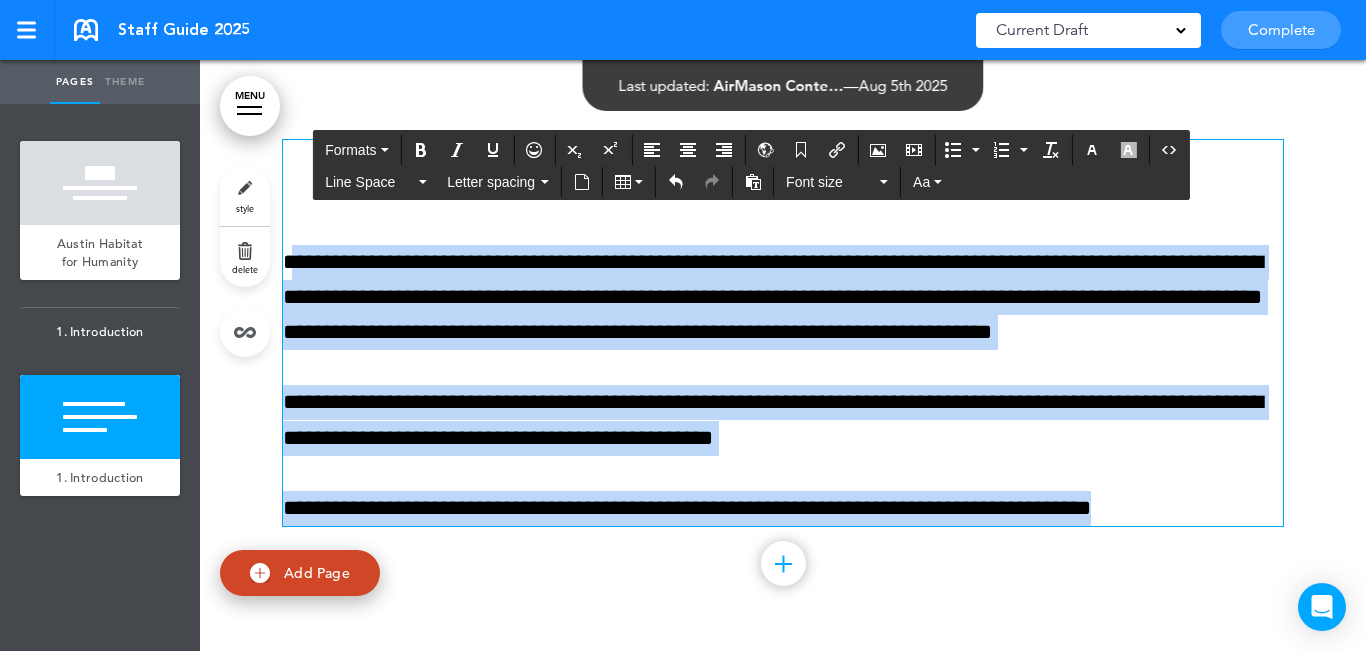 click on "Make this page common so it is available in other handbooks.
This handbook
Preview
Settings
Your Handbooks
Account
Manage Organization
My Account
Help
Logout
Staff Guide 2025
Saved!
Current Draft
CURRENT DRAFT
Complete
3 of 50 pages" at bounding box center (683, 325) 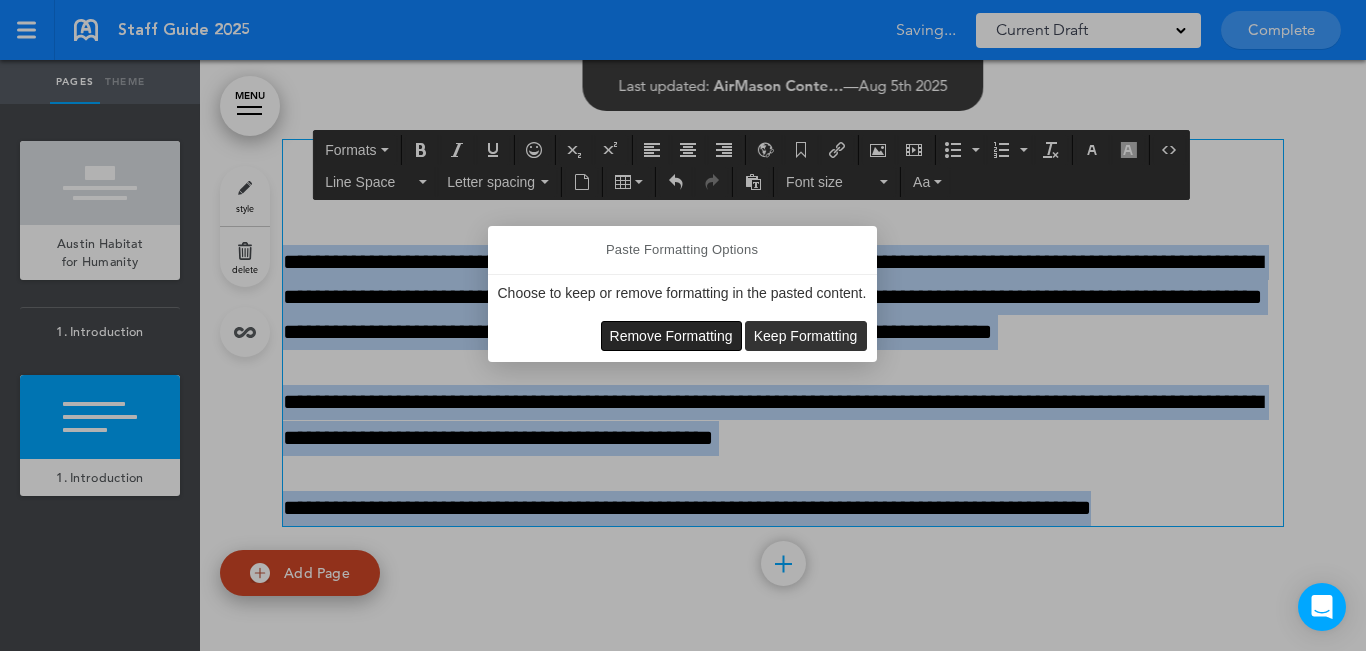 click on "Remove Formatting" at bounding box center [671, 336] 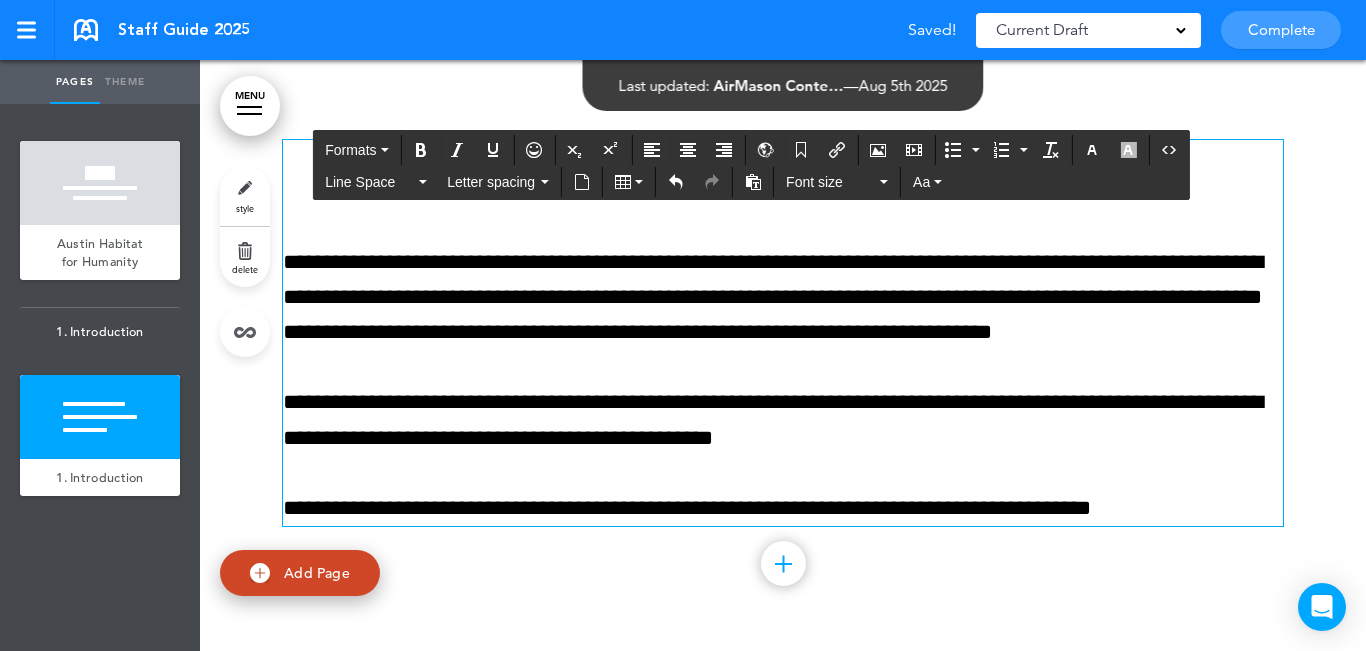 type 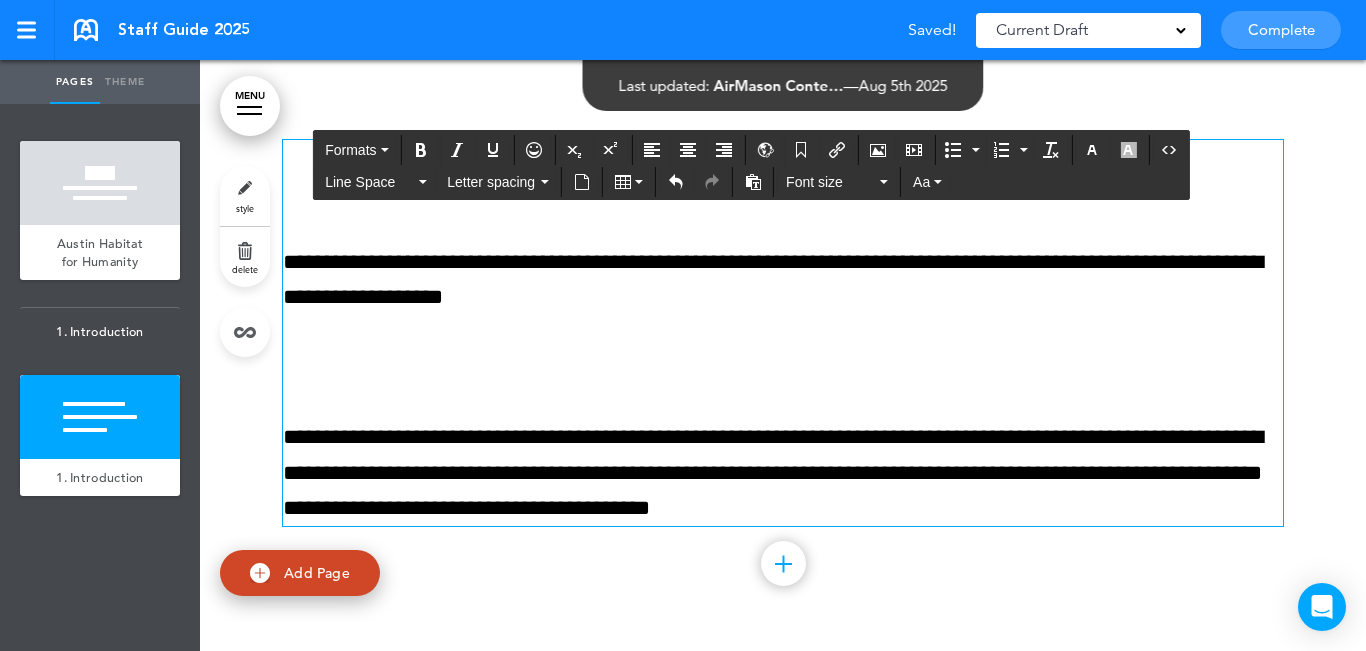 click on "**********" at bounding box center (783, 333) 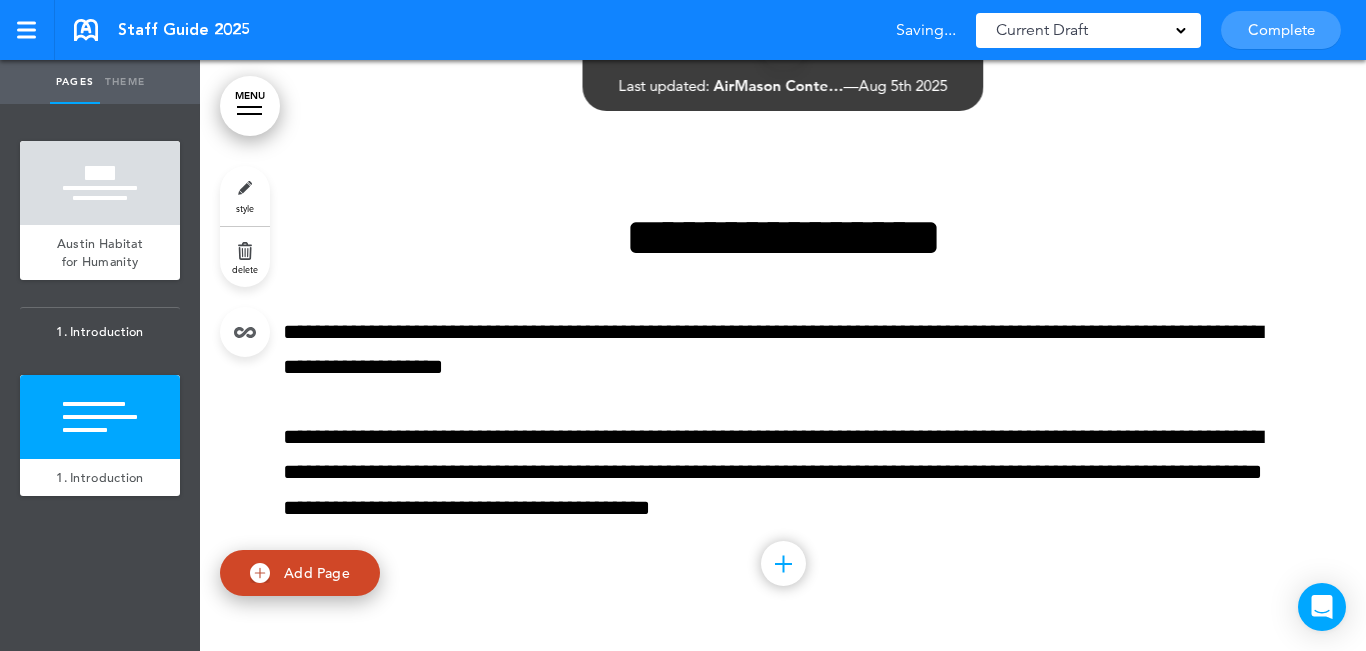 drag, startPoint x: 97, startPoint y: 444, endPoint x: 129, endPoint y: 379, distance: 72.44998 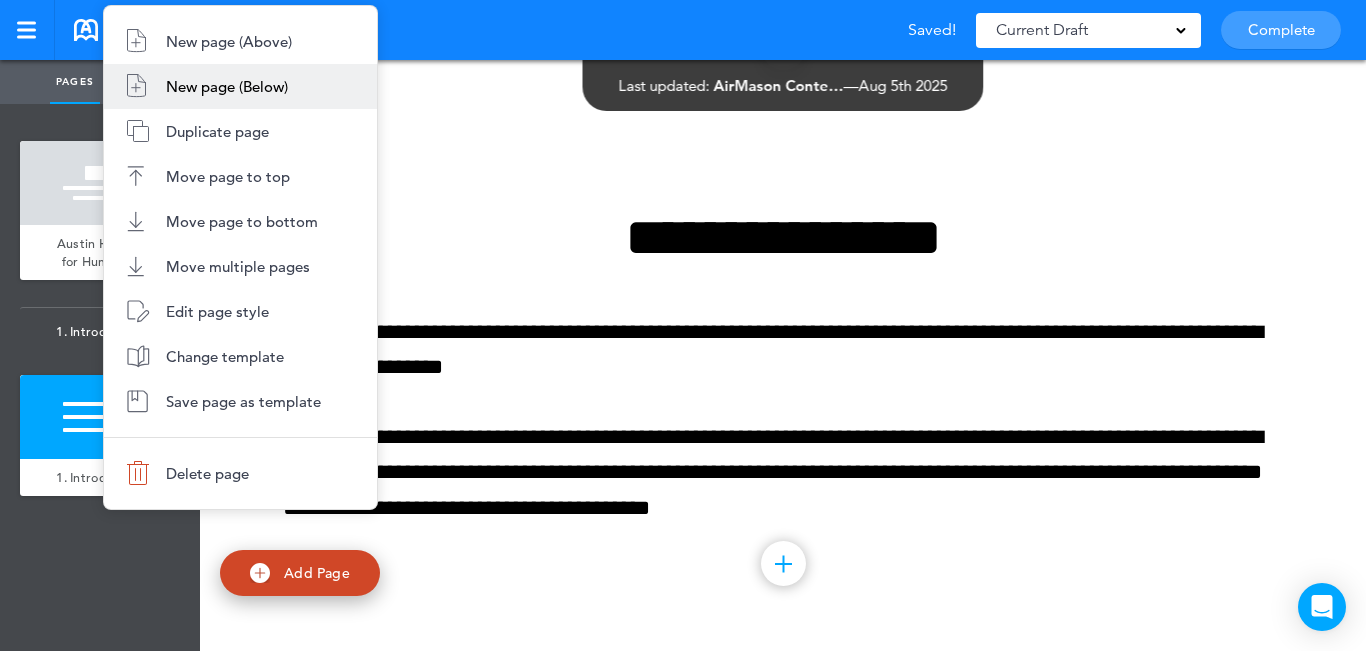 click on "New page (Below)" at bounding box center (227, 86) 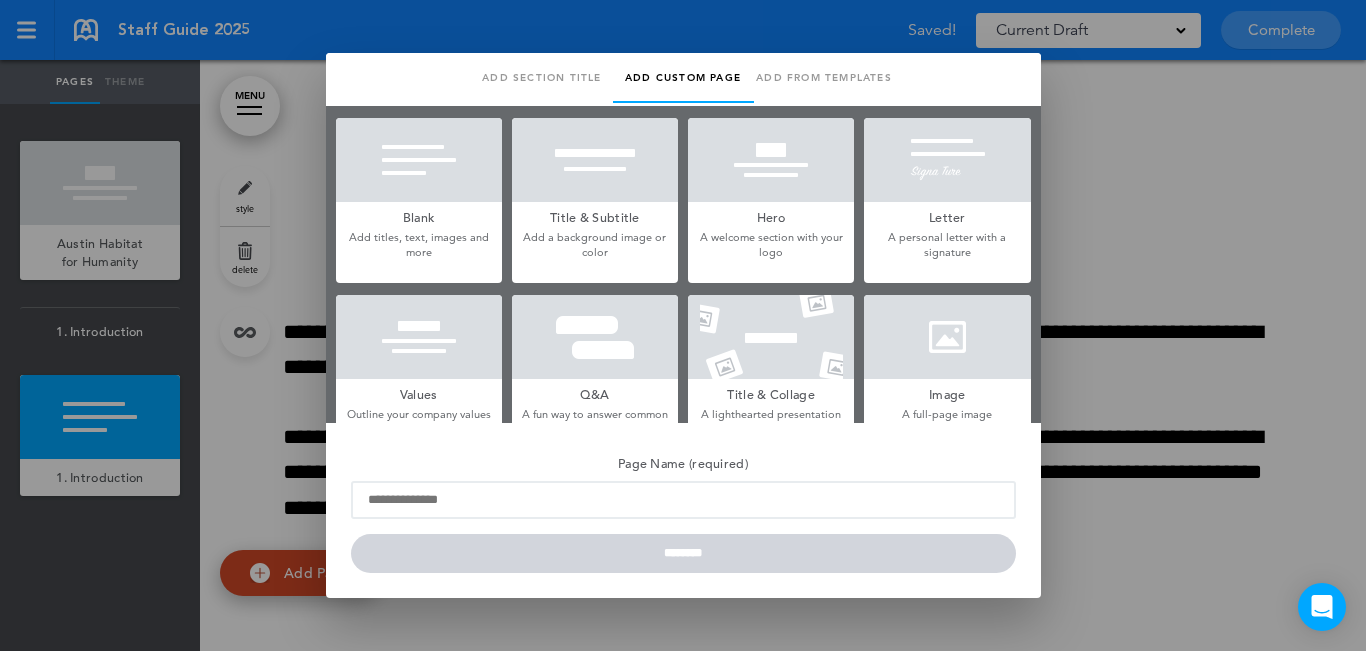click on "Blank
Add titles, text, images and more
Title & Subtitle
Add a background image or color
Hero
A welcome section with your logo
Letter
A personal letter with a signature
Values
Outline your company values or mantras
Q&A
A fun way to answer common question
Title & Collage
A lighthearted presentation
Image
A full-page image
Timeline
Present your company history" at bounding box center (683, 263) 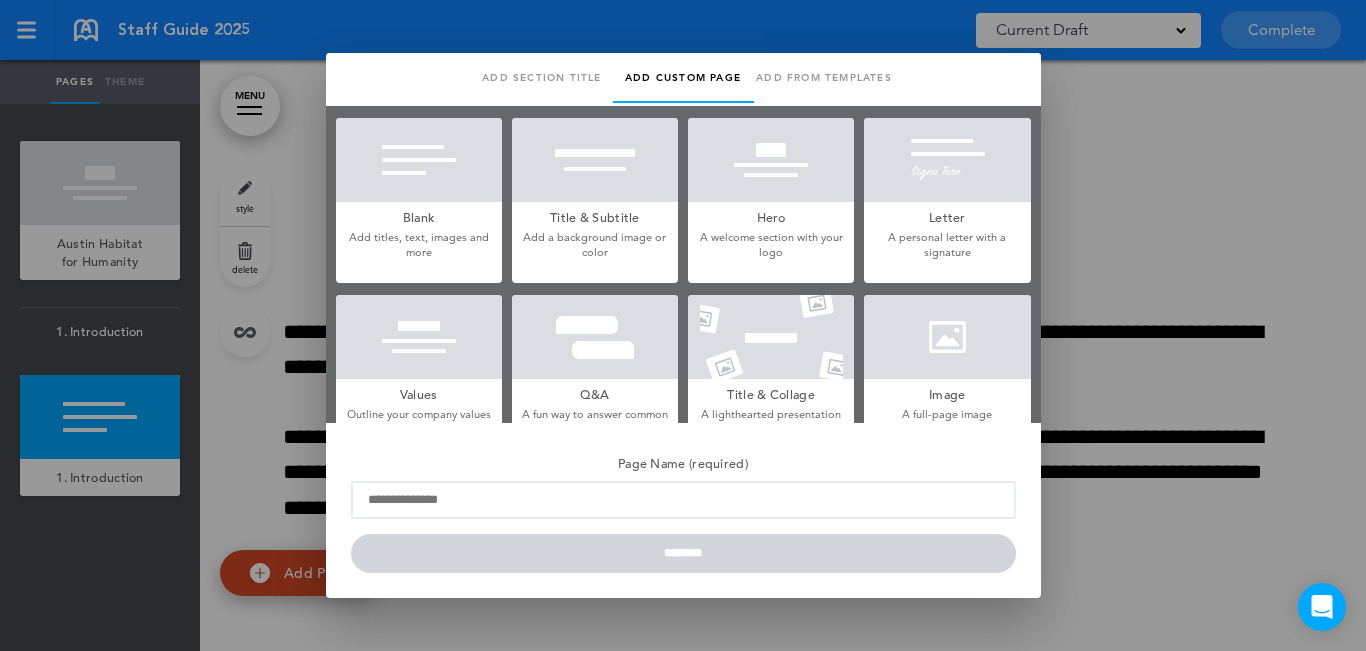 click at bounding box center (419, 160) 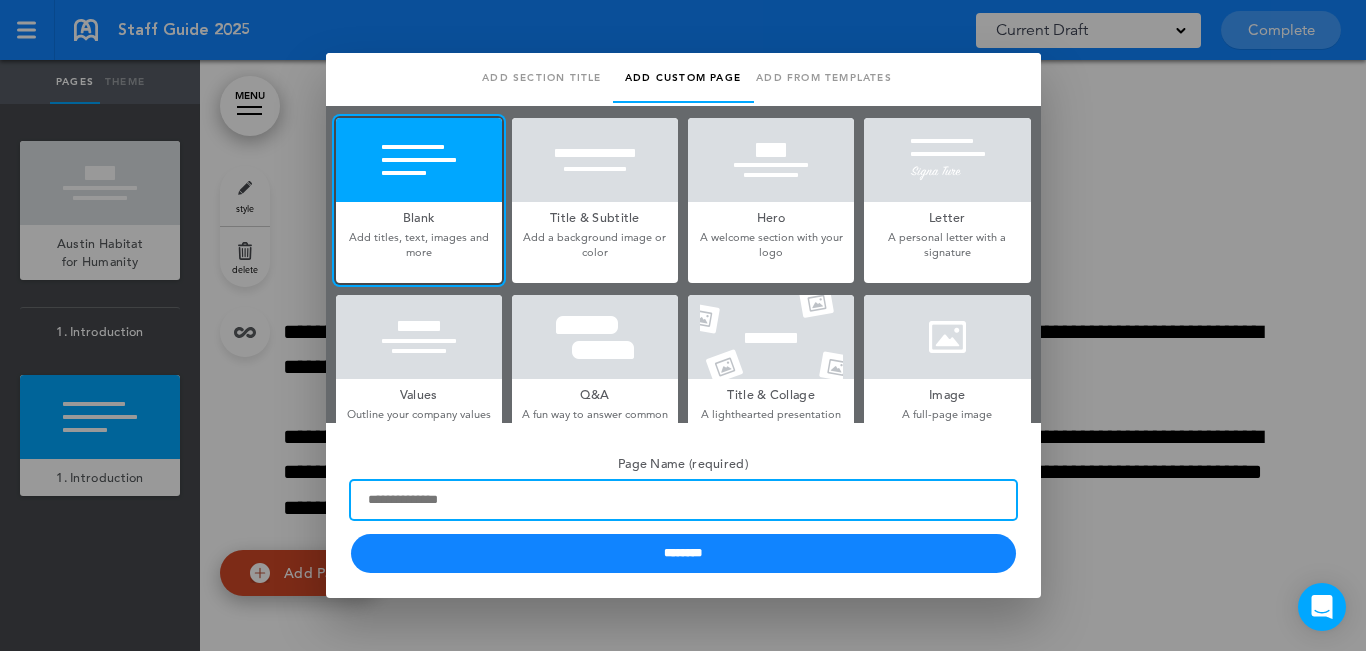 click on "Page Name (required)" at bounding box center [683, 500] 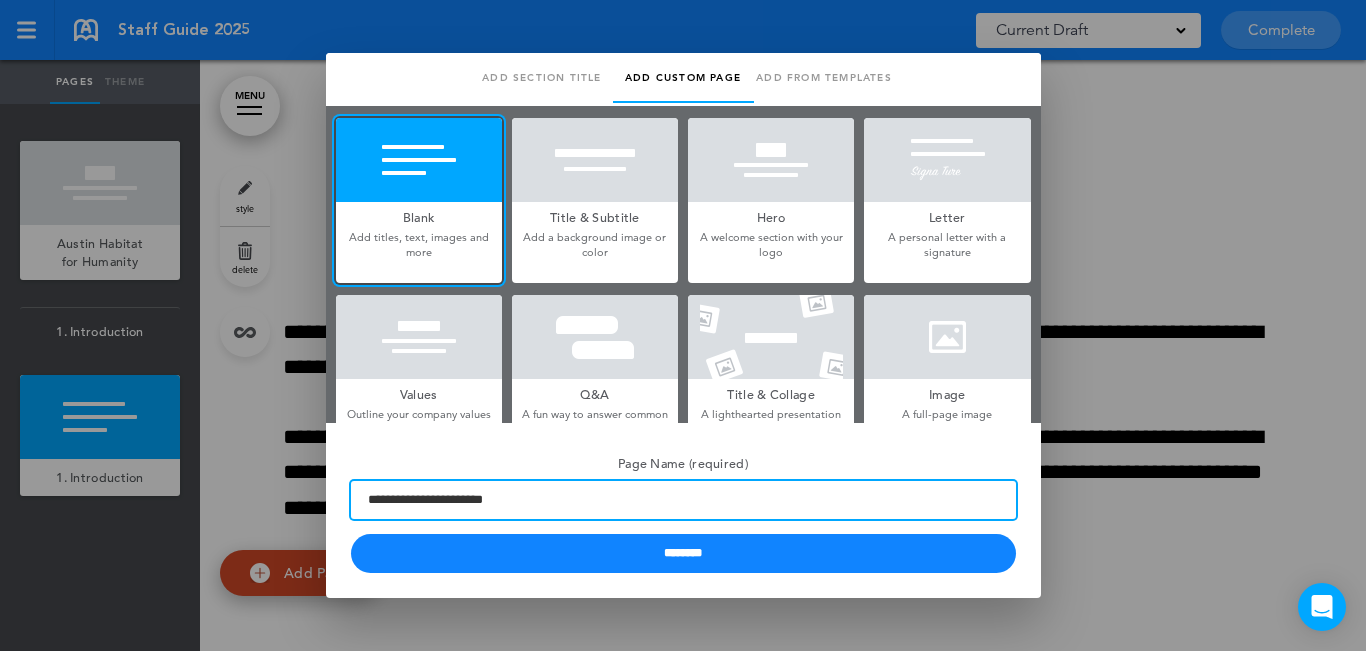 type on "**********" 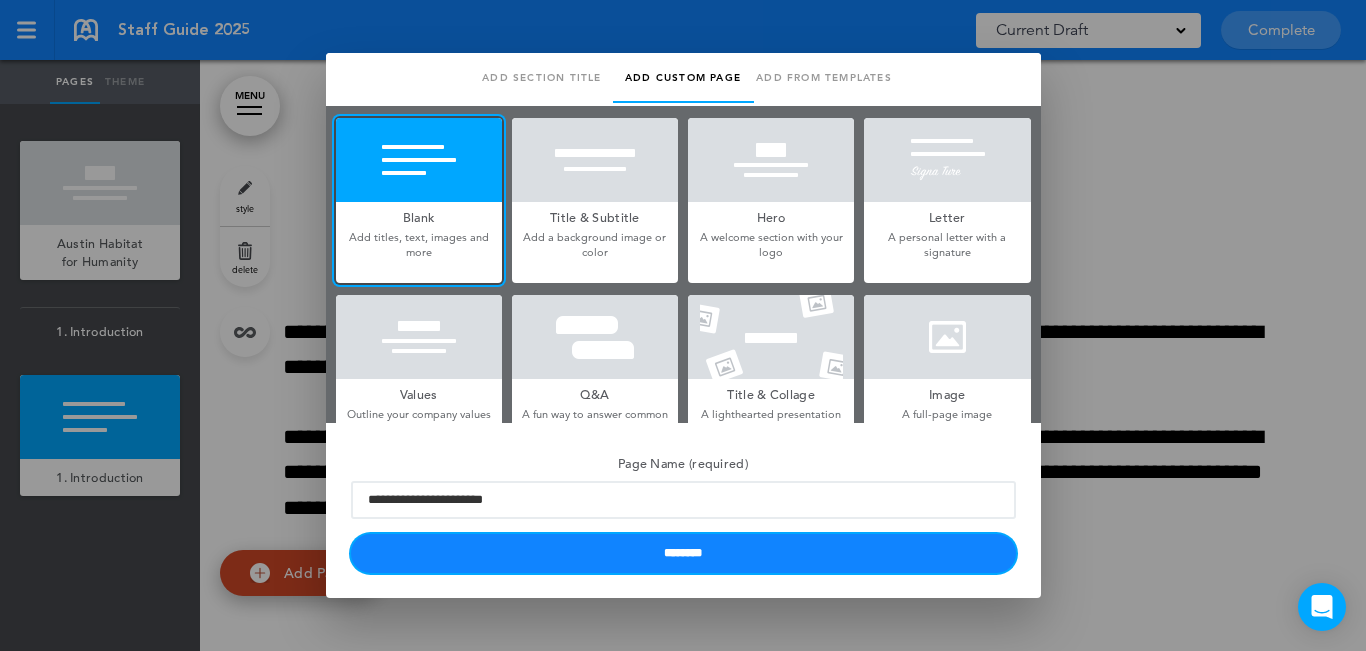 click on "********" at bounding box center [683, 553] 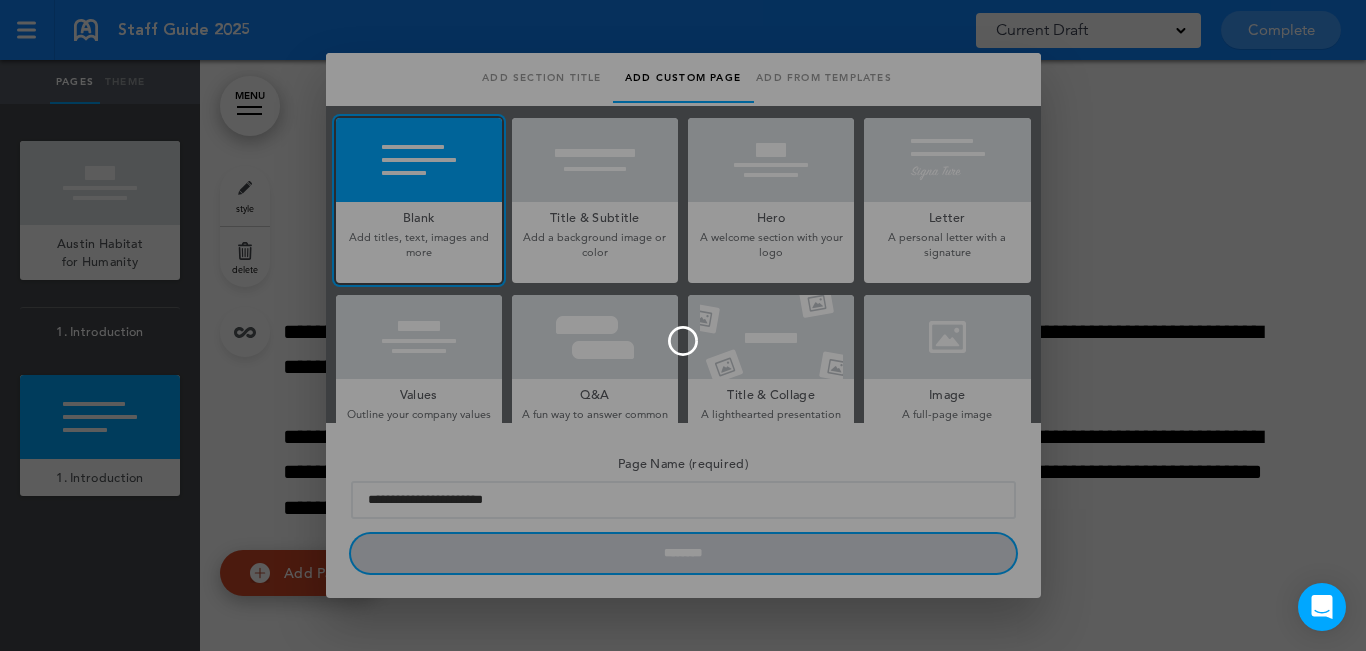 type 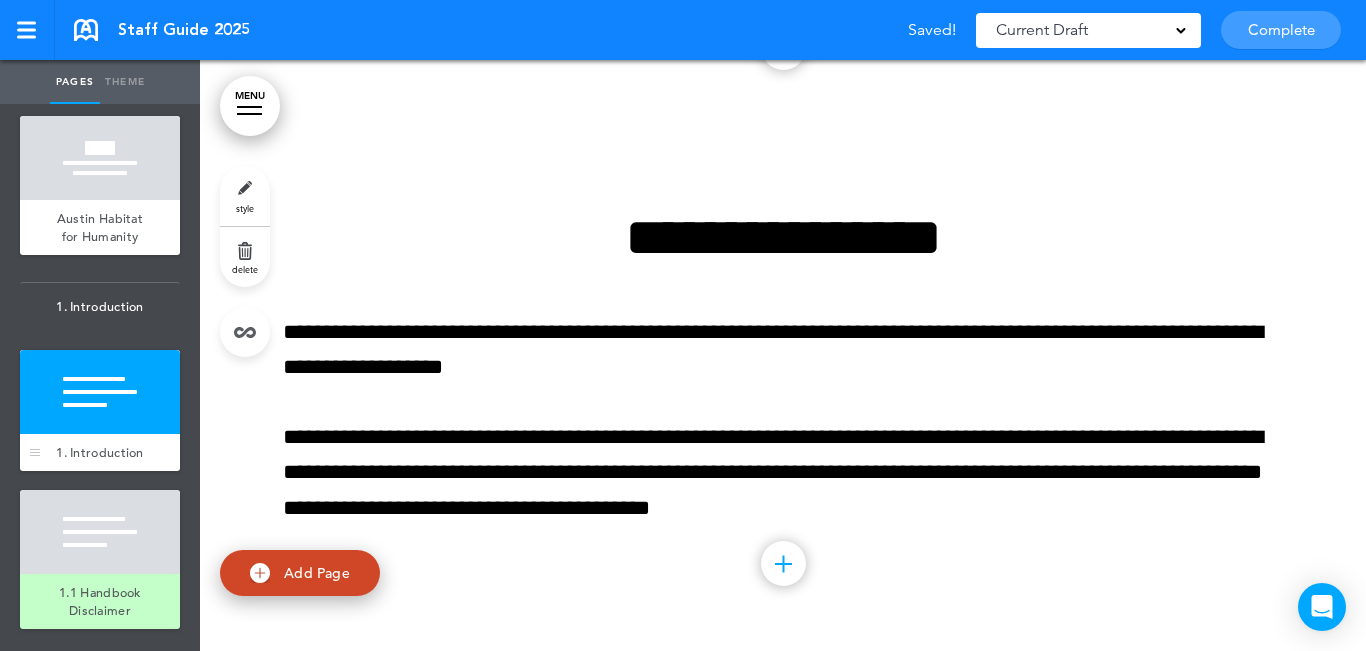scroll, scrollTop: 60, scrollLeft: 0, axis: vertical 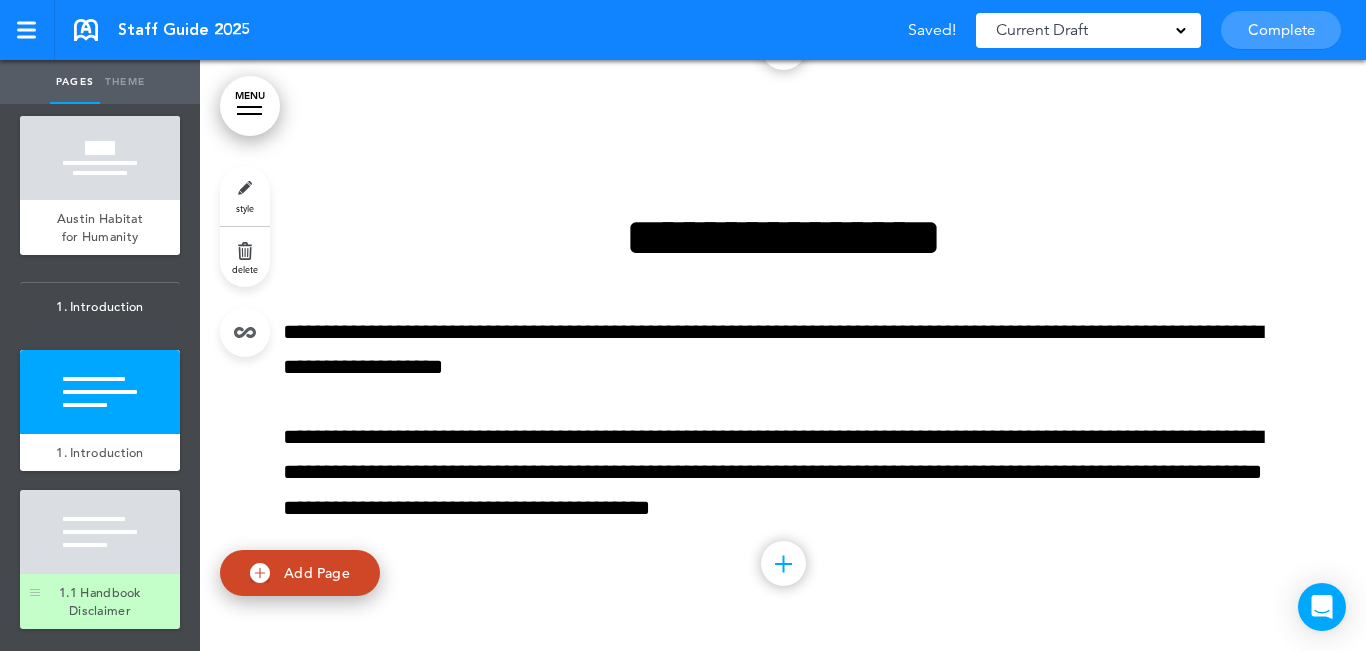 click at bounding box center [100, 532] 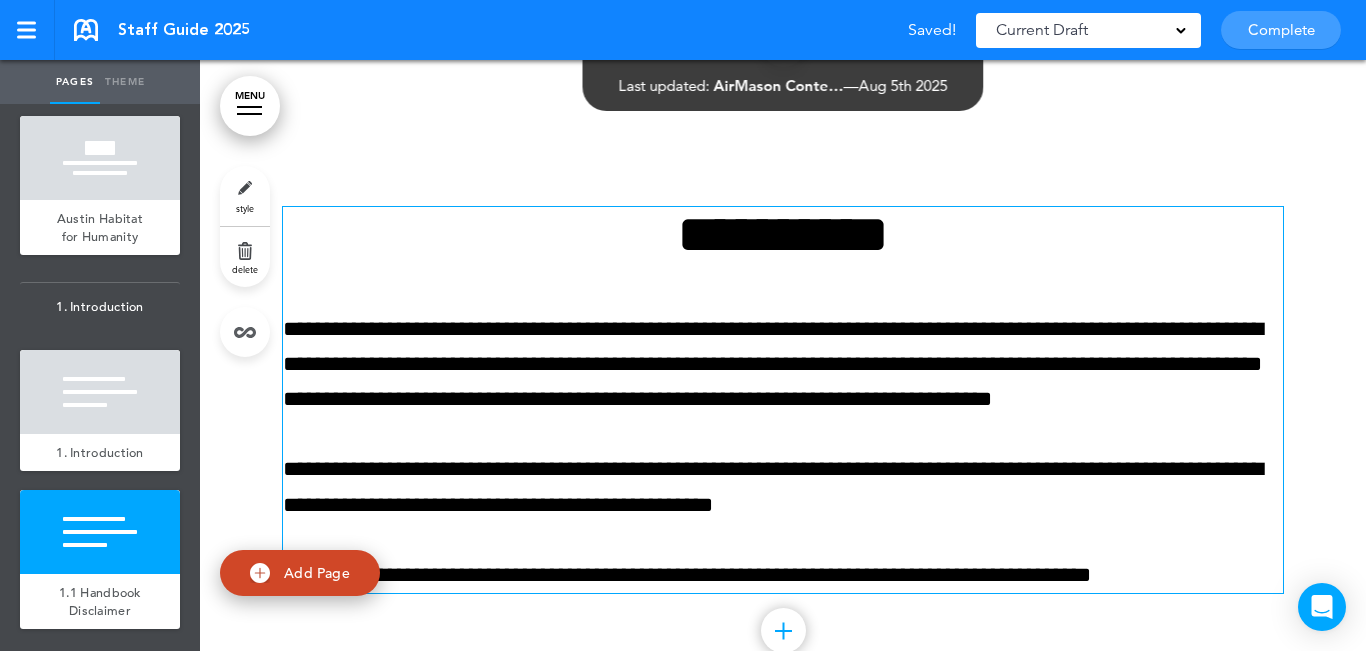 scroll, scrollTop: 802, scrollLeft: 0, axis: vertical 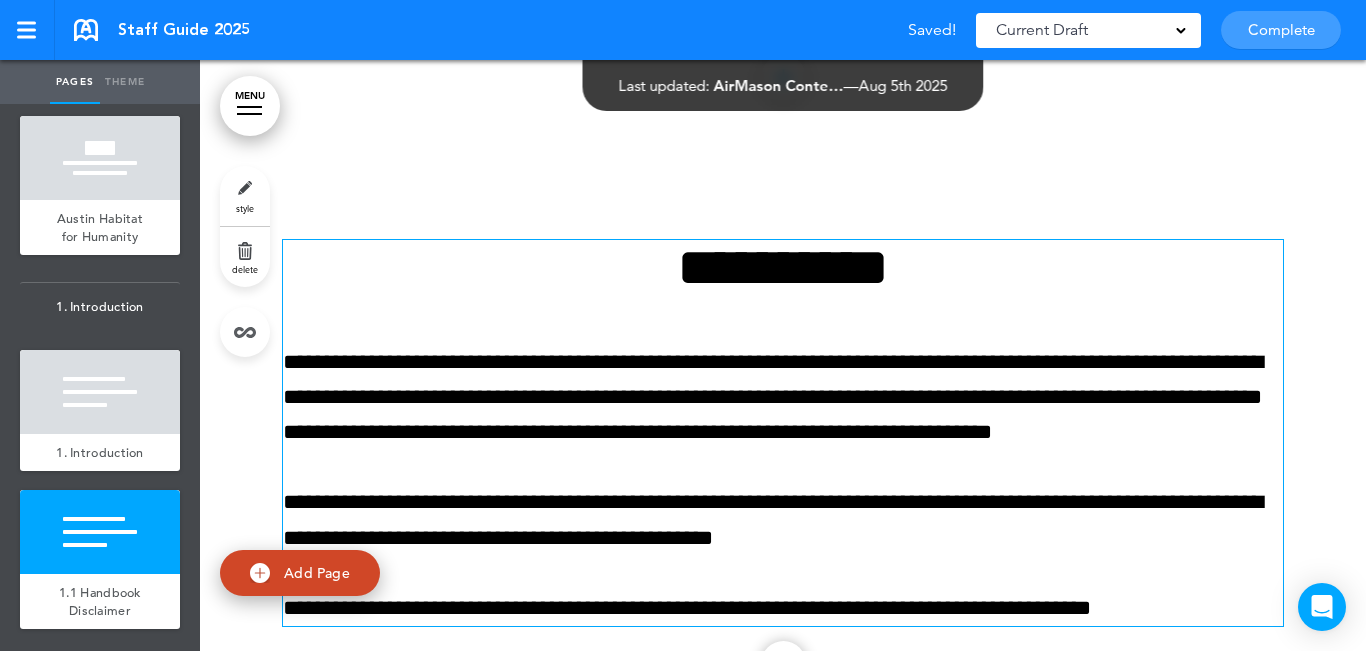 click on "**********" at bounding box center [783, 267] 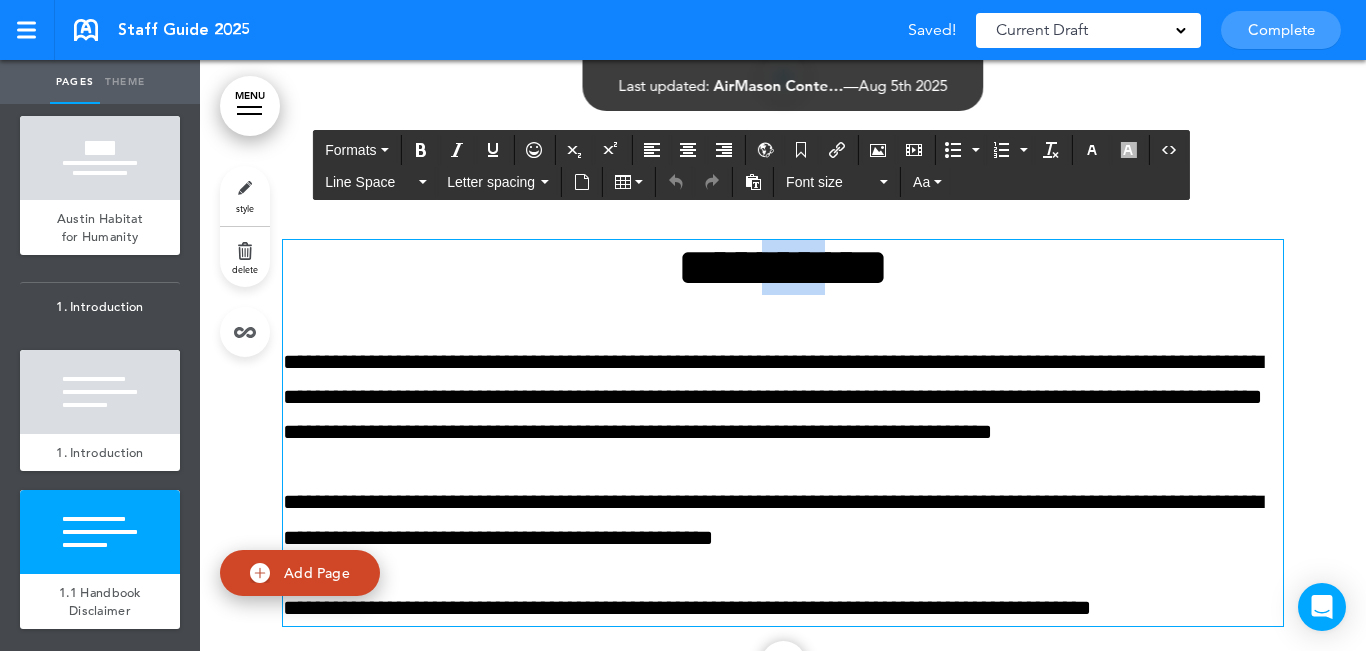 click on "**********" at bounding box center (783, 267) 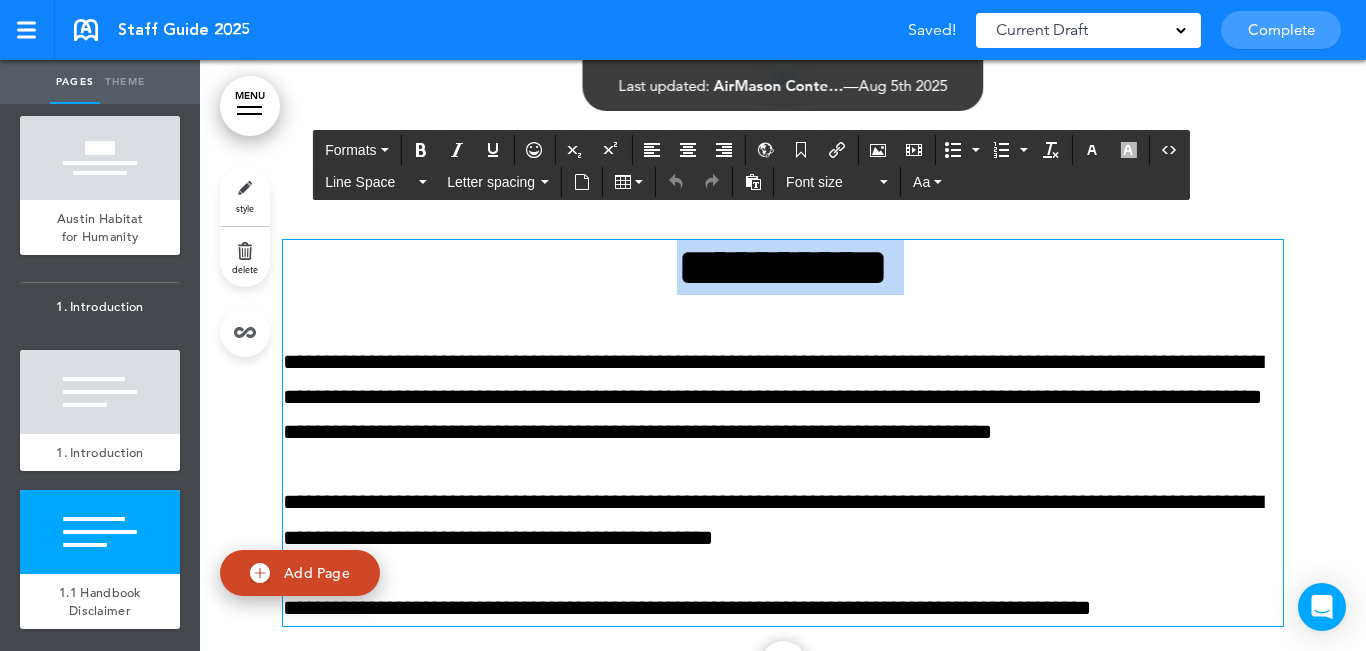 click on "**********" at bounding box center [783, 267] 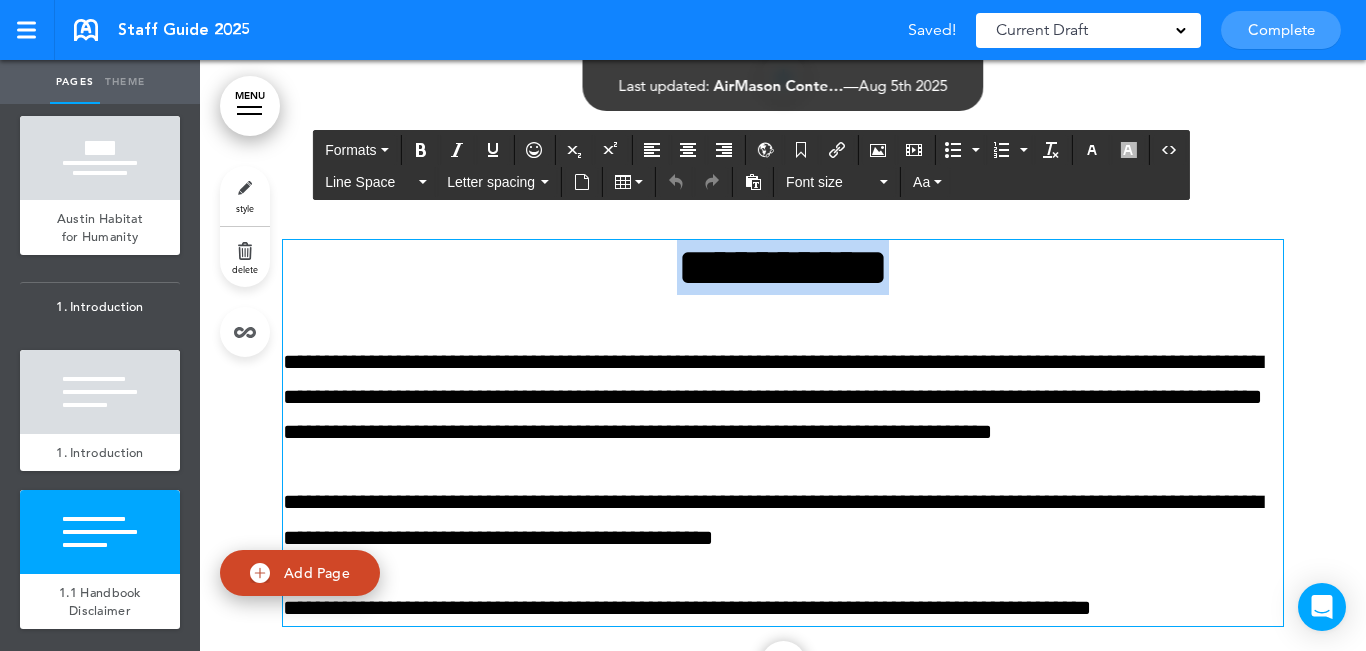 paste 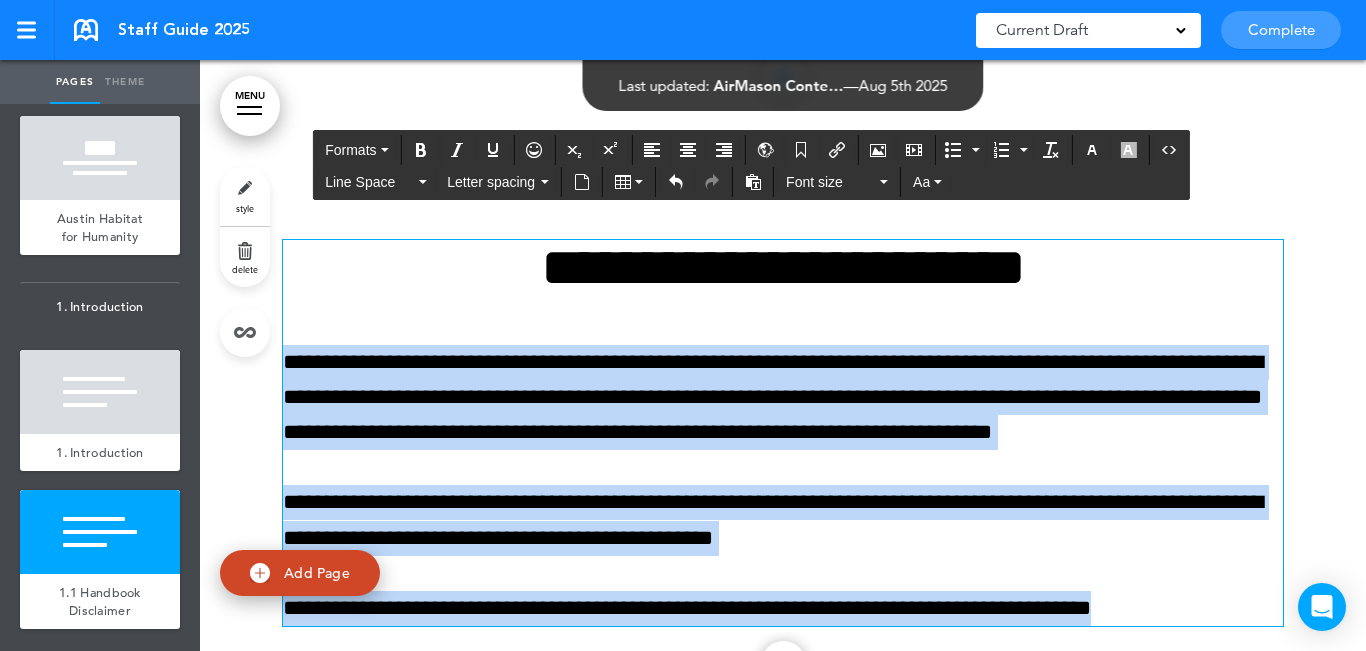 click on "Make this page common so it is available in other handbooks.
This handbook
Preview
Settings
Your Handbooks
Account
Manage Organization
My Account
Help
Logout
Staff Guide 2025
Saved!
Current Draft
CURRENT DRAFT
Complete
3 of 50 pages" at bounding box center (683, 325) 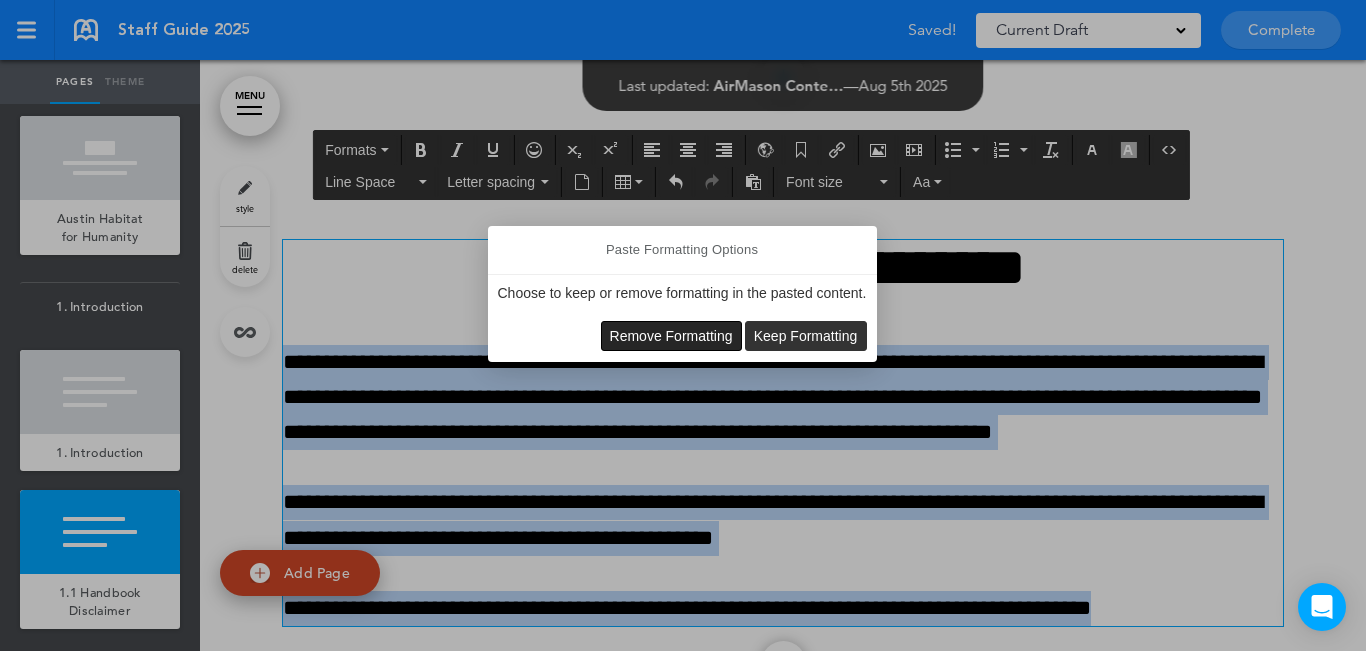 click on "Remove Formatting" at bounding box center [671, 336] 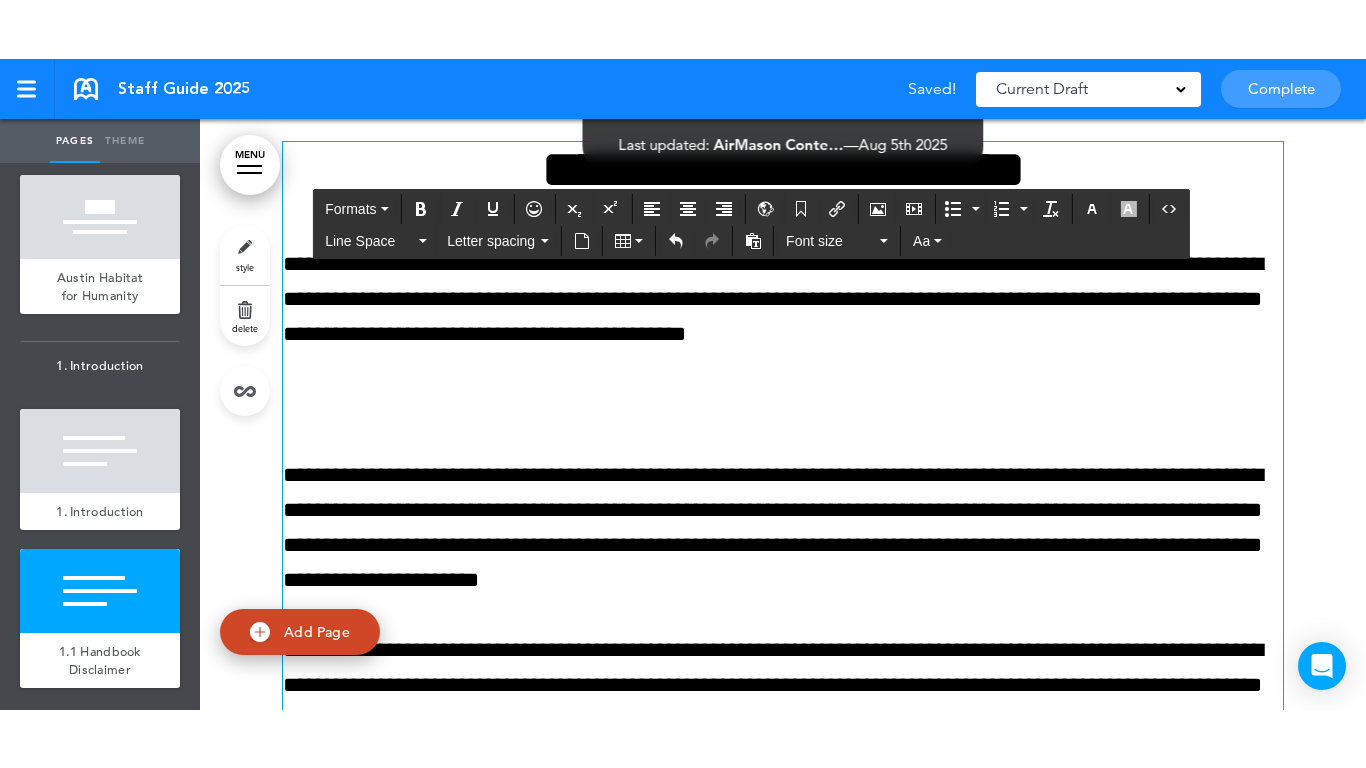 scroll, scrollTop: 1020, scrollLeft: 0, axis: vertical 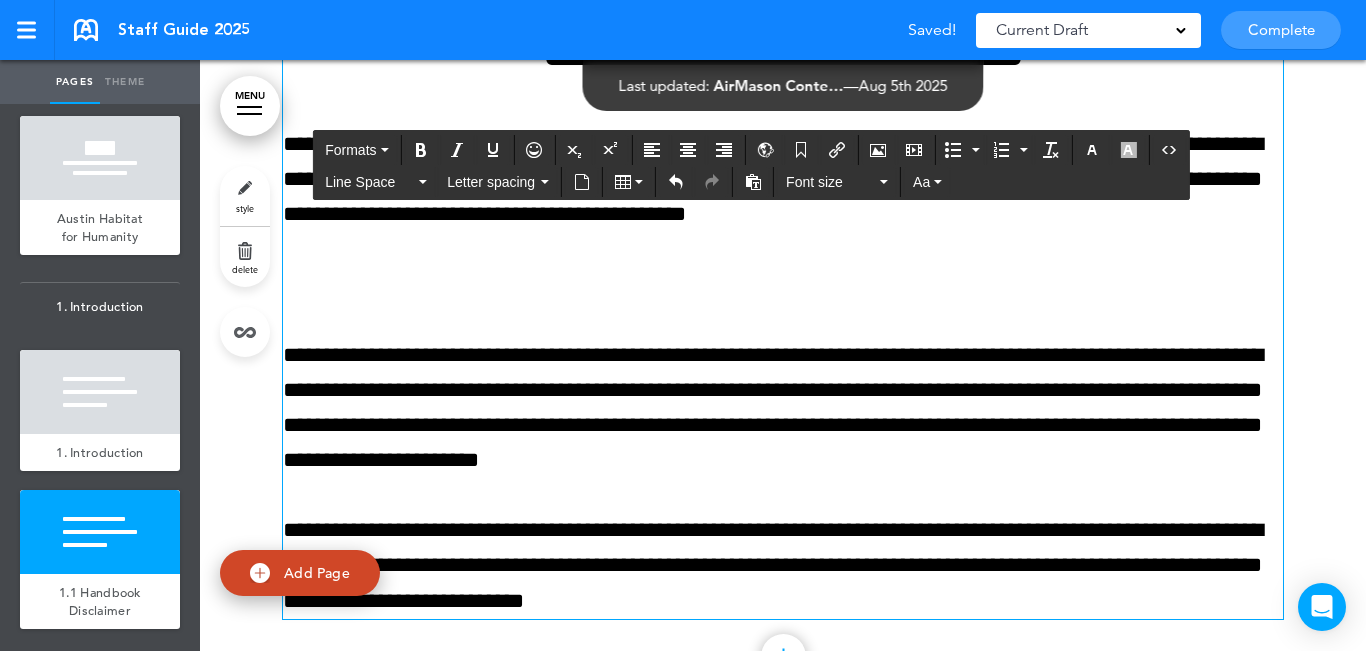click on "**********" at bounding box center (783, 320) 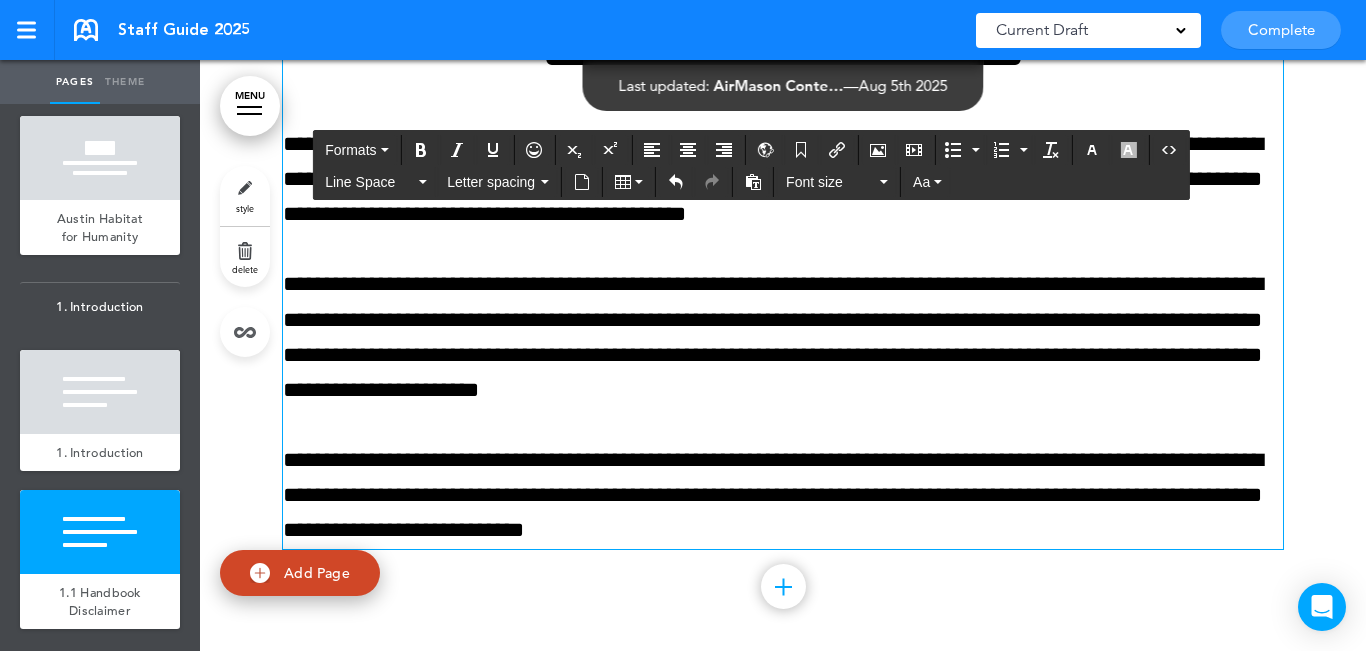click on "Add collapsible section
?
In order to add a collapsible
section, only solid background  colours can be used.
Read Less" at bounding box center [783, 591] 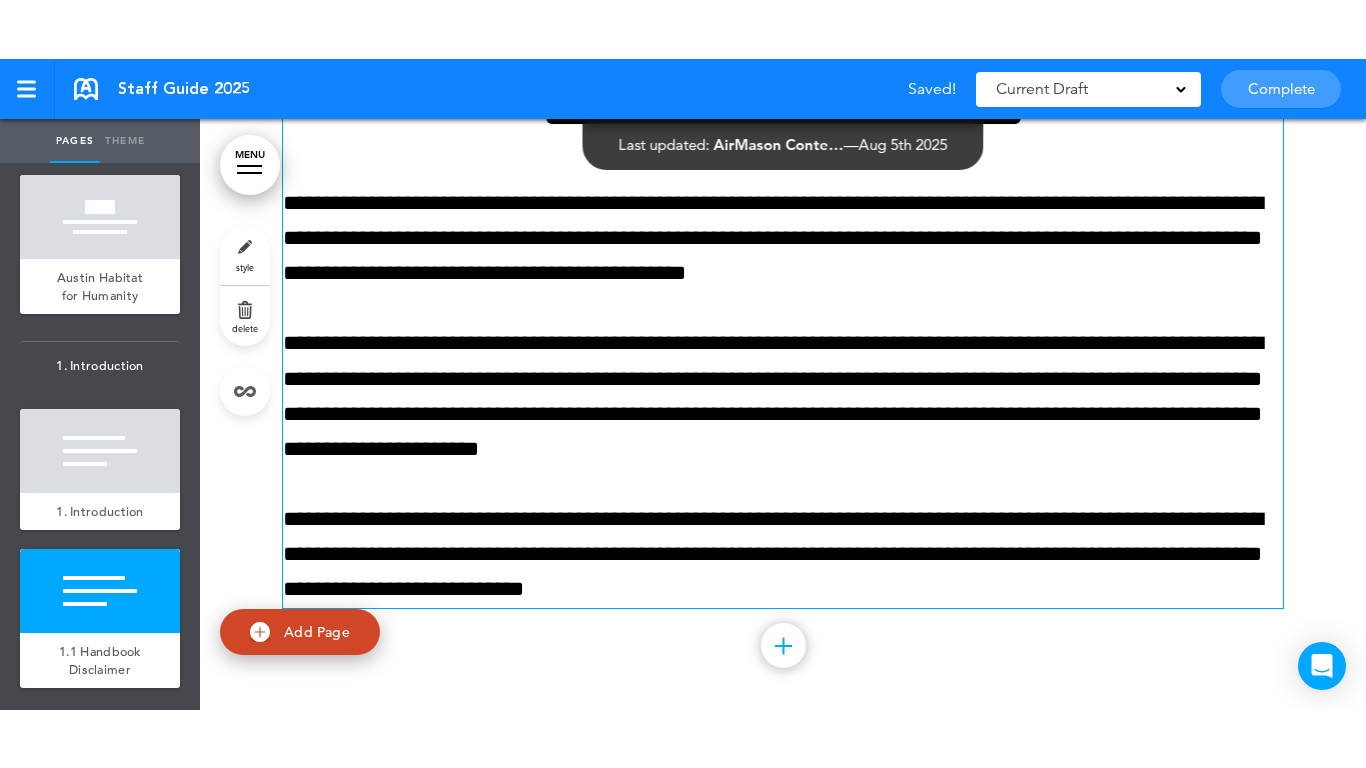 scroll, scrollTop: 926, scrollLeft: 0, axis: vertical 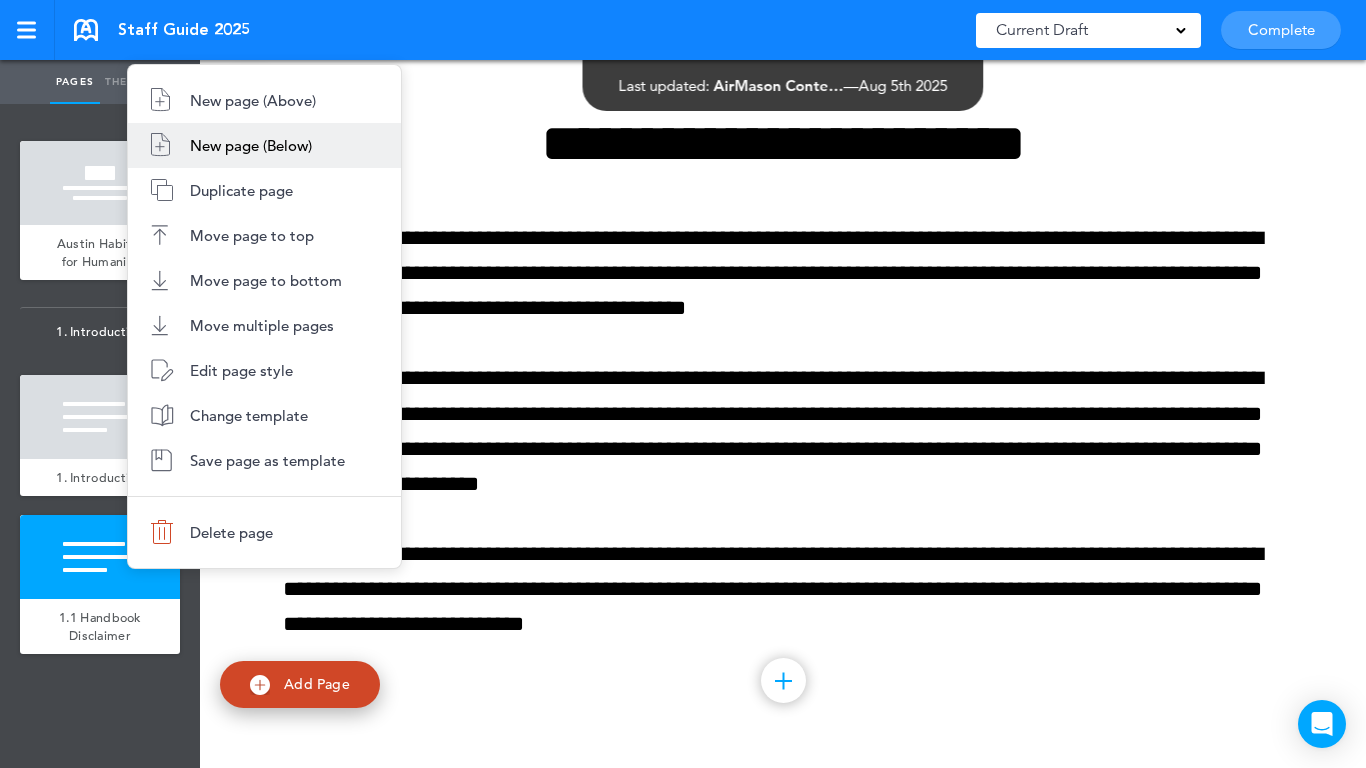 click on "New page (Below)" at bounding box center (264, 145) 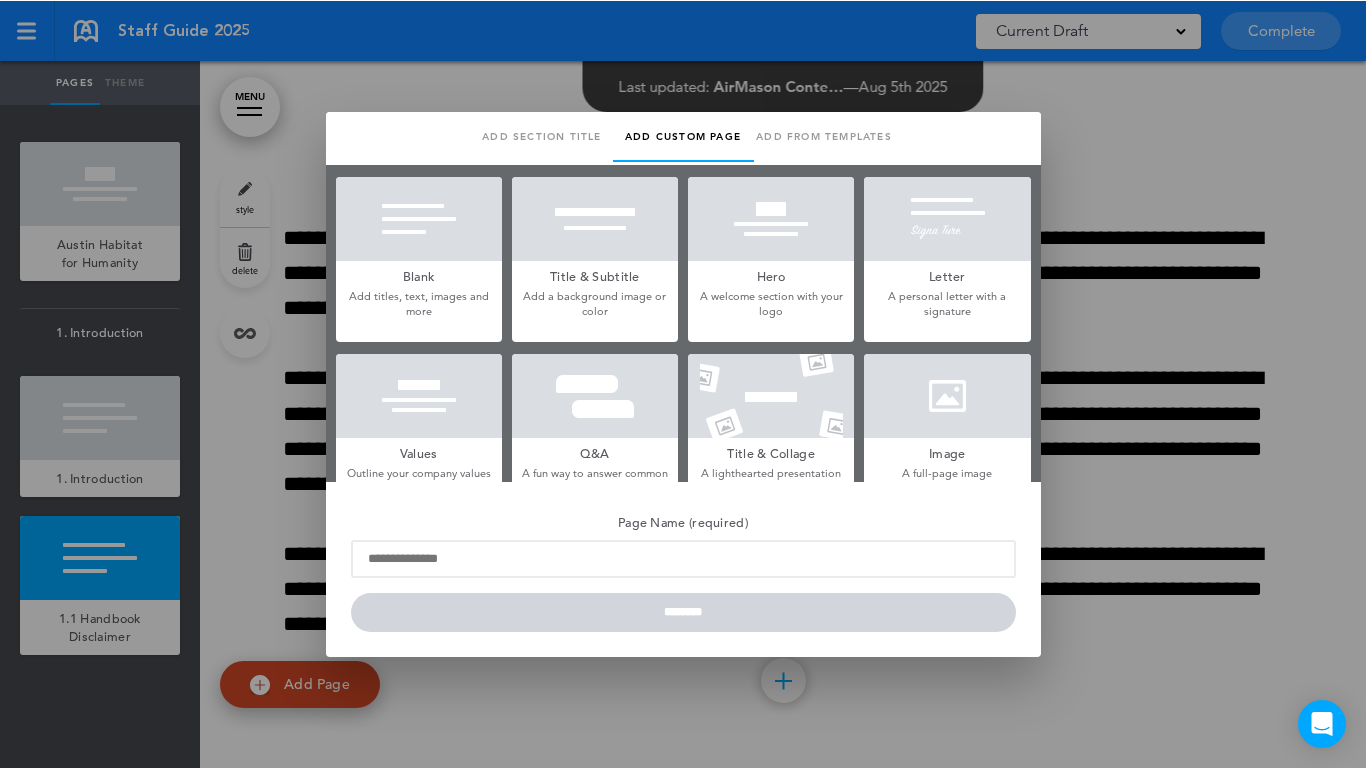 scroll, scrollTop: 926, scrollLeft: 0, axis: vertical 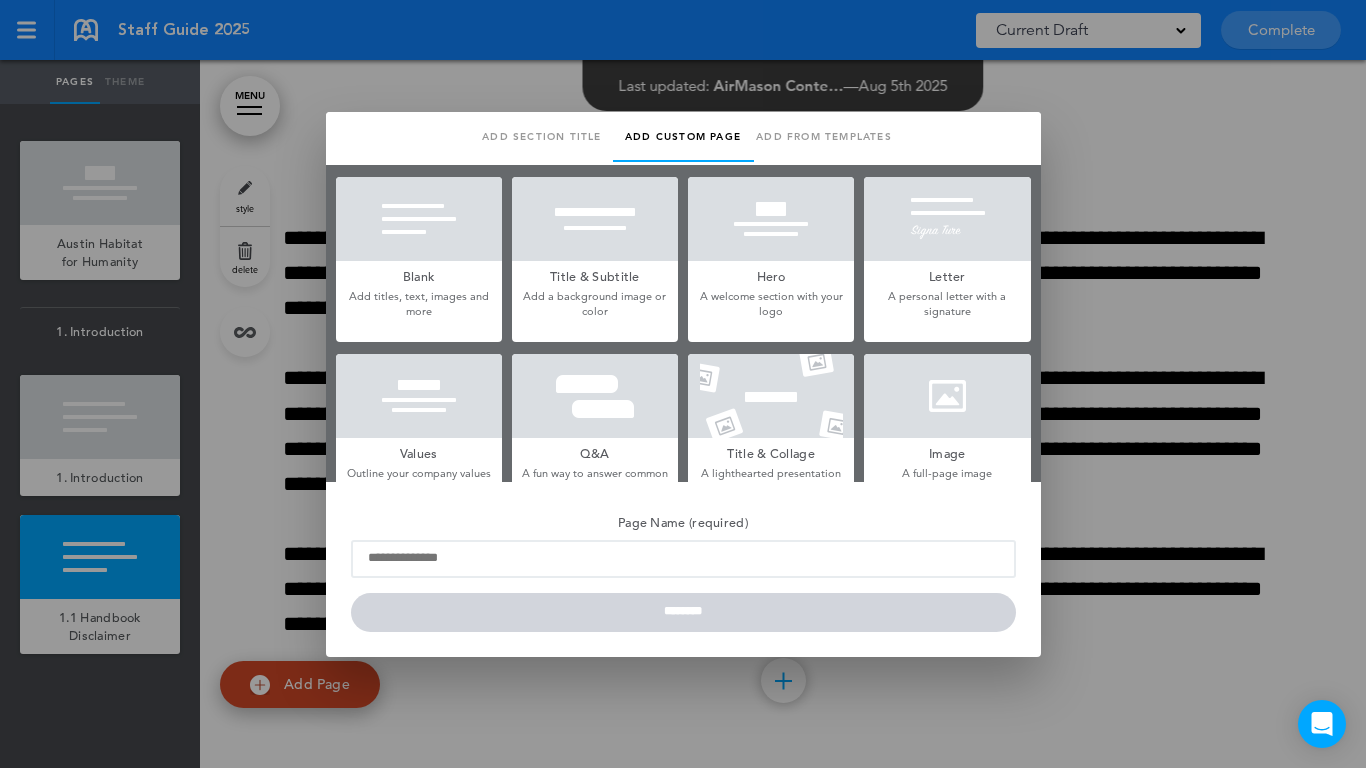 click at bounding box center [419, 219] 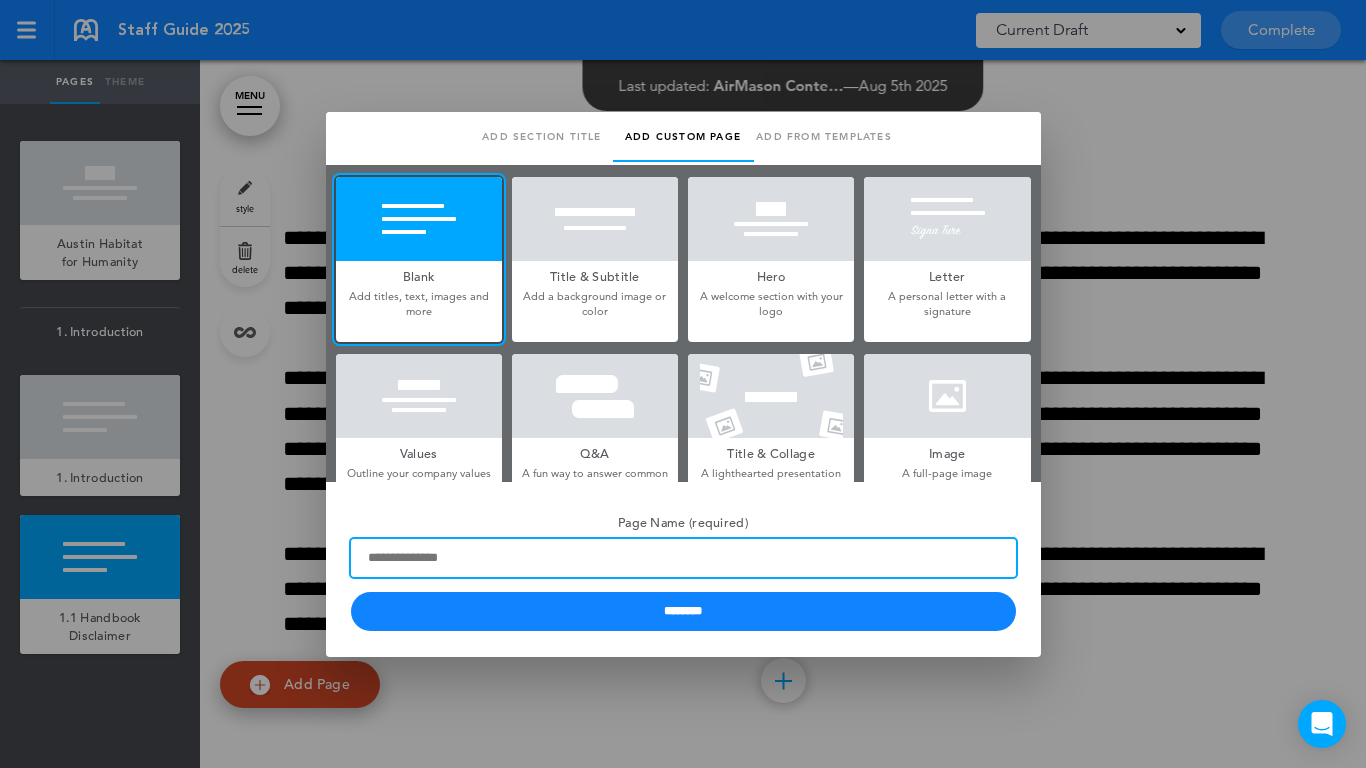 paste on "**********" 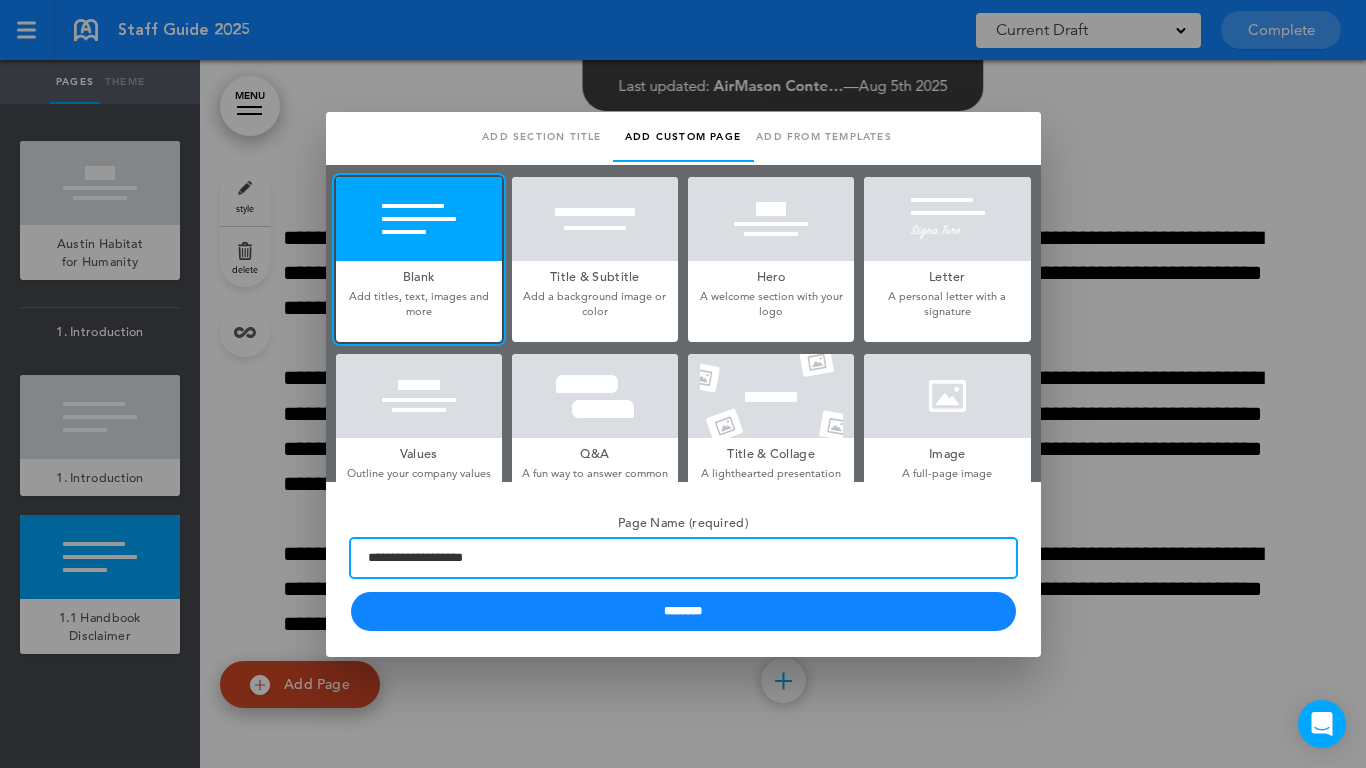 click on "**********" at bounding box center [683, 558] 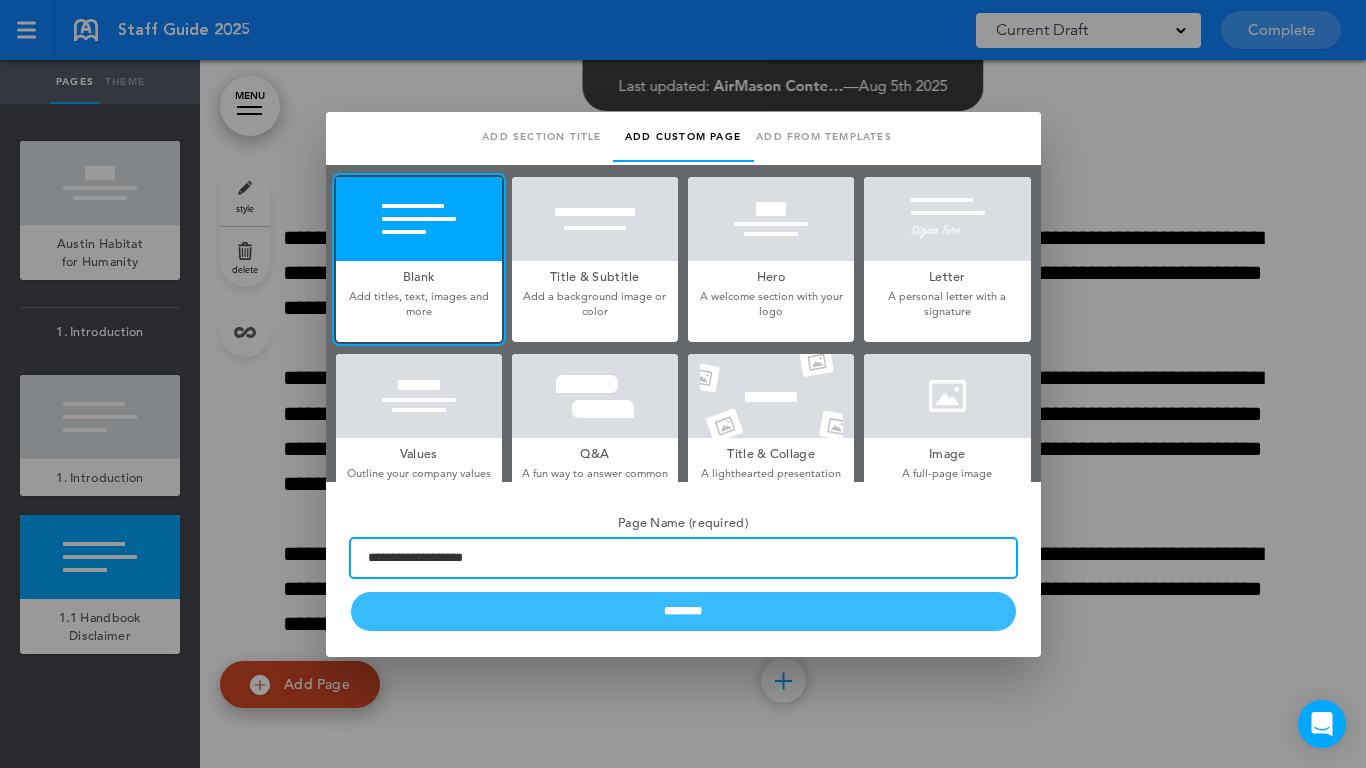 type on "**********" 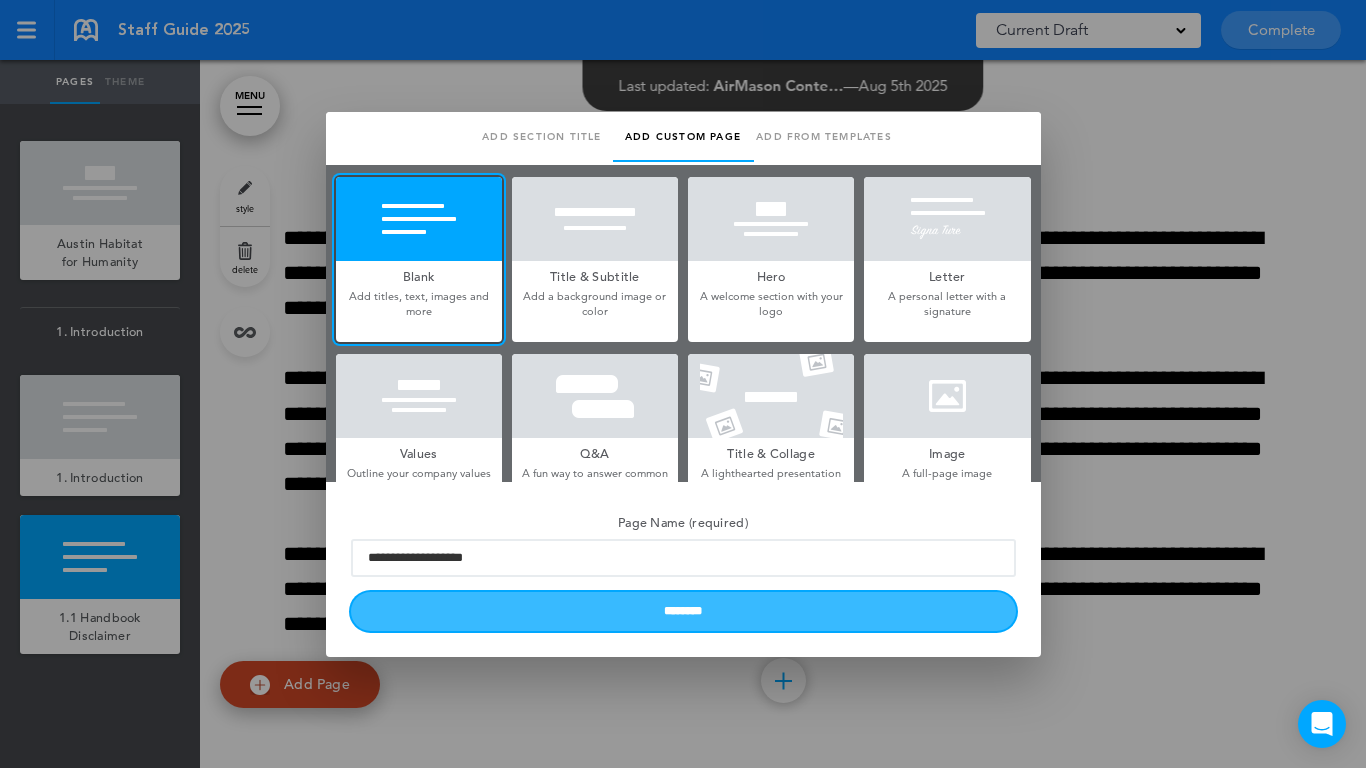 click on "********" at bounding box center [683, 611] 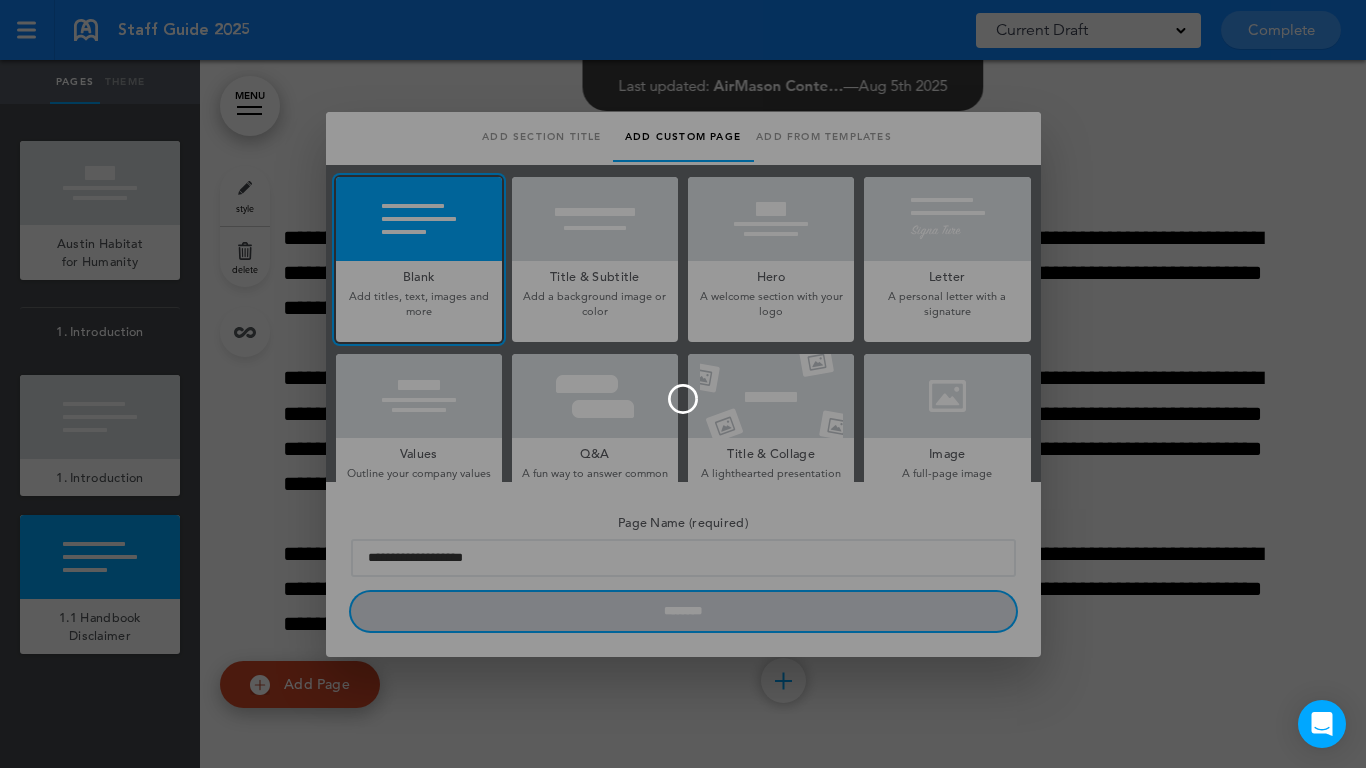 type 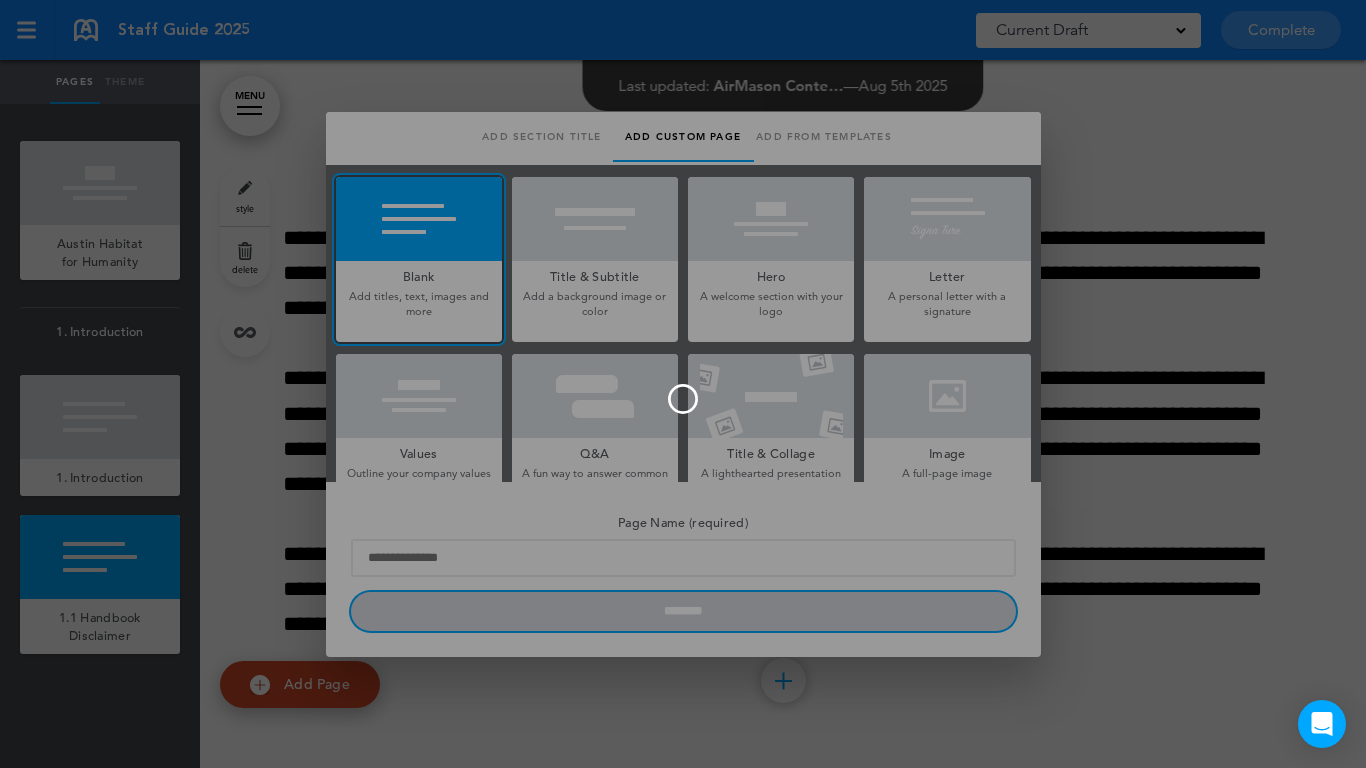 scroll, scrollTop: 1020, scrollLeft: 0, axis: vertical 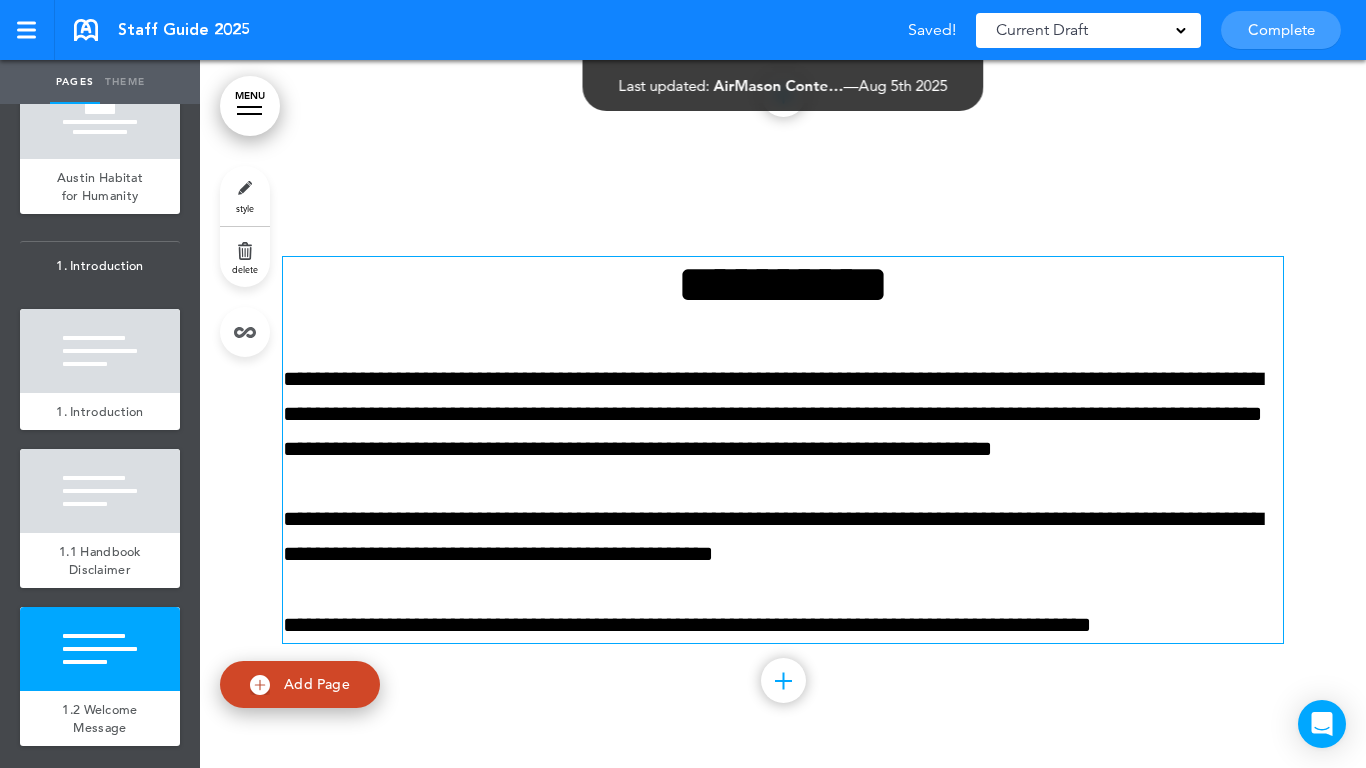 click on "**********" at bounding box center (783, 284) 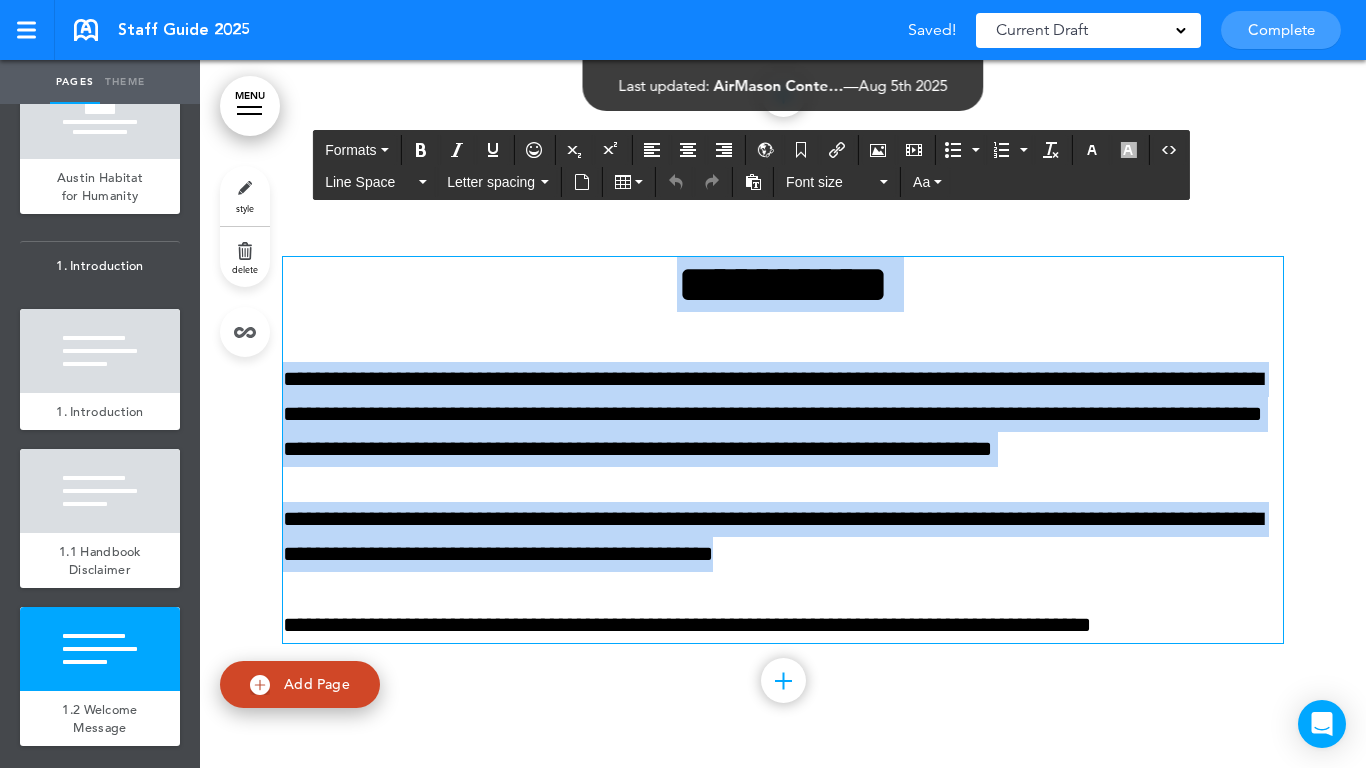 paste 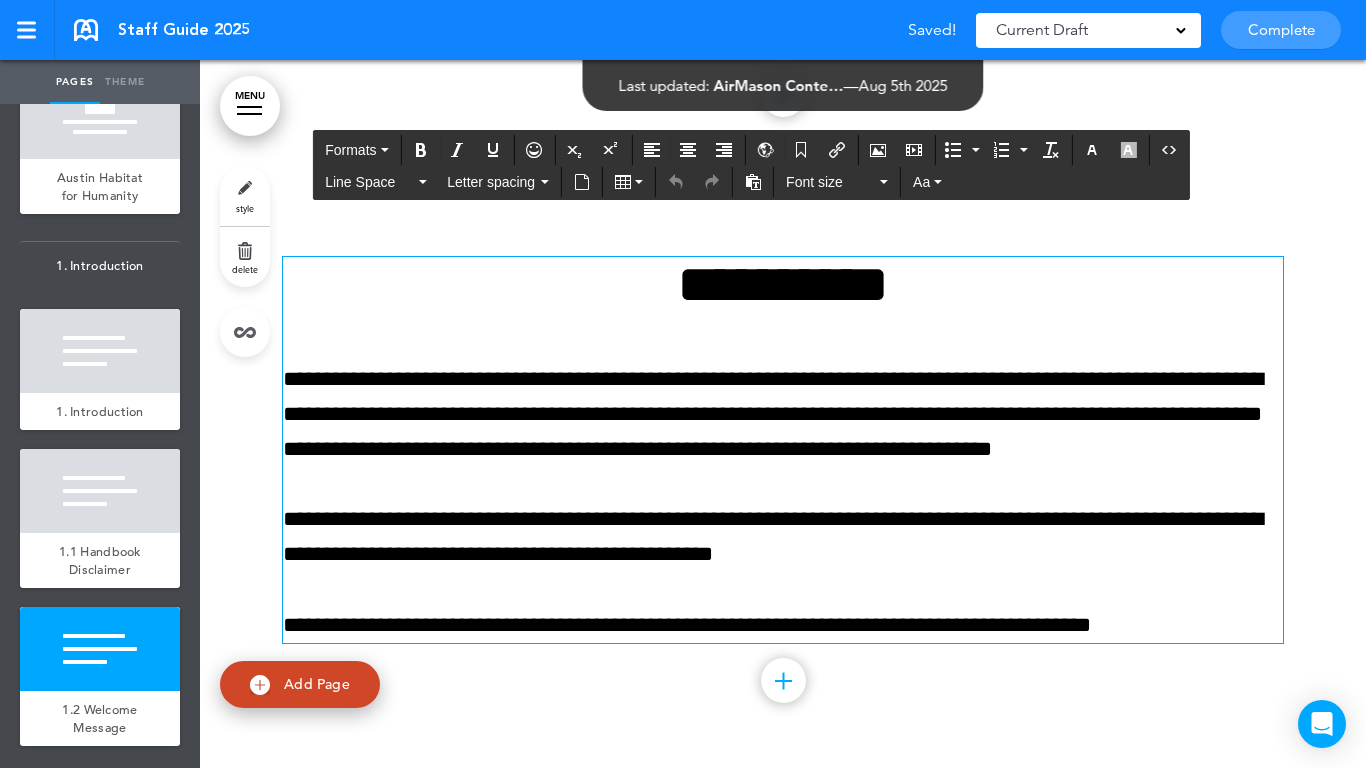 scroll, scrollTop: 1196, scrollLeft: 0, axis: vertical 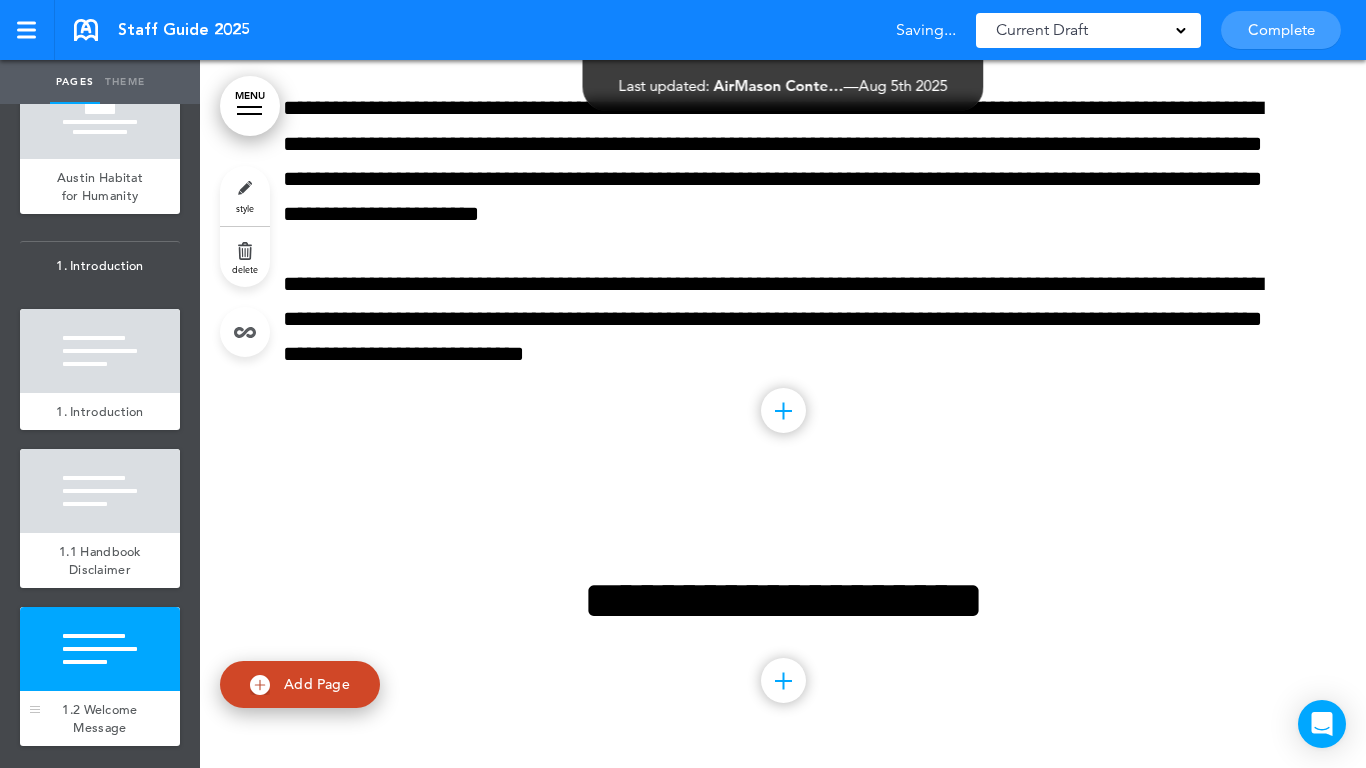 drag, startPoint x: 92, startPoint y: 652, endPoint x: 175, endPoint y: 571, distance: 115.97414 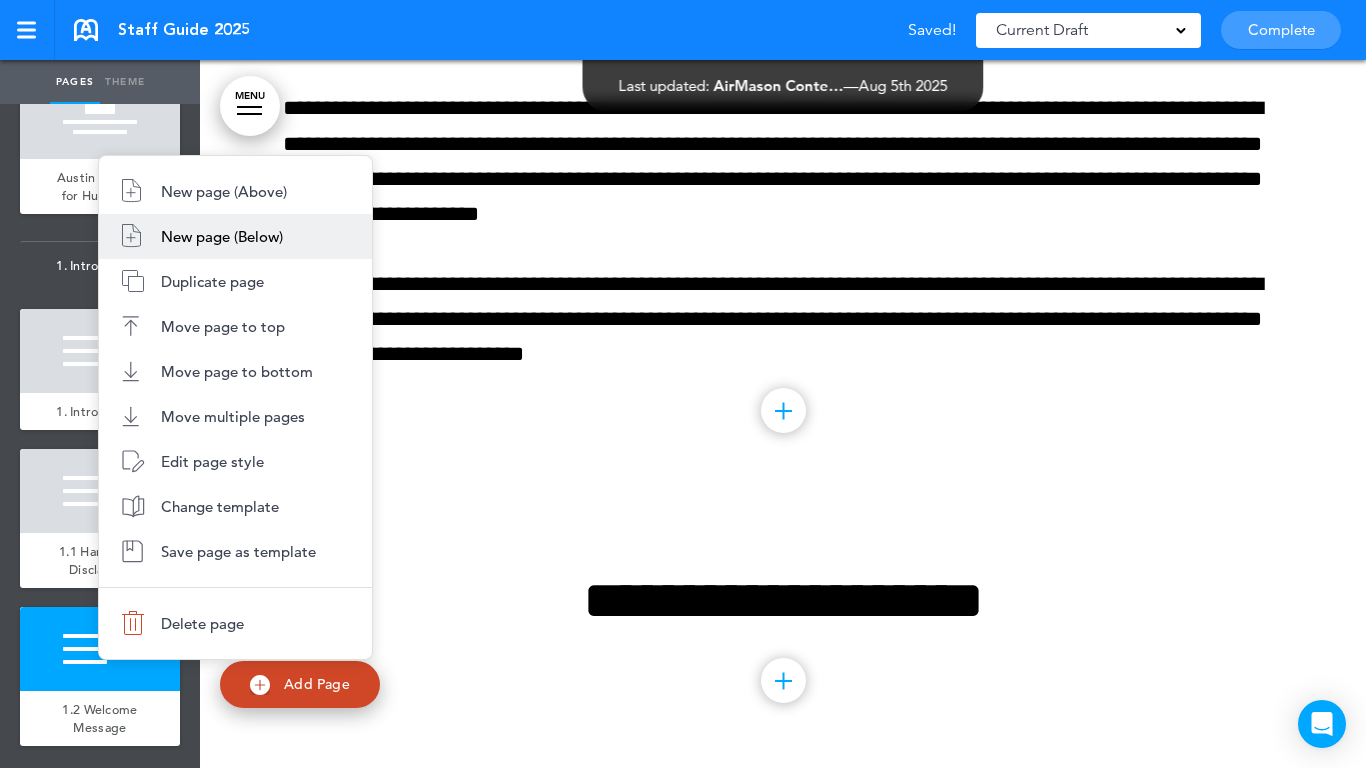 click on "New page (Below)" at bounding box center (222, 236) 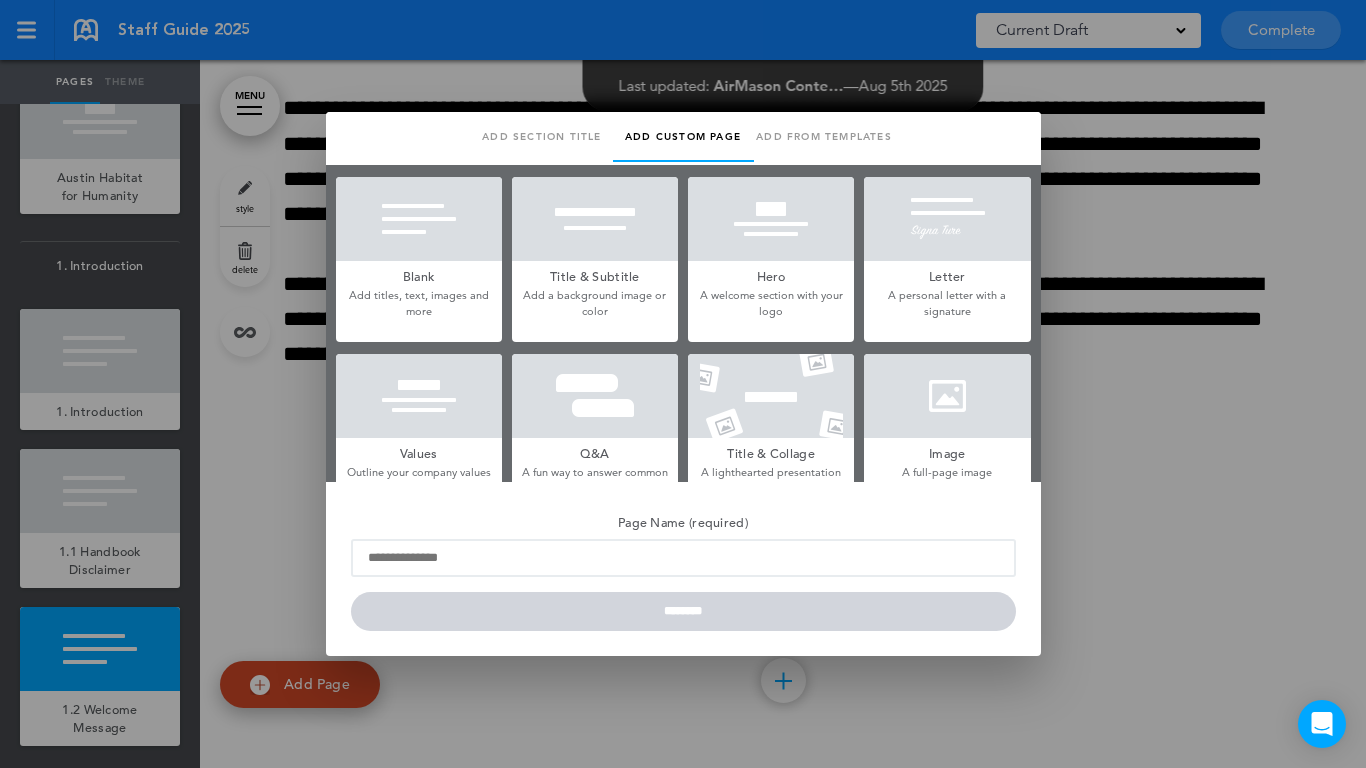 click at bounding box center [683, 384] 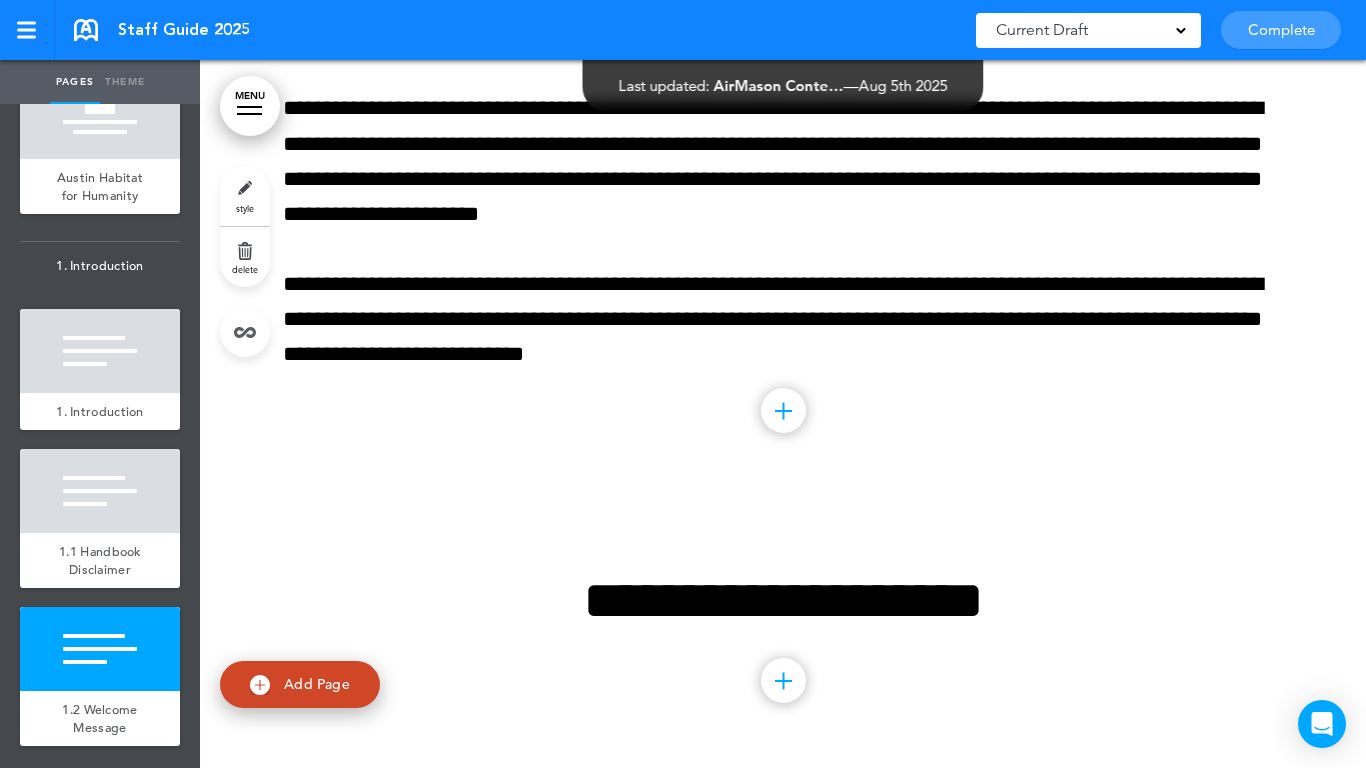 click on "**********" at bounding box center (783, 633) 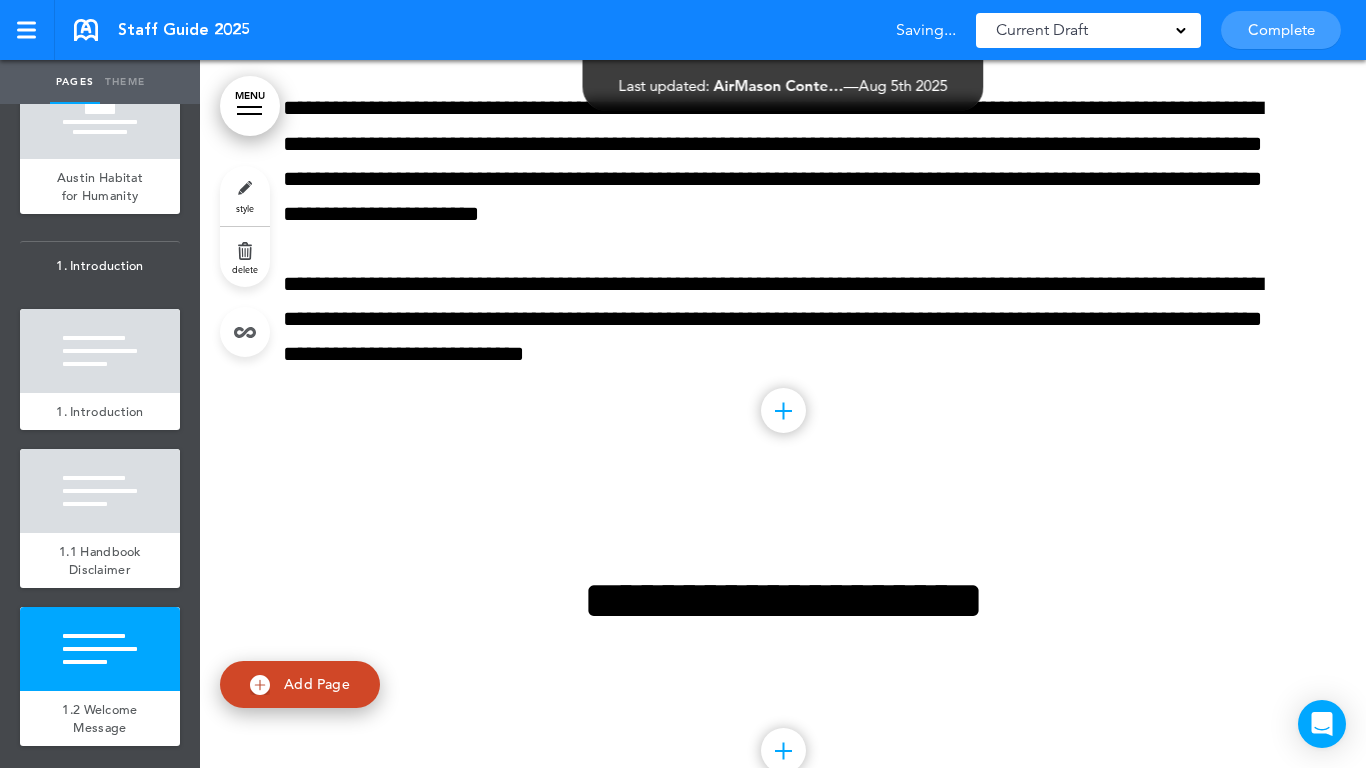 drag, startPoint x: 97, startPoint y: 674, endPoint x: 196, endPoint y: 355, distance: 334.00897 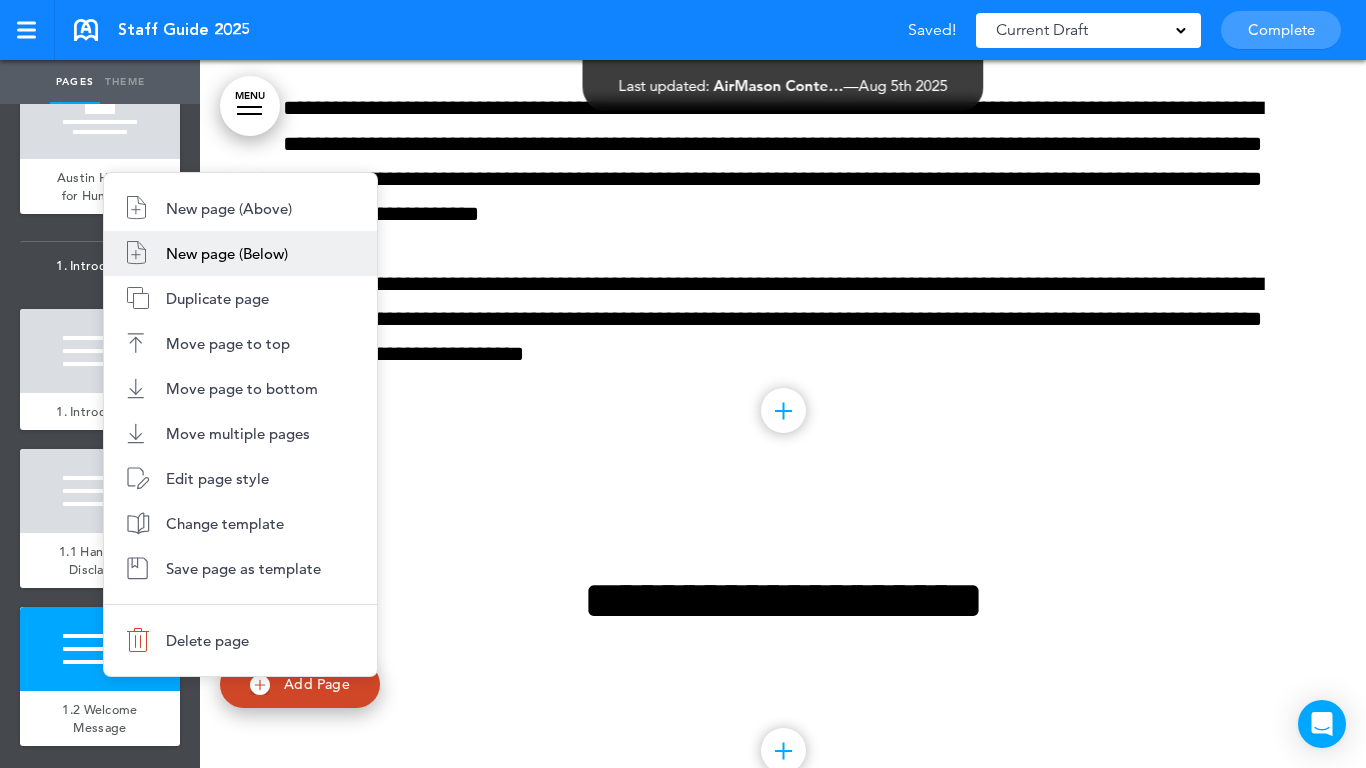 drag, startPoint x: 226, startPoint y: 236, endPoint x: 228, endPoint y: 246, distance: 10.198039 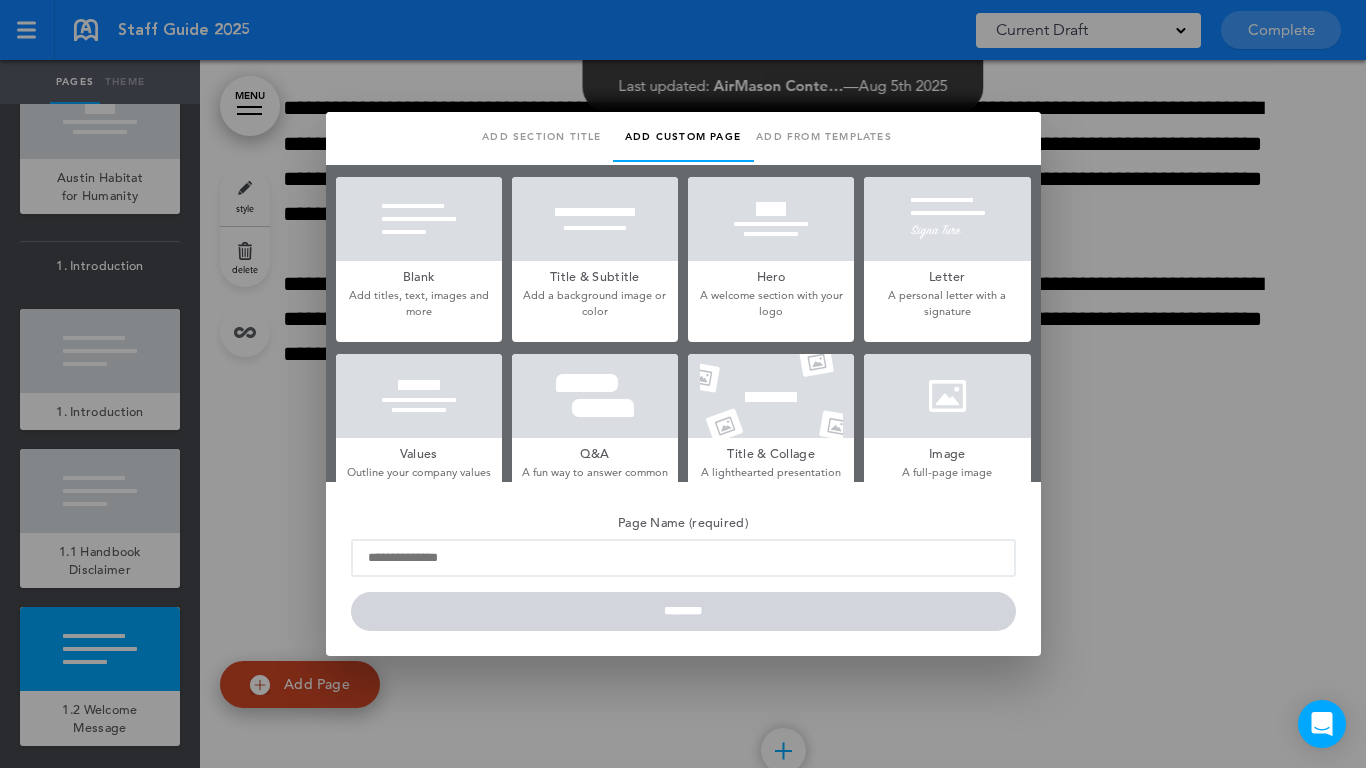 click at bounding box center (419, 219) 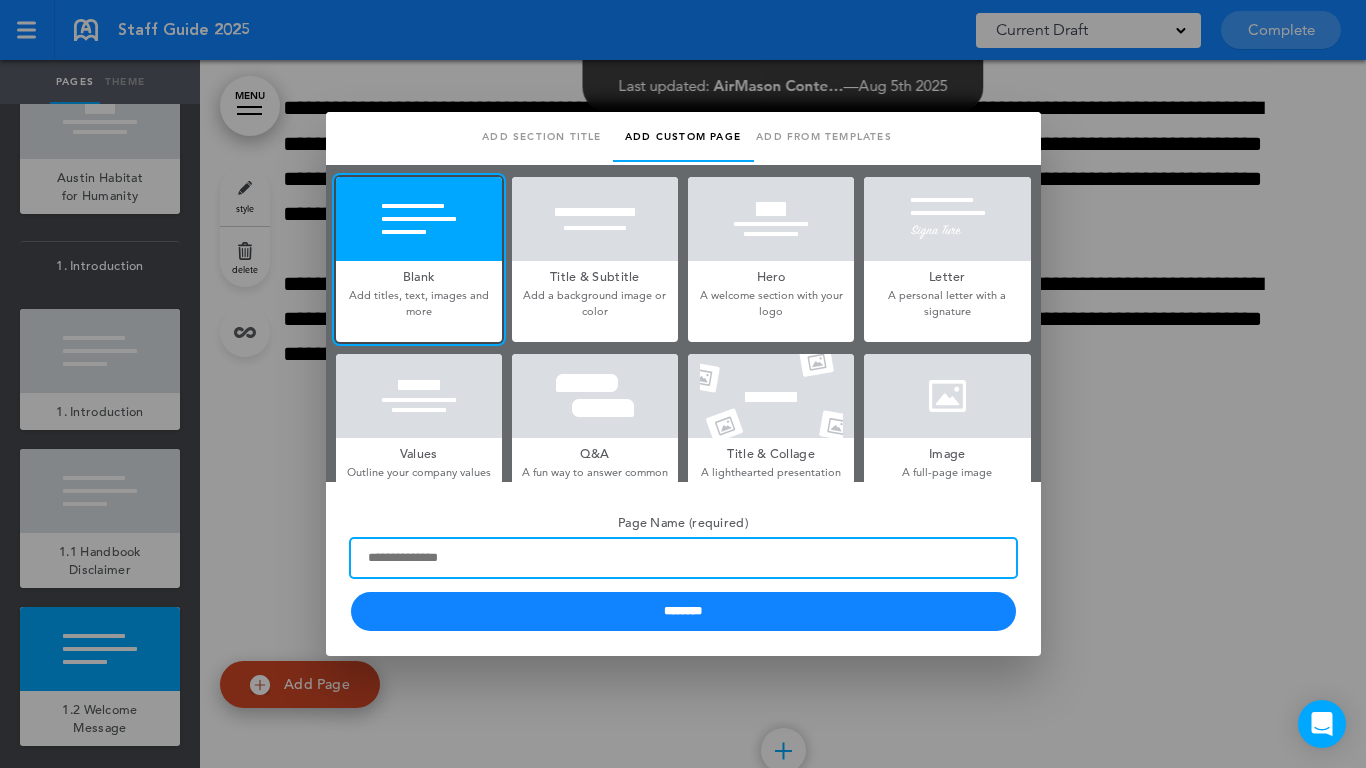 click on "Page Name (required)" at bounding box center (683, 558) 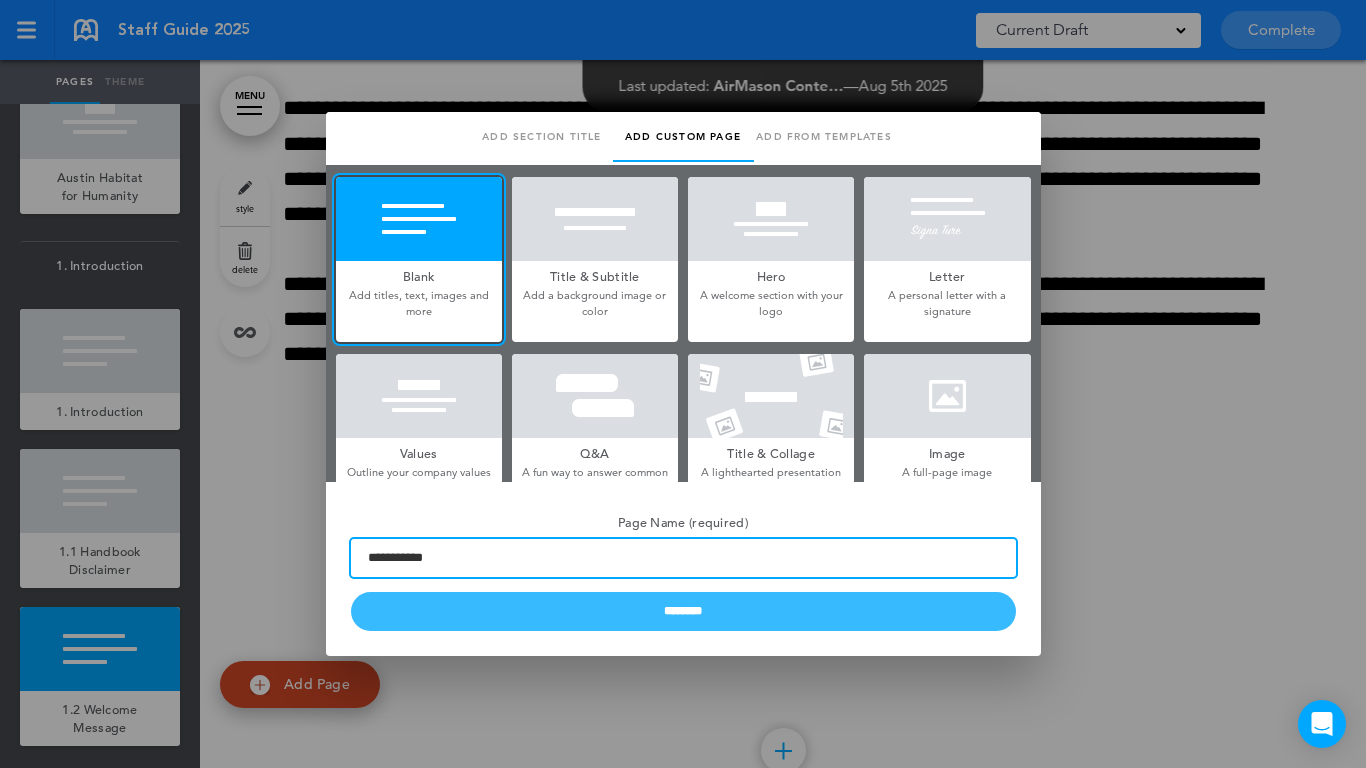 type on "**********" 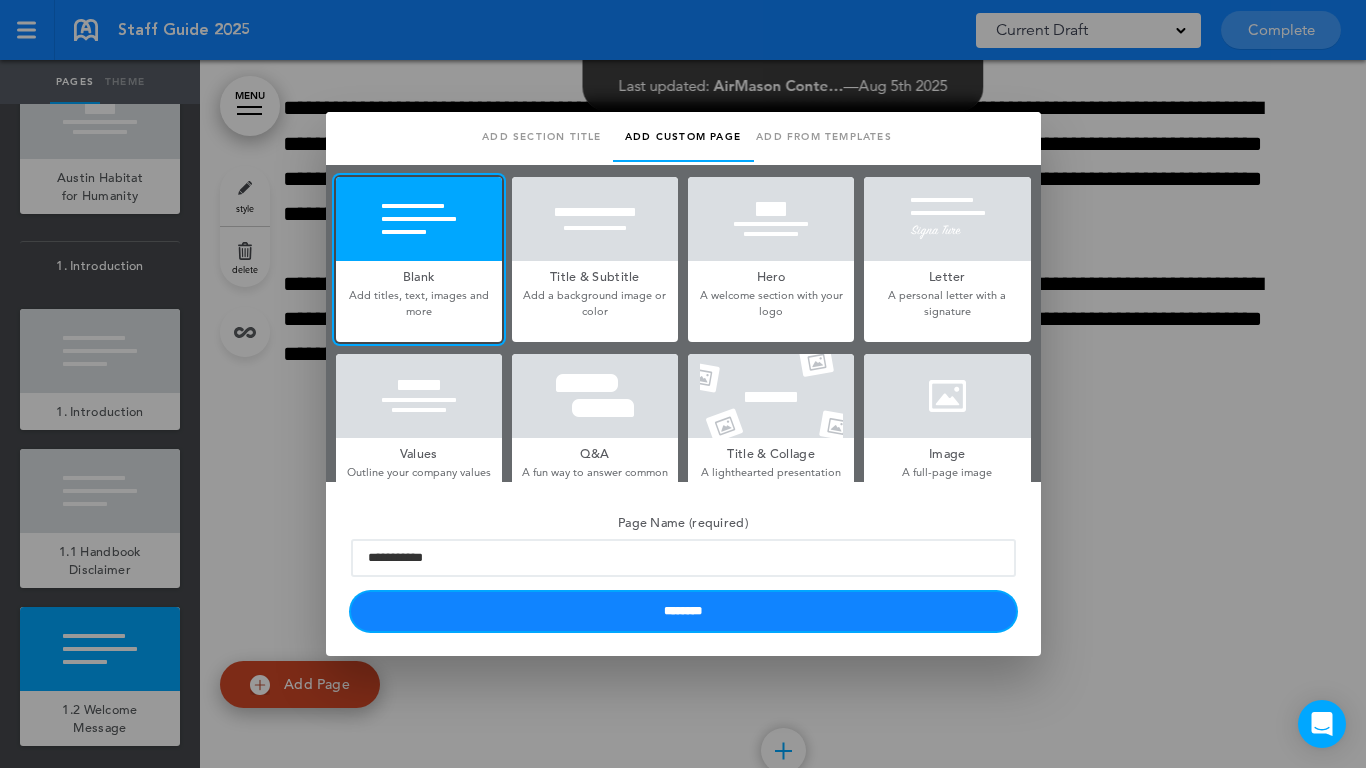 click on "********" at bounding box center [683, 611] 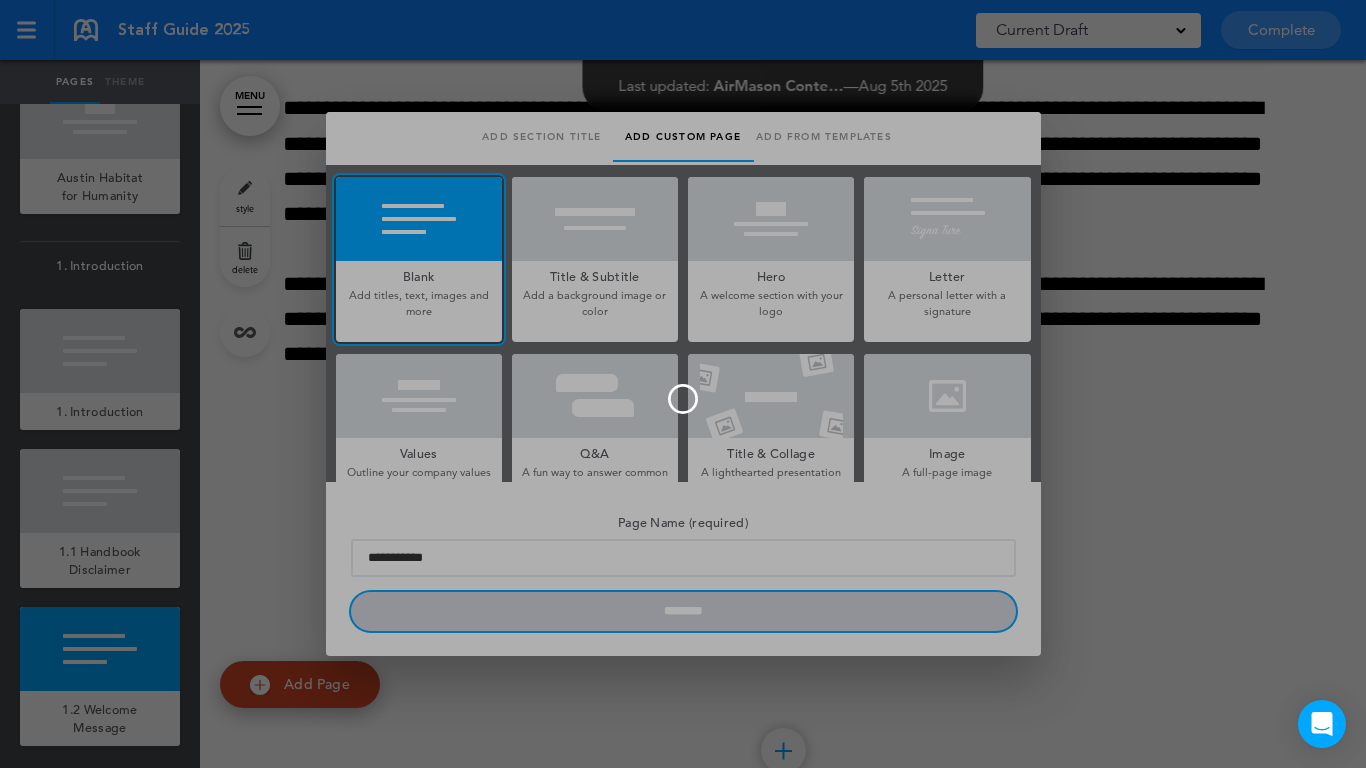 type 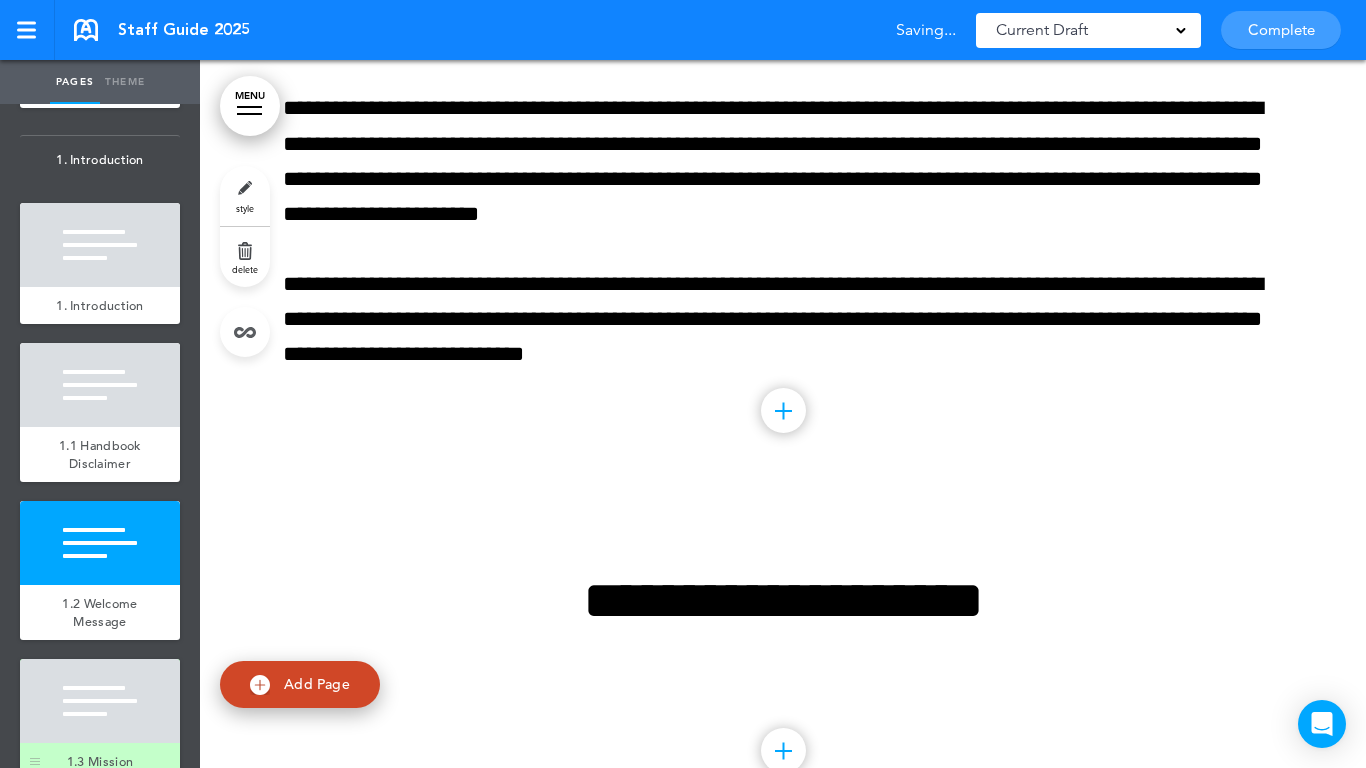 scroll, scrollTop: 242, scrollLeft: 0, axis: vertical 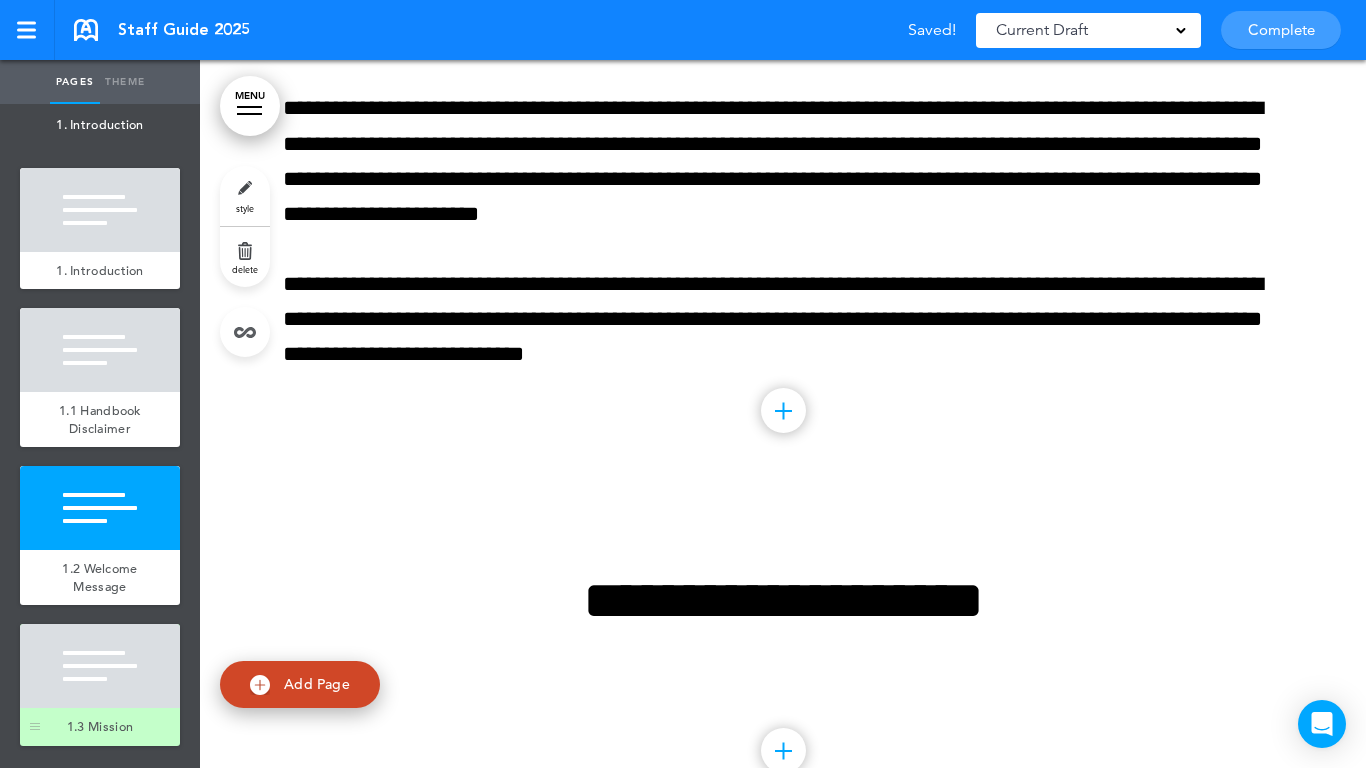 click at bounding box center [100, 666] 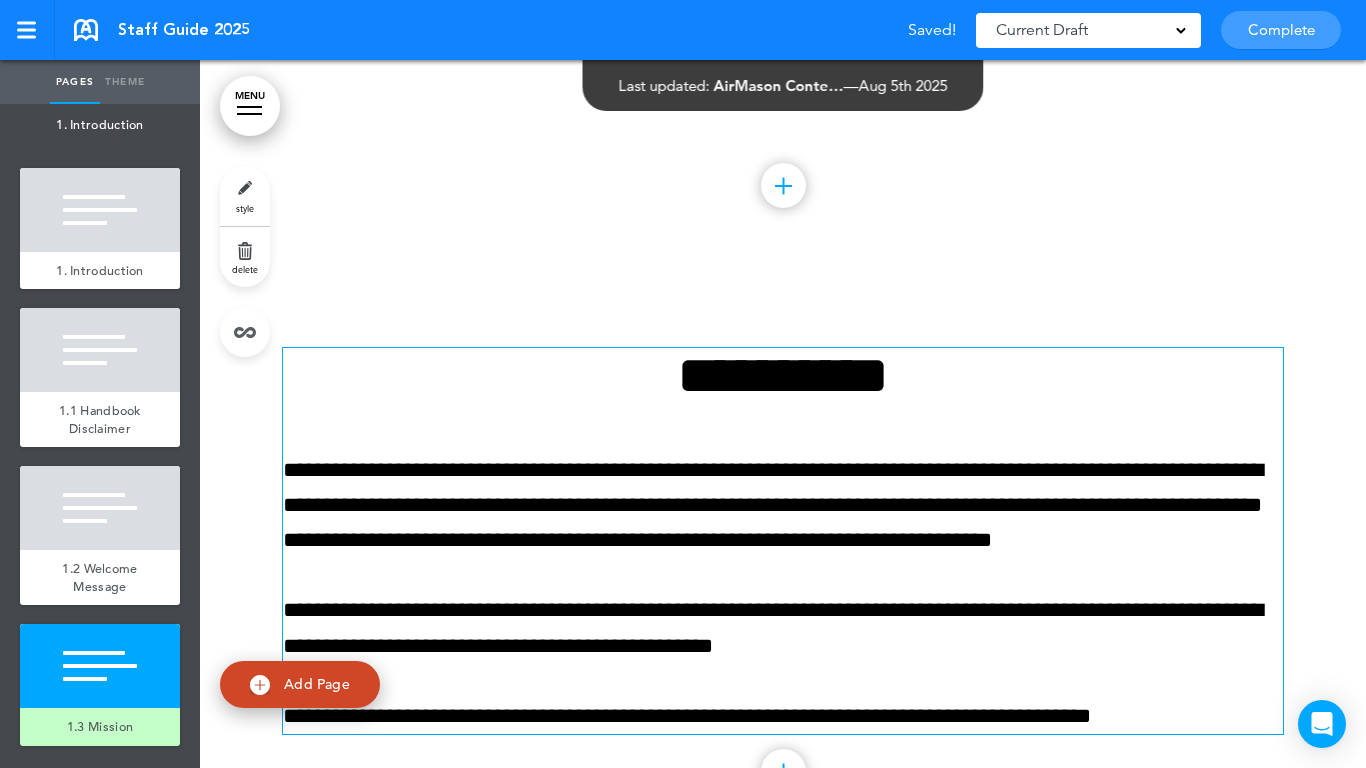 scroll, scrollTop: 1652, scrollLeft: 0, axis: vertical 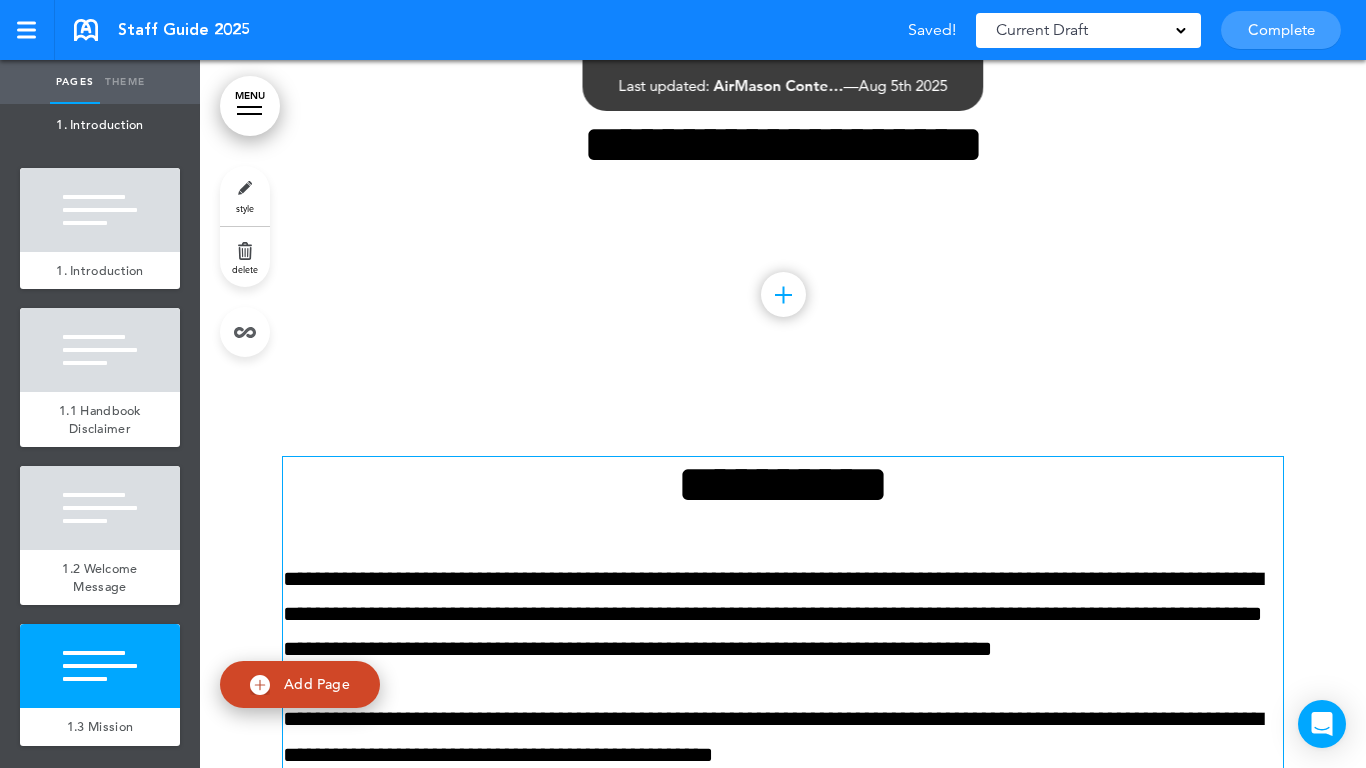 click on "**********" at bounding box center (783, 484) 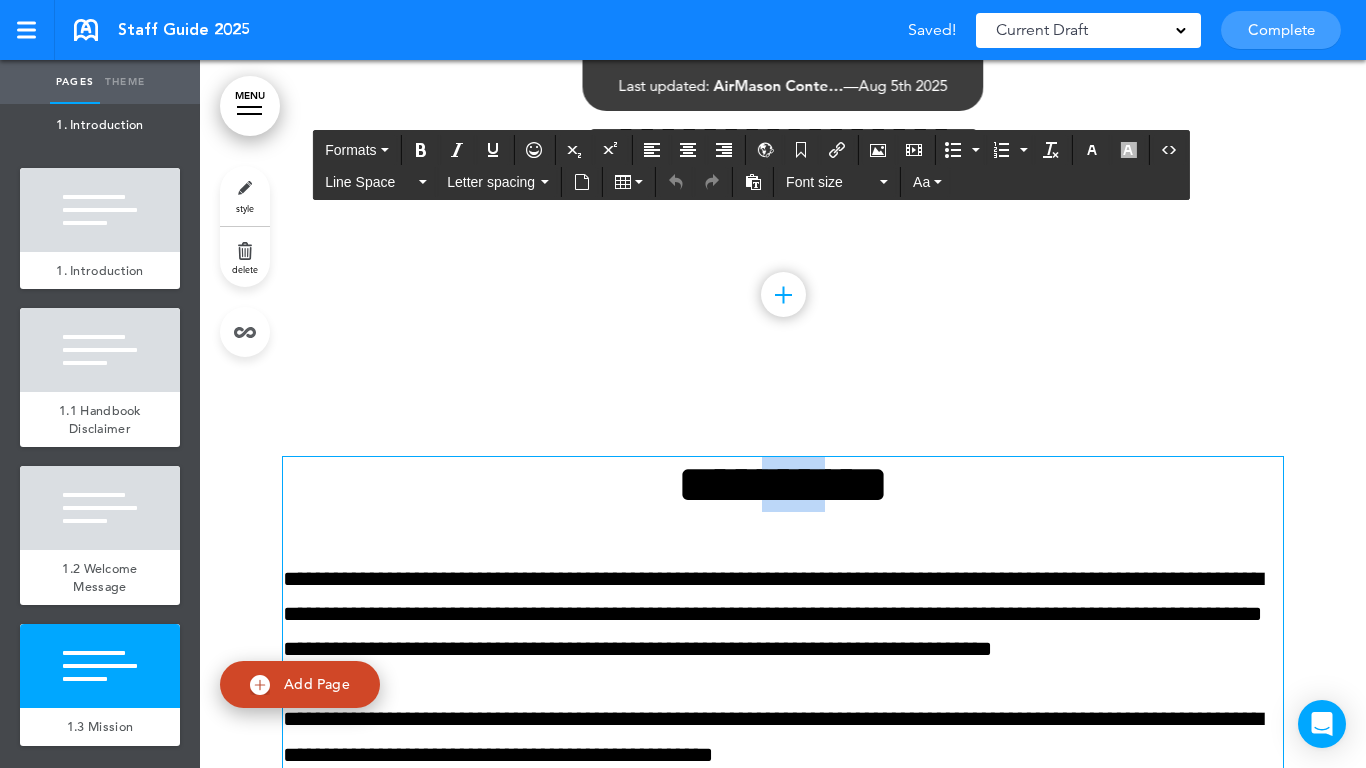 click on "**********" at bounding box center [783, 484] 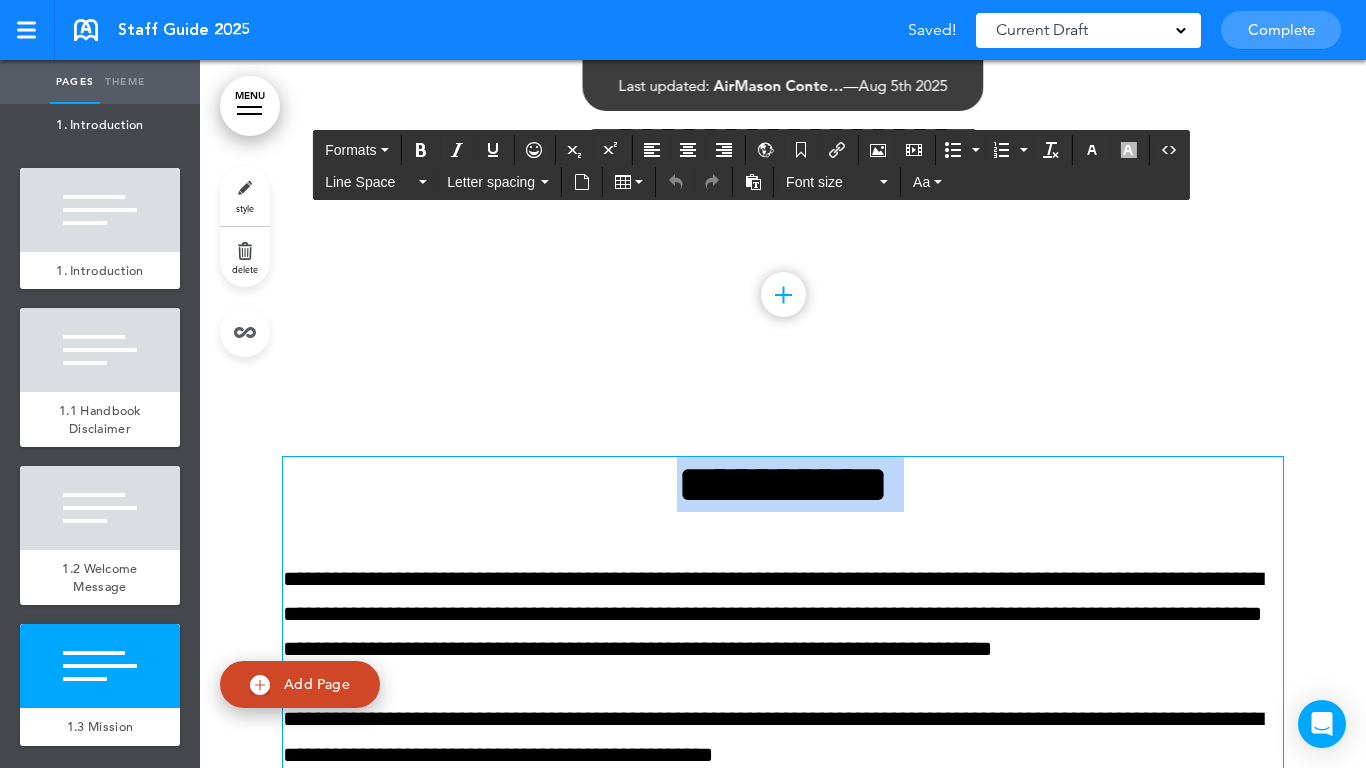 click on "**********" at bounding box center [783, 484] 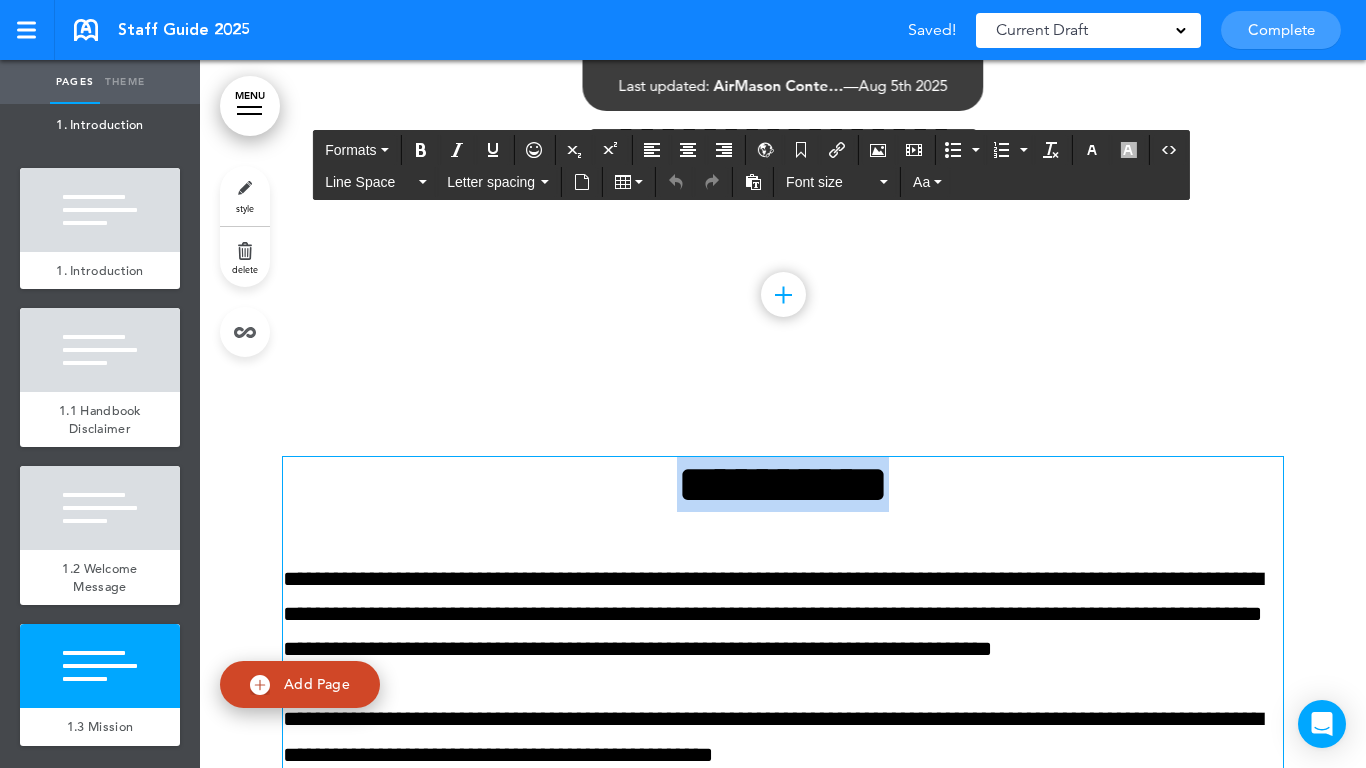 paste 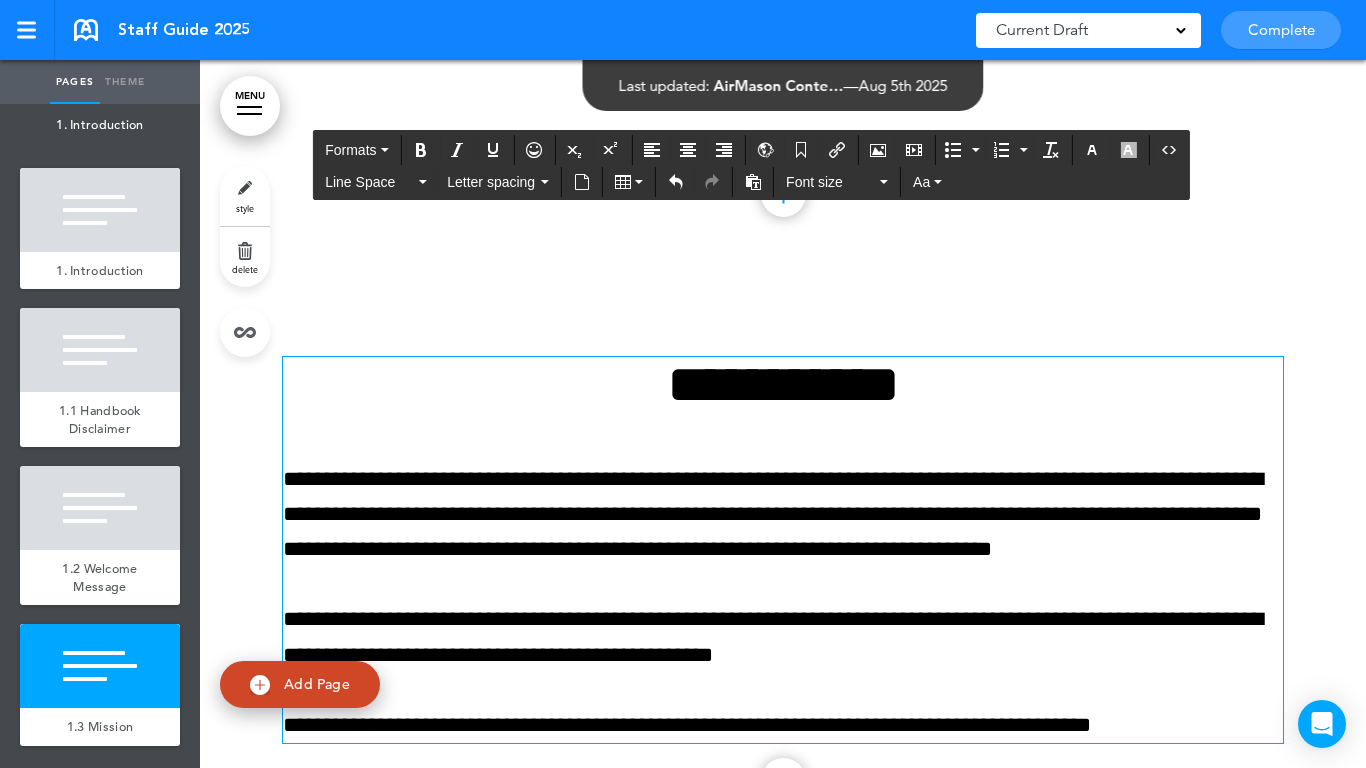 scroll, scrollTop: 1852, scrollLeft: 0, axis: vertical 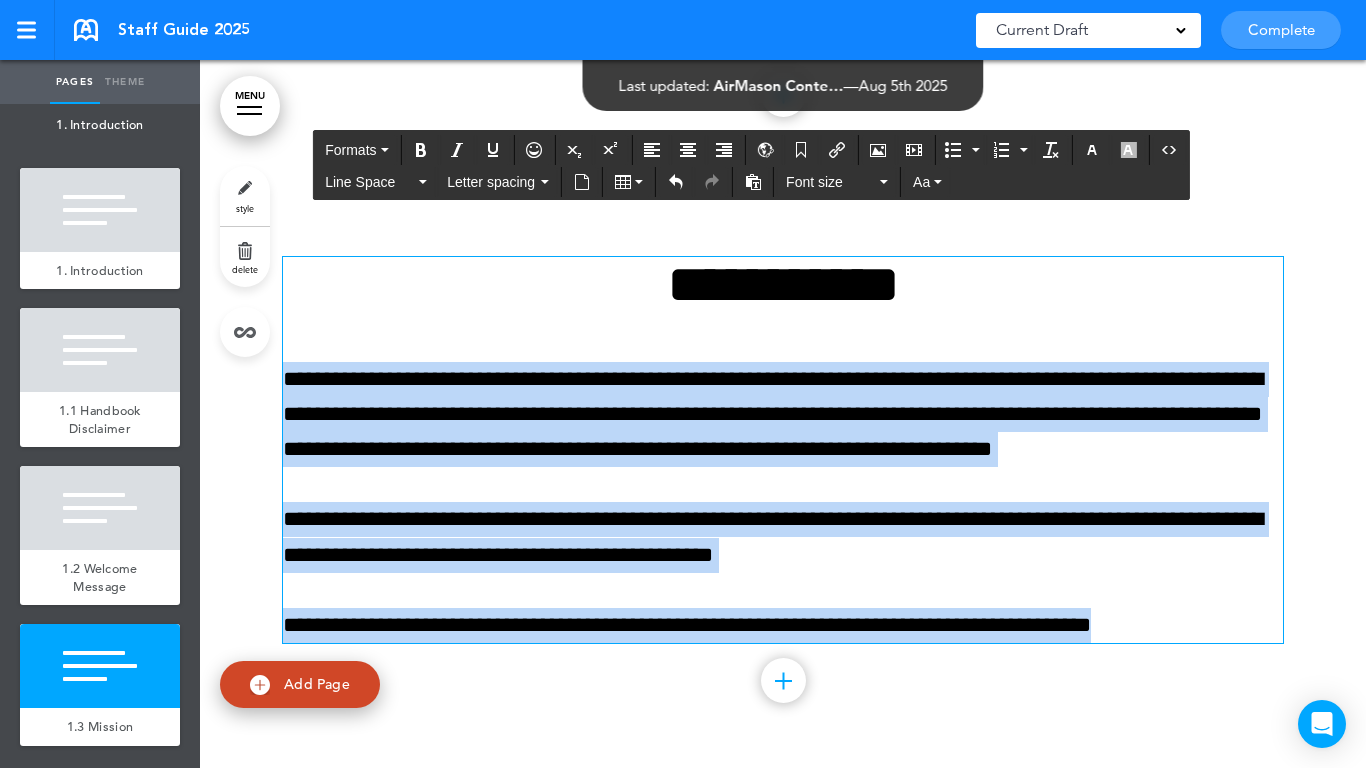 click on "Make this page common so it is available in other handbooks.
This handbook
Preview
Settings
Your Handbooks
Account
Manage Organization
My Account
Help
Logout
Staff Guide 2025
Saved!
Current Draft
CURRENT DRAFT
Complete
3 of 50 pages" at bounding box center (683, 384) 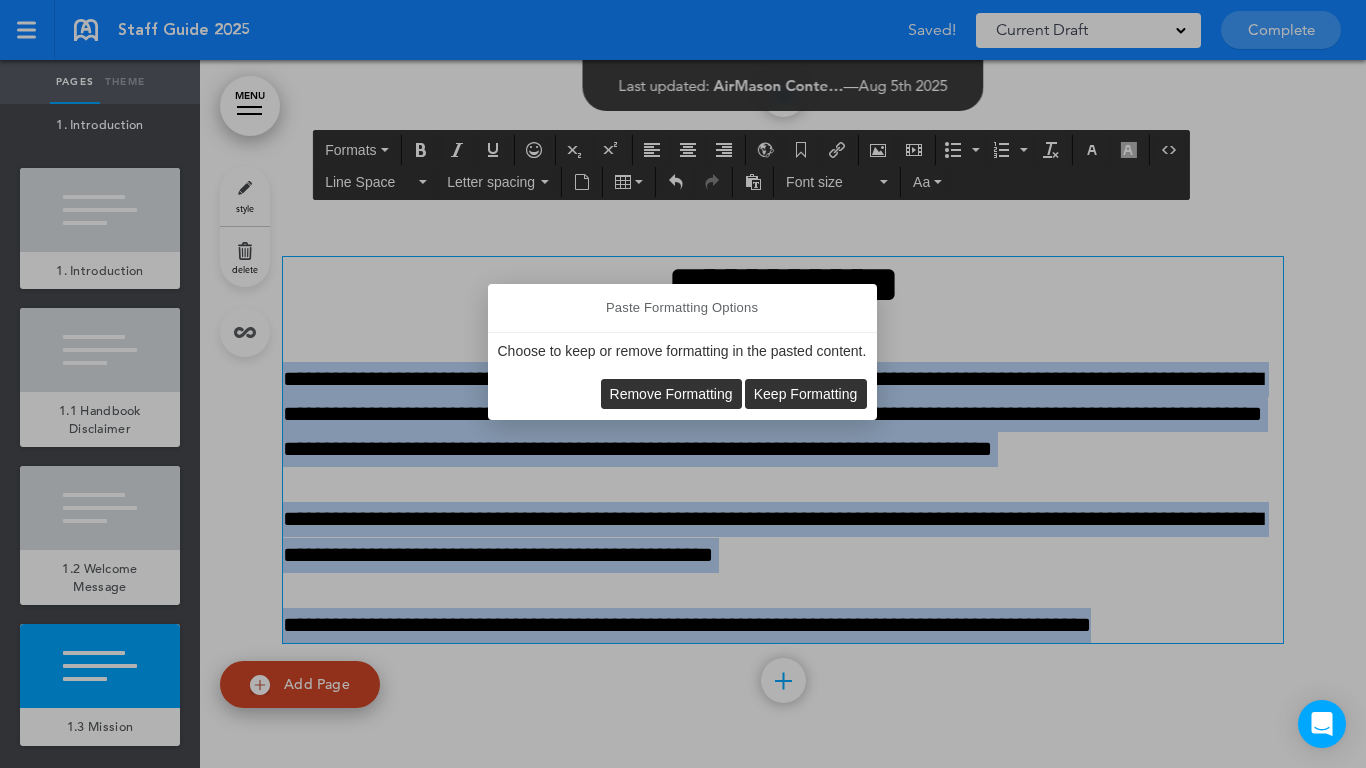 click on "Remove Formatting" at bounding box center [671, 394] 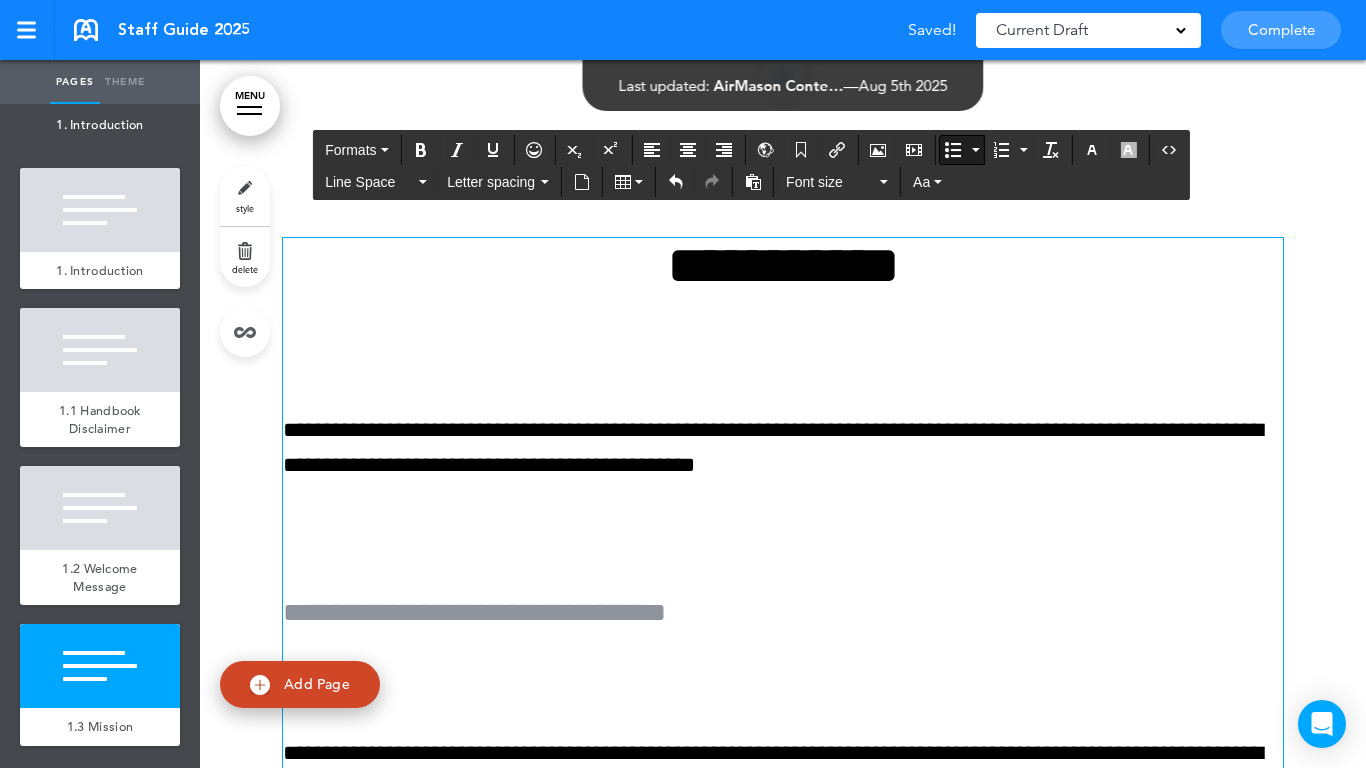 scroll, scrollTop: 1906, scrollLeft: 0, axis: vertical 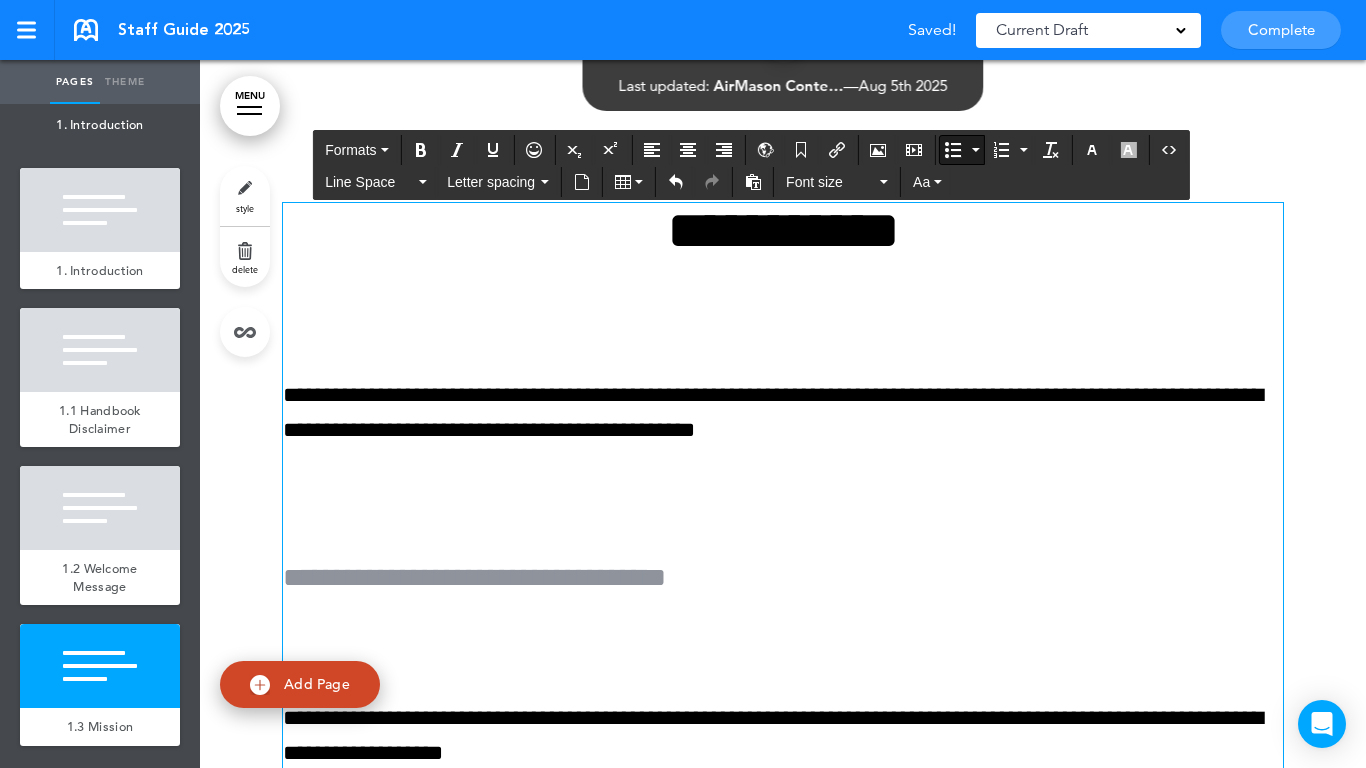 click at bounding box center [783, 500] 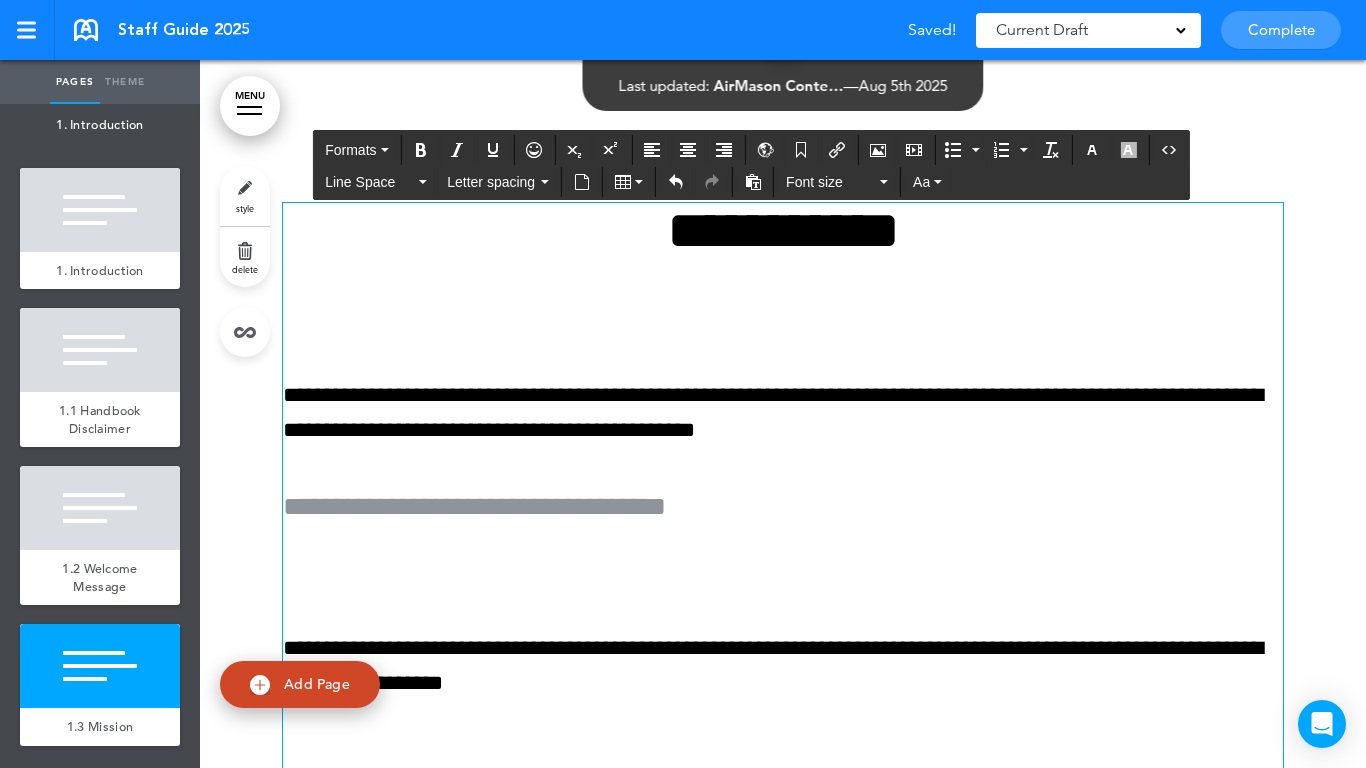 click on "**********" at bounding box center (783, 880) 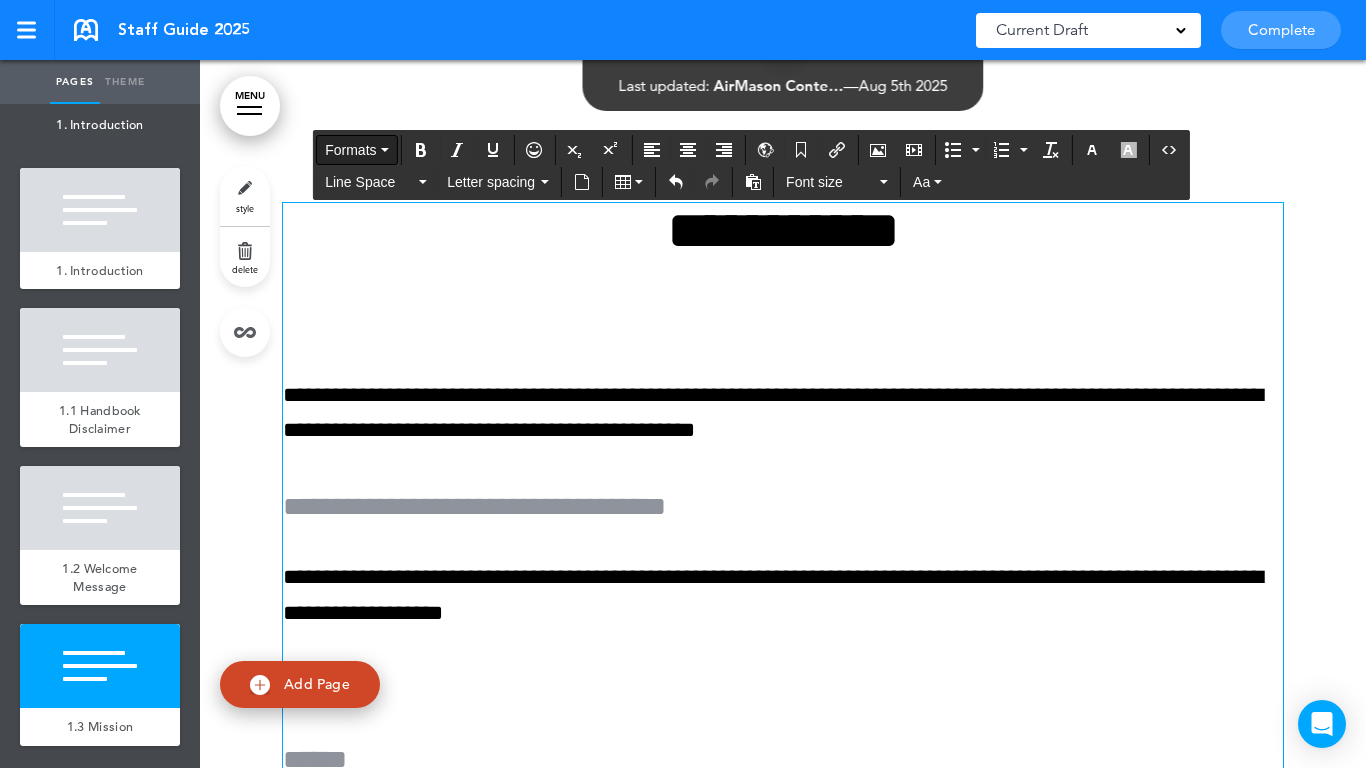 click on "Formats" at bounding box center (356, 150) 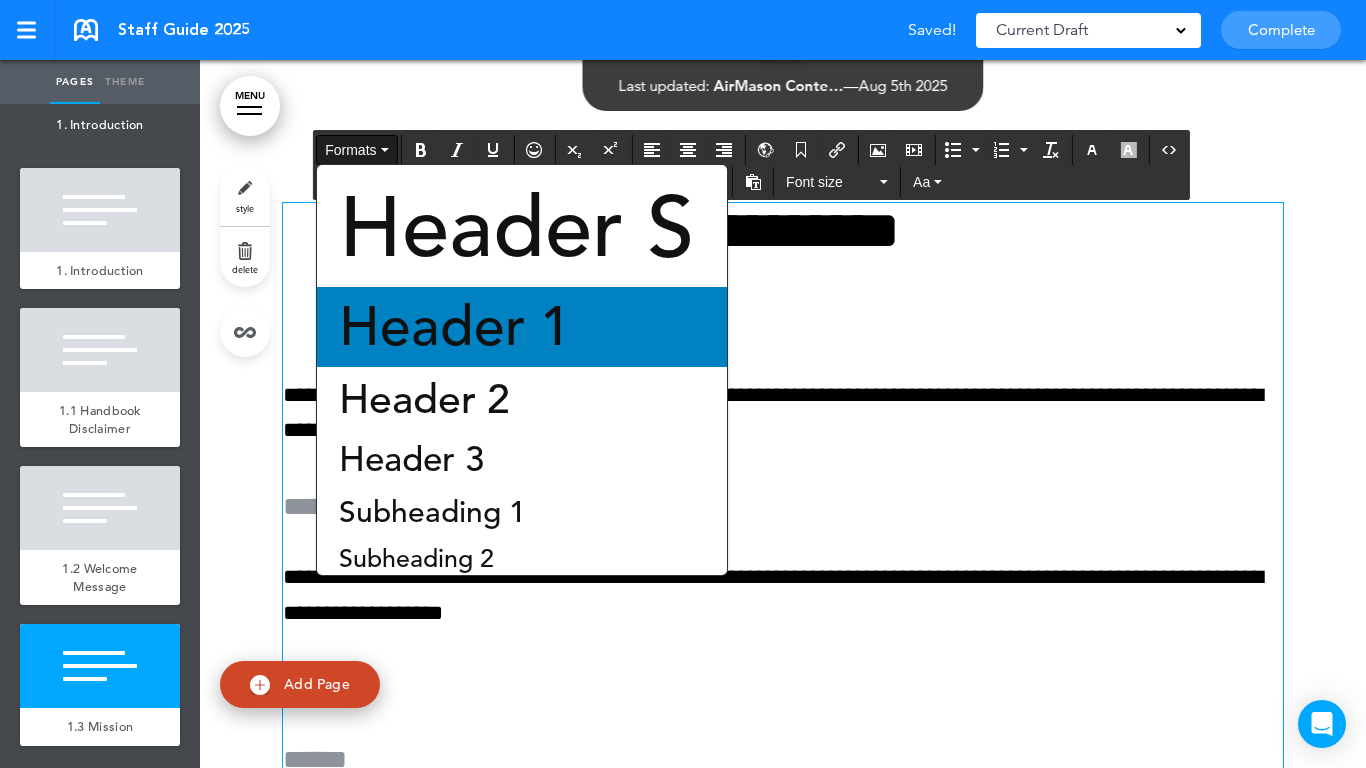 click on "Header 1" at bounding box center (455, 327) 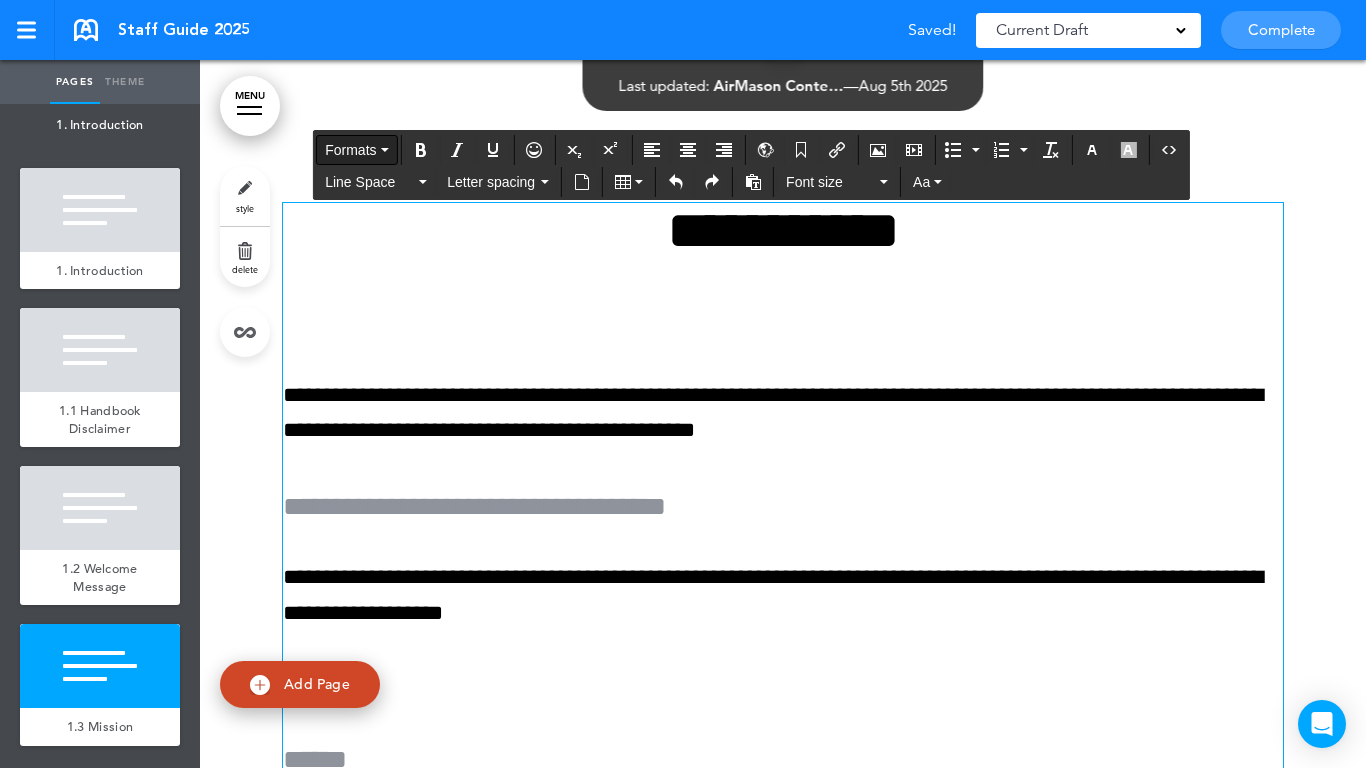 click on "Formats" at bounding box center [350, 150] 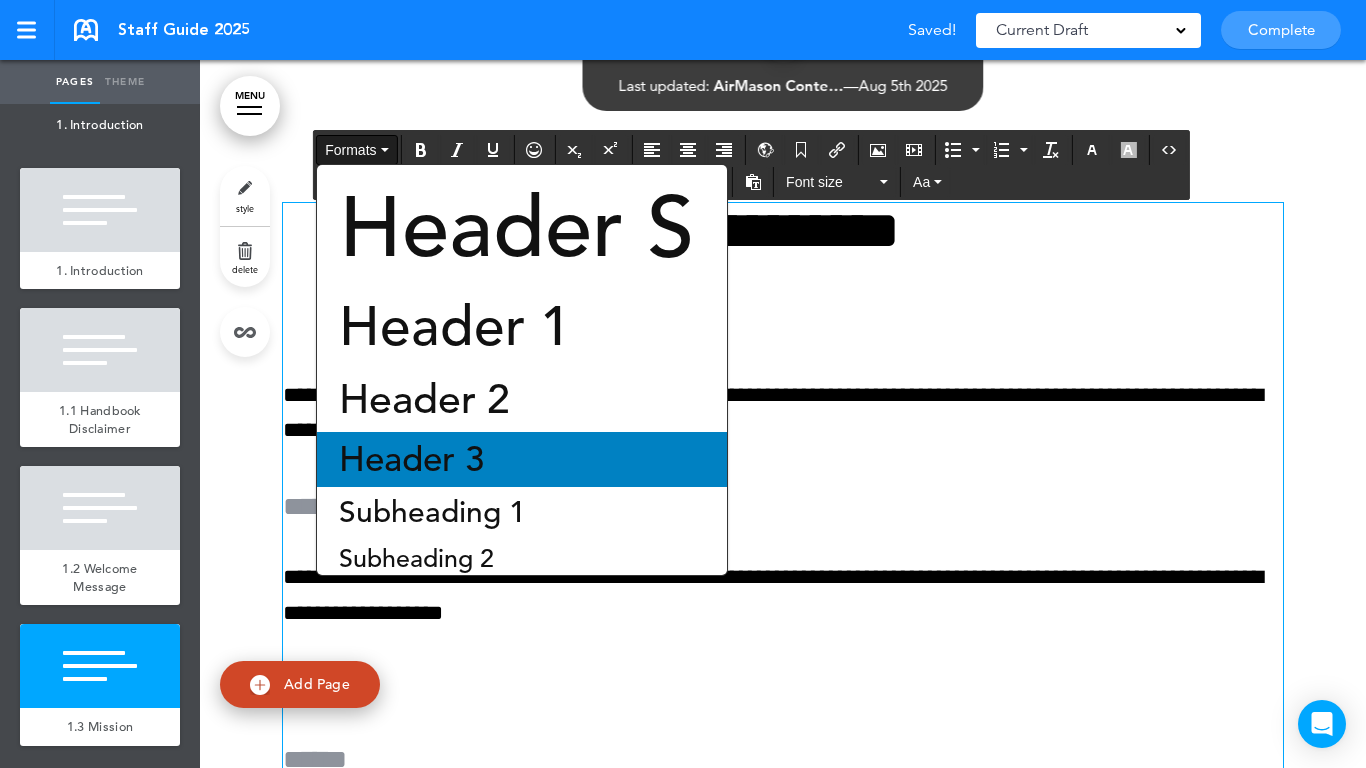 click on "Header 3" at bounding box center [411, 459] 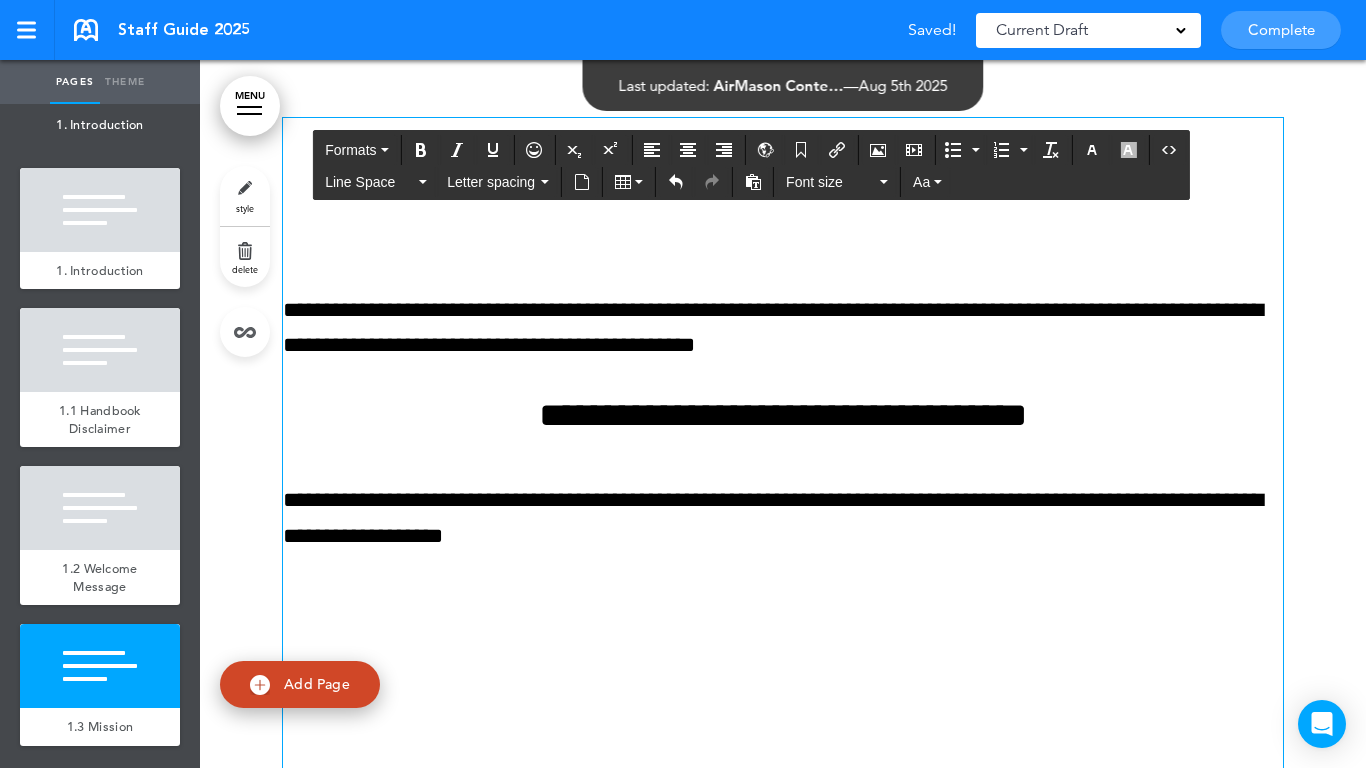 scroll, scrollTop: 2206, scrollLeft: 0, axis: vertical 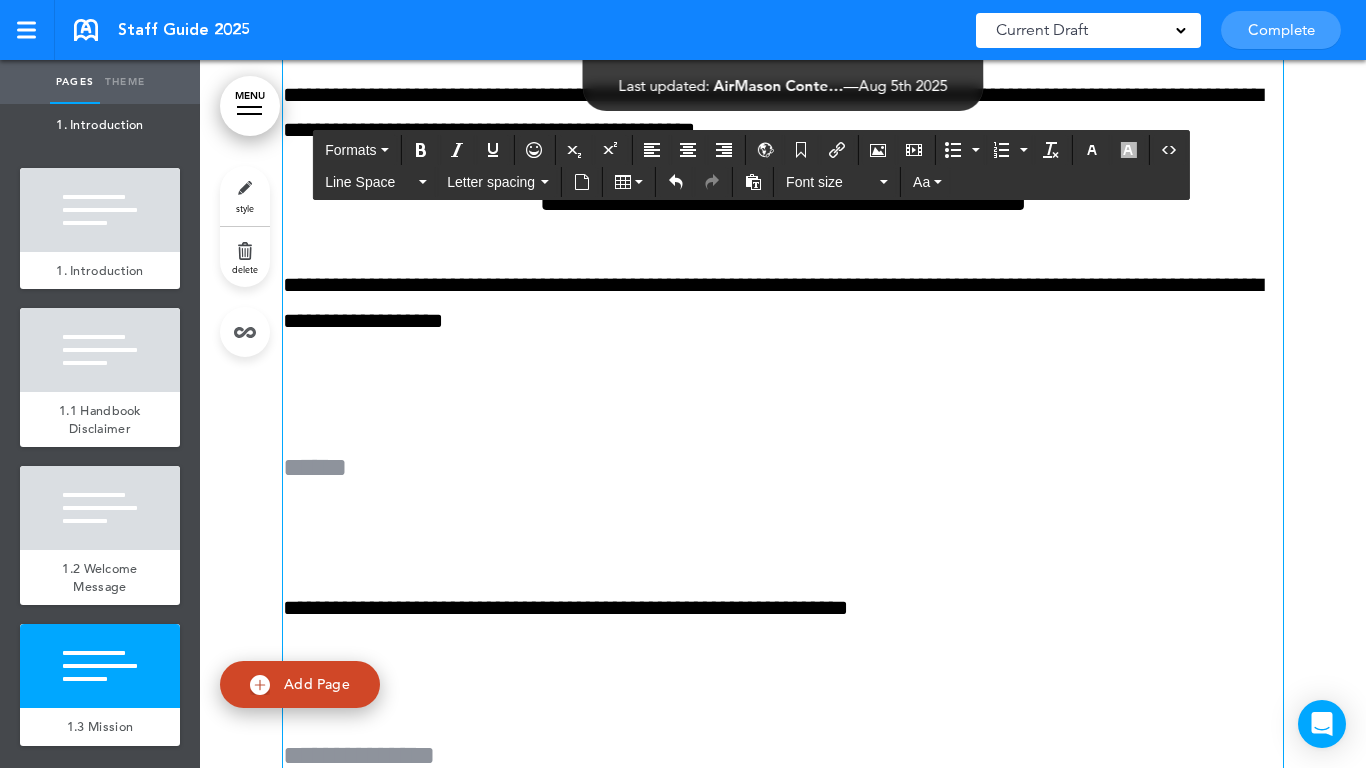 click on "**********" at bounding box center (783, 549) 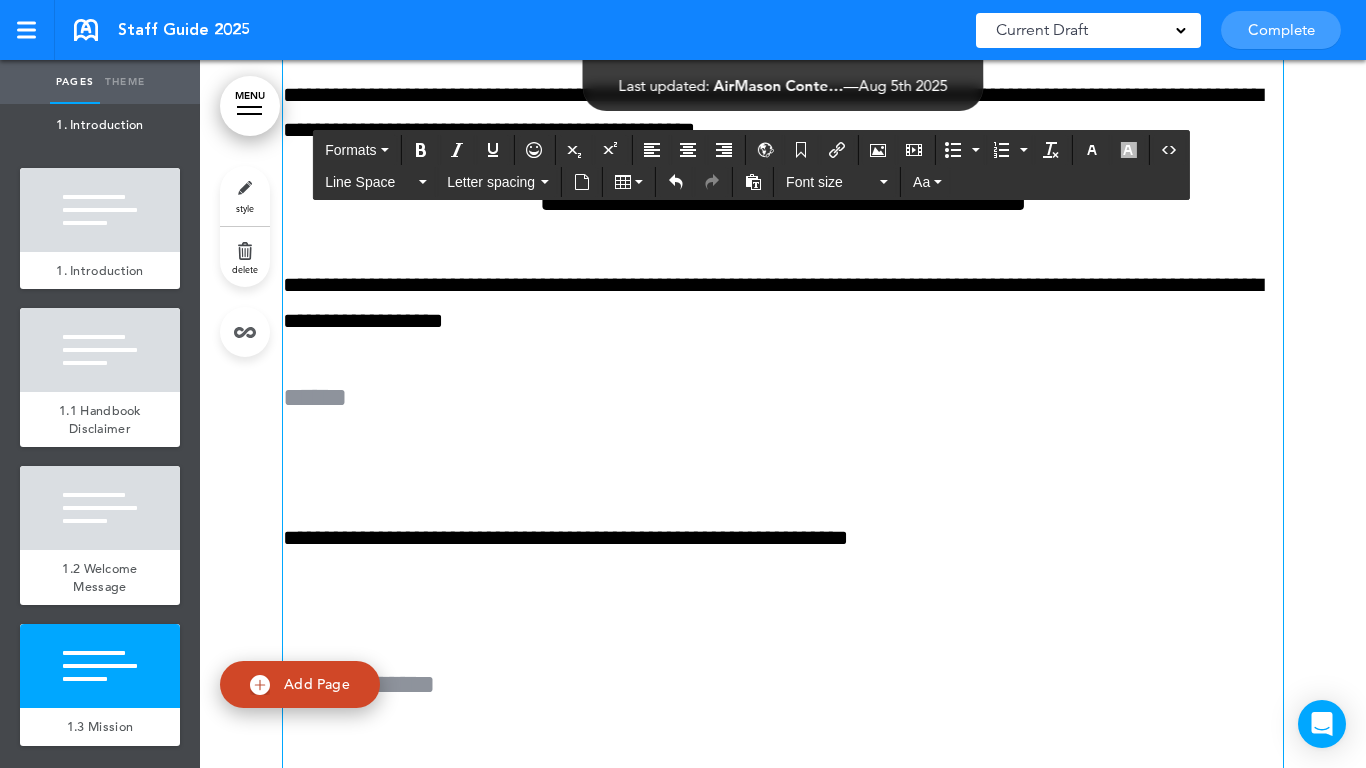 click on "**********" at bounding box center (783, 514) 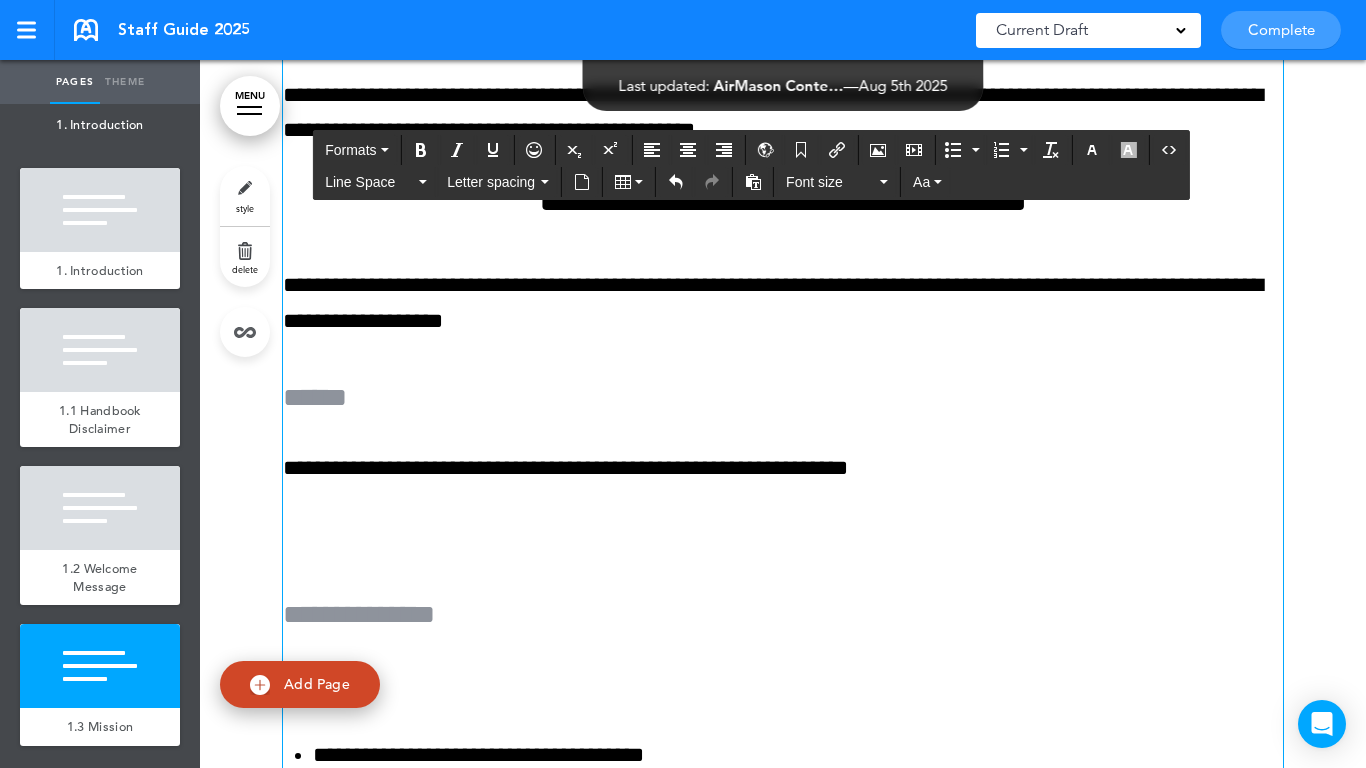 click on "Formats" at bounding box center (350, 150) 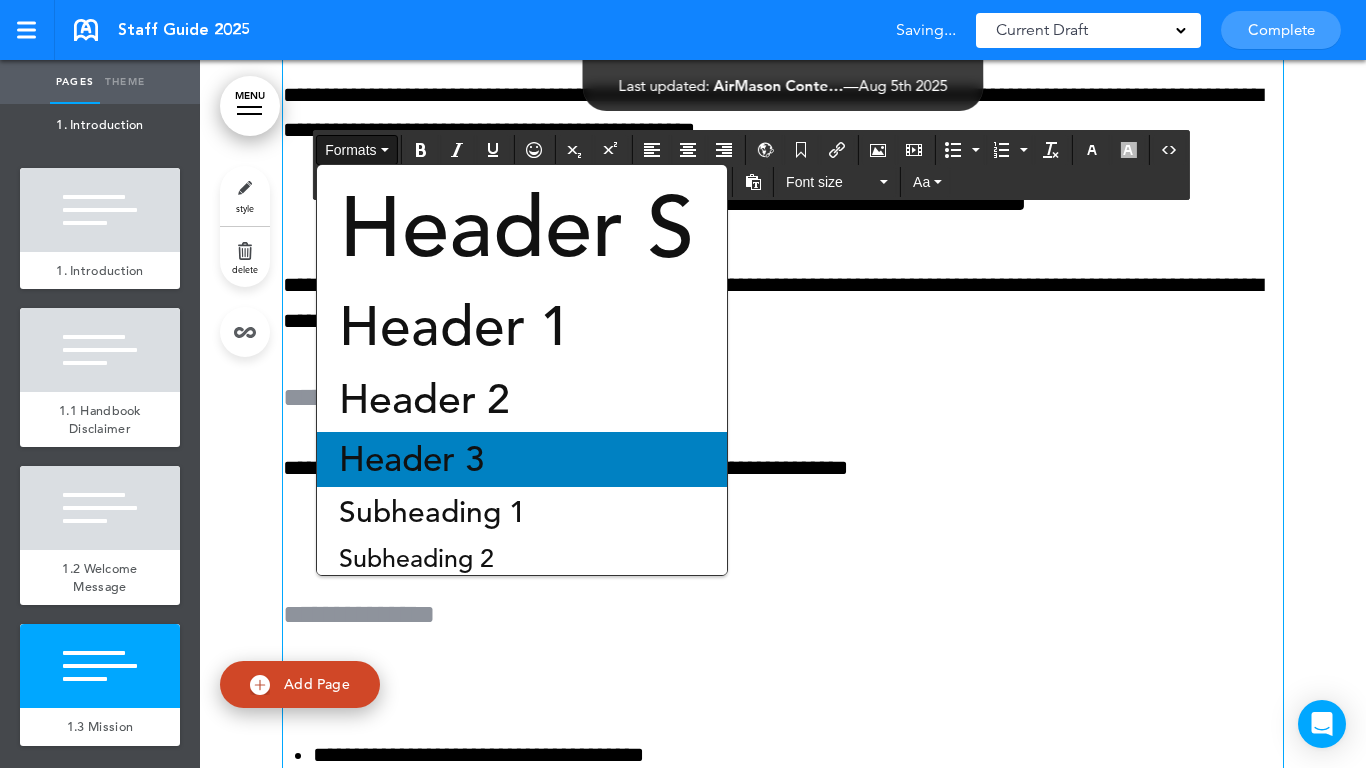 click on "Header 3" at bounding box center (411, 459) 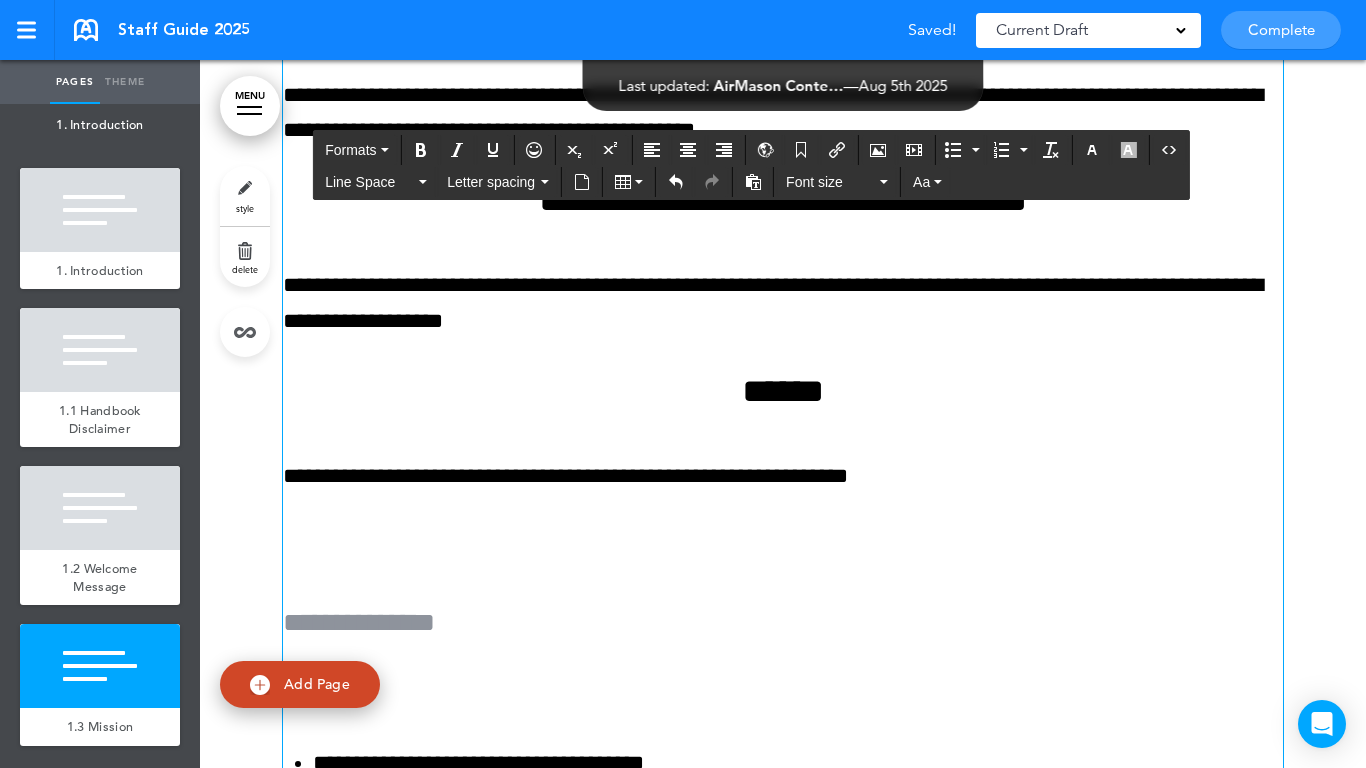 click at bounding box center (783, 546) 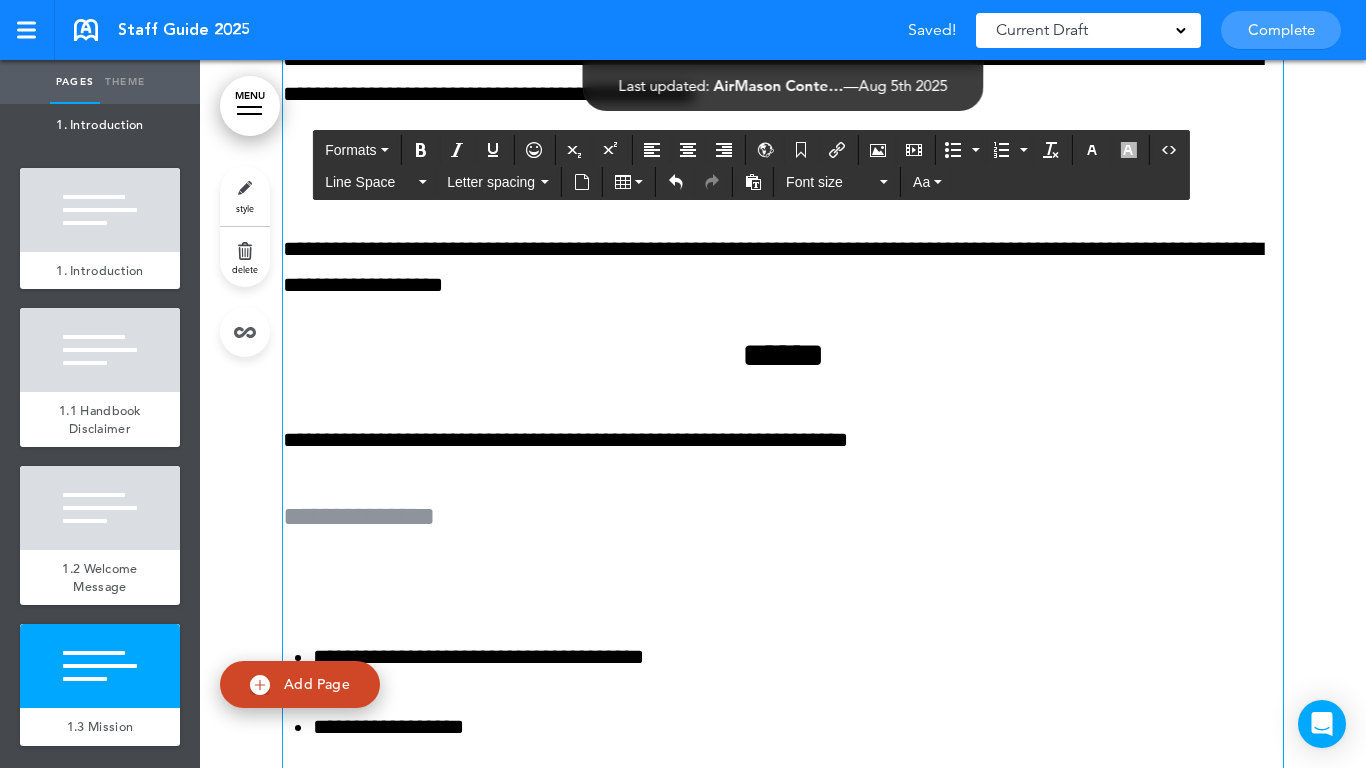 scroll, scrollTop: 2306, scrollLeft: 0, axis: vertical 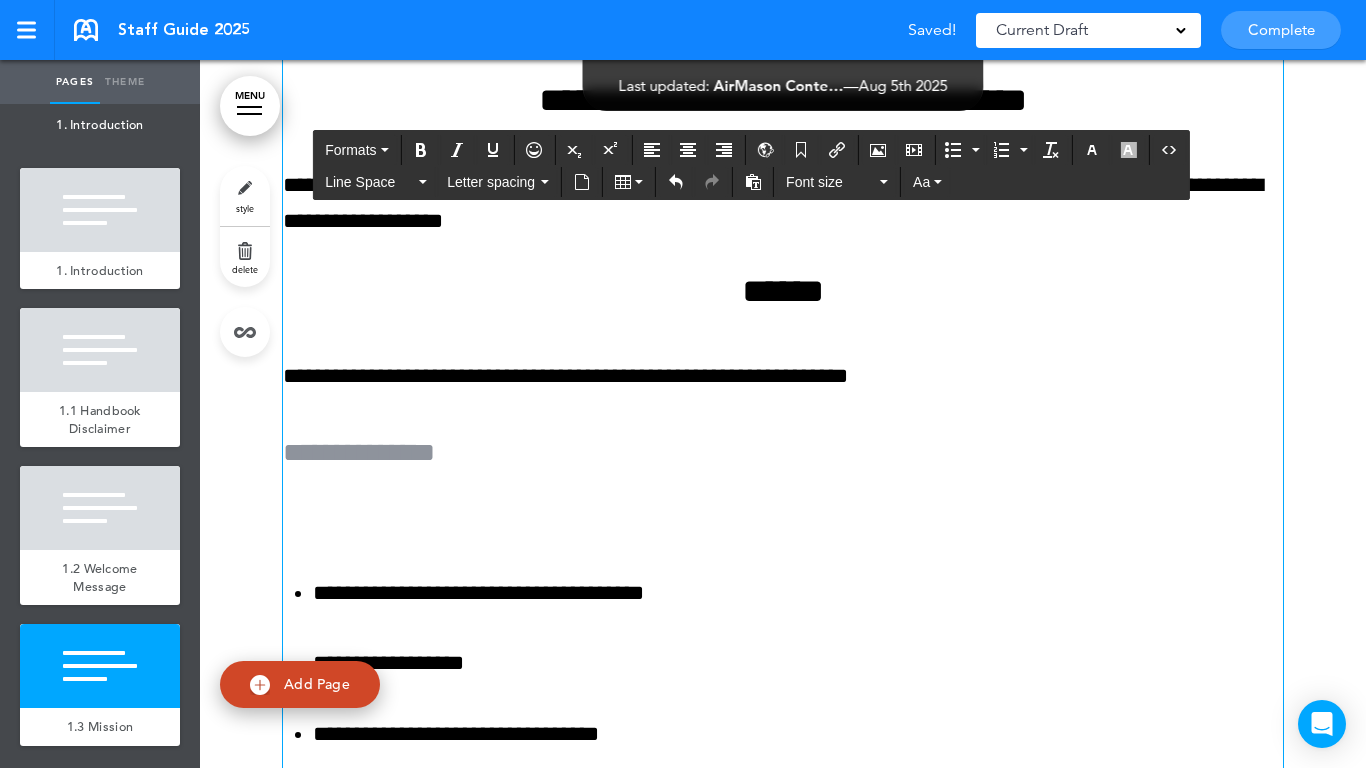 click on "**********" at bounding box center [783, 347] 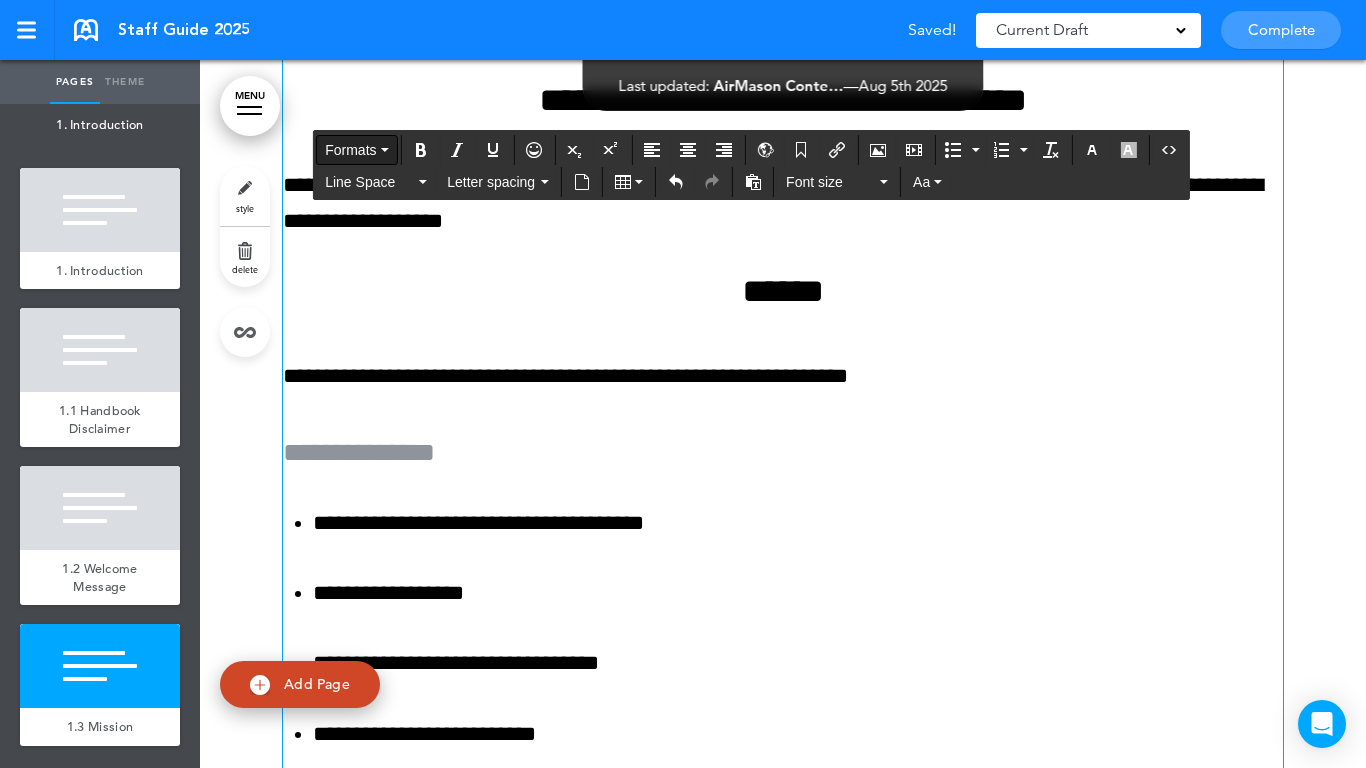 click on "Formats" at bounding box center (350, 150) 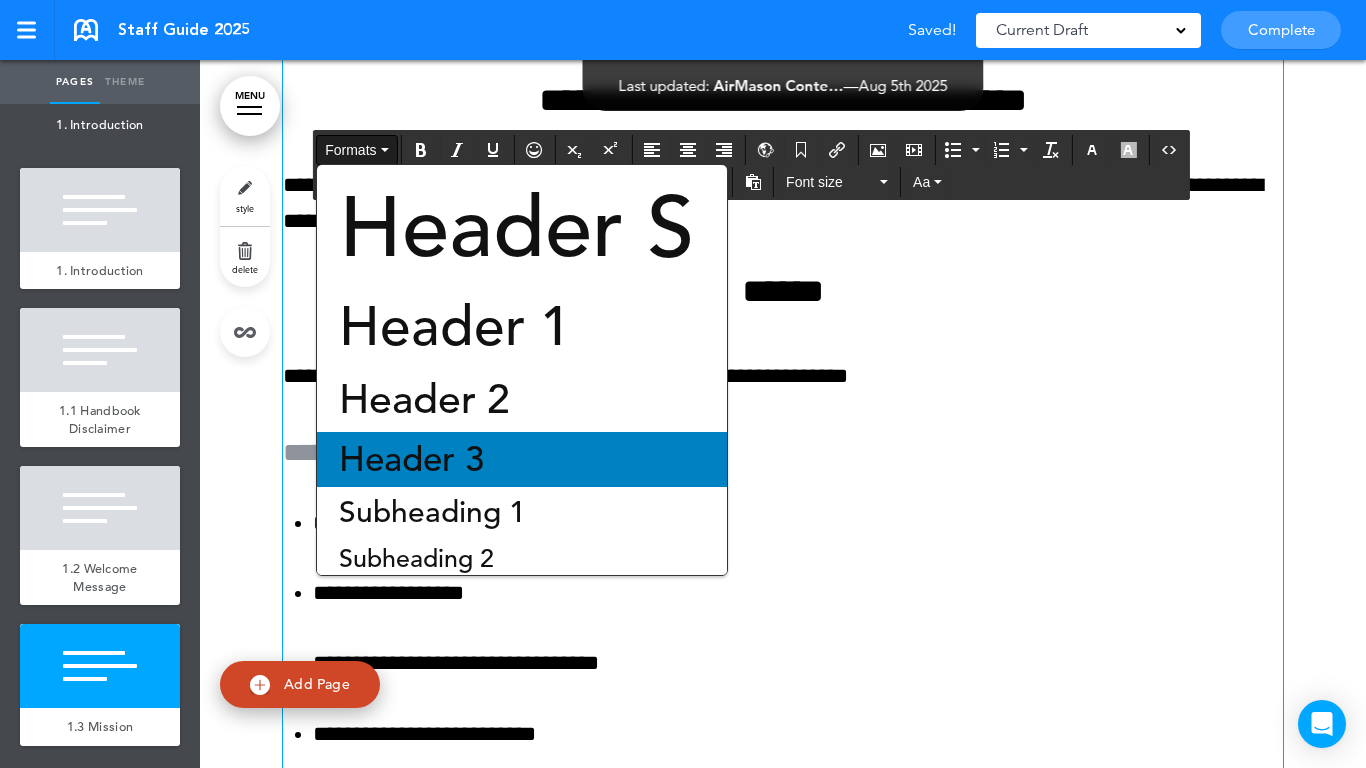 click on "Header 3" at bounding box center [411, 459] 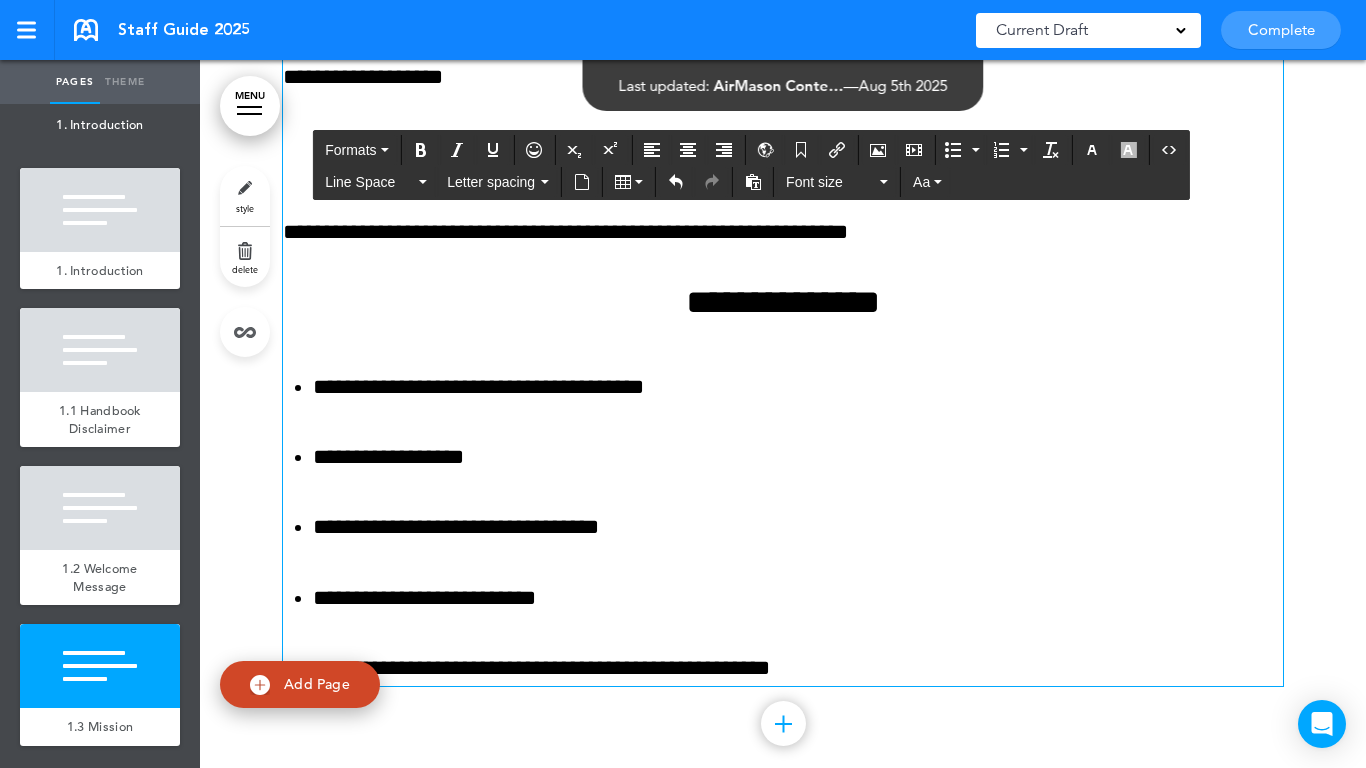 scroll, scrollTop: 2493, scrollLeft: 0, axis: vertical 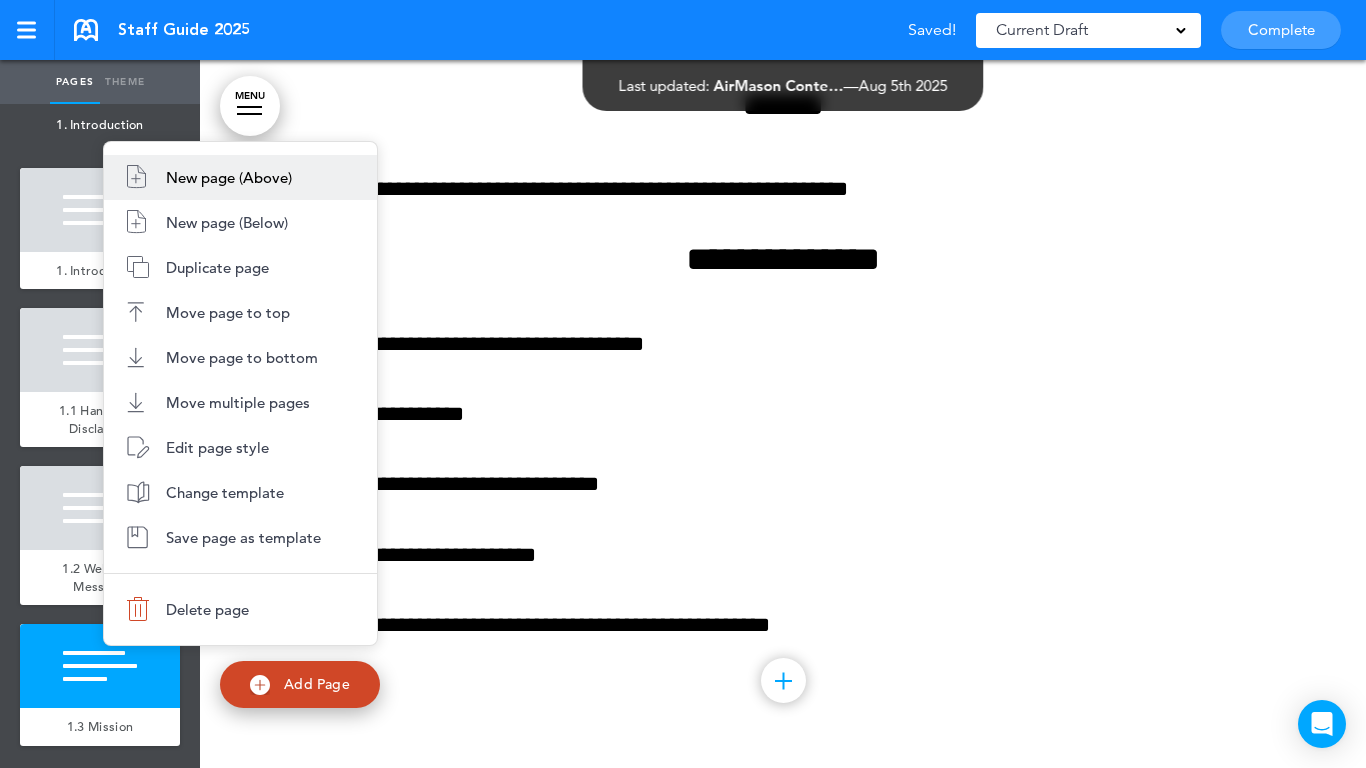 click on "New page (Below)" at bounding box center [227, 222] 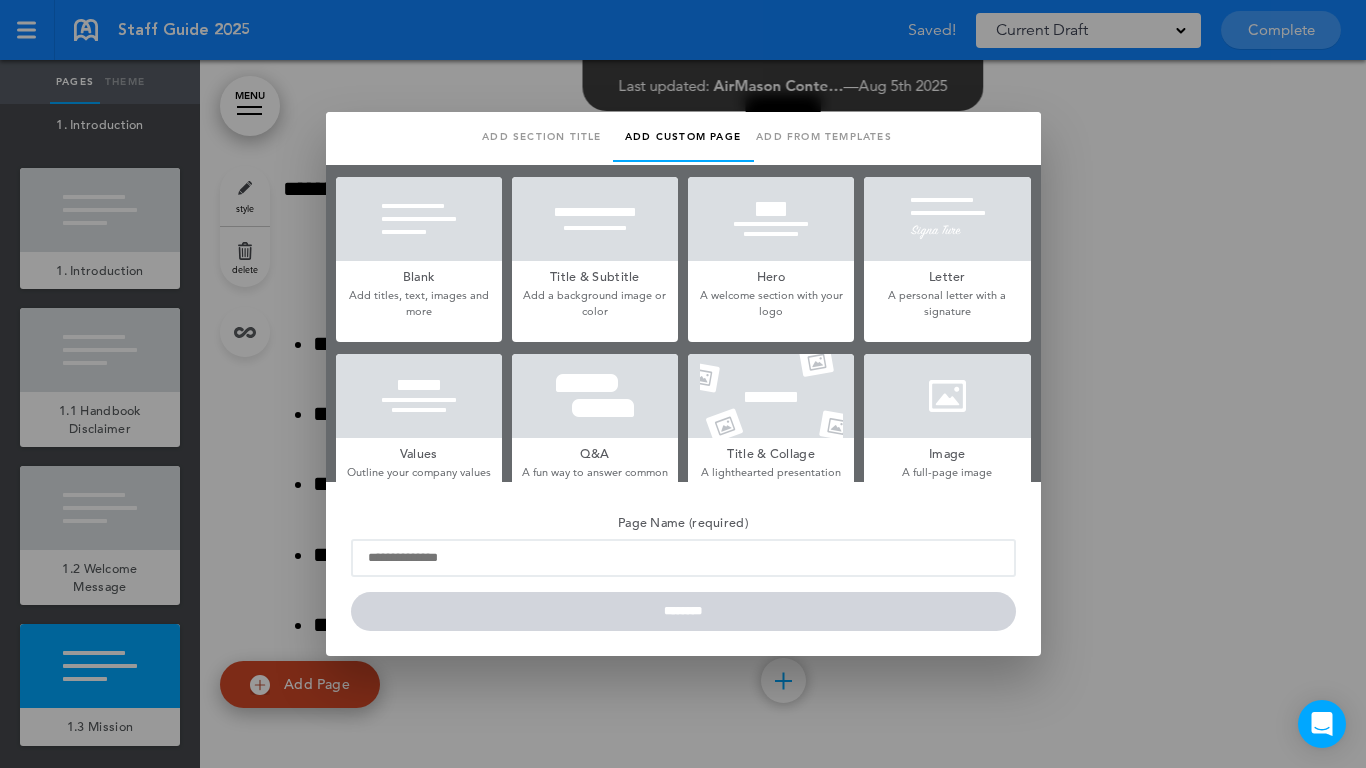 click at bounding box center [419, 219] 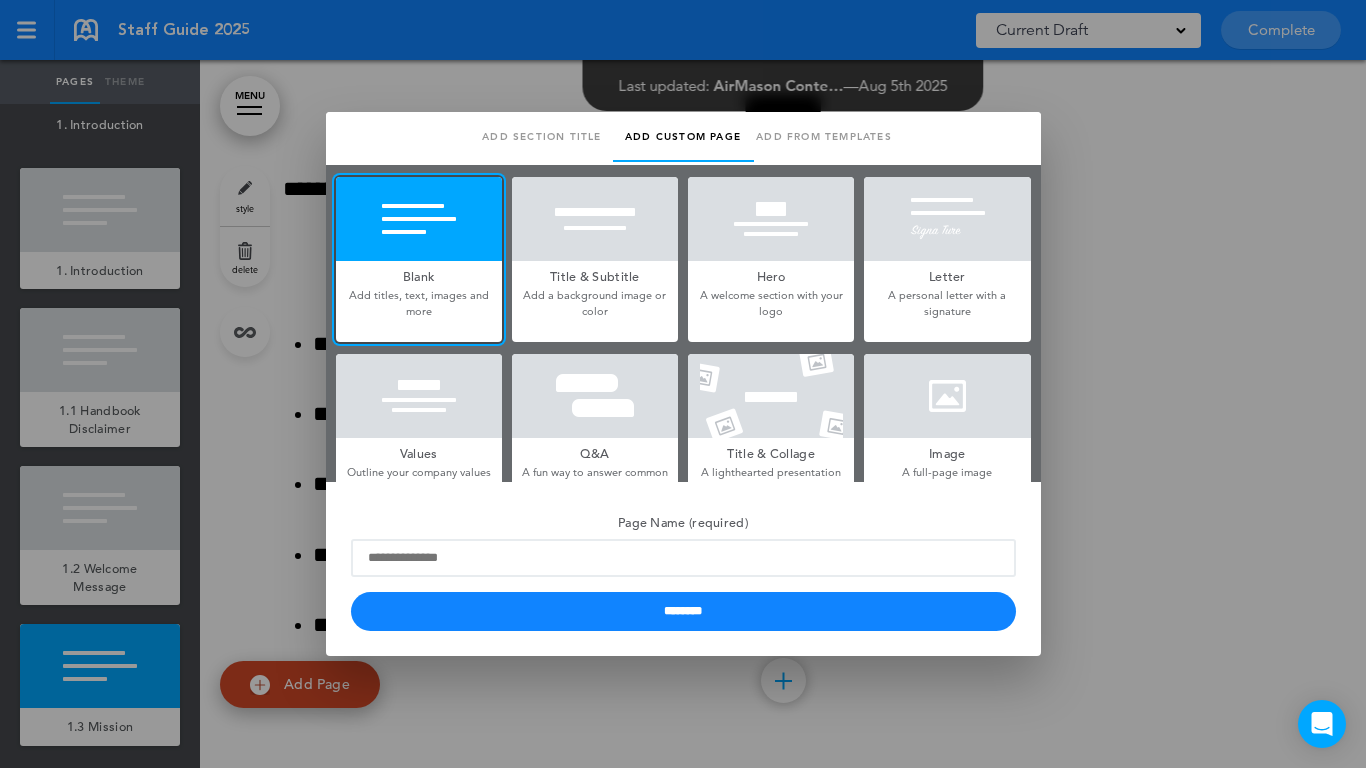 drag, startPoint x: 437, startPoint y: 222, endPoint x: 447, endPoint y: 292, distance: 70.71068 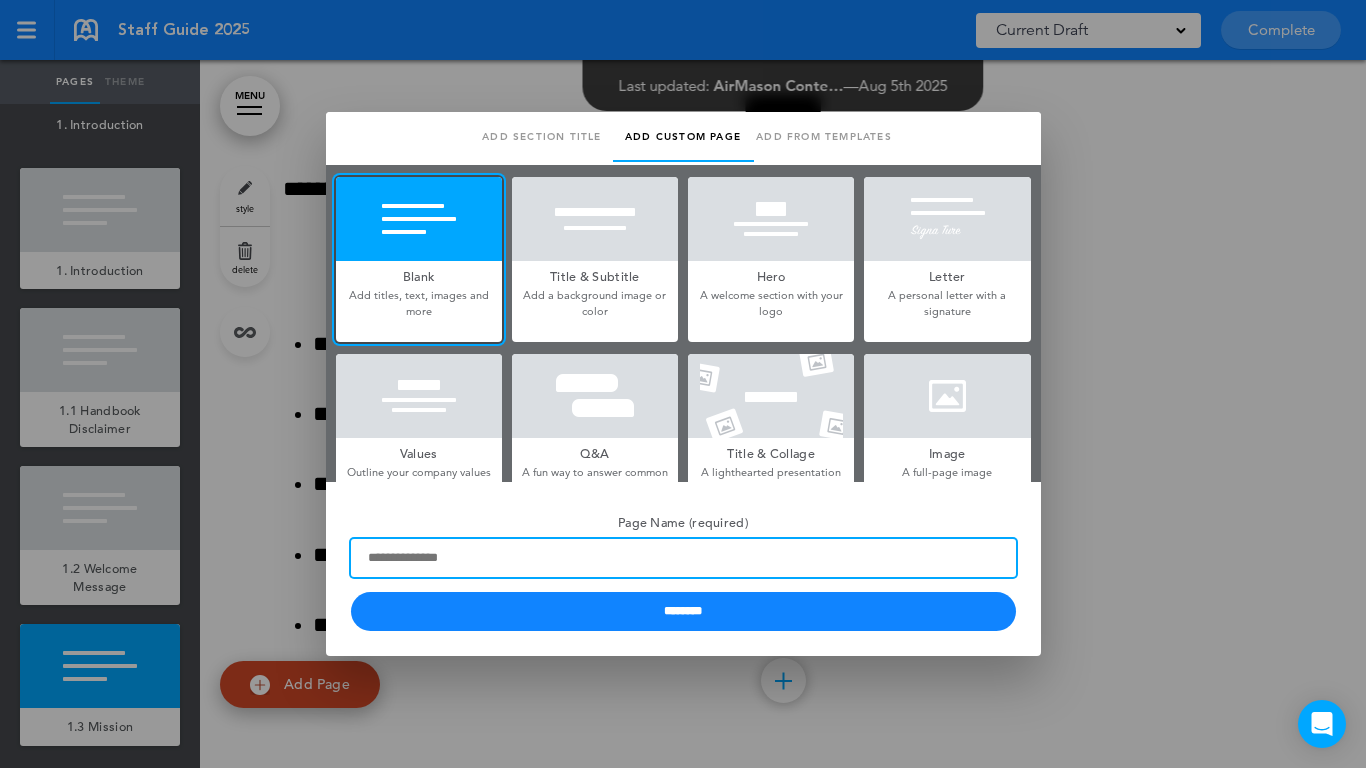 paste on "**********" 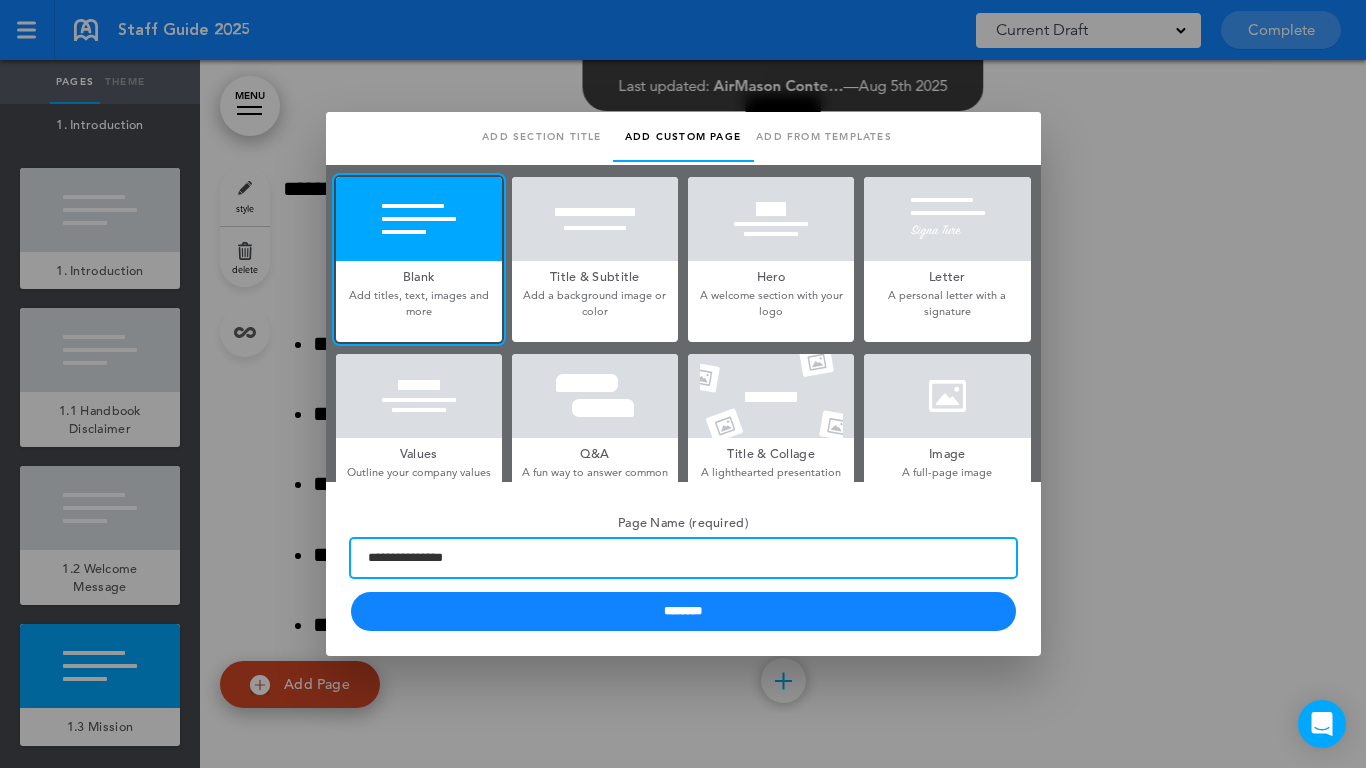 click on "**********" at bounding box center (683, 558) 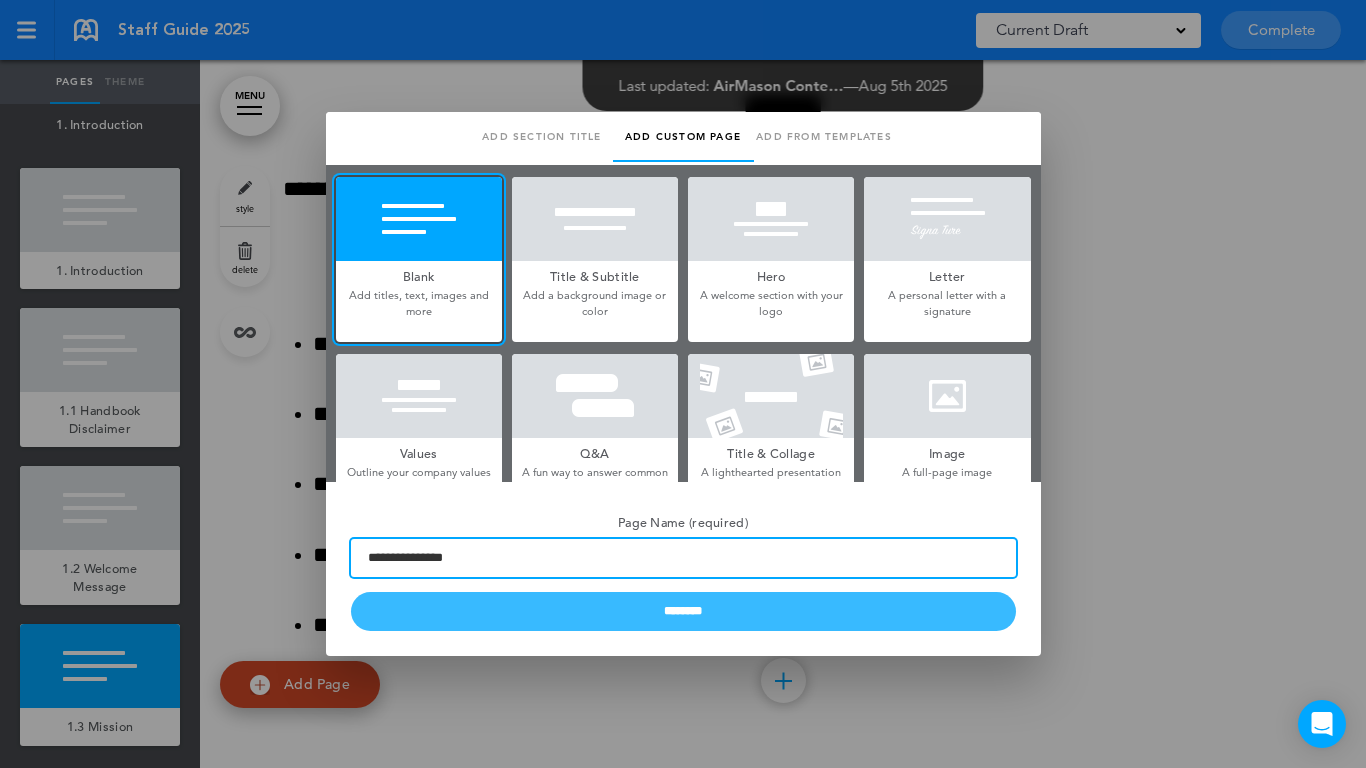 type on "**********" 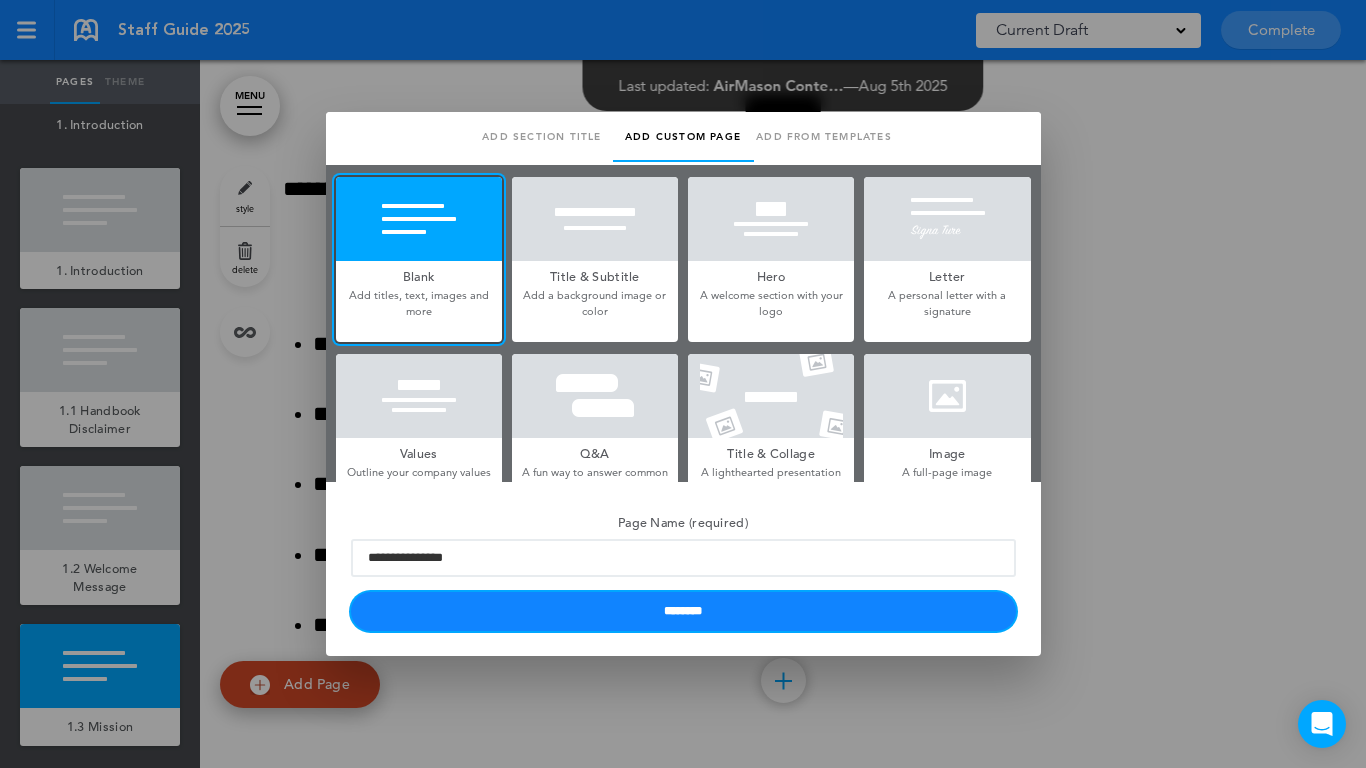 click on "********" at bounding box center [683, 611] 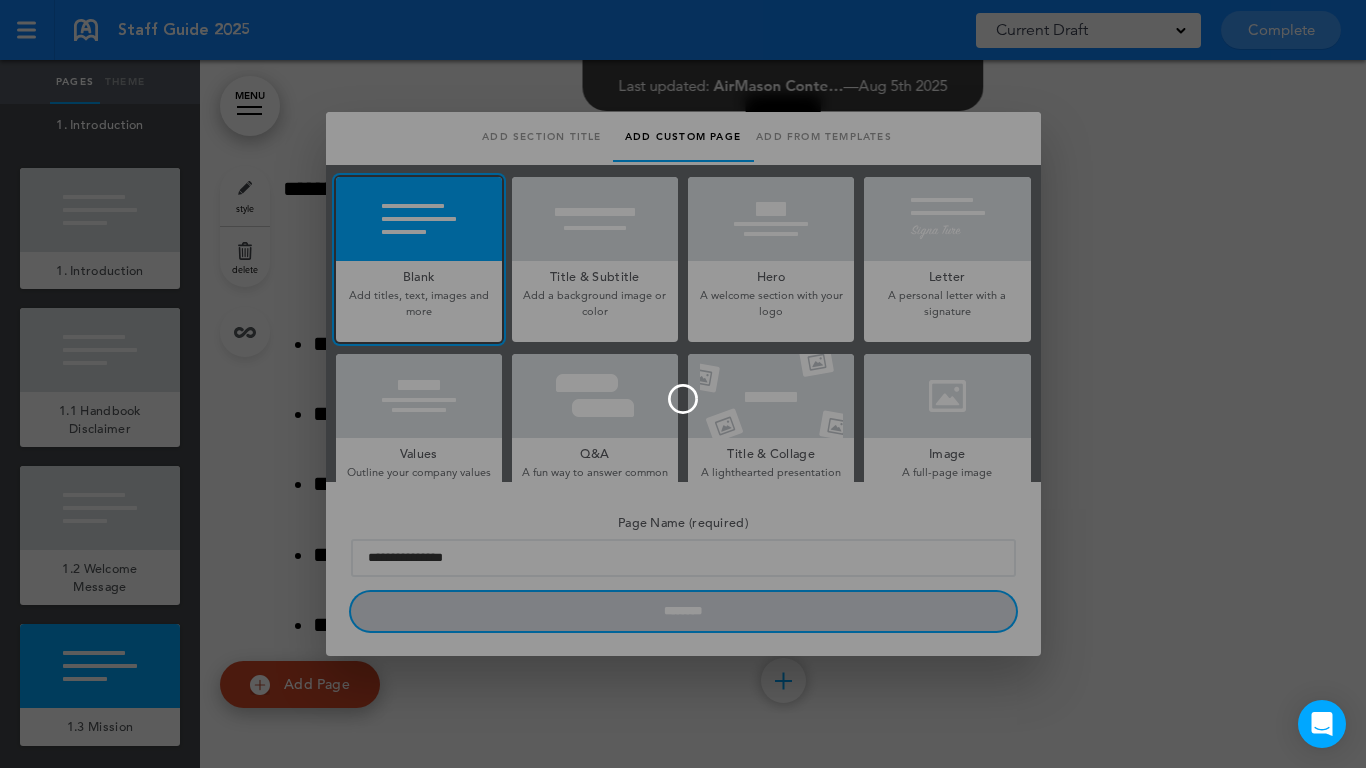 type 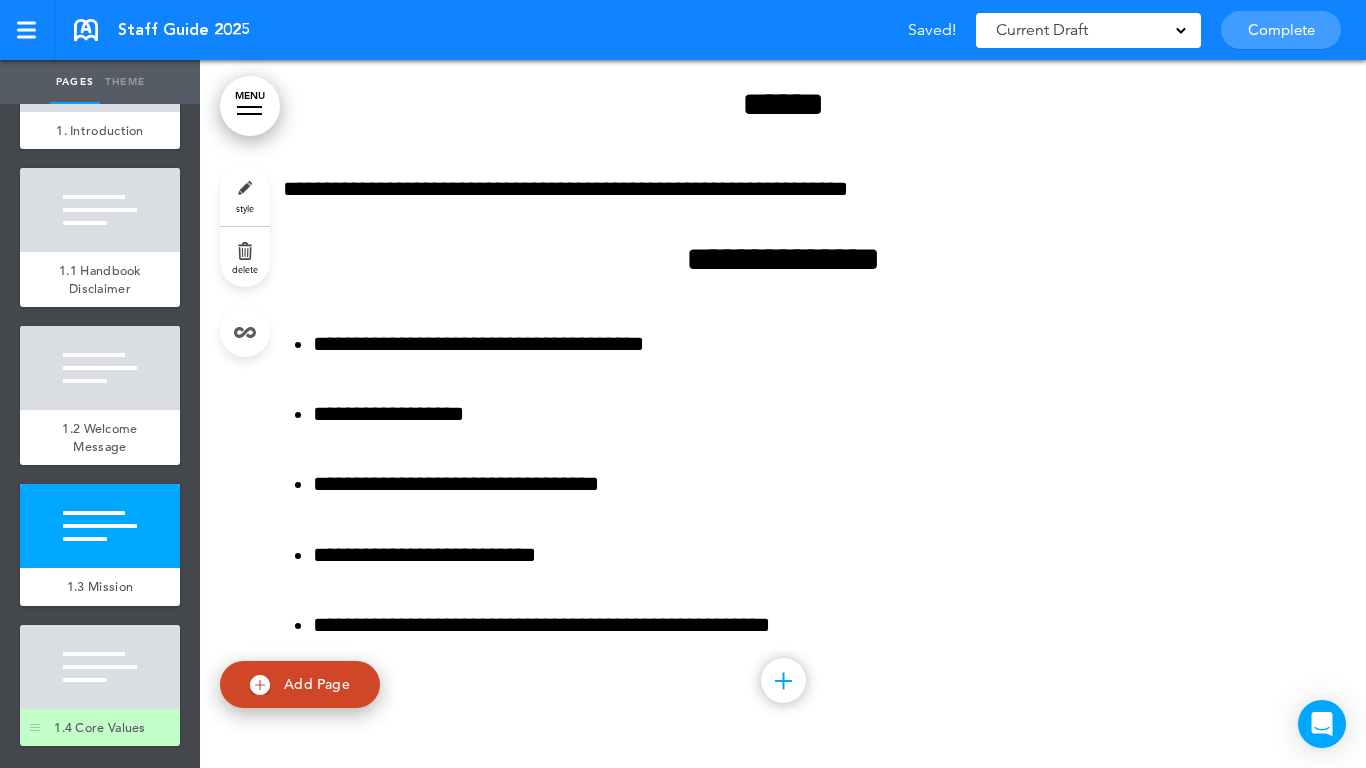 scroll, scrollTop: 400, scrollLeft: 0, axis: vertical 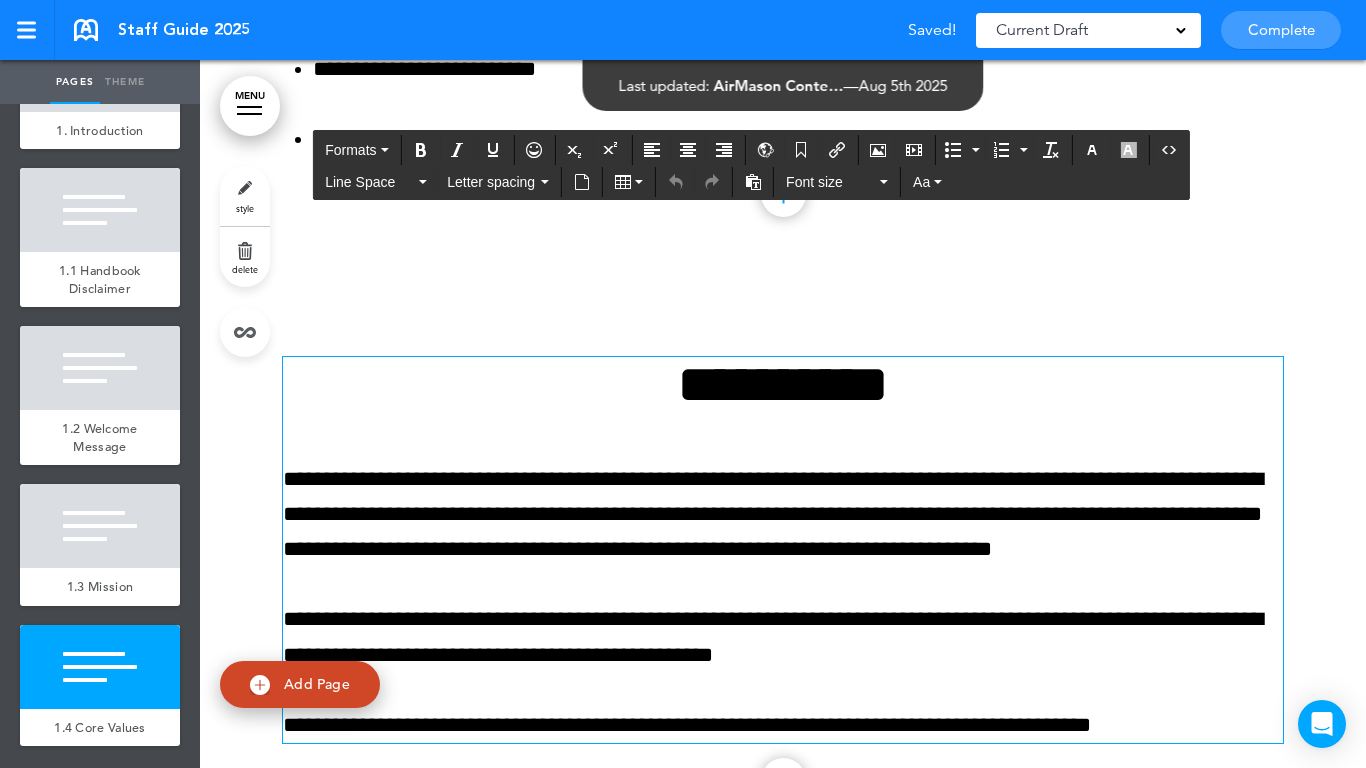 click on "**********" at bounding box center (783, 384) 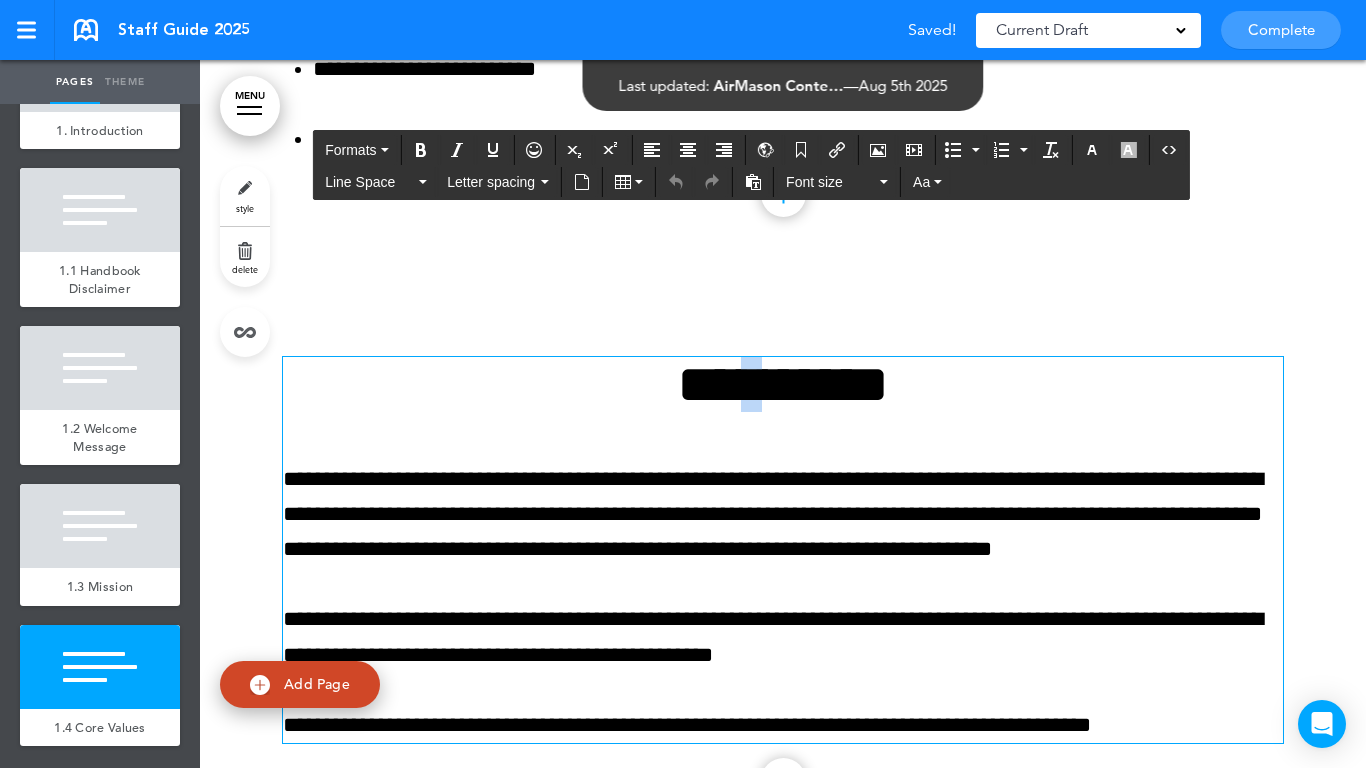 click on "**********" at bounding box center [783, 384] 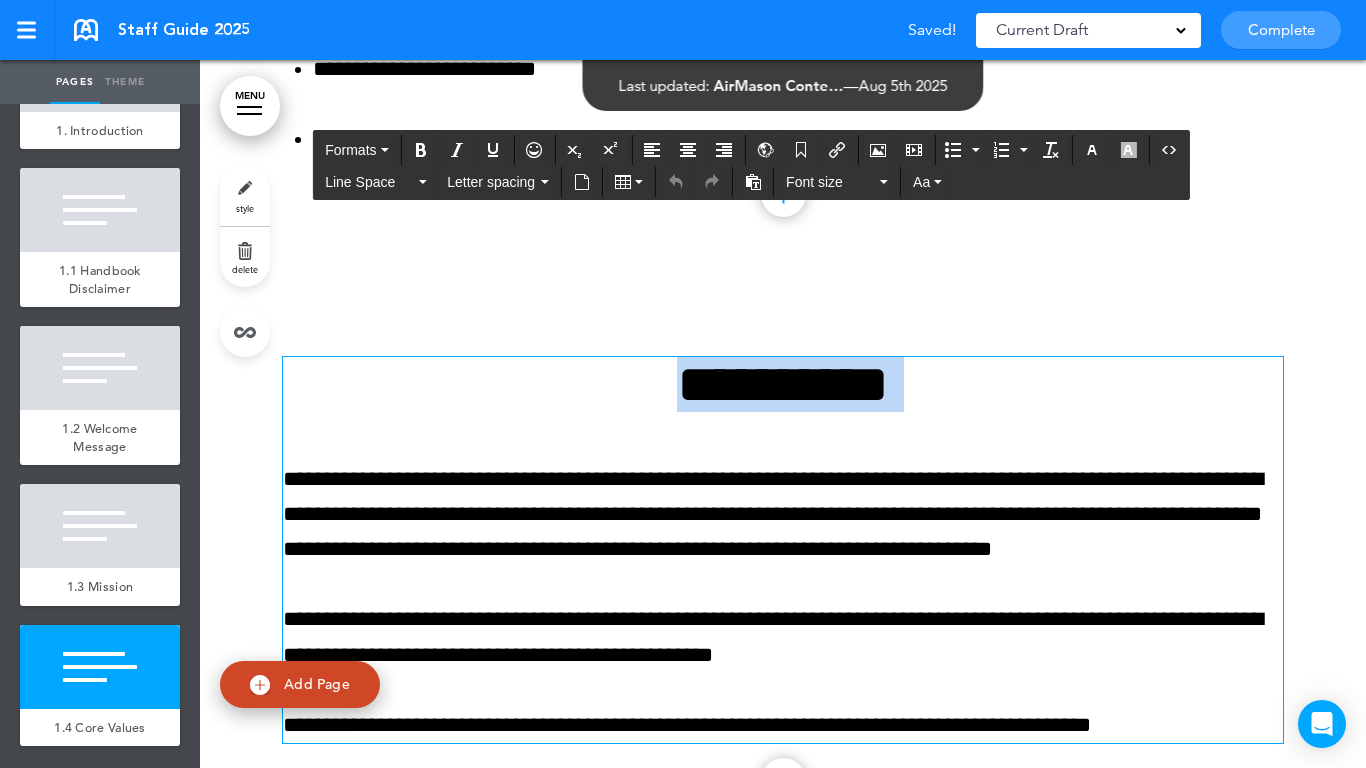 click on "**********" at bounding box center (783, 384) 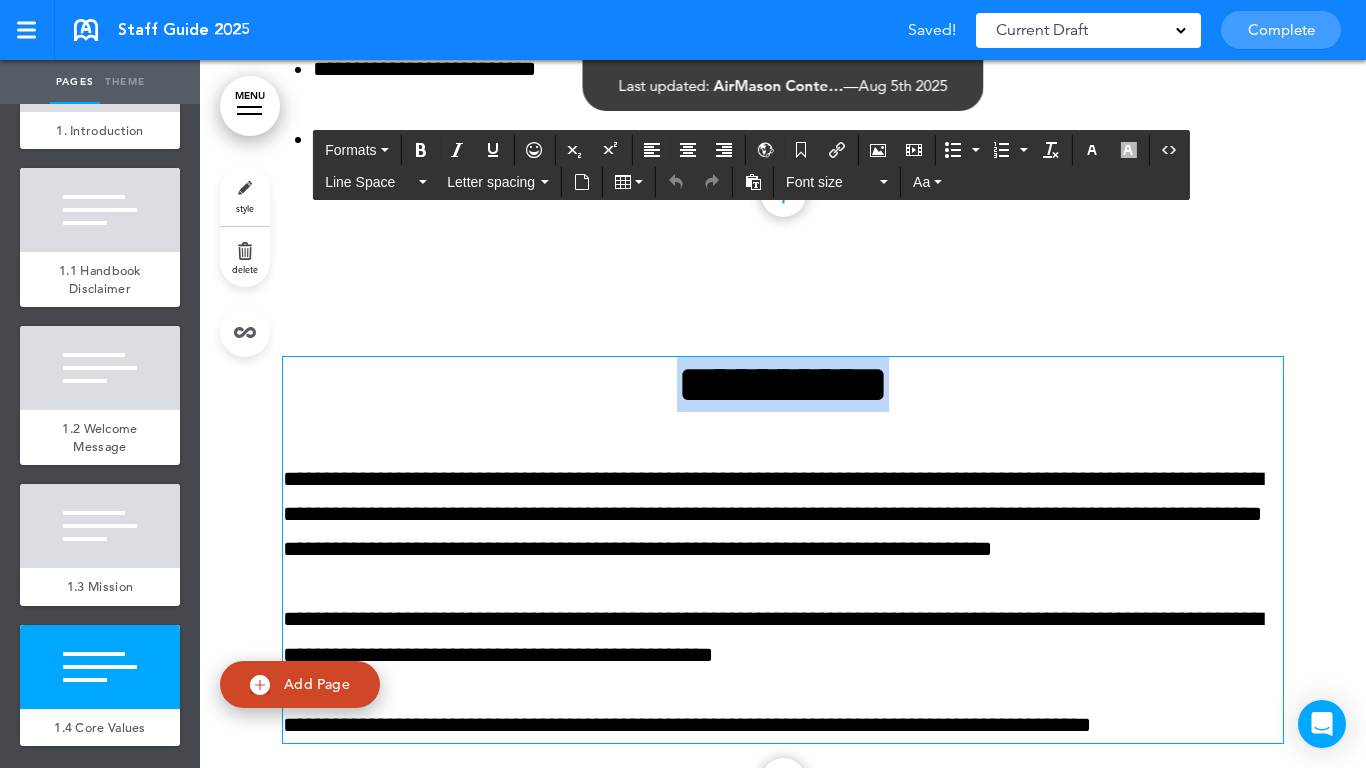 paste 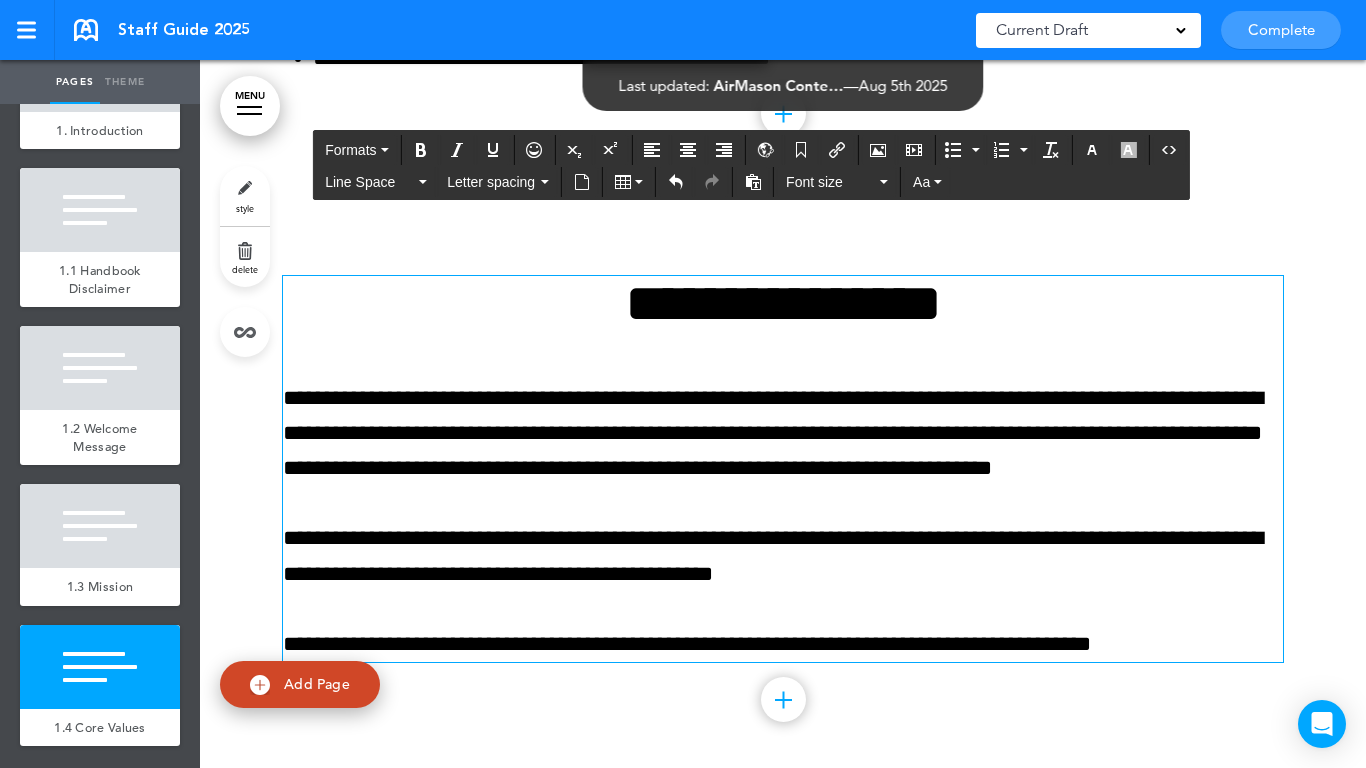 scroll, scrollTop: 3079, scrollLeft: 0, axis: vertical 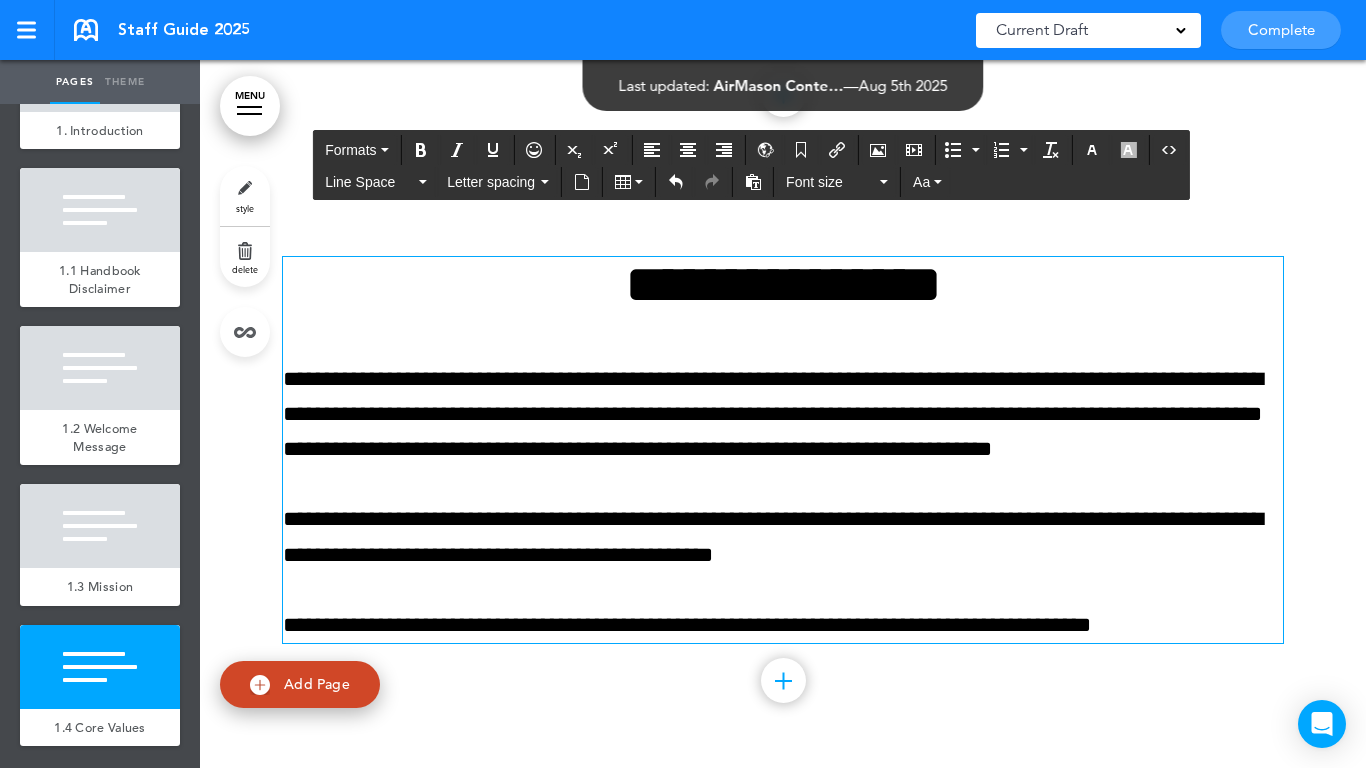 drag, startPoint x: 1161, startPoint y: 619, endPoint x: 1190, endPoint y: 638, distance: 34.669872 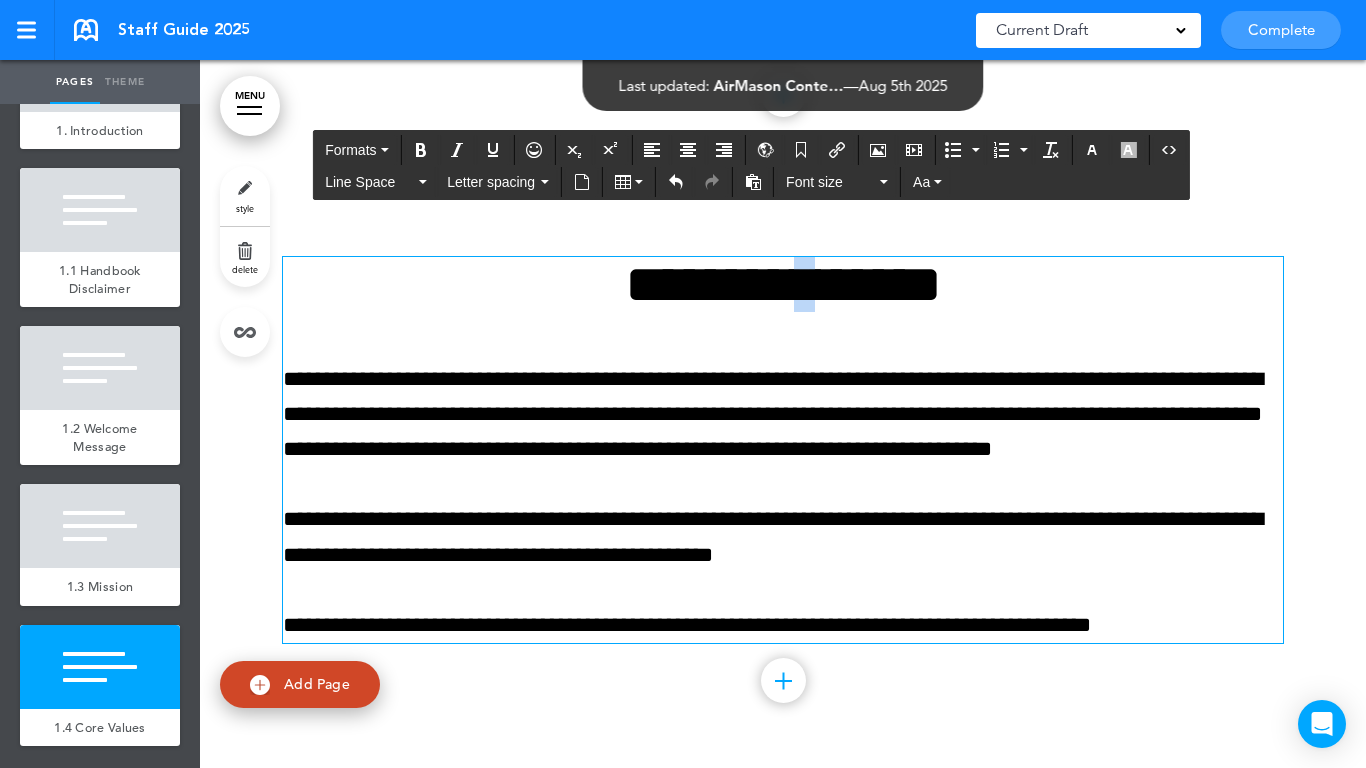 click on "**********" at bounding box center (783, 284) 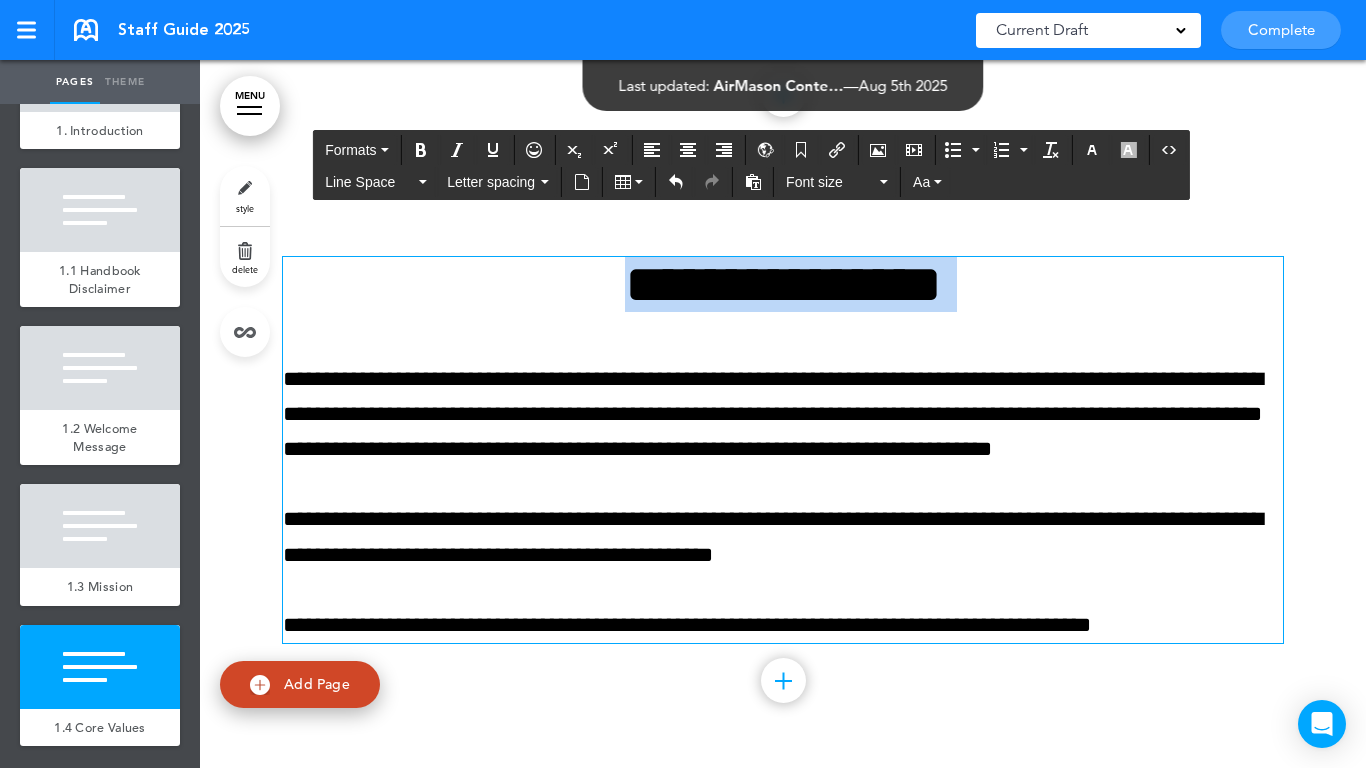 click on "**********" at bounding box center (783, 284) 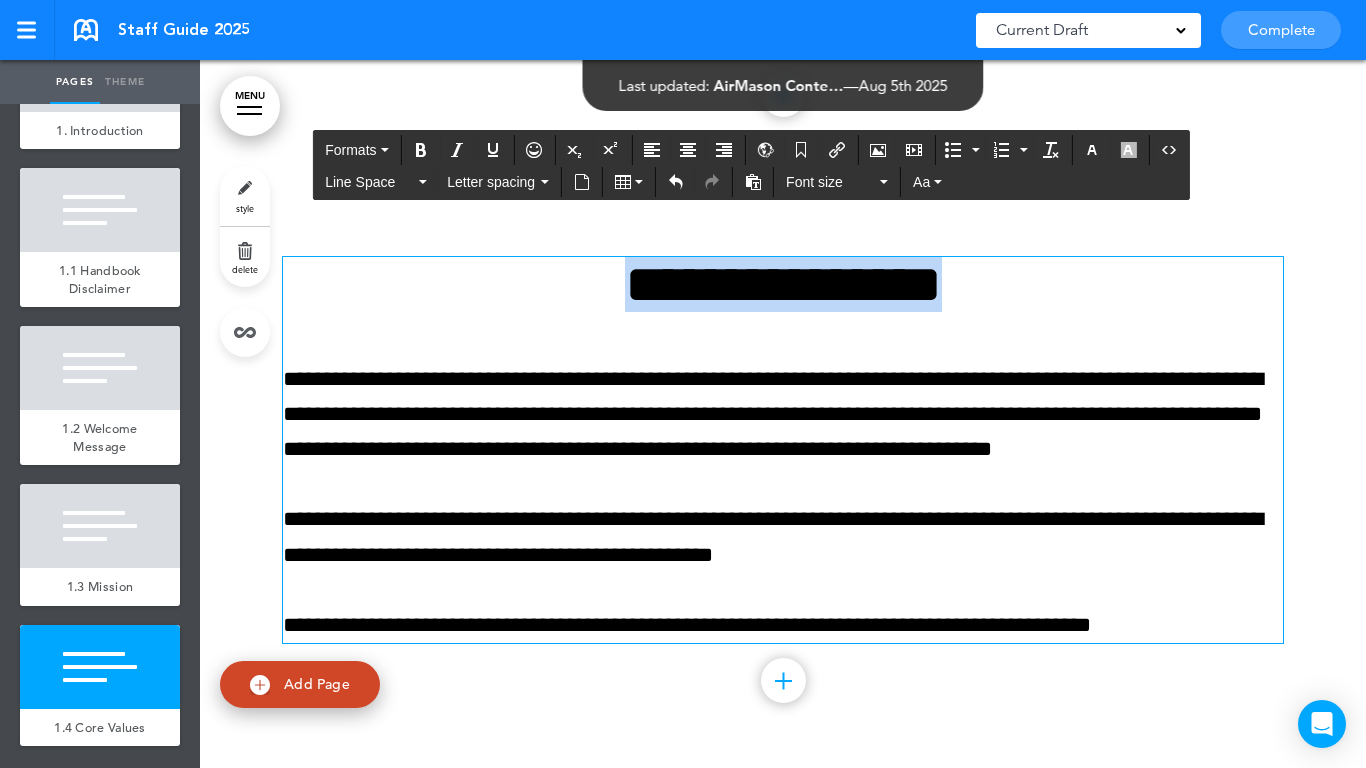 copy on "**********" 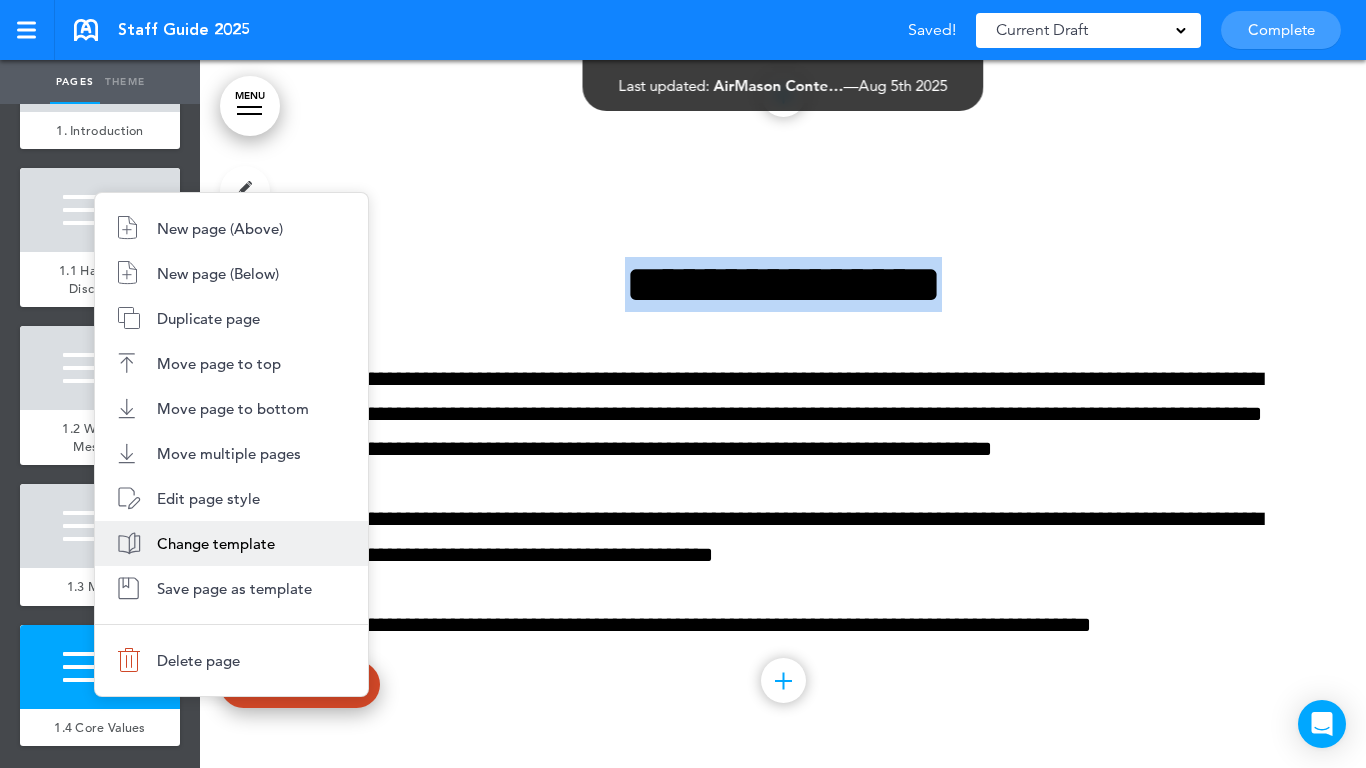 click on "Change template" at bounding box center [216, 543] 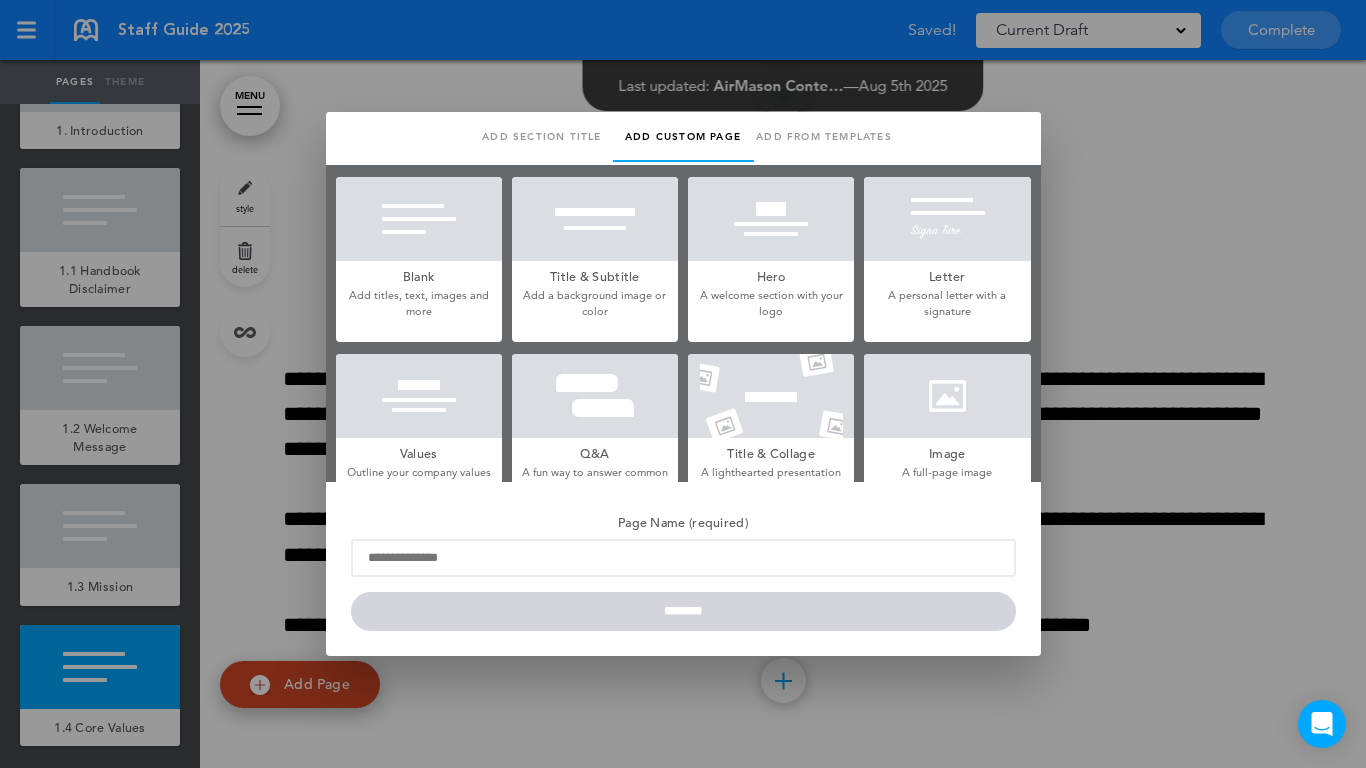 type on "**********" 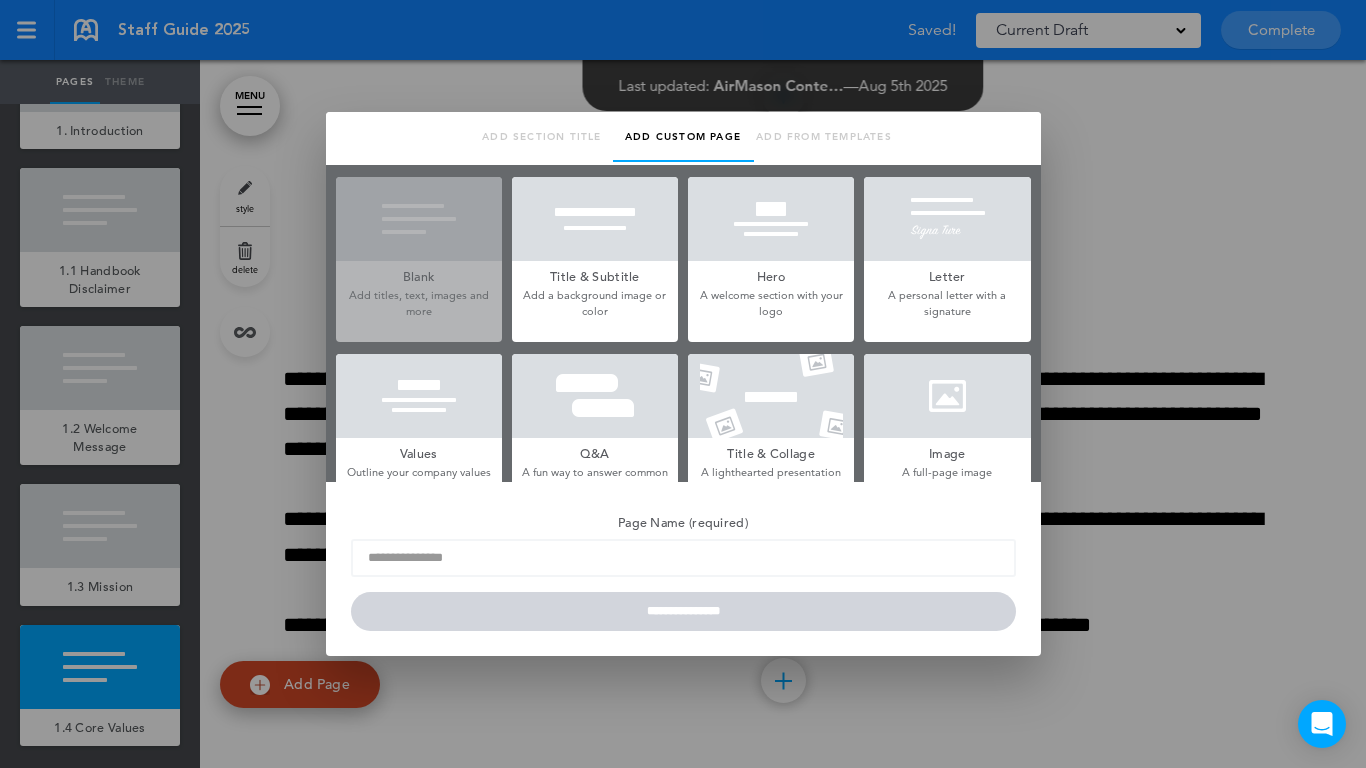 click at bounding box center (419, 396) 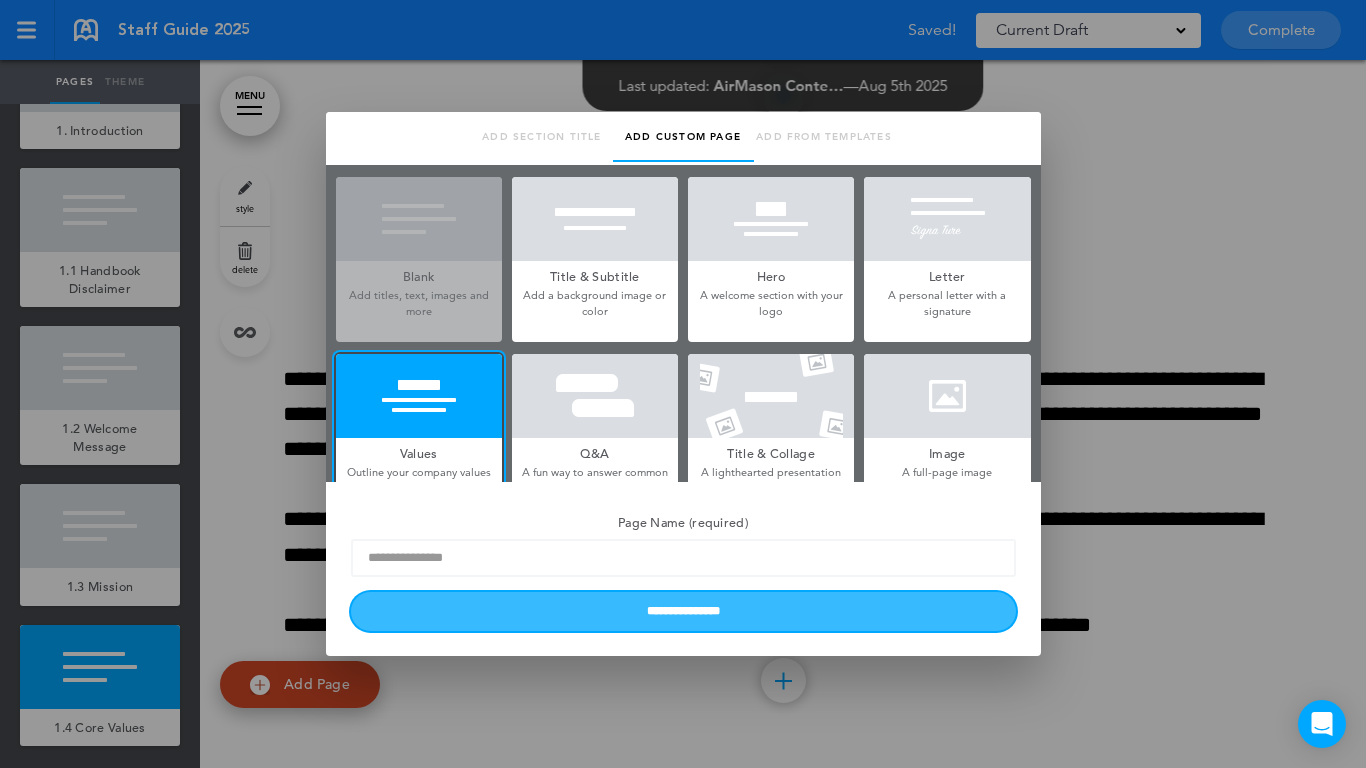 click on "**********" at bounding box center (683, 611) 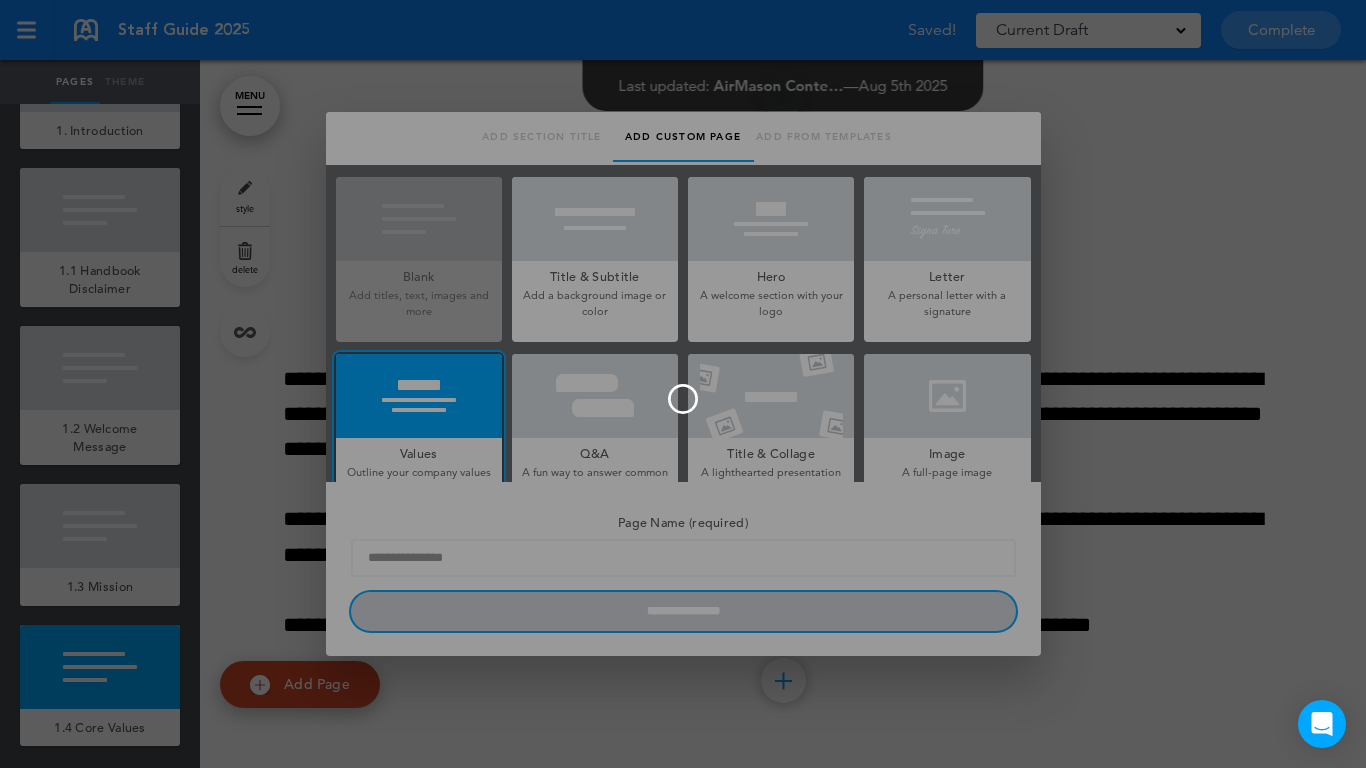 type 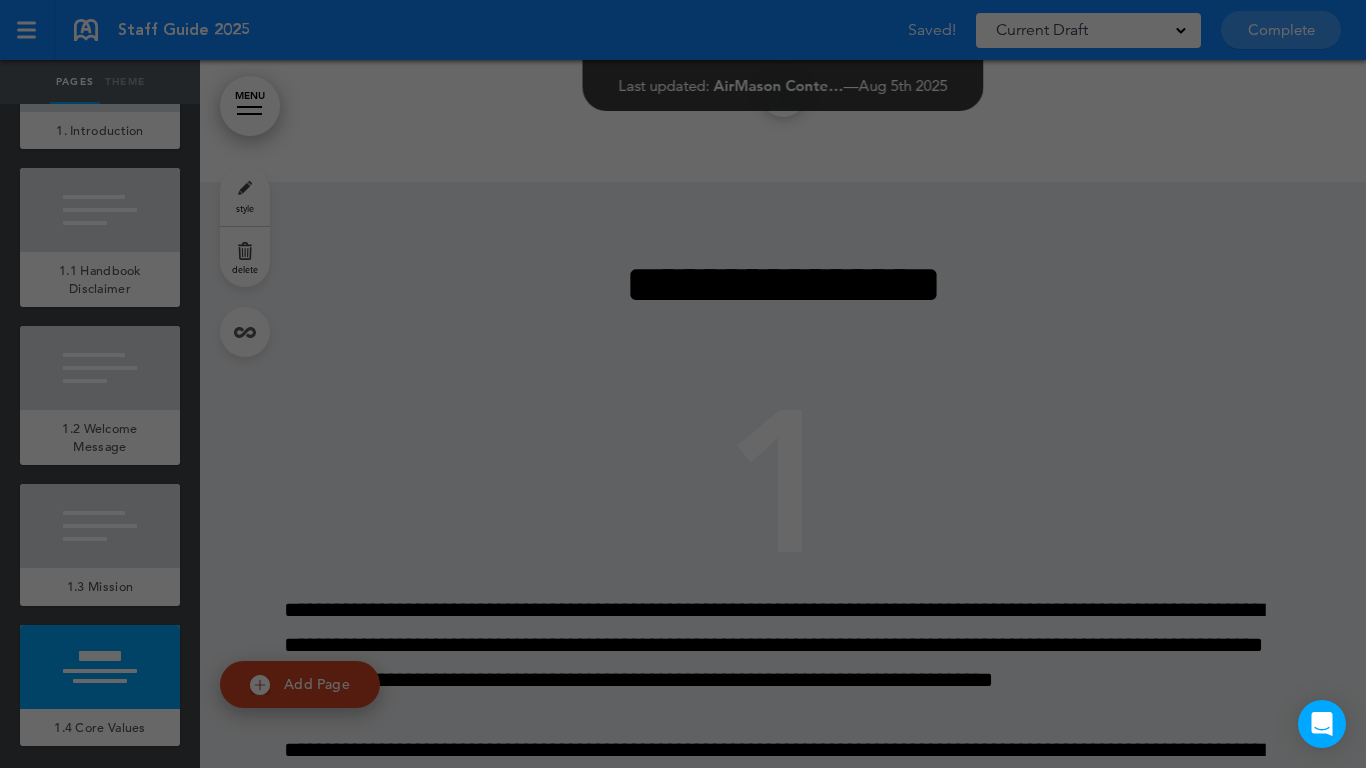scroll, scrollTop: 2937, scrollLeft: 0, axis: vertical 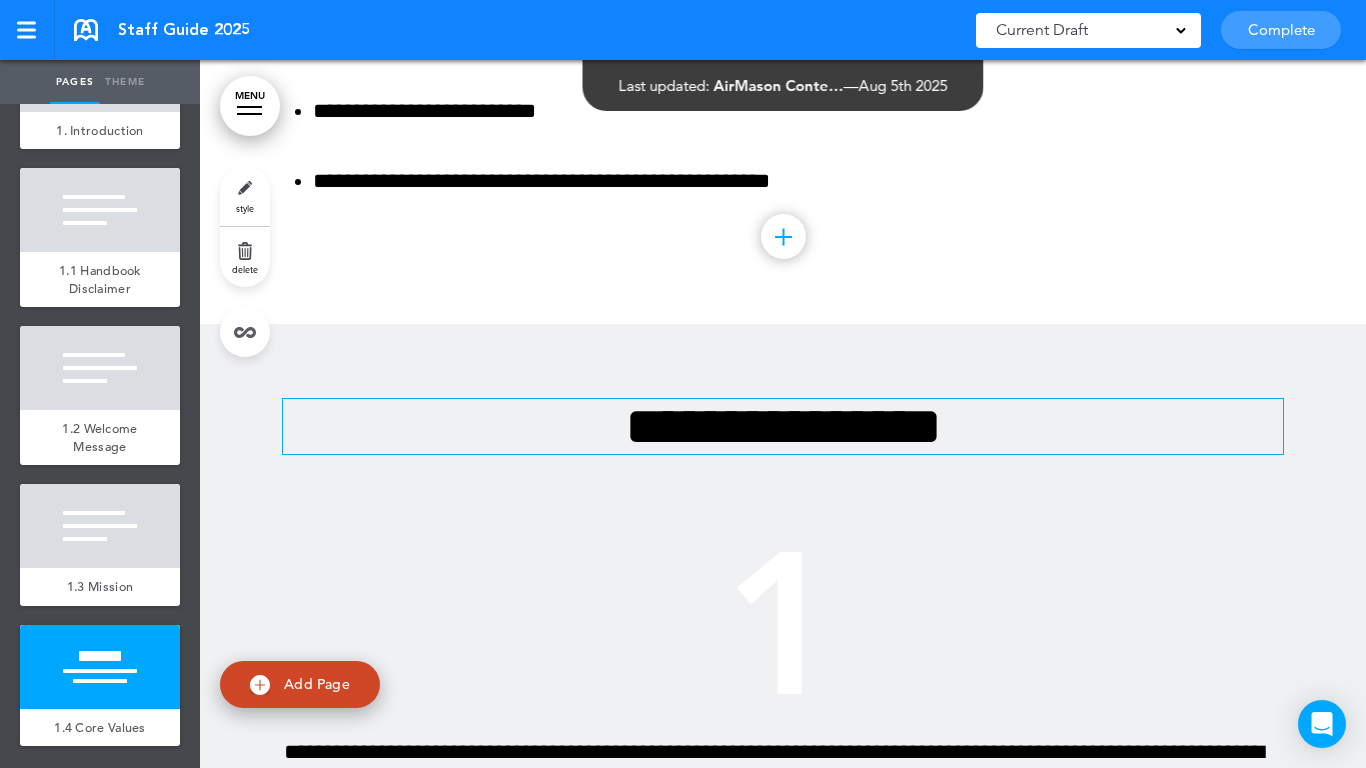 click on "**********" at bounding box center (783, 426) 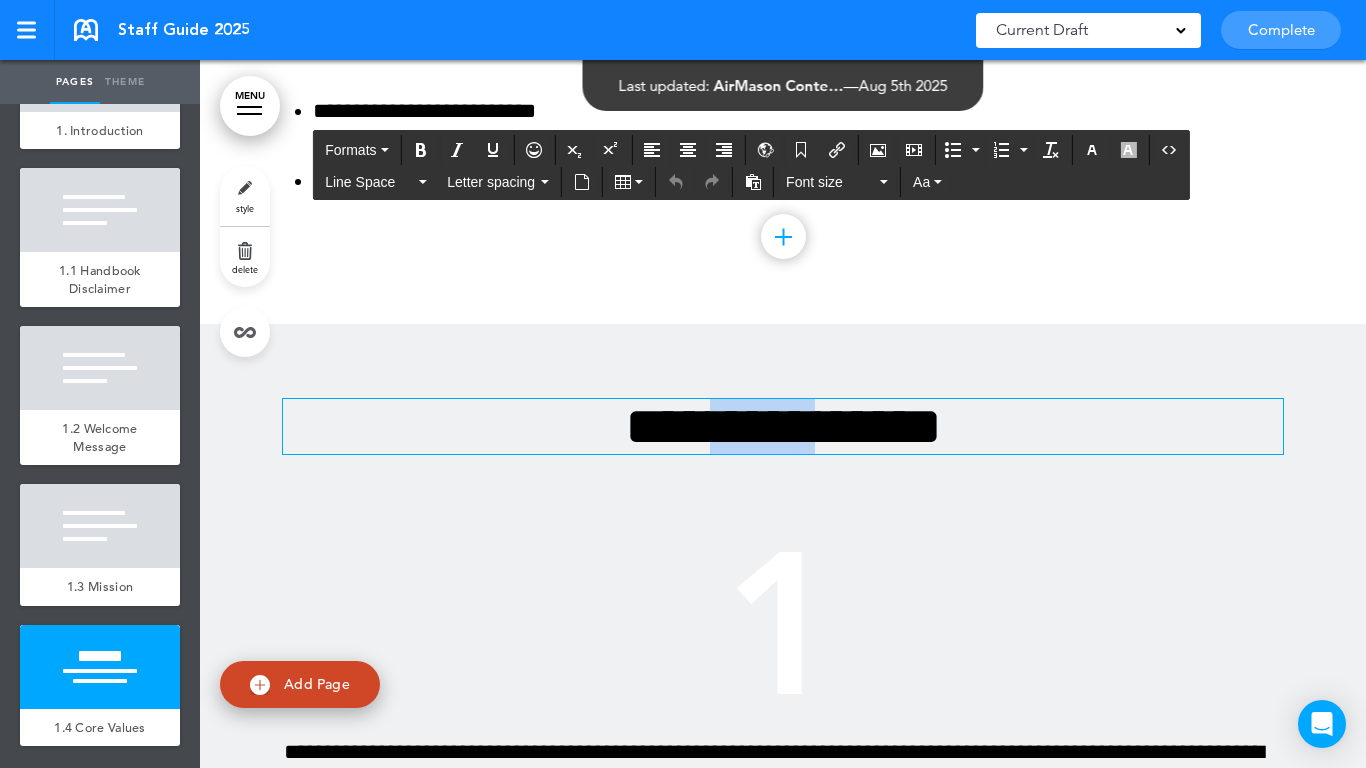click on "**********" at bounding box center (783, 426) 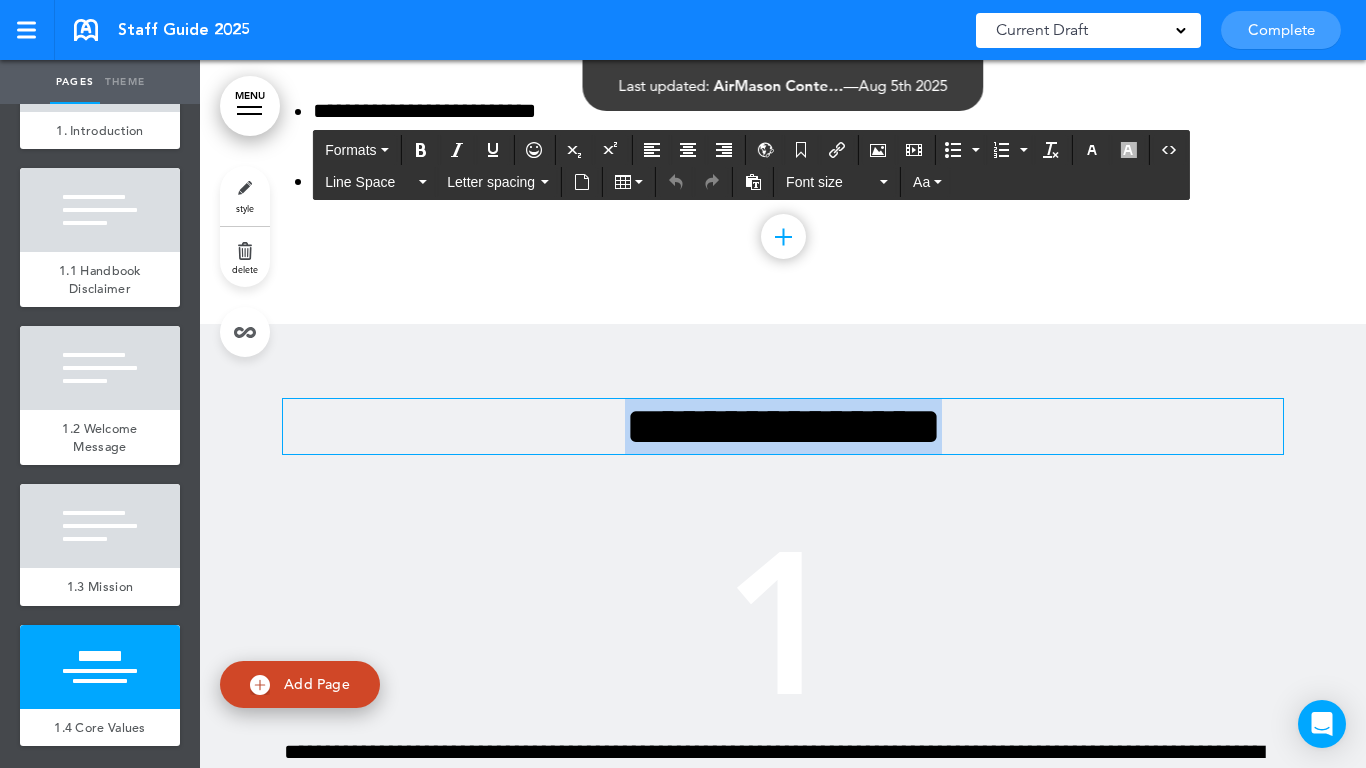 click on "**********" at bounding box center (783, 426) 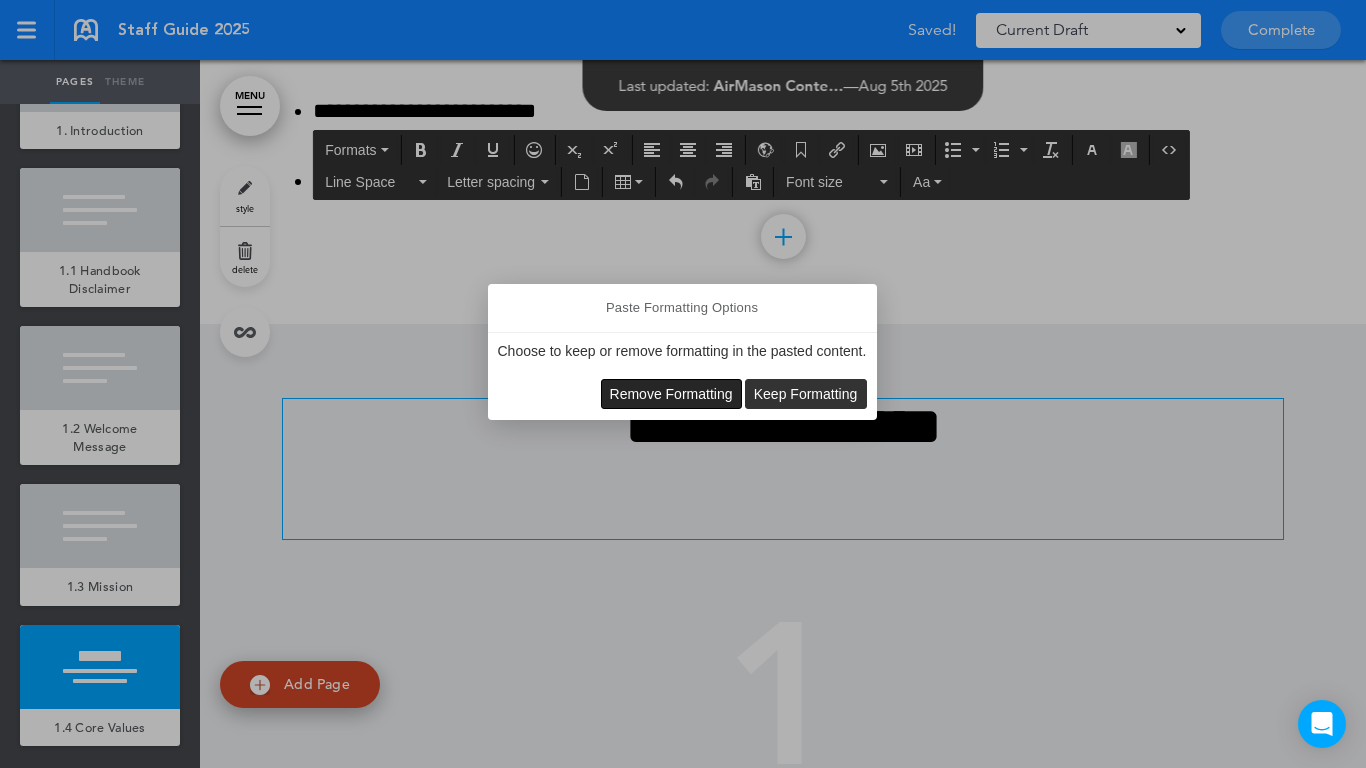 click on "Remove Formatting" at bounding box center [671, 394] 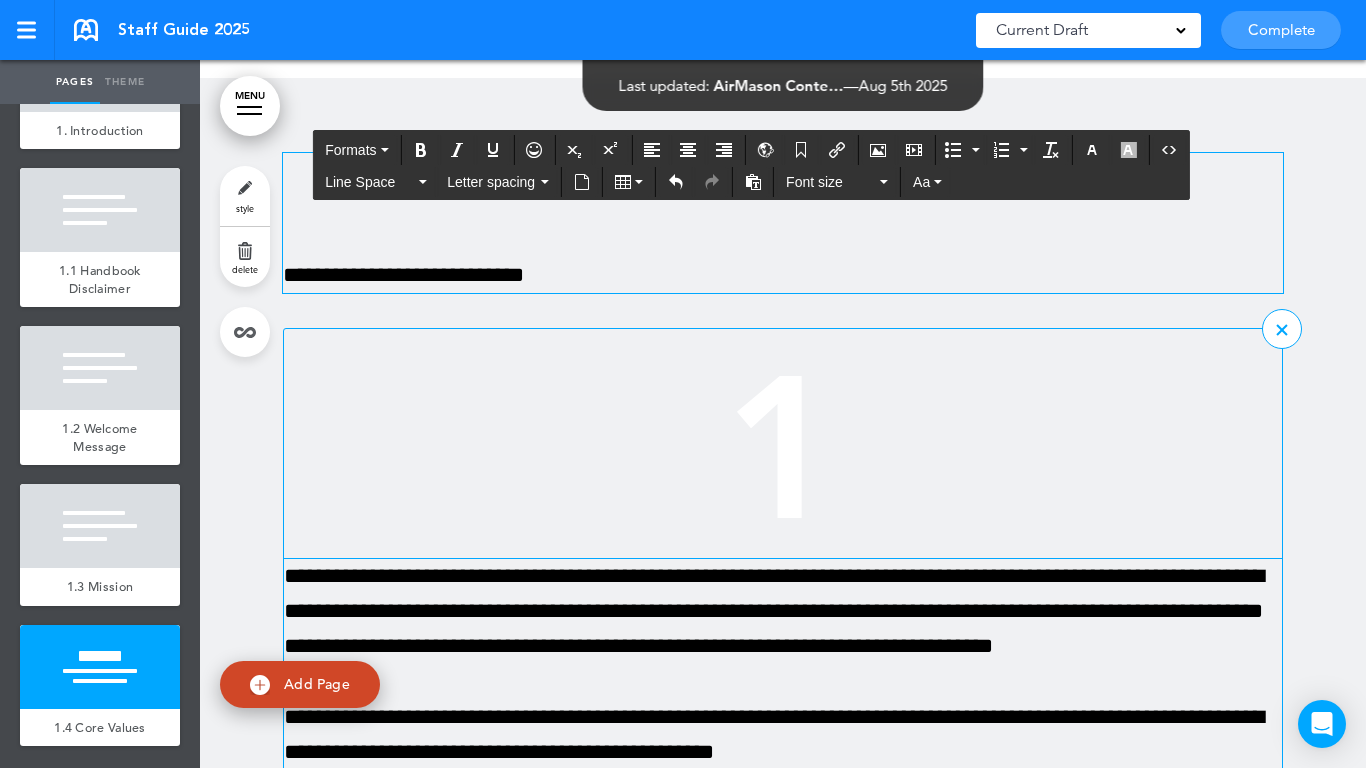 scroll, scrollTop: 3237, scrollLeft: 0, axis: vertical 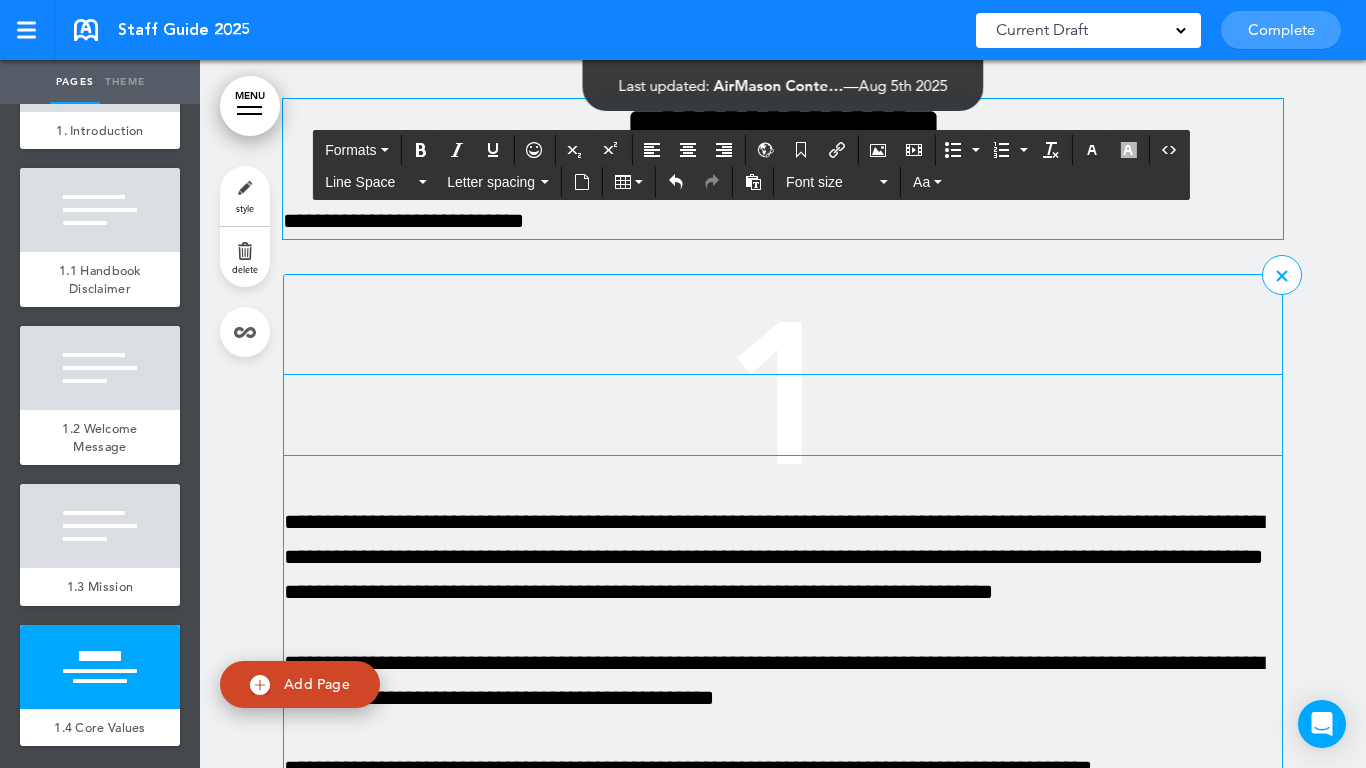 click at bounding box center (783, 415) 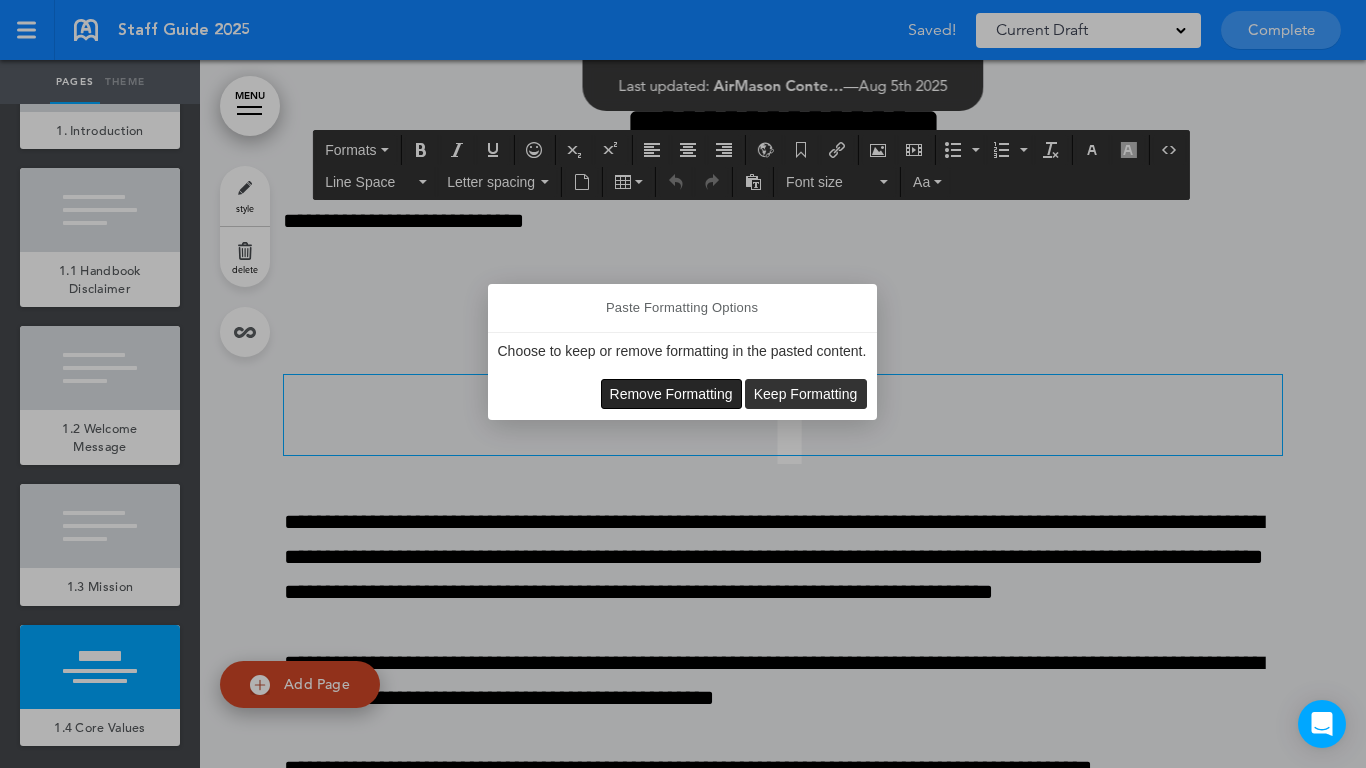 click on "Remove Formatting" at bounding box center (671, 394) 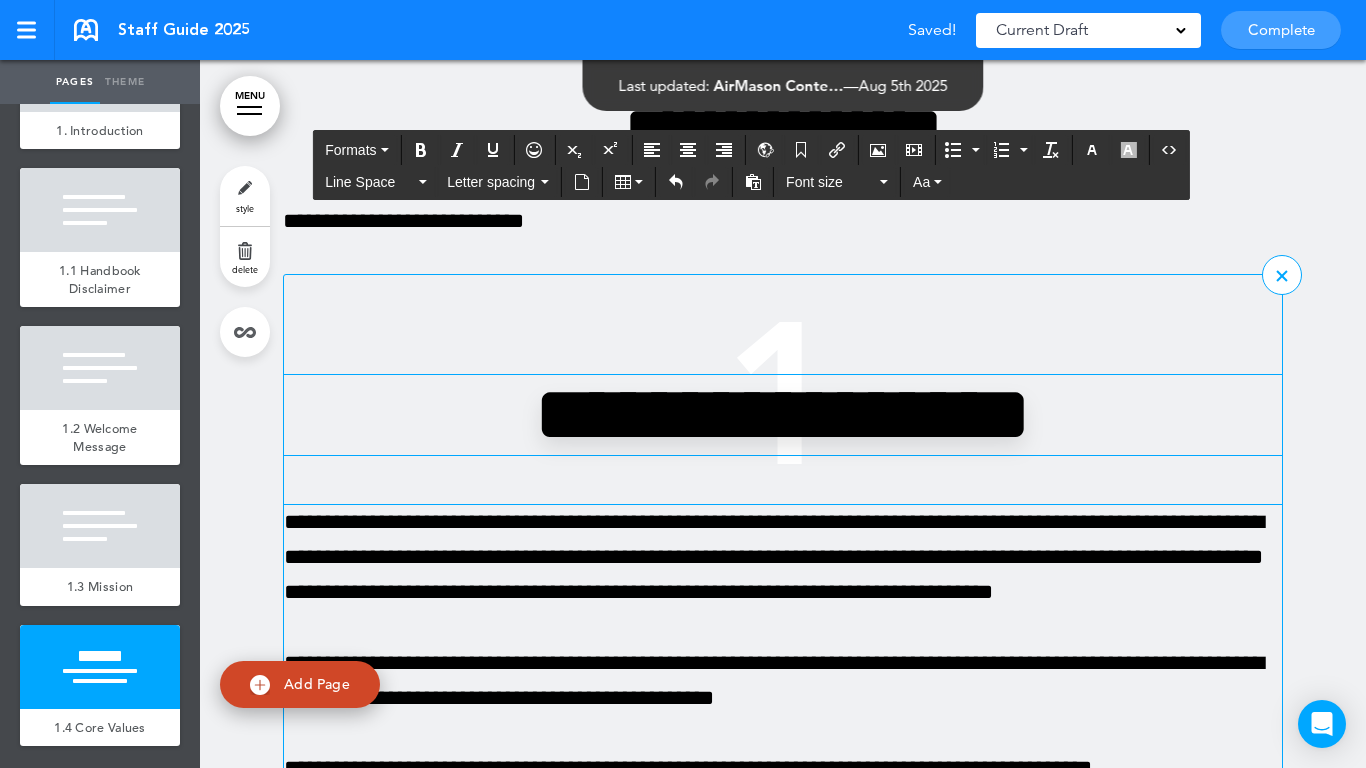 click on "**********" at bounding box center (783, 558) 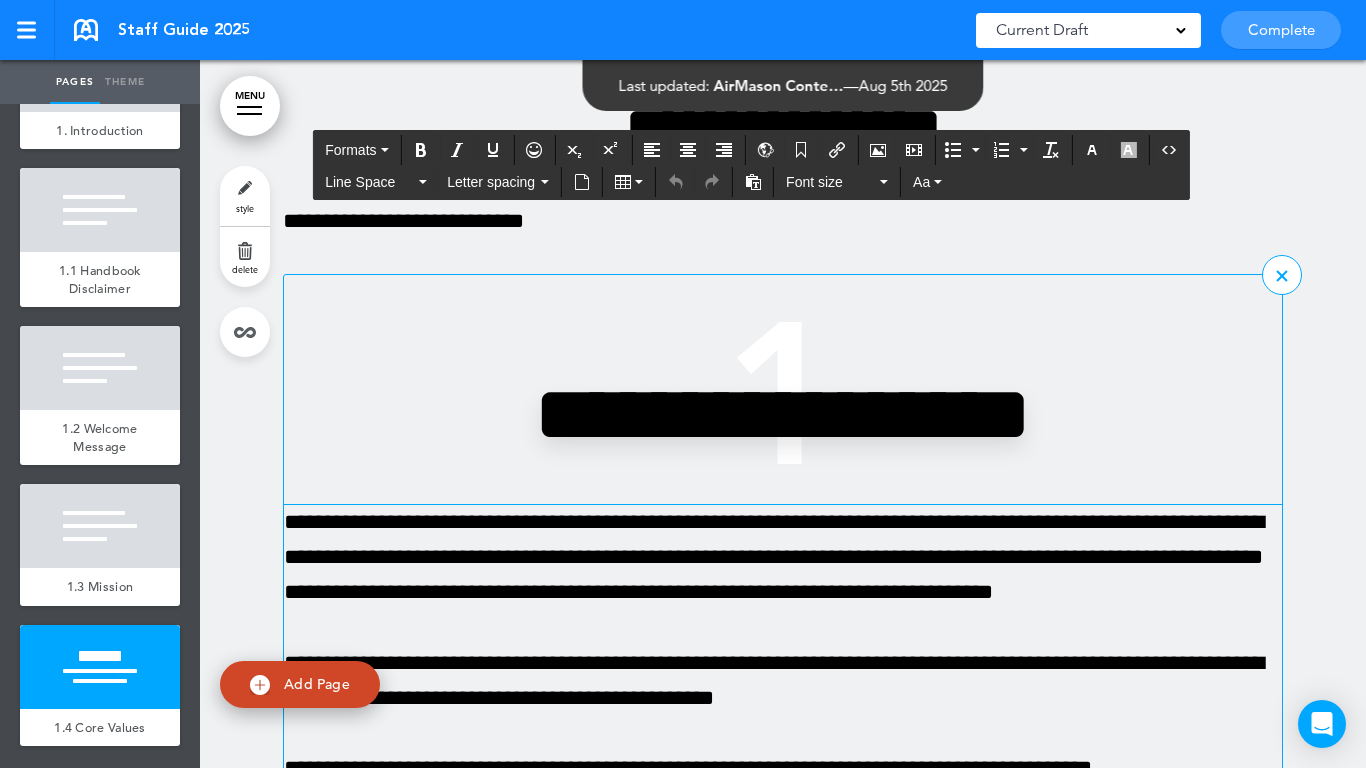 scroll, scrollTop: 3165, scrollLeft: 0, axis: vertical 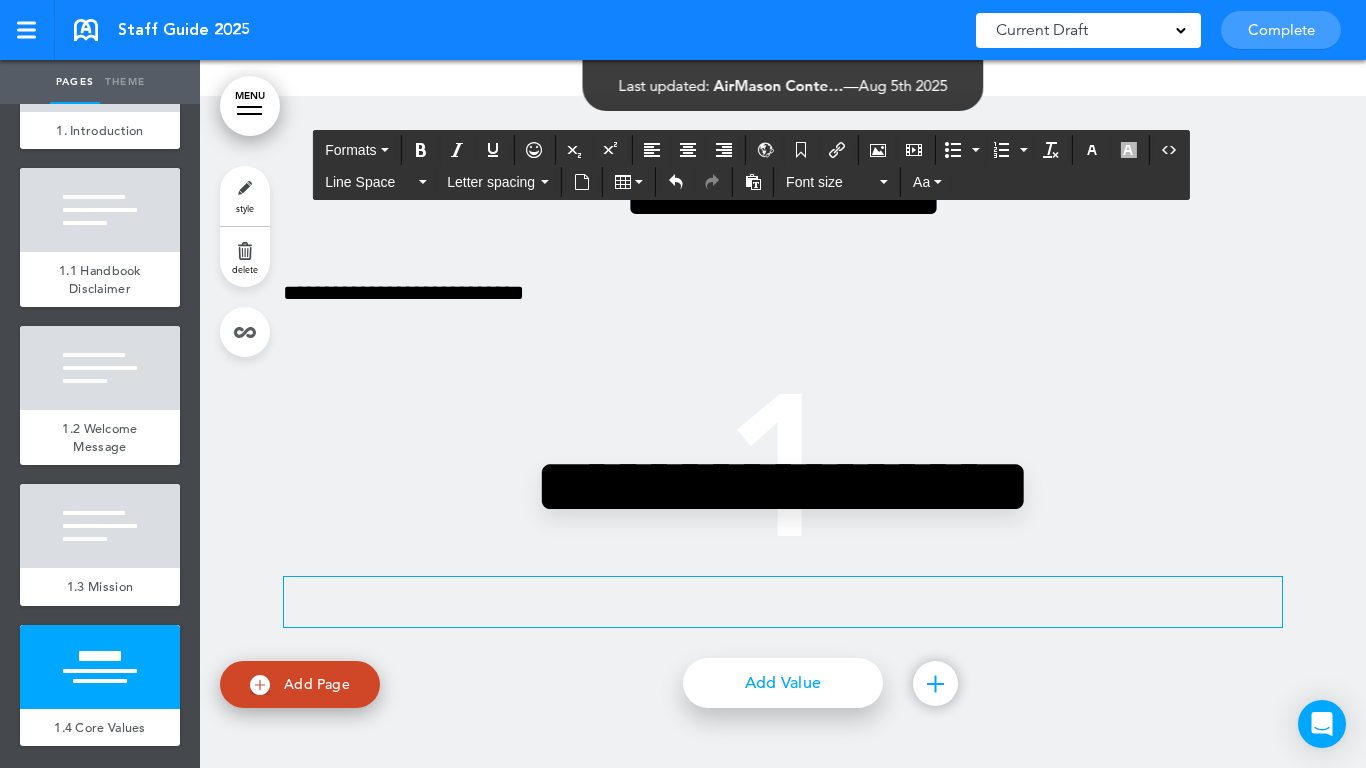 click on "Add Value" at bounding box center [783, 683] 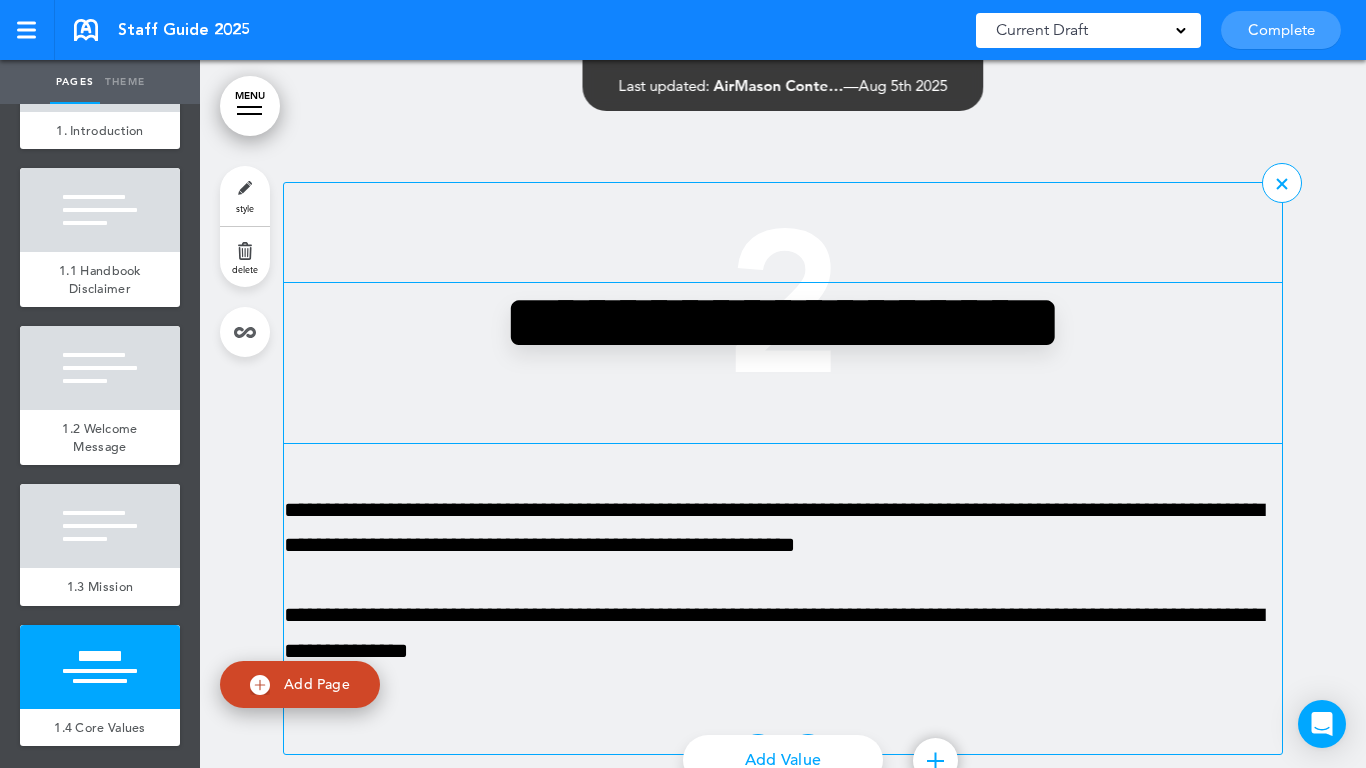 scroll, scrollTop: 3665, scrollLeft: 0, axis: vertical 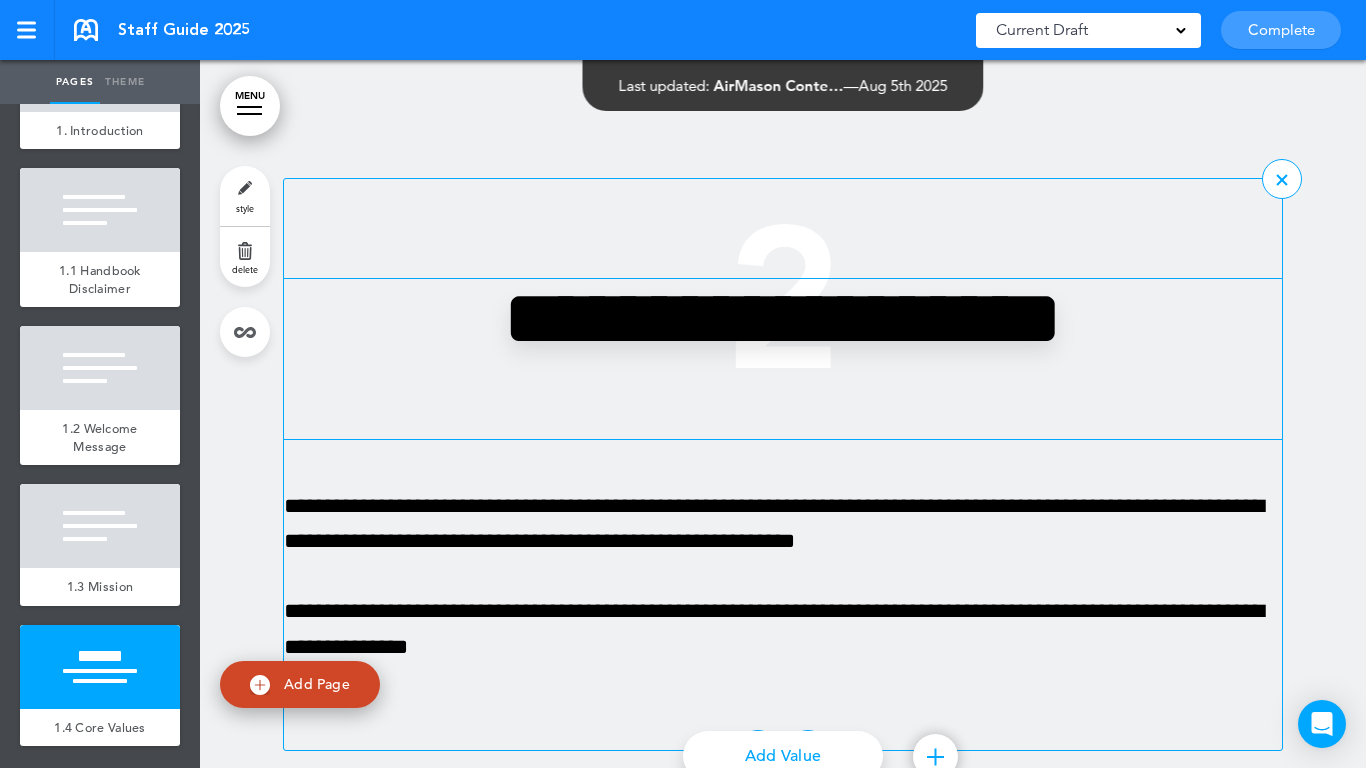 click on "**********" at bounding box center (783, 359) 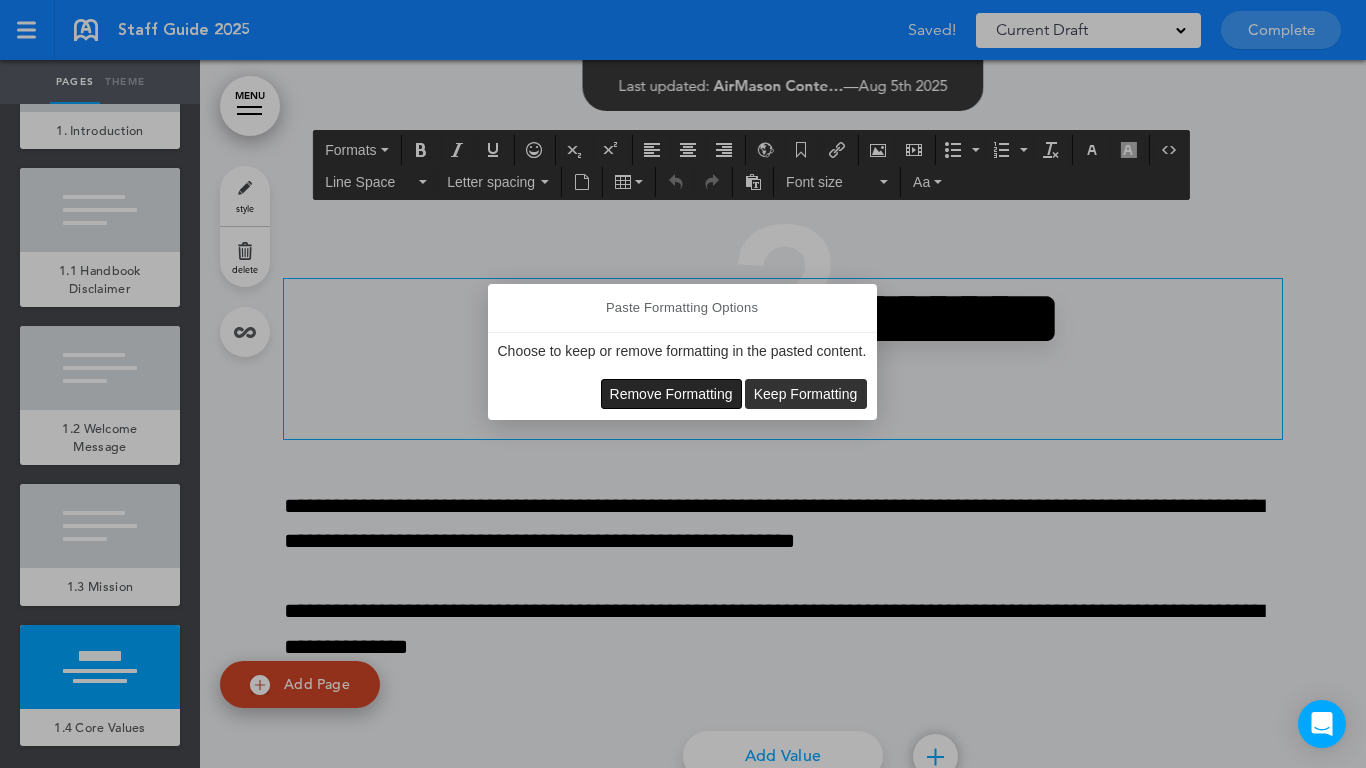 click on "Remove Formatting" at bounding box center [671, 394] 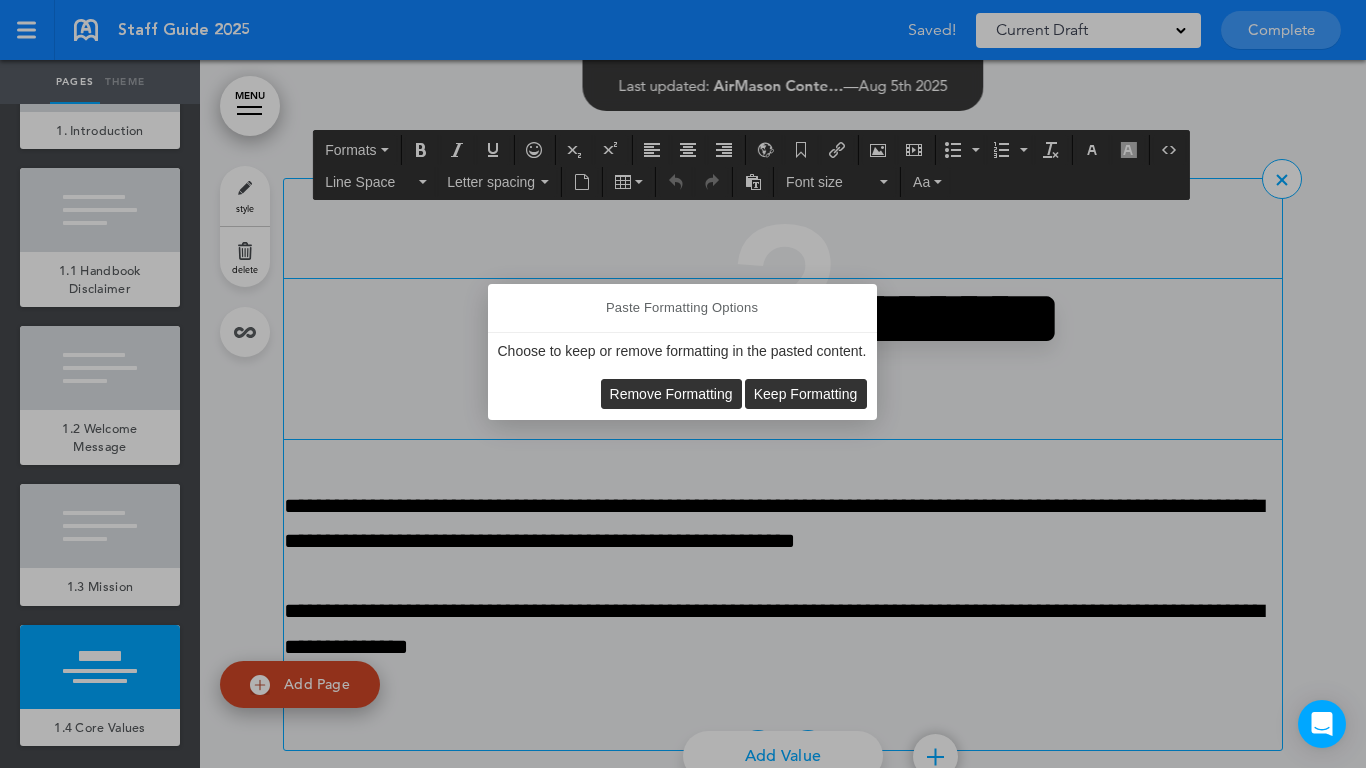 type 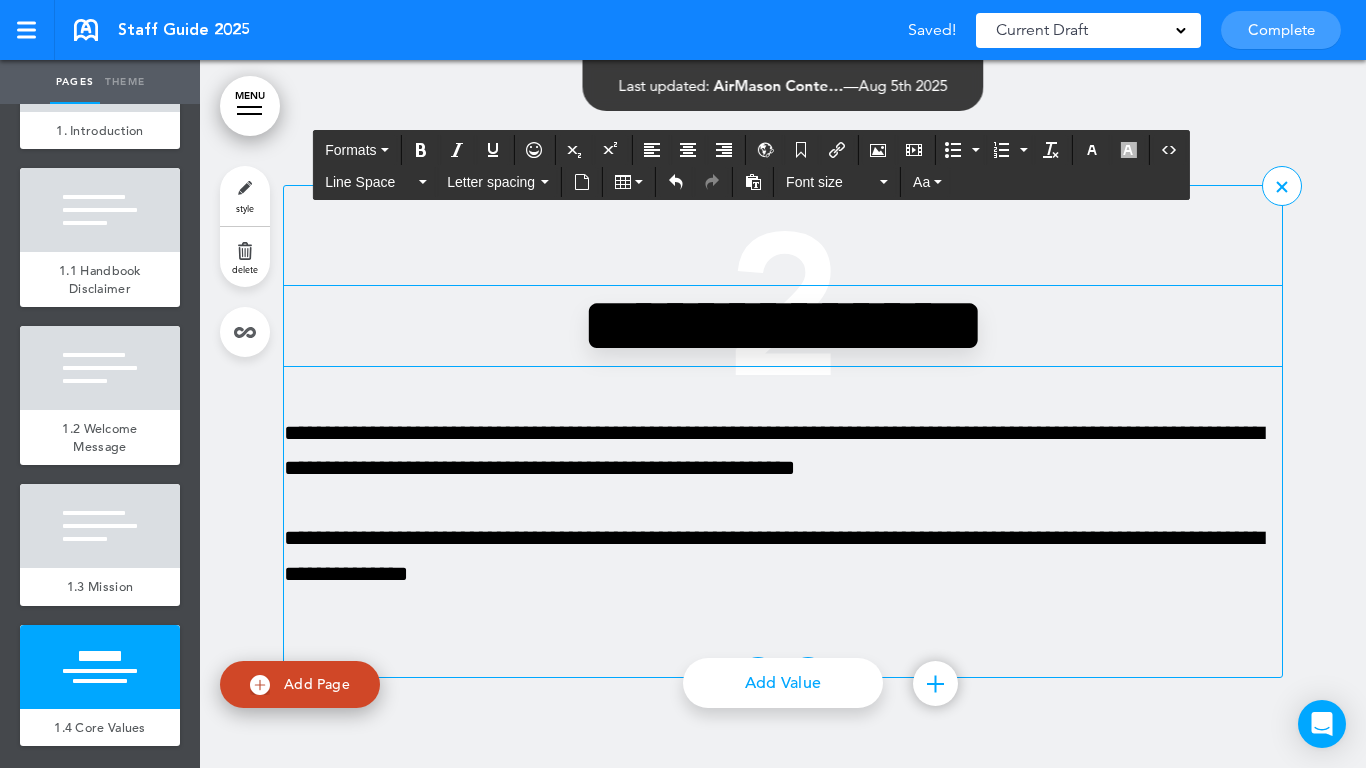 scroll, scrollTop: 3658, scrollLeft: 0, axis: vertical 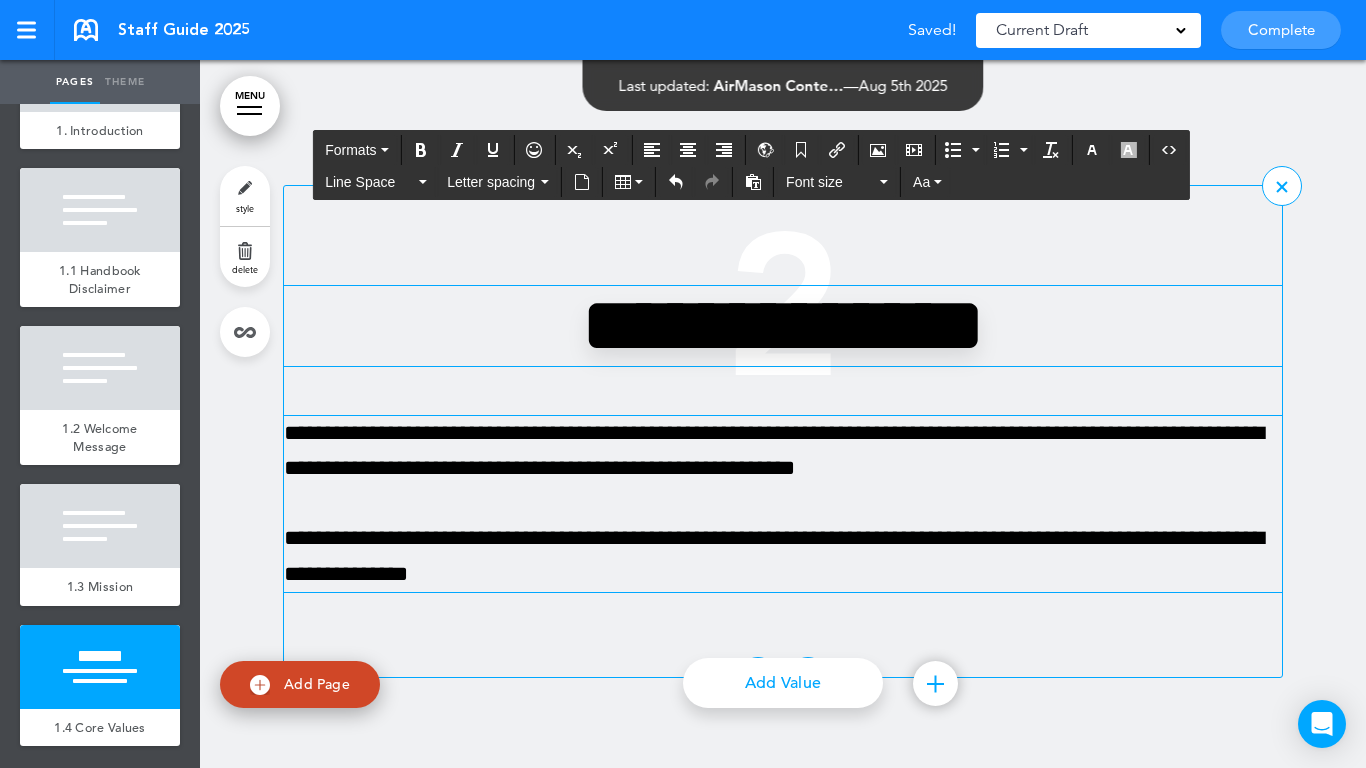click on "**********" at bounding box center (783, 451) 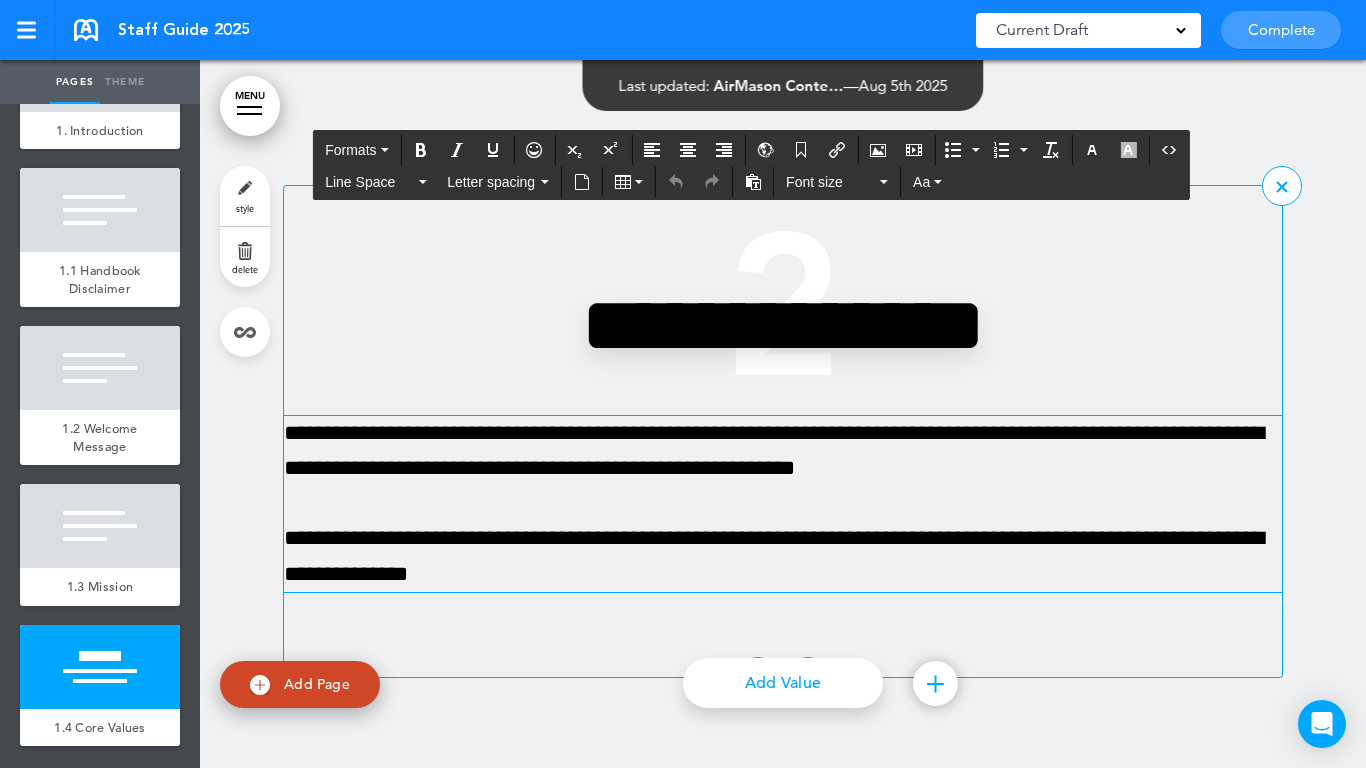 click on "**********" at bounding box center [783, 451] 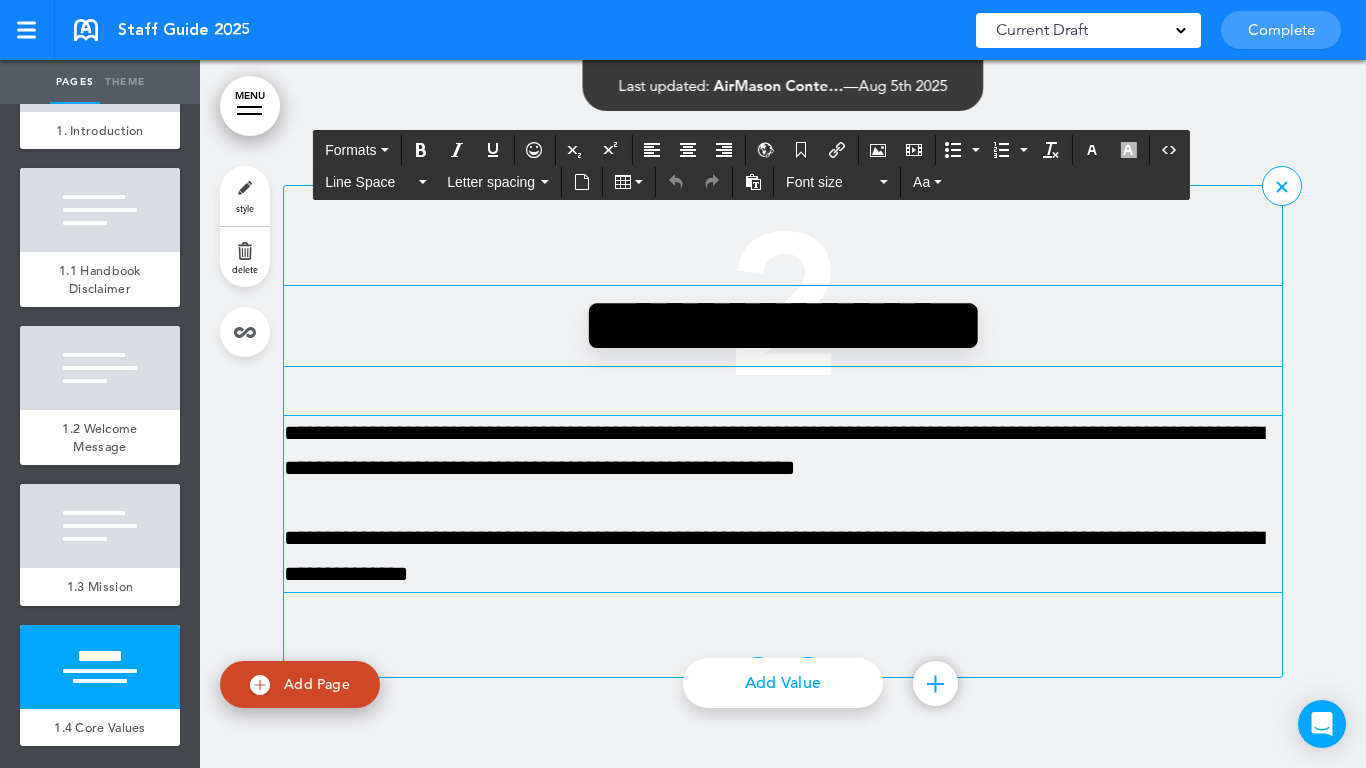 scroll, scrollTop: 3497, scrollLeft: 0, axis: vertical 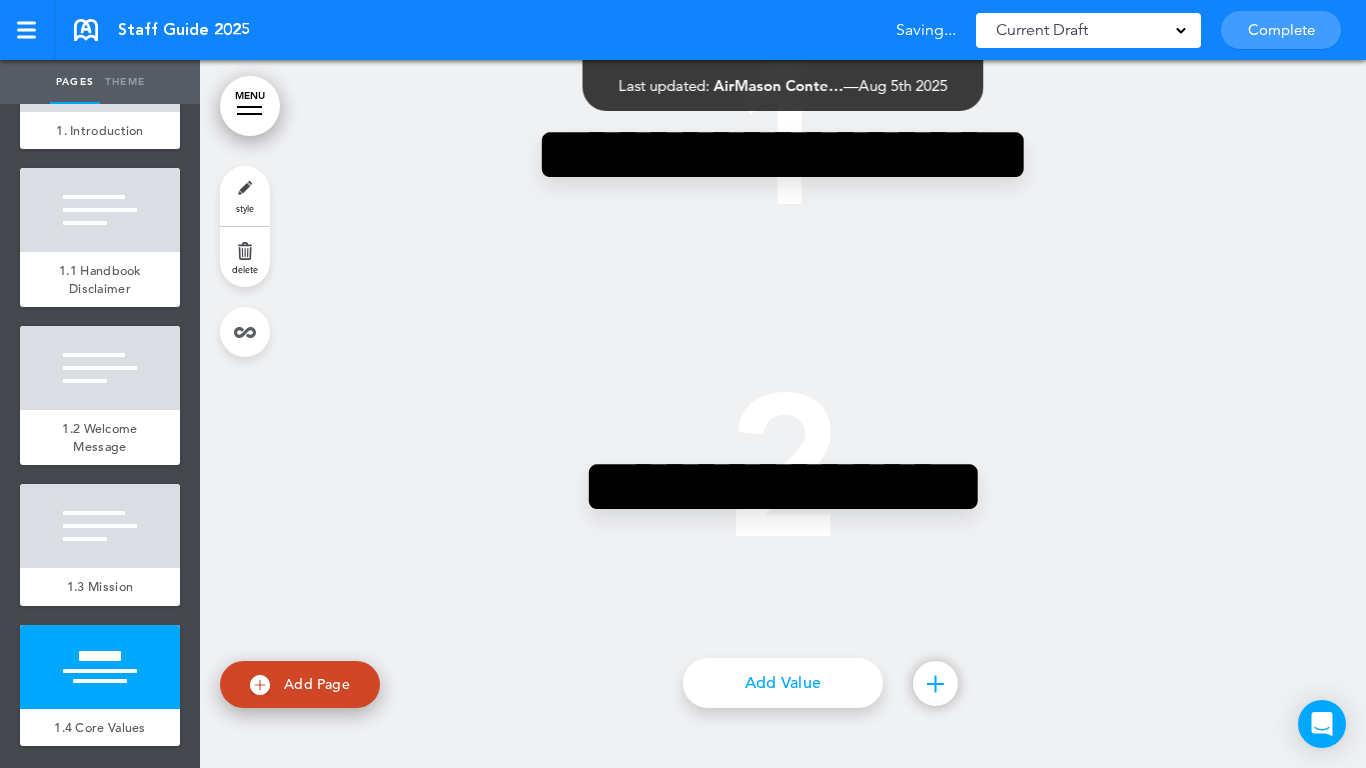 drag, startPoint x: 805, startPoint y: 699, endPoint x: 769, endPoint y: 661, distance: 52.34501 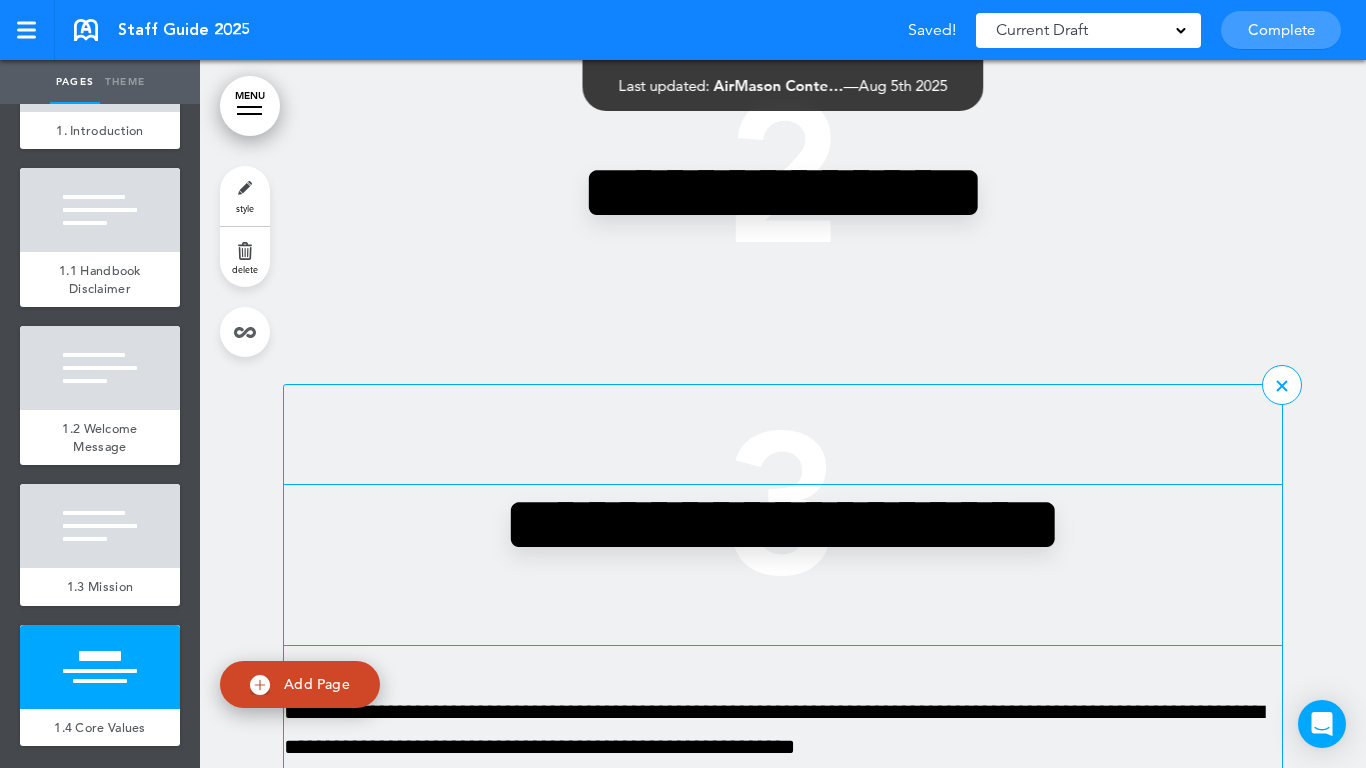 scroll, scrollTop: 3797, scrollLeft: 0, axis: vertical 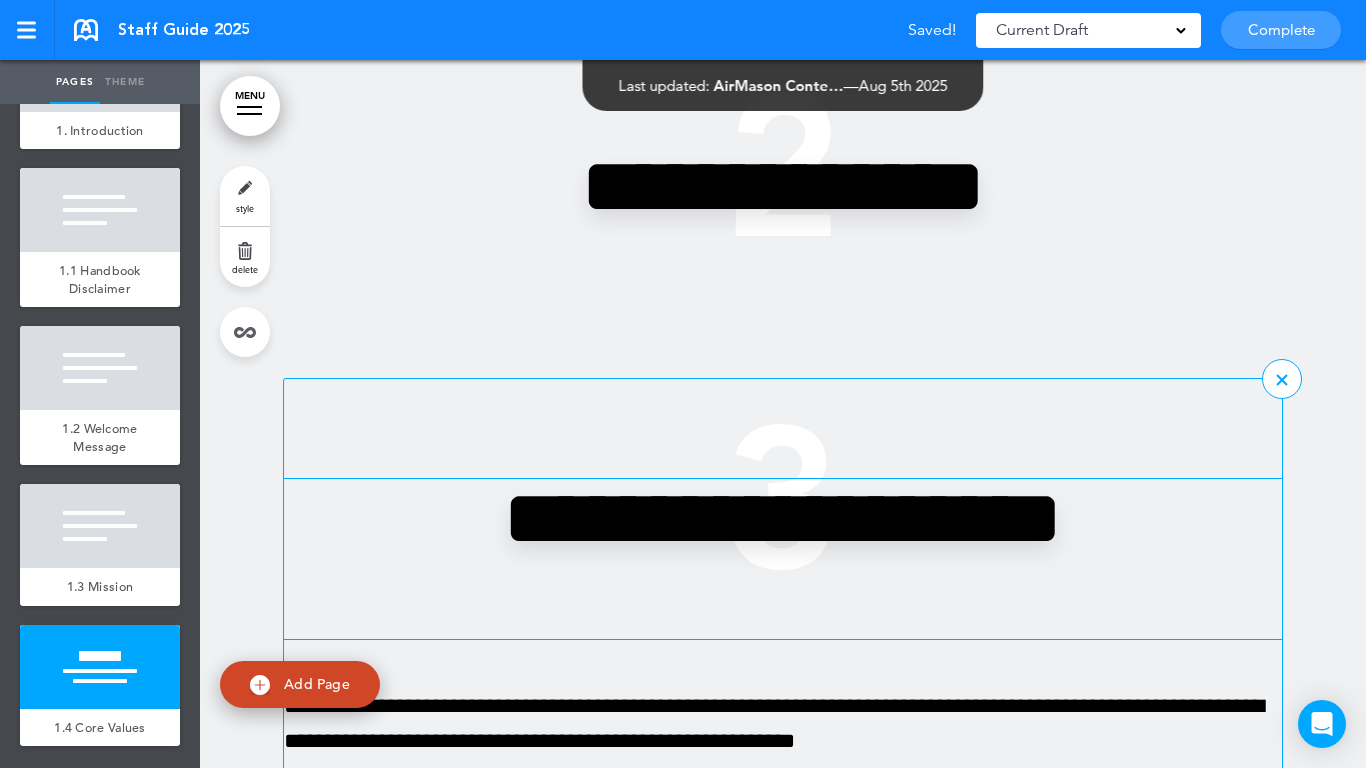 click on "**********" at bounding box center [783, 559] 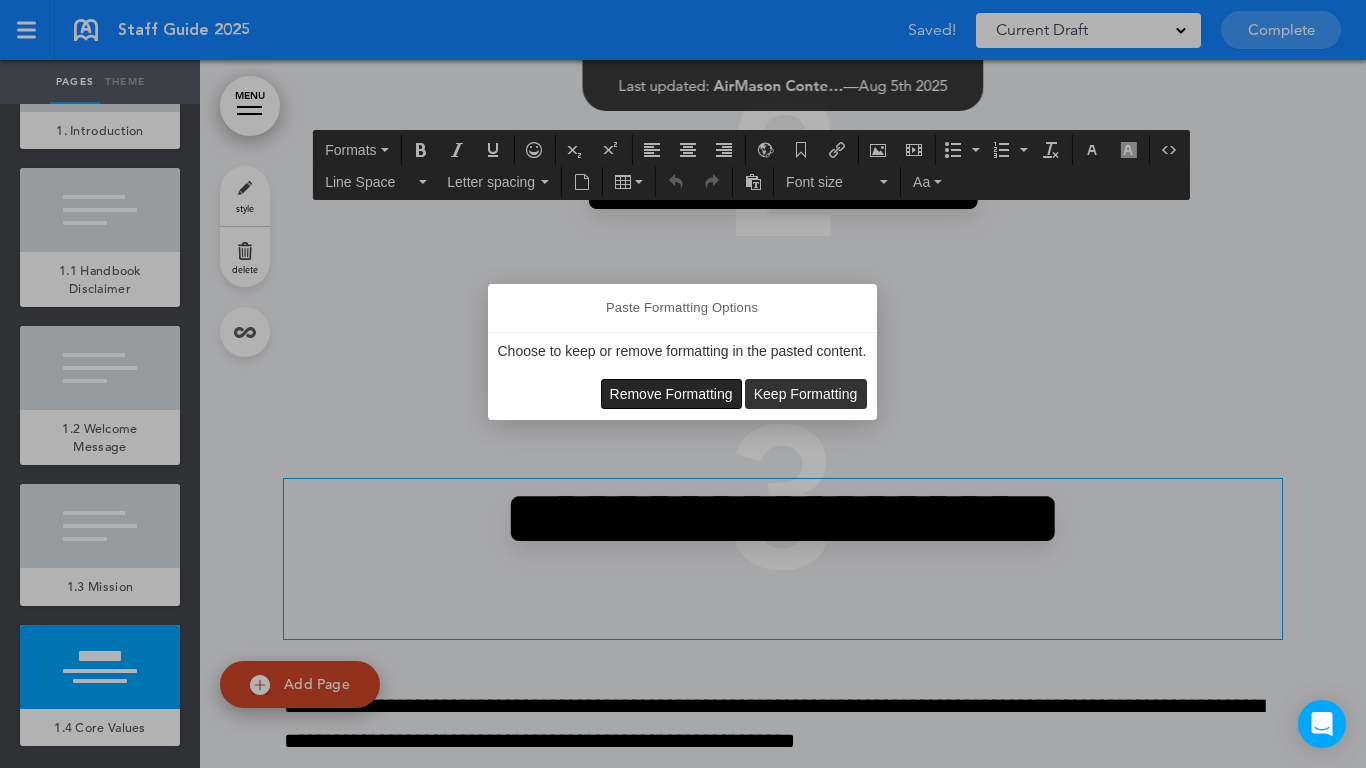 click on "Remove Formatting" at bounding box center [671, 394] 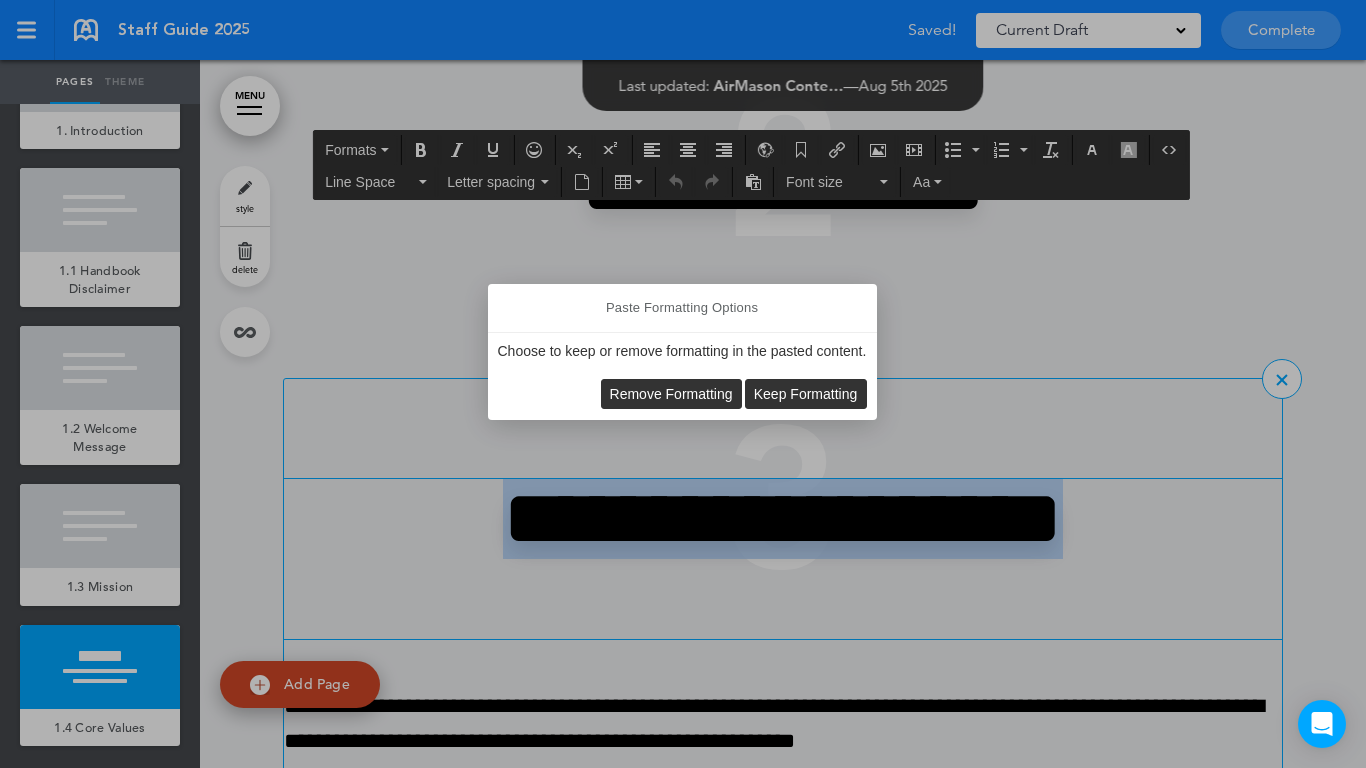 type 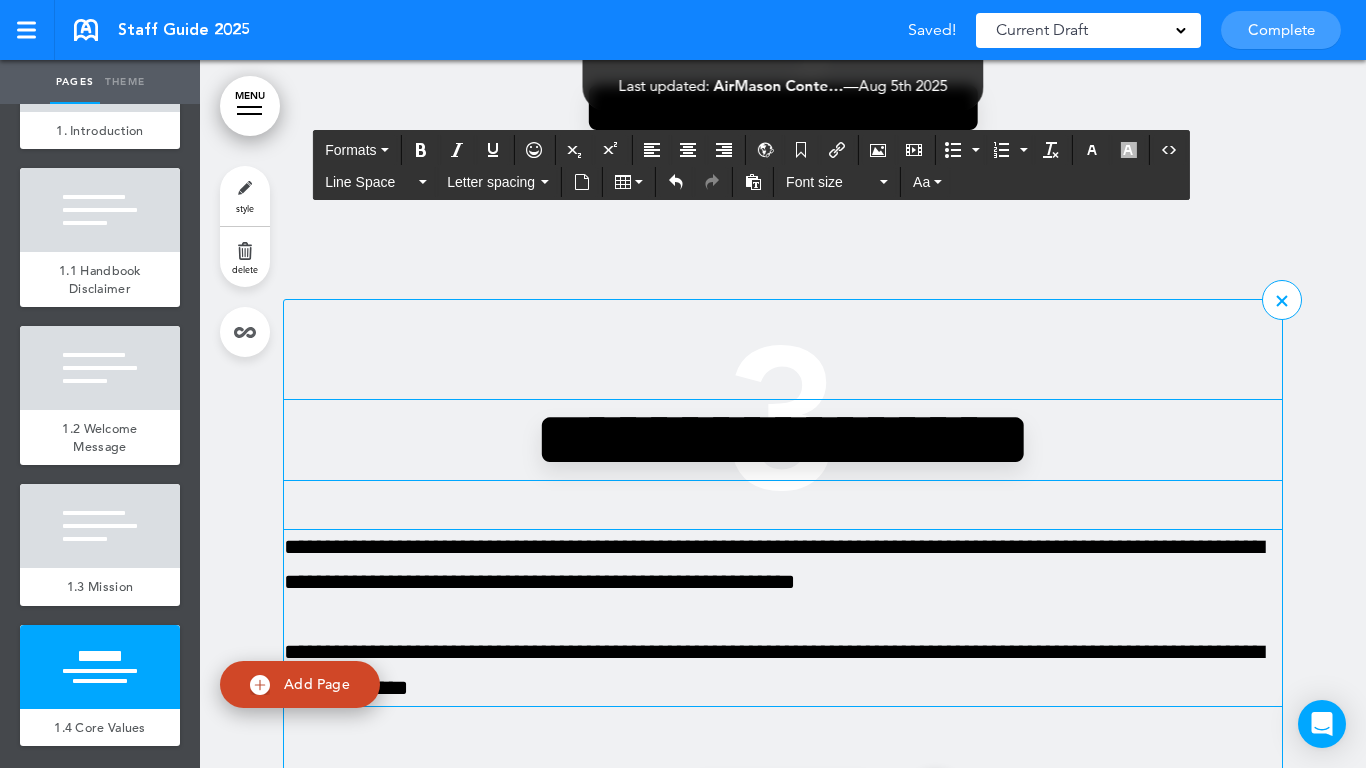scroll, scrollTop: 3990, scrollLeft: 0, axis: vertical 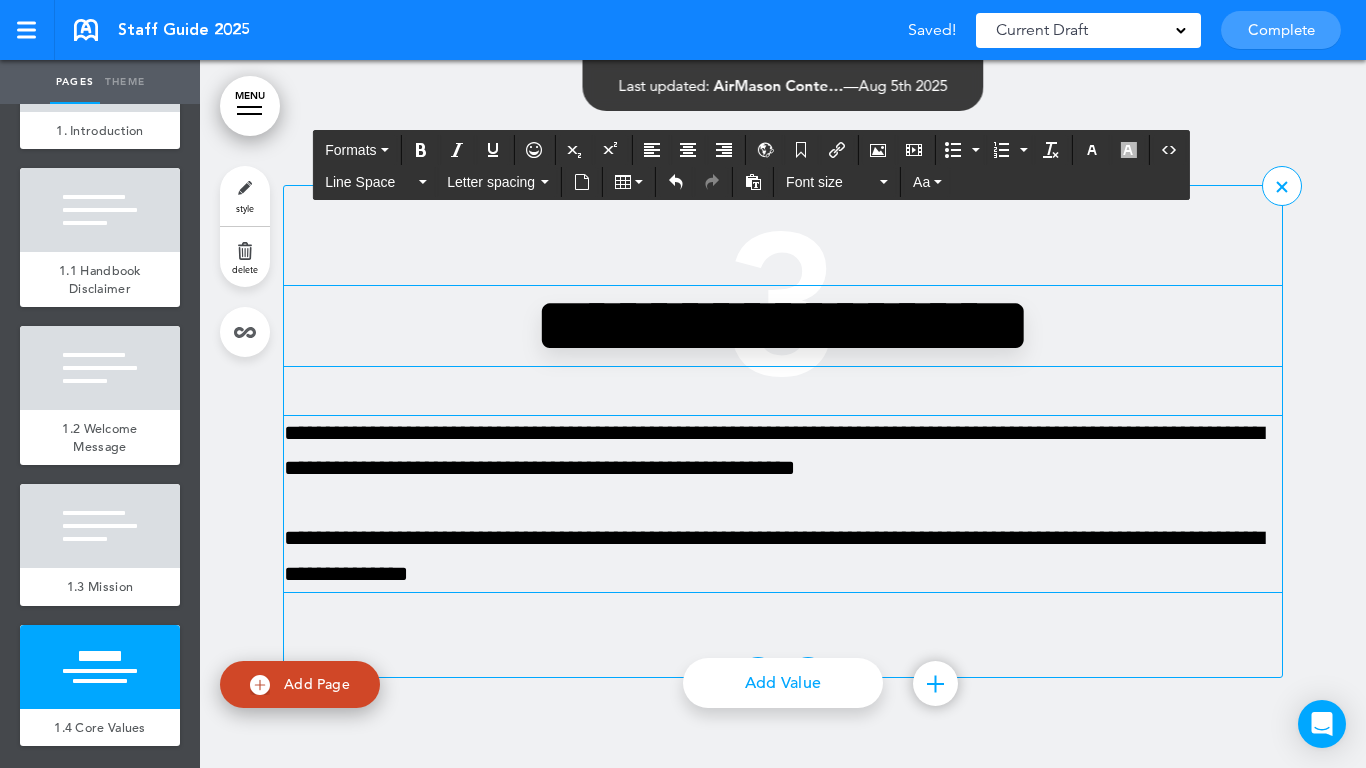 click on "**********" at bounding box center [783, 451] 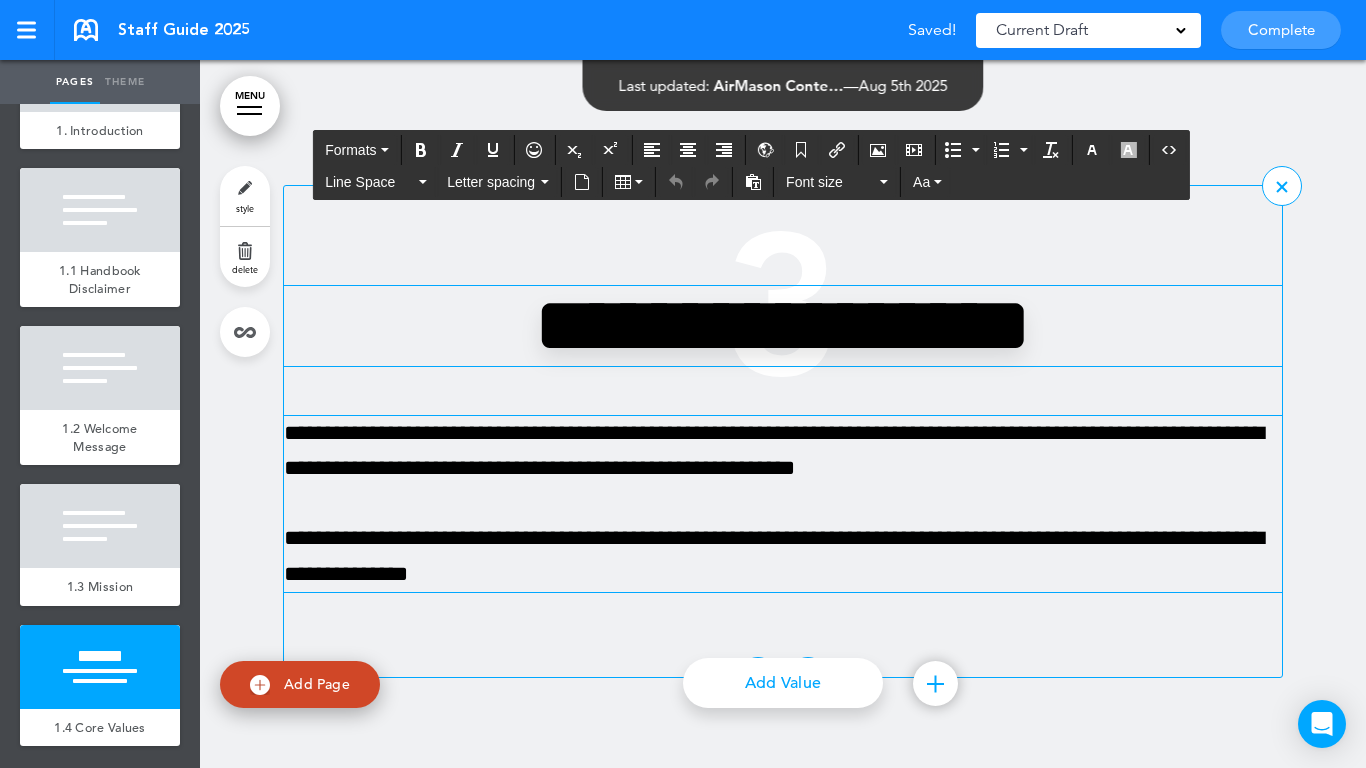 scroll, scrollTop: 3829, scrollLeft: 0, axis: vertical 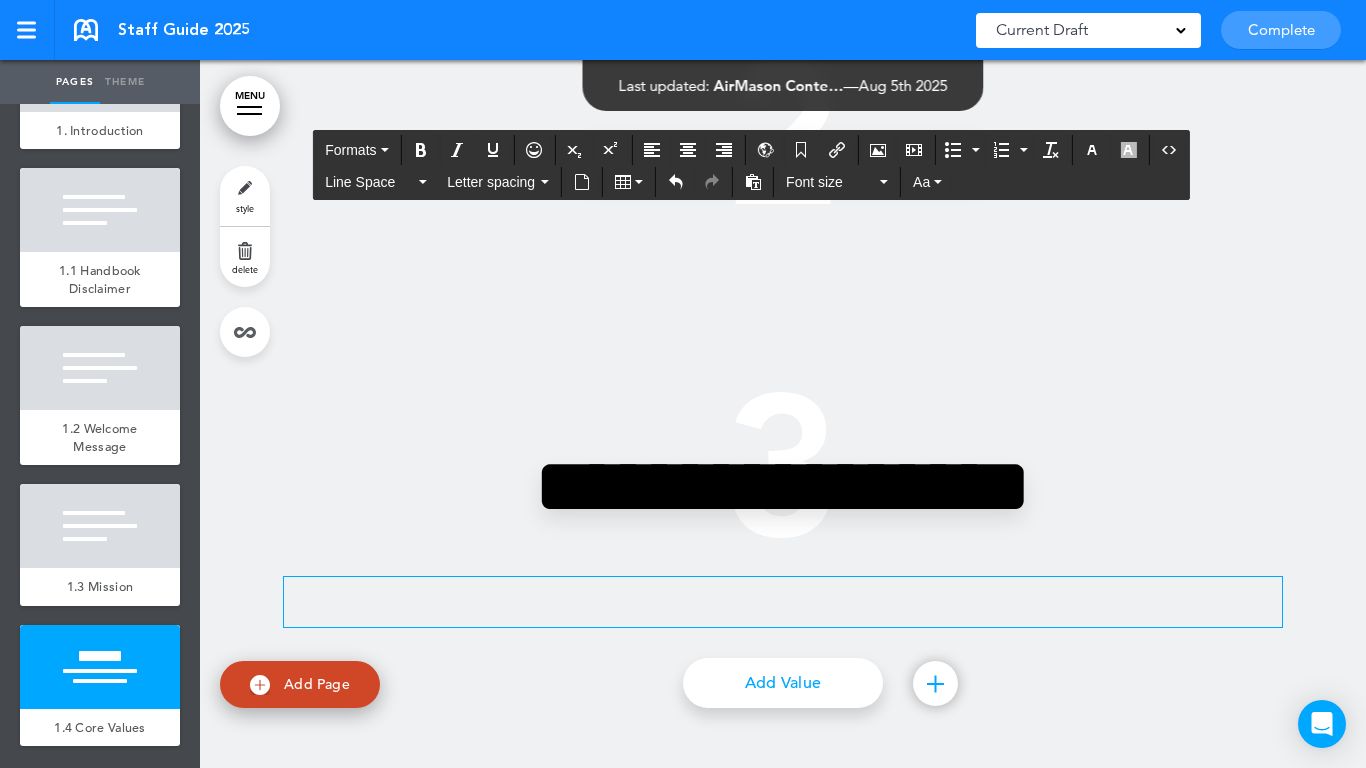 drag, startPoint x: 68, startPoint y: 670, endPoint x: 95, endPoint y: 646, distance: 36.124783 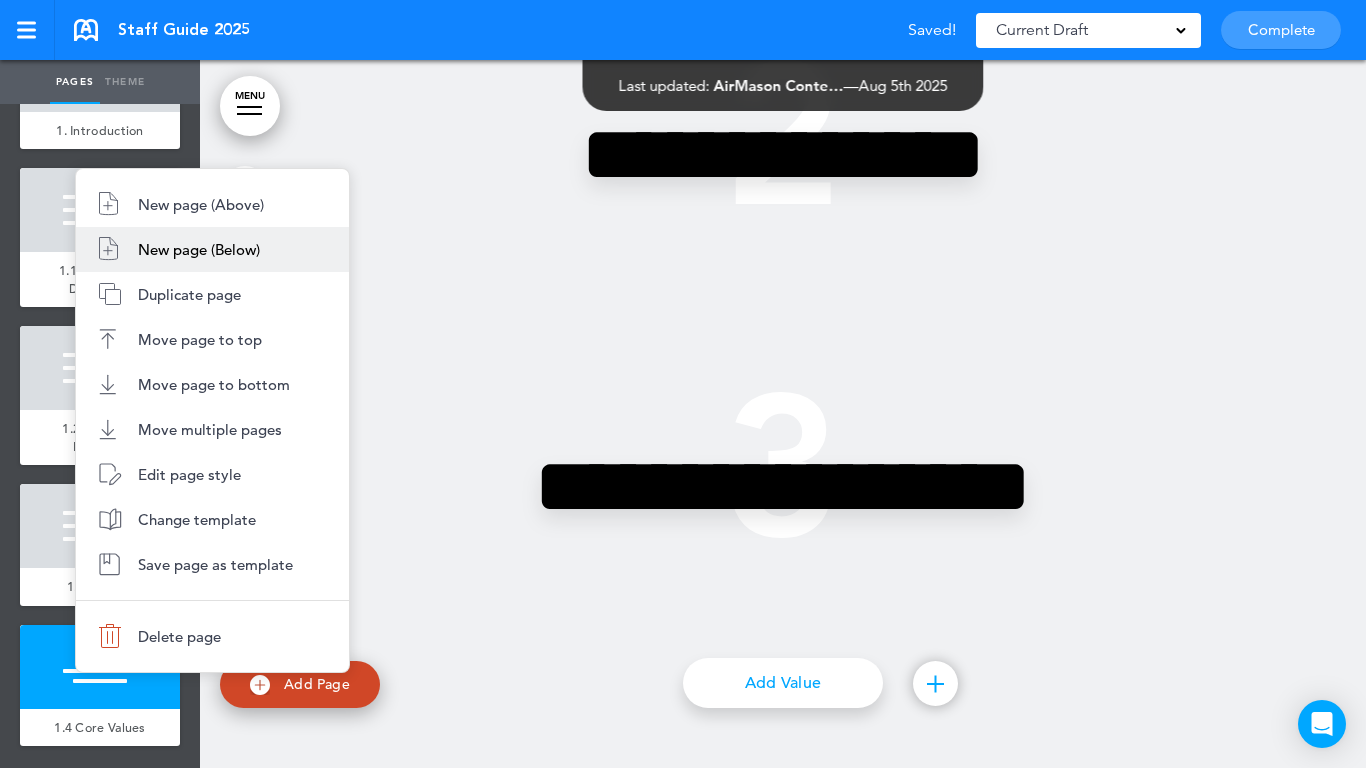 click on "New page (Below)" at bounding box center [212, 249] 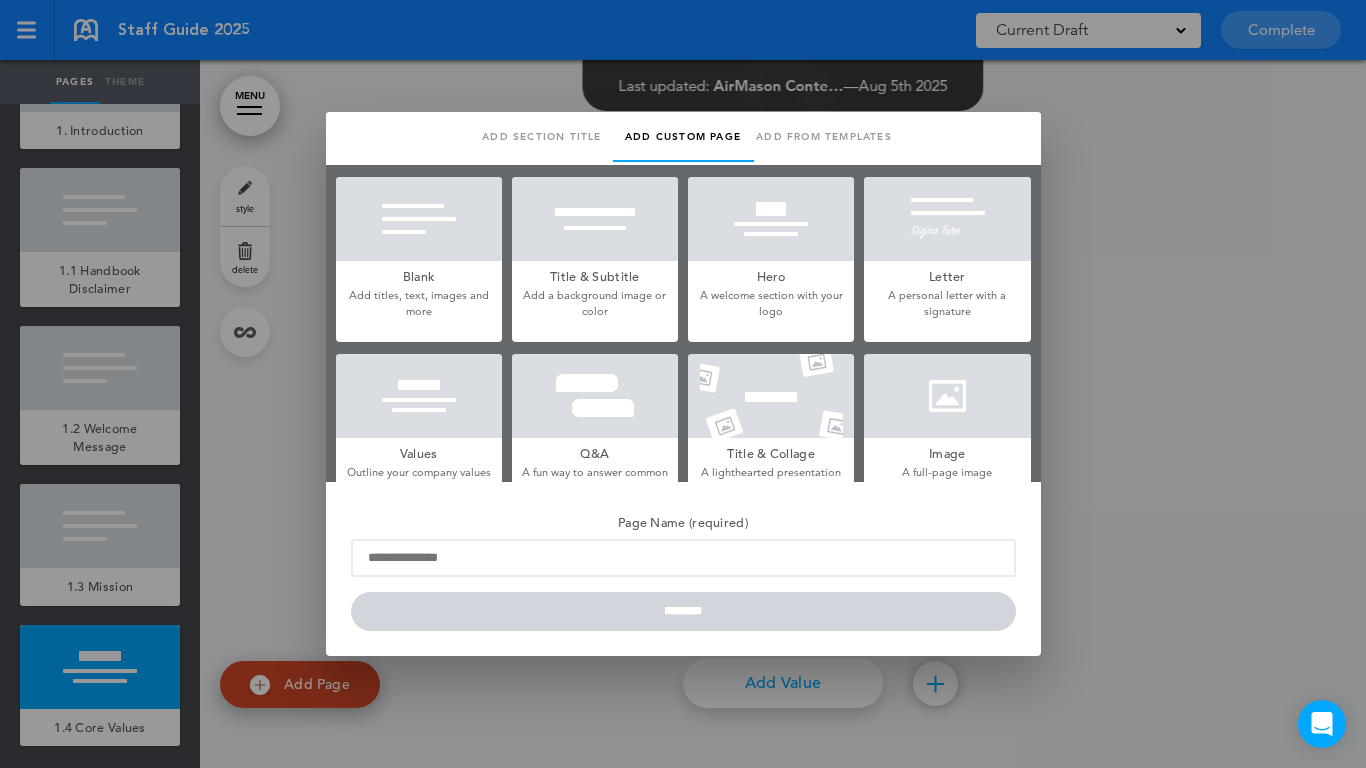 click at bounding box center [419, 219] 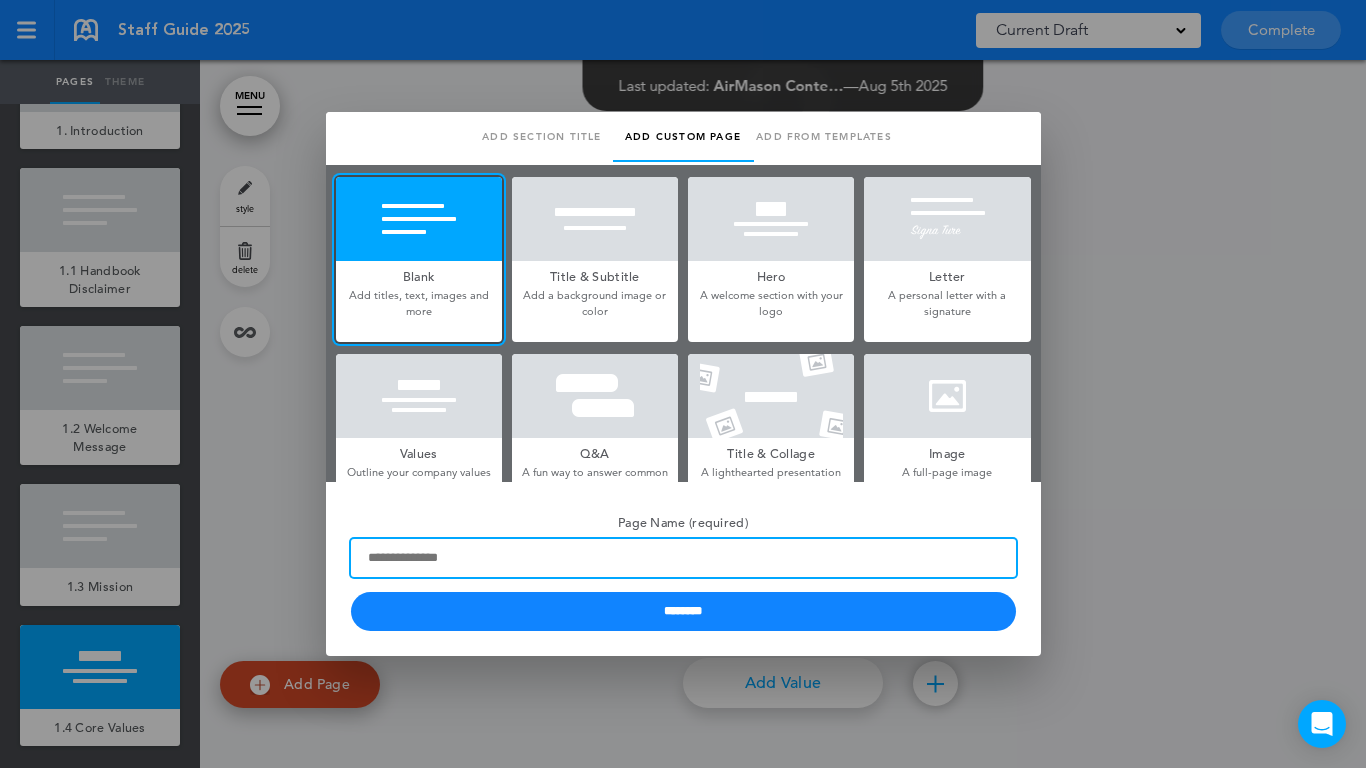 paste on "**********" 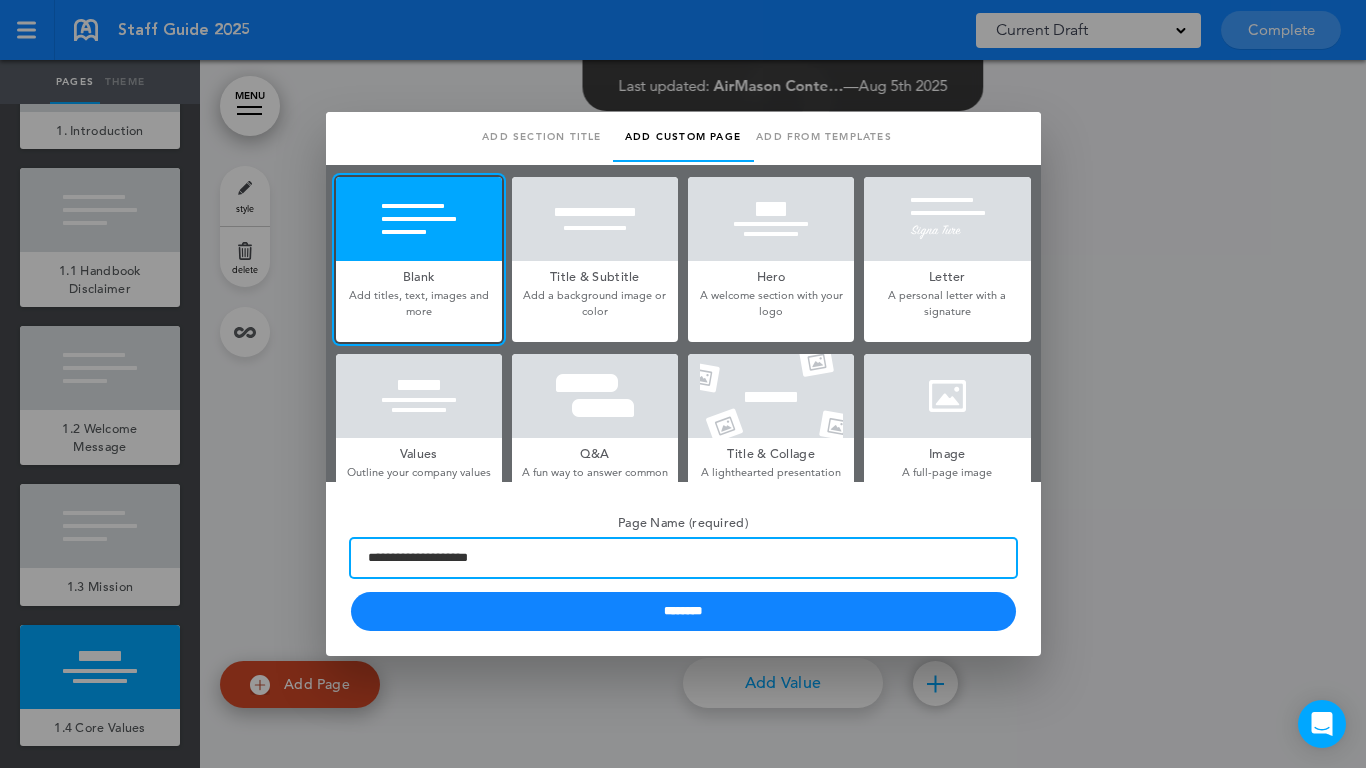 click on "**********" at bounding box center (683, 558) 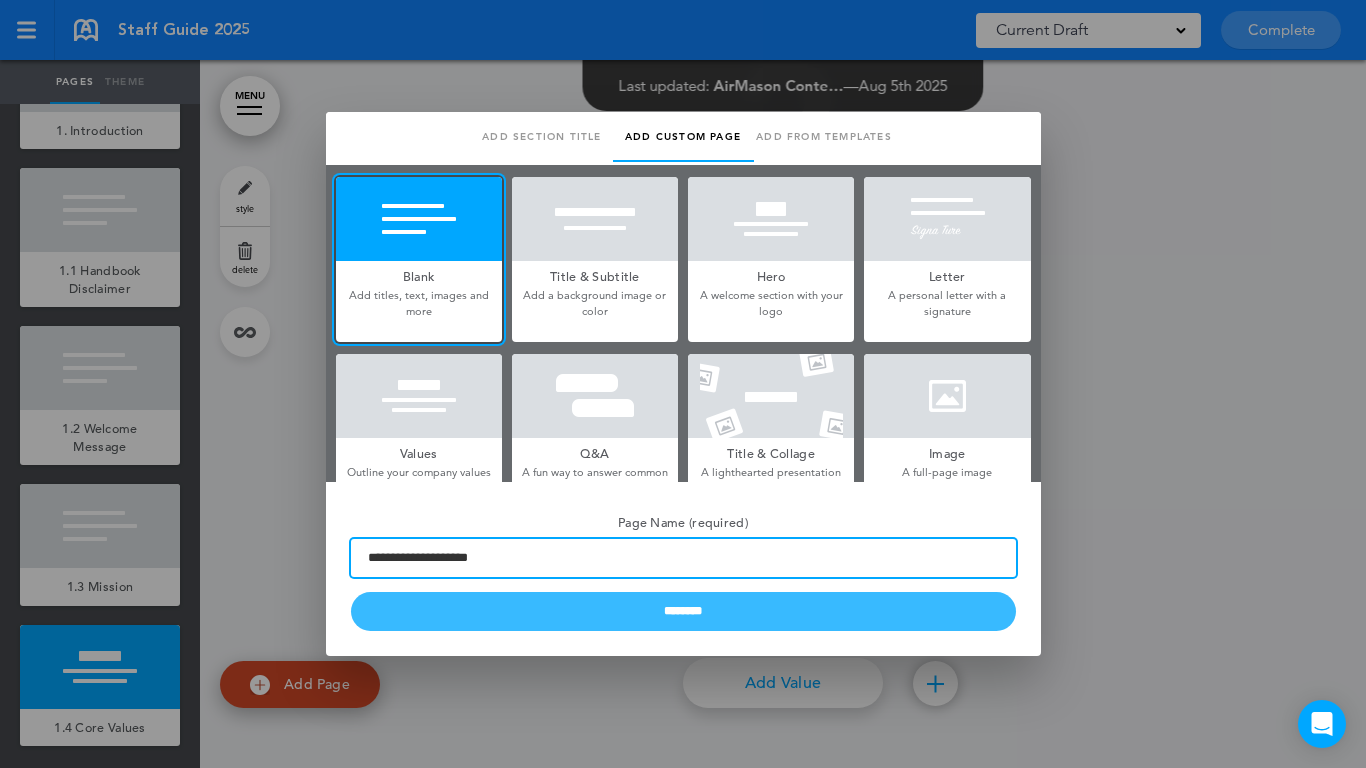 type on "**********" 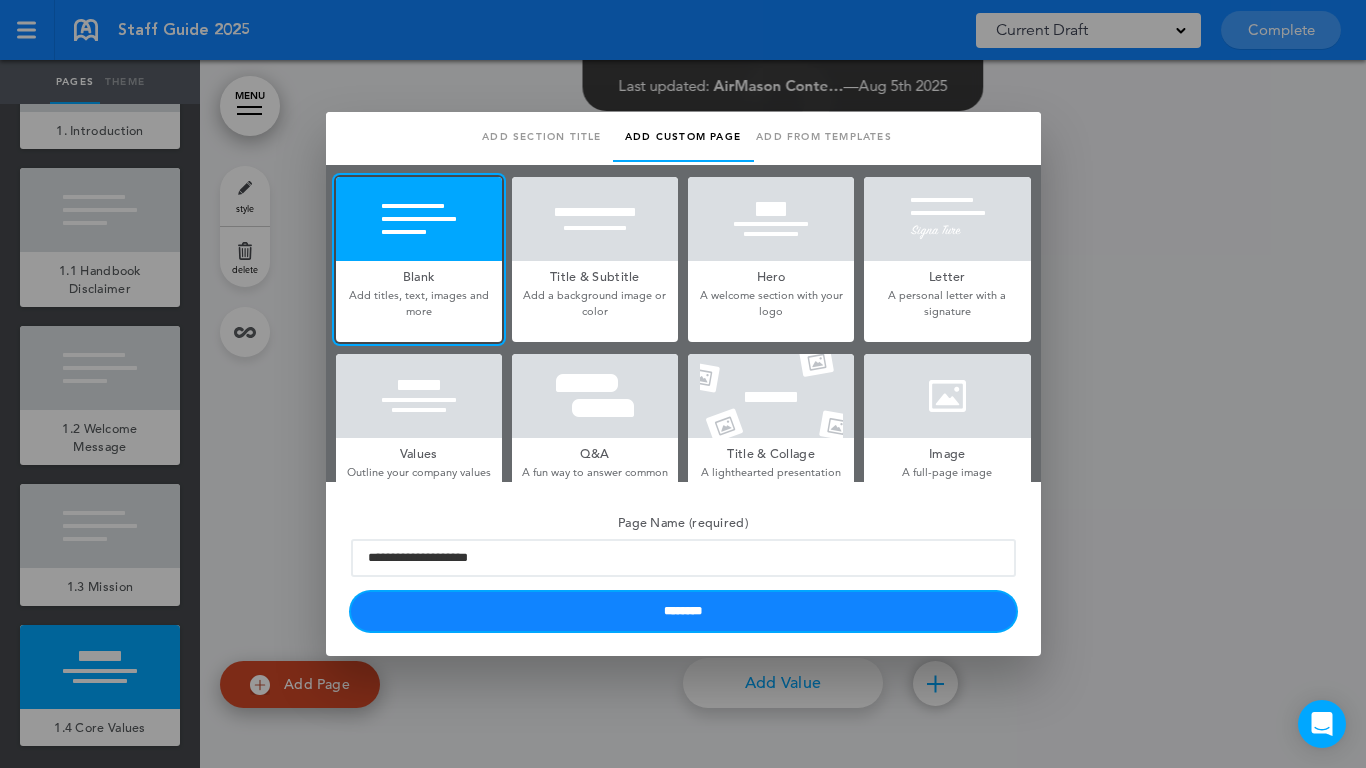 click on "********" at bounding box center (683, 611) 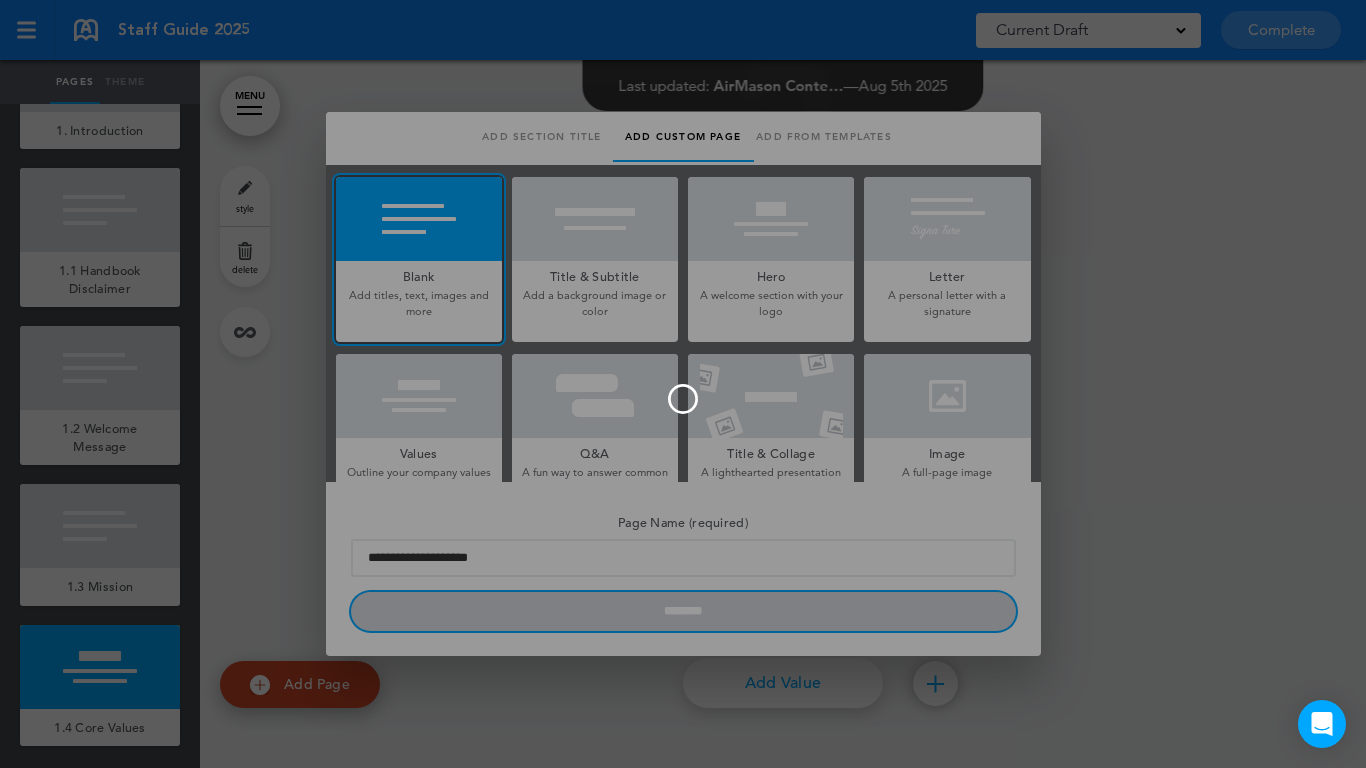 type 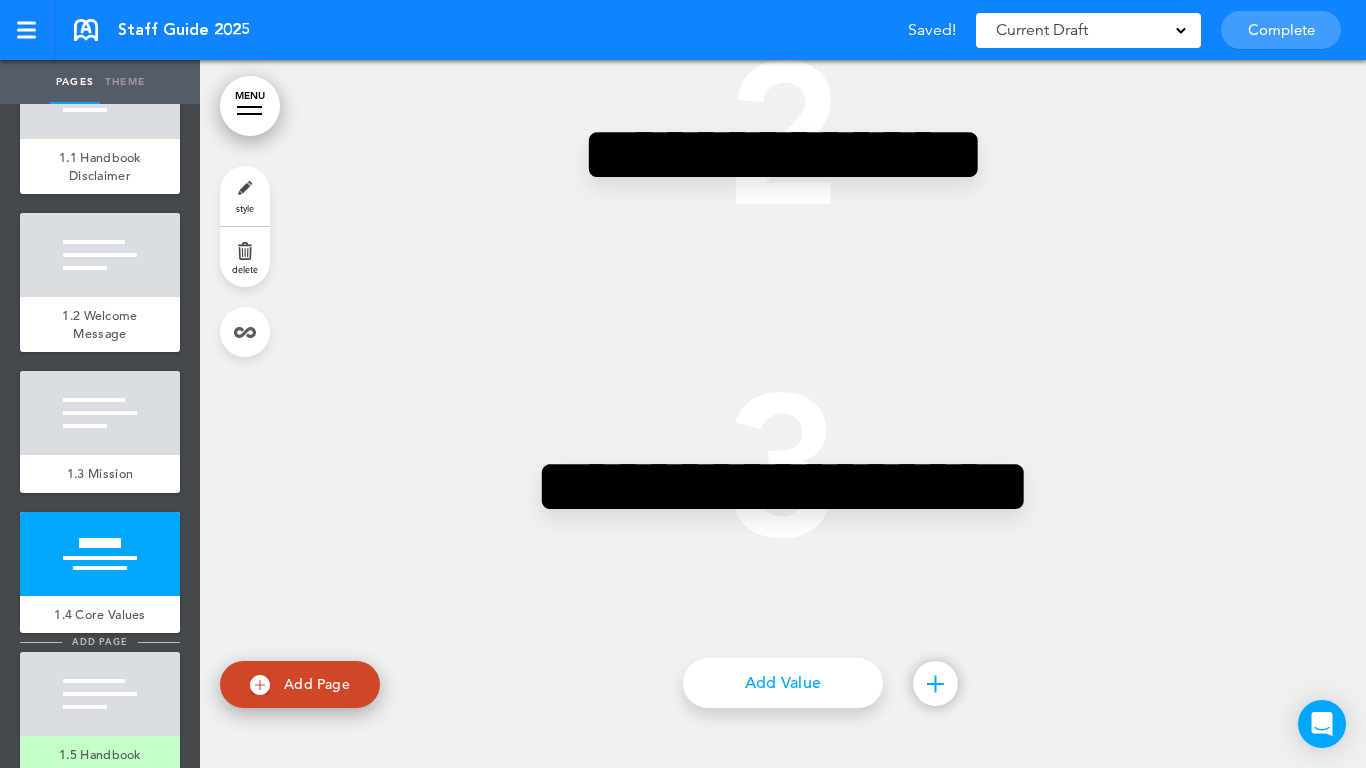 scroll, scrollTop: 558, scrollLeft: 0, axis: vertical 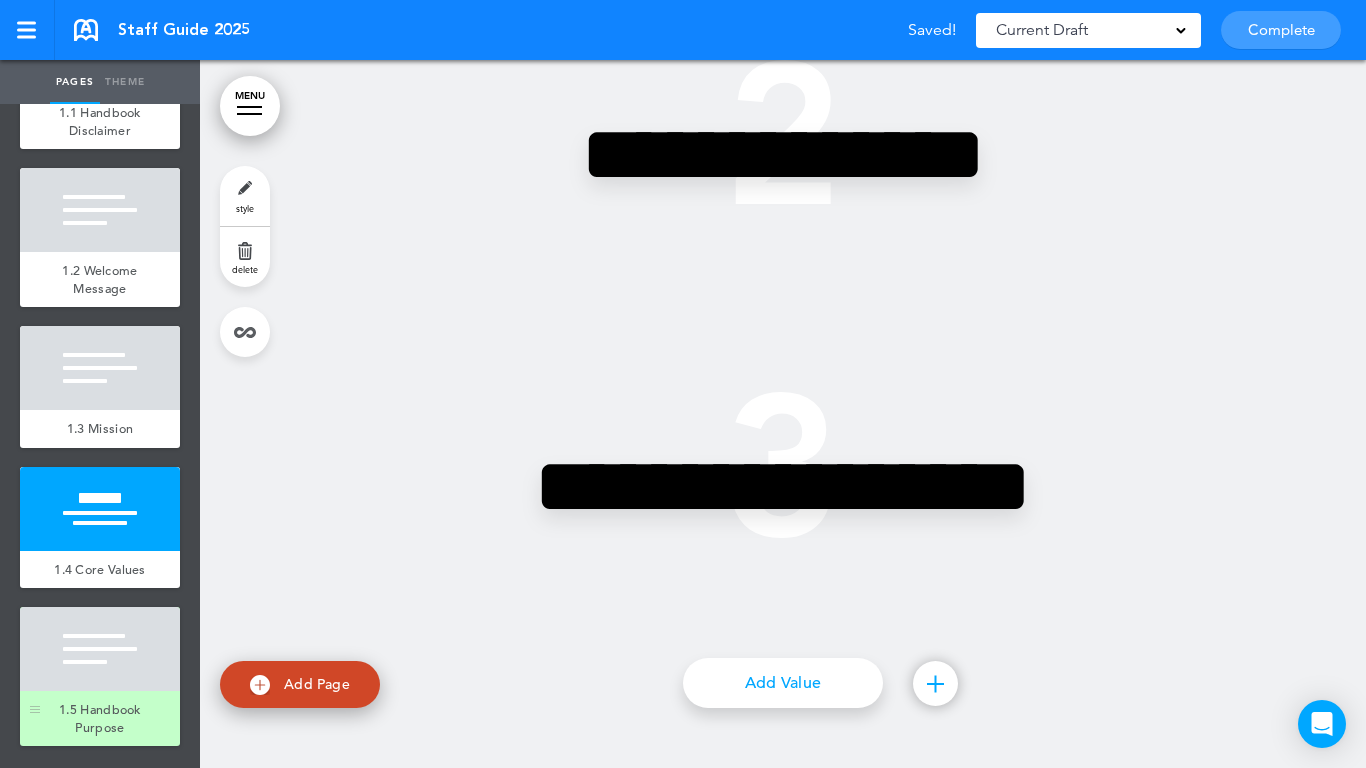 click at bounding box center [100, 649] 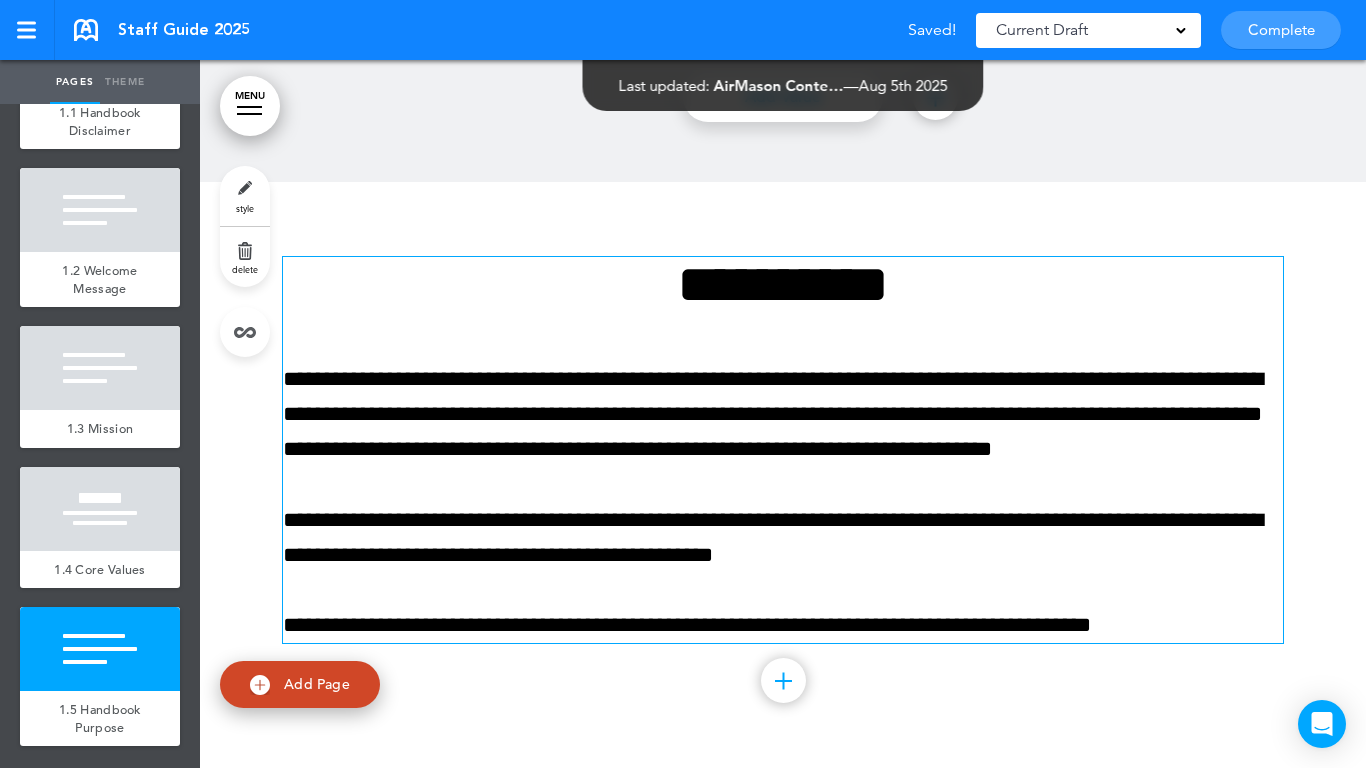 scroll, scrollTop: 4315, scrollLeft: 0, axis: vertical 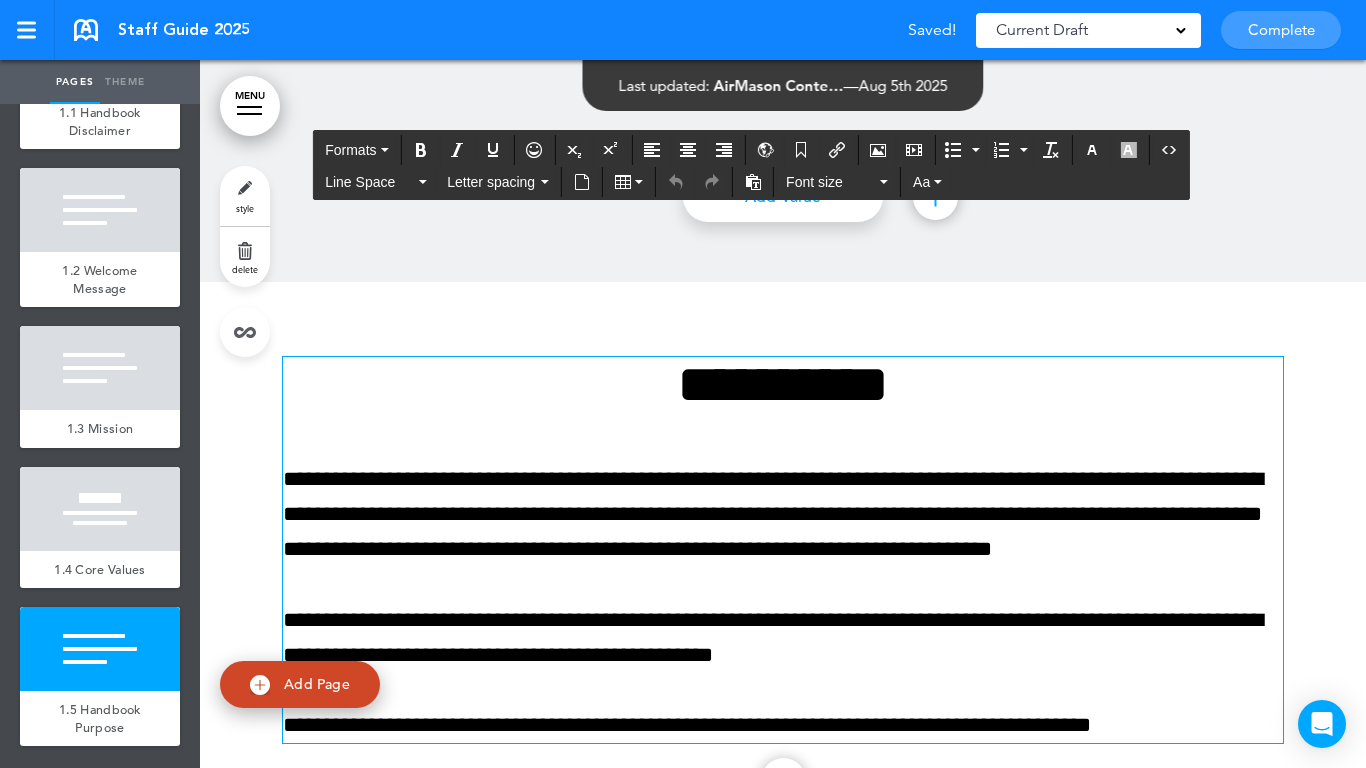click on "**********" at bounding box center [783, 384] 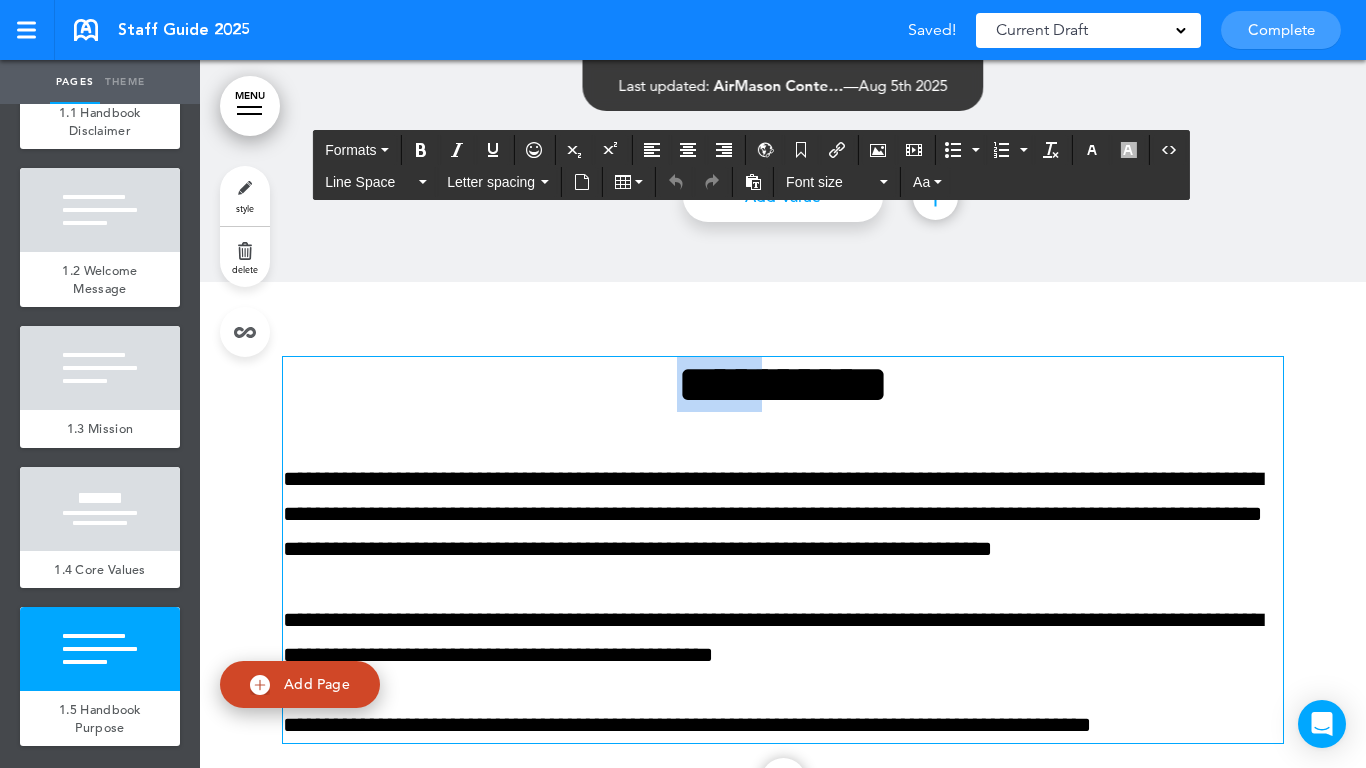 click on "**********" at bounding box center [783, 384] 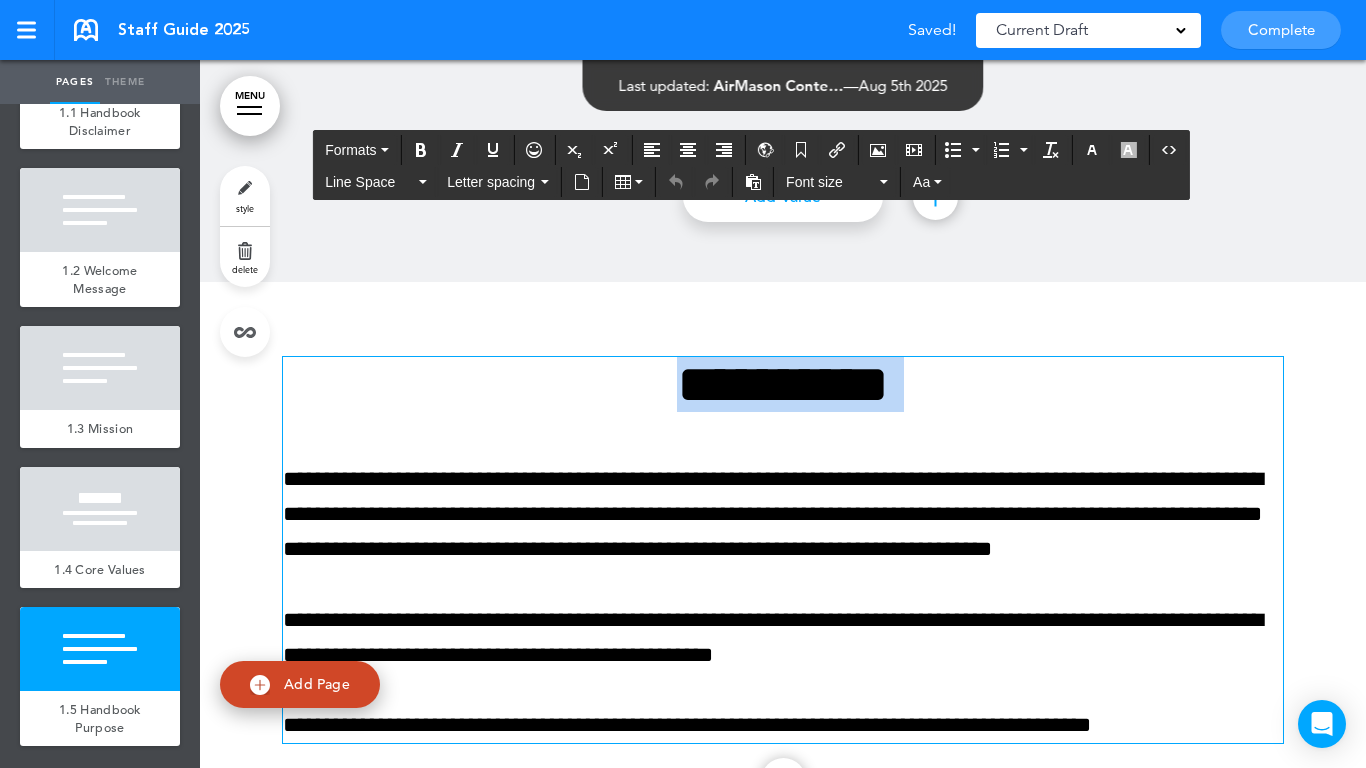 click on "**********" at bounding box center (783, 384) 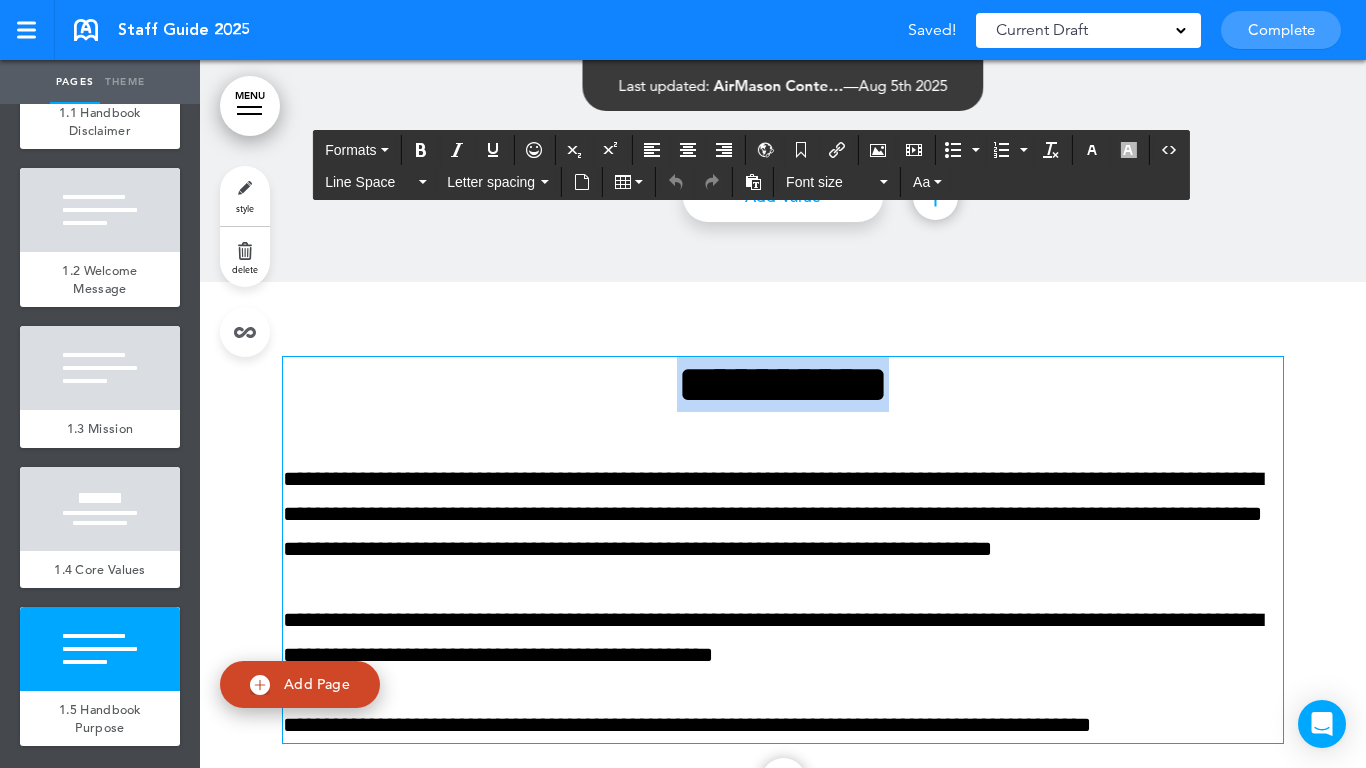paste 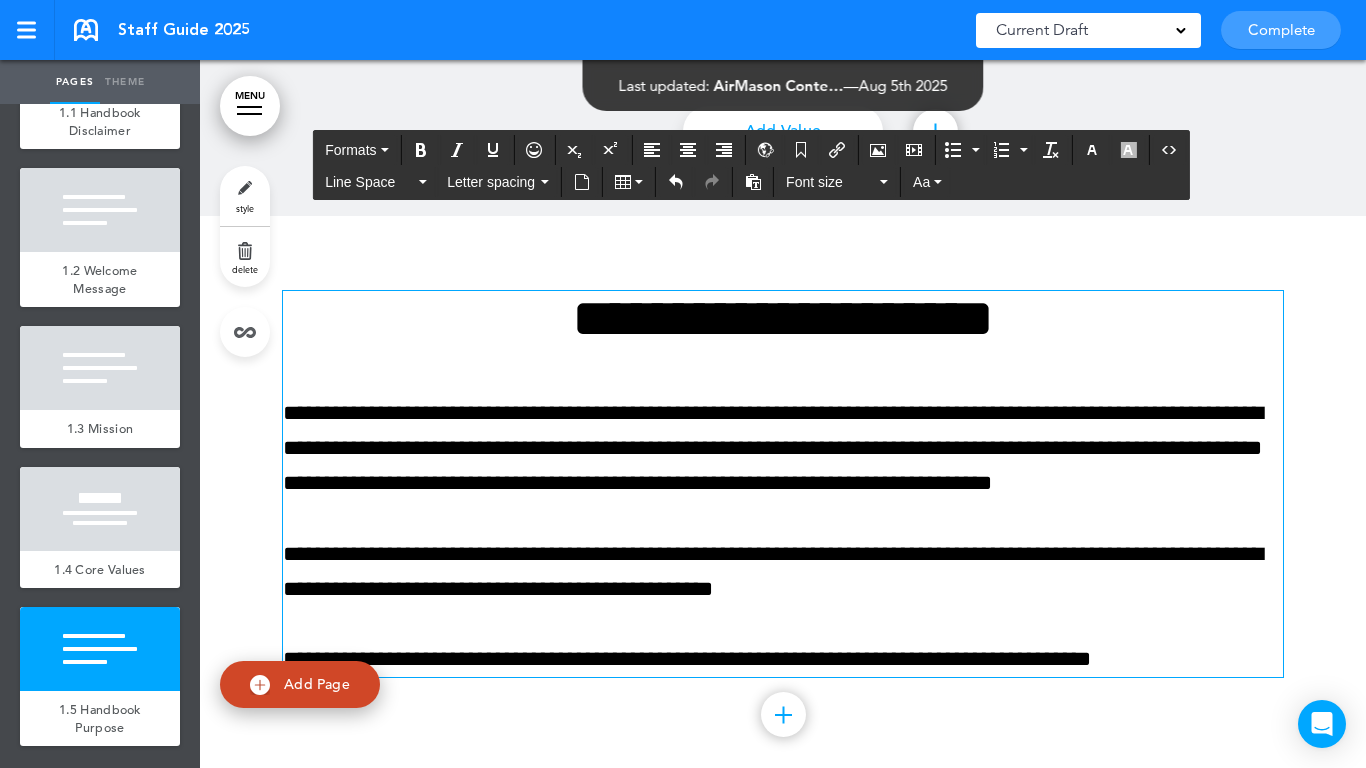 scroll, scrollTop: 4415, scrollLeft: 0, axis: vertical 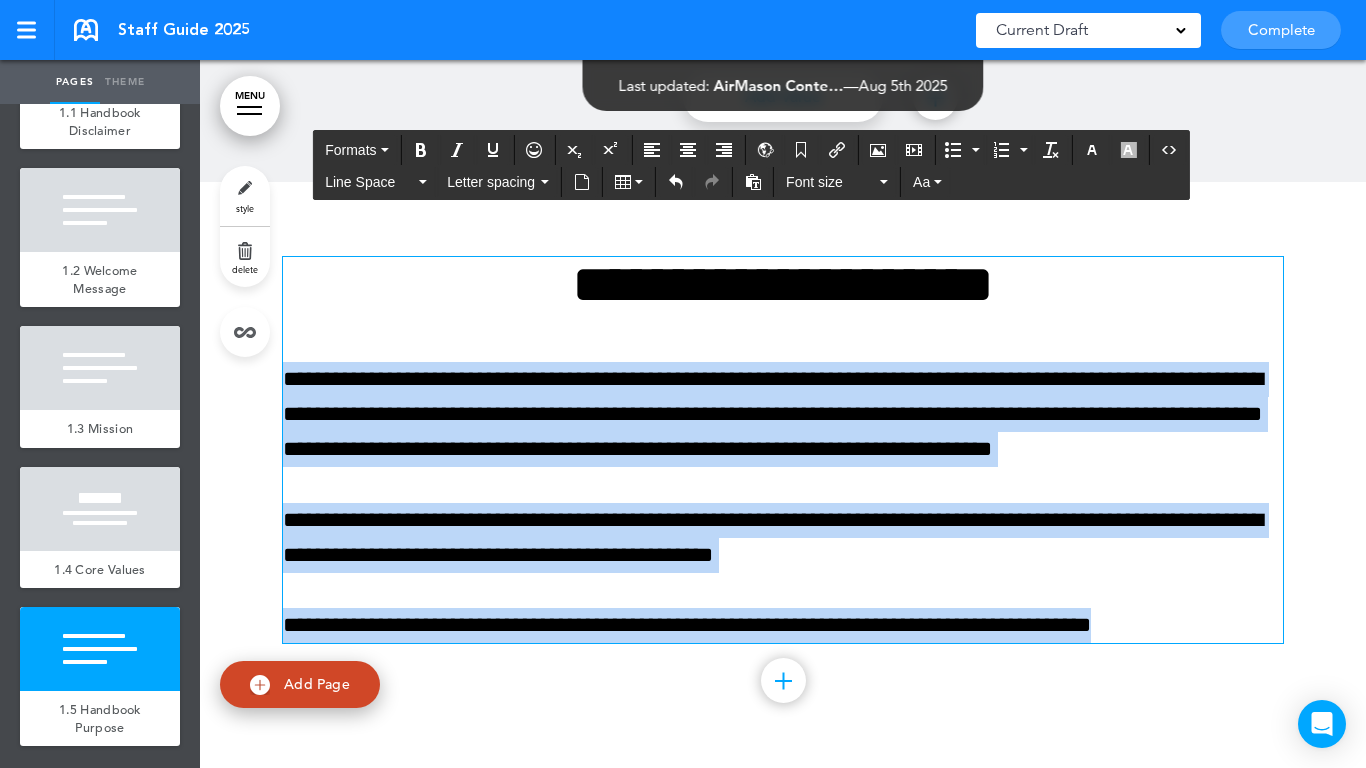 click on "Make this page common so it is available in other handbooks.
This handbook
Preview
Settings
Your Handbooks
Account
Manage Organization
My Account
Help
Logout
Staff Guide 2025
Saved!
Current Draft
CURRENT DRAFT
Complete
3 of 50 pages" at bounding box center [683, 384] 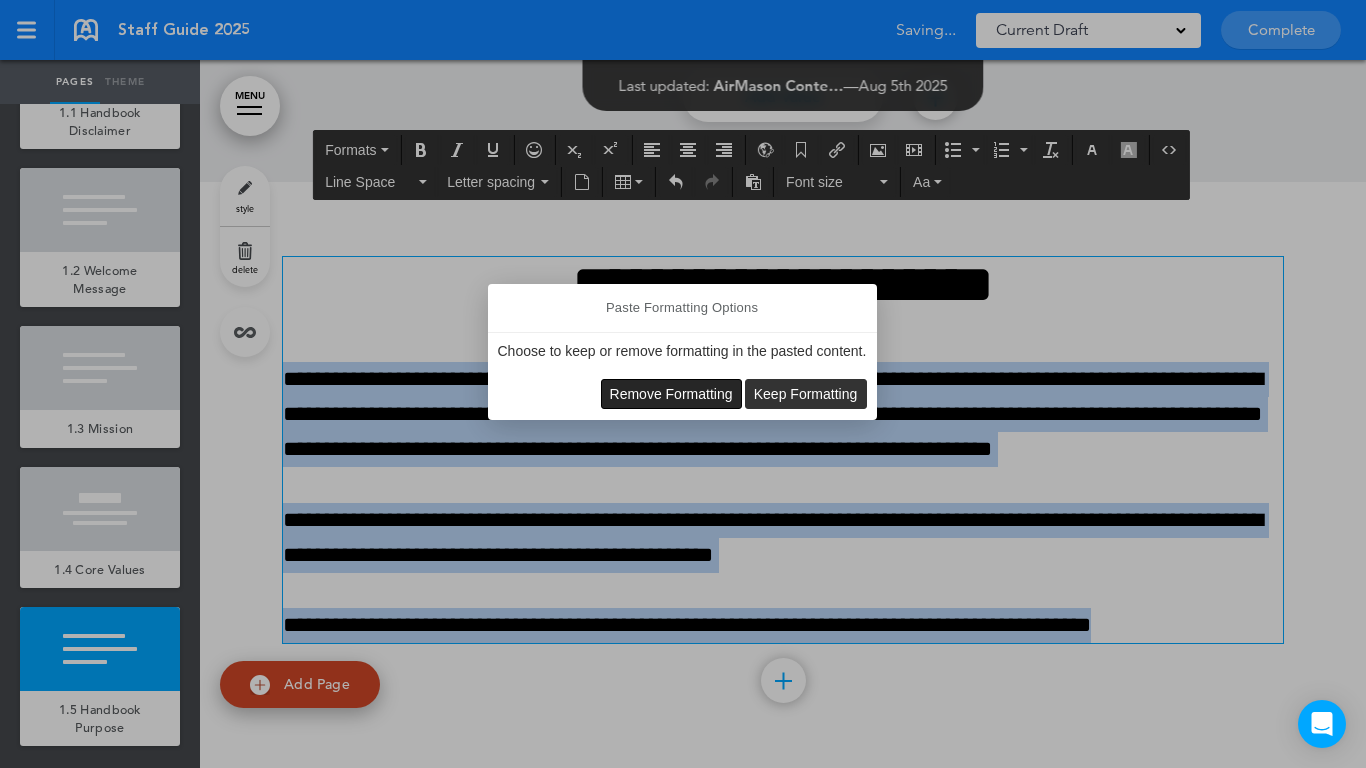 click on "Remove Formatting" at bounding box center [671, 394] 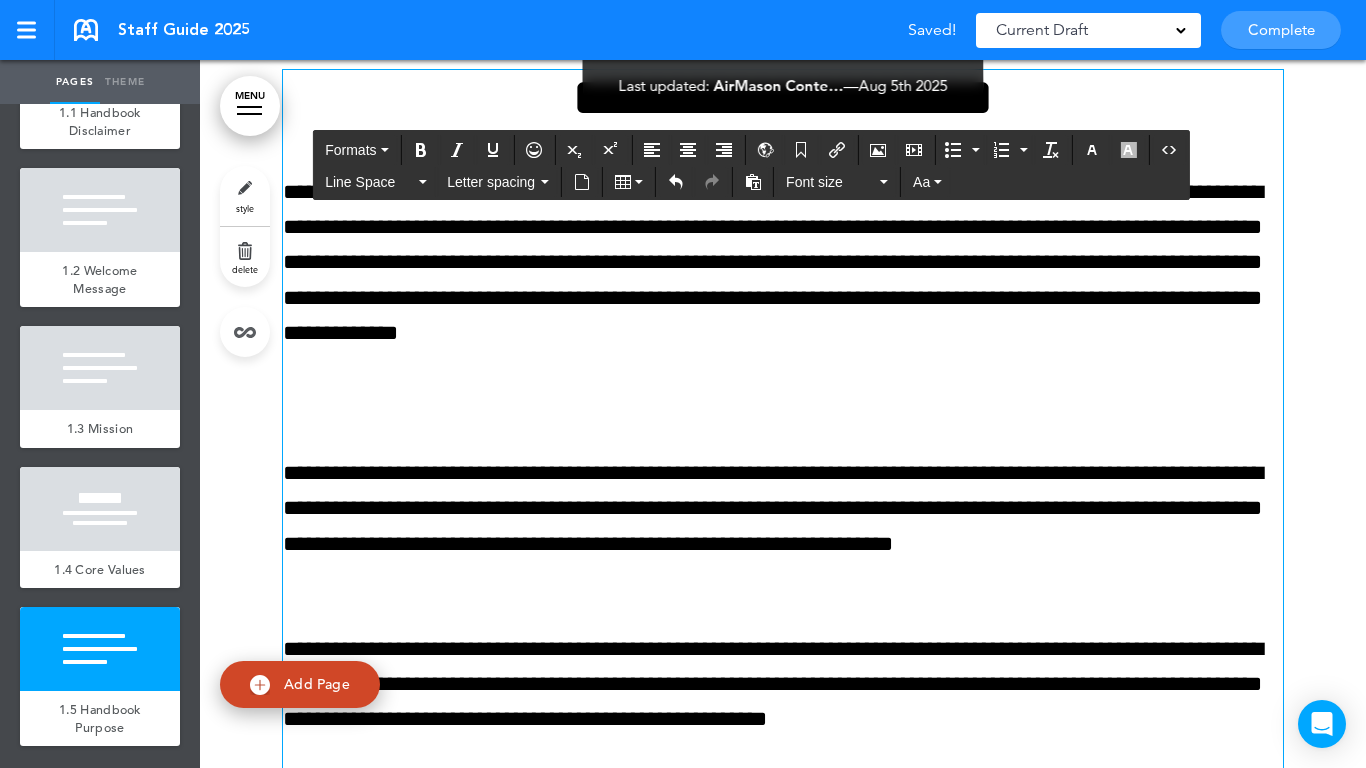 scroll, scrollTop: 4608, scrollLeft: 0, axis: vertical 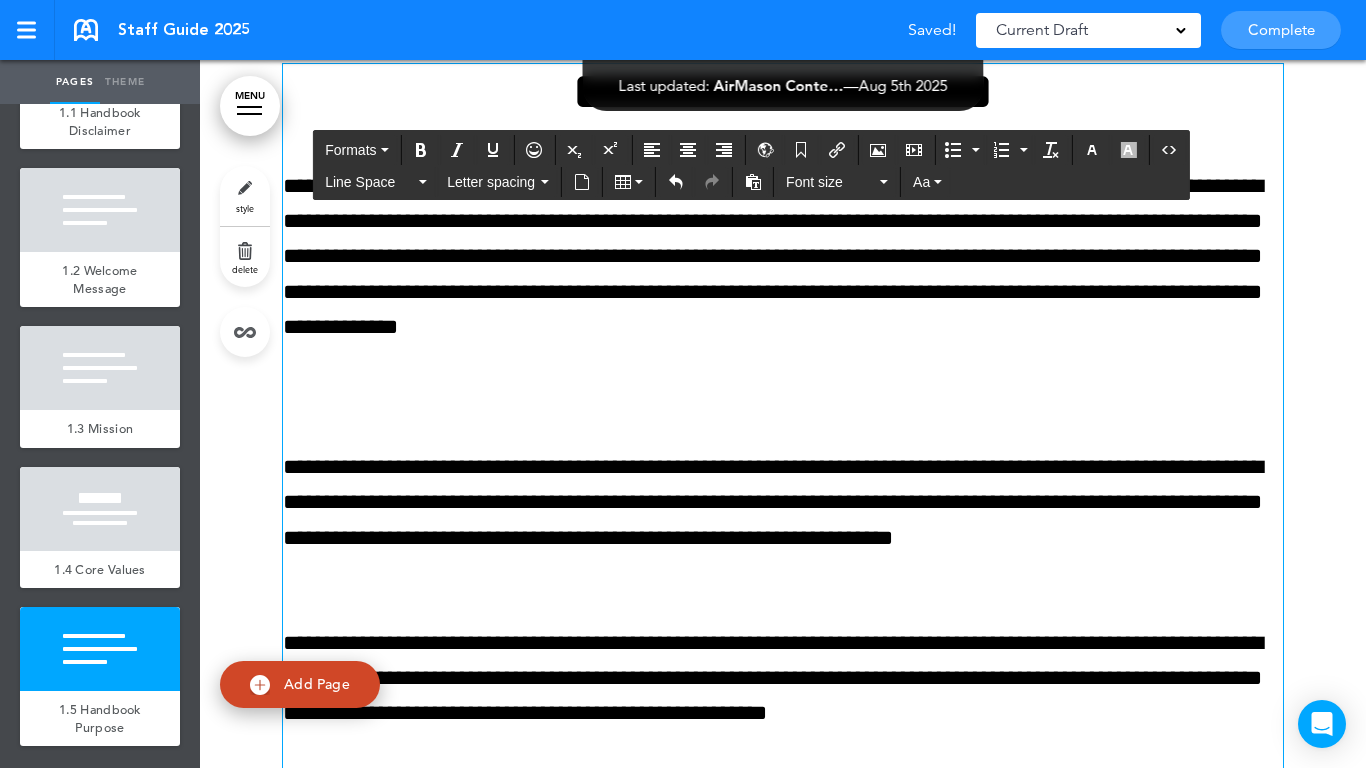 click on "**********" at bounding box center (783, 450) 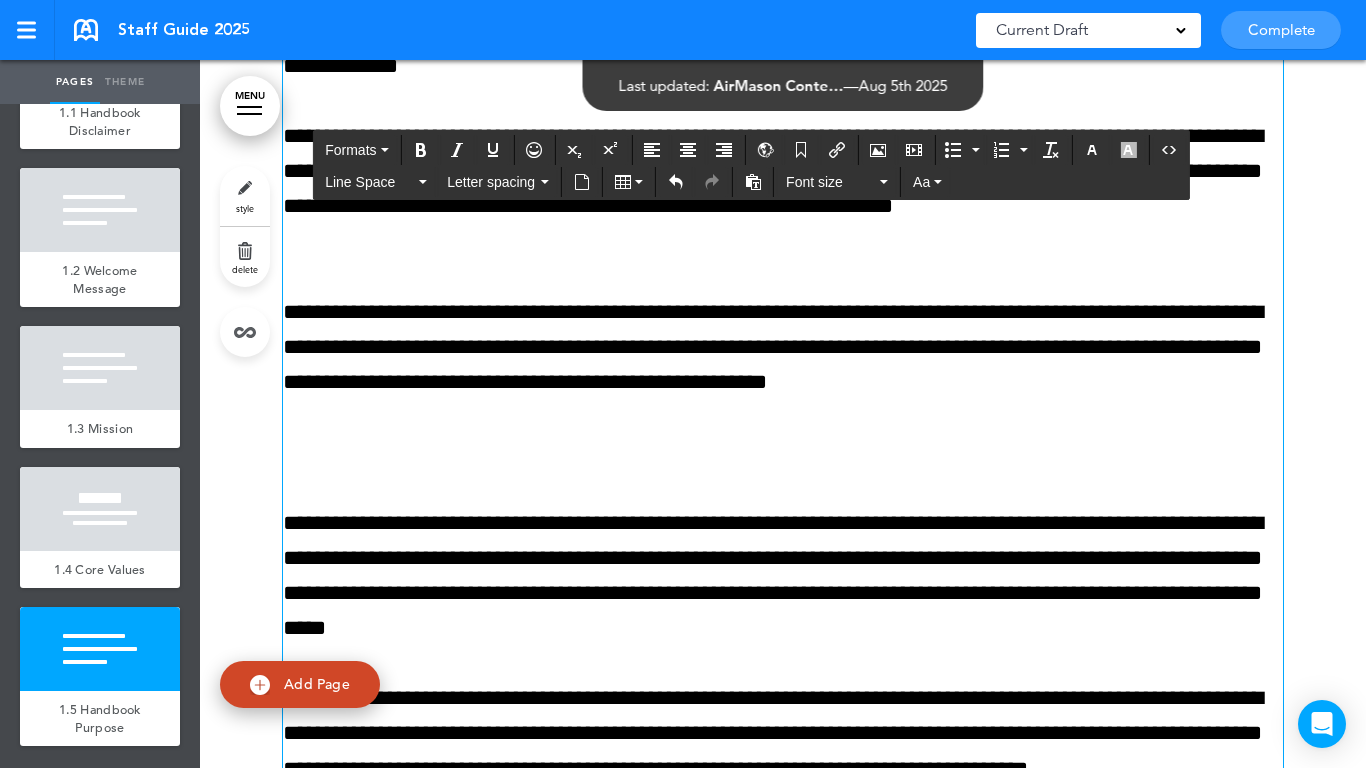 scroll, scrollTop: 4908, scrollLeft: 0, axis: vertical 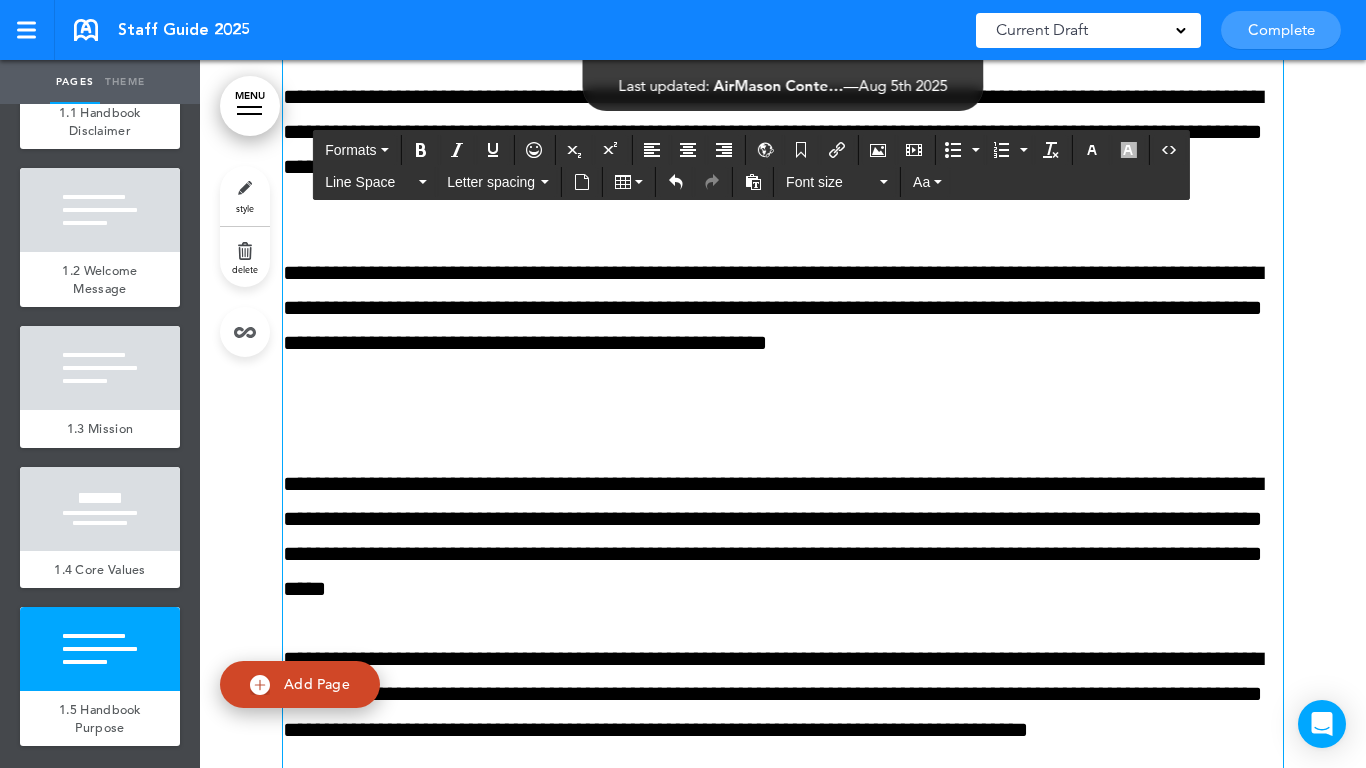 click at bounding box center (783, 413) 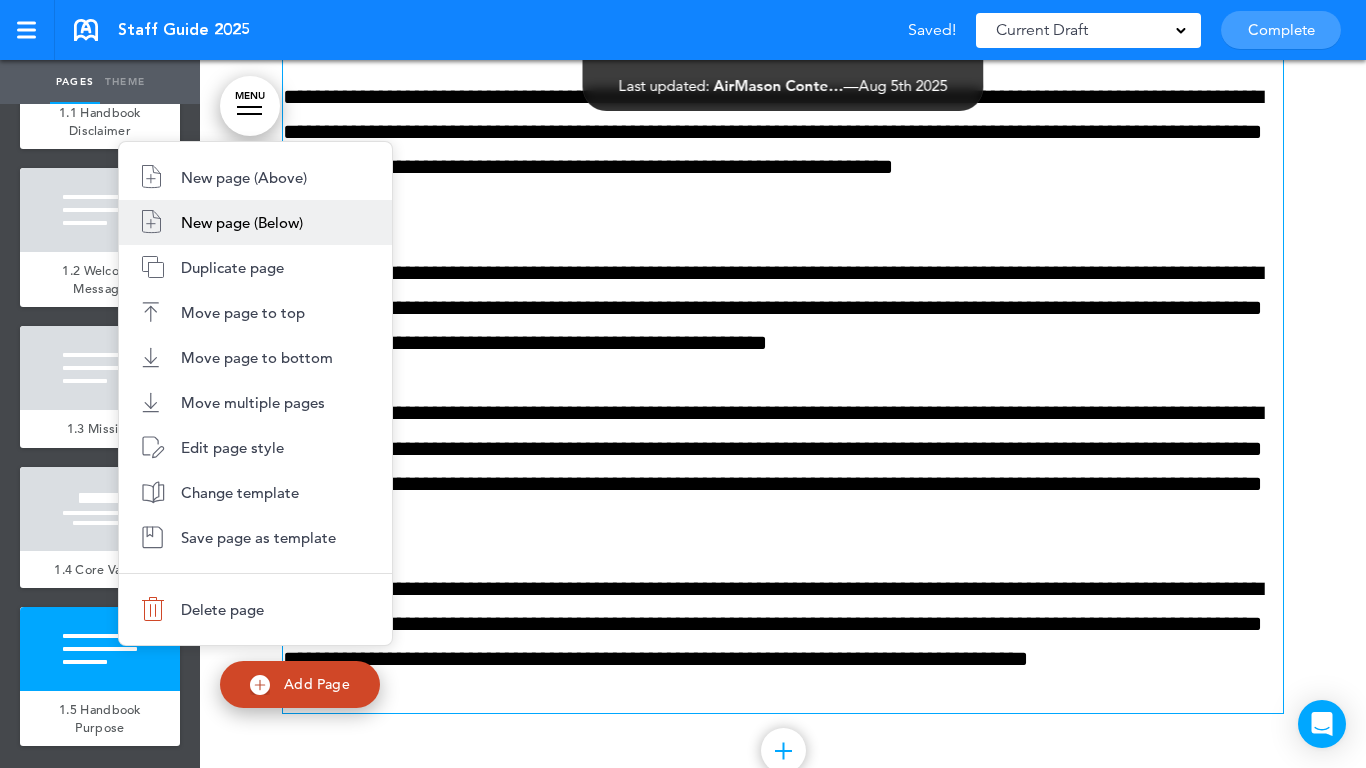 click on "New page (Below)" at bounding box center [242, 222] 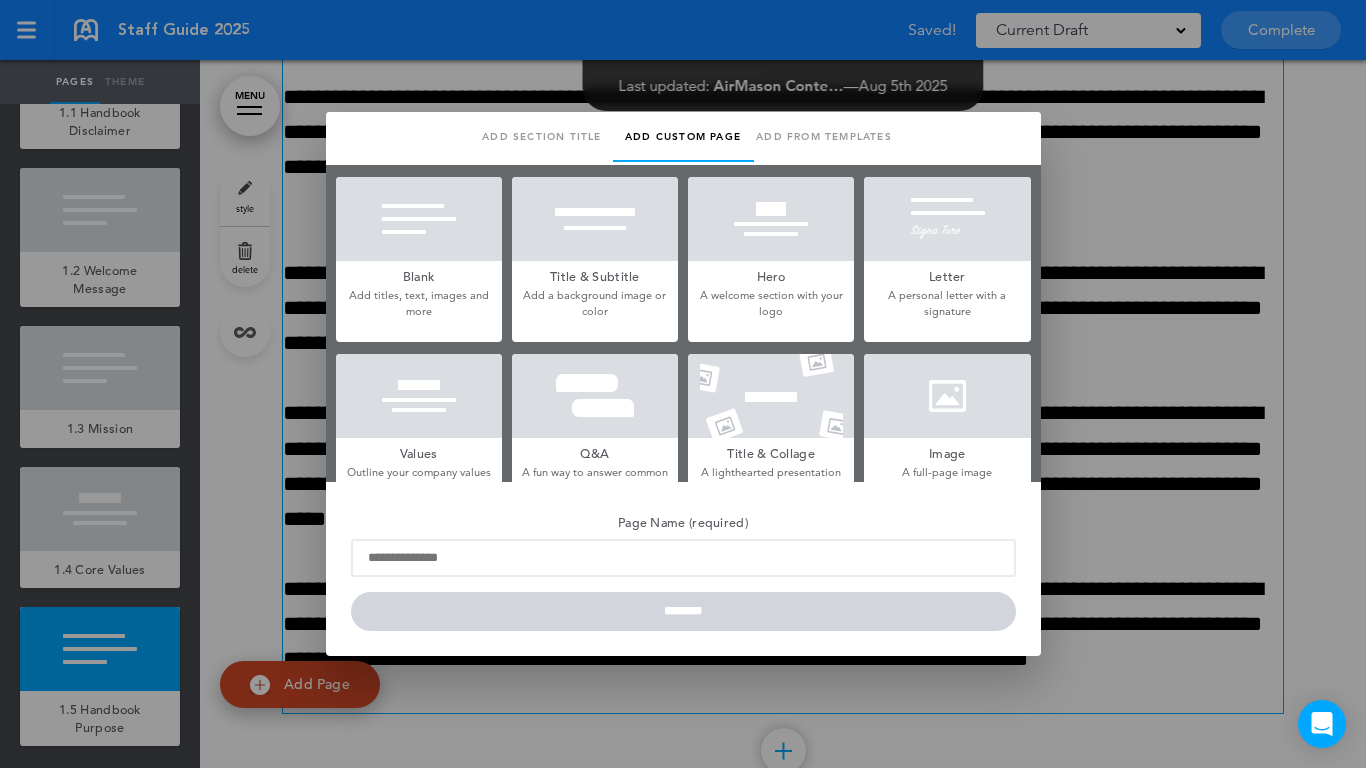 click at bounding box center [419, 219] 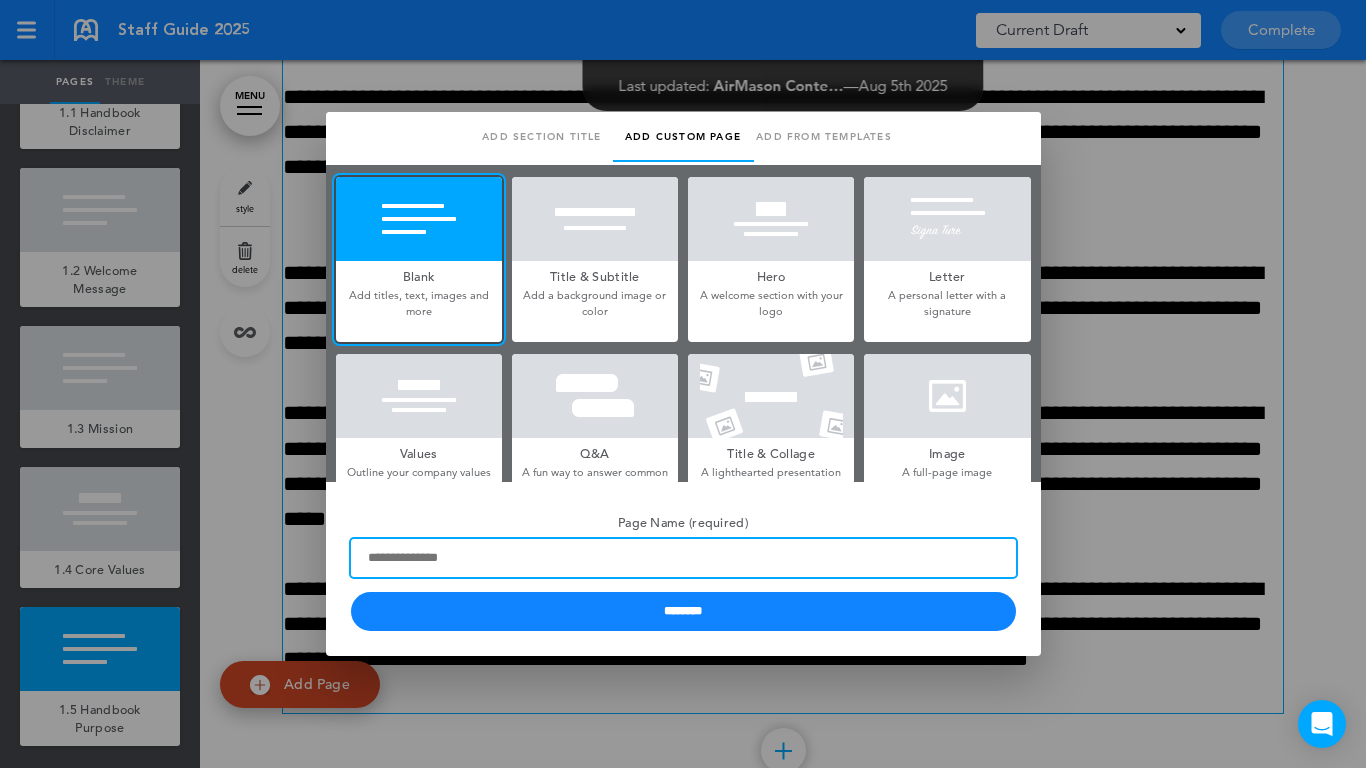 paste on "**********" 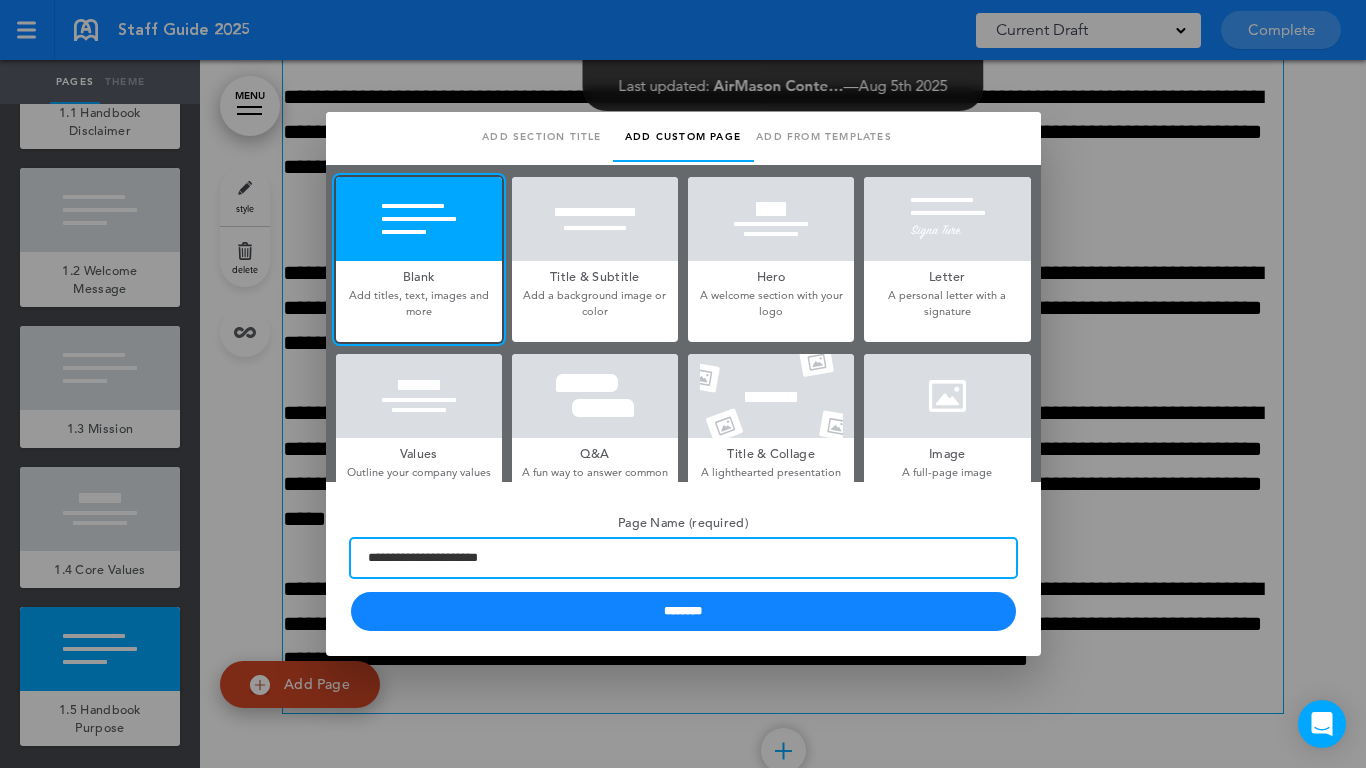 click on "**********" at bounding box center (683, 558) 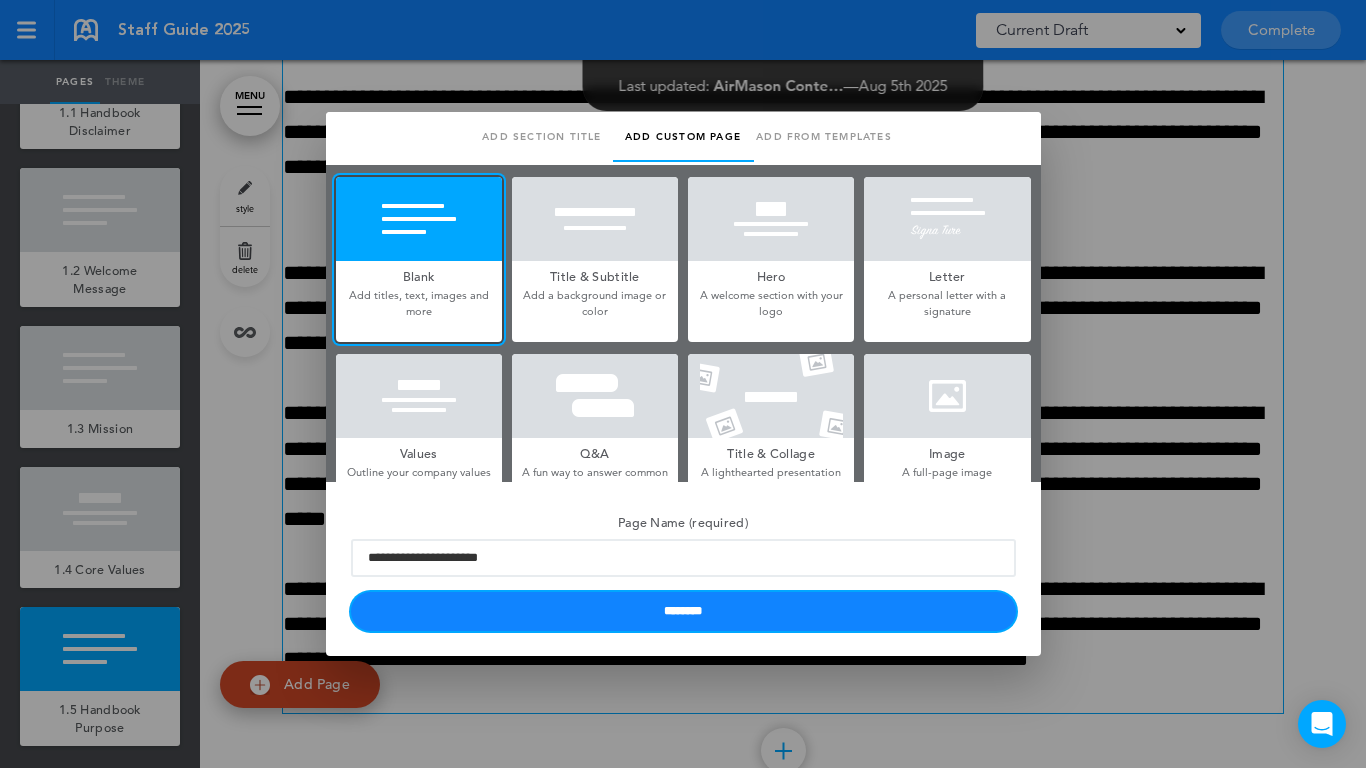click on "********" at bounding box center [683, 611] 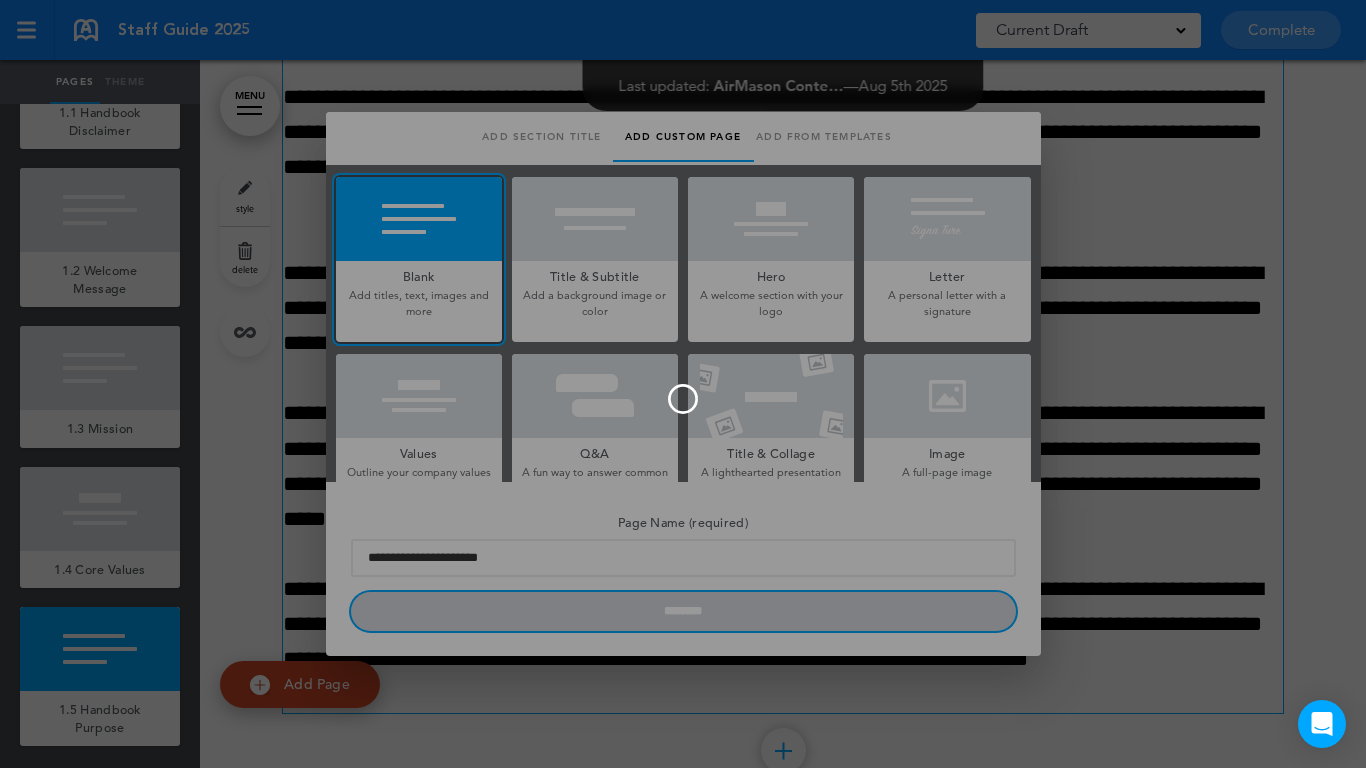 type 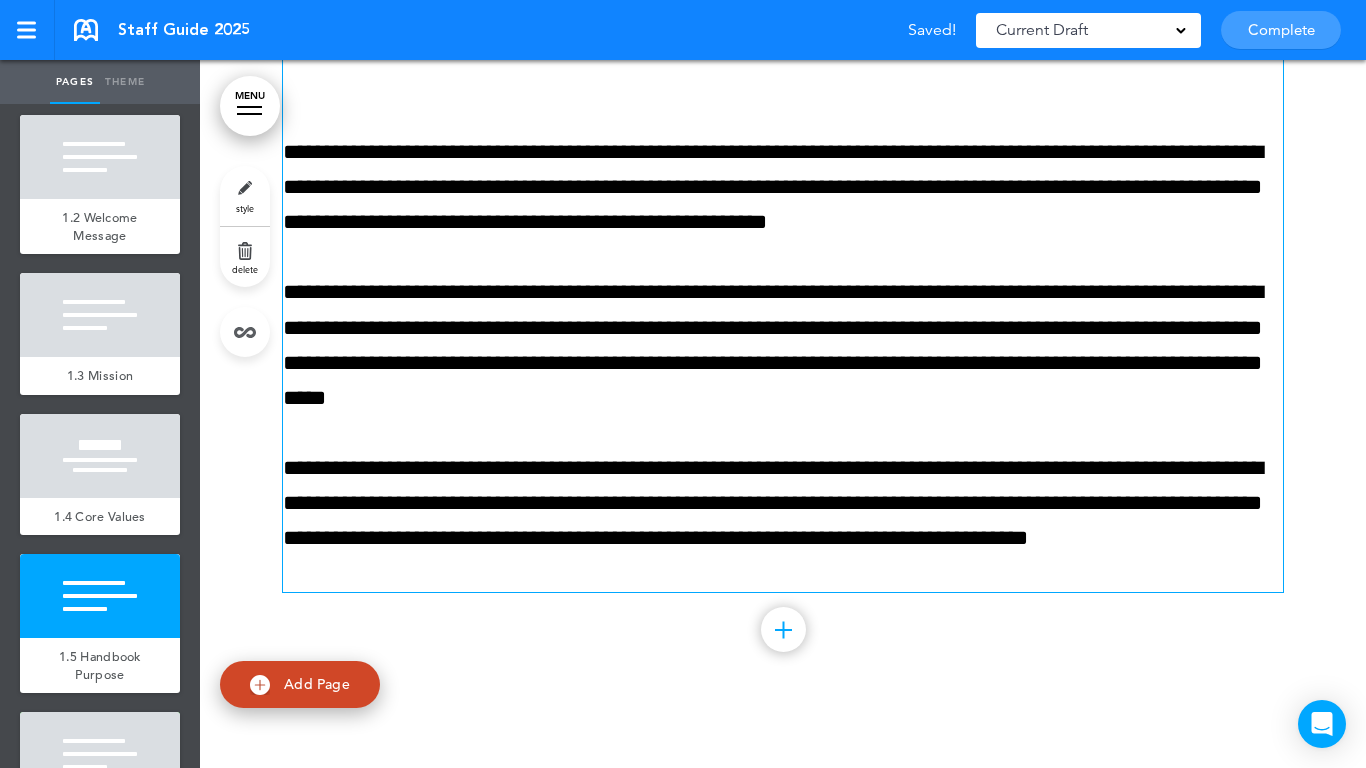 scroll, scrollTop: 5408, scrollLeft: 0, axis: vertical 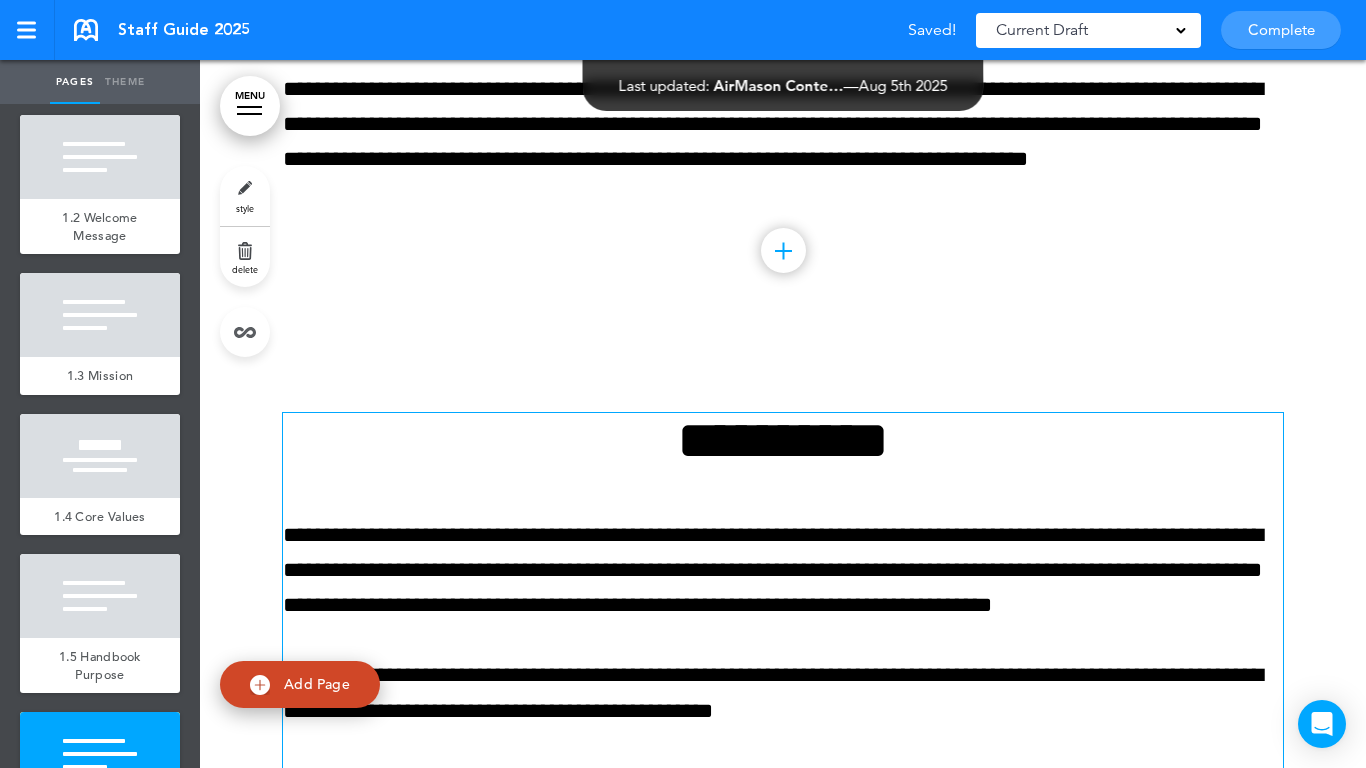 click on "**********" at bounding box center [783, 440] 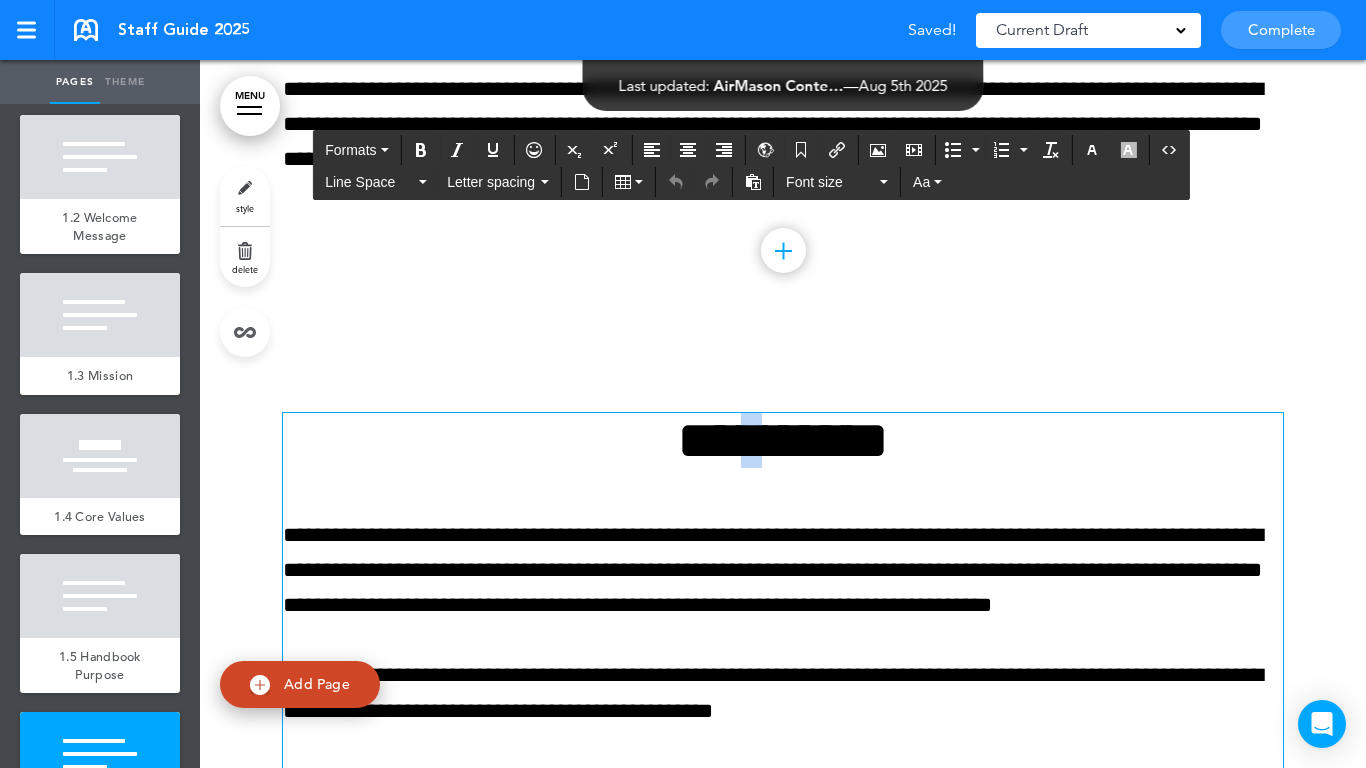 click on "**********" at bounding box center (783, 440) 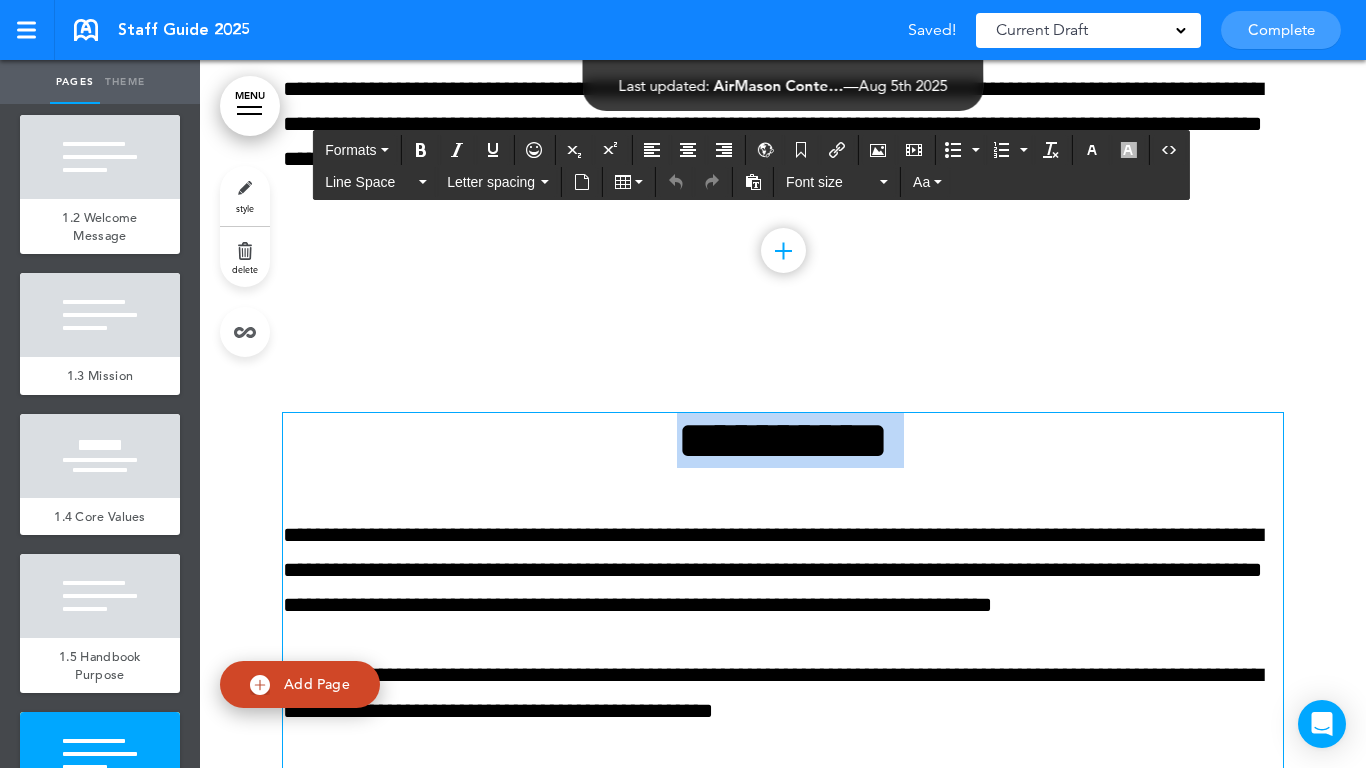 click on "**********" at bounding box center [783, 440] 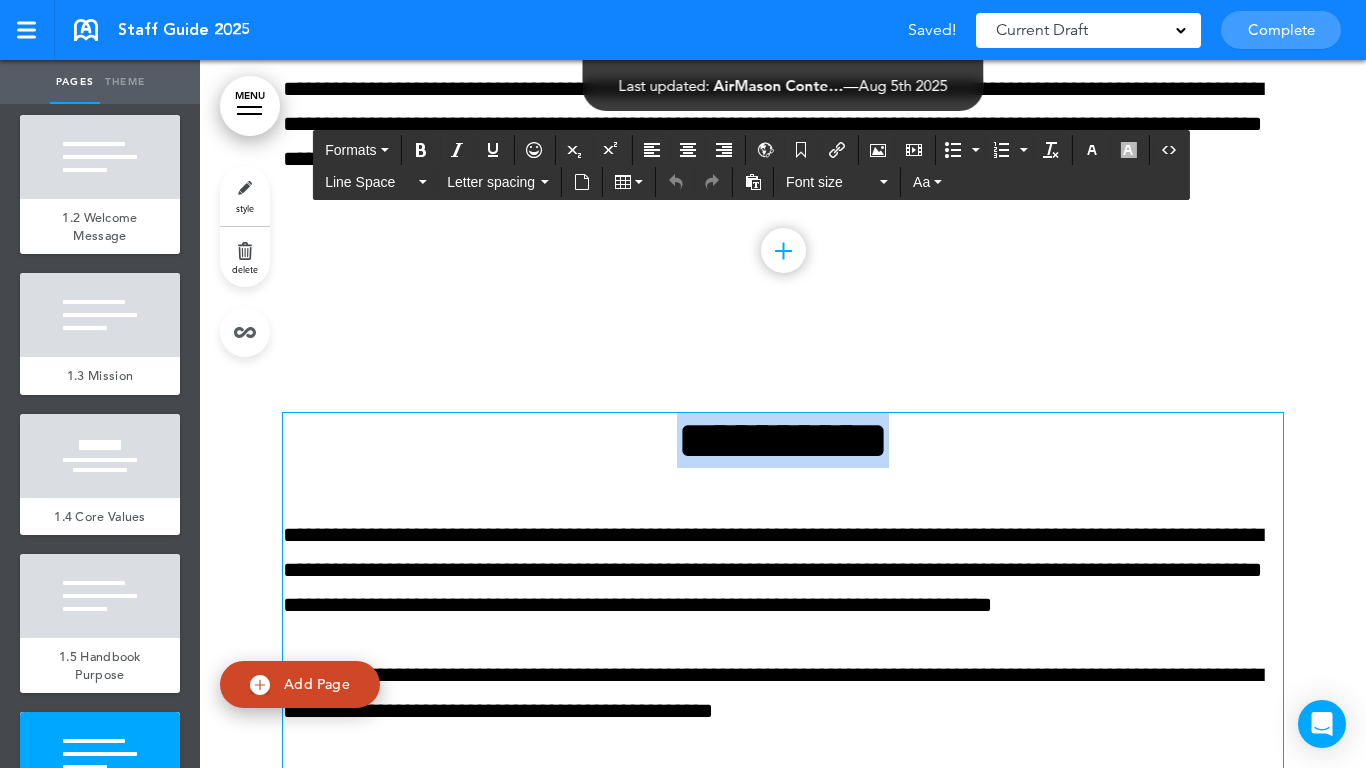 paste 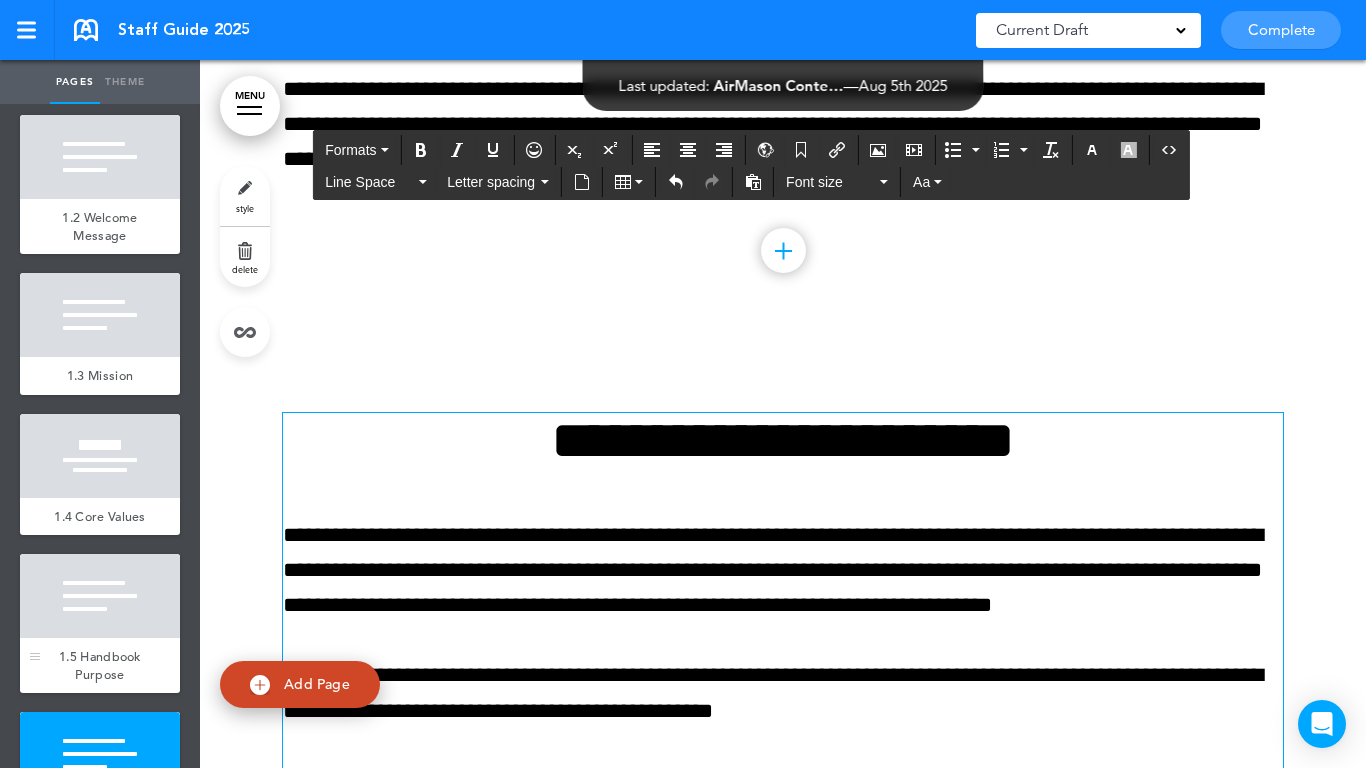 scroll, scrollTop: 716, scrollLeft: 0, axis: vertical 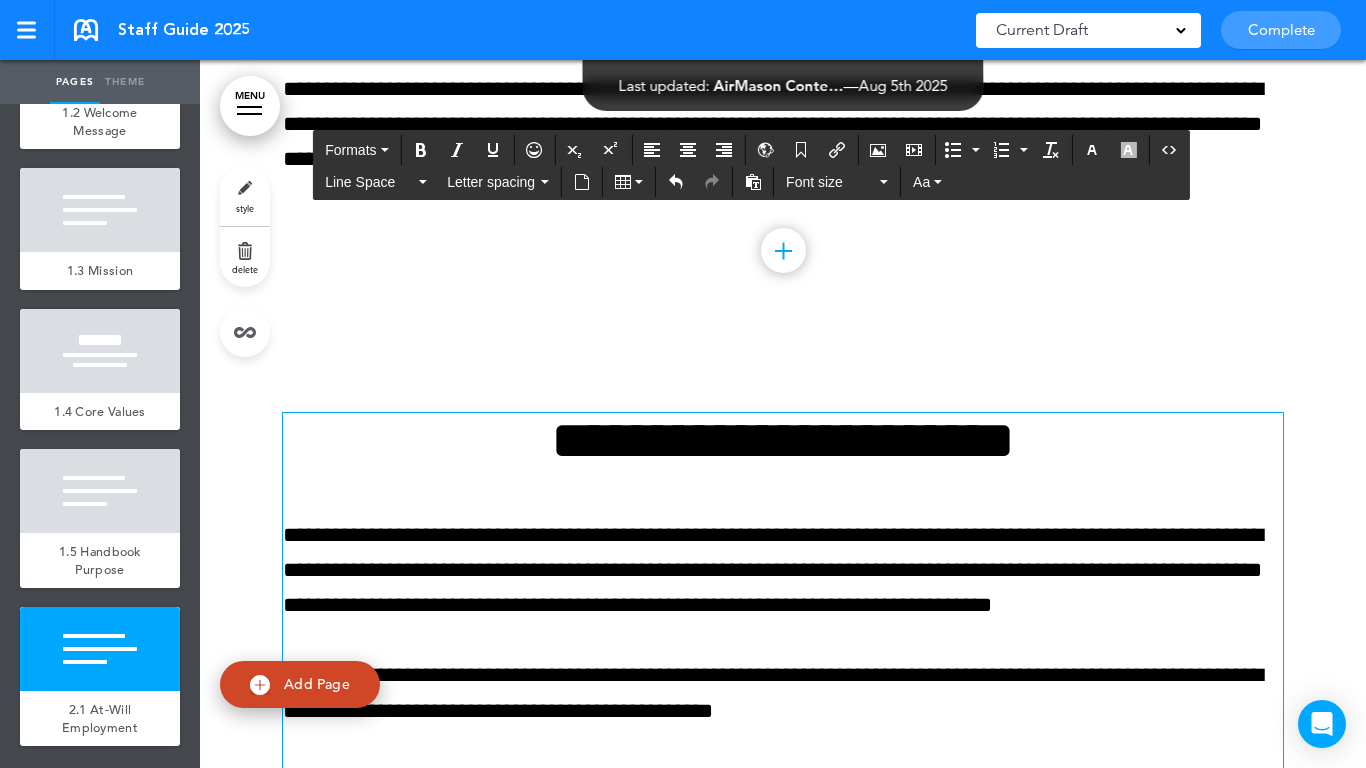 click on "add page" at bounding box center (99, 596) 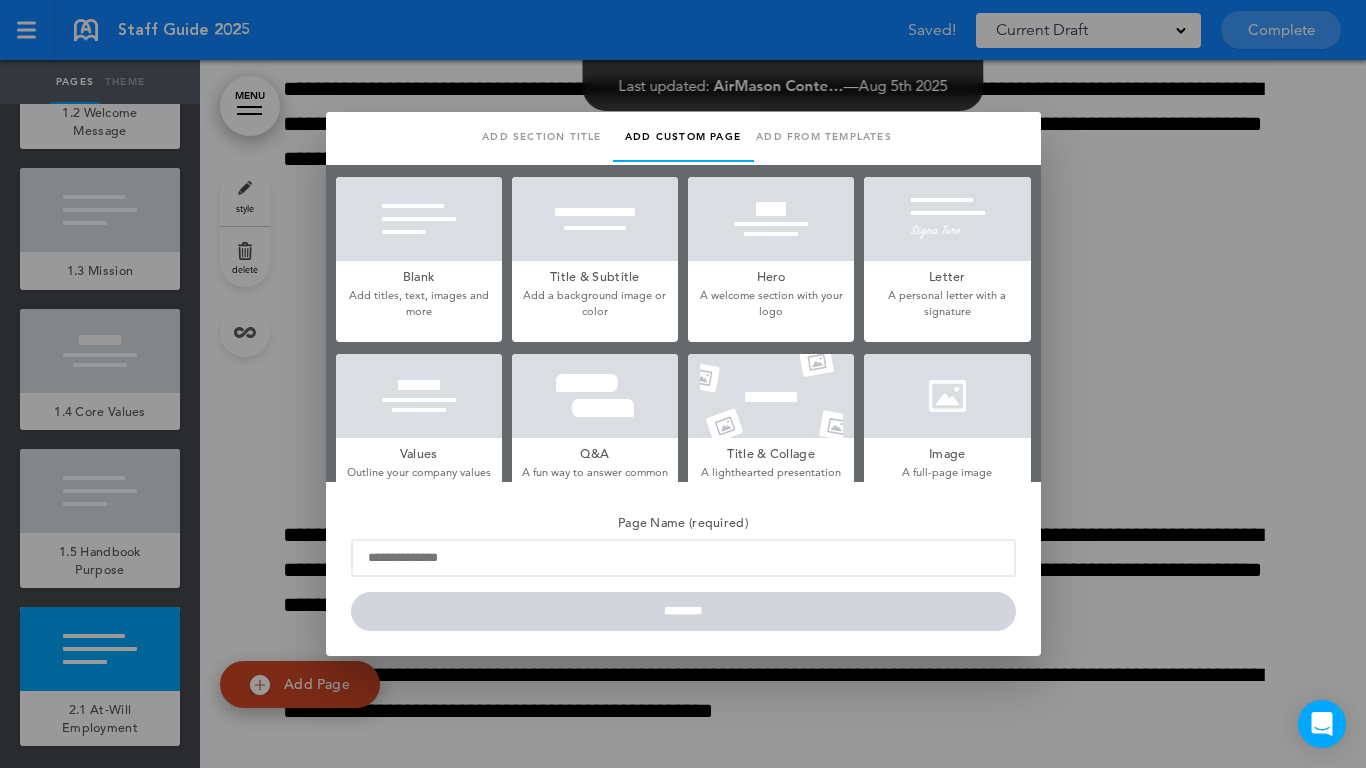 click on "Add section title" at bounding box center (542, 137) 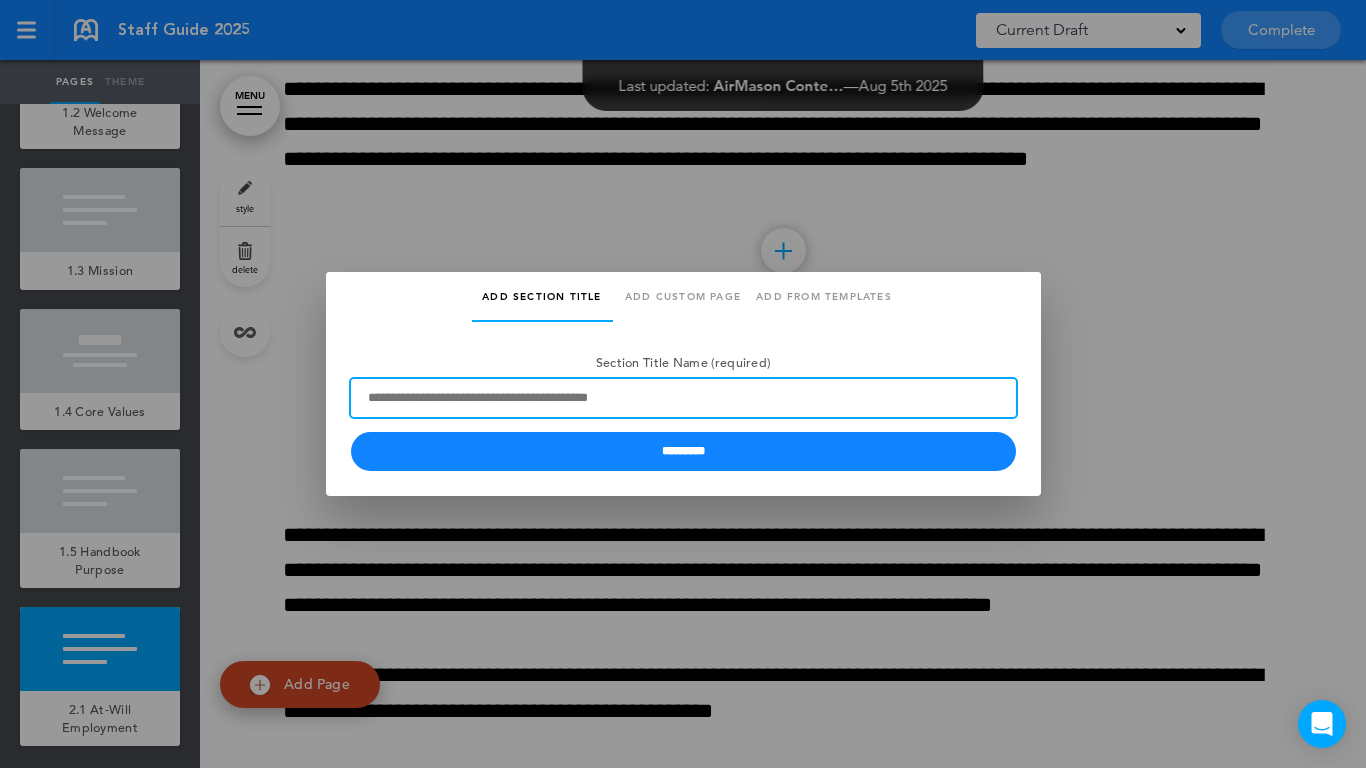 click on "Section Title Name (required)" at bounding box center (683, 398) 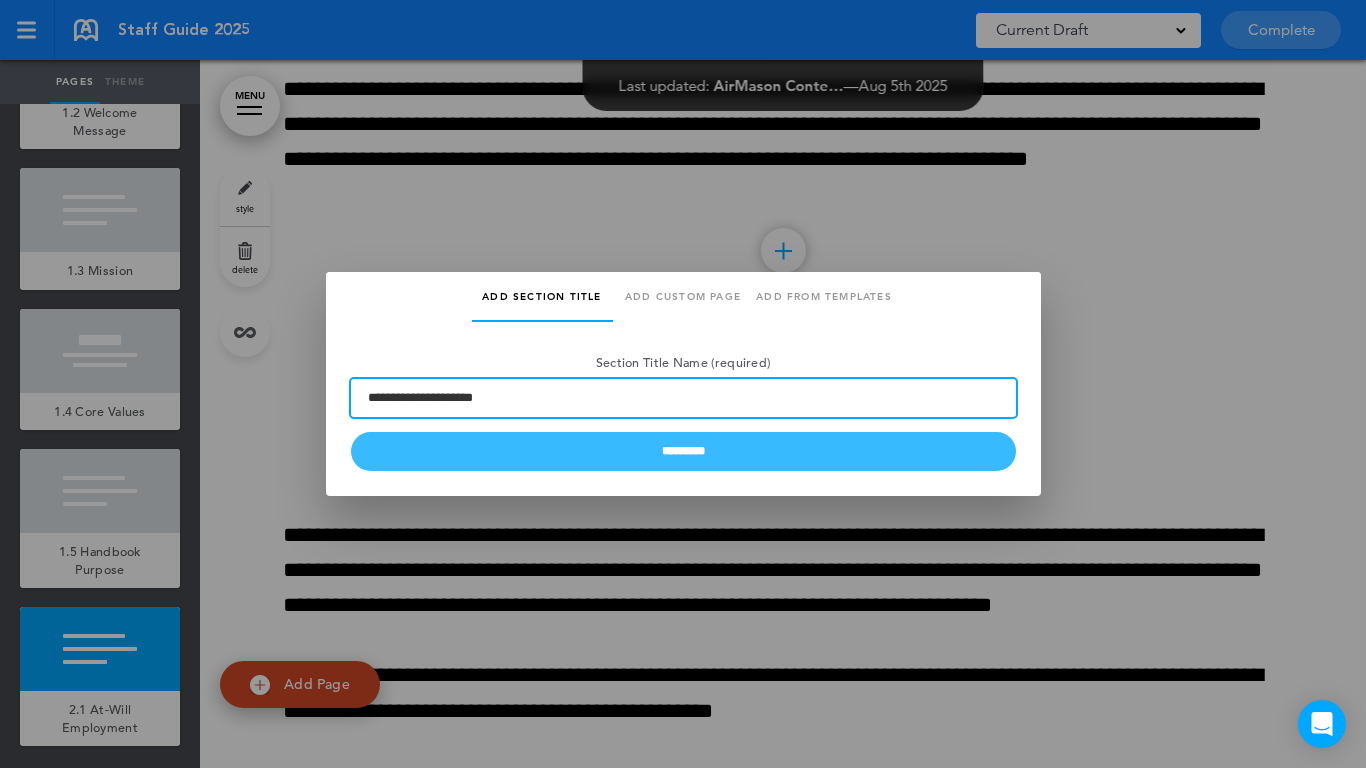 type on "**********" 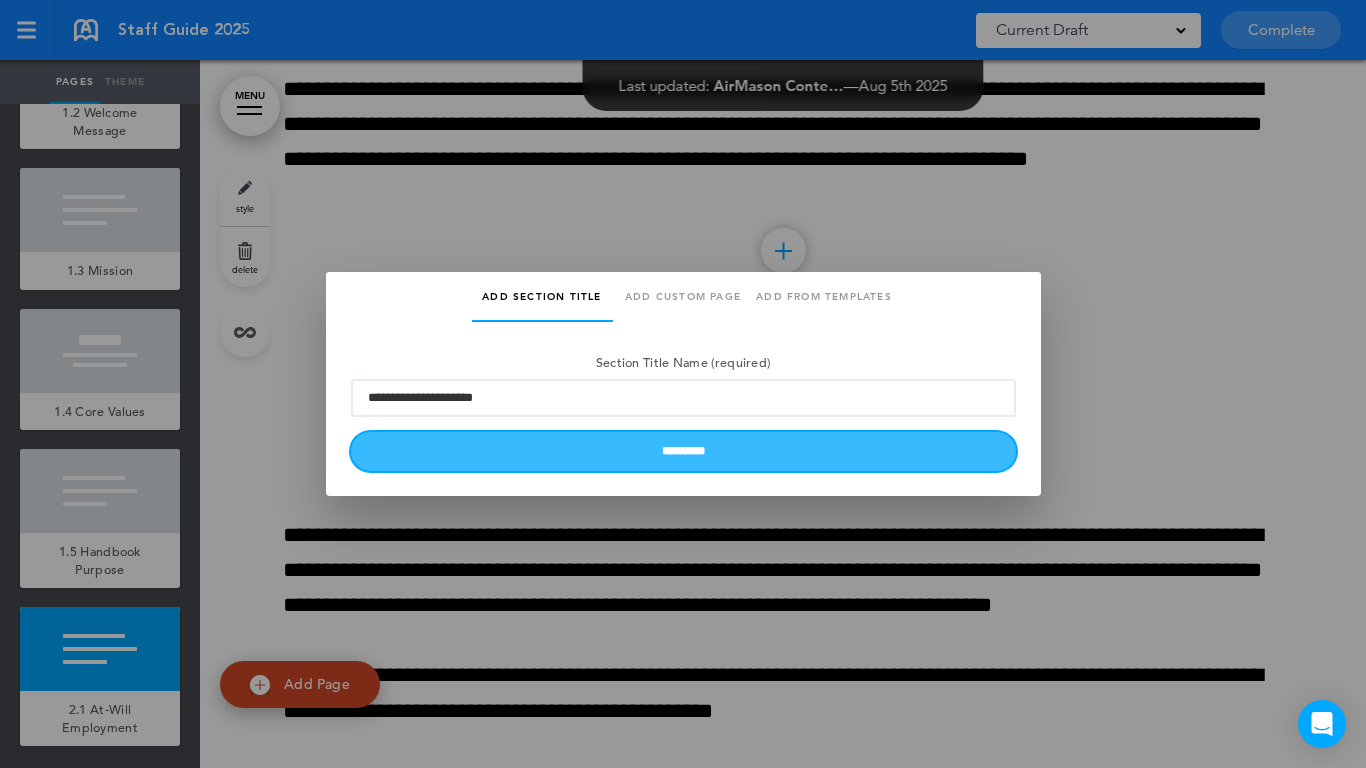 click on "*********" at bounding box center [683, 451] 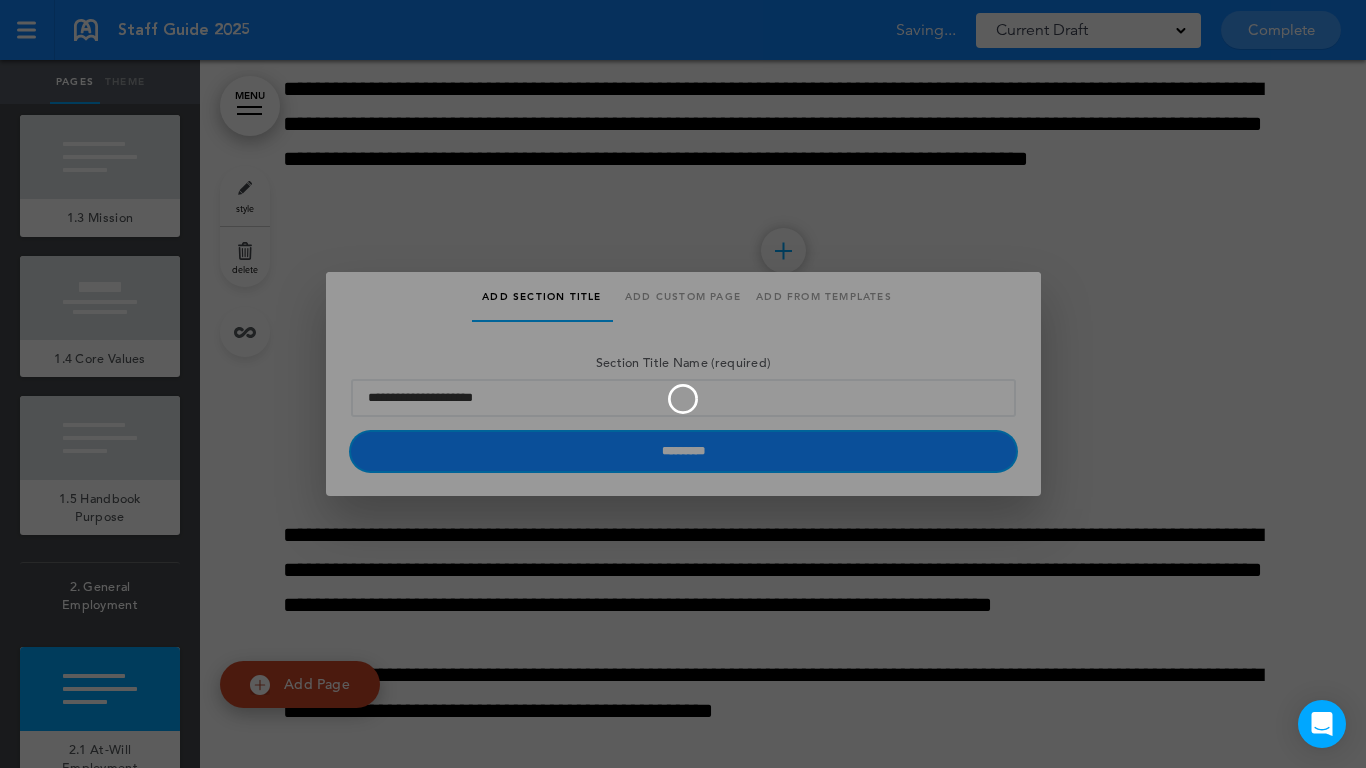 type 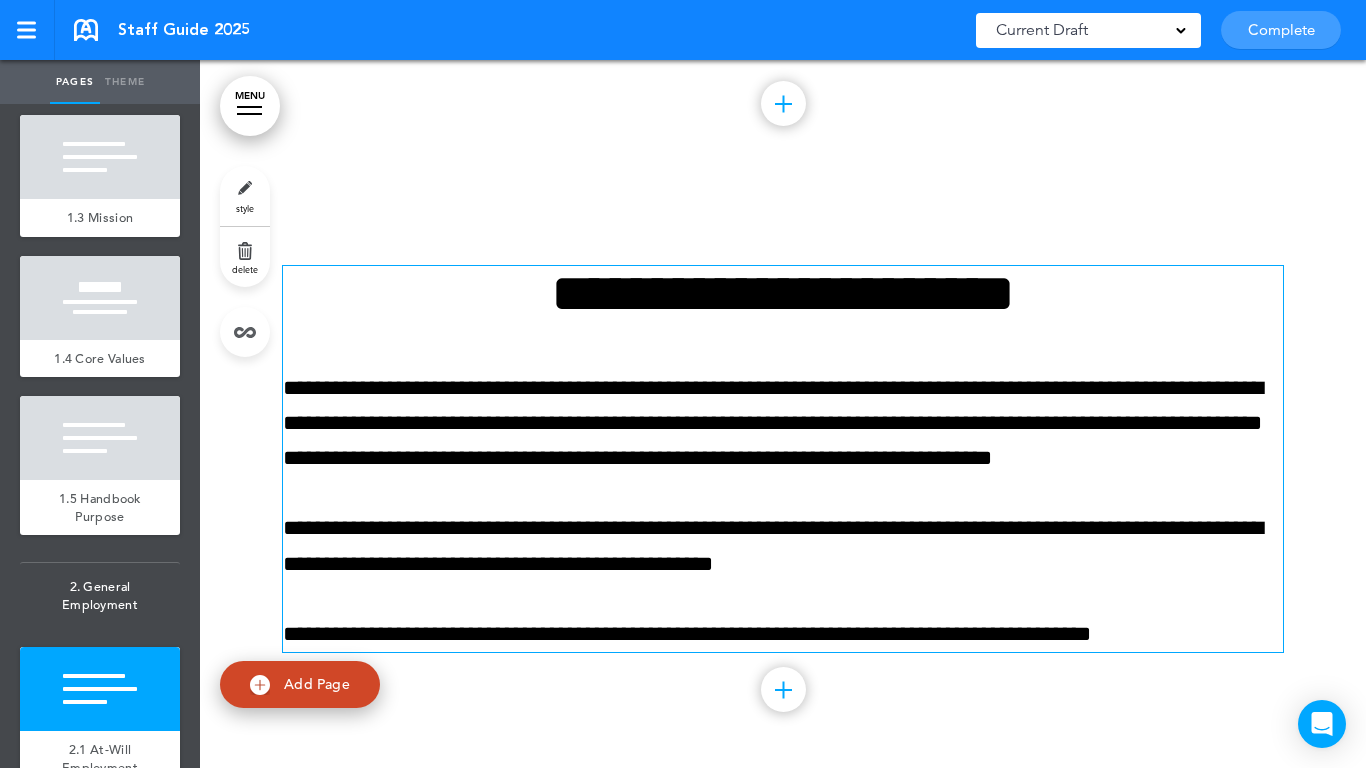 scroll, scrollTop: 5564, scrollLeft: 0, axis: vertical 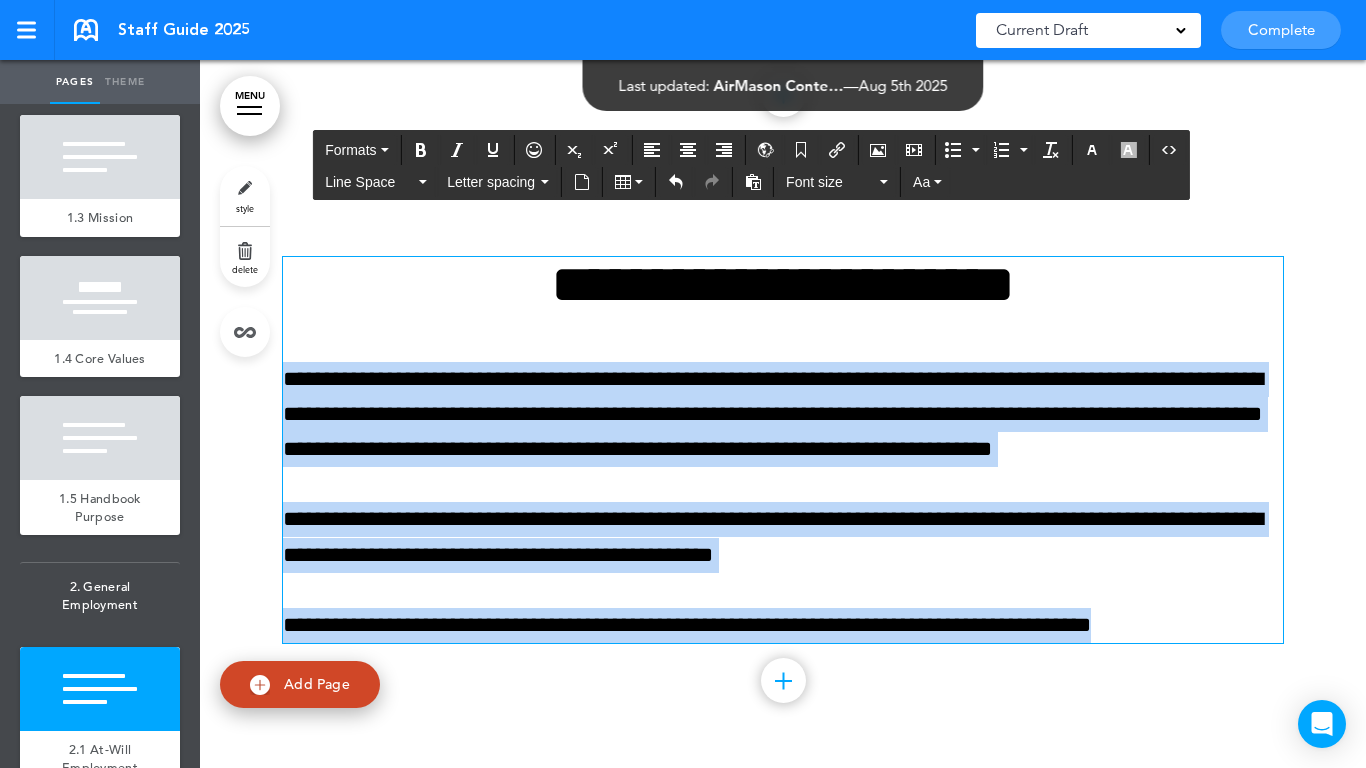 click on "Make this page common so it is available in other handbooks.
This handbook
Preview
Settings
Your Handbooks
Account
Manage Organization
My Account
Help
Logout
Staff Guide 2025
Saved!
Current Draft
CURRENT DRAFT
Complete
3 of 50 pages" at bounding box center (683, 384) 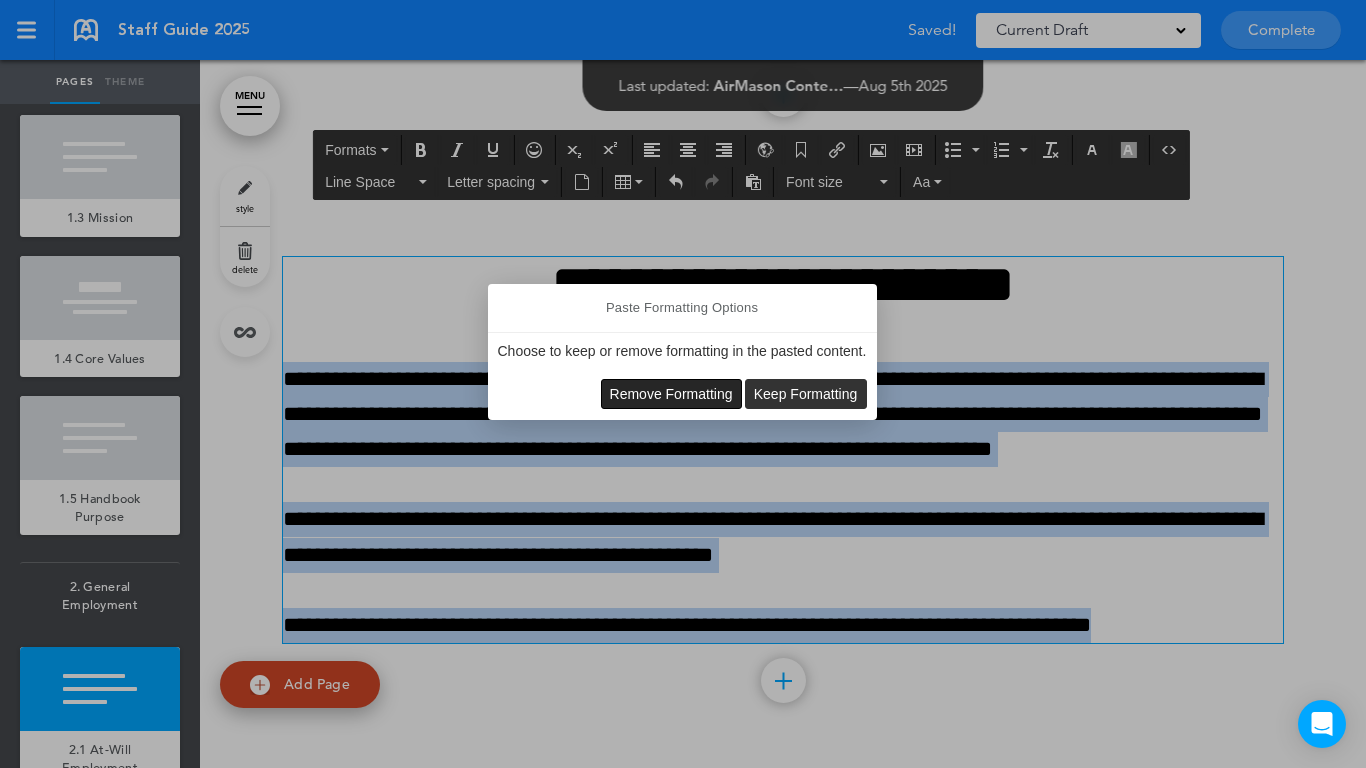 click on "Remove Formatting" at bounding box center [671, 394] 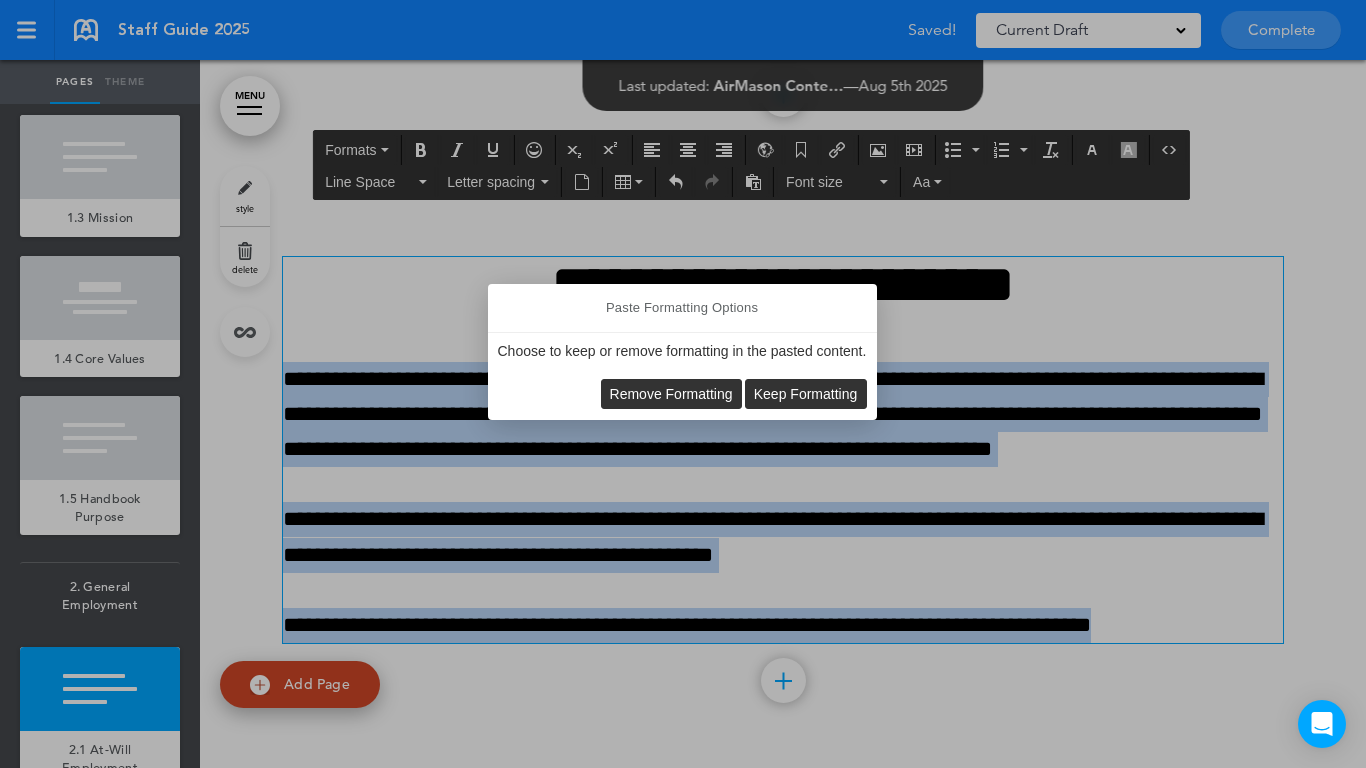 type 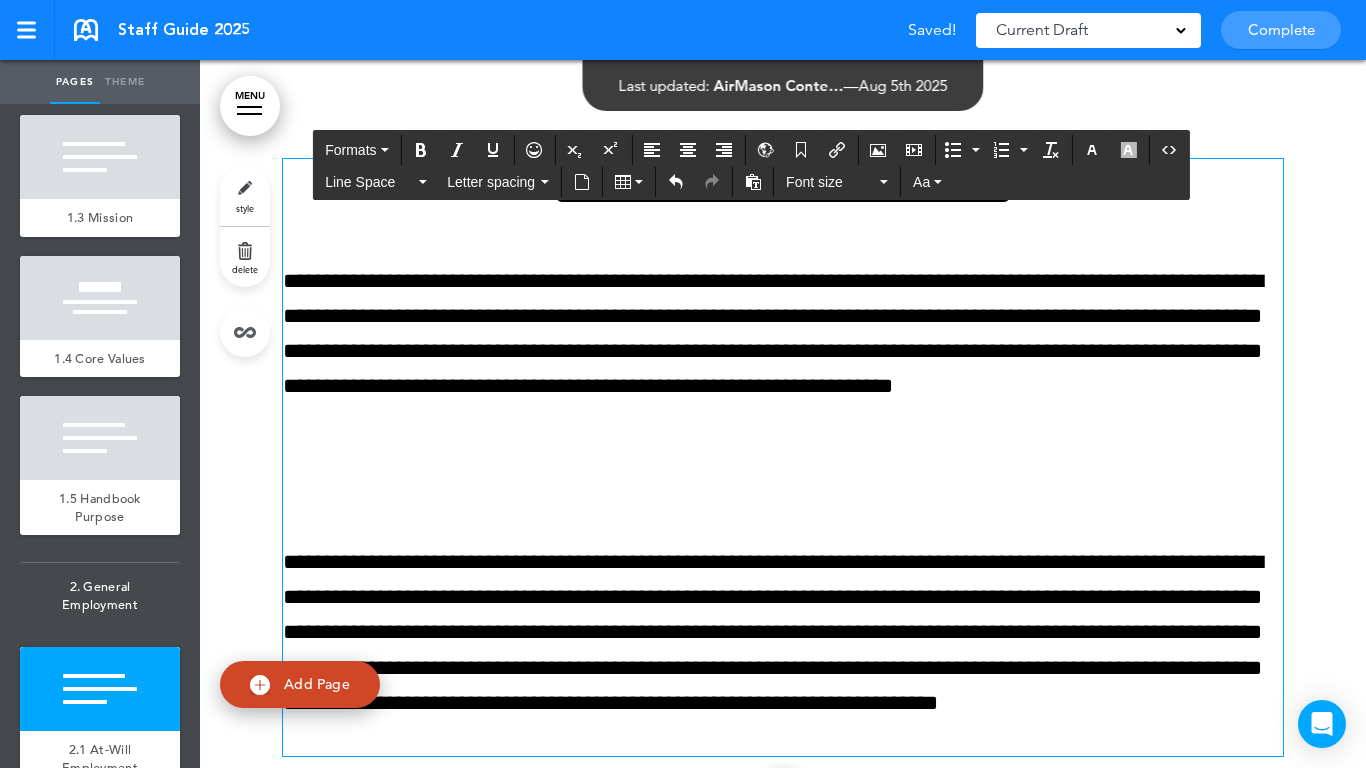 scroll, scrollTop: 5684, scrollLeft: 0, axis: vertical 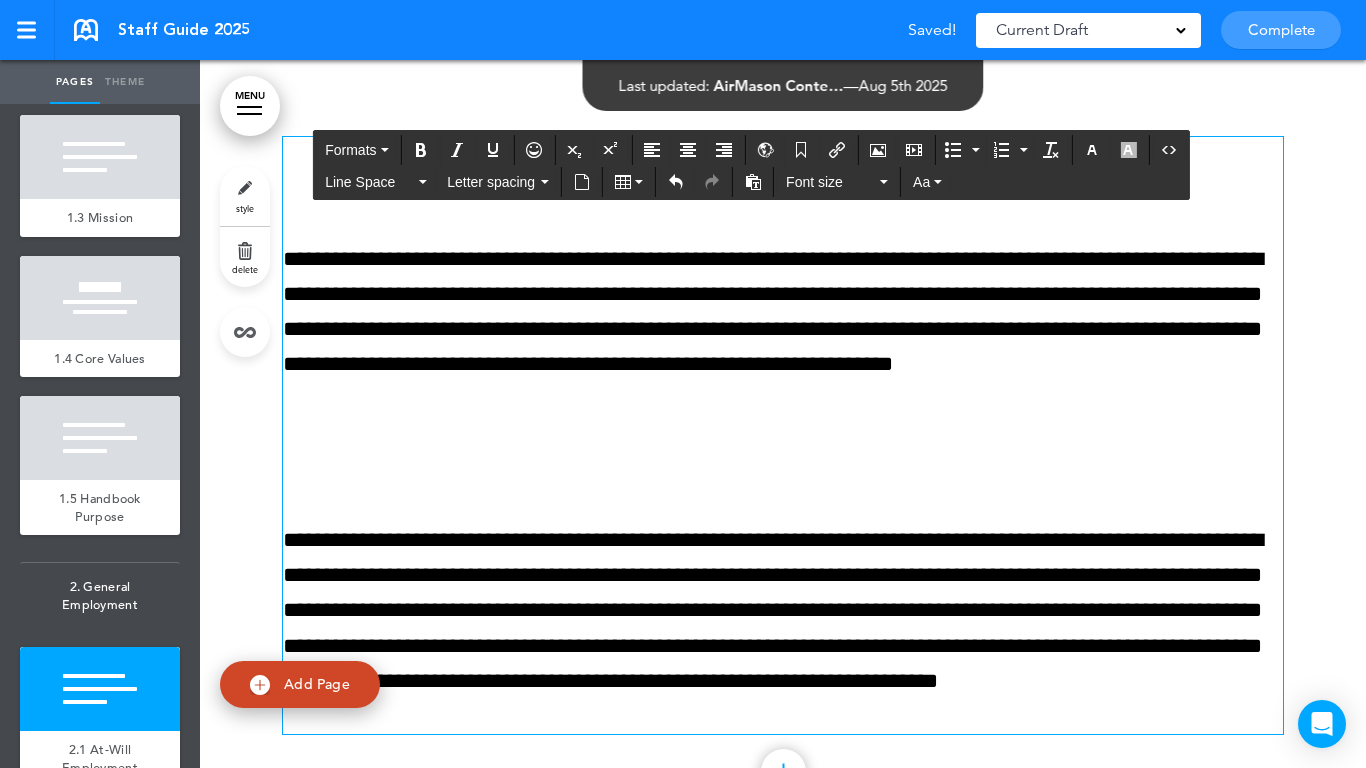 click on "**********" at bounding box center [783, 435] 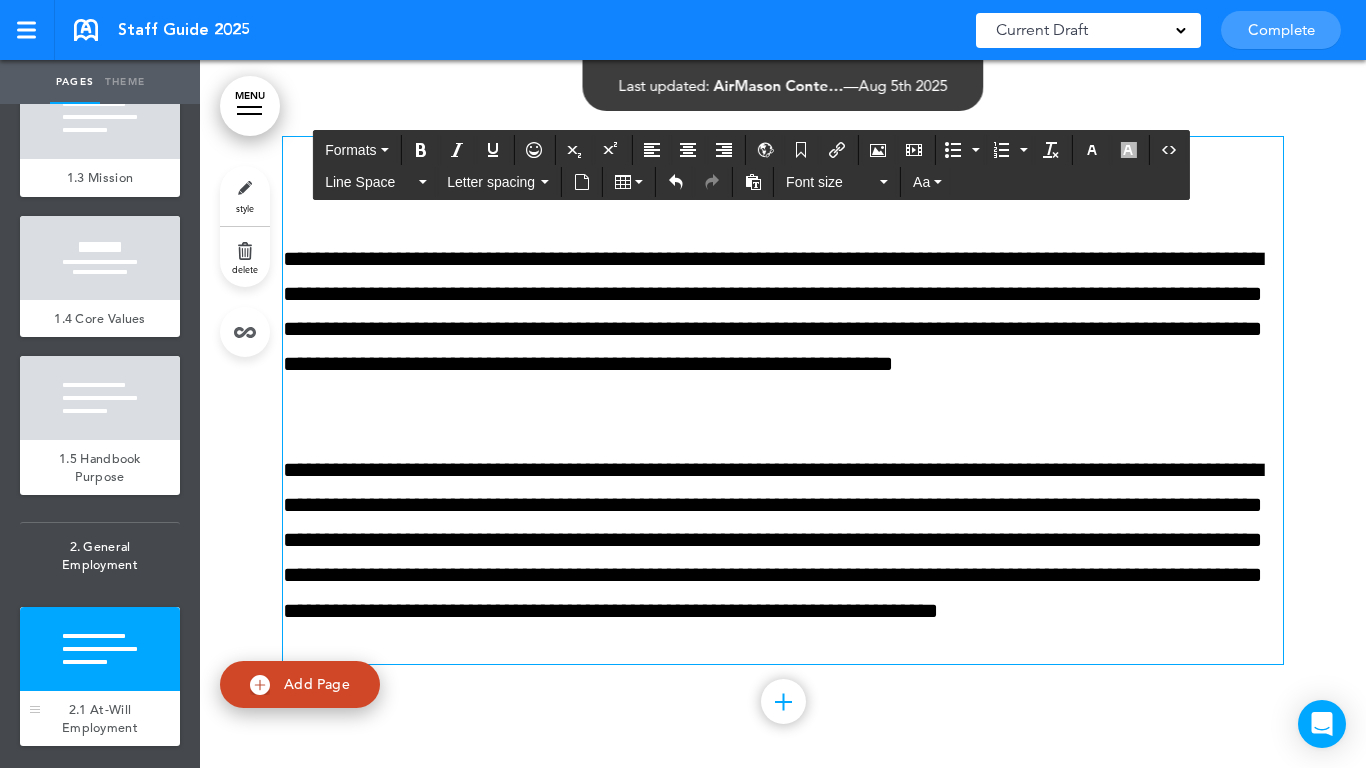 scroll, scrollTop: 809, scrollLeft: 0, axis: vertical 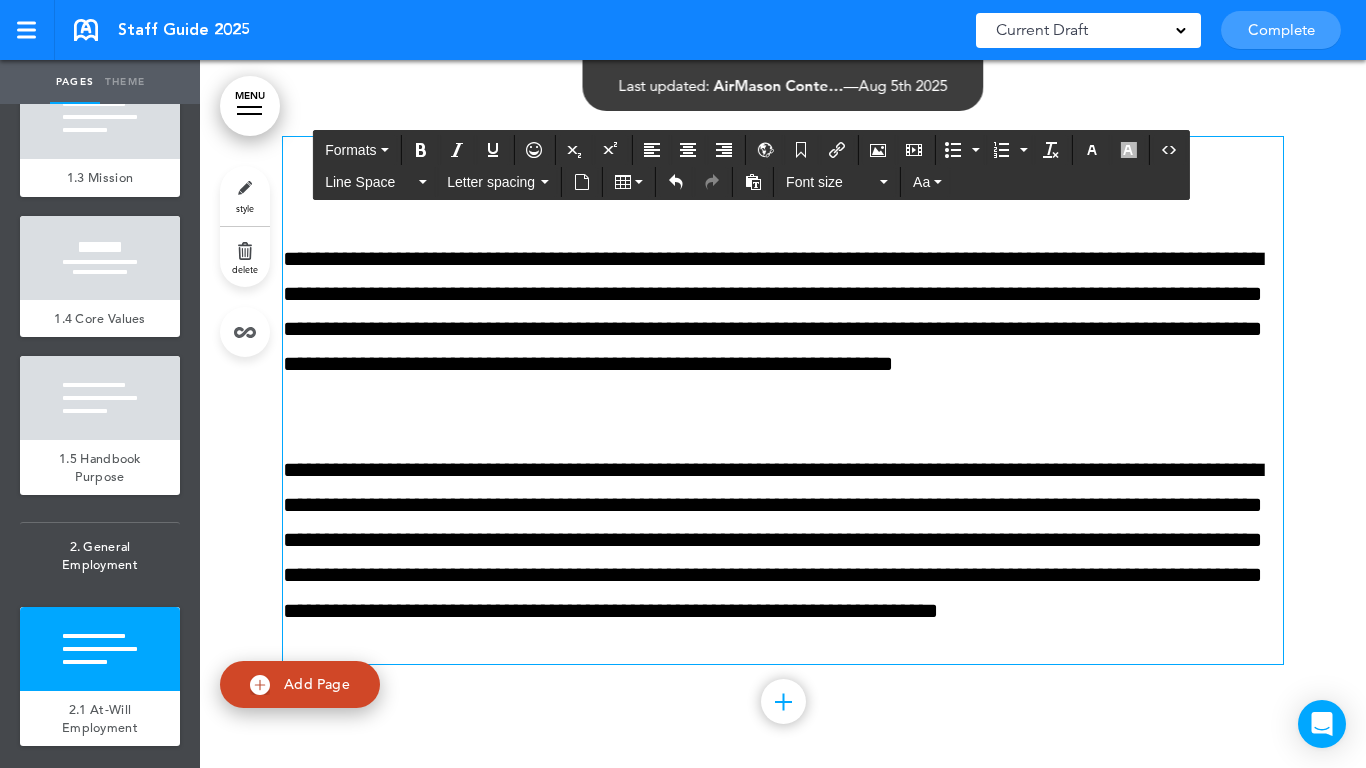 drag, startPoint x: 84, startPoint y: 702, endPoint x: 139, endPoint y: 657, distance: 71.063354 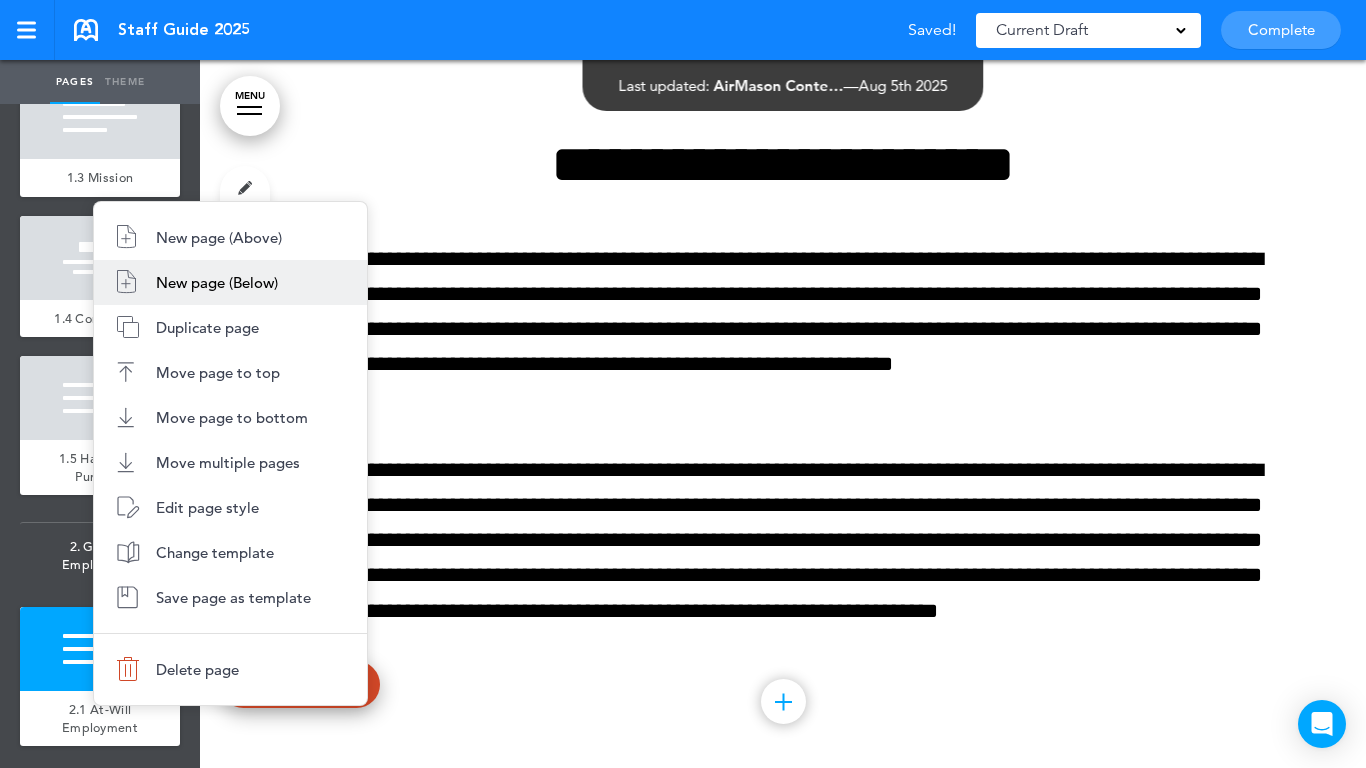 drag, startPoint x: 244, startPoint y: 280, endPoint x: 212, endPoint y: 318, distance: 49.67897 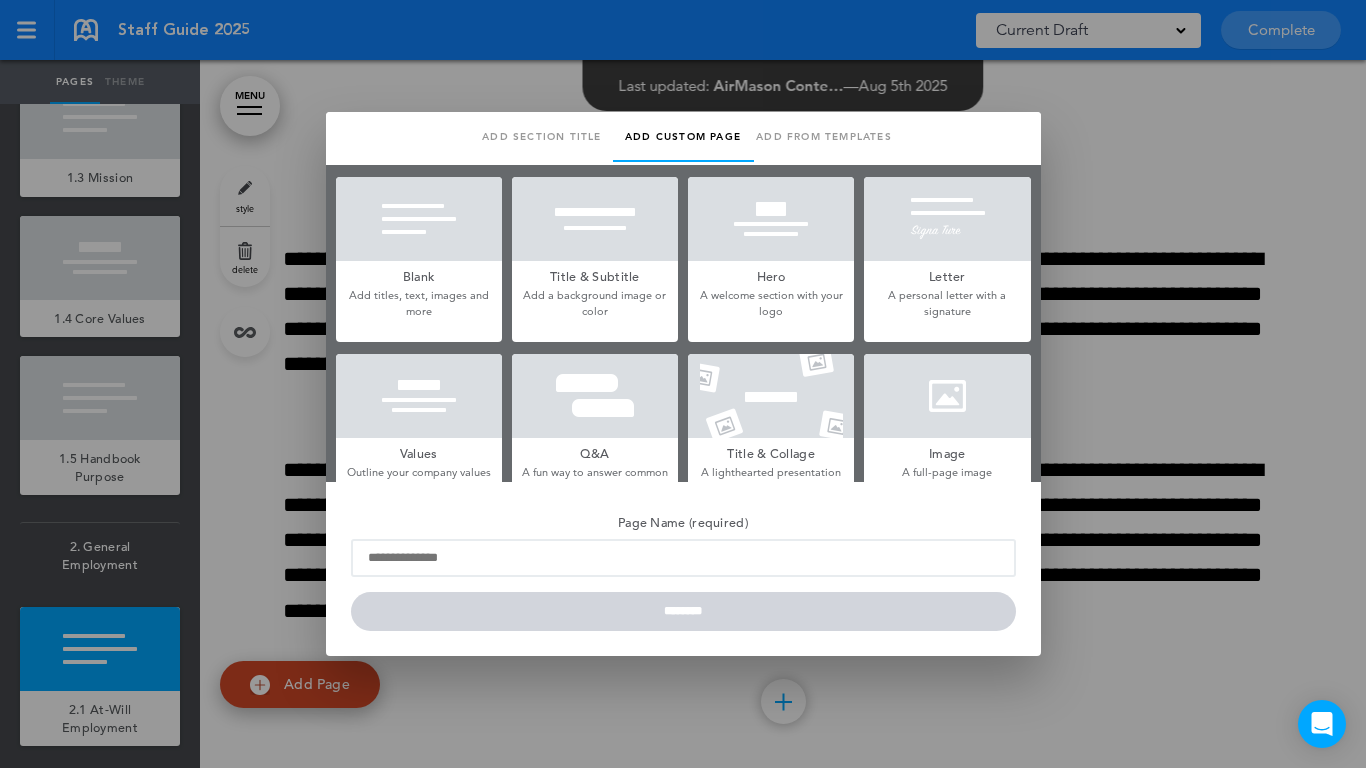 click at bounding box center [419, 219] 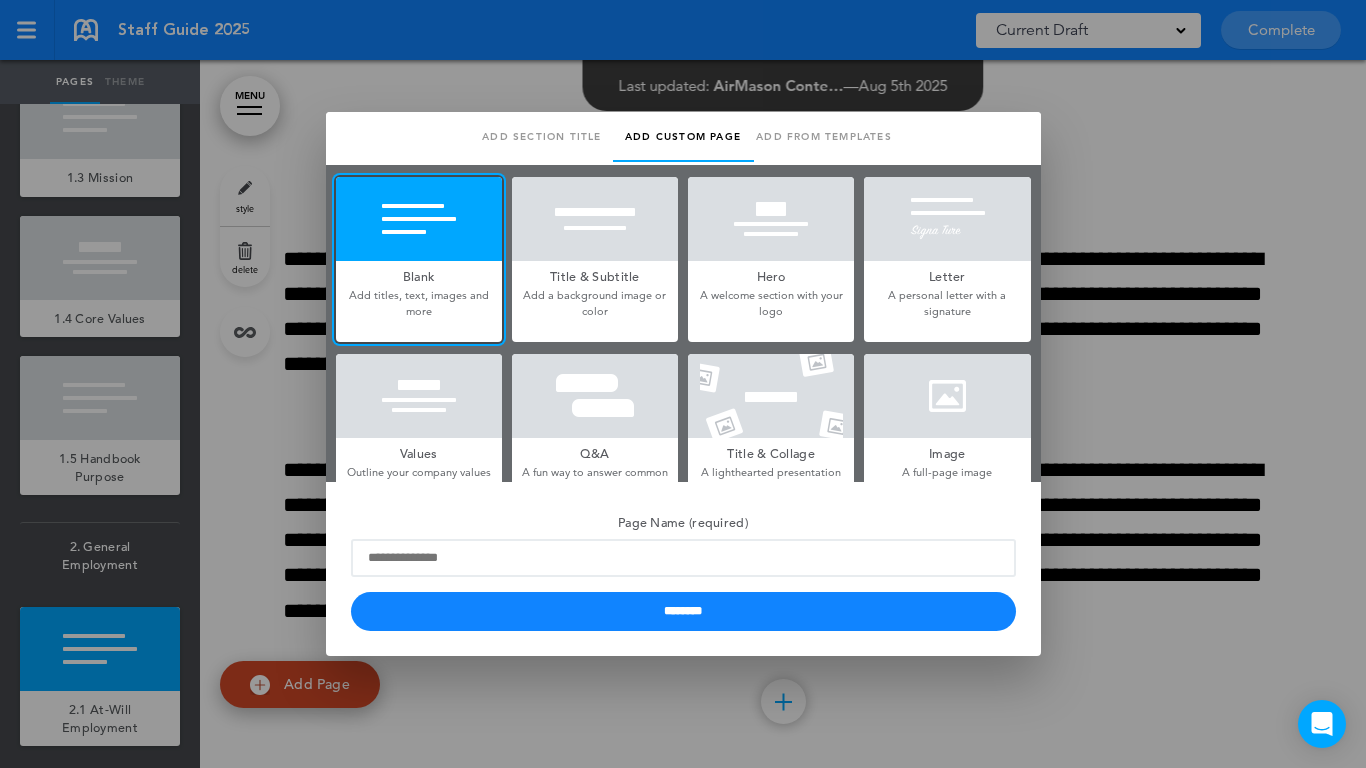 click on "Page Name (required)" at bounding box center (683, 521) 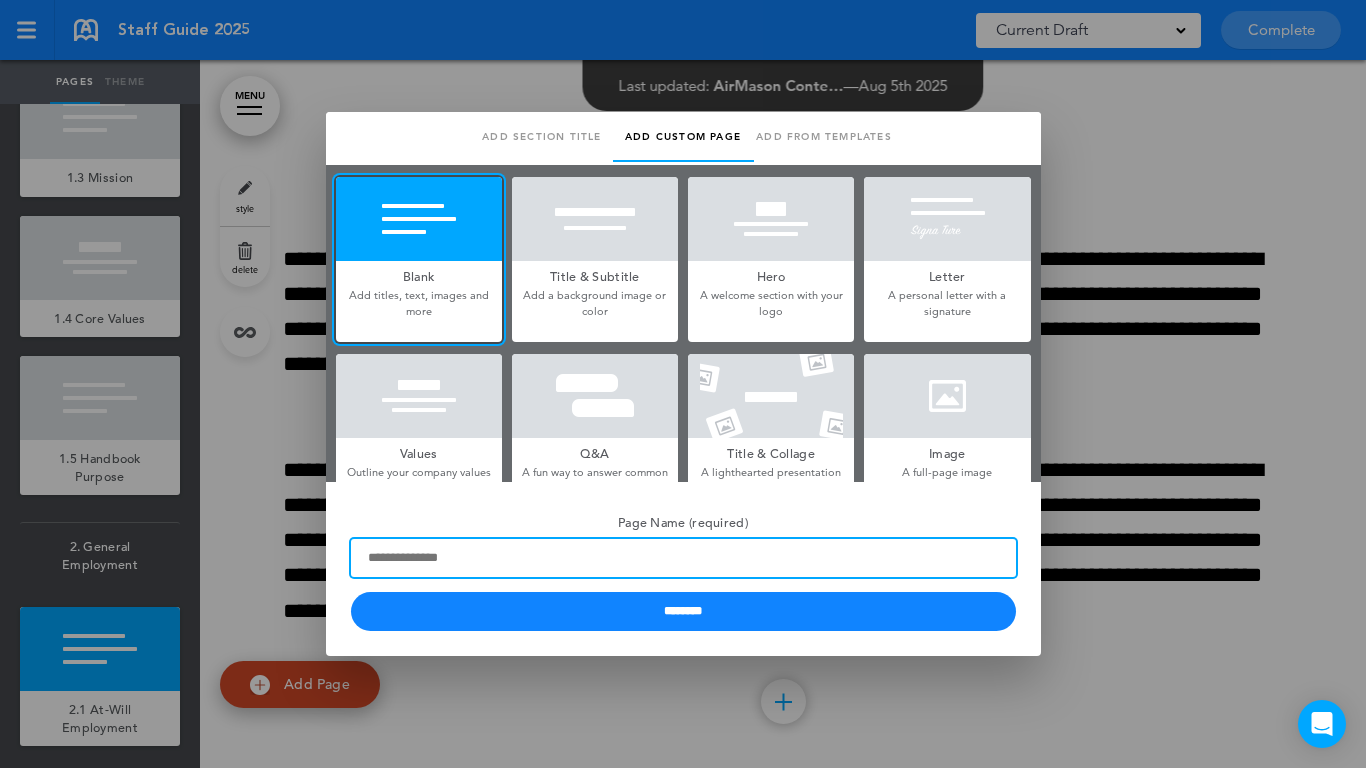 click on "Page Name (required)" at bounding box center (683, 558) 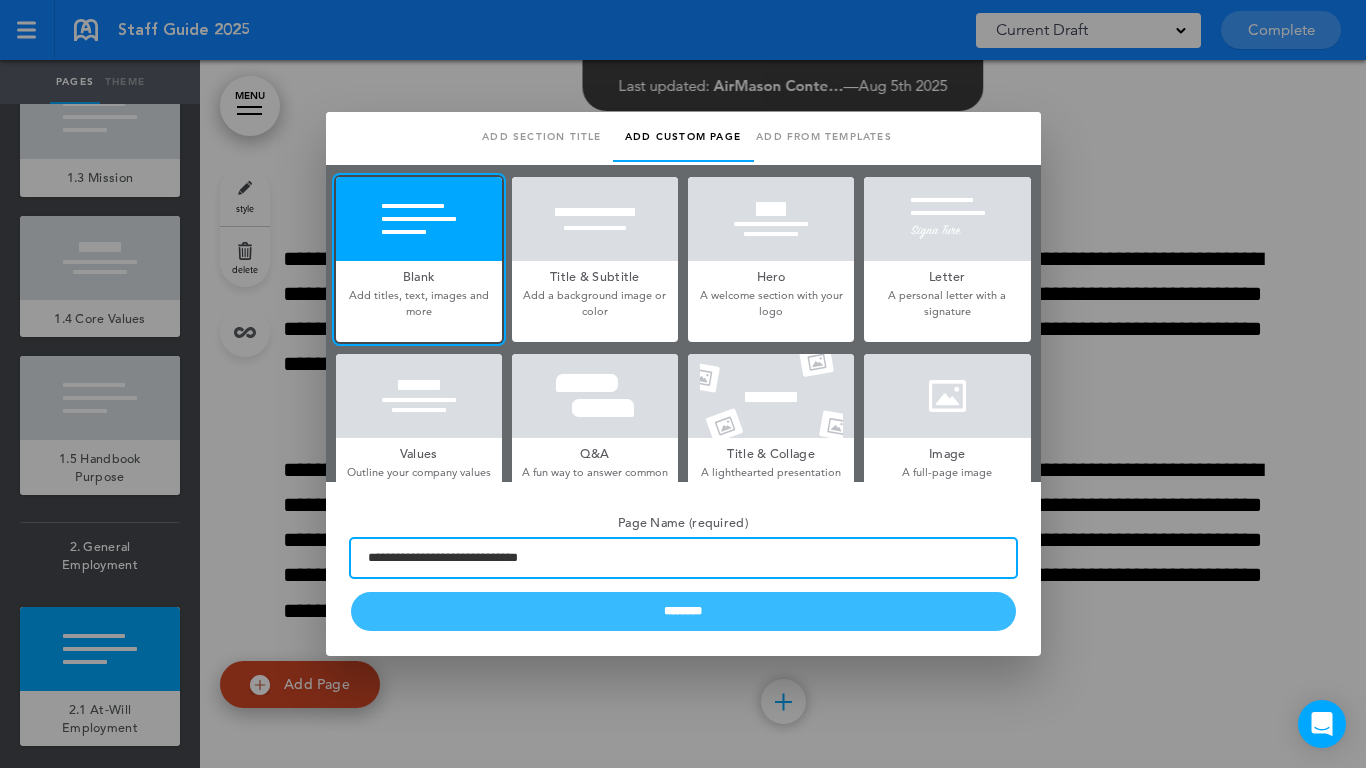 type on "**********" 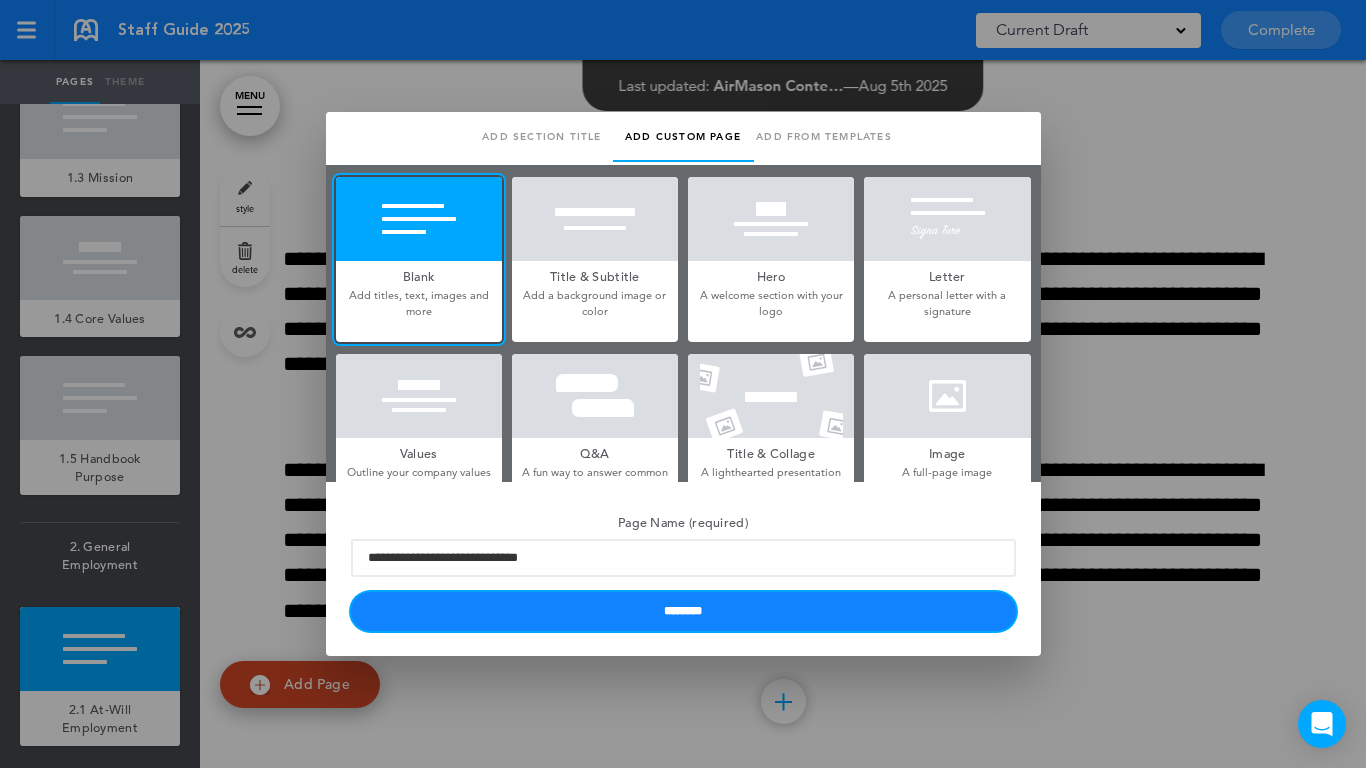 click on "********" at bounding box center (683, 611) 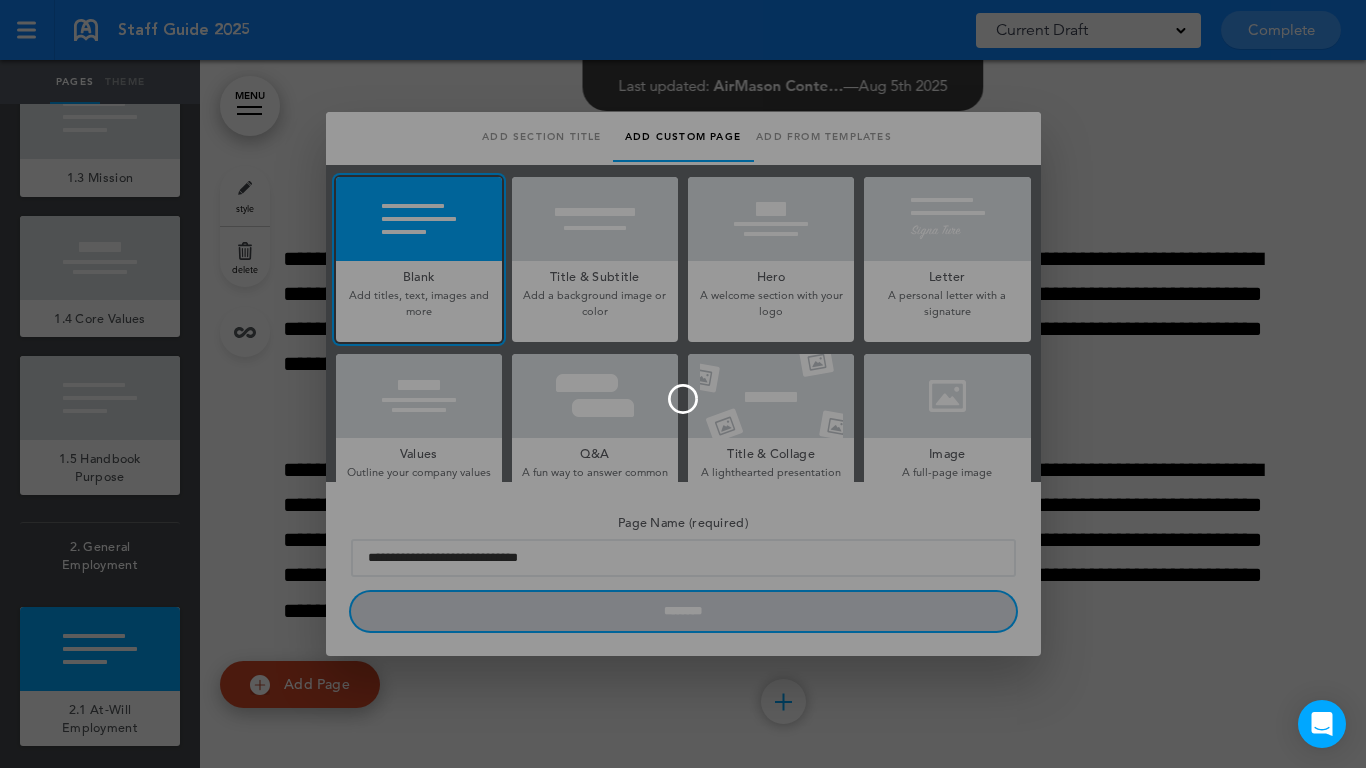 type 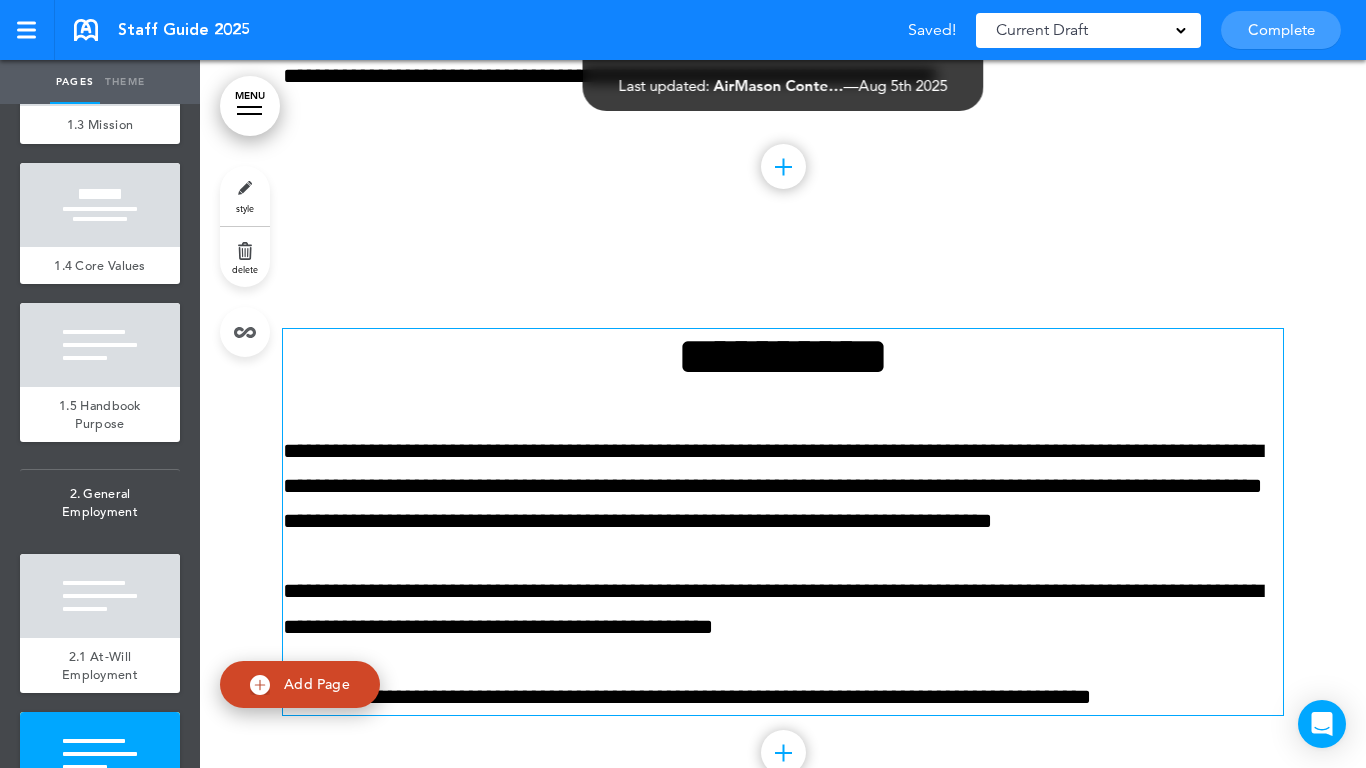scroll, scrollTop: 6184, scrollLeft: 0, axis: vertical 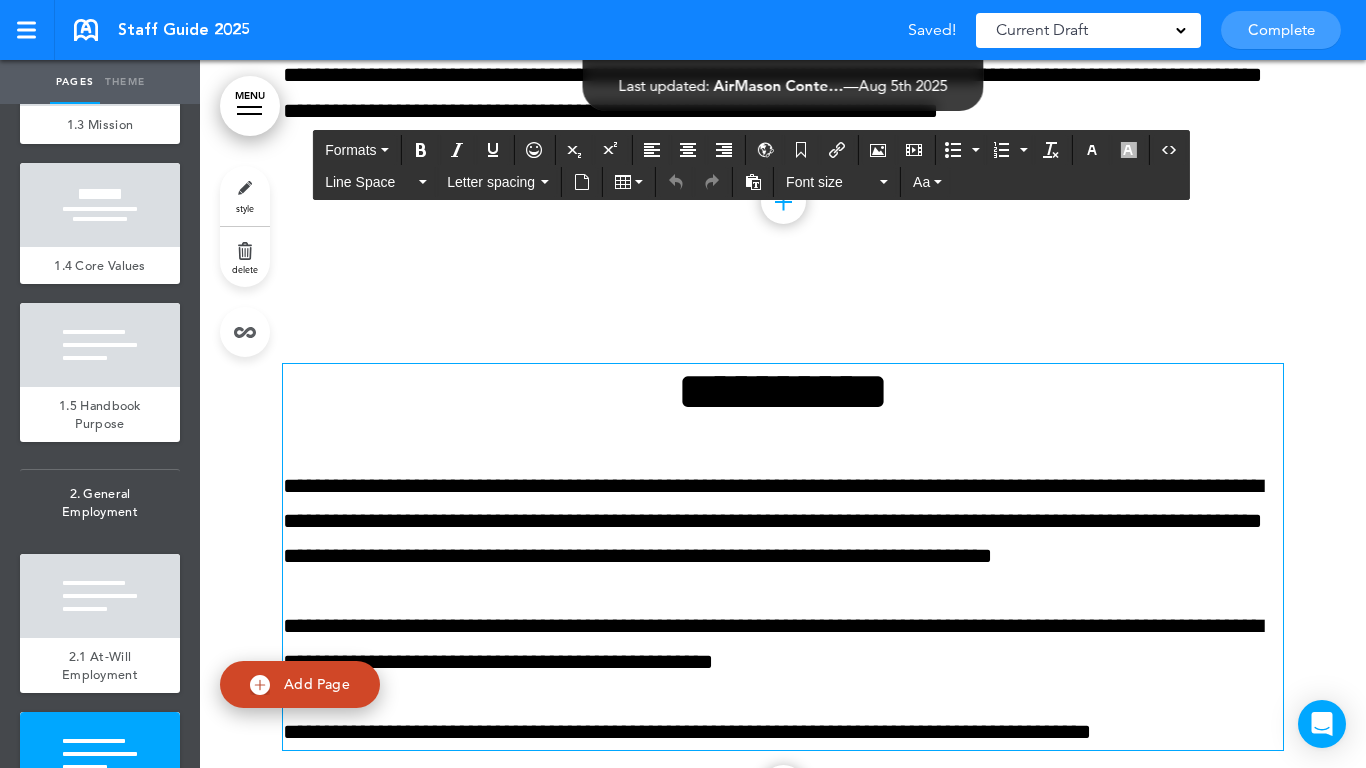 click on "**********" at bounding box center [783, 391] 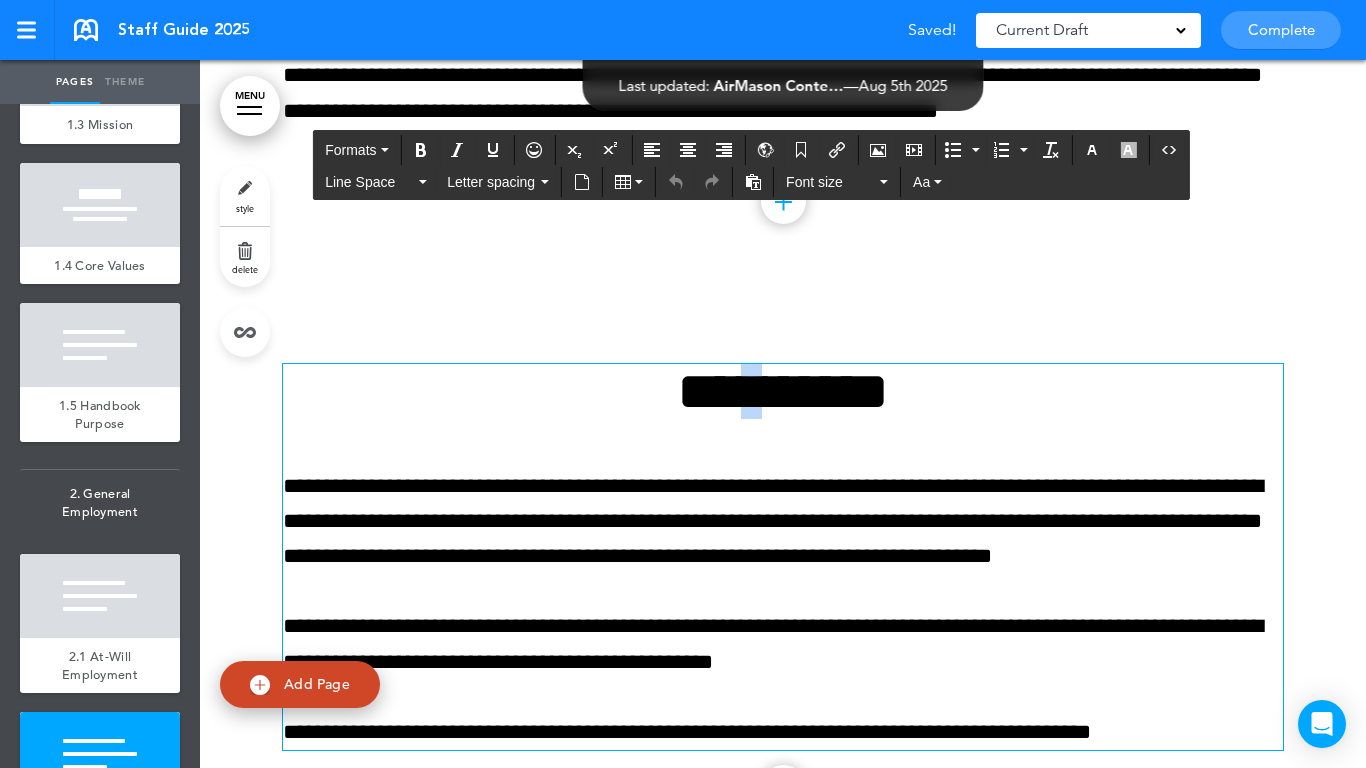 click on "**********" at bounding box center [783, 391] 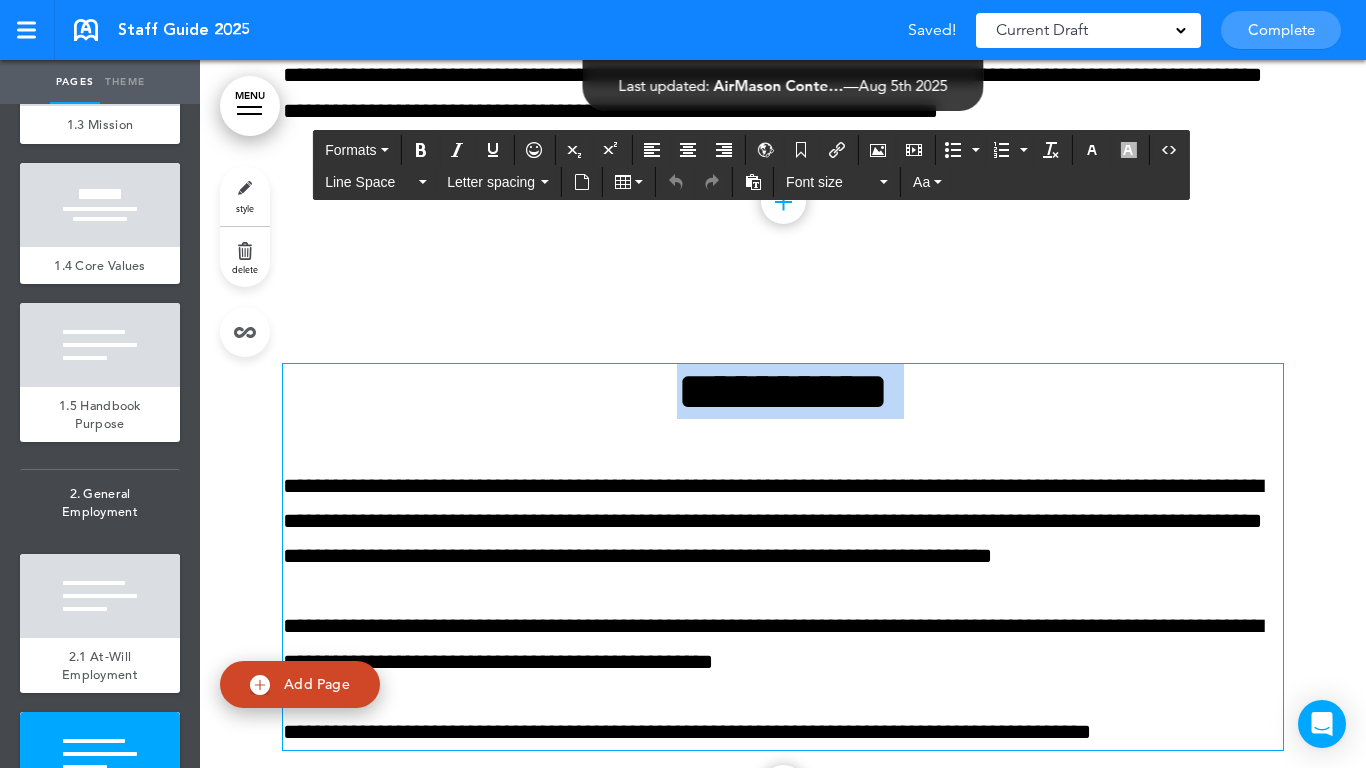 click on "**********" at bounding box center [783, 391] 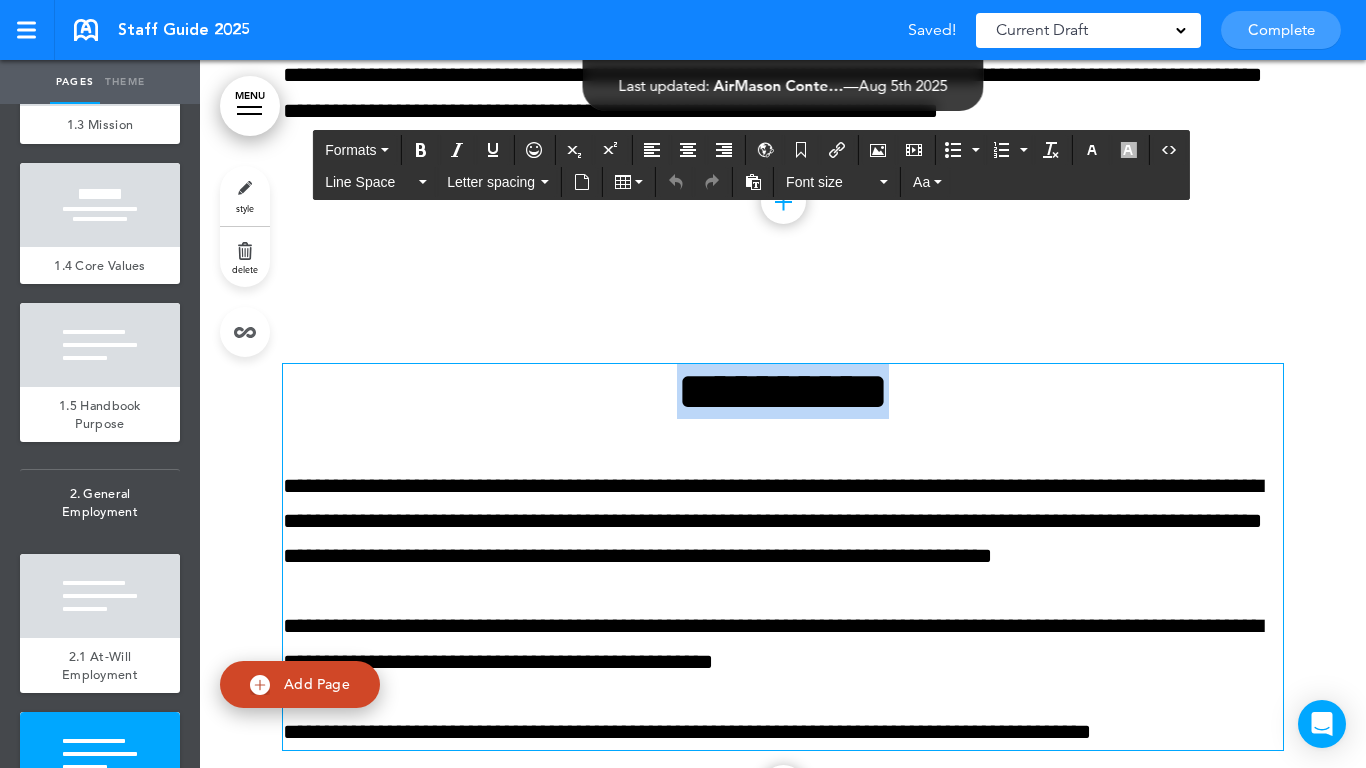 paste 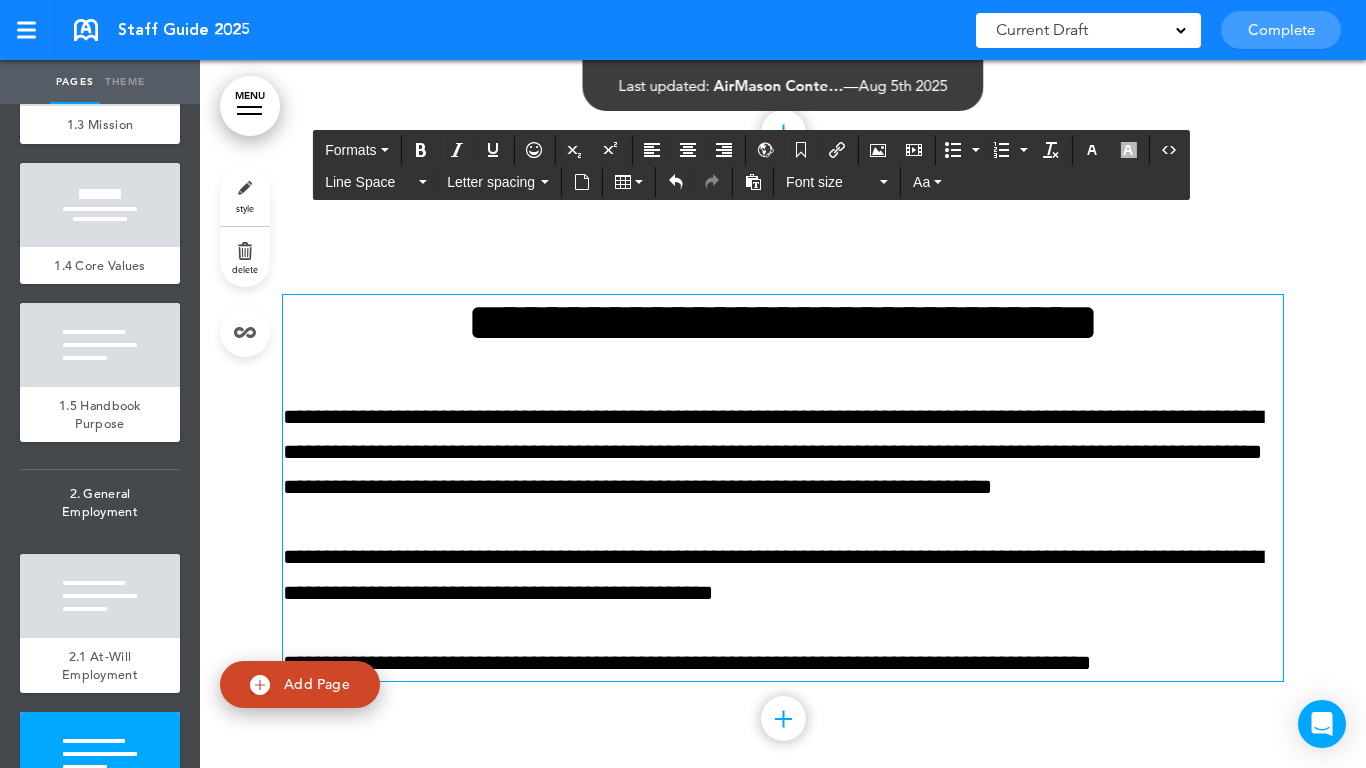 scroll, scrollTop: 6284, scrollLeft: 0, axis: vertical 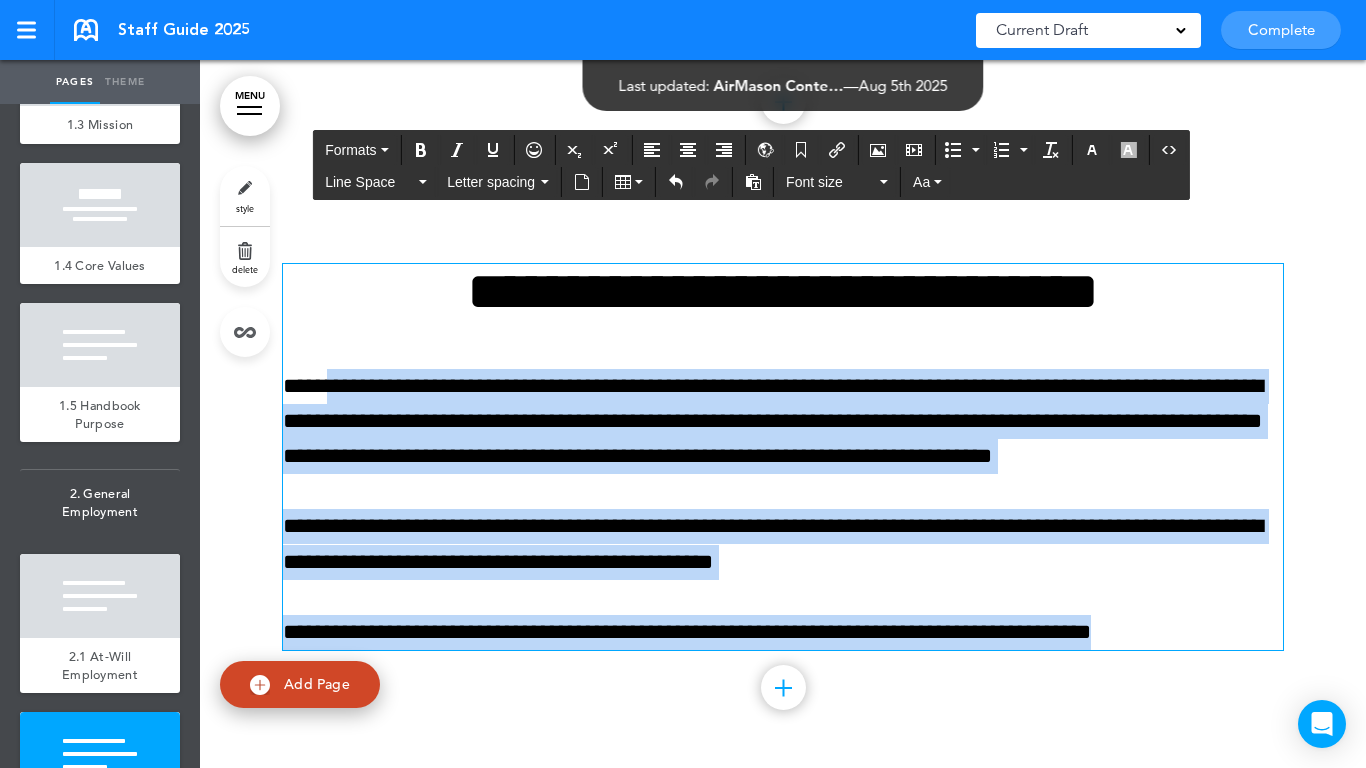click on "Make this page common so it is available in other handbooks.
This handbook
Preview
Settings
Your Handbooks
Account
Manage Organization
My Account
Help
Logout
Staff Guide 2025
Saved!
Current Draft
CURRENT DRAFT
Complete
3 of 50 pages" at bounding box center [683, 384] 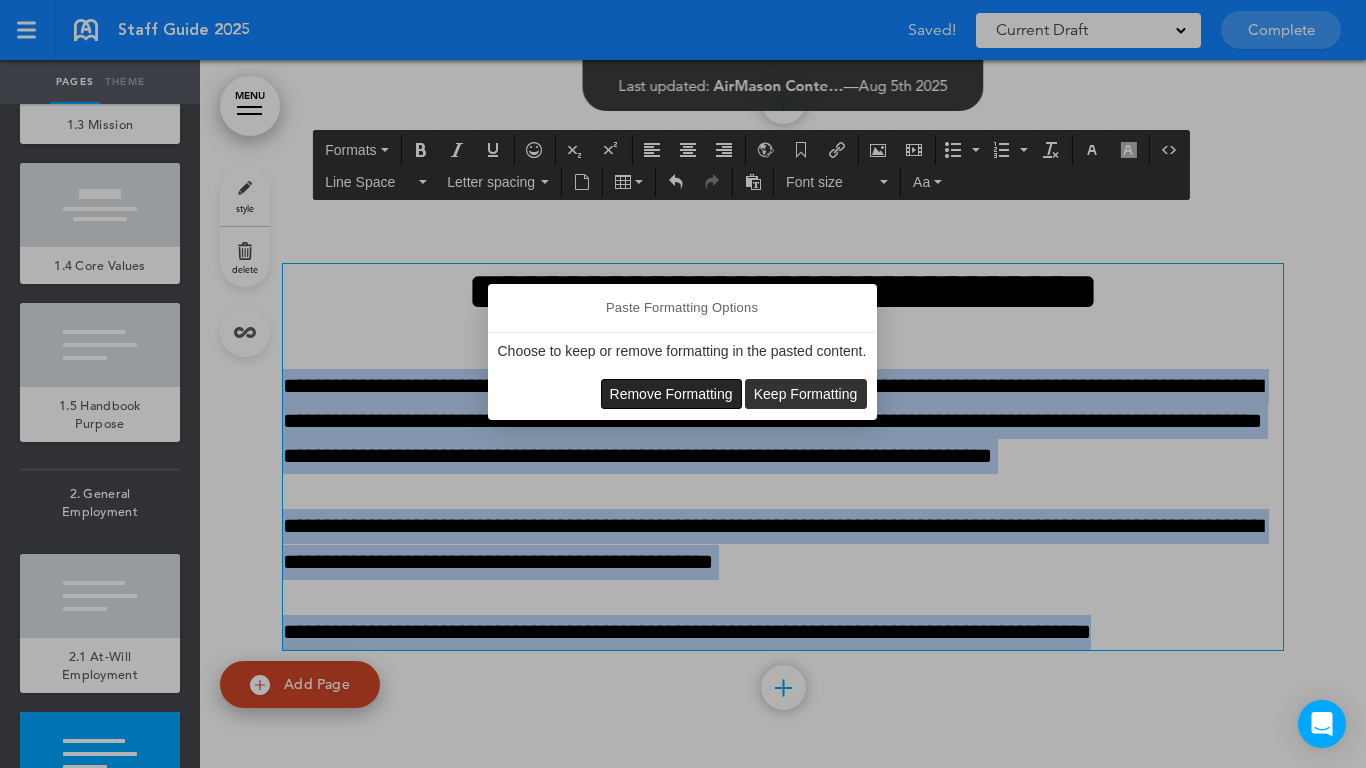 click on "Remove Formatting" at bounding box center [671, 394] 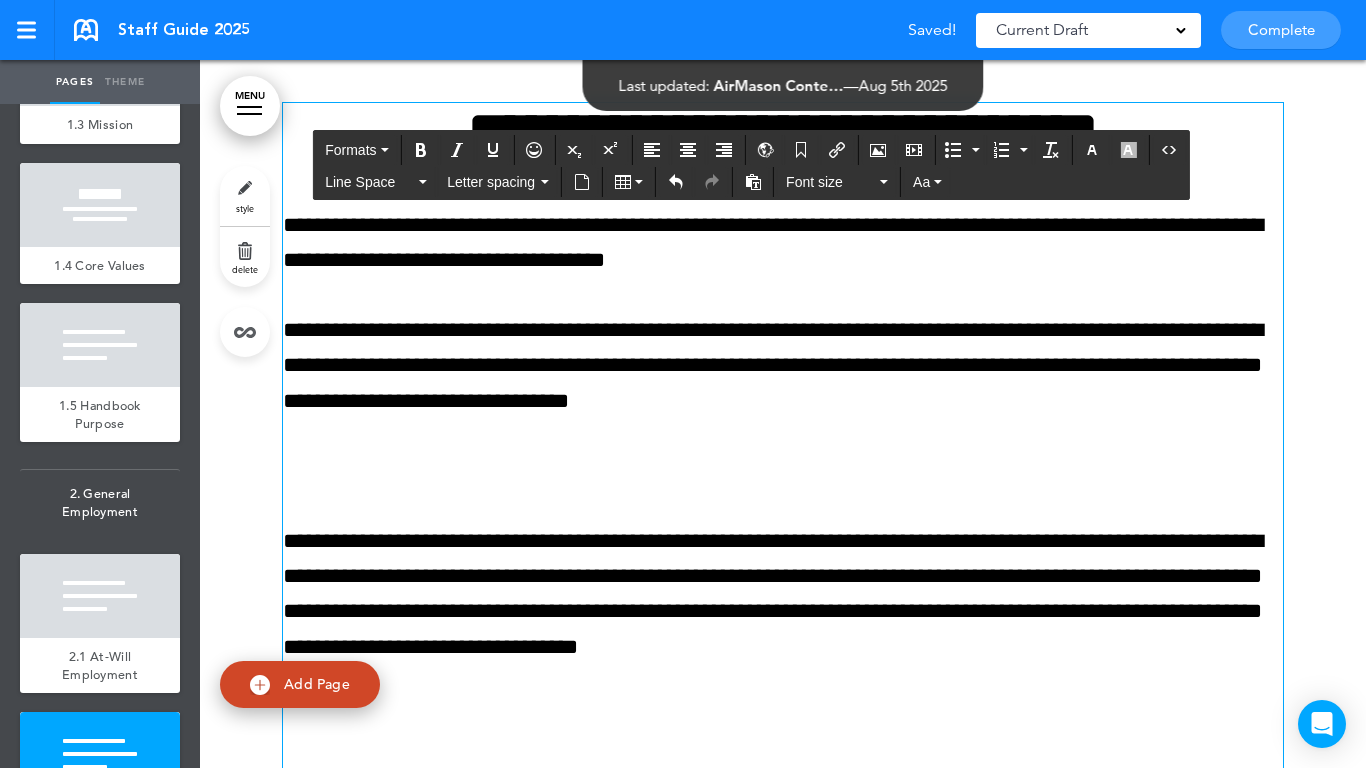 click at bounding box center [783, 471] 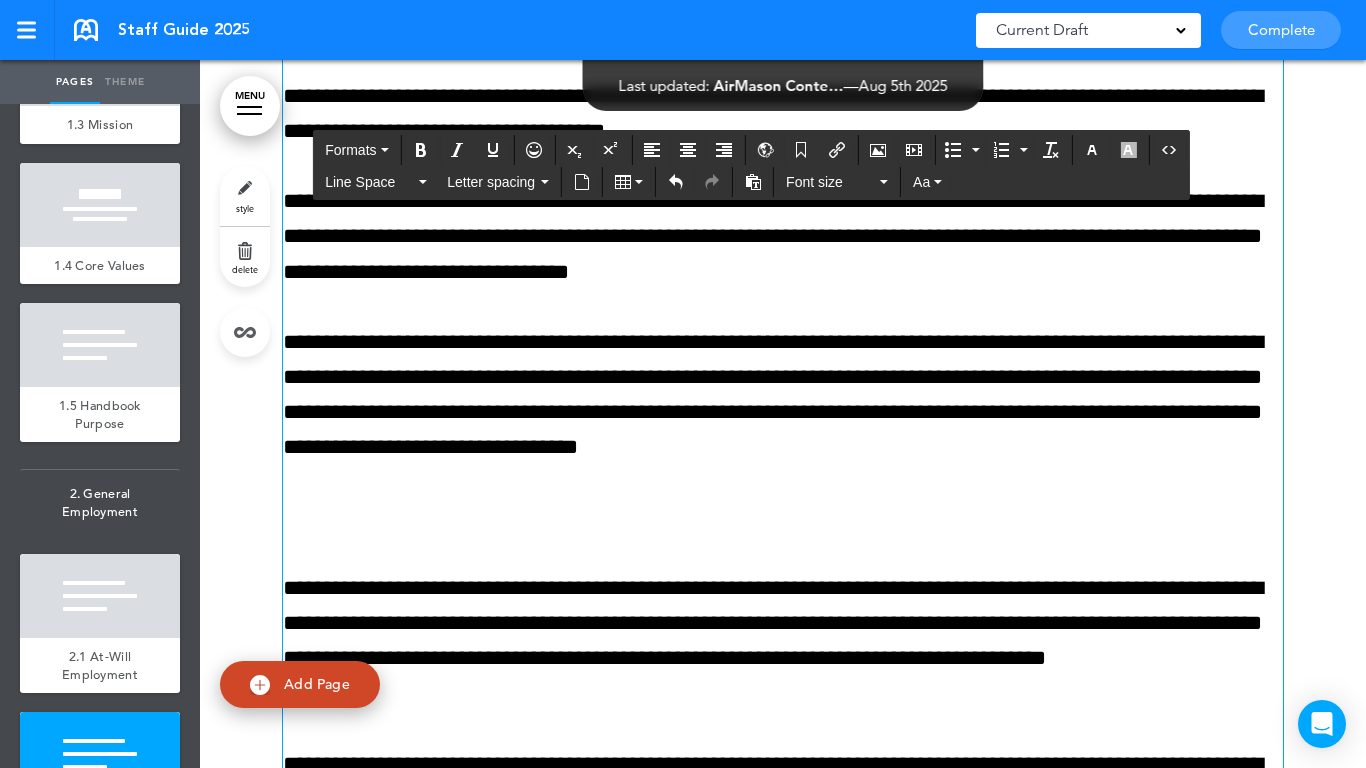 scroll, scrollTop: 6545, scrollLeft: 0, axis: vertical 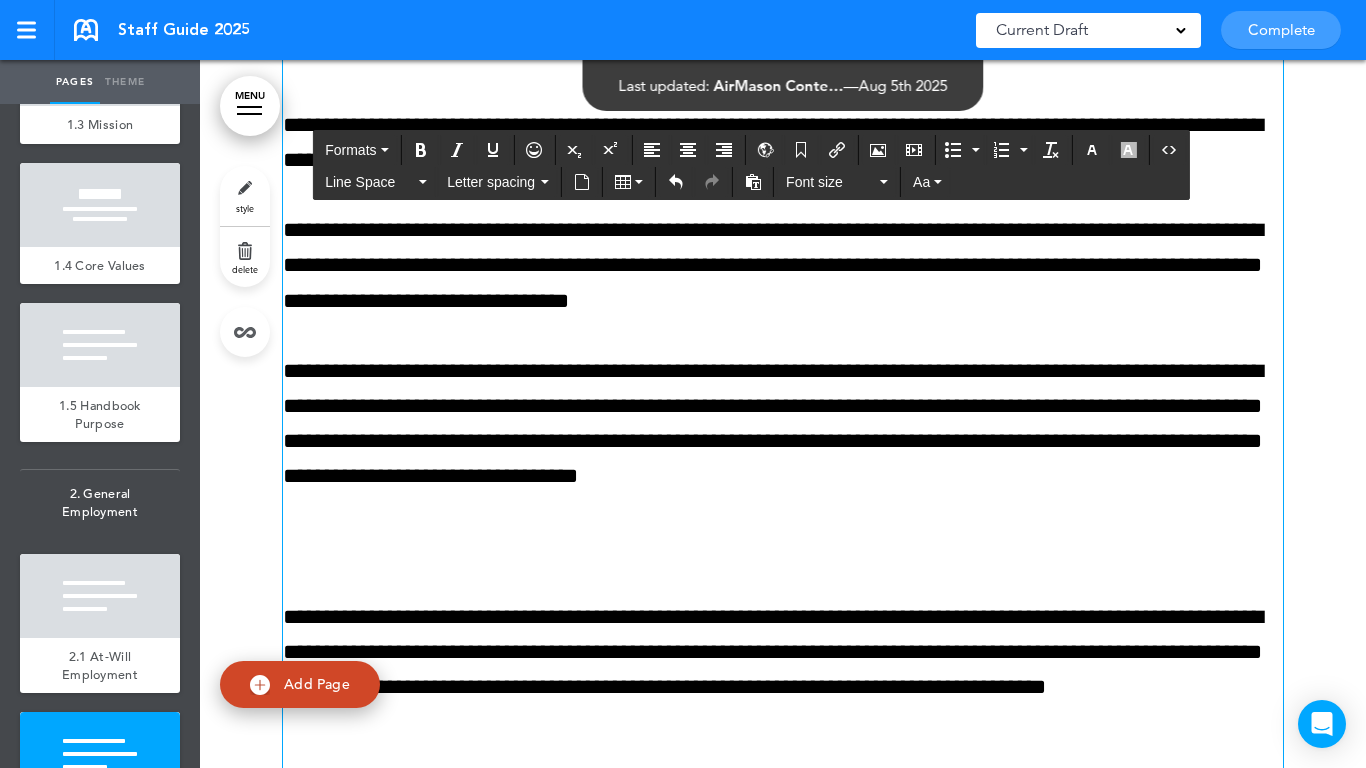 click on "**********" at bounding box center (783, 424) 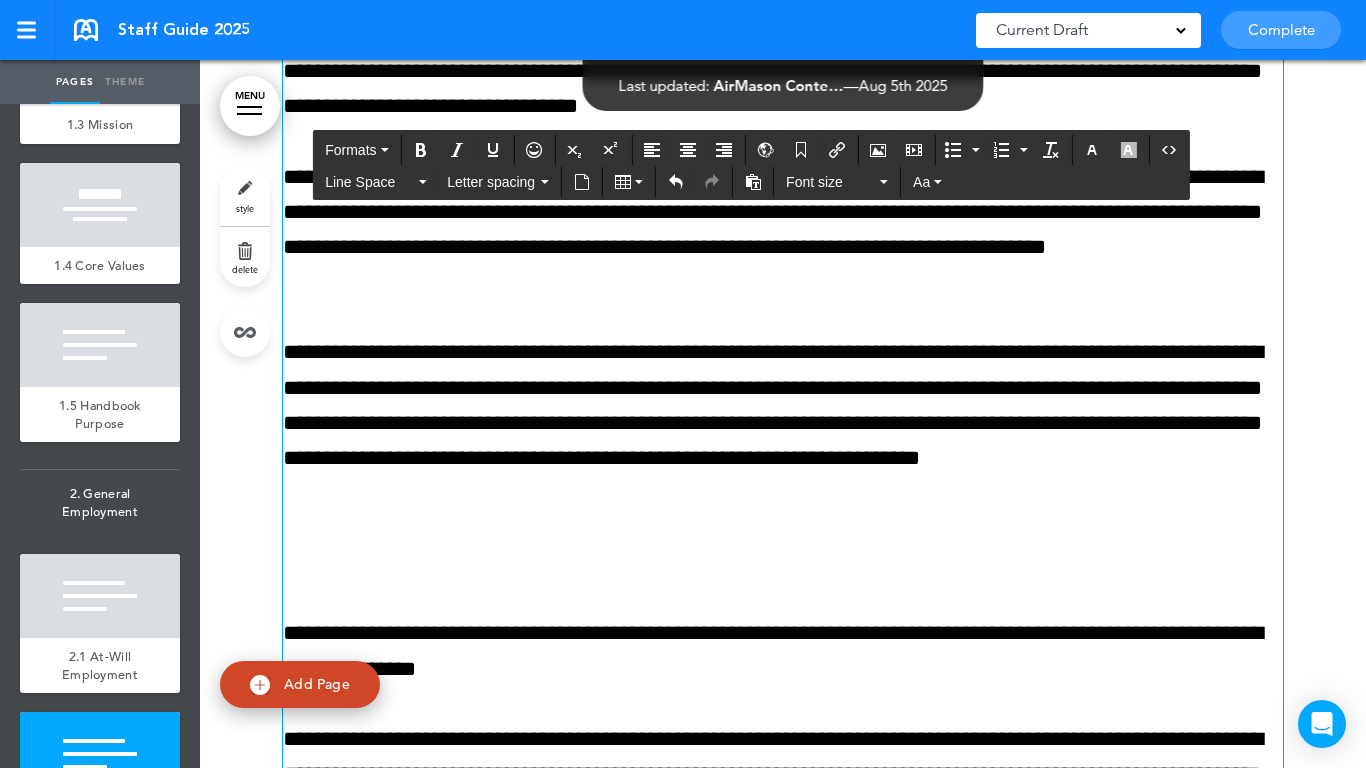 scroll, scrollTop: 7045, scrollLeft: 0, axis: vertical 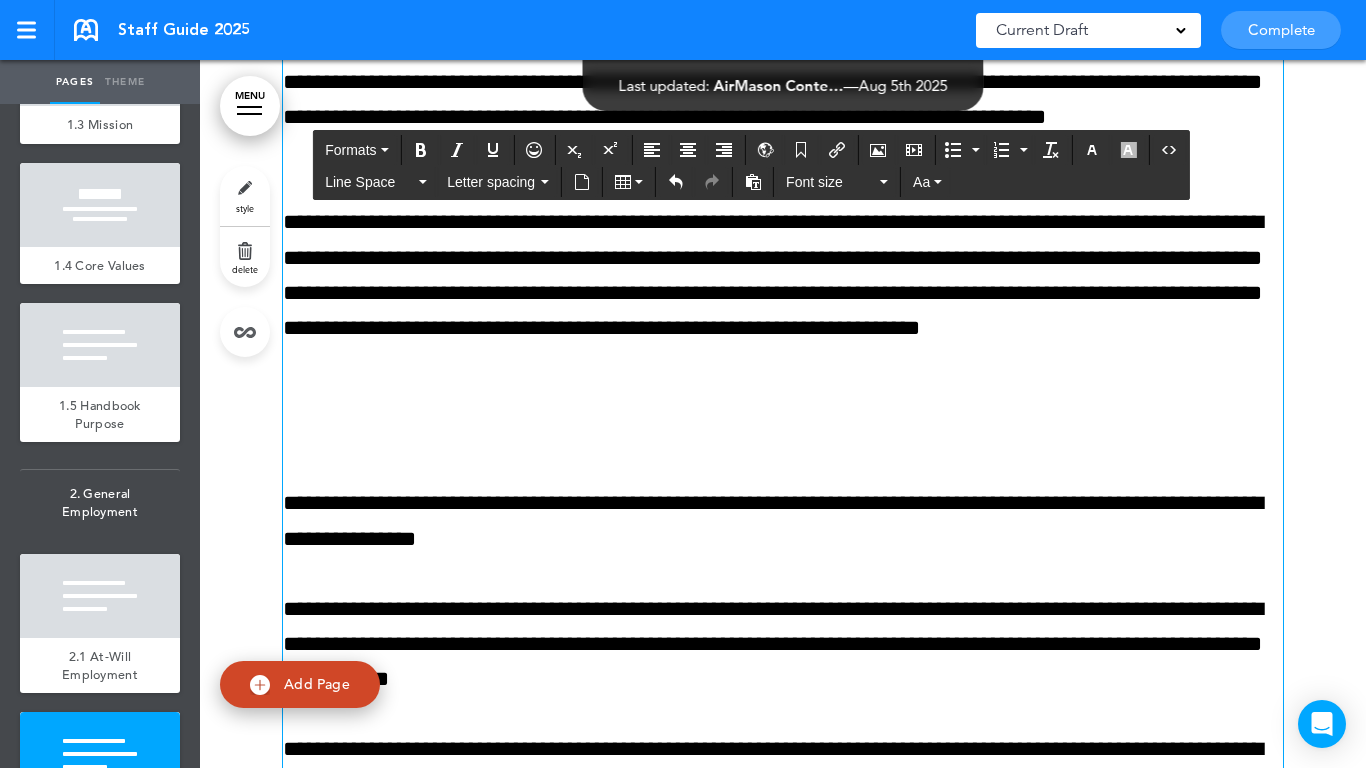 click at bounding box center (783, 433) 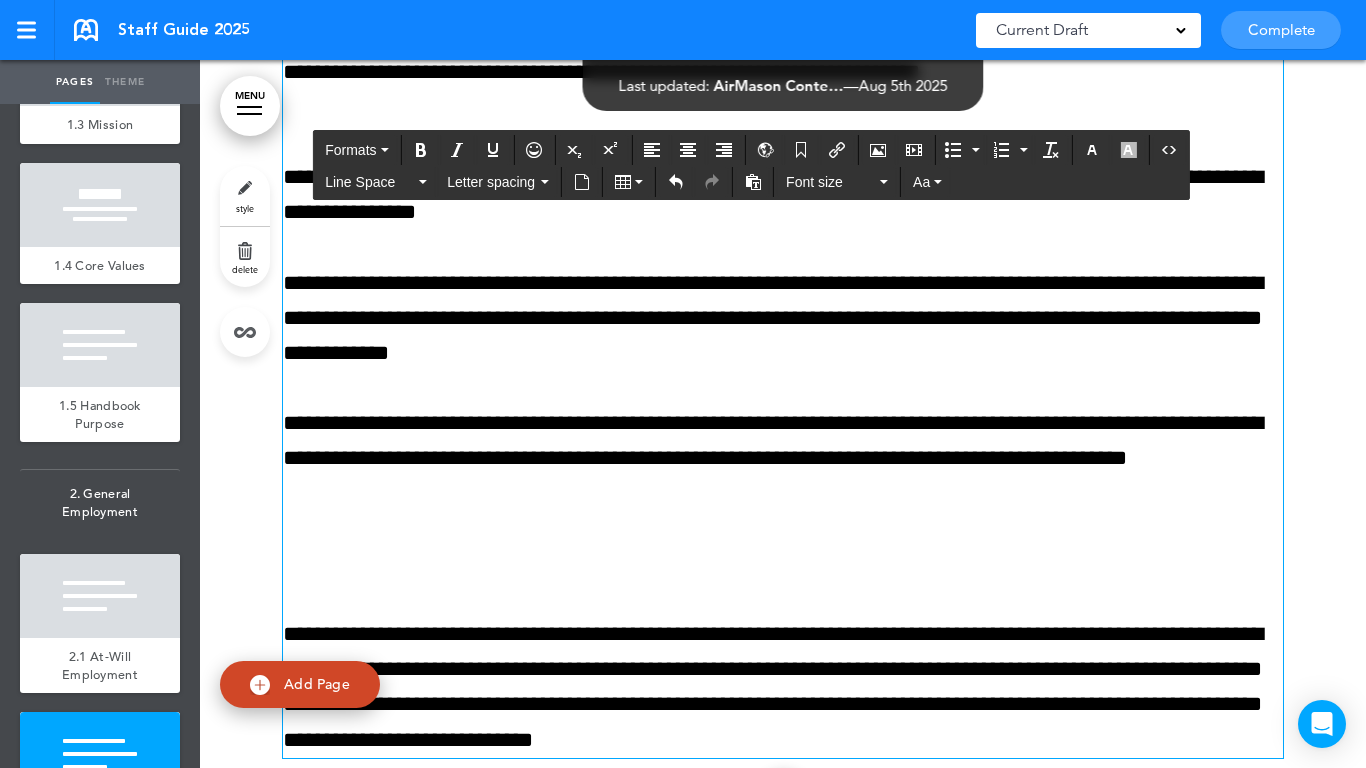 scroll, scrollTop: 7345, scrollLeft: 0, axis: vertical 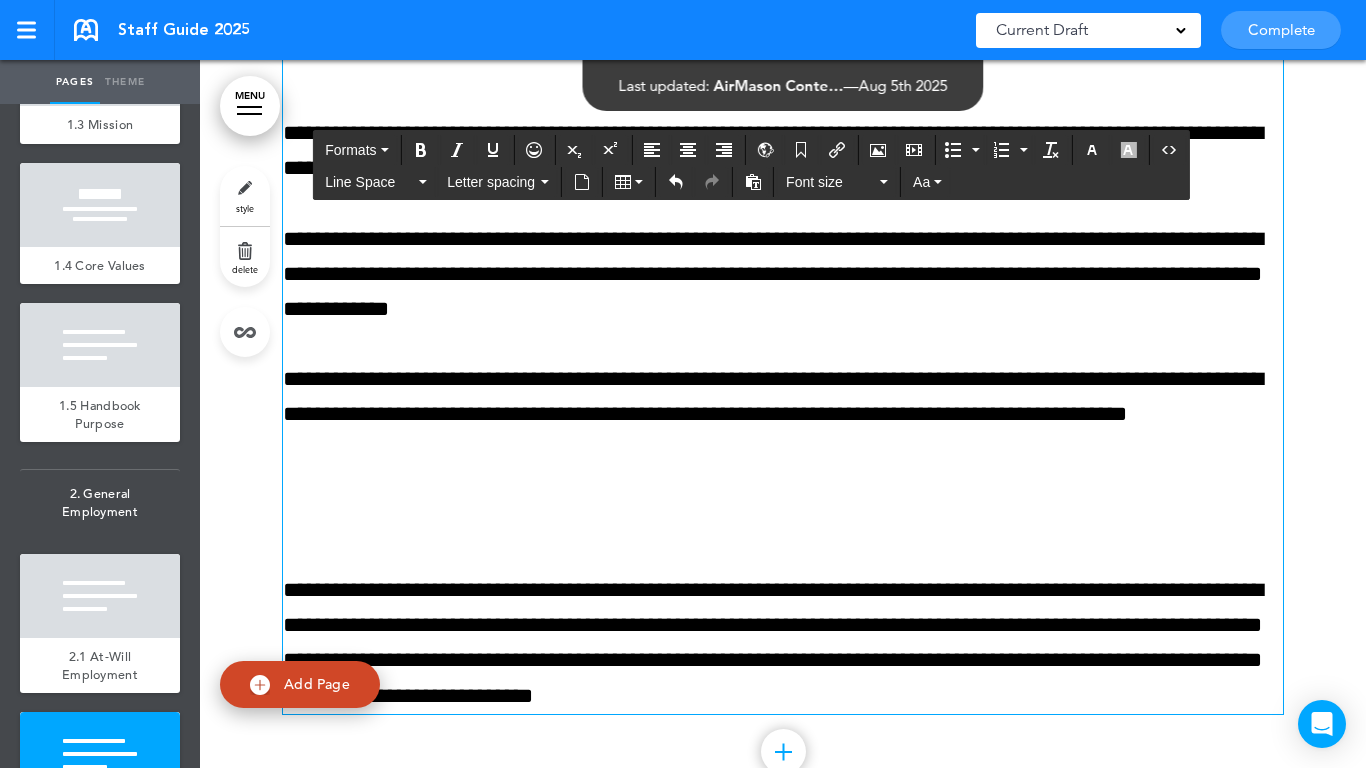 click at bounding box center (783, 520) 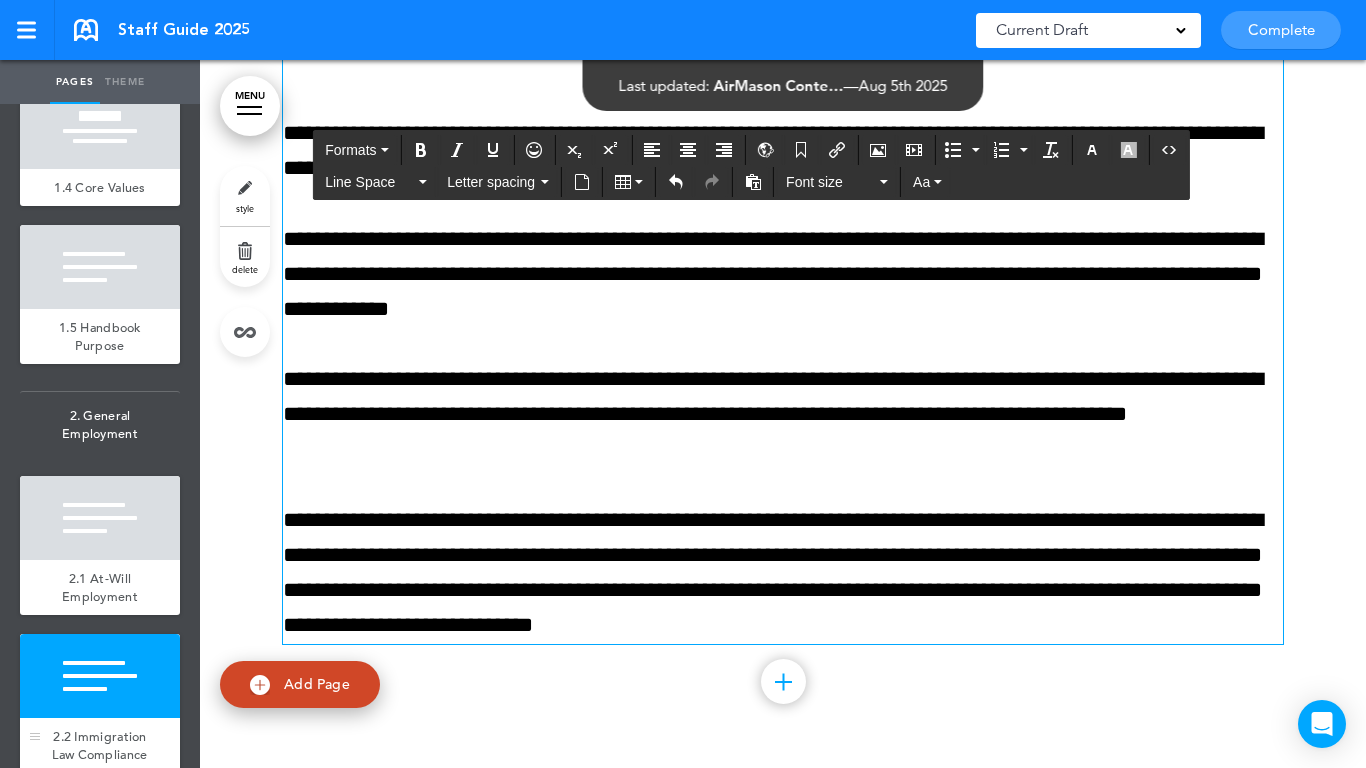 scroll, scrollTop: 1002, scrollLeft: 0, axis: vertical 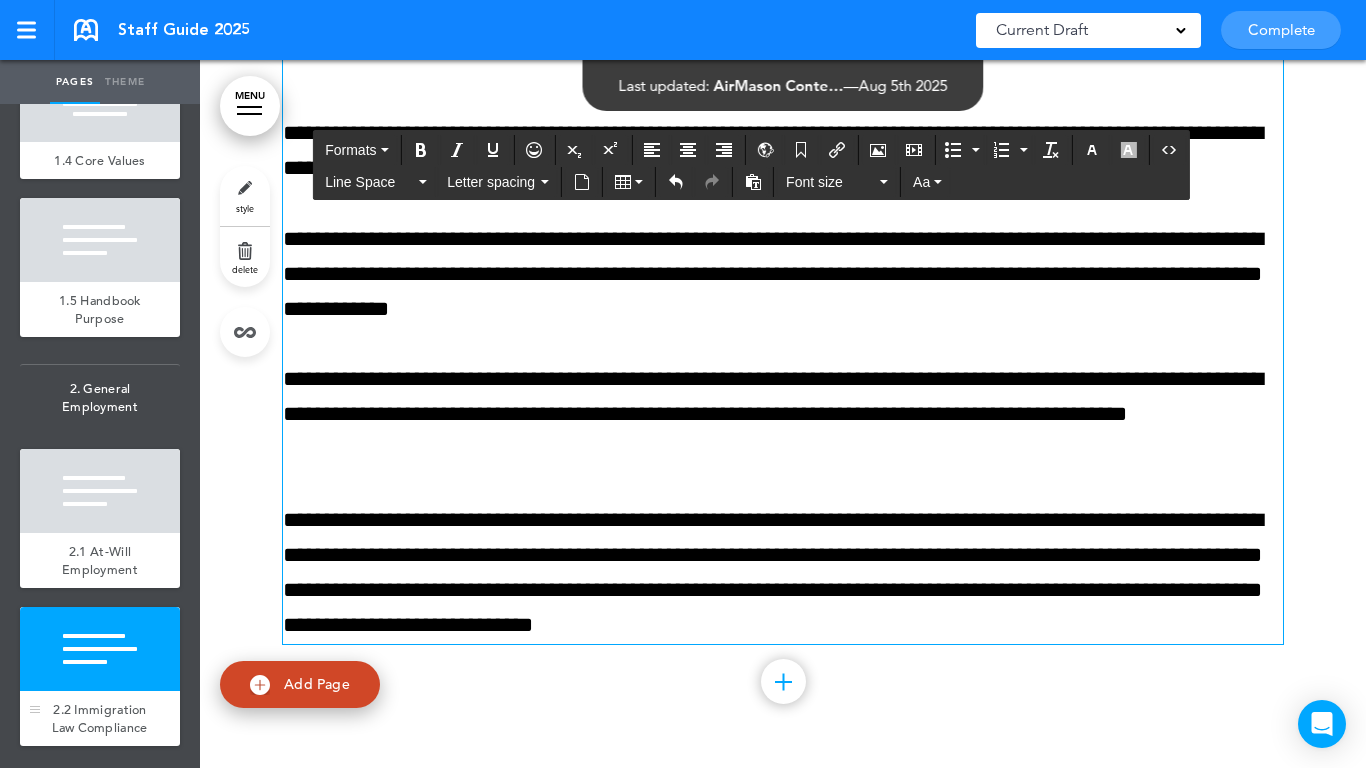 drag, startPoint x: 71, startPoint y: 619, endPoint x: 124, endPoint y: 584, distance: 63.51378 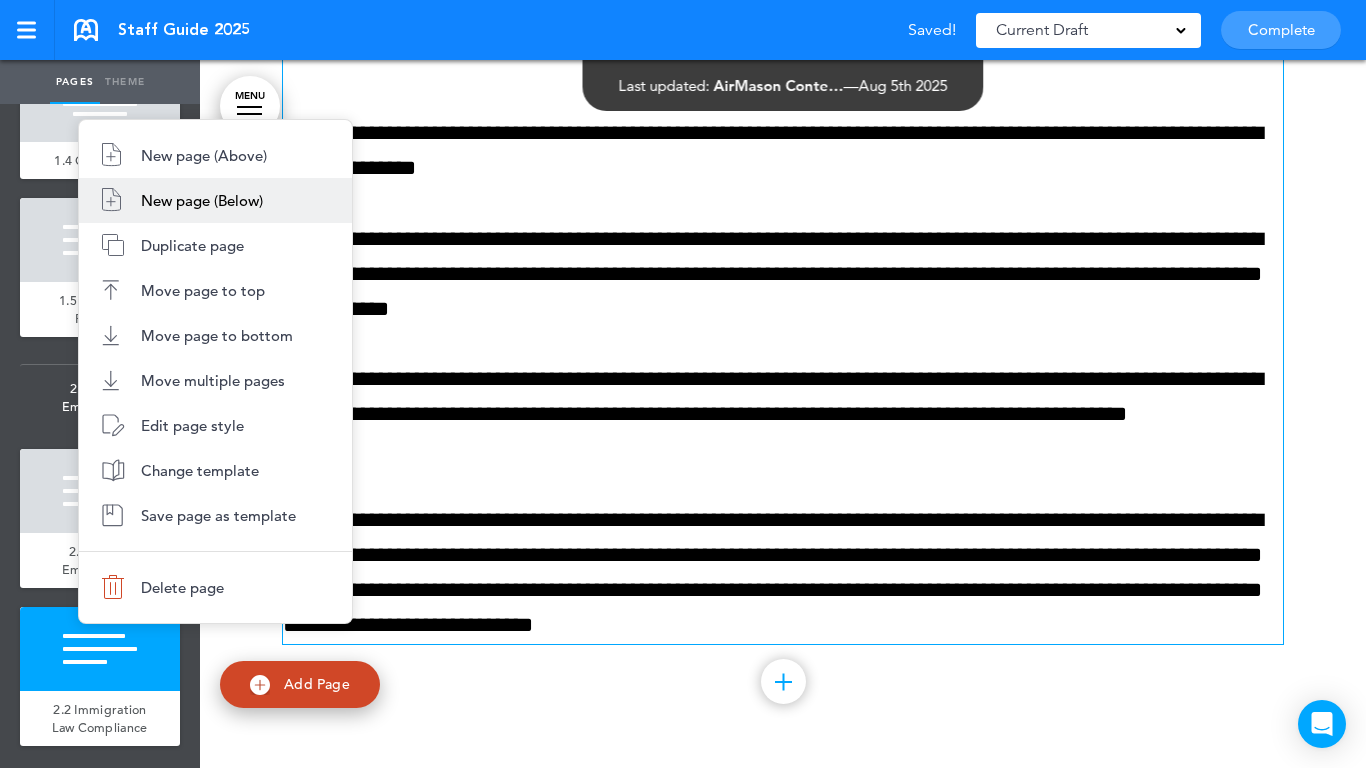 click on "New page (Below)" at bounding box center (215, 200) 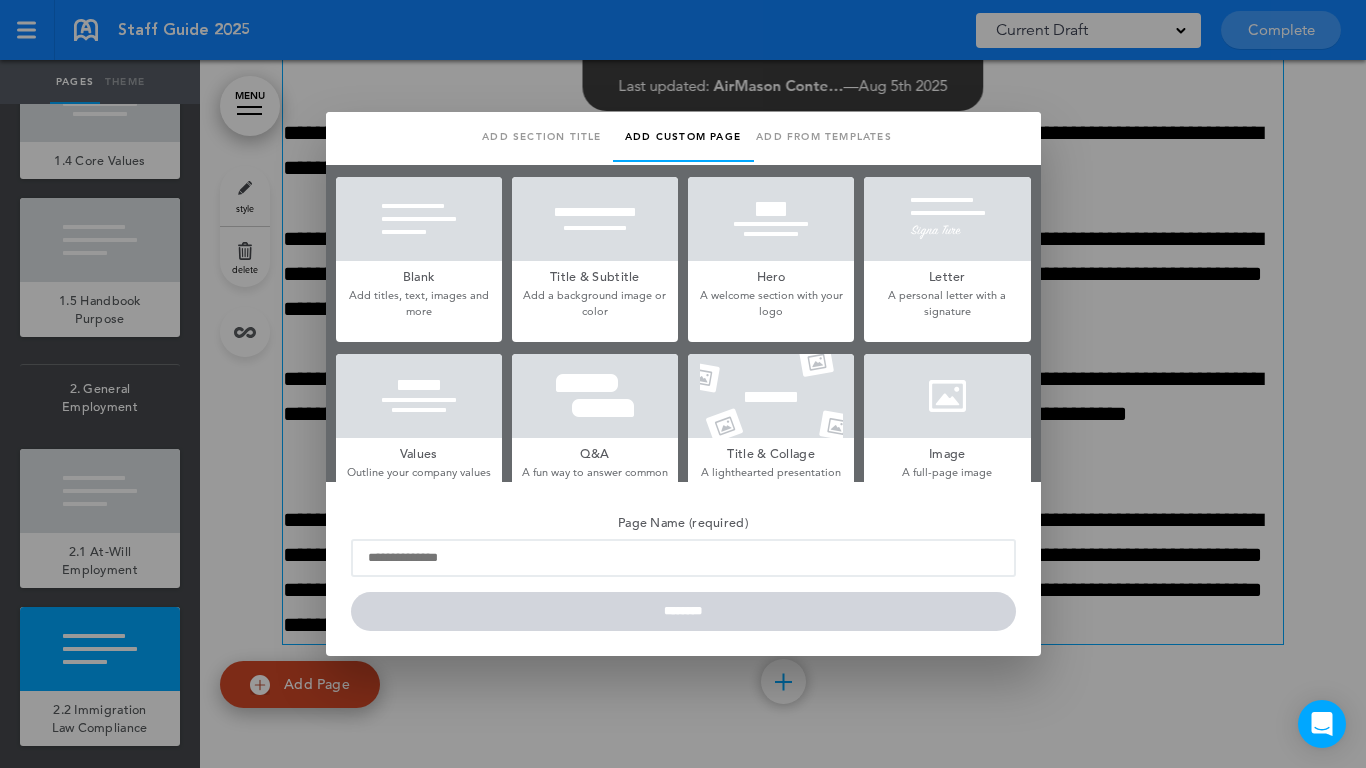 click at bounding box center (419, 219) 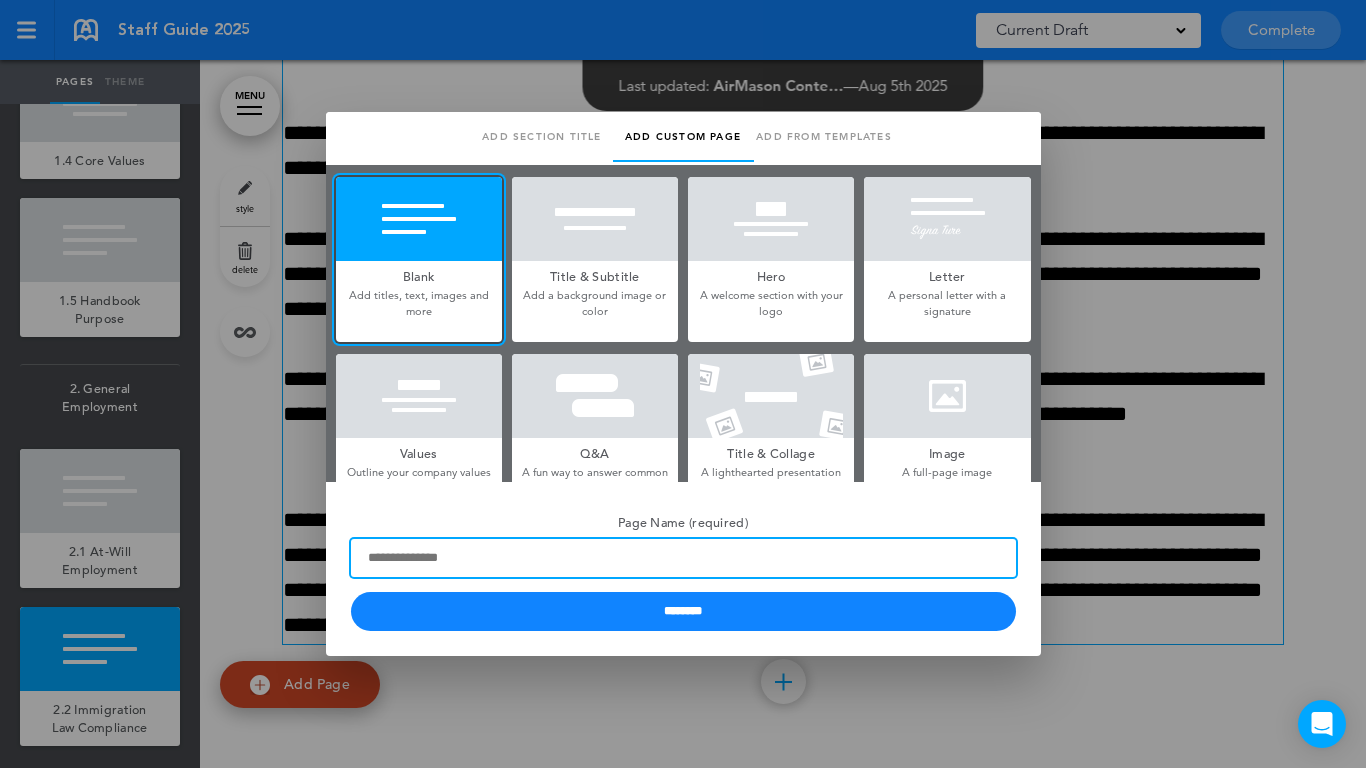 click on "Page Name (required)" at bounding box center (683, 558) 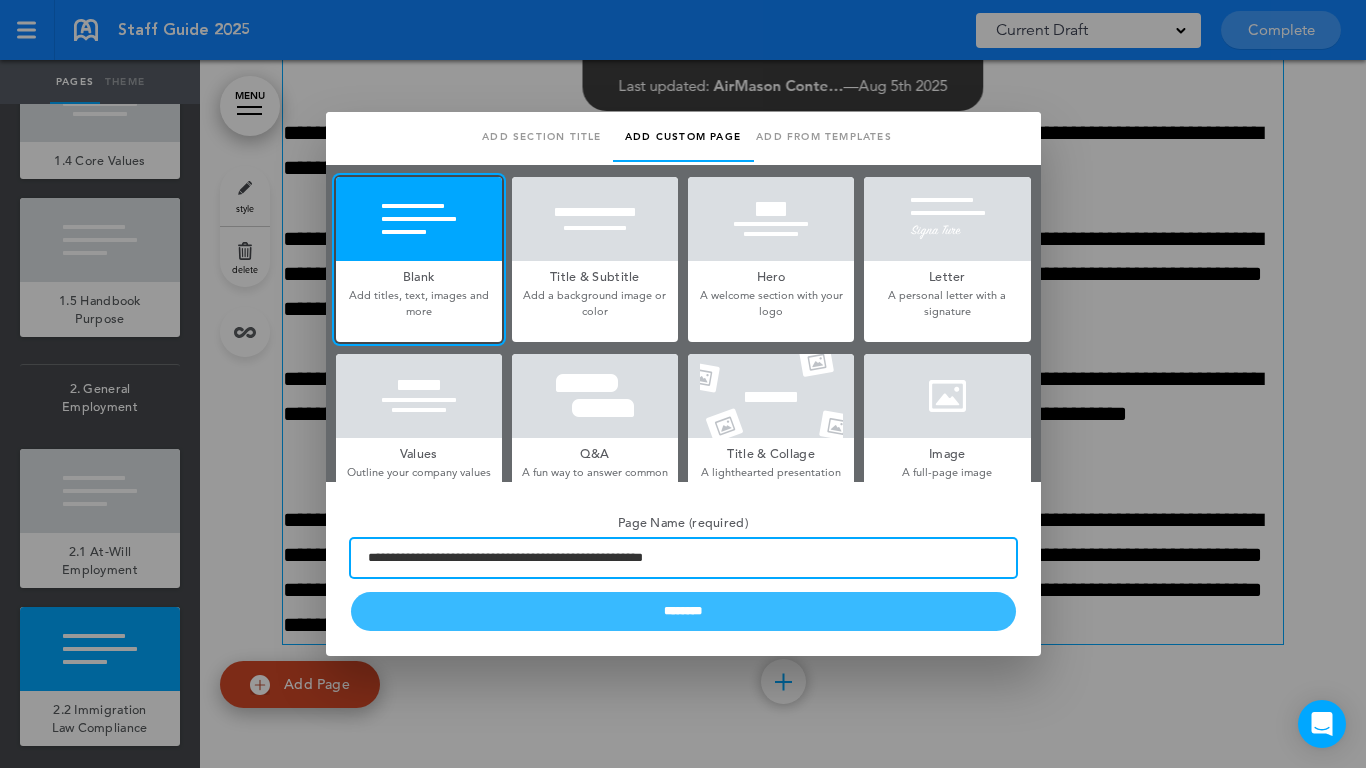 type on "**********" 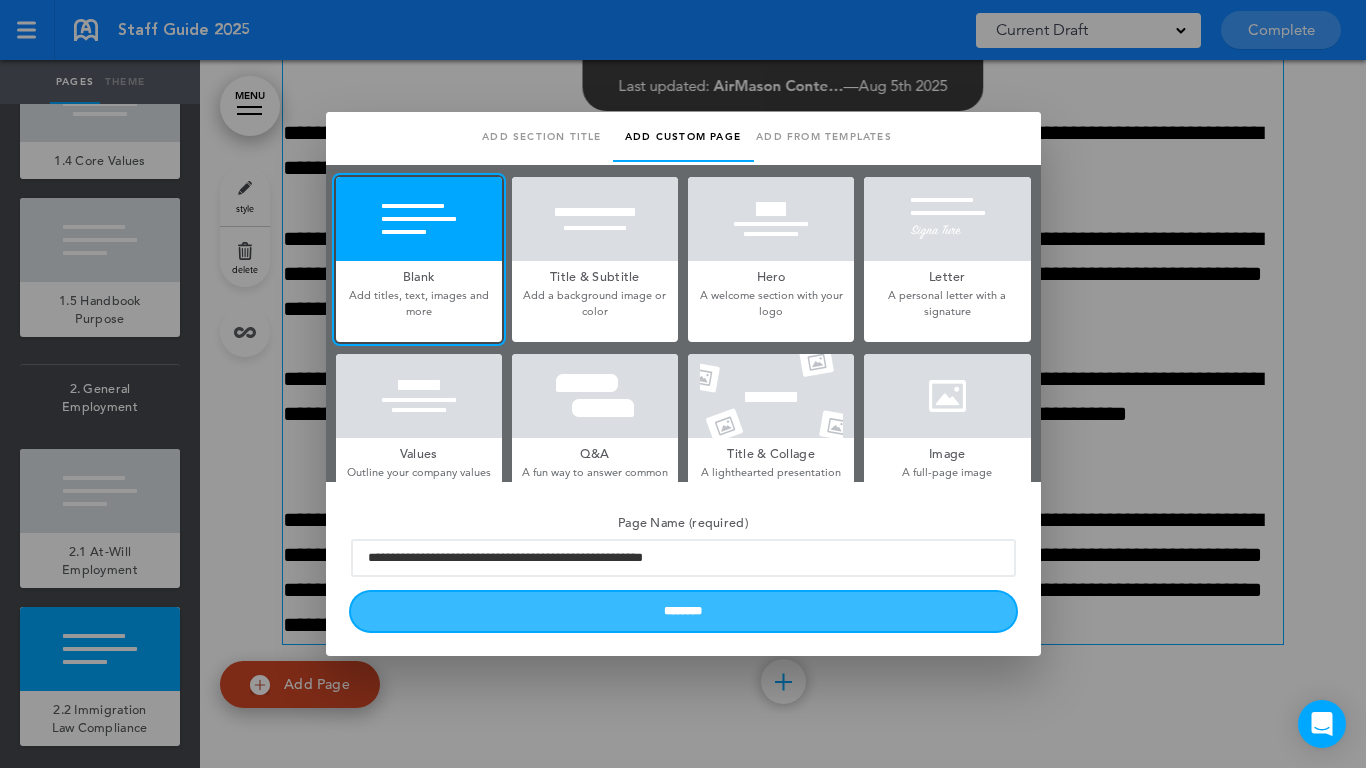click on "********" at bounding box center (683, 611) 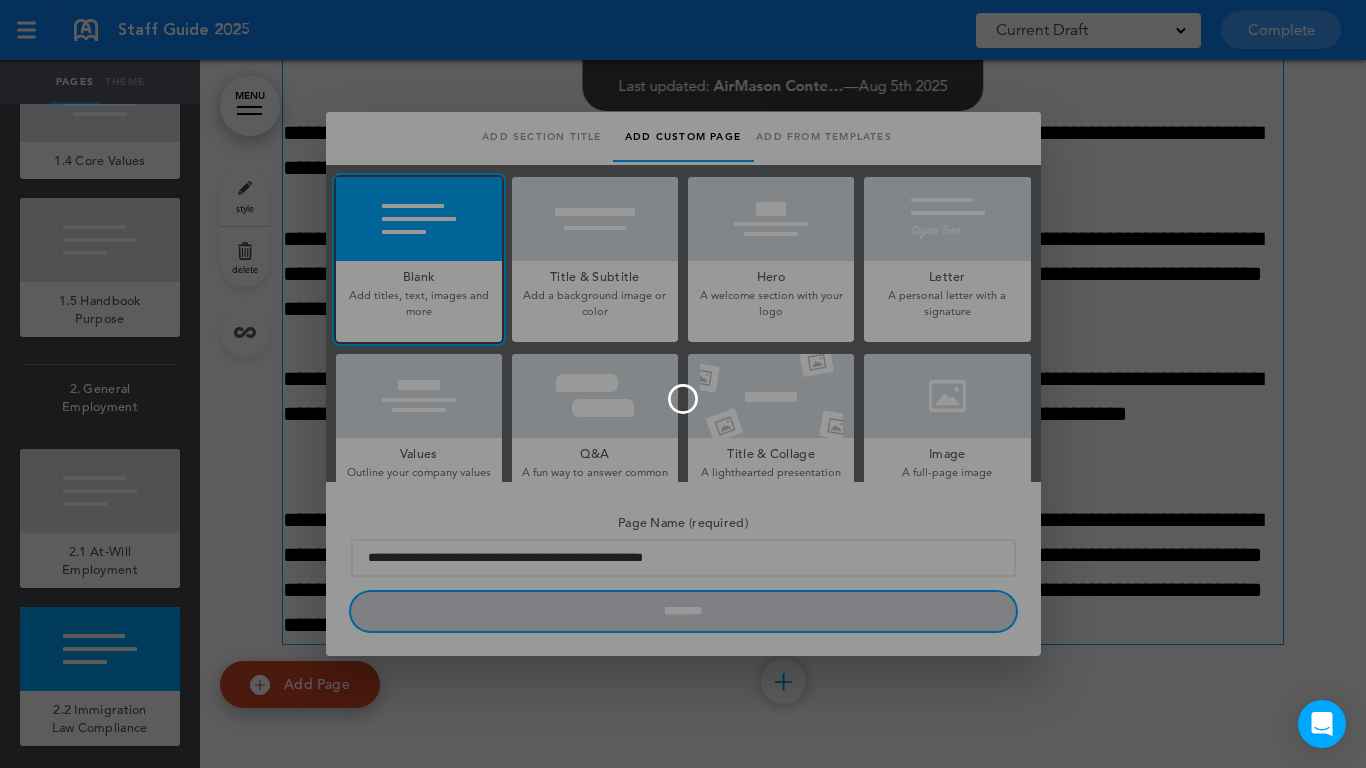 type 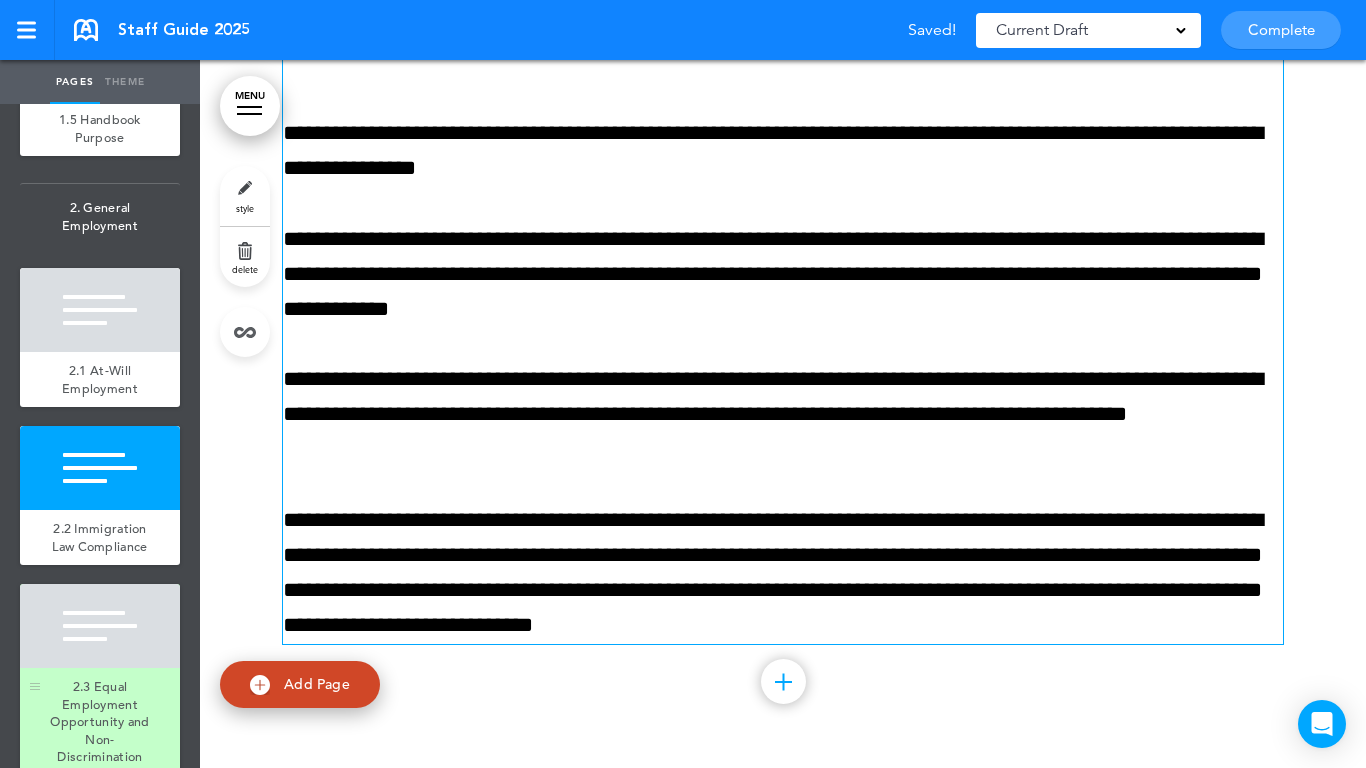 scroll, scrollTop: 1212, scrollLeft: 0, axis: vertical 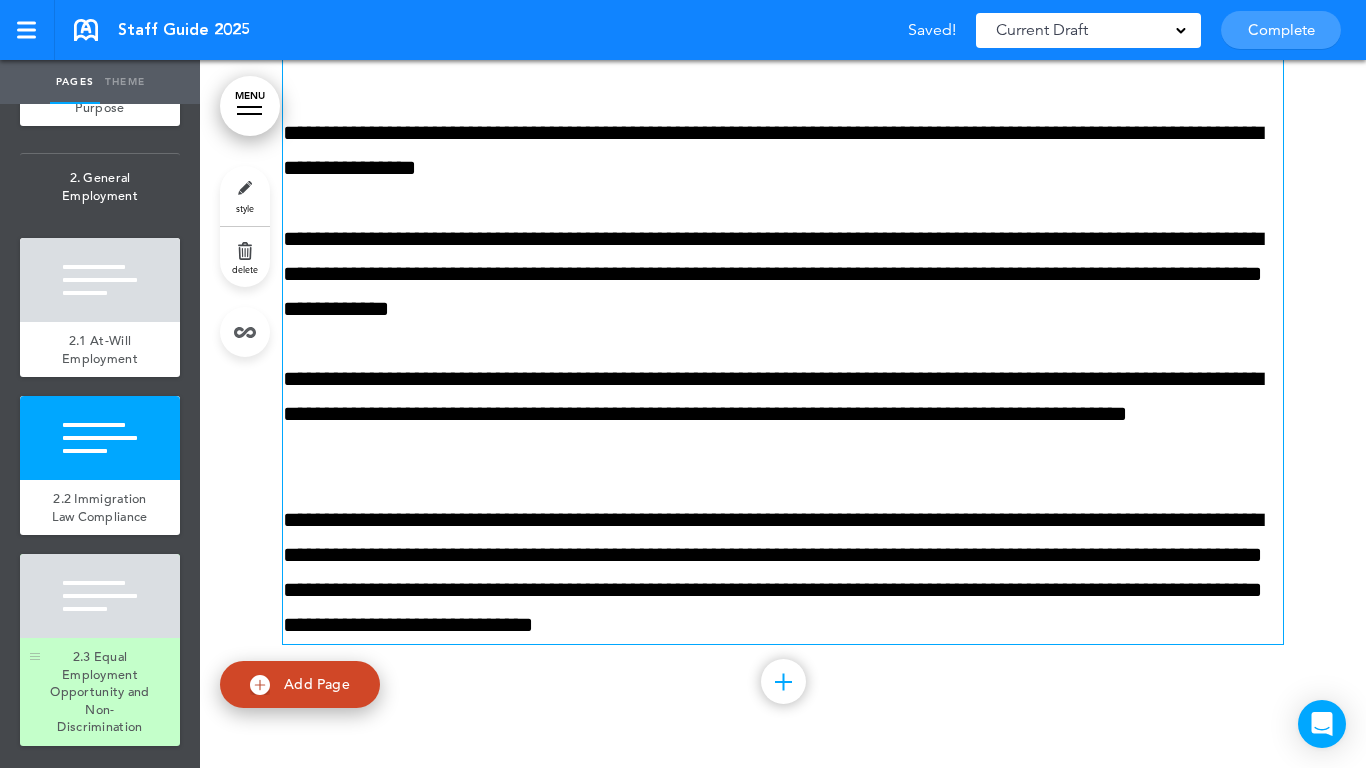 click at bounding box center (100, 596) 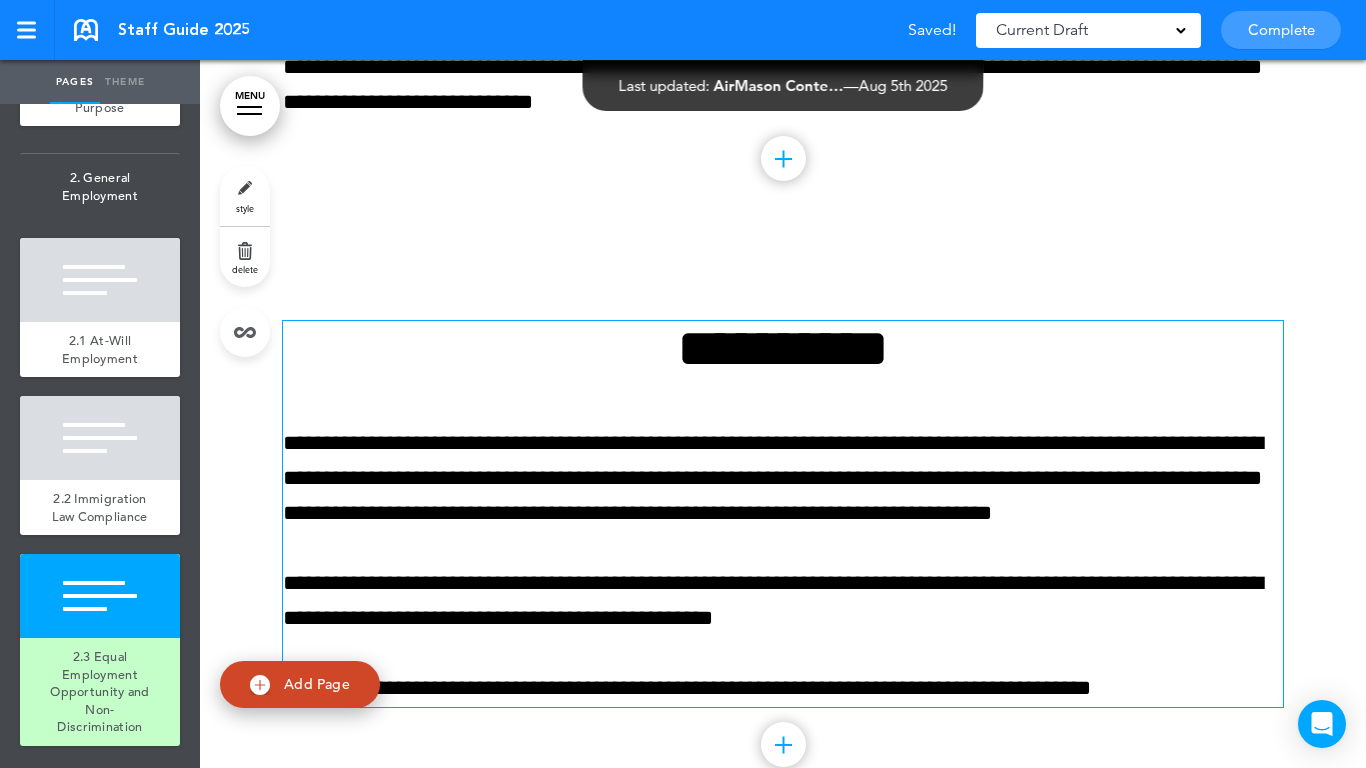 scroll, scrollTop: 7832, scrollLeft: 0, axis: vertical 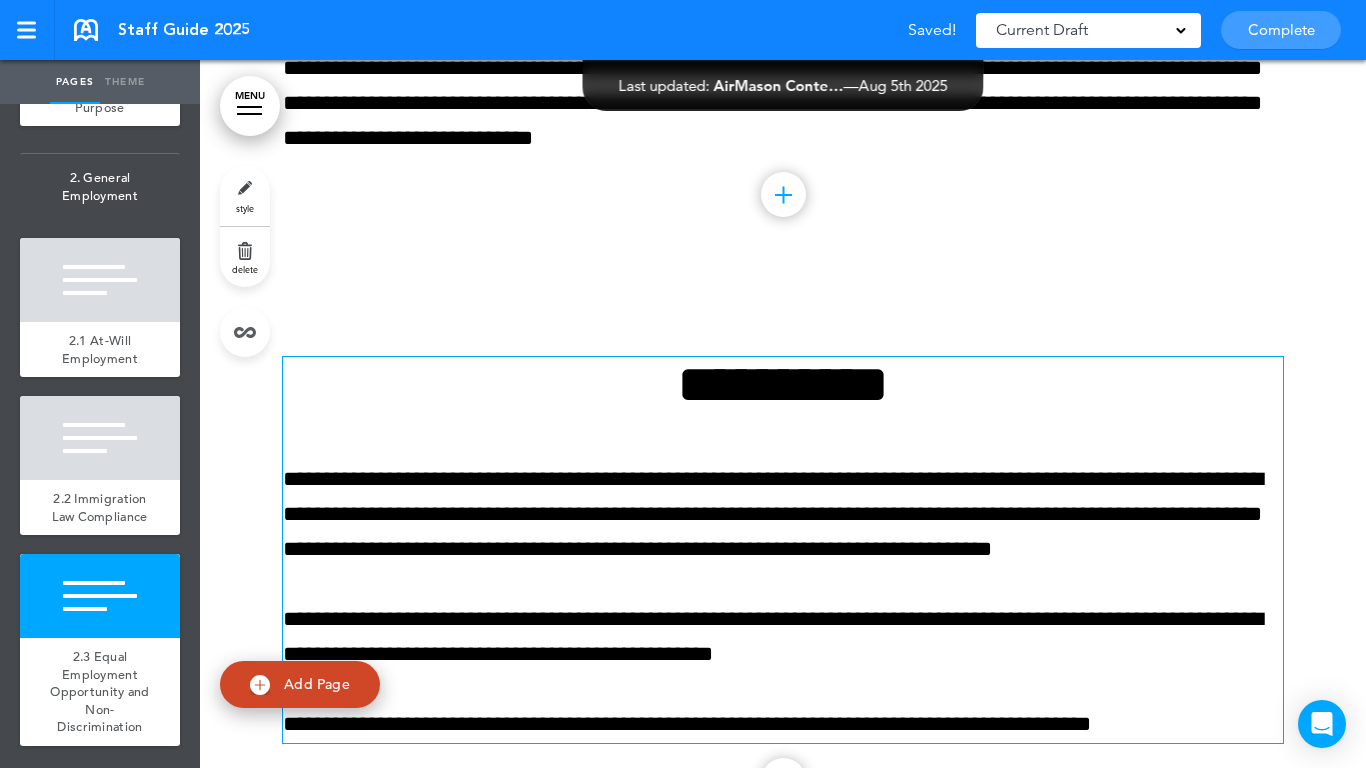 click on "**********" at bounding box center (783, 384) 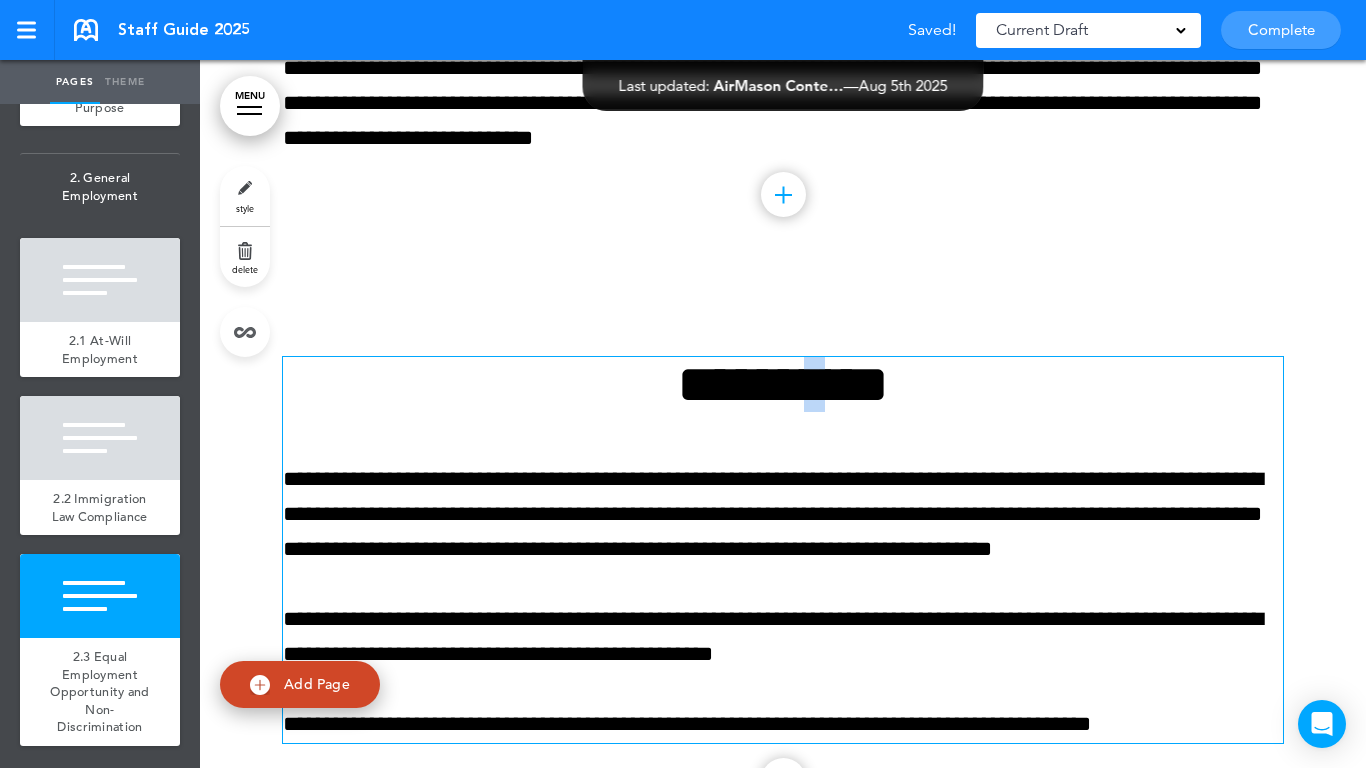 click on "**********" at bounding box center [783, 384] 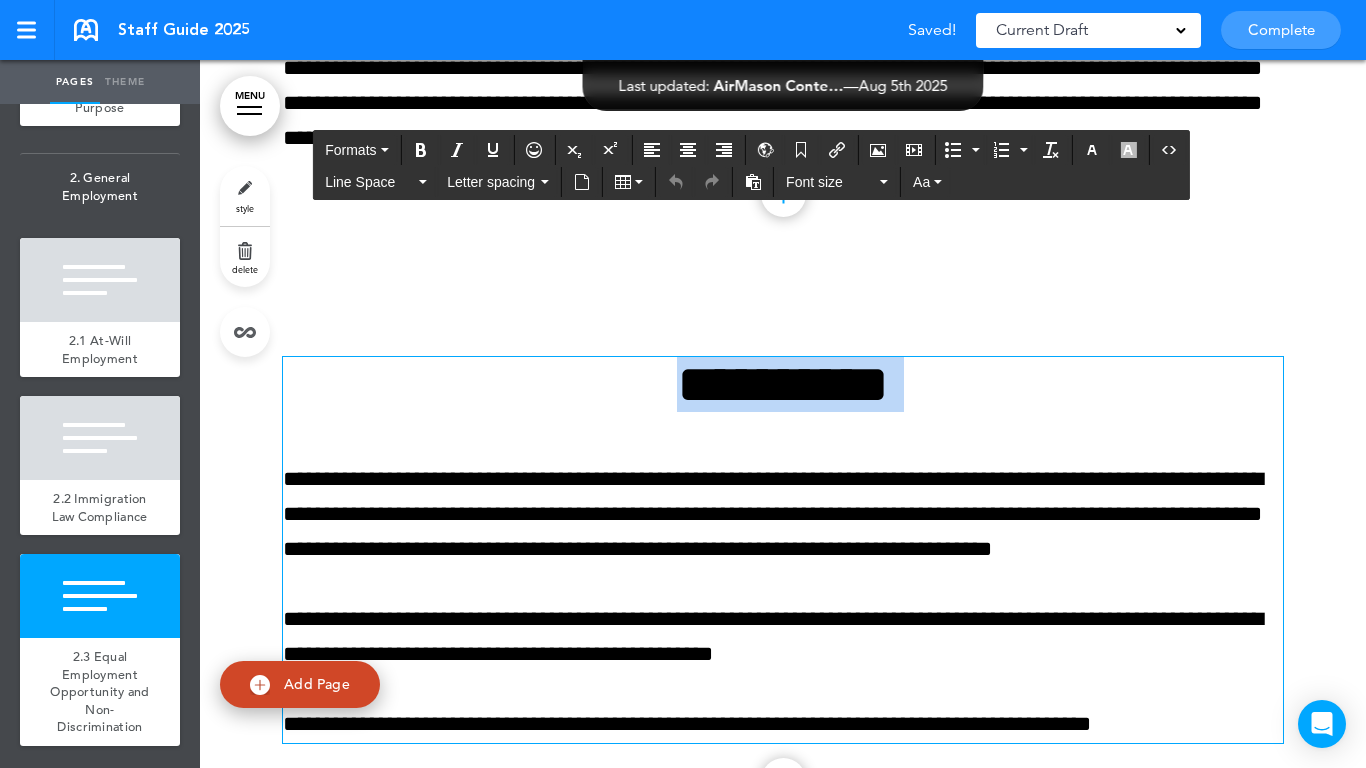 click on "**********" at bounding box center (783, 384) 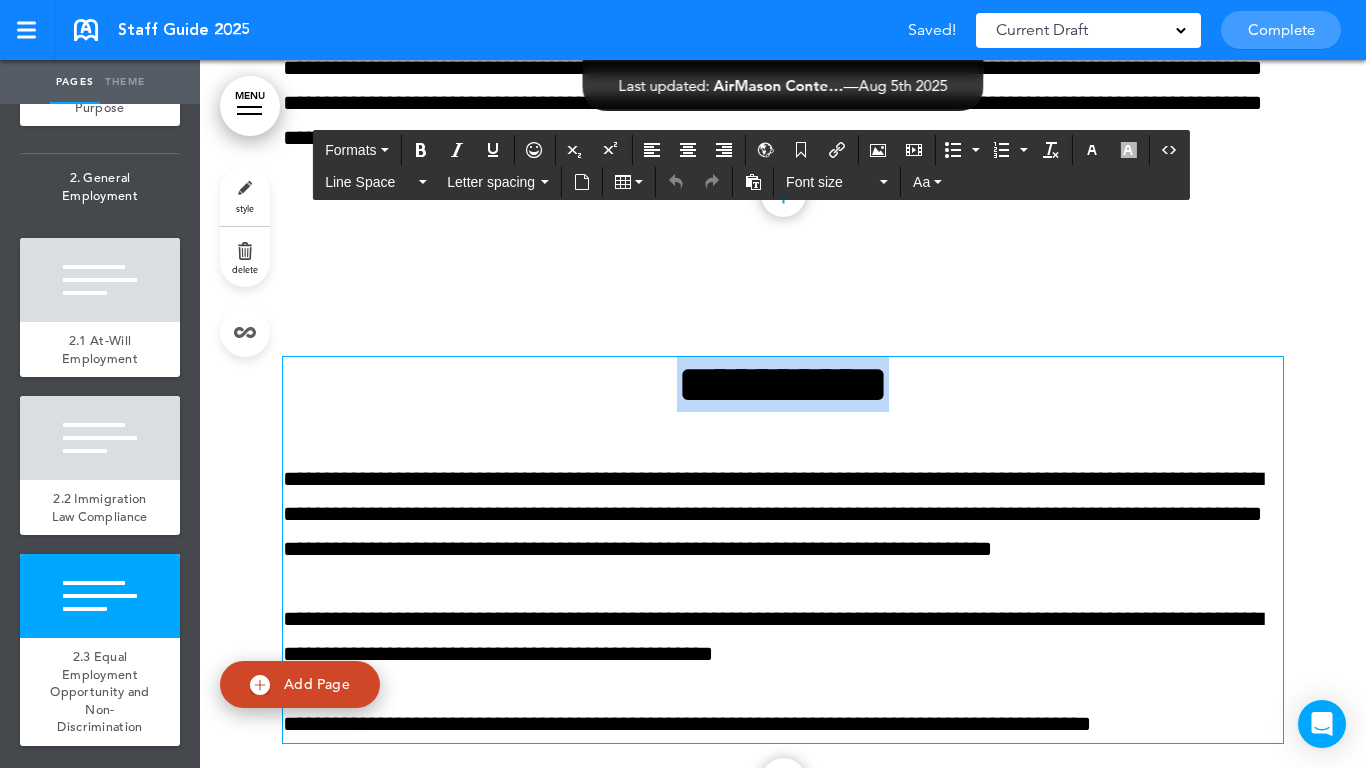 paste 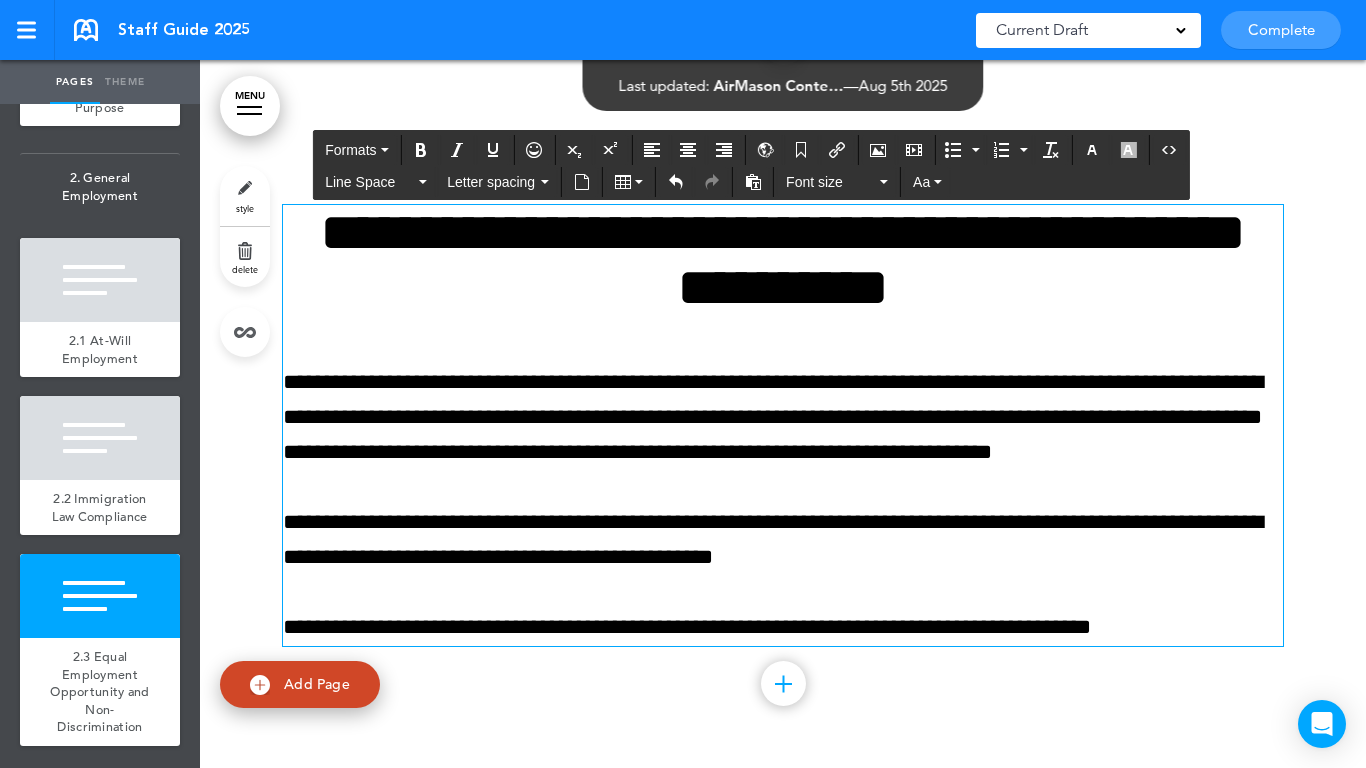 scroll, scrollTop: 7987, scrollLeft: 0, axis: vertical 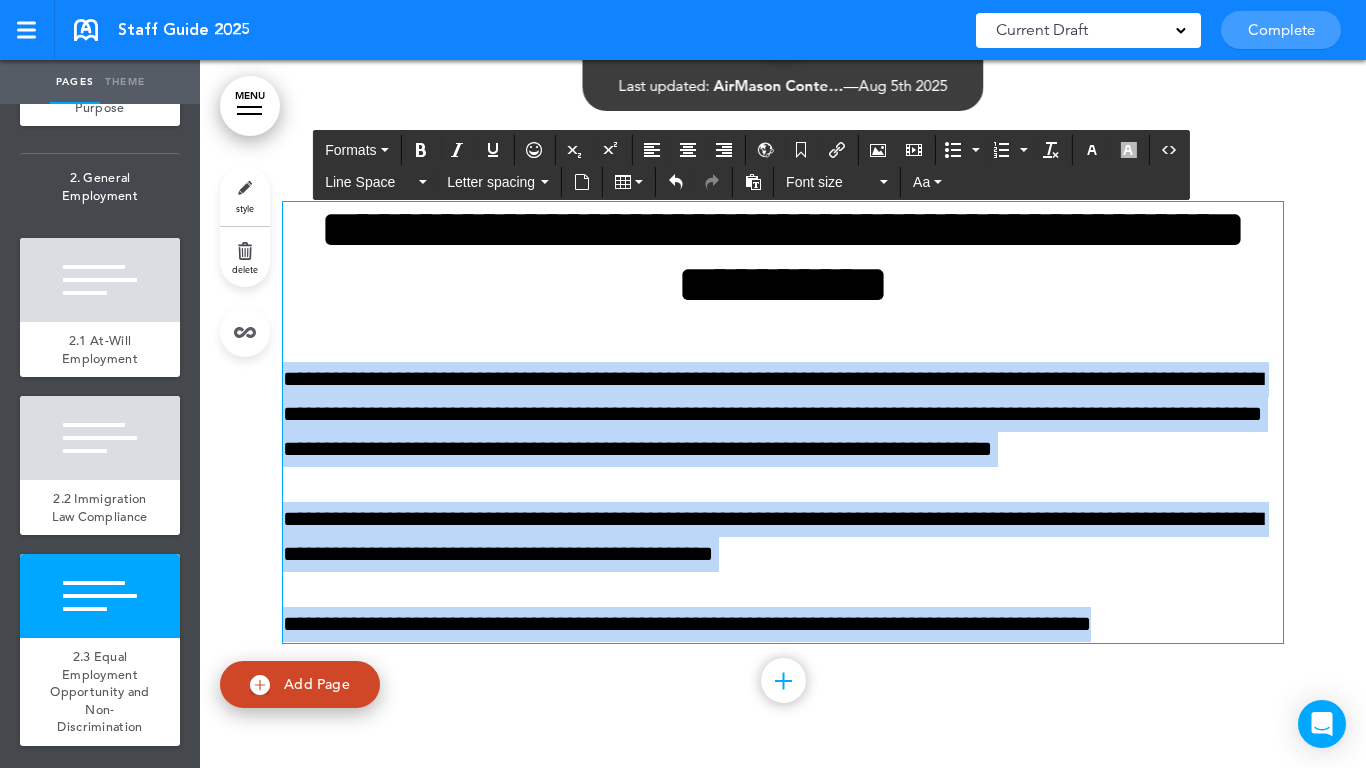 click on "Make this page common so it is available in other handbooks.
This handbook
Preview
Settings
Your Handbooks
Account
Manage Organization
My Account
Help
Logout
Staff Guide 2025
Saved!
Current Draft
CURRENT DRAFT
Complete
3 of 50 pages" at bounding box center (683, 384) 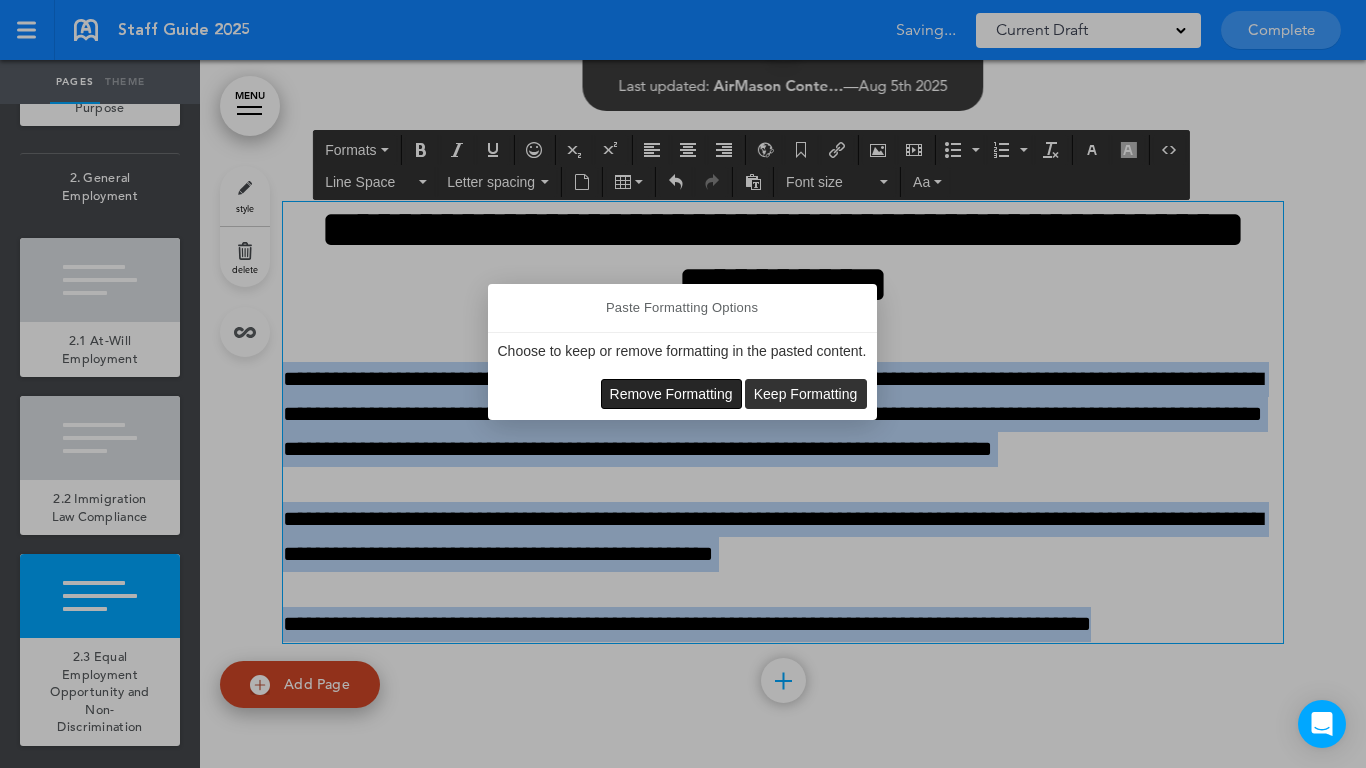 click on "Remove Formatting" at bounding box center [671, 394] 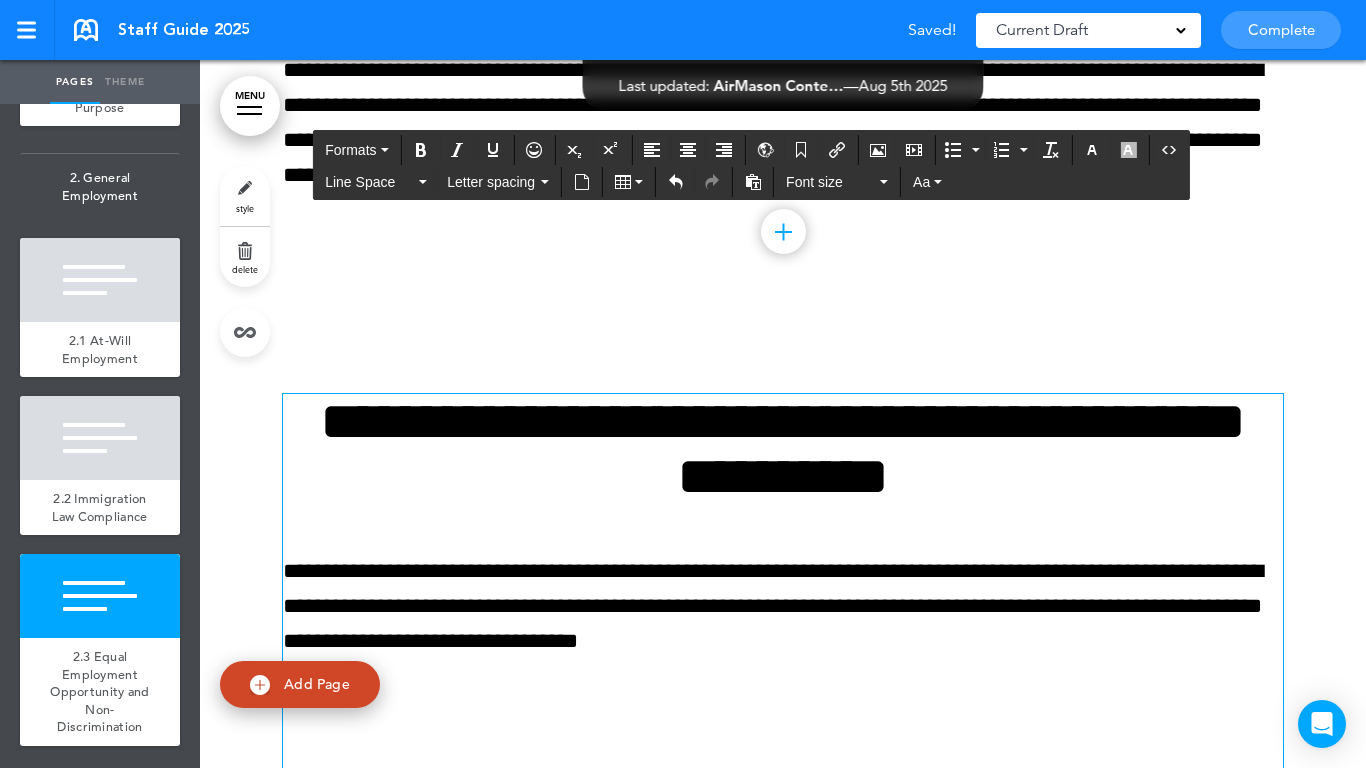 scroll, scrollTop: 7872, scrollLeft: 0, axis: vertical 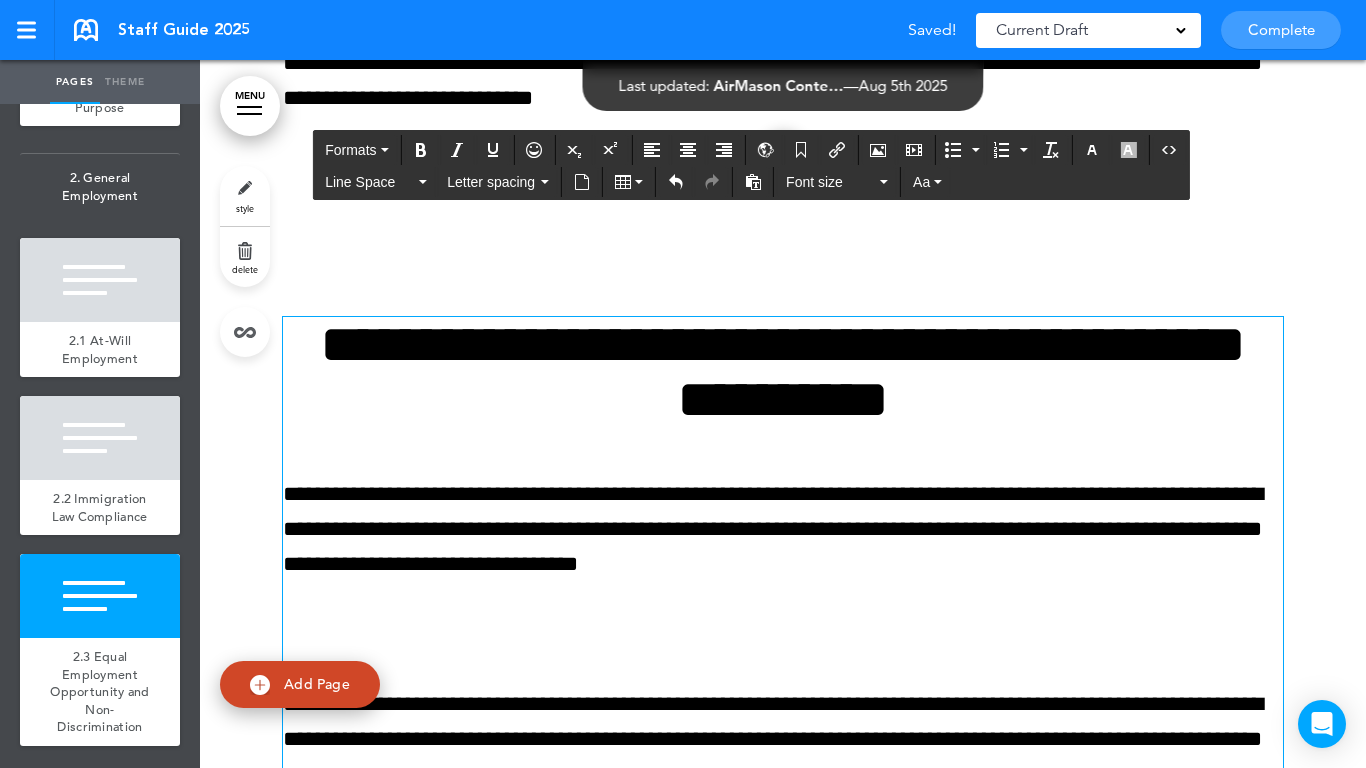 click on "**********" at bounding box center (783, 942) 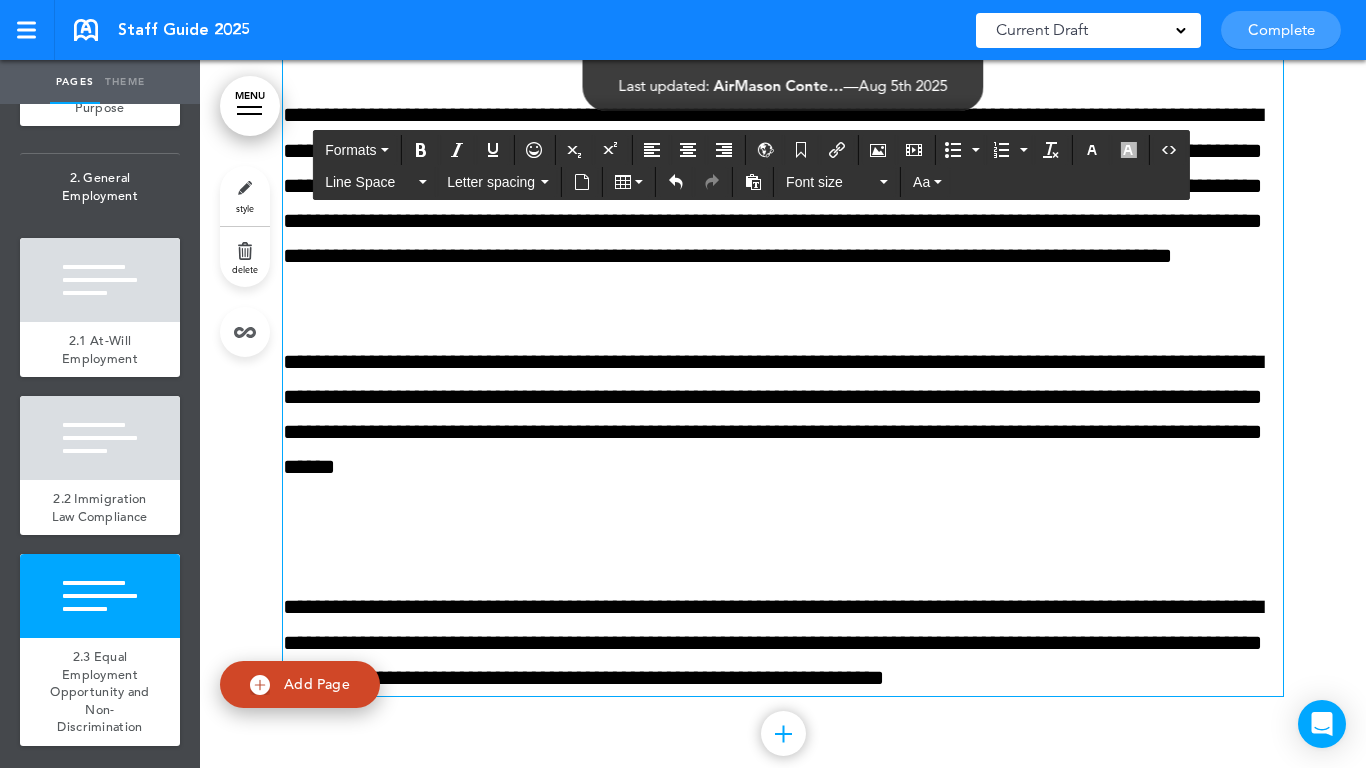 click on "**********" at bounding box center [783, 107] 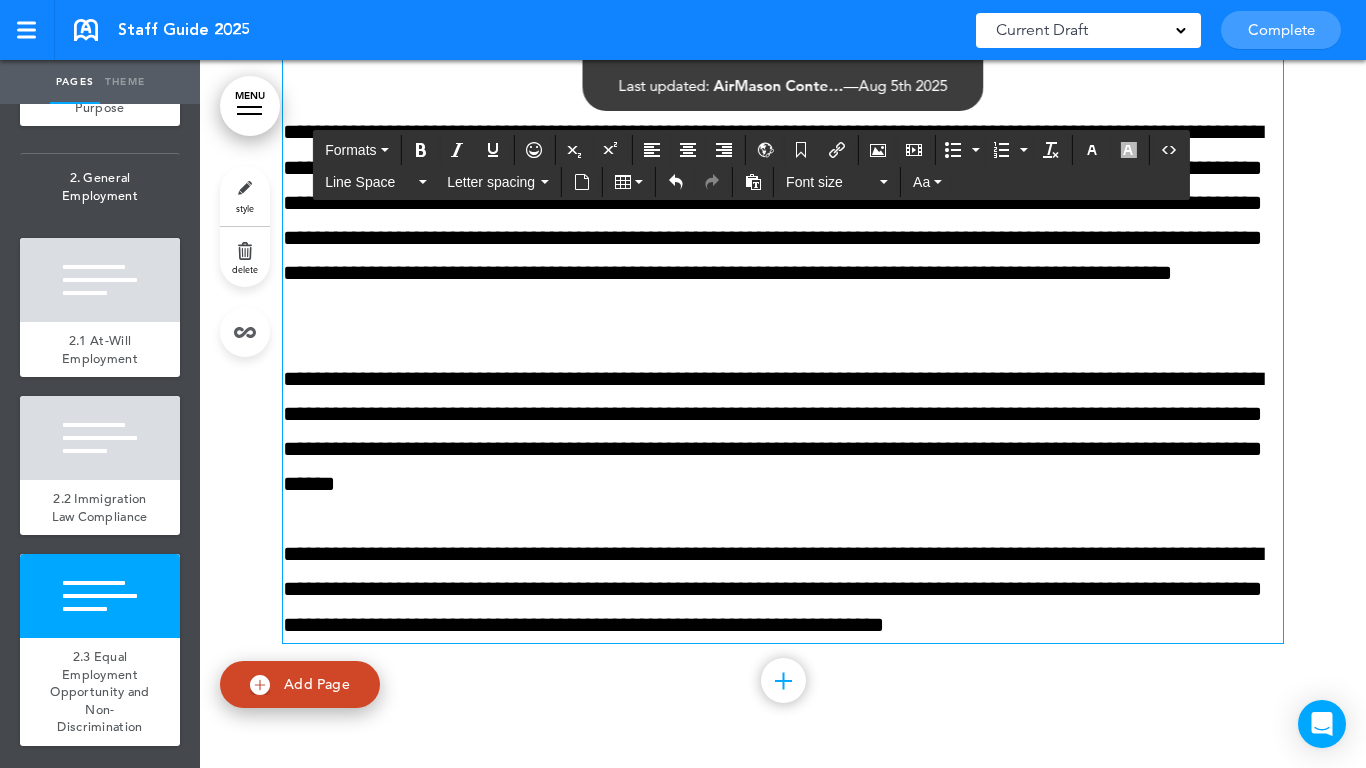 drag, startPoint x: 123, startPoint y: 671, endPoint x: 153, endPoint y: 502, distance: 171.64207 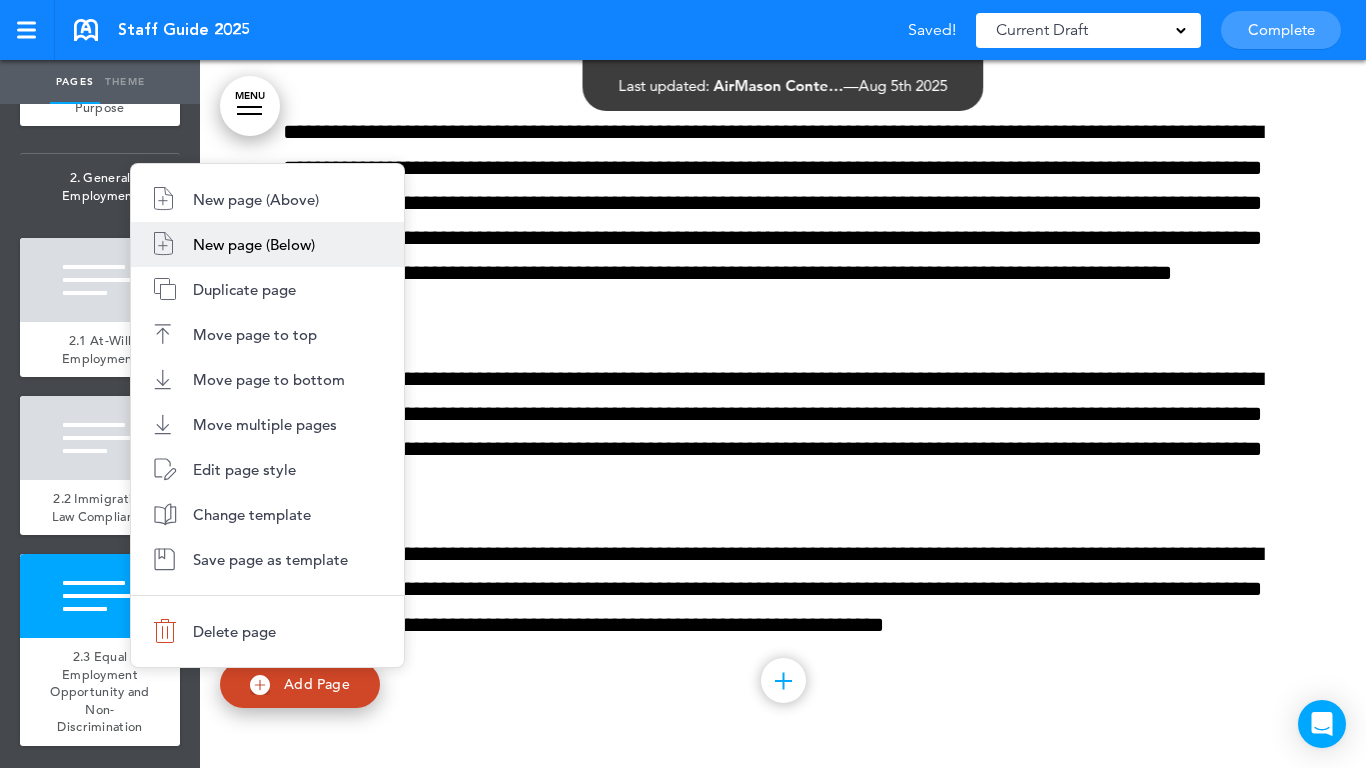 drag, startPoint x: 243, startPoint y: 228, endPoint x: 247, endPoint y: 238, distance: 10.770329 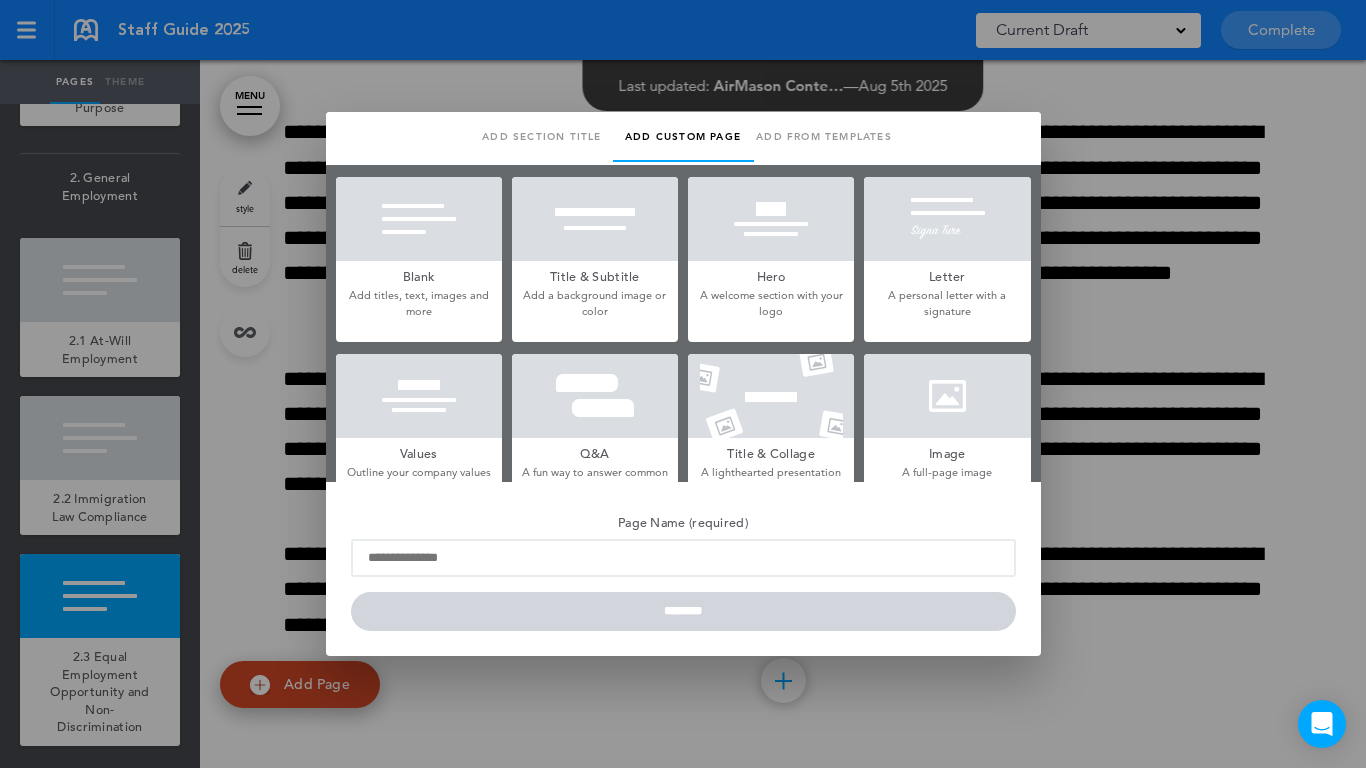 drag, startPoint x: 444, startPoint y: 224, endPoint x: 439, endPoint y: 359, distance: 135.09256 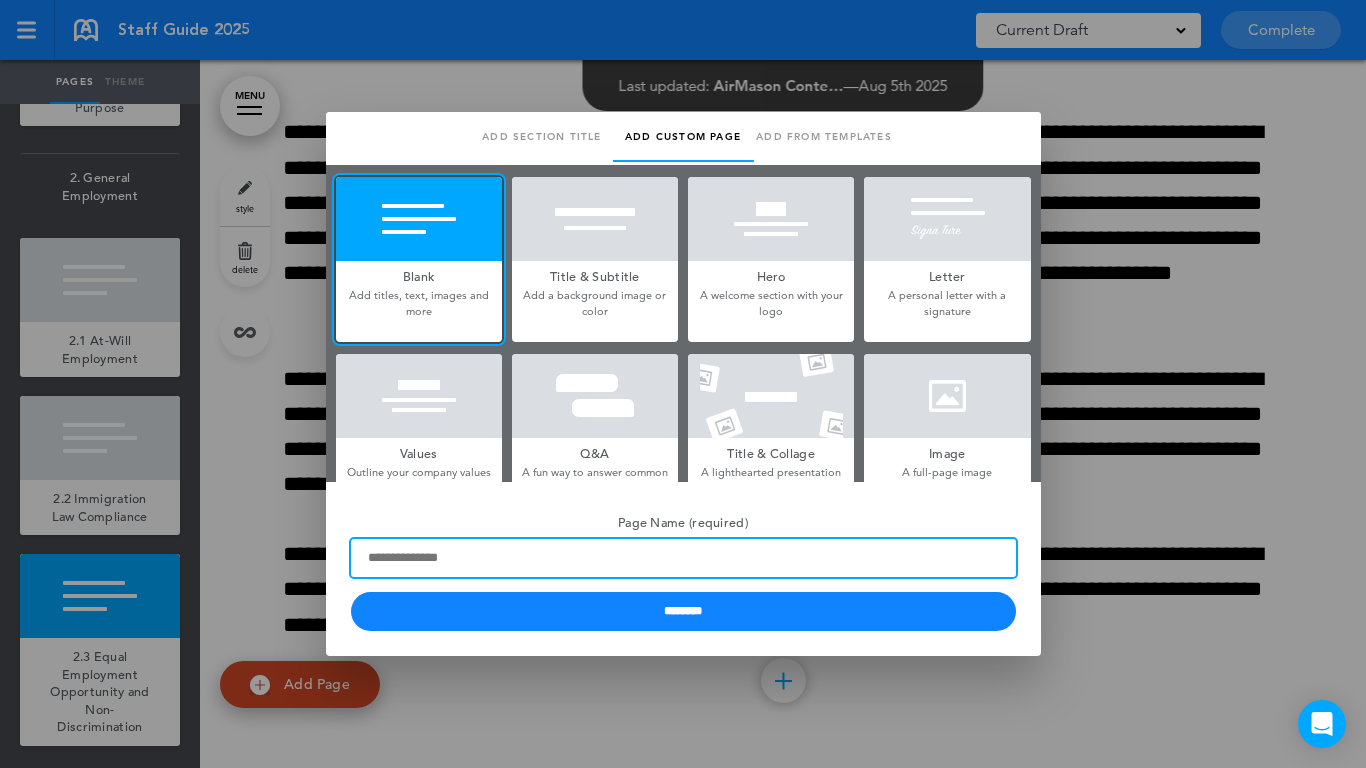 paste on "**********" 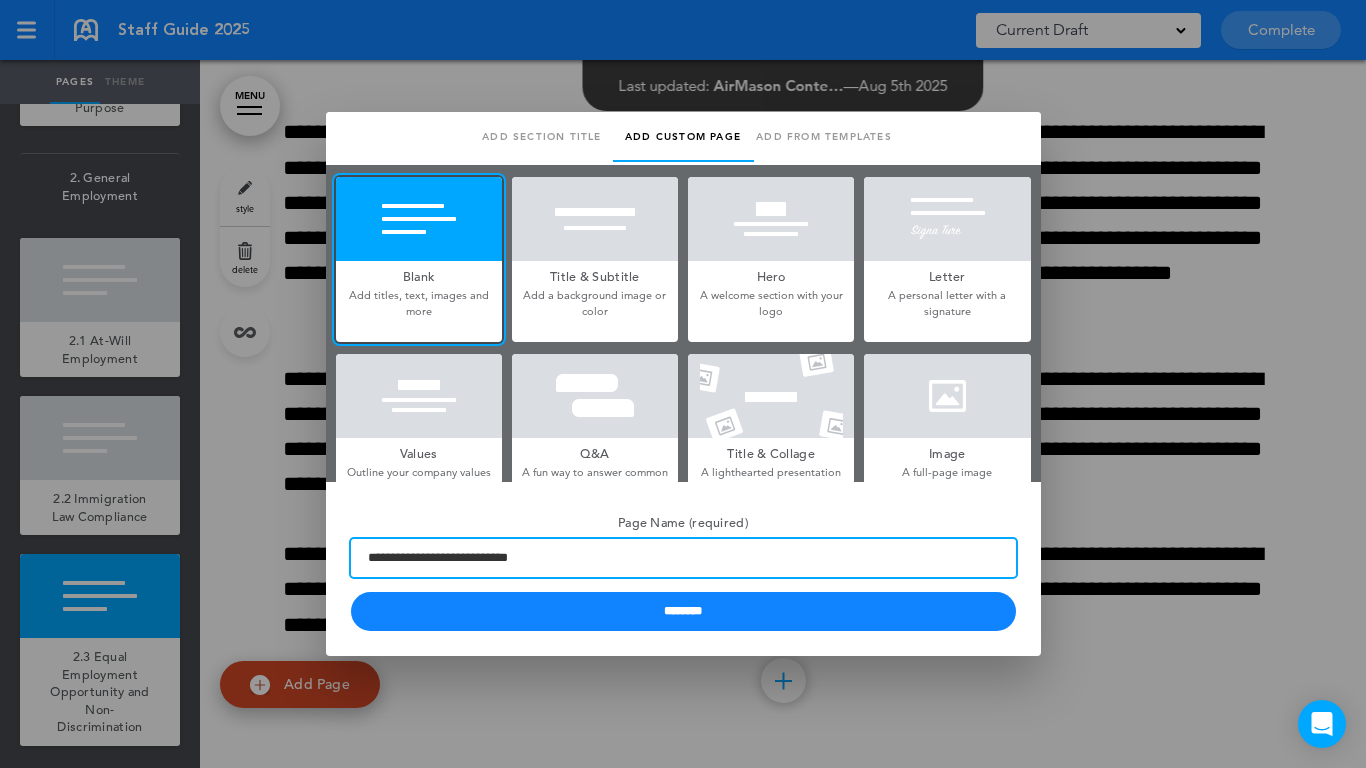 click on "**********" at bounding box center (683, 558) 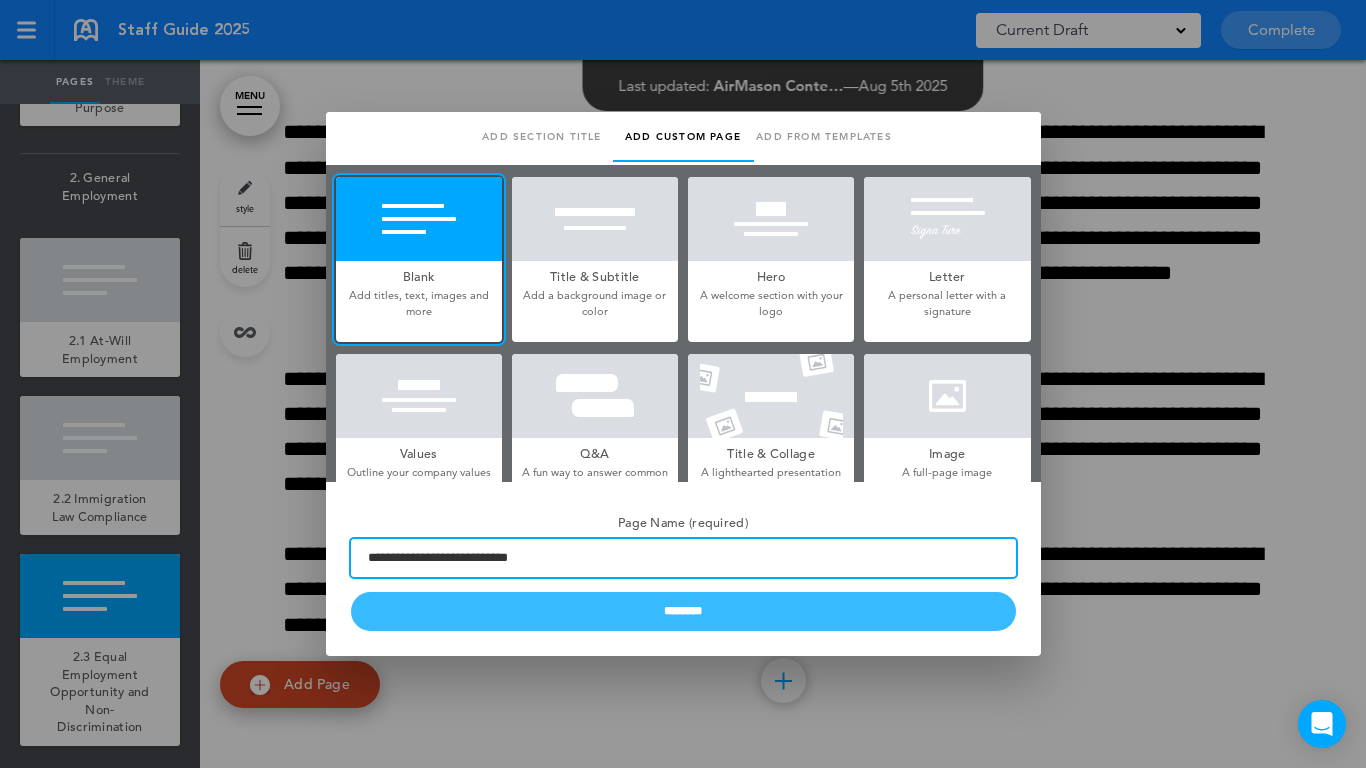 type on "**********" 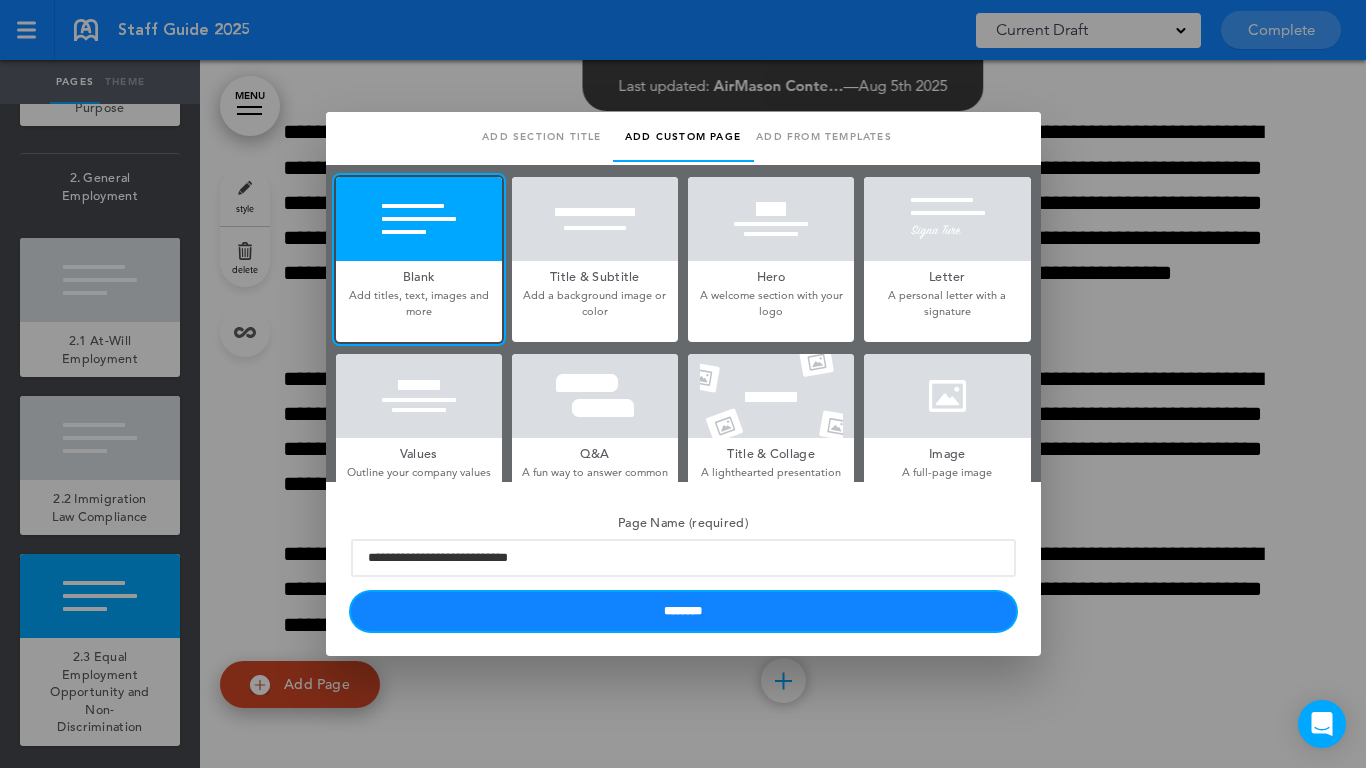 click on "********" at bounding box center (683, 611) 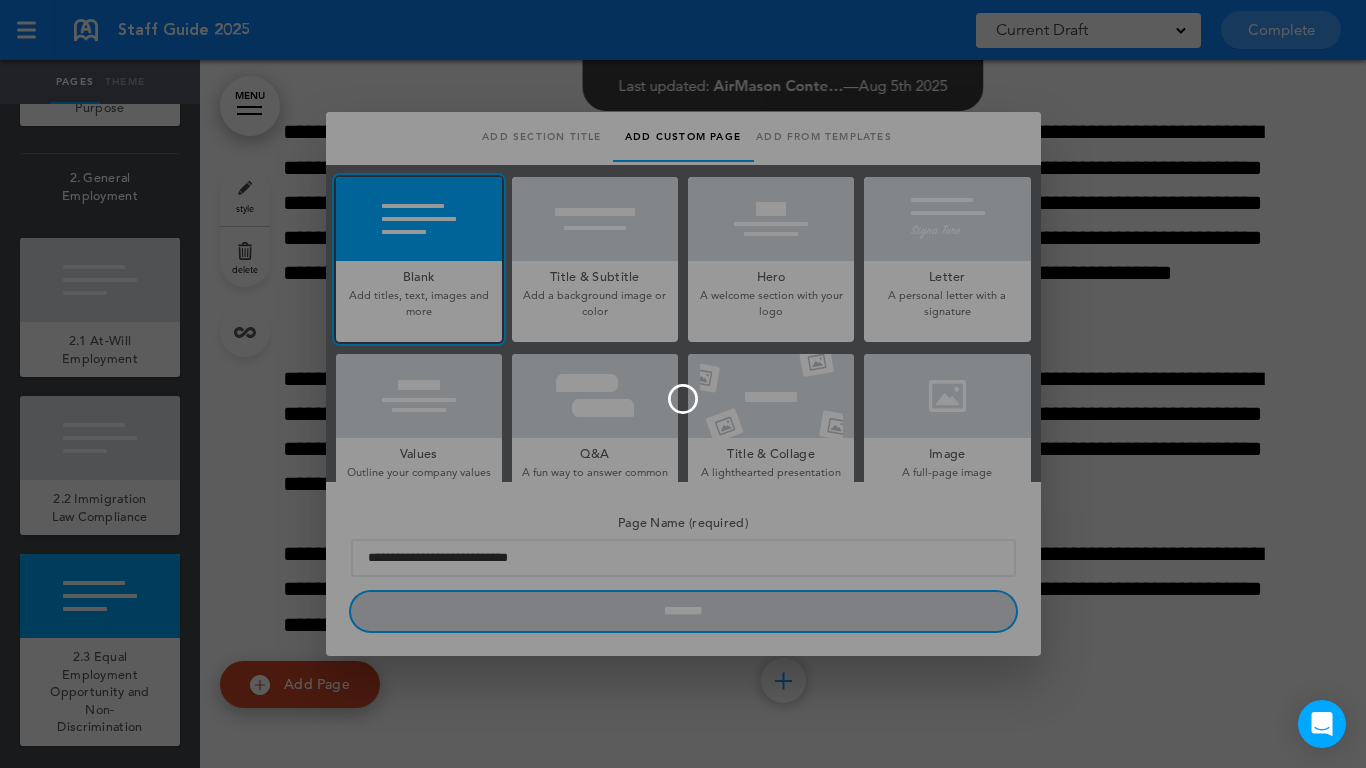 type 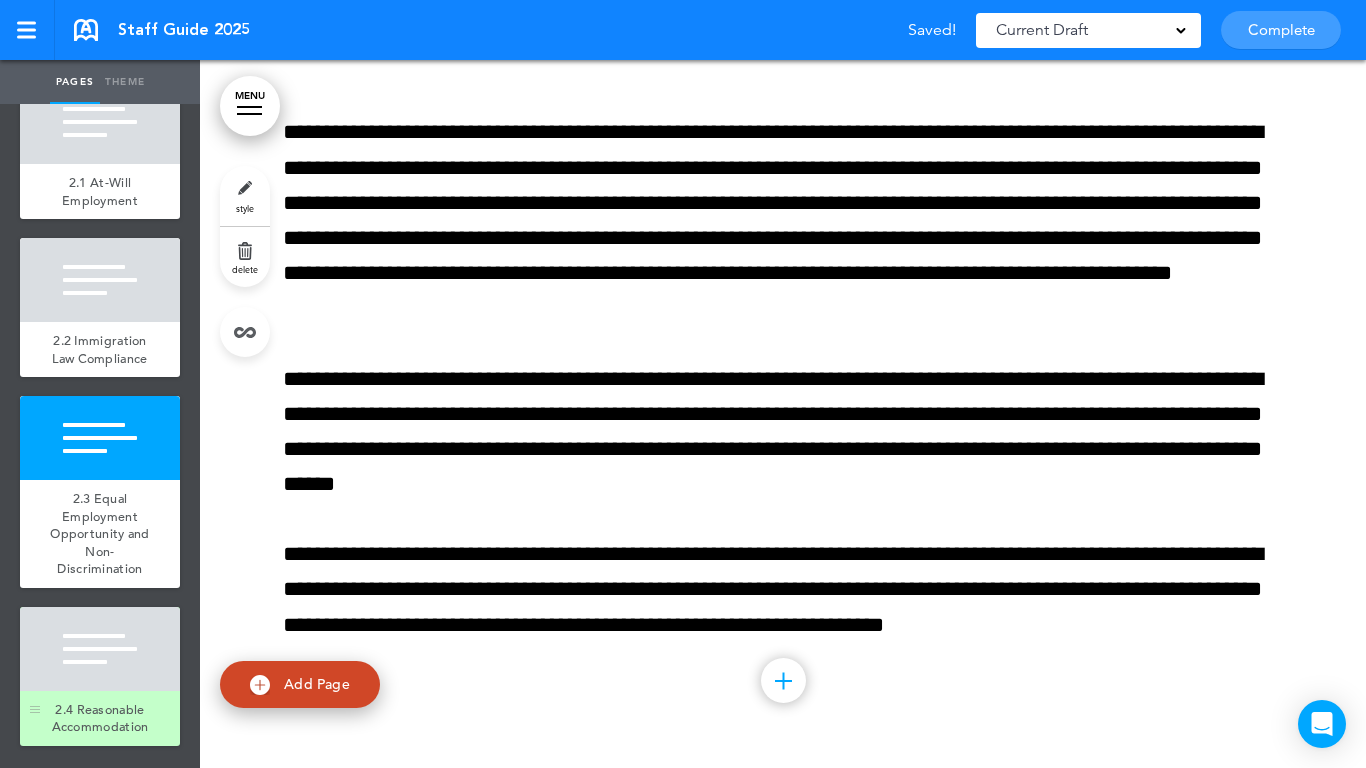 scroll, scrollTop: 1405, scrollLeft: 0, axis: vertical 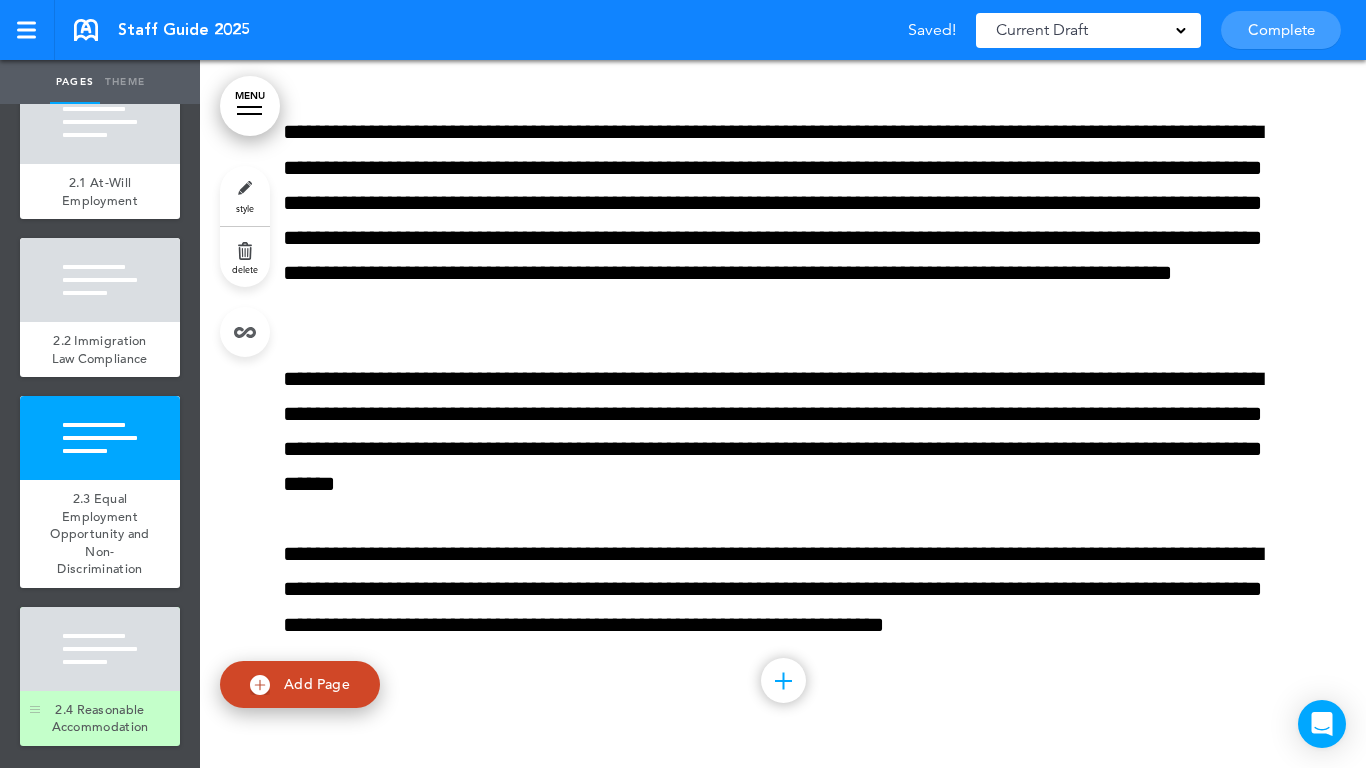 click at bounding box center [100, 649] 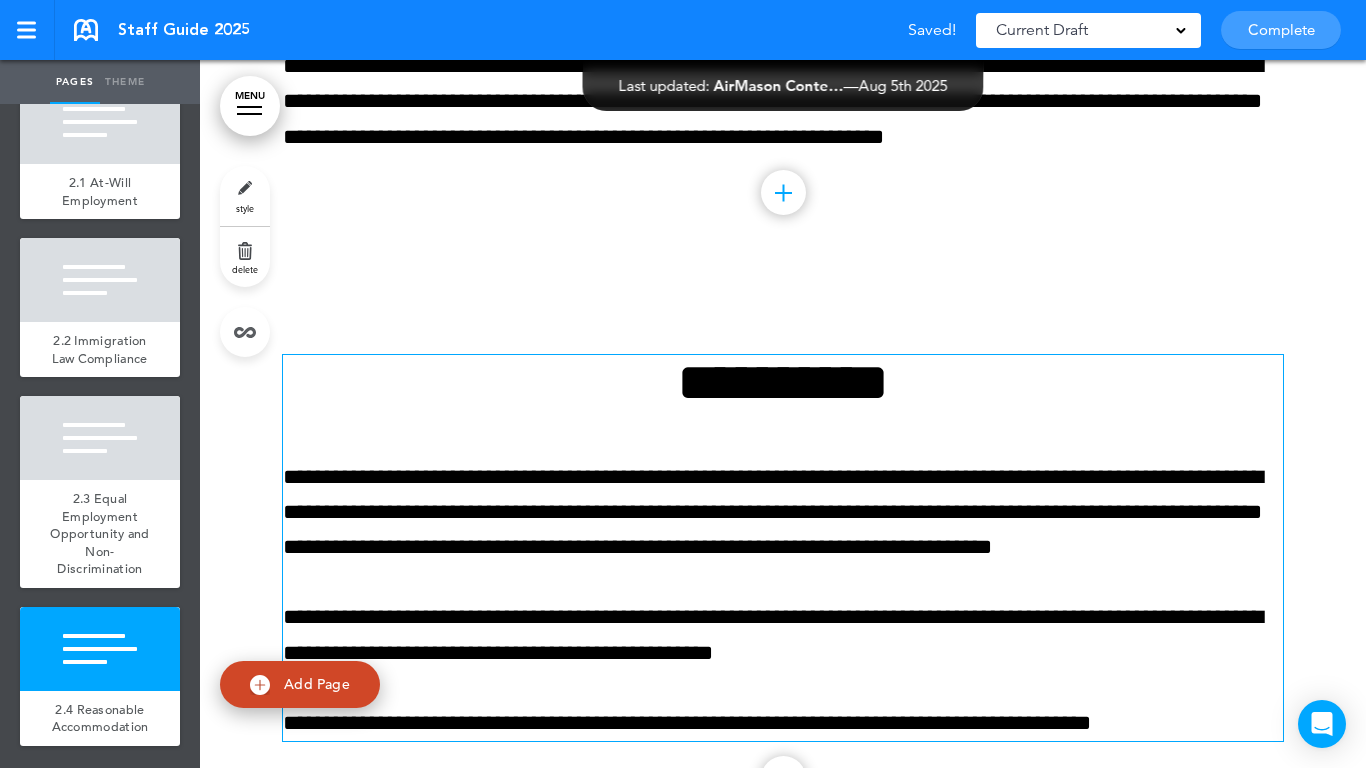 scroll, scrollTop: 9141, scrollLeft: 0, axis: vertical 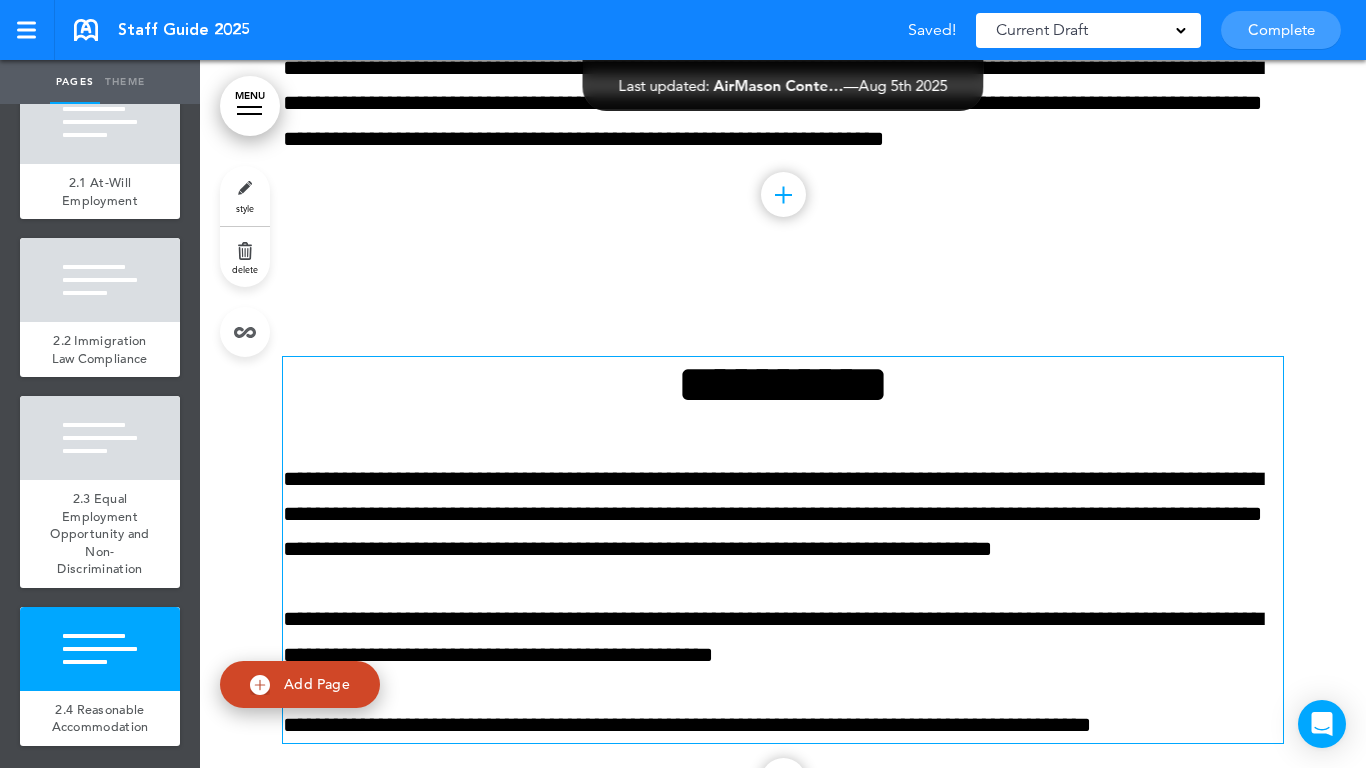 click on "**********" at bounding box center [783, 384] 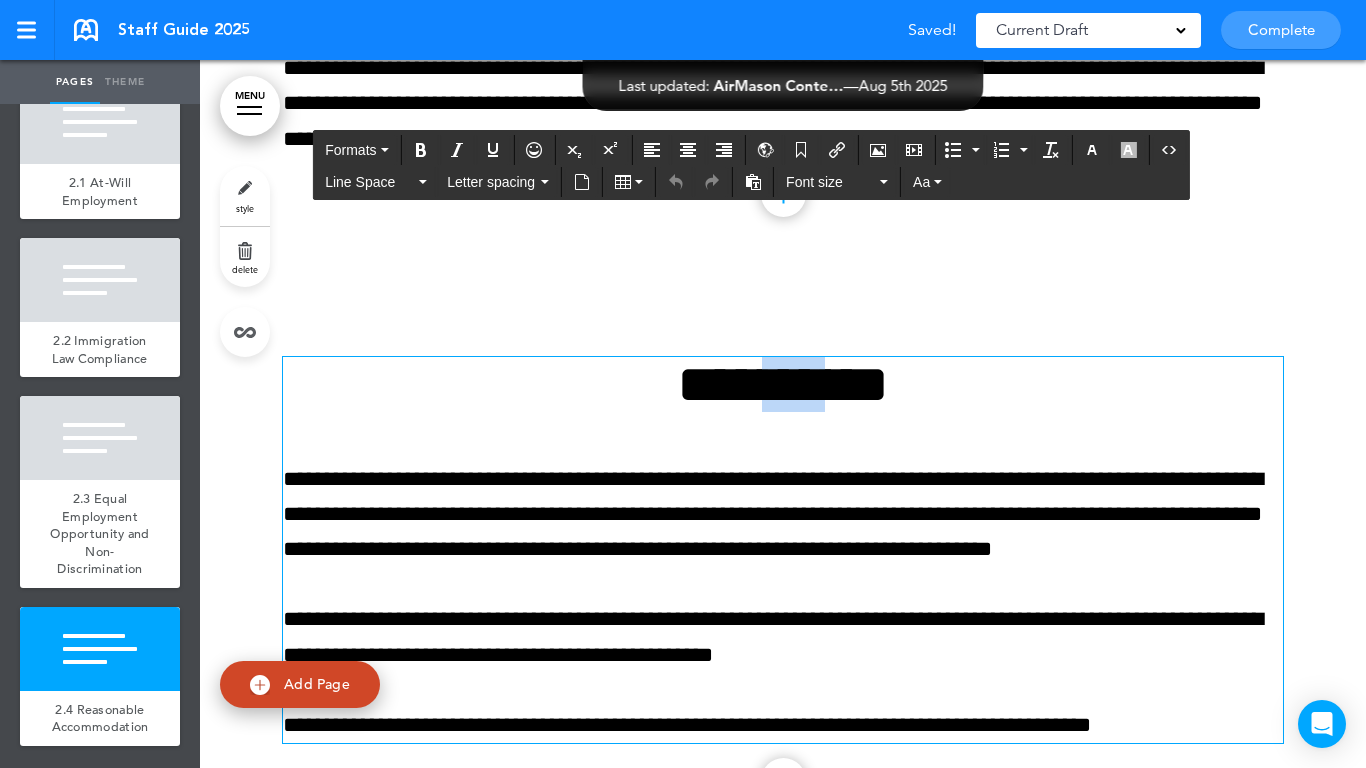 click on "**********" at bounding box center [783, 384] 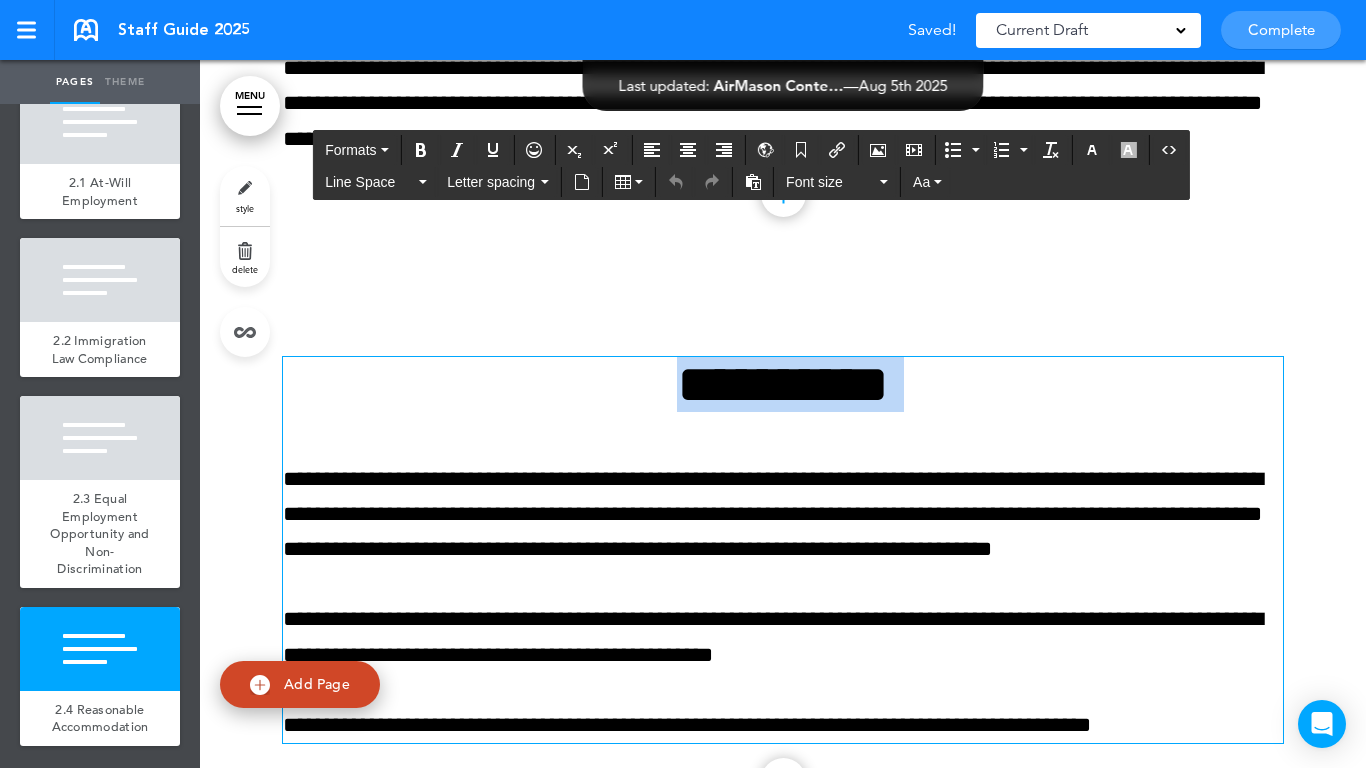 click on "**********" at bounding box center (783, 384) 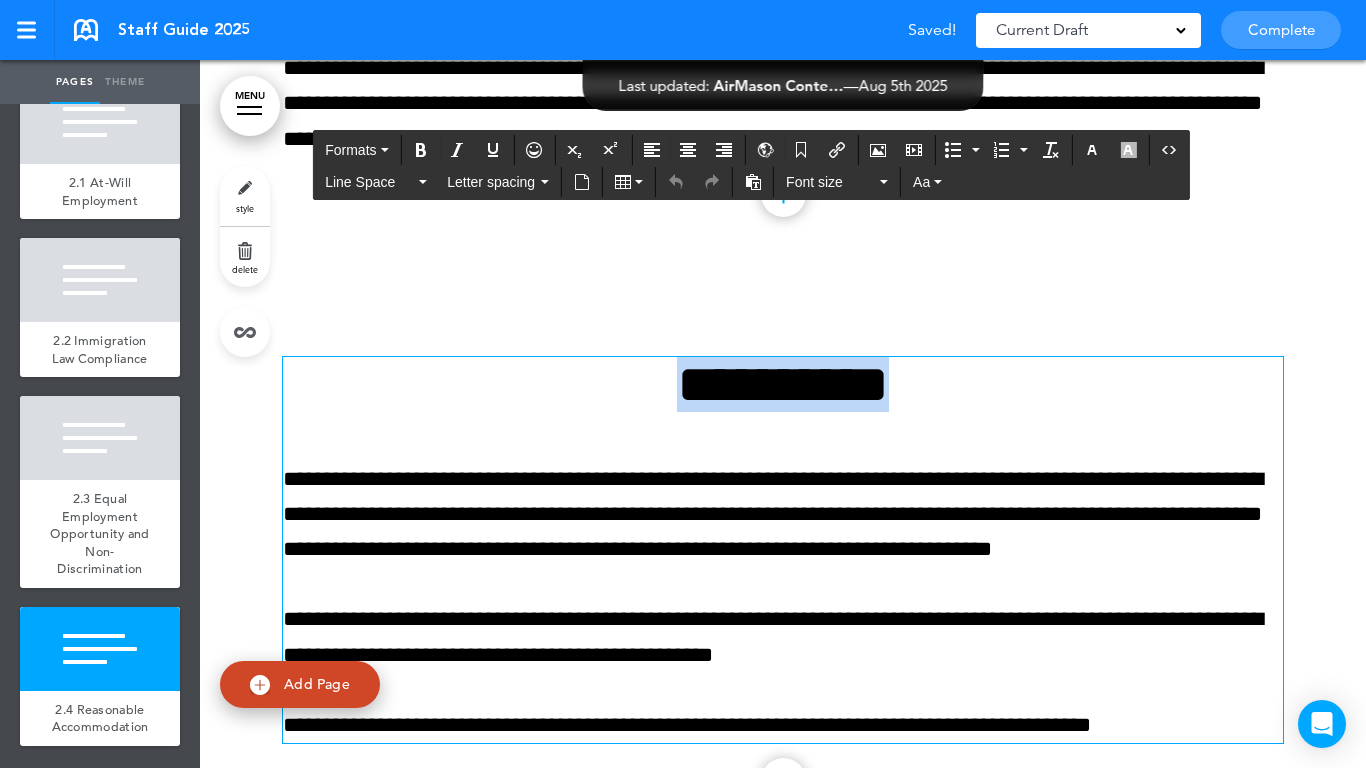 paste 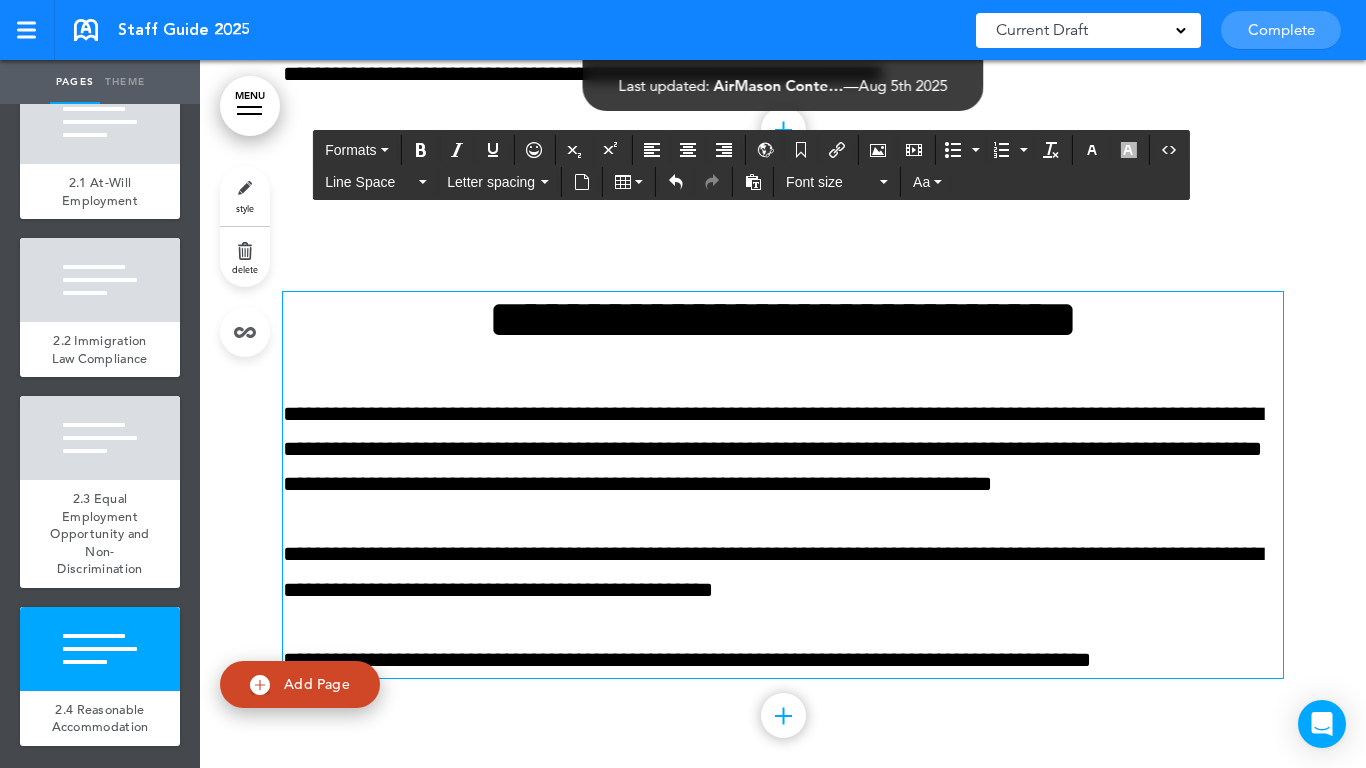 scroll, scrollTop: 9241, scrollLeft: 0, axis: vertical 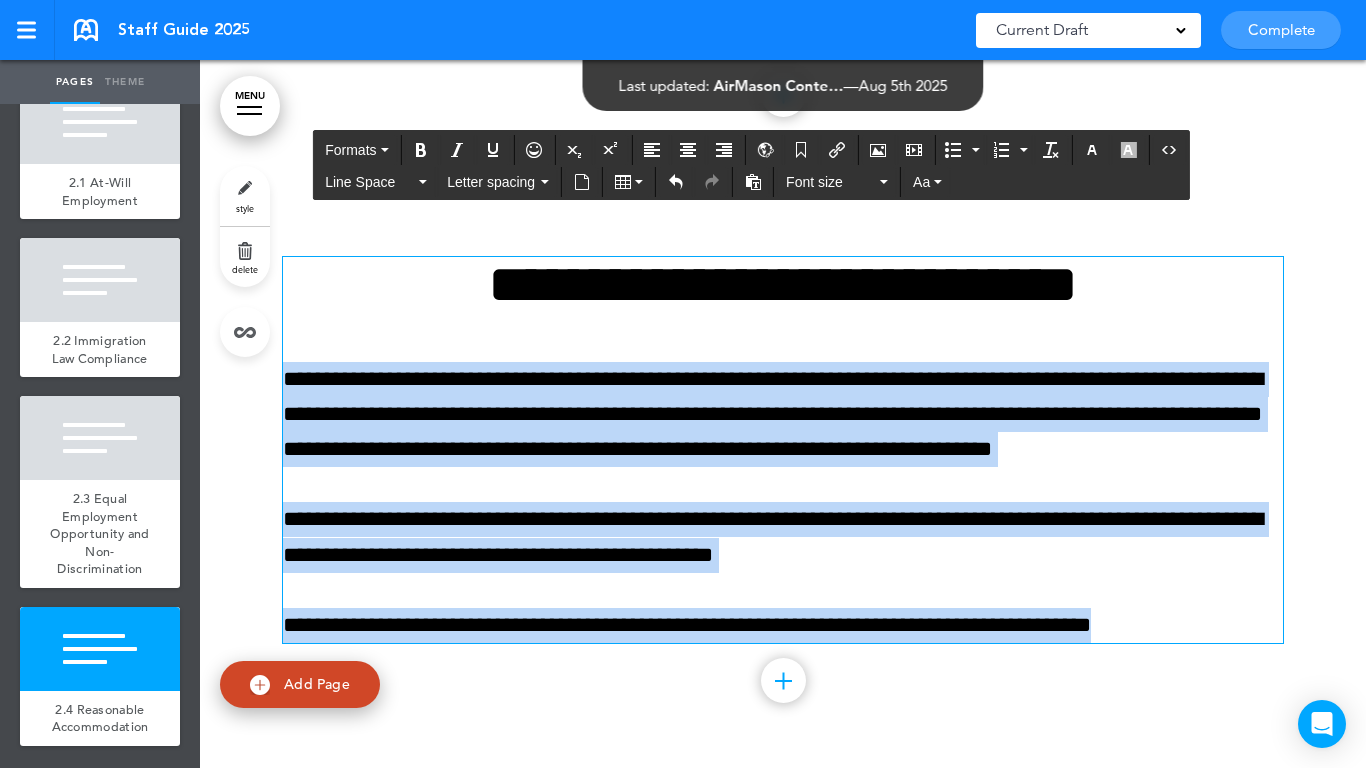 click on "Make this page common so it is available in other handbooks.
This handbook
Preview
Settings
Your Handbooks
Account
Manage Organization
My Account
Help
Logout
Staff Guide 2025
Saved!
Current Draft
CURRENT DRAFT
Complete
3 of 50 pages" at bounding box center (683, 384) 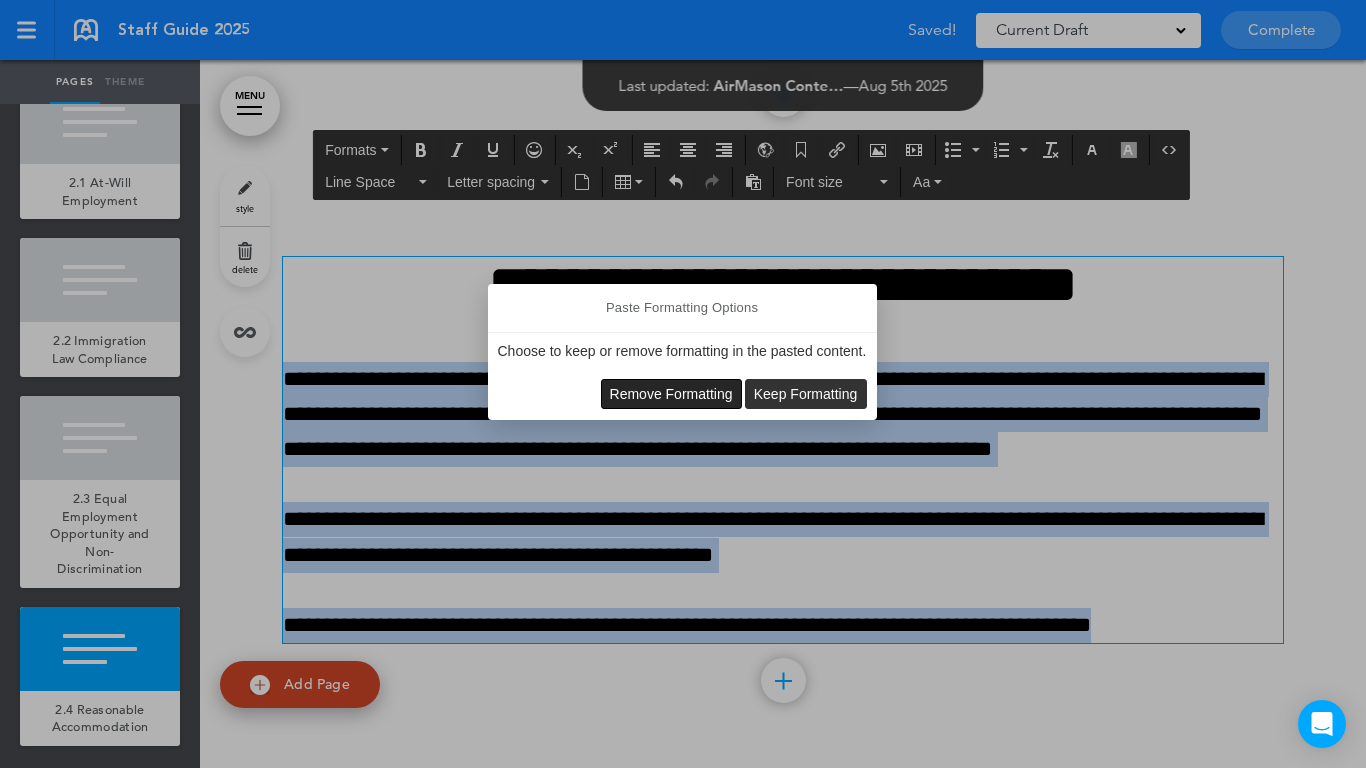 click on "Remove Formatting" at bounding box center (671, 394) 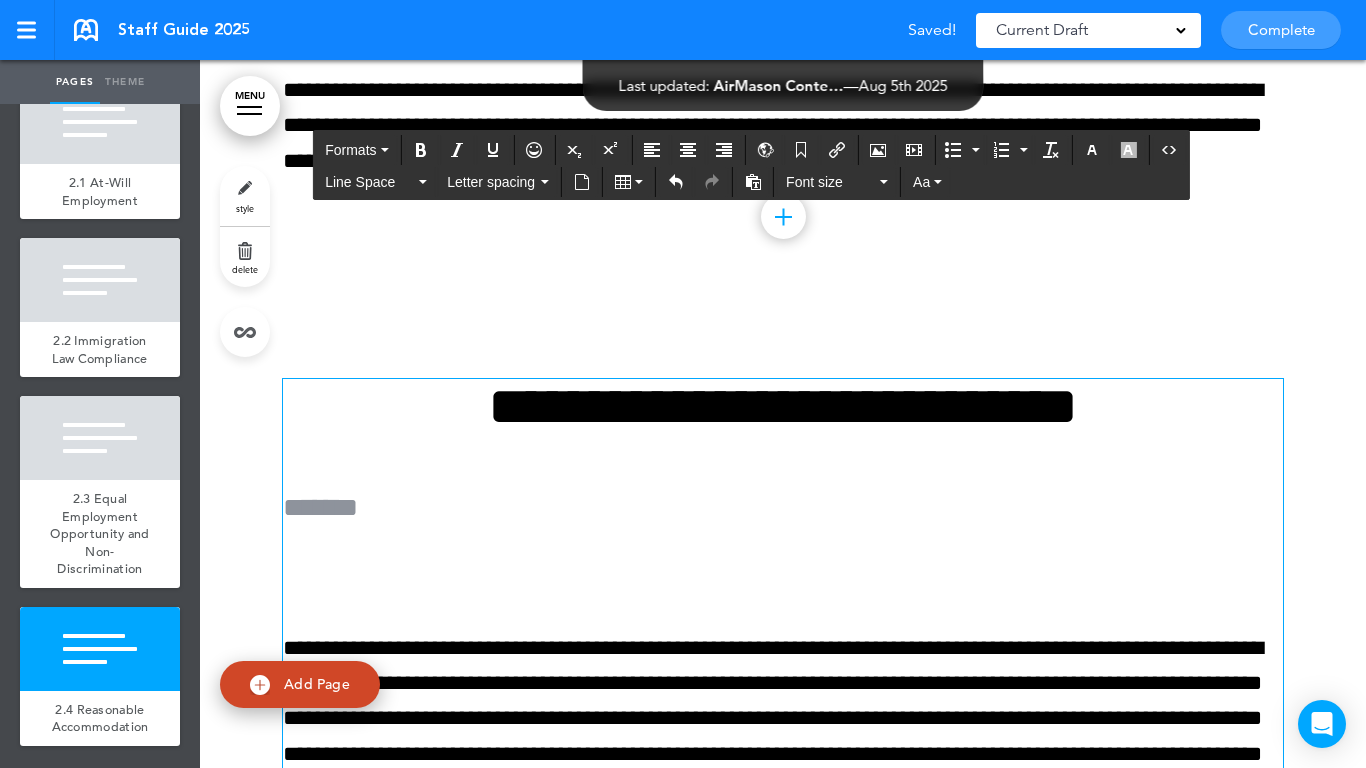 scroll, scrollTop: 9176, scrollLeft: 0, axis: vertical 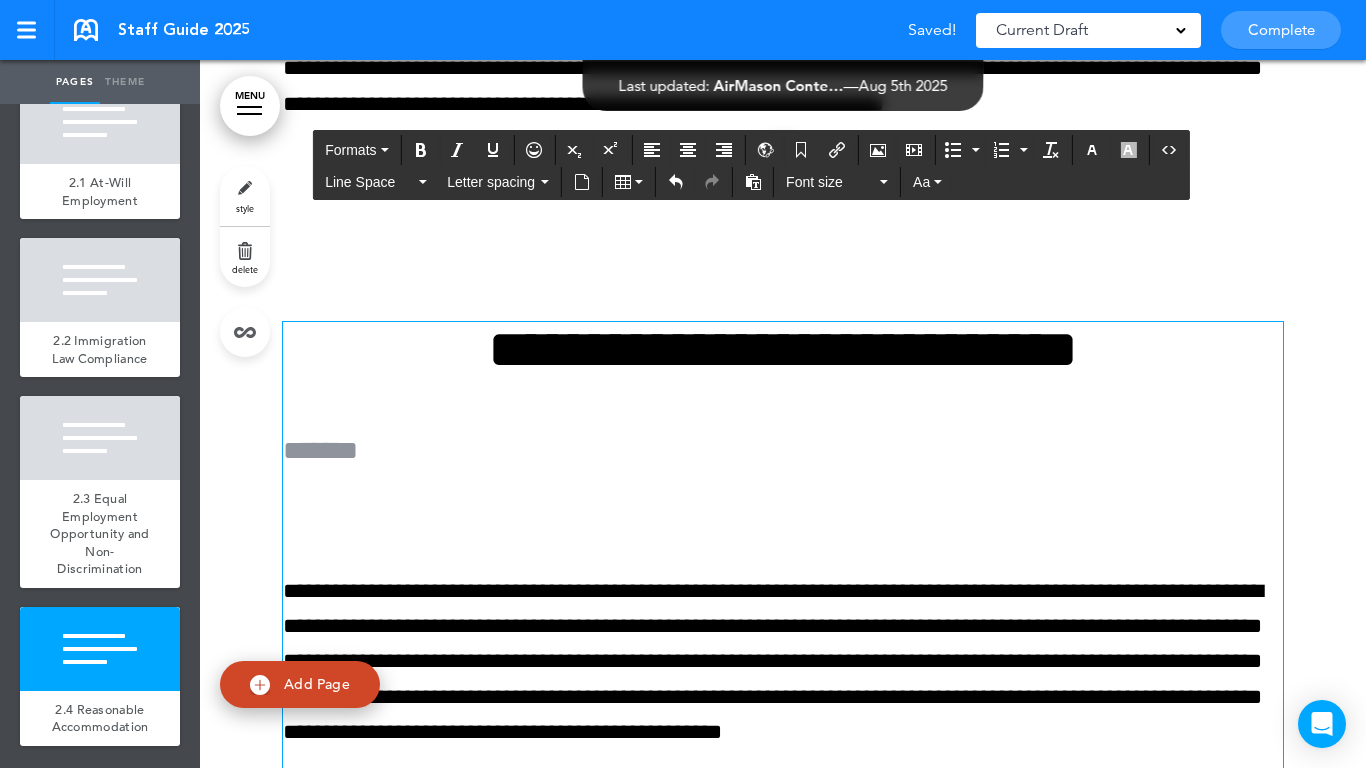 click at bounding box center [783, 521] 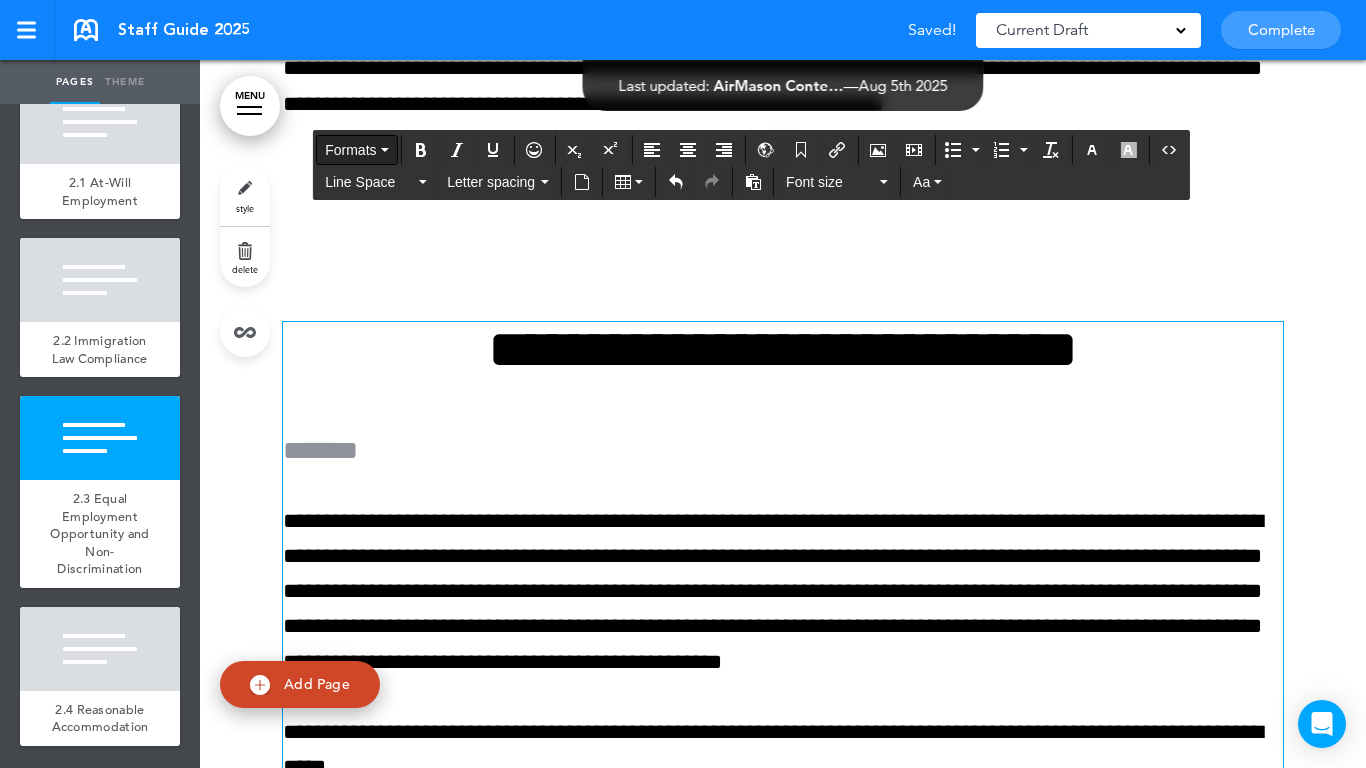 click on "Formats" at bounding box center (350, 150) 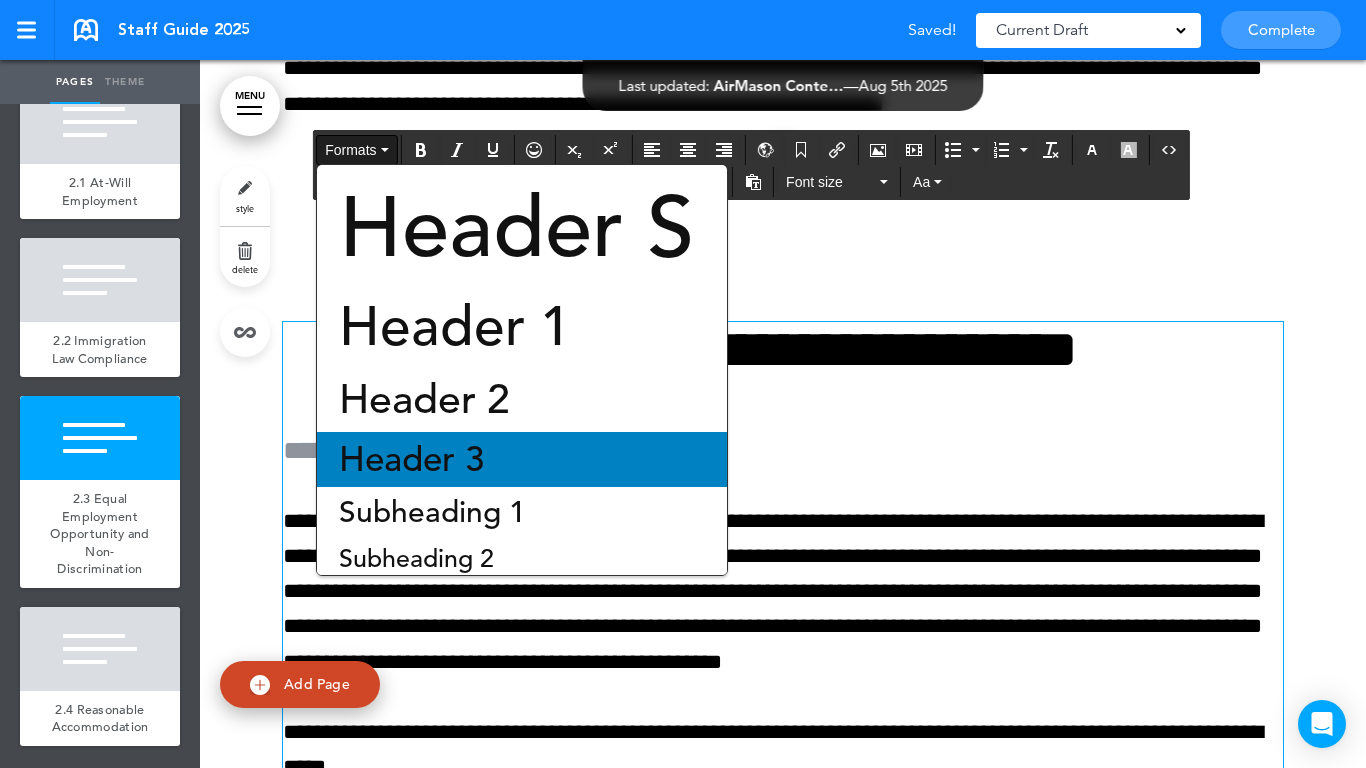 click on "Header 3" at bounding box center [411, 459] 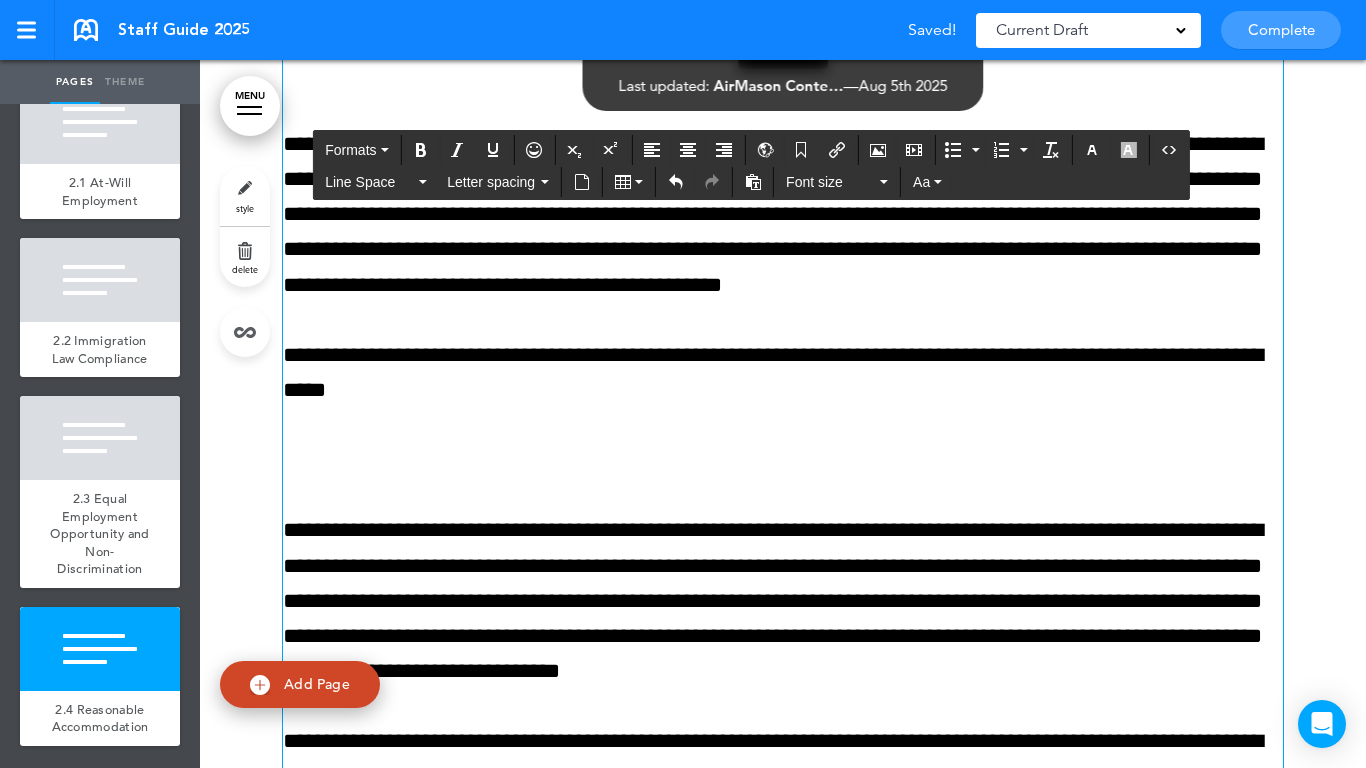 scroll, scrollTop: 9576, scrollLeft: 0, axis: vertical 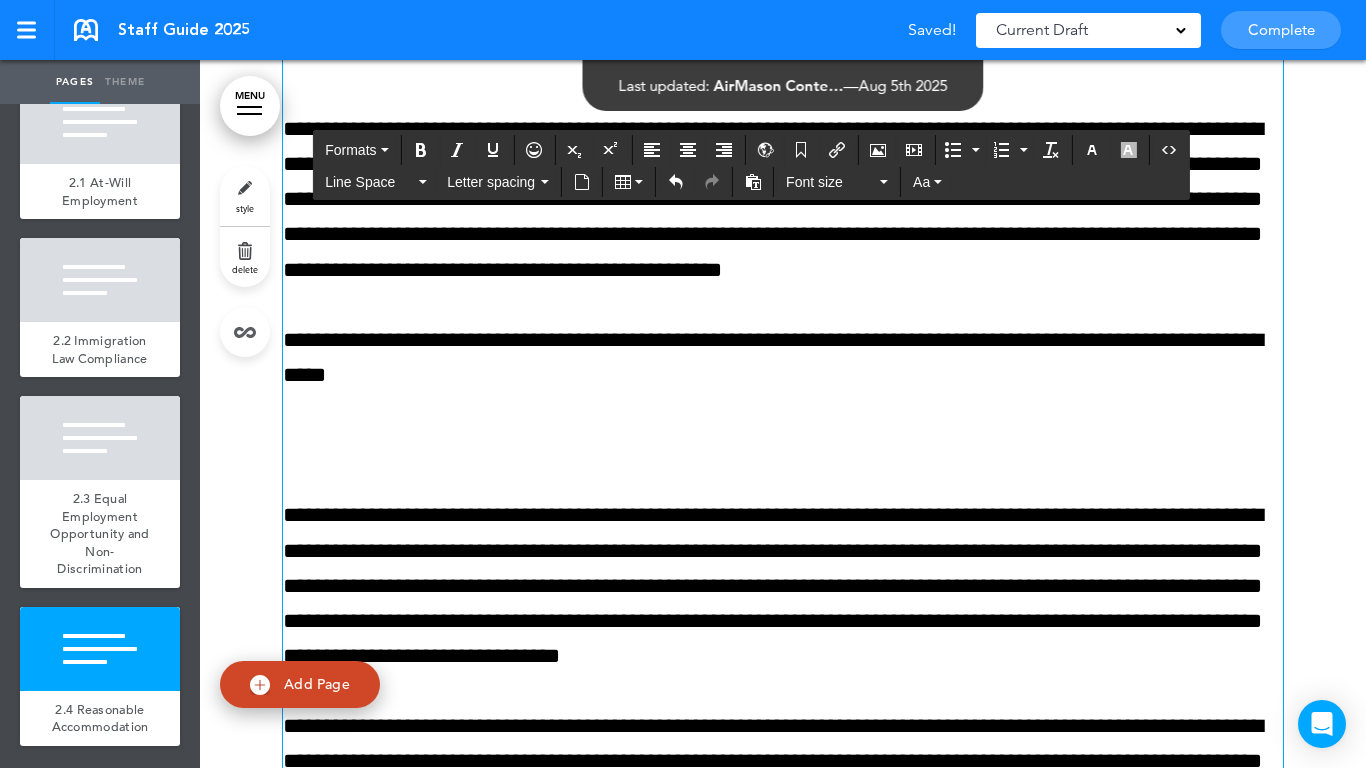 click on "**********" at bounding box center [783, 1004] 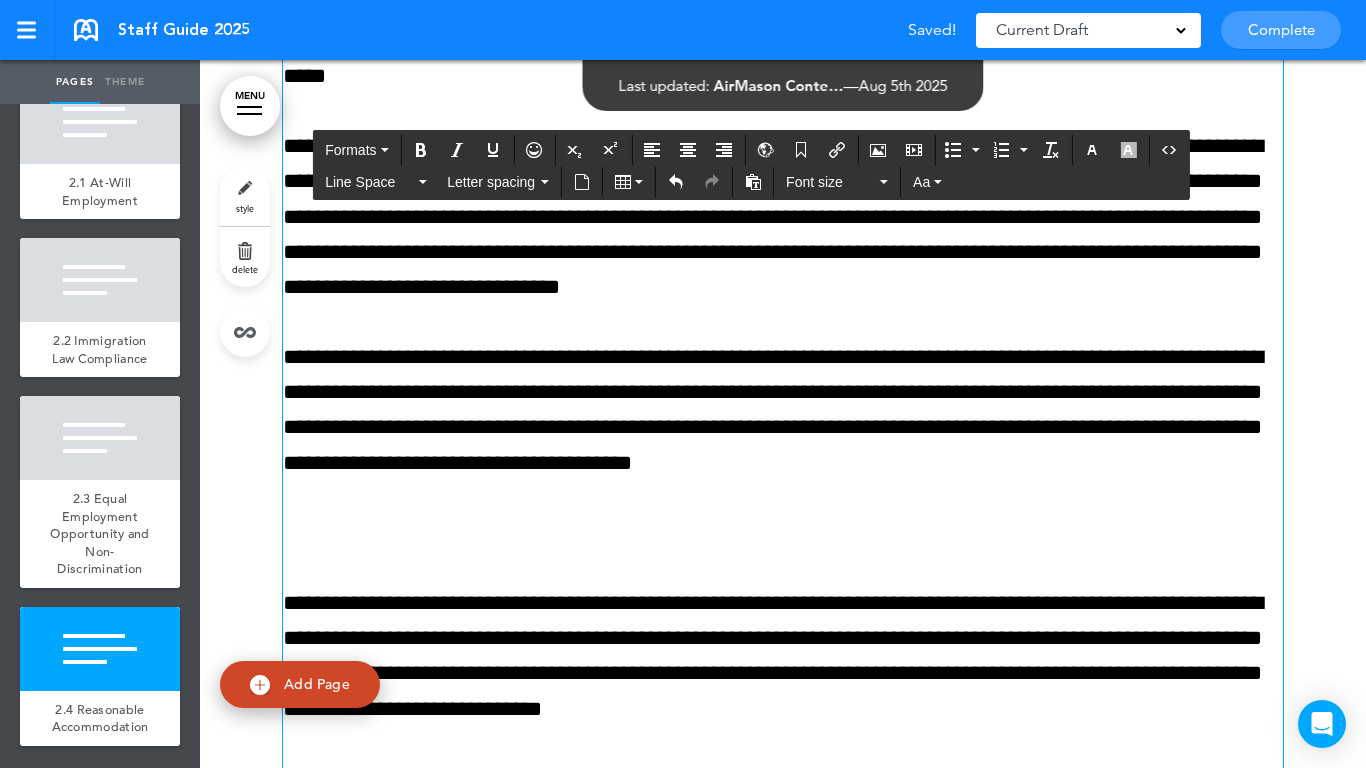 scroll, scrollTop: 9876, scrollLeft: 0, axis: vertical 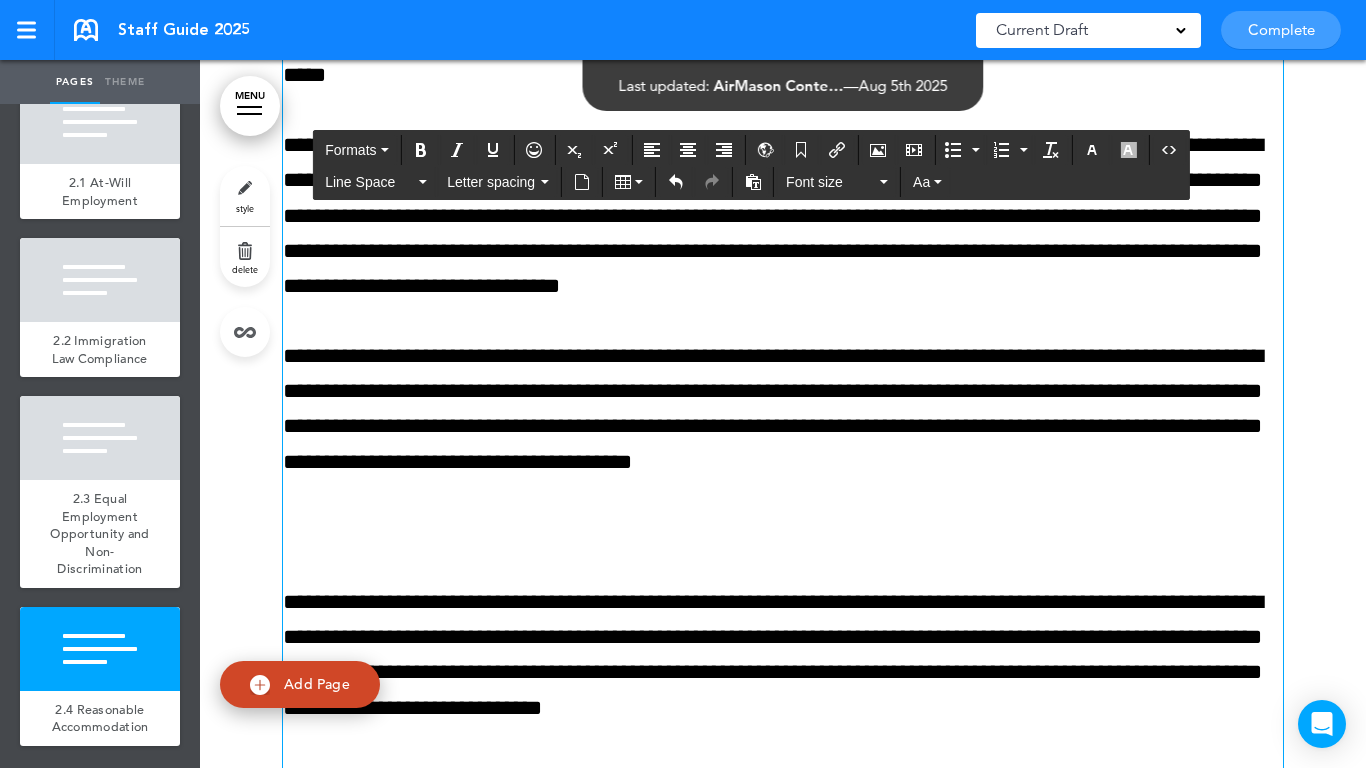 click at bounding box center (783, 532) 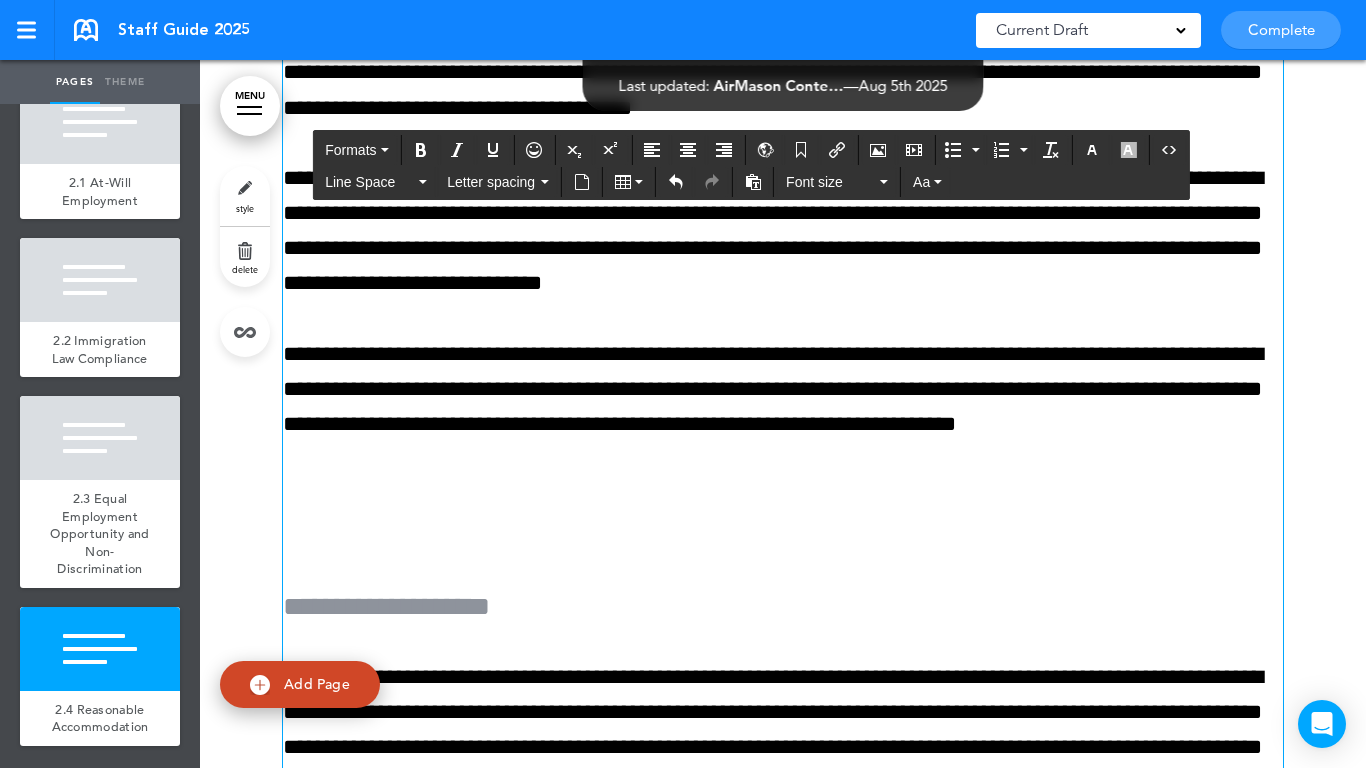 scroll, scrollTop: 10276, scrollLeft: 0, axis: vertical 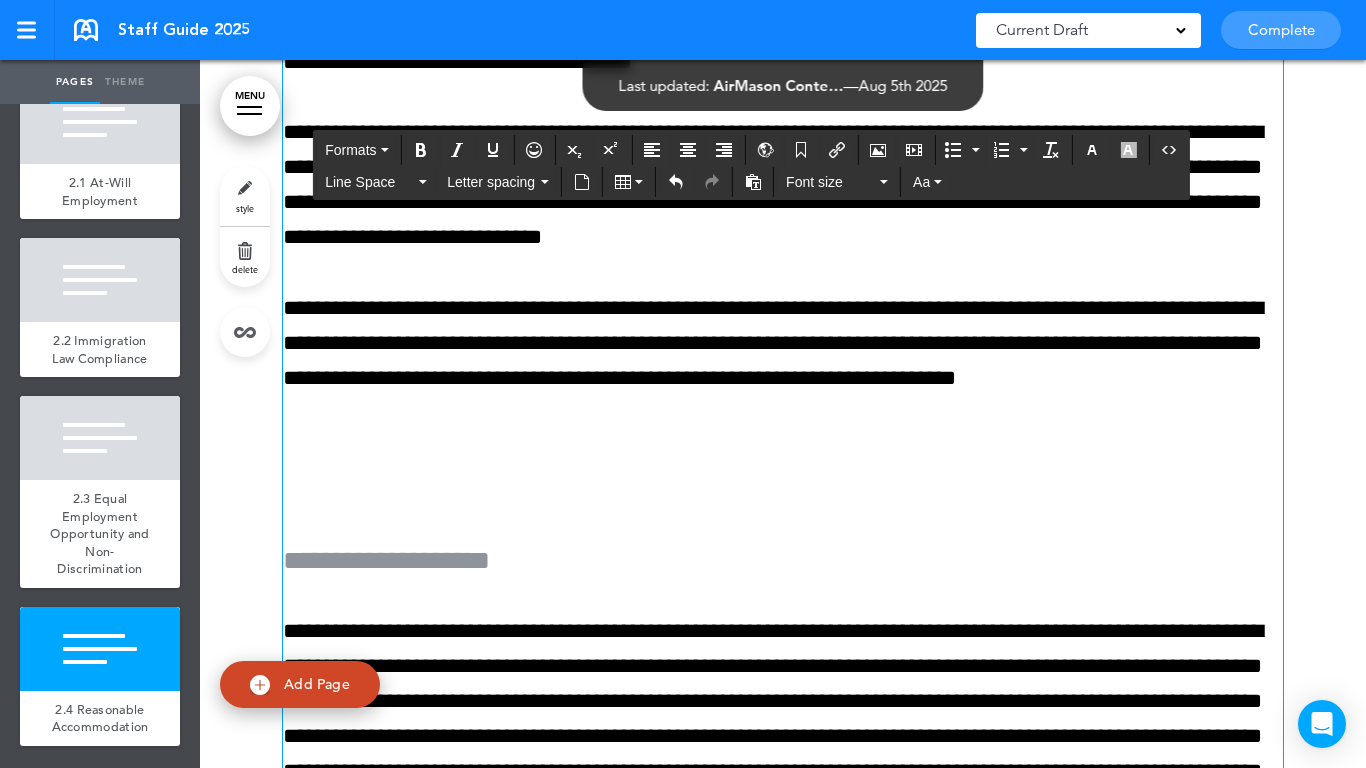 click at bounding box center (783, 483) 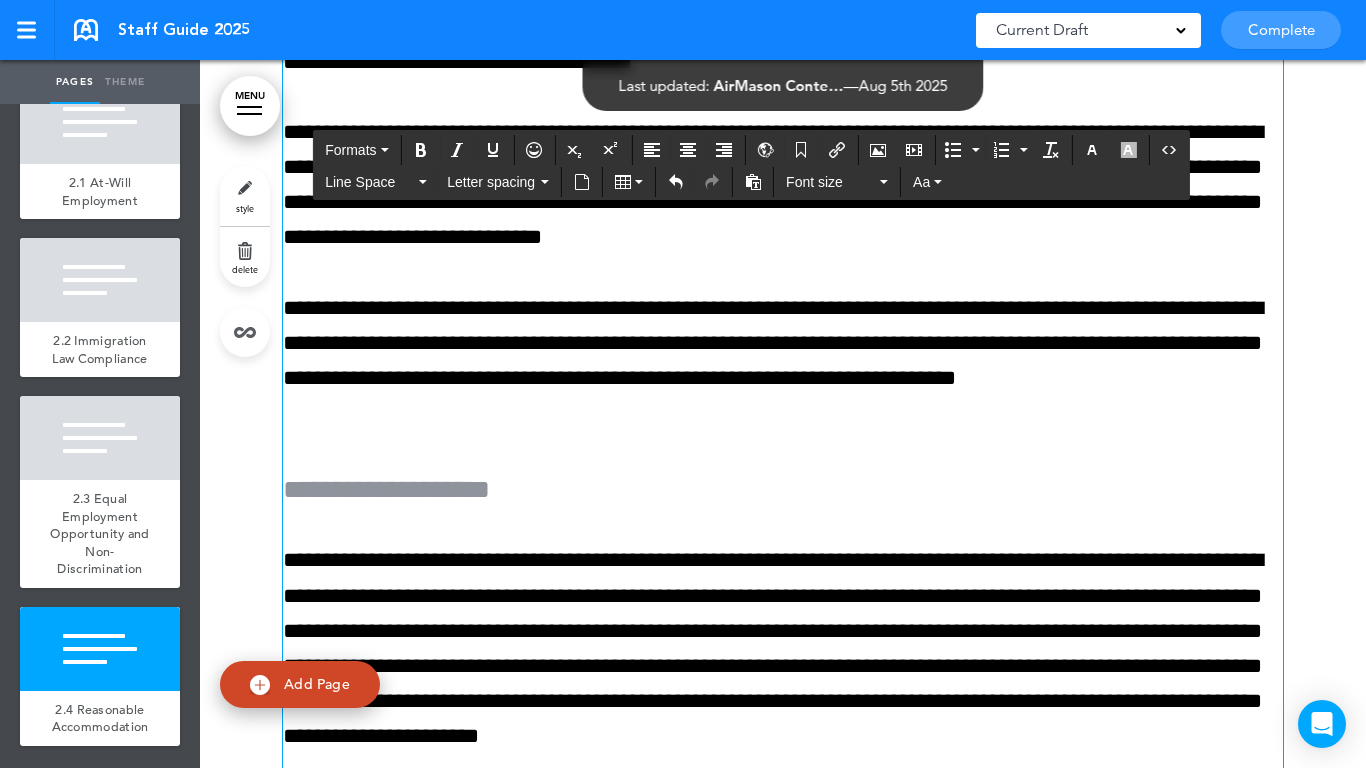 click on "**********" at bounding box center [783, 487] 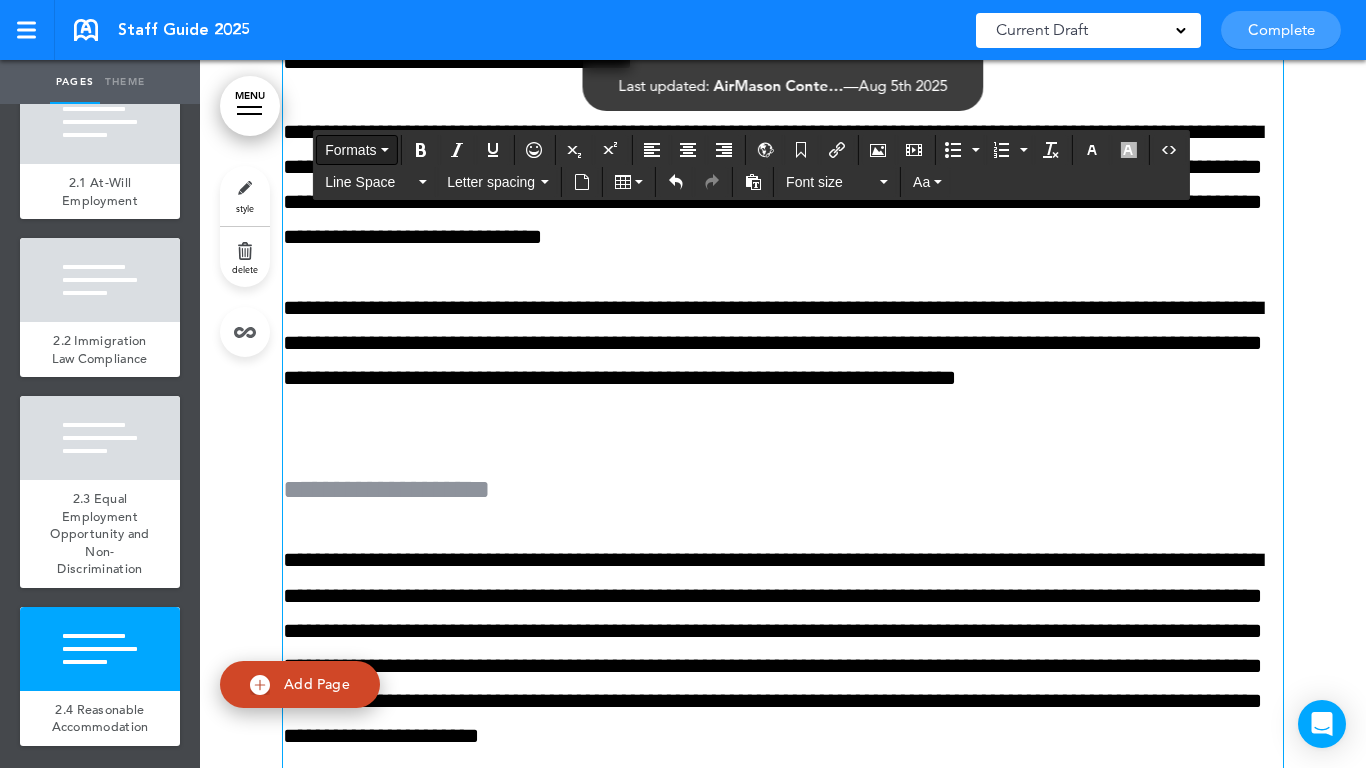 click on "Formats" at bounding box center (350, 150) 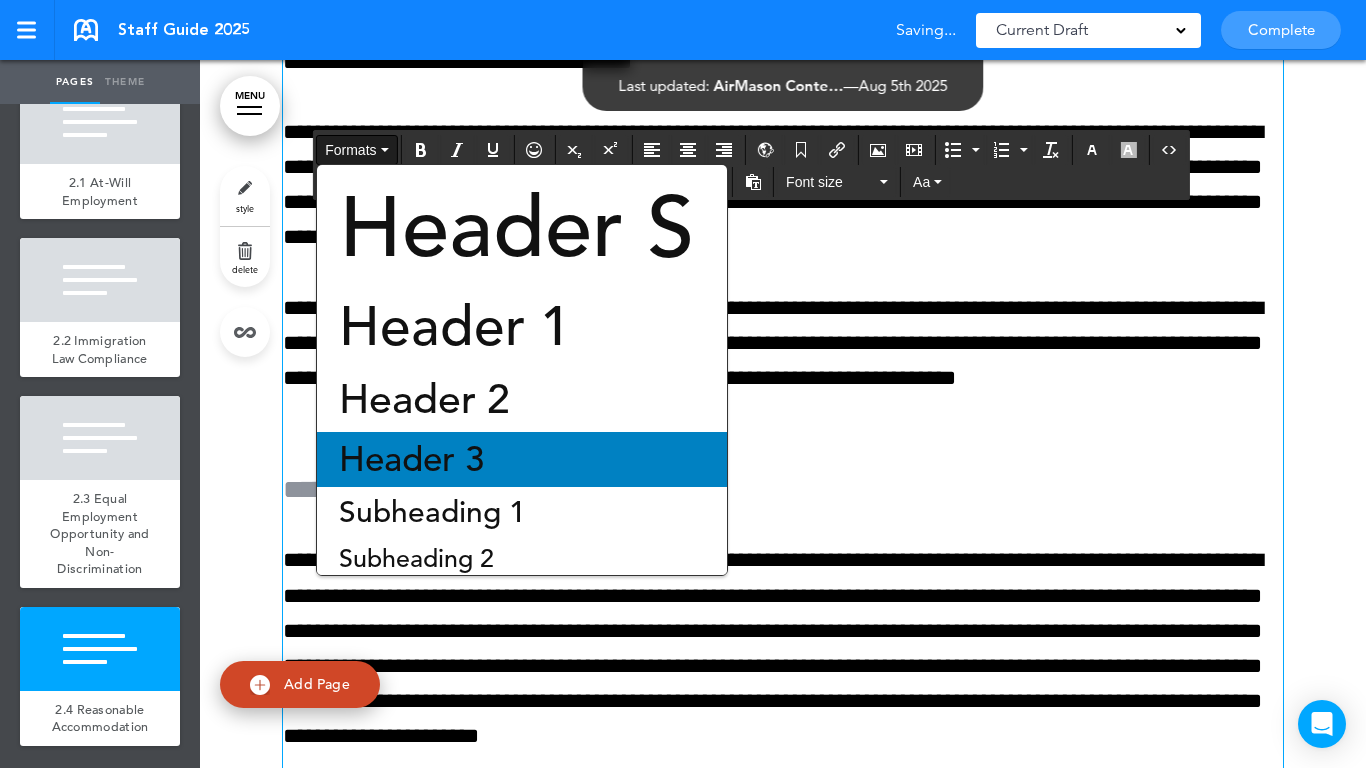 click on "Header 3" at bounding box center (411, 459) 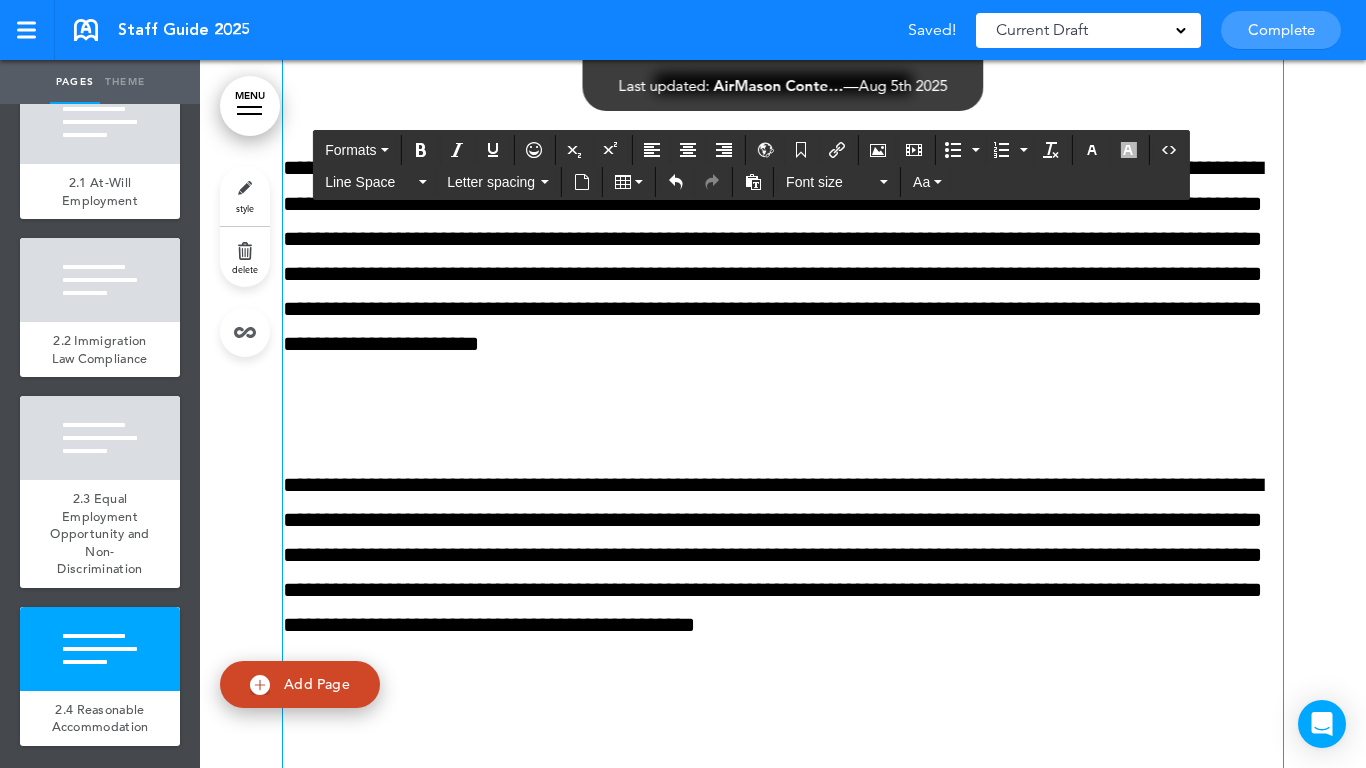 click at bounding box center [783, 414] 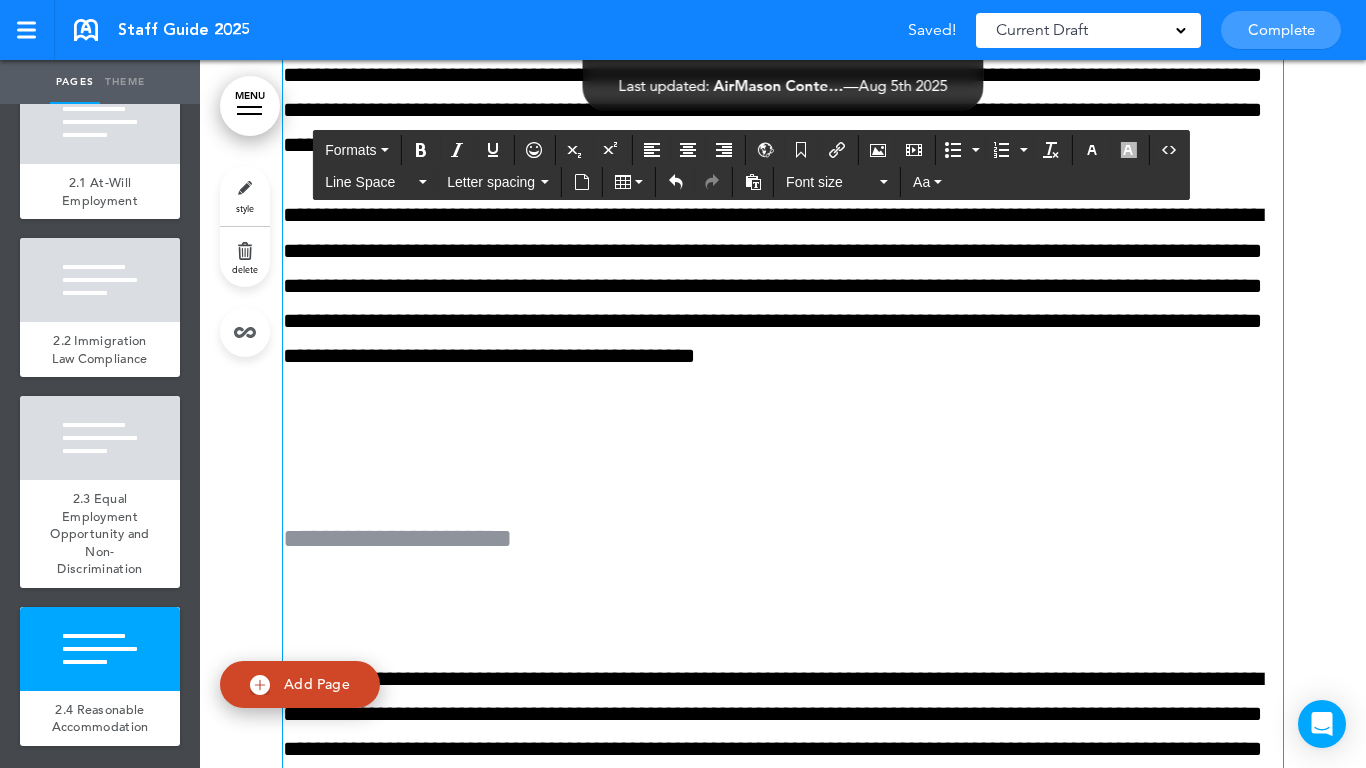 scroll, scrollTop: 10876, scrollLeft: 0, axis: vertical 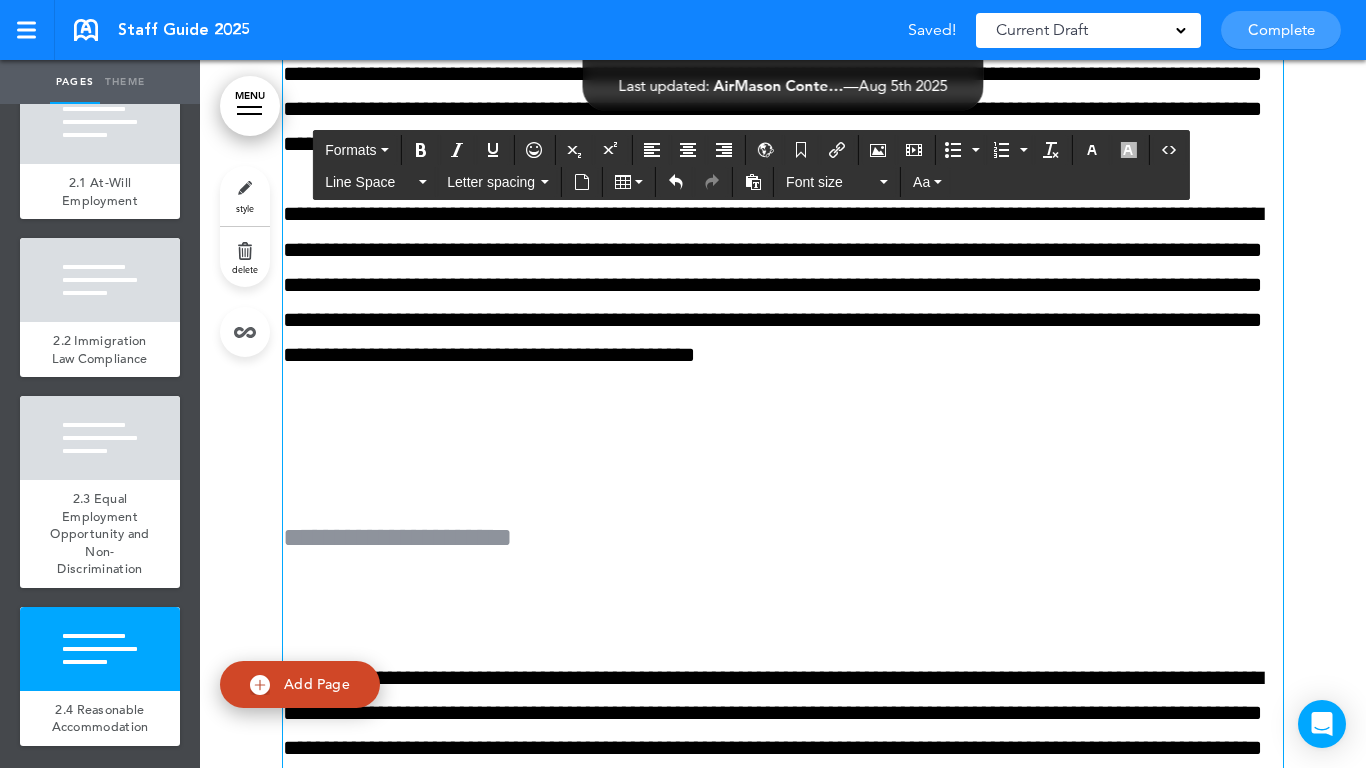 click on "**********" at bounding box center [783, -271] 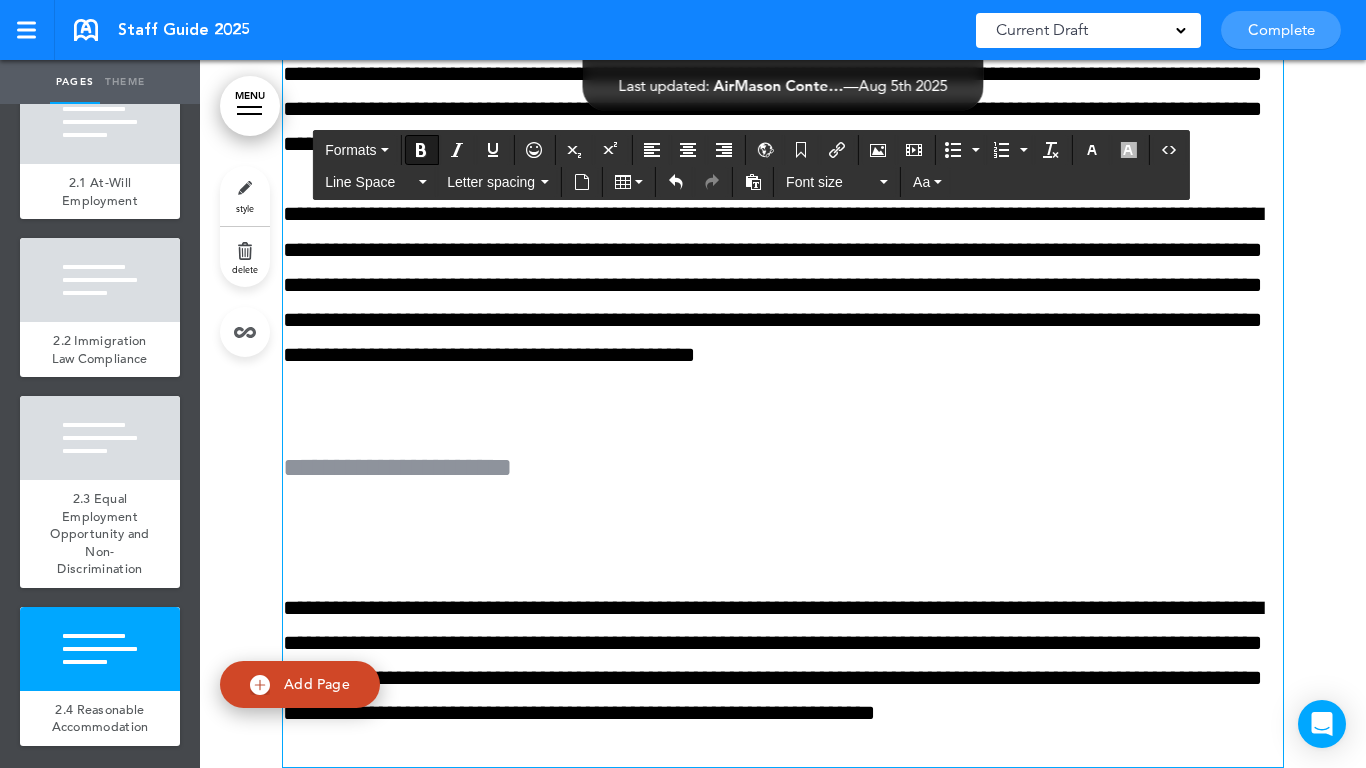 click at bounding box center (783, 538) 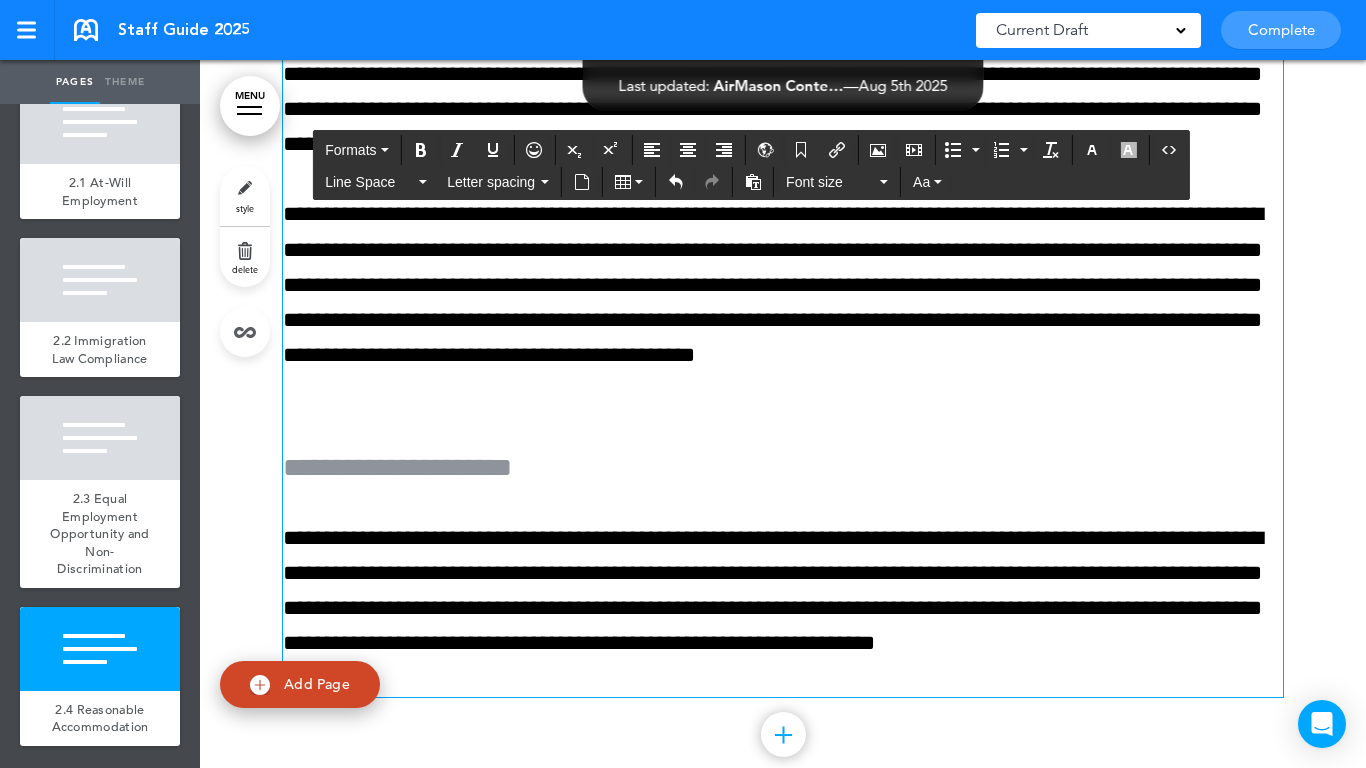 drag, startPoint x: 346, startPoint y: 151, endPoint x: 388, endPoint y: 446, distance: 297.97482 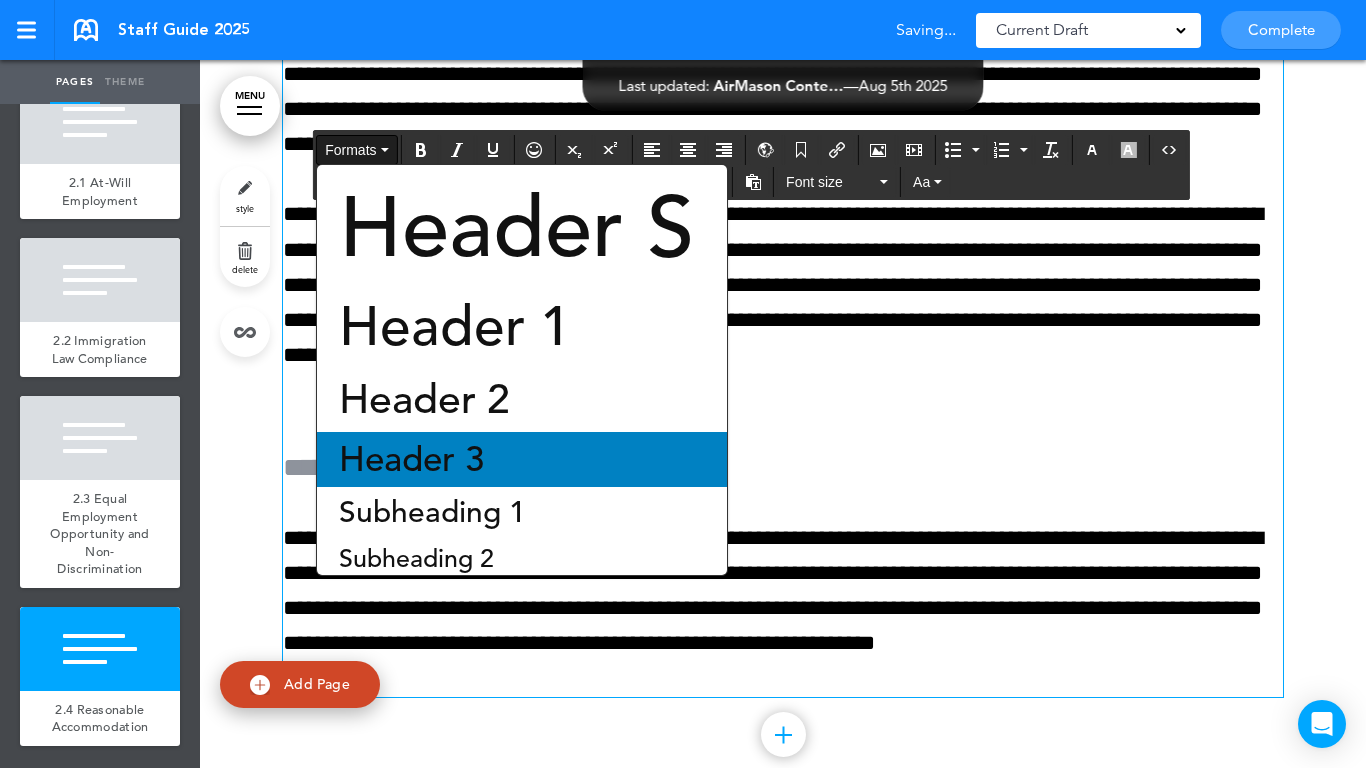 click on "Header 3" at bounding box center [411, 459] 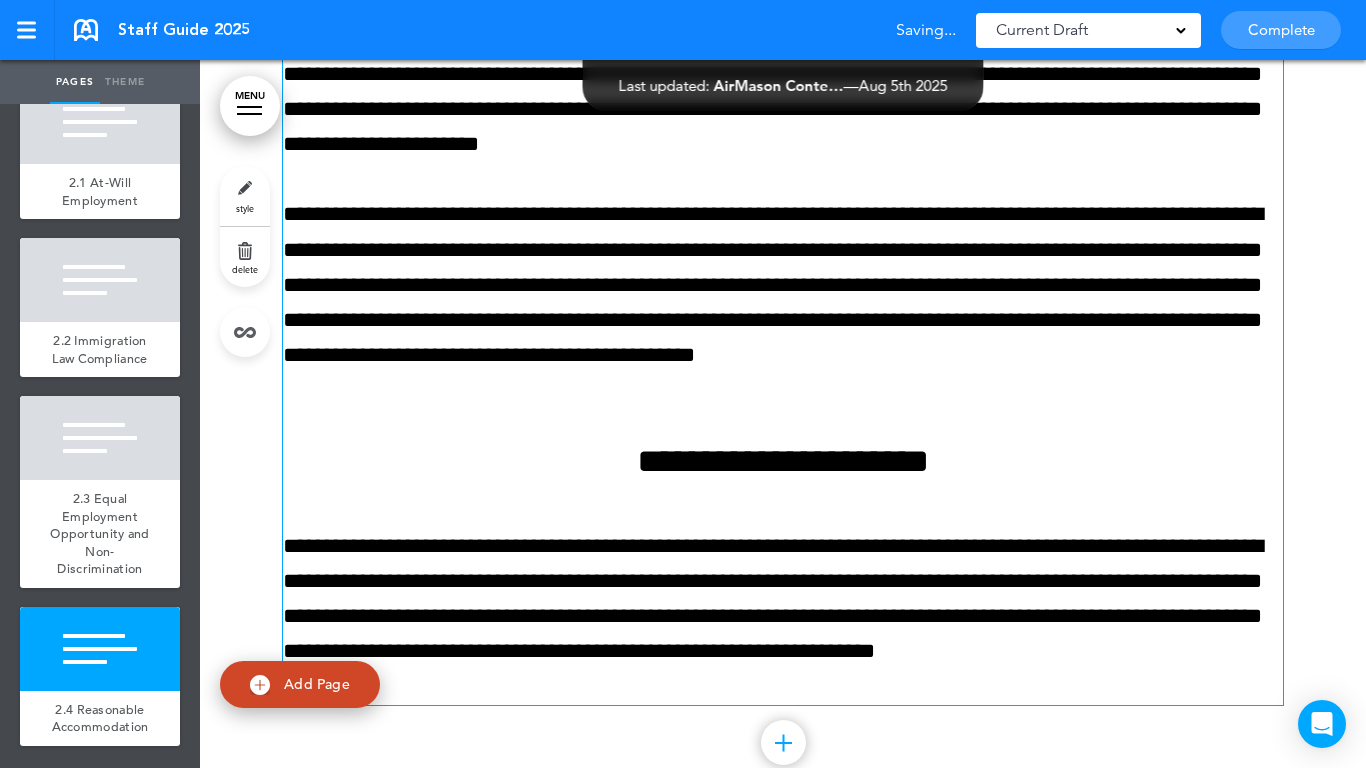 drag, startPoint x: 110, startPoint y: 629, endPoint x: 249, endPoint y: 430, distance: 242.73854 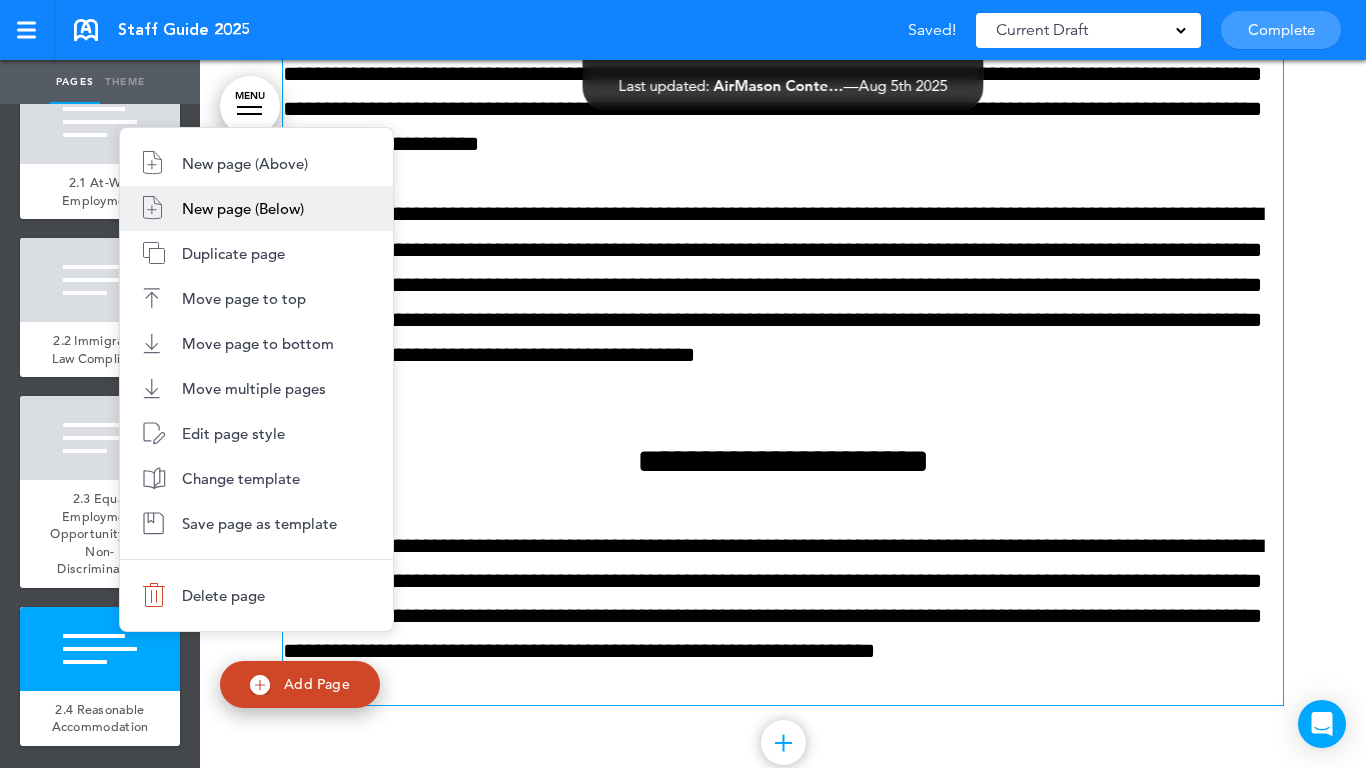 click on "New page (Below)" at bounding box center [256, 208] 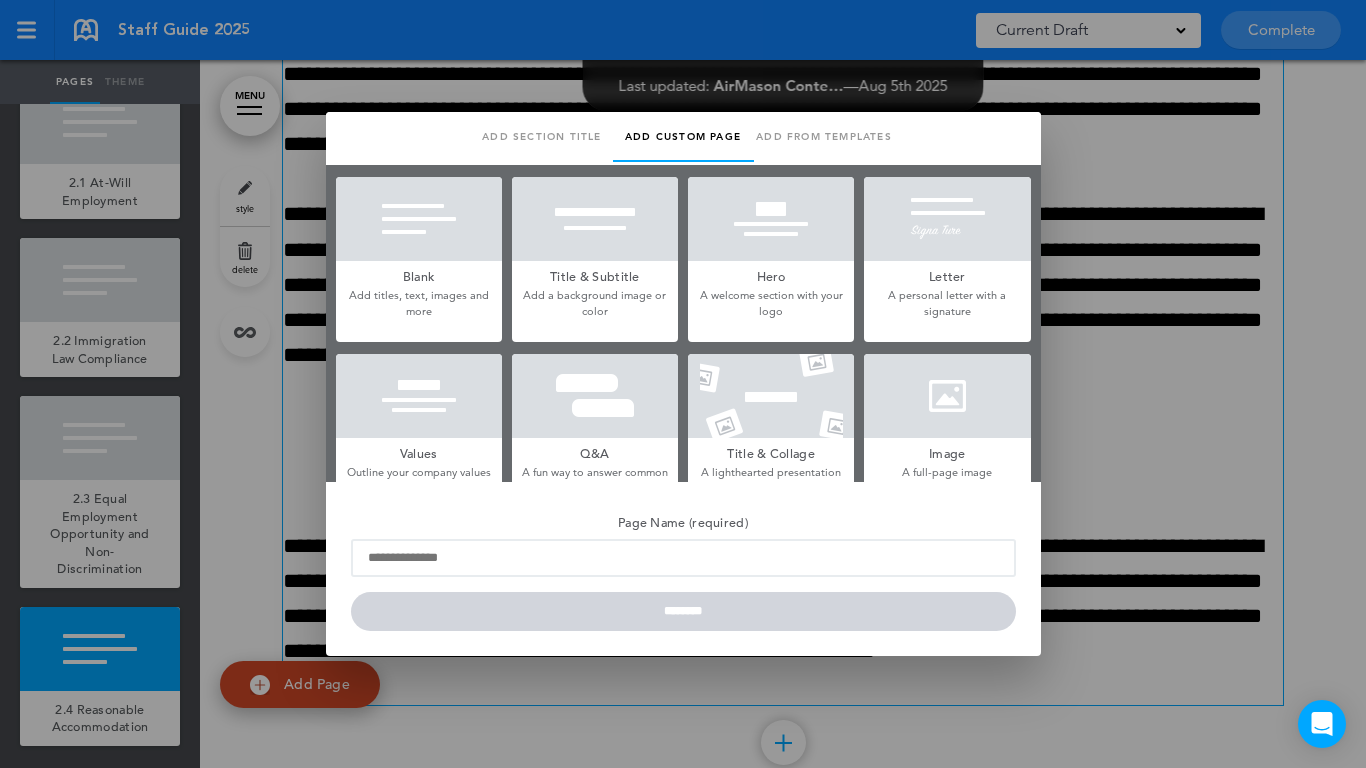 click at bounding box center [419, 219] 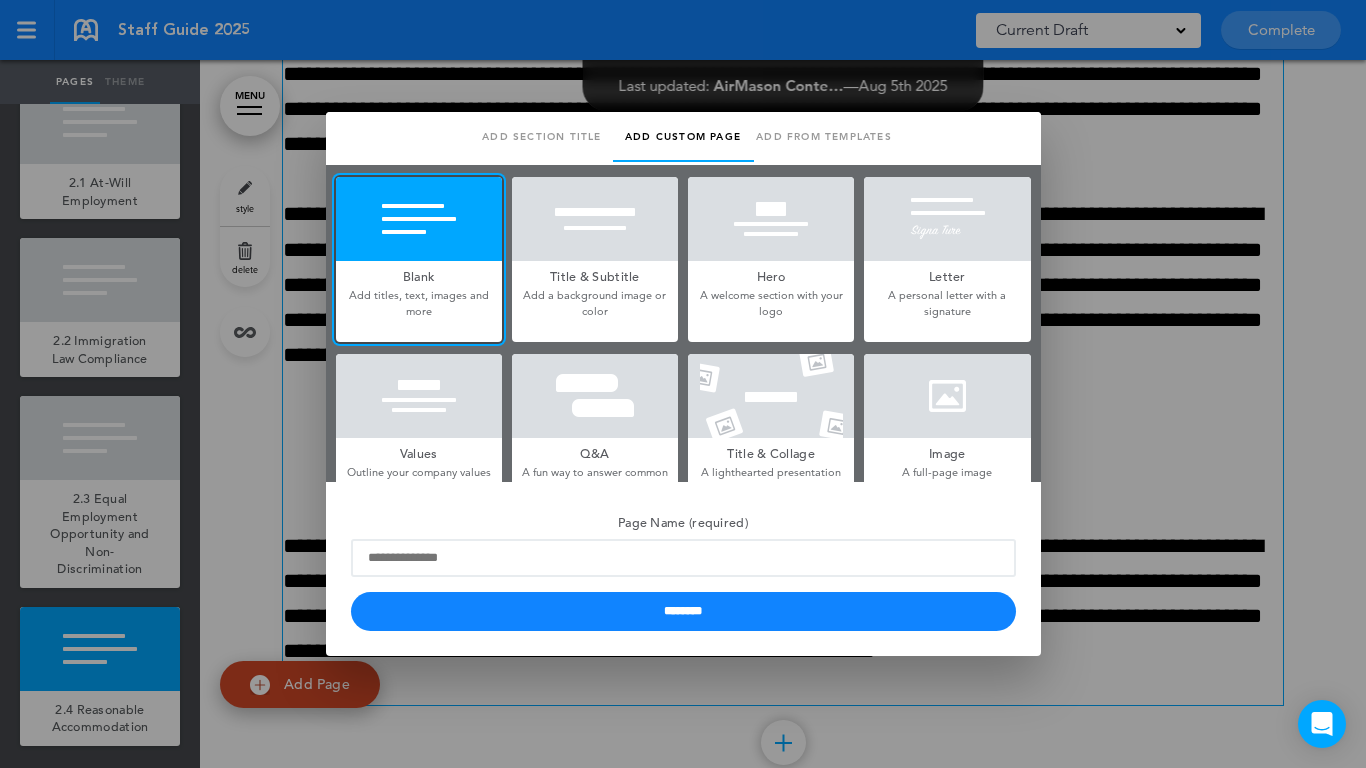 drag, startPoint x: 466, startPoint y: 587, endPoint x: 466, endPoint y: 569, distance: 18 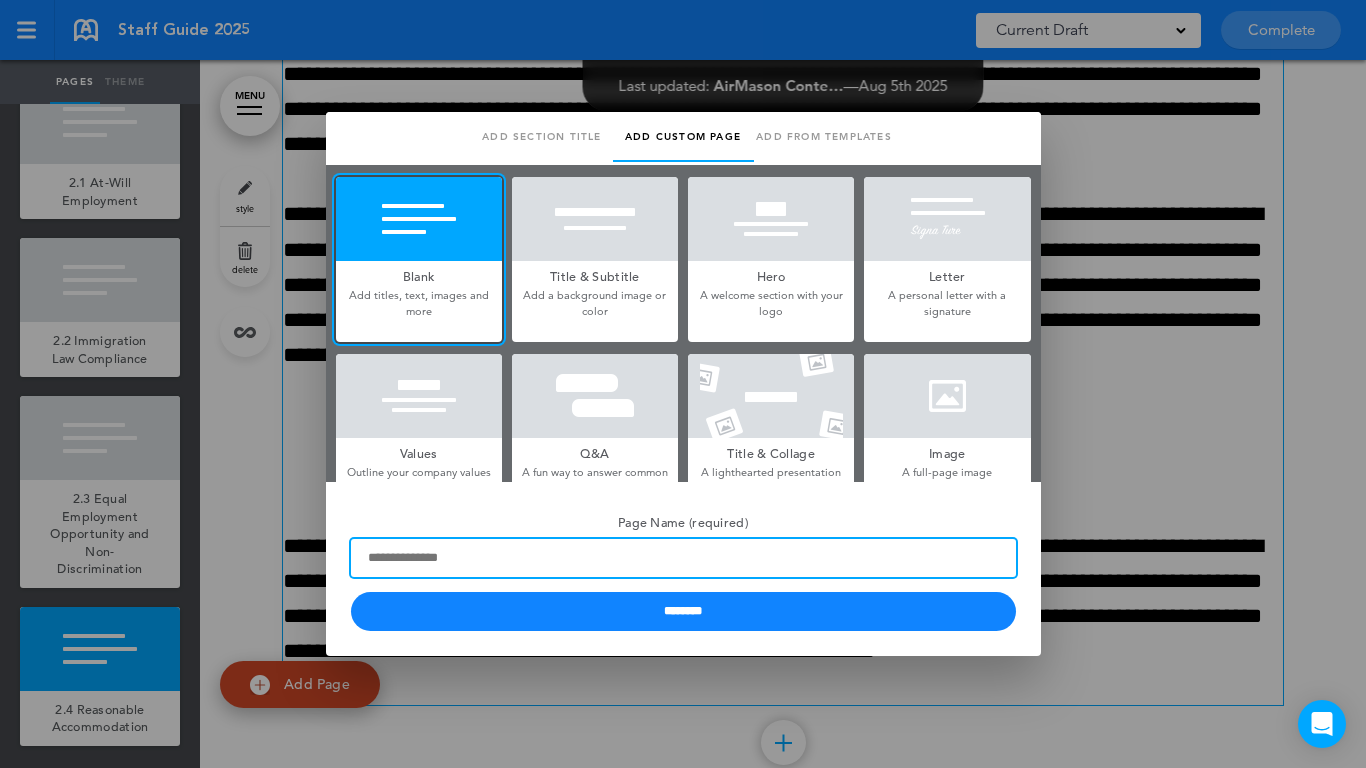 click on "Page Name (required)" at bounding box center (683, 558) 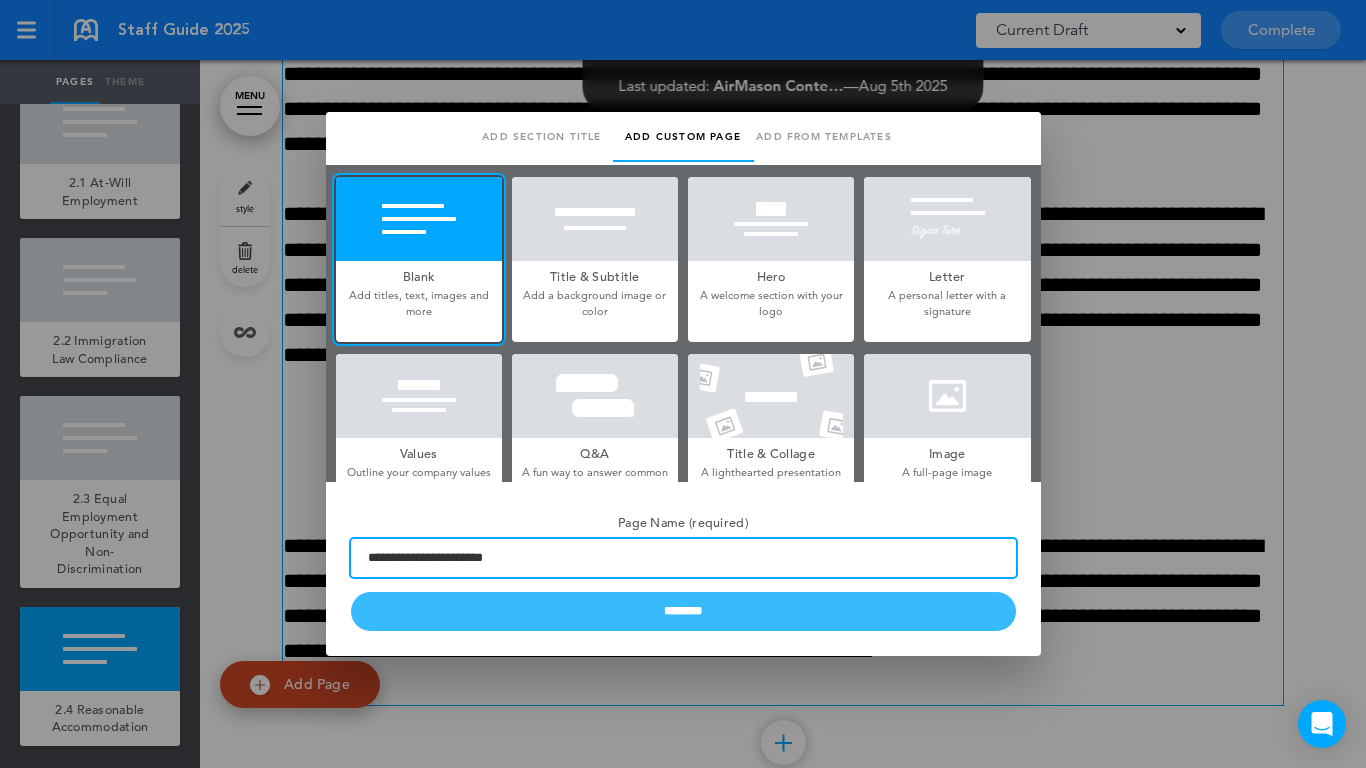 type on "**********" 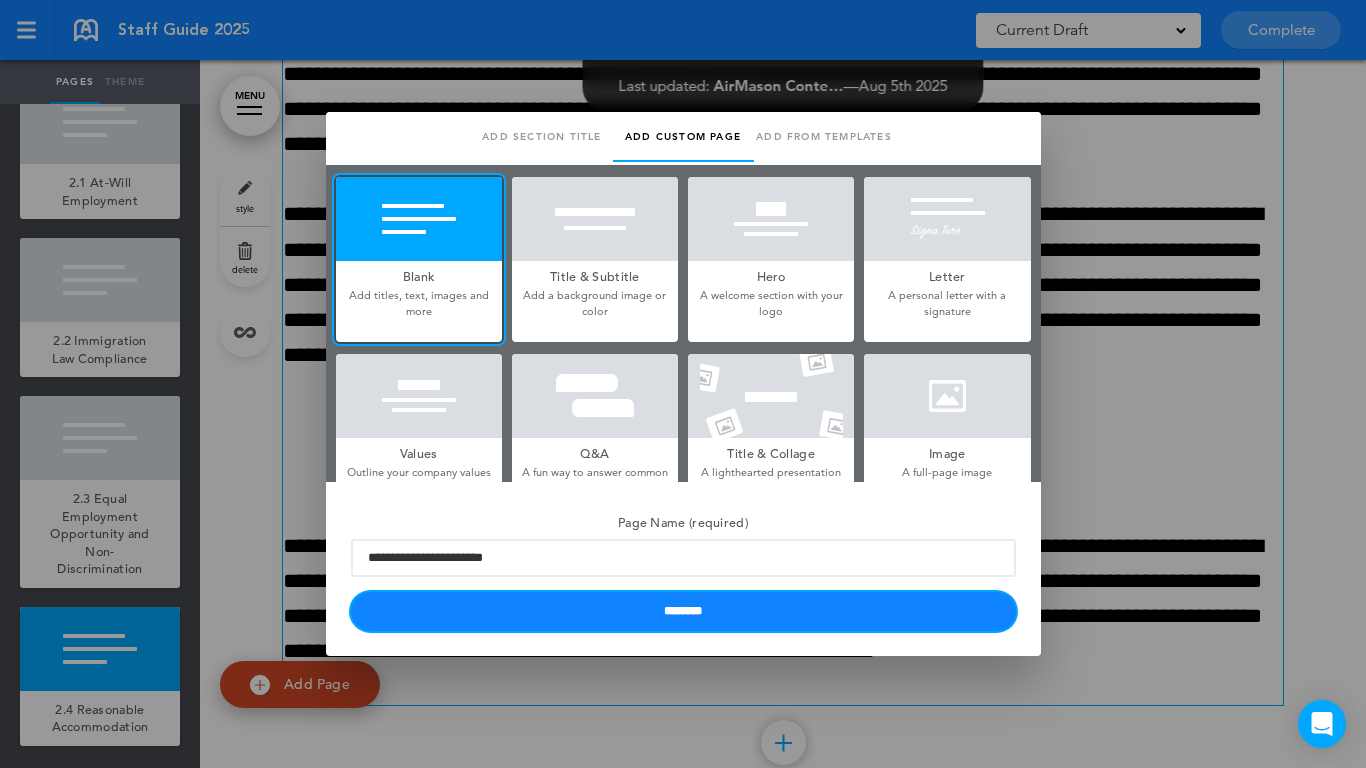 click on "********" at bounding box center [683, 611] 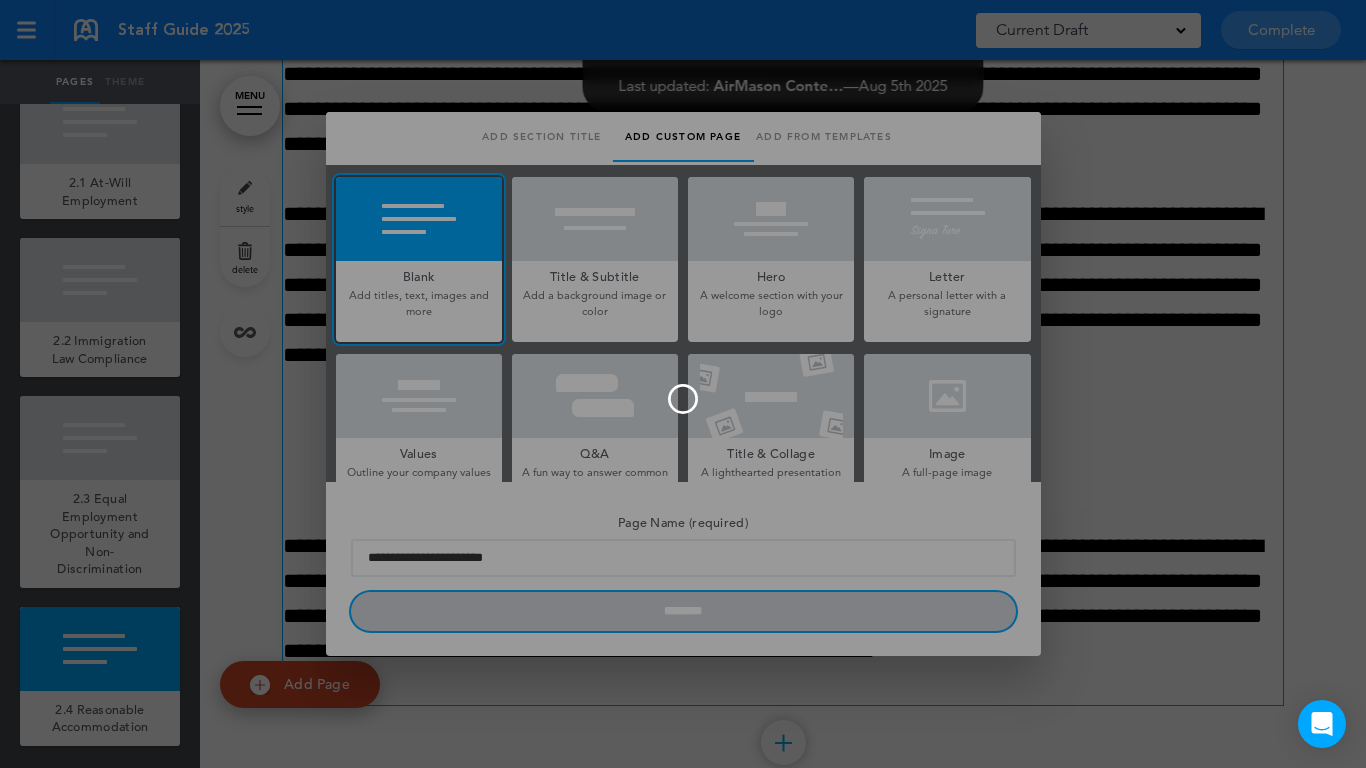 type 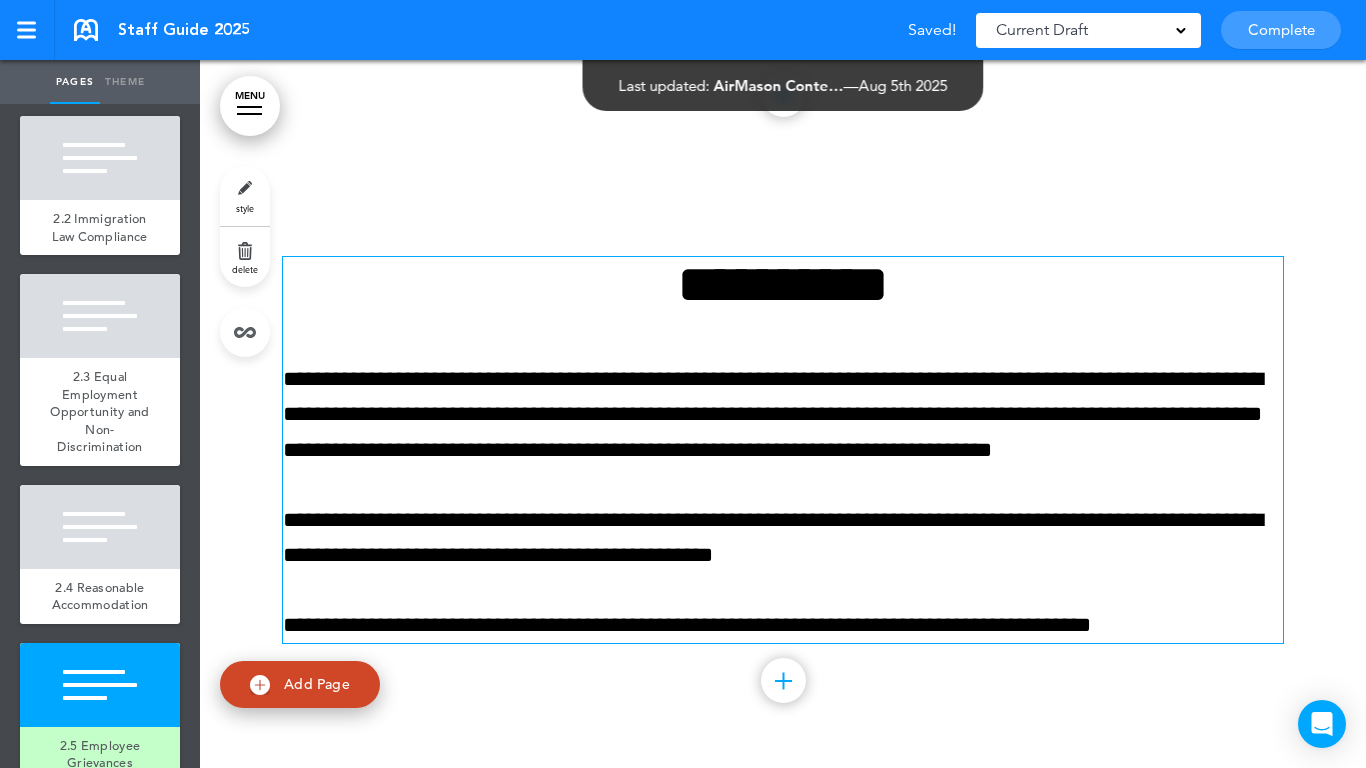 scroll, scrollTop: 11376, scrollLeft: 0, axis: vertical 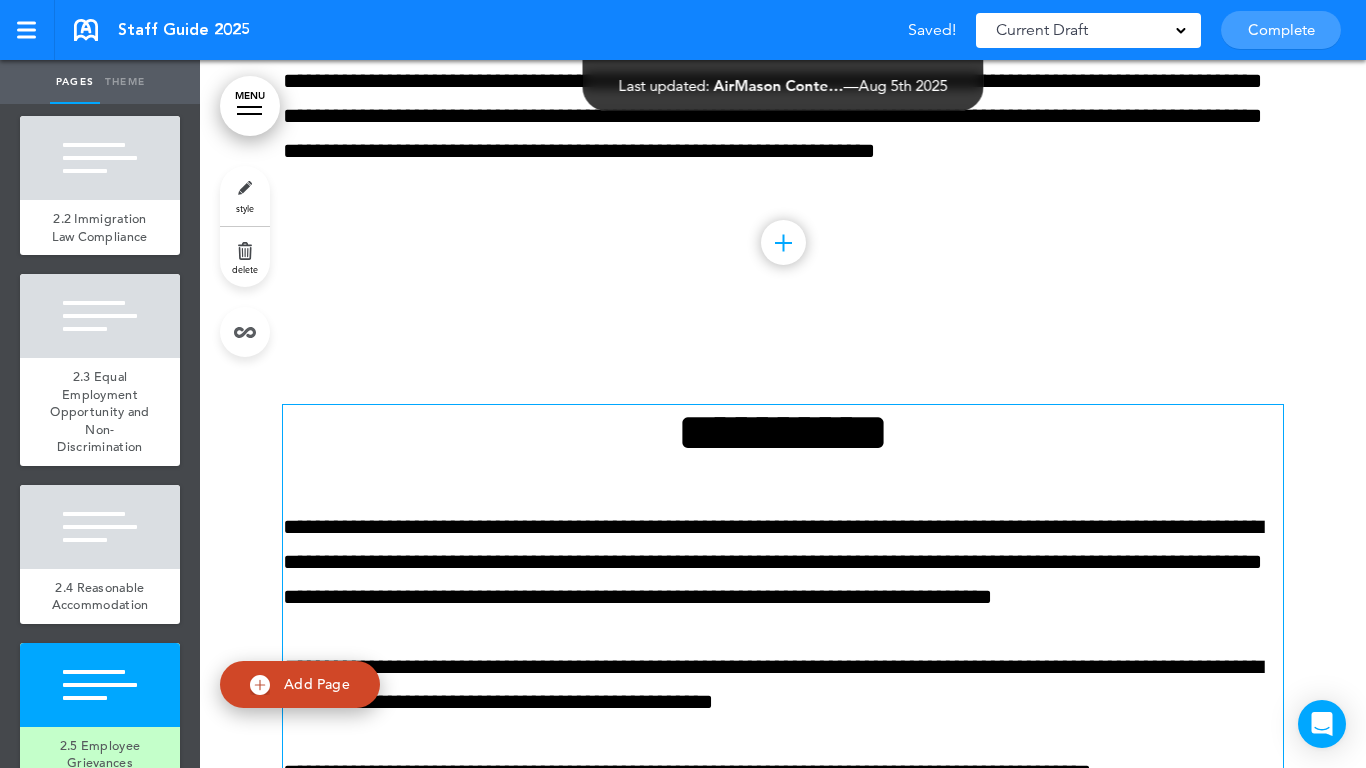 click on "**********" at bounding box center (783, 432) 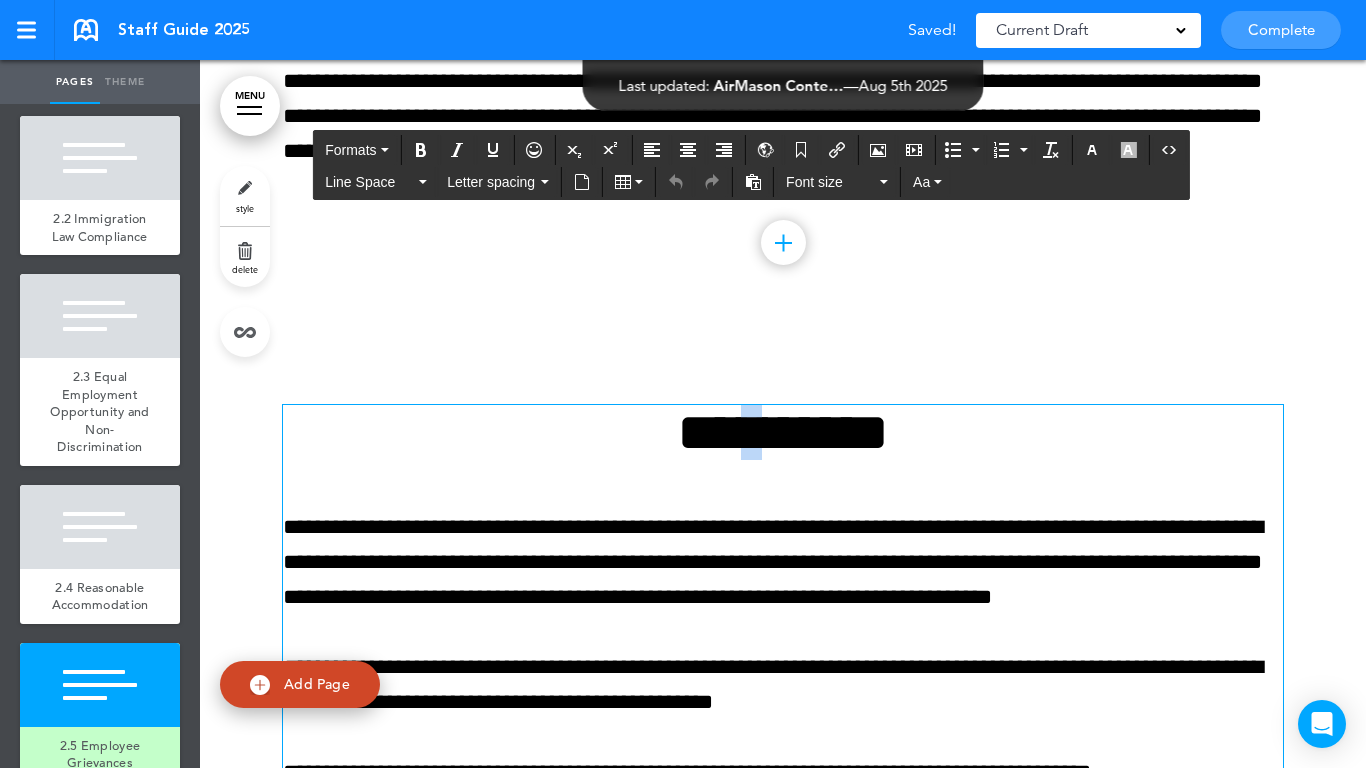 click on "**********" at bounding box center [783, 432] 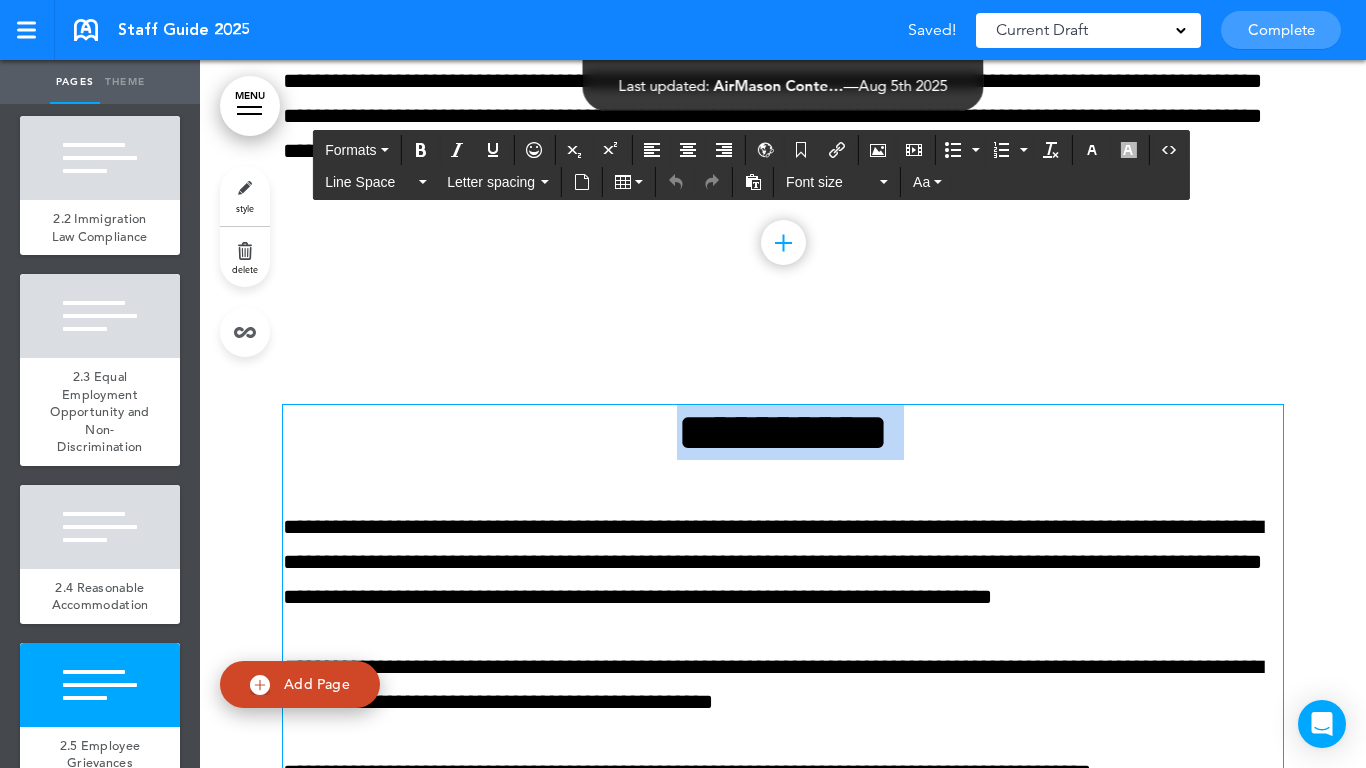 click on "**********" at bounding box center (783, 432) 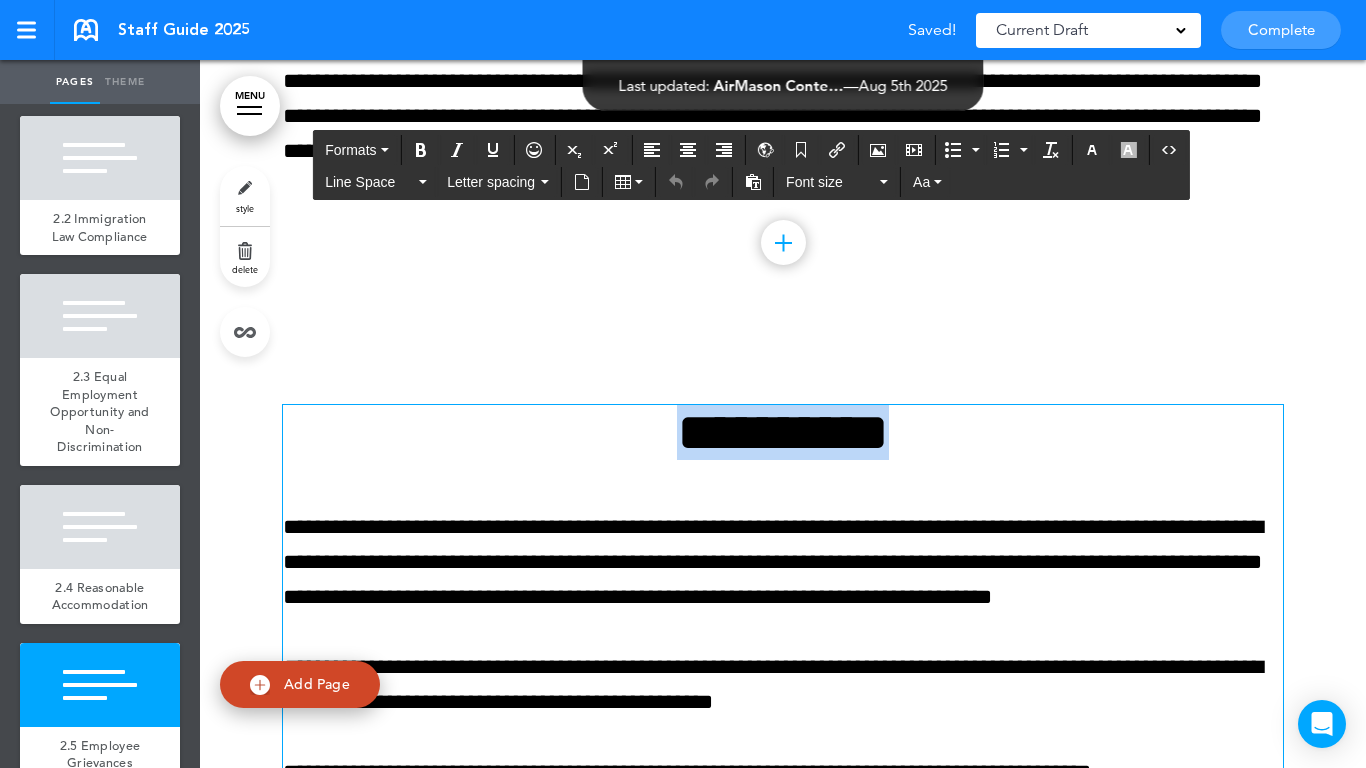 paste 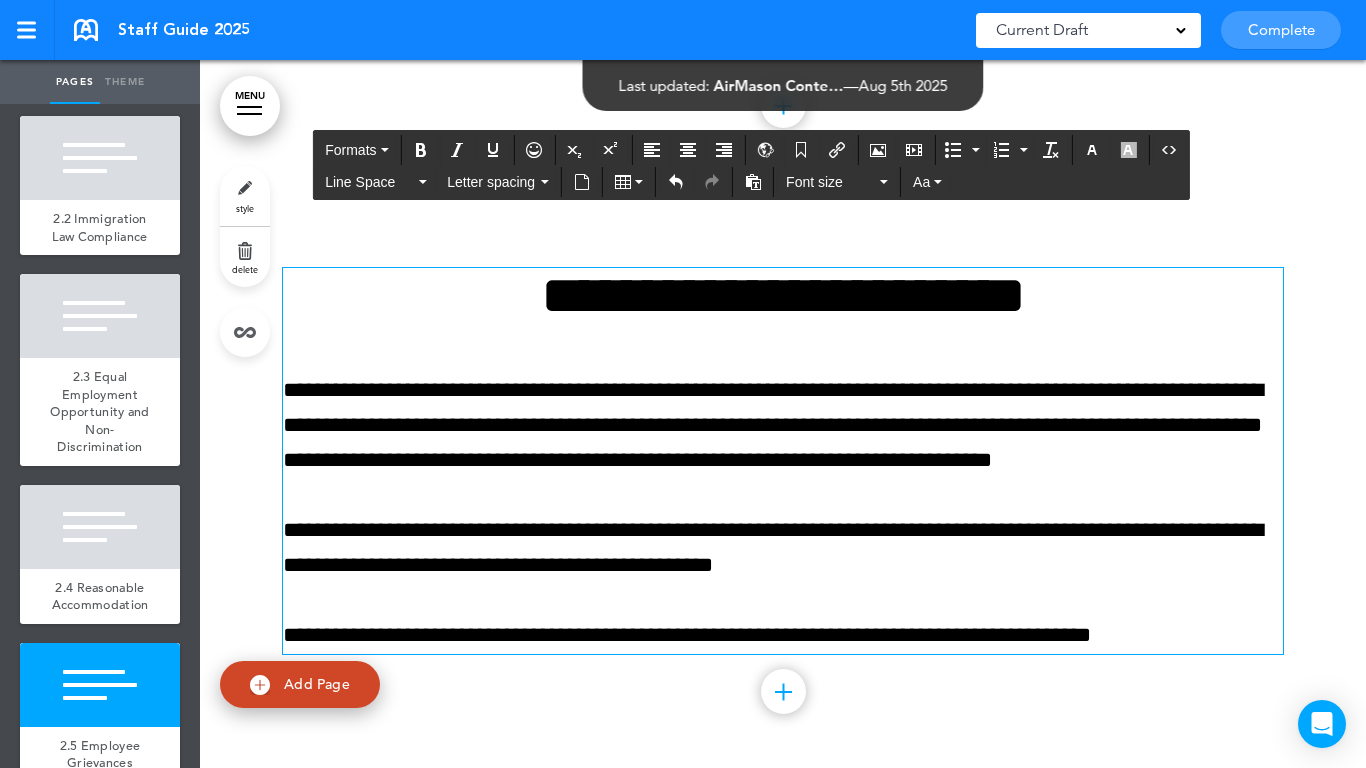 scroll, scrollTop: 11524, scrollLeft: 0, axis: vertical 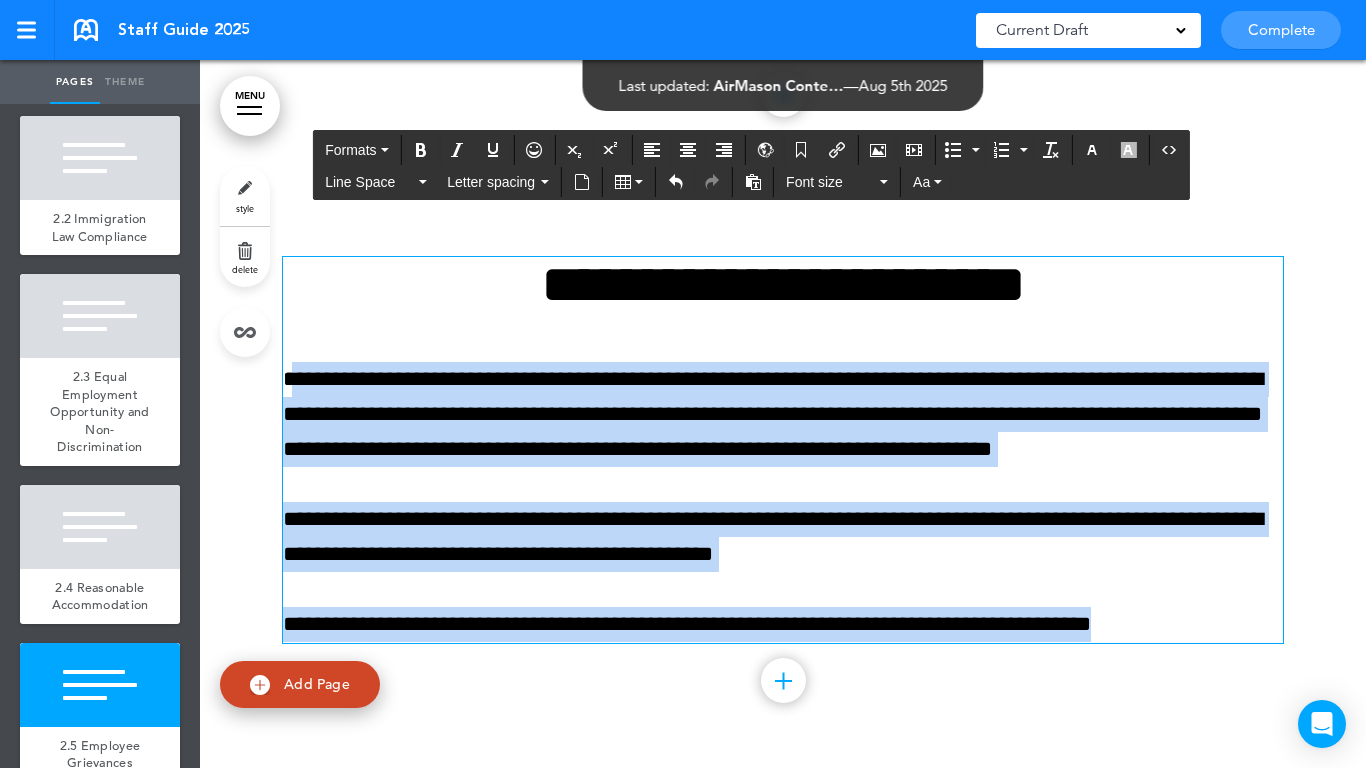 click on "Make this page common so it is available in other handbooks.
This handbook
Preview
Settings
Your Handbooks
Account
Manage Organization
My Account
Help
Logout
Staff Guide 2025
Saved!
Current Draft
CURRENT DRAFT
Complete
3 of 50 pages" at bounding box center [683, 384] 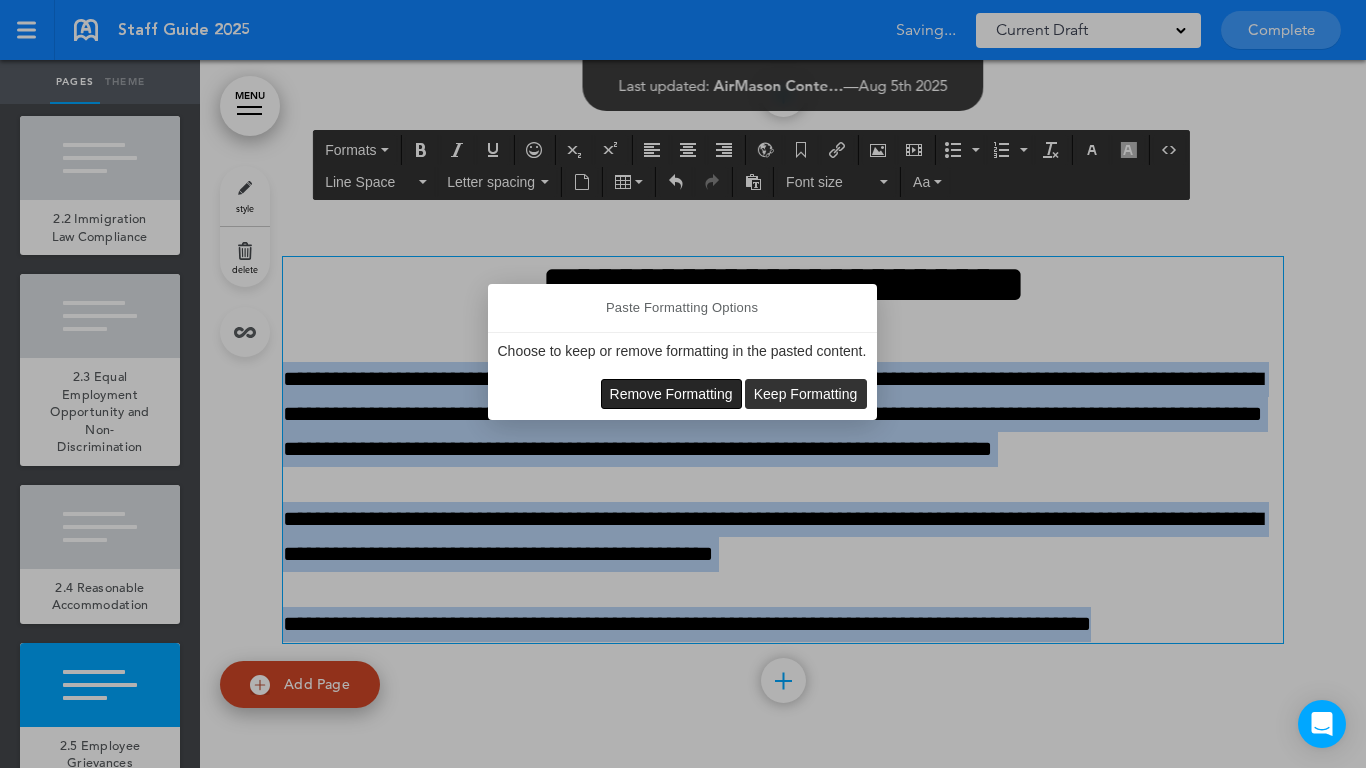 click on "Remove Formatting" at bounding box center (671, 394) 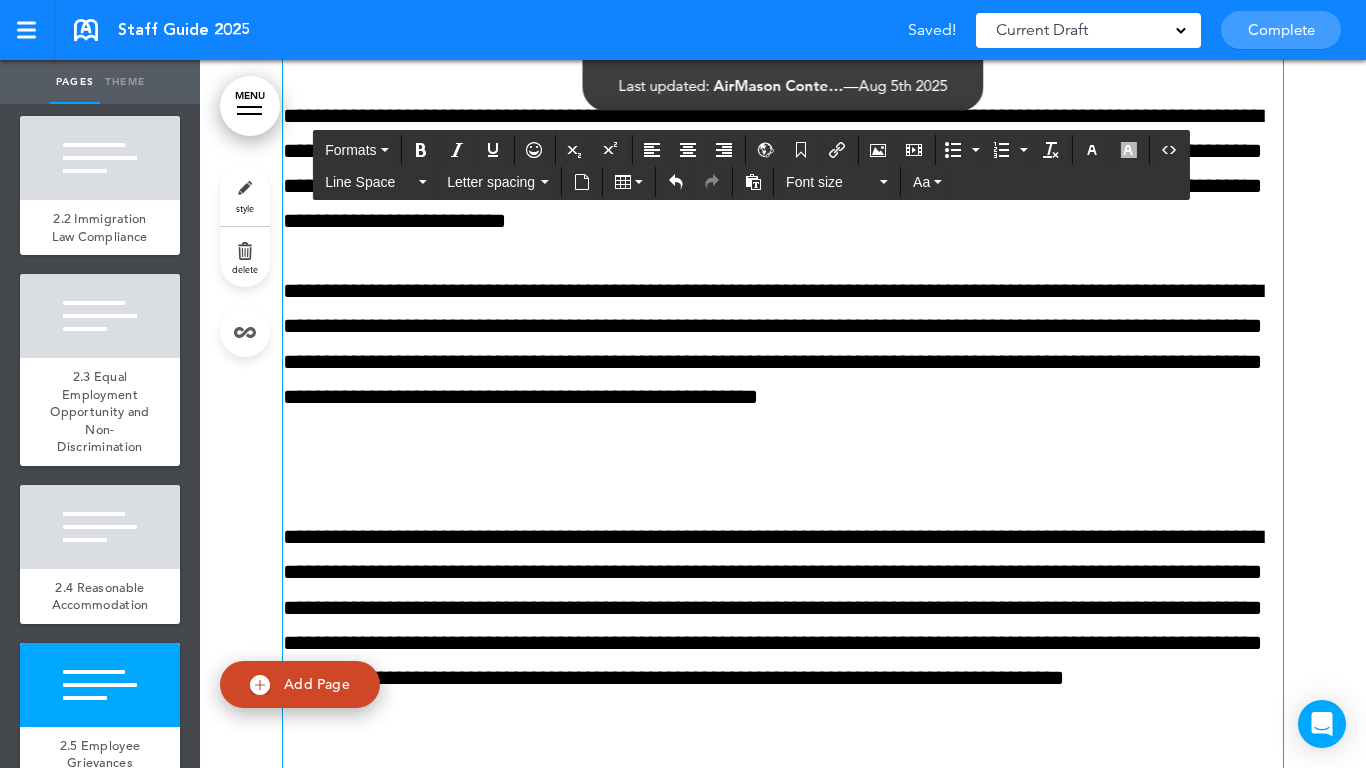 scroll, scrollTop: 11792, scrollLeft: 0, axis: vertical 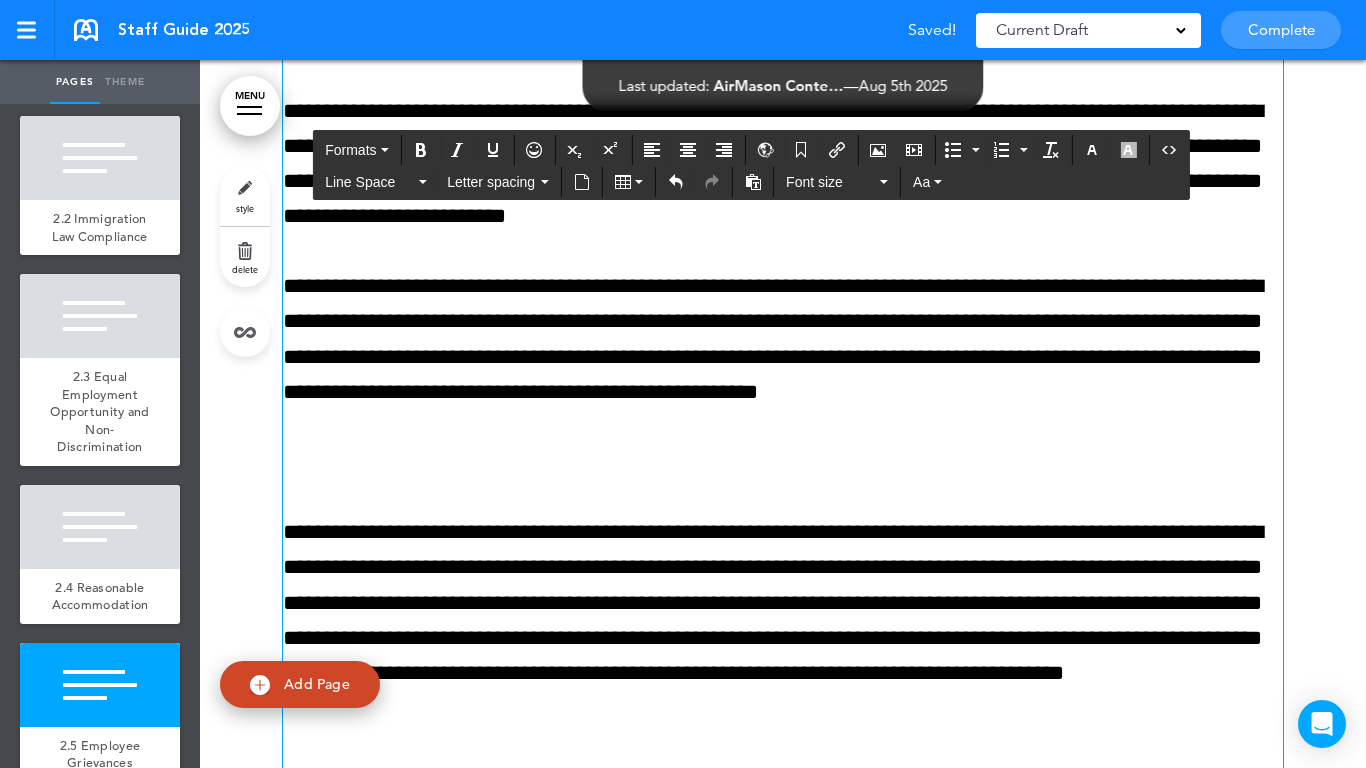 click on "**********" at bounding box center [783, 867] 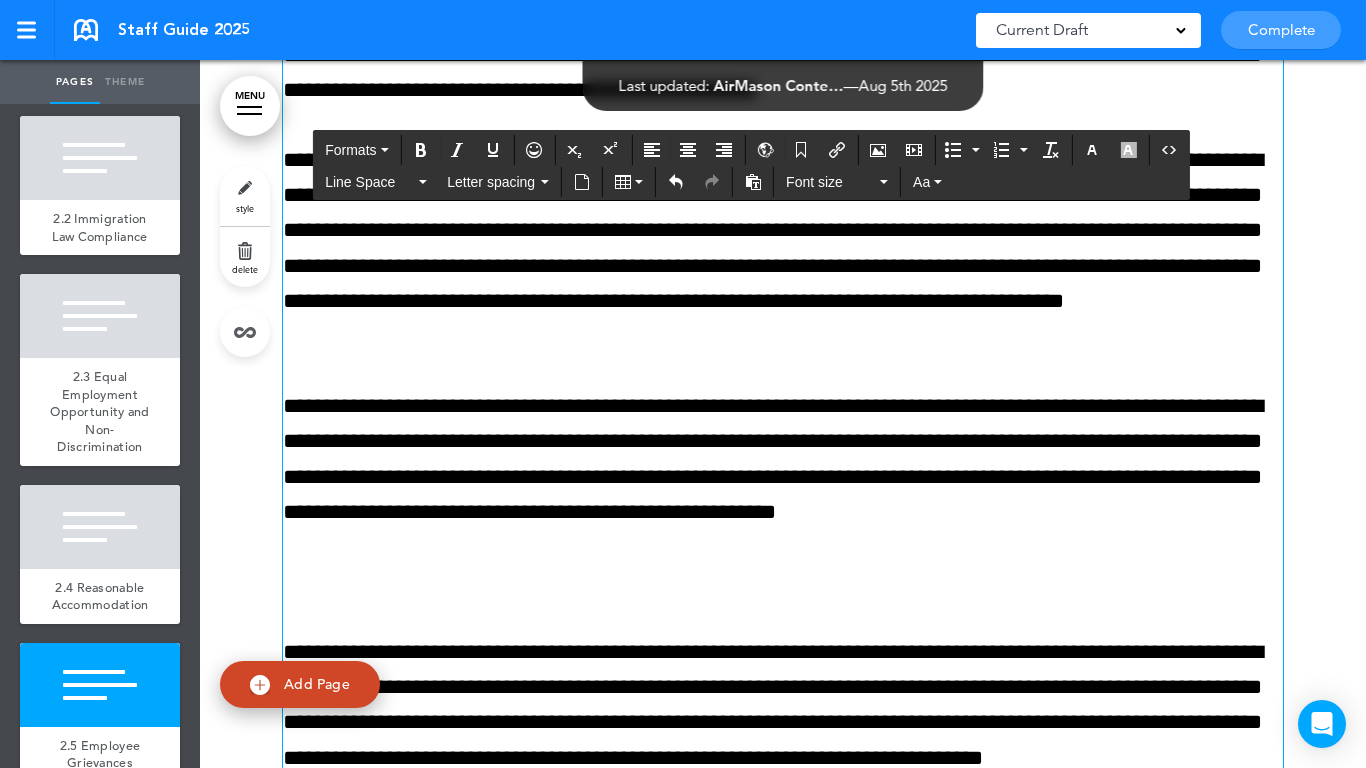scroll, scrollTop: 12192, scrollLeft: 0, axis: vertical 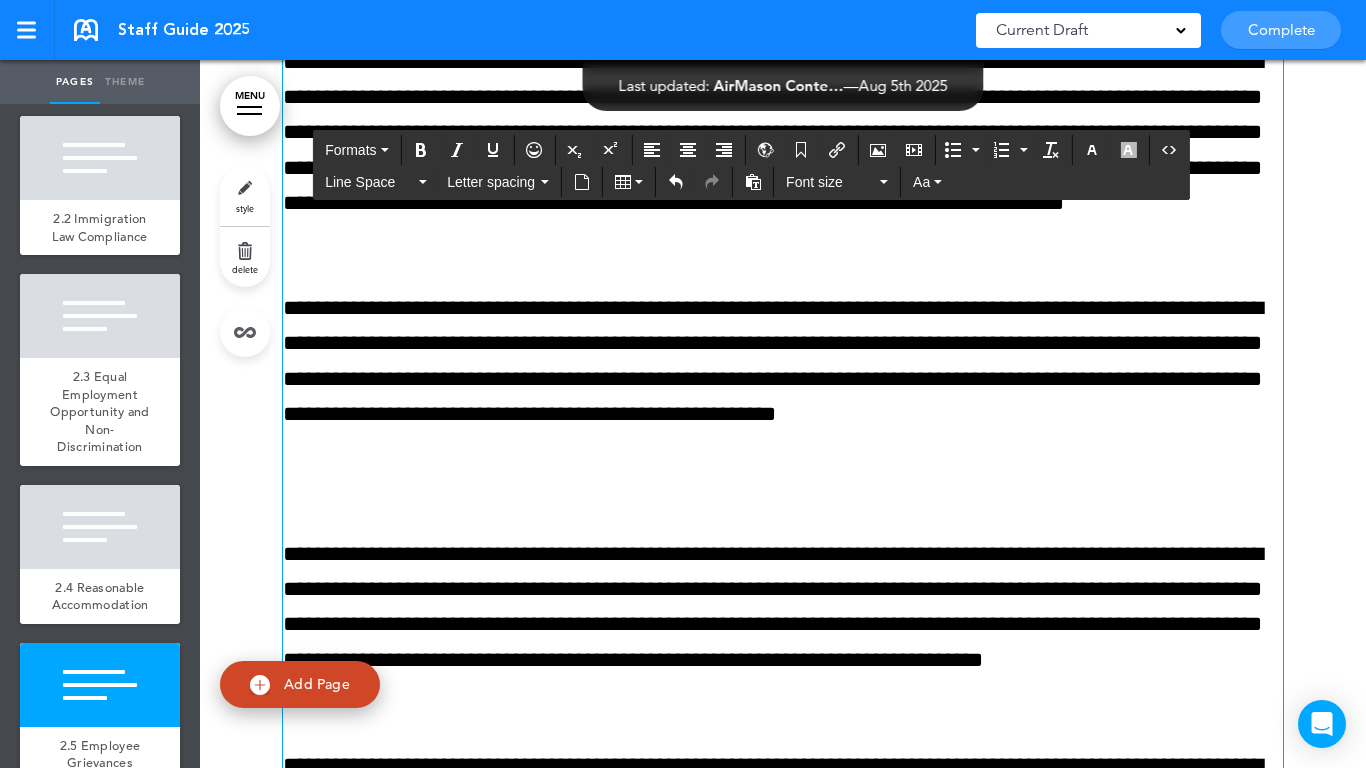 click on "**********" at bounding box center [783, 361] 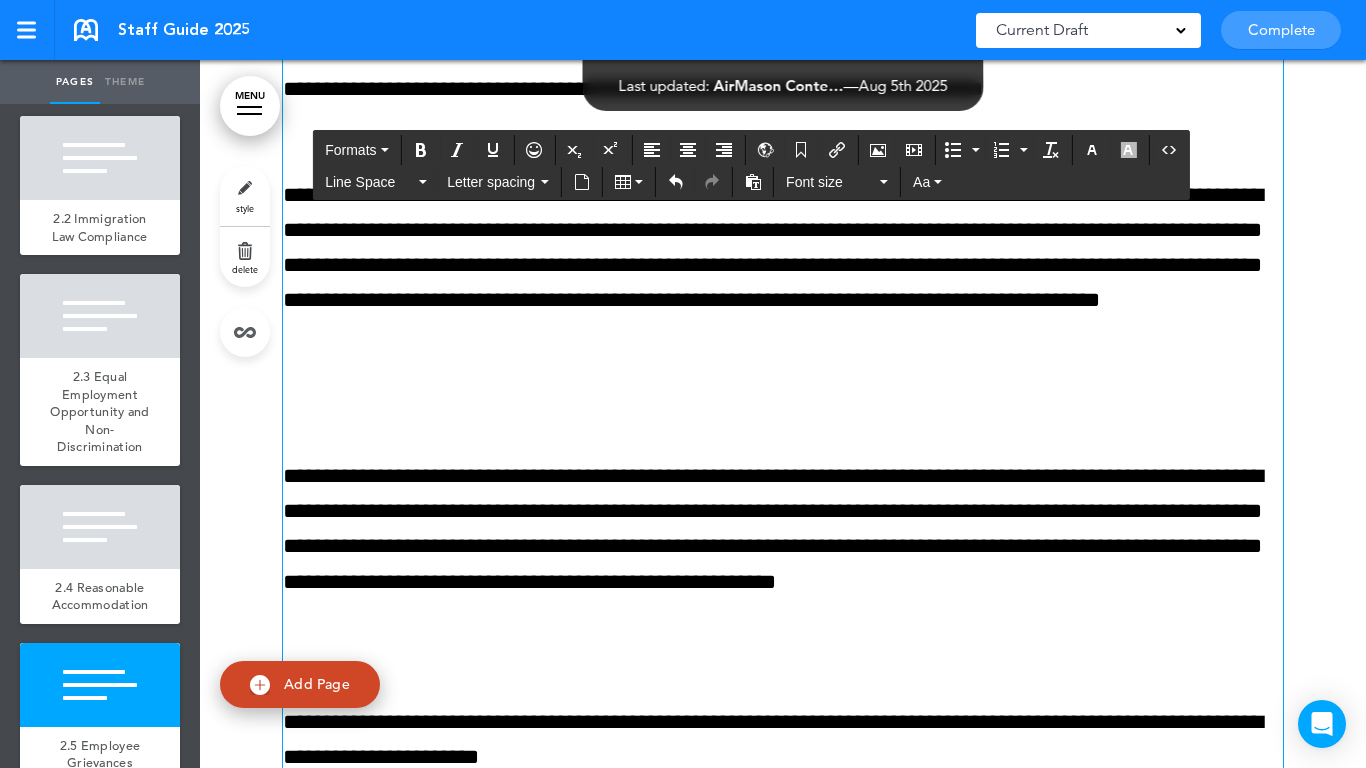 click on "**********" at bounding box center [783, -103] 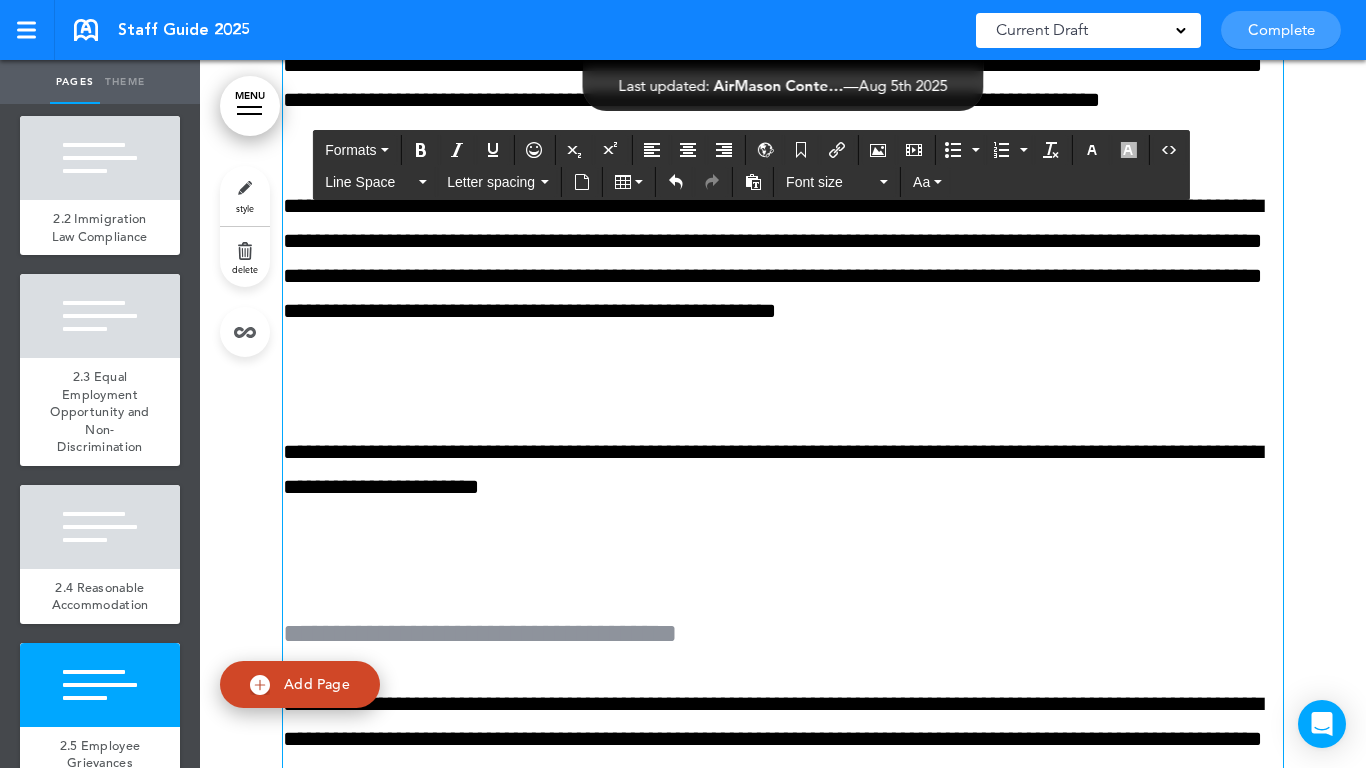 scroll, scrollTop: 12792, scrollLeft: 0, axis: vertical 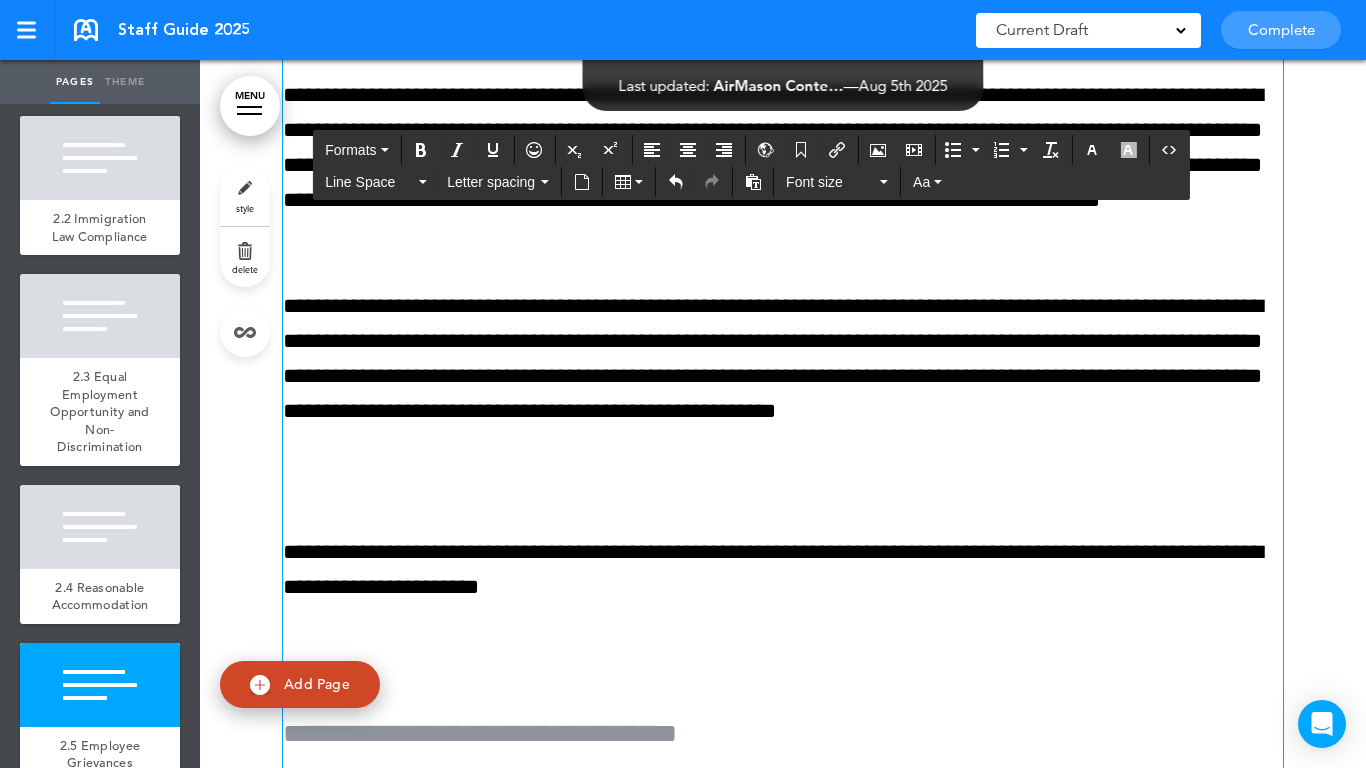 click on "**********" at bounding box center [783, 1267] 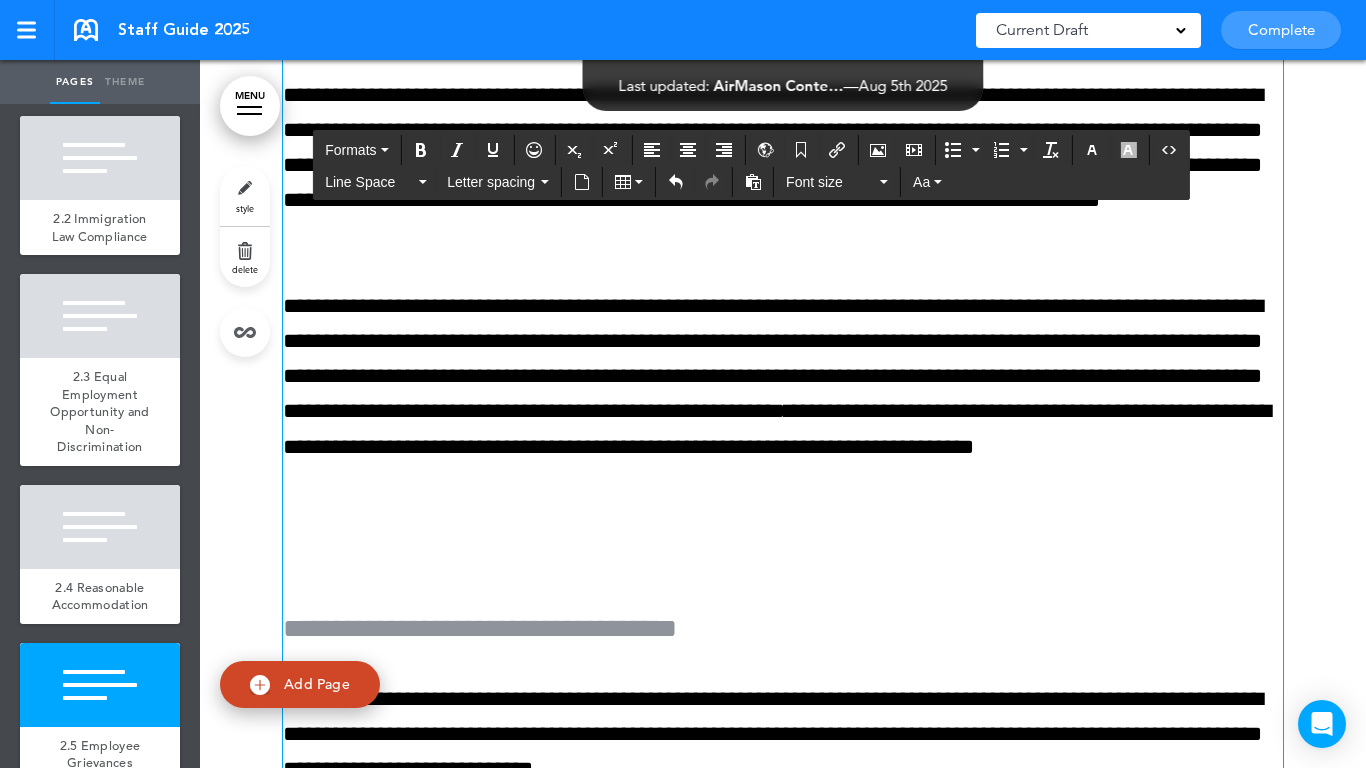 click on "**********" at bounding box center (783, 1214) 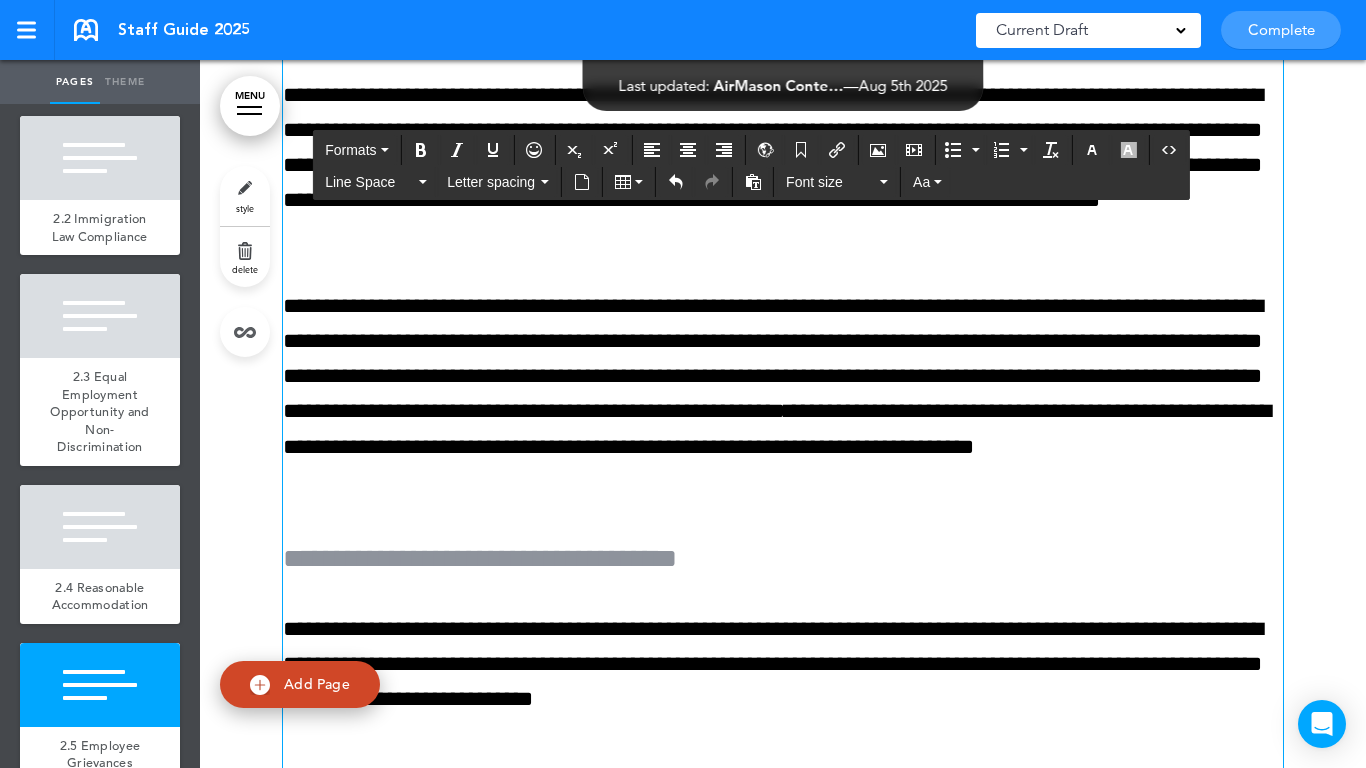 click on "**********" at bounding box center [783, 556] 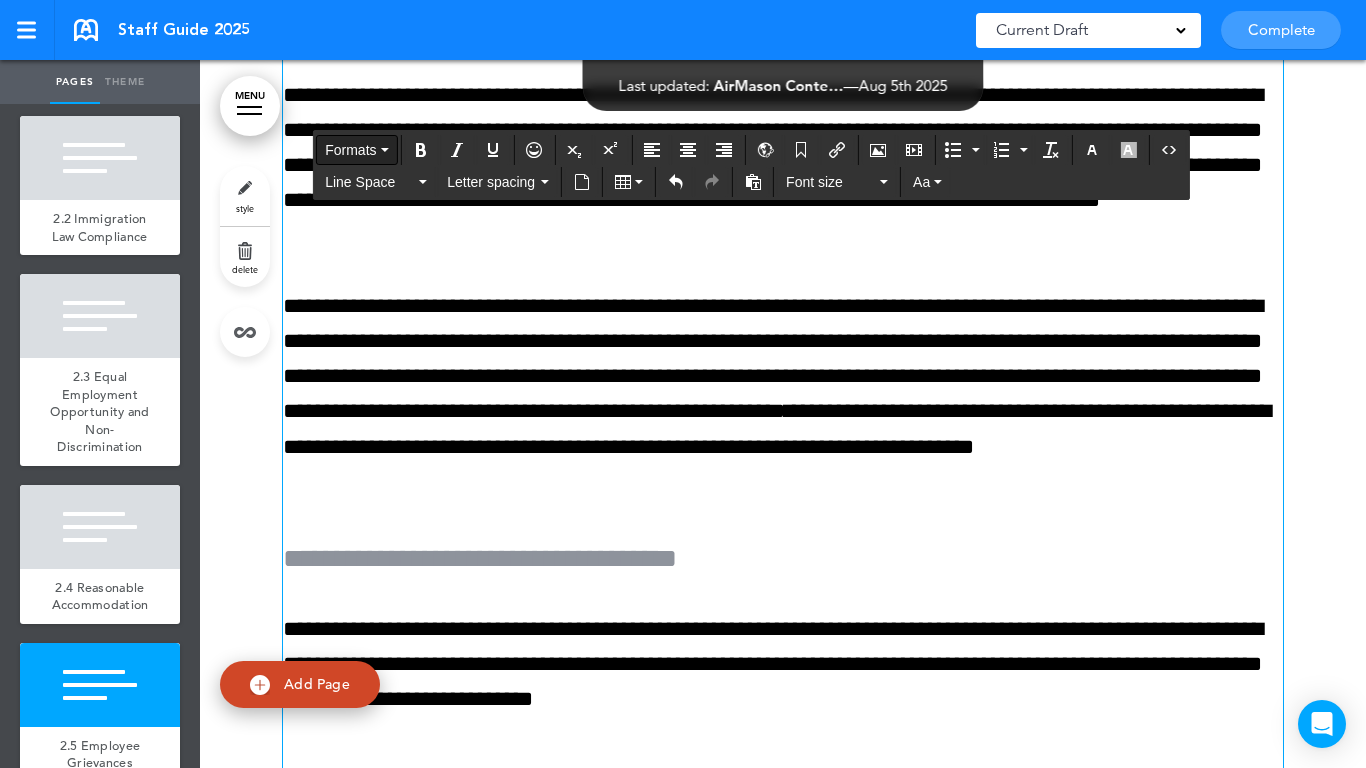 click on "Formats" at bounding box center [356, 150] 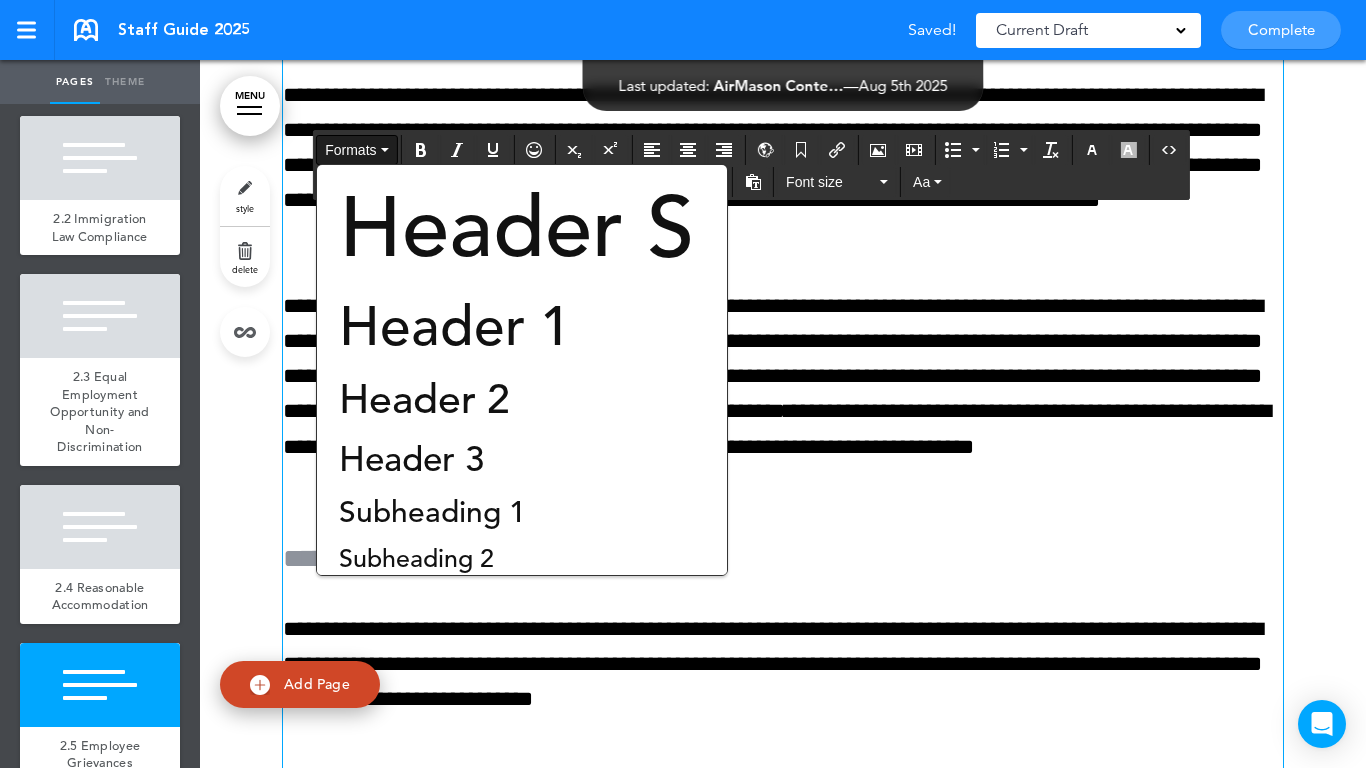 drag, startPoint x: 446, startPoint y: 473, endPoint x: 487, endPoint y: 498, distance: 48.02083 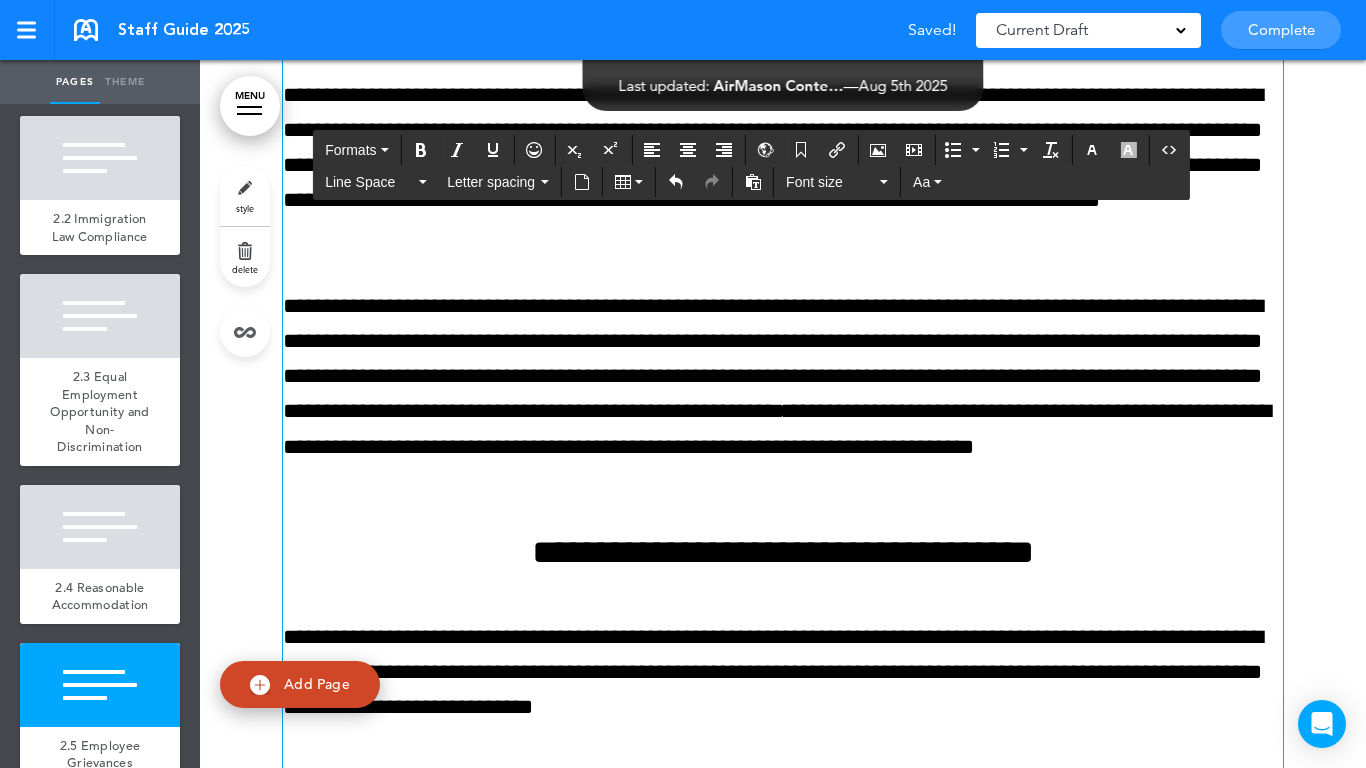 click on "**********" at bounding box center (783, 552) 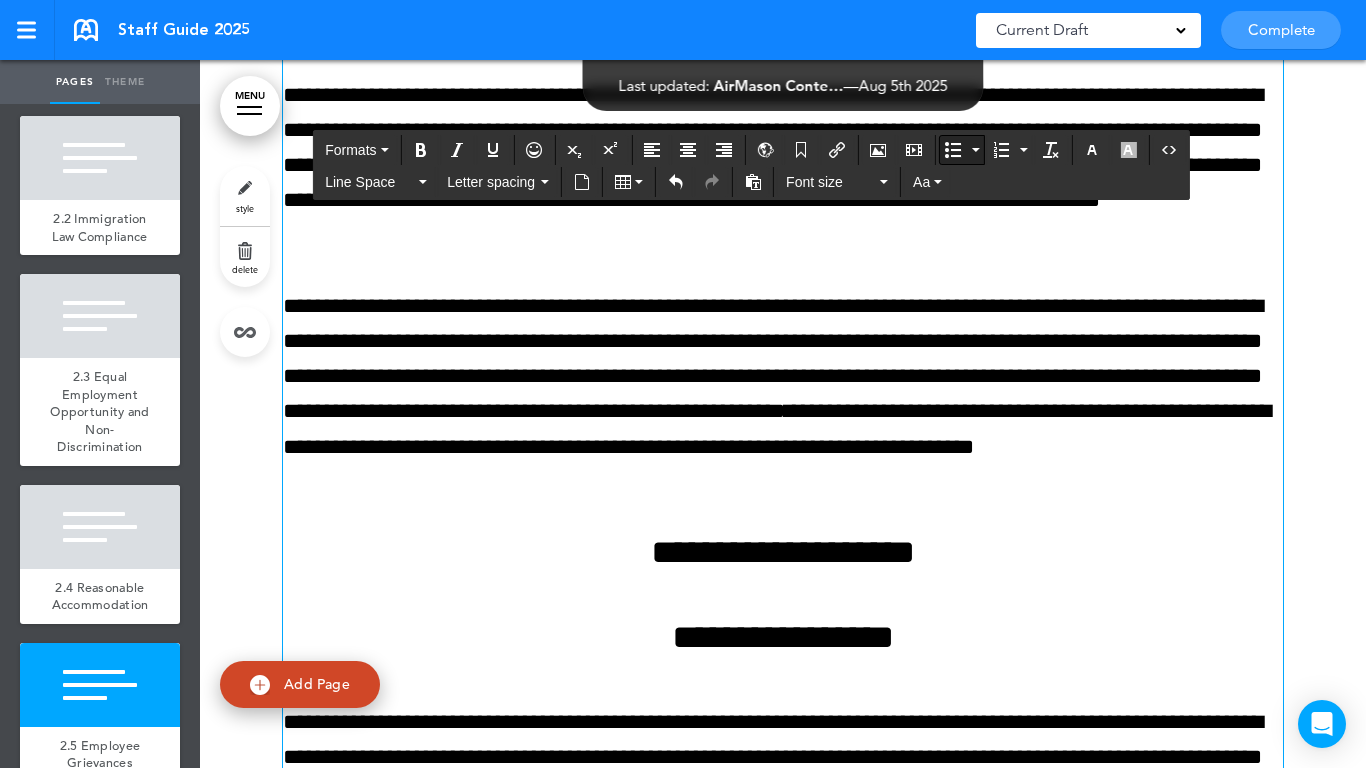 click at bounding box center (953, 150) 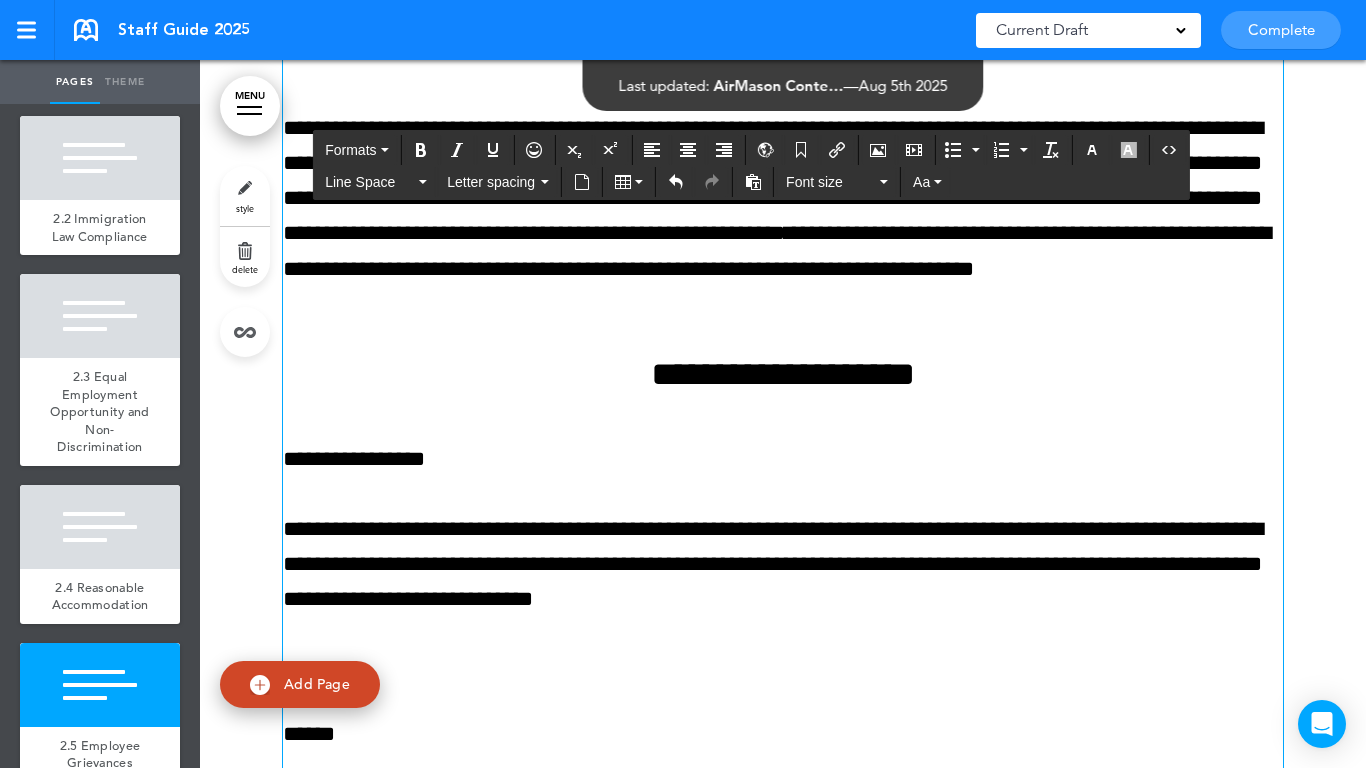 scroll, scrollTop: 13092, scrollLeft: 0, axis: vertical 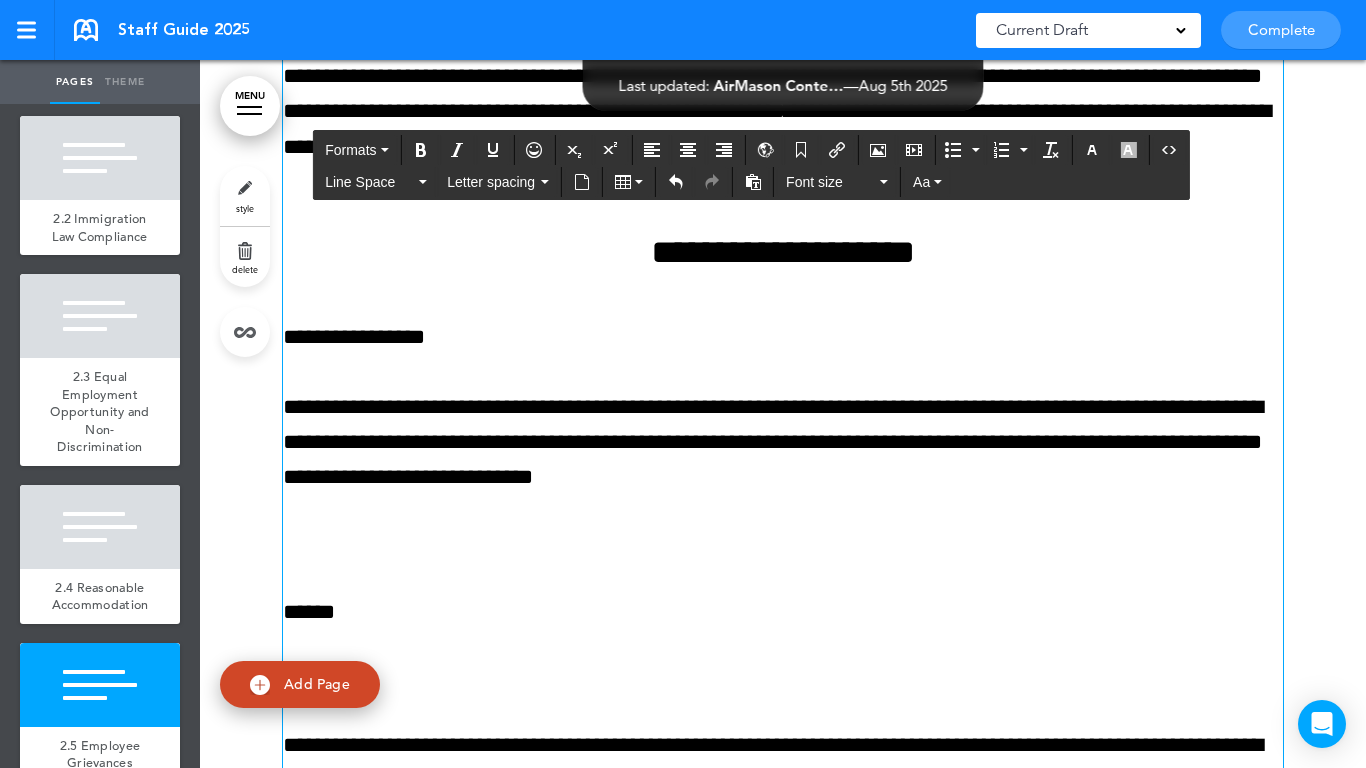 click on "**********" at bounding box center [783, 337] 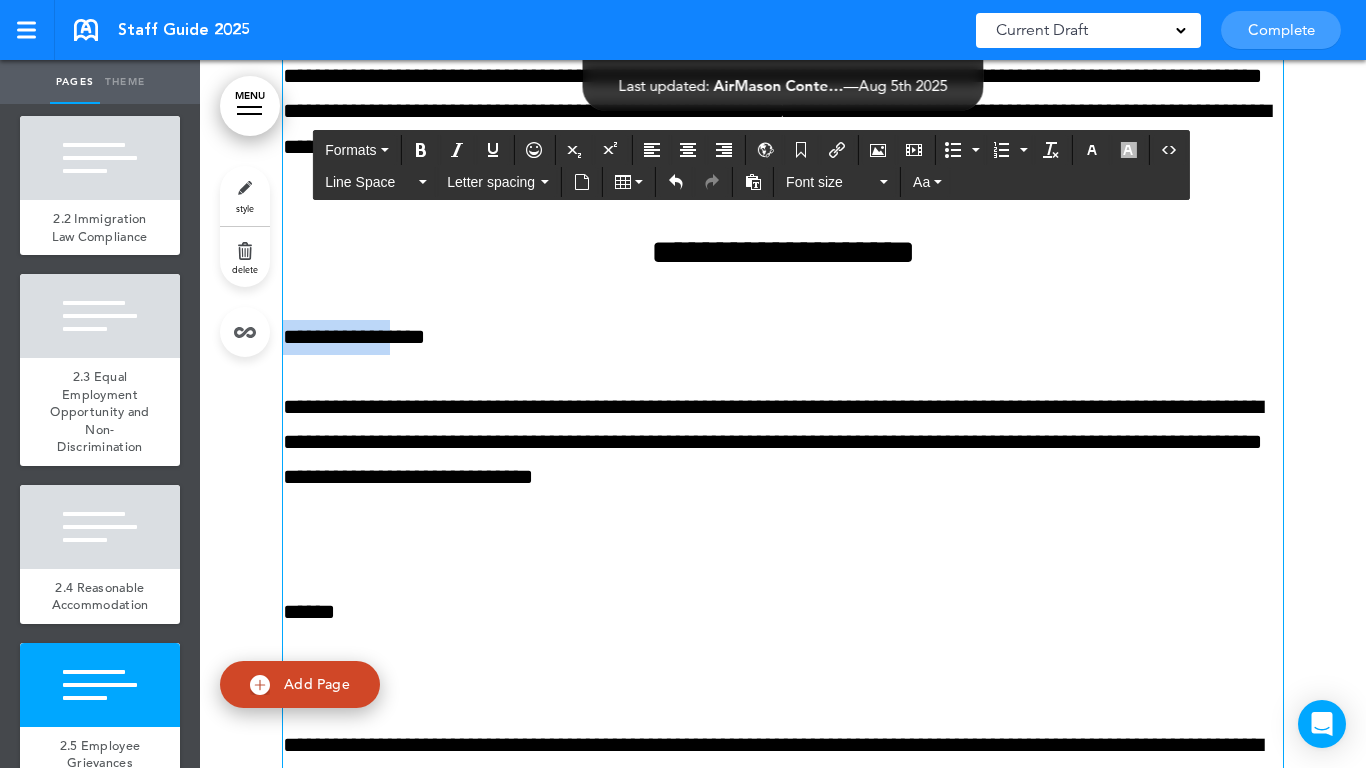 click on "**********" at bounding box center (783, 337) 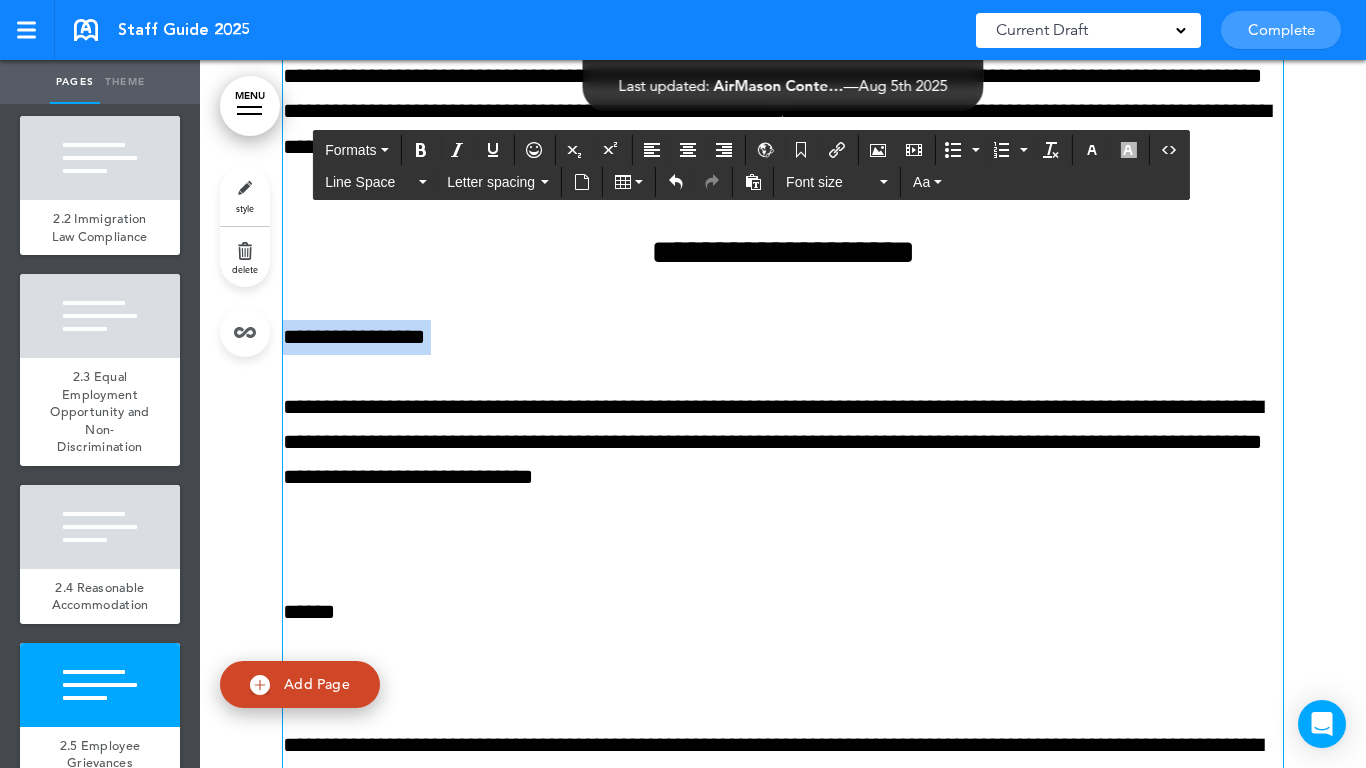 click on "**********" at bounding box center (783, 337) 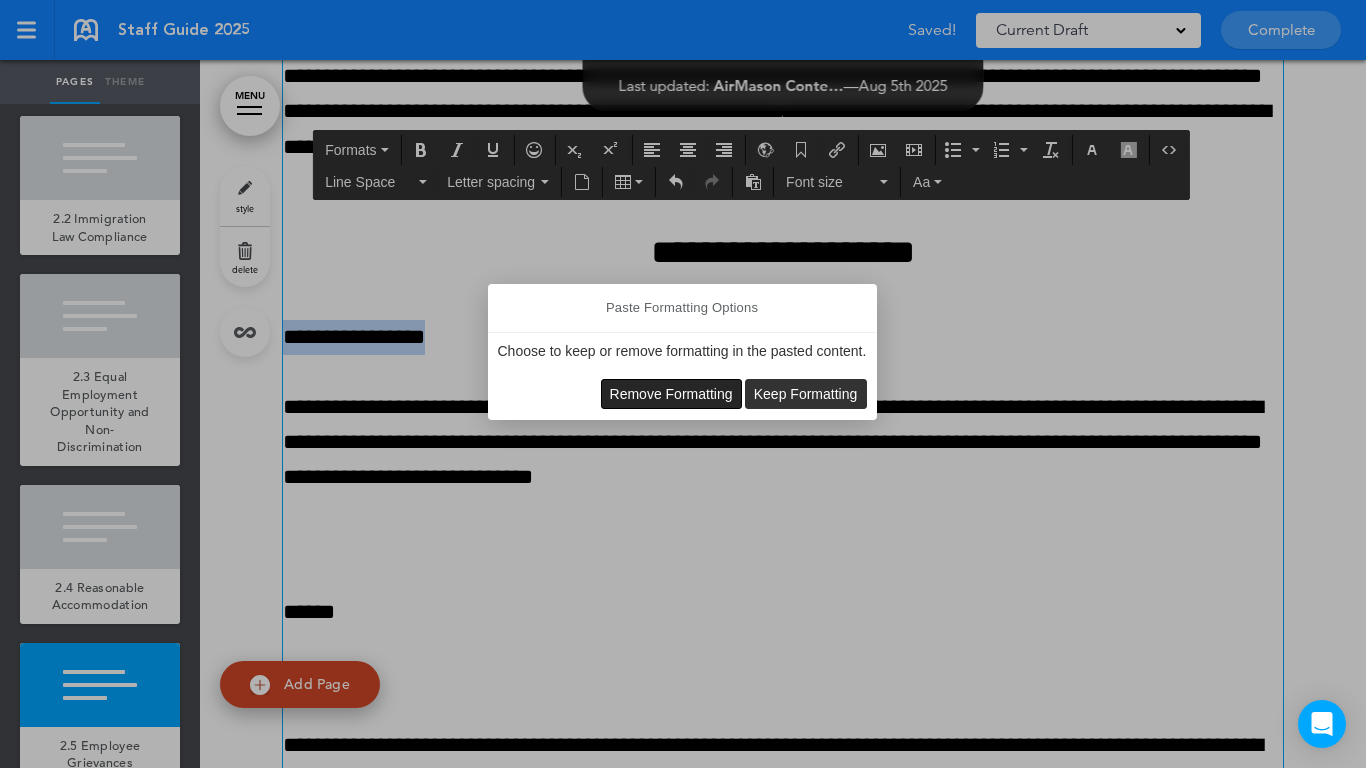 click on "Remove Formatting" at bounding box center (671, 394) 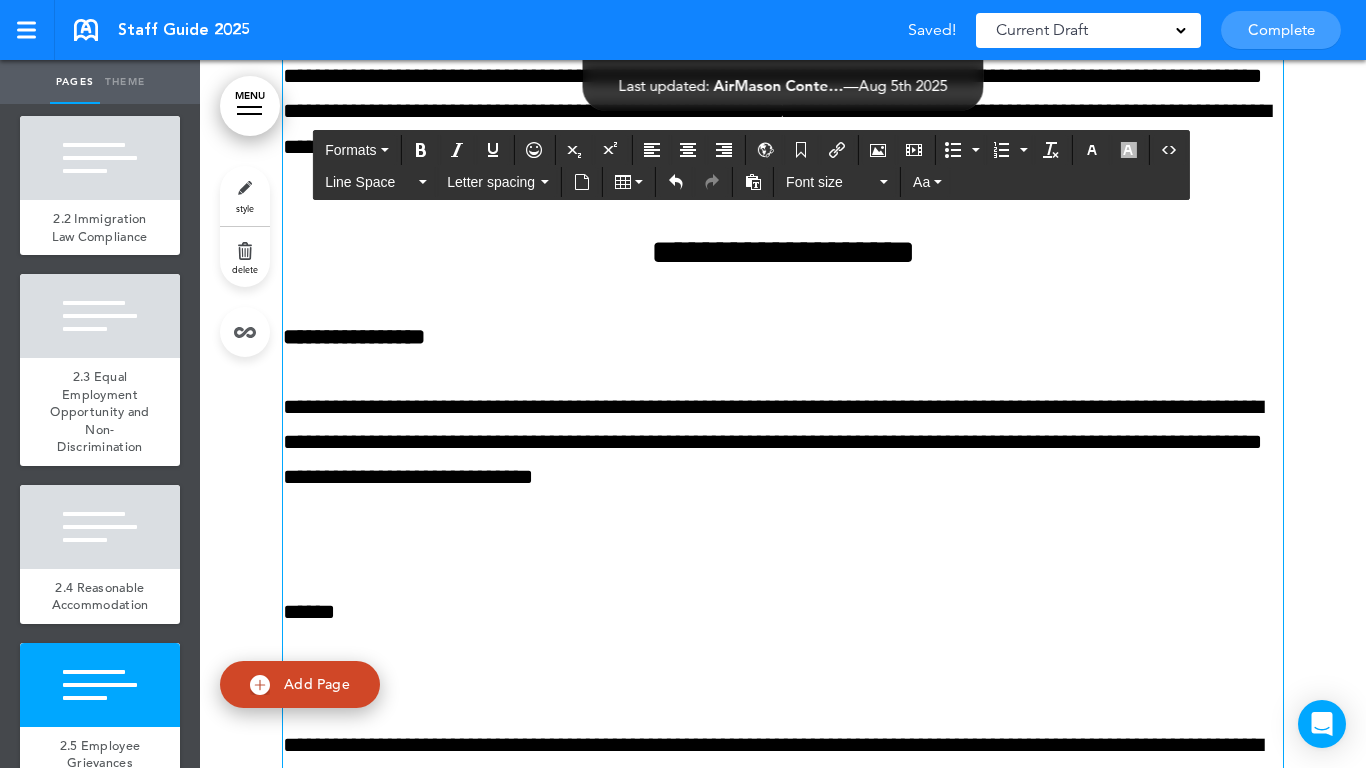 click at bounding box center [783, 548] 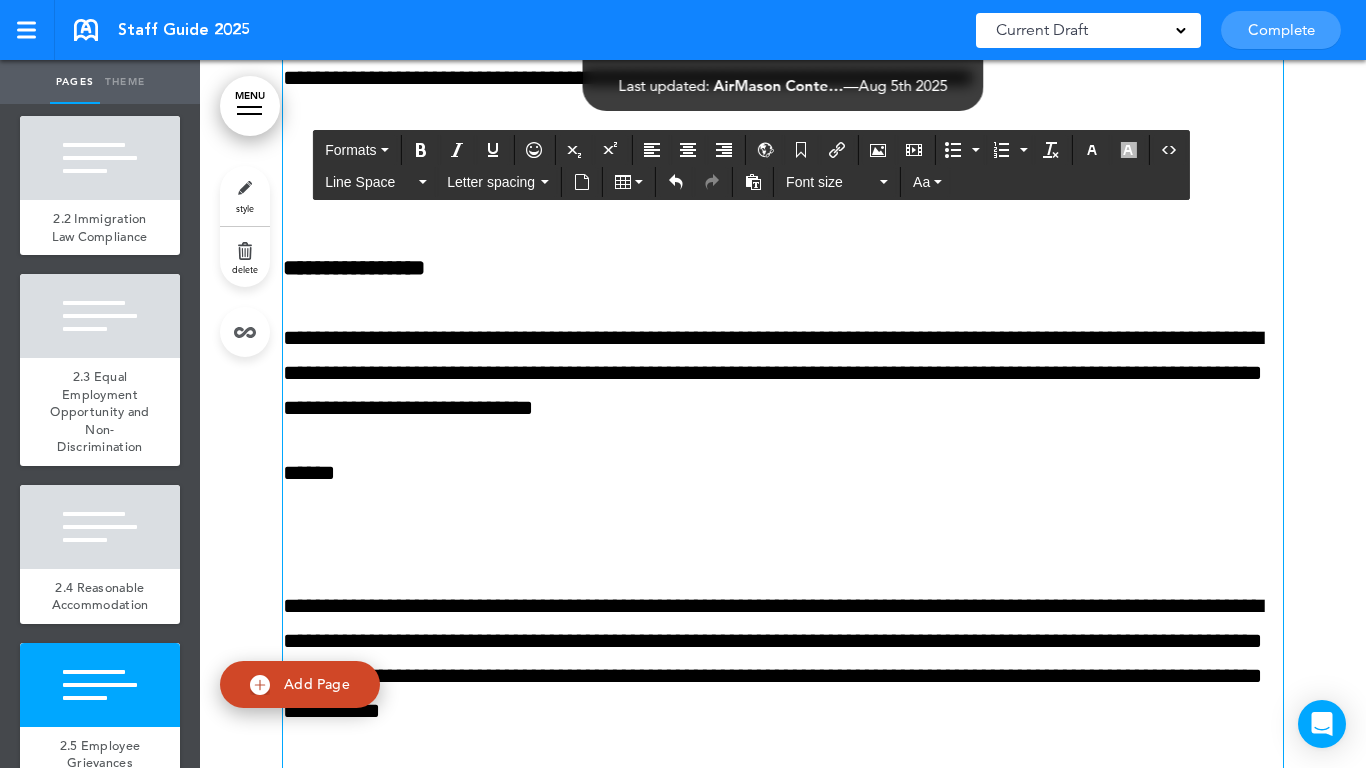 scroll, scrollTop: 13192, scrollLeft: 0, axis: vertical 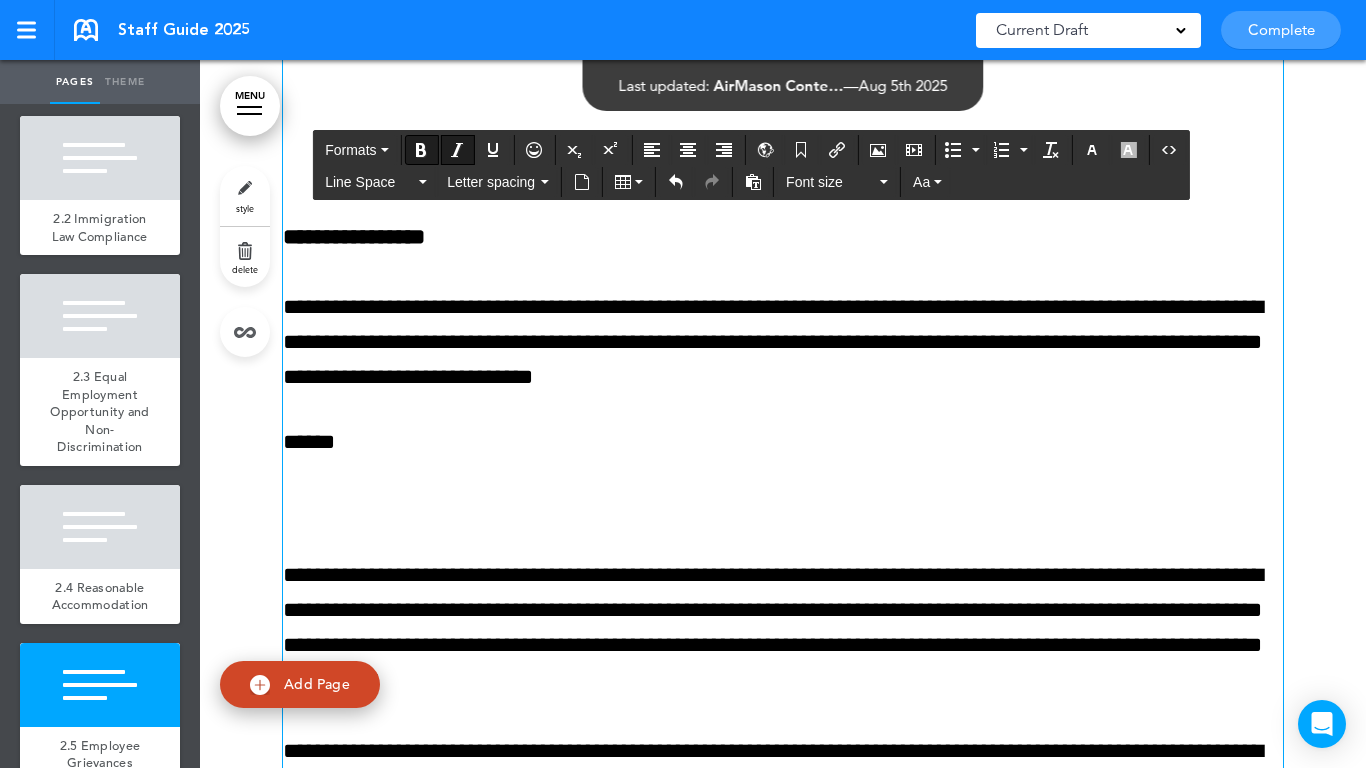 click on "**********" at bounding box center [783, 1152] 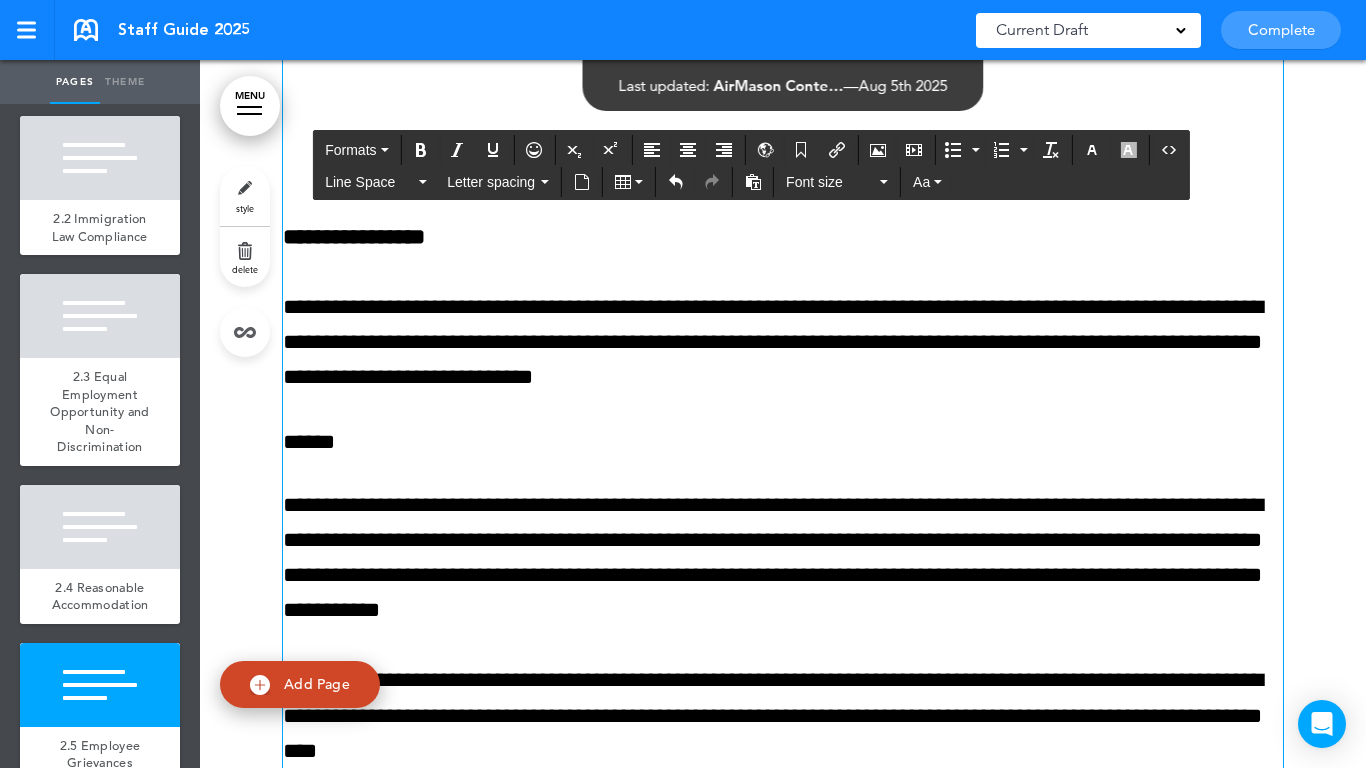 click on "**********" at bounding box center [783, 1117] 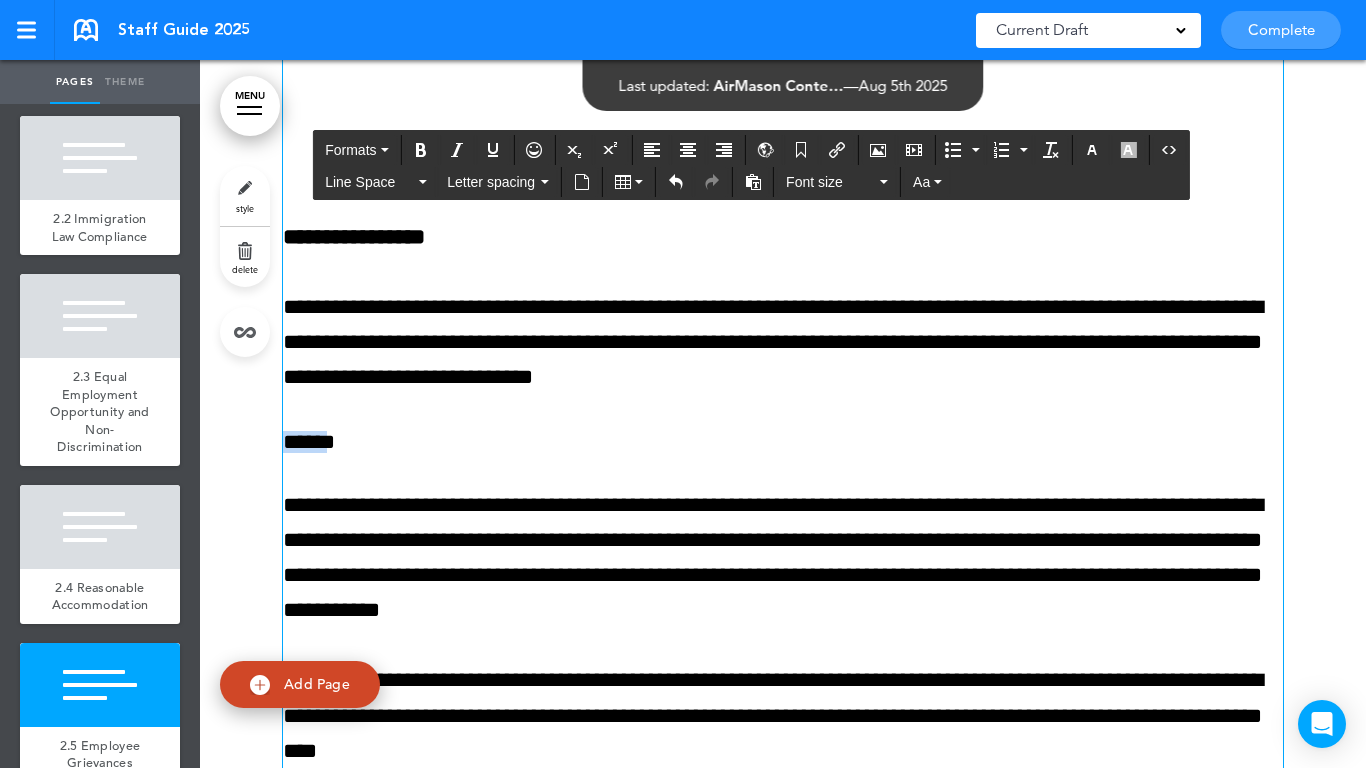 click on "**********" at bounding box center [783, 1117] 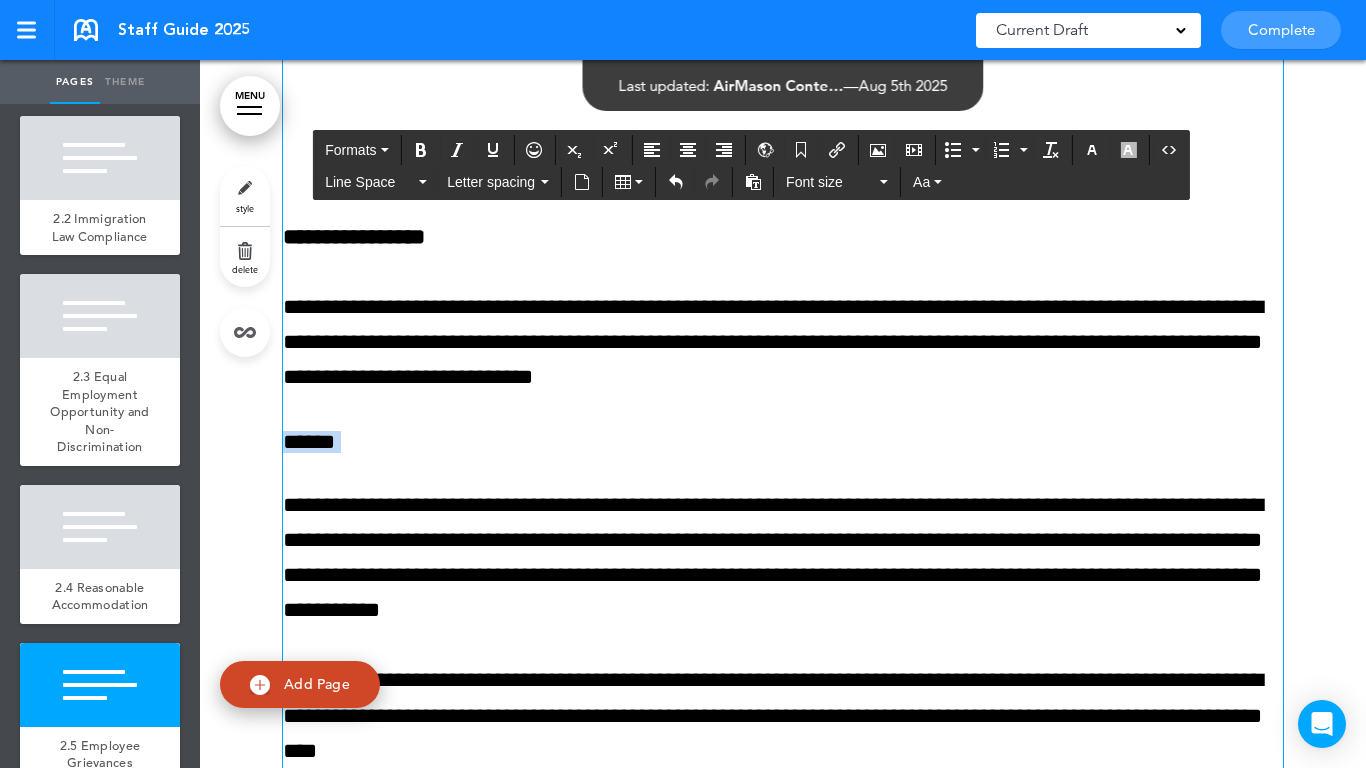 click on "**********" at bounding box center [783, 1117] 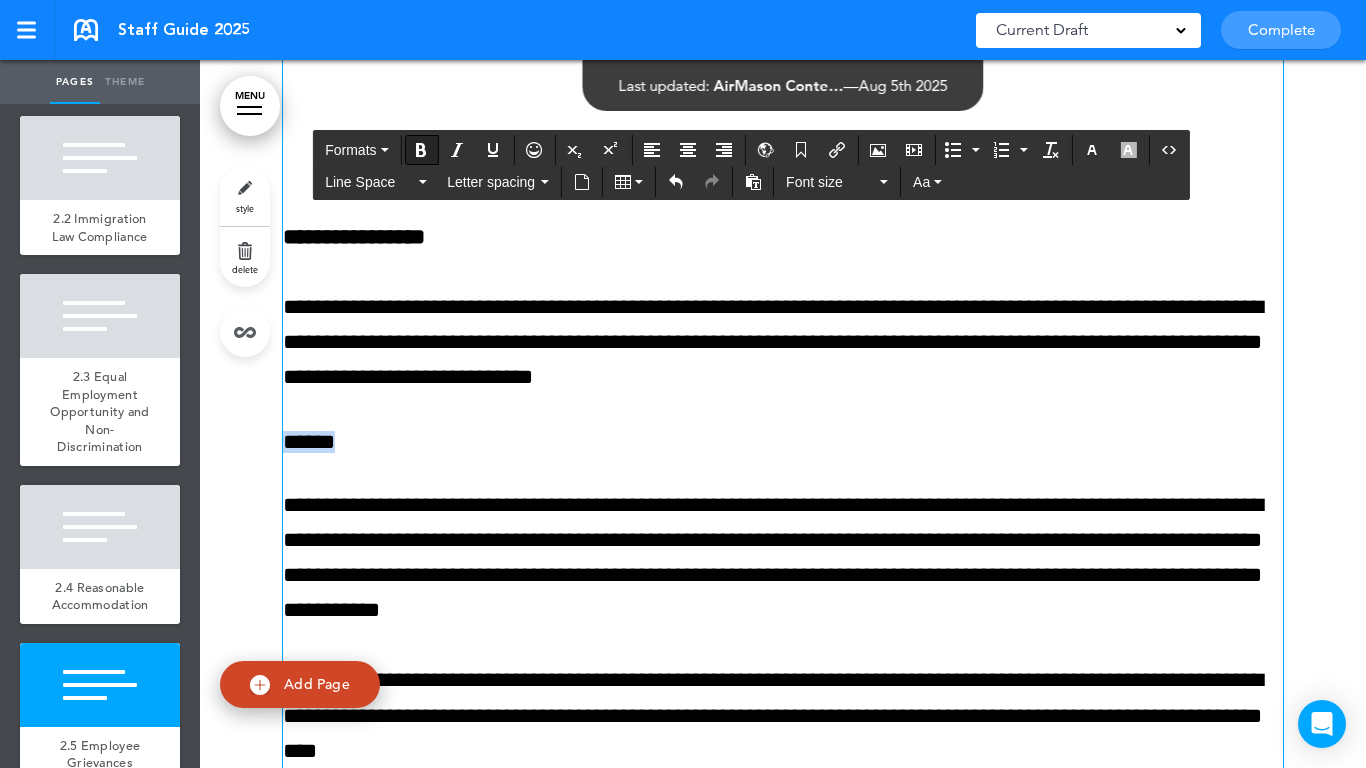 click at bounding box center [421, 150] 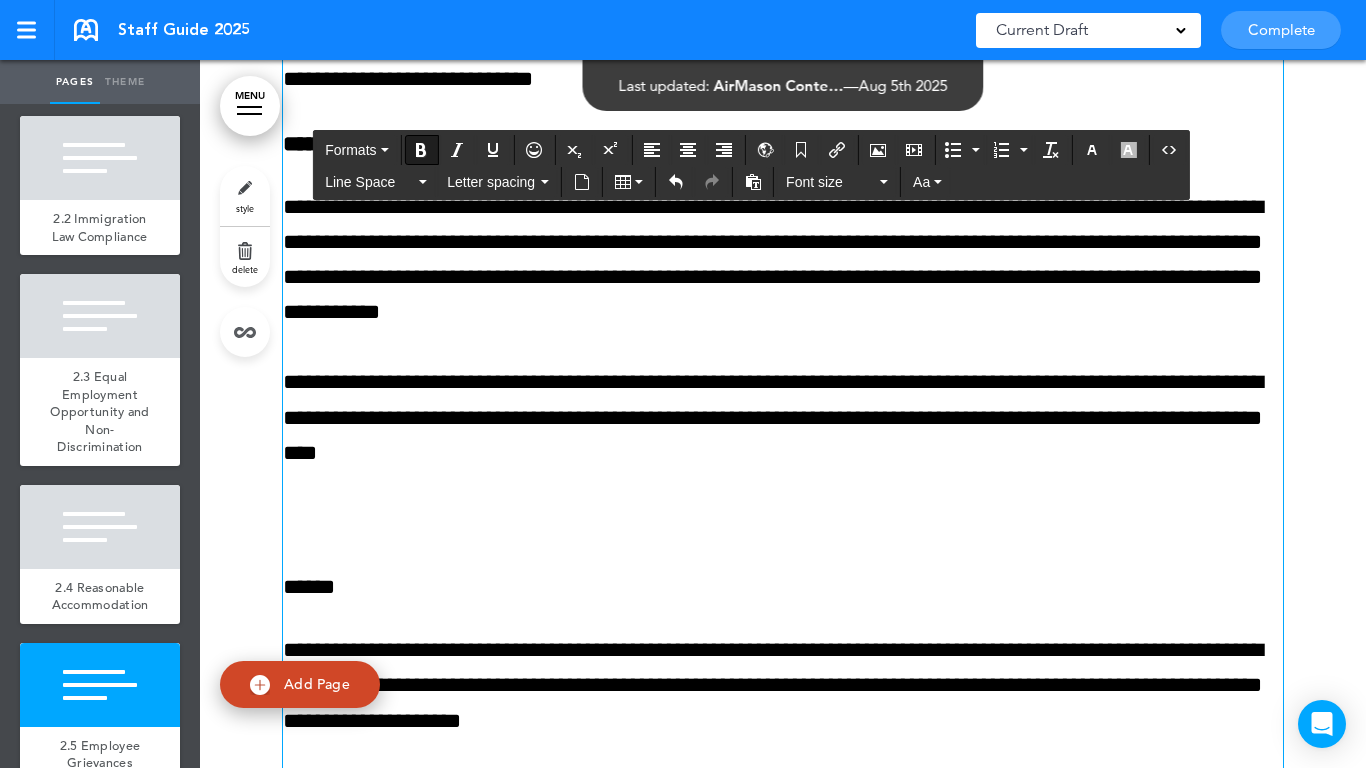 scroll, scrollTop: 13492, scrollLeft: 0, axis: vertical 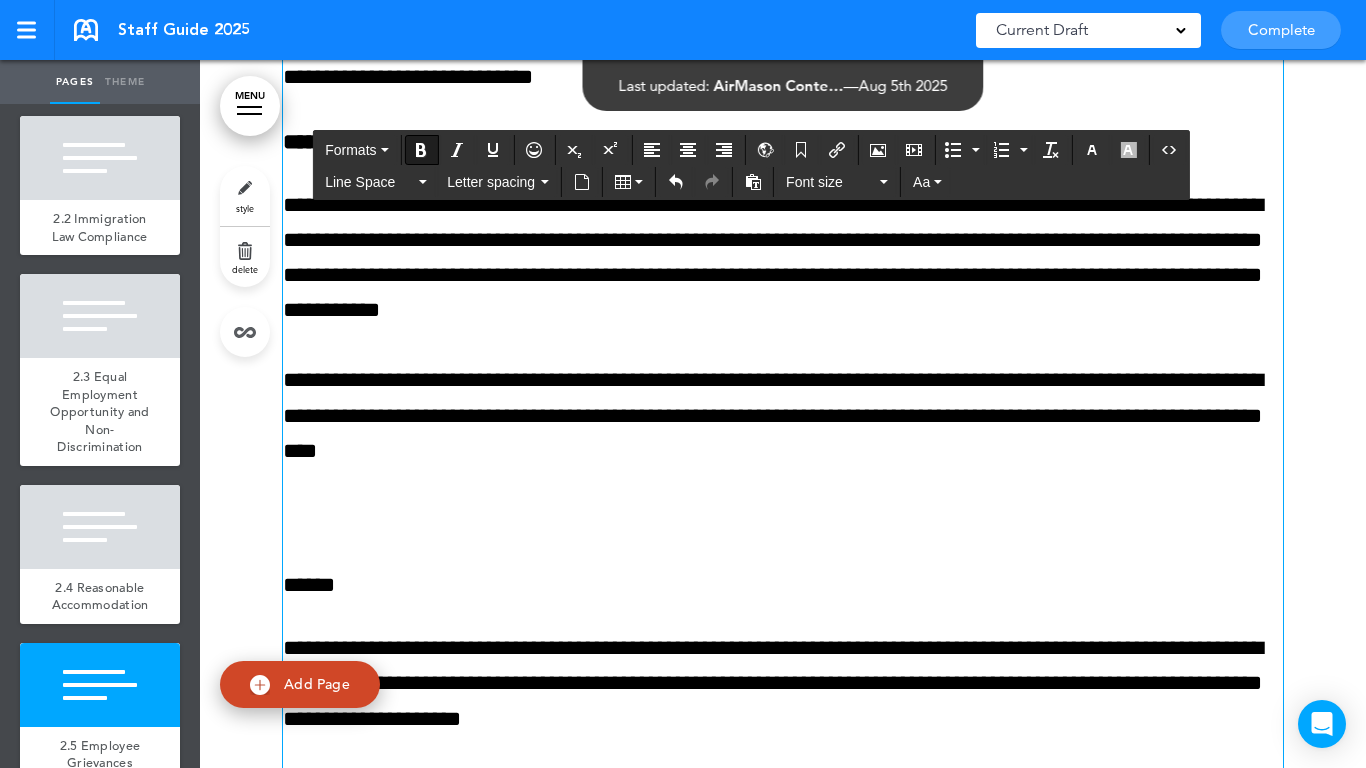 click at bounding box center (783, 521) 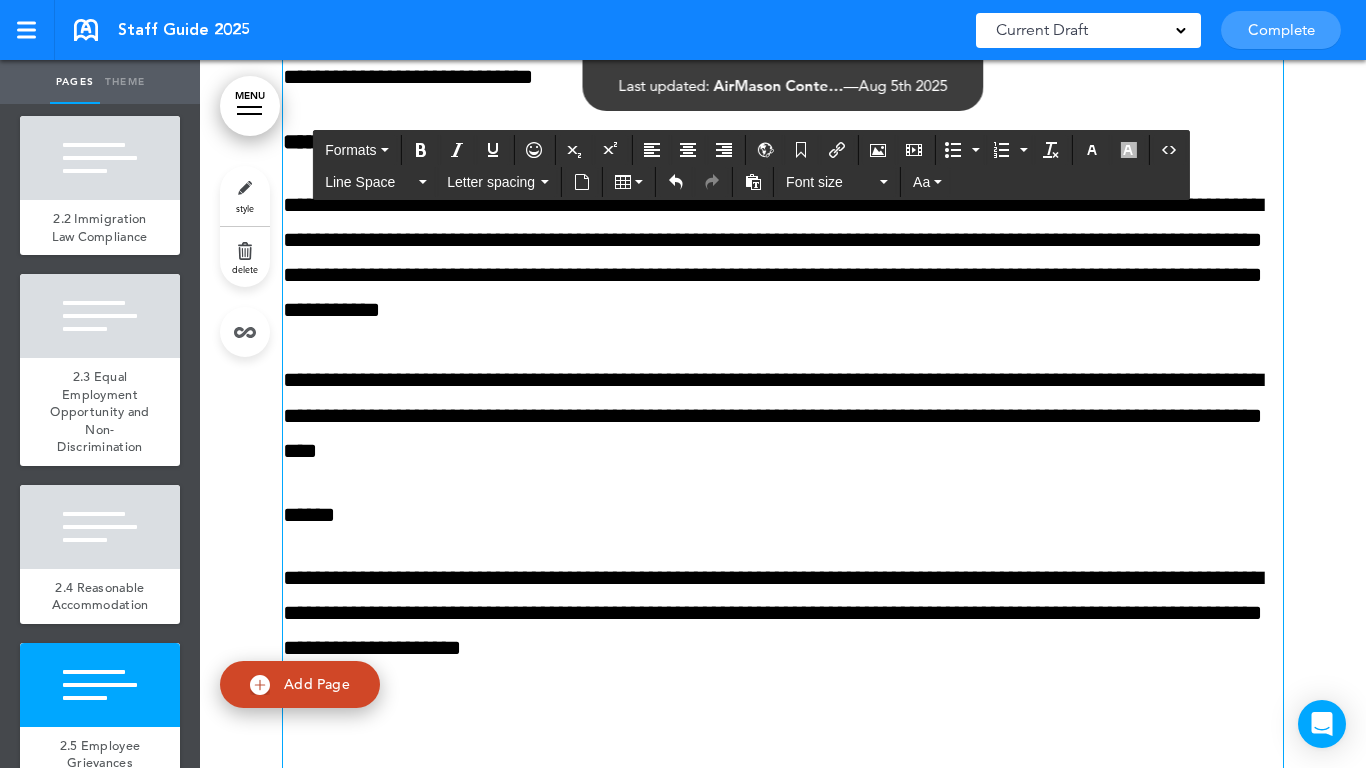 click on "******" at bounding box center [783, 515] 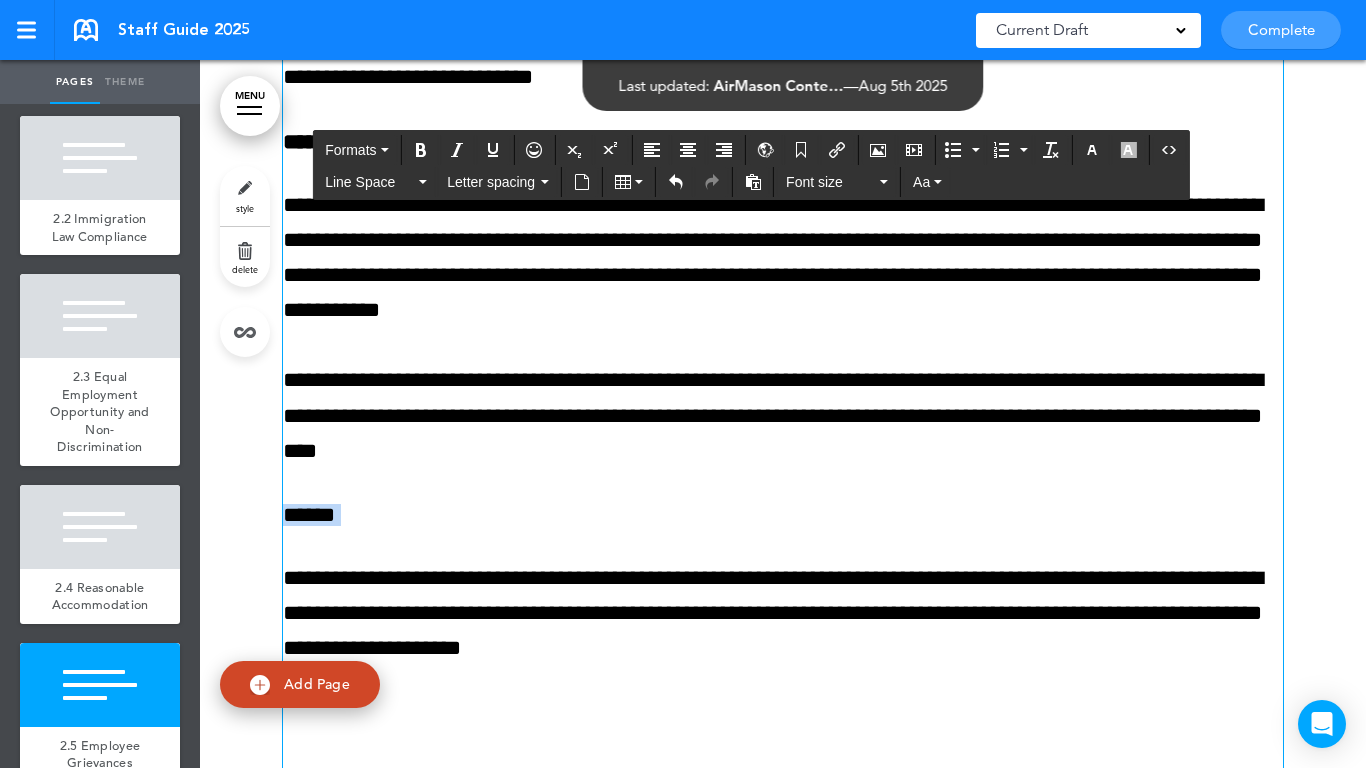 click on "******" at bounding box center (783, 515) 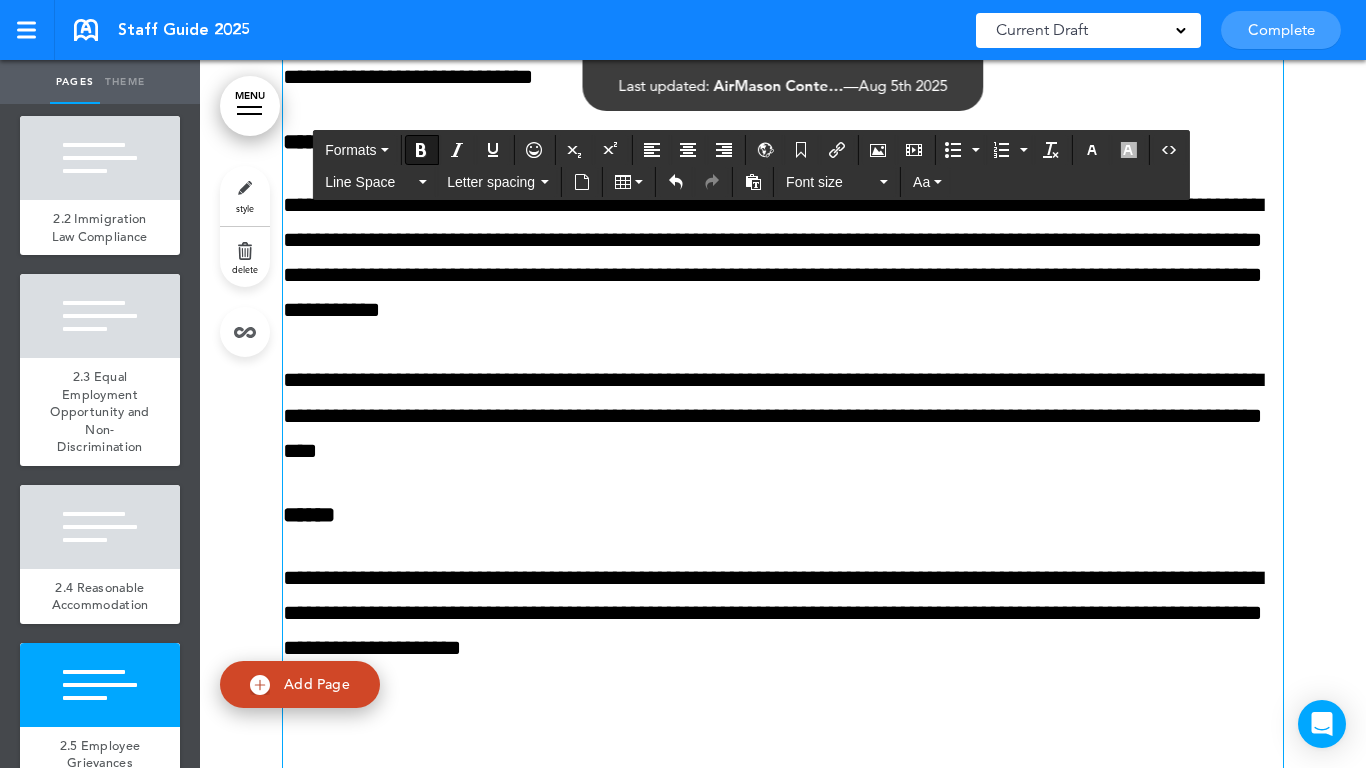 scroll, scrollTop: 13692, scrollLeft: 0, axis: vertical 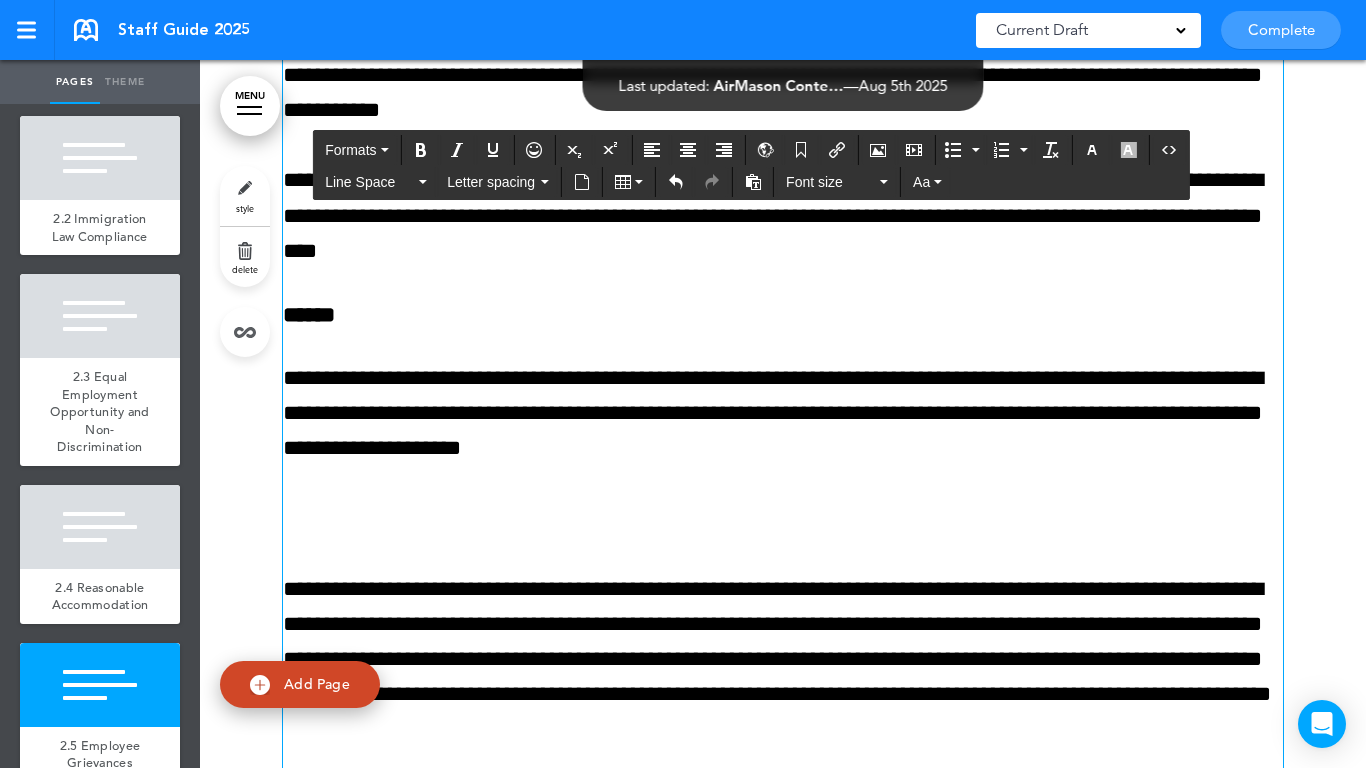click on "**********" at bounding box center [783, 582] 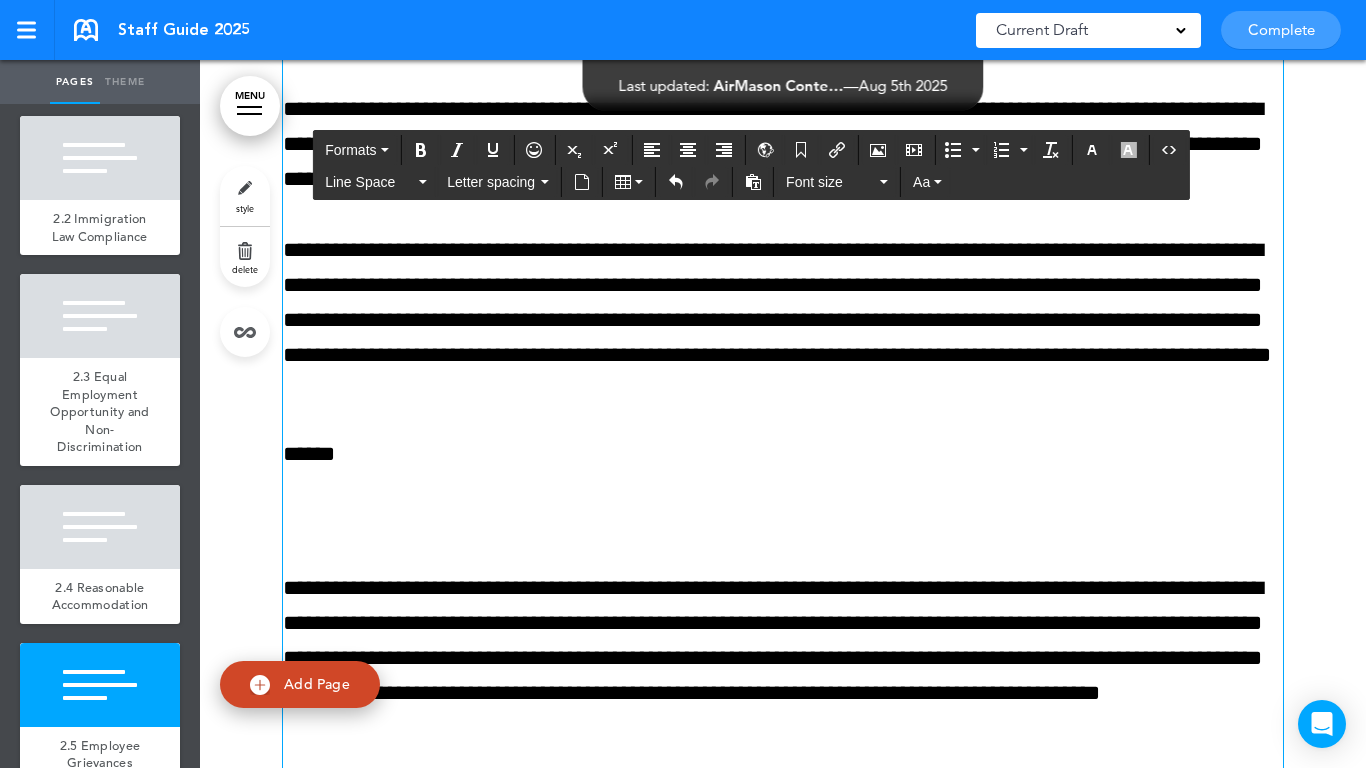 scroll, scrollTop: 13992, scrollLeft: 0, axis: vertical 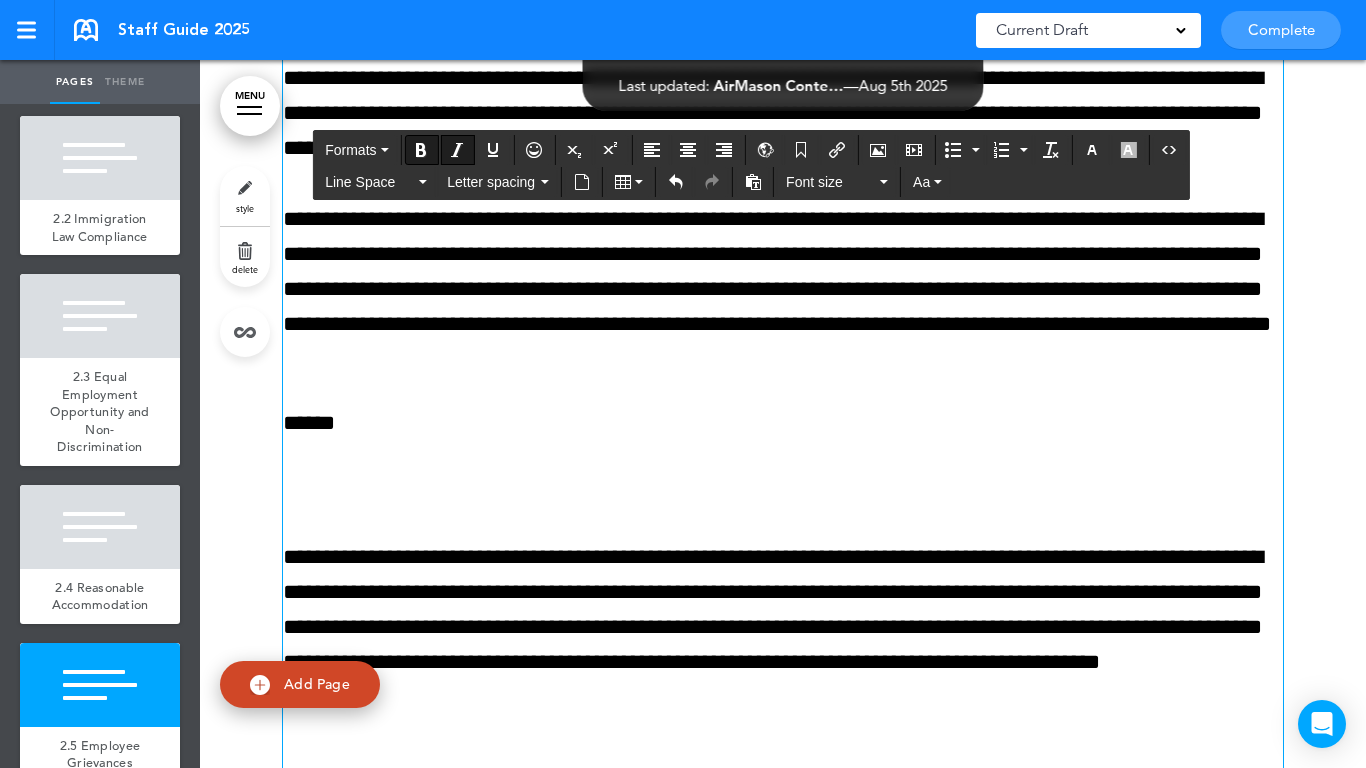click at bounding box center [783, 486] 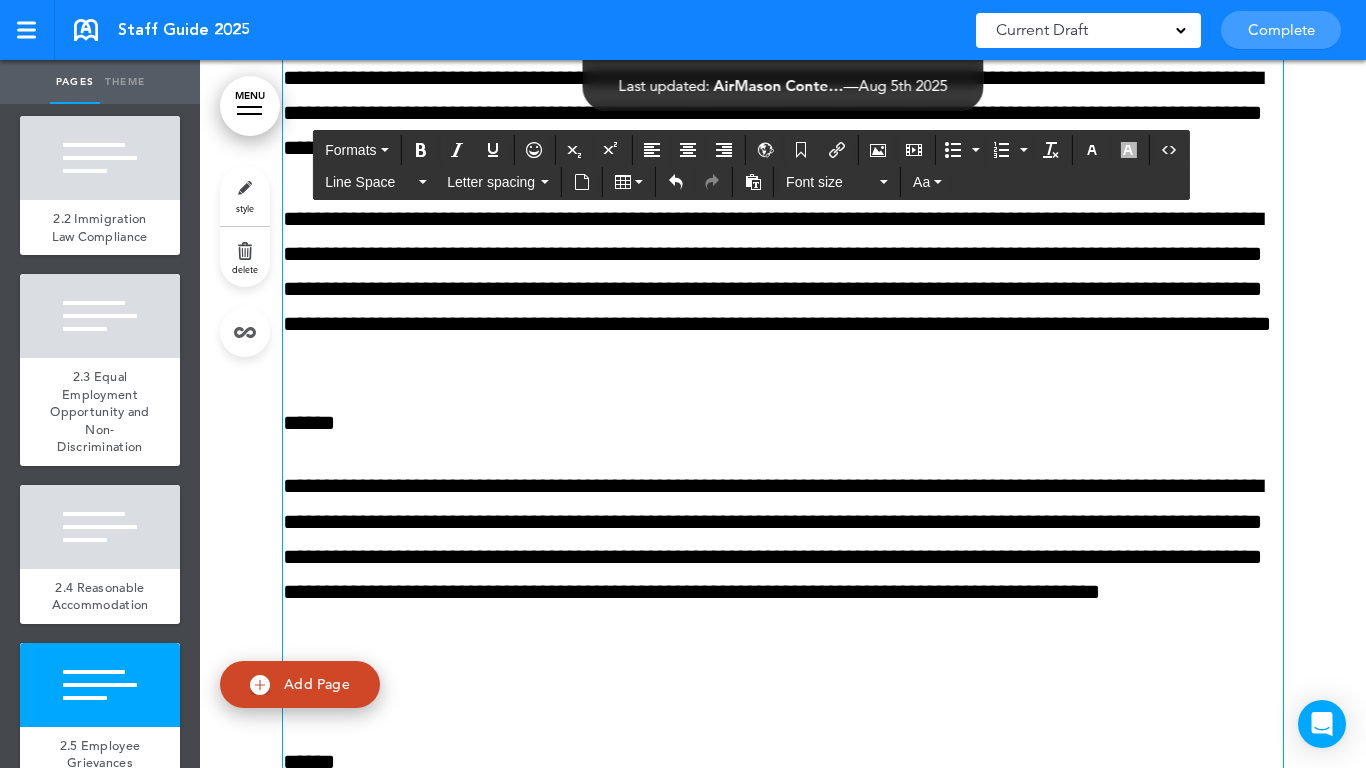 click on "******" at bounding box center (783, 423) 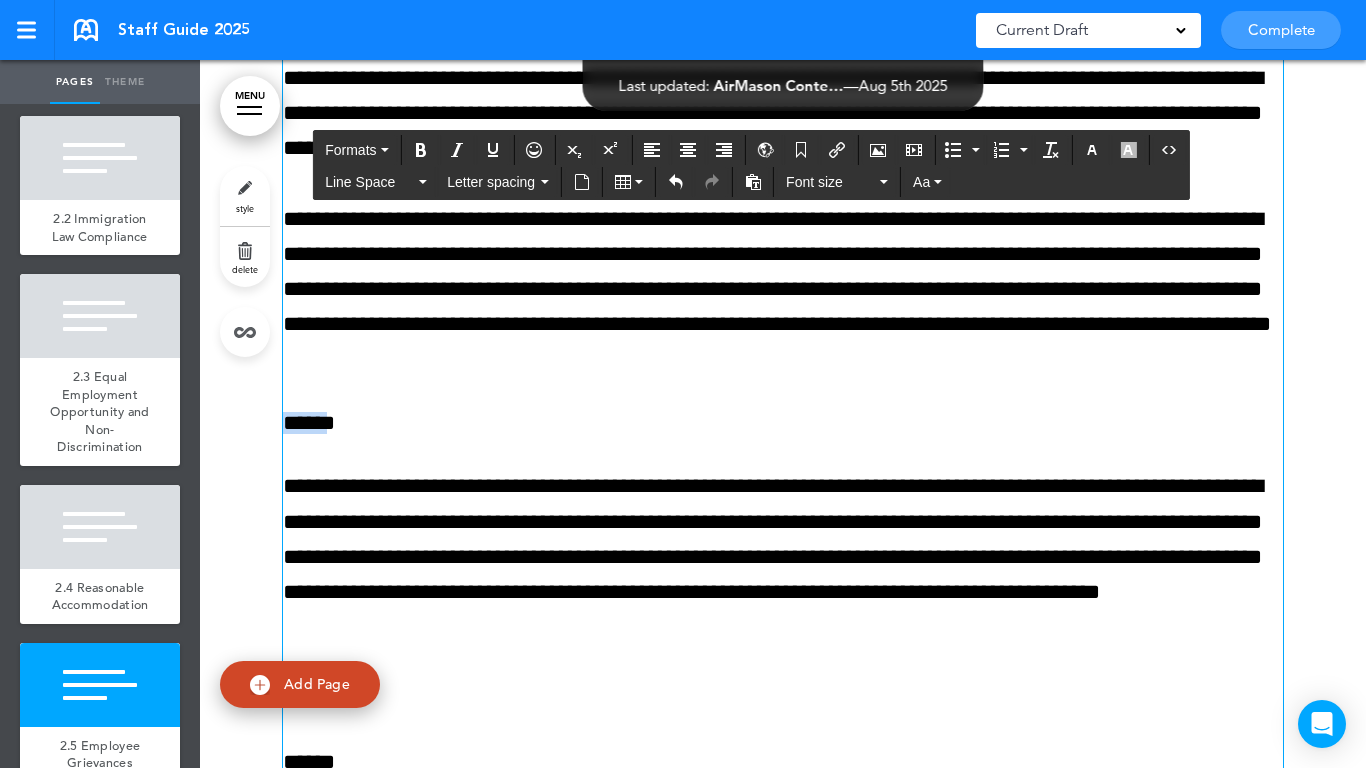 click on "******" at bounding box center [783, 423] 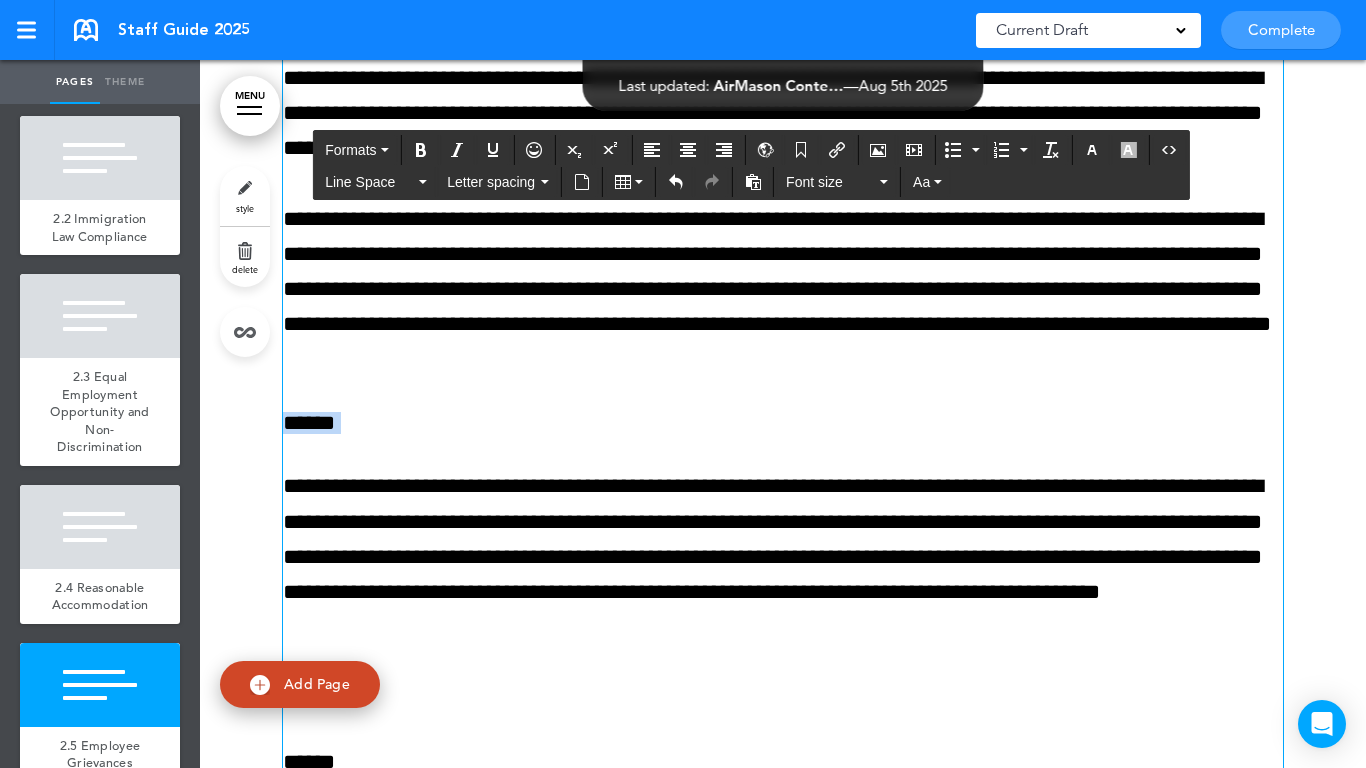 click on "******" at bounding box center (783, 423) 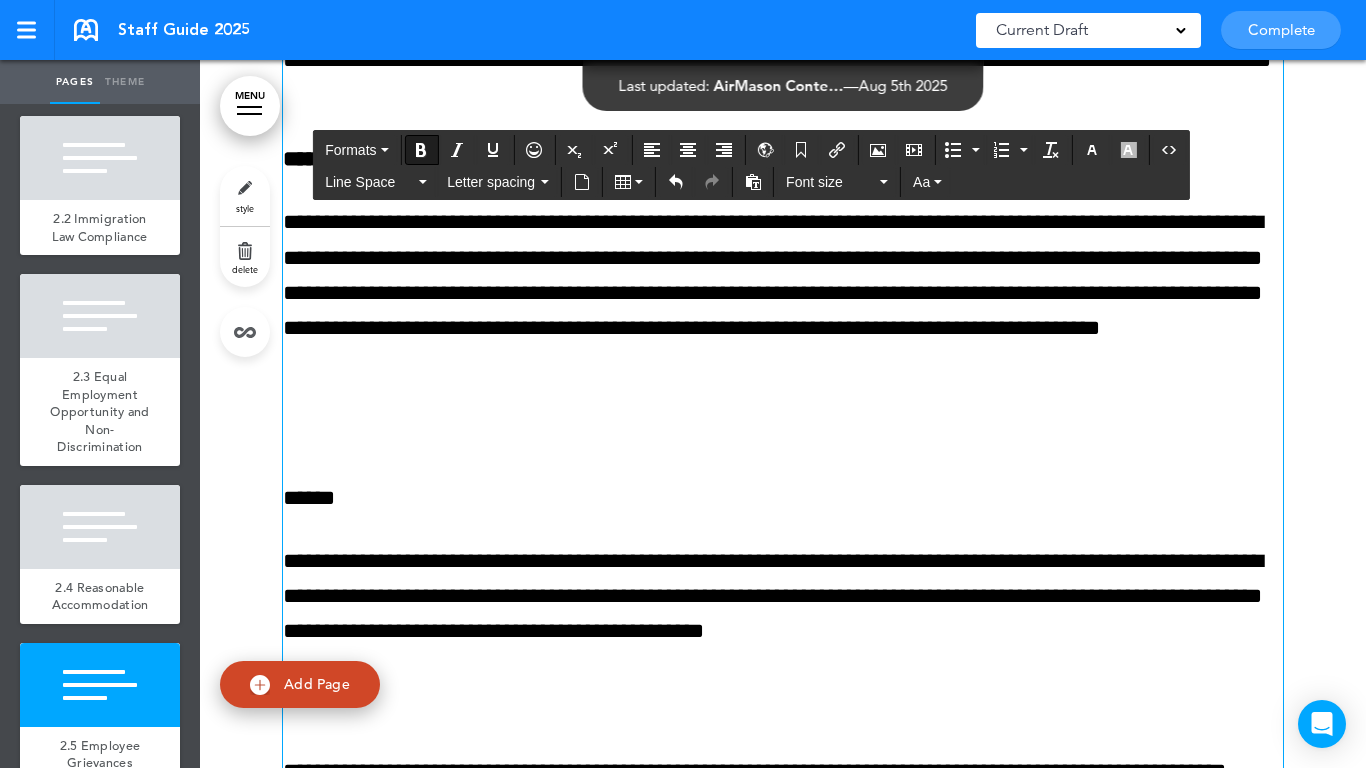 scroll, scrollTop: 14292, scrollLeft: 0, axis: vertical 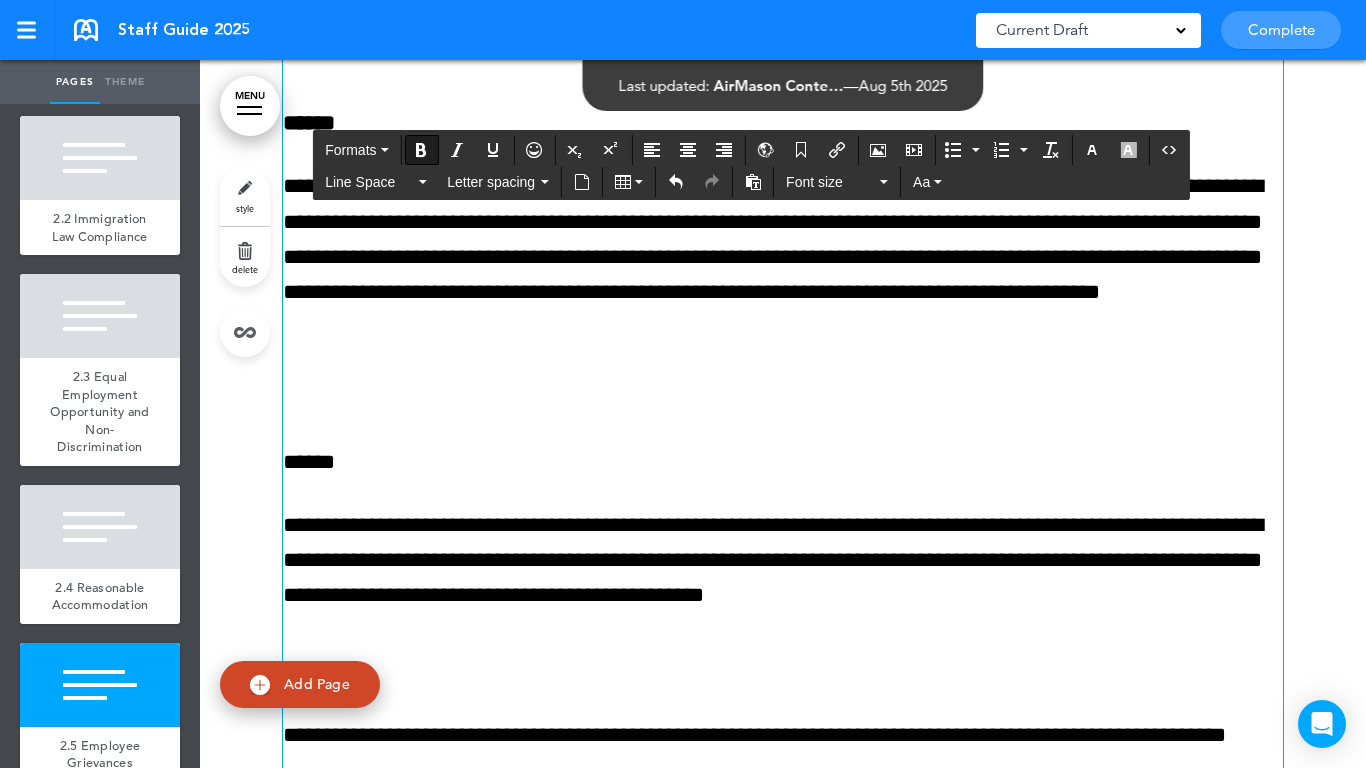 drag, startPoint x: 356, startPoint y: 441, endPoint x: 369, endPoint y: 403, distance: 40.16217 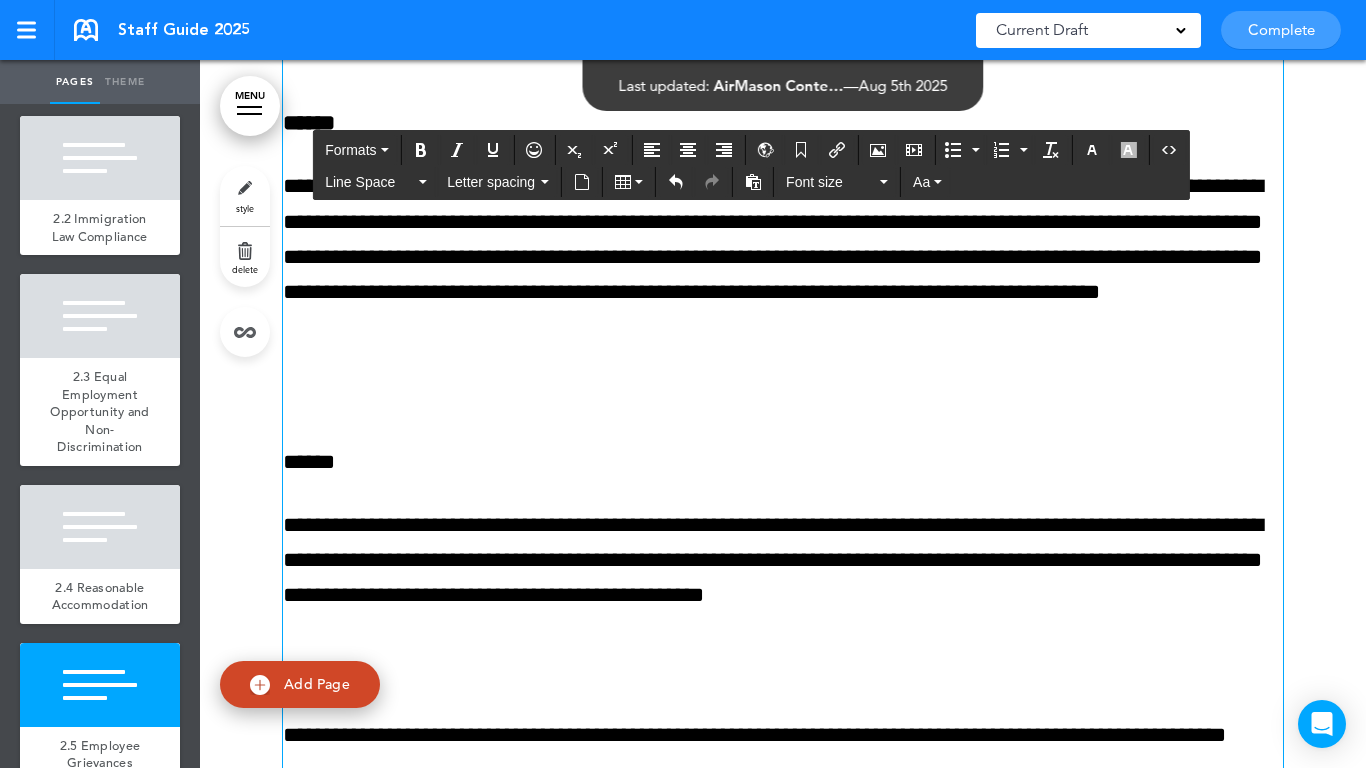 click at bounding box center [783, 397] 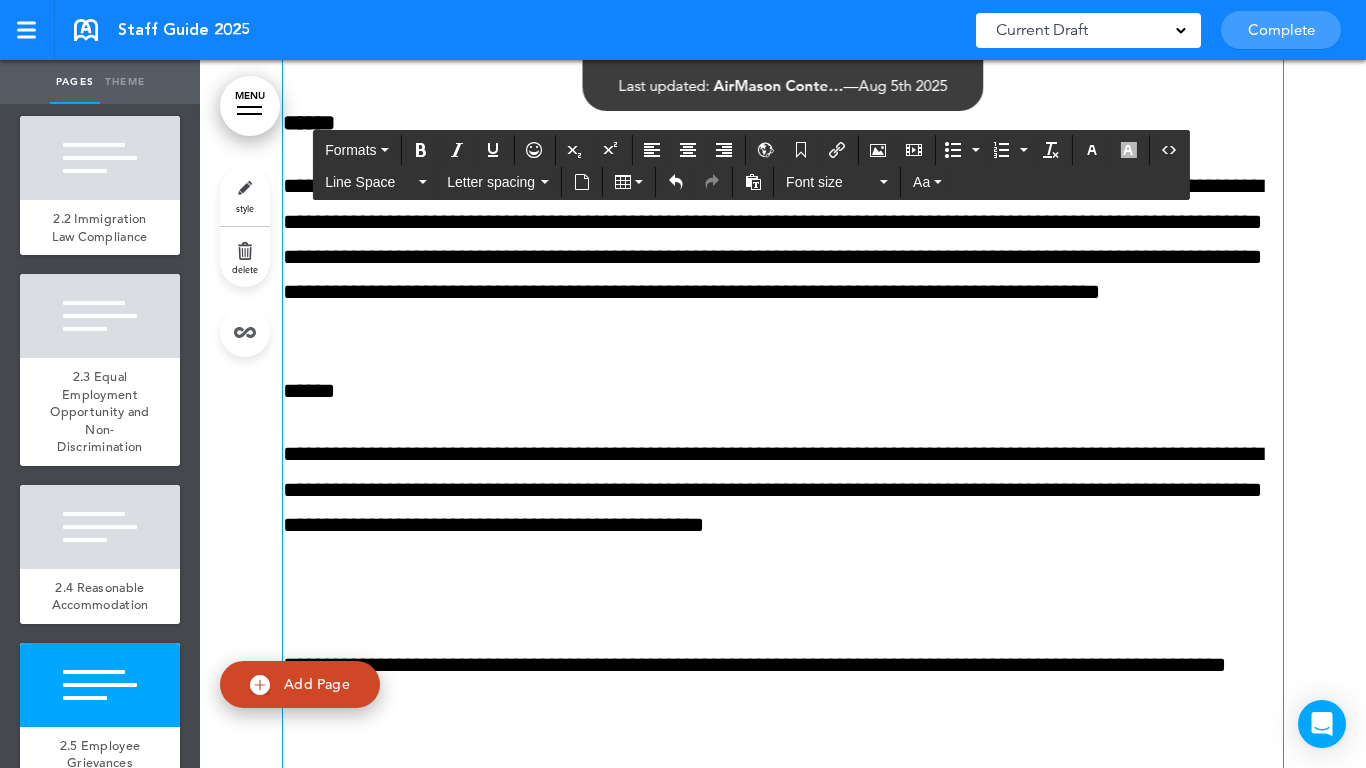 click on "******" at bounding box center [783, 391] 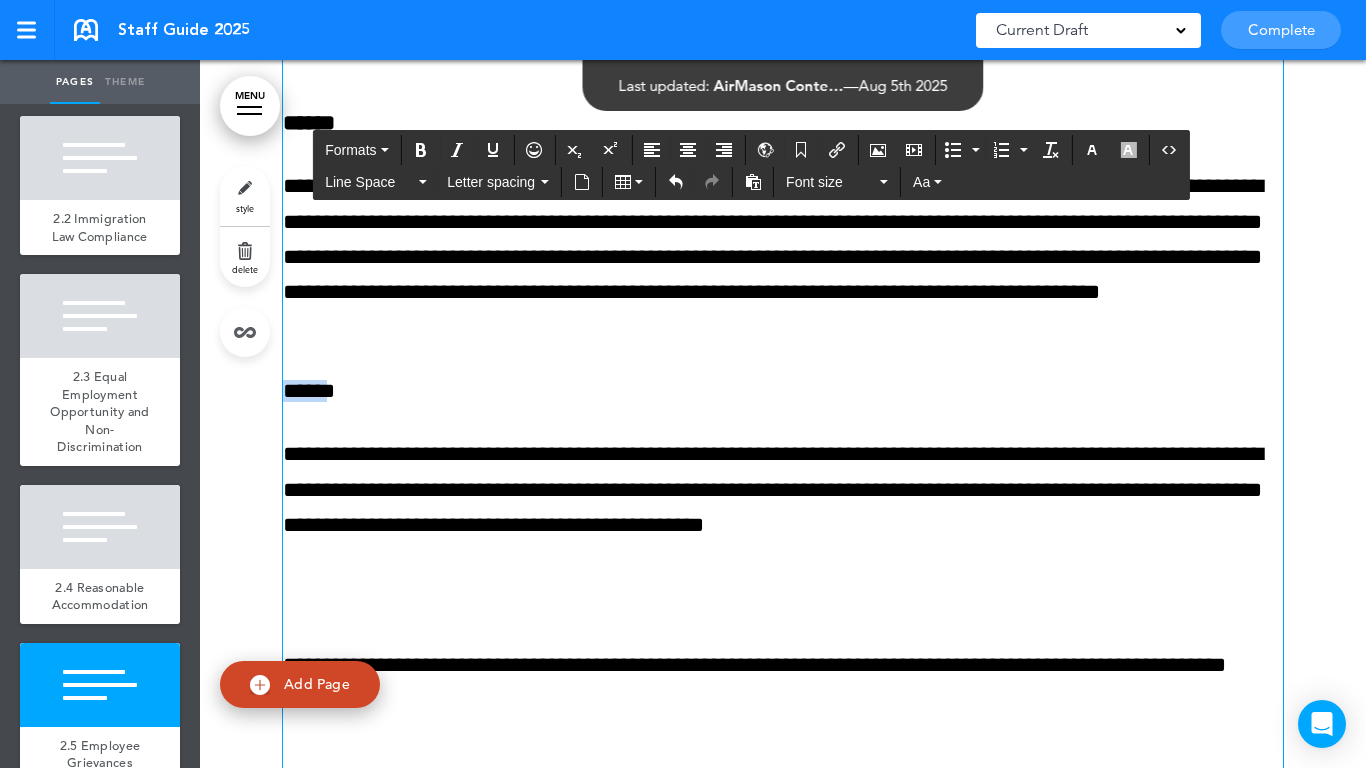click on "******" at bounding box center [783, 391] 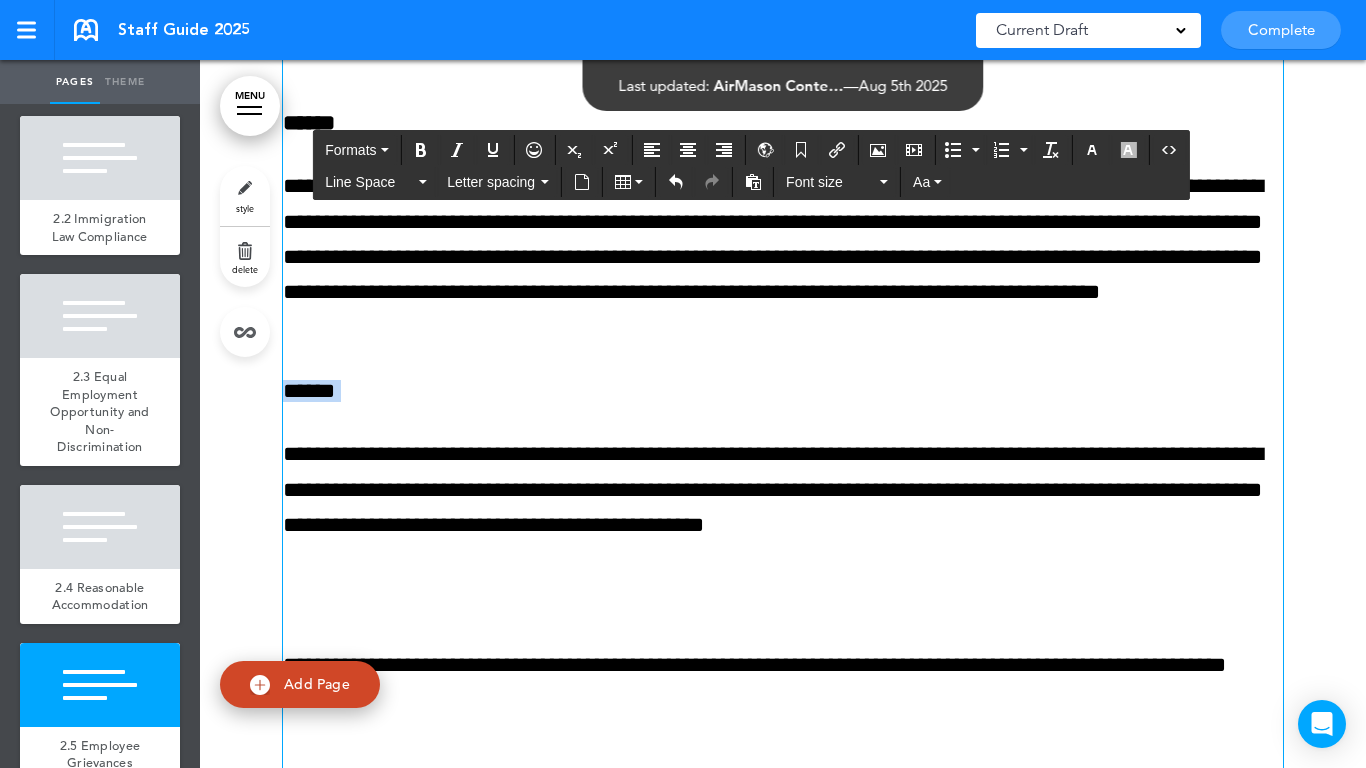 click on "******" at bounding box center (783, 391) 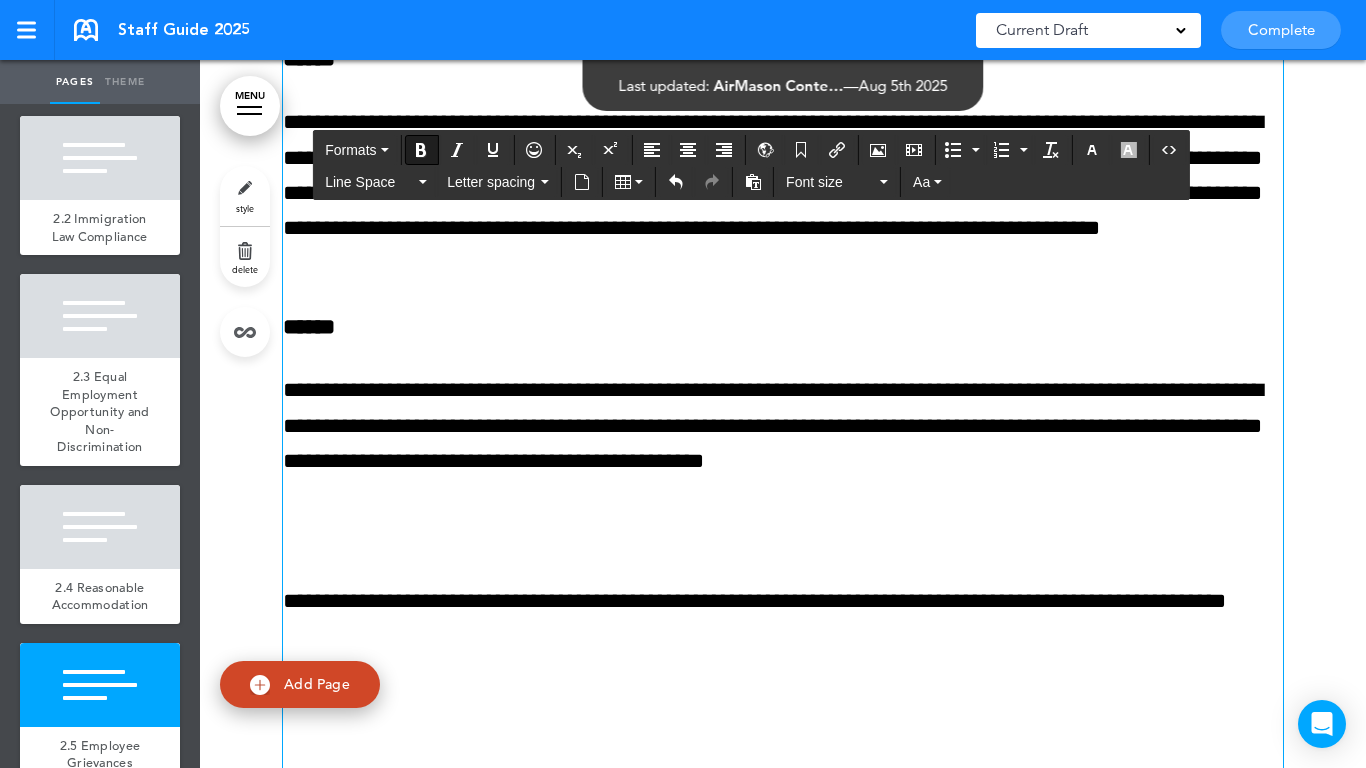 scroll, scrollTop: 14392, scrollLeft: 0, axis: vertical 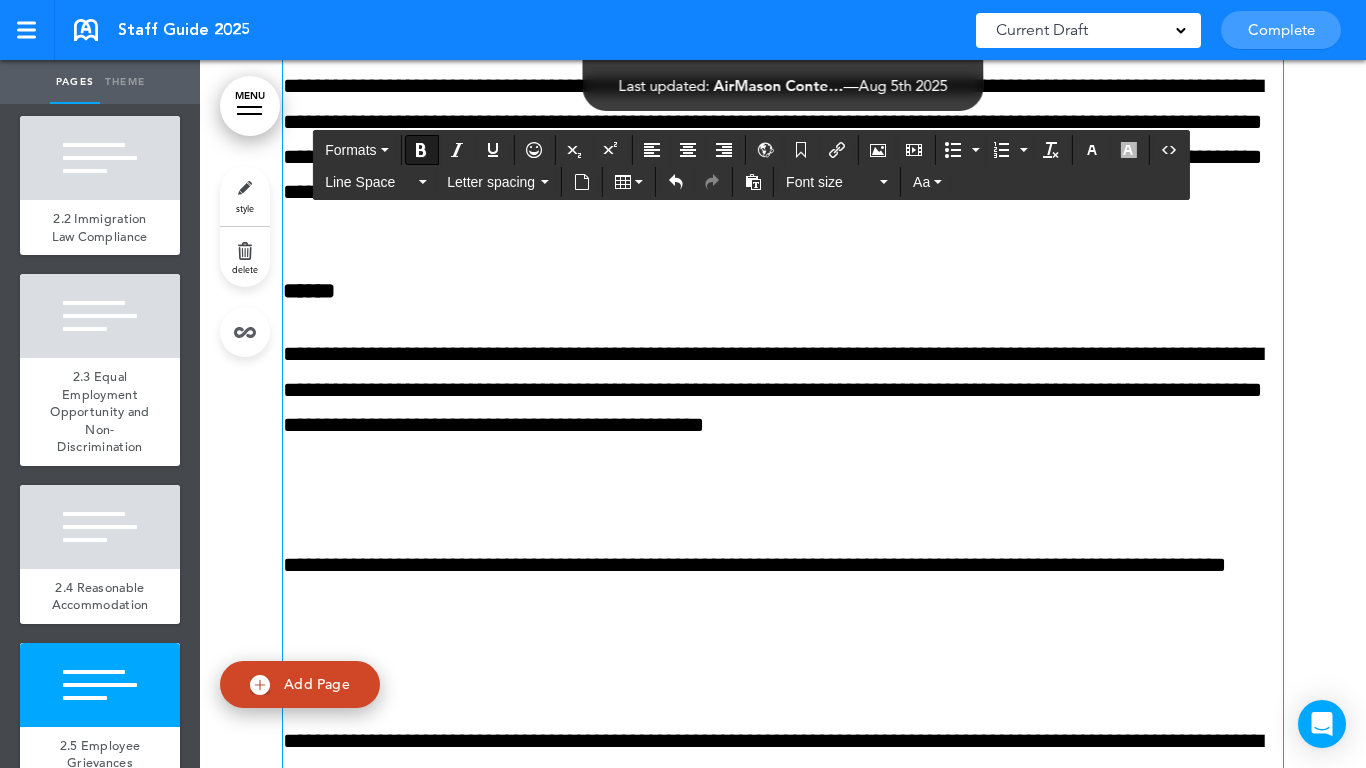 click on "**********" at bounding box center (783, -223) 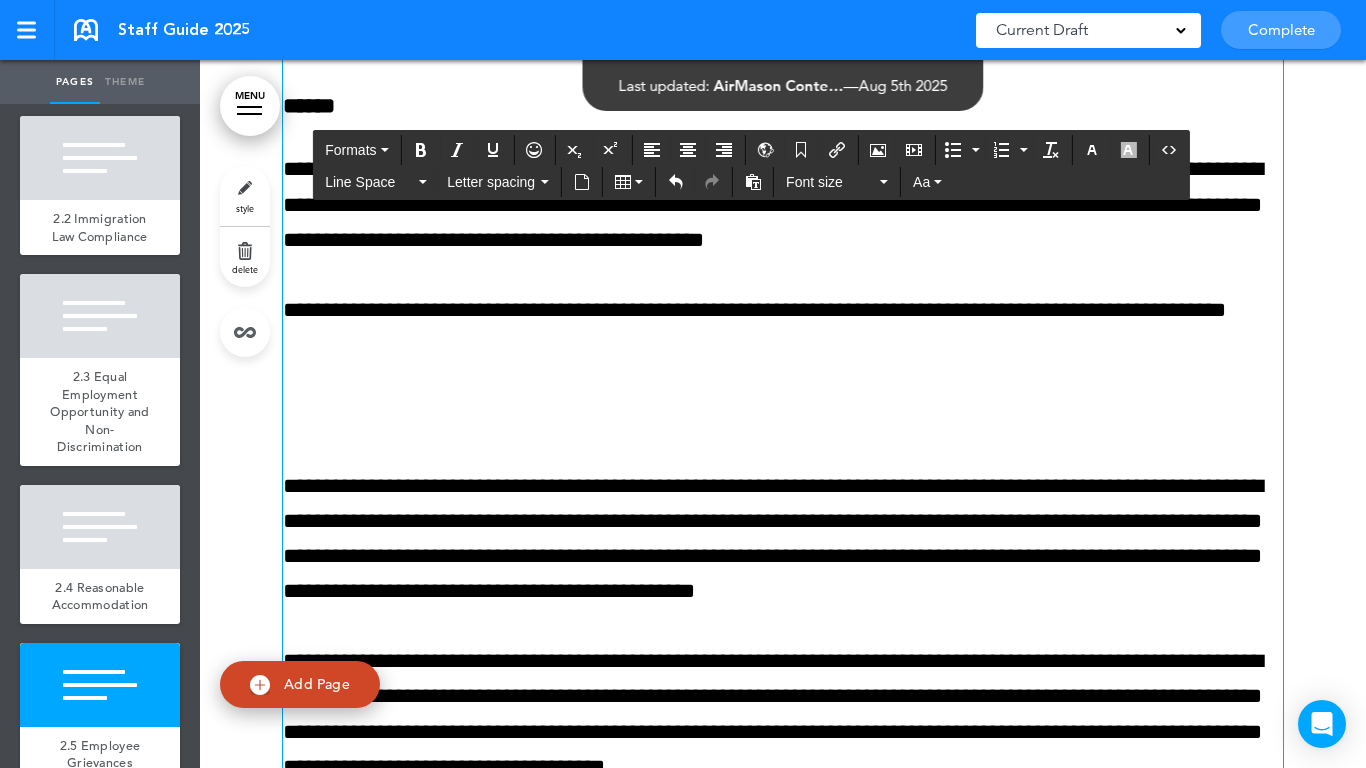 scroll, scrollTop: 14592, scrollLeft: 0, axis: vertical 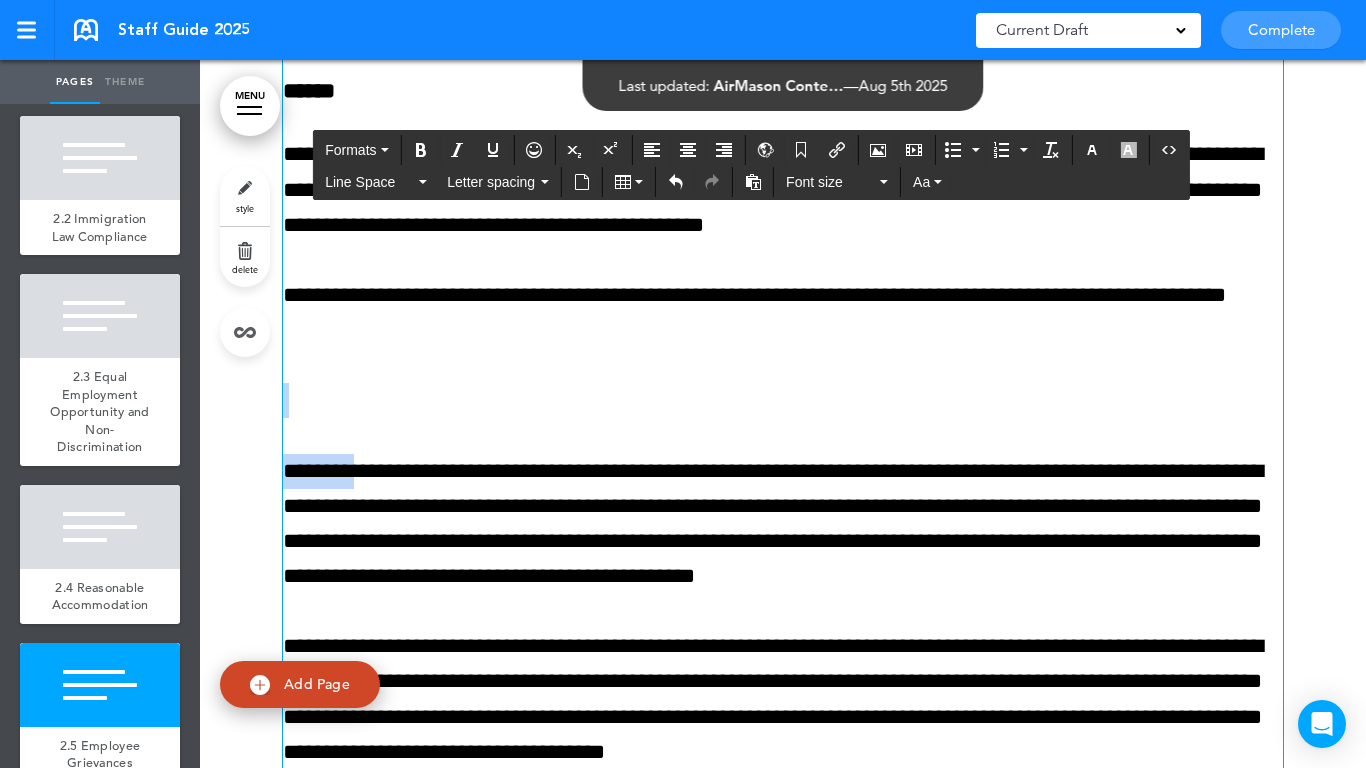 drag, startPoint x: 356, startPoint y: 417, endPoint x: 356, endPoint y: 404, distance: 13 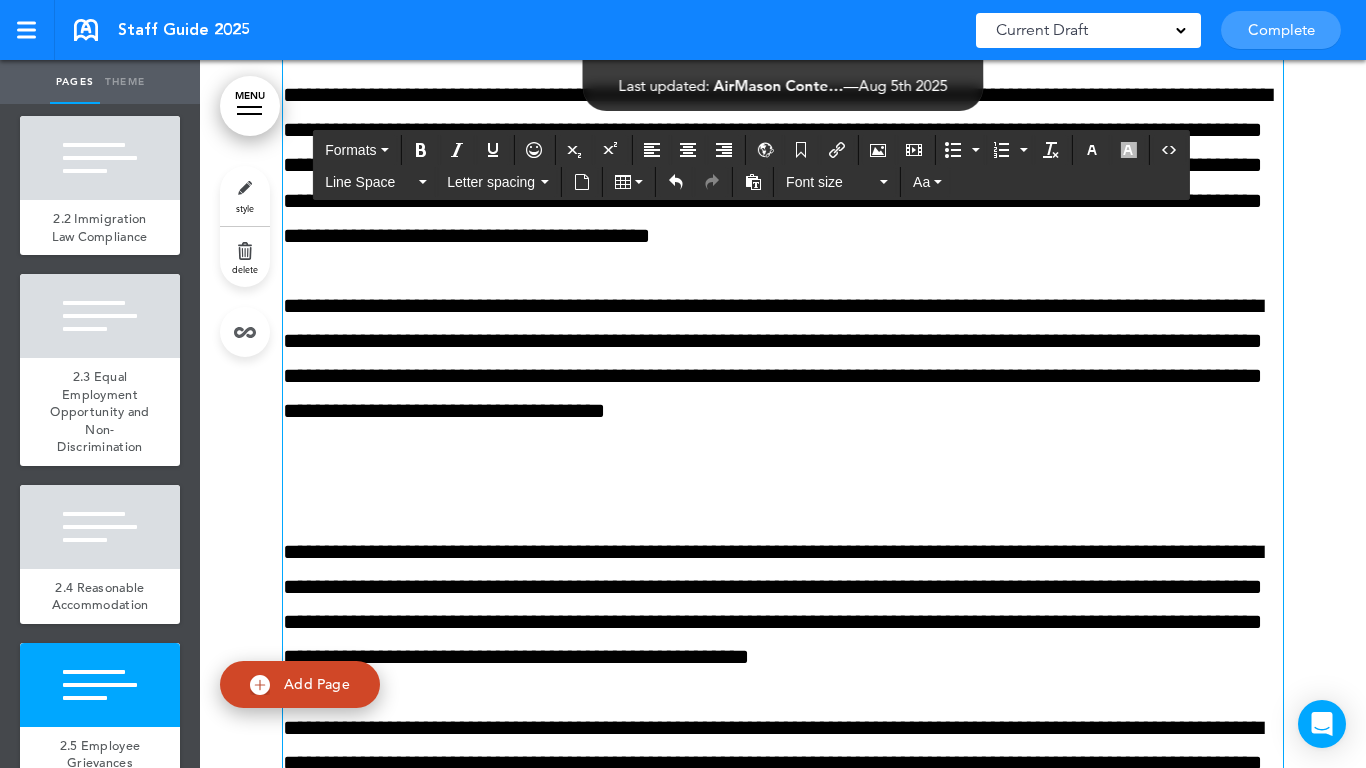 click on "**********" at bounding box center [783, -1097] 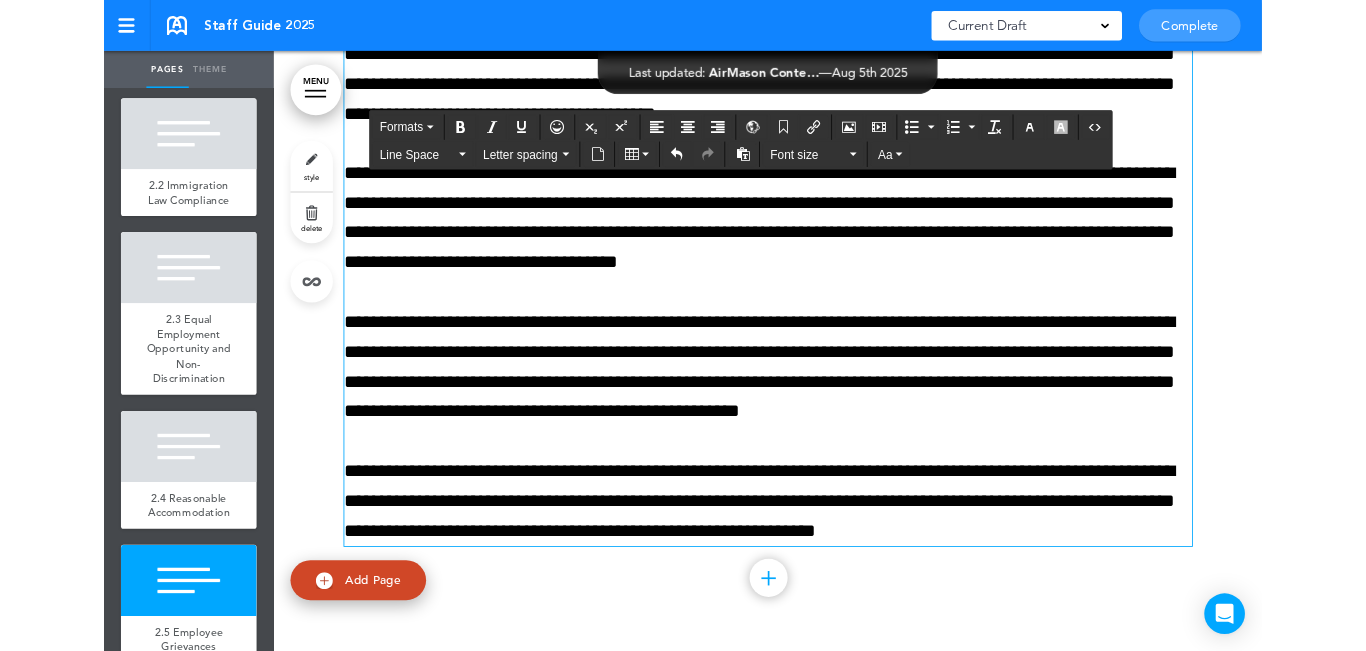 scroll, scrollTop: 14895, scrollLeft: 0, axis: vertical 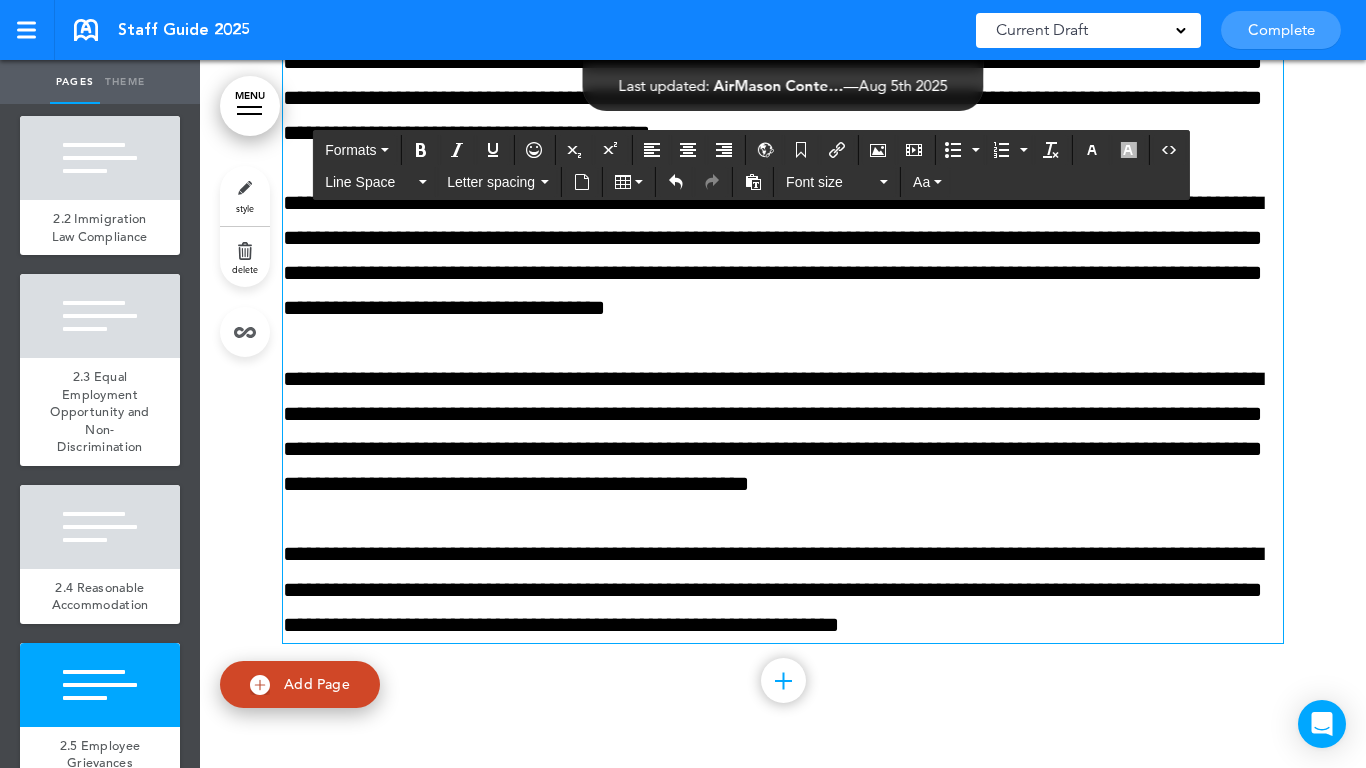 click on "**********" at bounding box center (783, 256) 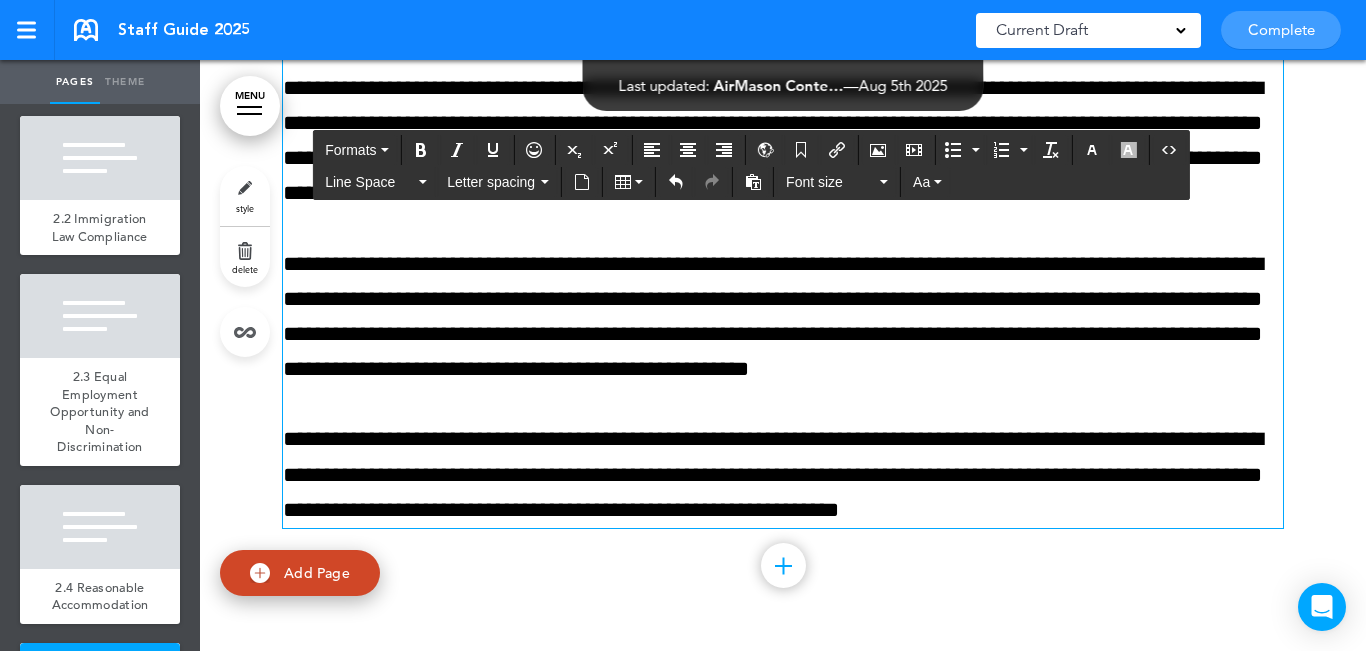 scroll, scrollTop: 15012, scrollLeft: 0, axis: vertical 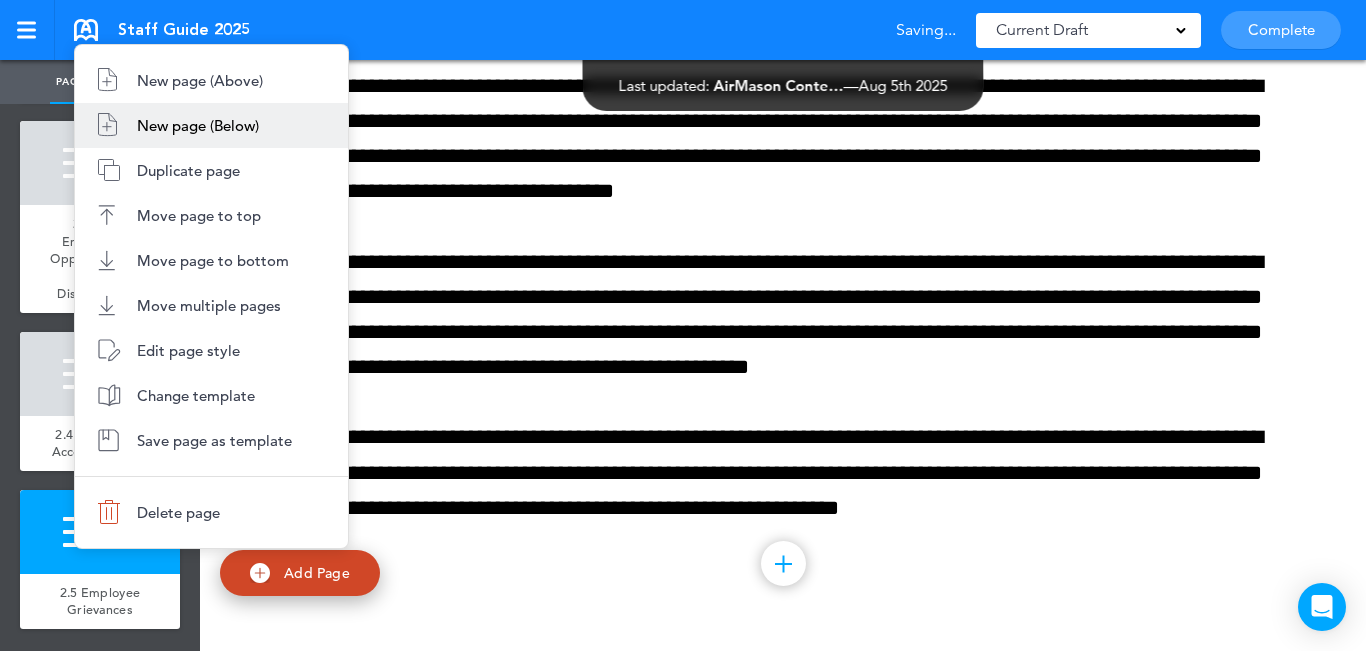 click on "New page (Below)" at bounding box center [211, 125] 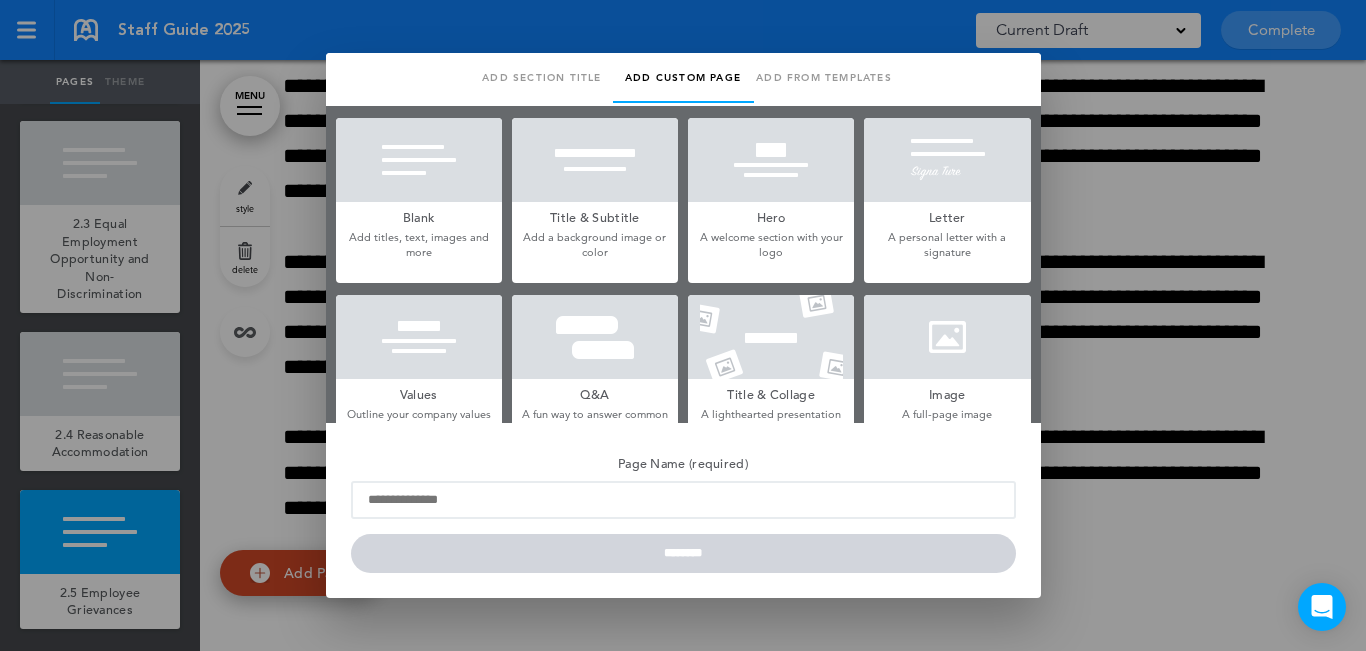 click at bounding box center (419, 160) 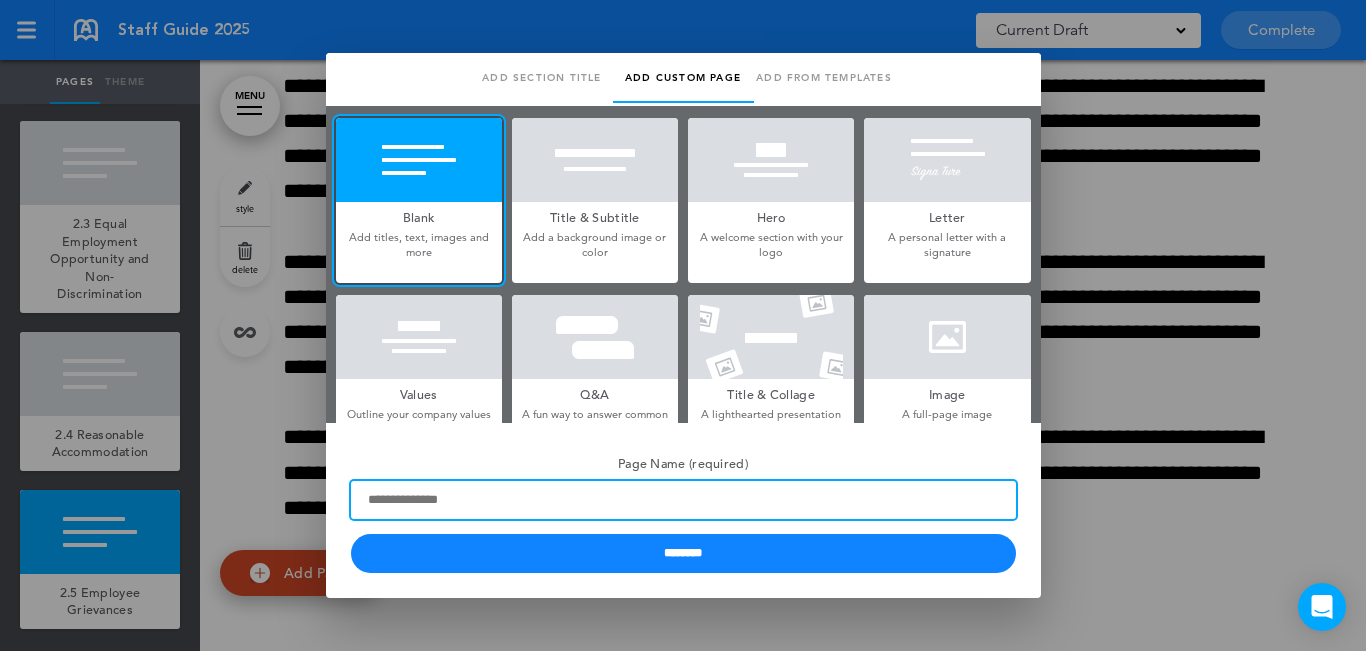 paste on "**********" 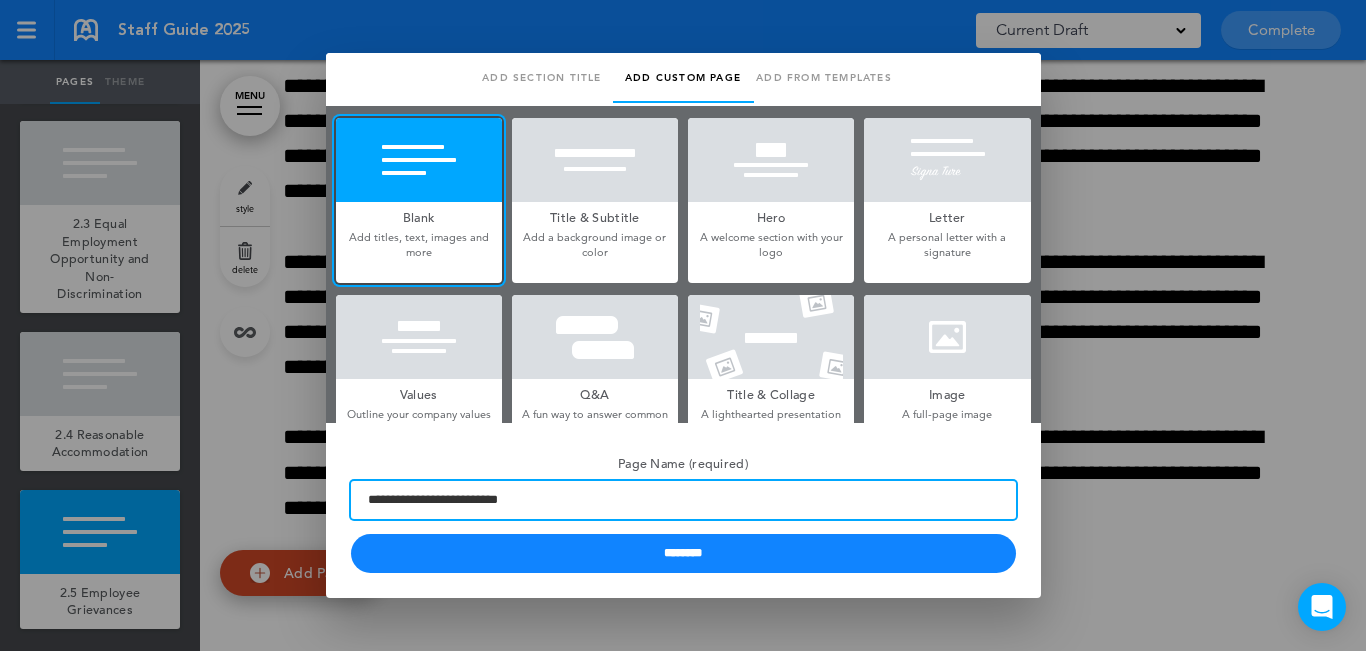 click on "**********" at bounding box center (683, 500) 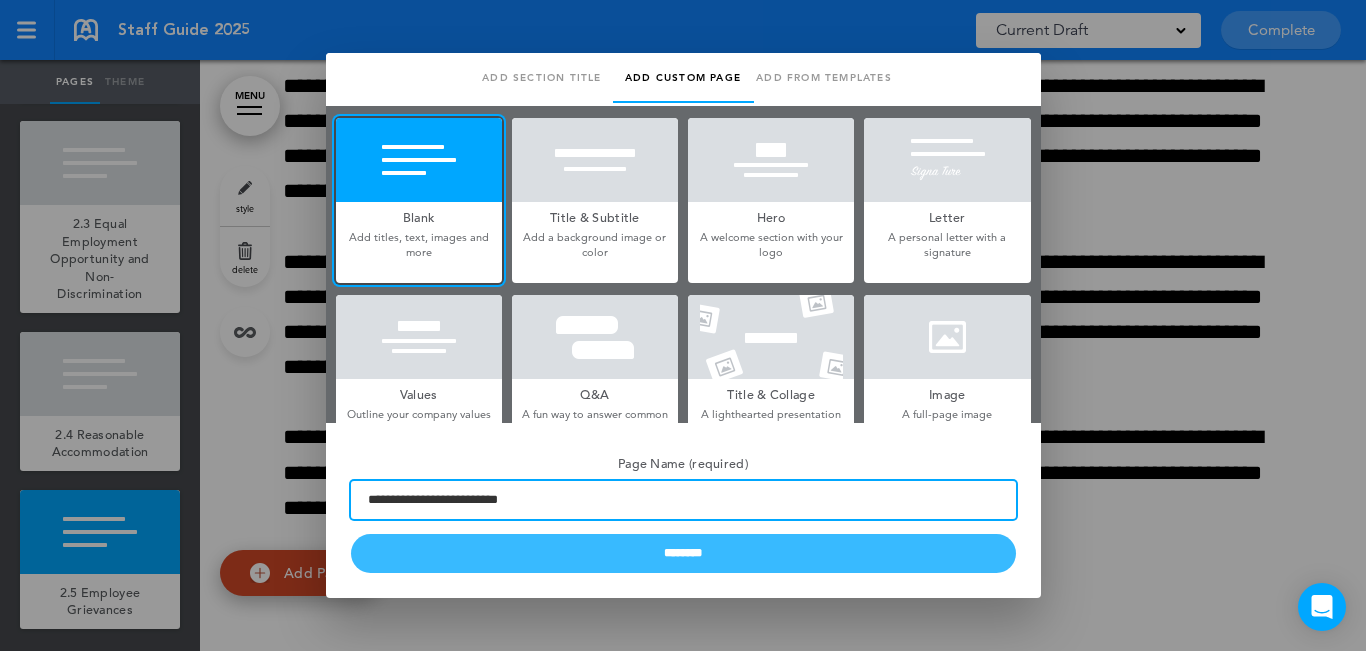 type on "**********" 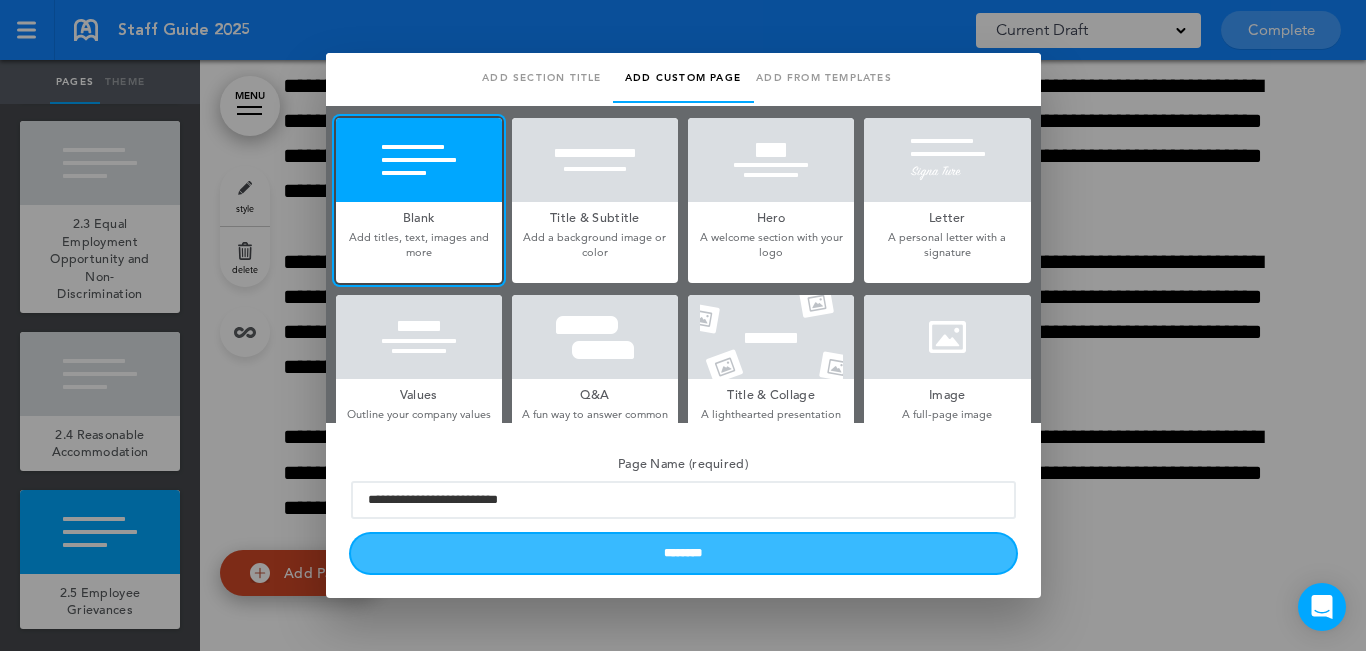 click on "********" at bounding box center (683, 553) 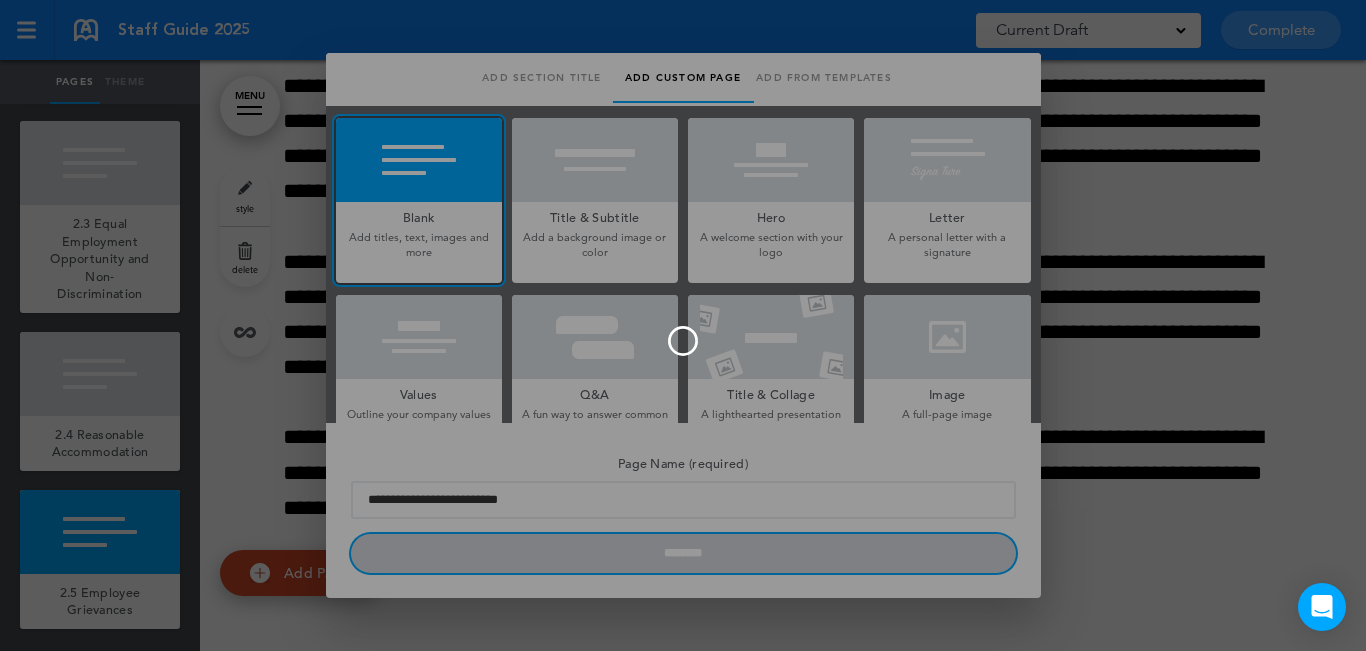 type 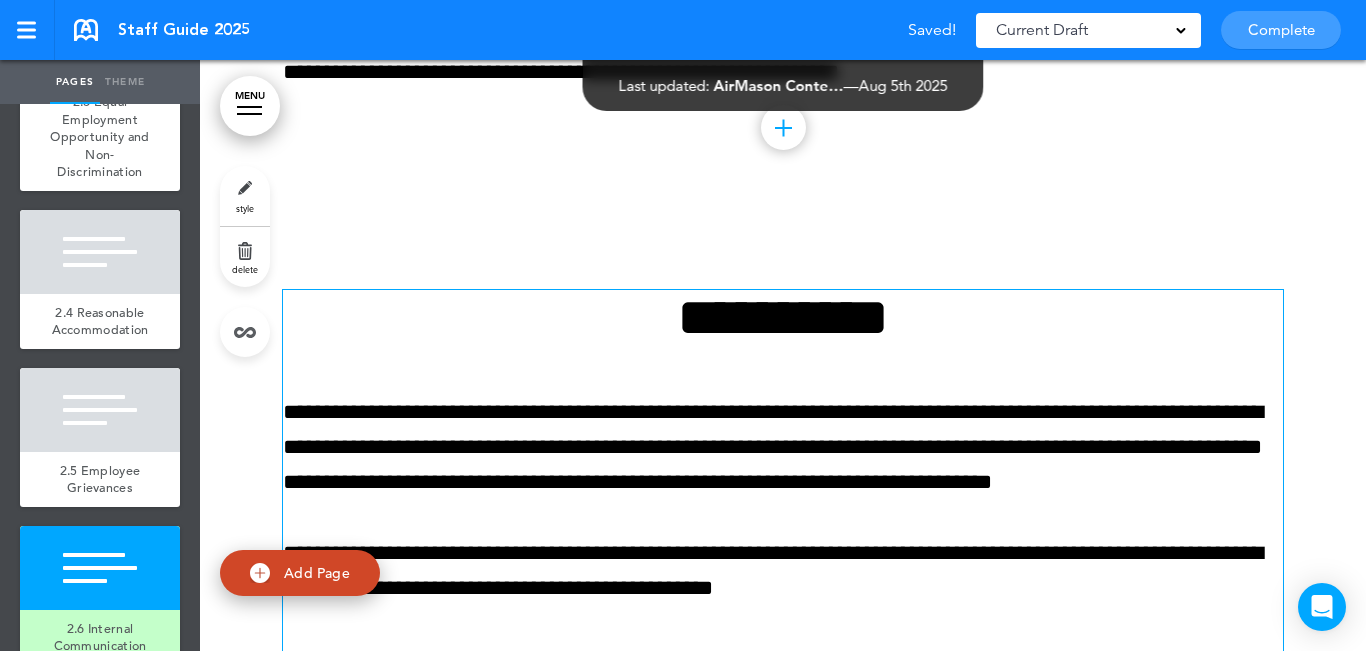 scroll, scrollTop: 15412, scrollLeft: 0, axis: vertical 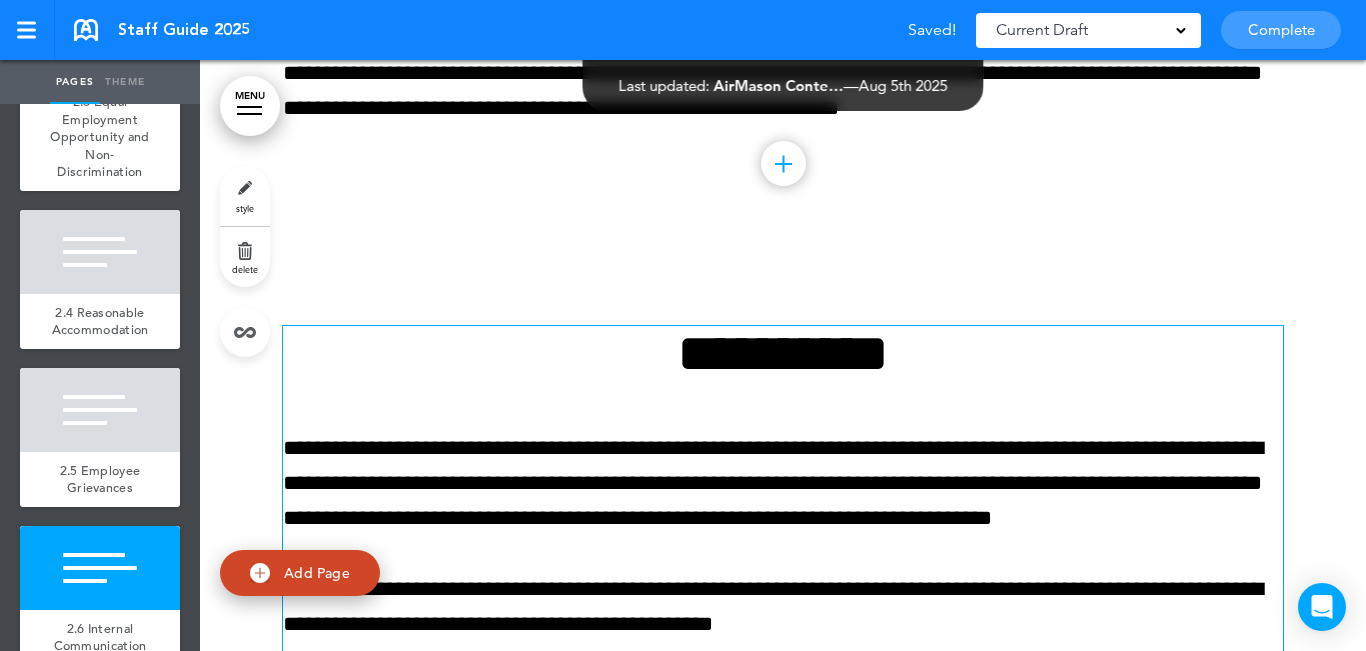click on "**********" at bounding box center [783, 353] 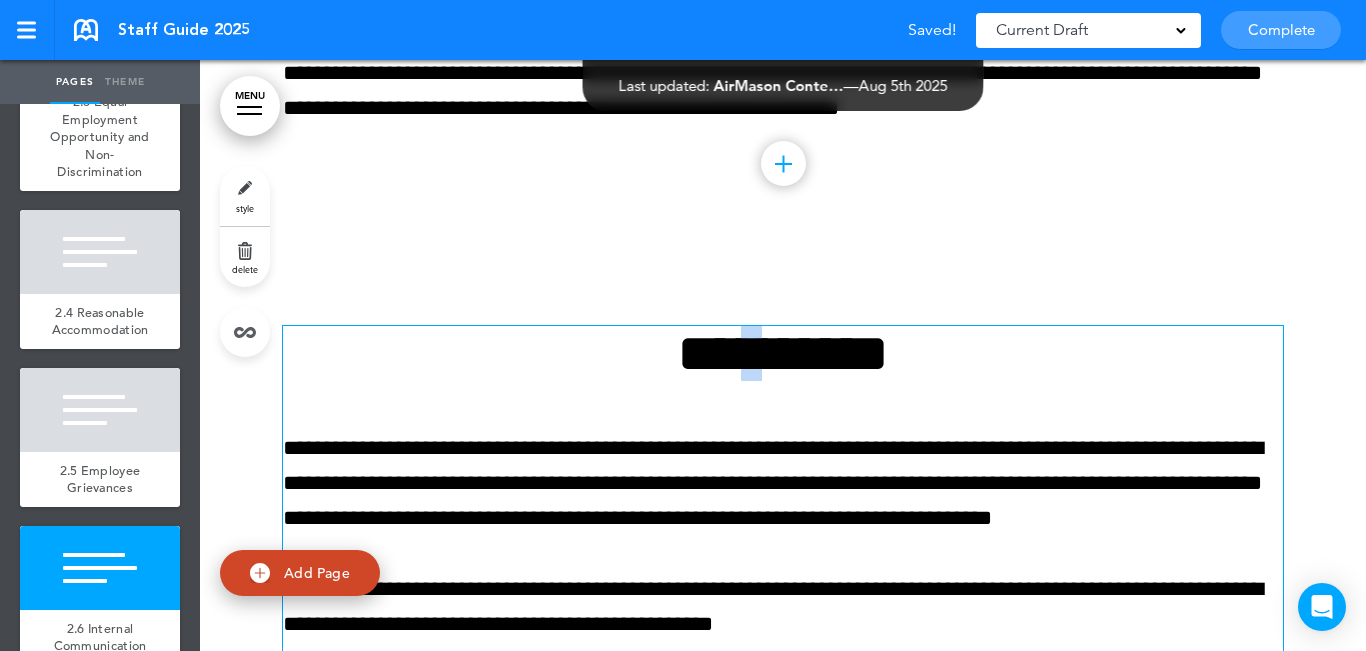 click on "**********" at bounding box center (783, 353) 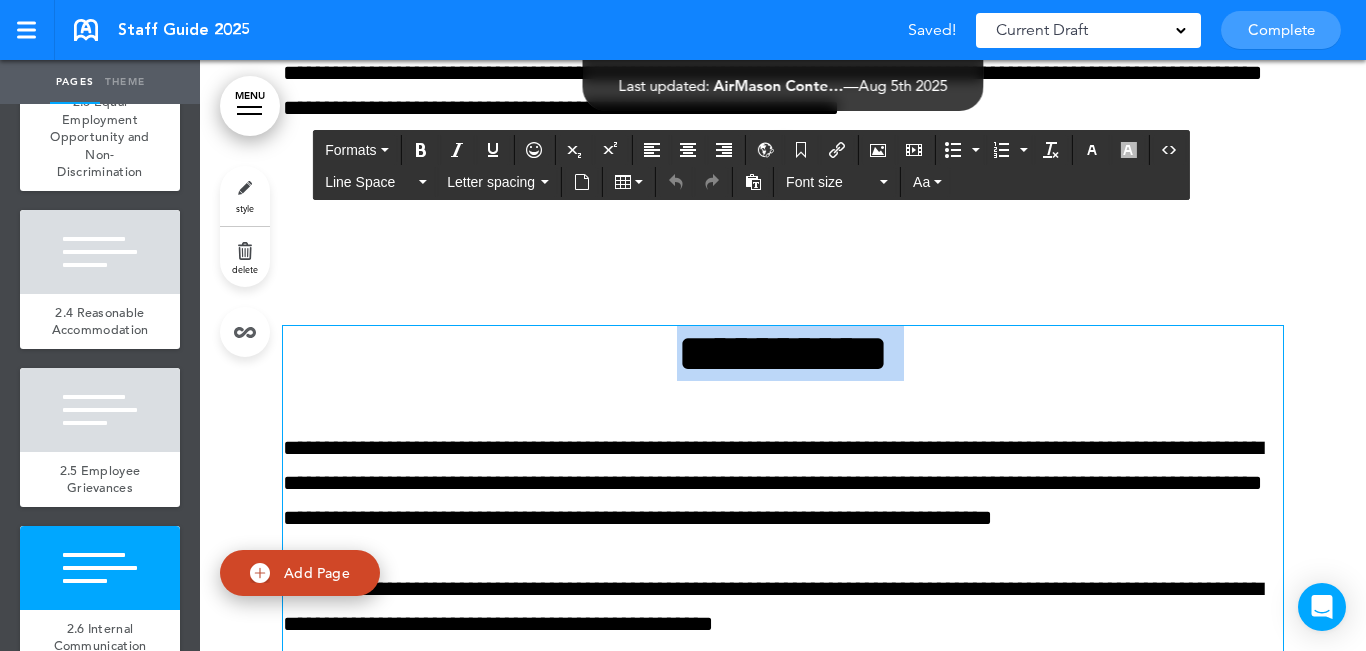 click on "**********" at bounding box center (783, 353) 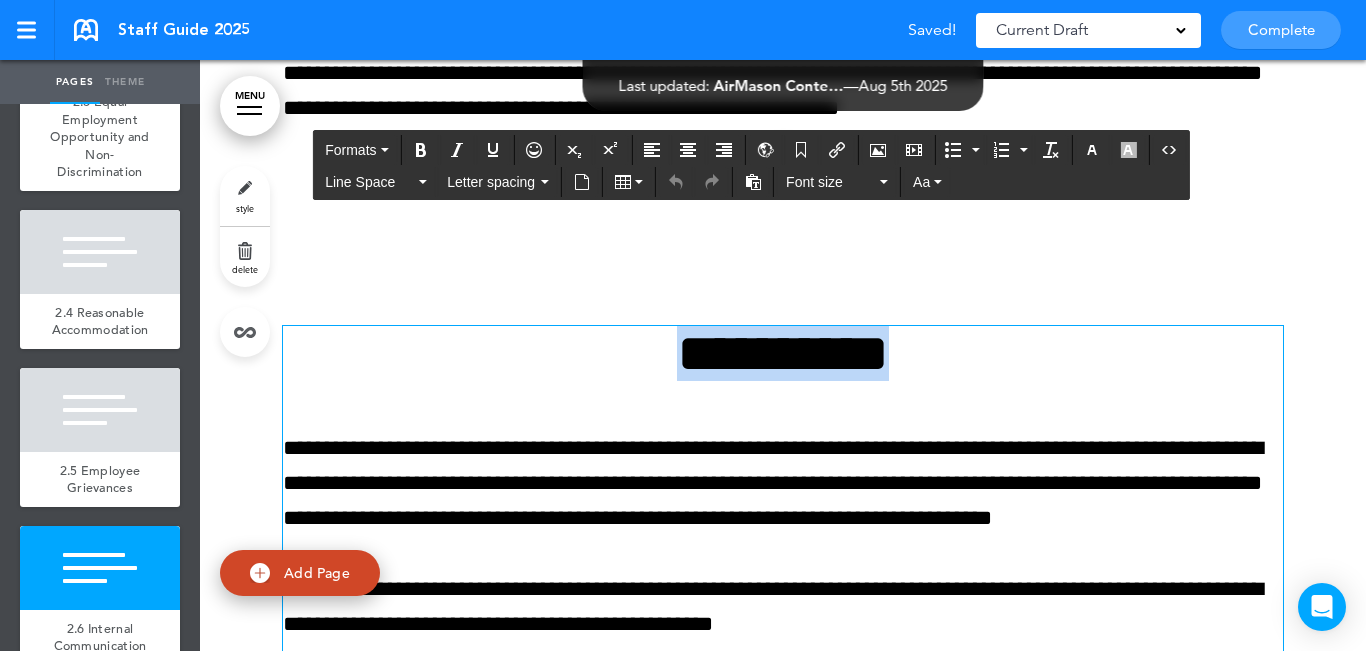 paste 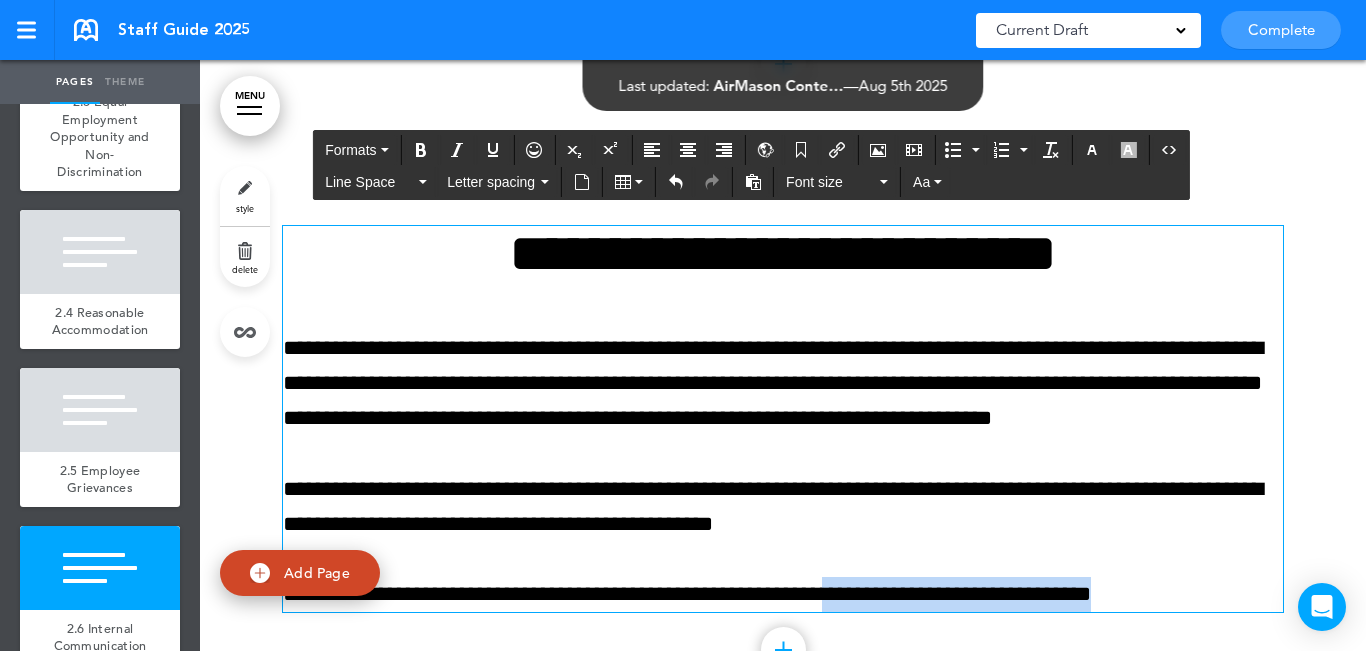 scroll, scrollTop: 15527, scrollLeft: 0, axis: vertical 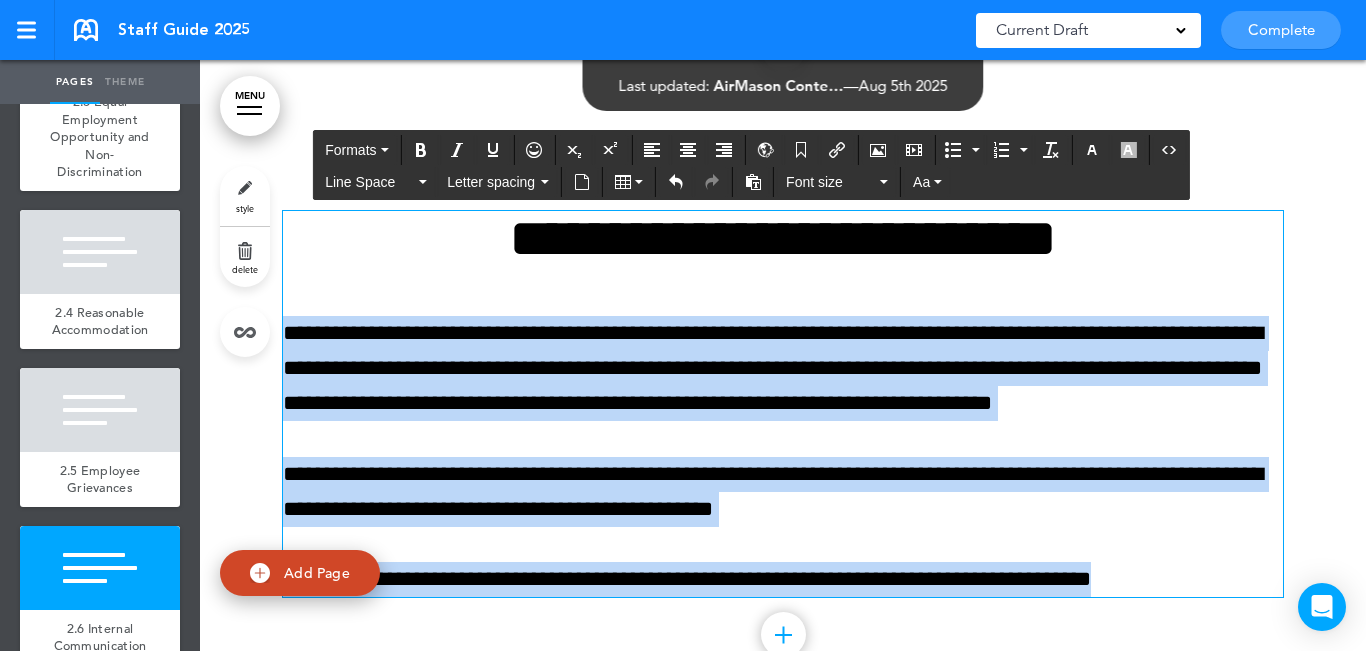 click on "Make this page common so it is available in other handbooks.
This handbook
Preview
Settings
Your Handbooks
Account
Manage Organization
My Account
Help
Logout
Staff Guide 2025
Saved!
Current Draft
CURRENT DRAFT
Complete
3 of 50 pages" at bounding box center [683, 325] 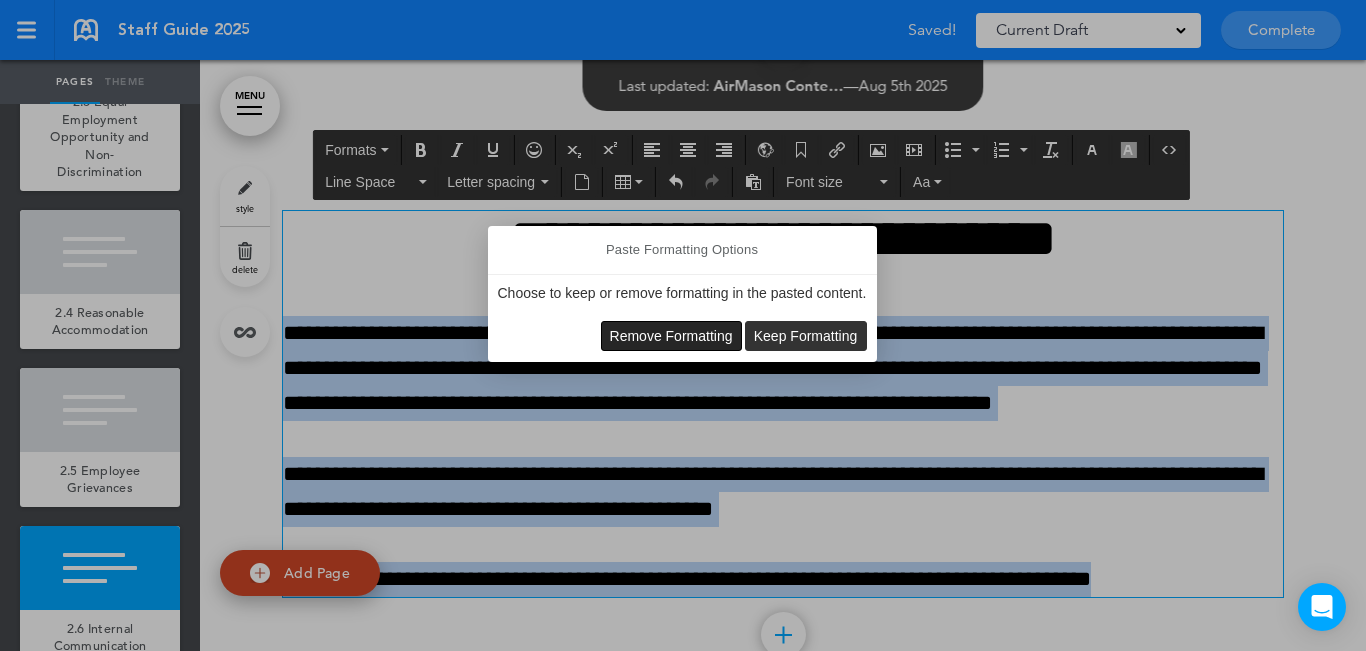 click on "Remove Formatting" at bounding box center [671, 336] 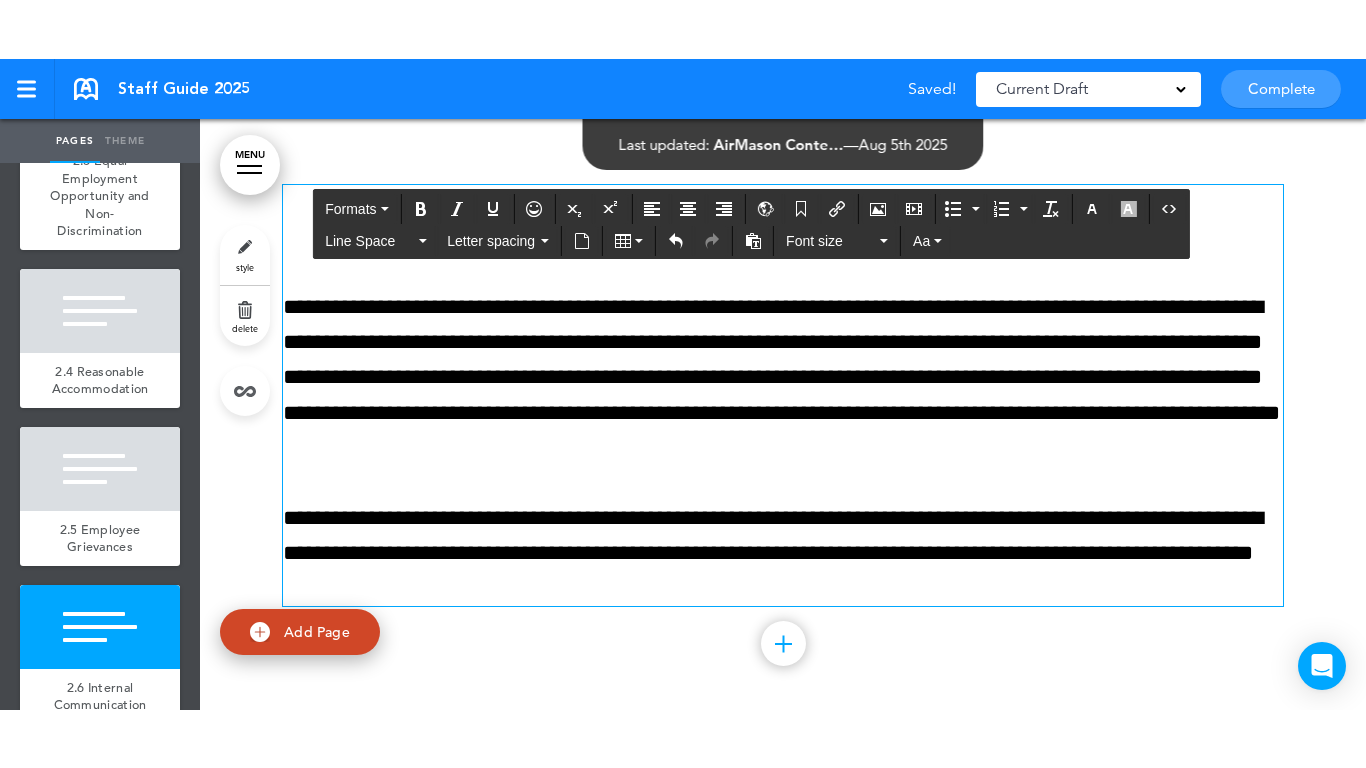 scroll, scrollTop: 15620, scrollLeft: 0, axis: vertical 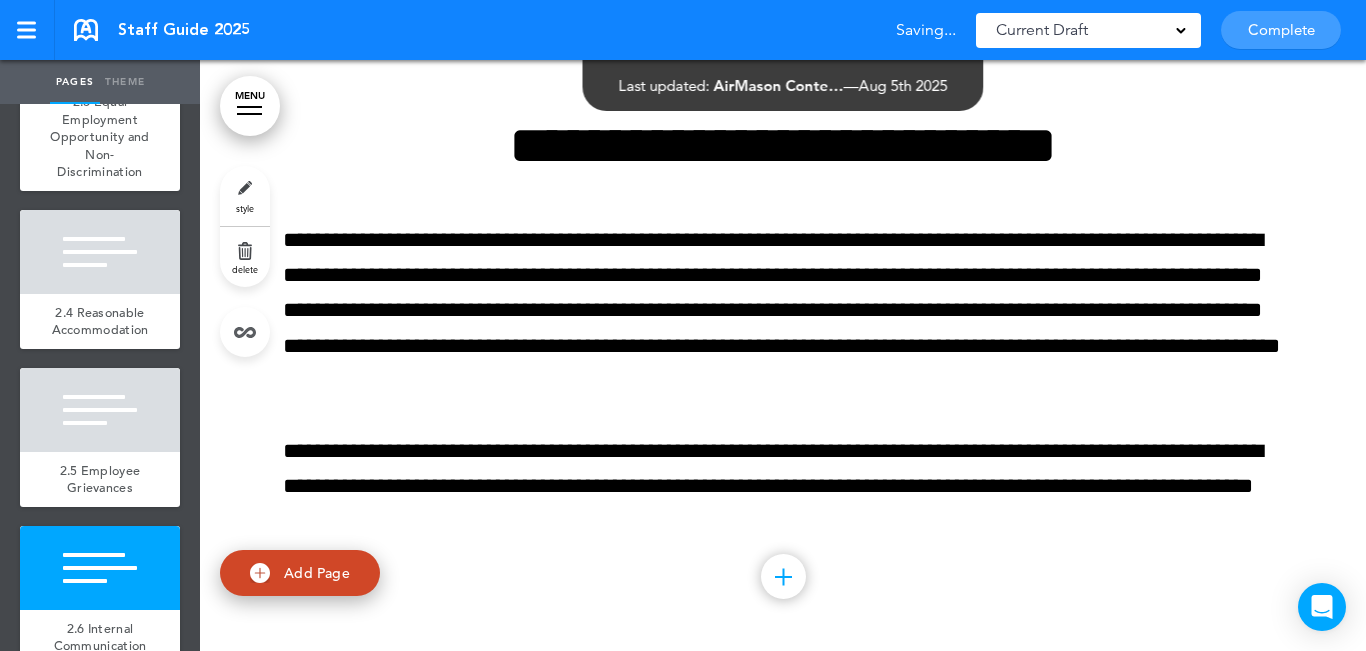 click on "**********" at bounding box center (783, 354) 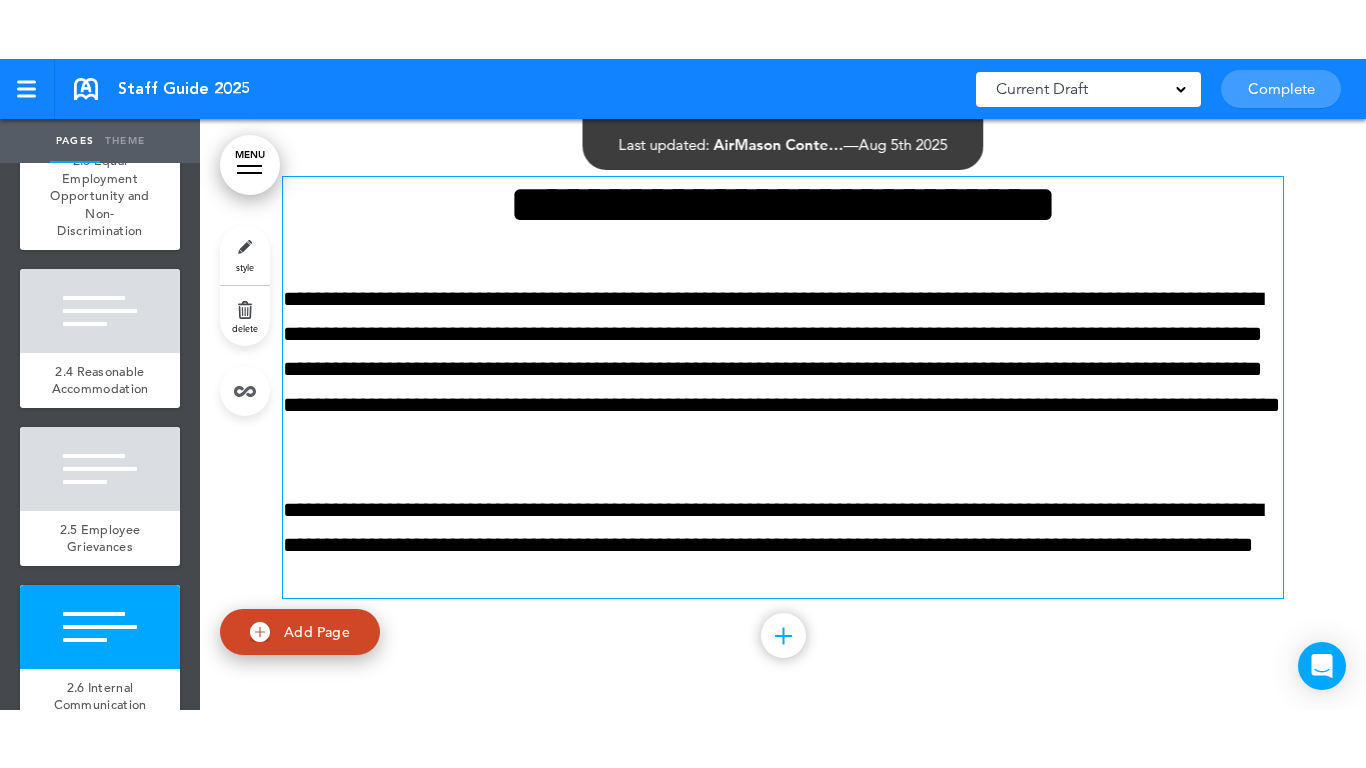scroll, scrollTop: 15516, scrollLeft: 0, axis: vertical 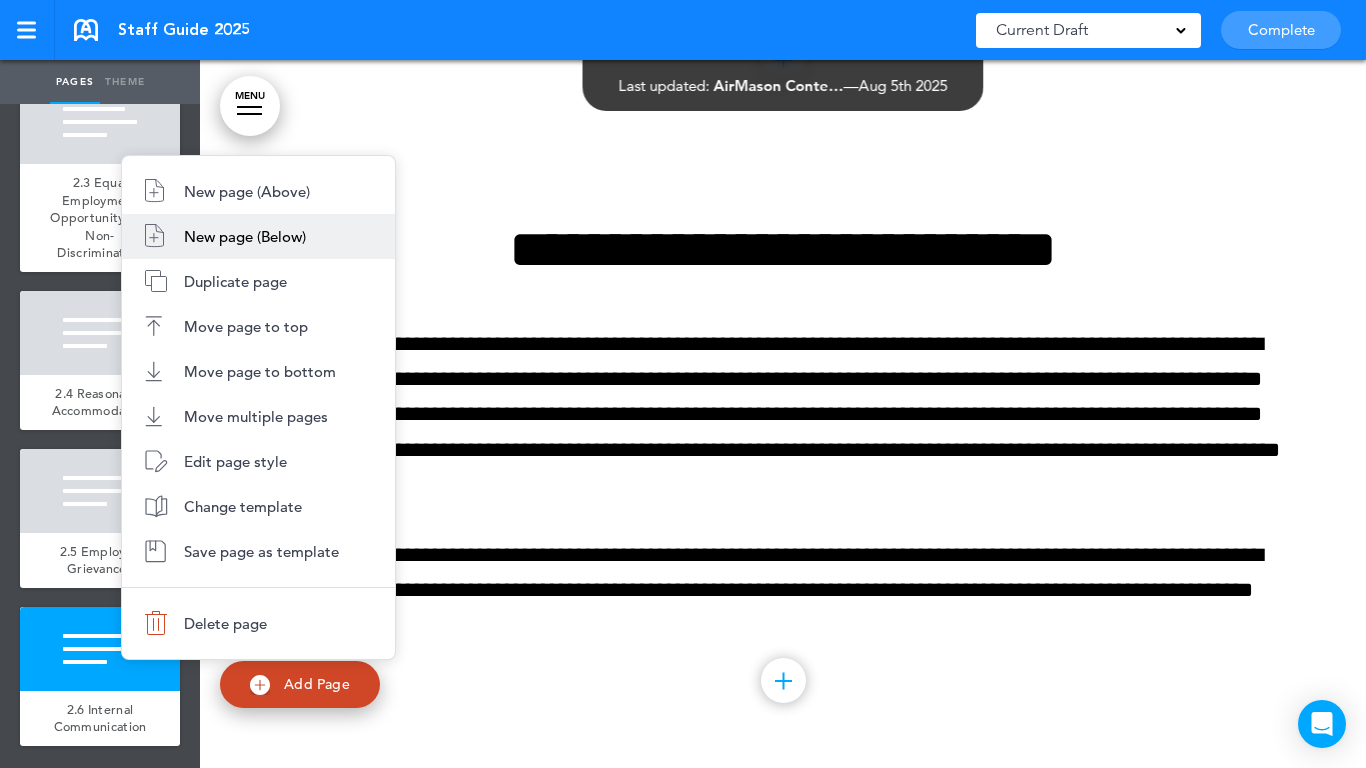 click on "New page (Below)" at bounding box center (245, 236) 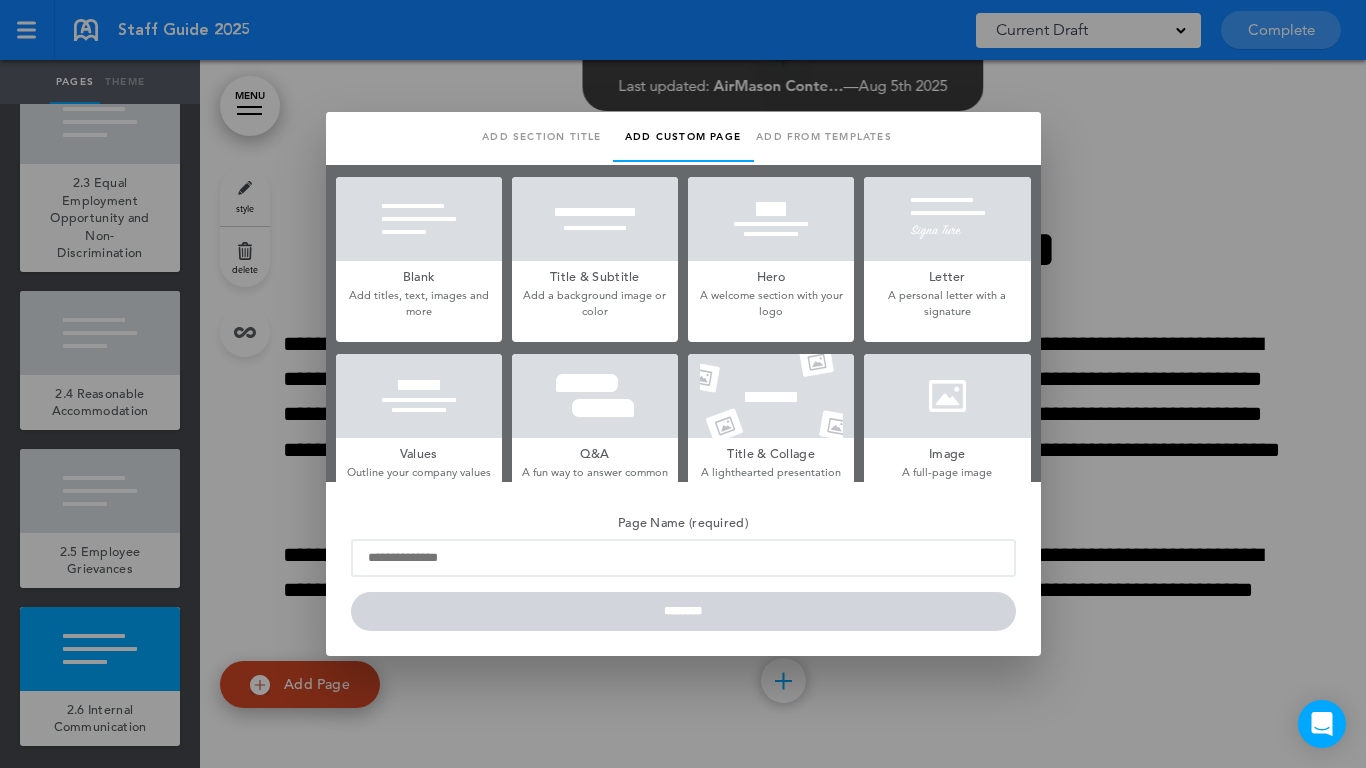 scroll, scrollTop: 15516, scrollLeft: 0, axis: vertical 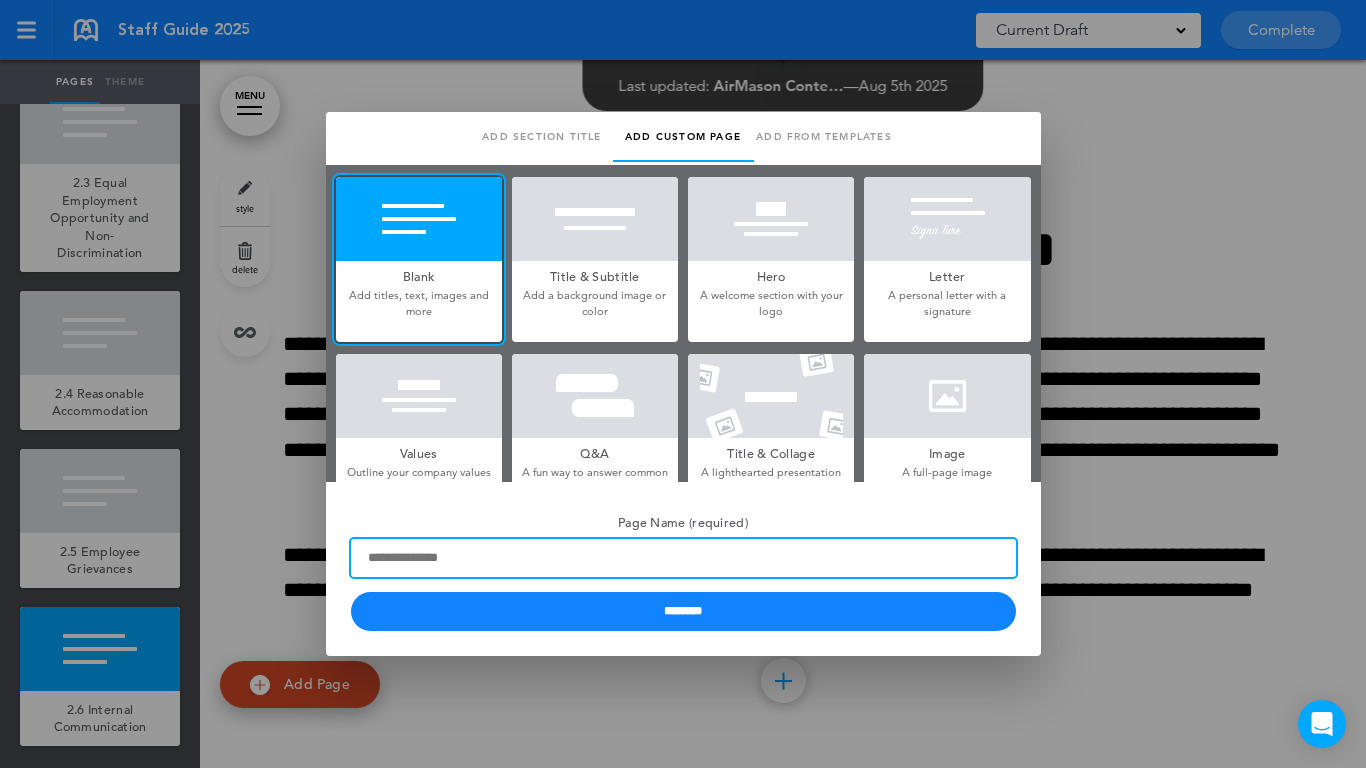 paste on "**********" 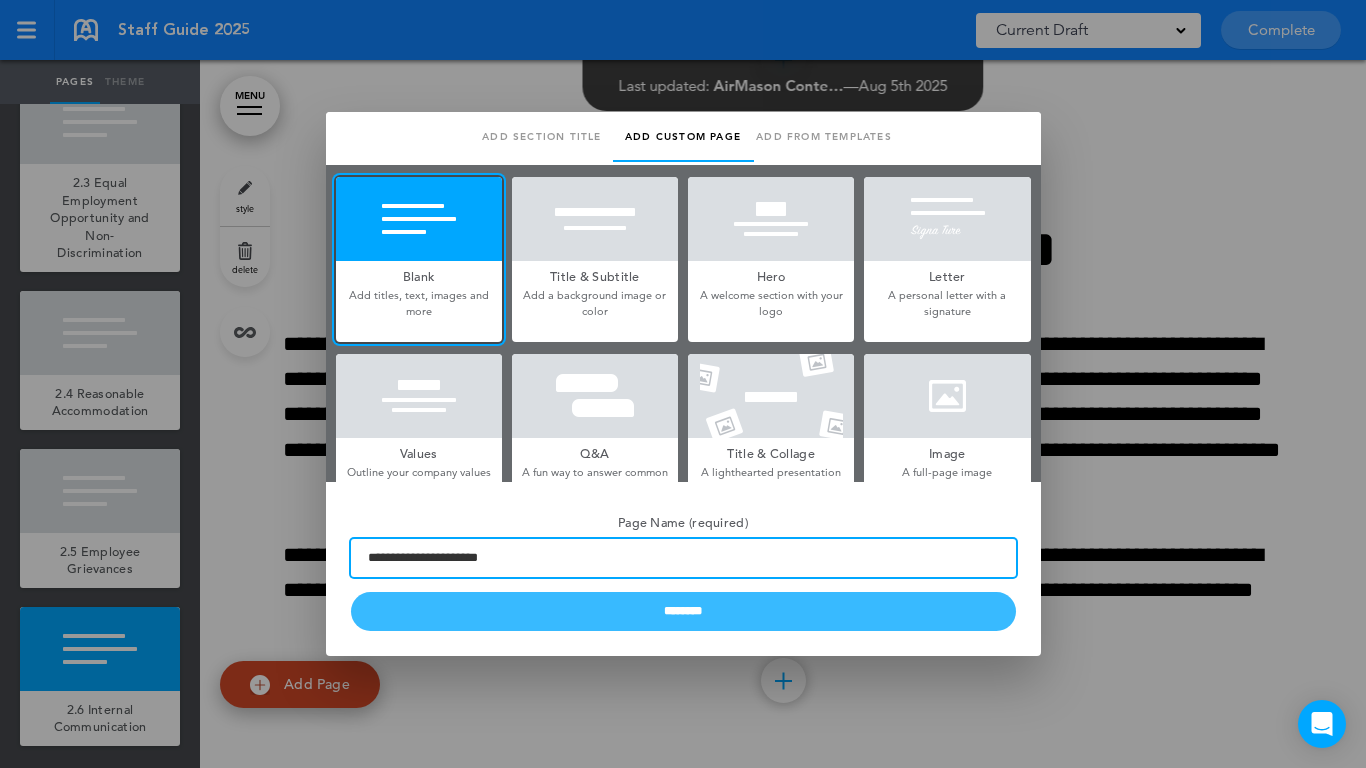 type on "**********" 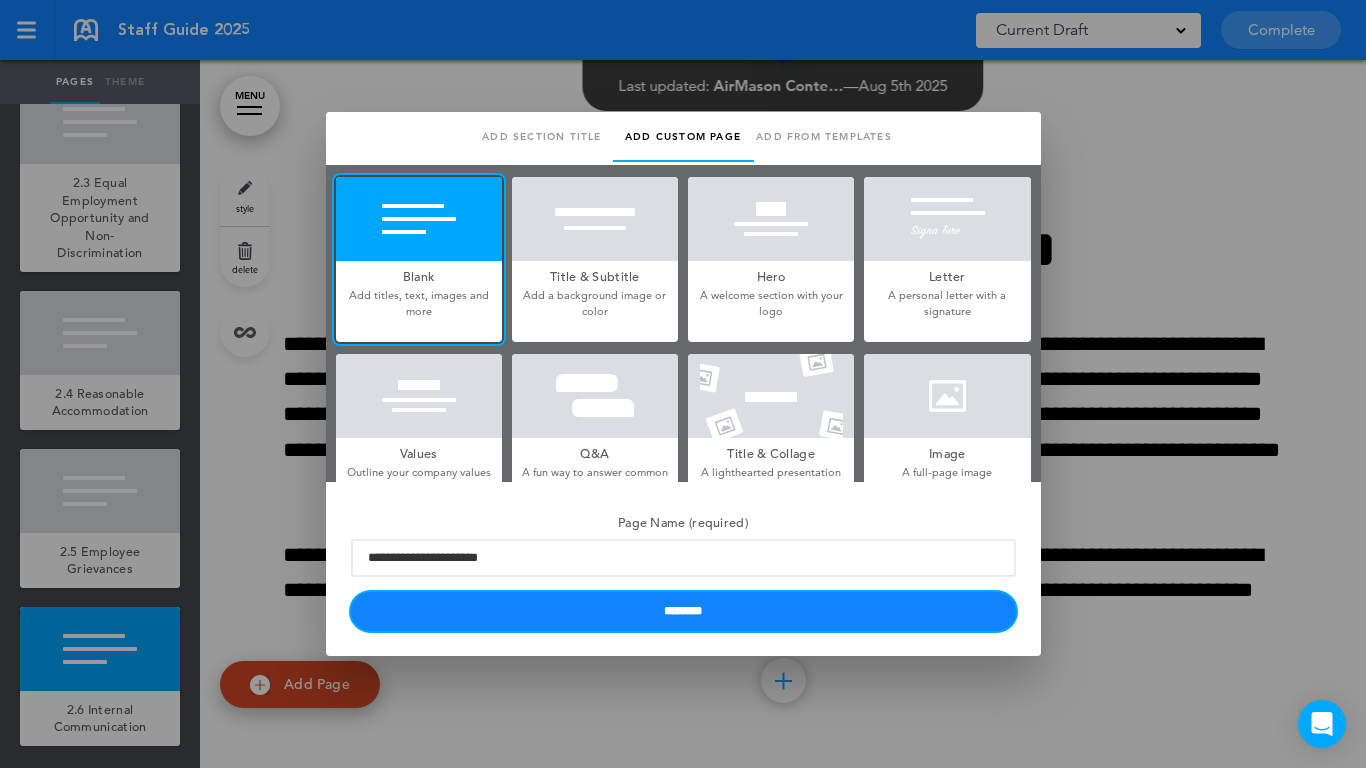 drag, startPoint x: 528, startPoint y: 606, endPoint x: 536, endPoint y: 615, distance: 12.0415945 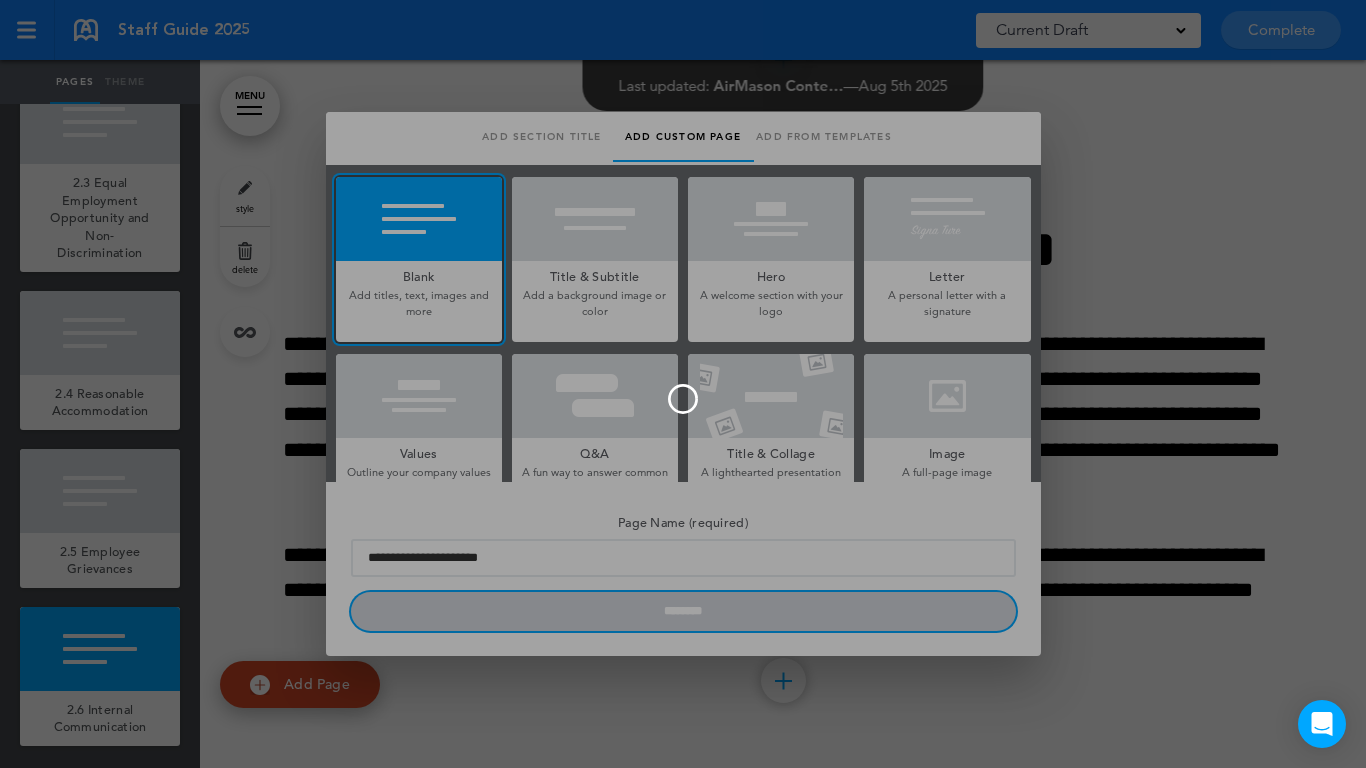 type 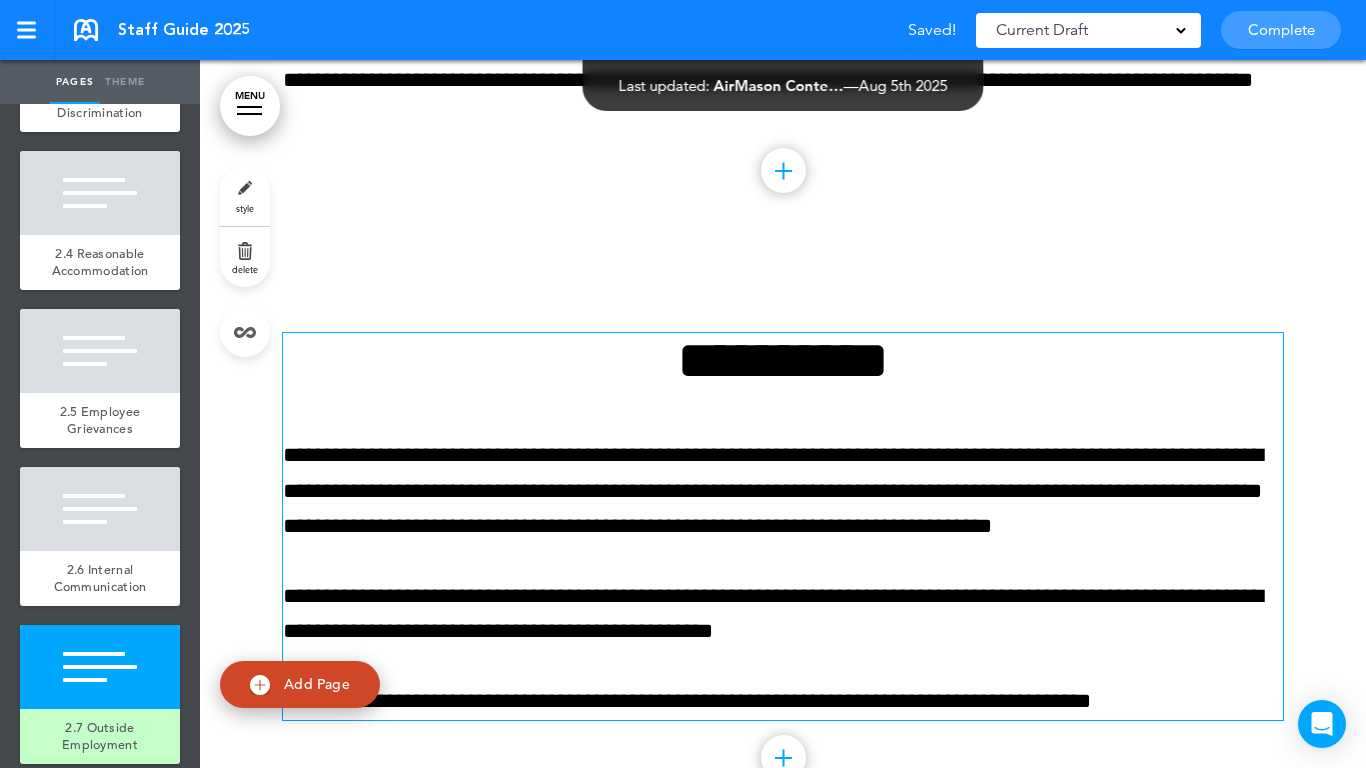 scroll, scrollTop: 16003, scrollLeft: 0, axis: vertical 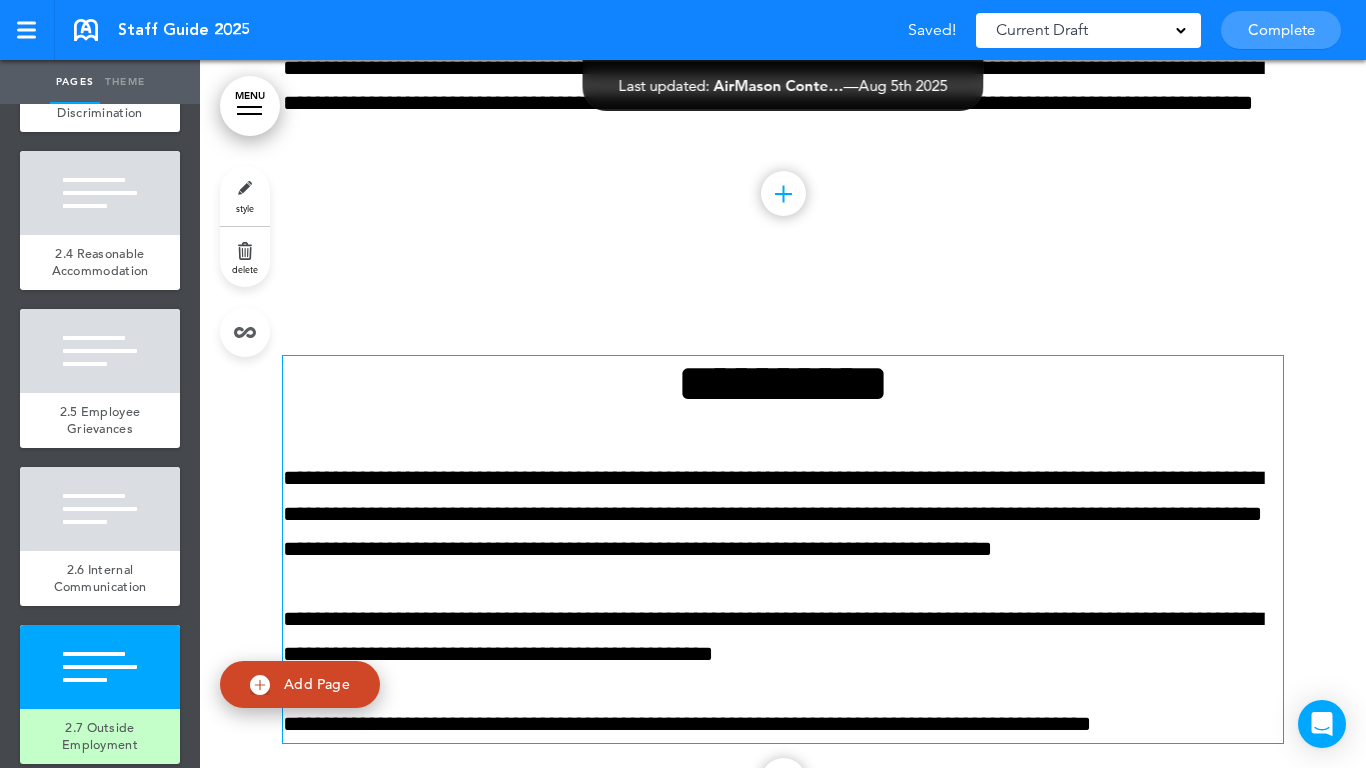 click on "**********" at bounding box center [783, 383] 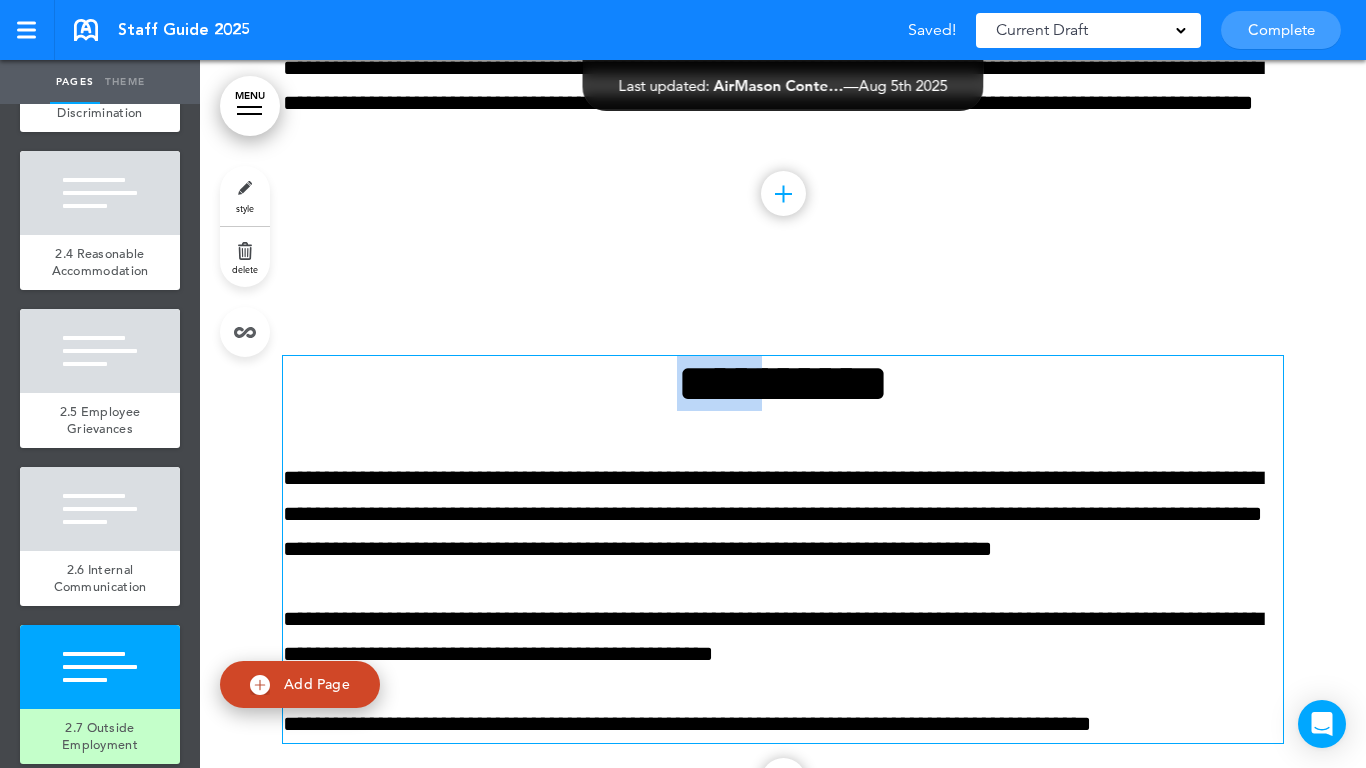 click on "**********" at bounding box center (783, 383) 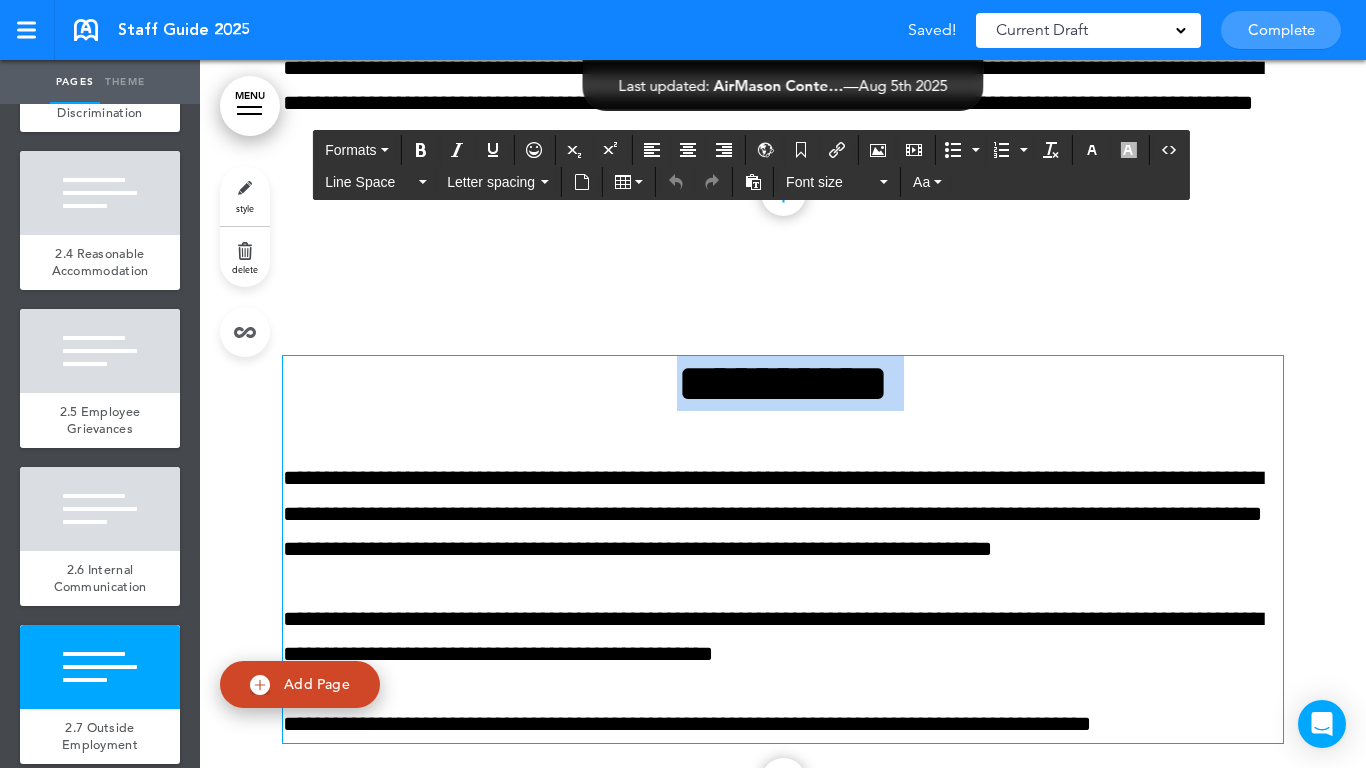 click on "**********" at bounding box center [783, 383] 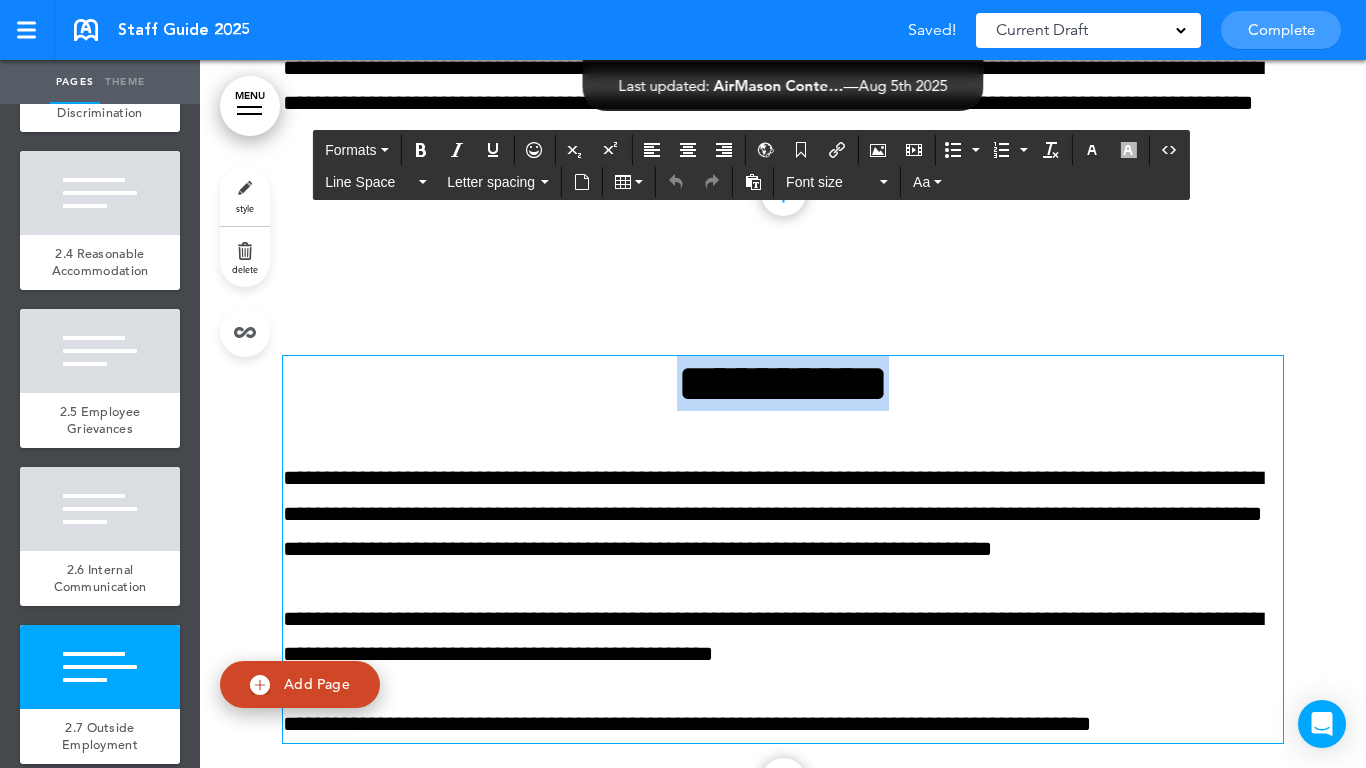 paste 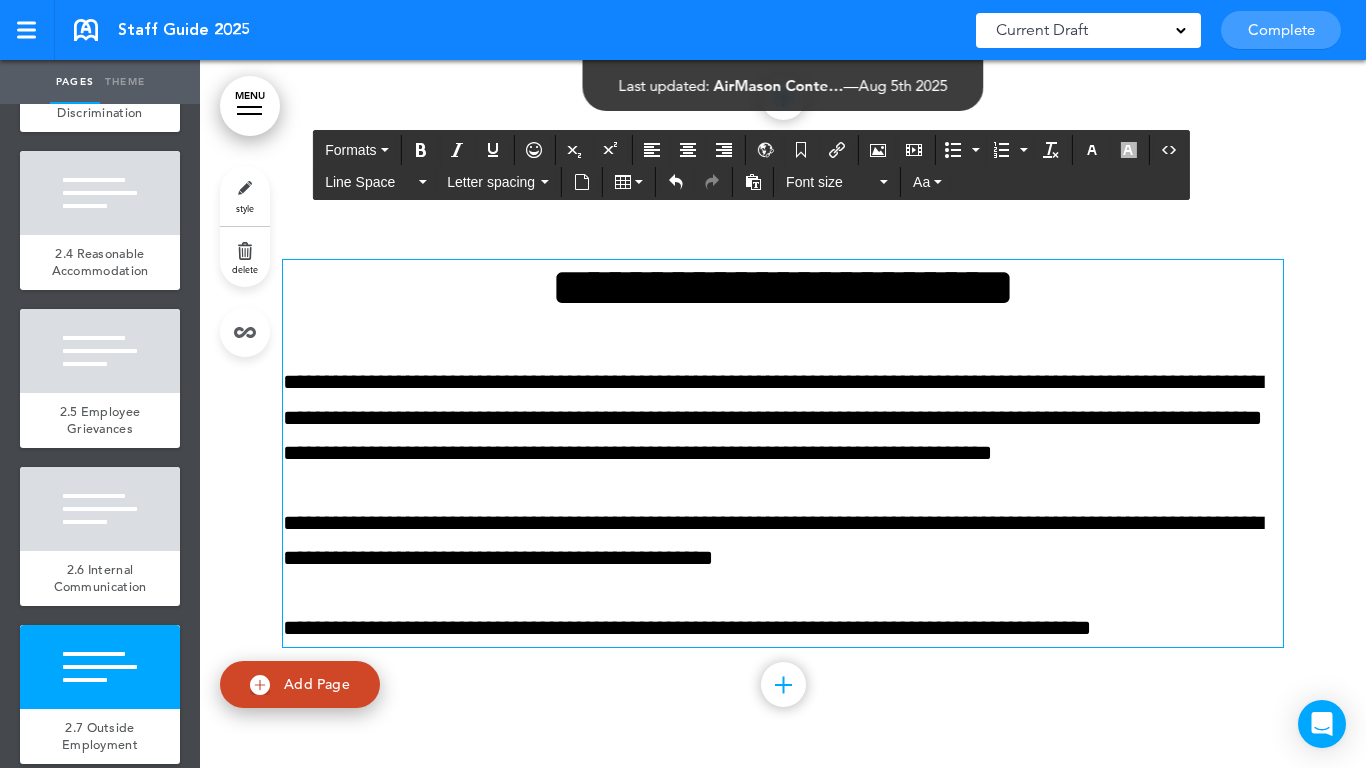 scroll, scrollTop: 16103, scrollLeft: 0, axis: vertical 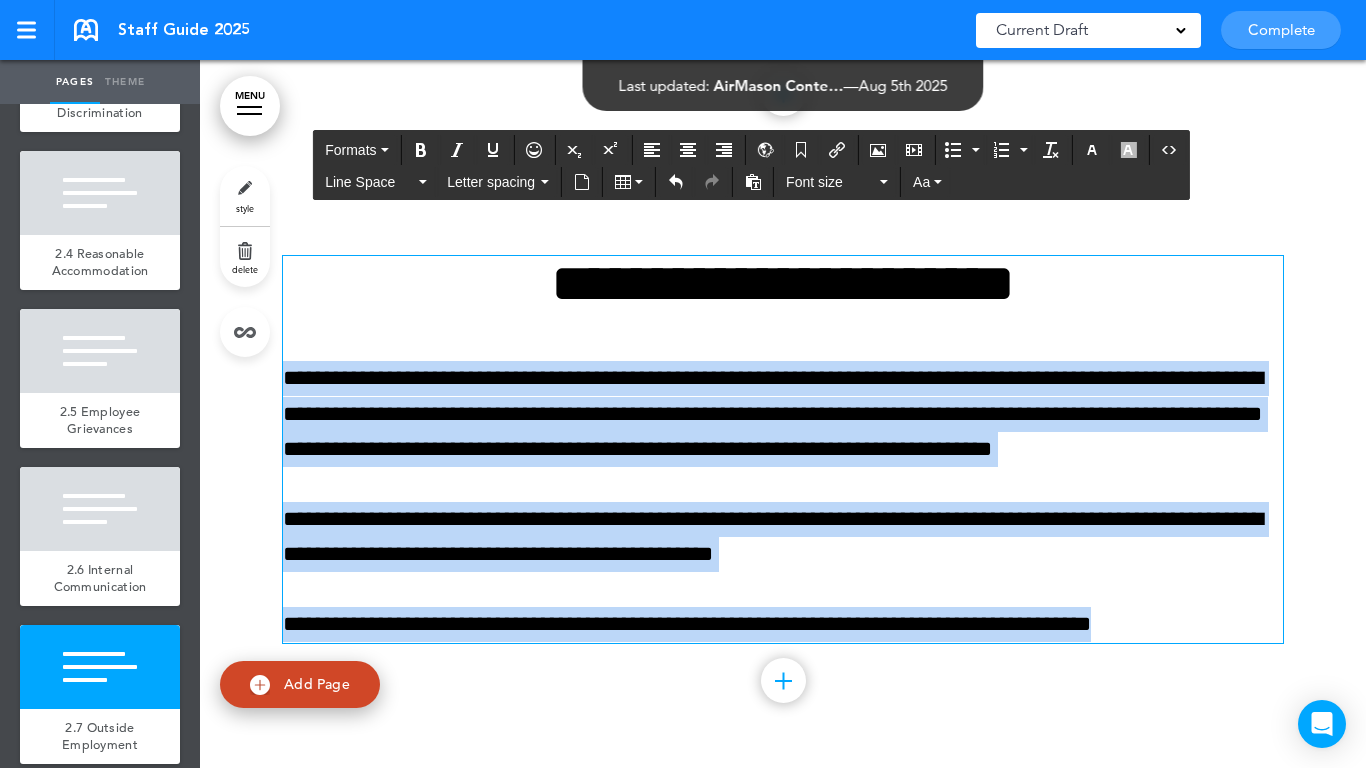click on "Make this page common so it is available in other handbooks.
This handbook
Preview
Settings
Your Handbooks
Account
Manage Organization
My Account
Help
Logout
Staff Guide 2025
Saved!
Current Draft
CURRENT DRAFT
Complete
3 of 50 pages" at bounding box center (683, 384) 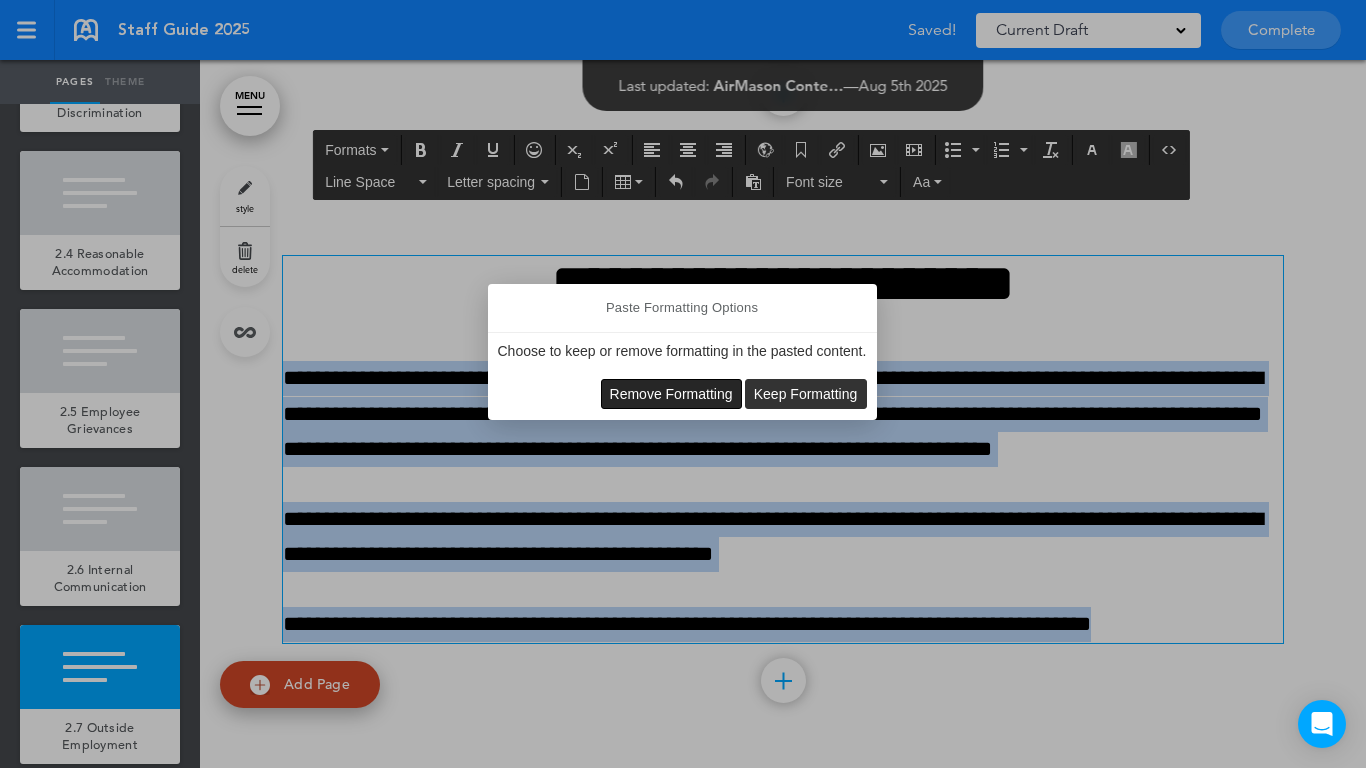 click on "Remove Formatting" at bounding box center [671, 394] 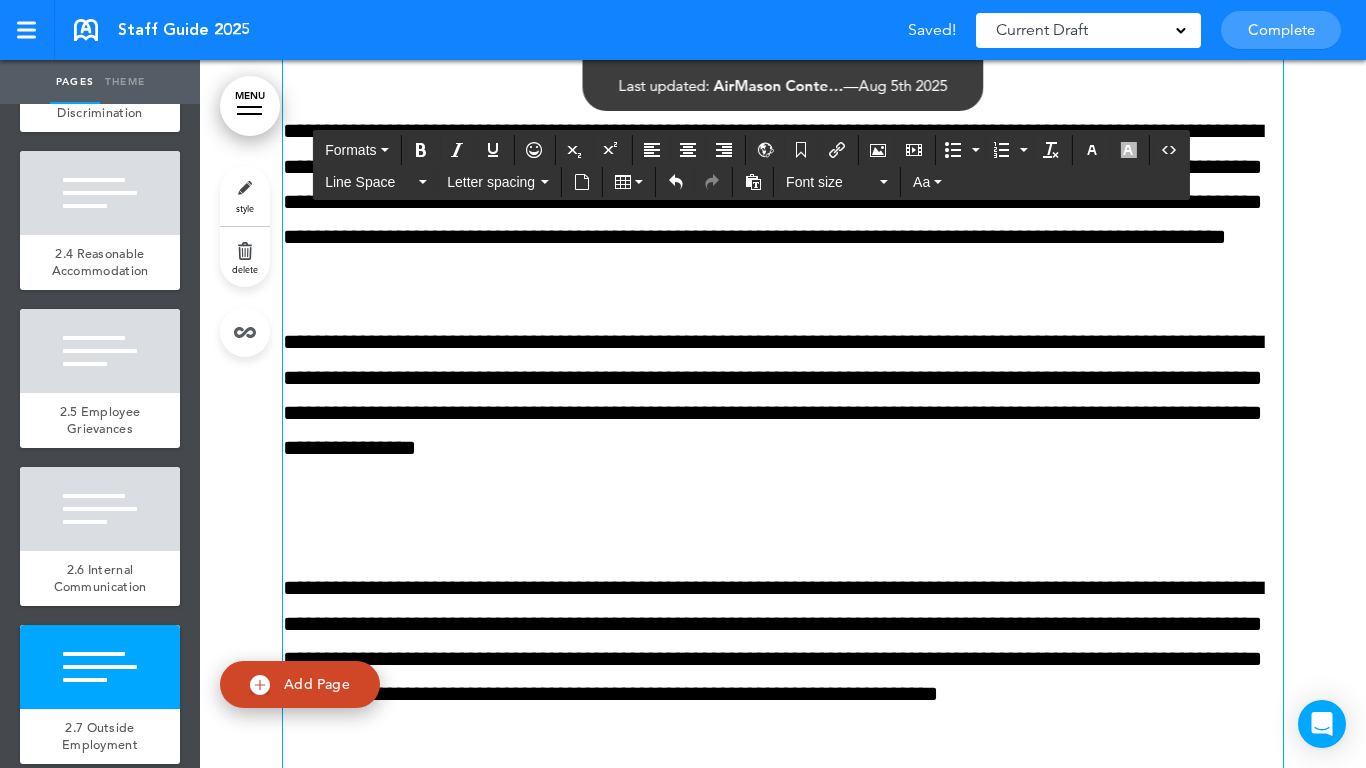 scroll, scrollTop: 16380, scrollLeft: 0, axis: vertical 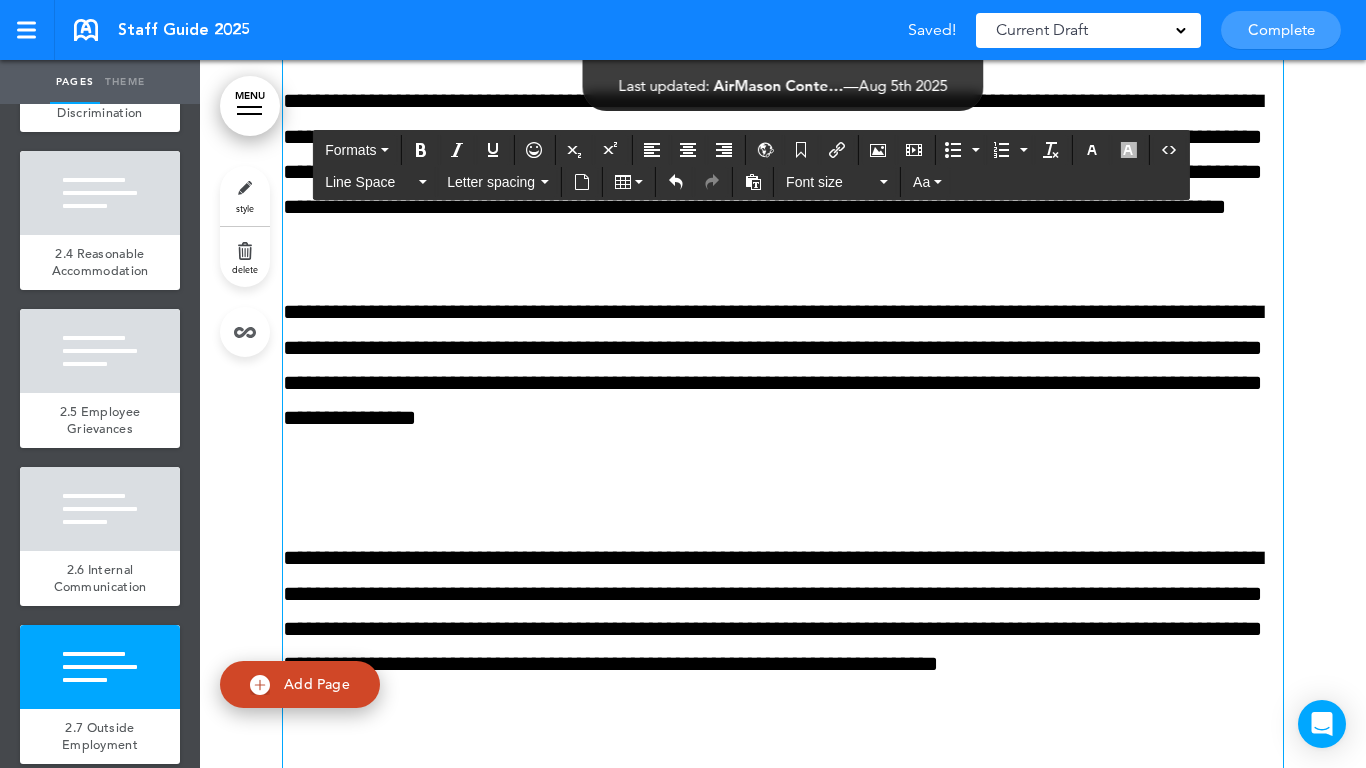 click at bounding box center (783, 488) 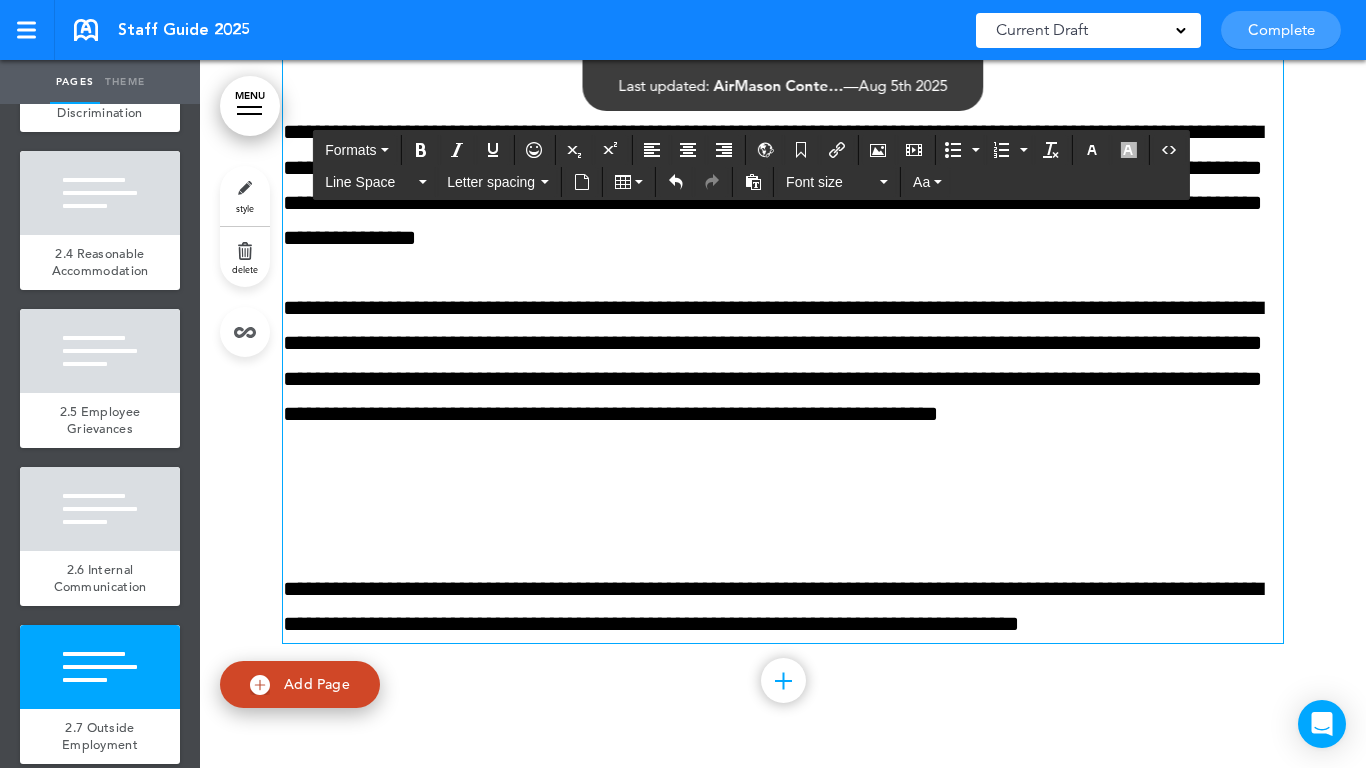 click on "**********" at bounding box center (783, 220) 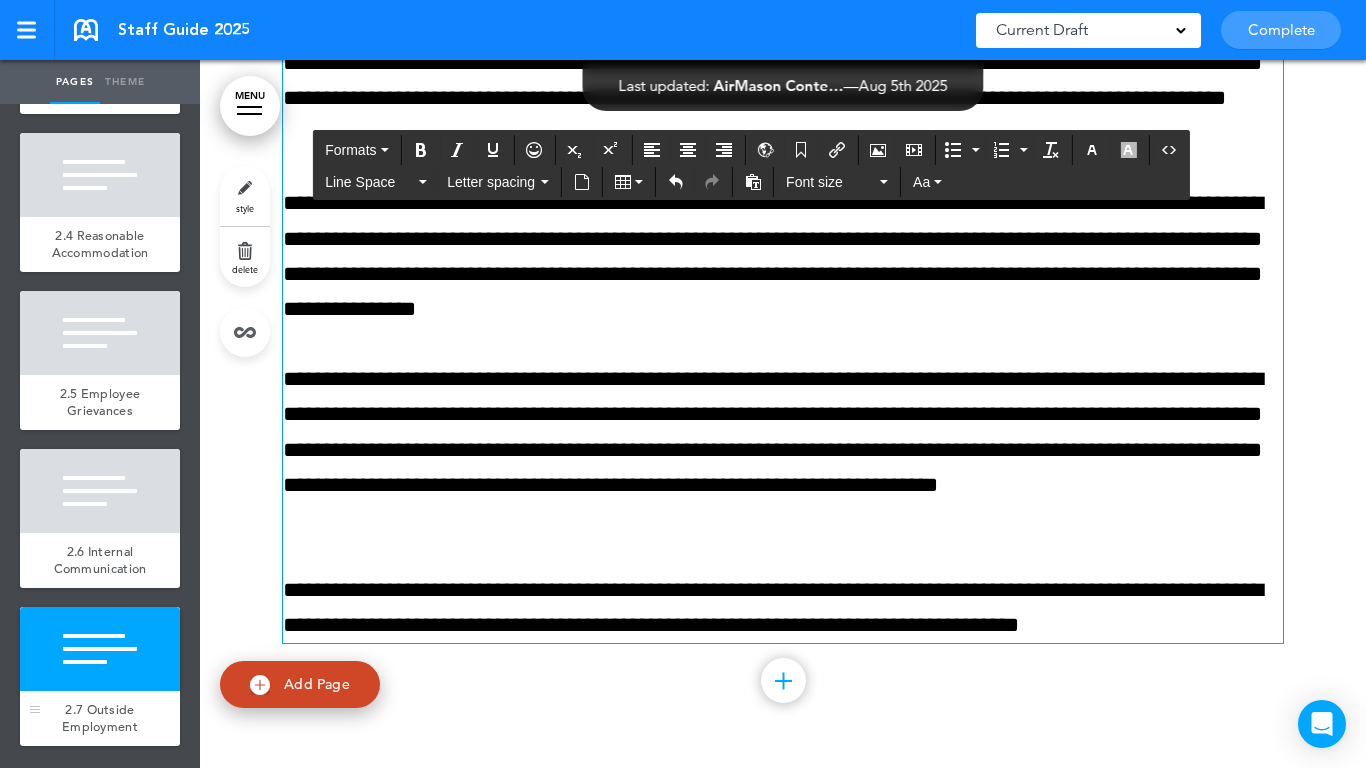 scroll, scrollTop: 1897, scrollLeft: 0, axis: vertical 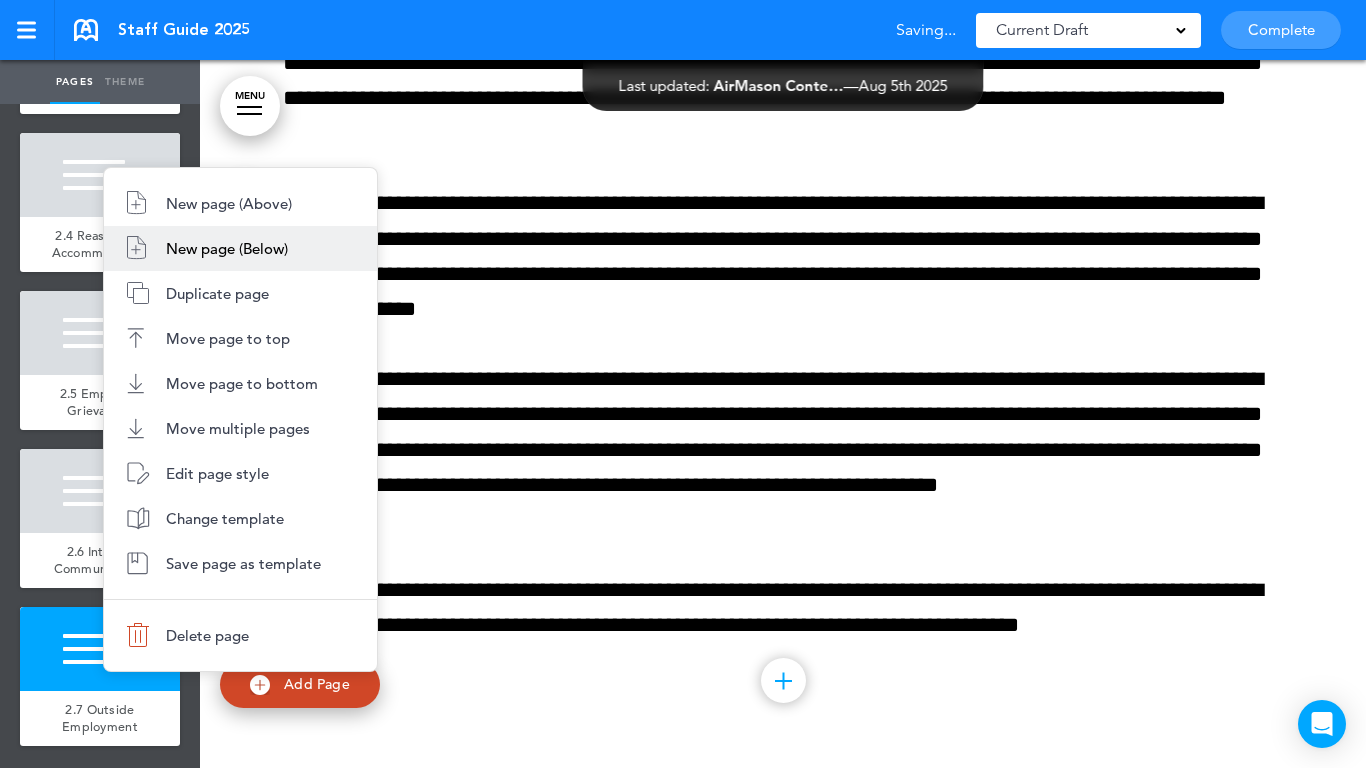 click on "New page (Below)" at bounding box center (240, 248) 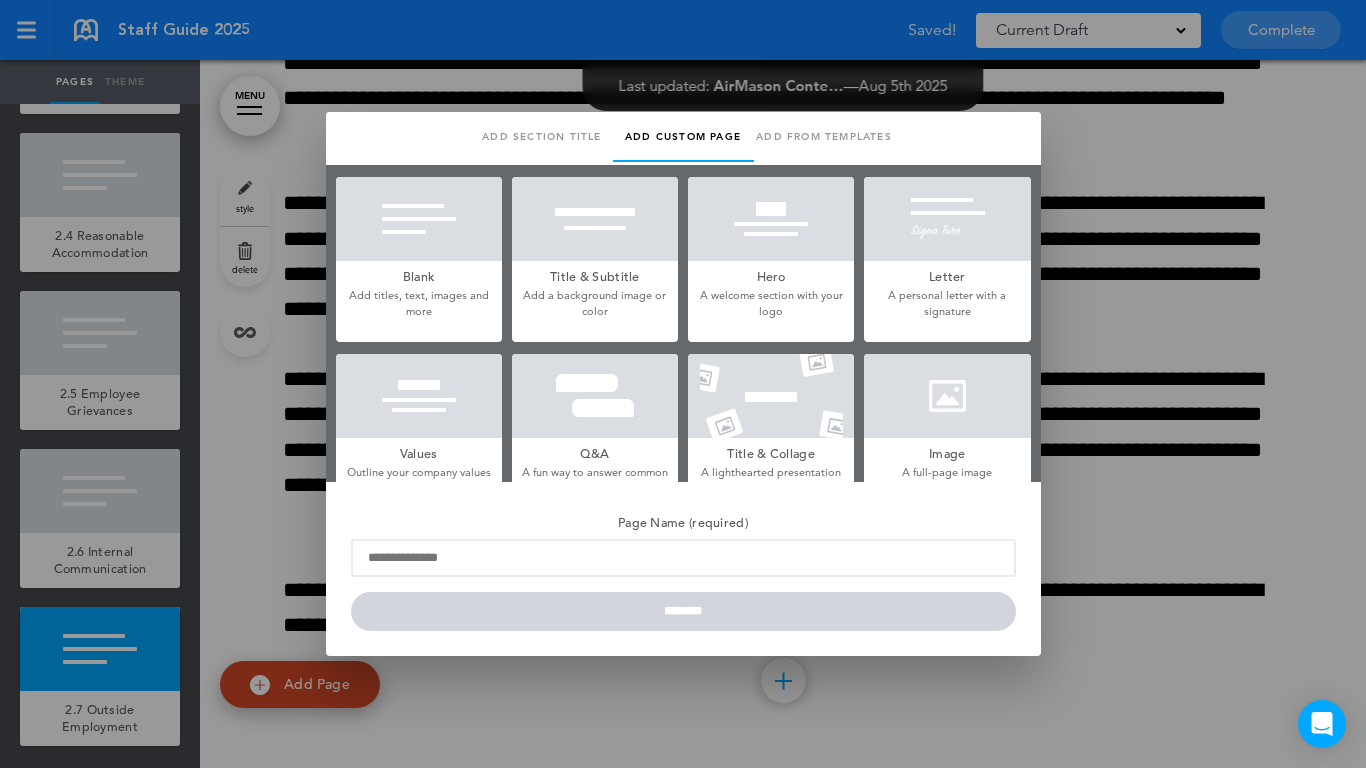 click at bounding box center (419, 219) 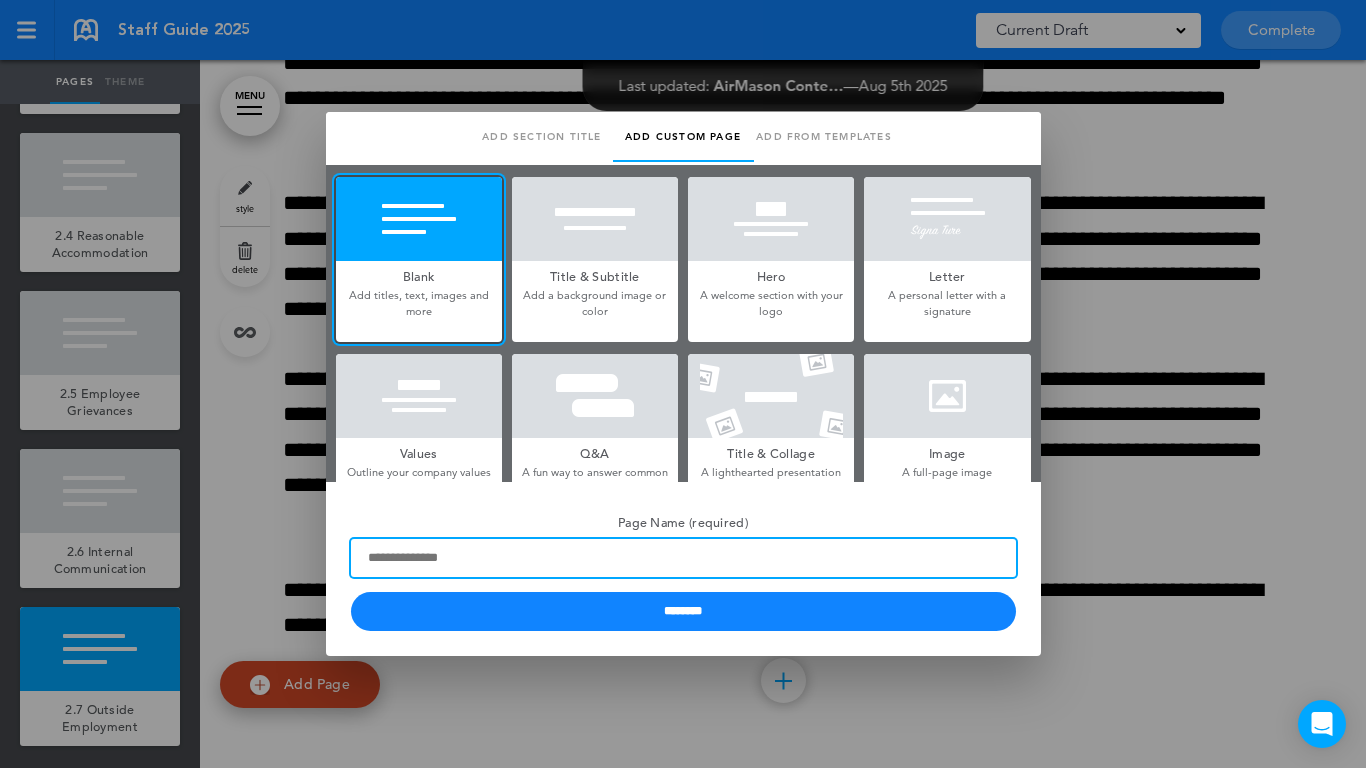 click on "Page Name (required)" at bounding box center [683, 558] 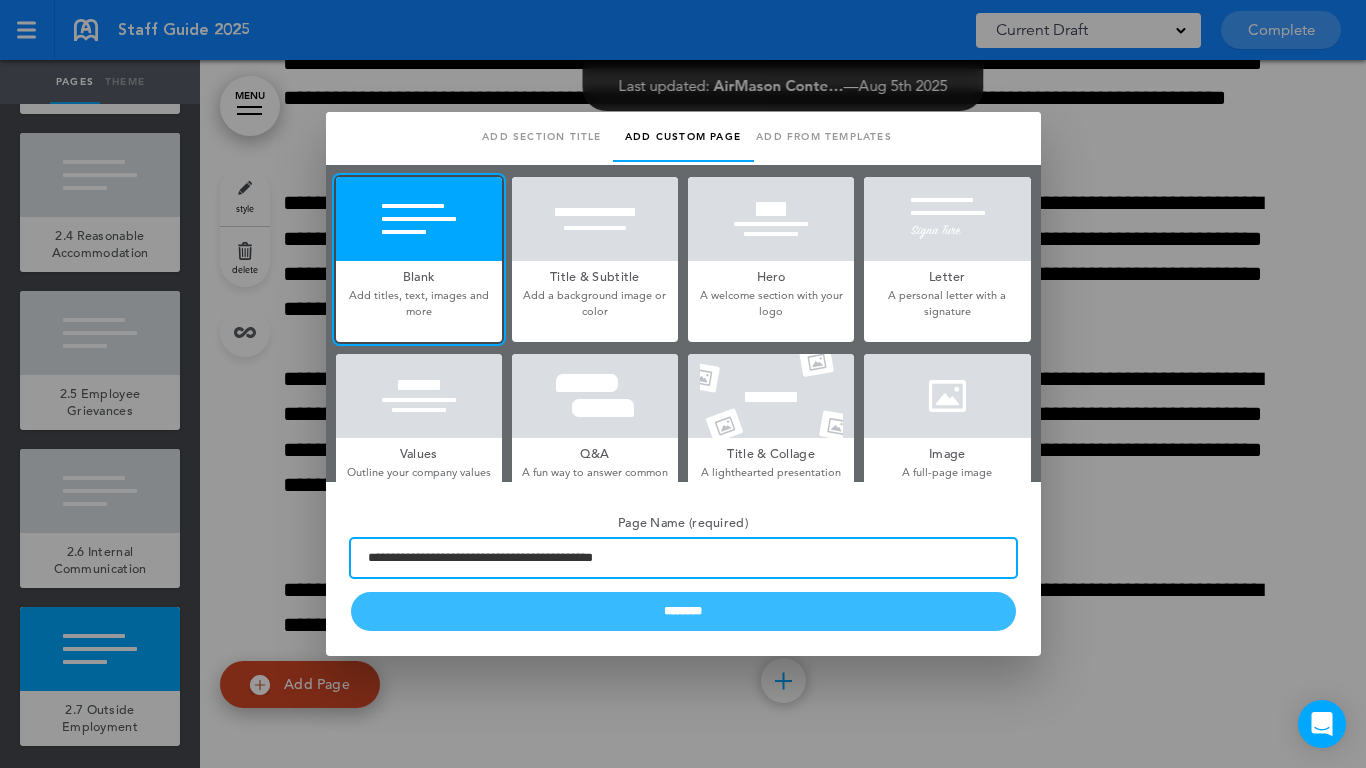type on "**********" 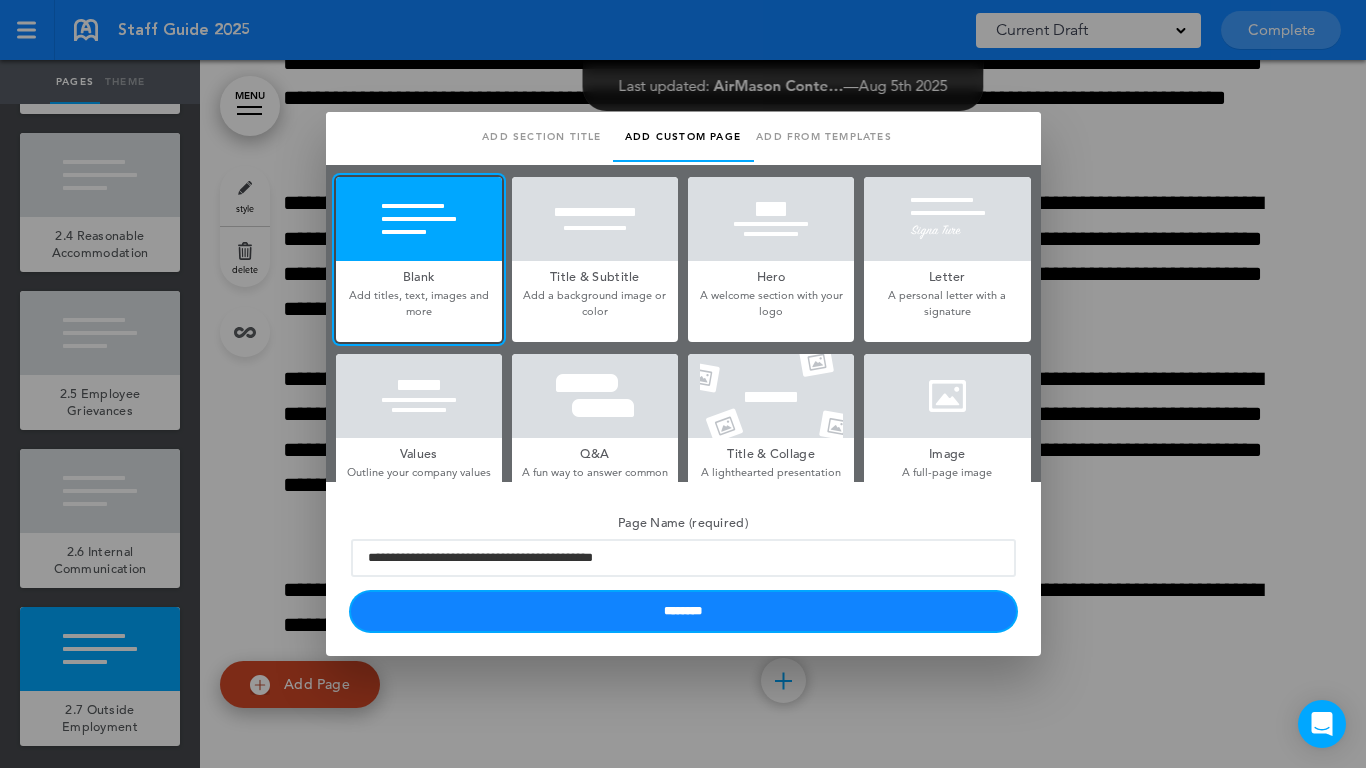 click on "********" at bounding box center (683, 611) 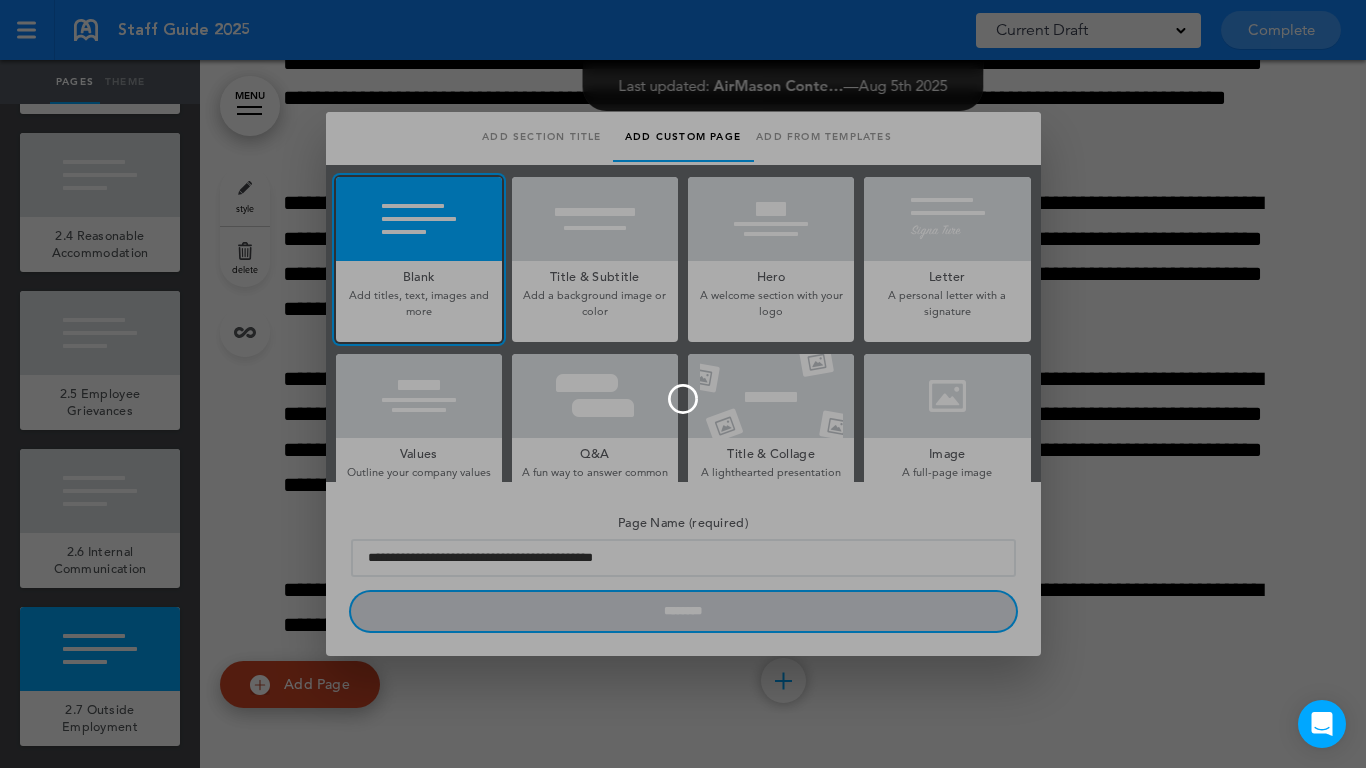 type 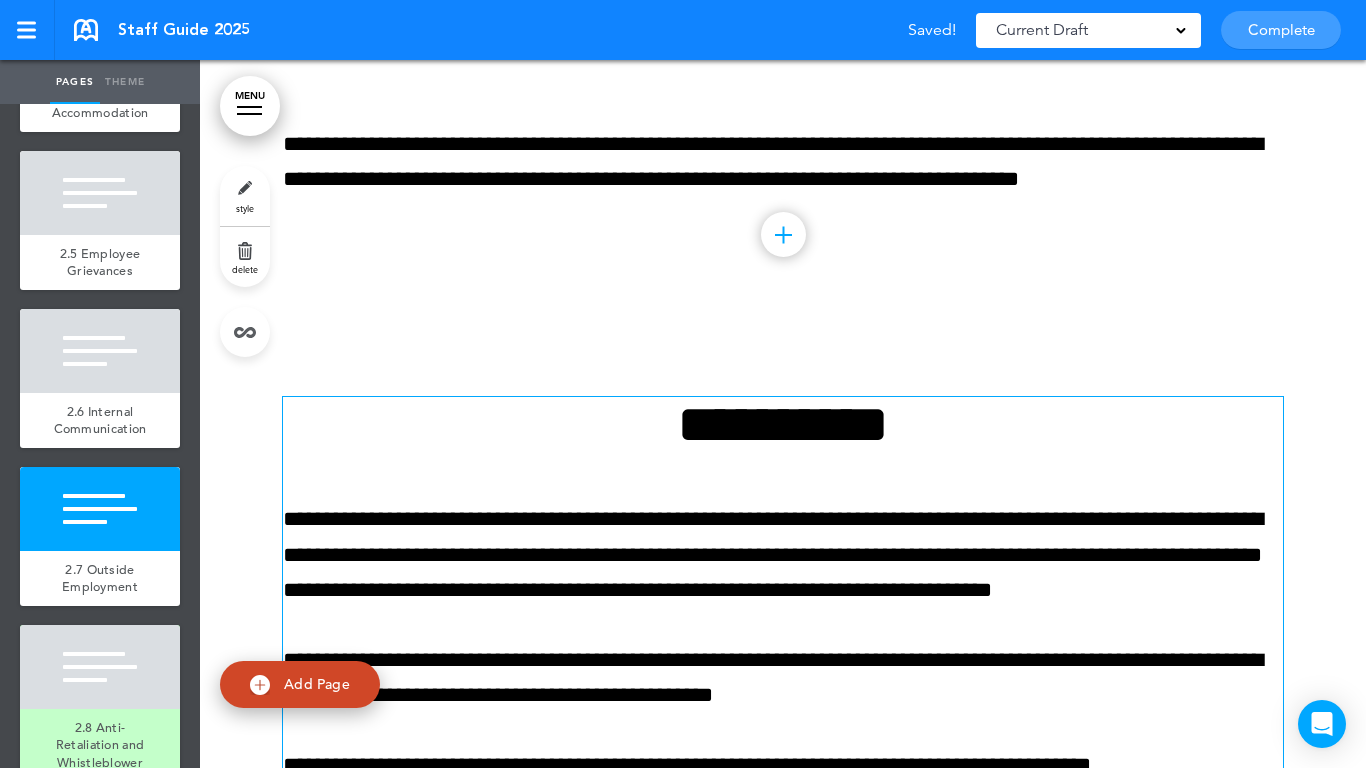 scroll, scrollTop: 16989, scrollLeft: 0, axis: vertical 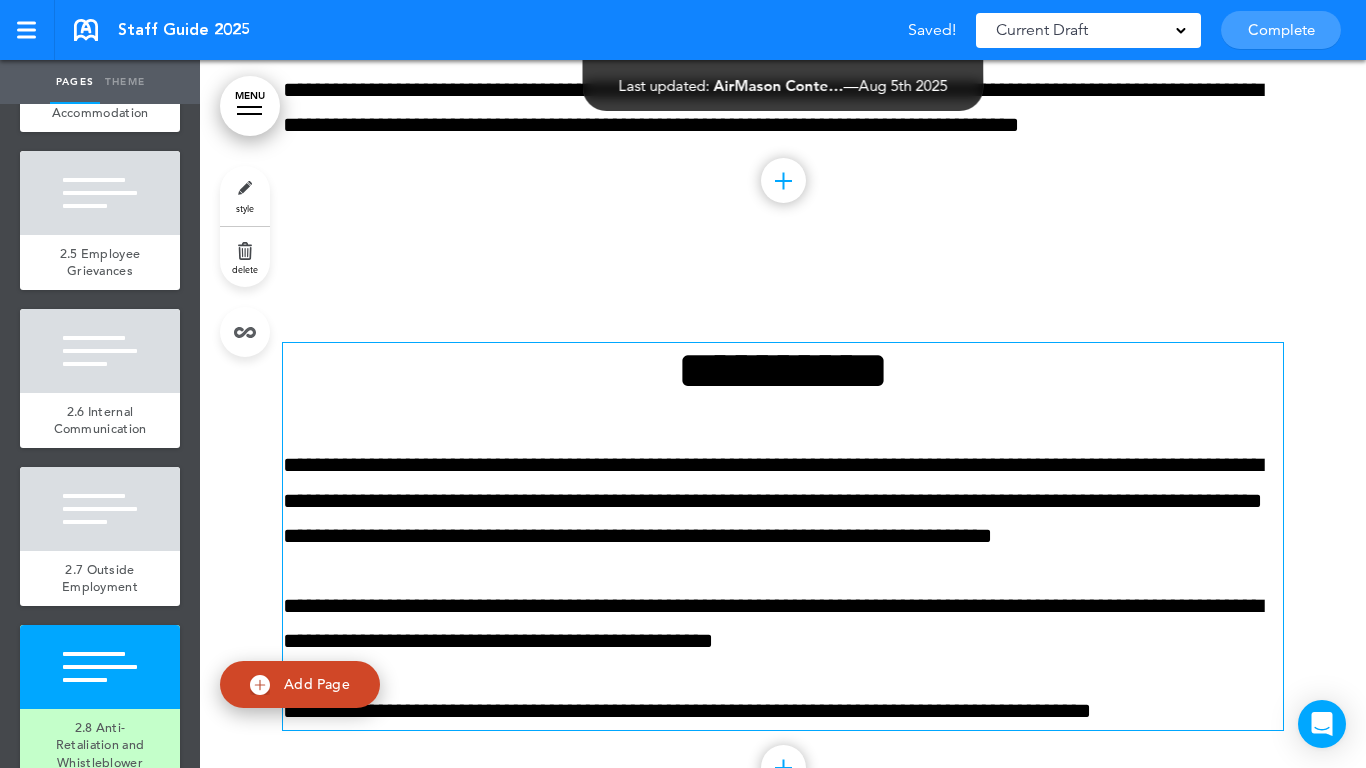 click on "**********" at bounding box center (783, 370) 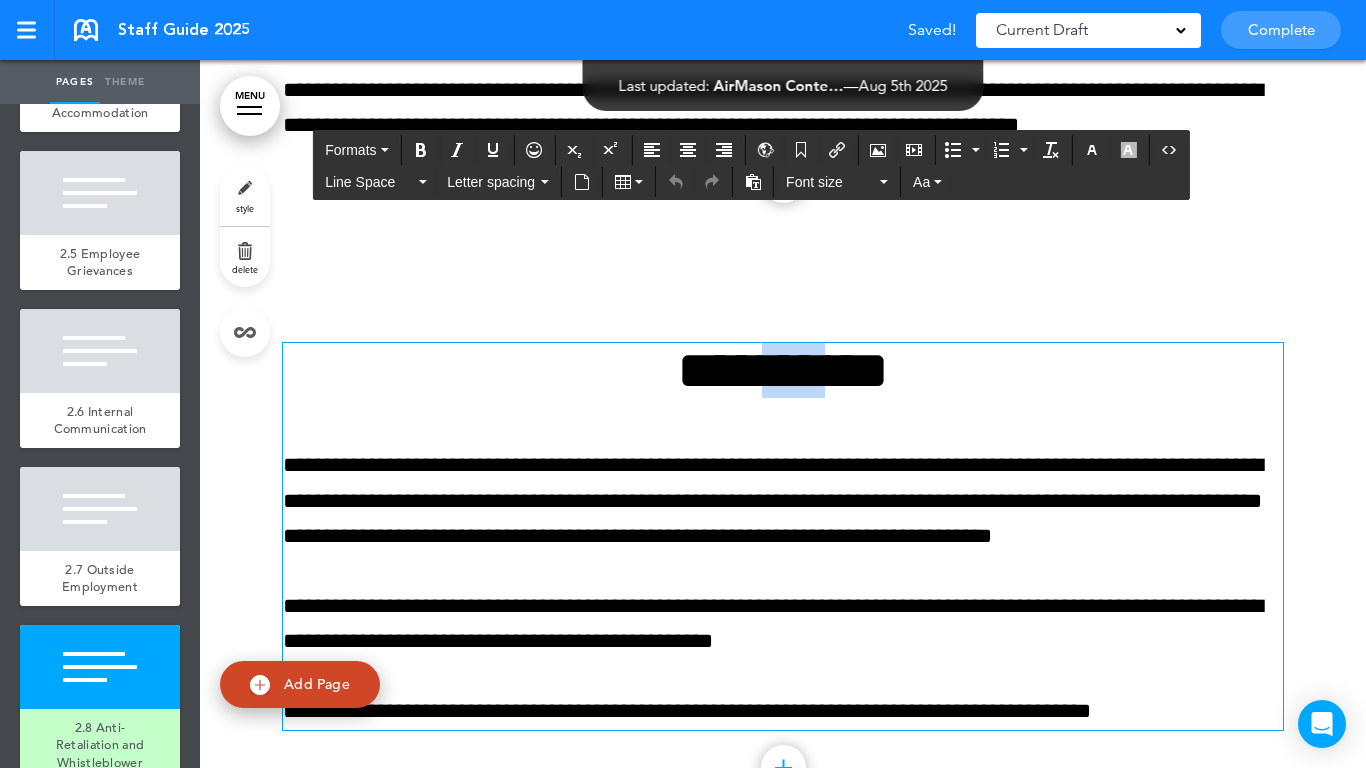 click on "**********" at bounding box center (783, 370) 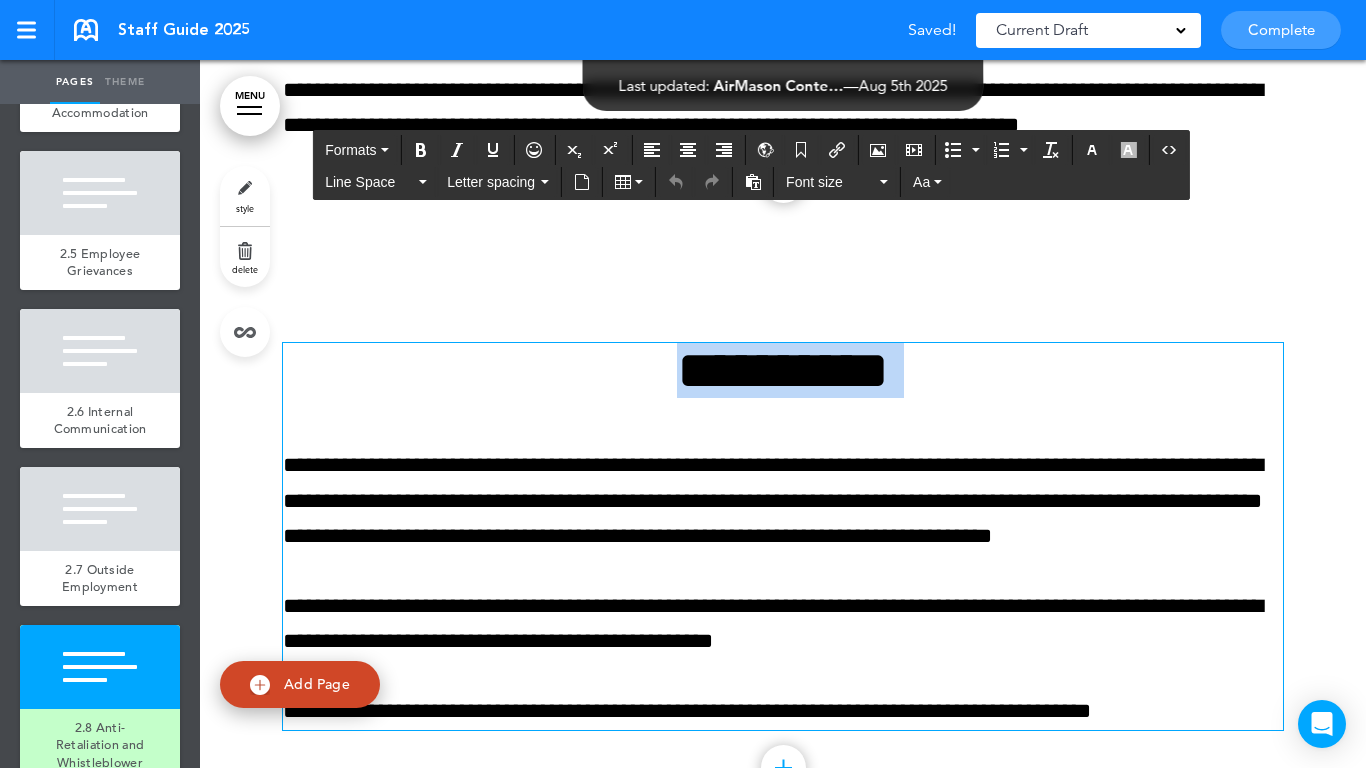 click on "**********" at bounding box center [783, 370] 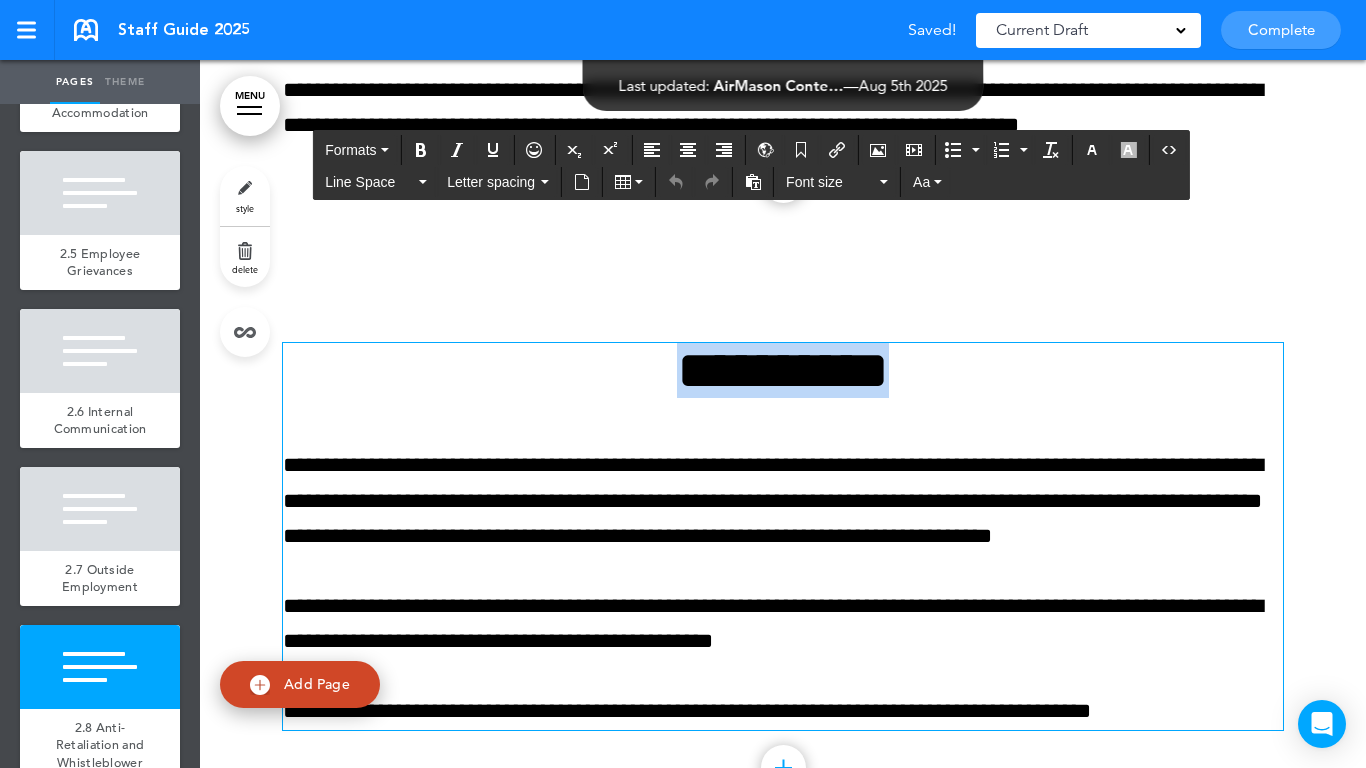 paste 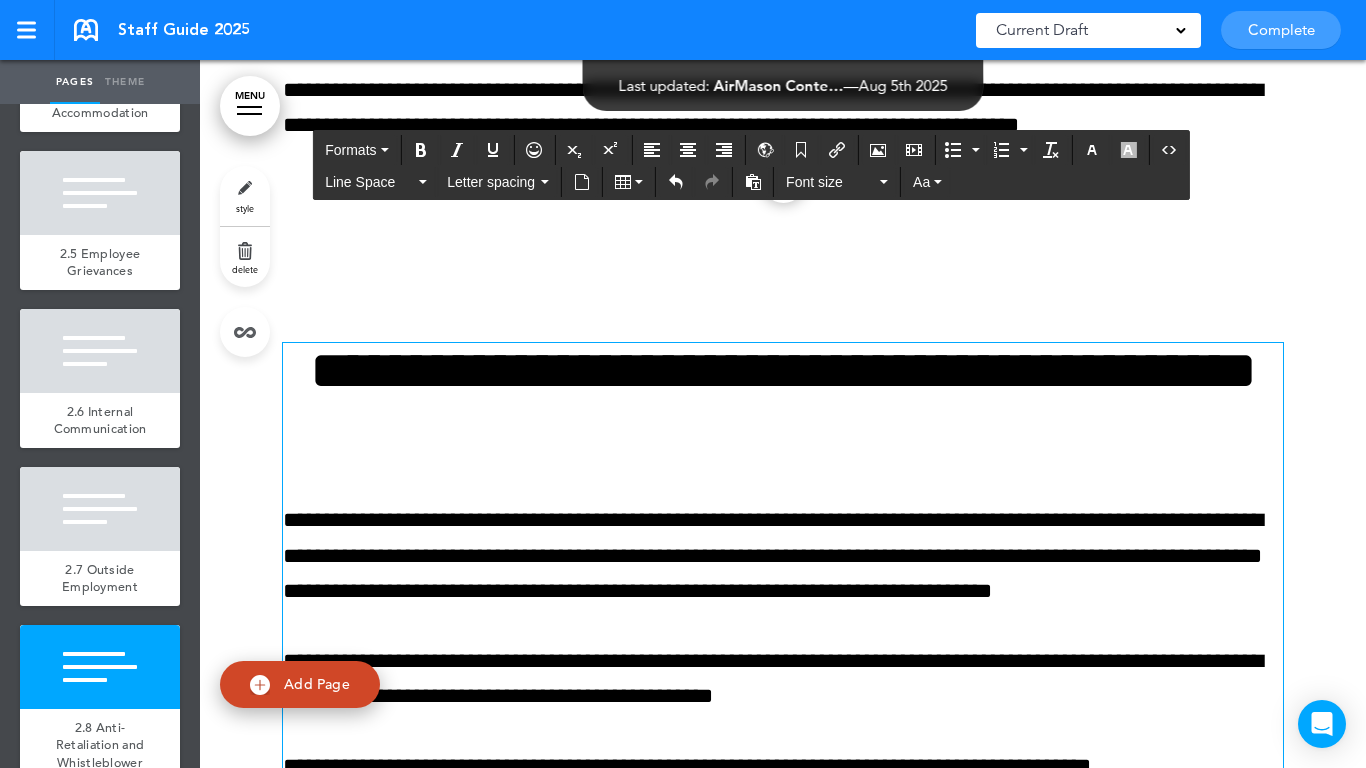 scroll, scrollTop: 17089, scrollLeft: 0, axis: vertical 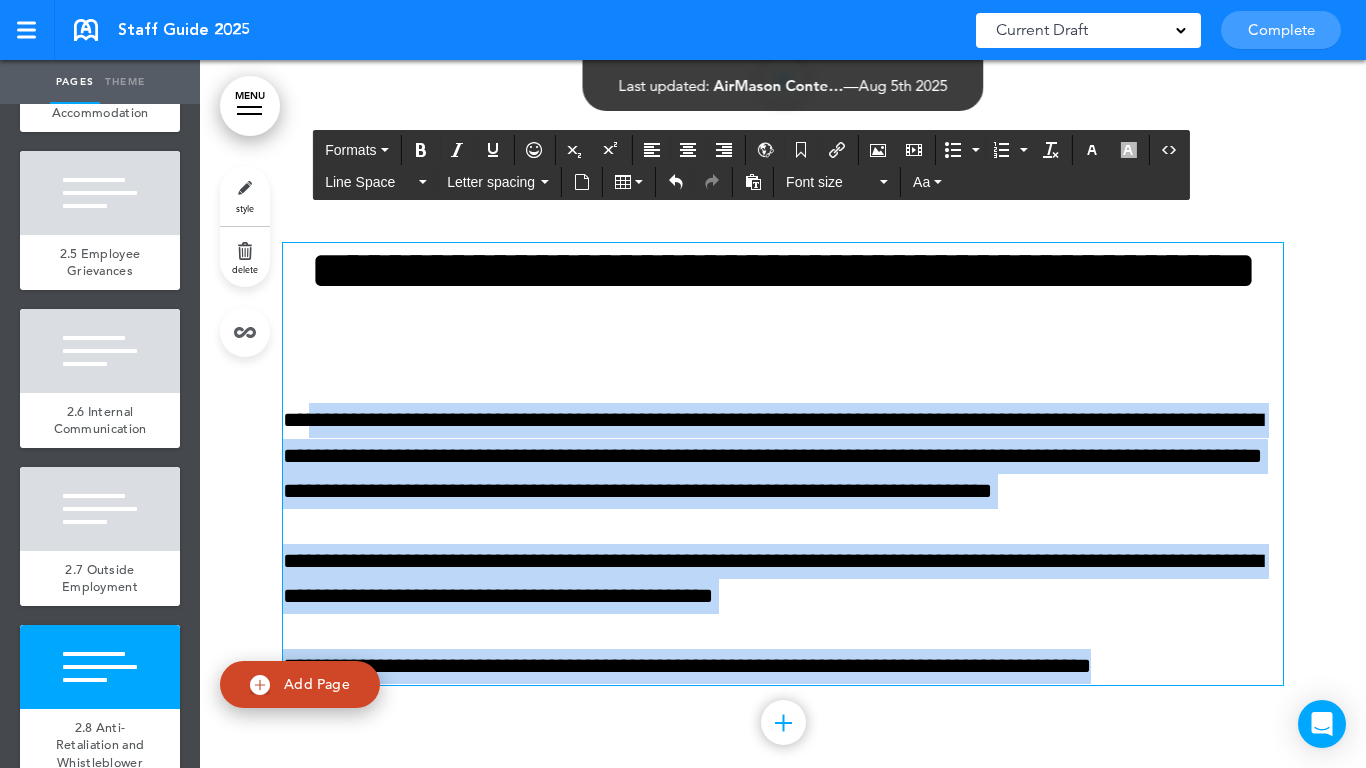 click on "Make this page common so it is available in other handbooks.
This handbook
Preview
Settings
Your Handbooks
Account
Manage Organization
My Account
Help
Logout
Staff Guide 2025
Saved!
Current Draft
CURRENT DRAFT
Complete
3 of 50 pages" at bounding box center [683, 384] 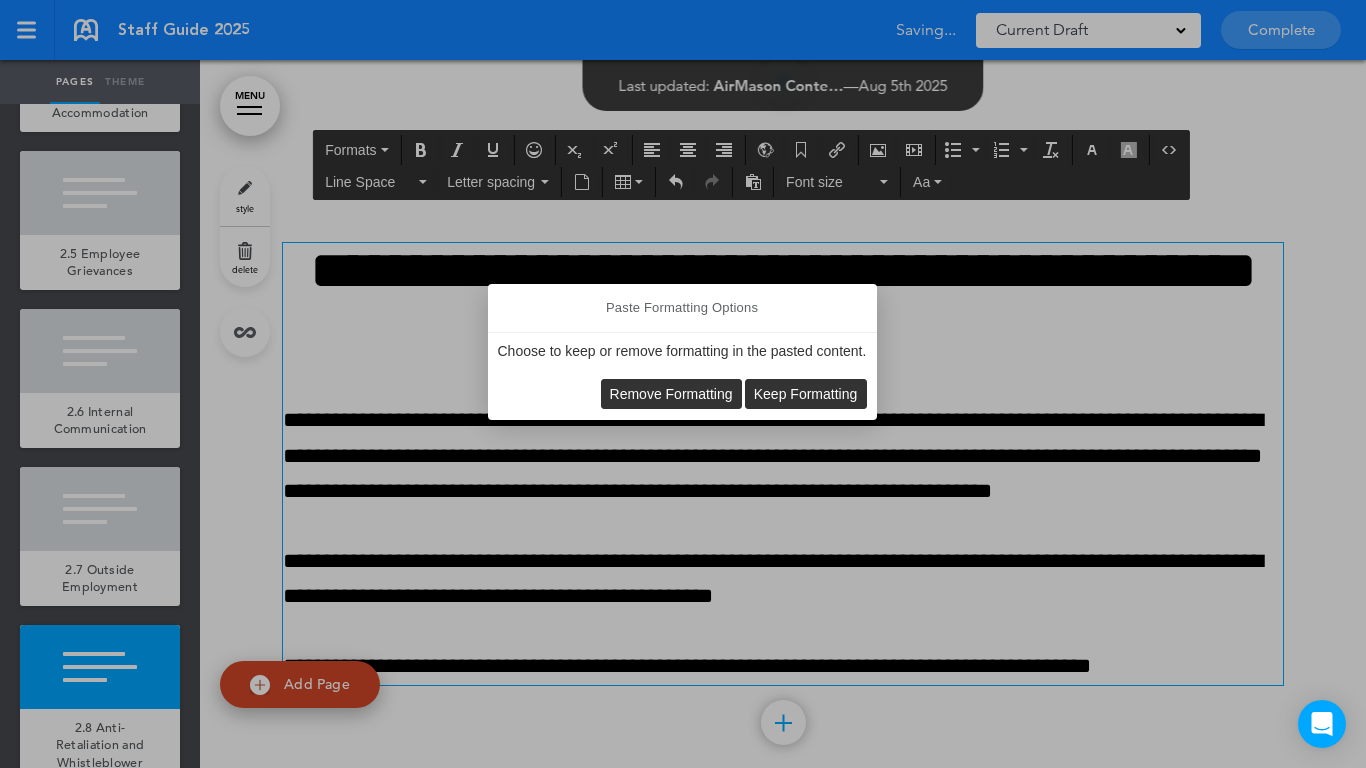 click on "Remove Formatting Keep Formatting" at bounding box center (682, 394) 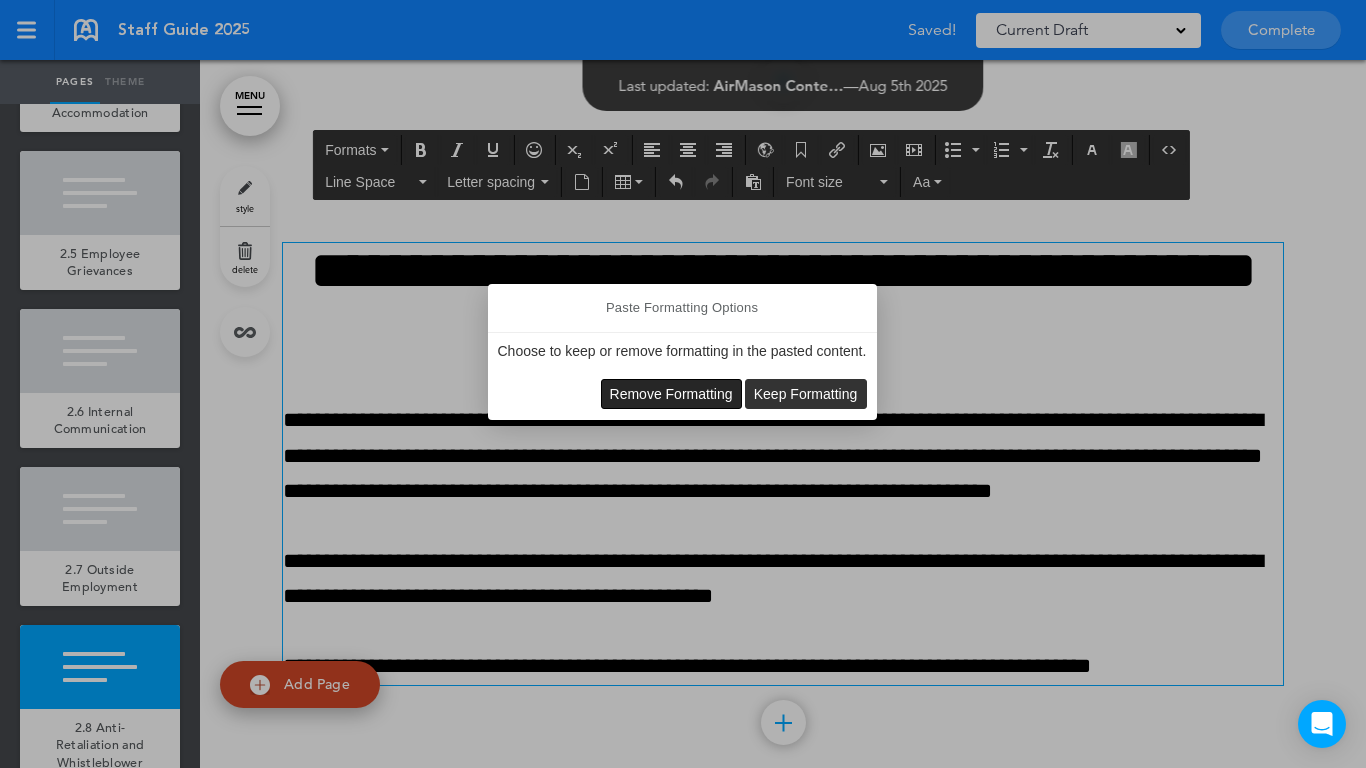 click on "Remove Formatting" at bounding box center (671, 394) 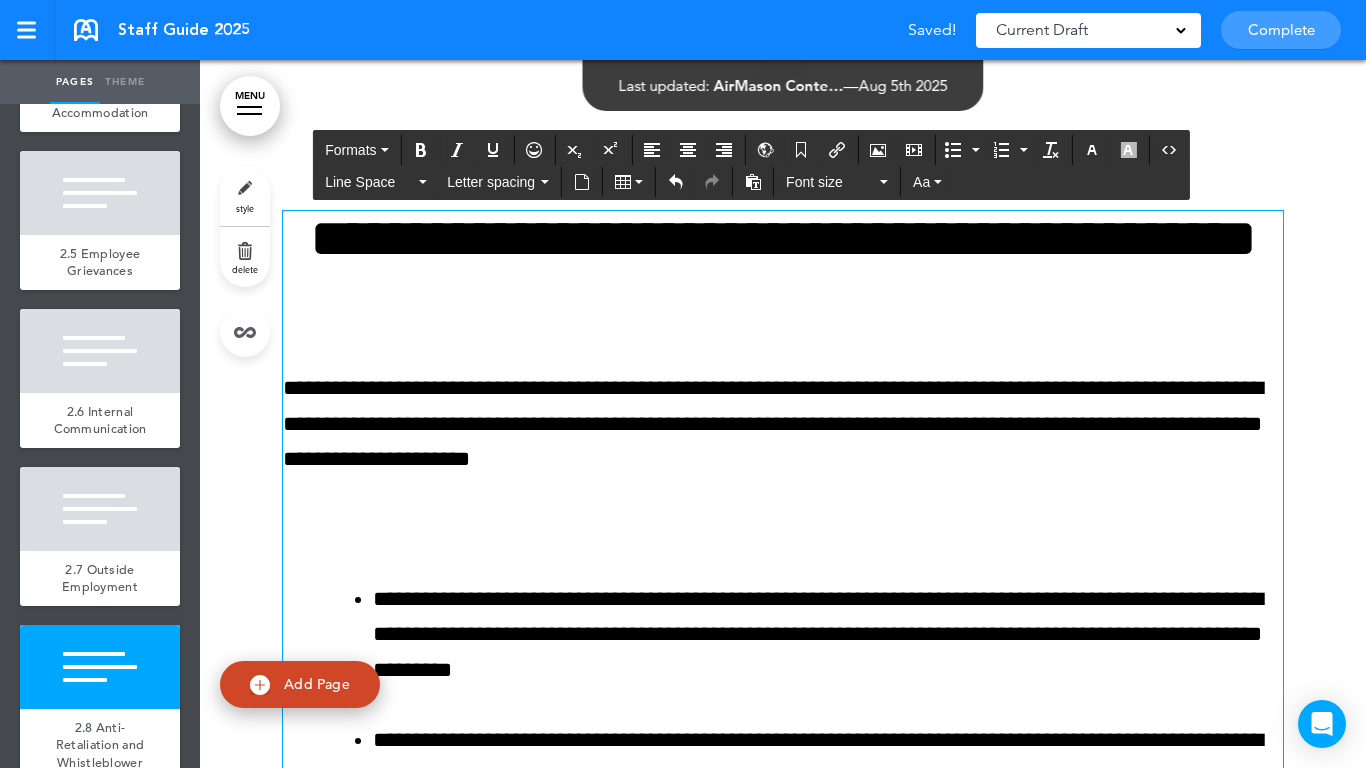 scroll, scrollTop: 17213, scrollLeft: 0, axis: vertical 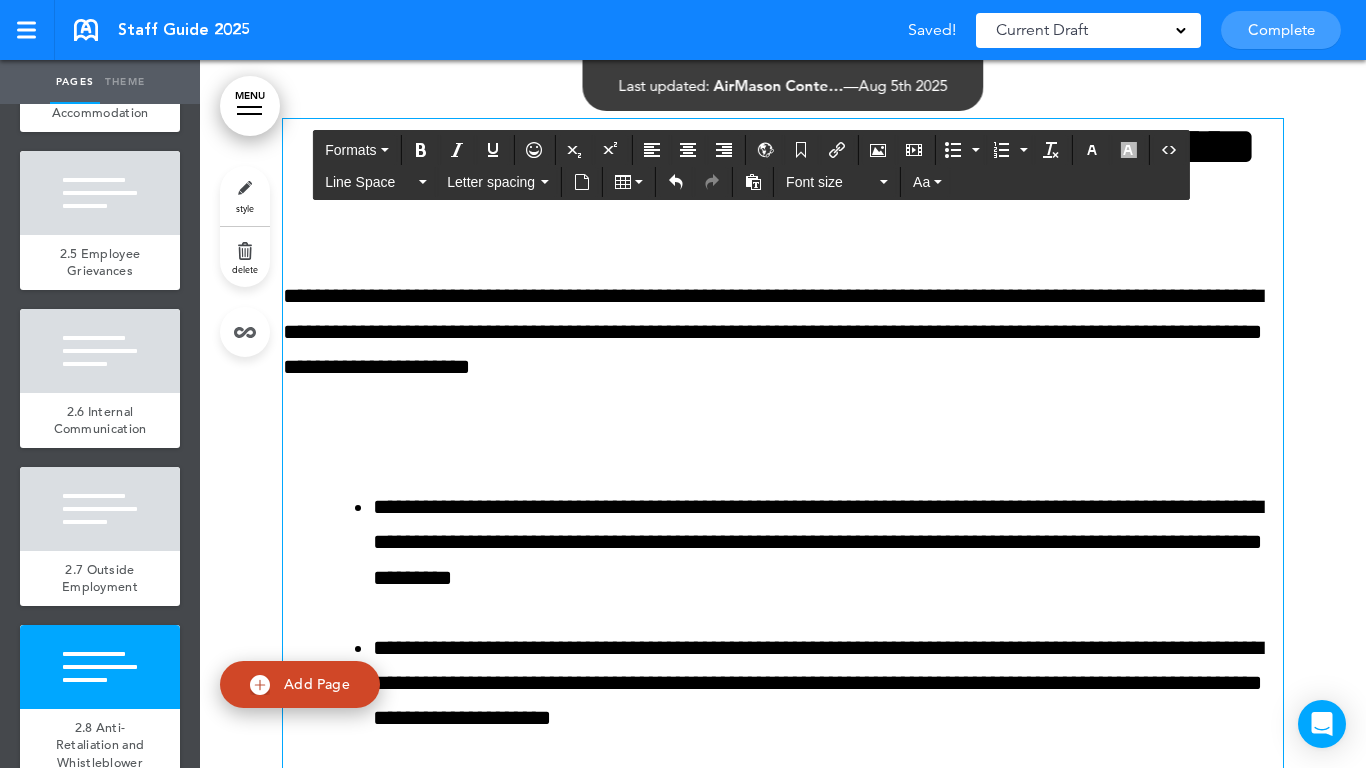 click on "**********" at bounding box center [783, 989] 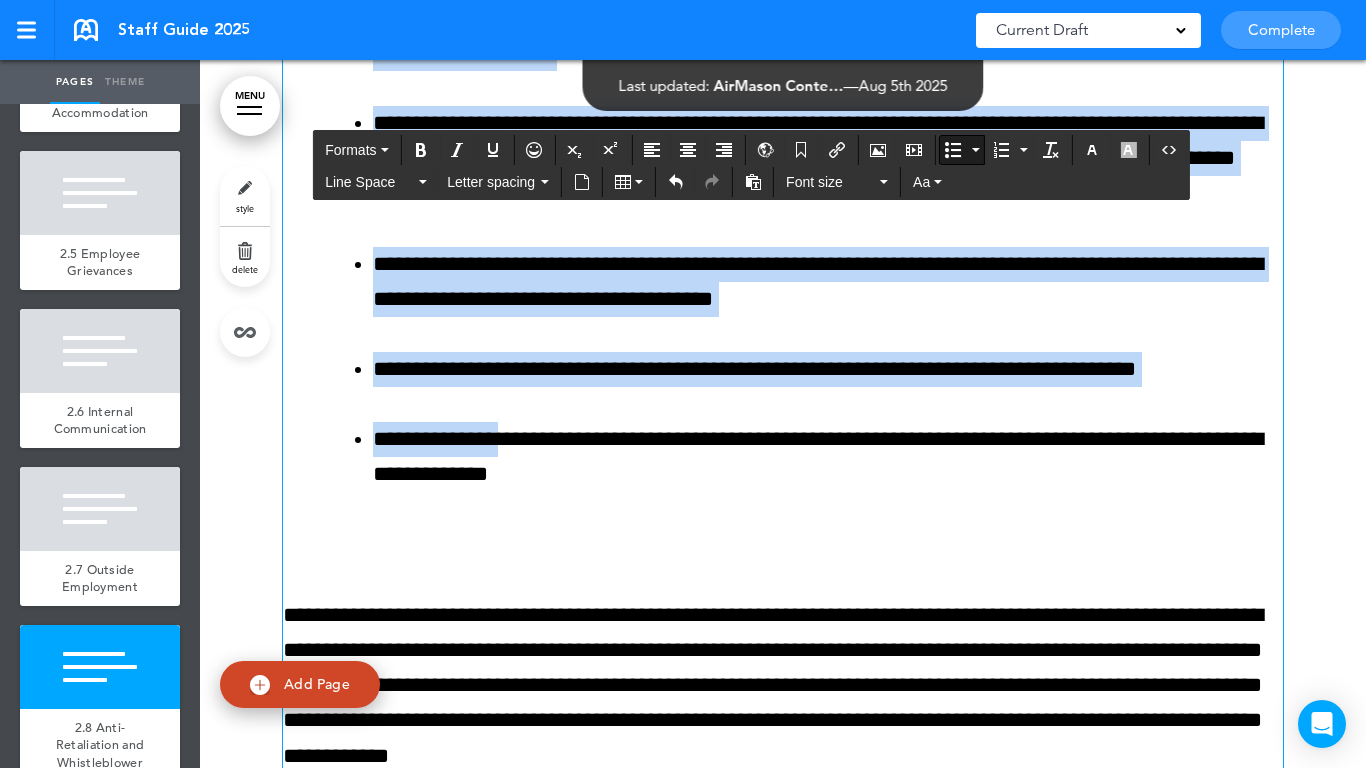scroll, scrollTop: 17913, scrollLeft: 0, axis: vertical 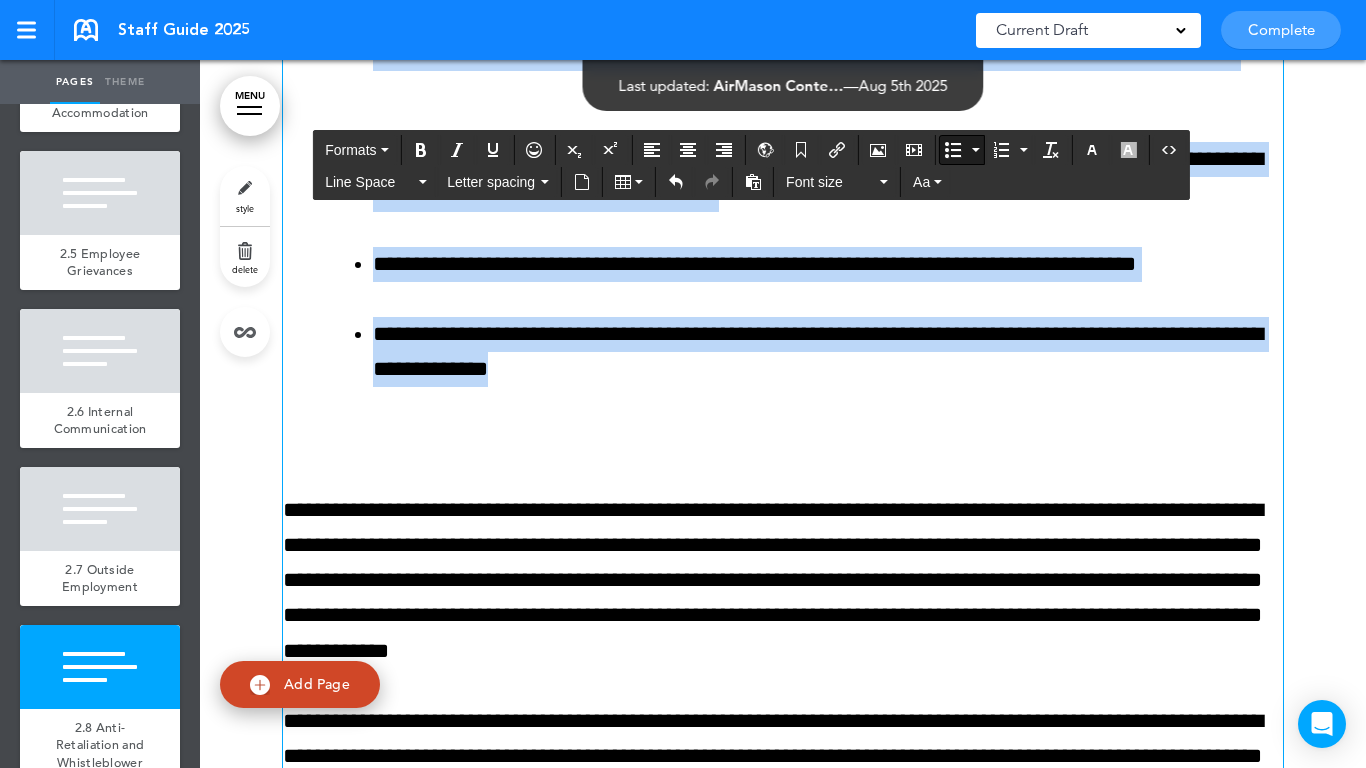 drag, startPoint x: 417, startPoint y: 349, endPoint x: 503, endPoint y: 365, distance: 87.47571 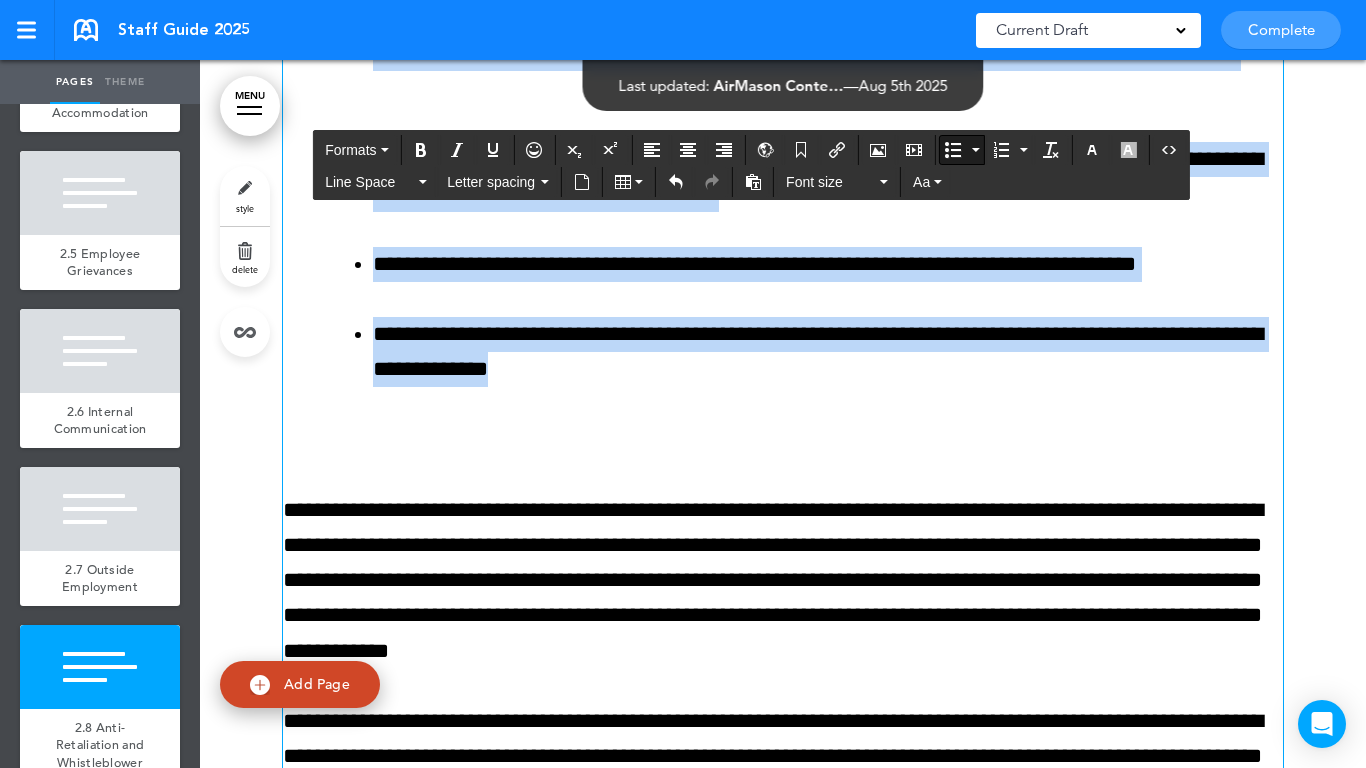 click at bounding box center [953, 150] 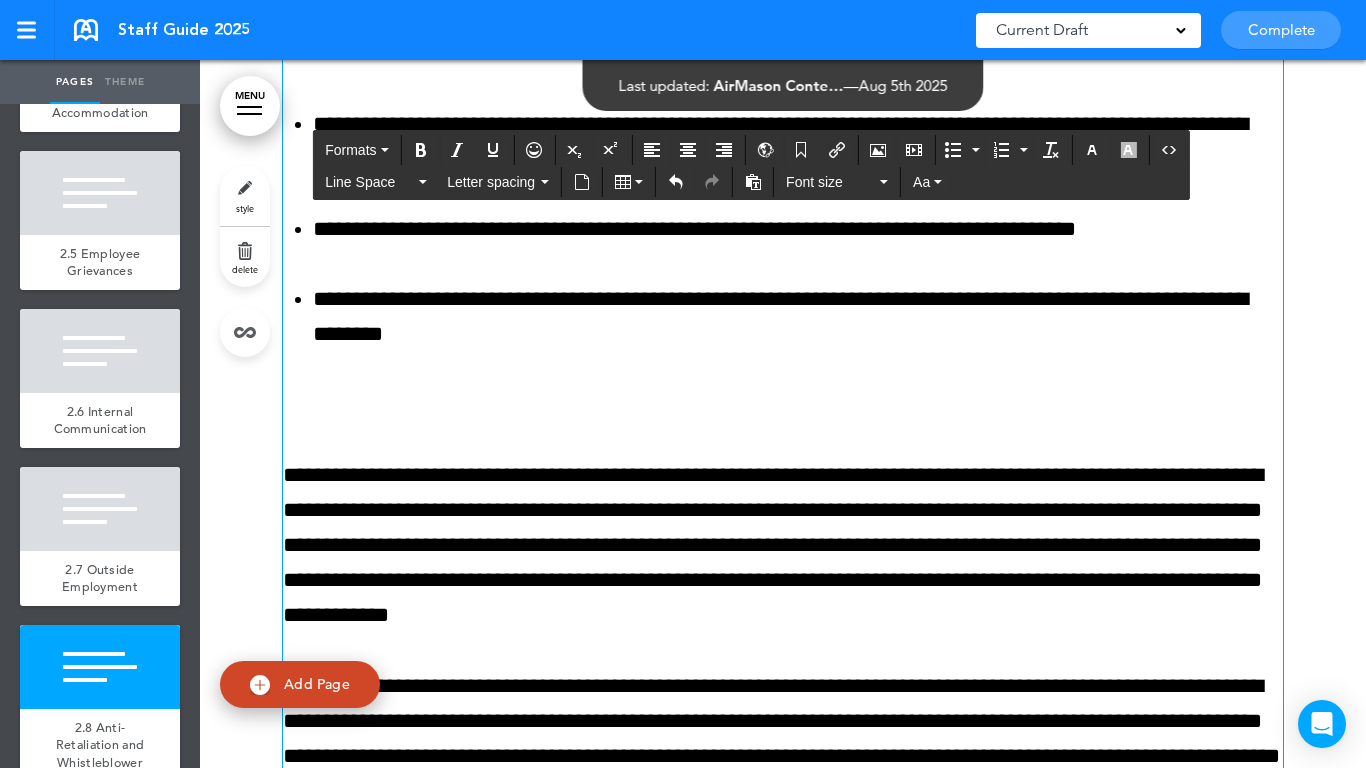 click at bounding box center (783, 404) 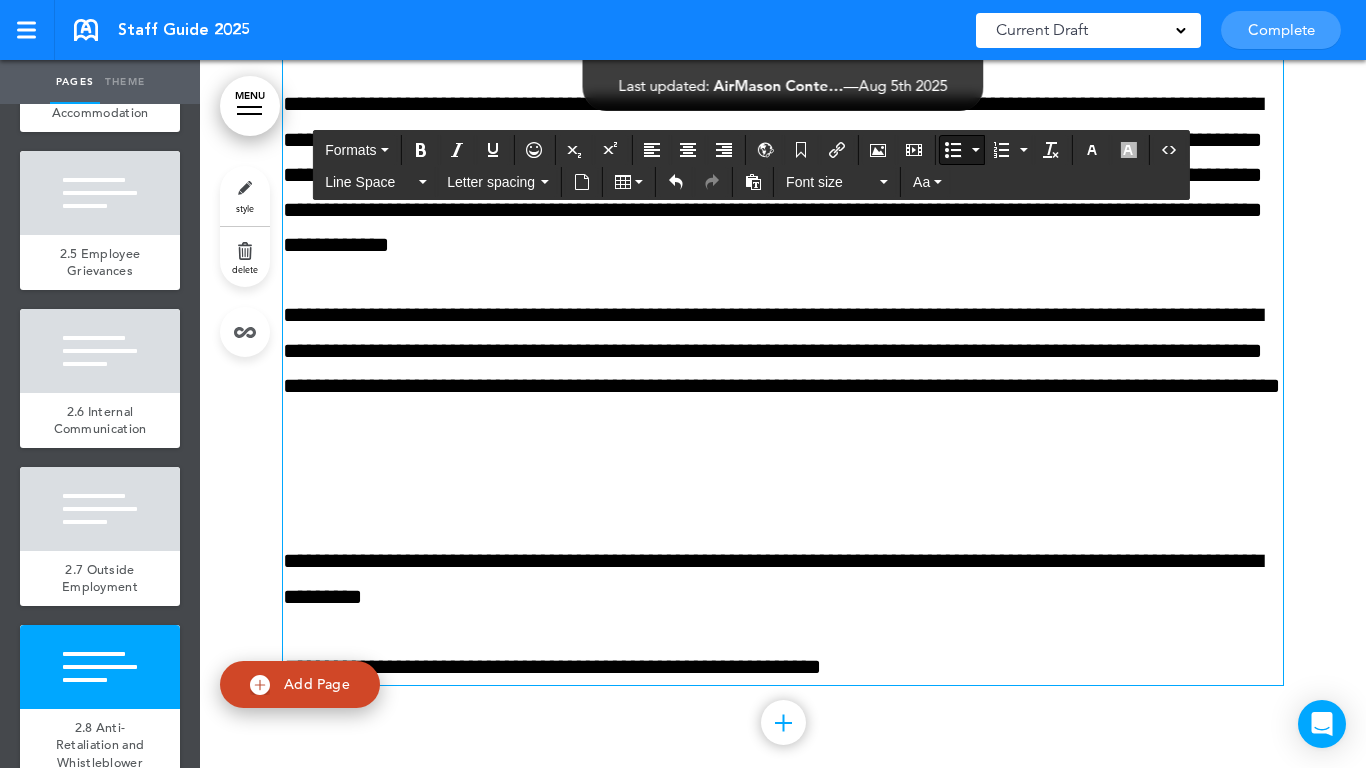 click at bounding box center (783, 491) 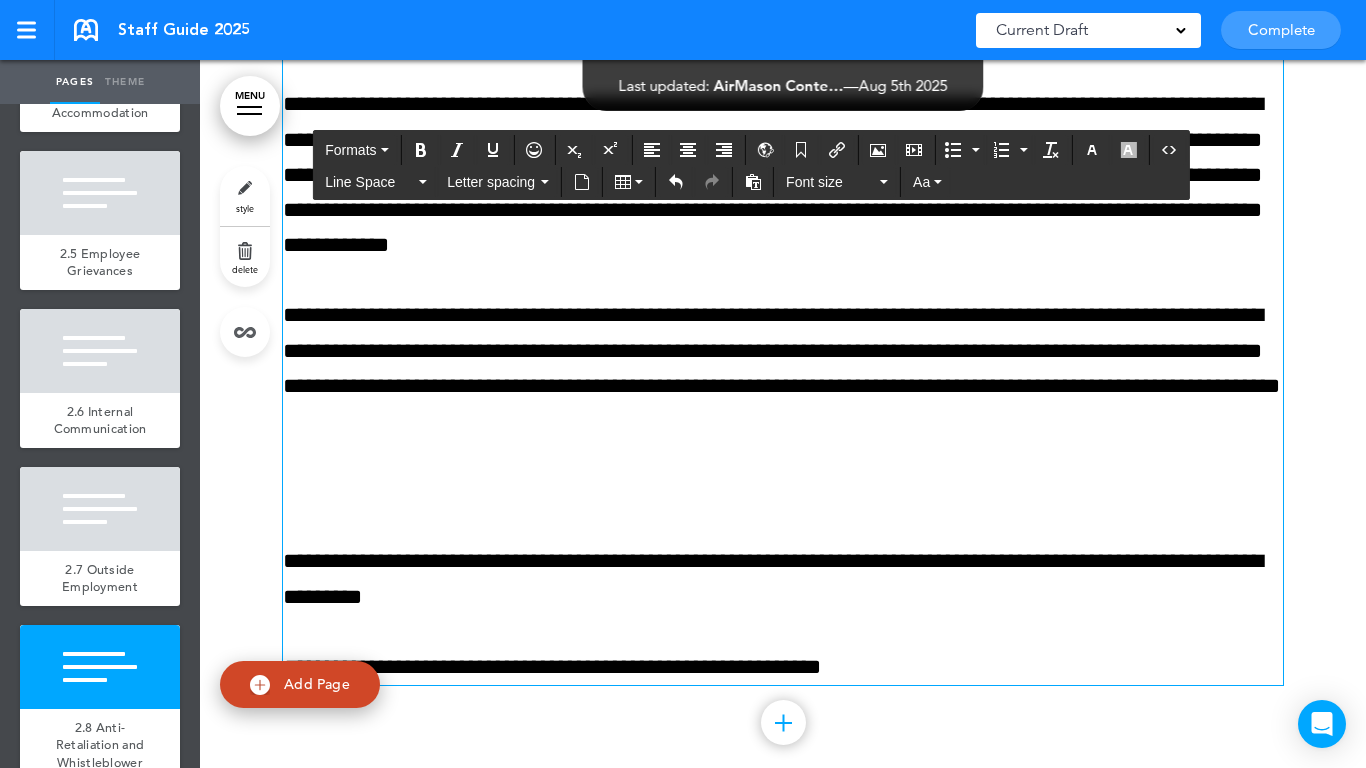 scroll, scrollTop: 18185, scrollLeft: 0, axis: vertical 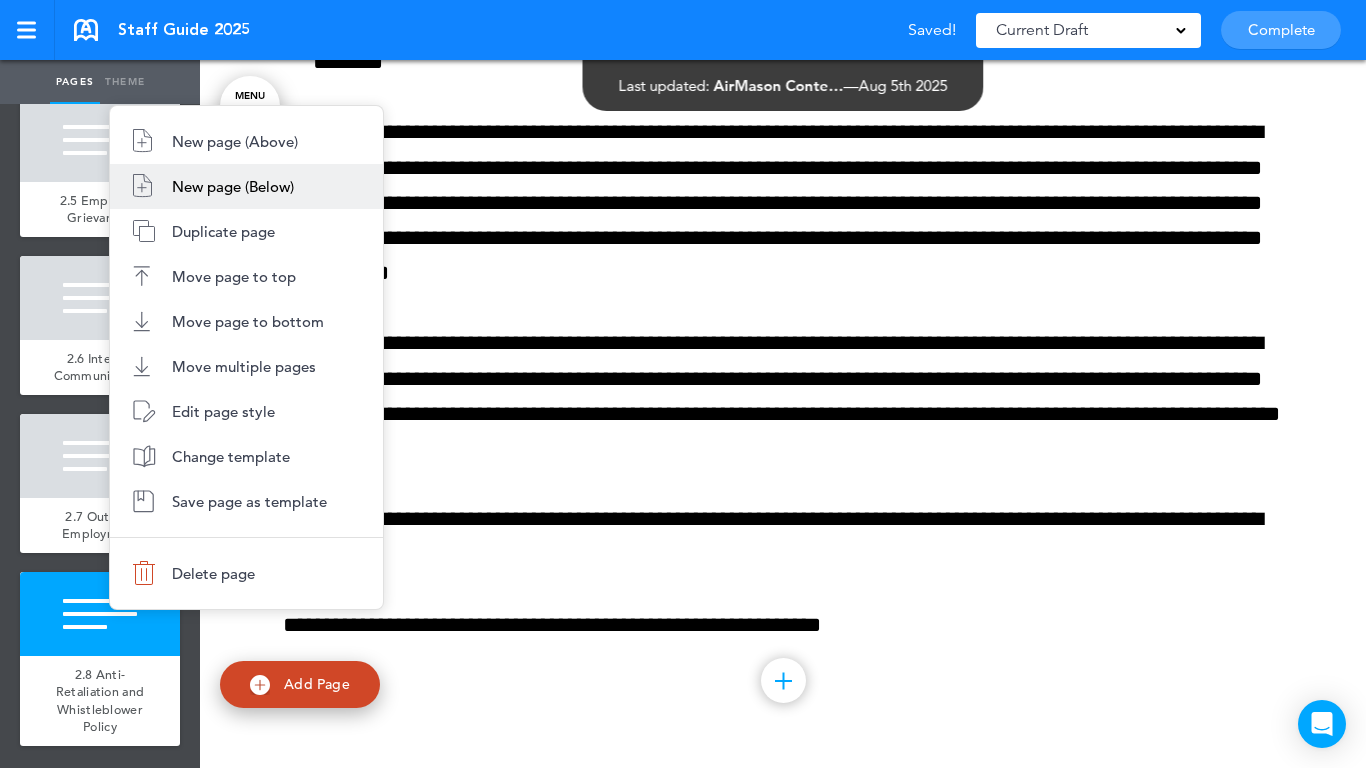 click on "New page (Below)" at bounding box center [233, 186] 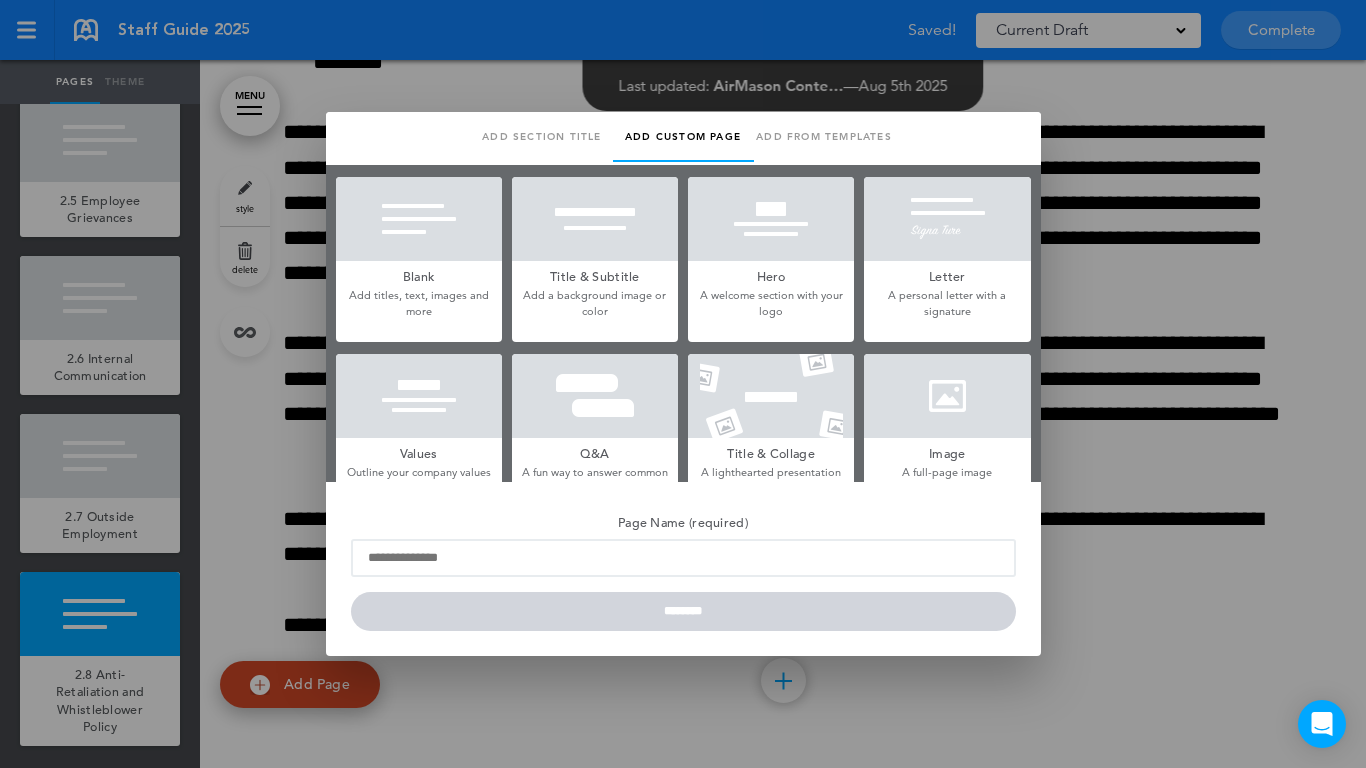 click at bounding box center (419, 219) 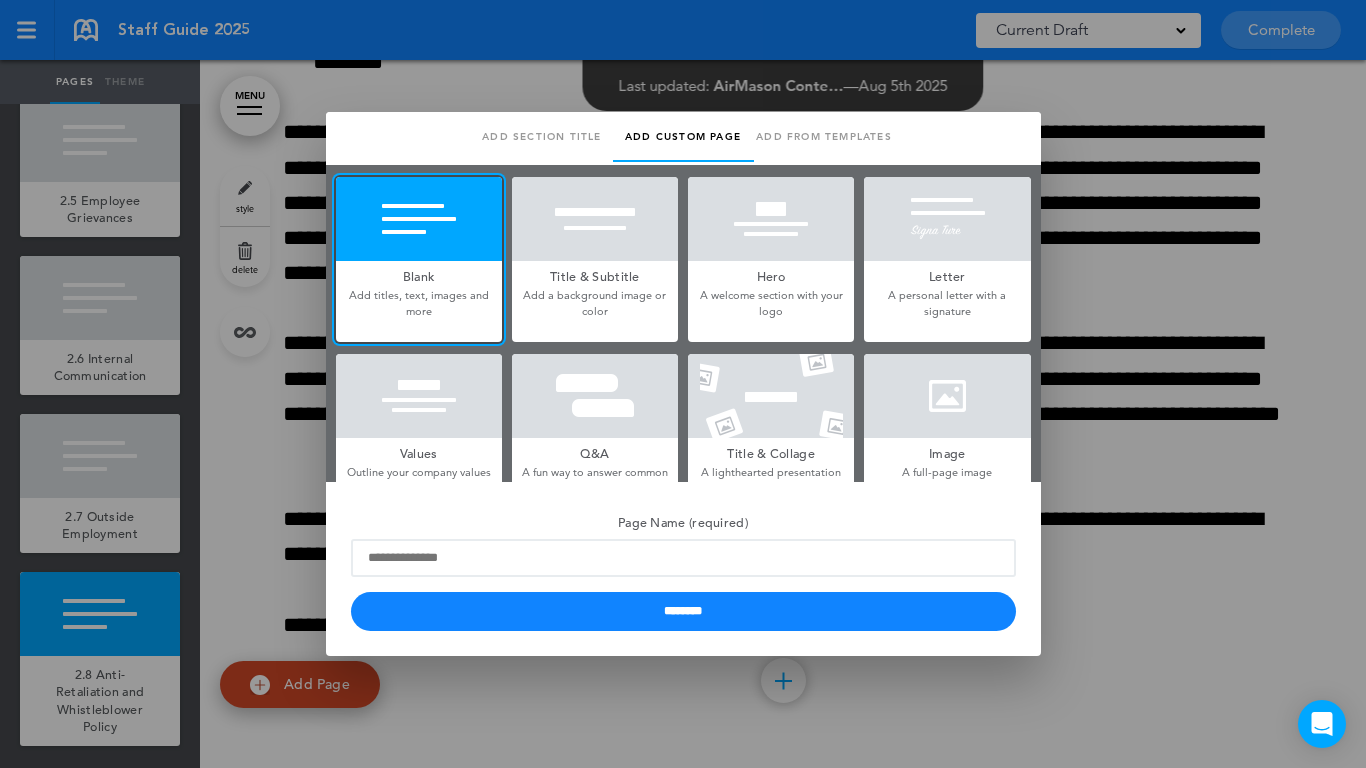 click on "Blank" at bounding box center [419, 275] 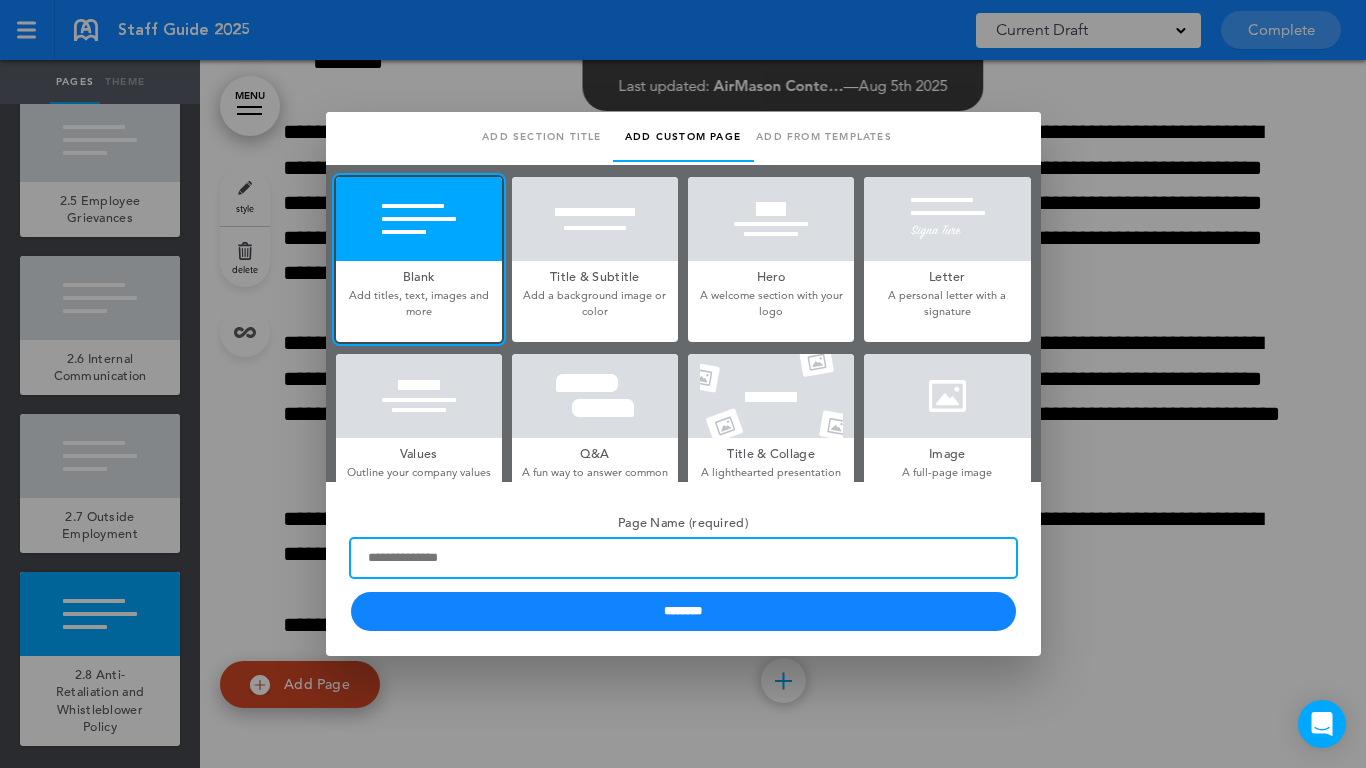 paste on "**********" 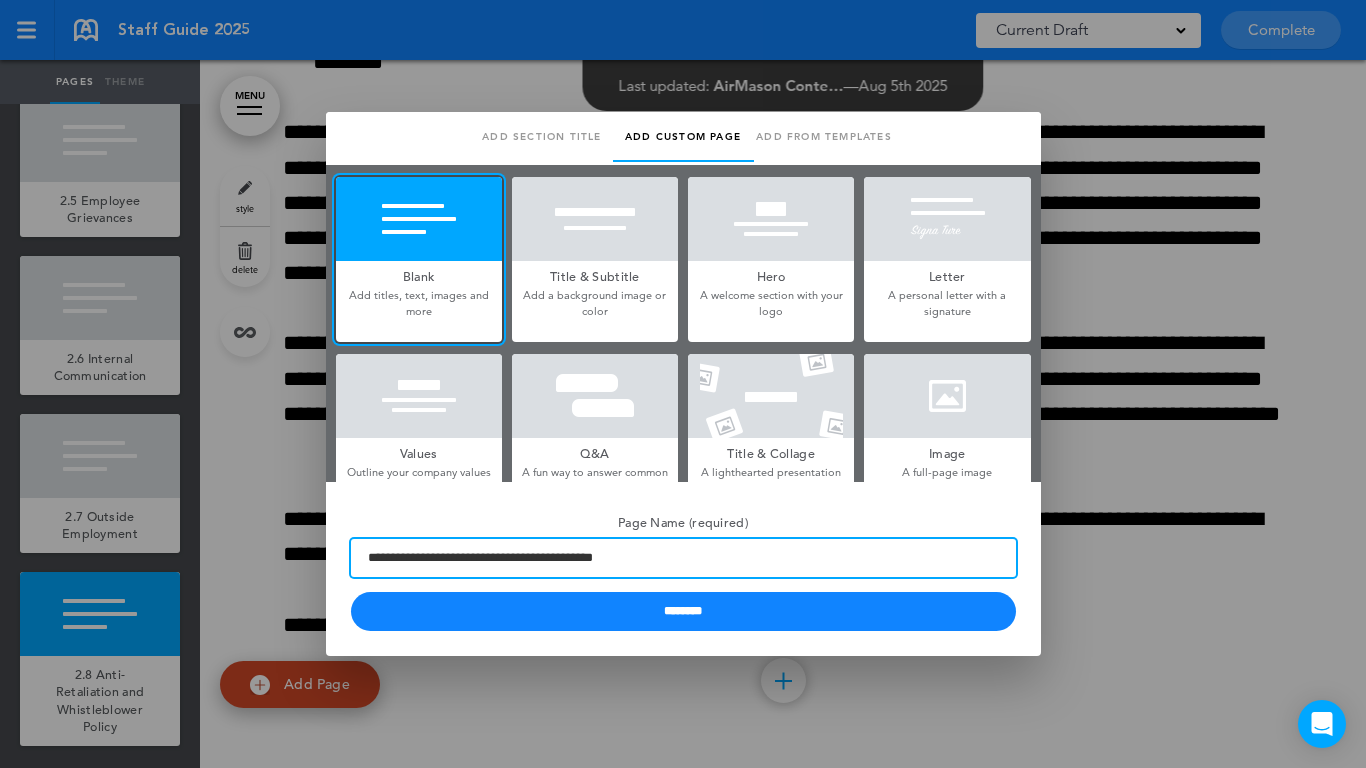 click on "**********" at bounding box center [683, 558] 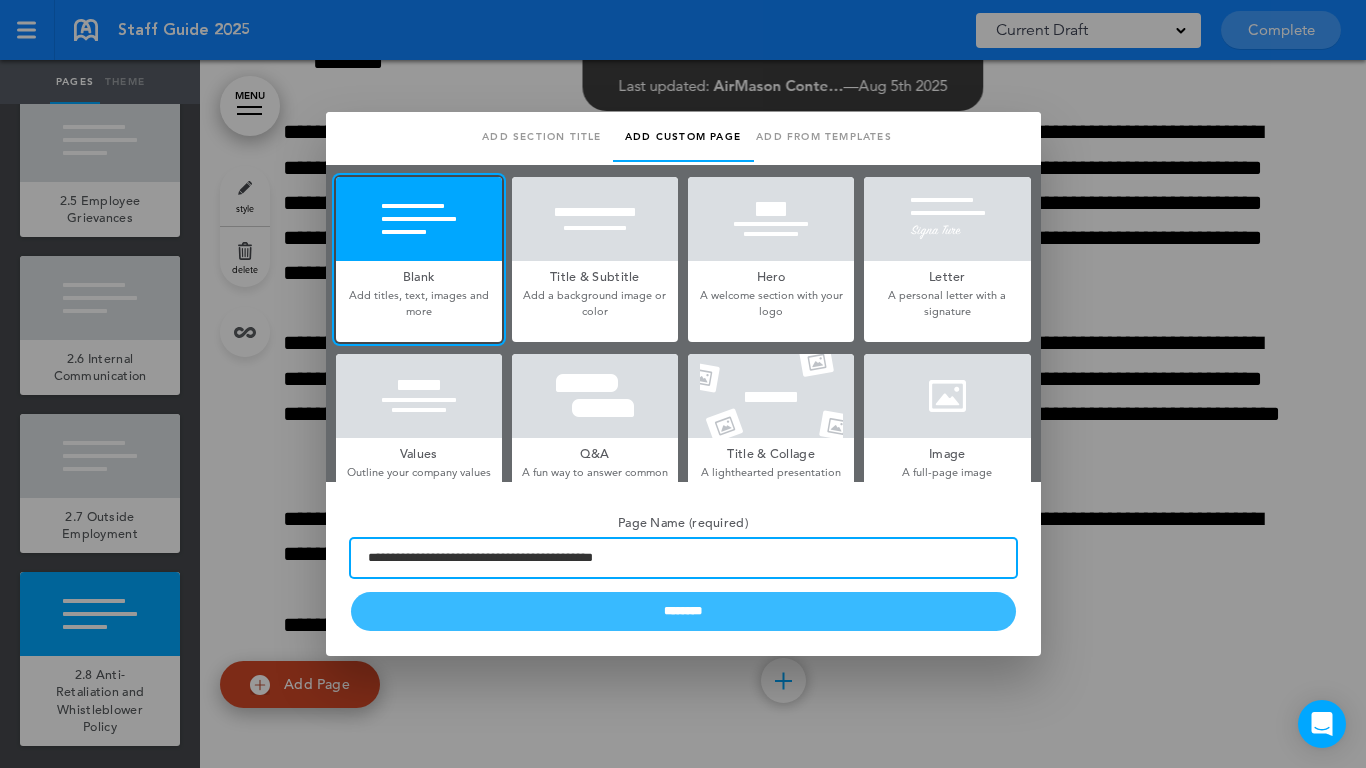 type on "**********" 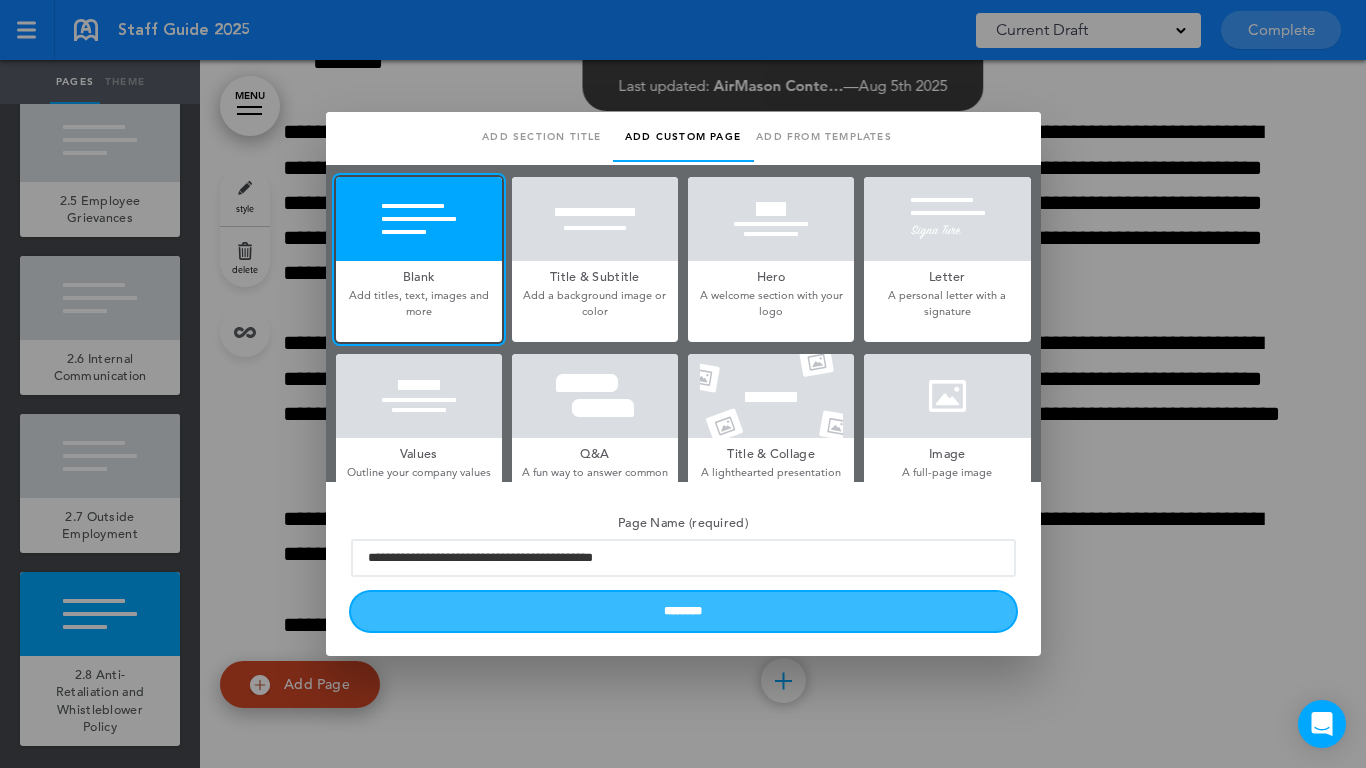 click on "********" at bounding box center (683, 611) 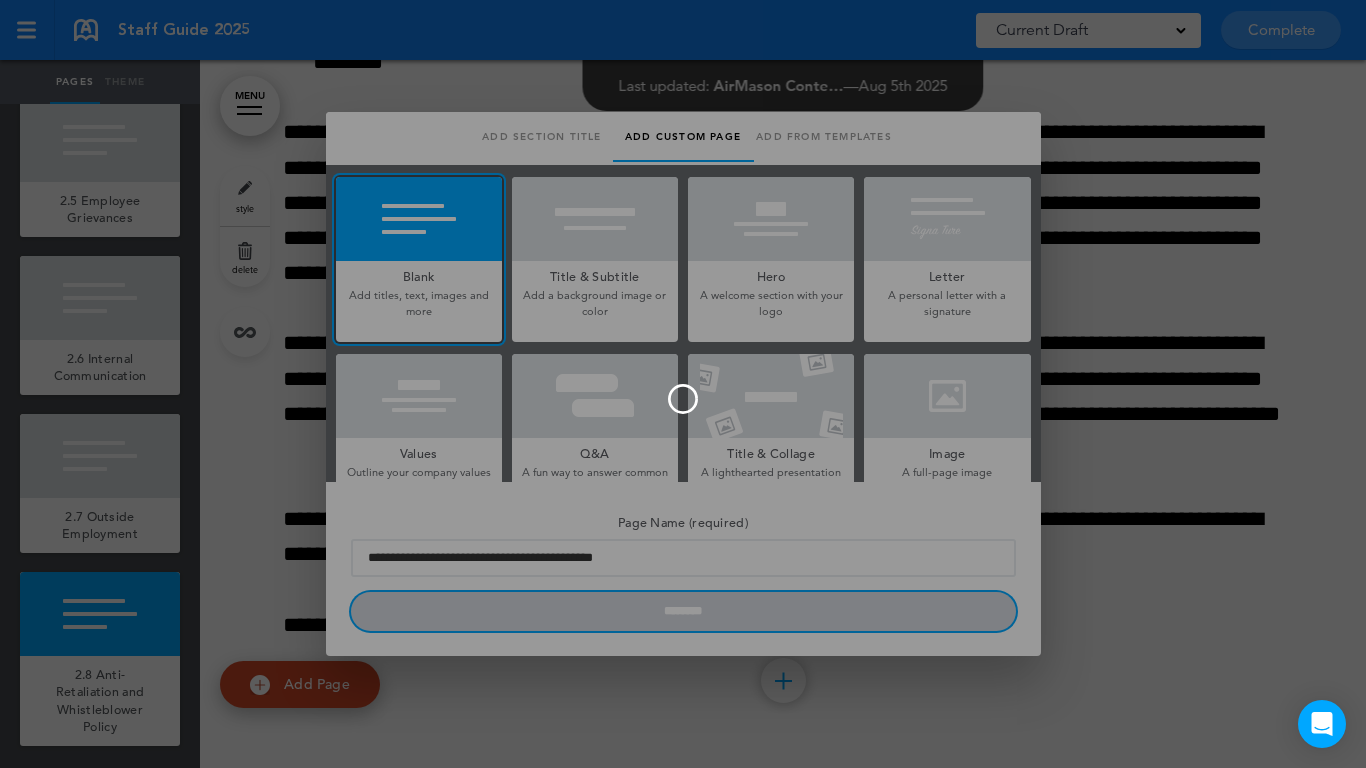 type 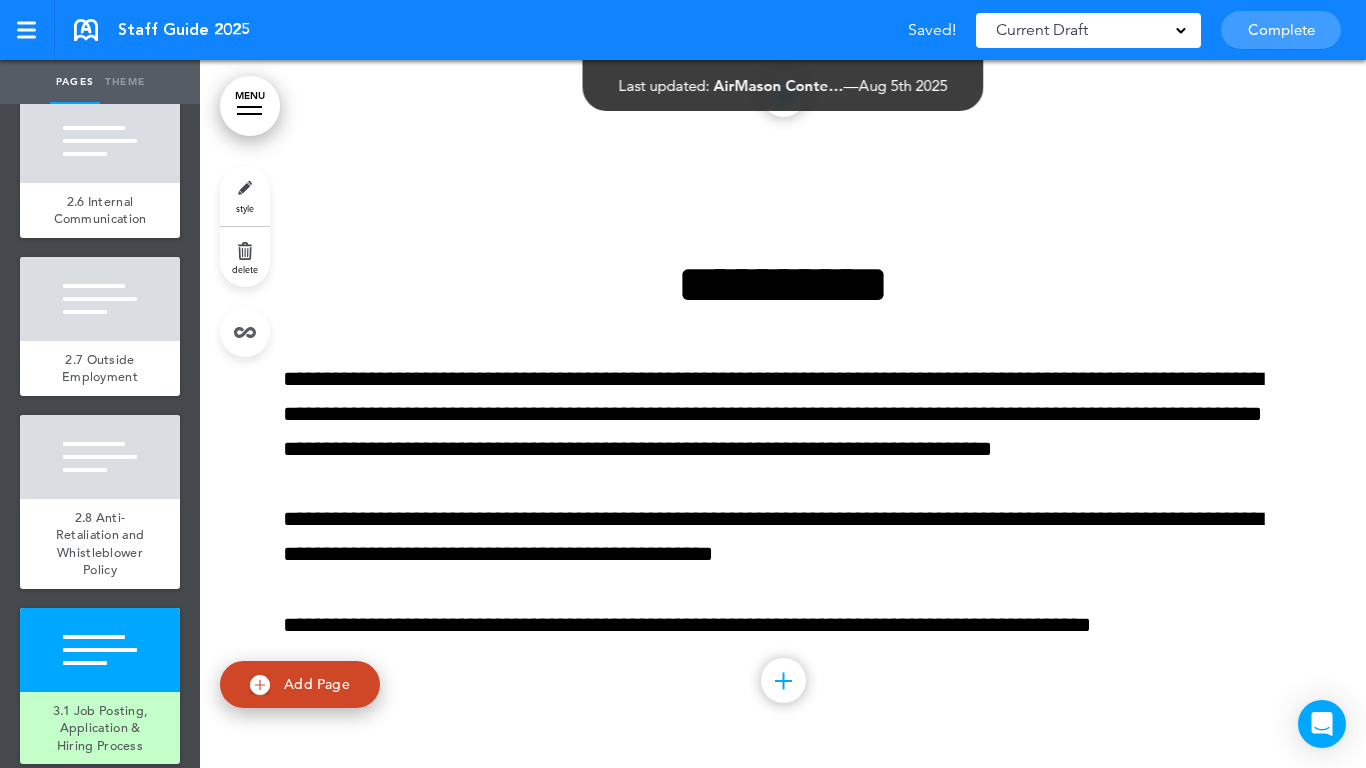 scroll, scrollTop: 18671, scrollLeft: 0, axis: vertical 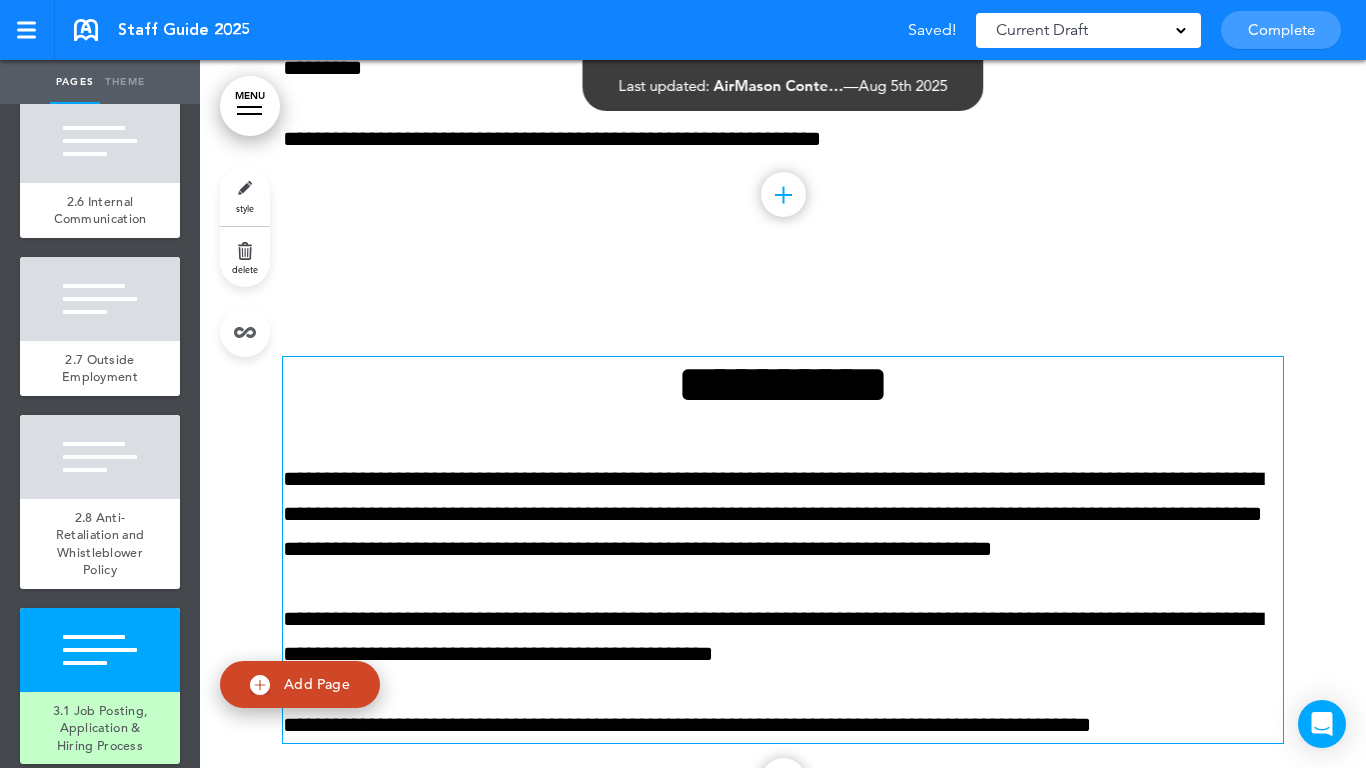 click on "**********" at bounding box center [783, 384] 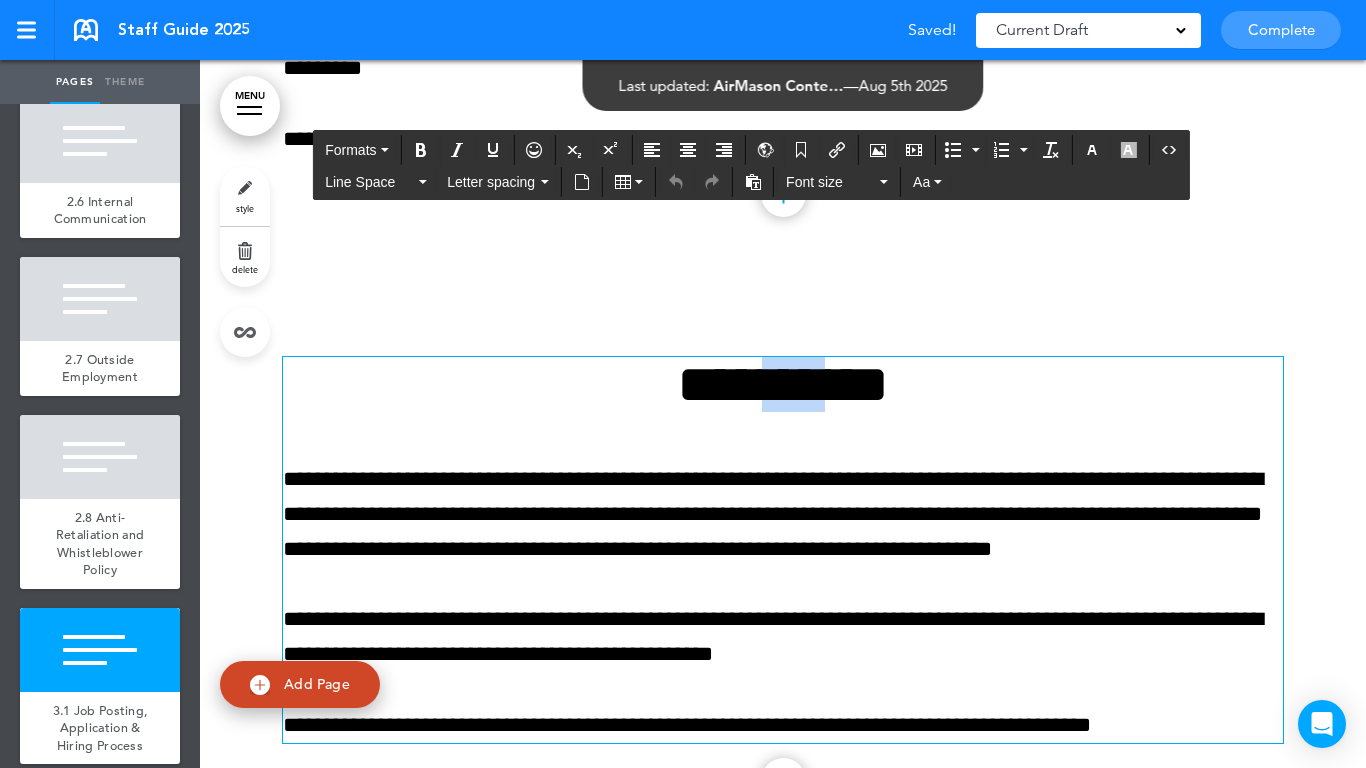 click on "**********" at bounding box center [783, 384] 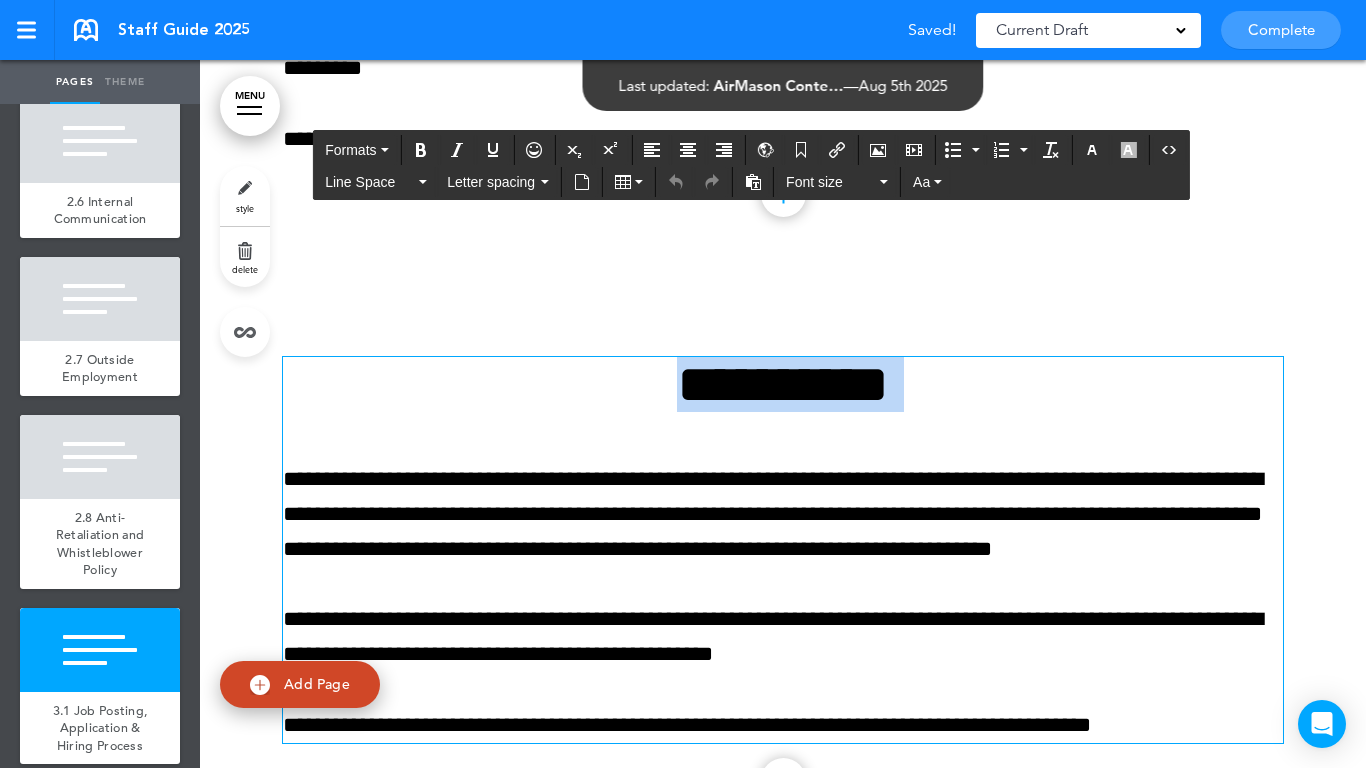 click on "**********" at bounding box center (783, 384) 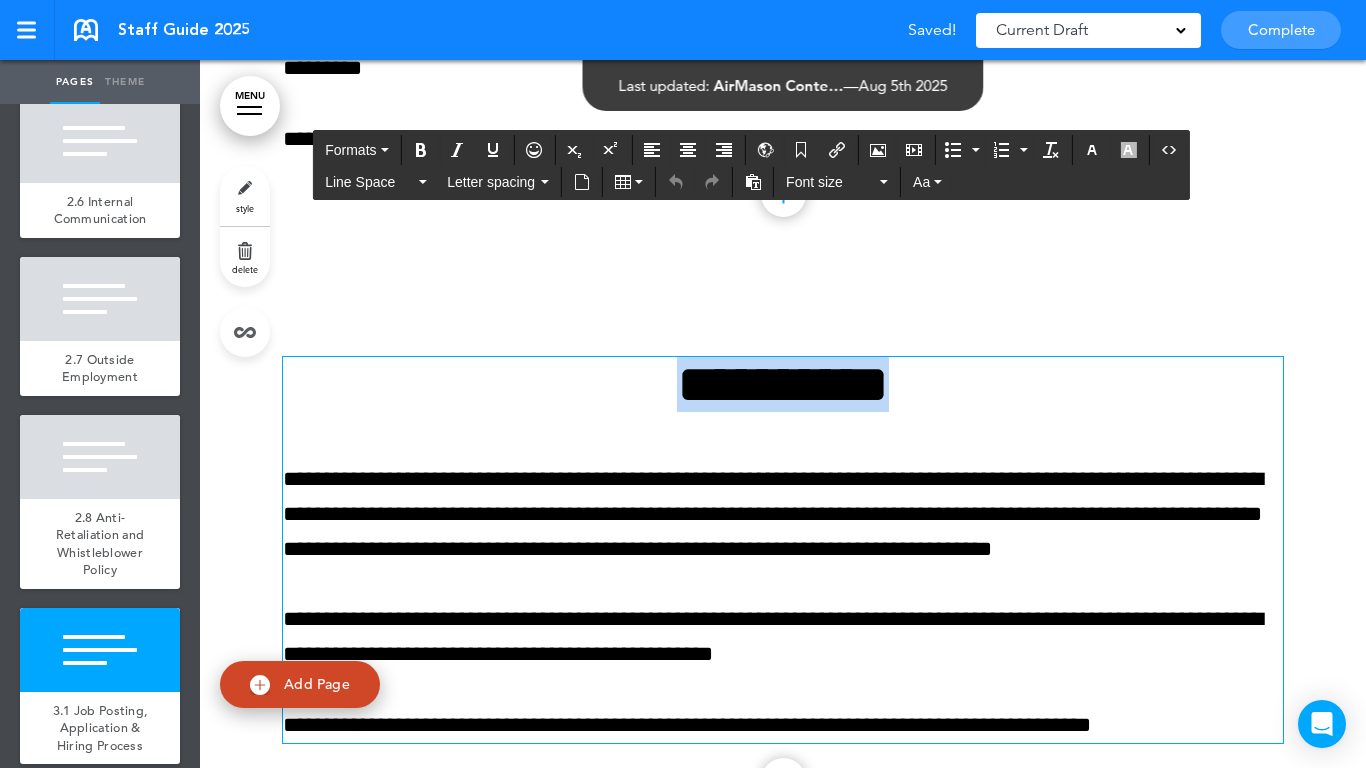 paste 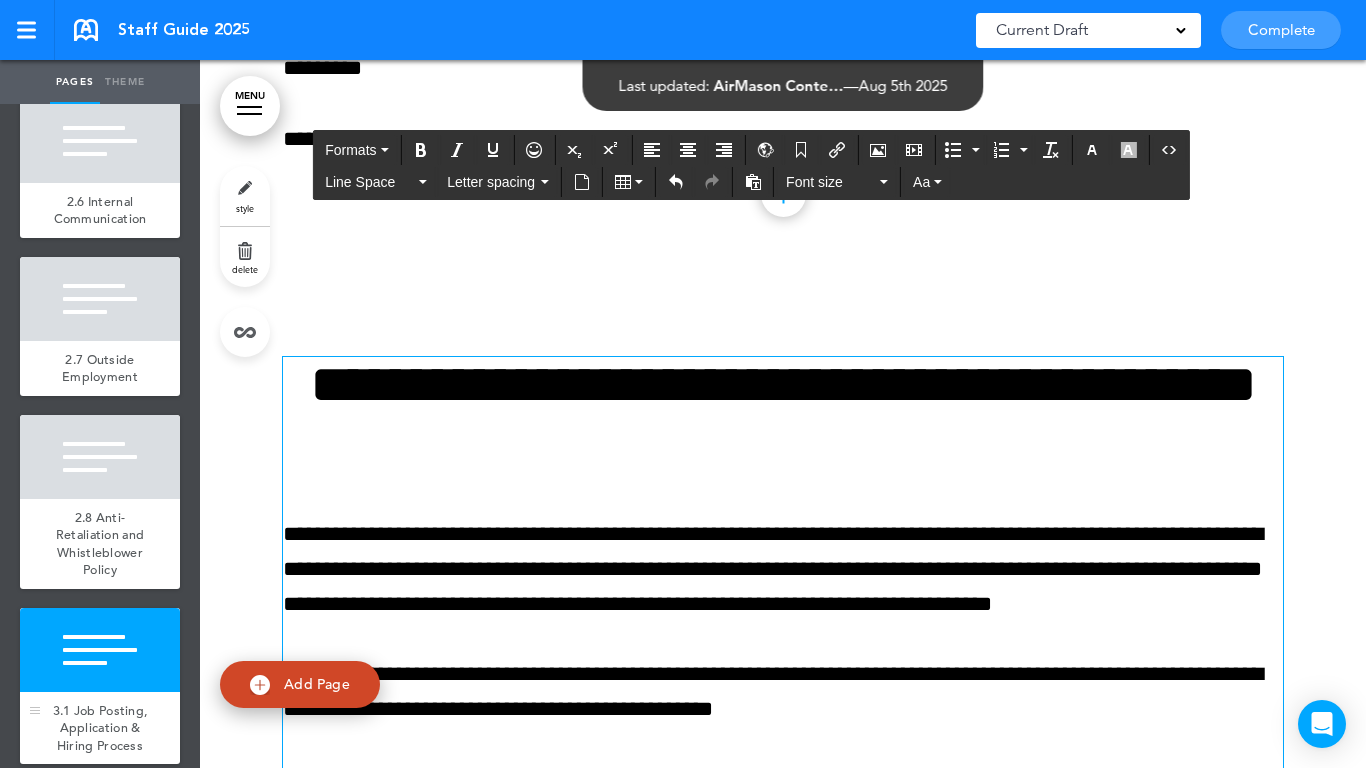 scroll, scrollTop: 2318, scrollLeft: 0, axis: vertical 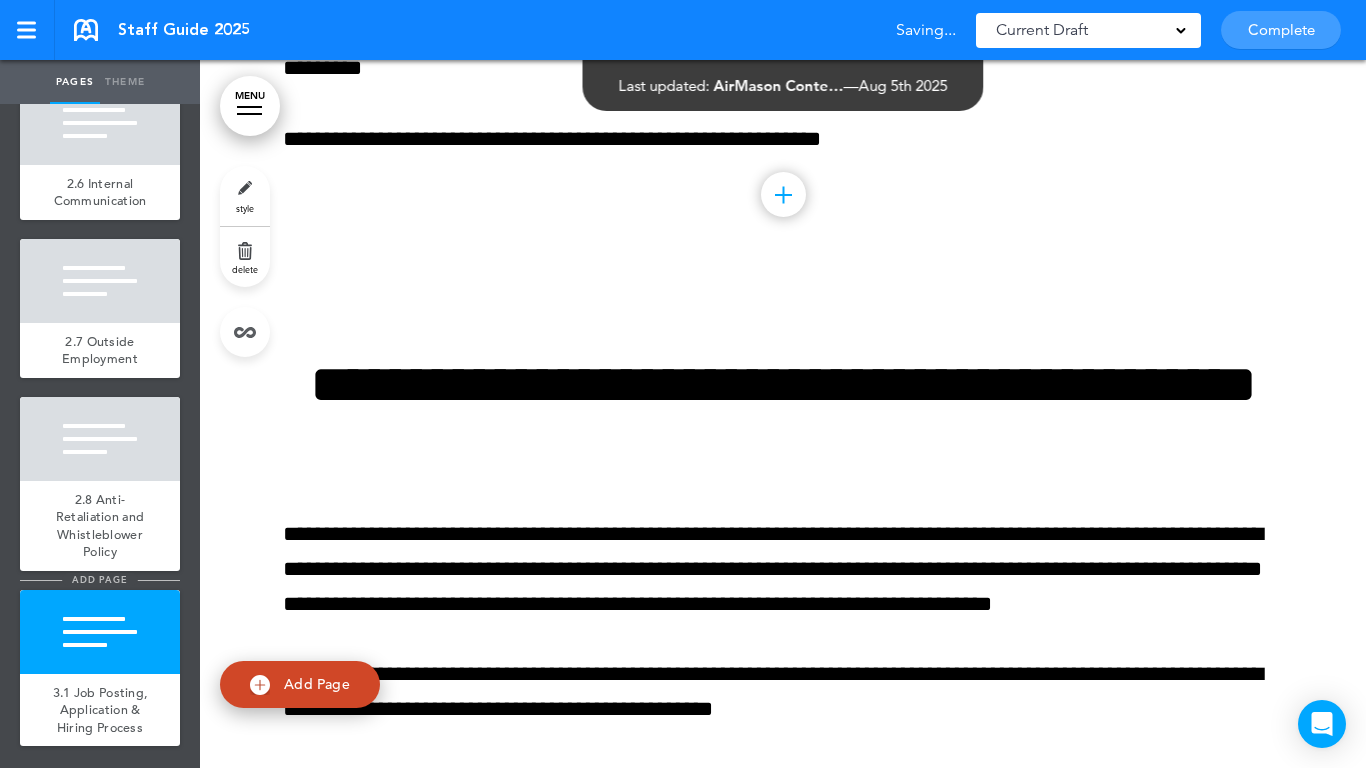 click on "add page" at bounding box center [99, 579] 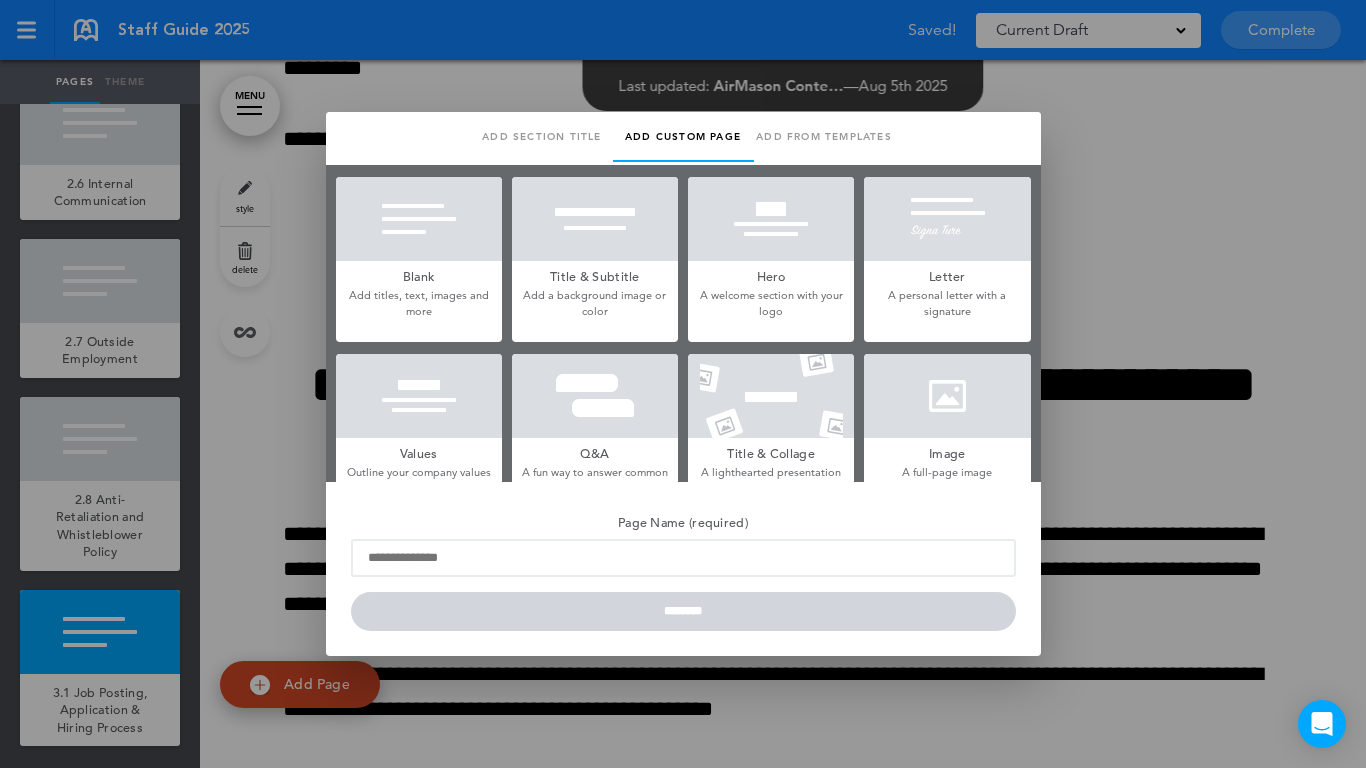 click on "Add section title" at bounding box center [542, 137] 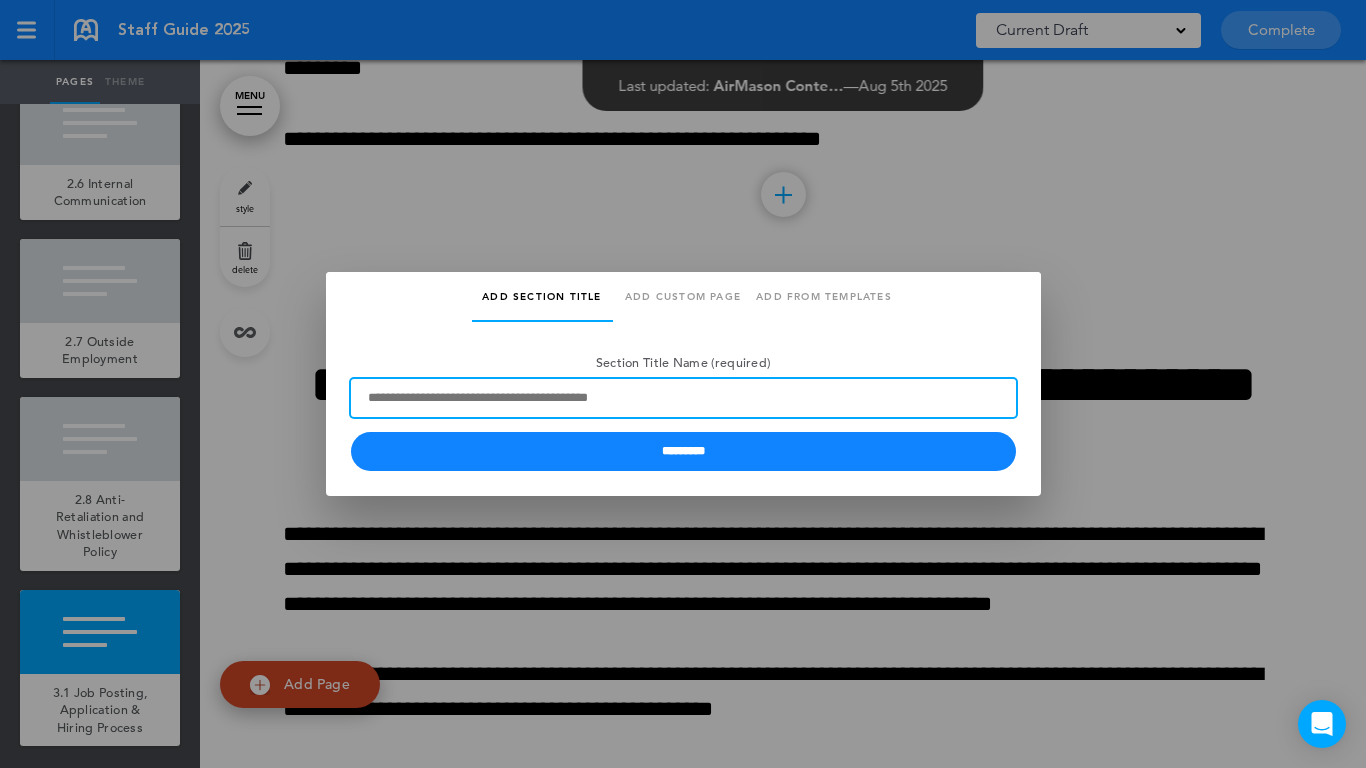 click on "Section Title Name (required)" at bounding box center [683, 398] 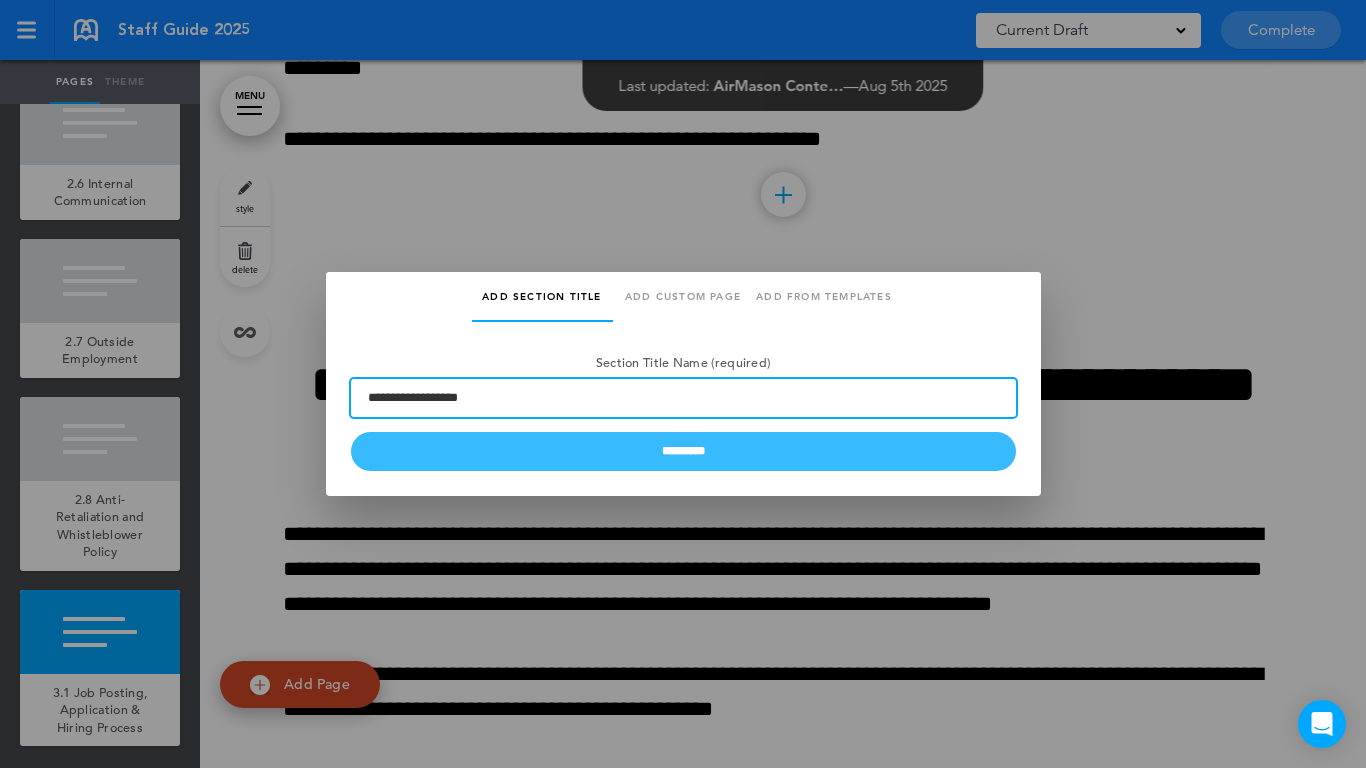 type on "**********" 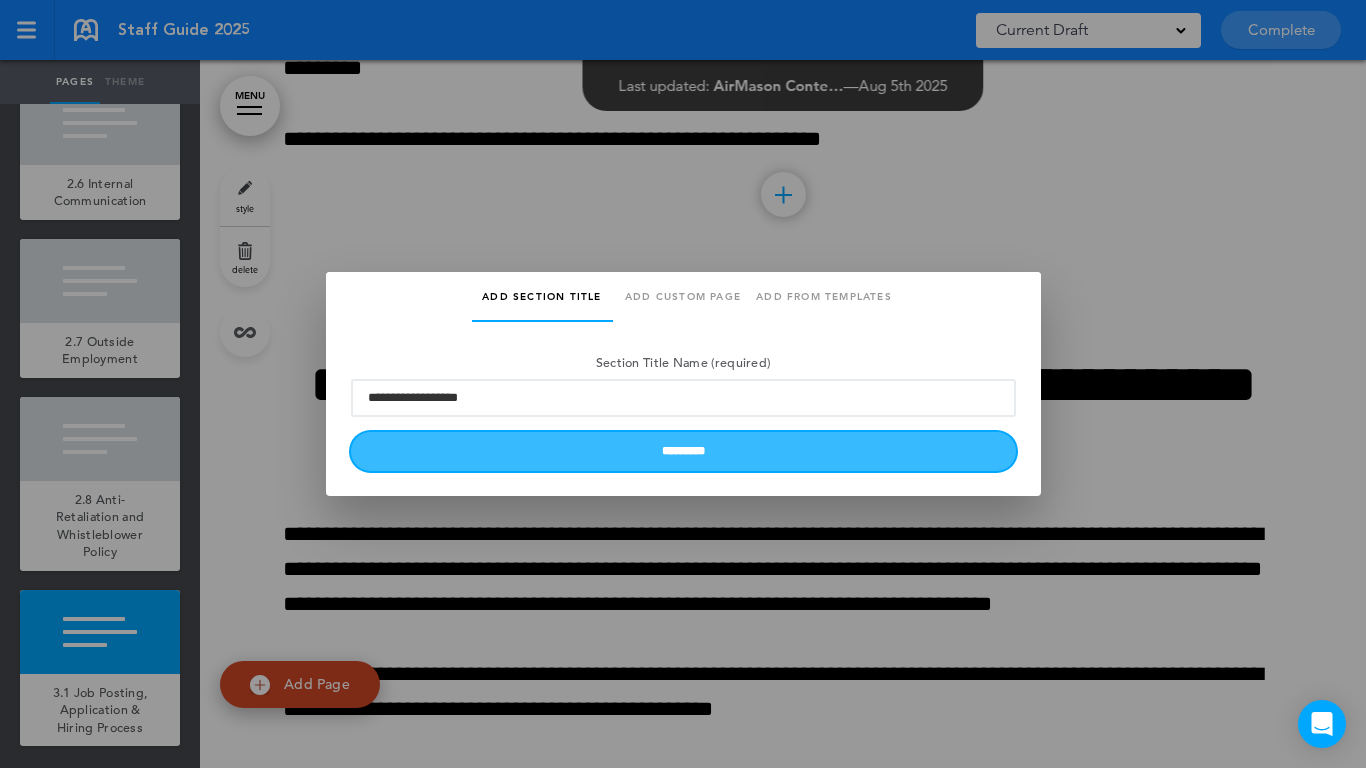 click on "*********" at bounding box center [683, 451] 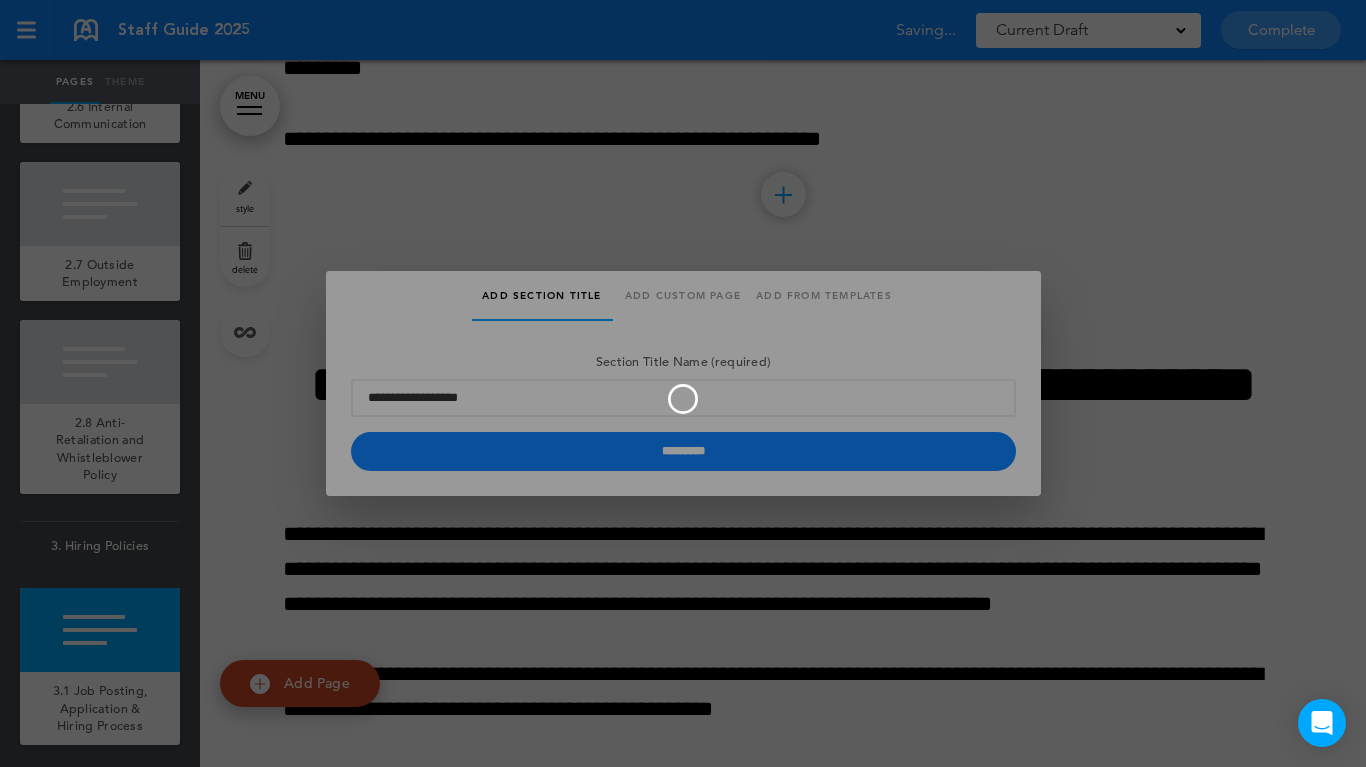 type 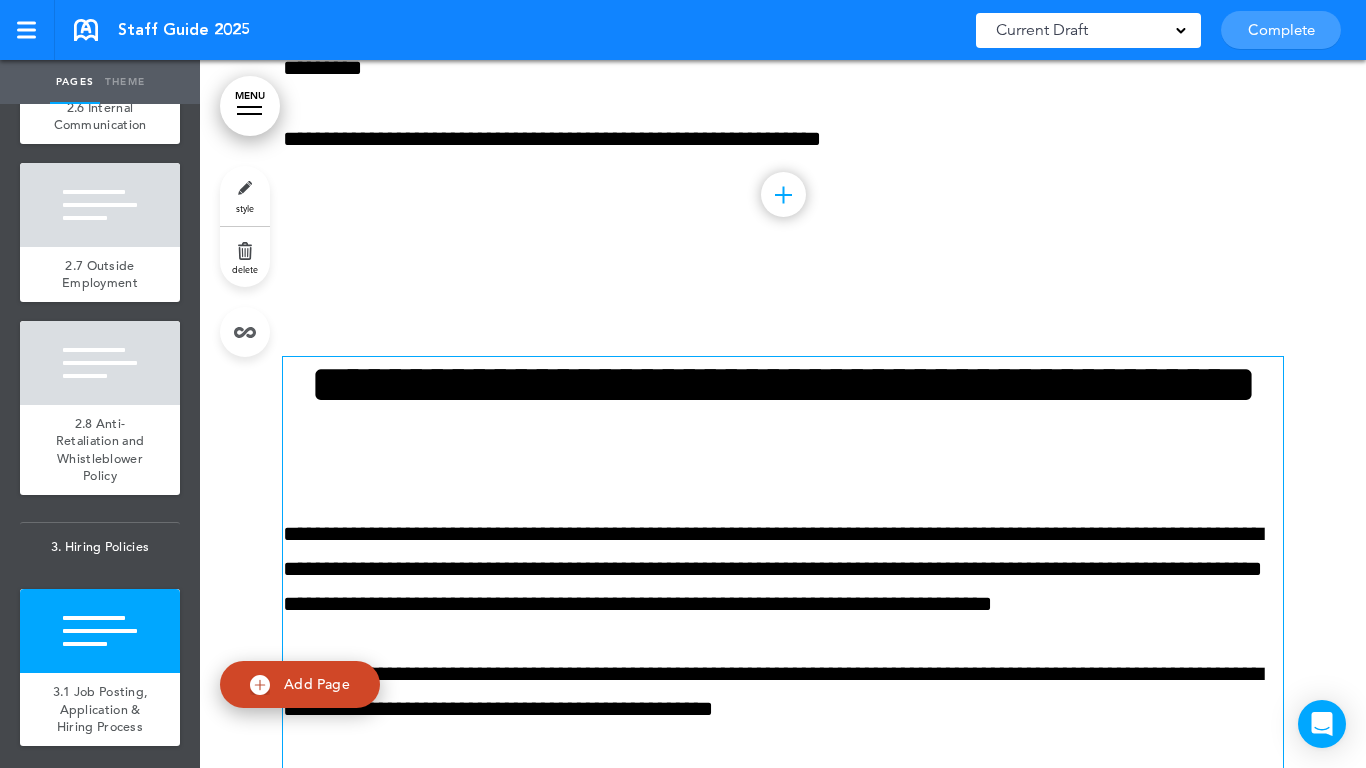 scroll, scrollTop: 18771, scrollLeft: 0, axis: vertical 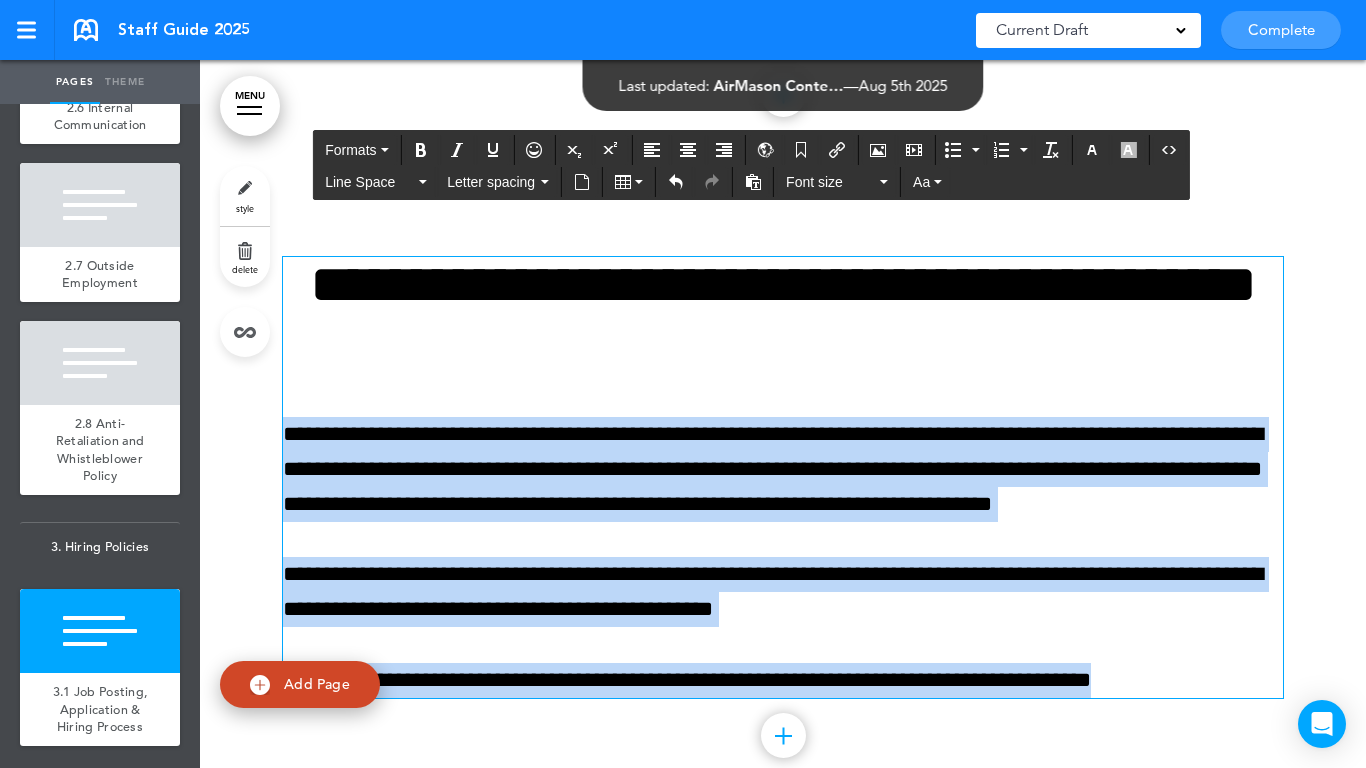 click on "Make this page common so it is available in other handbooks.
This handbook
Preview
Settings
Your Handbooks
Account
Manage Organization
My Account
Help
Logout
Staff Guide 2025
Saved!
Current Draft
CURRENT DRAFT
Complete
3 of 50 pages" at bounding box center (683, 384) 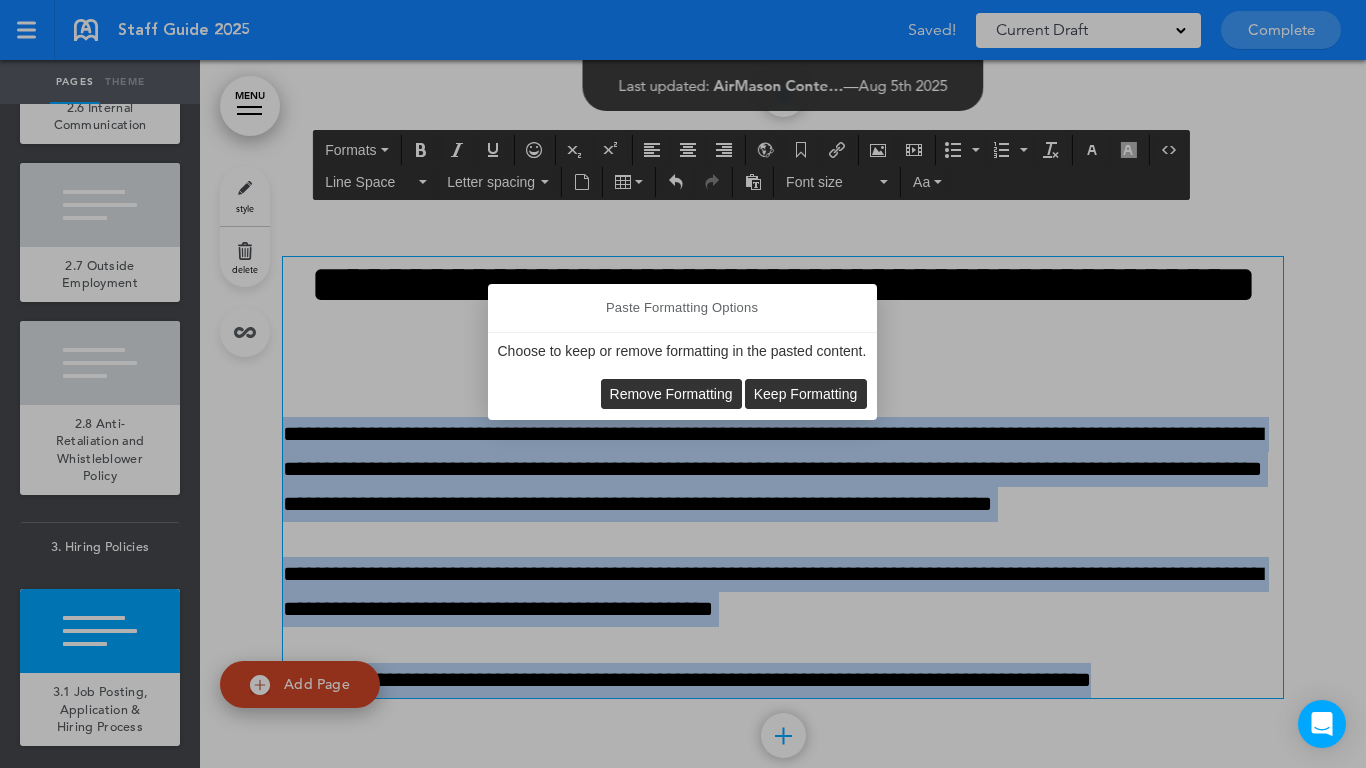 click on "Remove Formatting" at bounding box center (671, 394) 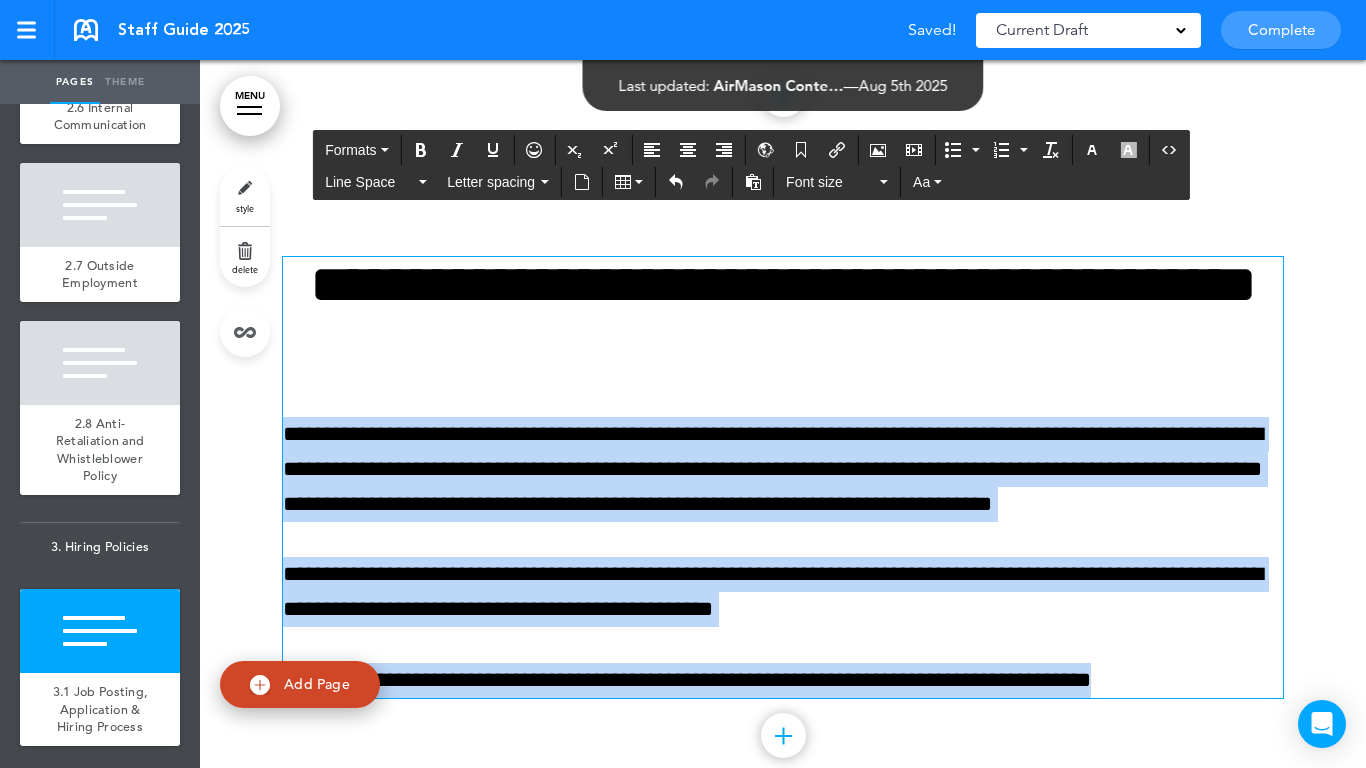 type 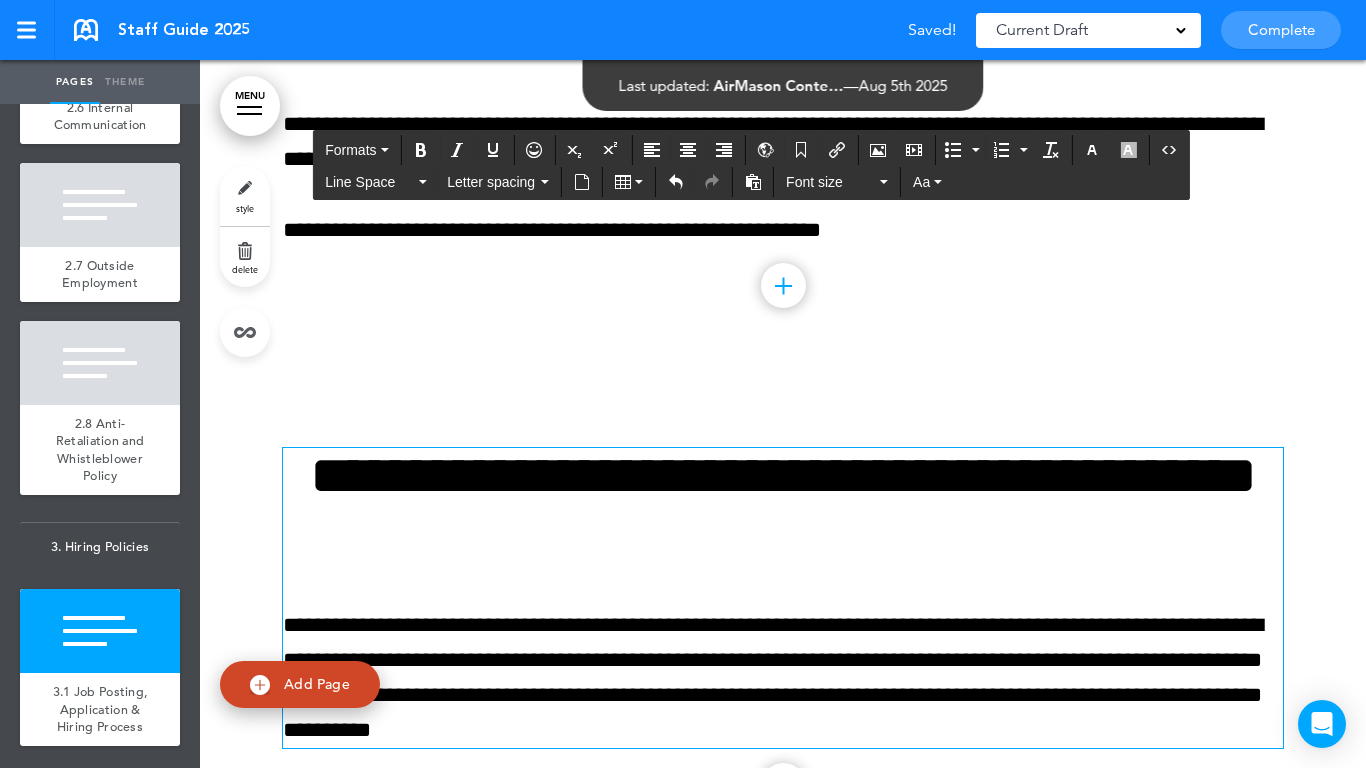 scroll, scrollTop: 18580, scrollLeft: 0, axis: vertical 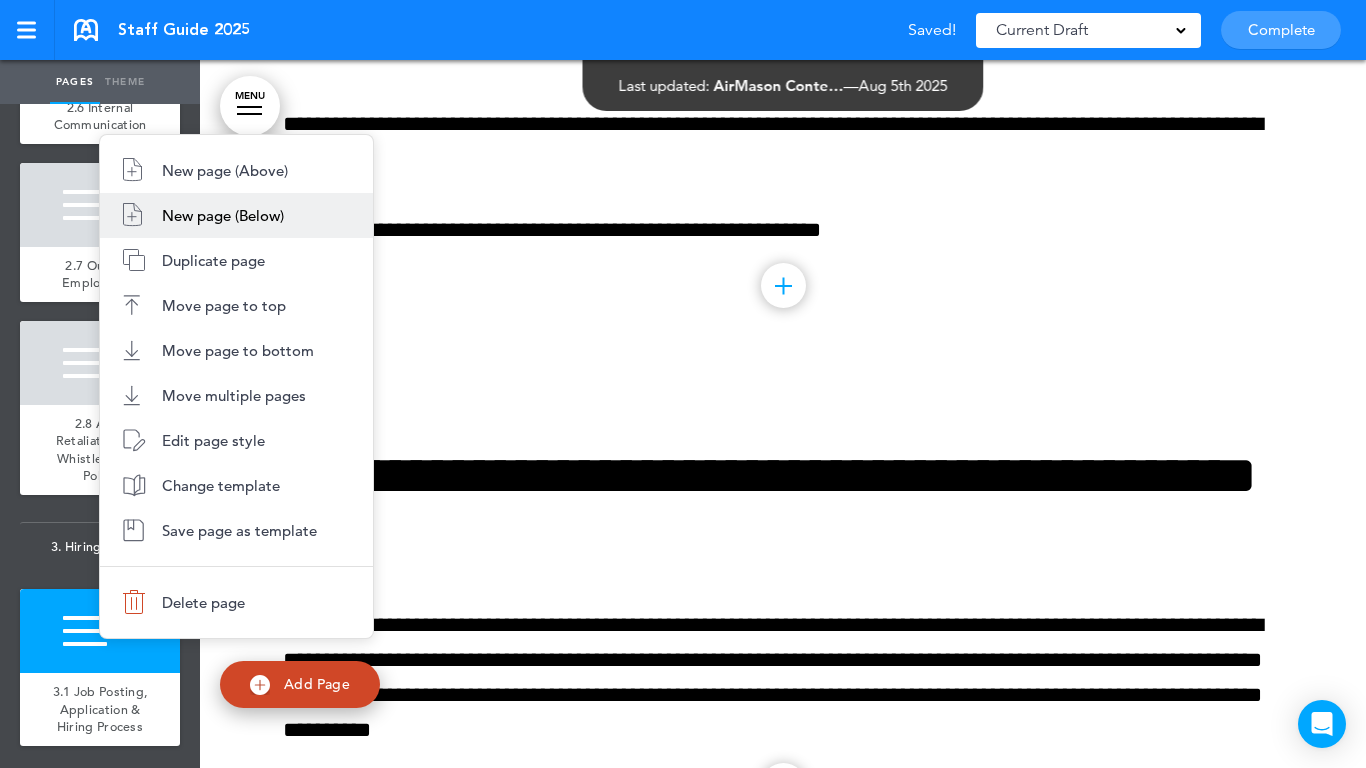 click on "New page (Below)" at bounding box center (223, 215) 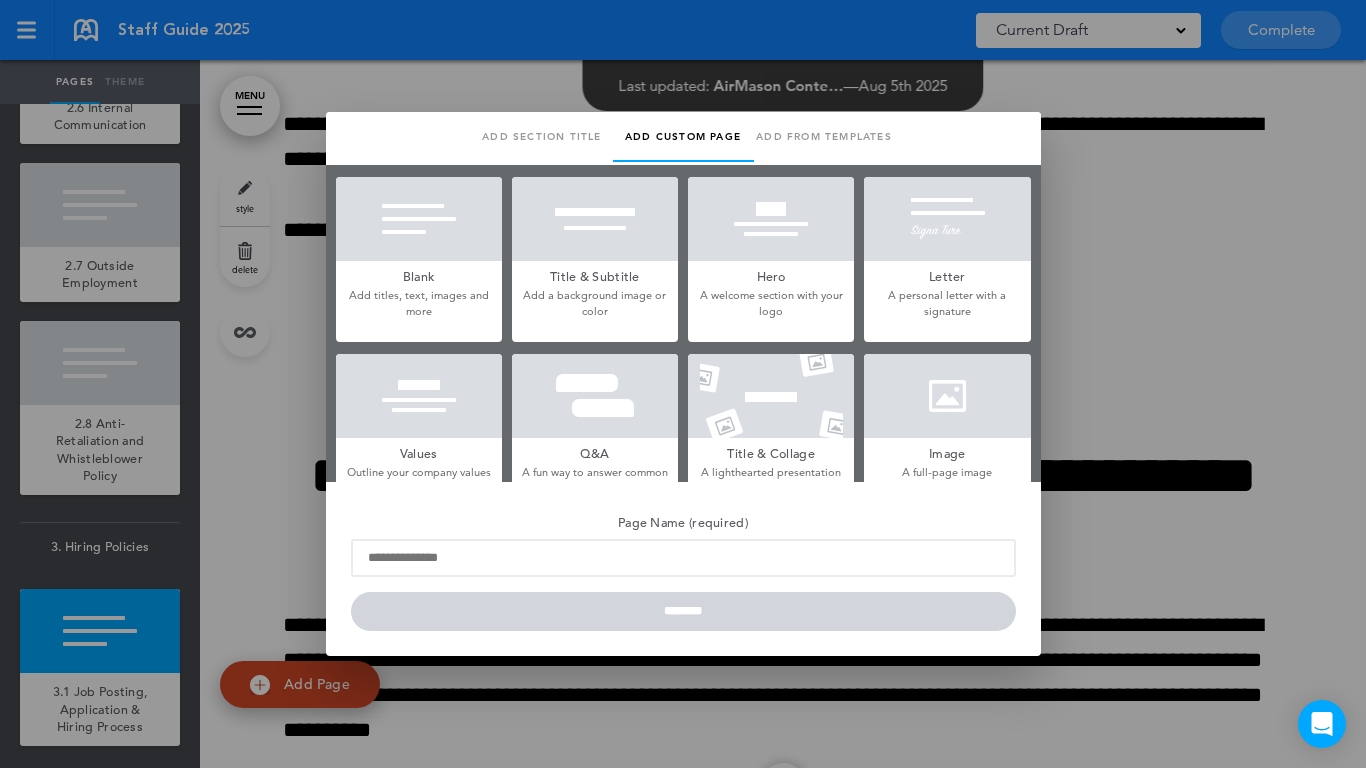 click at bounding box center [419, 219] 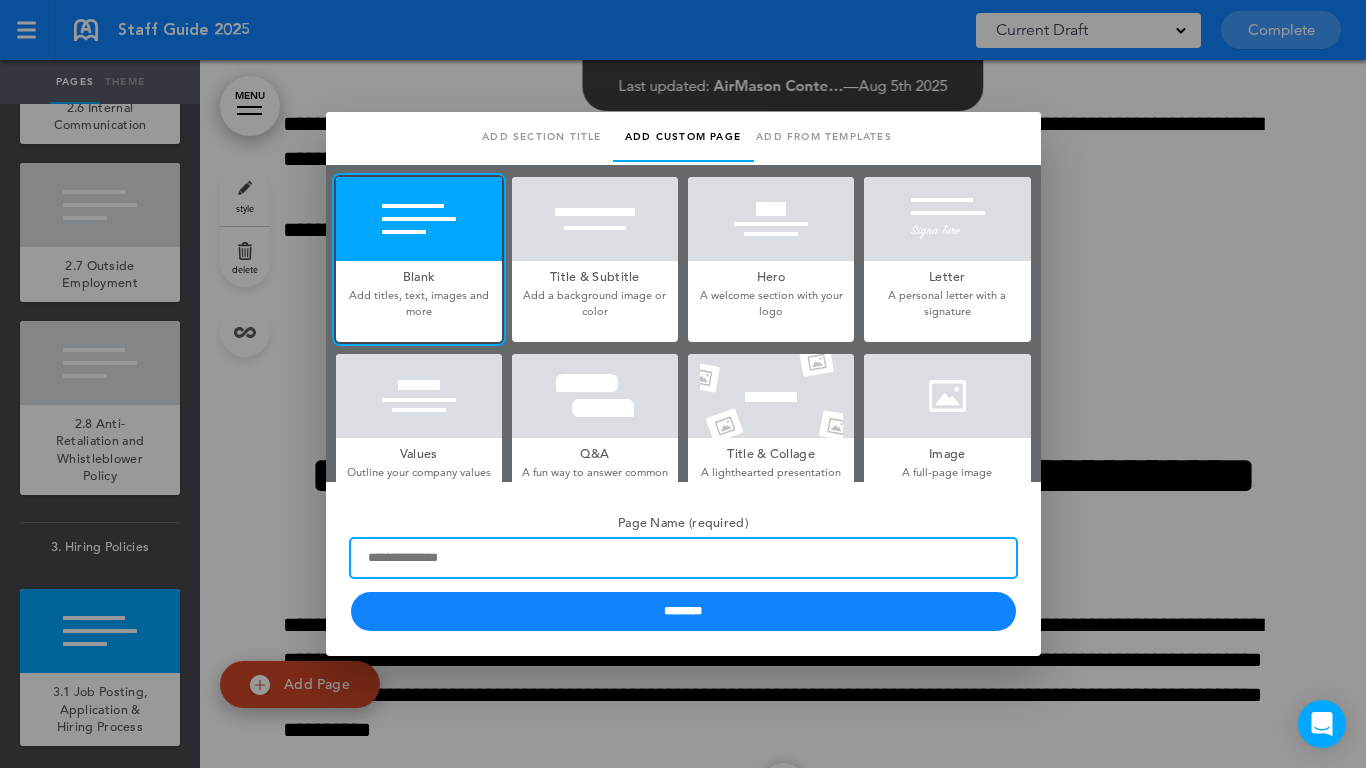 paste on "**********" 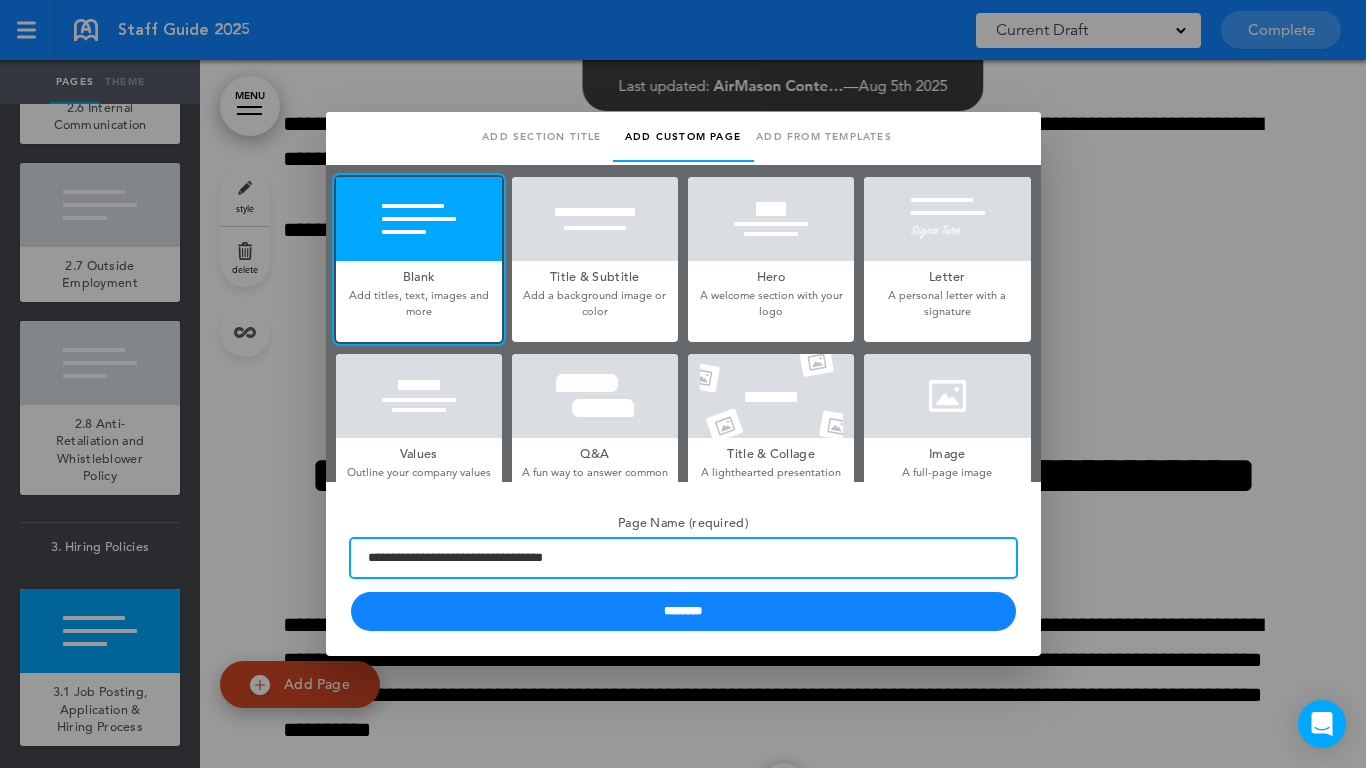 click on "**********" at bounding box center [683, 558] 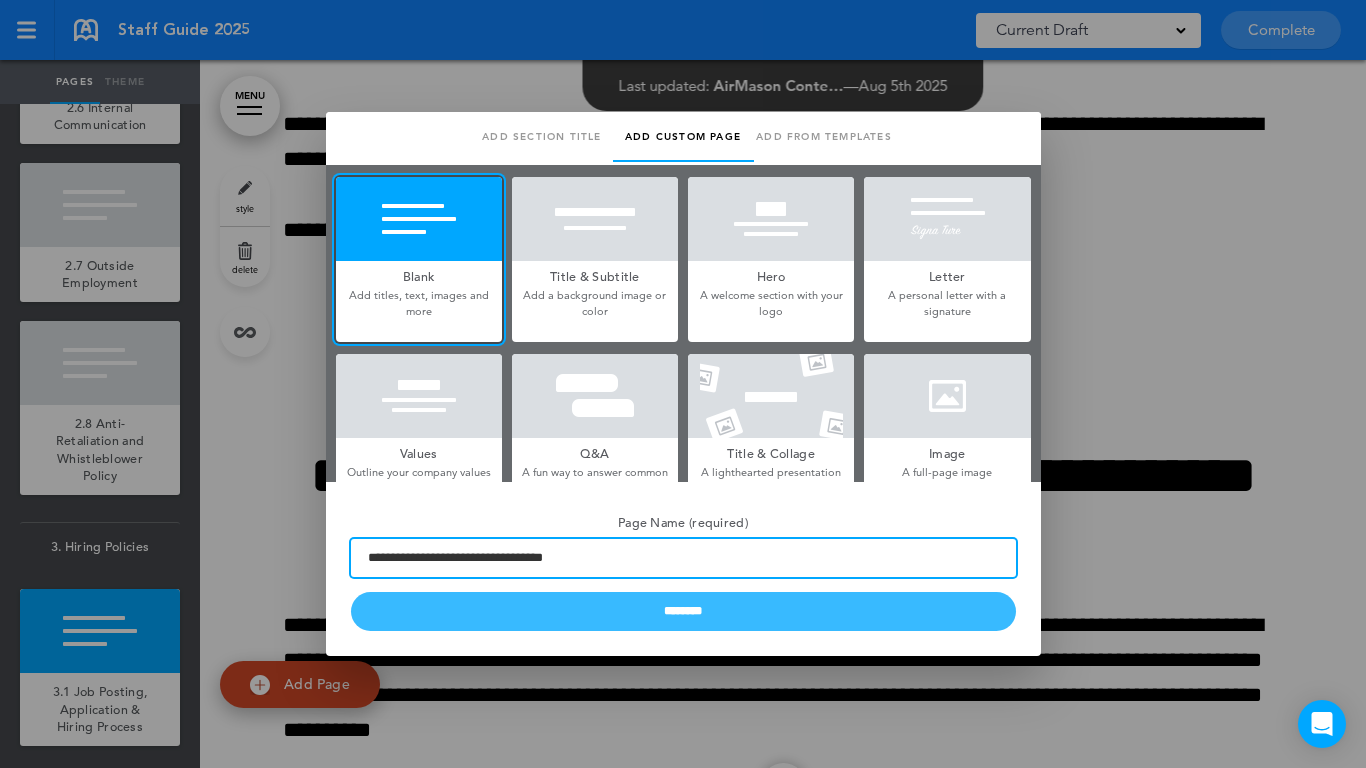 type on "**********" 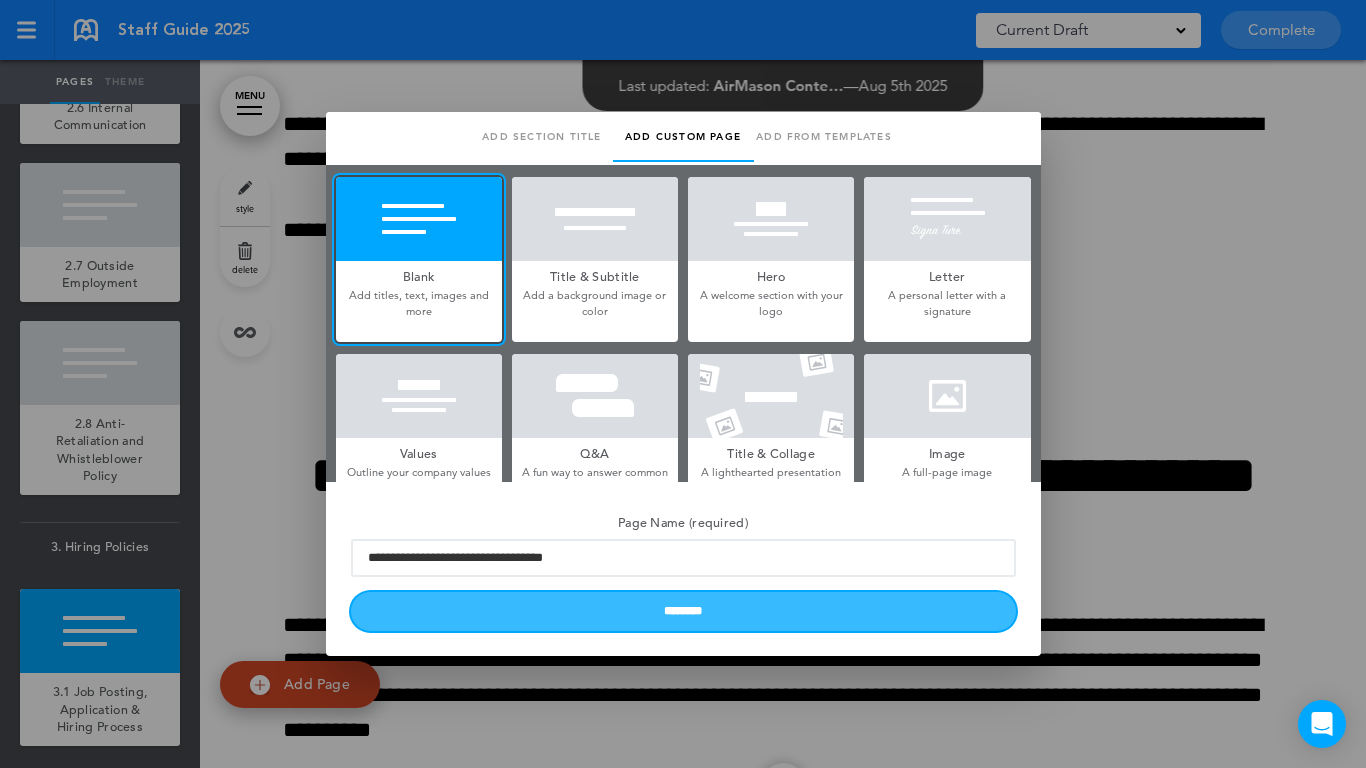 click on "********" at bounding box center [683, 611] 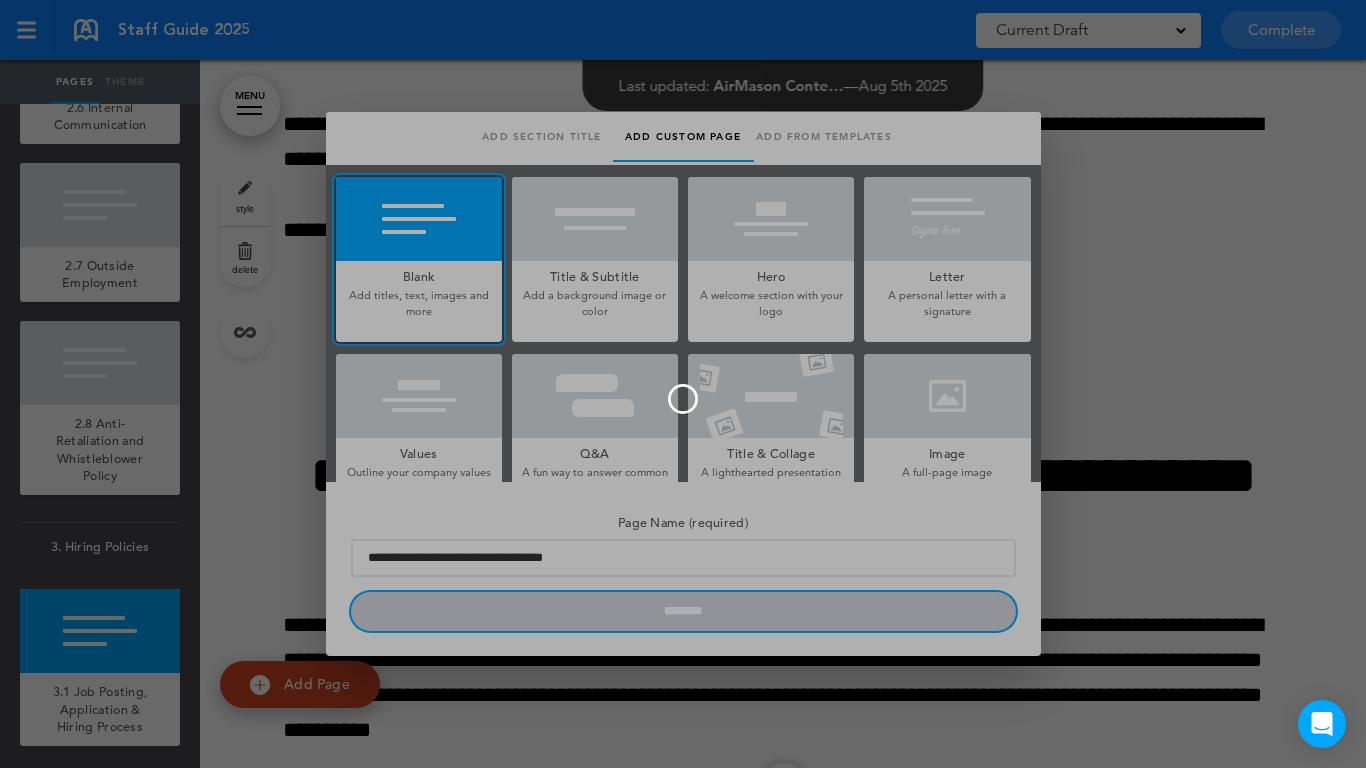 type 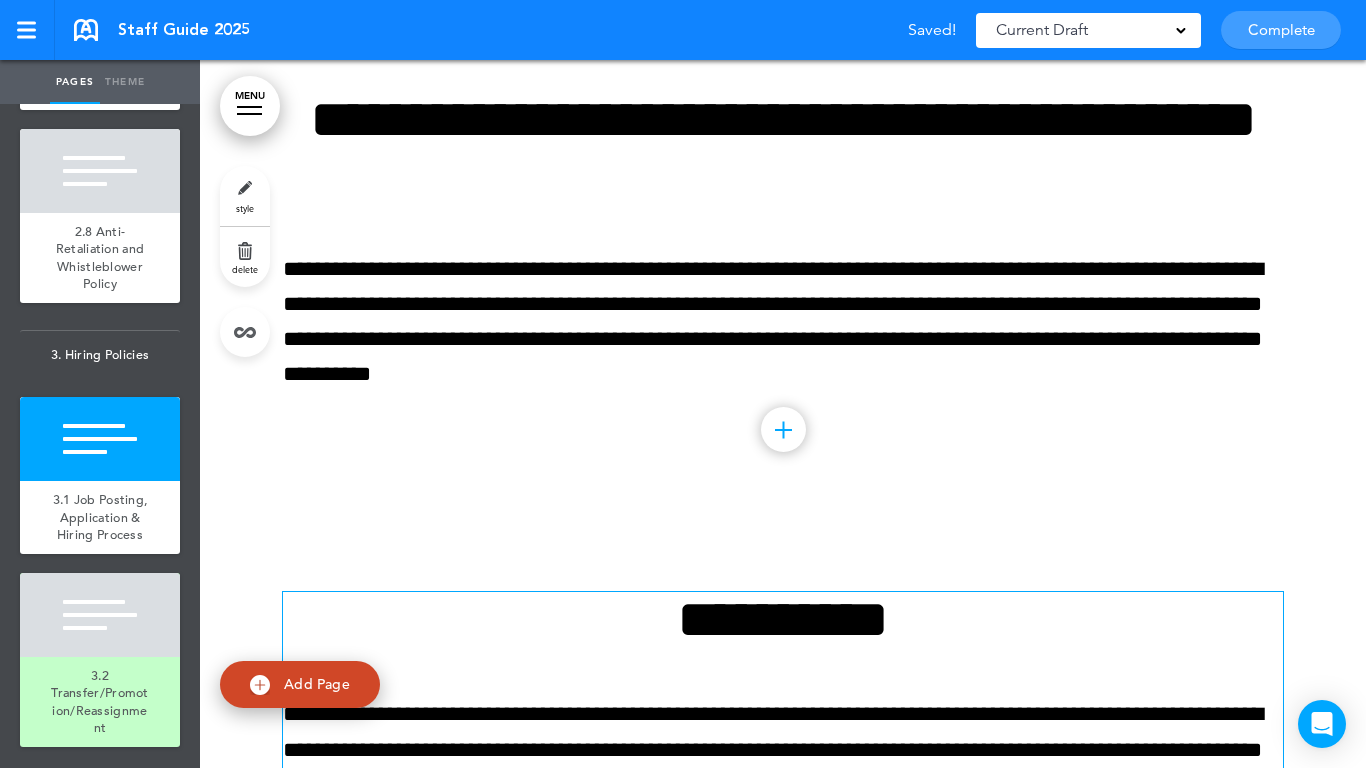 scroll, scrollTop: 19180, scrollLeft: 0, axis: vertical 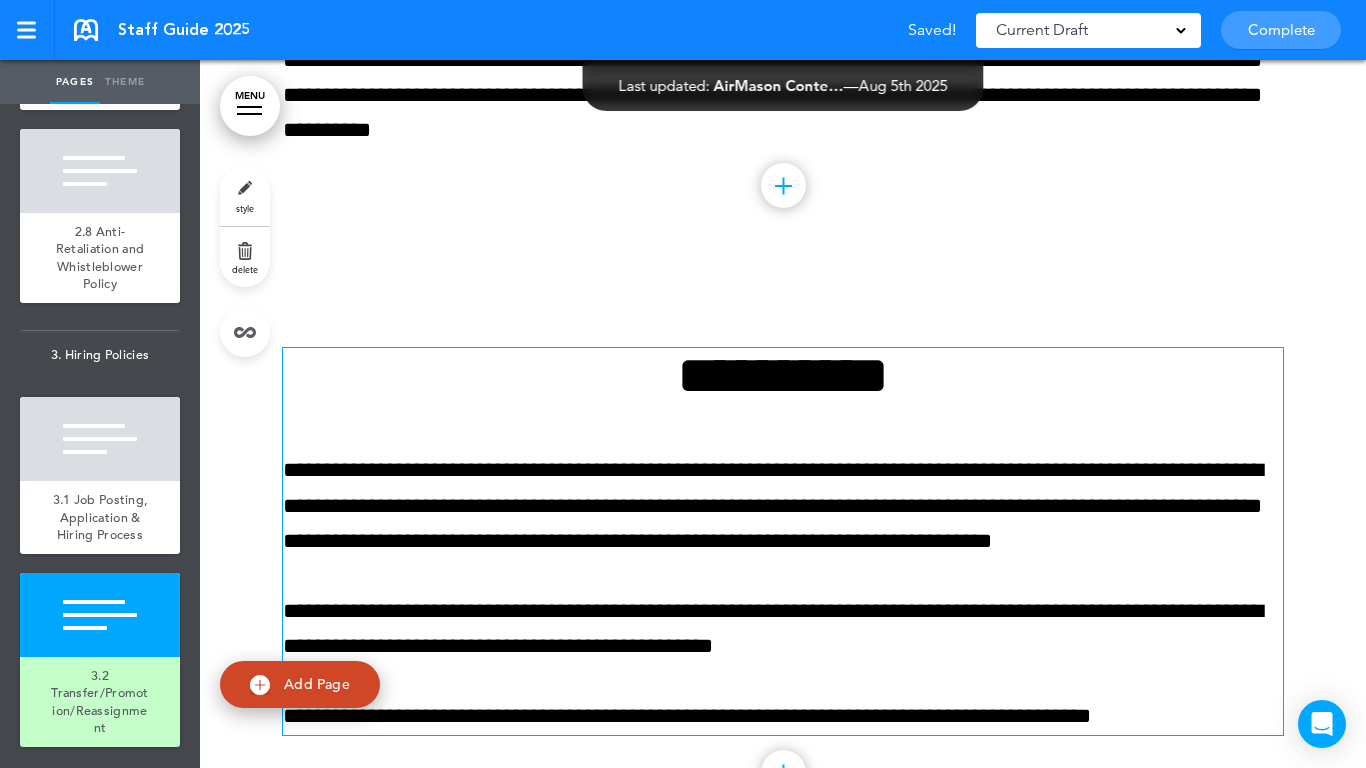 click on "**********" at bounding box center [783, 375] 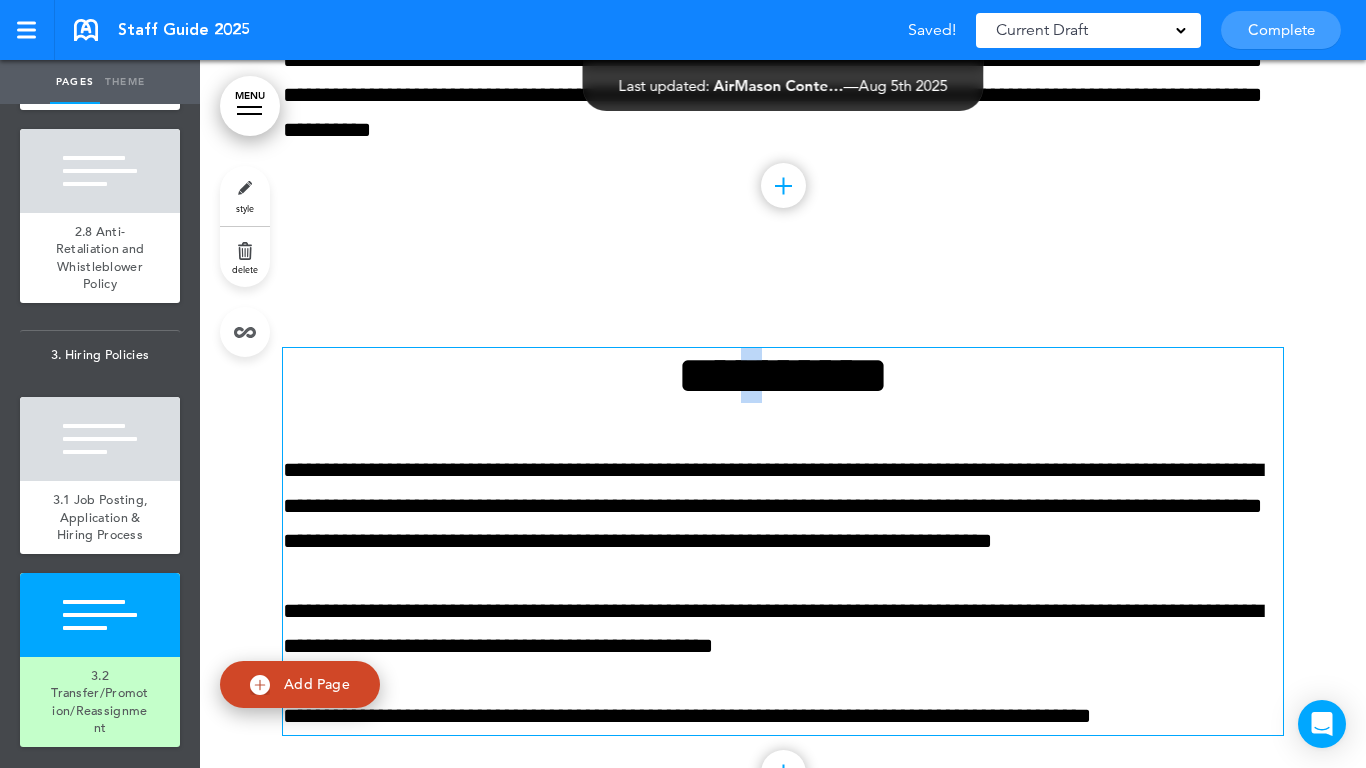 click on "**********" at bounding box center [783, 375] 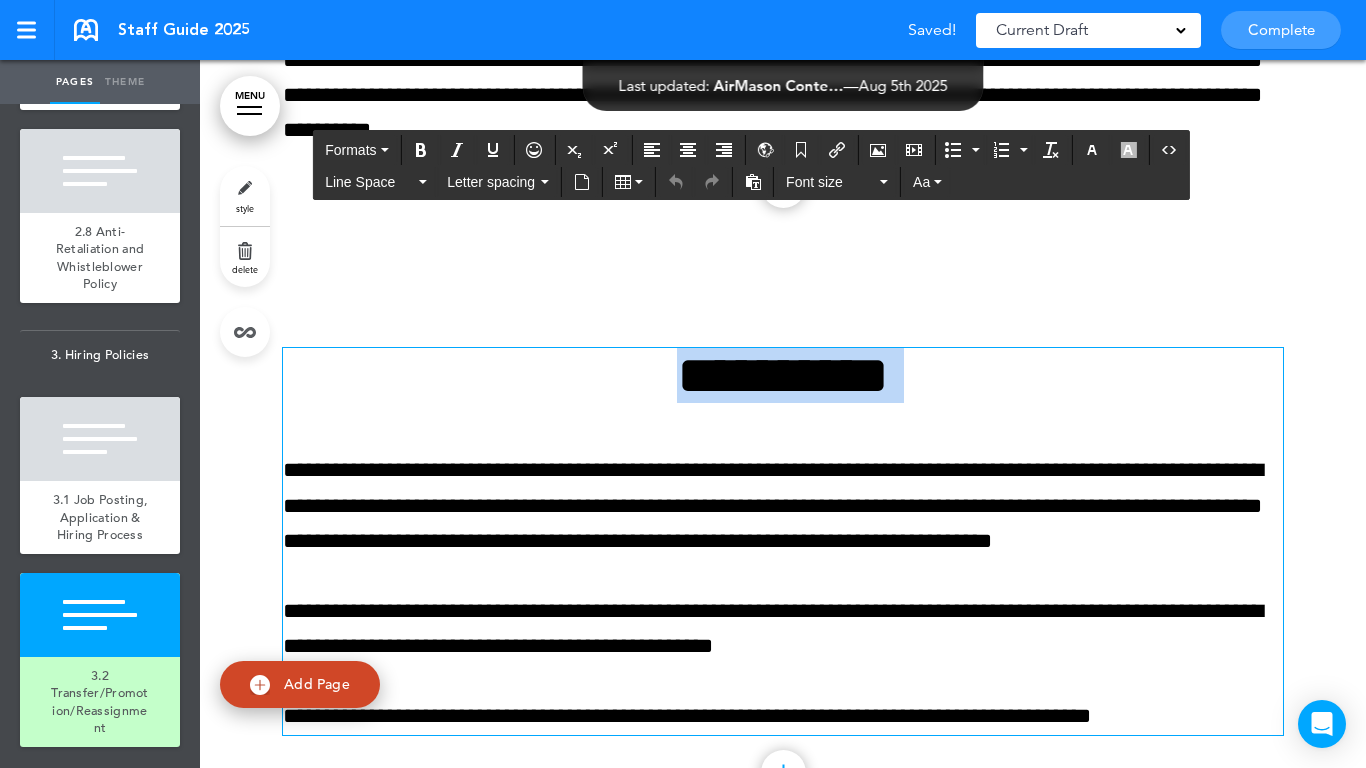 click on "**********" at bounding box center (783, 375) 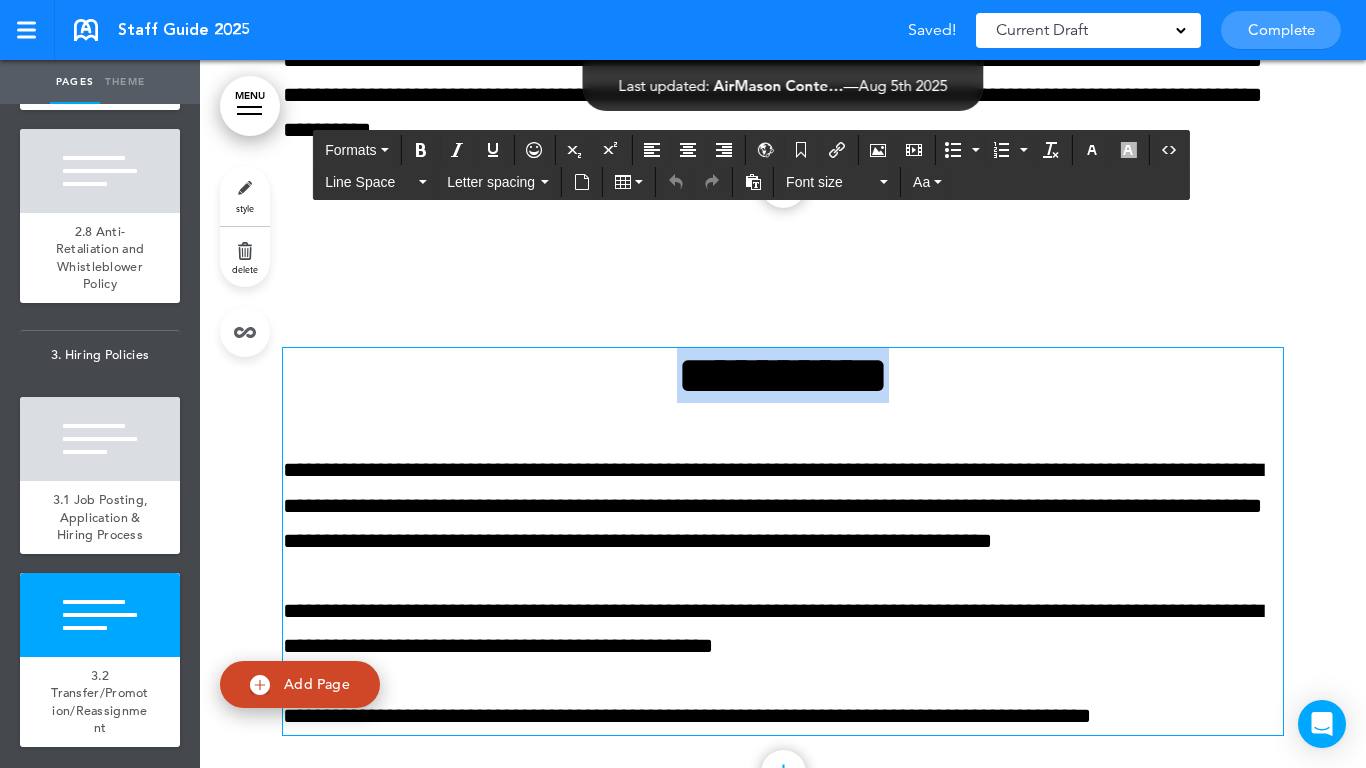paste 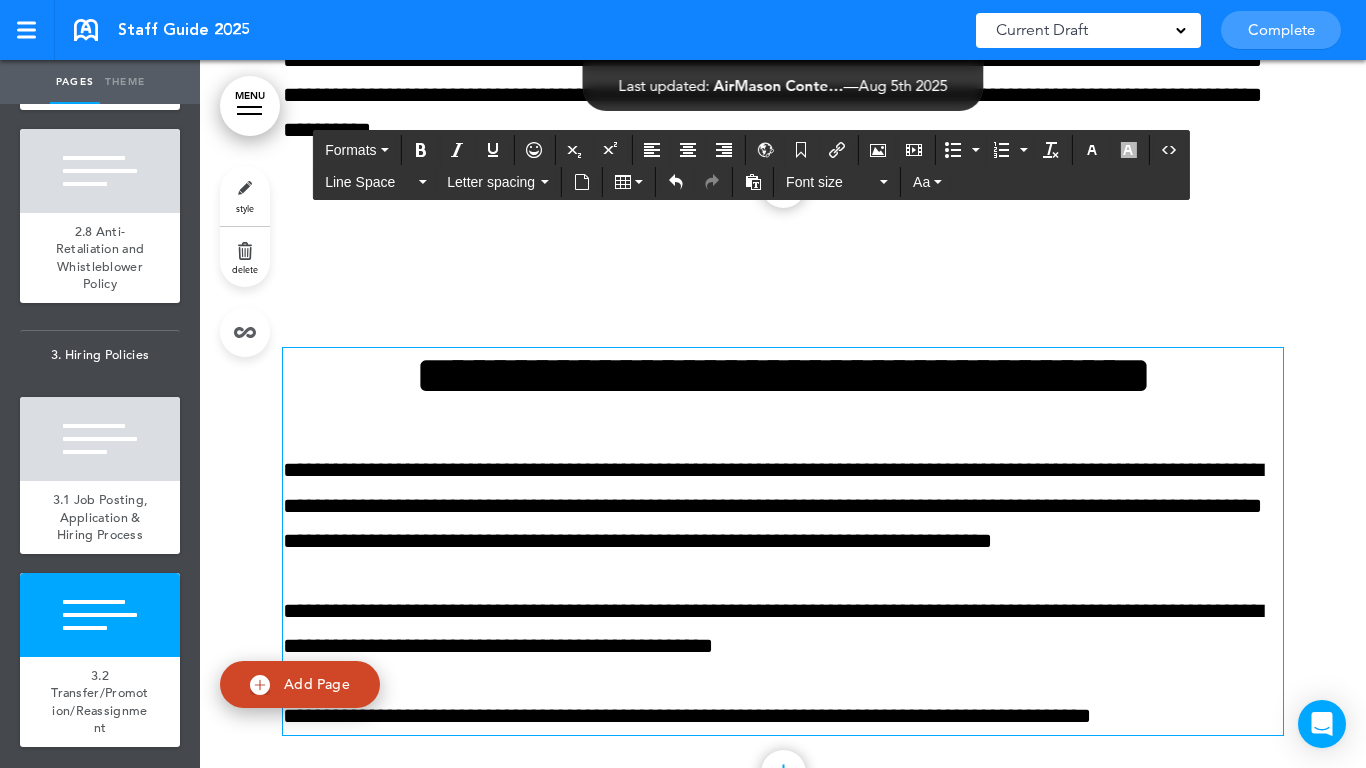 scroll, scrollTop: 19272, scrollLeft: 0, axis: vertical 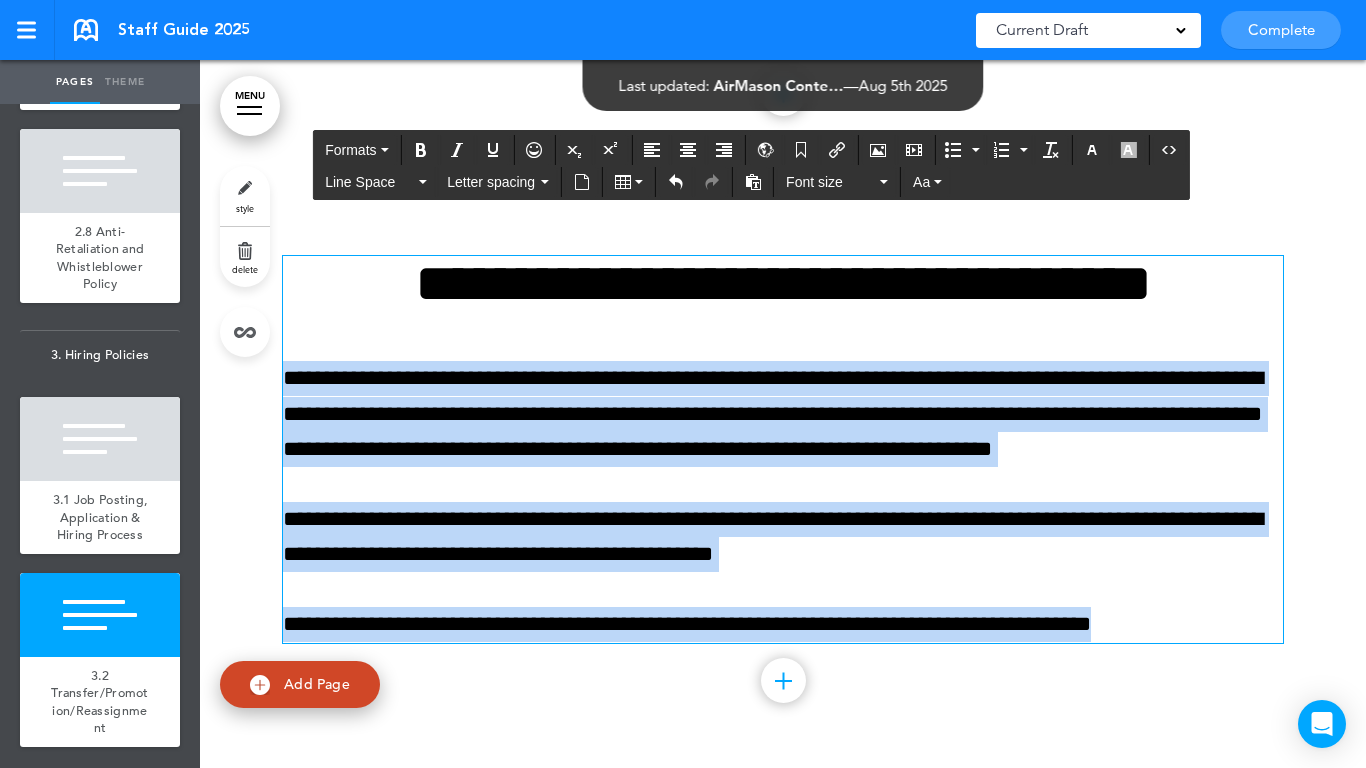 click on "Make this page common so it is available in other handbooks.
This handbook
Preview
Settings
Your Handbooks
Account
Manage Organization
My Account
Help
Logout
Staff Guide 2025
Saved!
Current Draft
CURRENT DRAFT
Complete
3 of 50 pages" at bounding box center (683, 384) 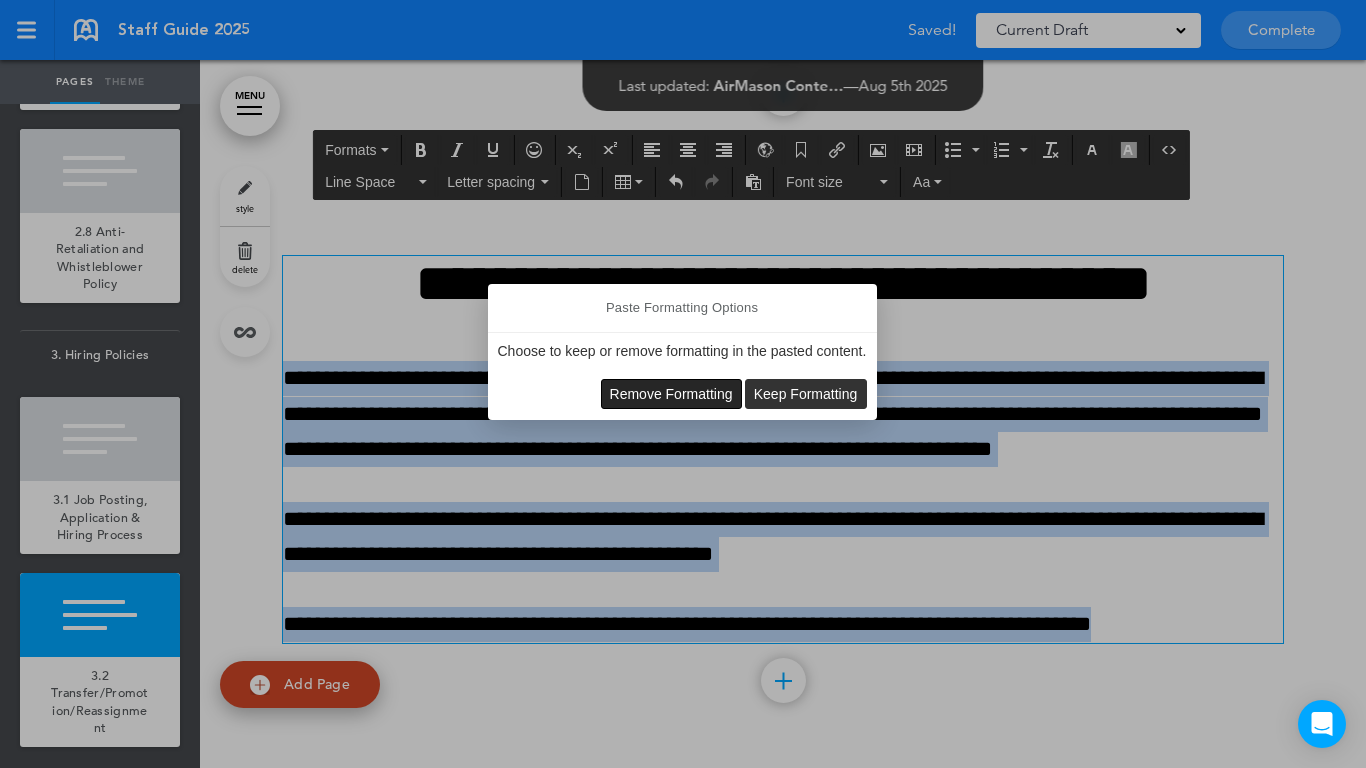 click on "Remove Formatting" at bounding box center (671, 394) 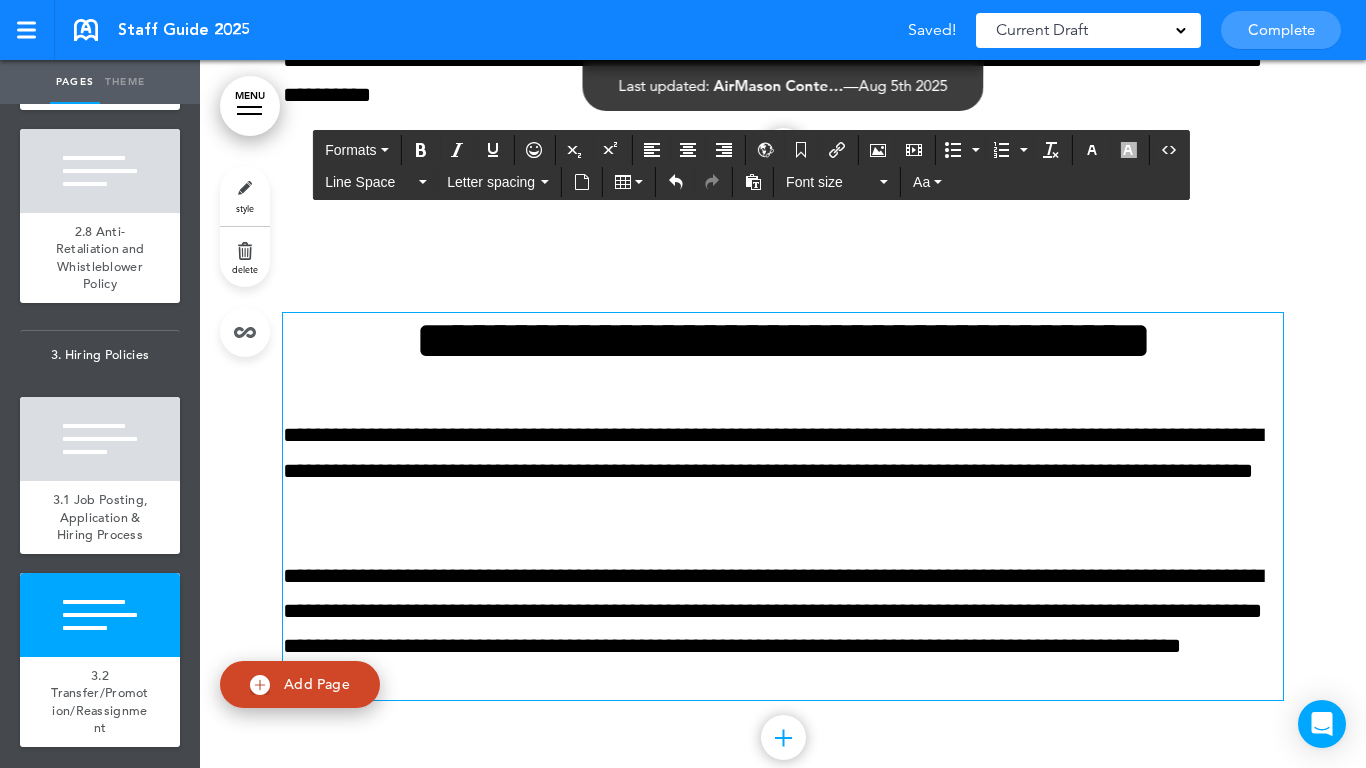 scroll, scrollTop: 19272, scrollLeft: 0, axis: vertical 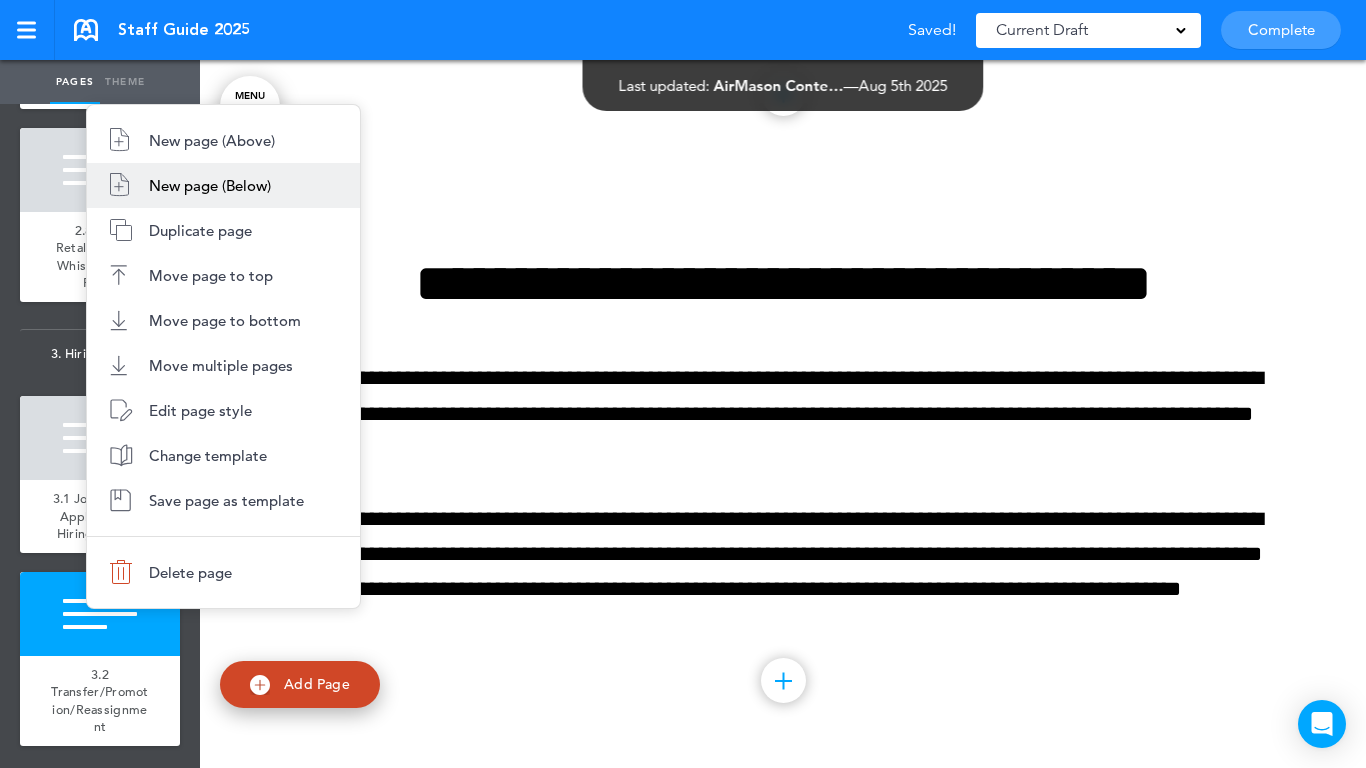 click on "New page (Below)" at bounding box center (210, 185) 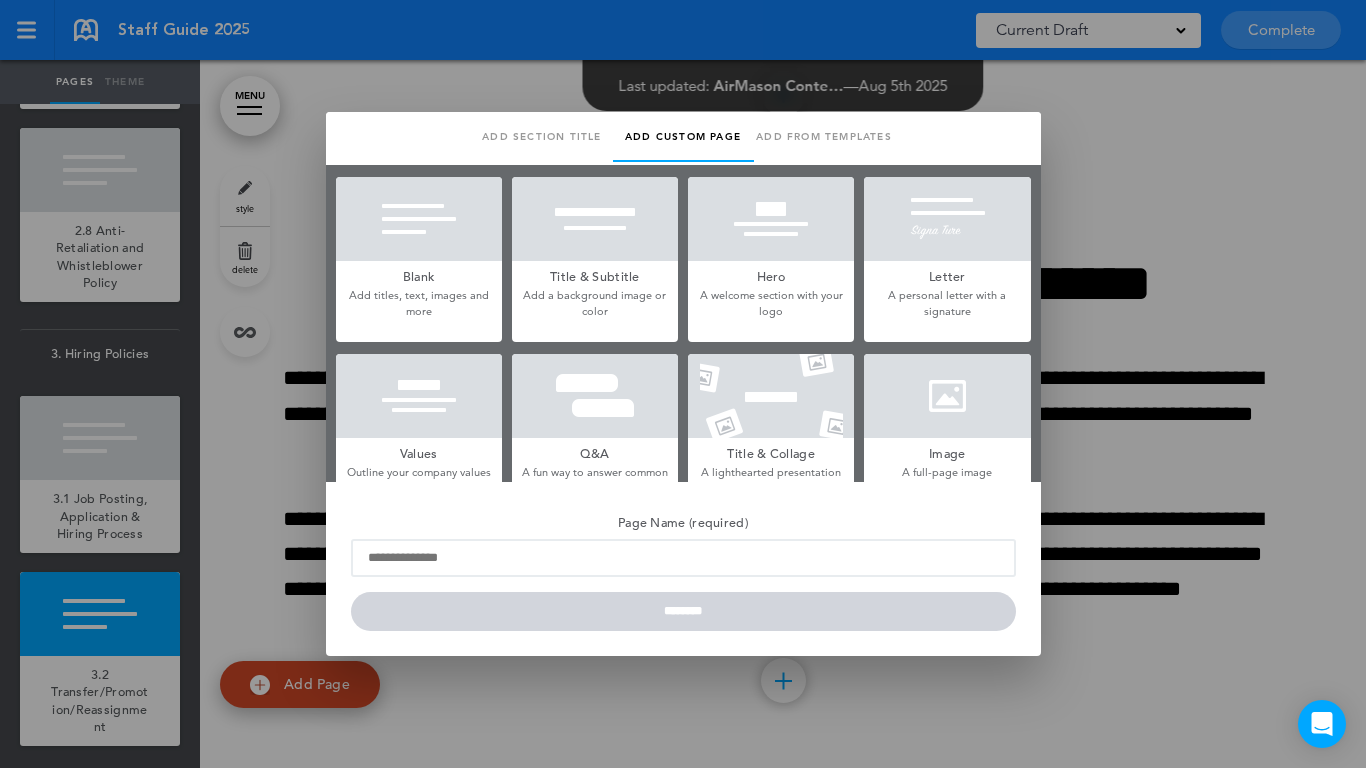 click at bounding box center [419, 219] 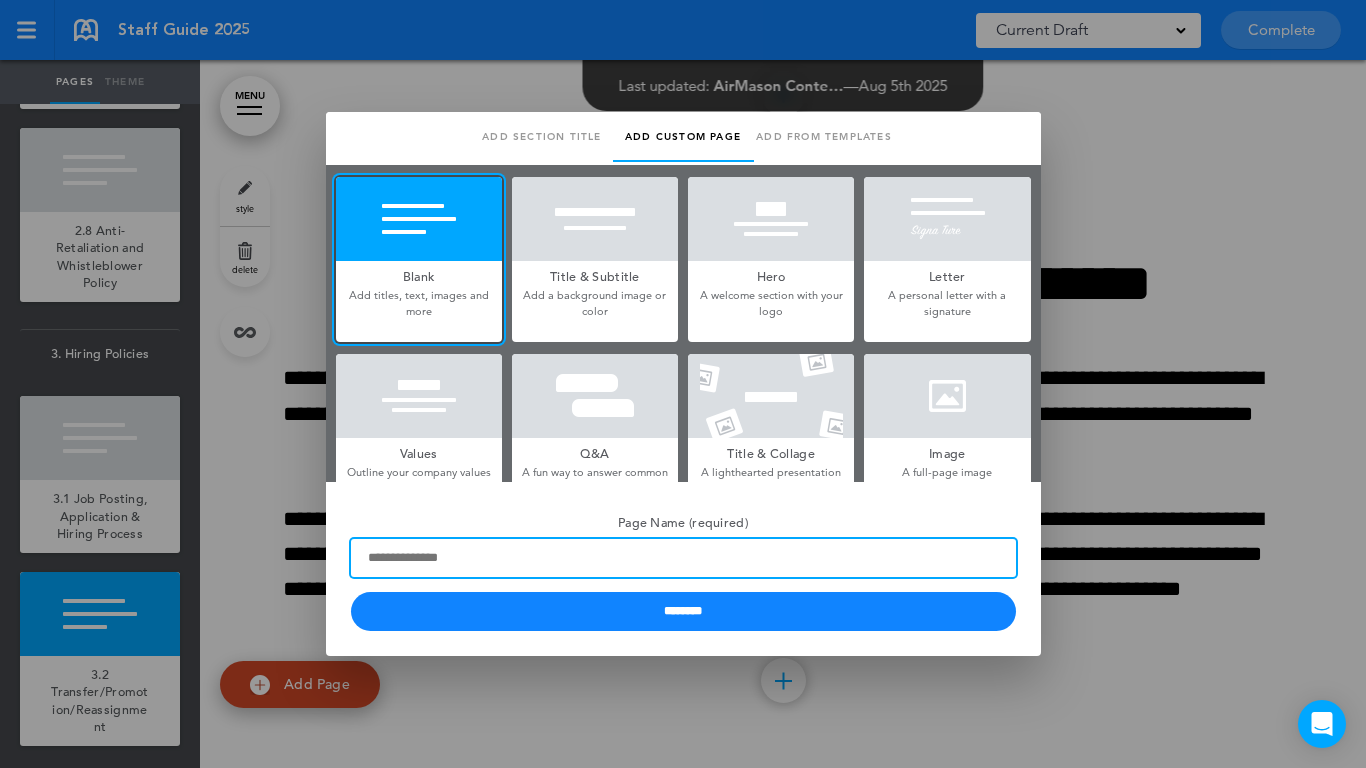 click on "Page Name (required)" at bounding box center (683, 558) 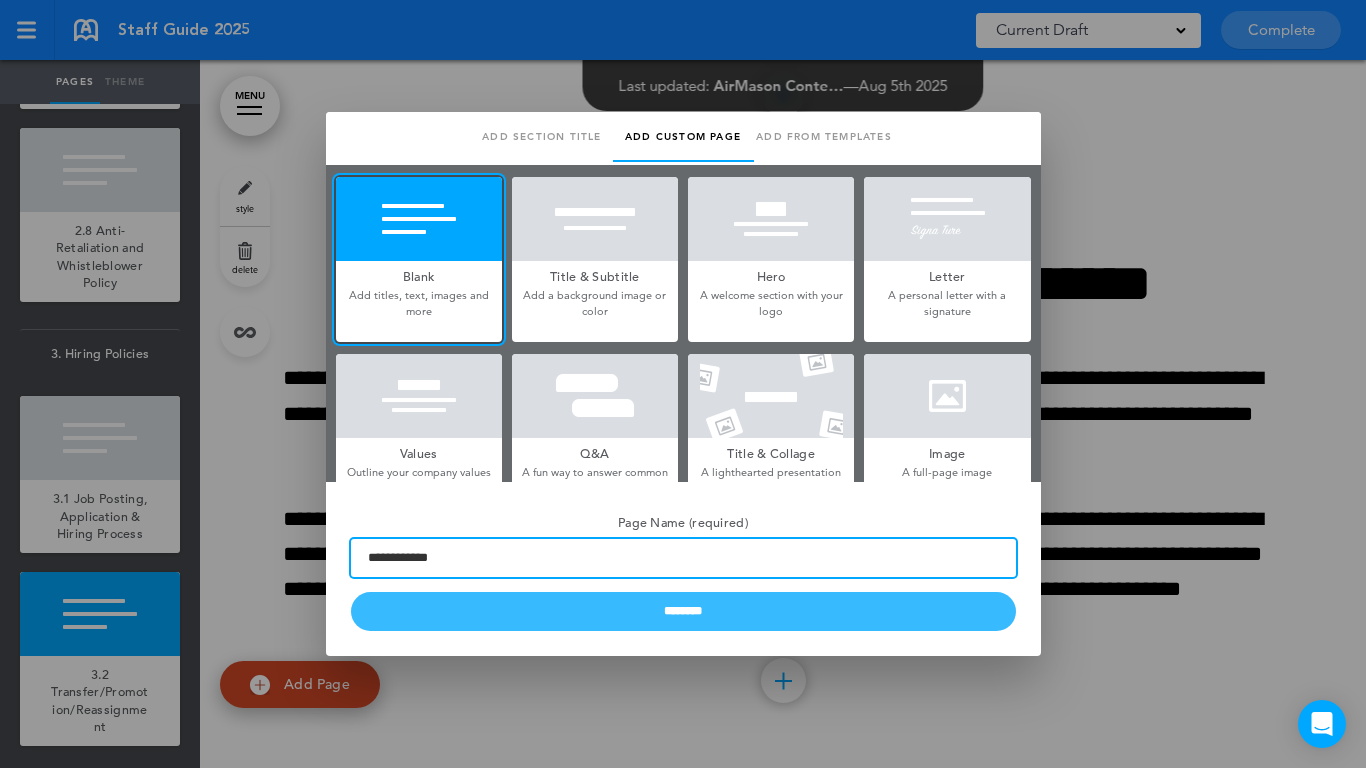 type on "**********" 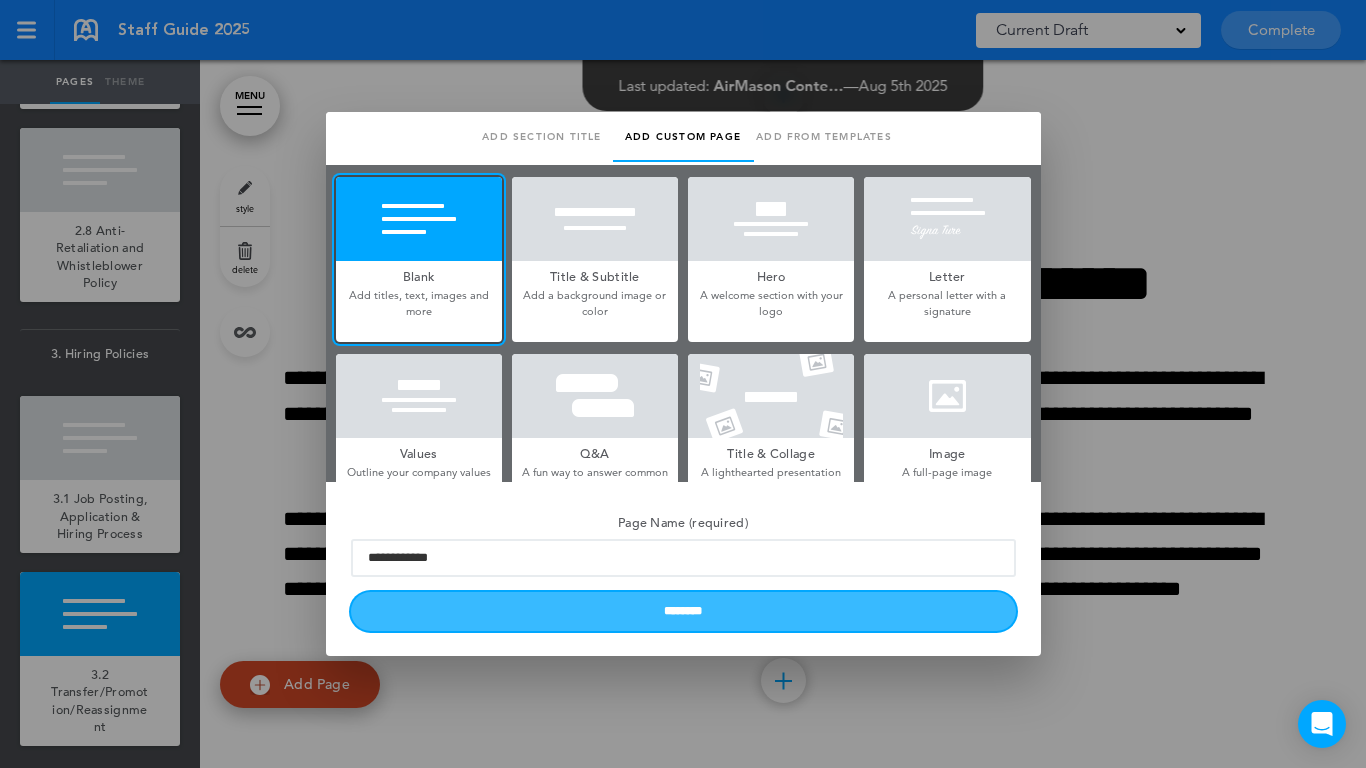 click on "********" at bounding box center [683, 611] 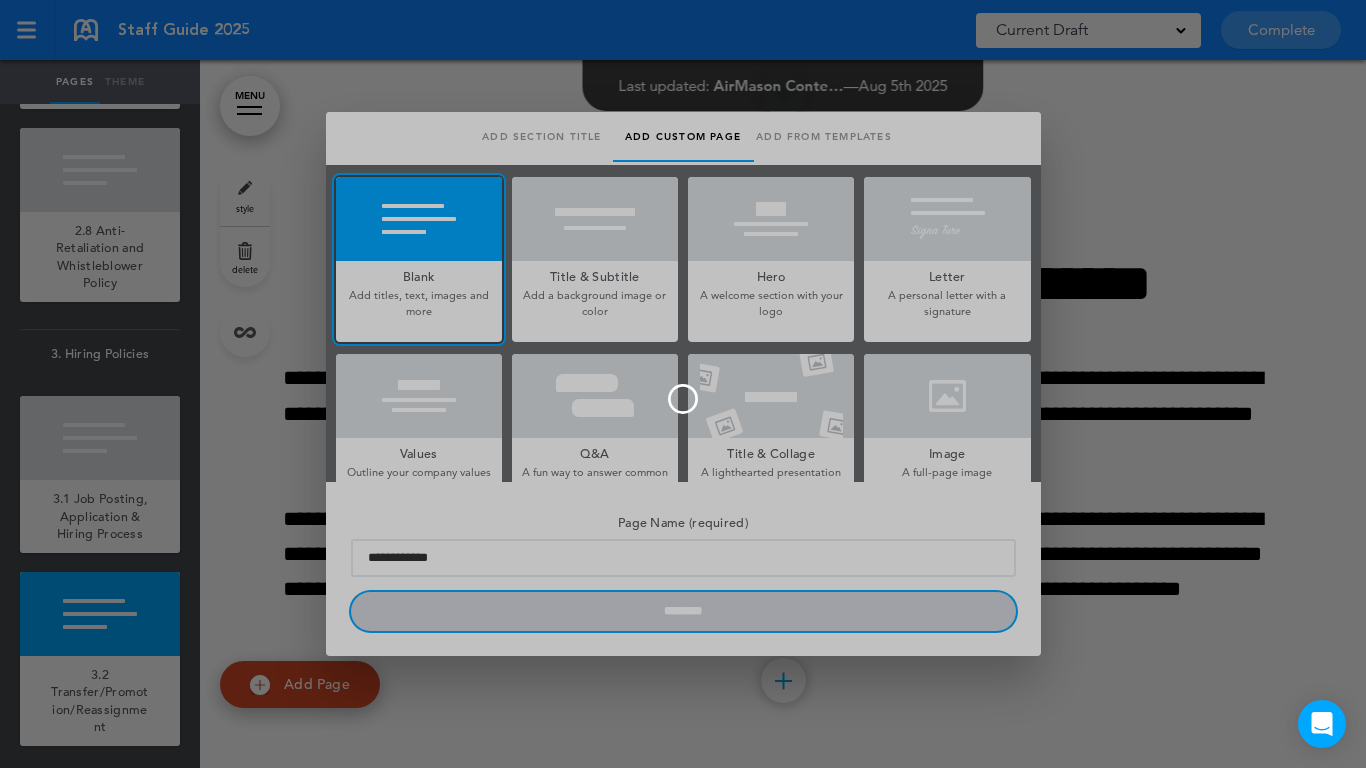 type 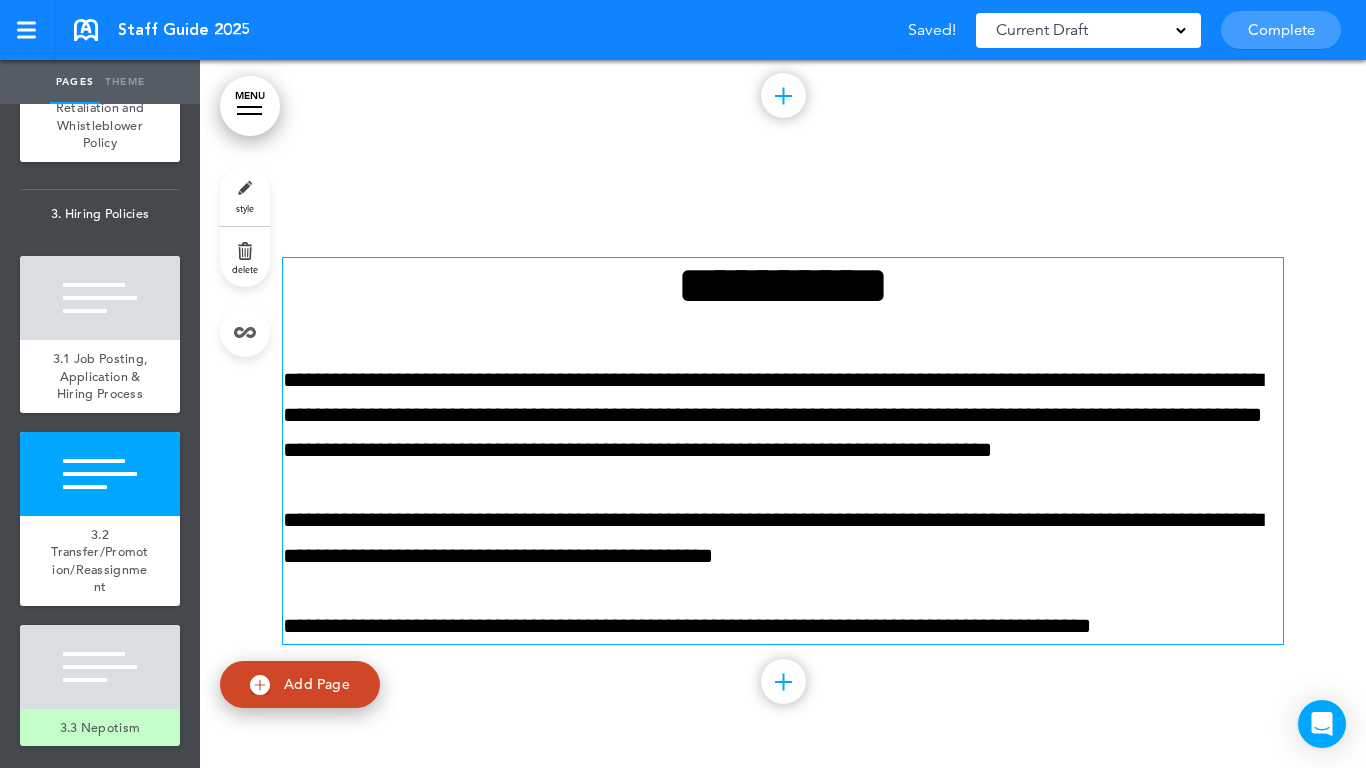 scroll, scrollTop: 19858, scrollLeft: 0, axis: vertical 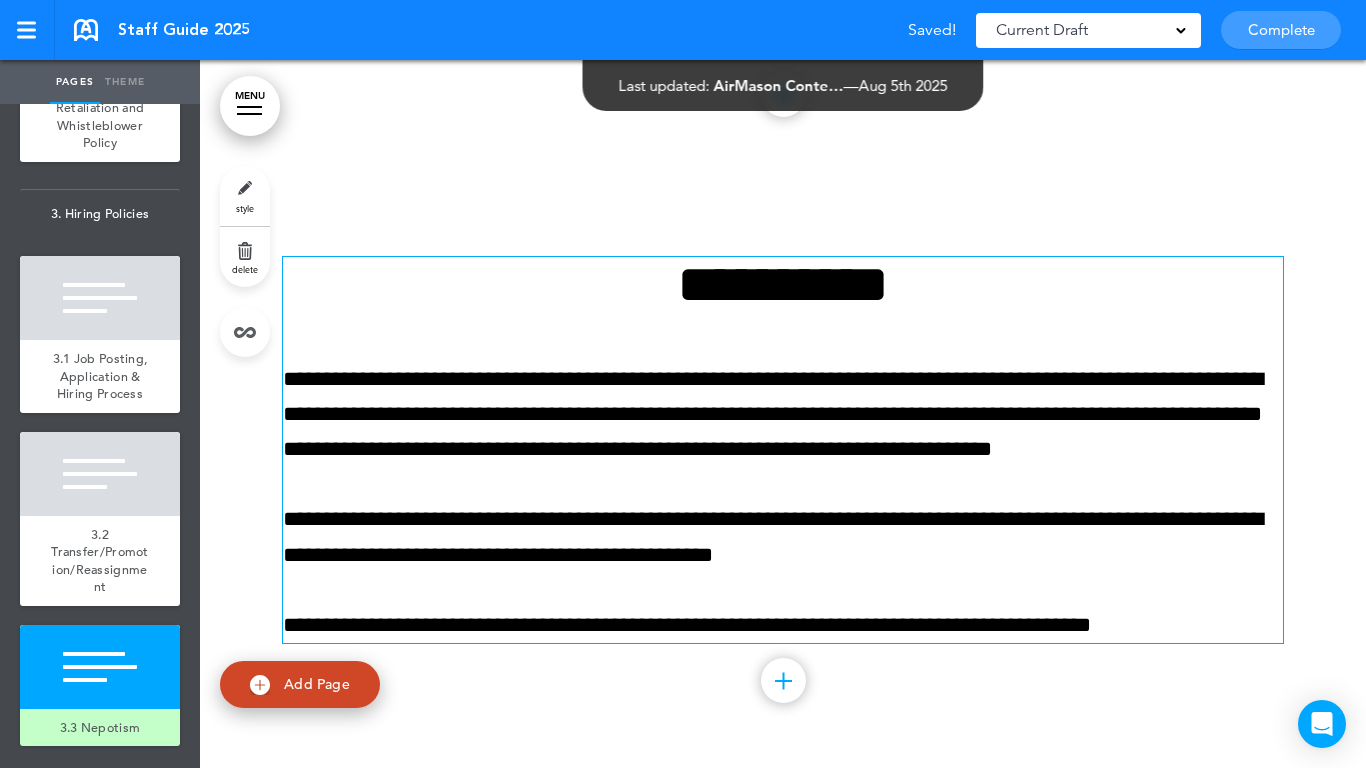 click on "**********" at bounding box center [783, 284] 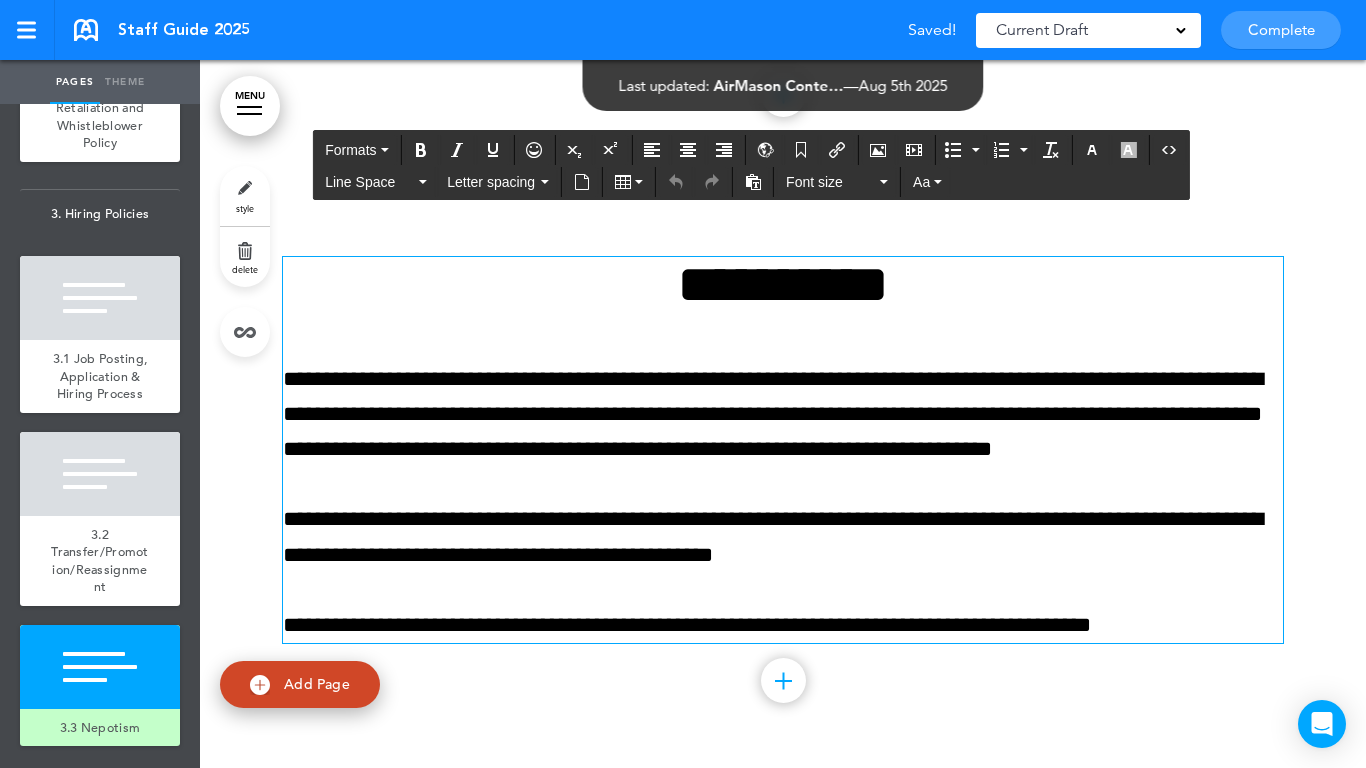click on "**********" at bounding box center (783, 284) 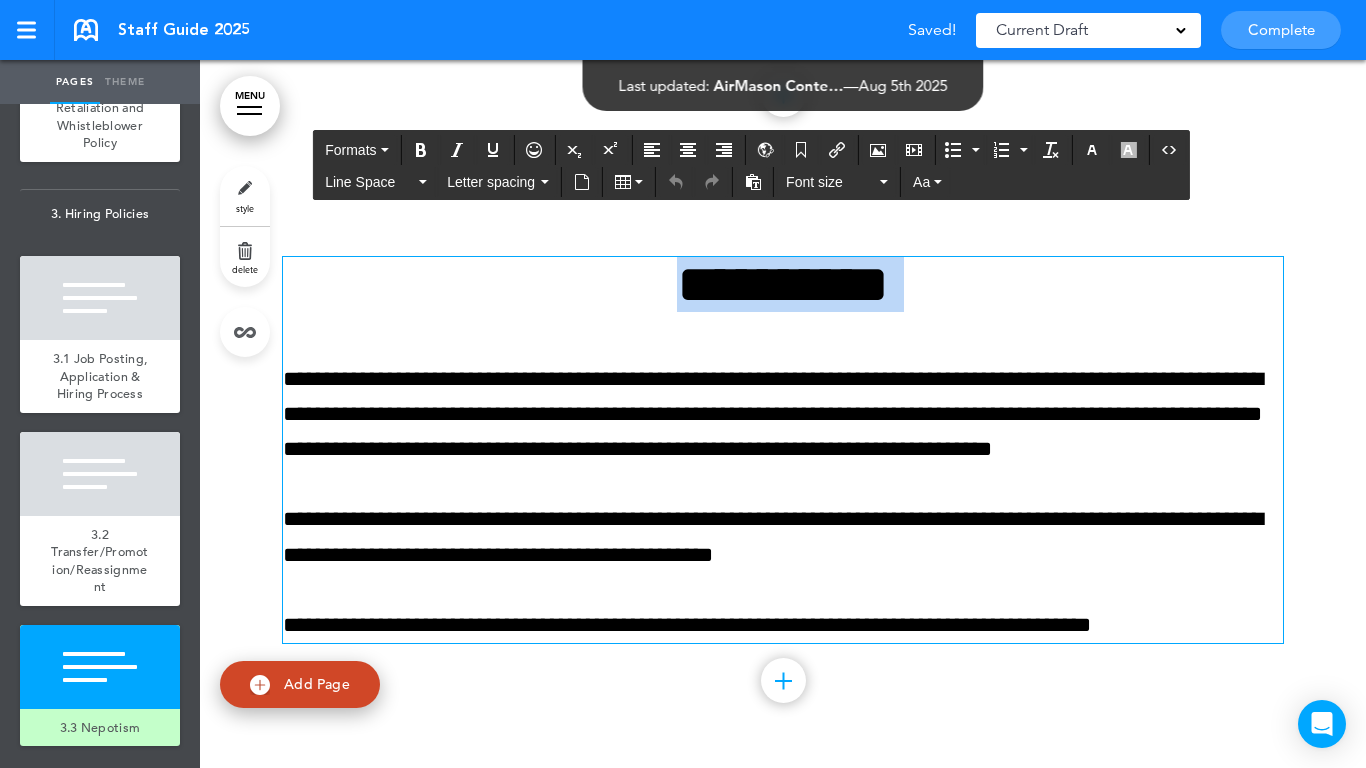 click on "**********" at bounding box center [783, 284] 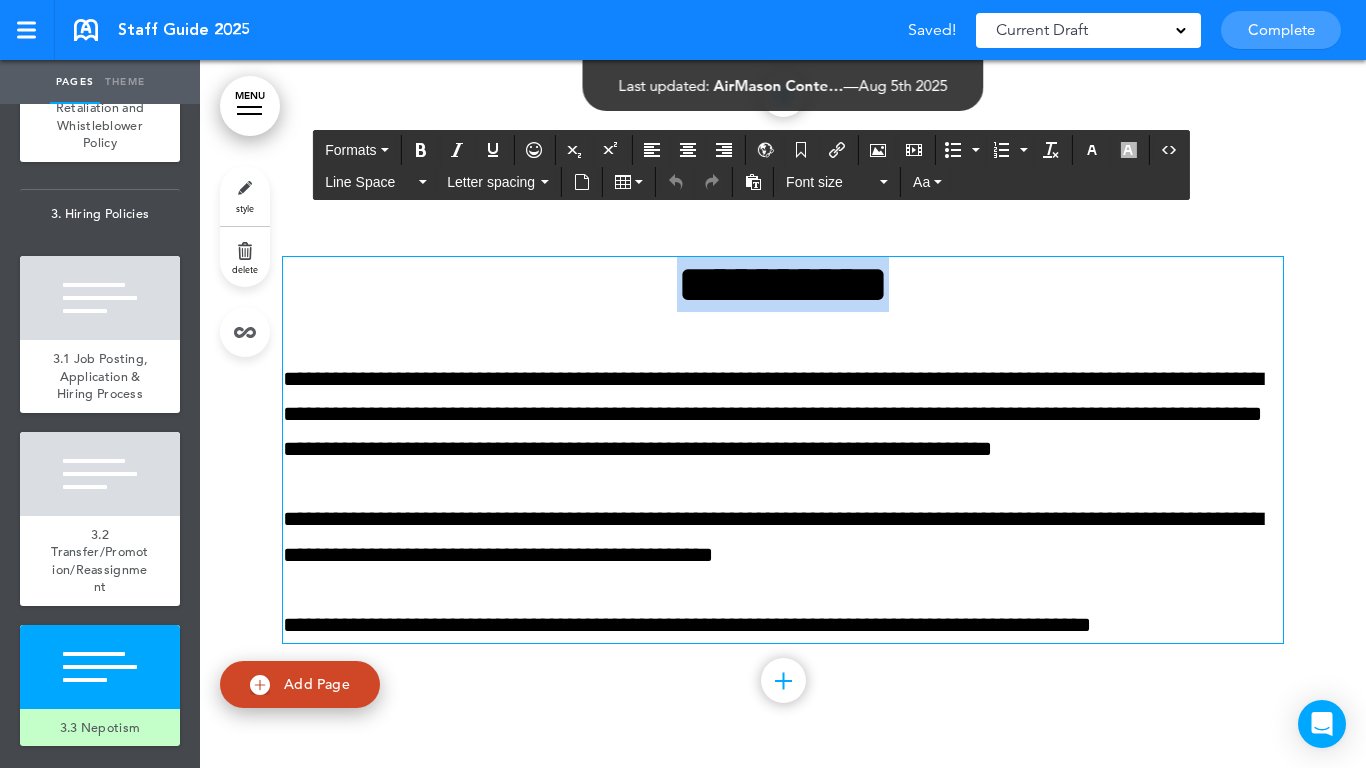 type 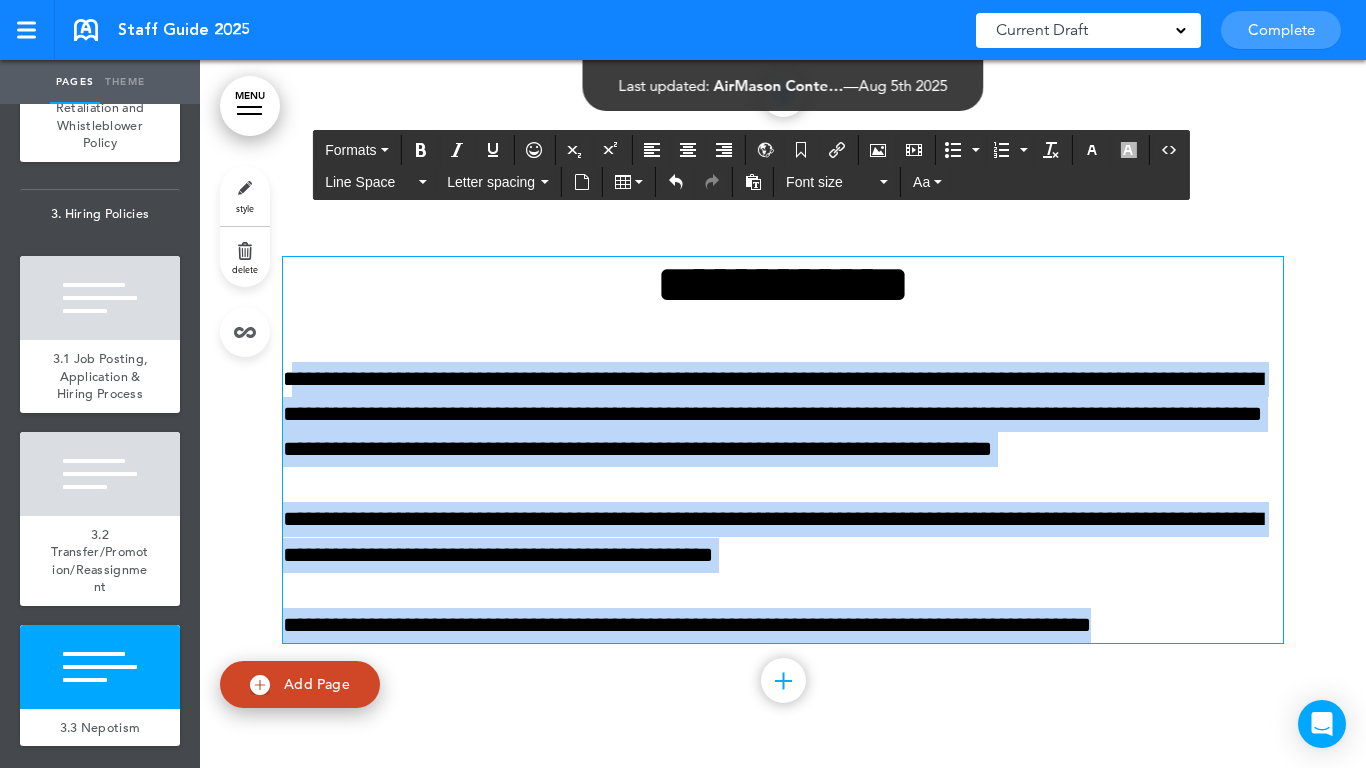 click on "Make this page common so it is available in other handbooks.
This handbook
Preview
Settings
Your Handbooks
Account
Manage Organization
My Account
Help
Logout
Staff Guide 2025
Saved!
Current Draft
CURRENT DRAFT
Complete
3 of 50 pages" at bounding box center [683, 384] 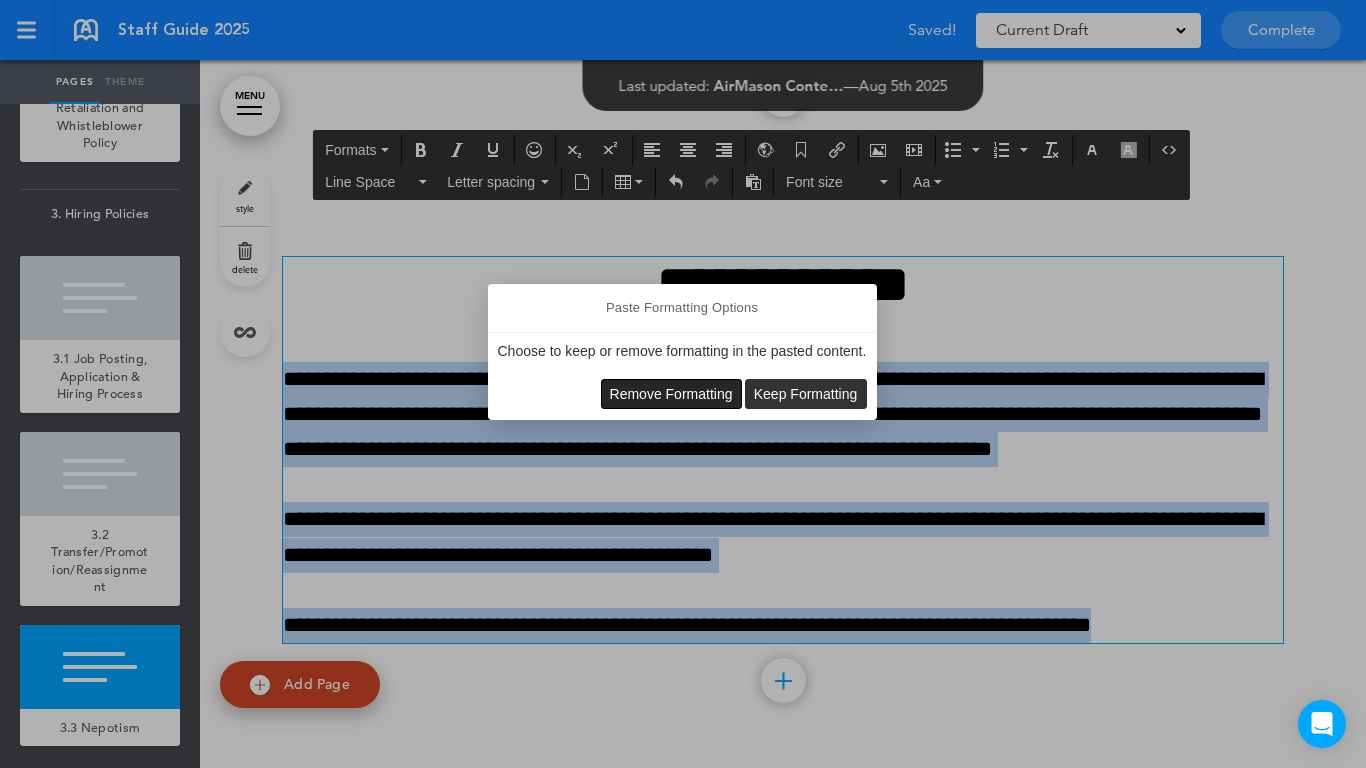 click on "Remove Formatting" at bounding box center [671, 394] 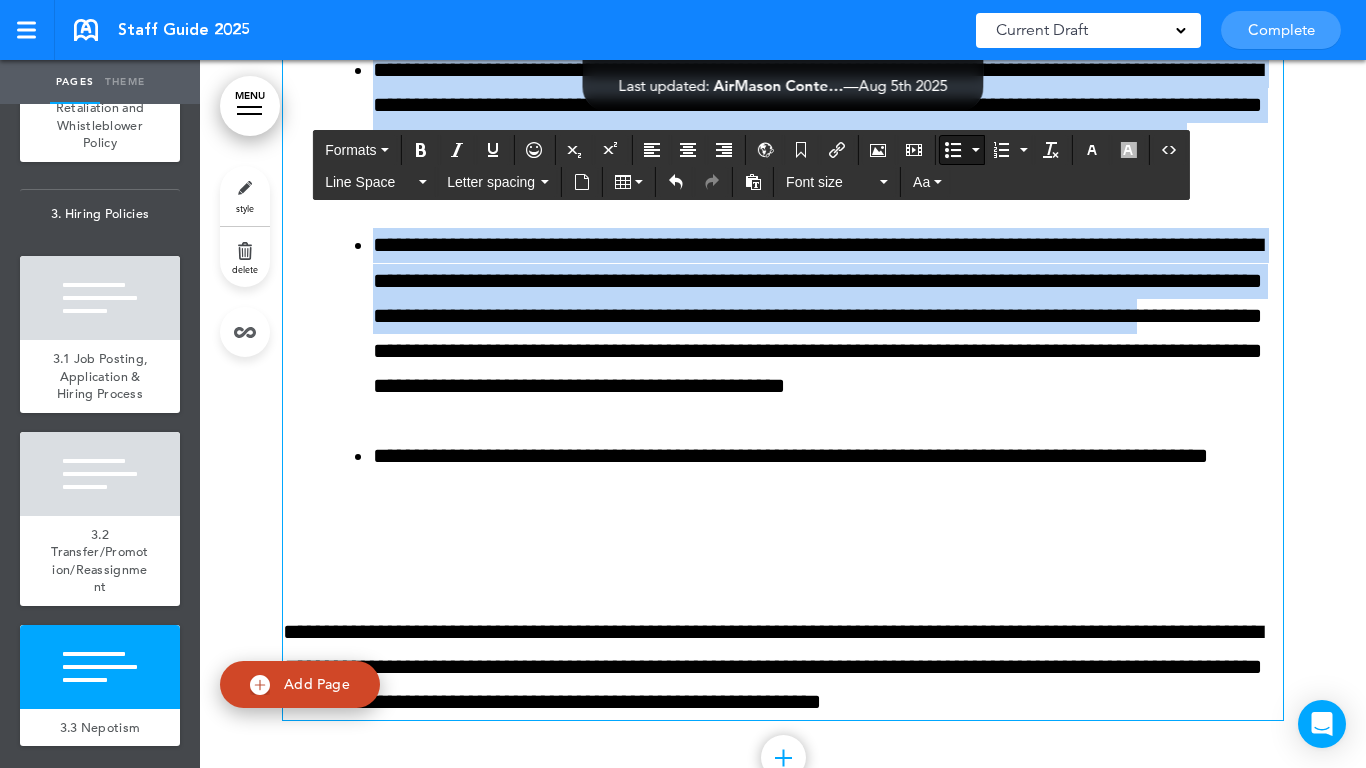 scroll, scrollTop: 20802, scrollLeft: 0, axis: vertical 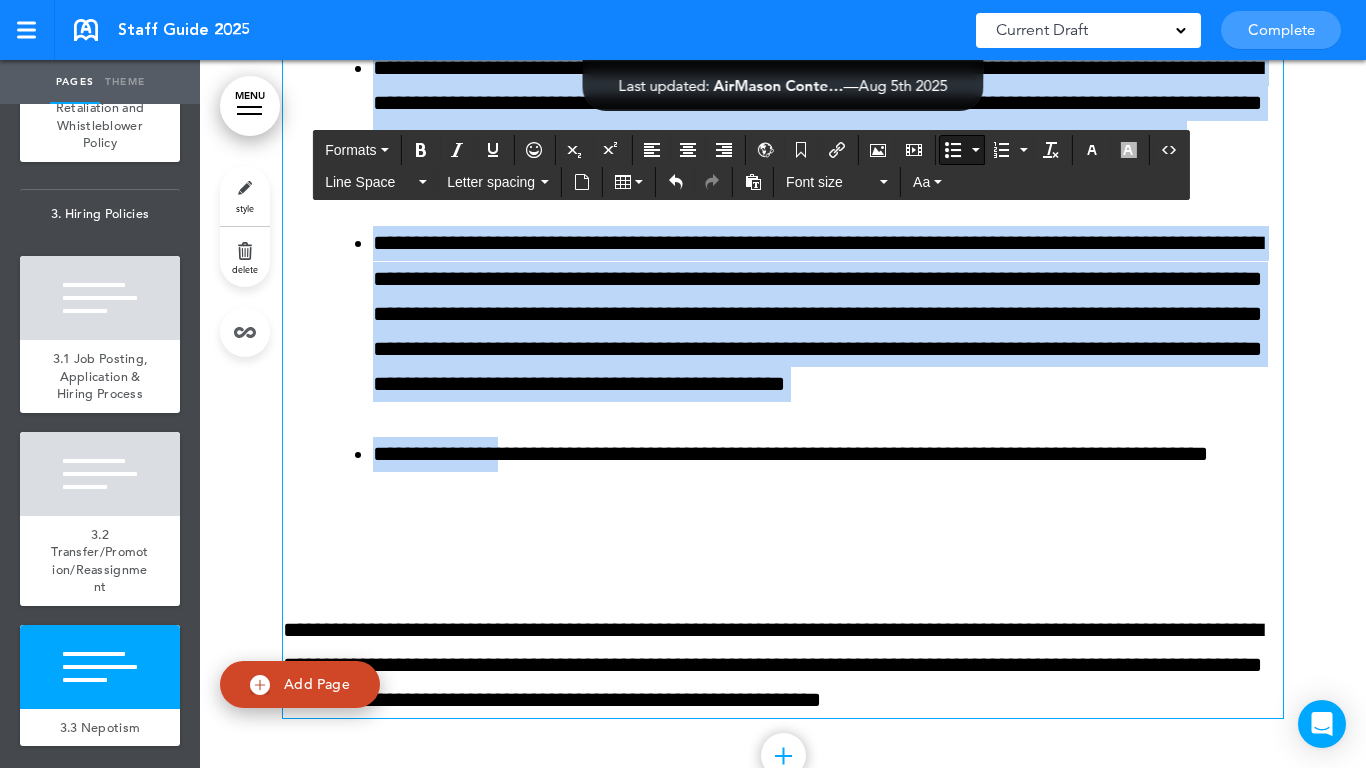 drag, startPoint x: 416, startPoint y: 319, endPoint x: 508, endPoint y: 425, distance: 140.35669 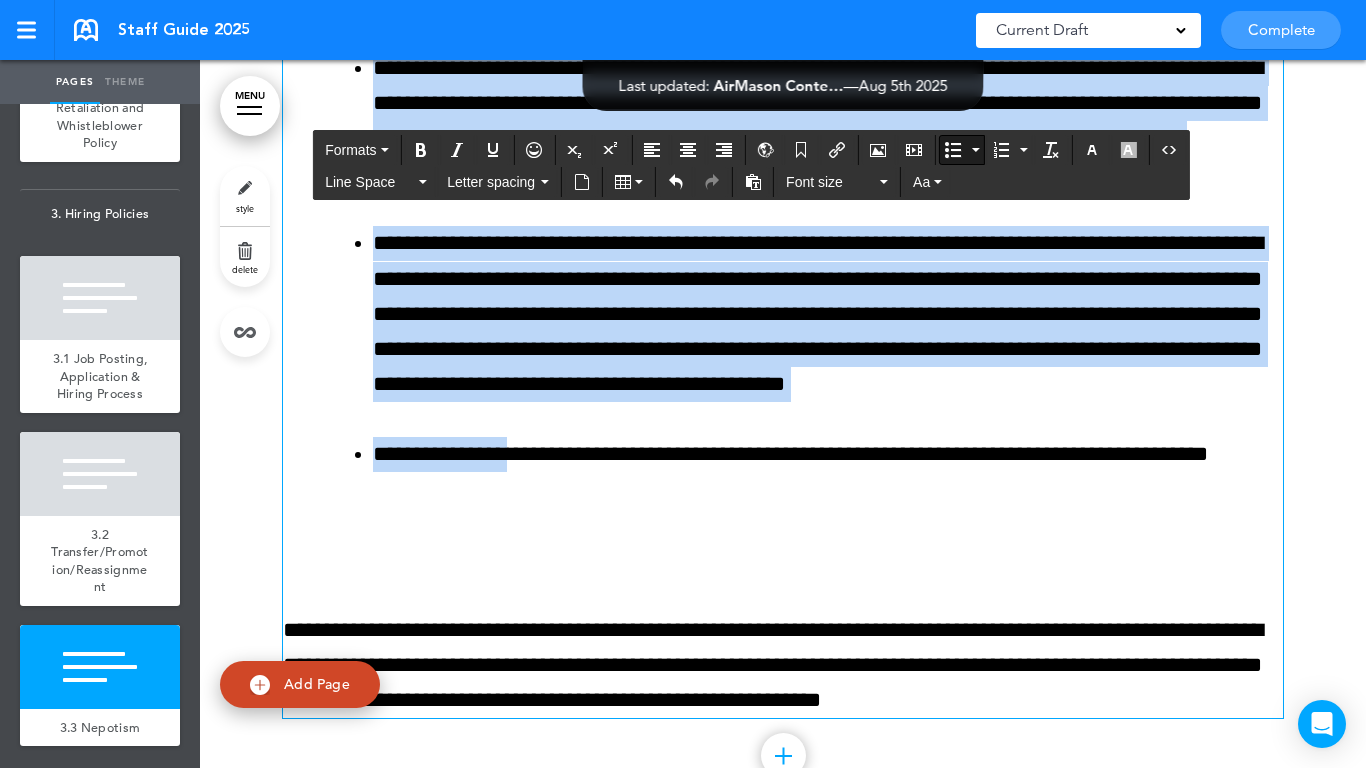 click at bounding box center [953, 150] 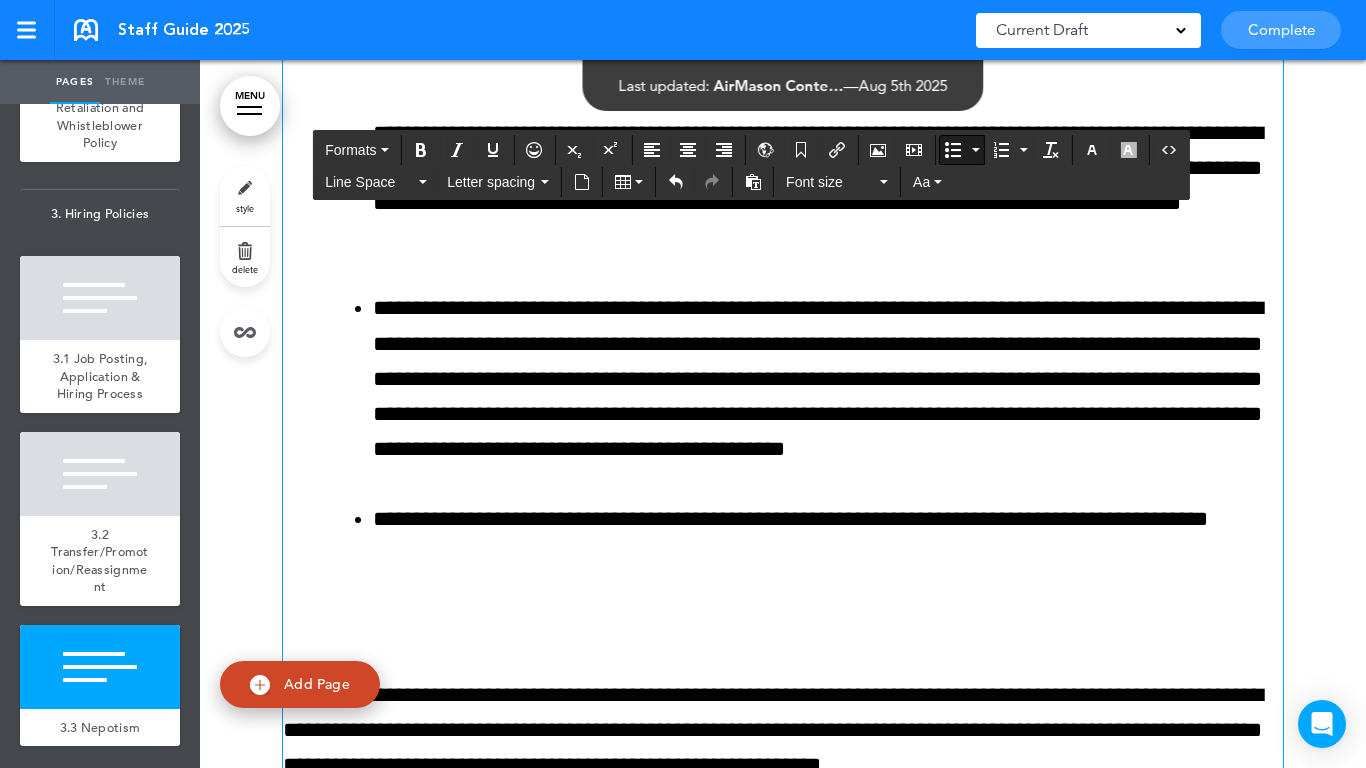 click at bounding box center (953, 150) 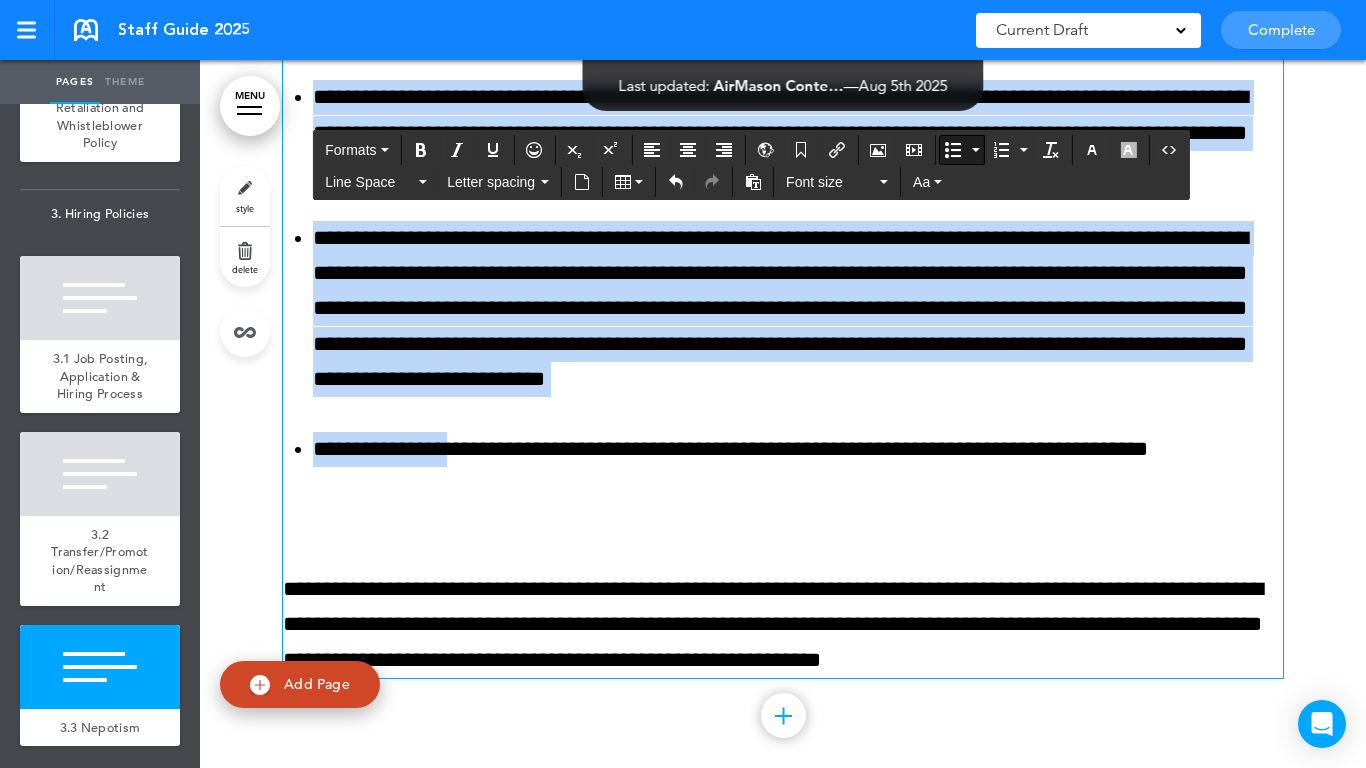 scroll, scrollTop: 20772, scrollLeft: 0, axis: vertical 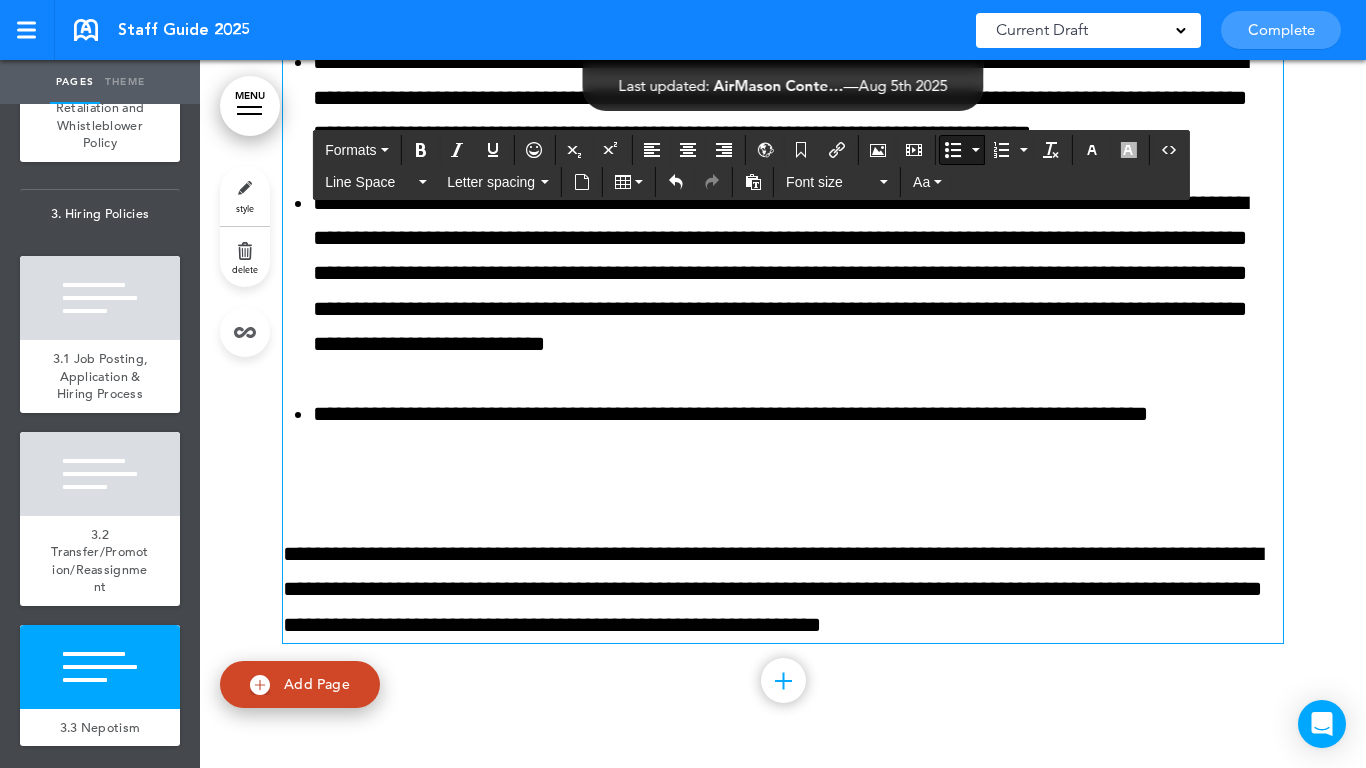 click on "**********" at bounding box center (798, 414) 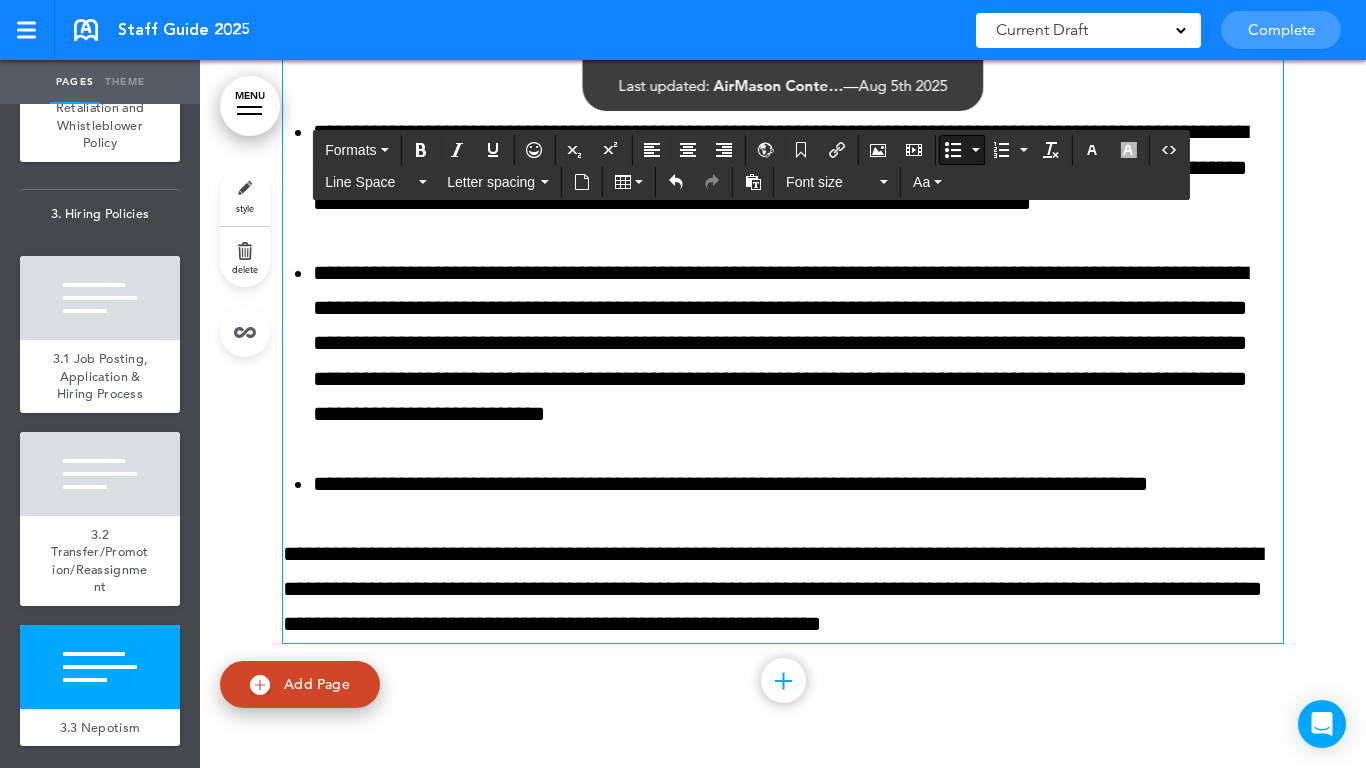 scroll, scrollTop: 20667, scrollLeft: 0, axis: vertical 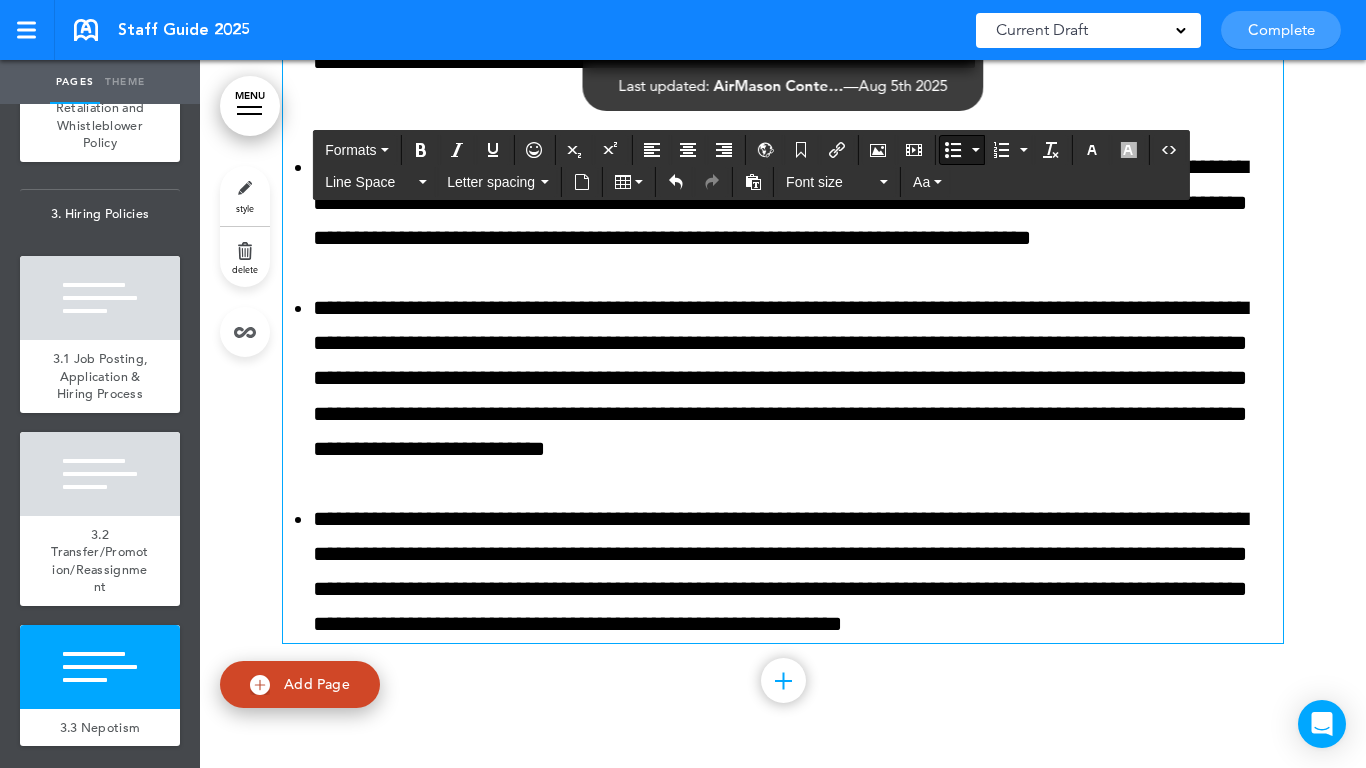 drag, startPoint x: 632, startPoint y: 698, endPoint x: 569, endPoint y: 694, distance: 63.126858 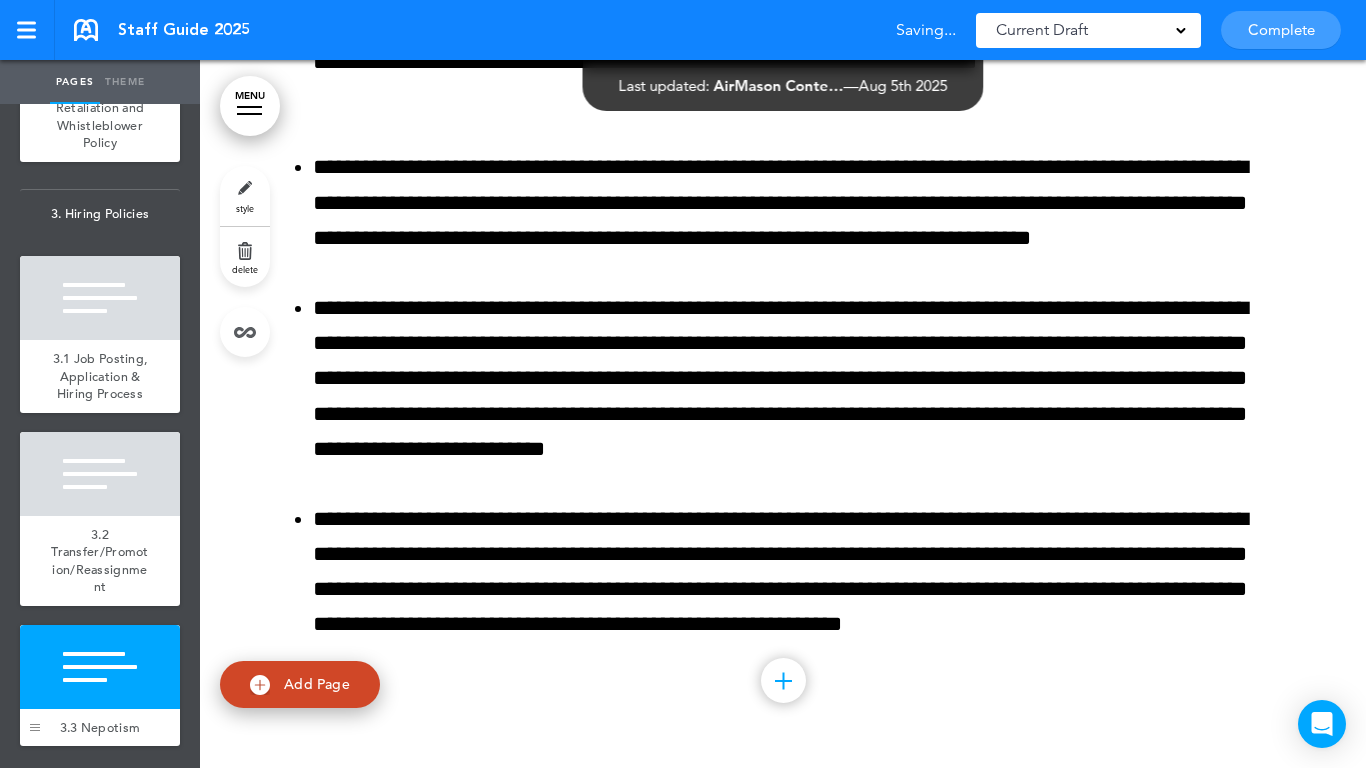 scroll, scrollTop: 2727, scrollLeft: 0, axis: vertical 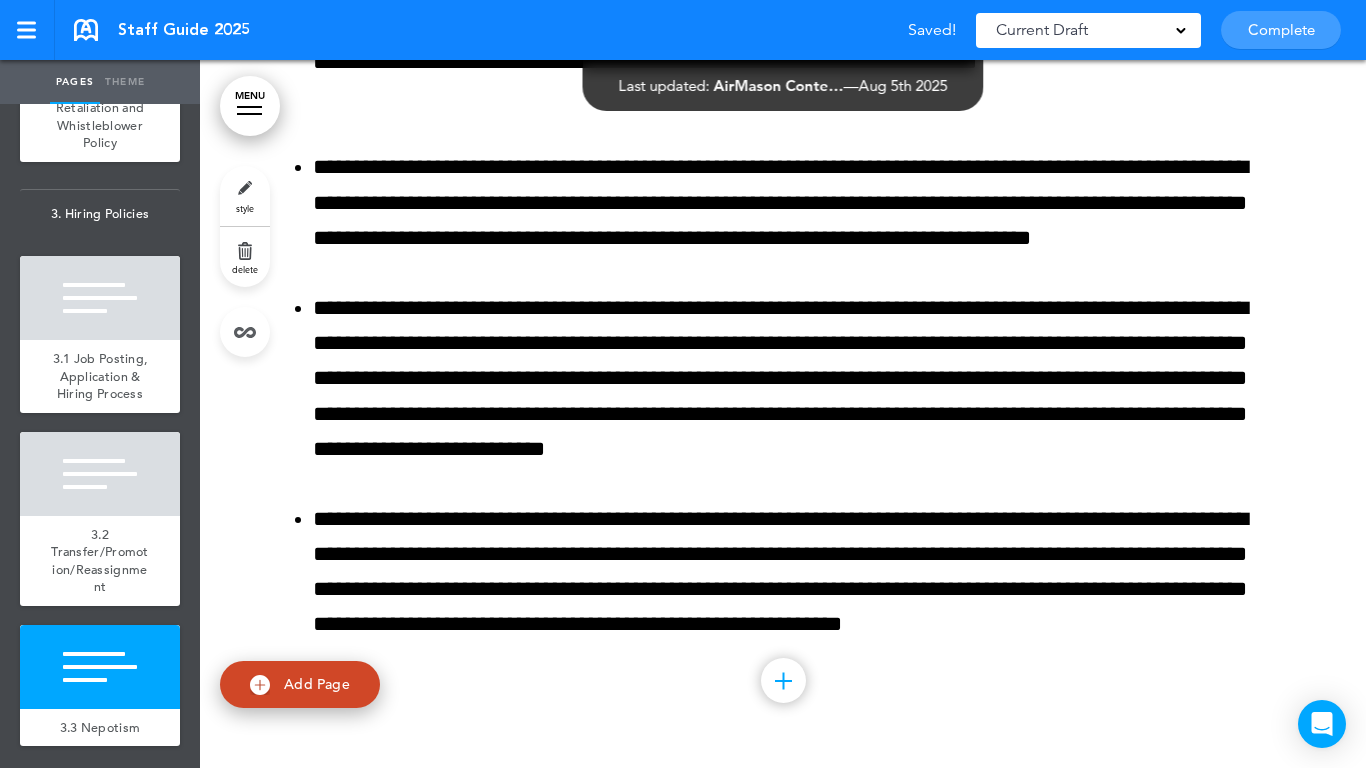 drag, startPoint x: 46, startPoint y: 667, endPoint x: 68, endPoint y: 649, distance: 28.42534 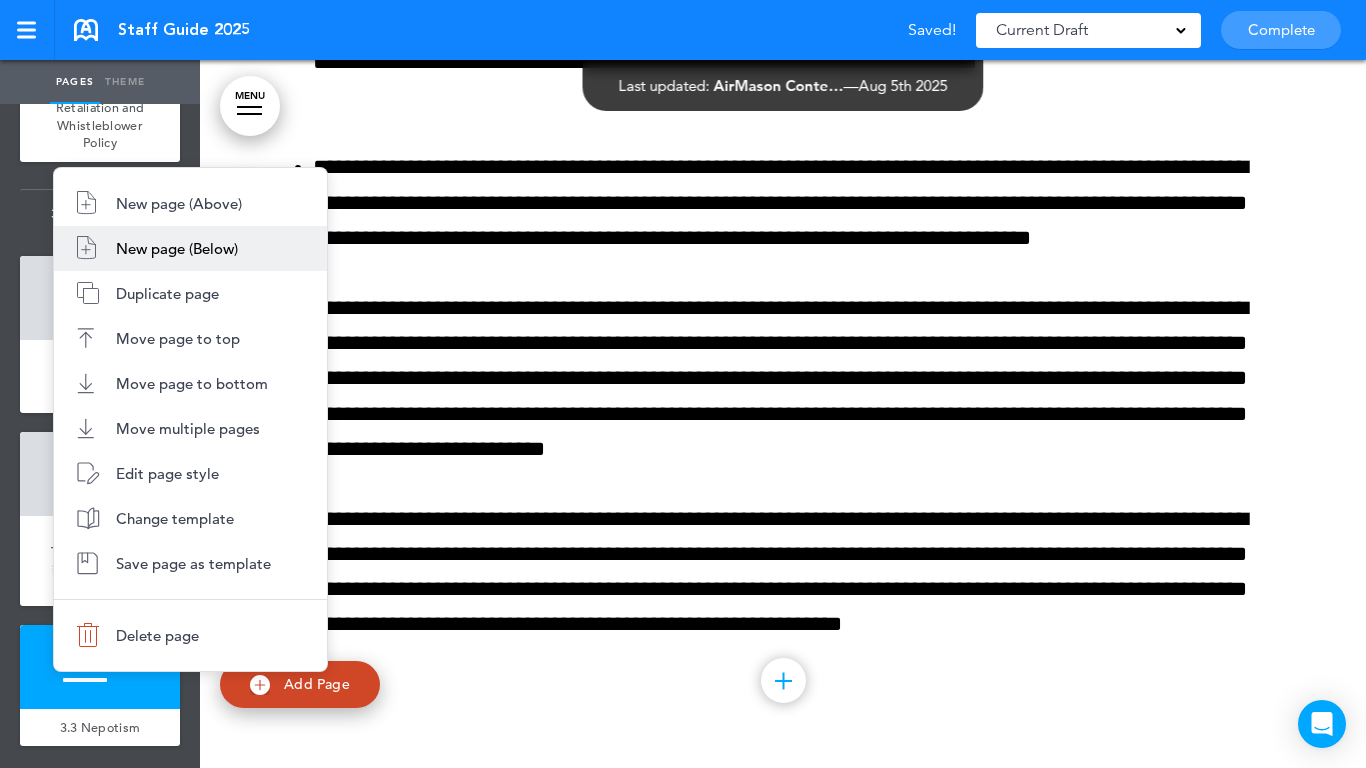 click on "New page (Below)" at bounding box center (177, 248) 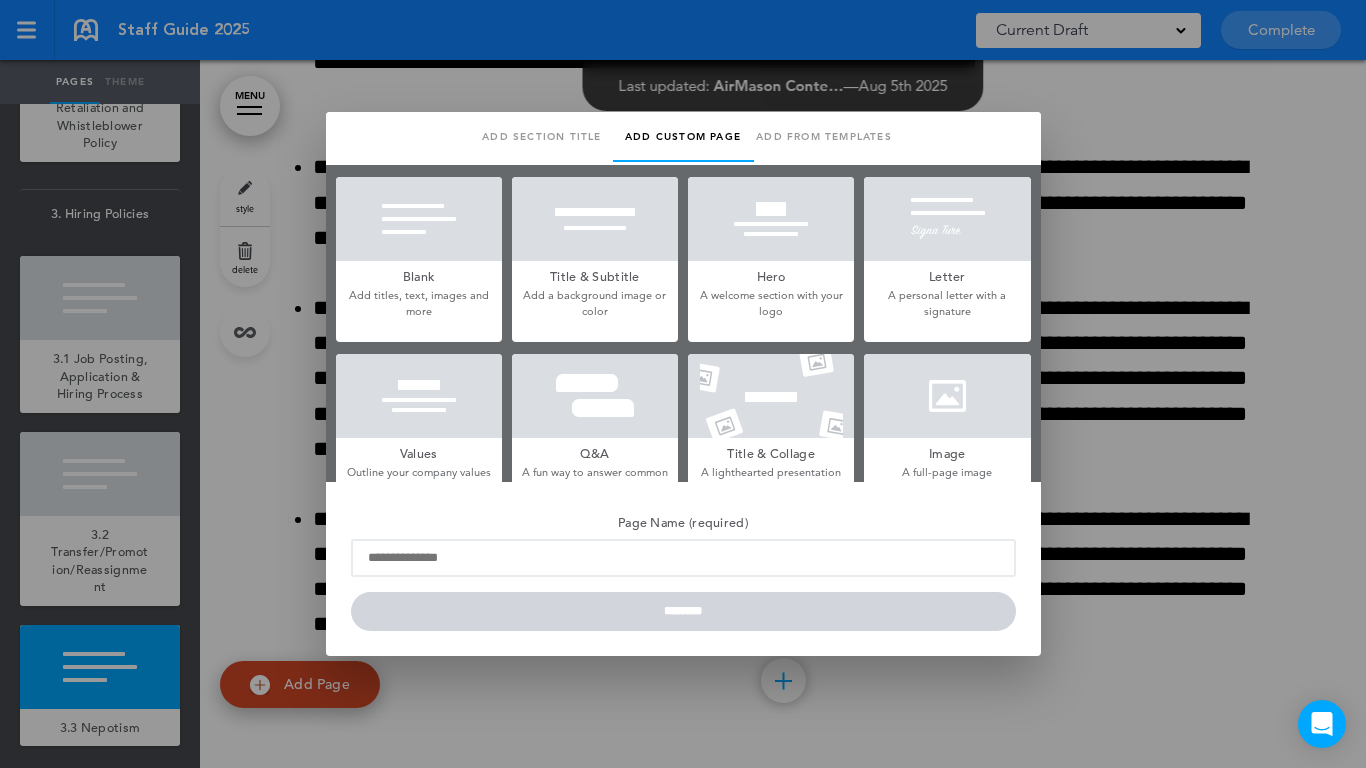 click at bounding box center [419, 219] 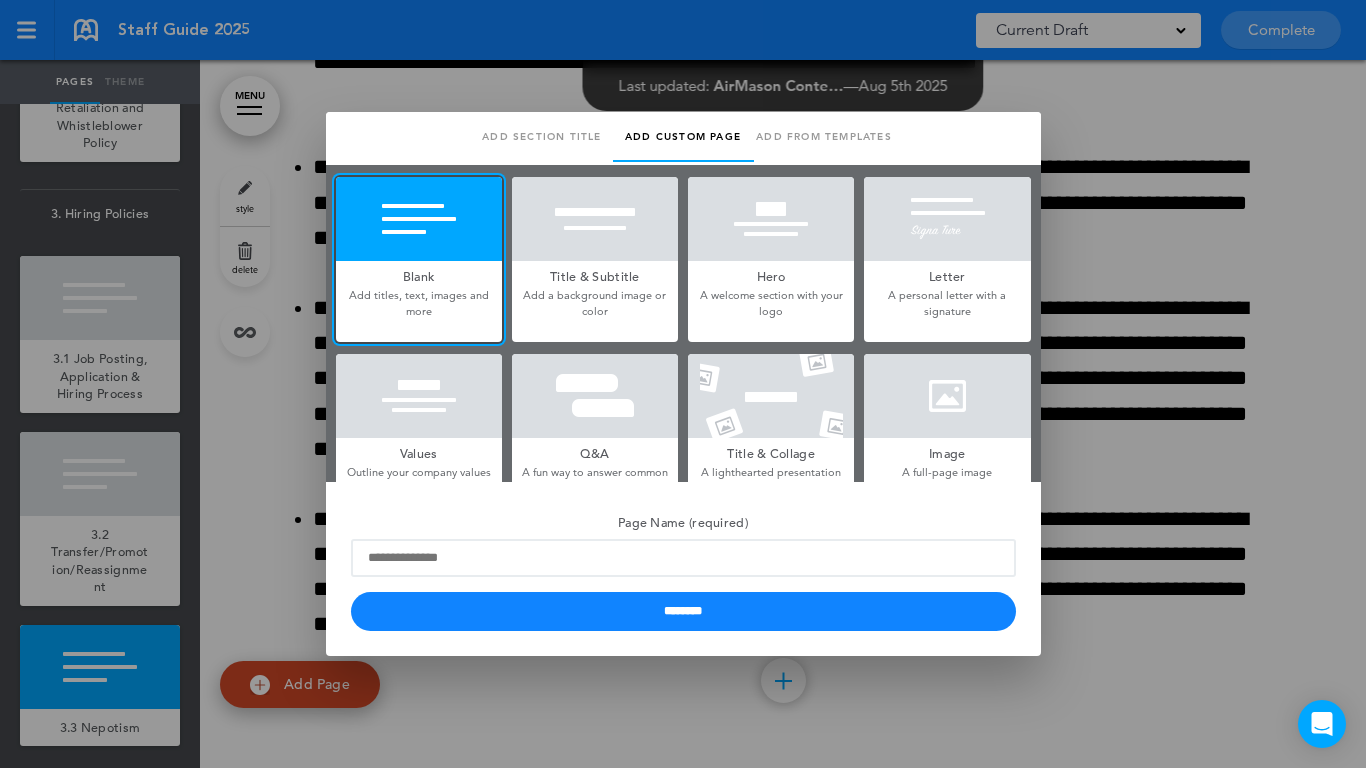 click on "Page Name (required)" at bounding box center [683, 521] 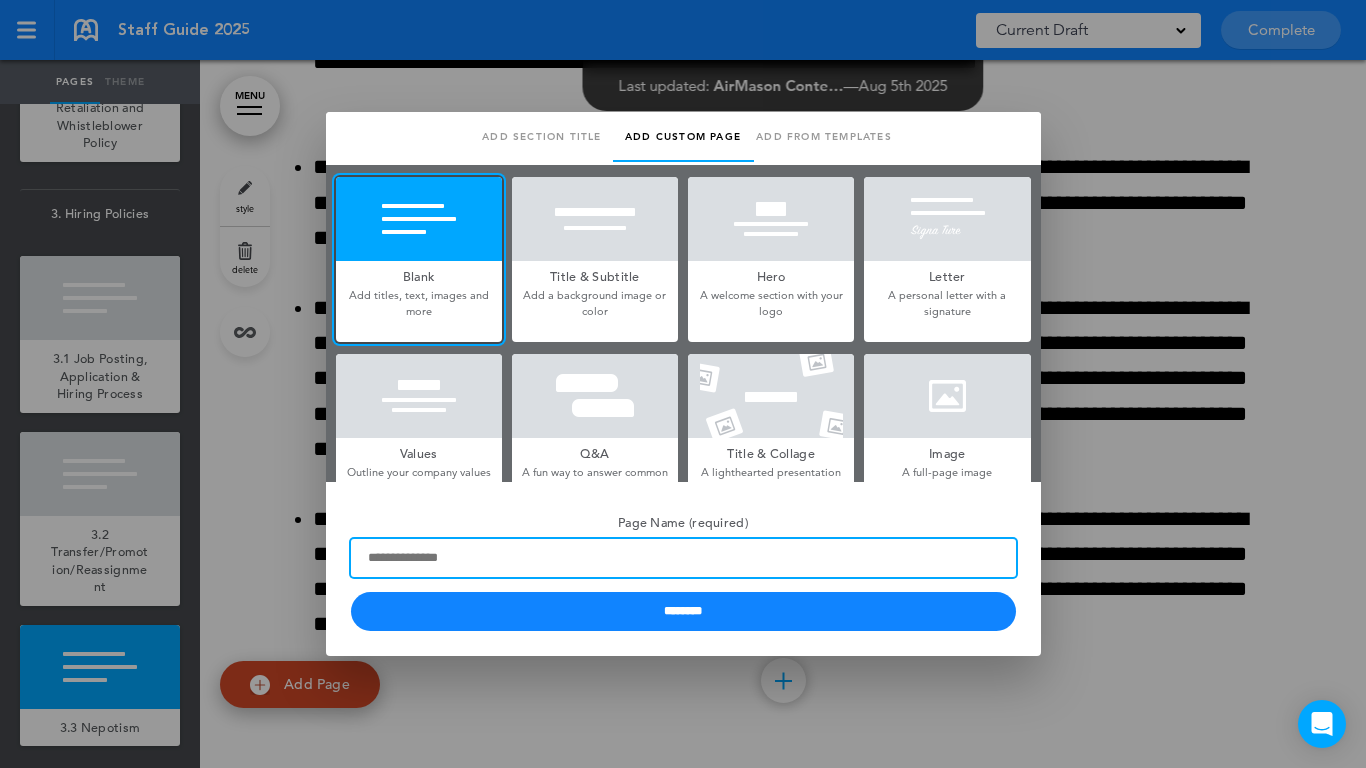 click on "Page Name (required)" at bounding box center (683, 558) 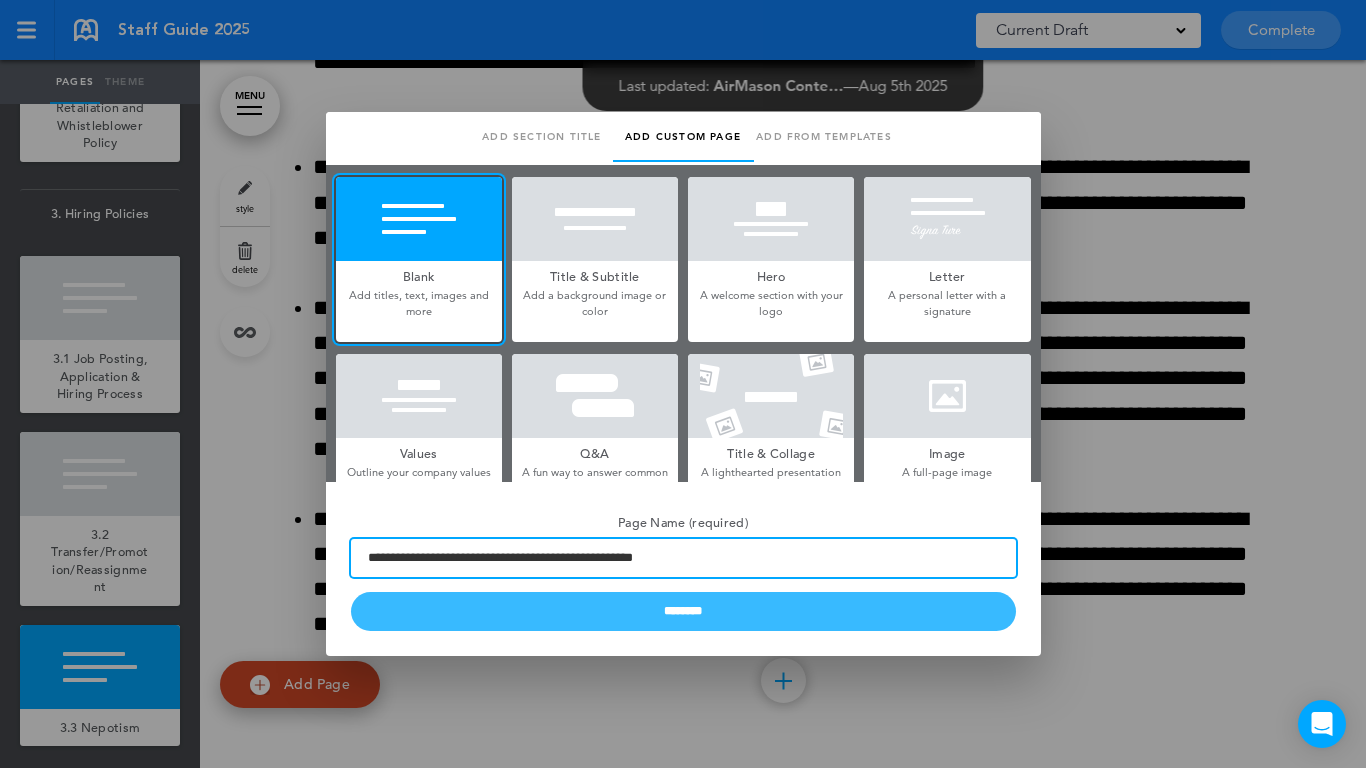 type on "**********" 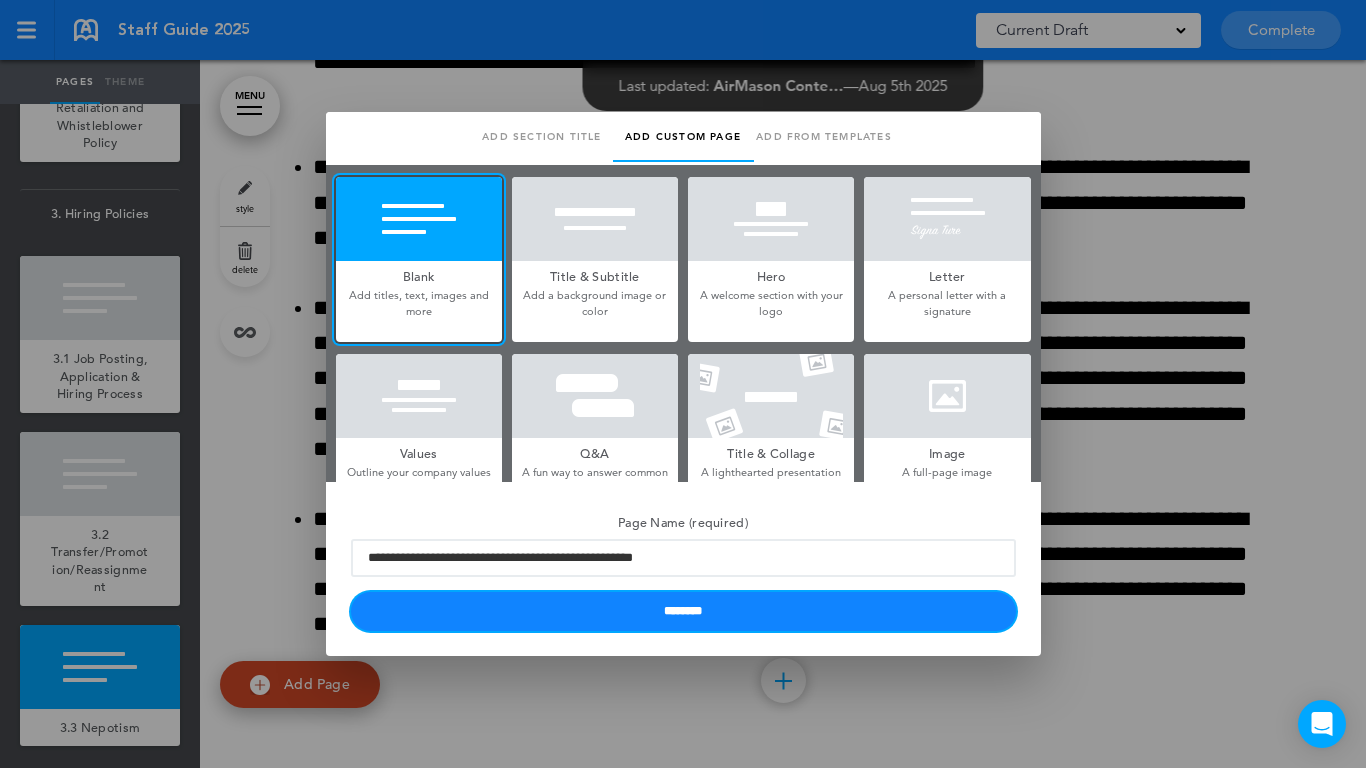 drag, startPoint x: 538, startPoint y: 602, endPoint x: 551, endPoint y: 603, distance: 13.038404 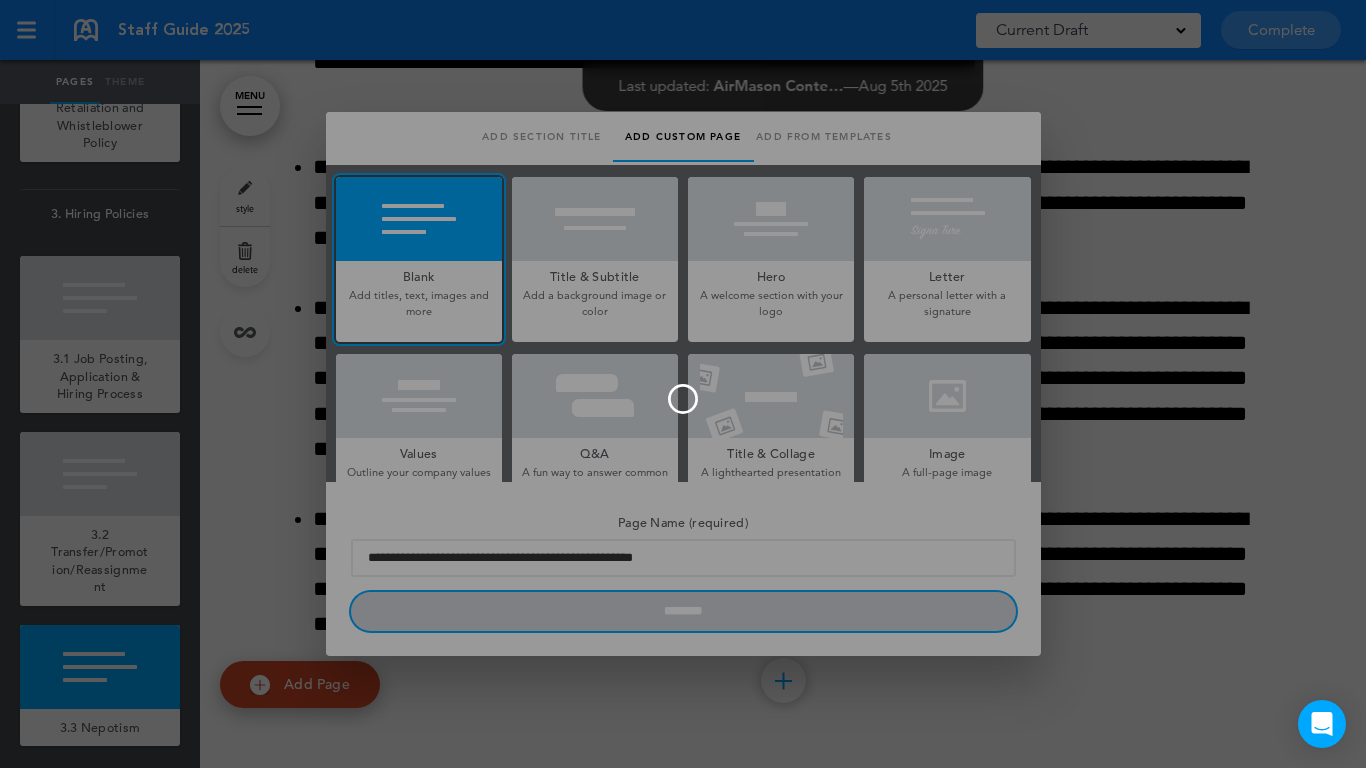 type 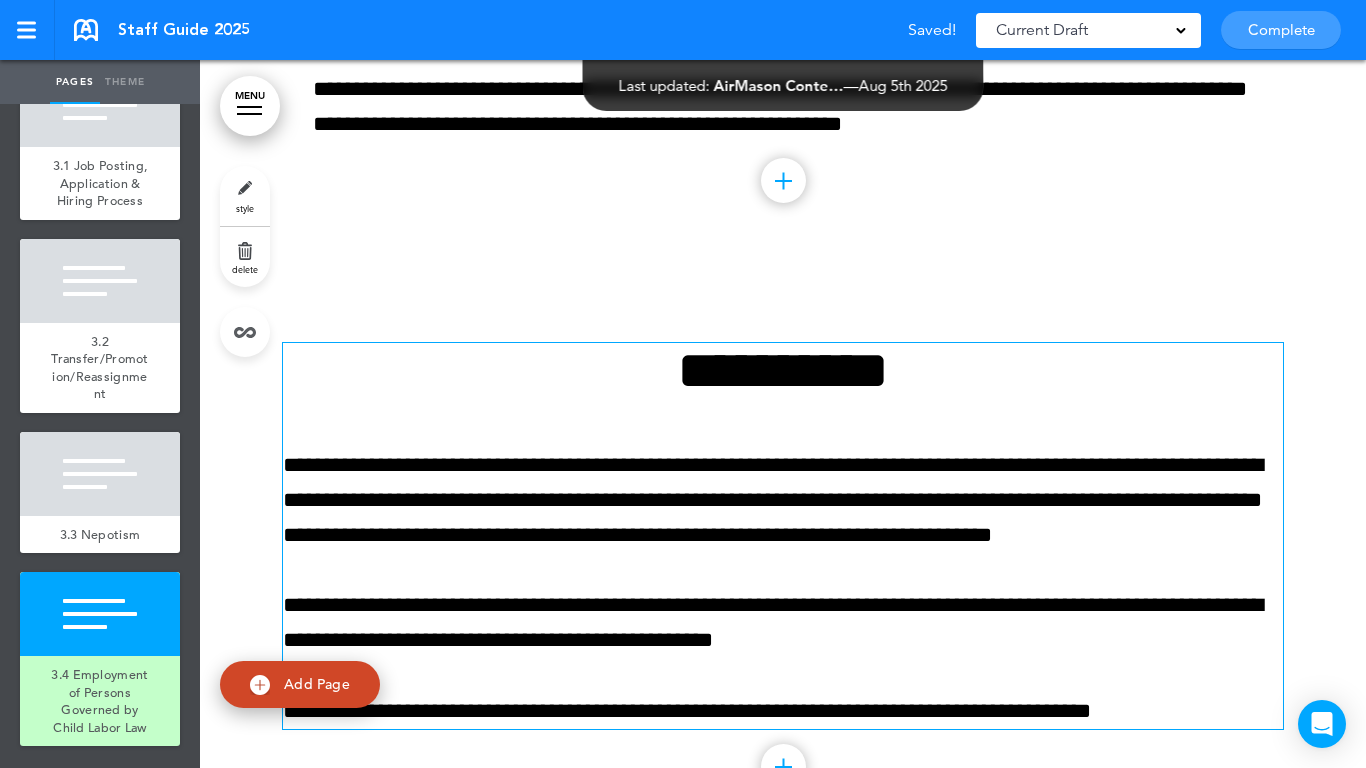 scroll, scrollTop: 21067, scrollLeft: 0, axis: vertical 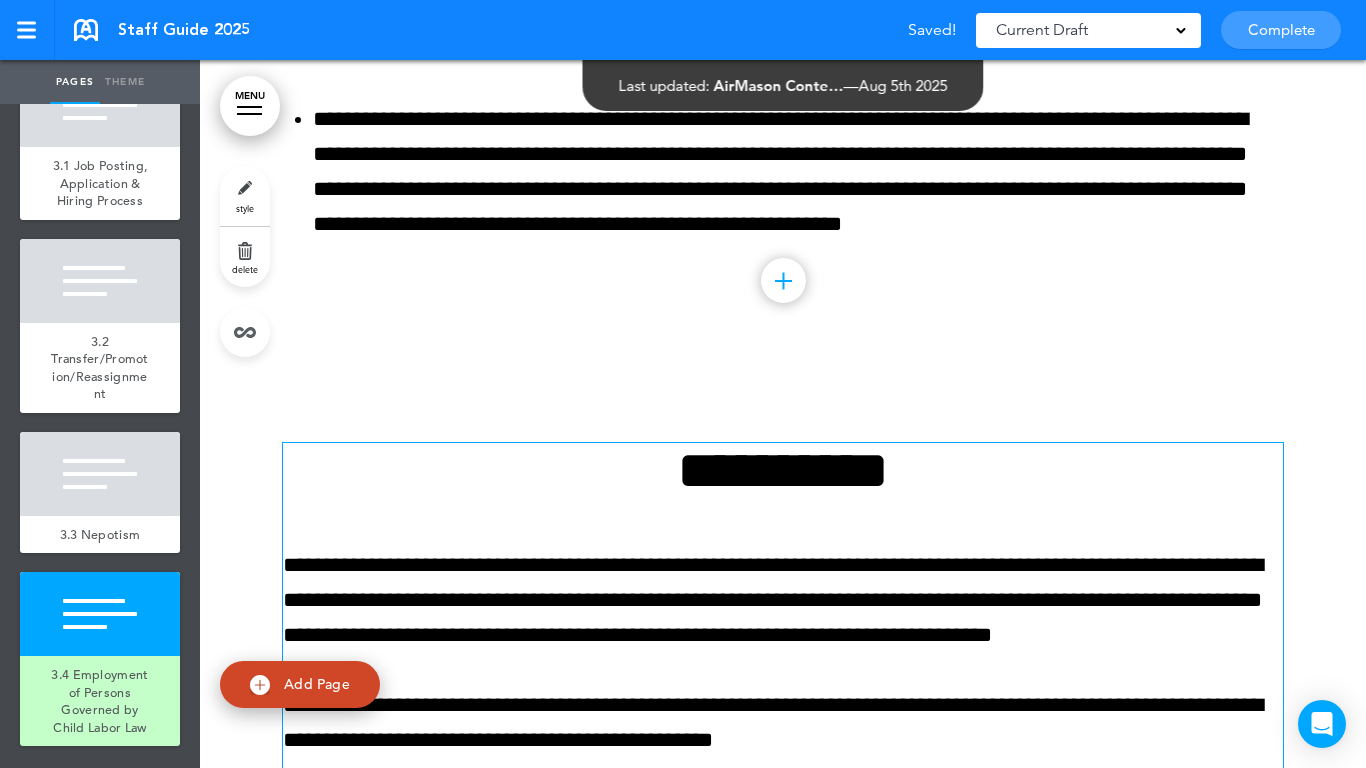 click on "**********" at bounding box center (783, 470) 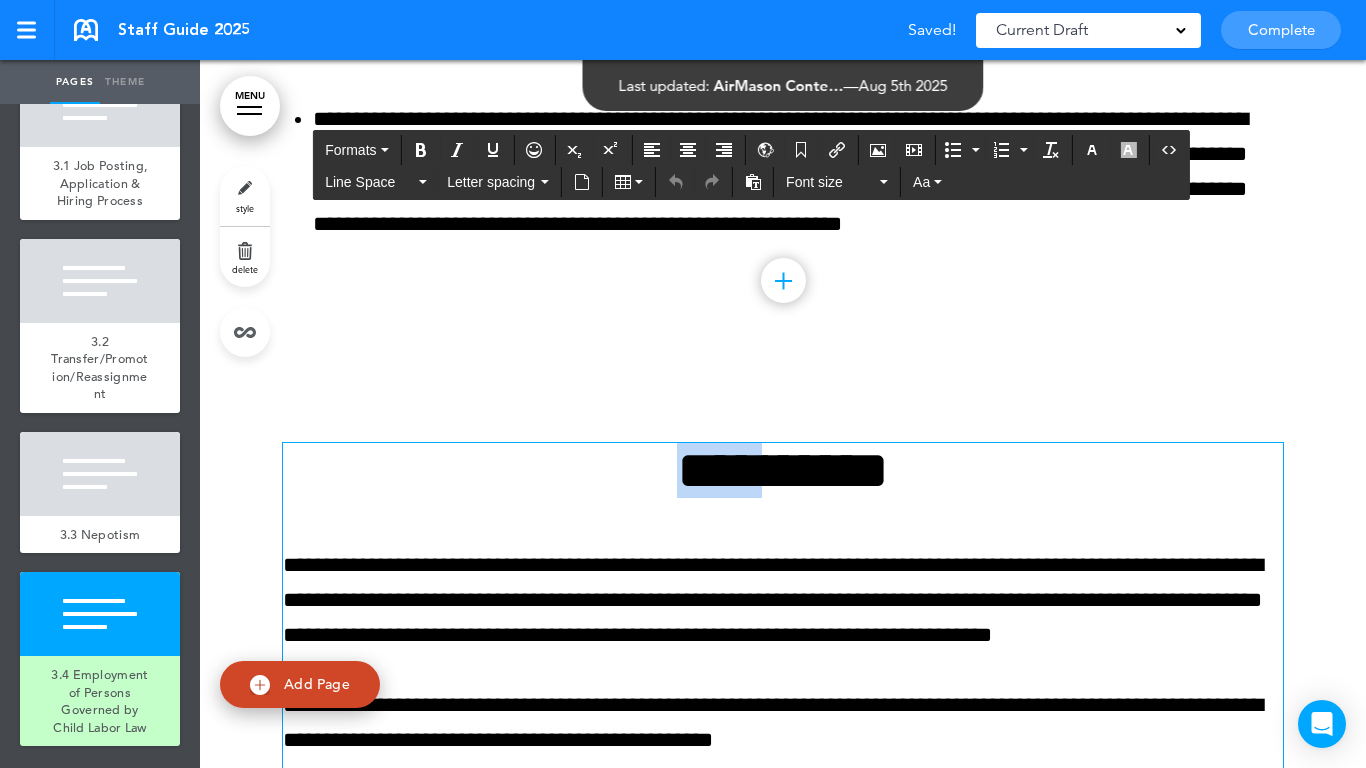 click on "**********" at bounding box center [783, 470] 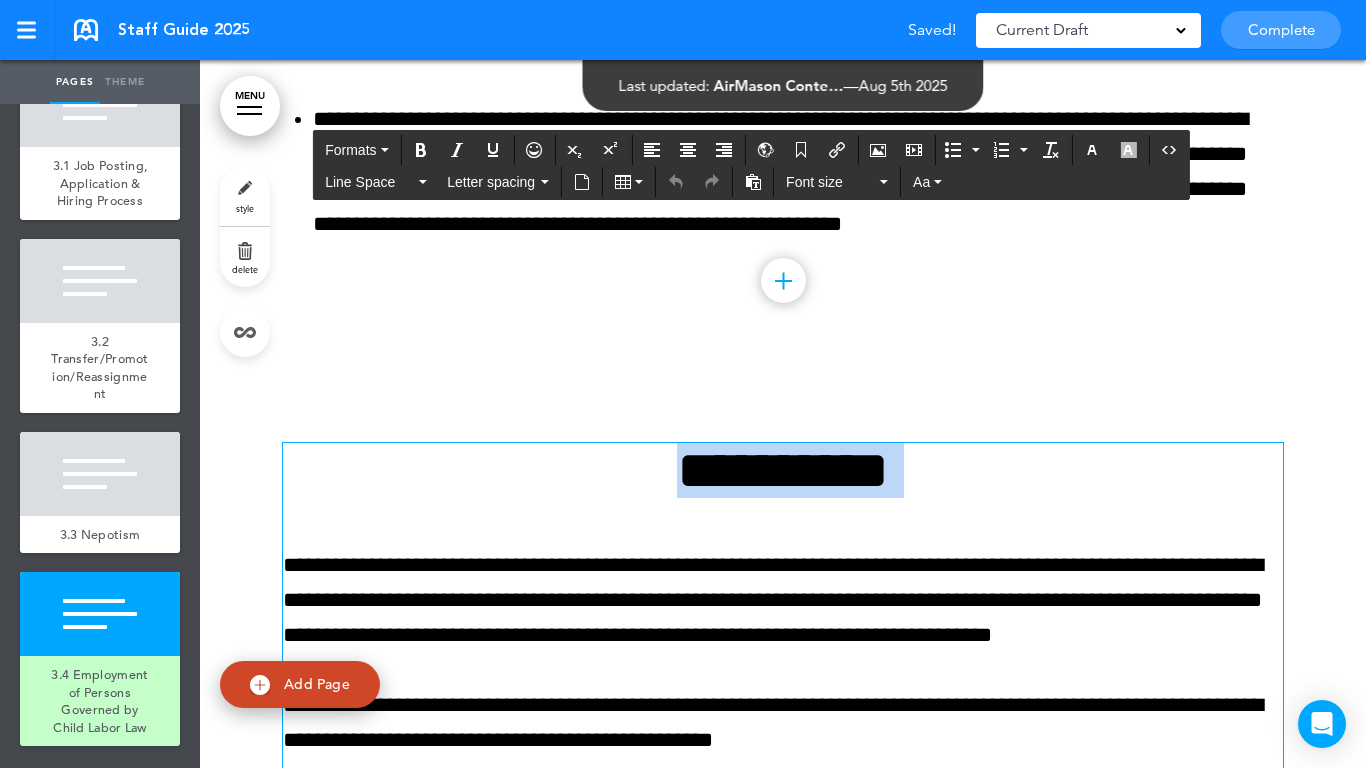 click on "**********" at bounding box center [783, 470] 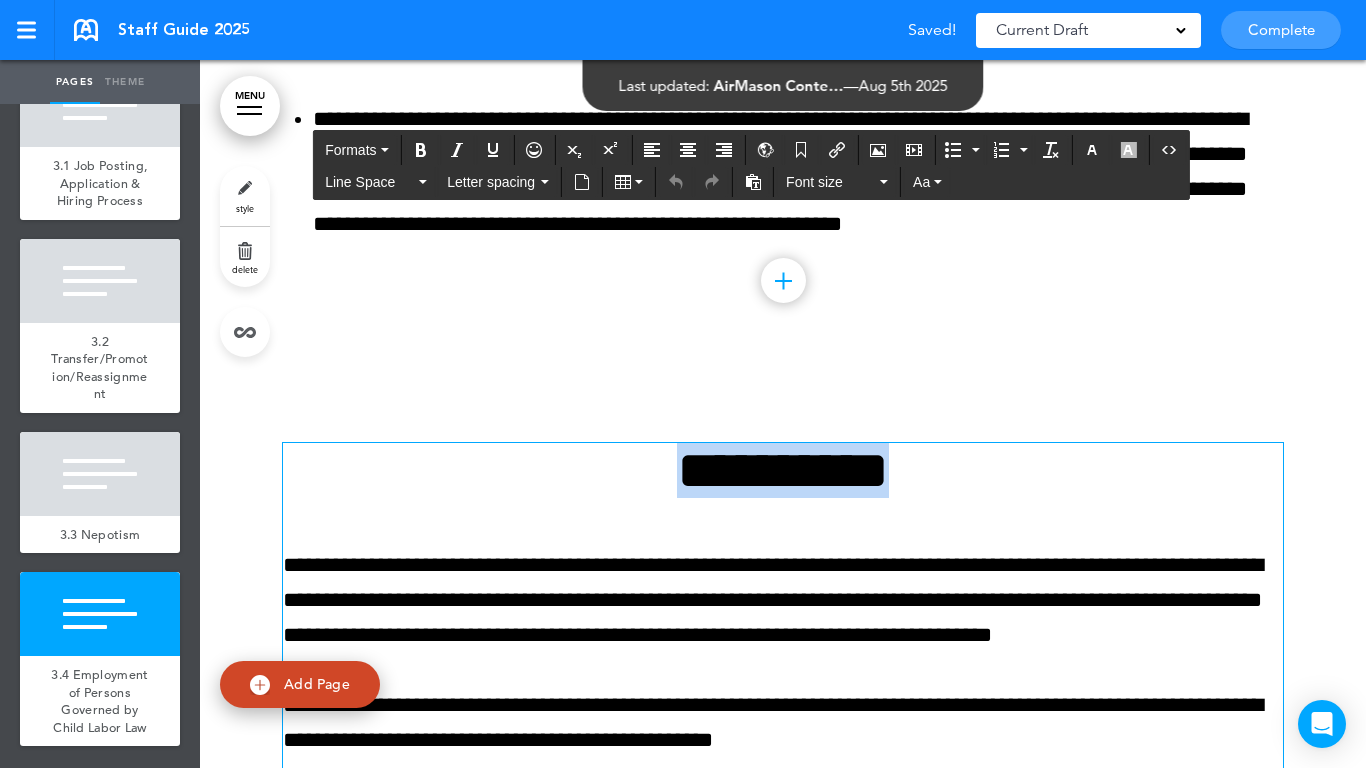paste 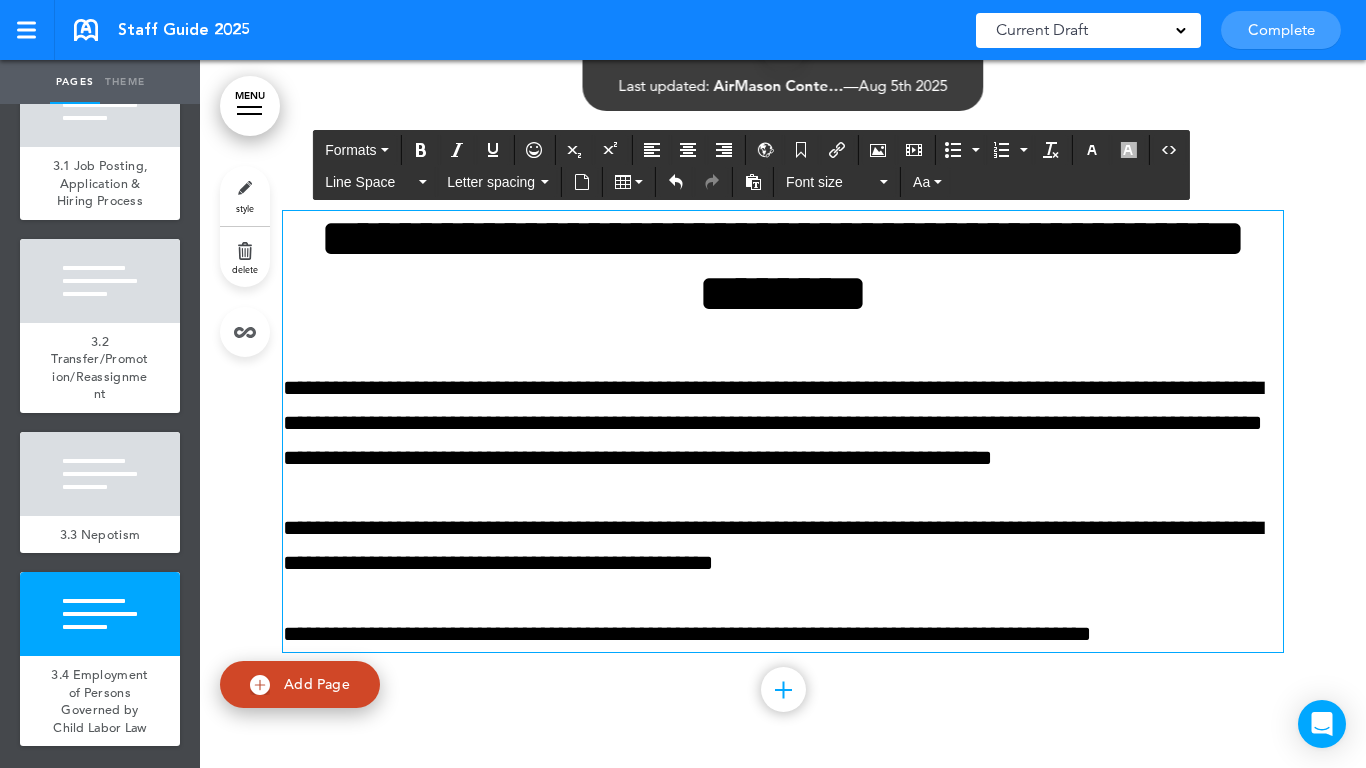 scroll, scrollTop: 21308, scrollLeft: 0, axis: vertical 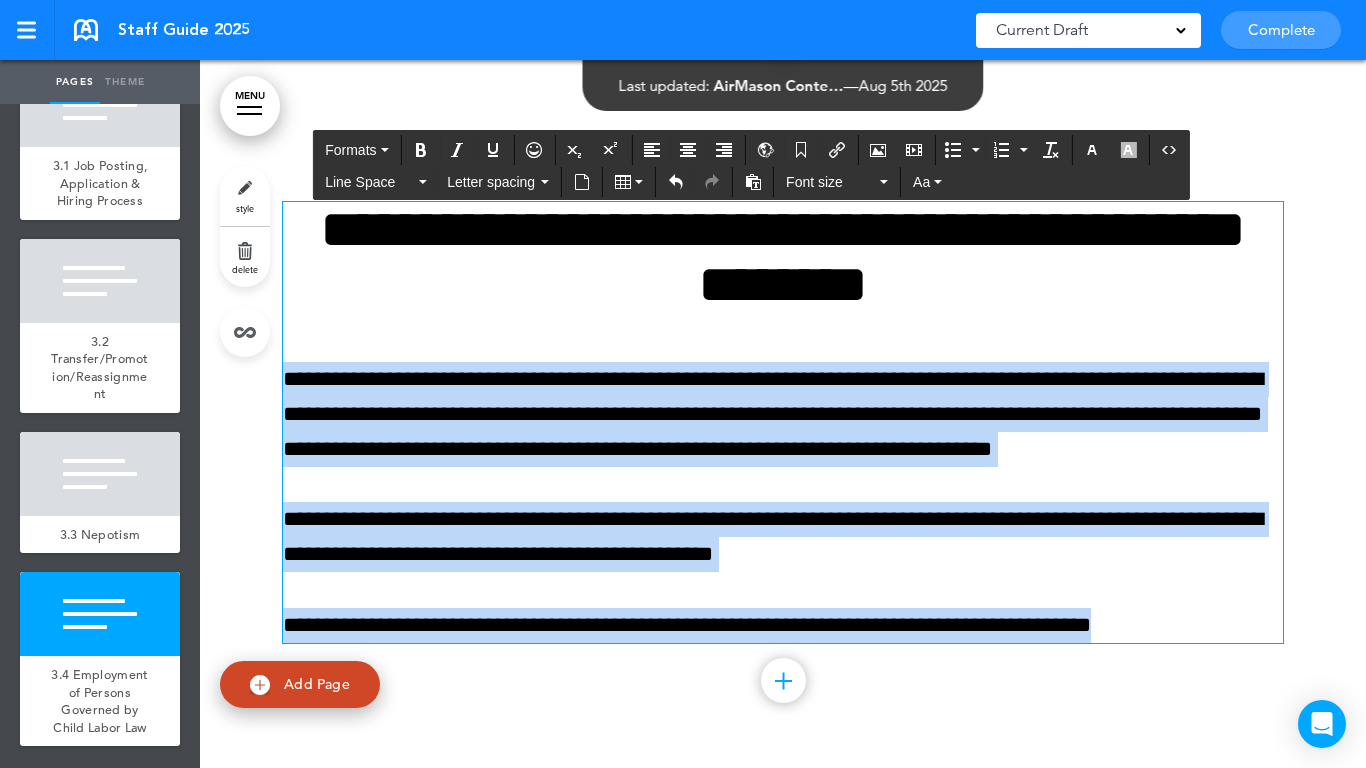 click on "Make this page common so it is available in other handbooks.
This handbook
Preview
Settings
Your Handbooks
Account
Manage Organization
My Account
Help
Logout
Staff Guide 2025
Saved!
Current Draft
CURRENT DRAFT
Complete
3 of 50 pages" at bounding box center (683, 384) 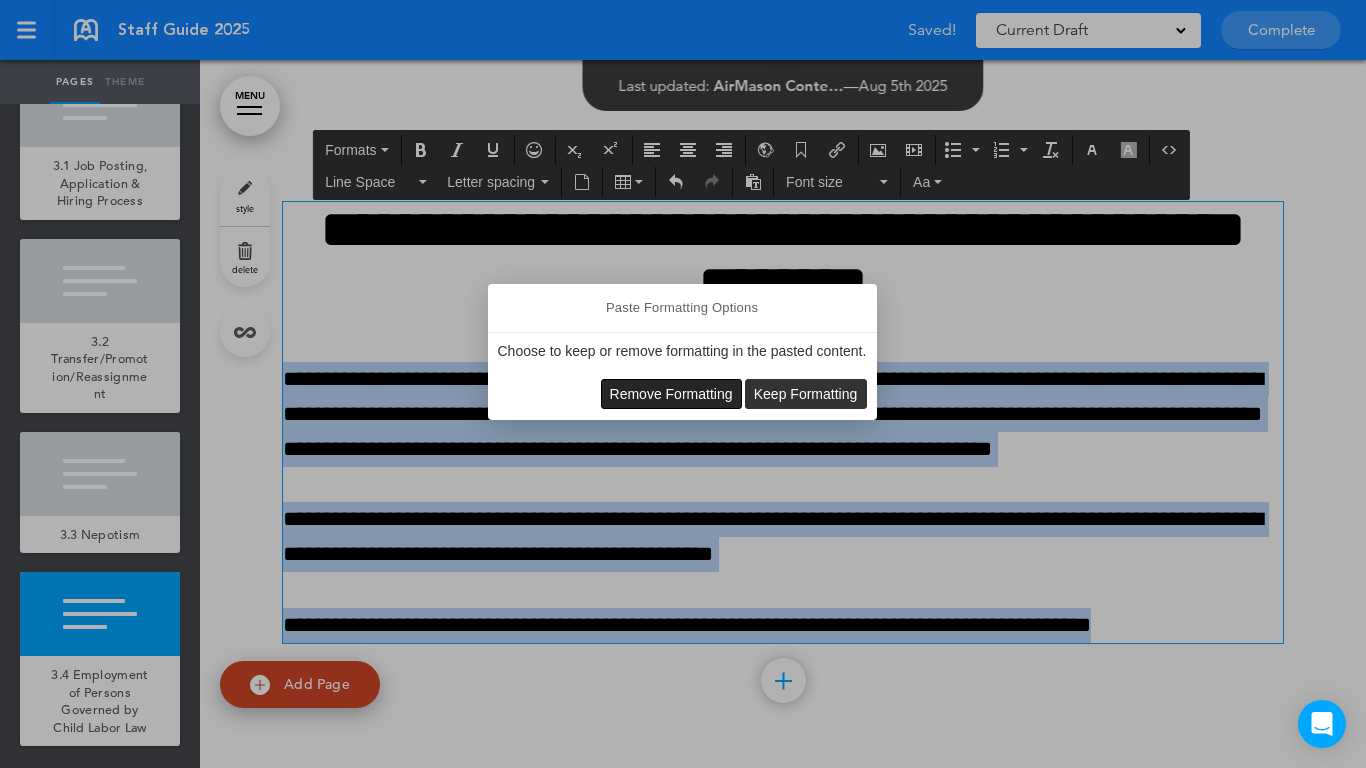 click on "Remove Formatting" at bounding box center (671, 394) 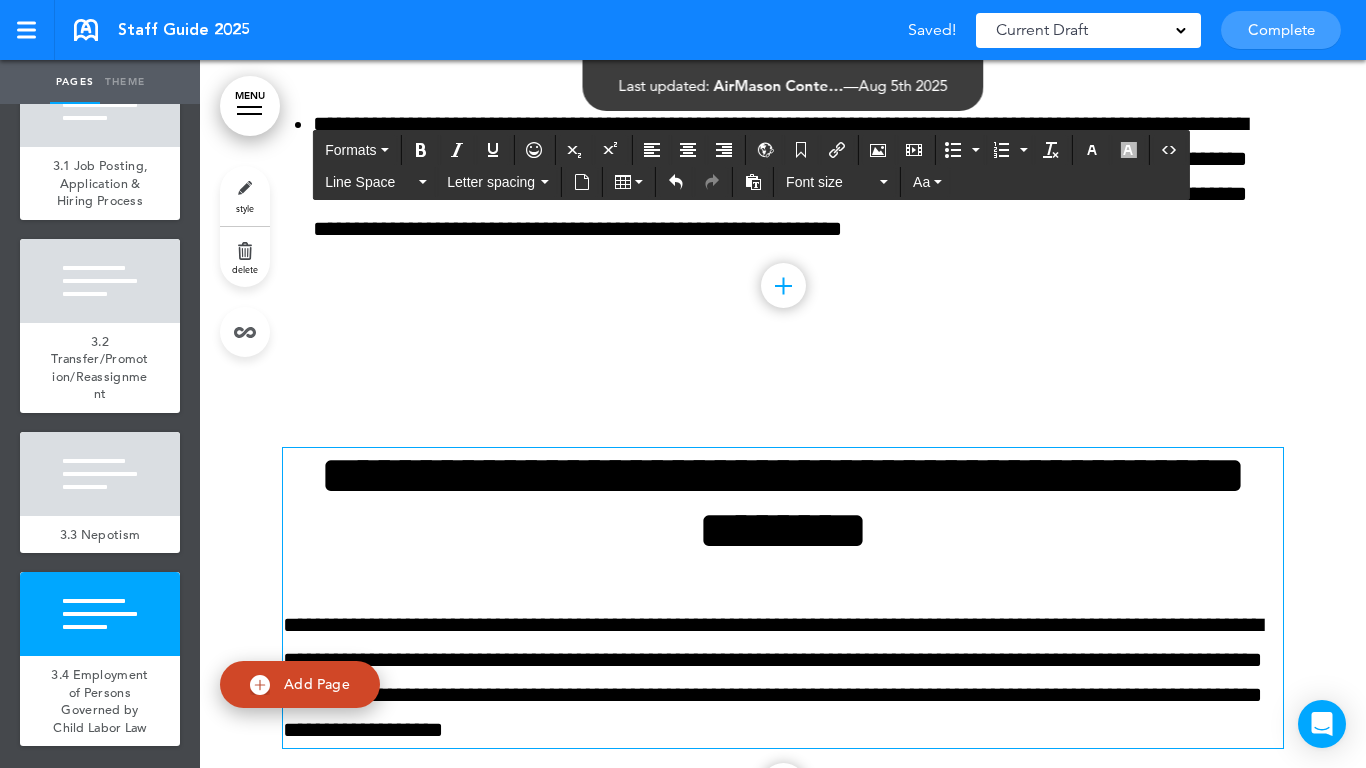 scroll, scrollTop: 21074, scrollLeft: 0, axis: vertical 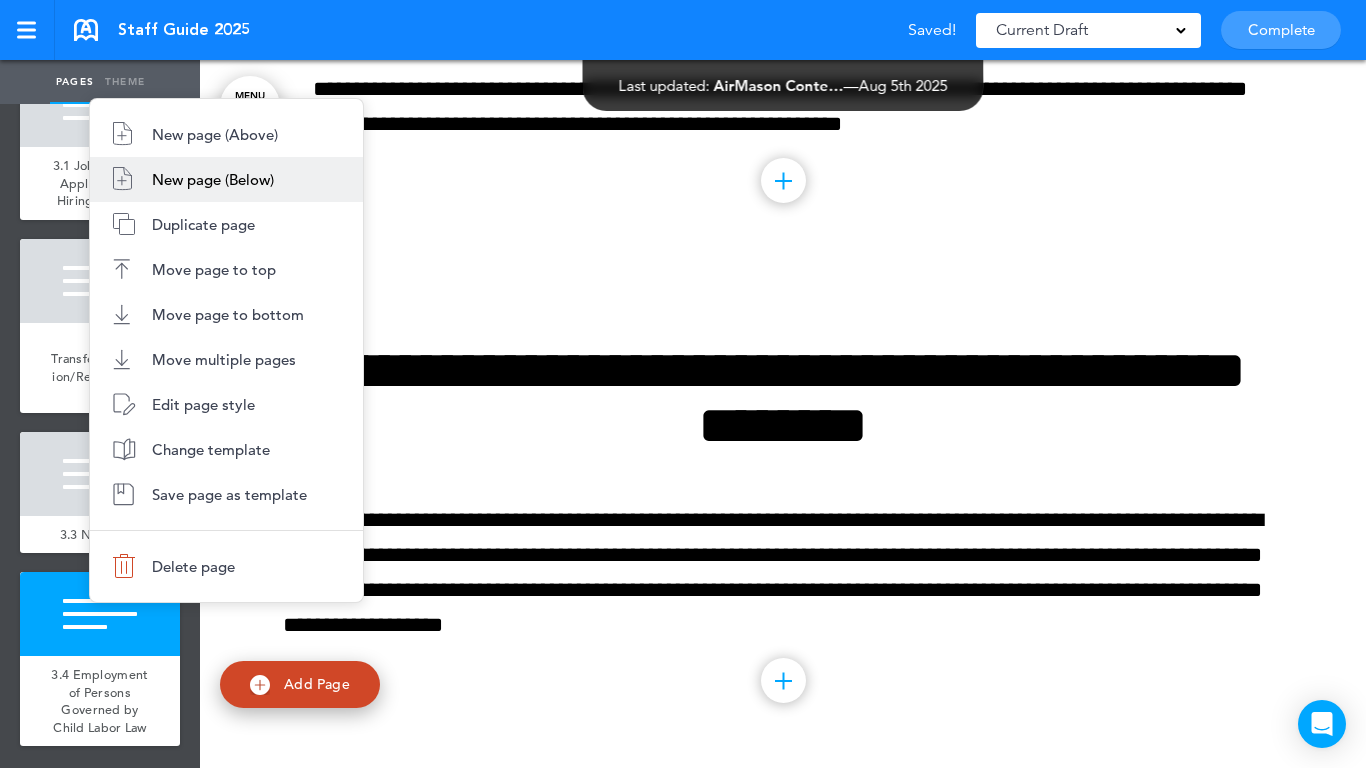 click on "New page (Below)" at bounding box center (213, 179) 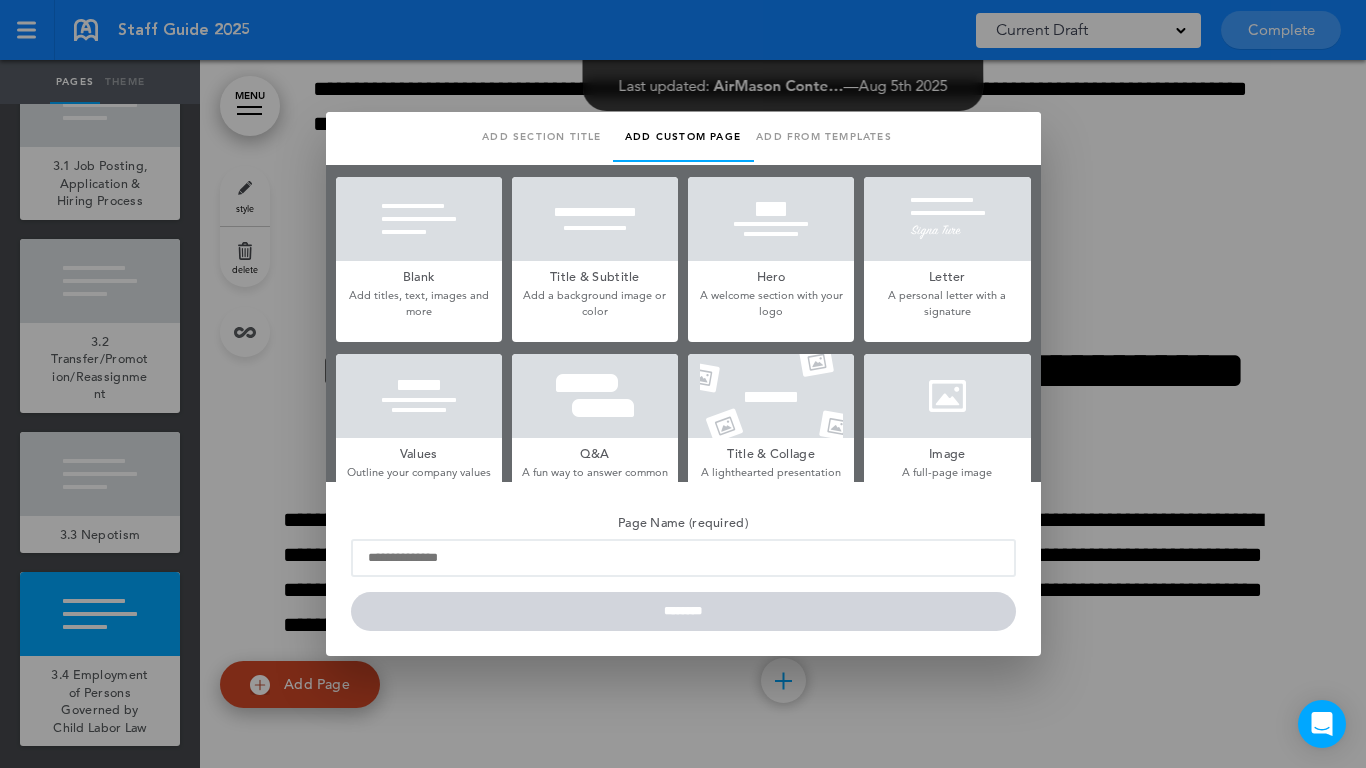 click at bounding box center (419, 219) 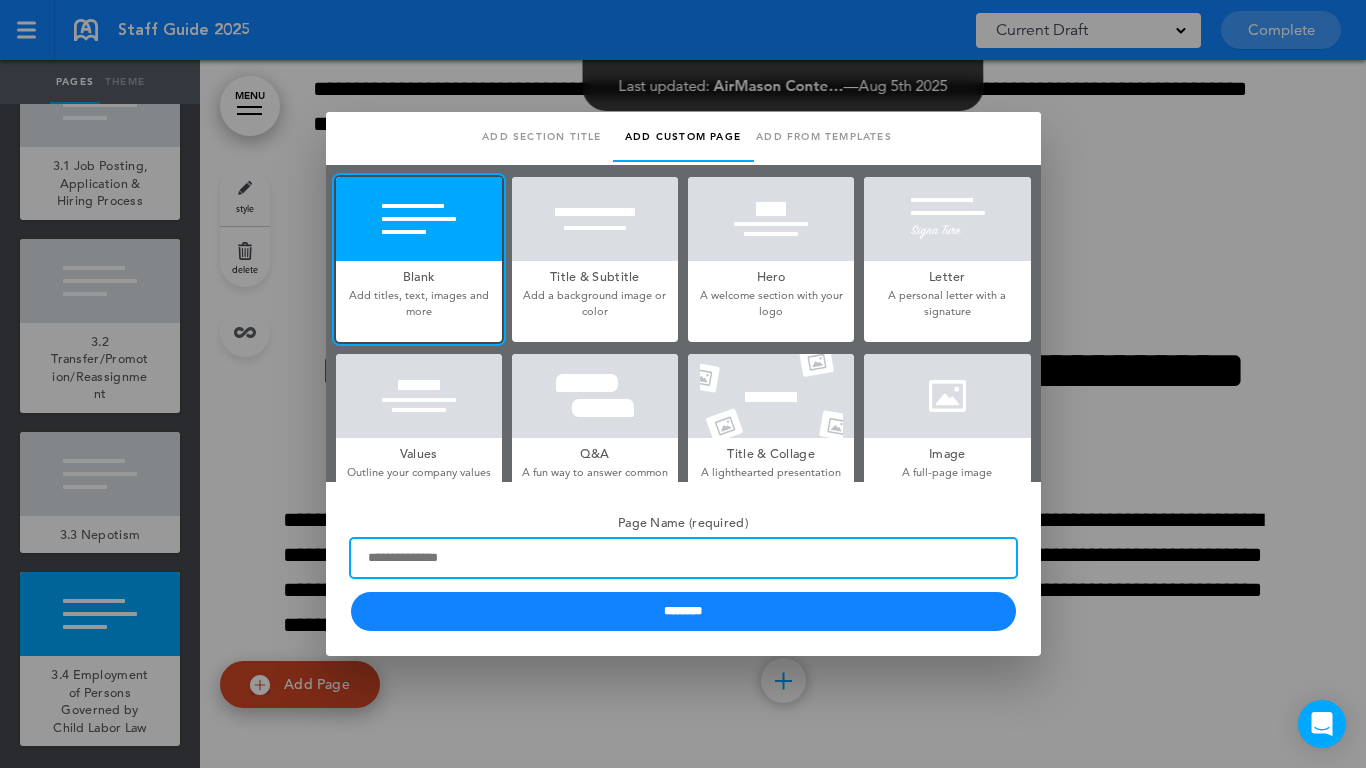 click on "Page Name (required)" at bounding box center (683, 558) 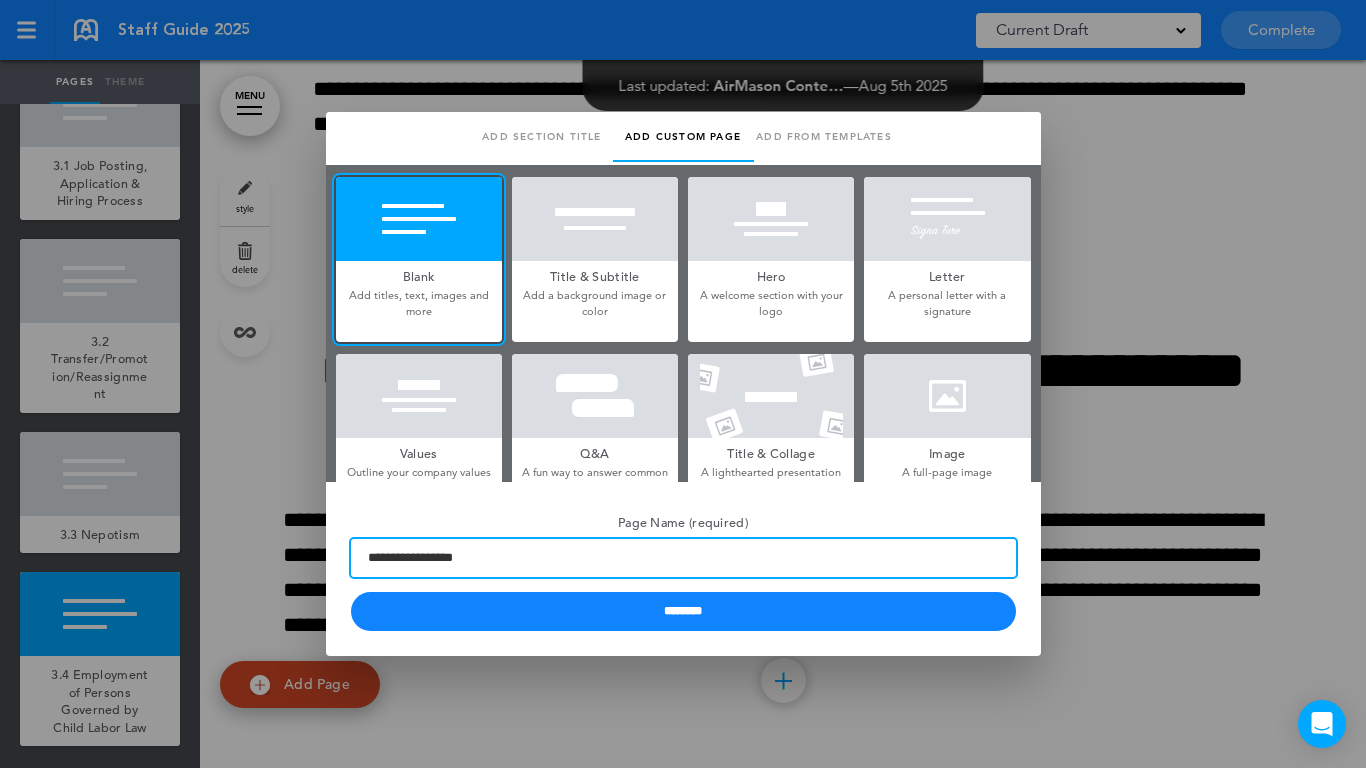 type on "**********" 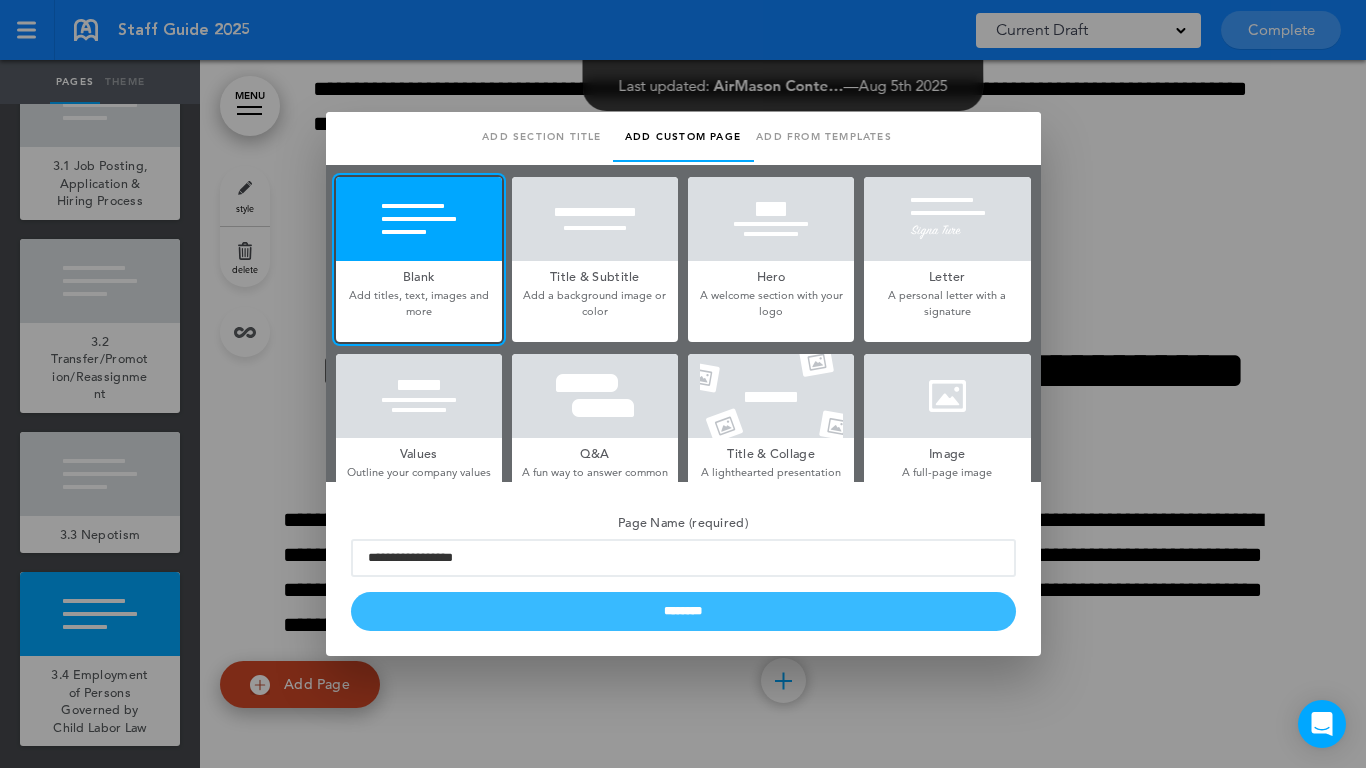 drag, startPoint x: 541, startPoint y: 583, endPoint x: 543, endPoint y: 594, distance: 11.18034 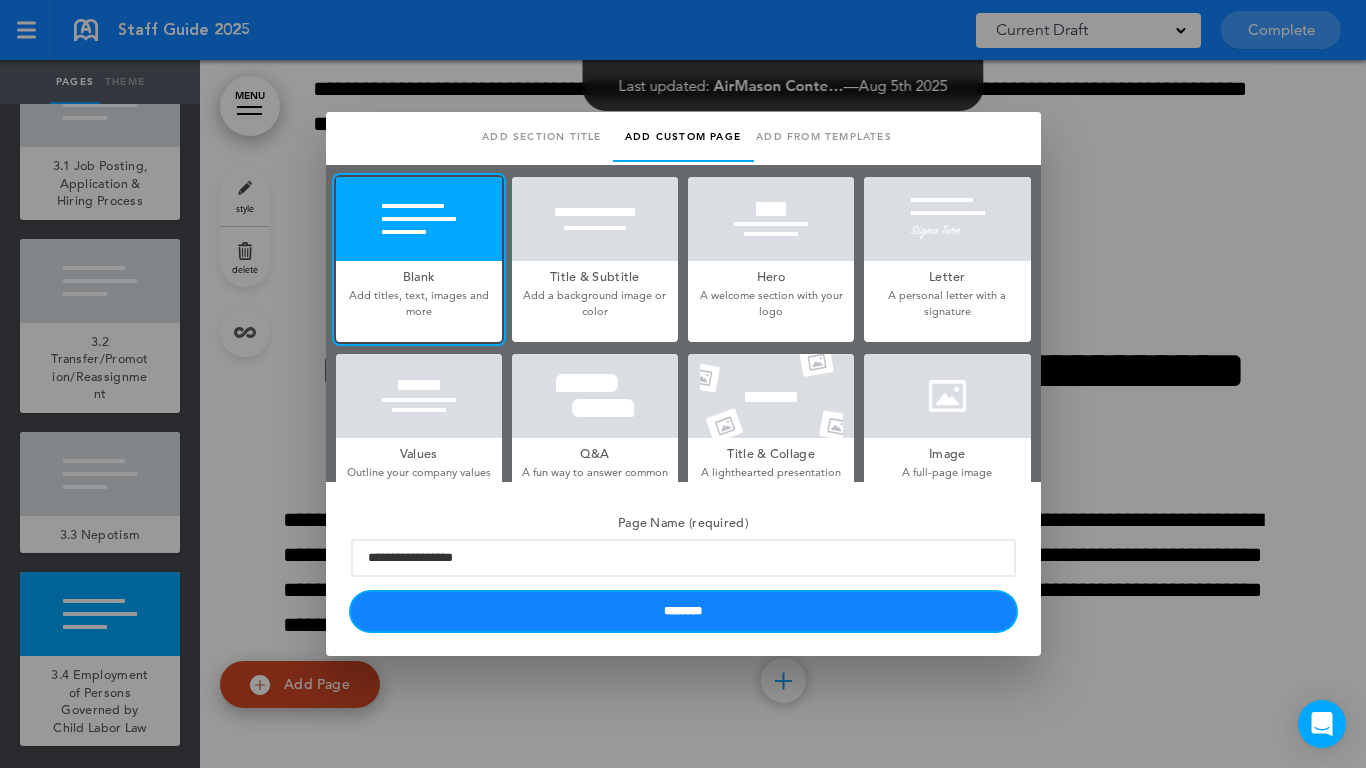 click on "********" at bounding box center [683, 611] 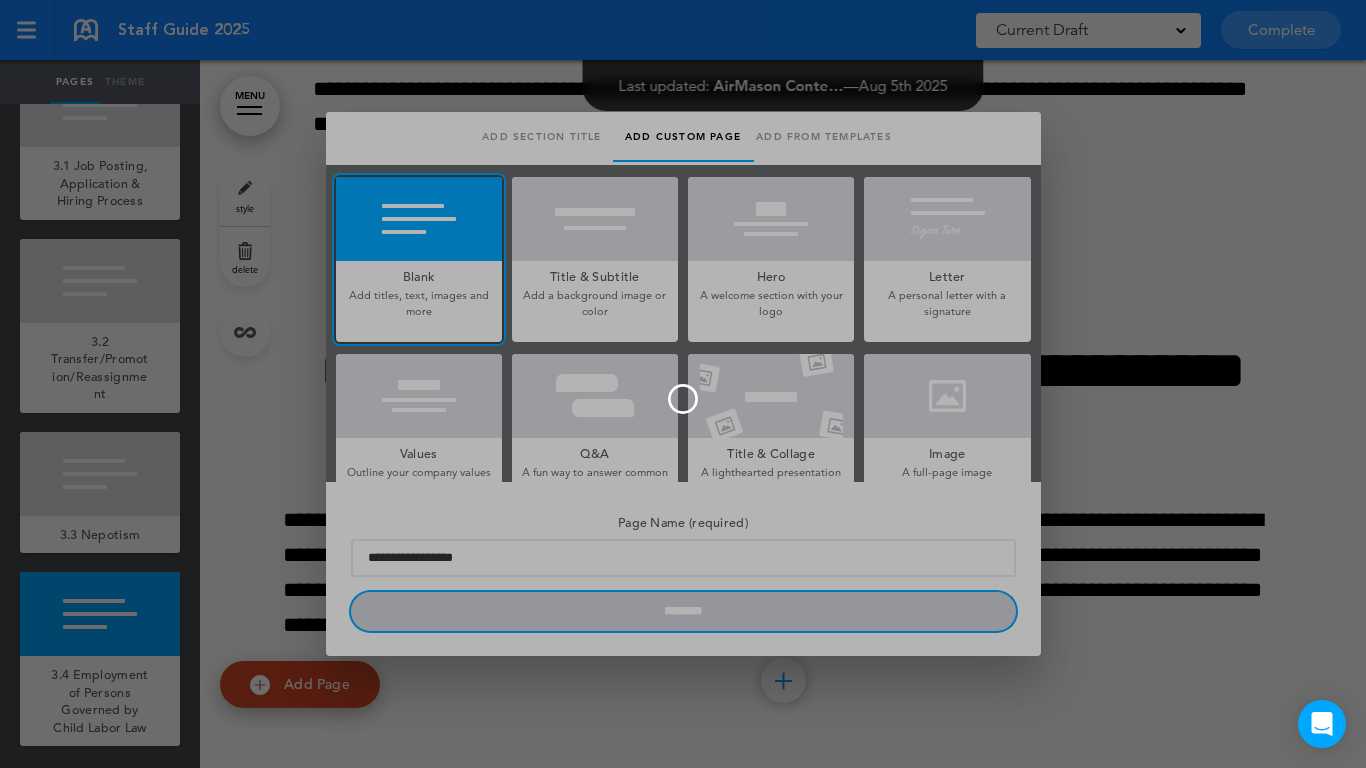 type 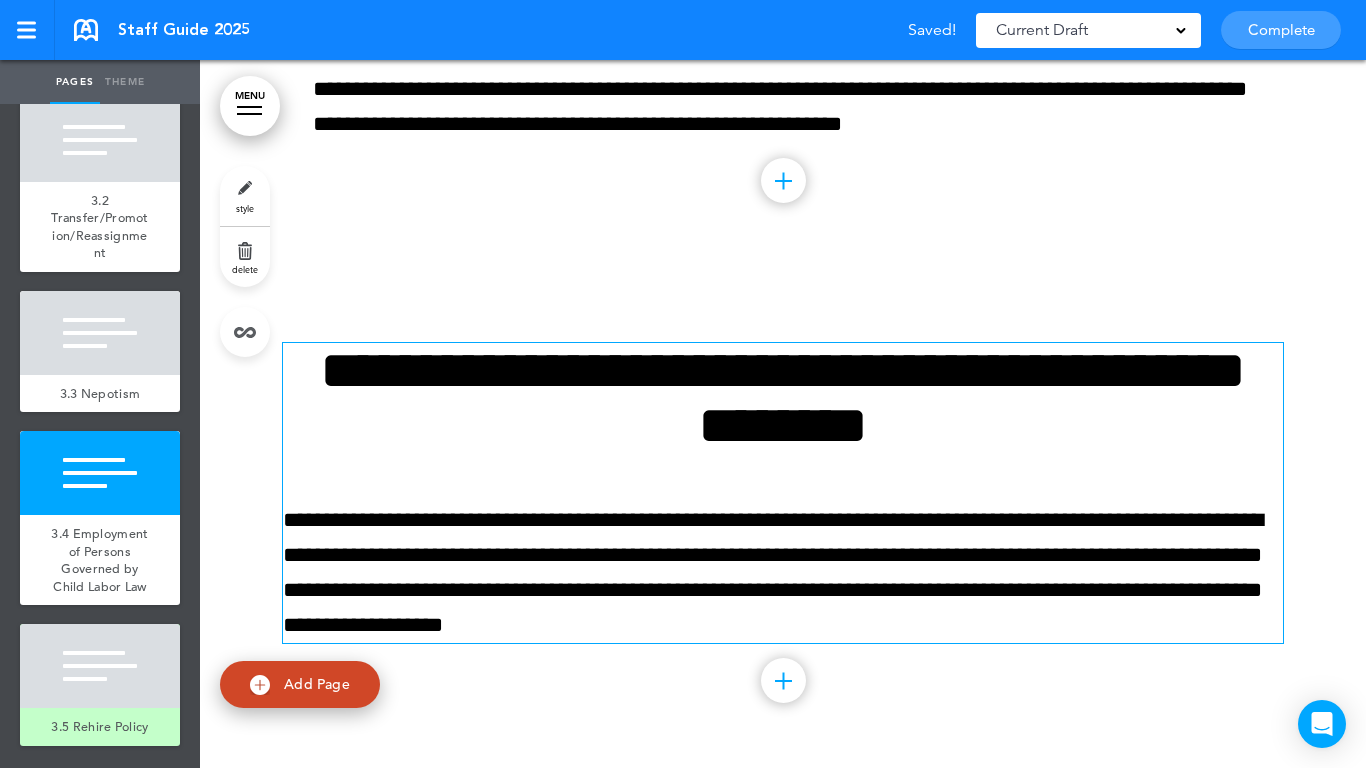 scroll, scrollTop: 21567, scrollLeft: 0, axis: vertical 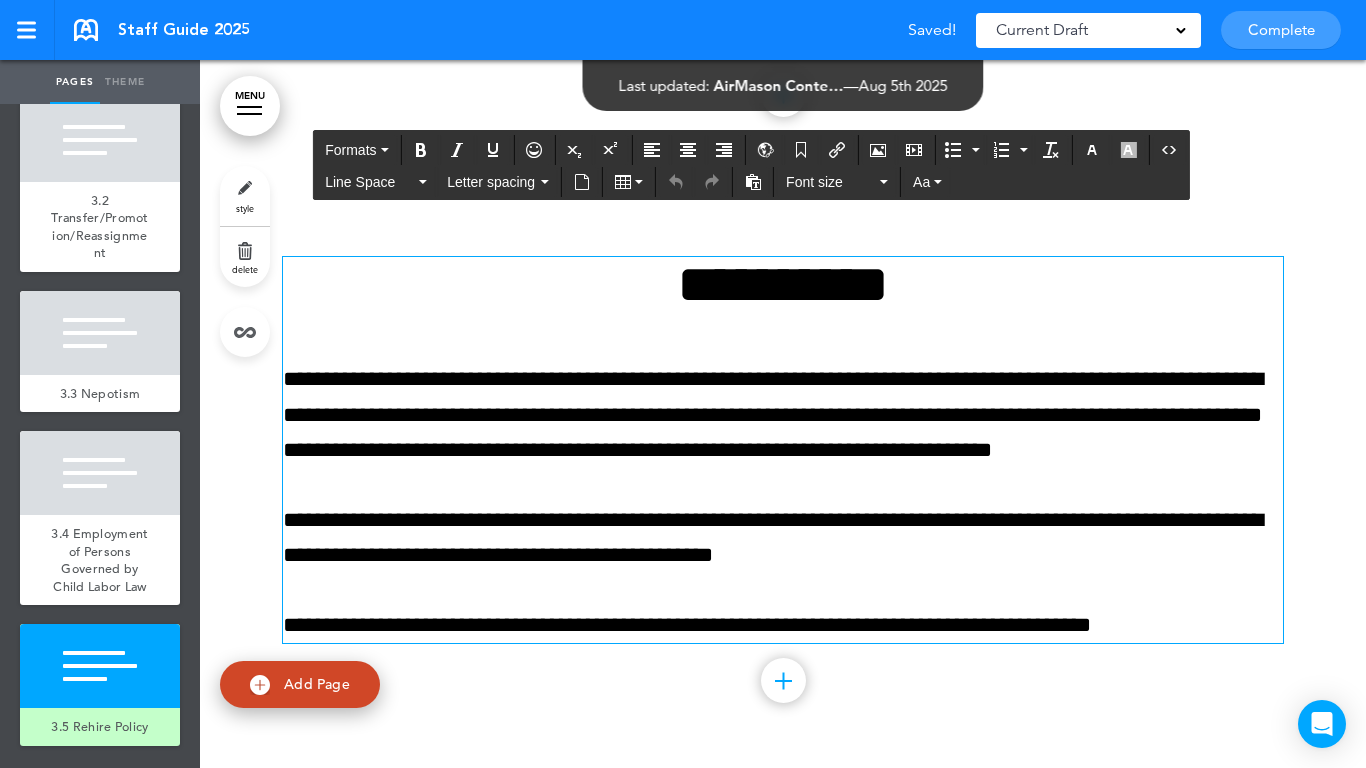 click on "**********" at bounding box center [783, 284] 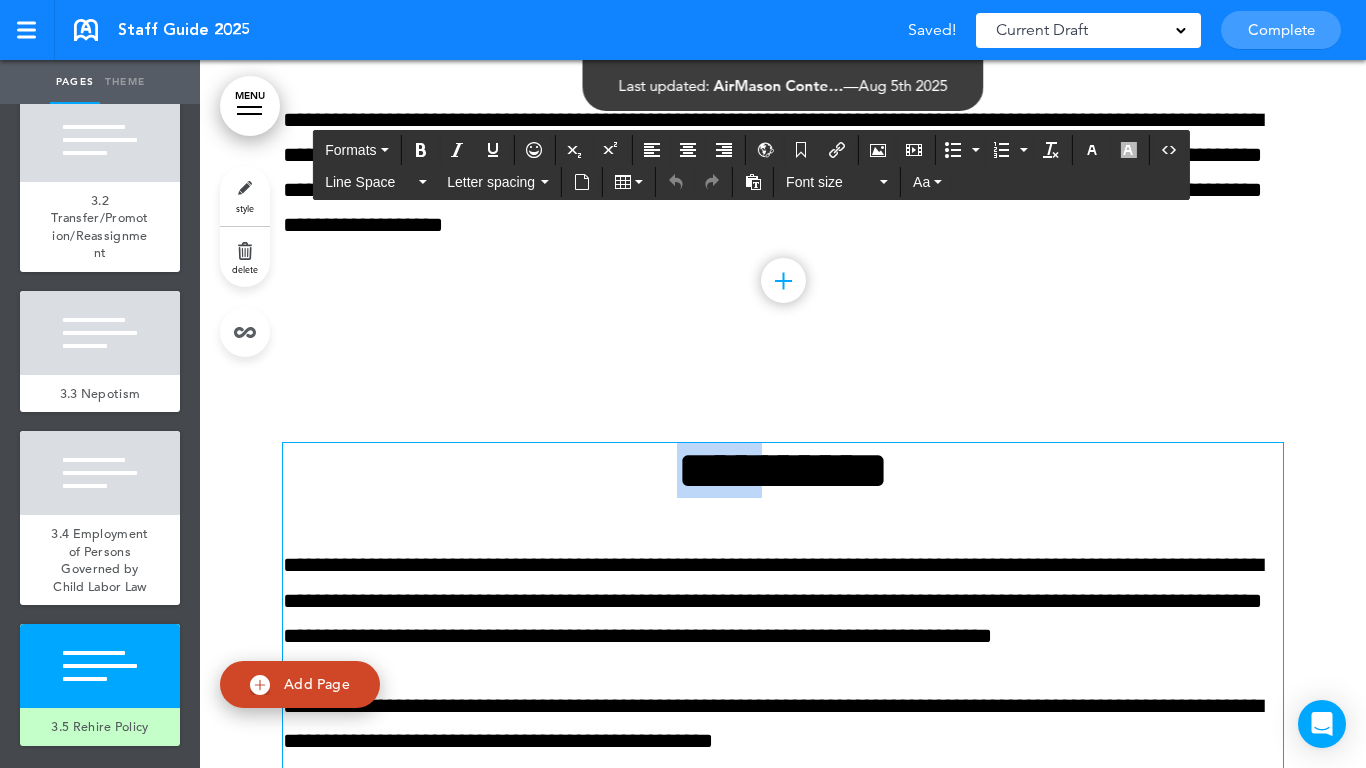 click on "**********" at bounding box center [783, 470] 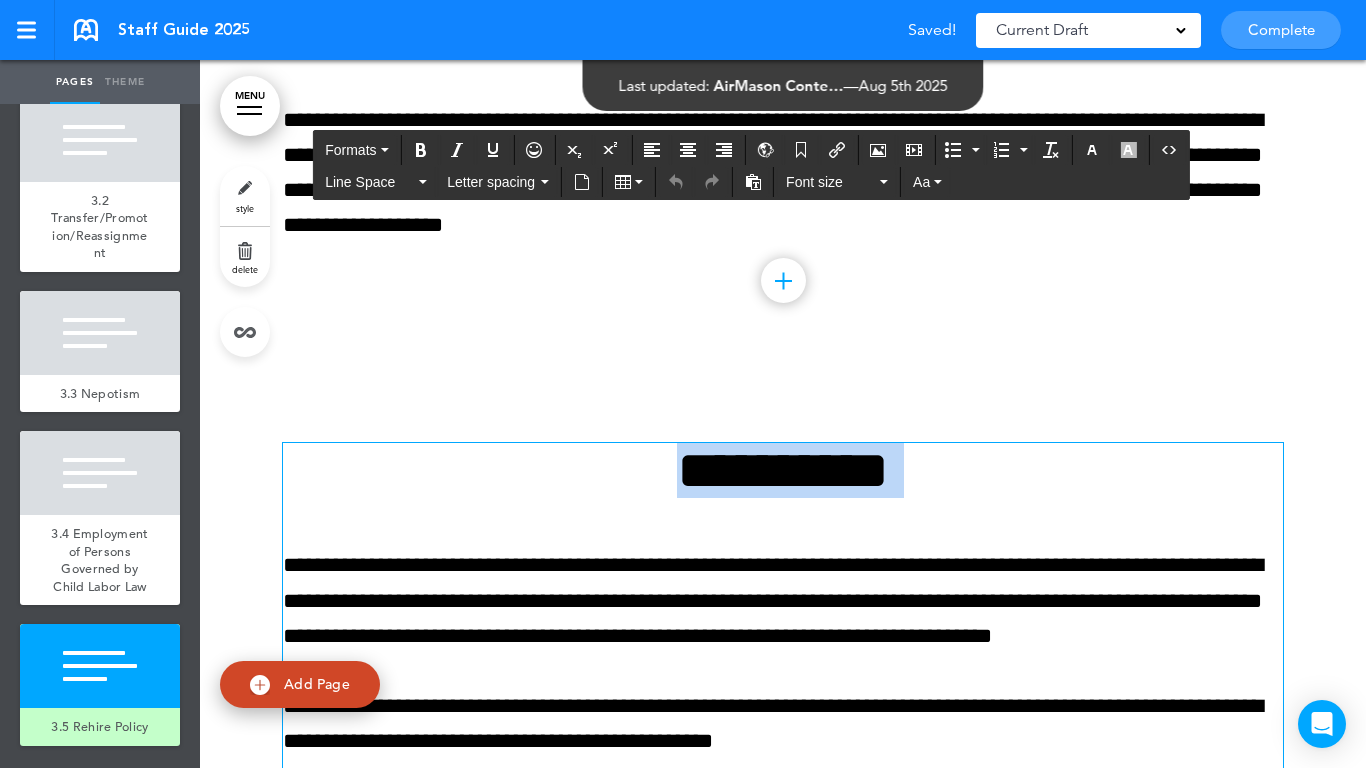 click on "**********" at bounding box center (783, 470) 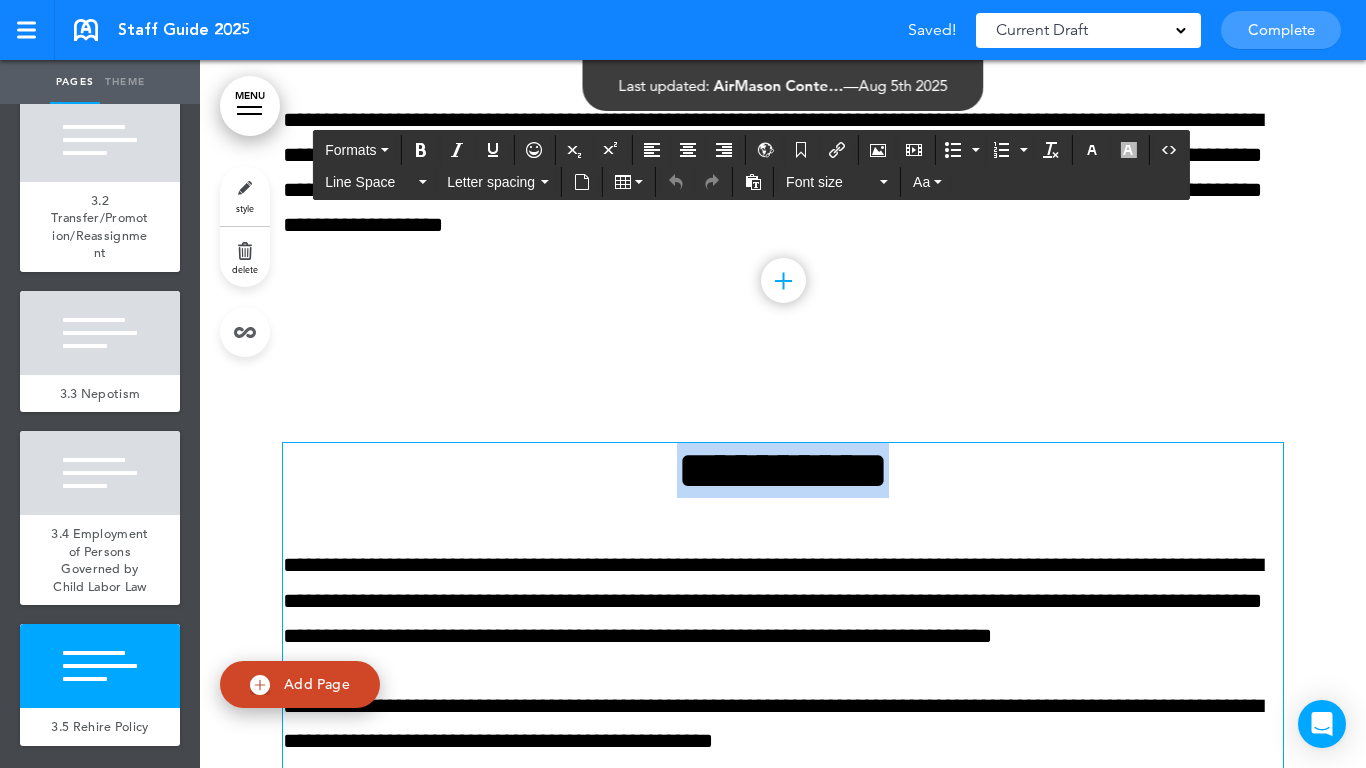 type 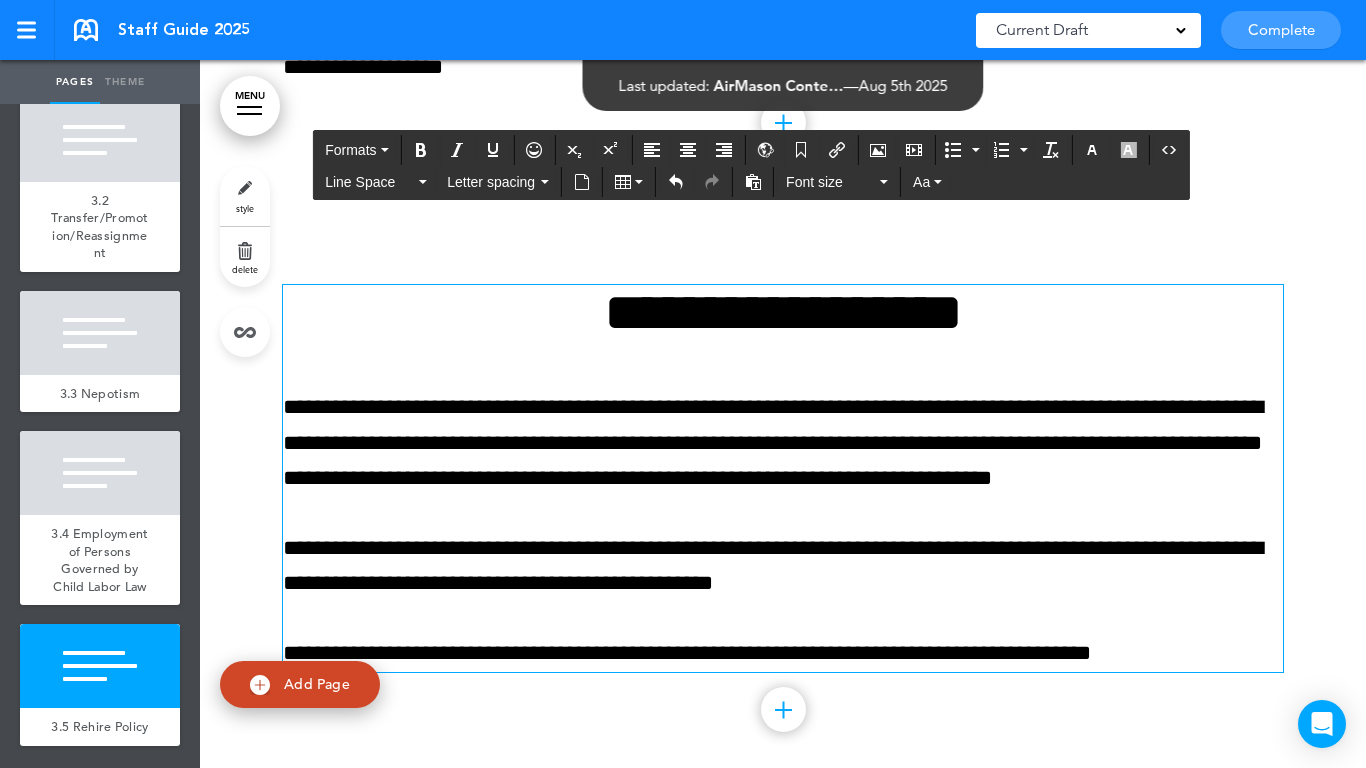 scroll, scrollTop: 21754, scrollLeft: 0, axis: vertical 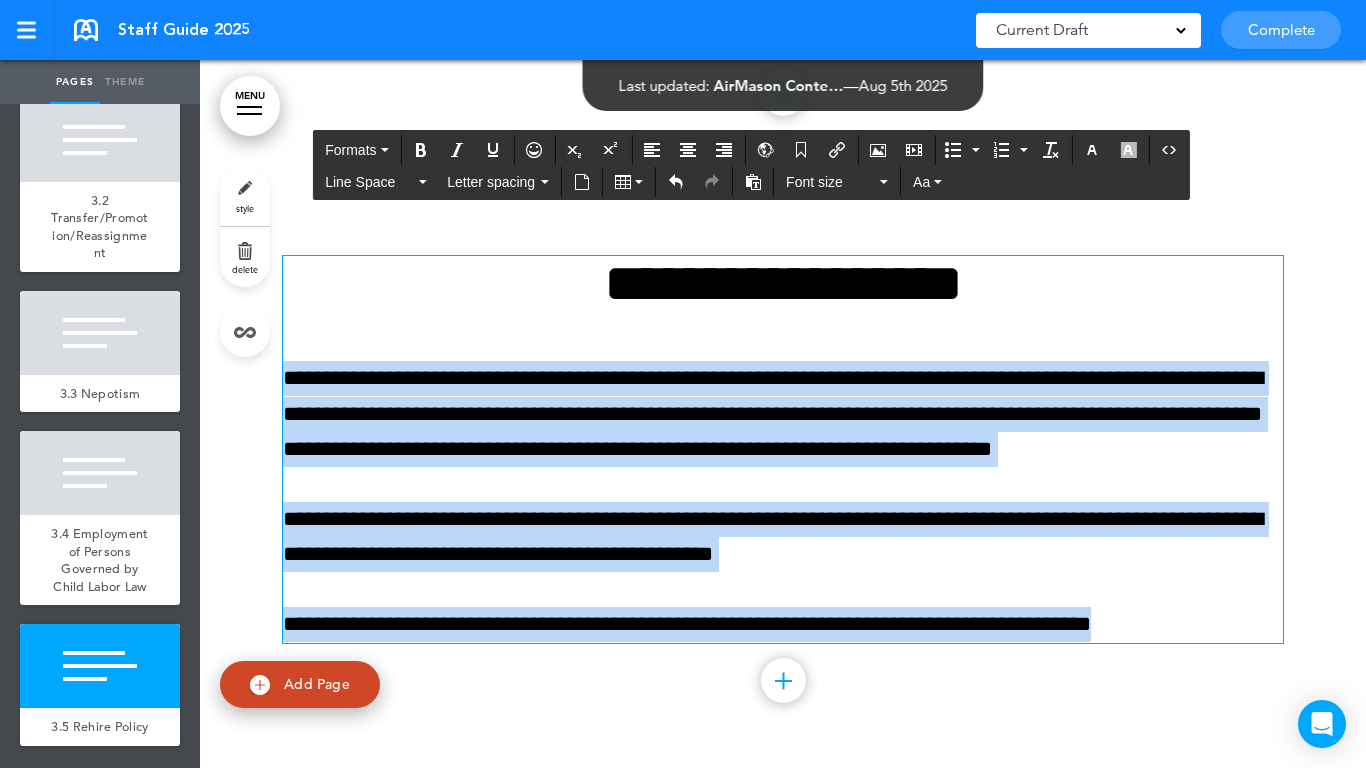 click on "Make this page common so it is available in other handbooks.
This handbook
Preview
Settings
Your Handbooks
Account
Manage Organization
My Account
Help
Logout
Staff Guide 2025
Saved!
Current Draft
CURRENT DRAFT
Complete
3 of 50 pages" at bounding box center (683, 384) 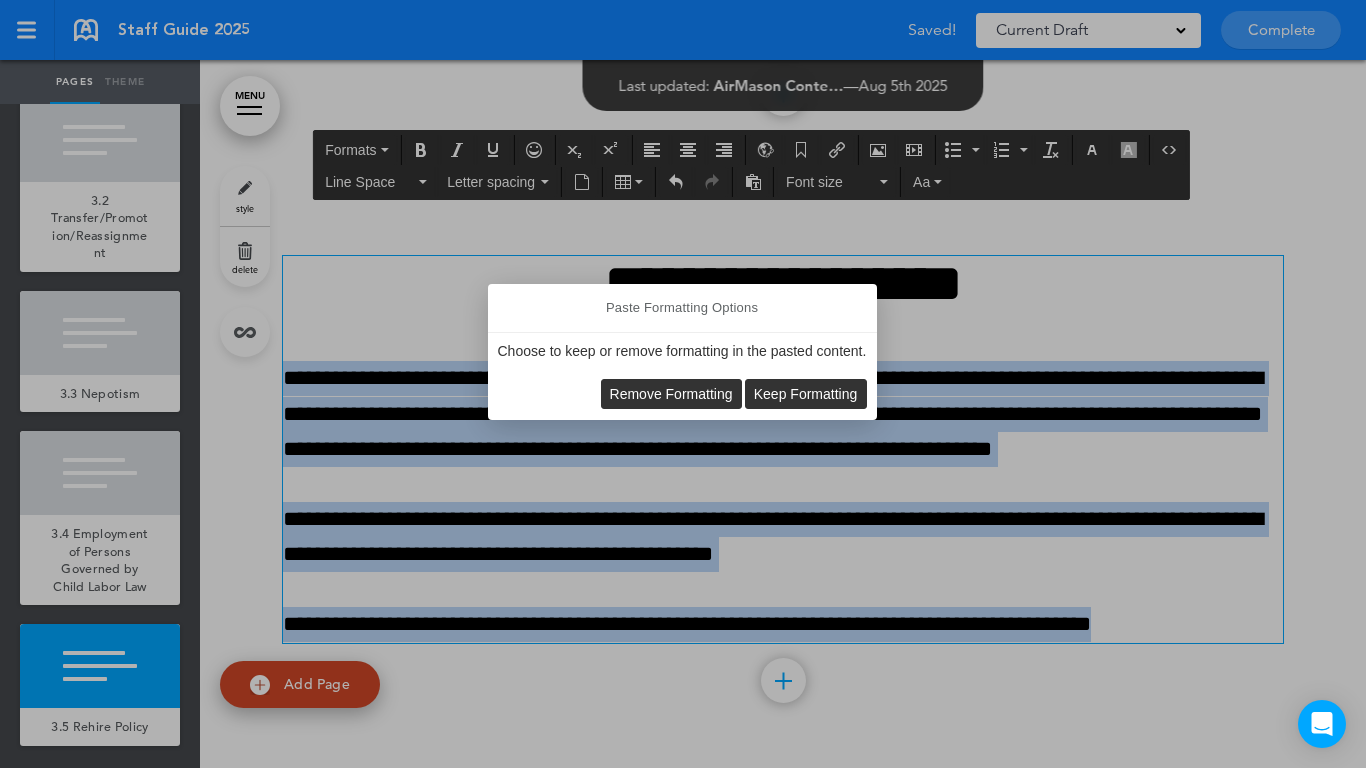 drag, startPoint x: 620, startPoint y: 382, endPoint x: 631, endPoint y: 389, distance: 13.038404 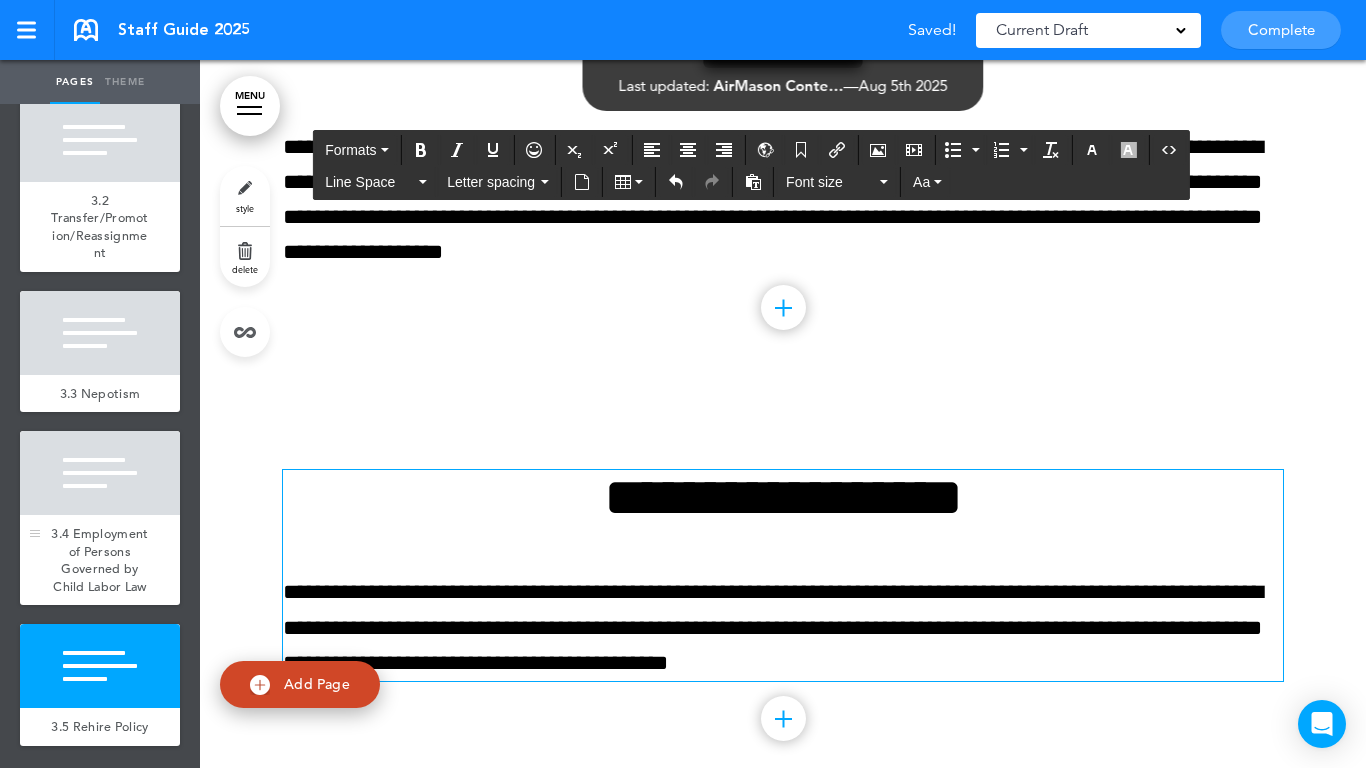 scroll, scrollTop: 21575, scrollLeft: 0, axis: vertical 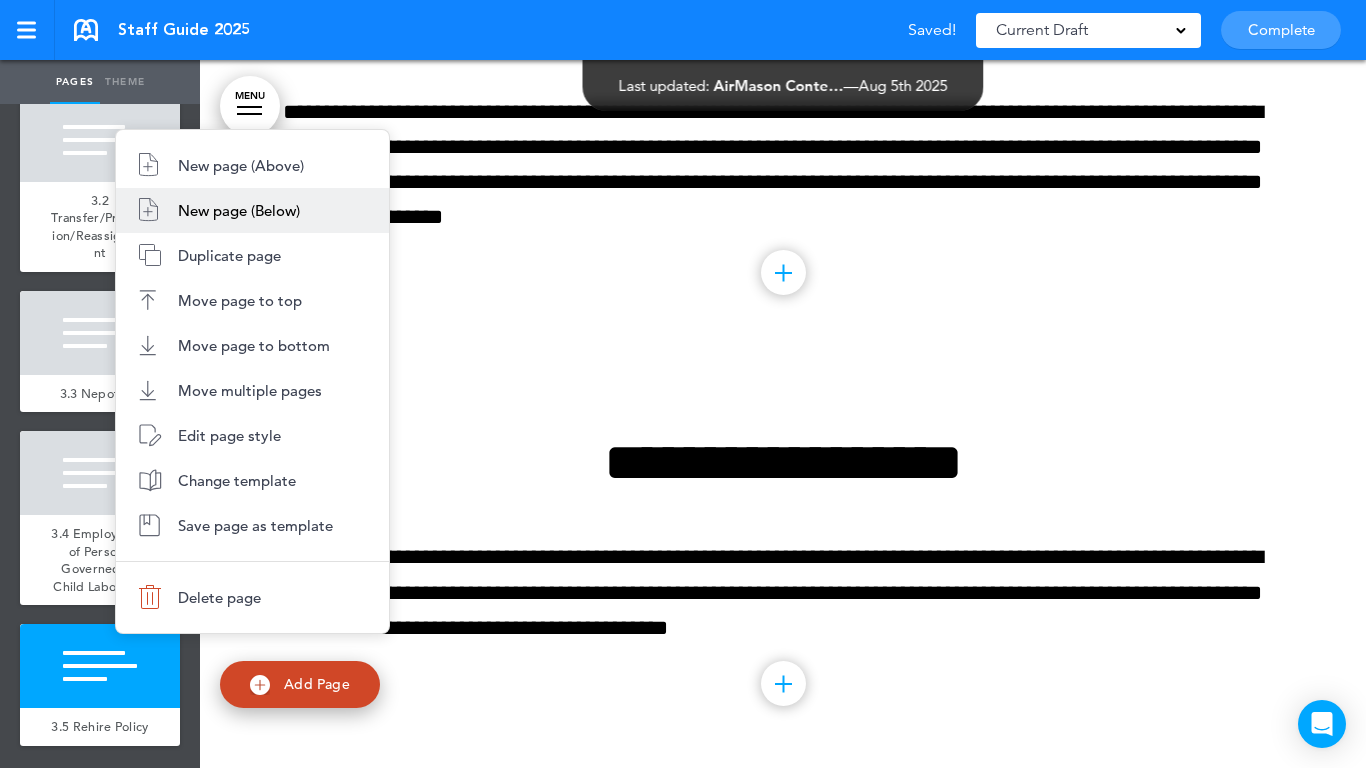click on "New page (Below)" at bounding box center (239, 210) 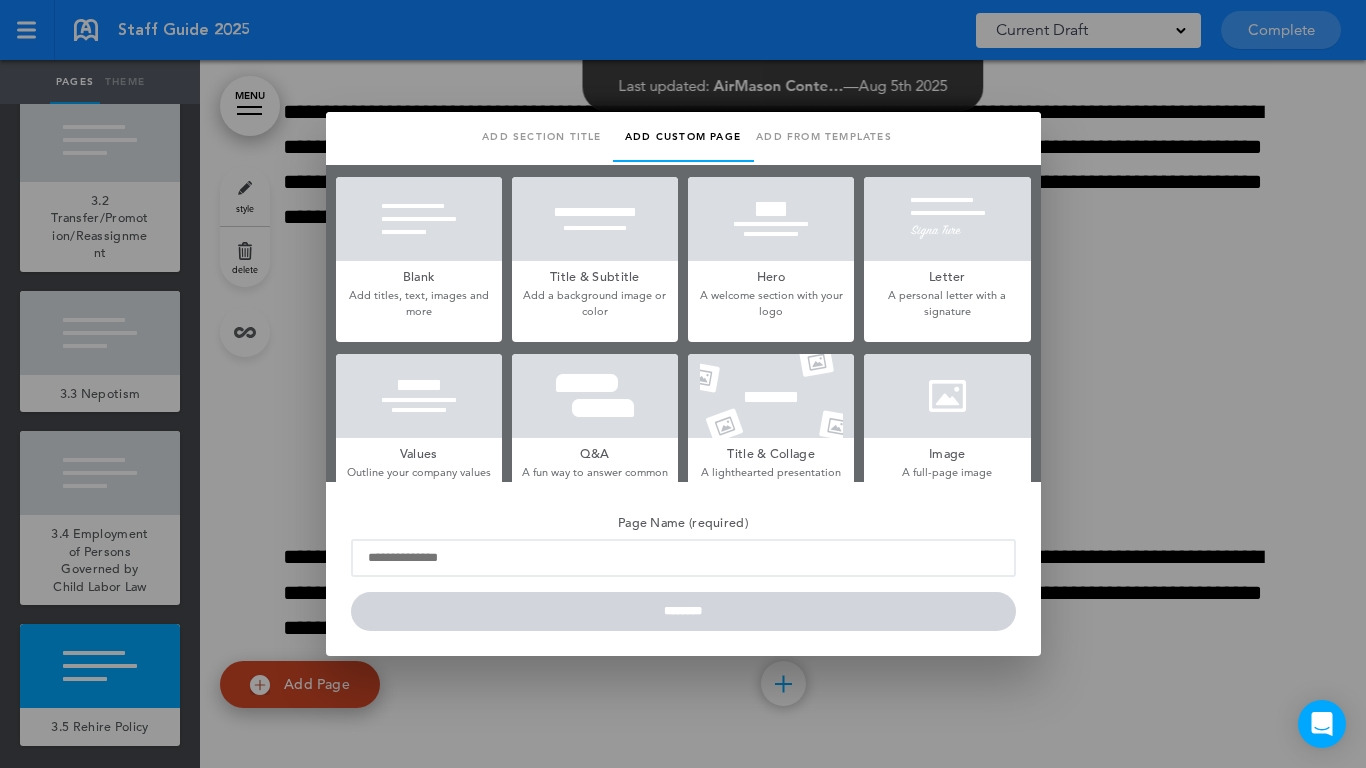 click at bounding box center [419, 219] 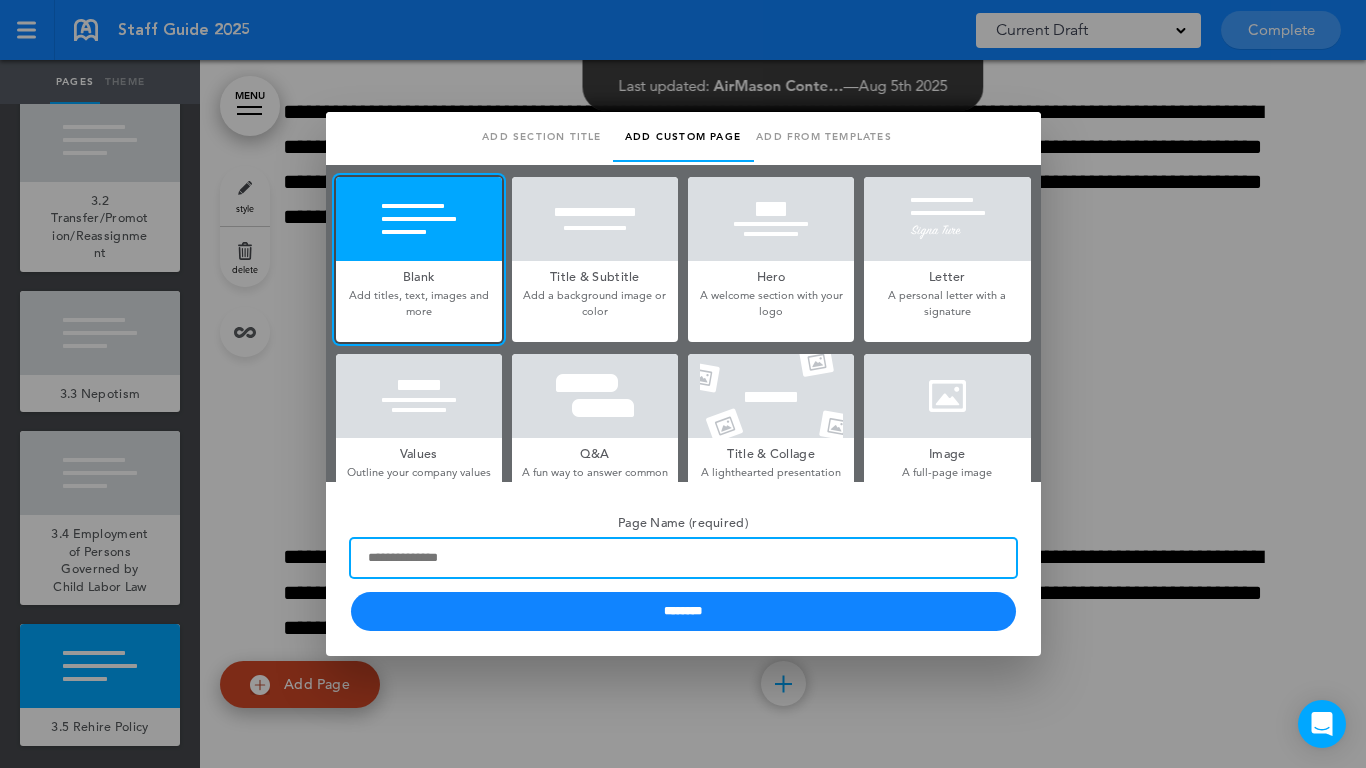paste on "**********" 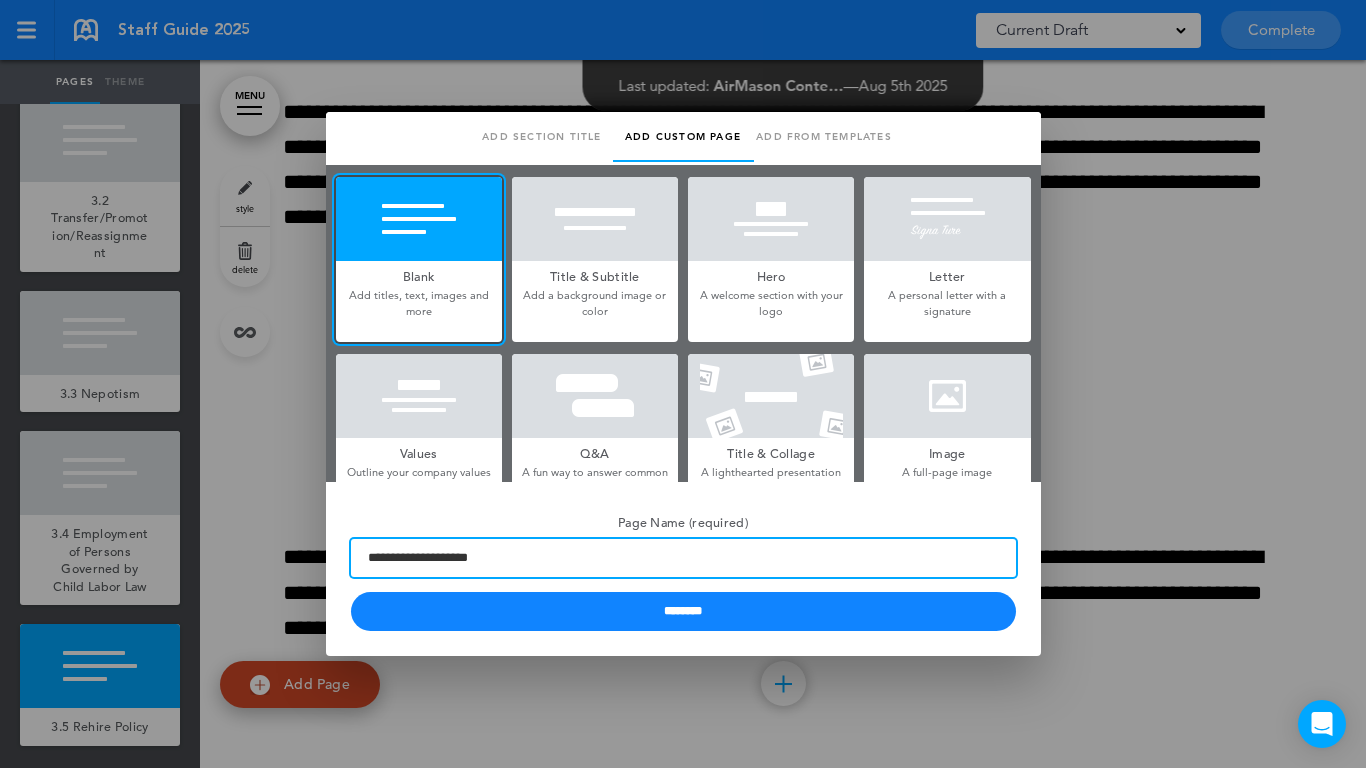 type on "**********" 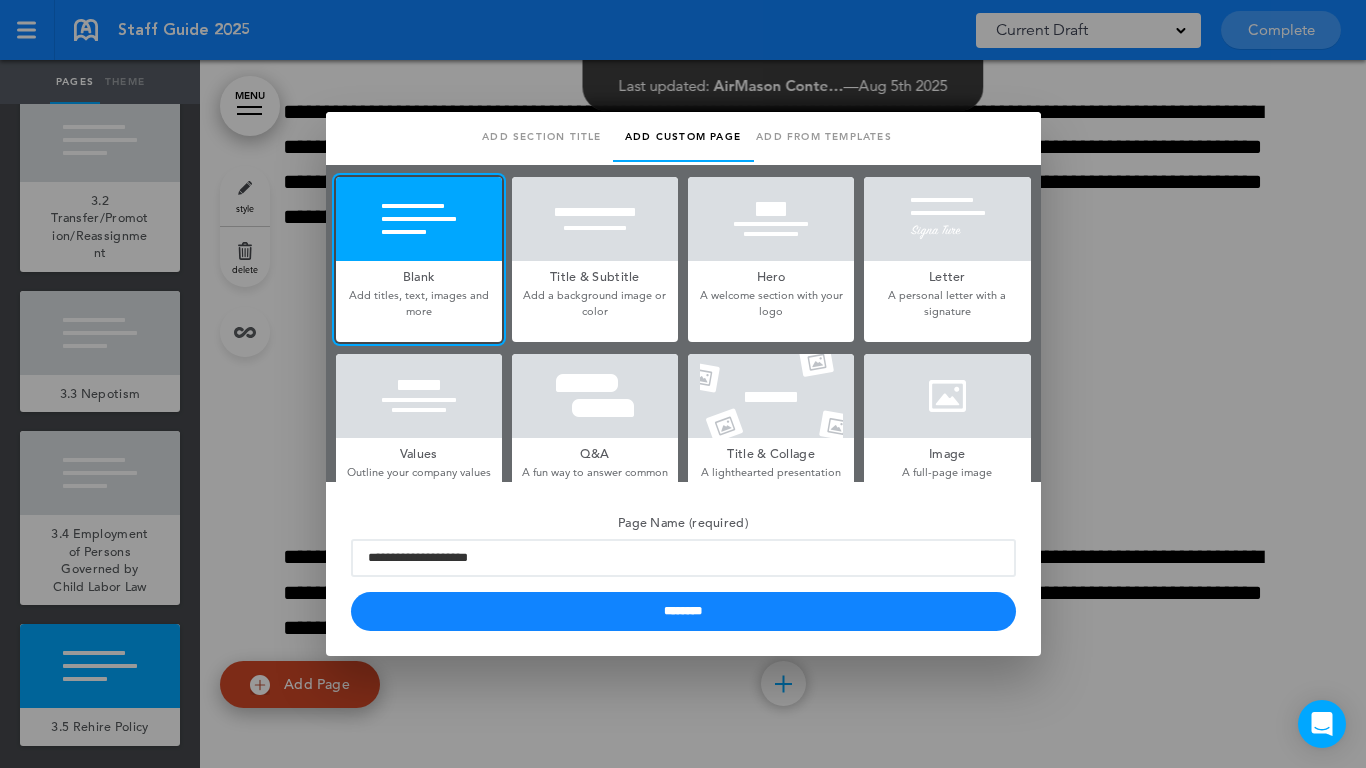 click on "**********" at bounding box center [683, 569] 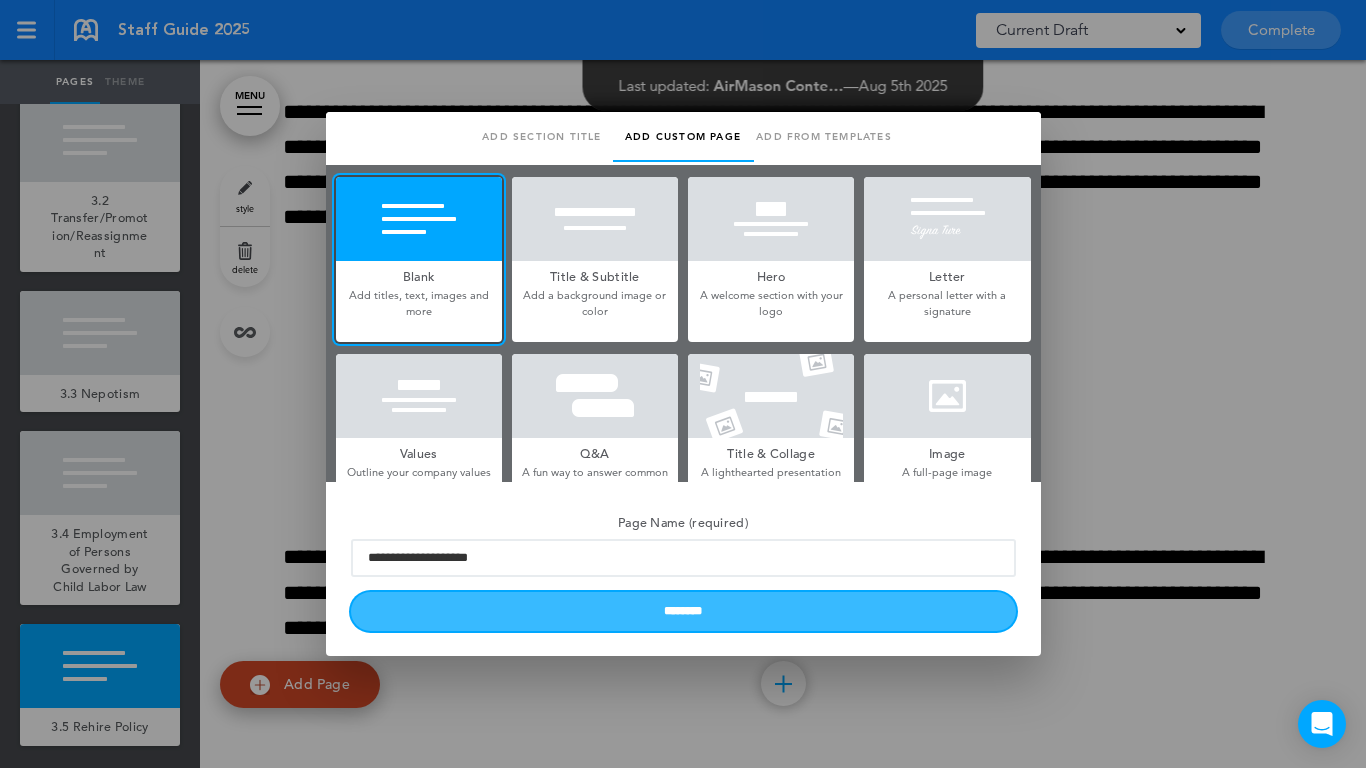 drag, startPoint x: 611, startPoint y: 618, endPoint x: 654, endPoint y: 605, distance: 44.922153 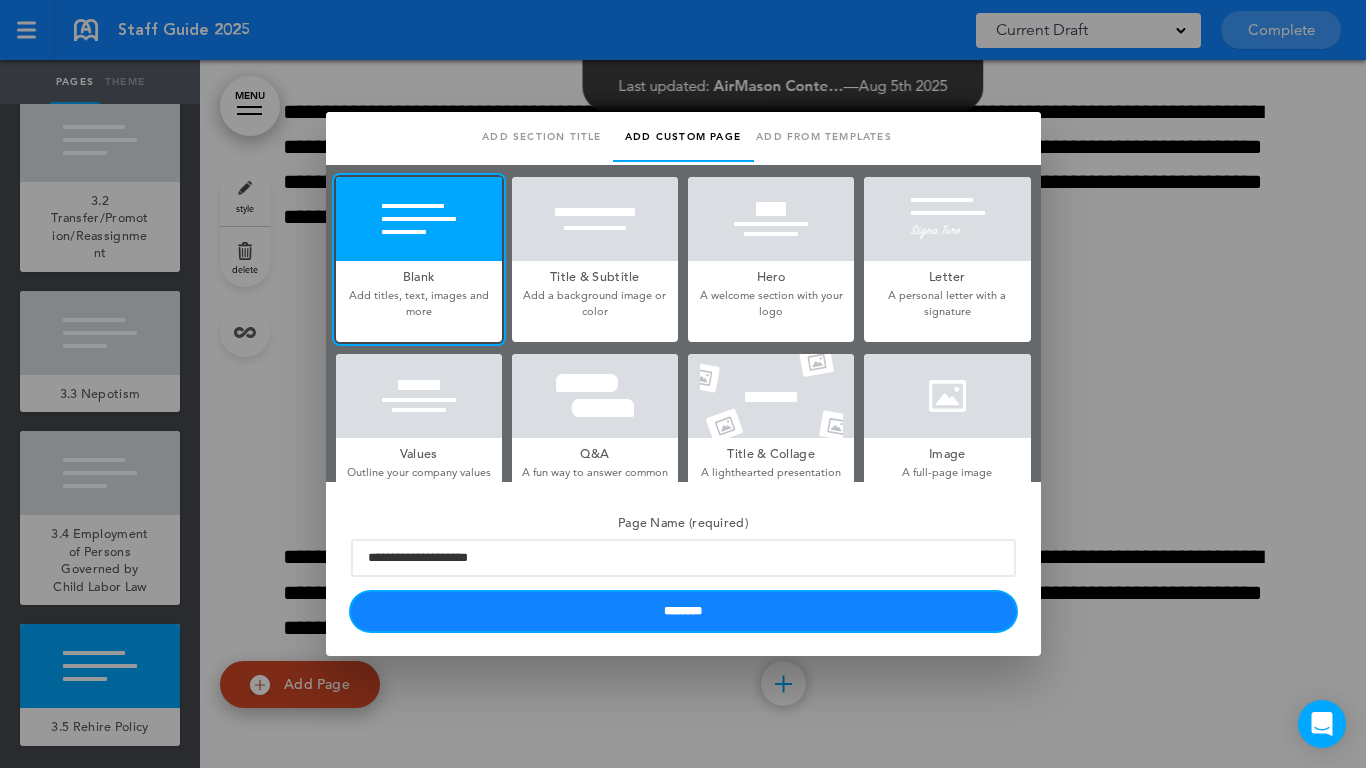 click on "********" at bounding box center (683, 611) 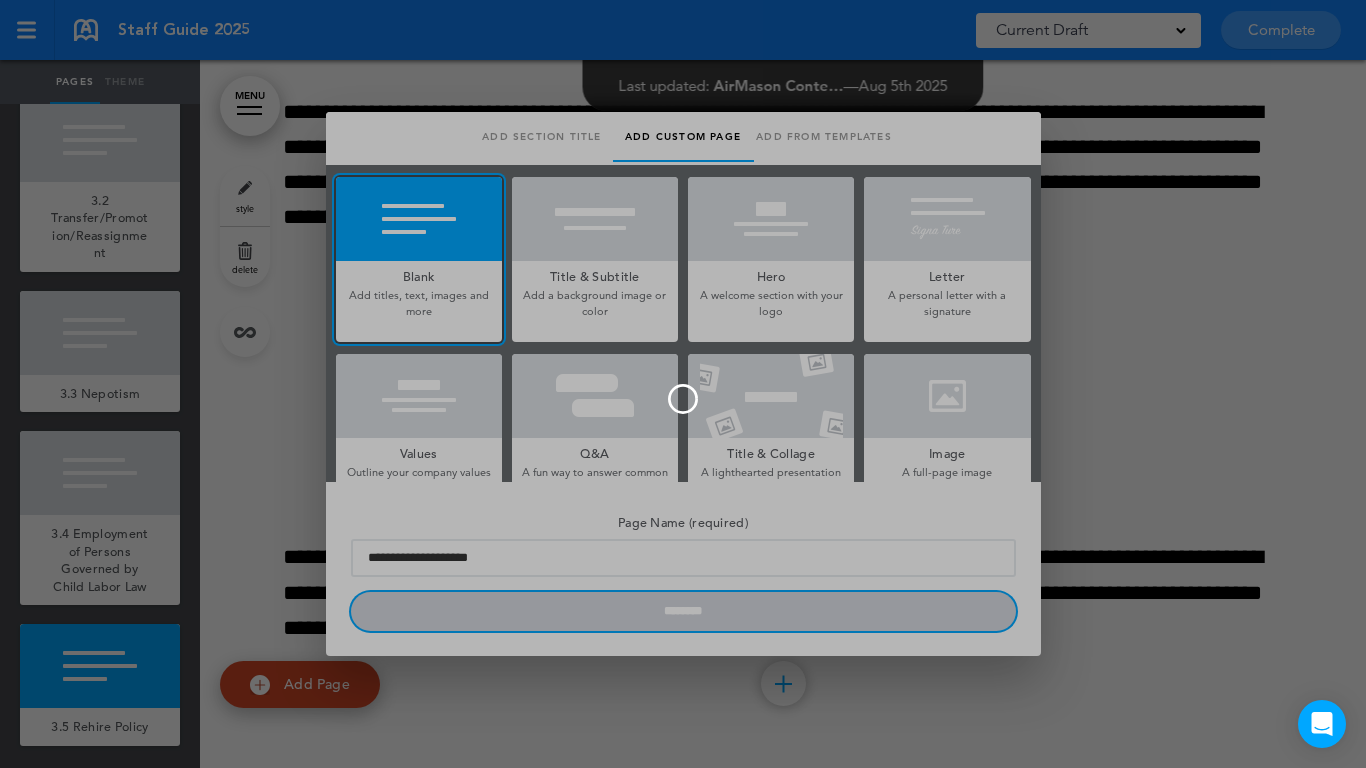 type 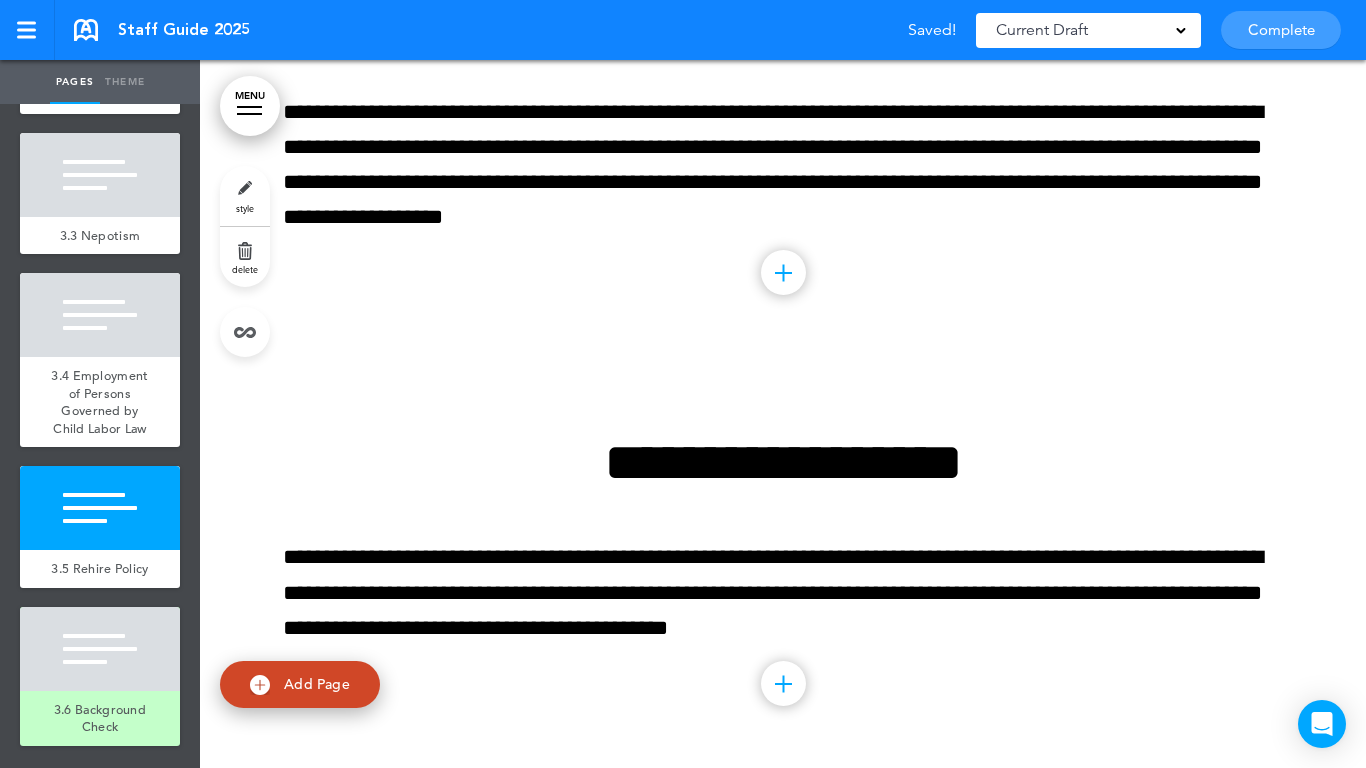 scroll, scrollTop: 22075, scrollLeft: 0, axis: vertical 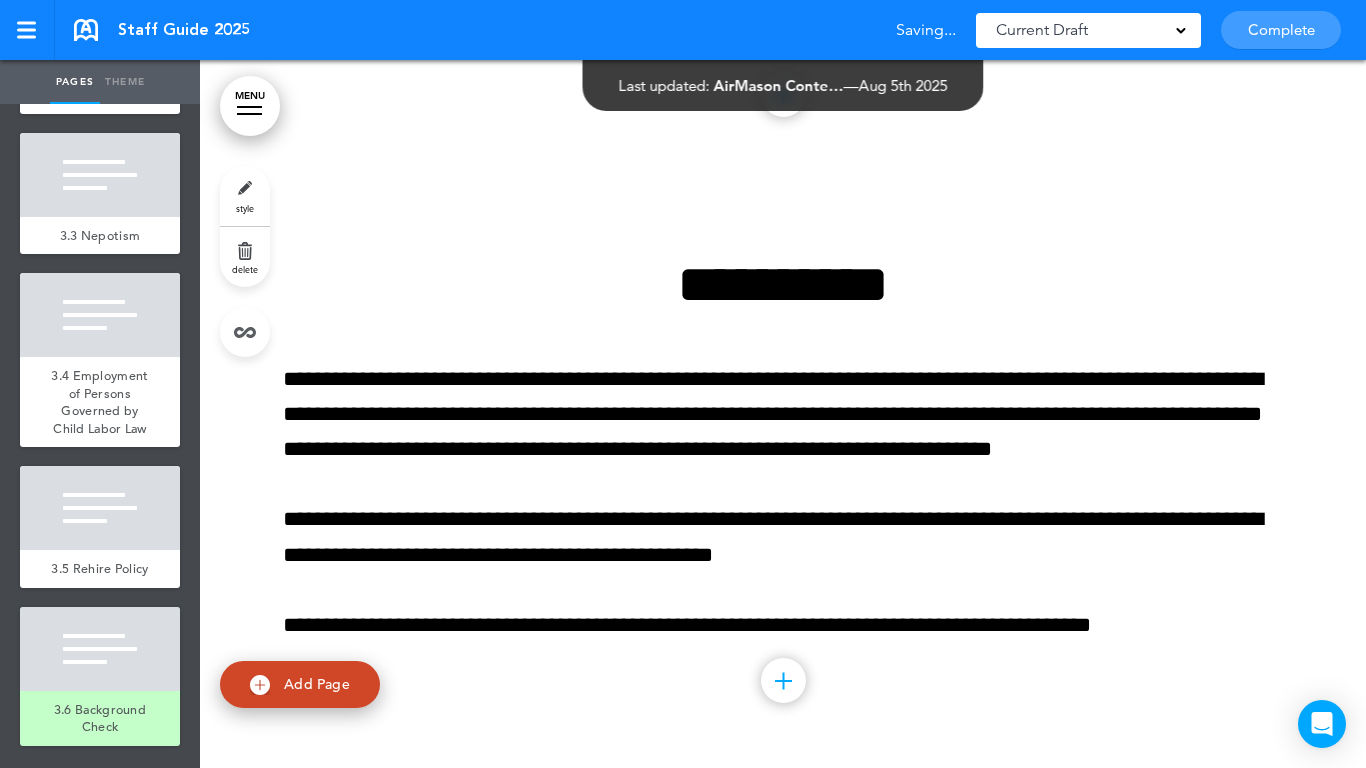 click on "Add collapsible section
?
In order to add a collapsible
section, only solid background  colours can be used.
Read Less" at bounding box center (783, -20736) 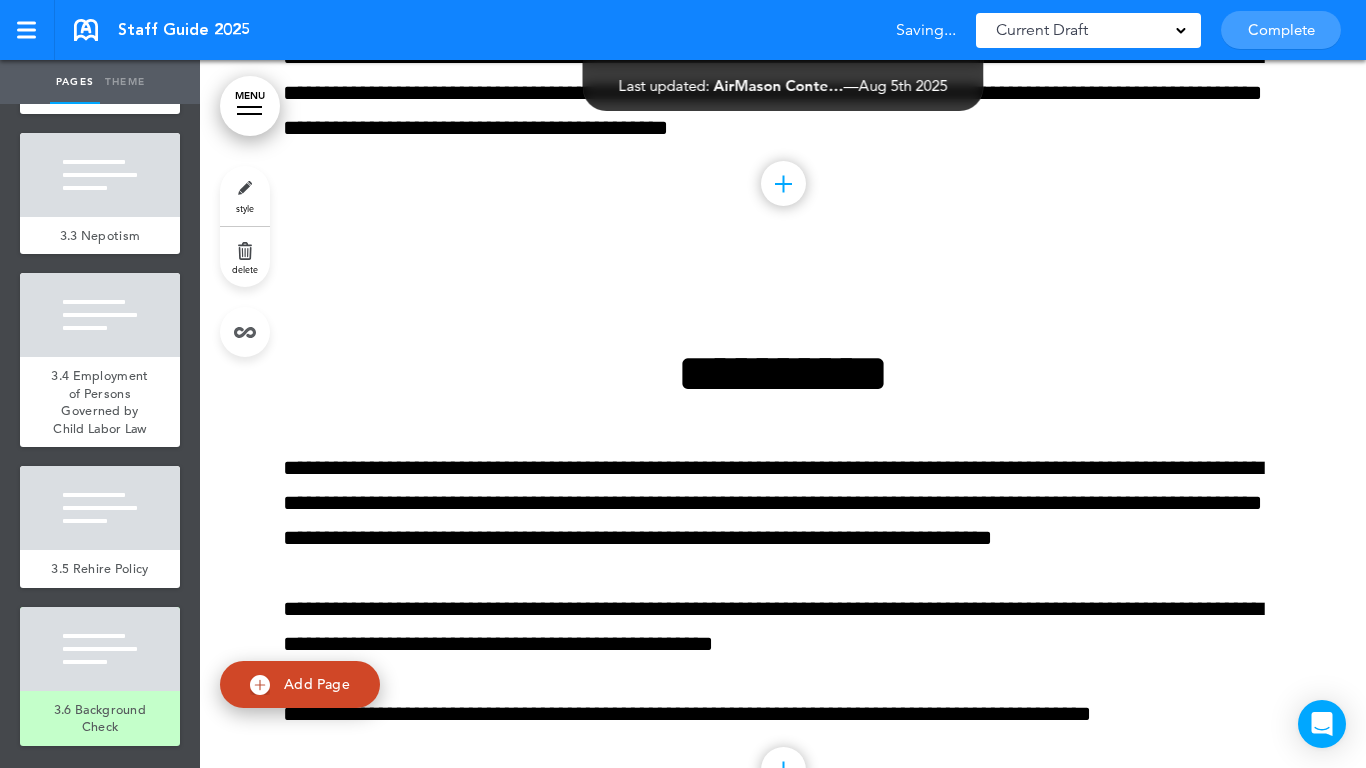scroll, scrollTop: 0, scrollLeft: 0, axis: both 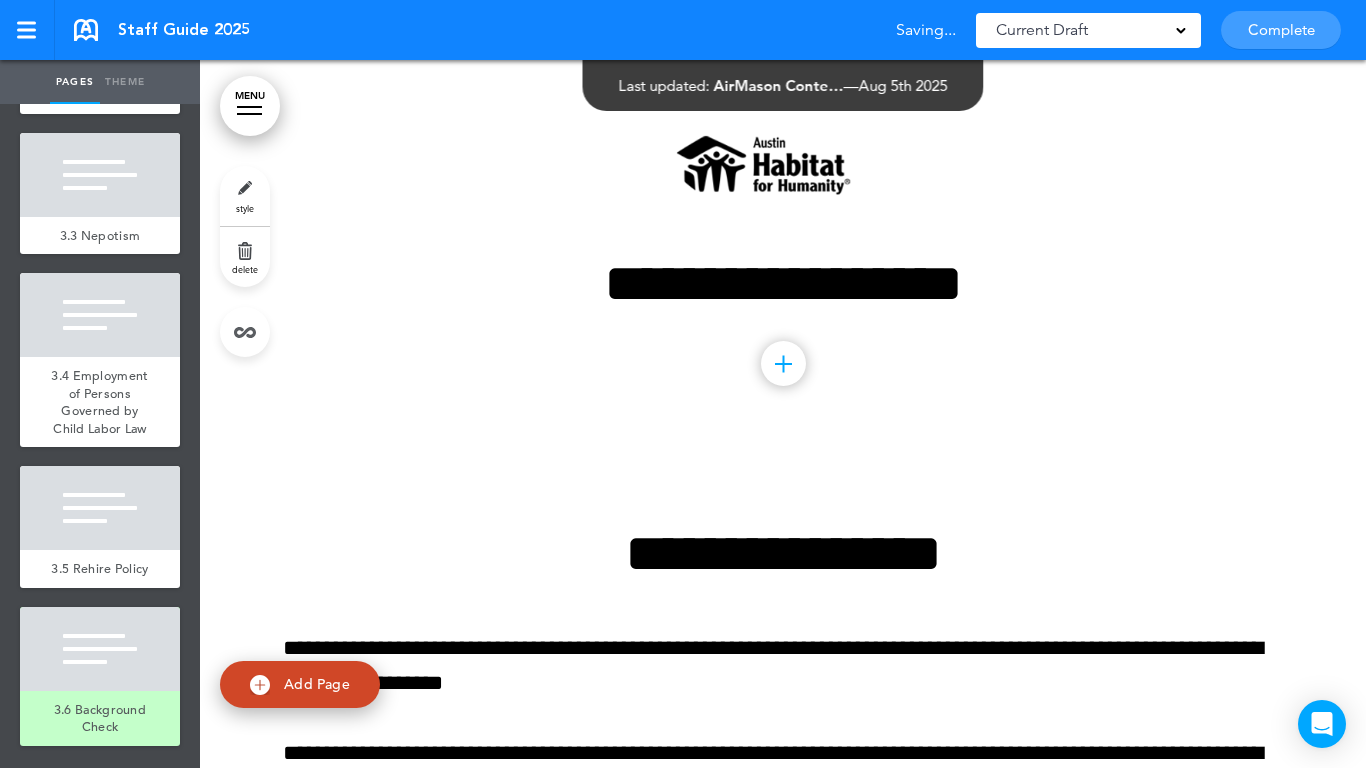 click on "Add collapsible section
?
In order to add a collapsible
section, only solid background  colours can be used.
Read Less" at bounding box center (783, 368) 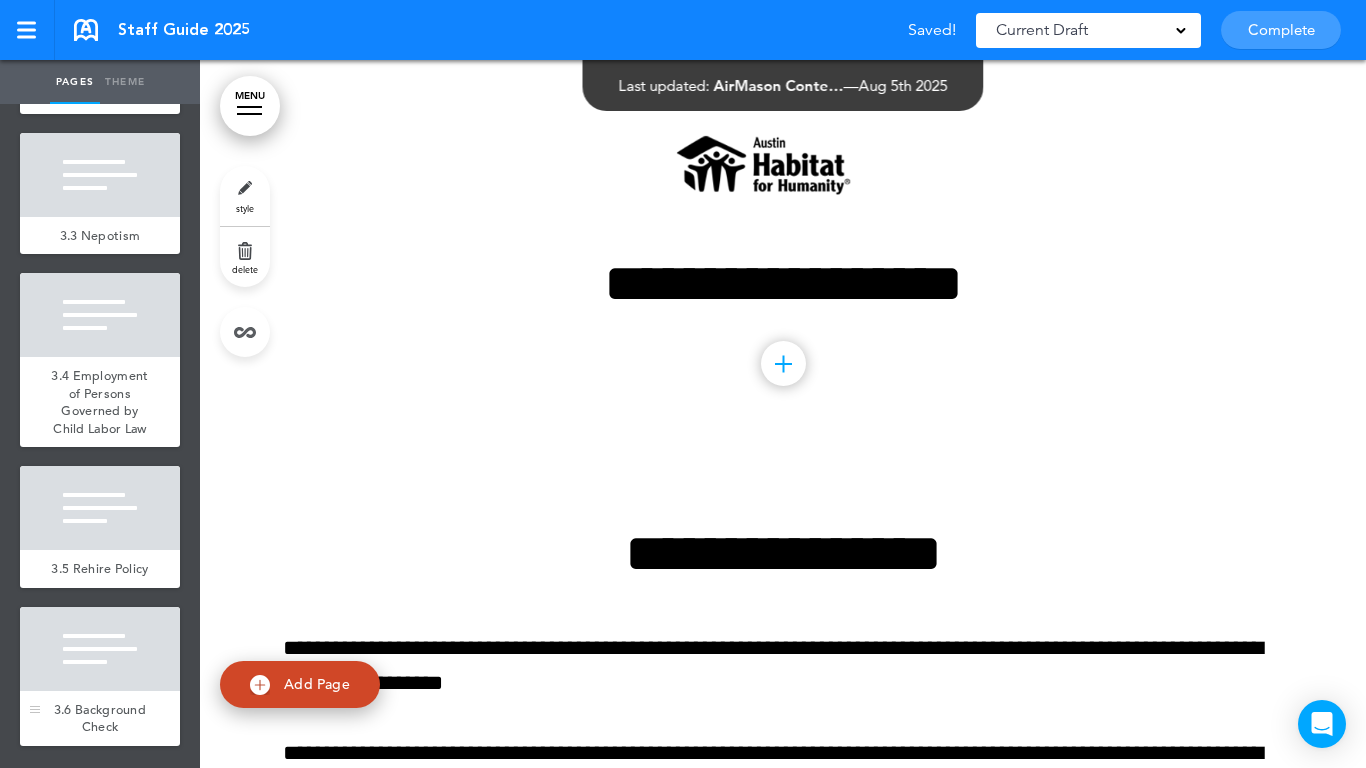 scroll, scrollTop: 3288, scrollLeft: 0, axis: vertical 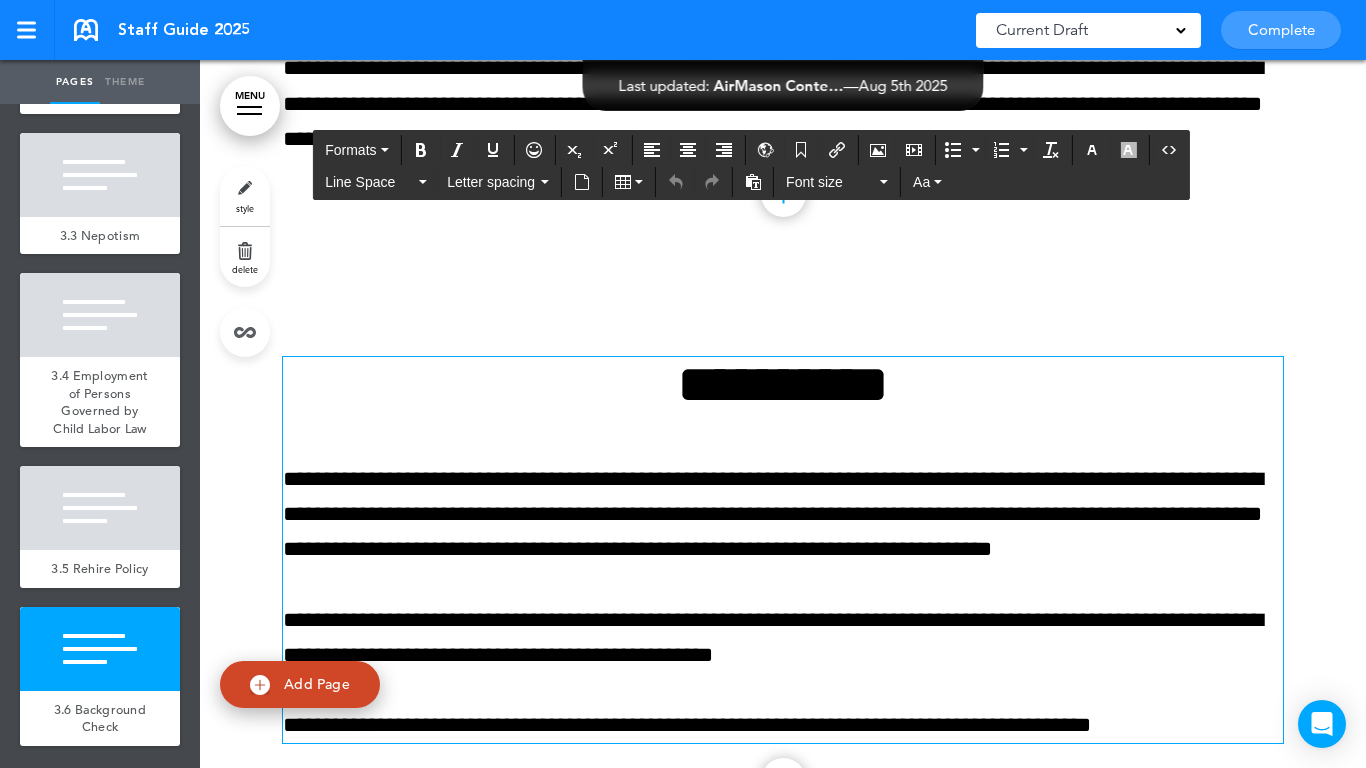 click on "**********" at bounding box center [783, 550] 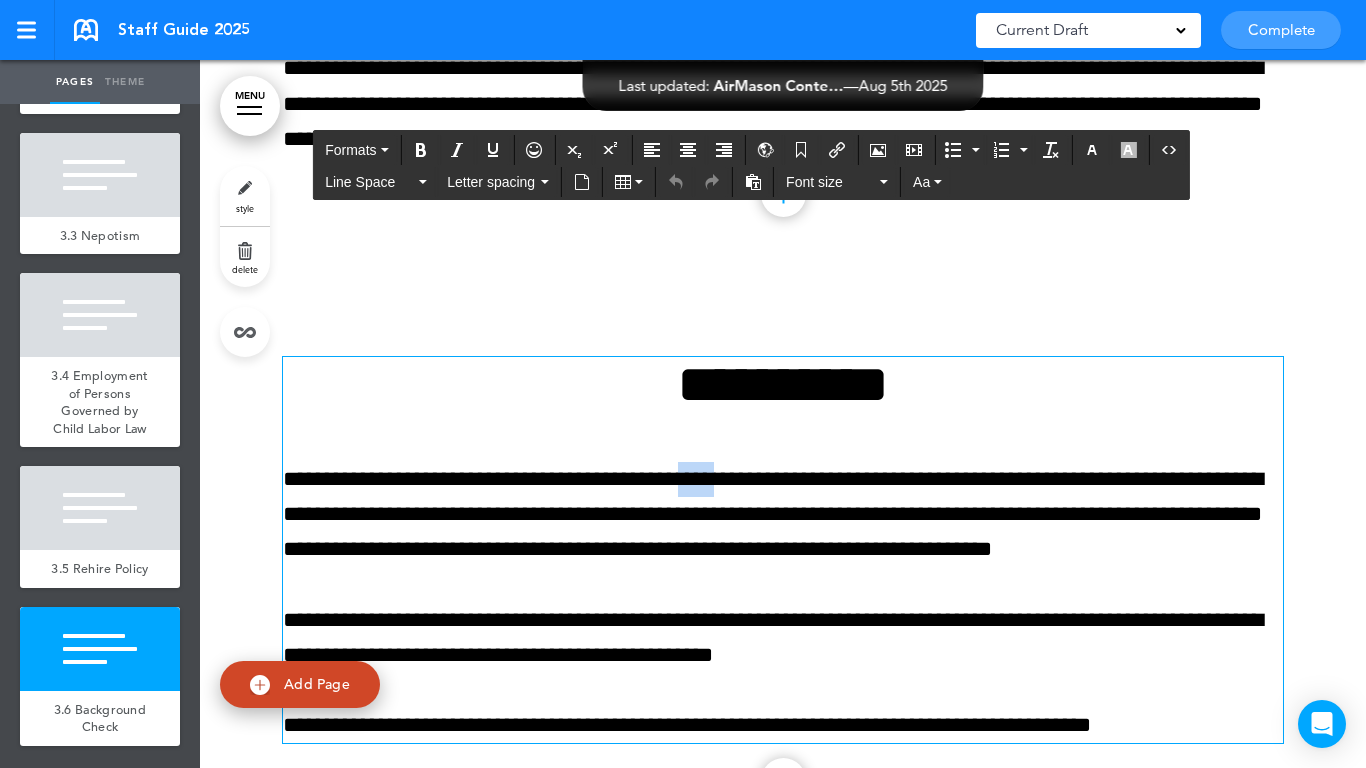 click on "**********" at bounding box center (783, 550) 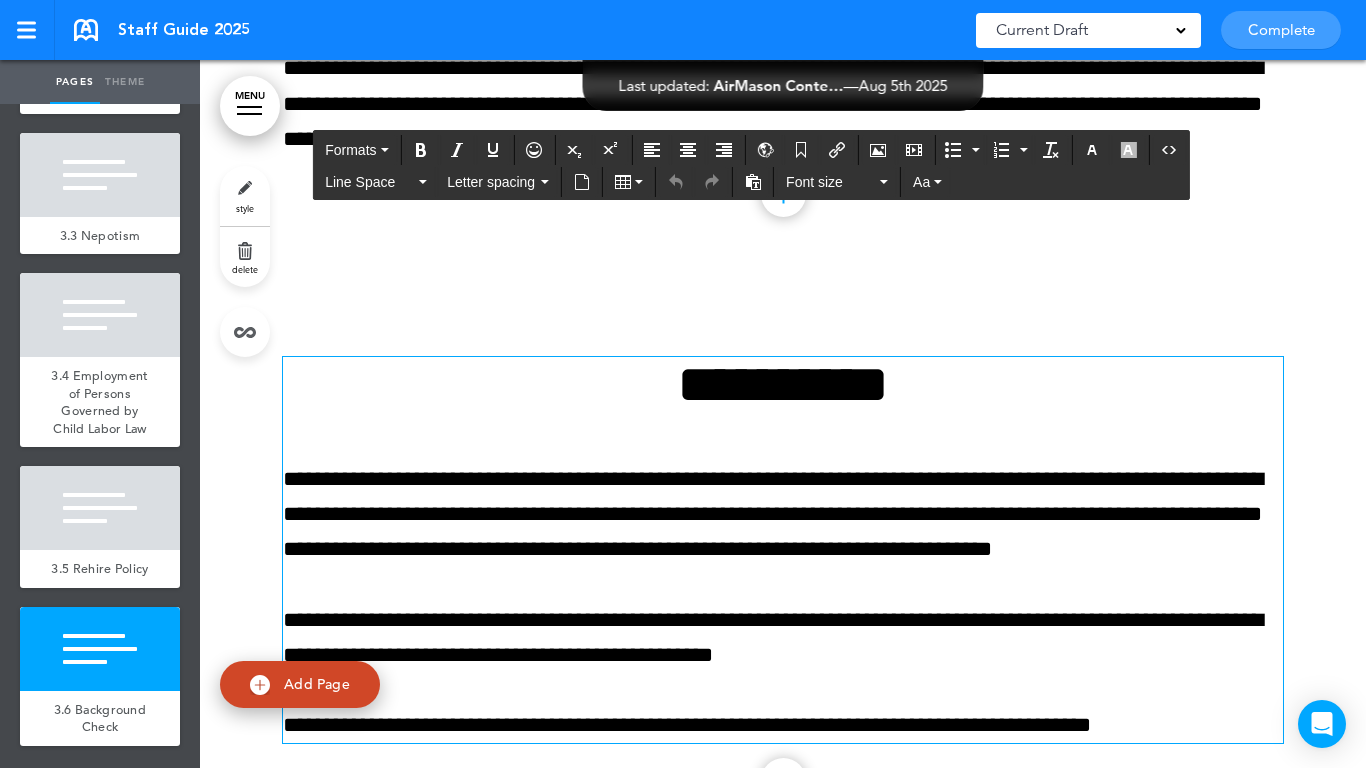 click on "**********" at bounding box center (783, 384) 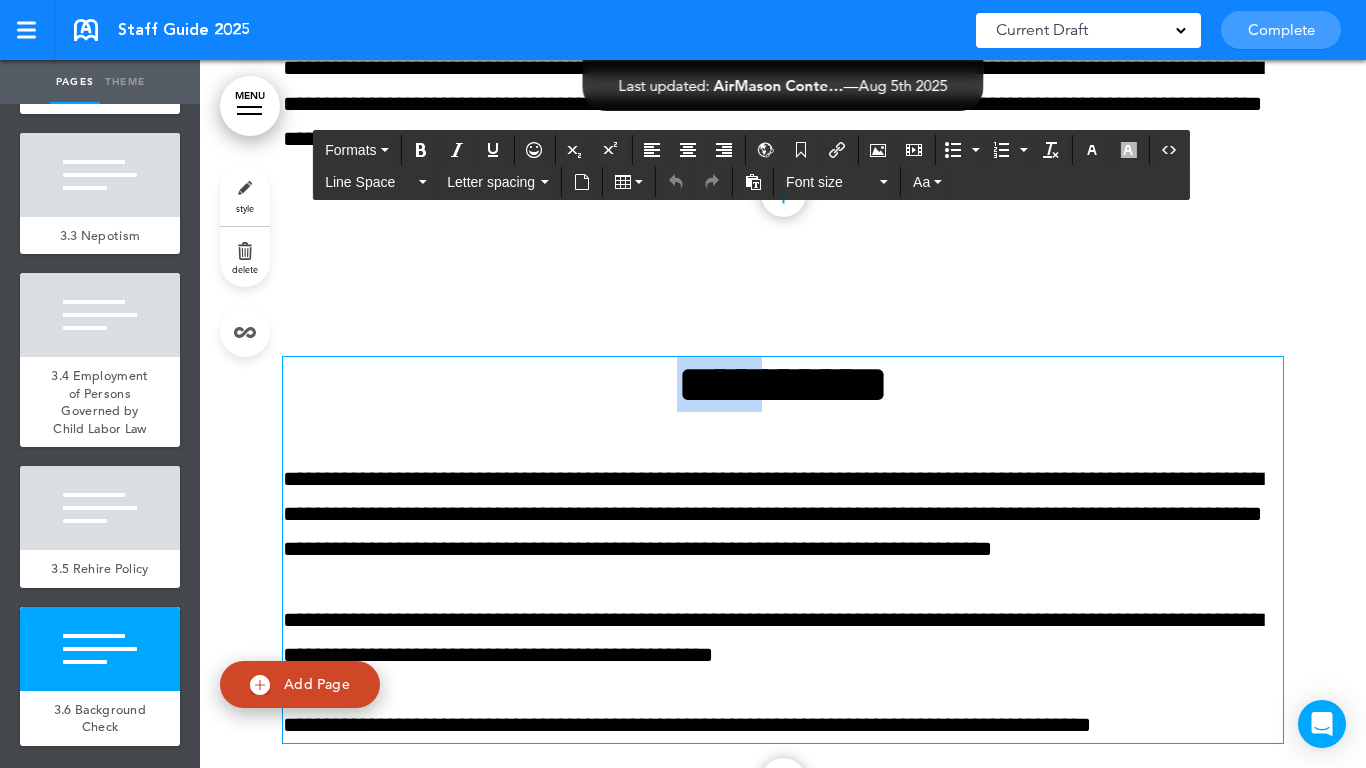 click on "**********" at bounding box center [783, 384] 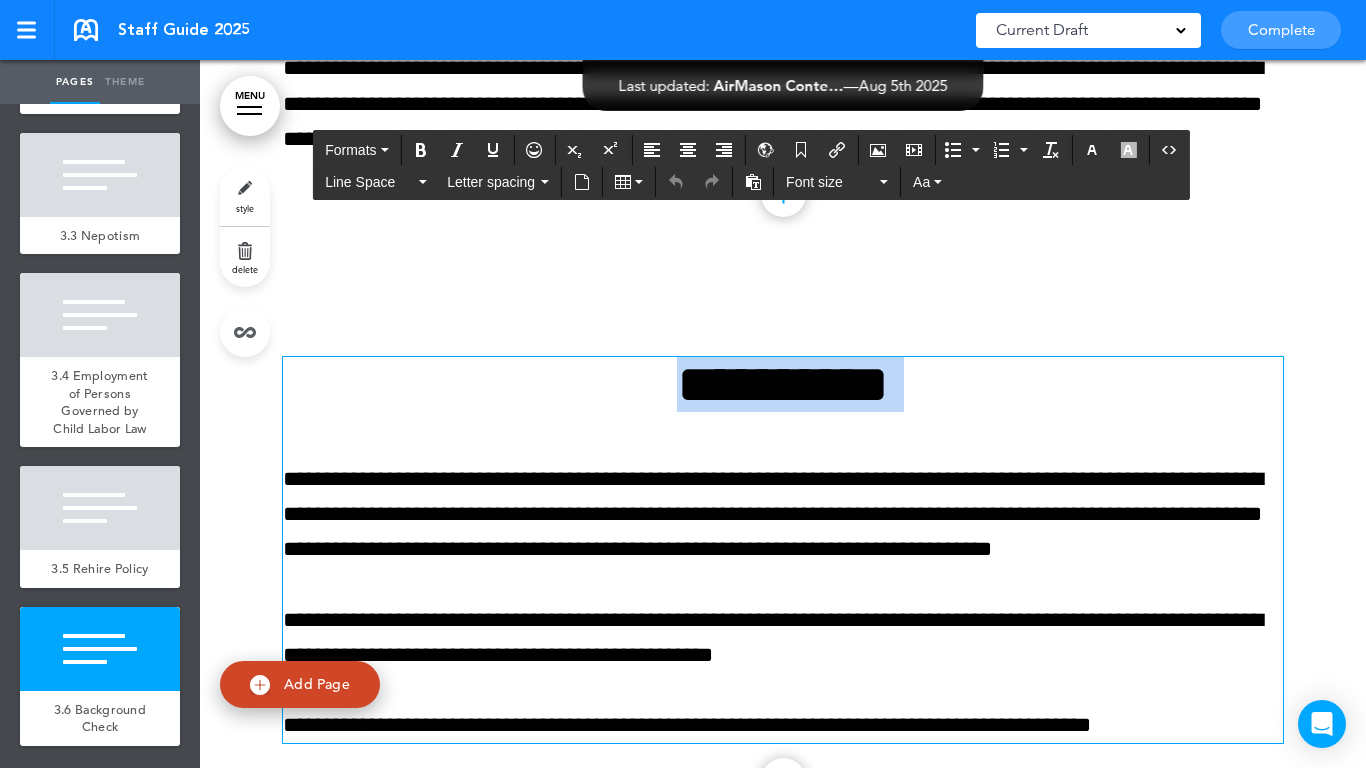 click on "**********" at bounding box center (783, 384) 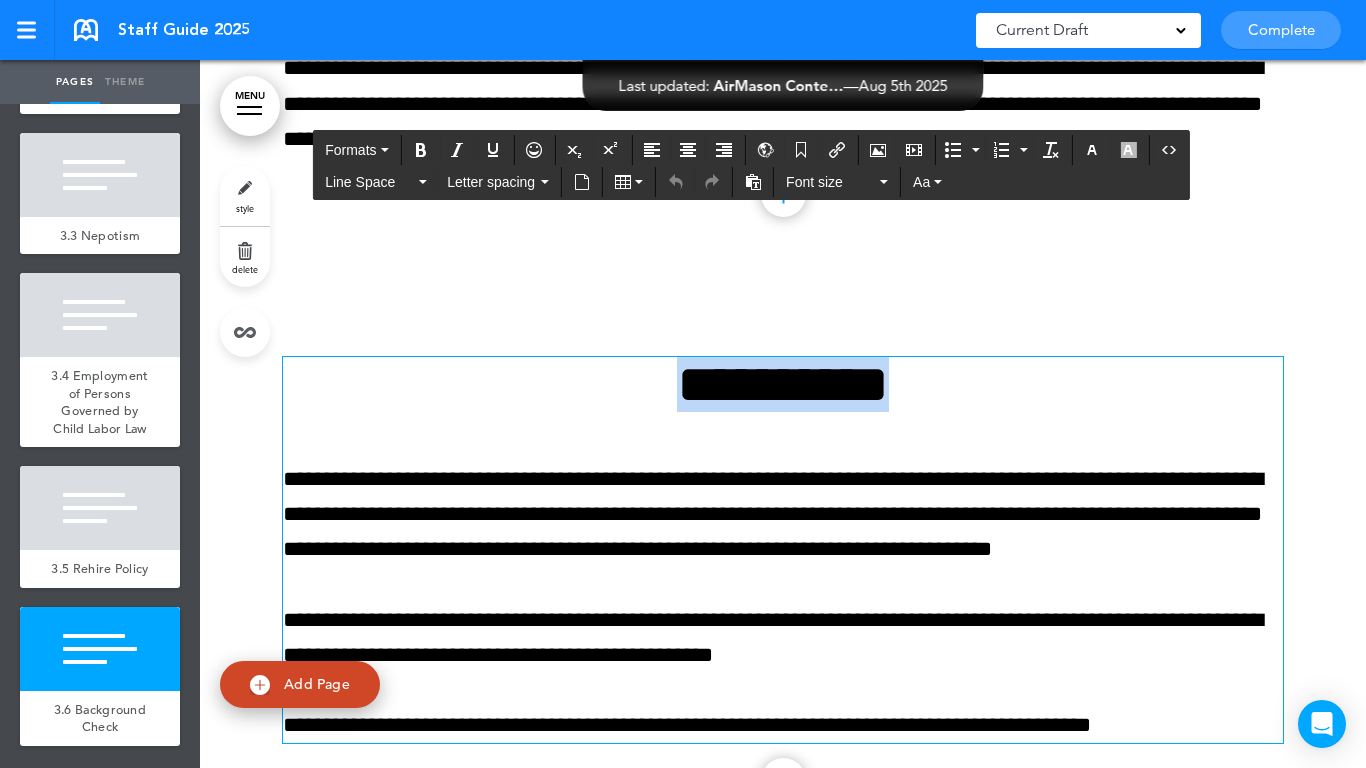 paste 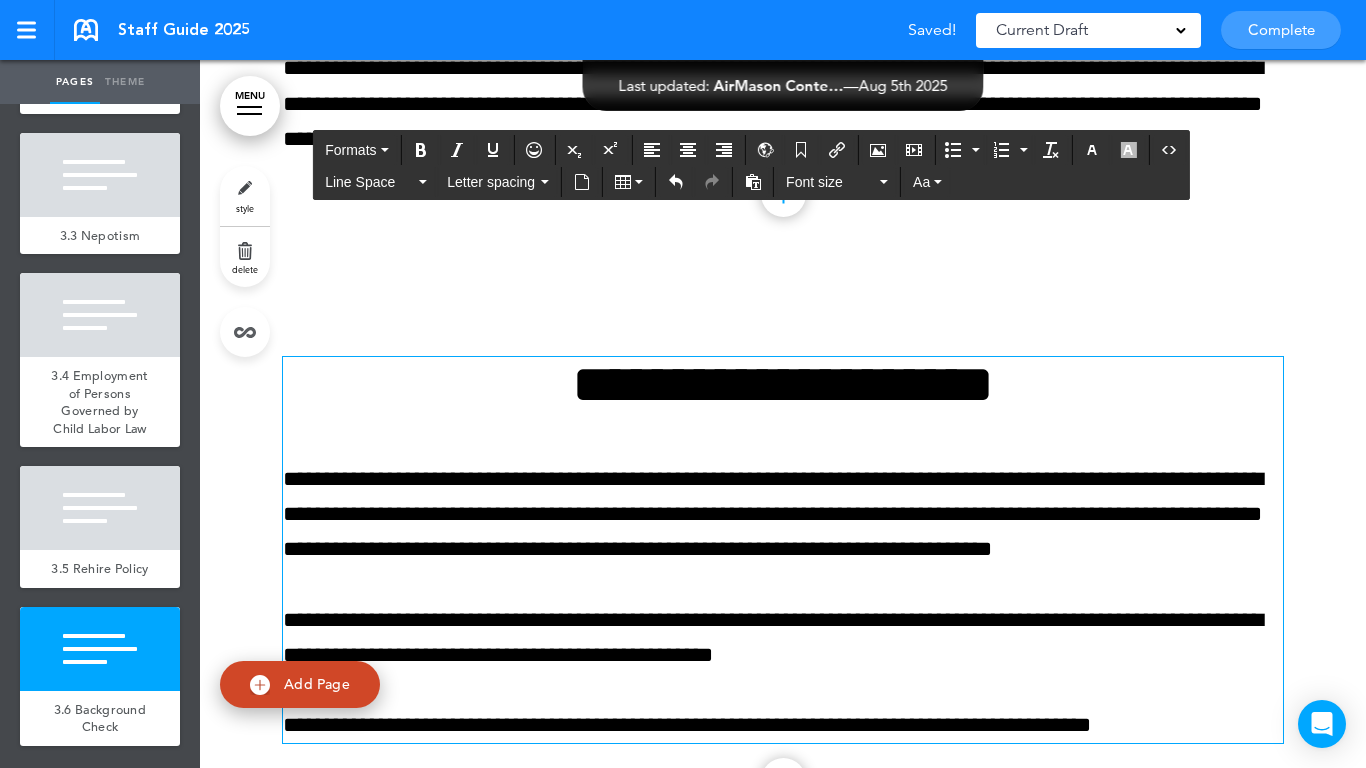 scroll, scrollTop: 22164, scrollLeft: 0, axis: vertical 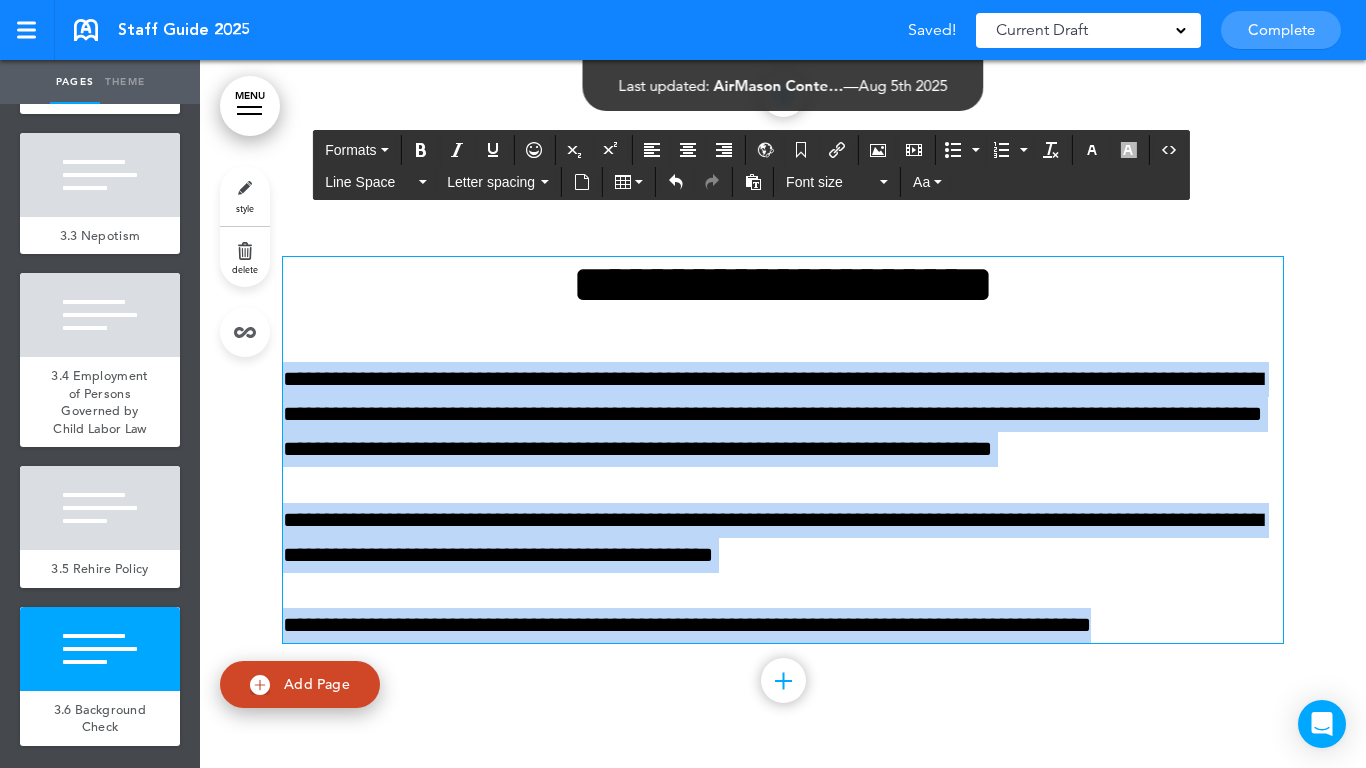 drag, startPoint x: 1184, startPoint y: 630, endPoint x: 191, endPoint y: 340, distance: 1034.4801 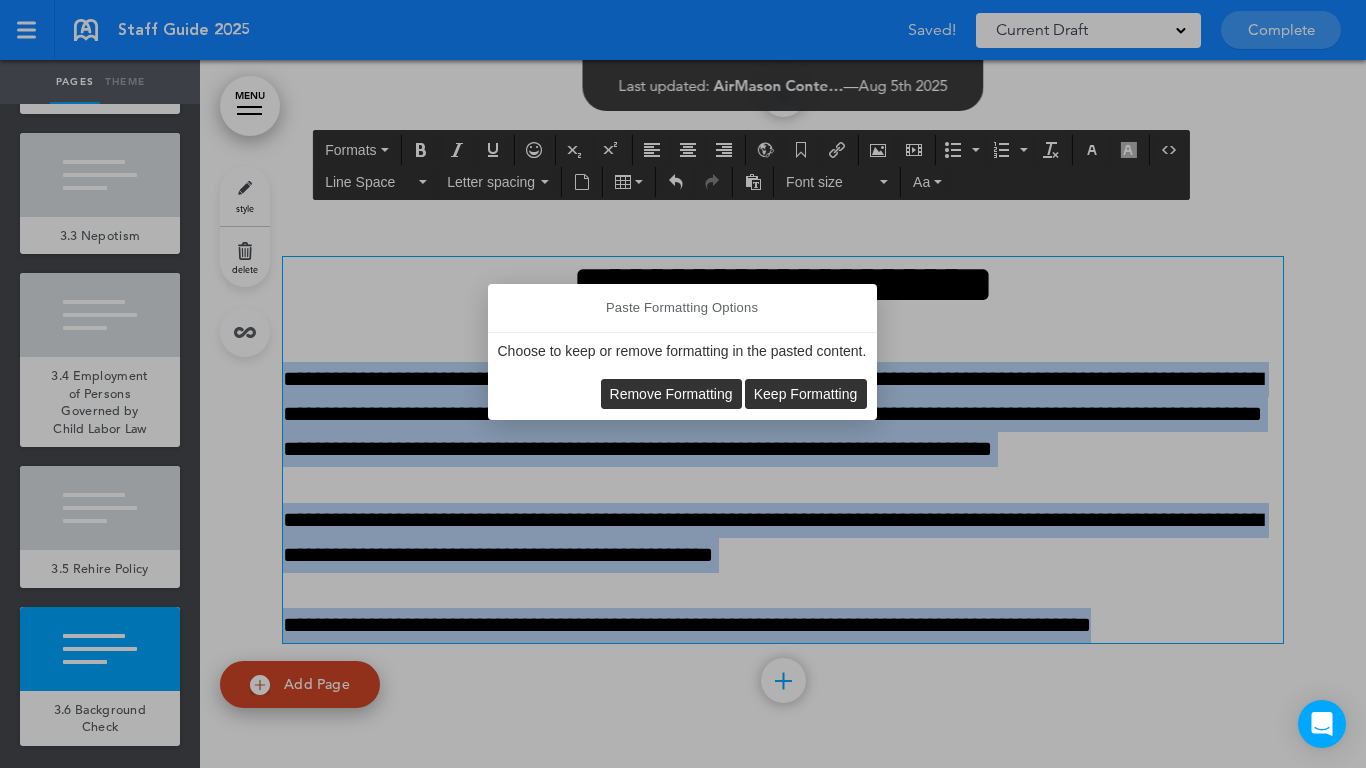 click on "Remove Formatting" at bounding box center (671, 394) 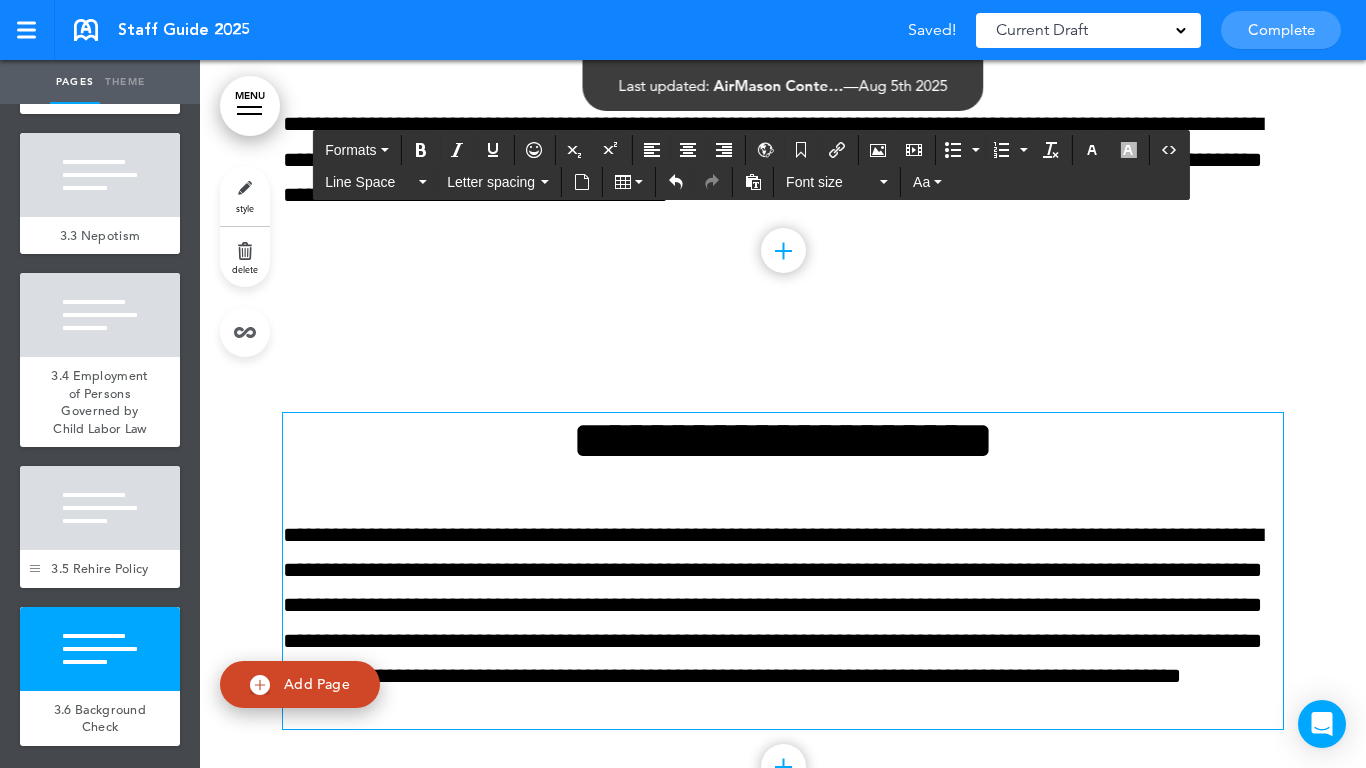 scroll, scrollTop: 22094, scrollLeft: 0, axis: vertical 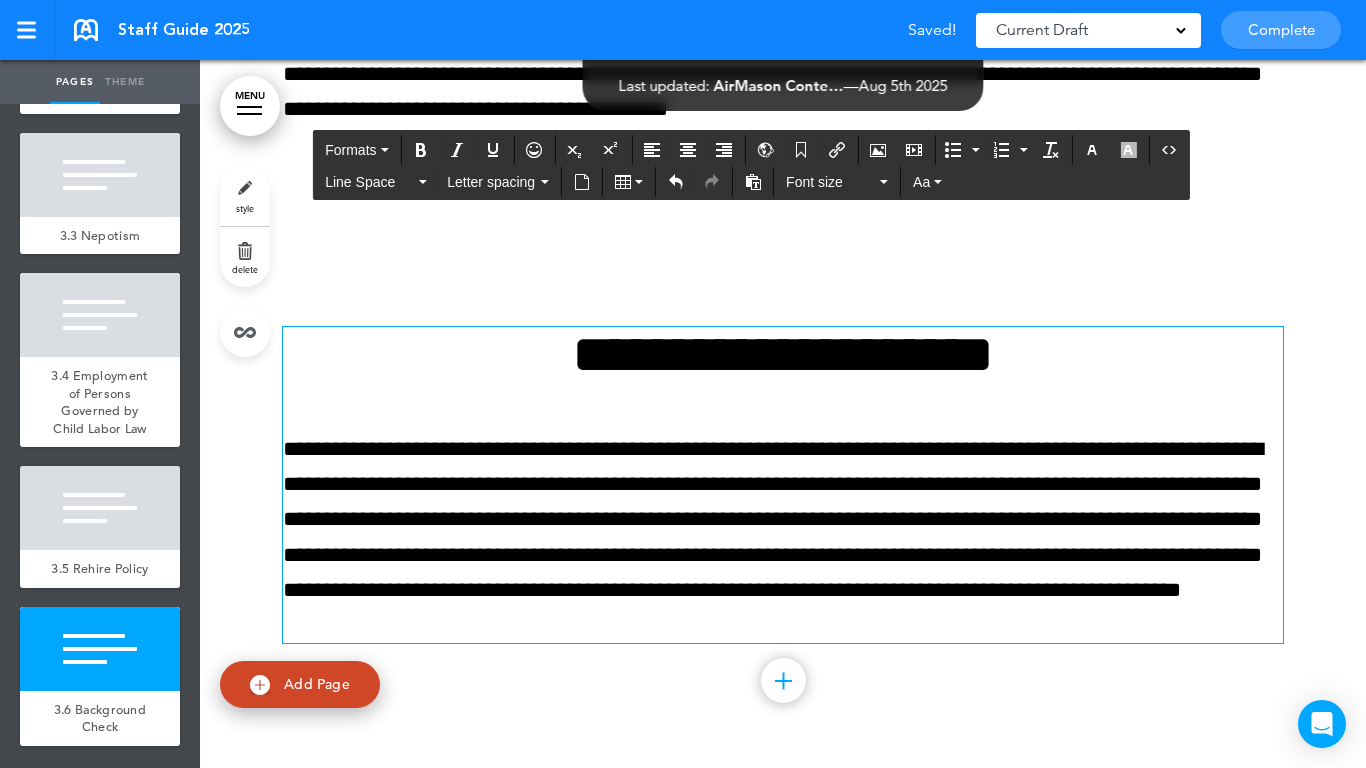 drag, startPoint x: 122, startPoint y: 682, endPoint x: 133, endPoint y: 662, distance: 22.825424 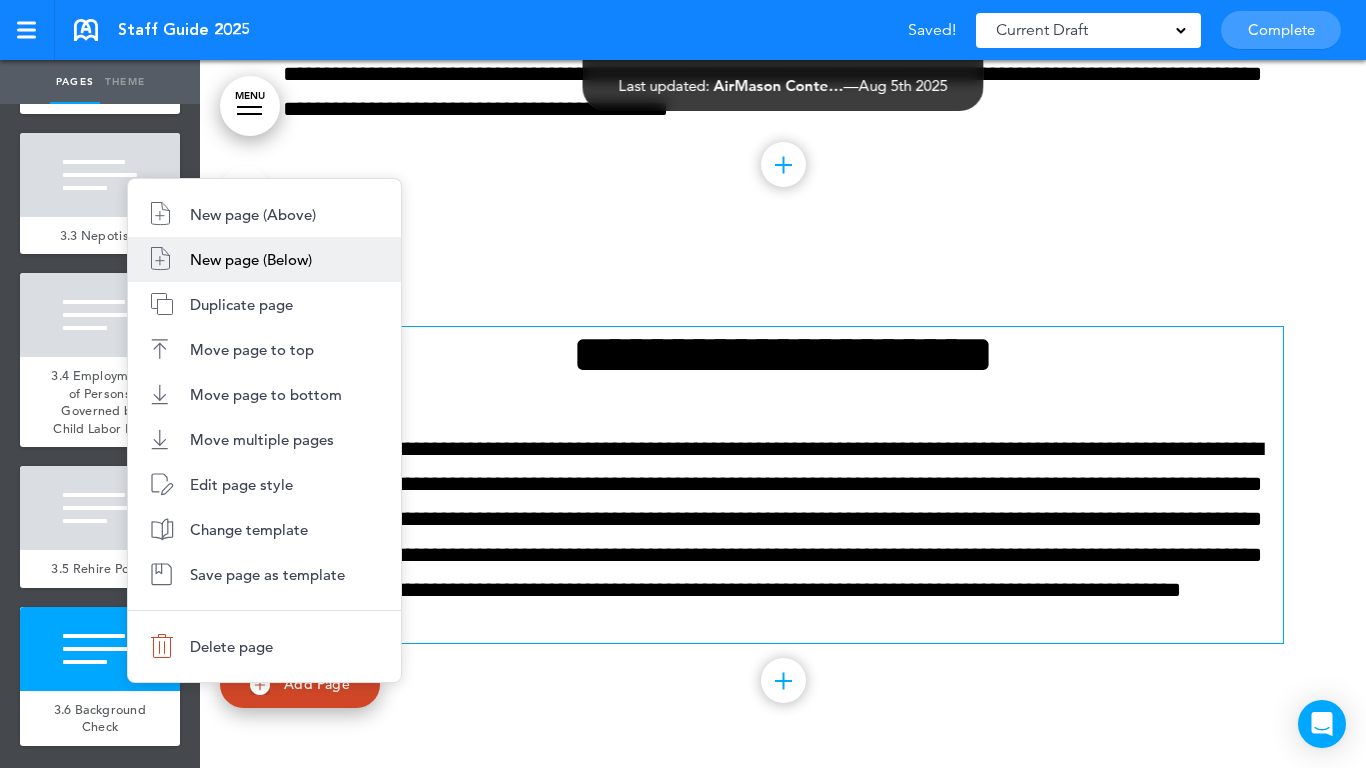 click on "New page (Below)" at bounding box center (251, 259) 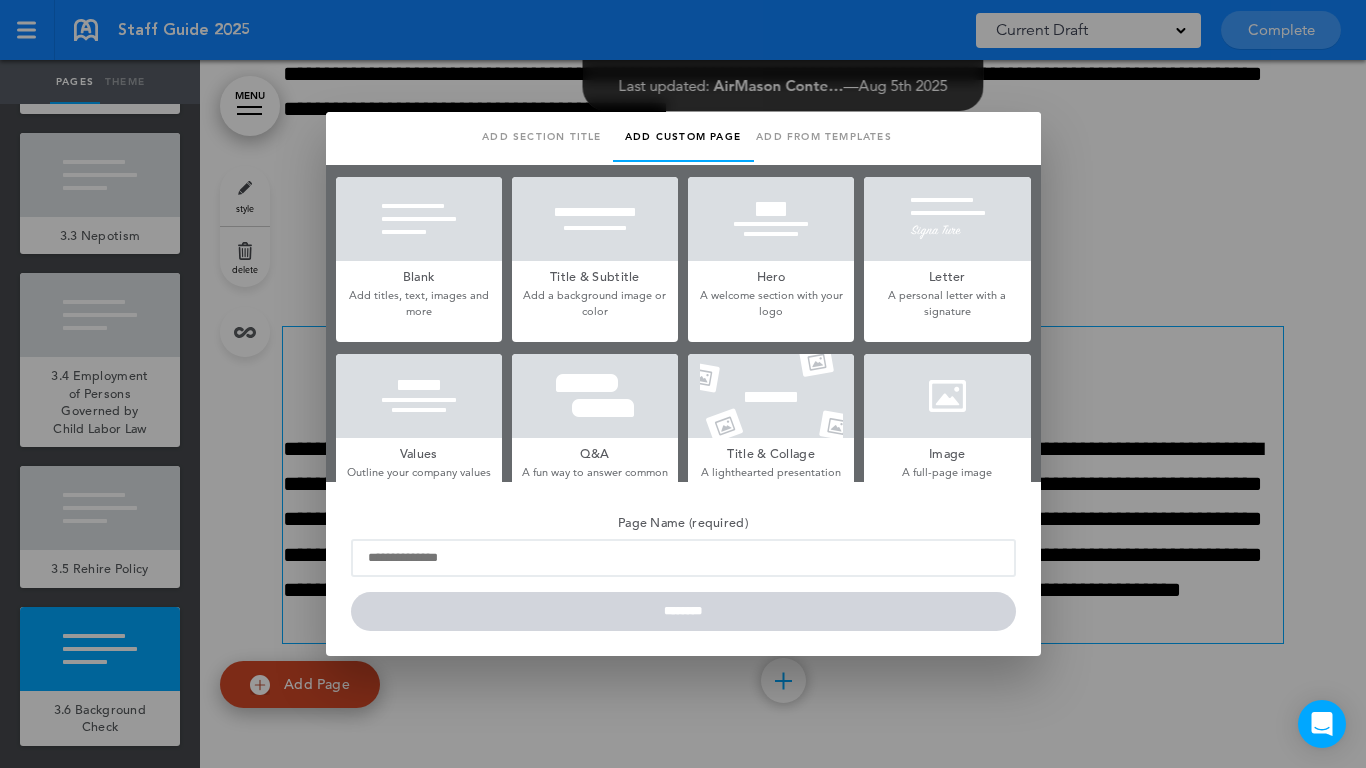 click at bounding box center [419, 219] 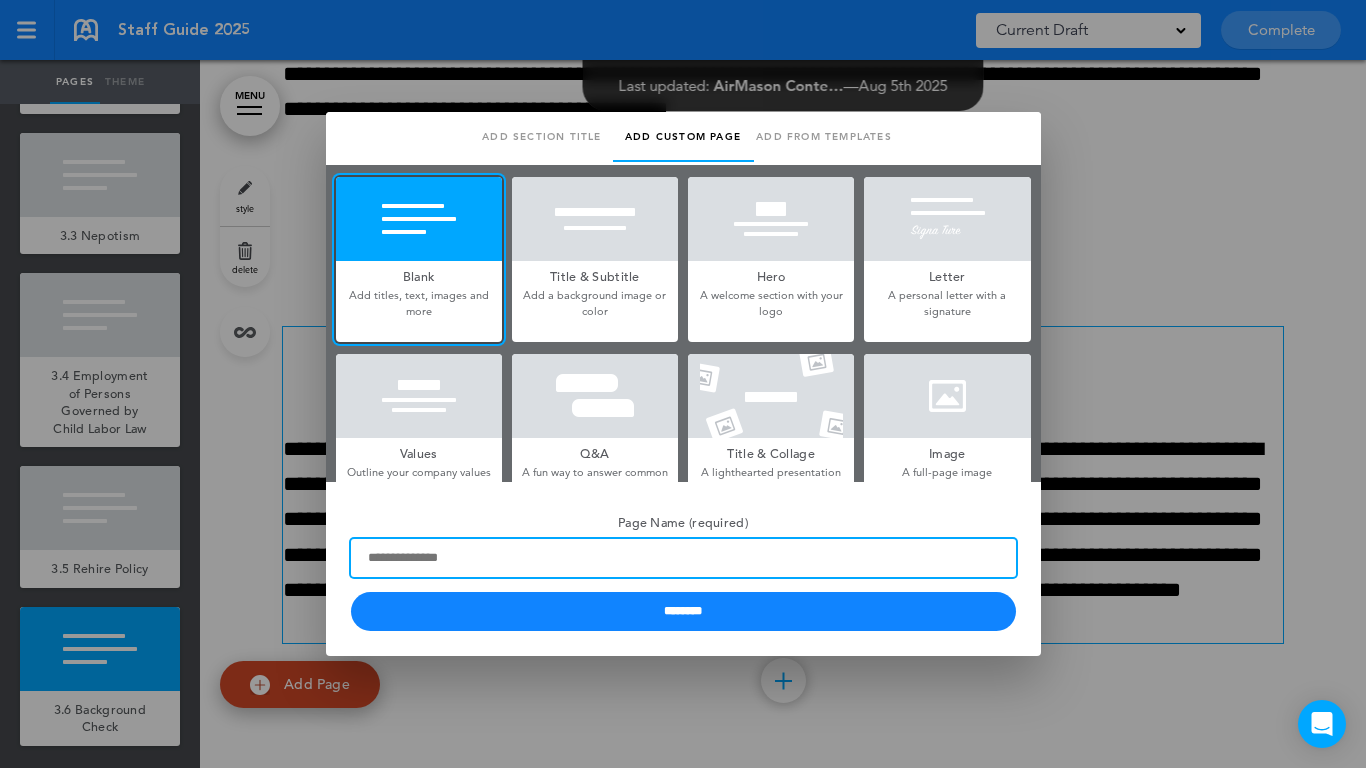 paste on "**********" 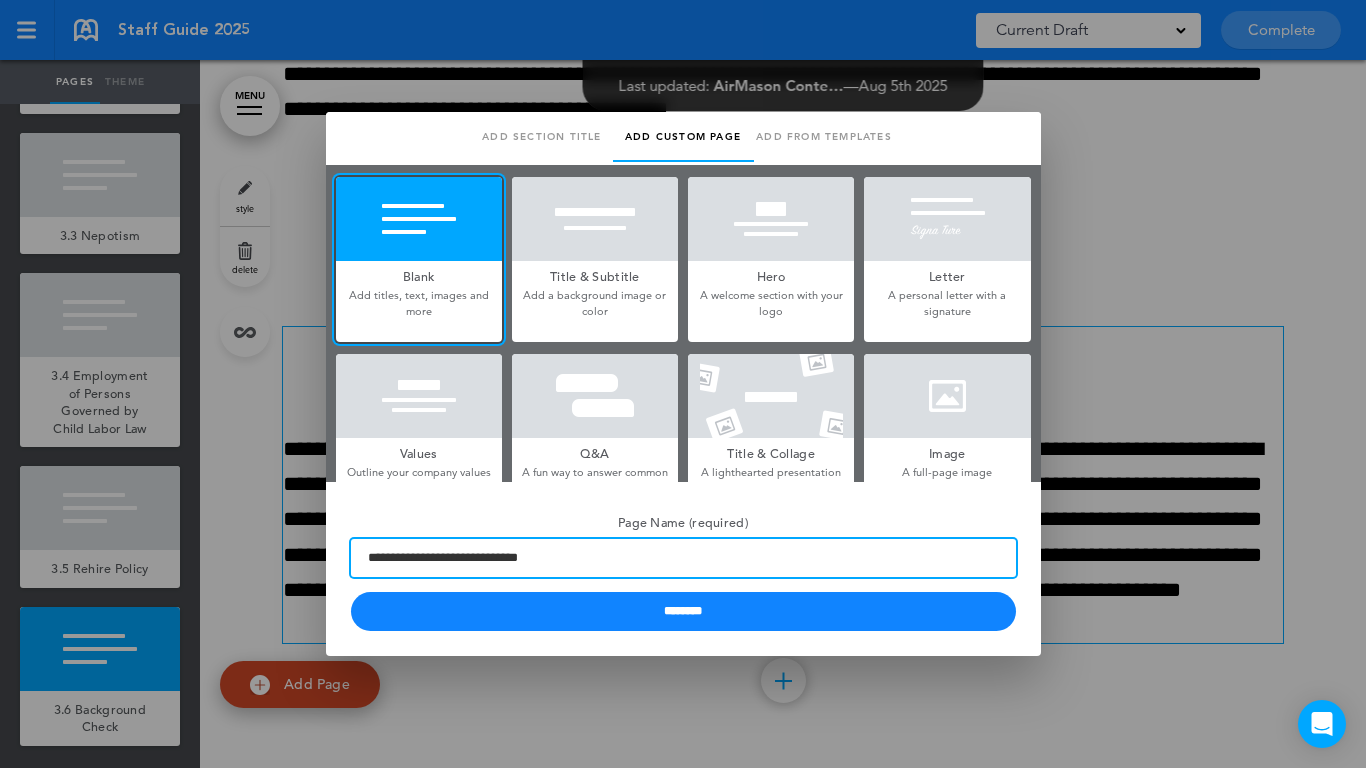 click on "**********" at bounding box center (683, 558) 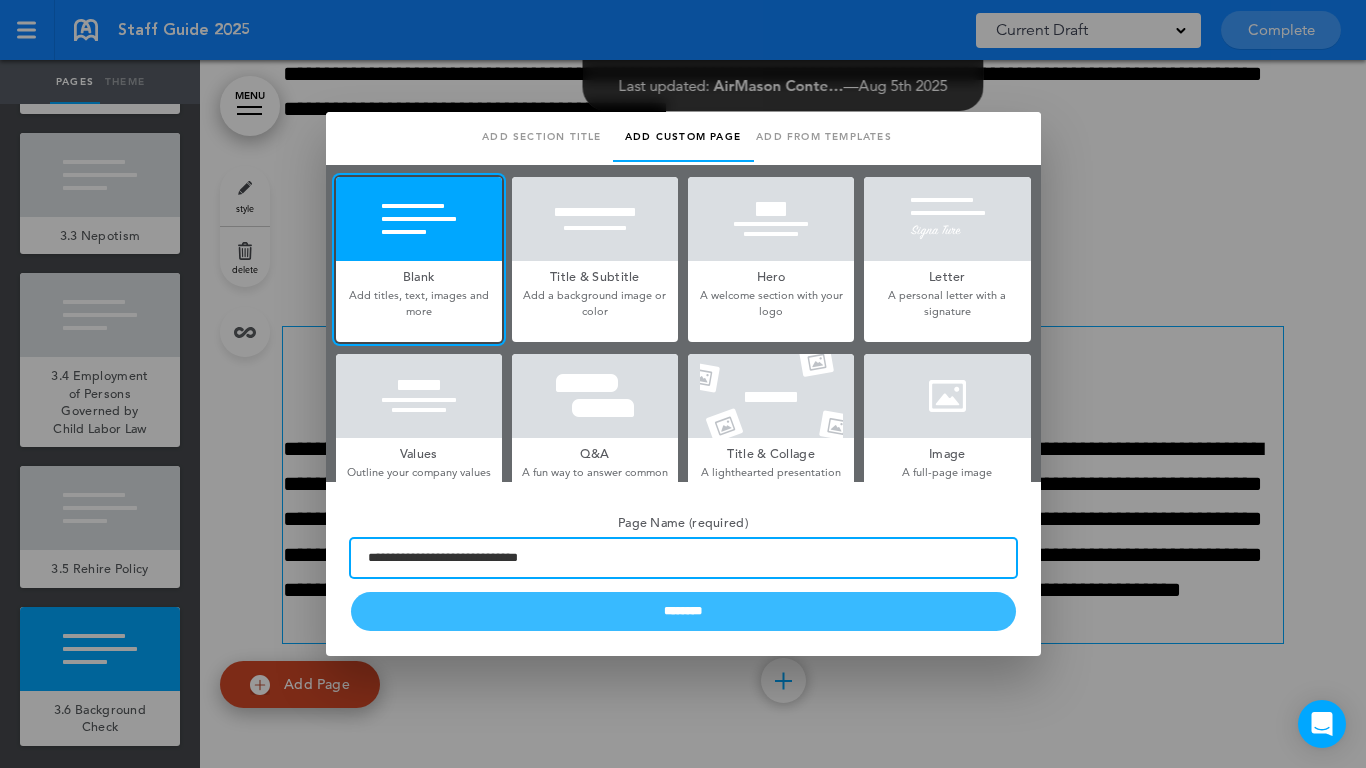 type on "**********" 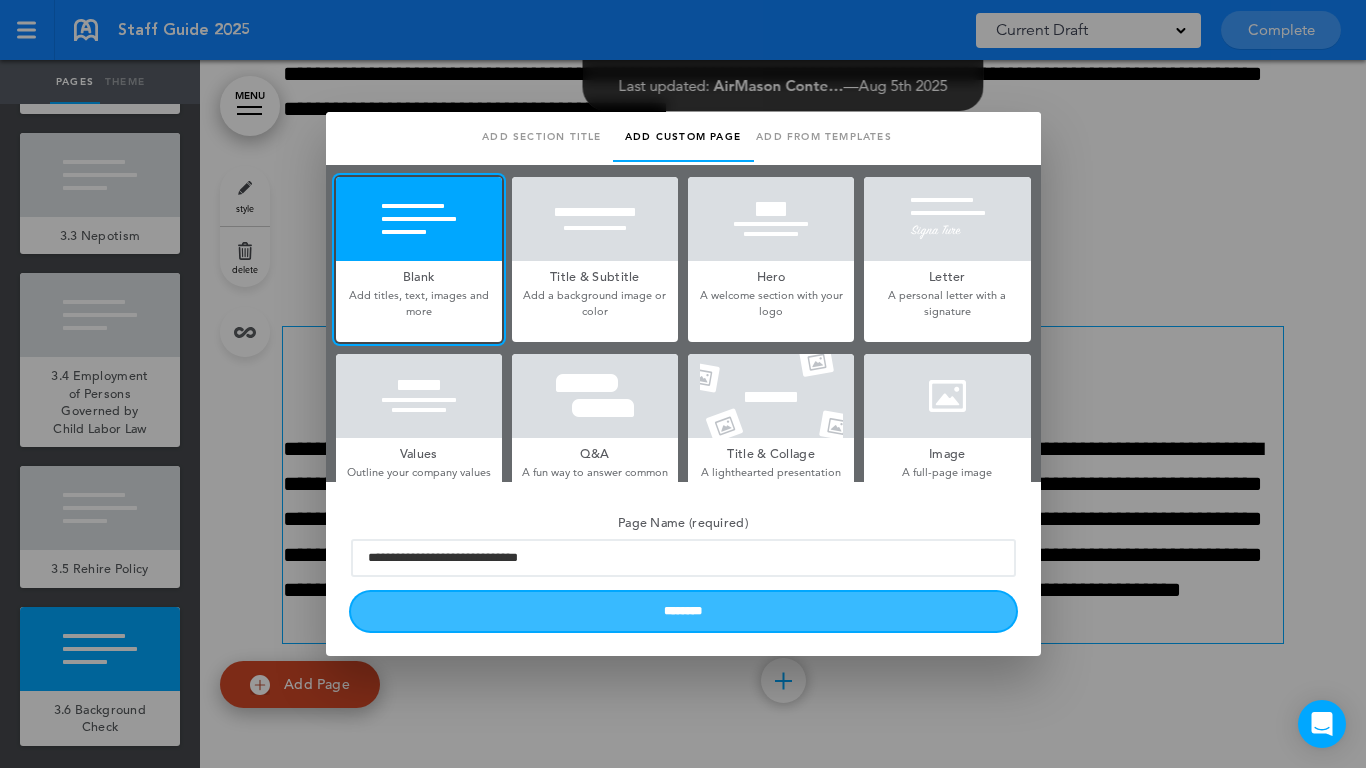 click on "********" at bounding box center (683, 611) 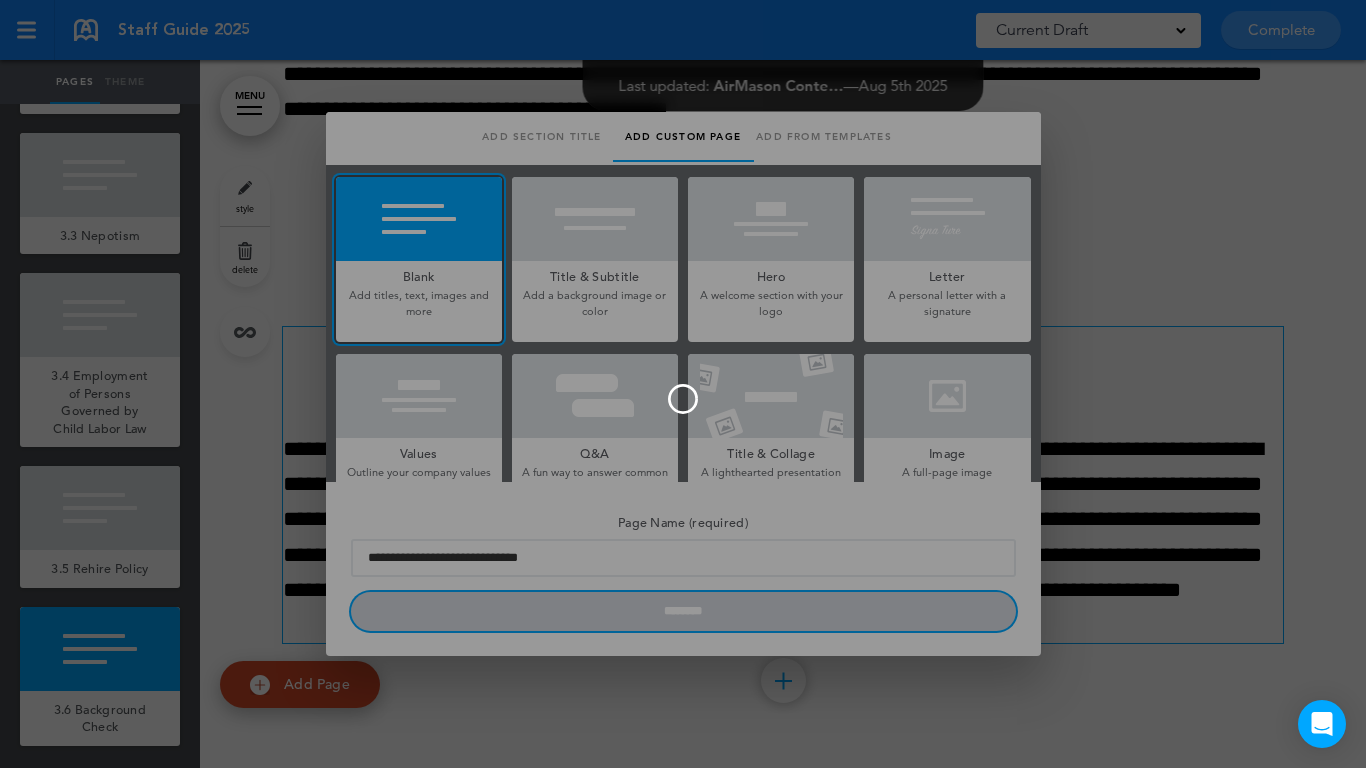 type 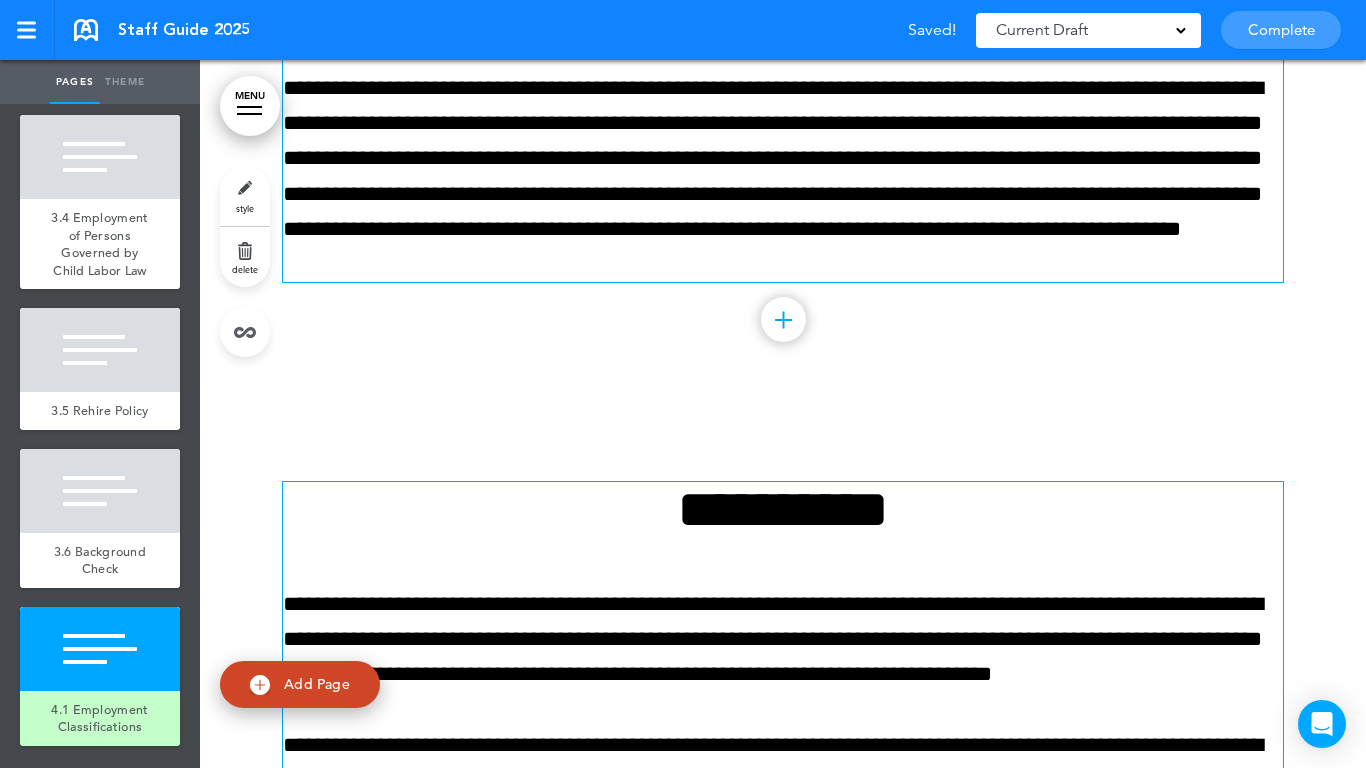 scroll, scrollTop: 22594, scrollLeft: 0, axis: vertical 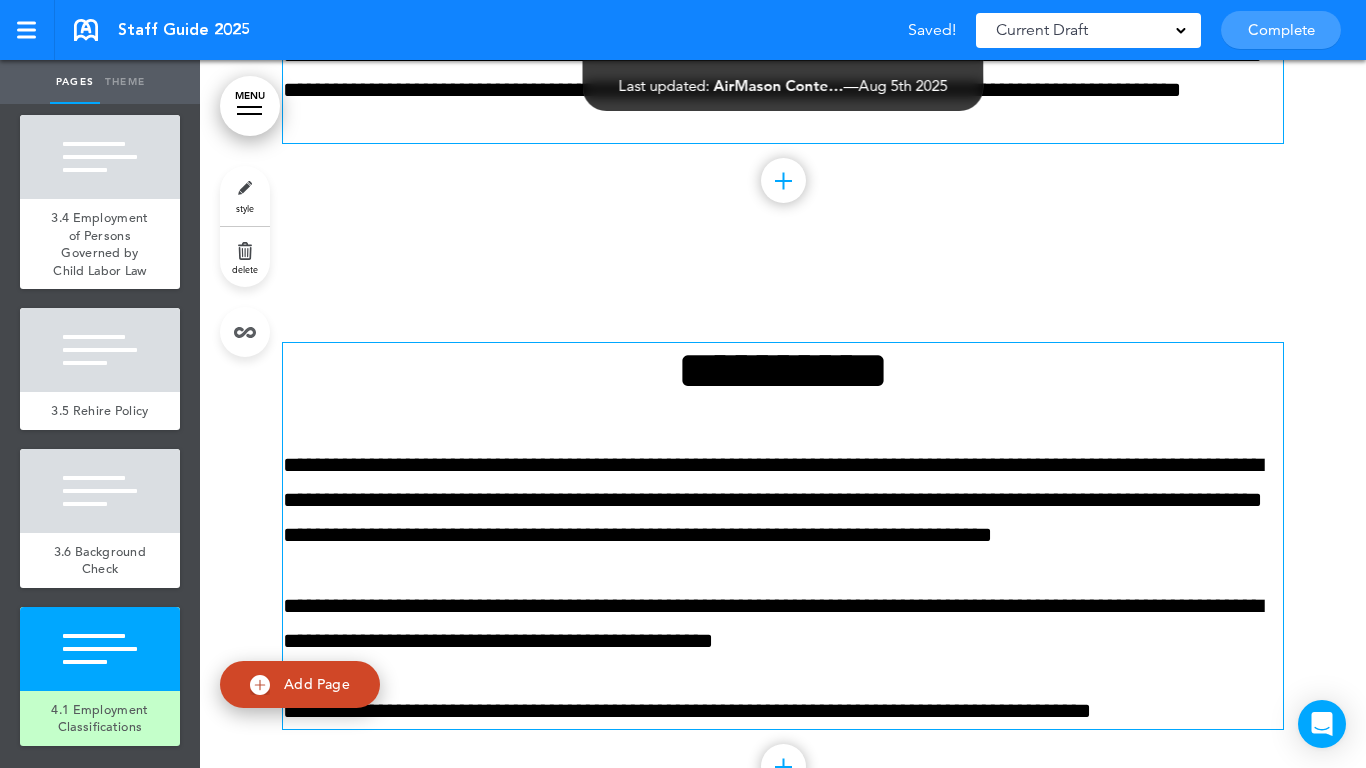 click on "**********" at bounding box center [783, 536] 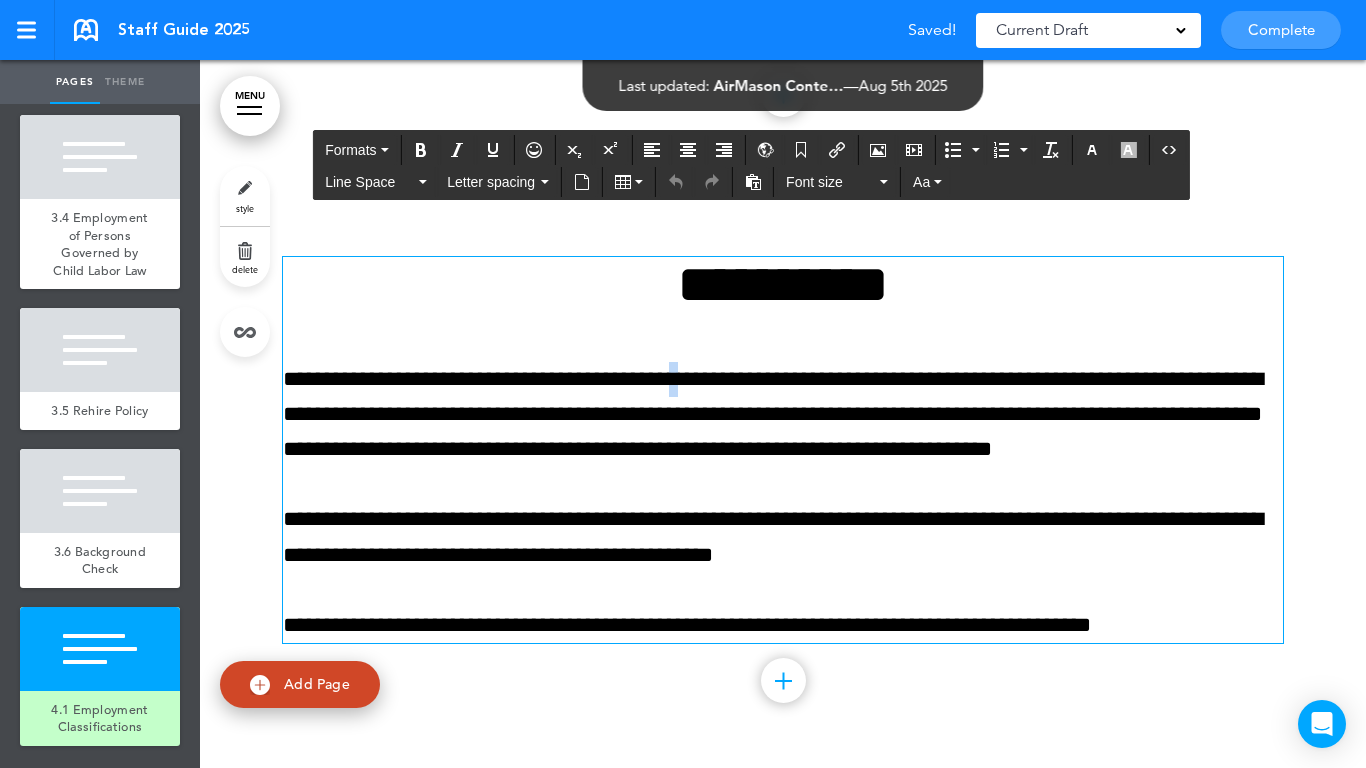 click on "**********" at bounding box center [783, 450] 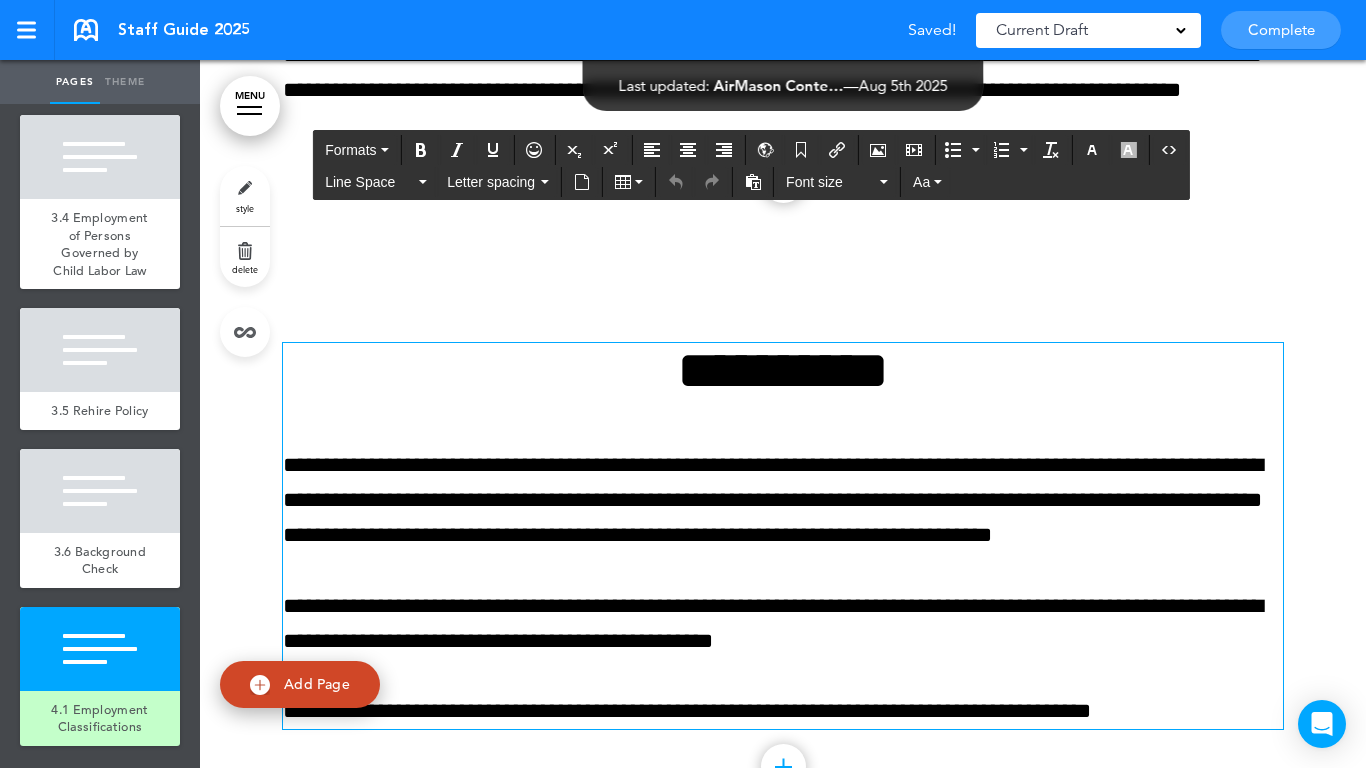click on "**********" at bounding box center (783, 370) 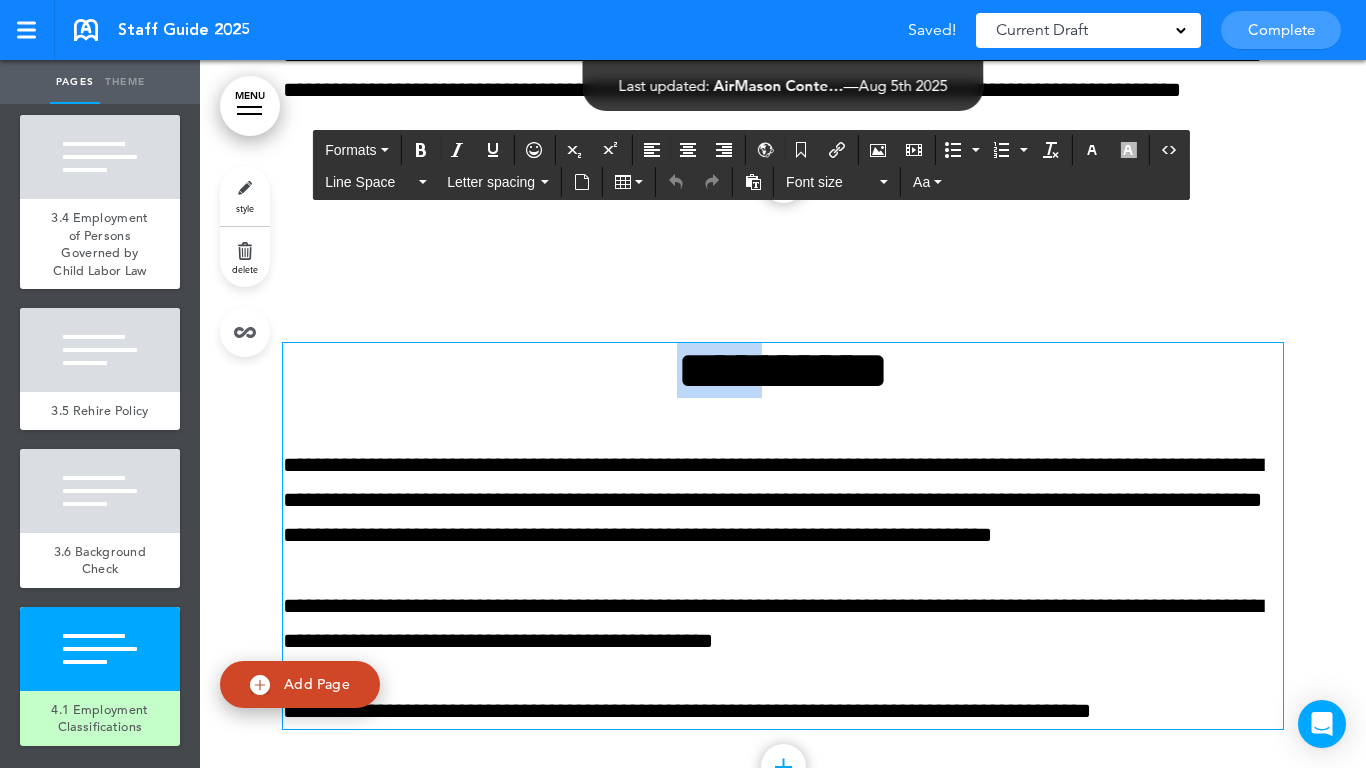 click on "**********" at bounding box center (783, 370) 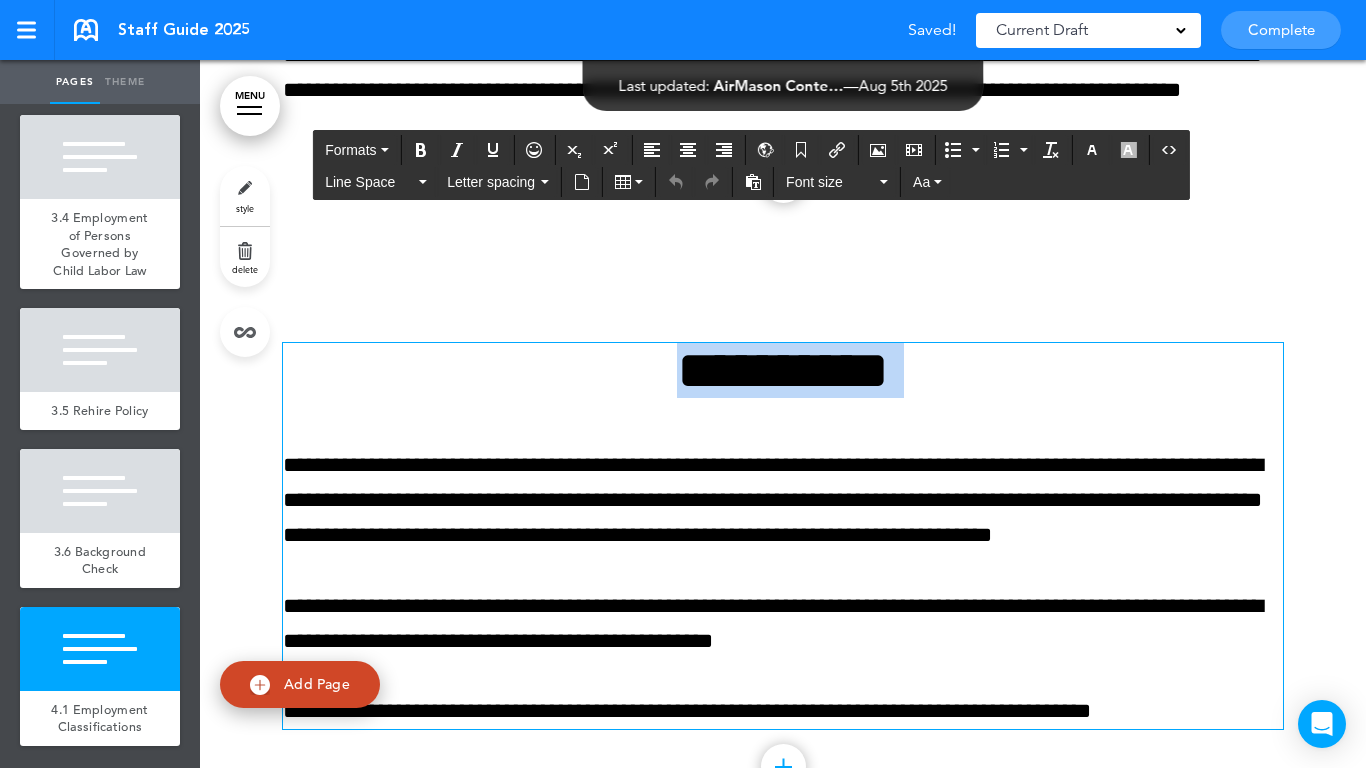 click on "**********" at bounding box center (783, 370) 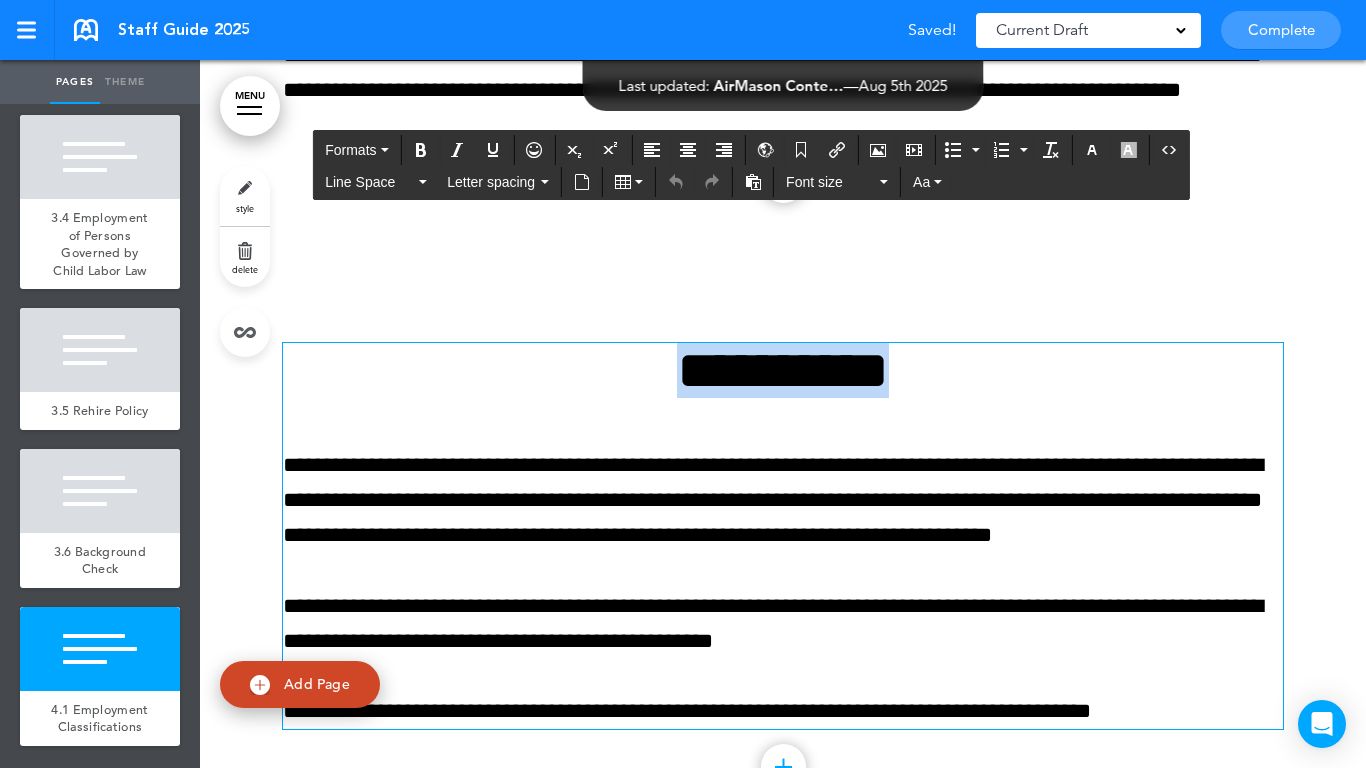 type 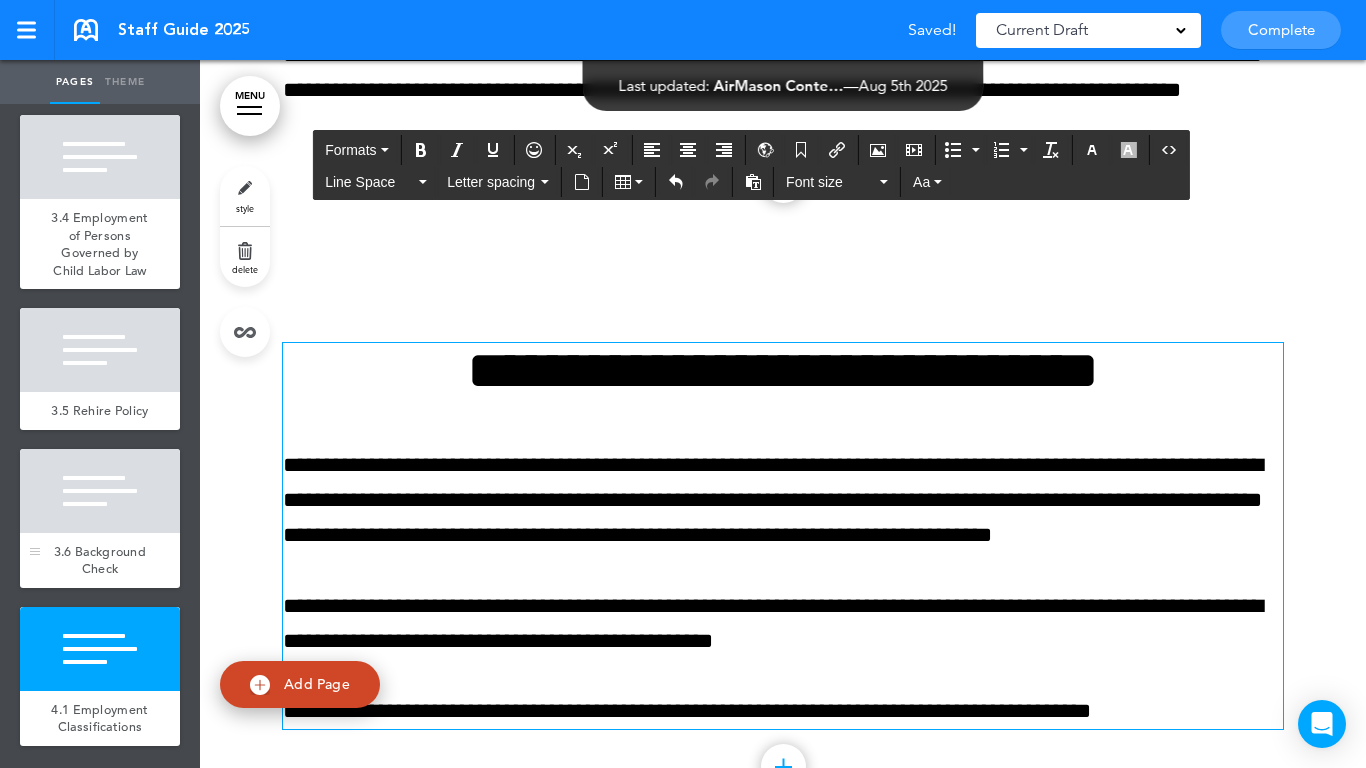 scroll, scrollTop: 3464, scrollLeft: 0, axis: vertical 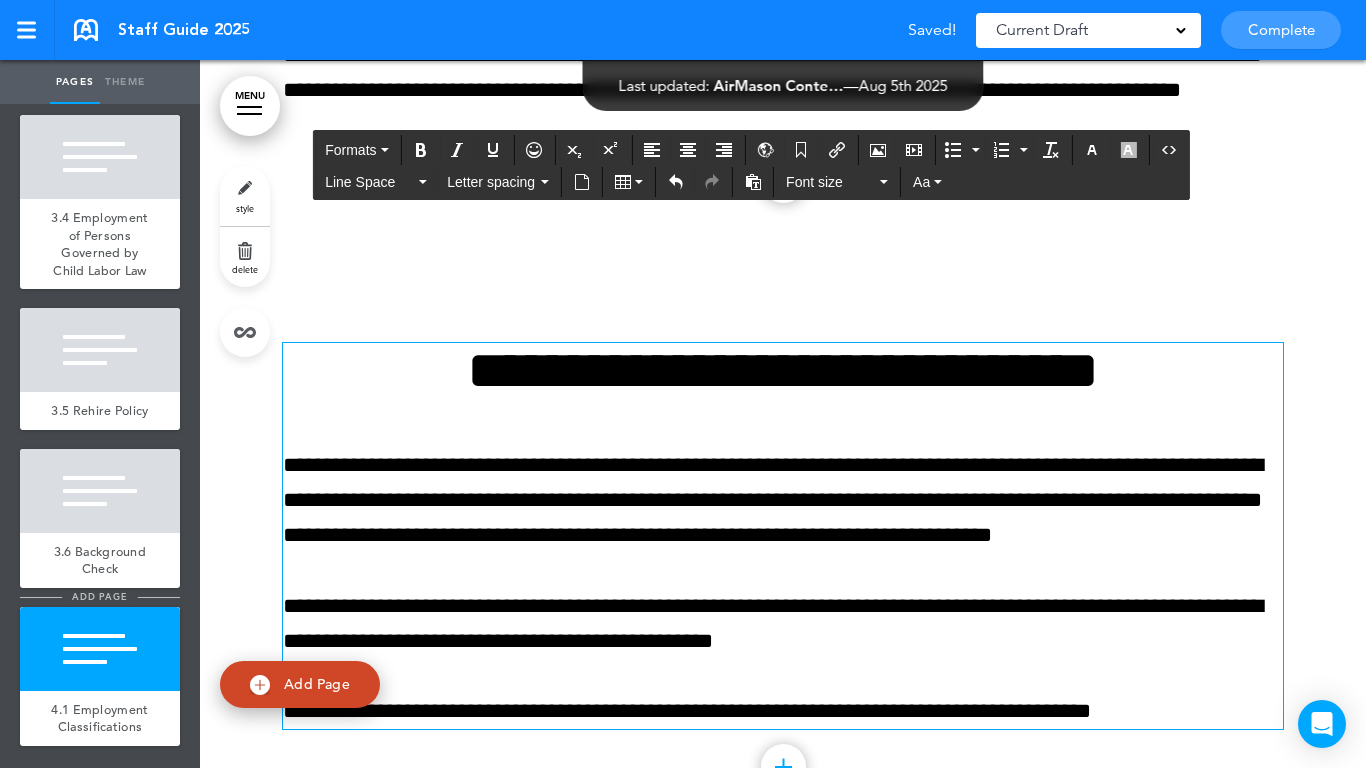 click on "add page" at bounding box center (99, 596) 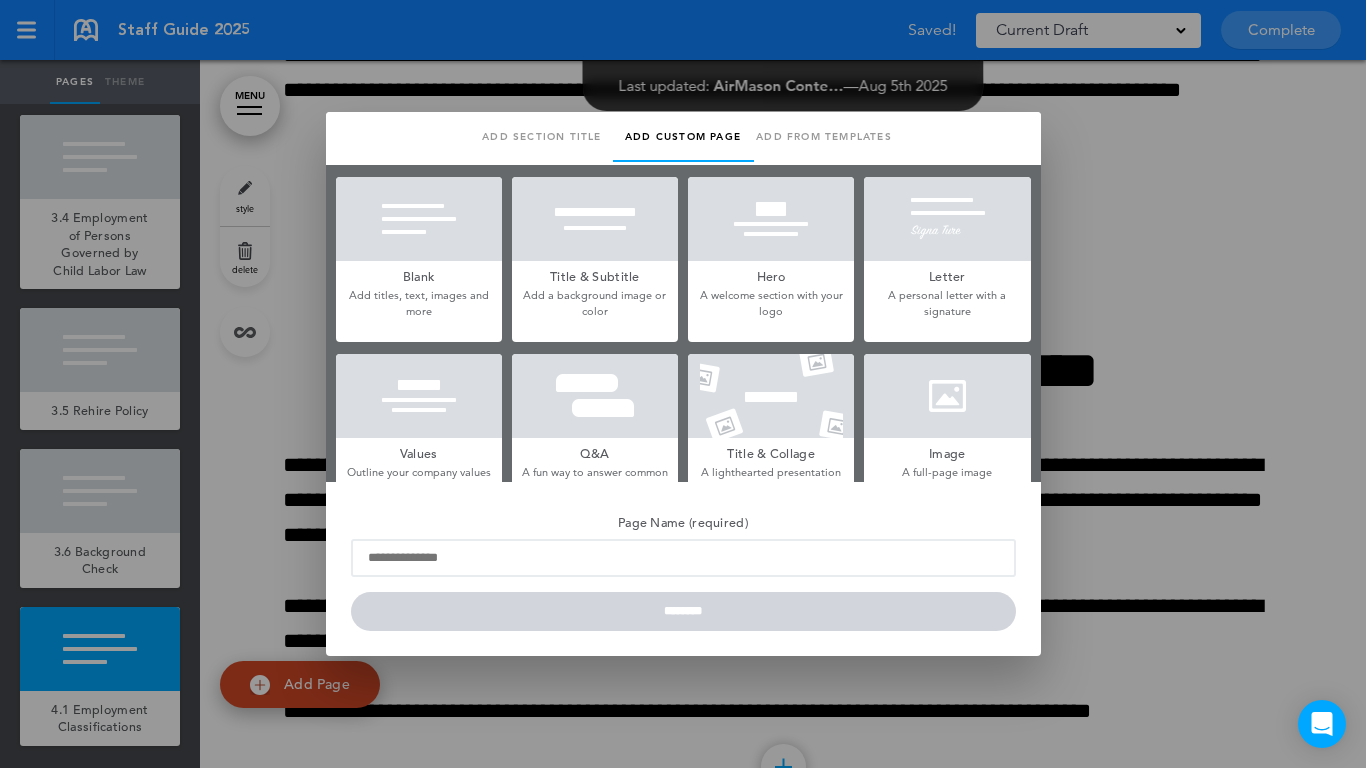 click on "Add section title" at bounding box center (542, 137) 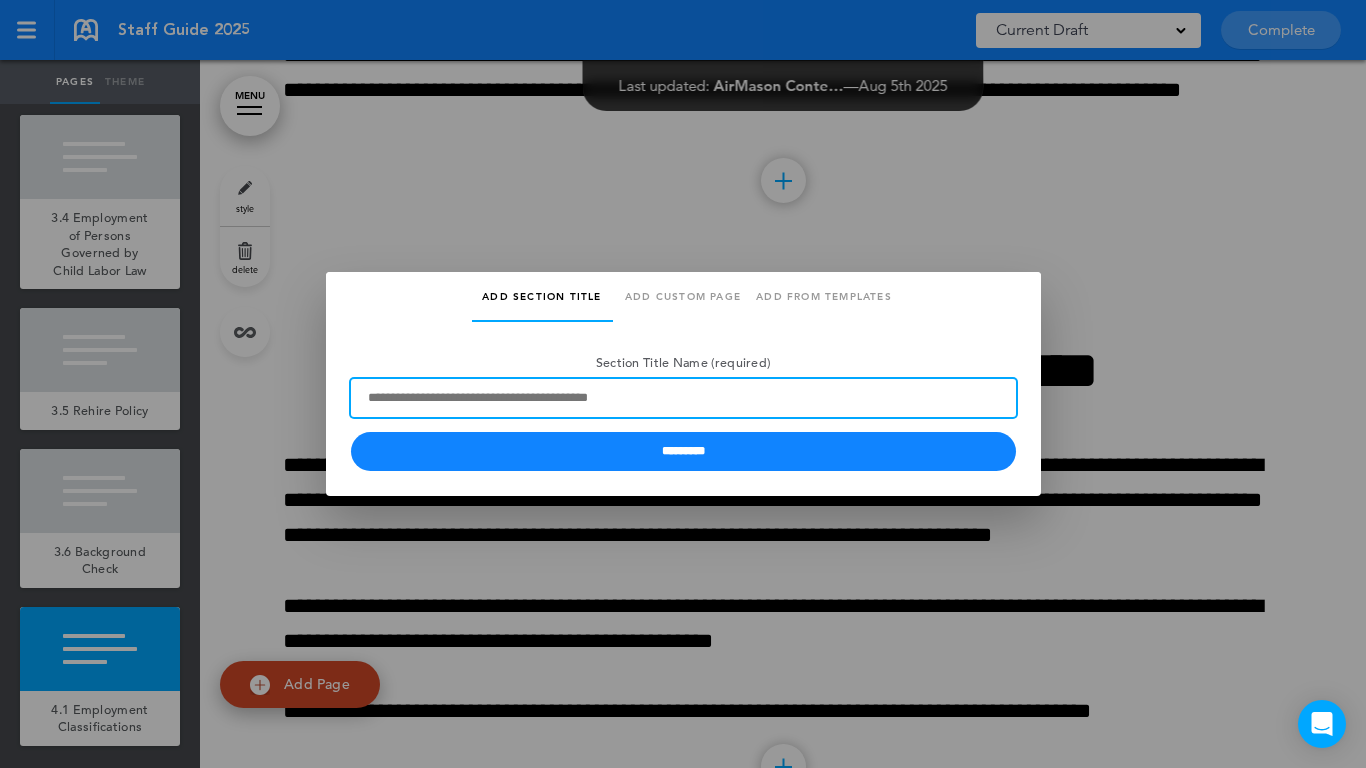 click on "Section Title Name (required)" at bounding box center (683, 398) 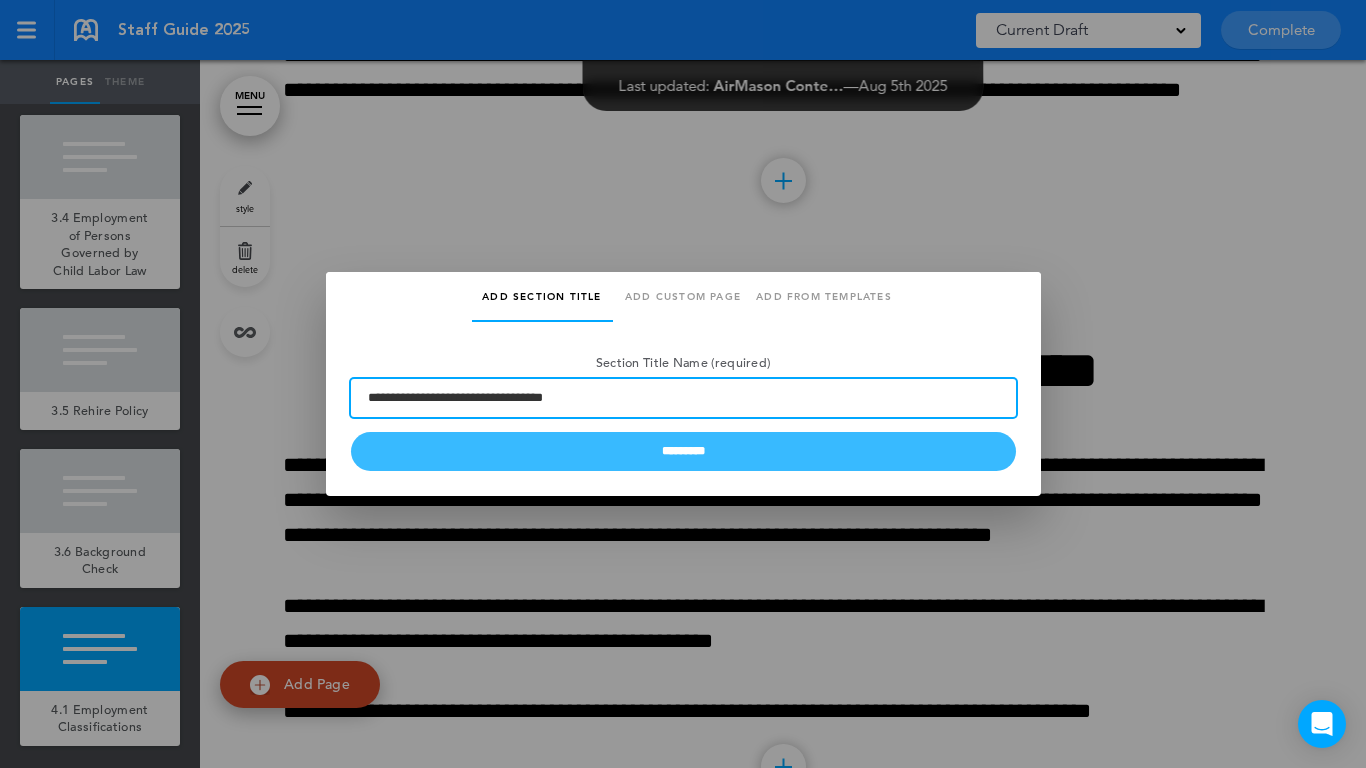 type on "**********" 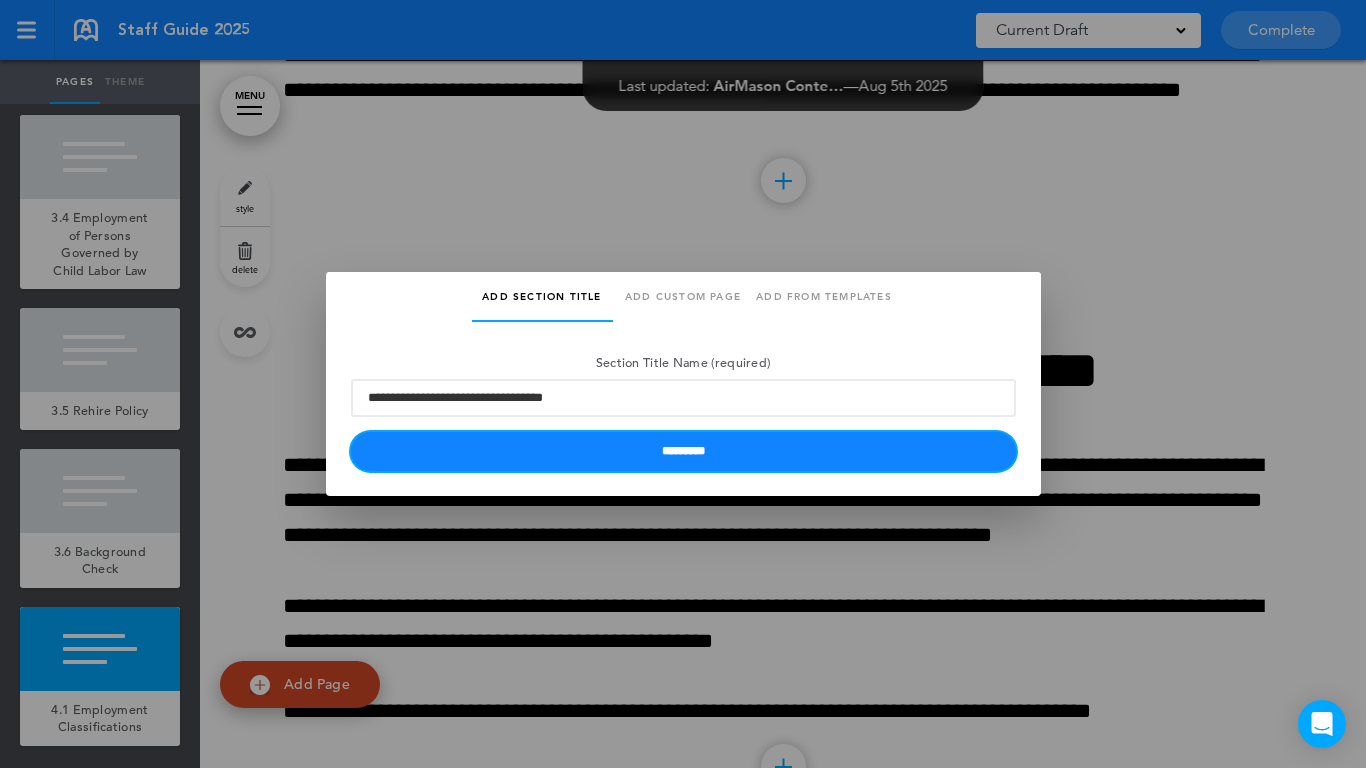 click on "*********" at bounding box center [683, 451] 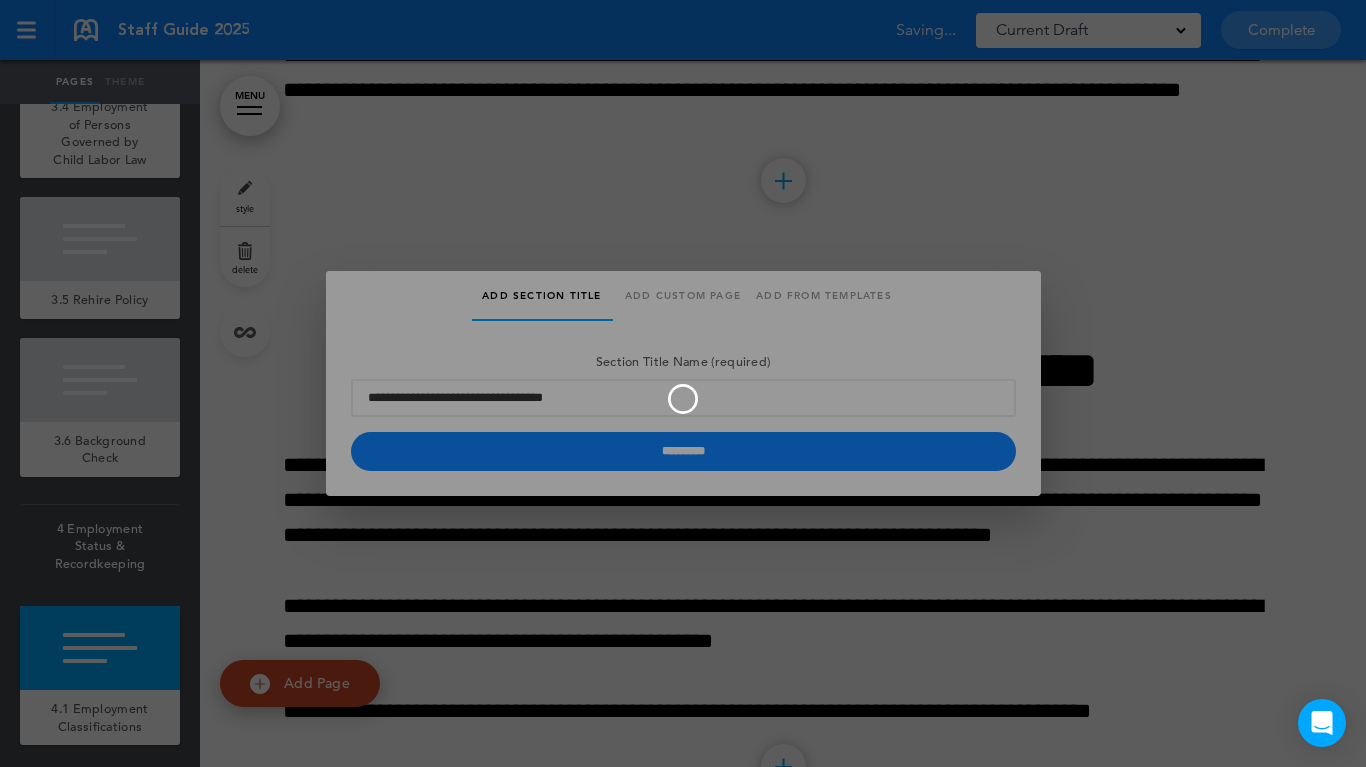 type 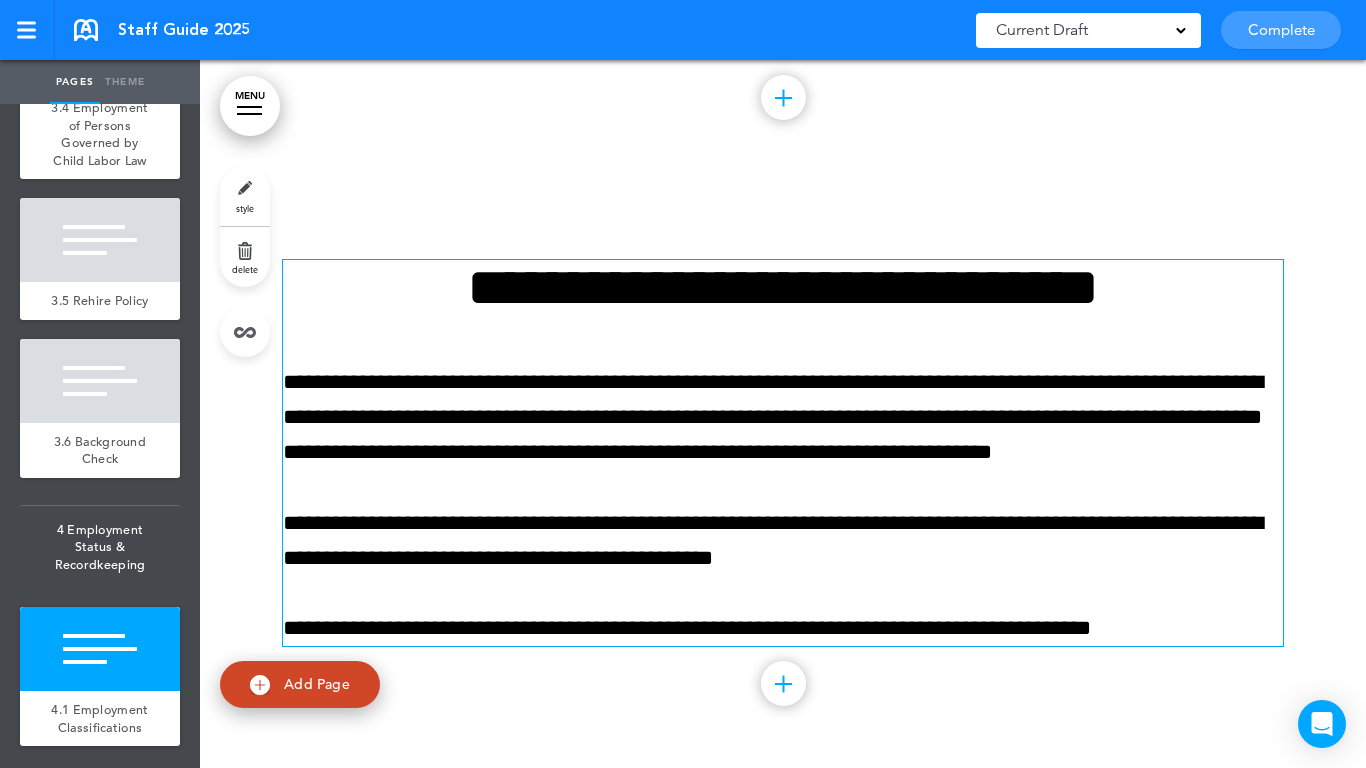 scroll, scrollTop: 22680, scrollLeft: 0, axis: vertical 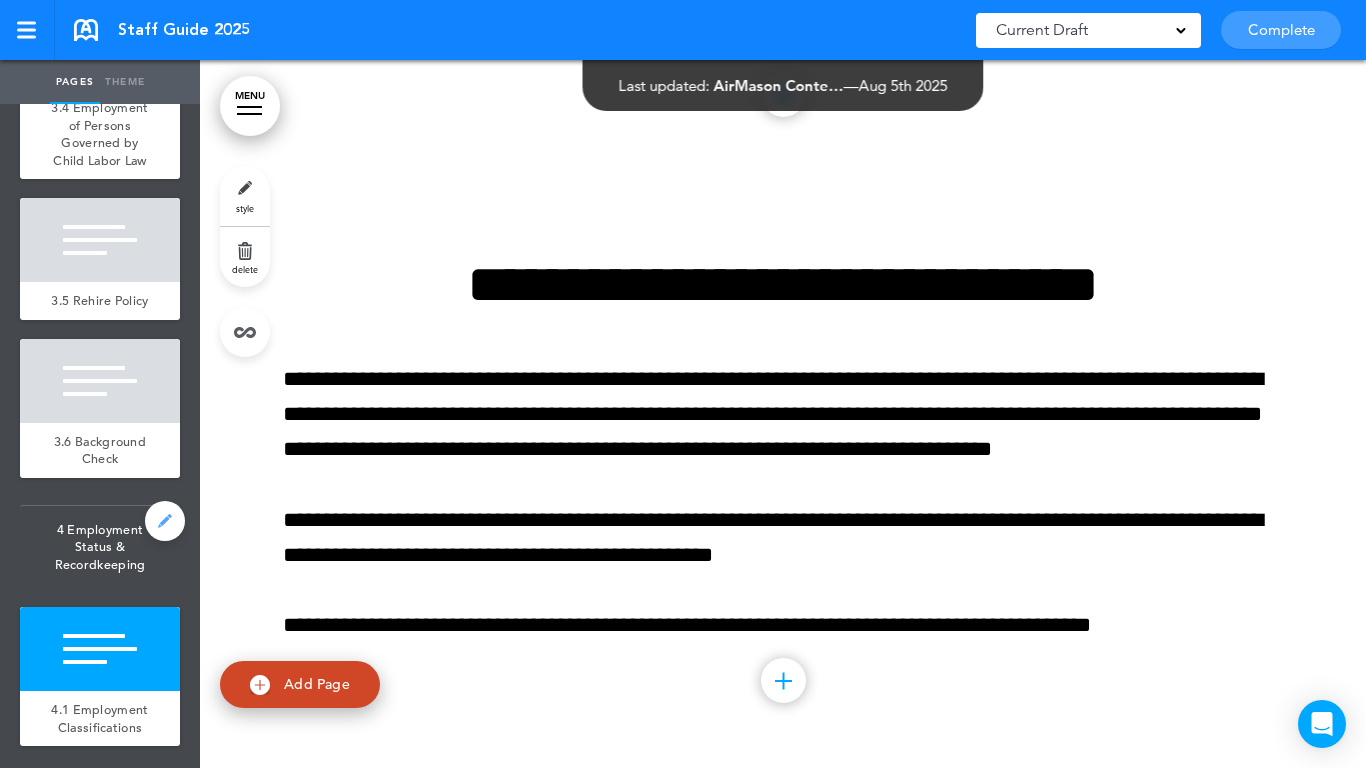 click at bounding box center (165, 521) 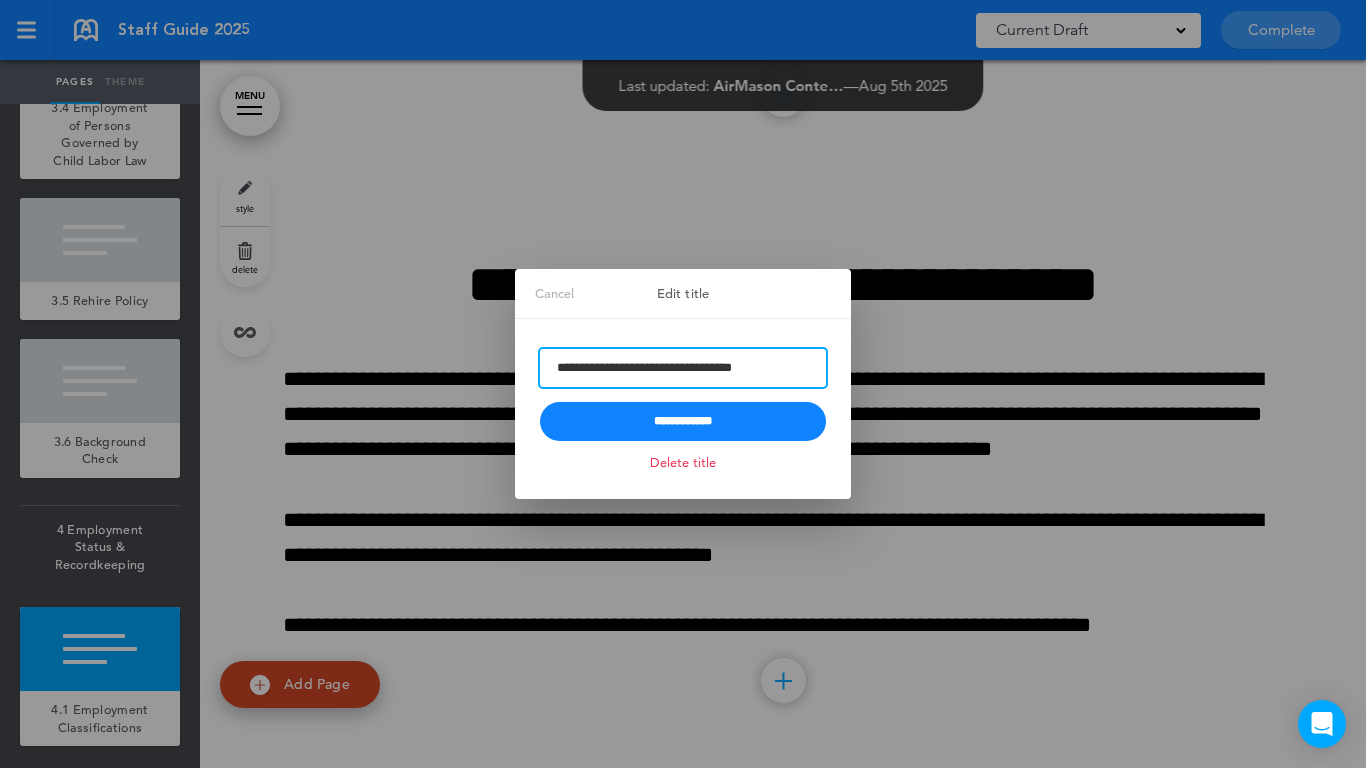 click on "**********" at bounding box center [683, 368] 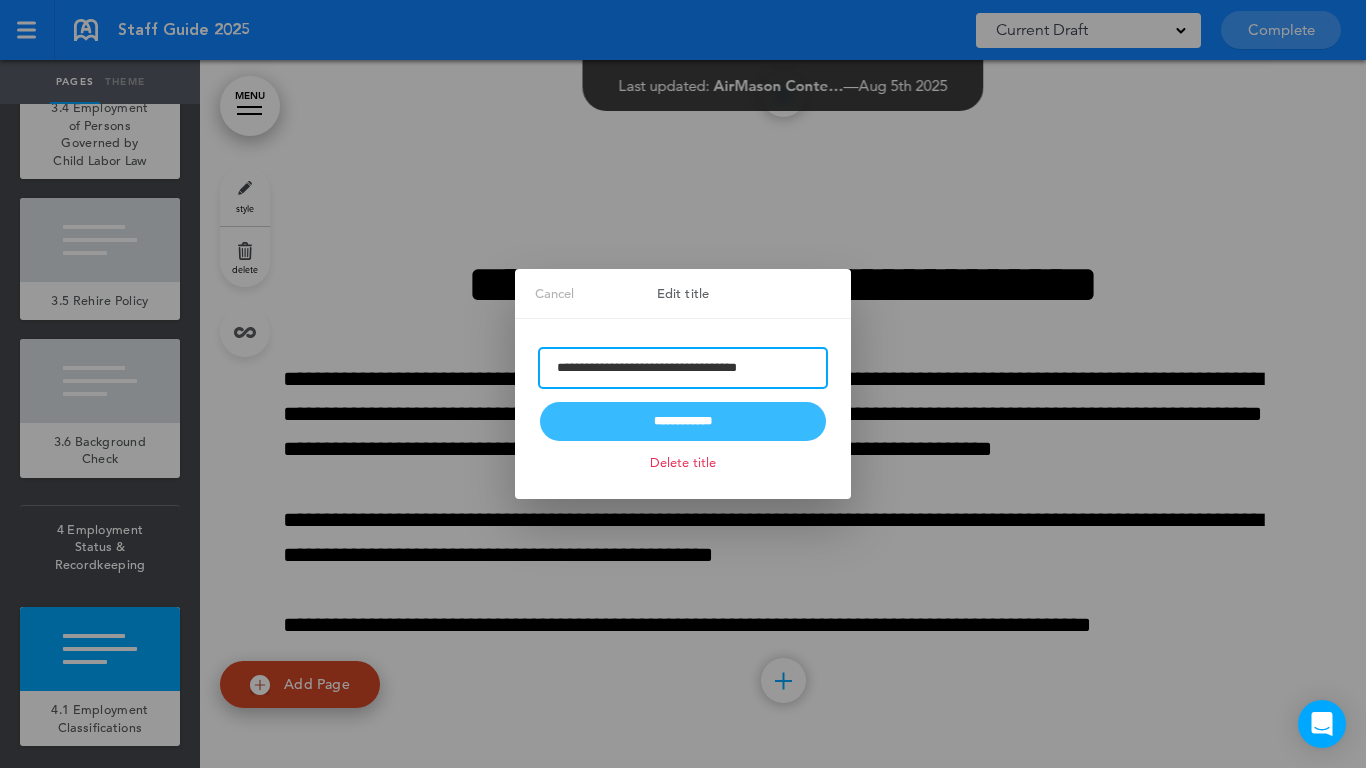 type on "**********" 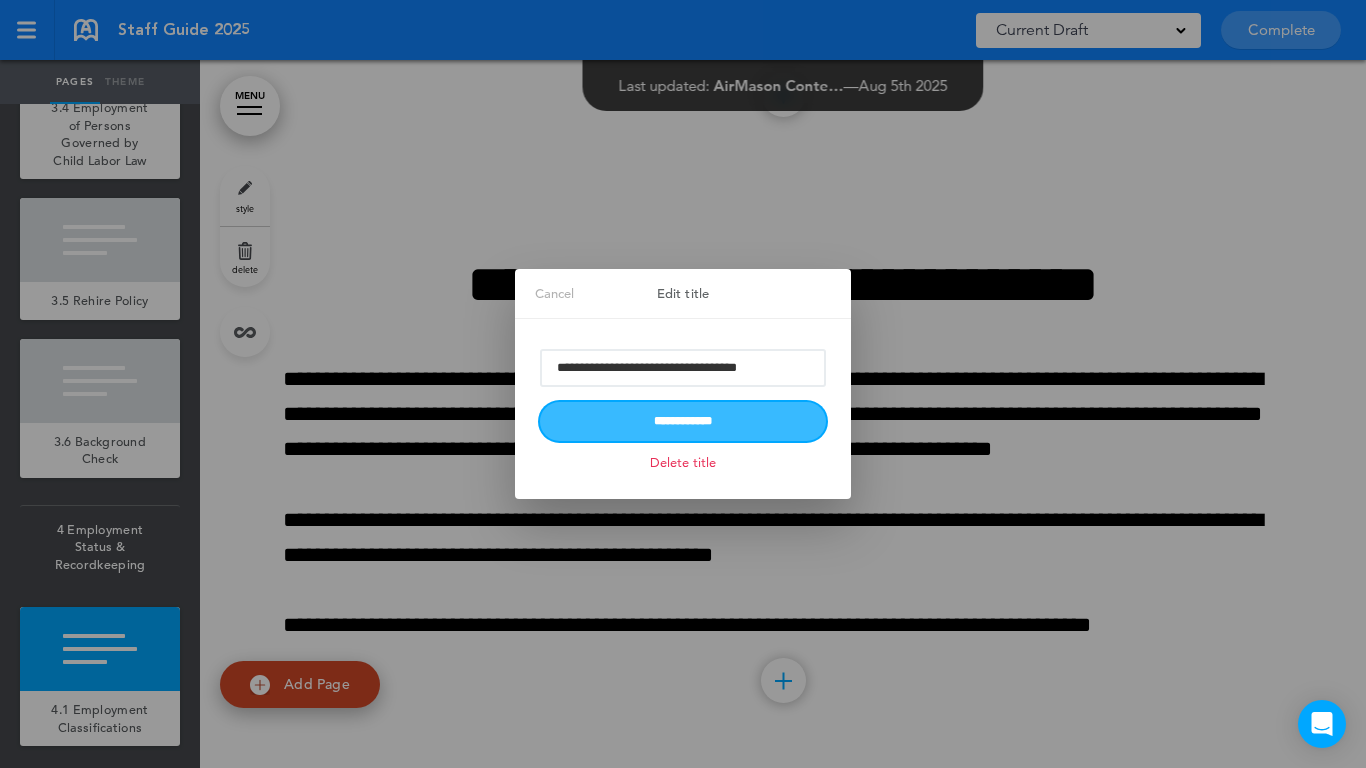 click on "**********" at bounding box center (683, 421) 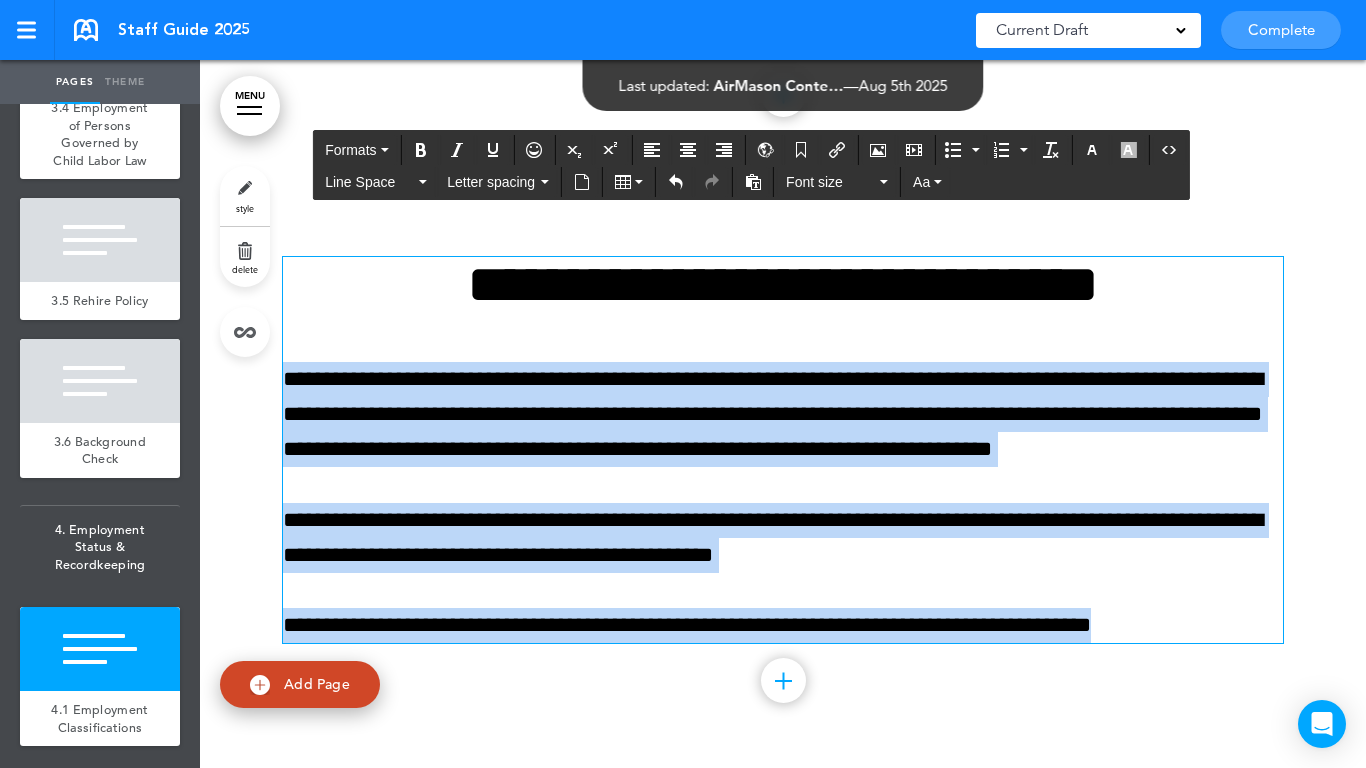 click on "Make this page common so it is available in other handbooks.
This handbook
Preview
Settings
Your Handbooks
Account
Manage Organization
My Account
Help
Logout
Staff Guide 2025
Saved!
Current Draft
CURRENT DRAFT
Complete
3 of 50 pages" at bounding box center (683, 384) 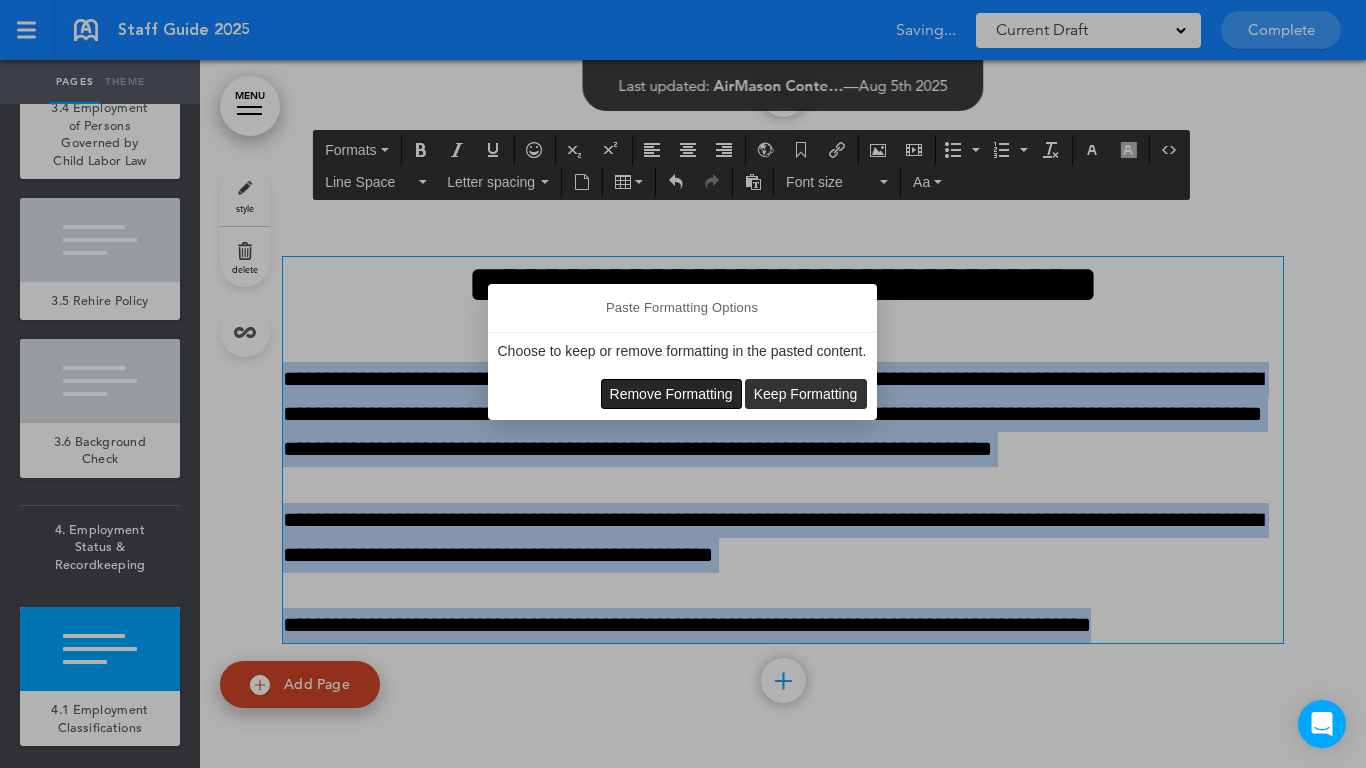 click on "Remove Formatting" at bounding box center (671, 394) 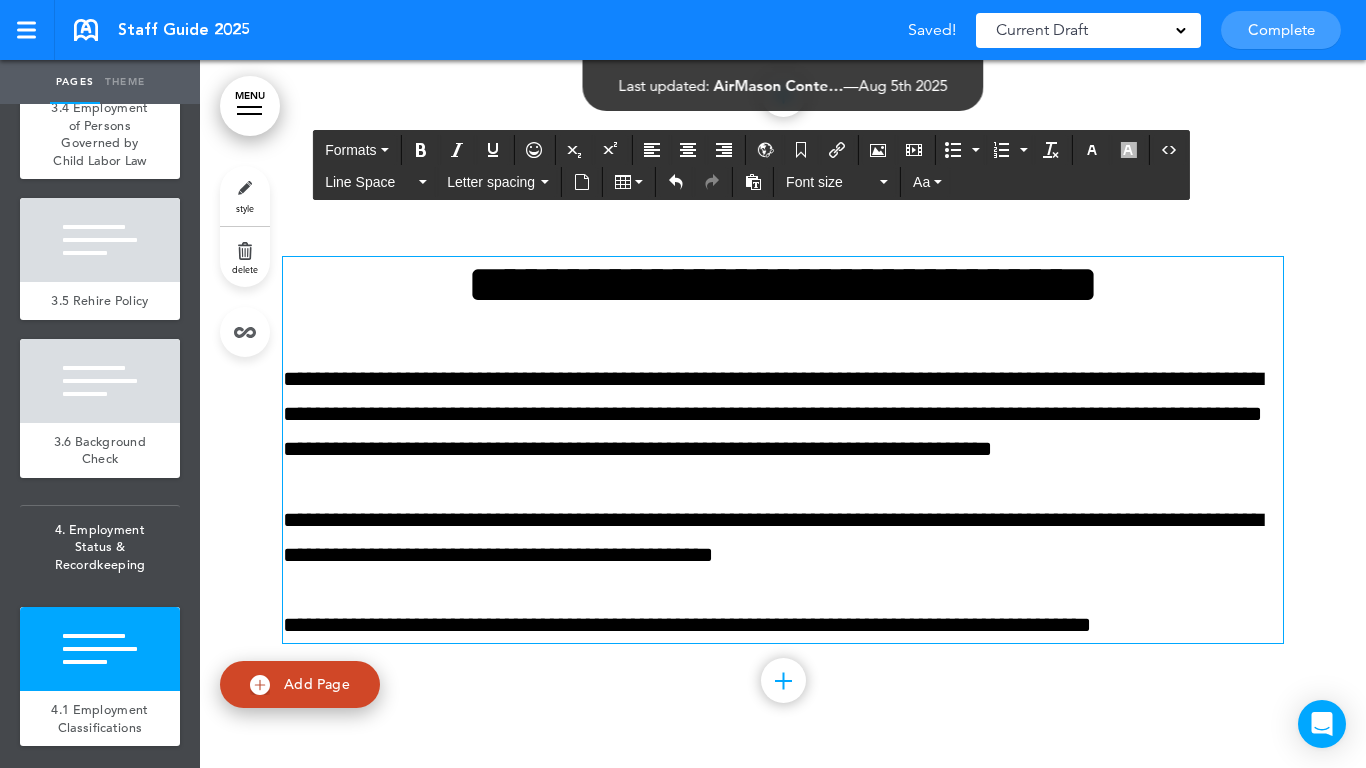 type 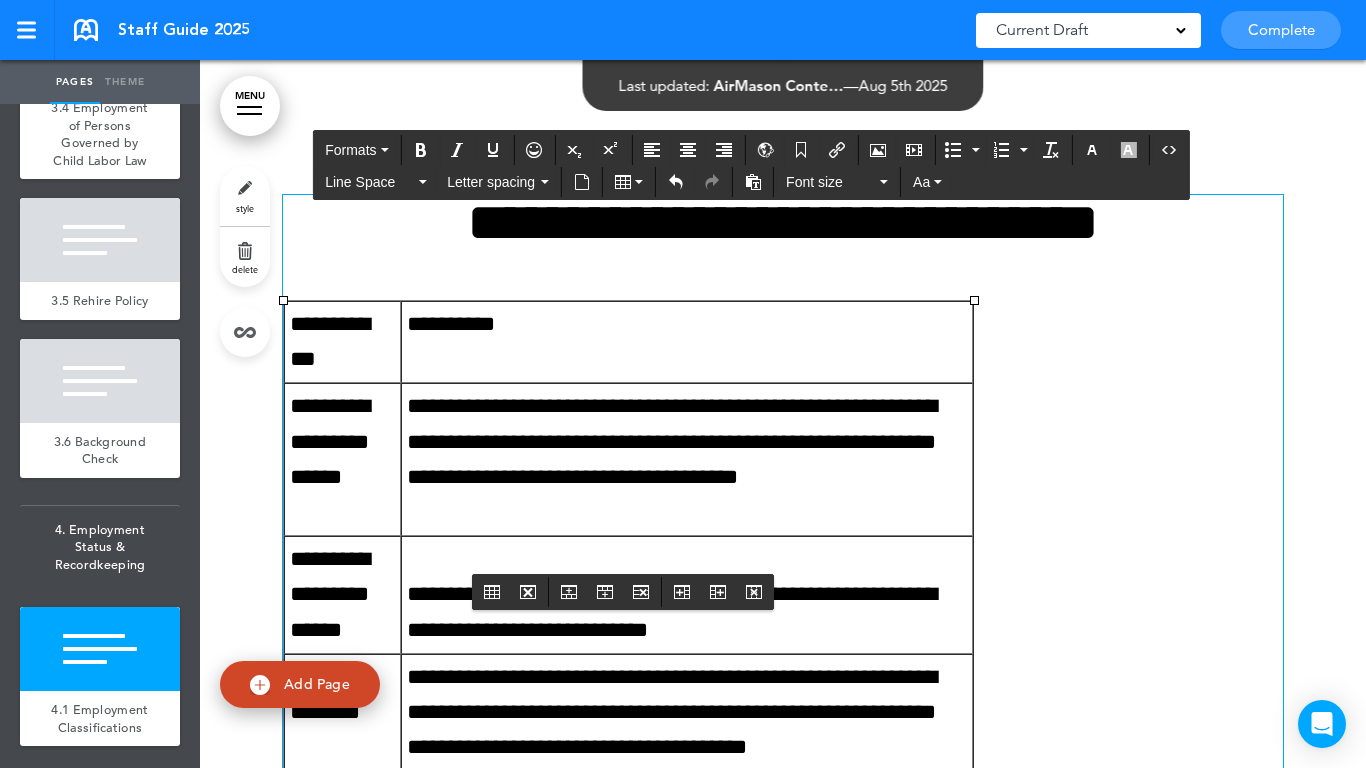 scroll, scrollTop: 22707, scrollLeft: 0, axis: vertical 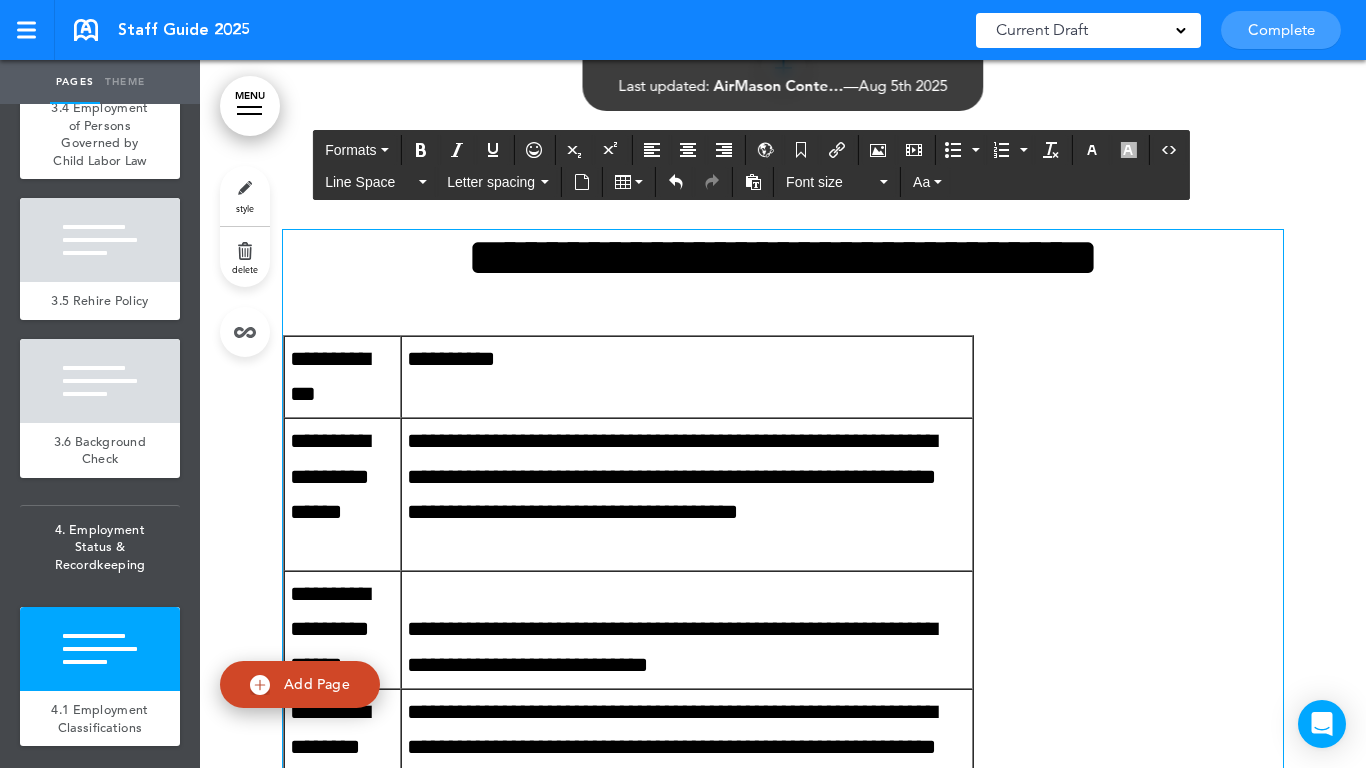 click on "**********" at bounding box center (783, 257) 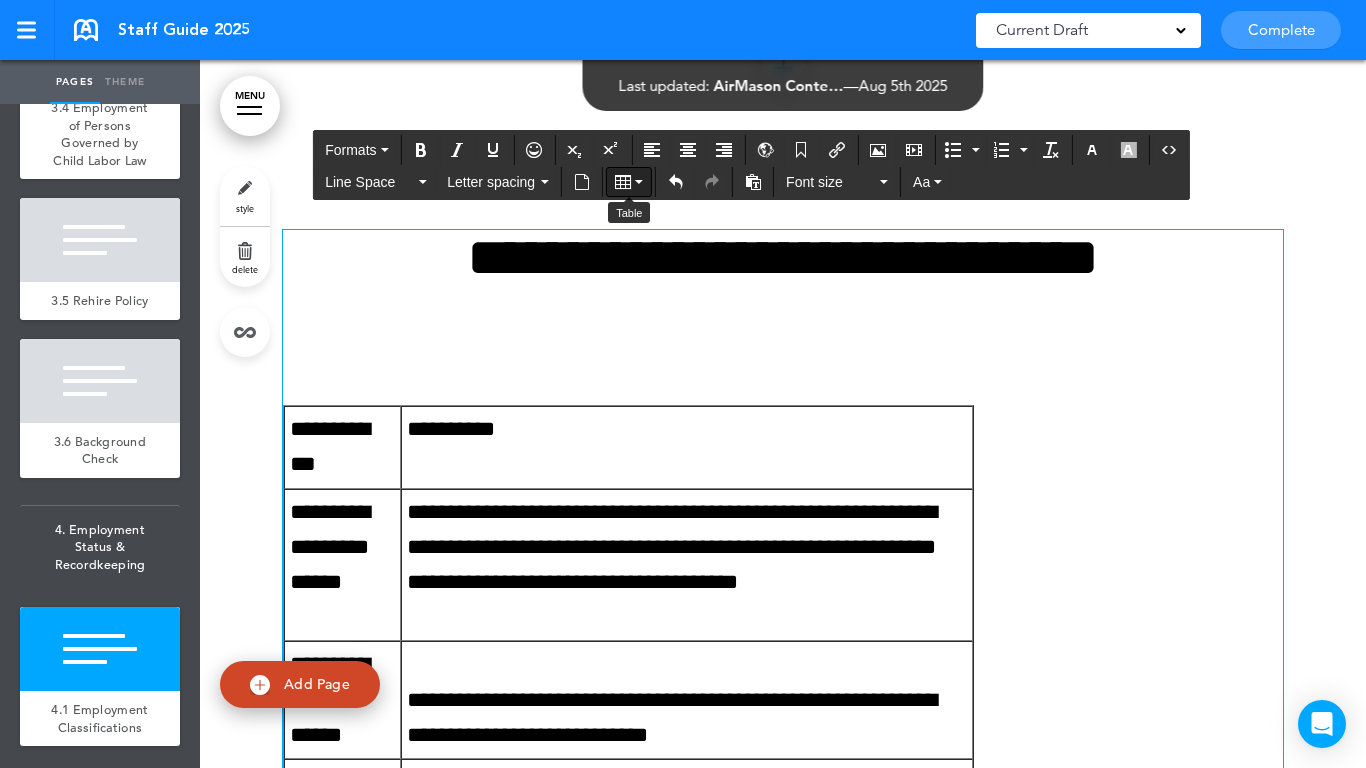 click at bounding box center (629, 182) 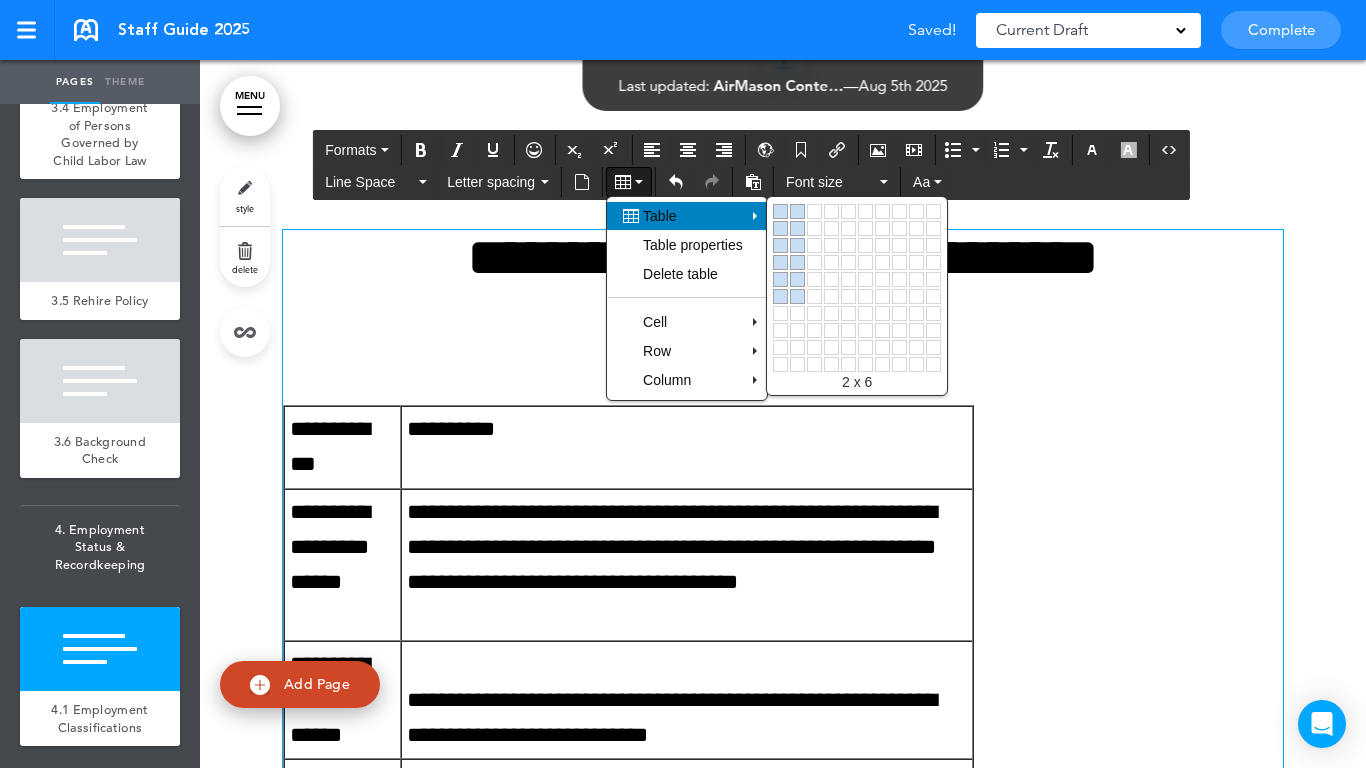click at bounding box center [797, 296] 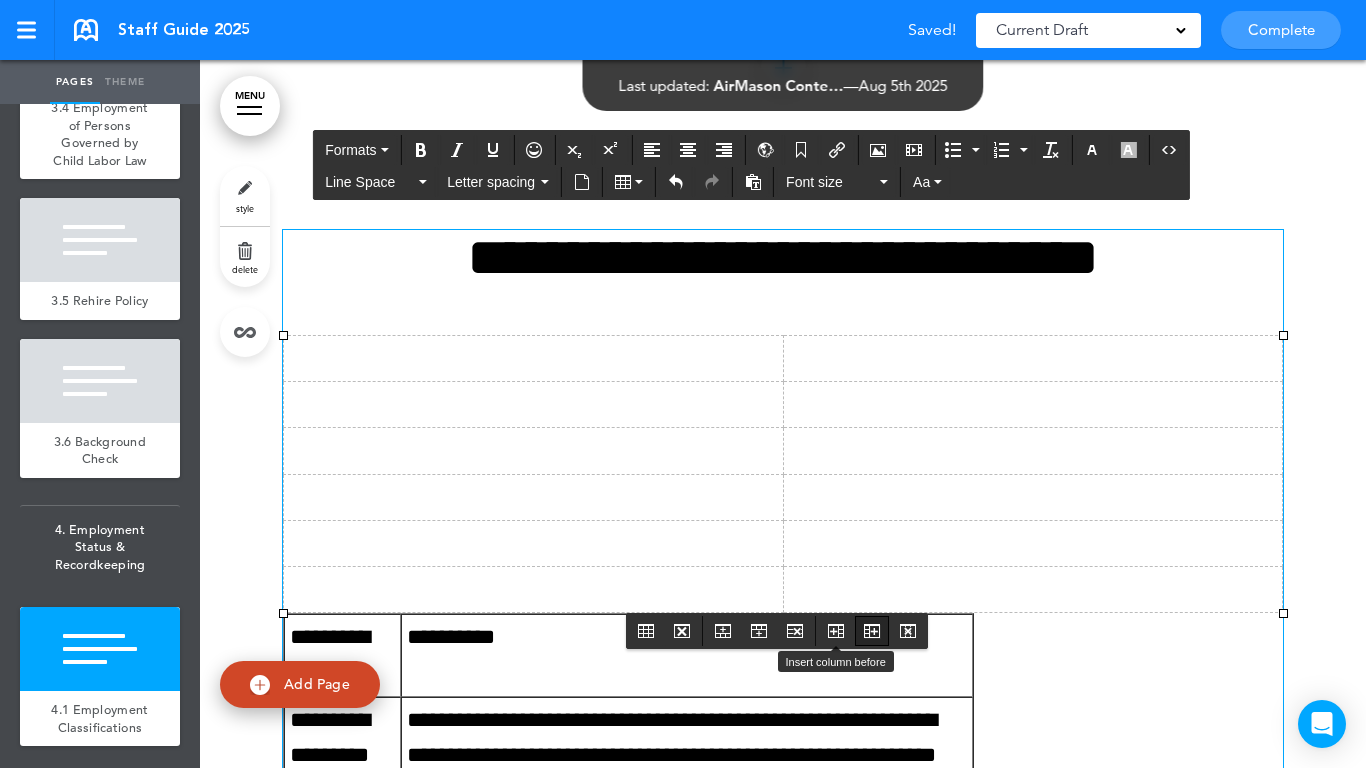drag, startPoint x: 834, startPoint y: 626, endPoint x: 862, endPoint y: 626, distance: 28 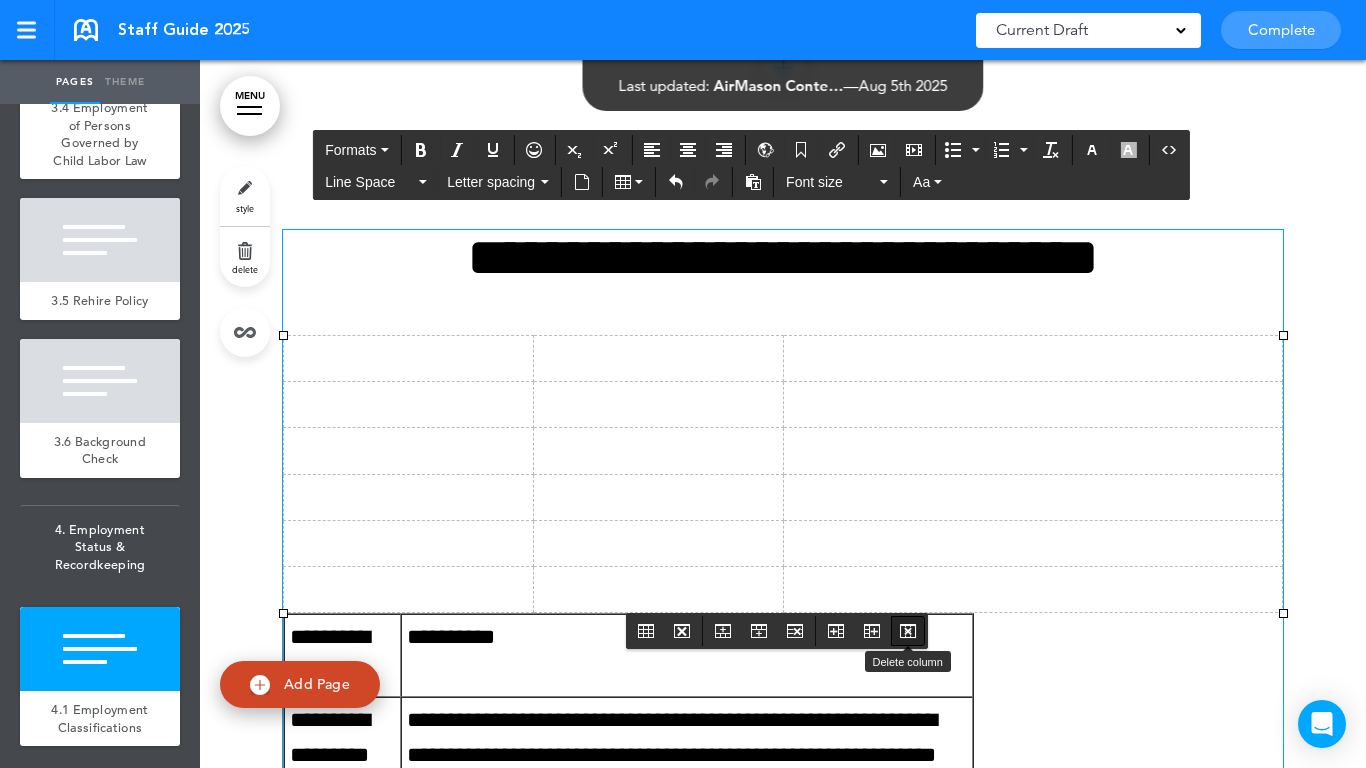 click at bounding box center (908, 631) 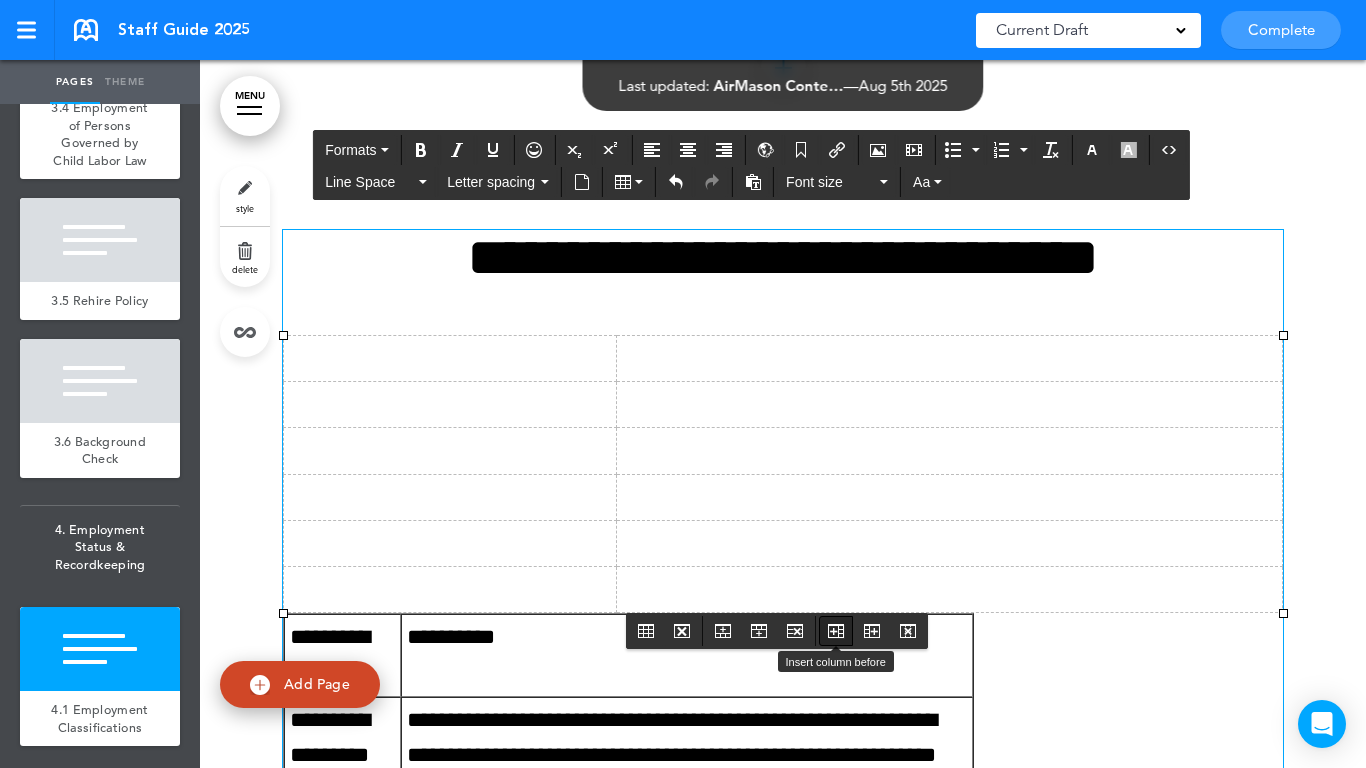 click at bounding box center (836, 631) 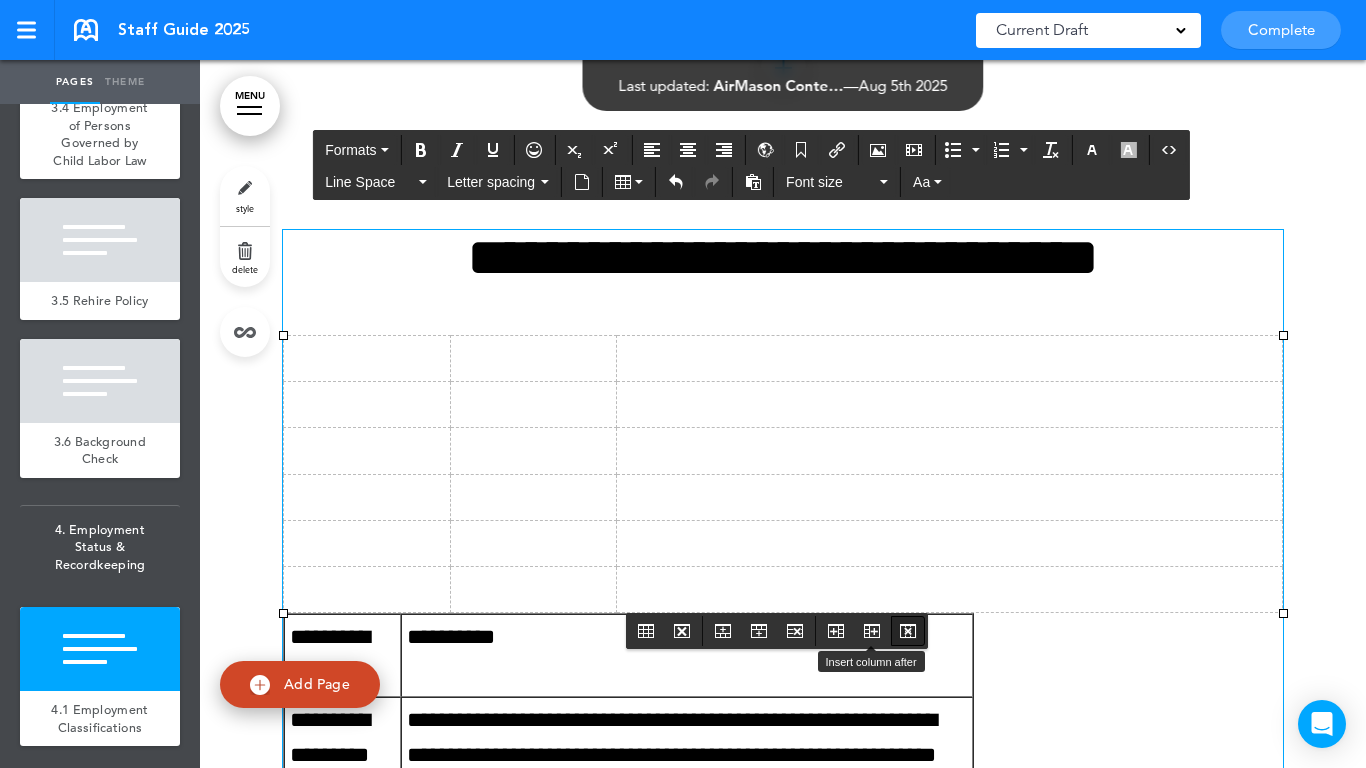 click at bounding box center (908, 631) 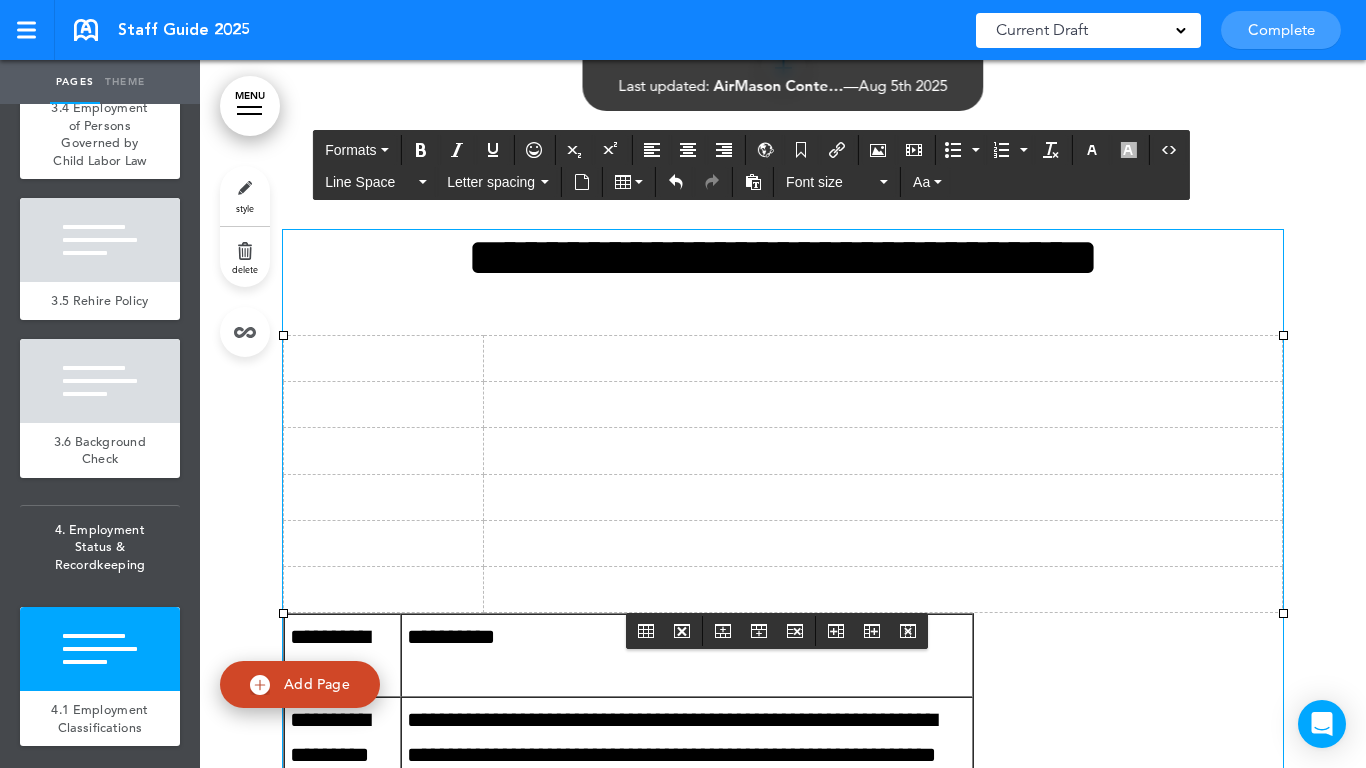 click on "**********" at bounding box center [330, 654] 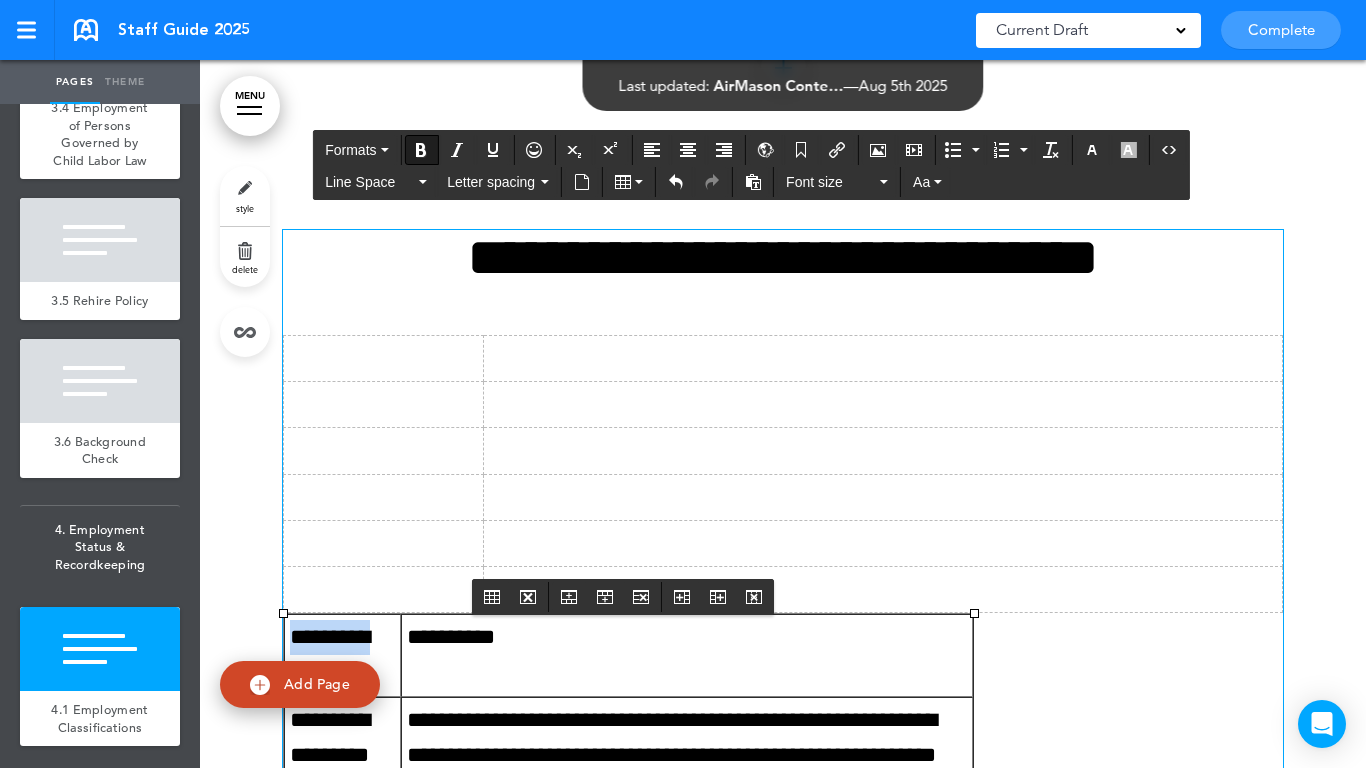 click on "**********" at bounding box center (330, 654) 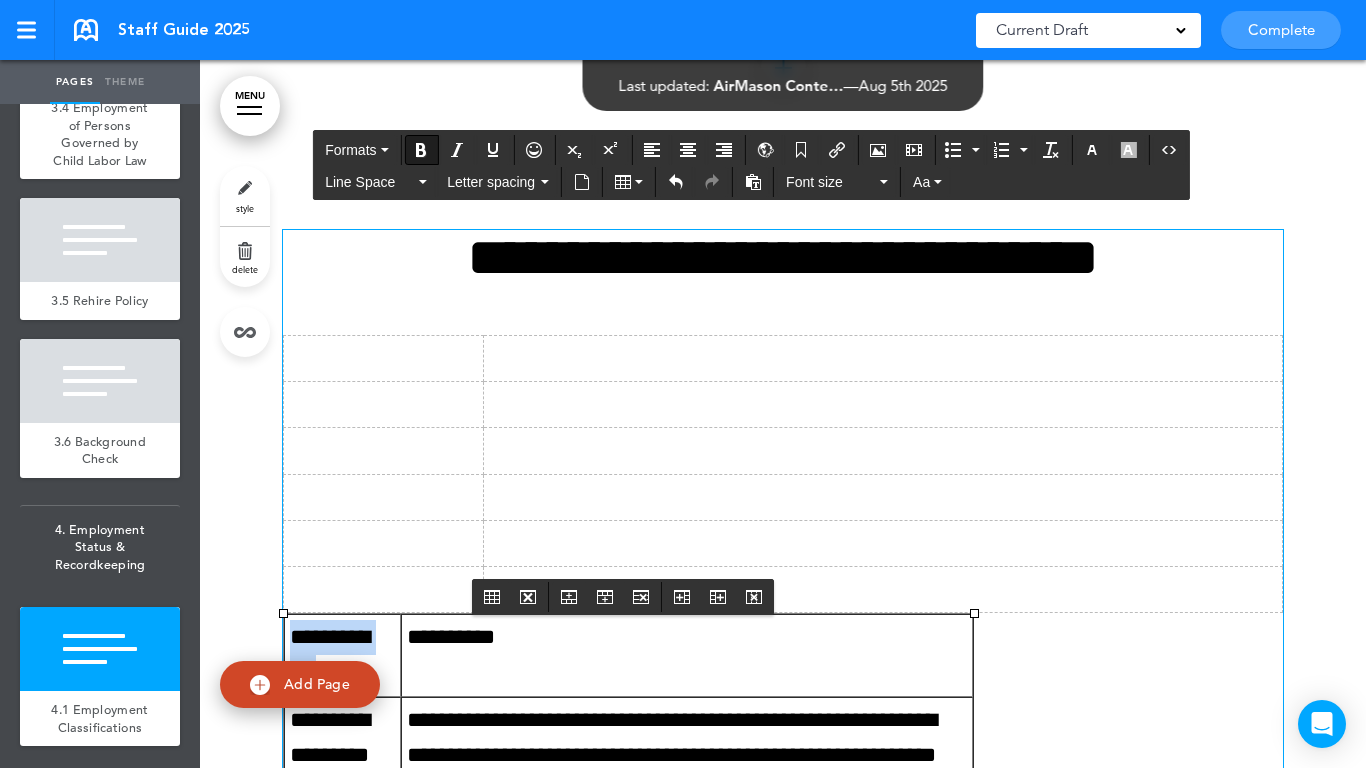 click on "**********" at bounding box center (330, 654) 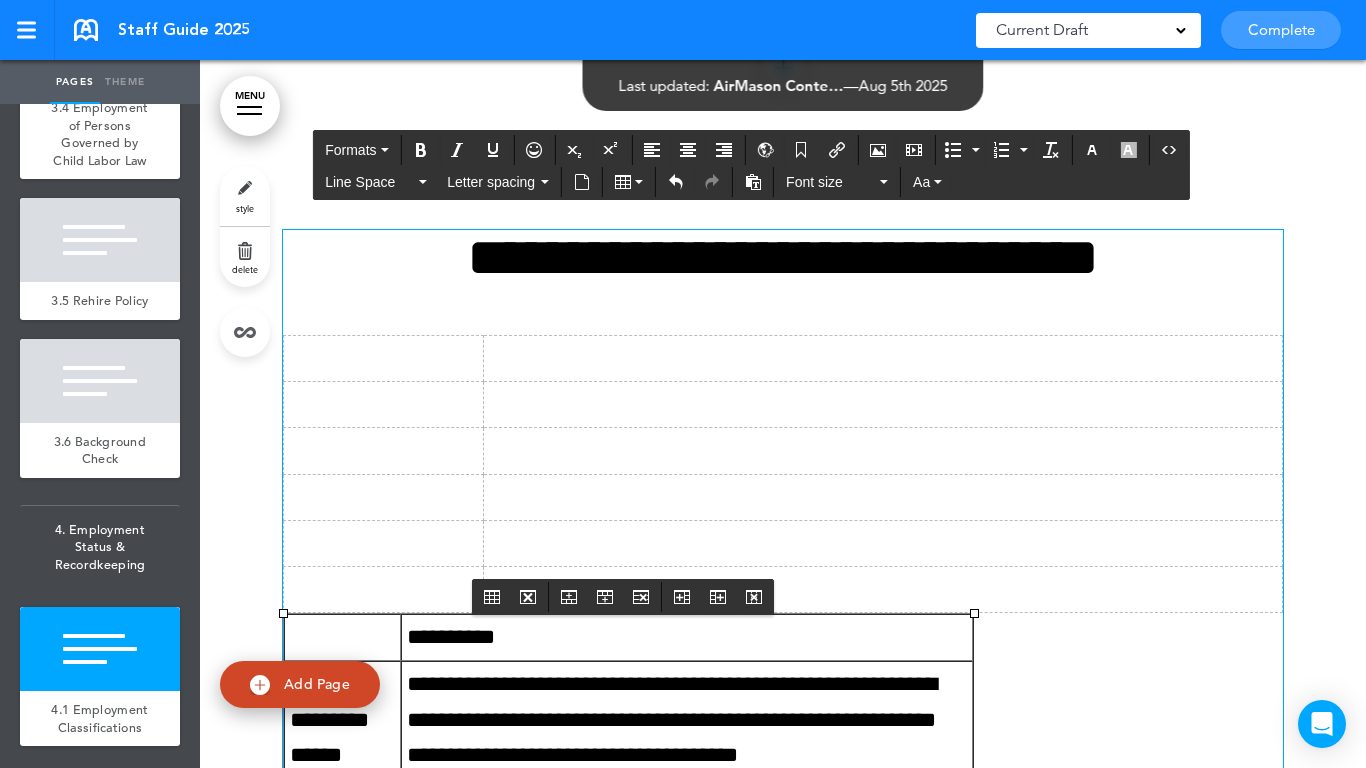click at bounding box center [384, 359] 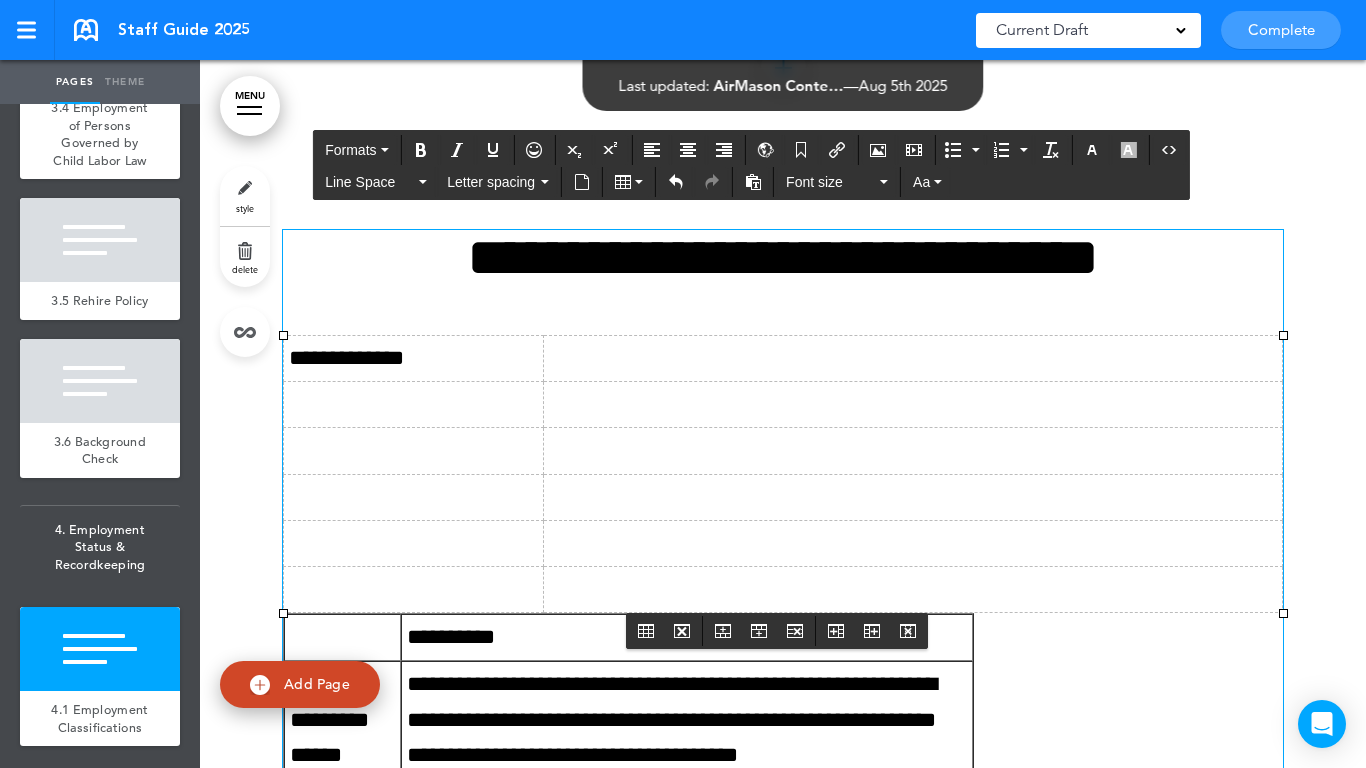 click on "**********" at bounding box center [687, 637] 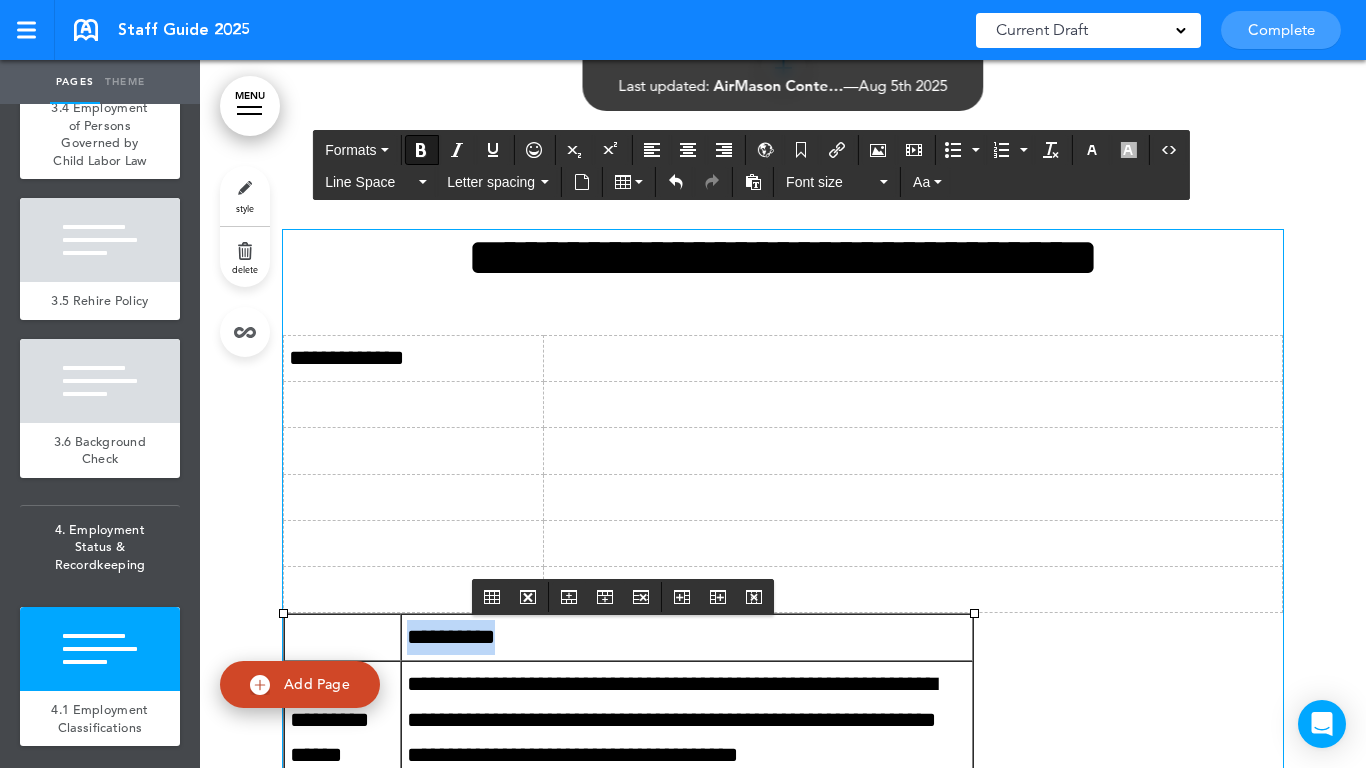 click on "**********" at bounding box center [687, 637] 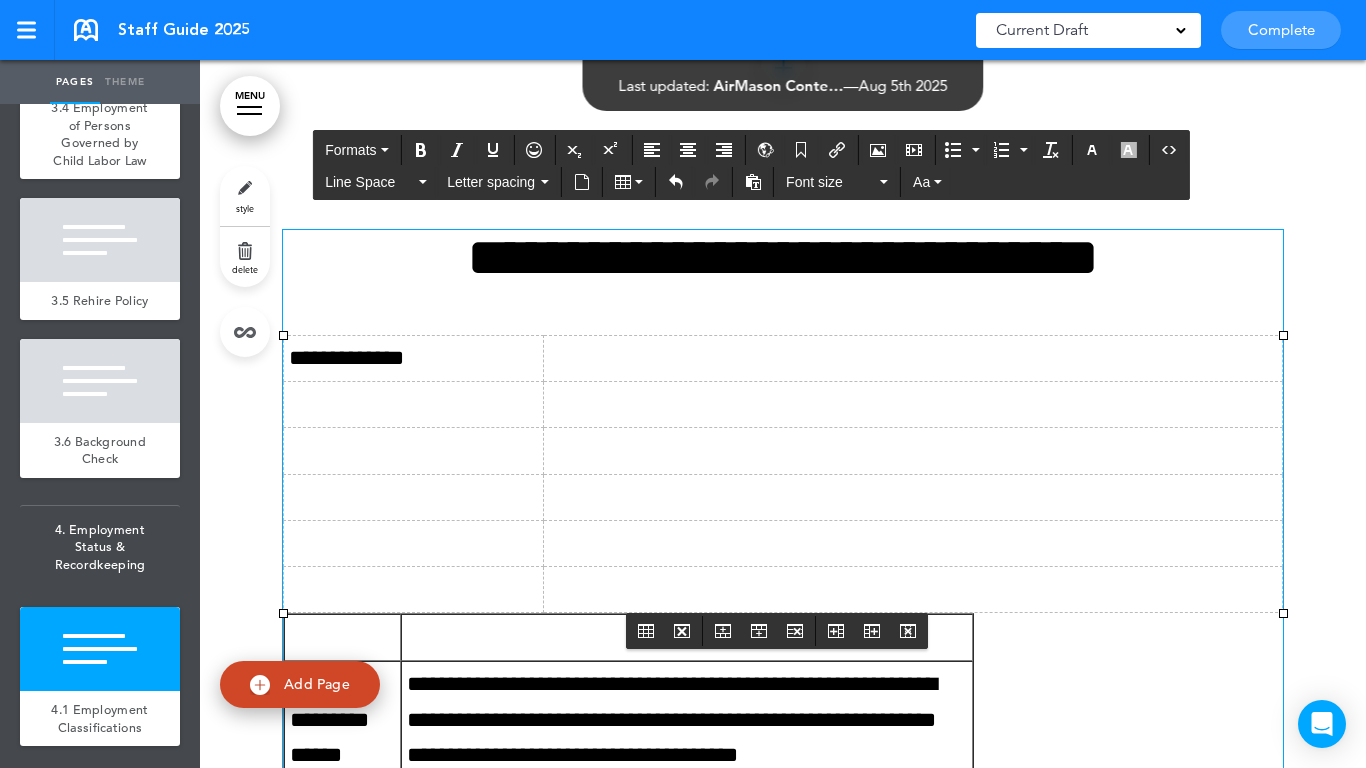 drag, startPoint x: 543, startPoint y: 384, endPoint x: 549, endPoint y: 370, distance: 15.231546 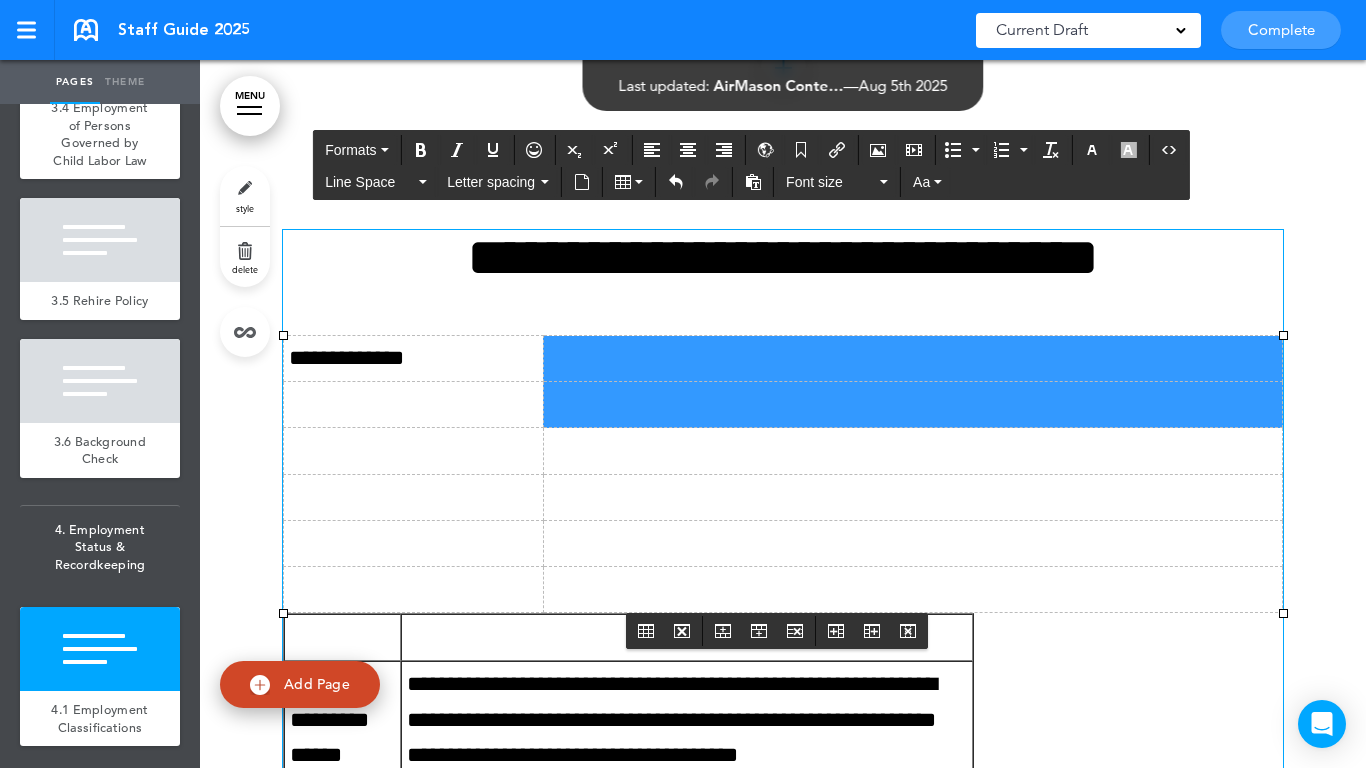 click at bounding box center (912, 359) 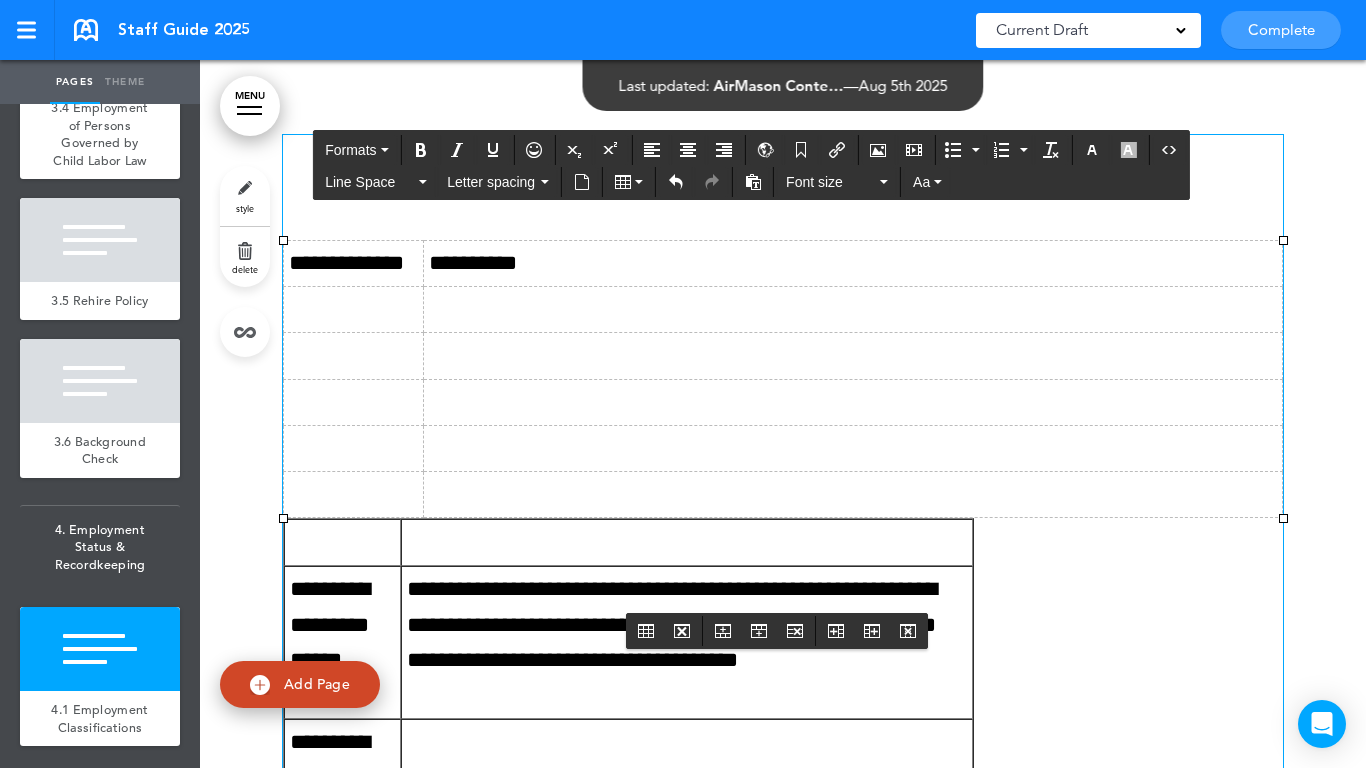 scroll, scrollTop: 22907, scrollLeft: 0, axis: vertical 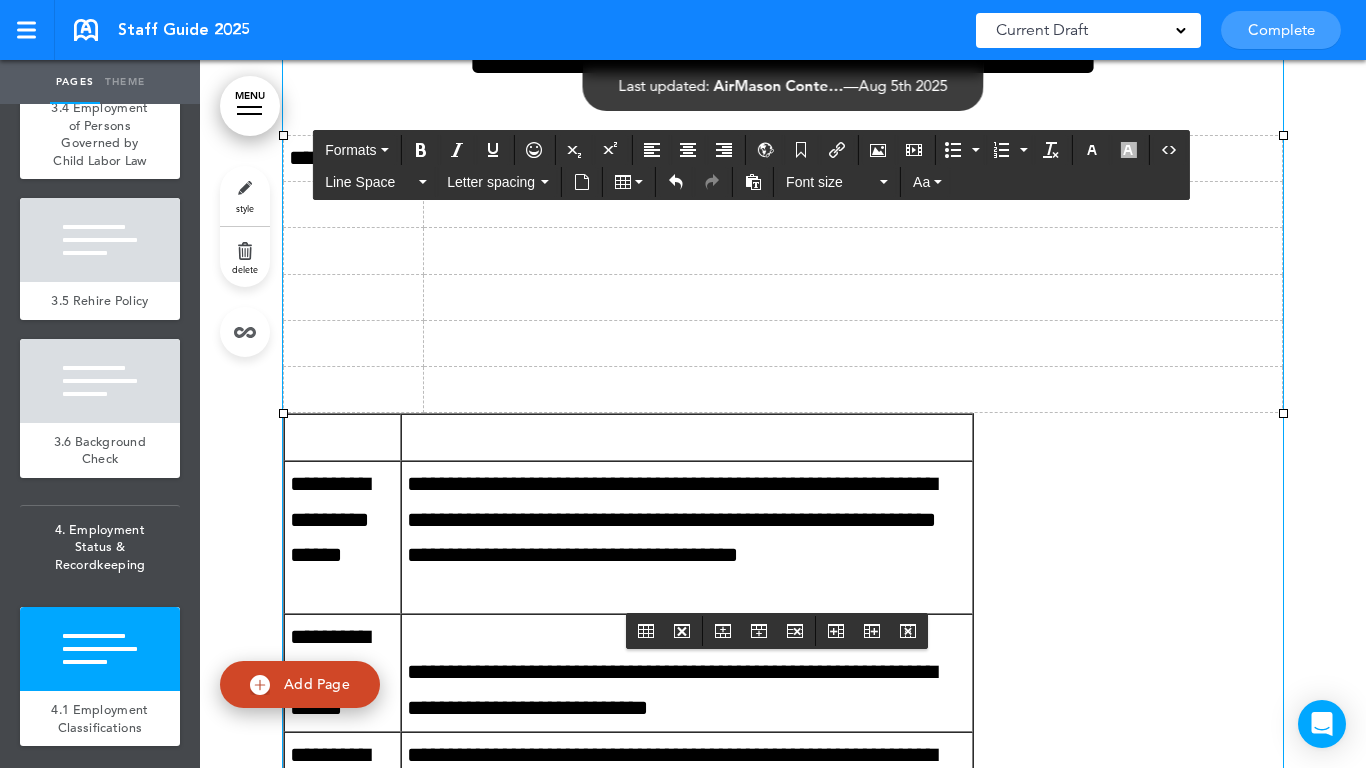 click on "**********" at bounding box center [342, 520] 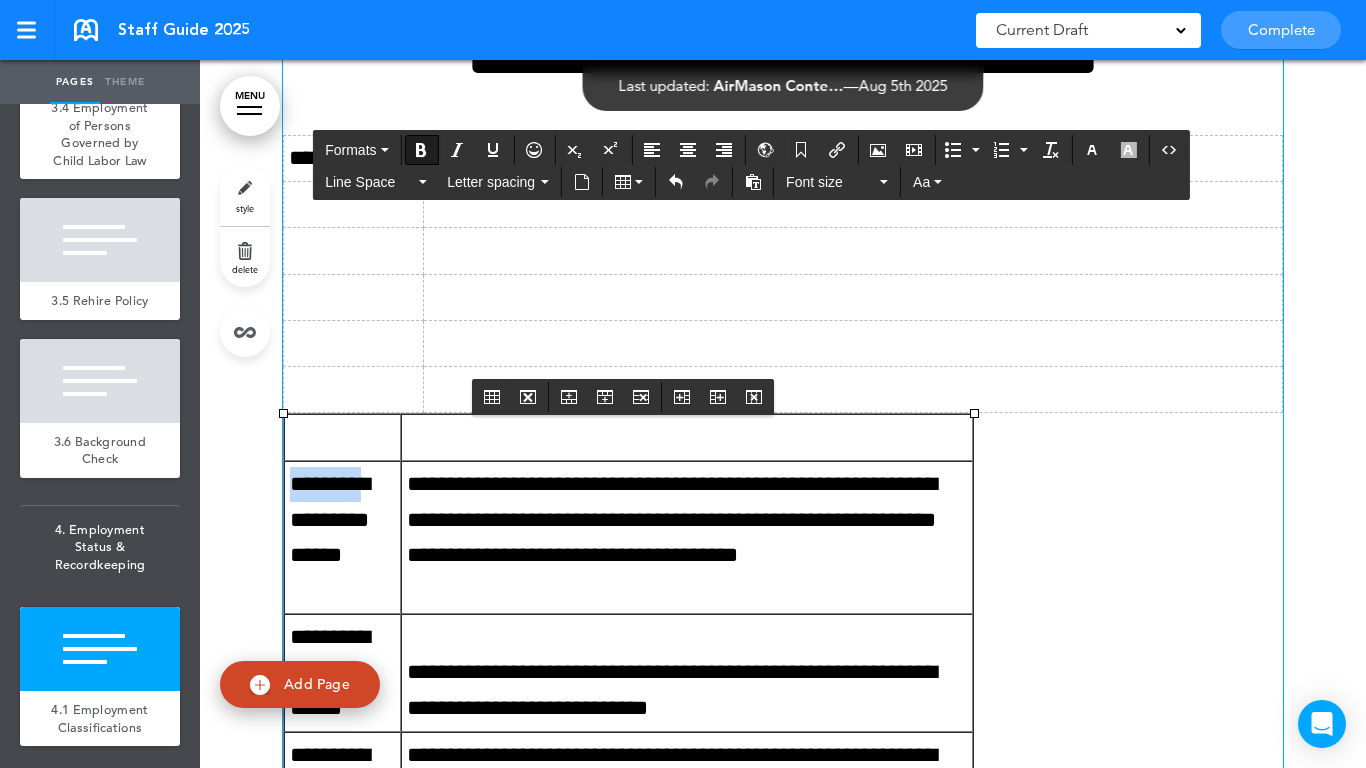 click on "**********" at bounding box center [342, 520] 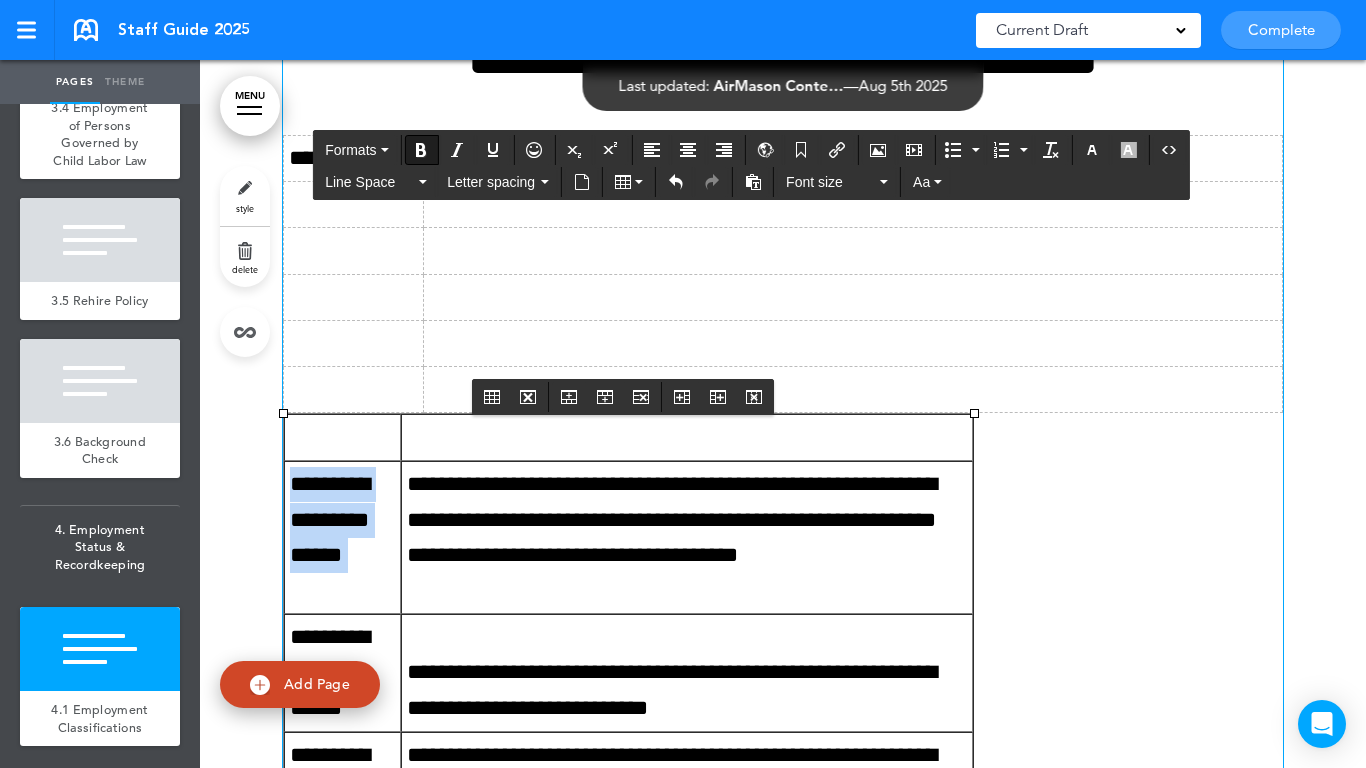click on "**********" at bounding box center (342, 520) 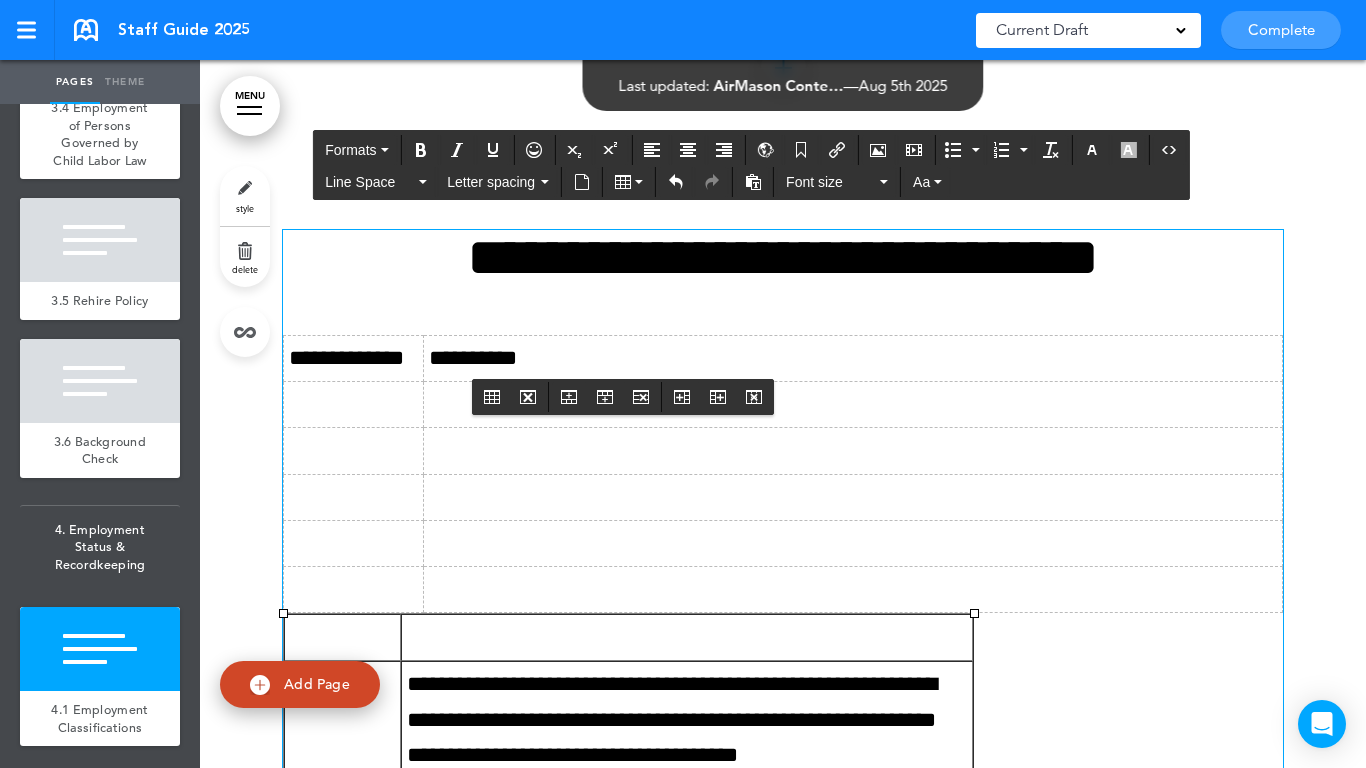 click at bounding box center (354, 405) 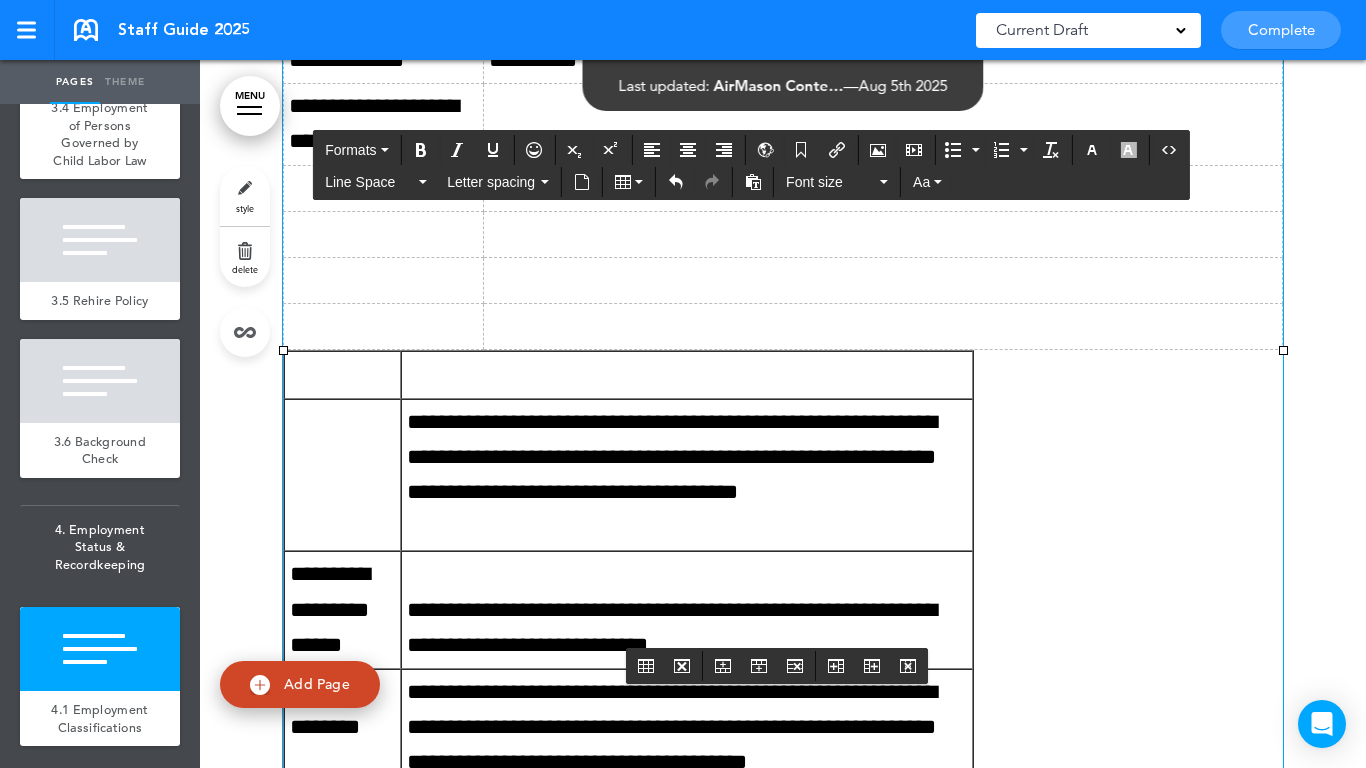click on "**********" at bounding box center [687, 475] 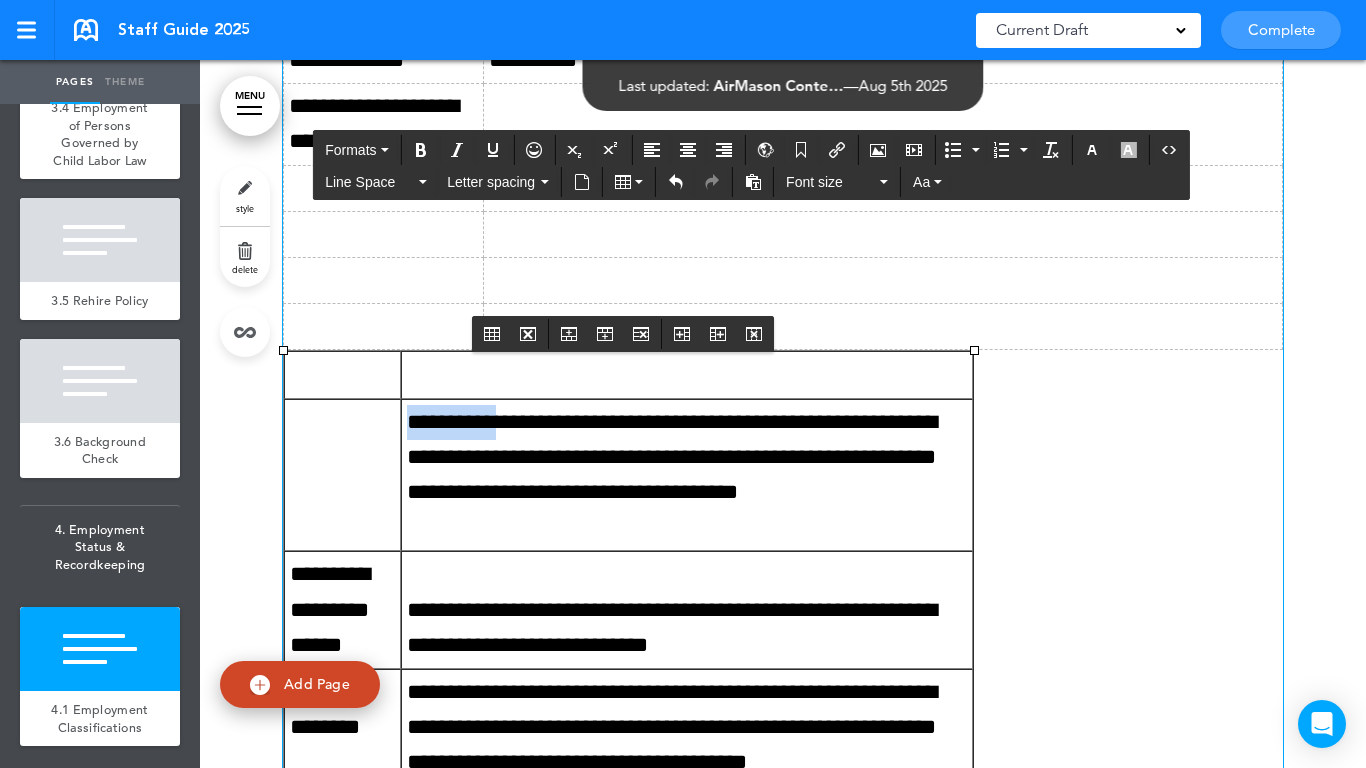 click on "**********" at bounding box center (687, 475) 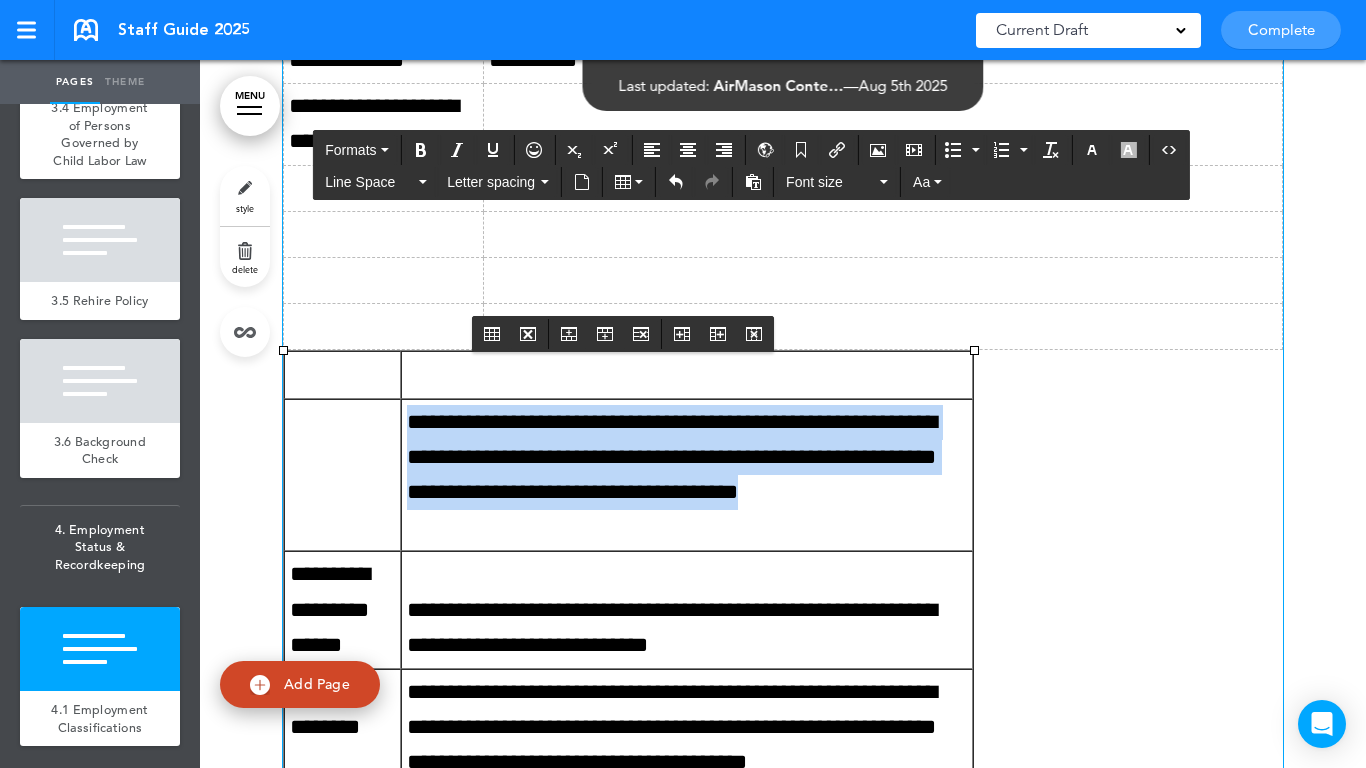 click on "**********" at bounding box center (687, 475) 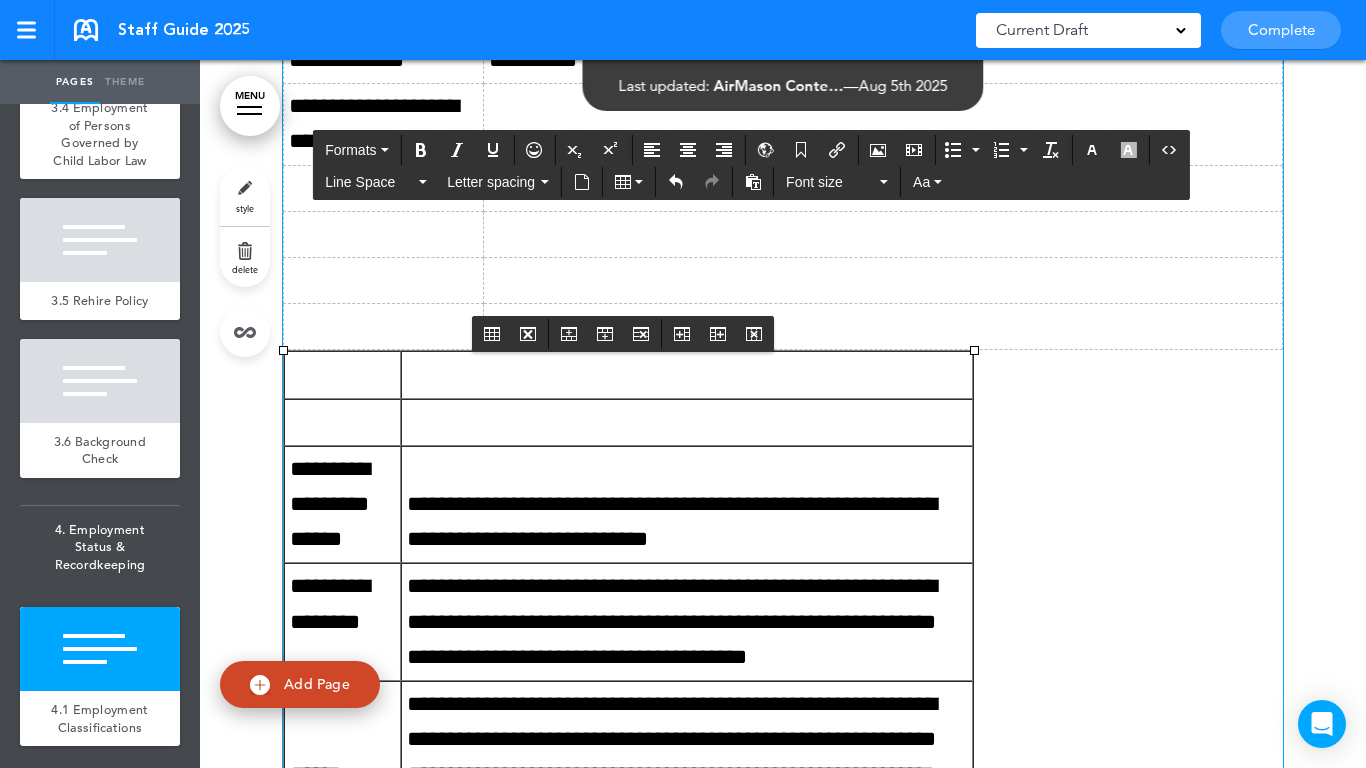 scroll, scrollTop: 22805, scrollLeft: 0, axis: vertical 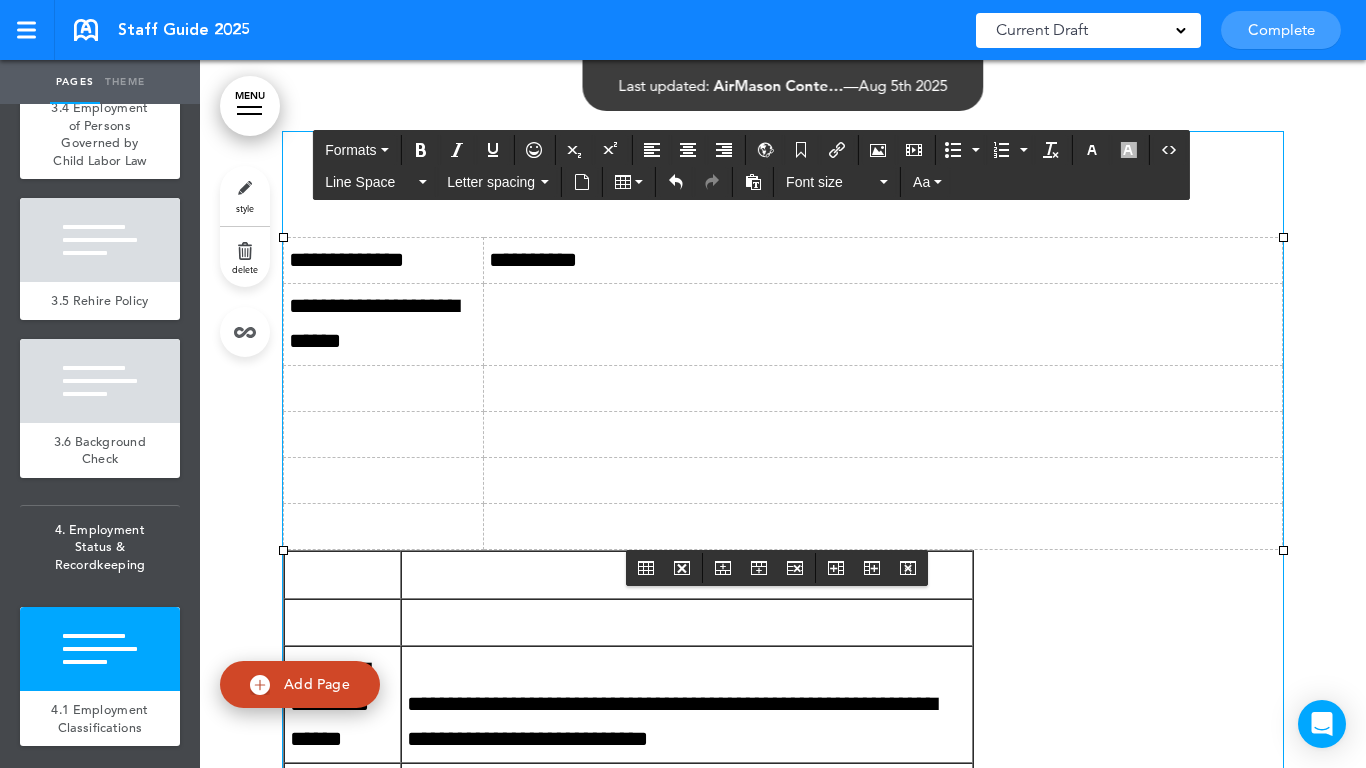 click at bounding box center [882, 324] 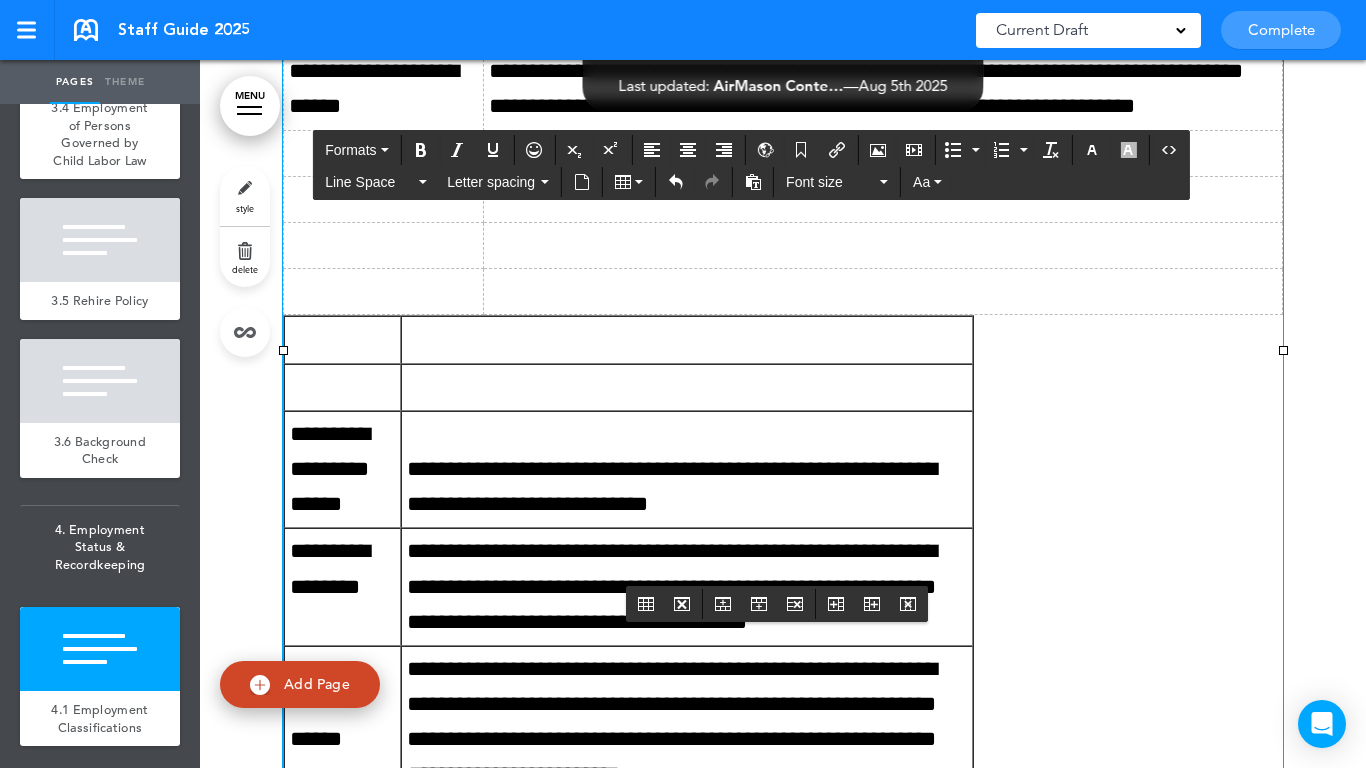 scroll, scrollTop: 23105, scrollLeft: 0, axis: vertical 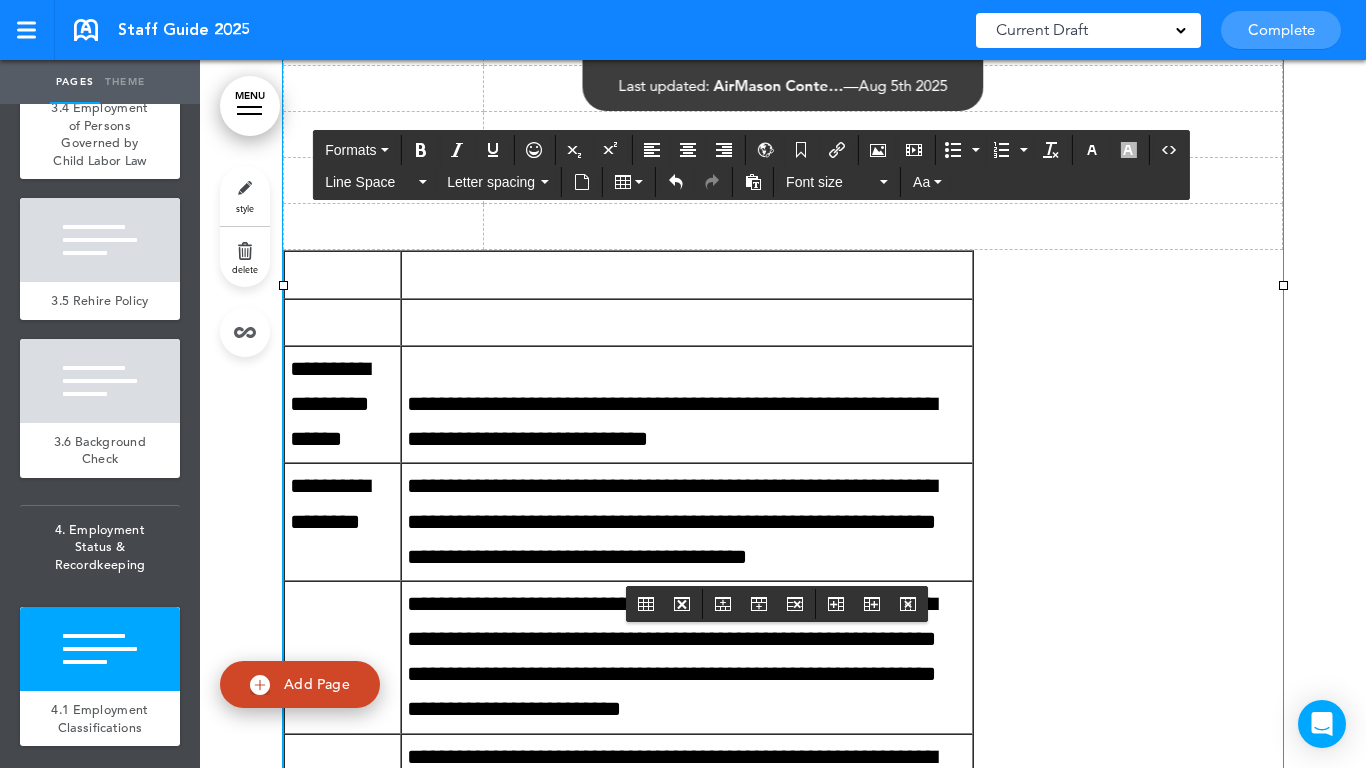 click on "**********" at bounding box center (342, 405) 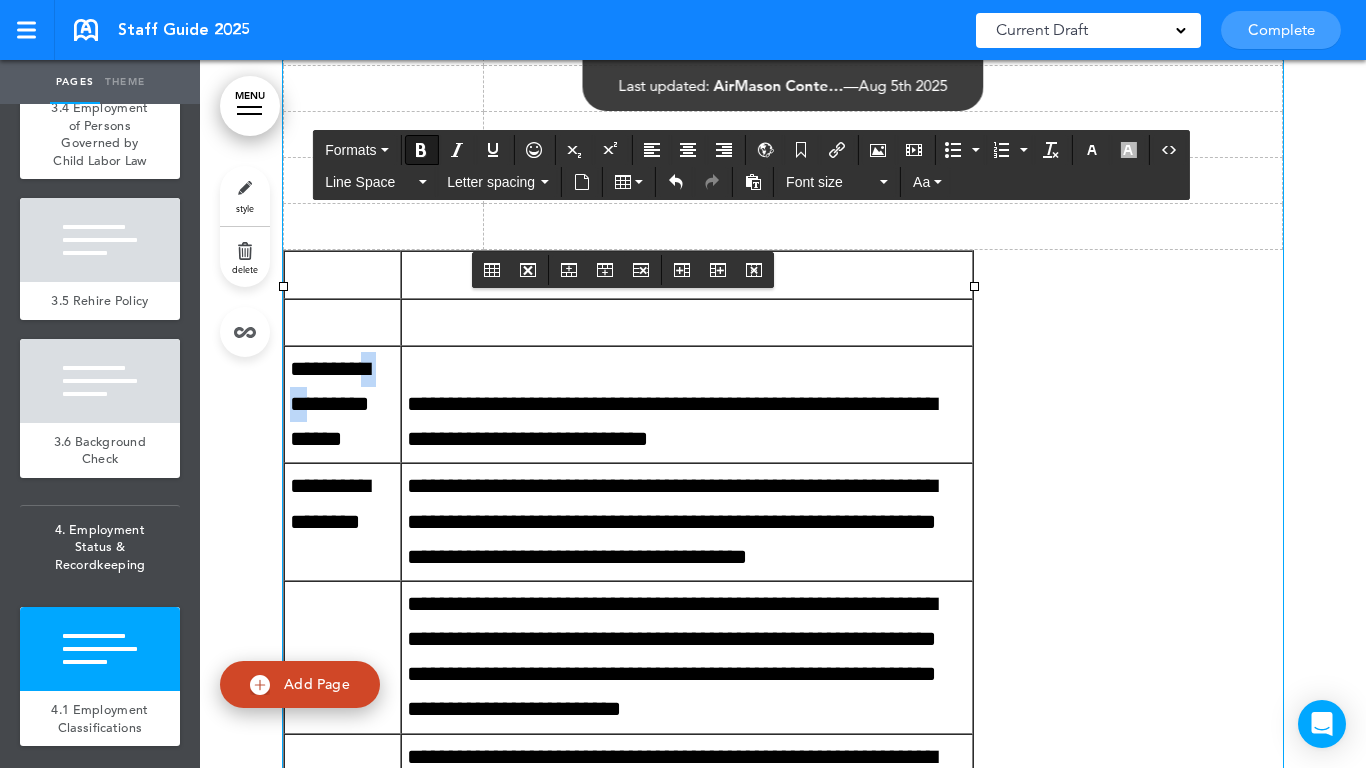 click on "**********" at bounding box center [342, 405] 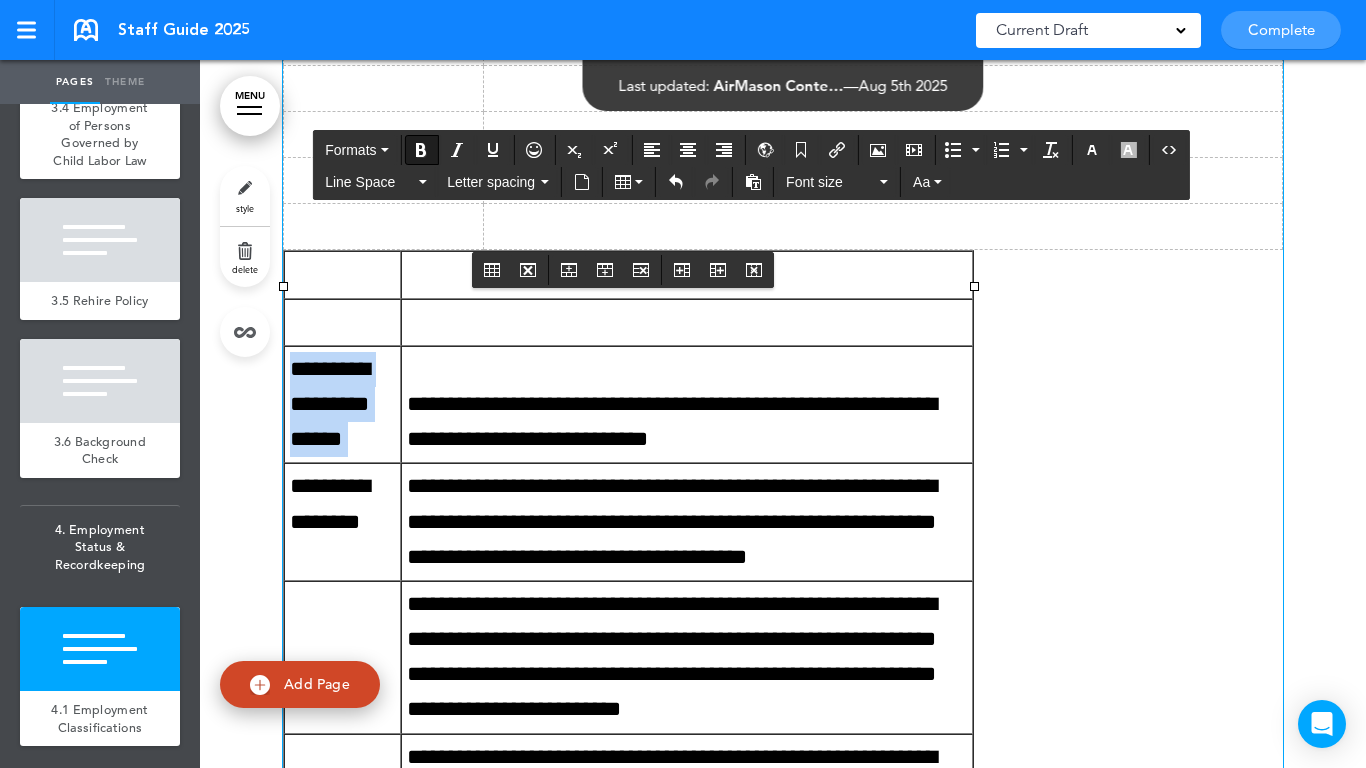 click on "**********" at bounding box center (342, 405) 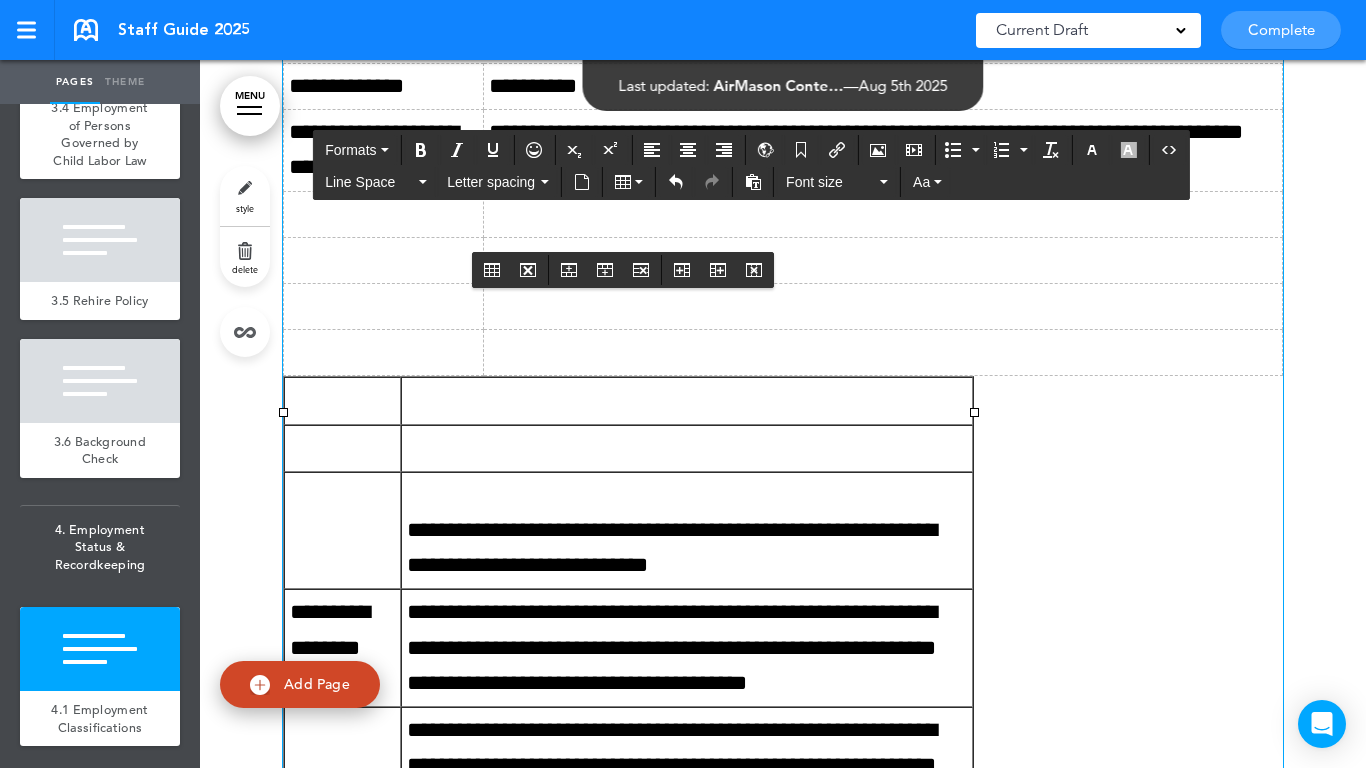 scroll, scrollTop: 22805, scrollLeft: 0, axis: vertical 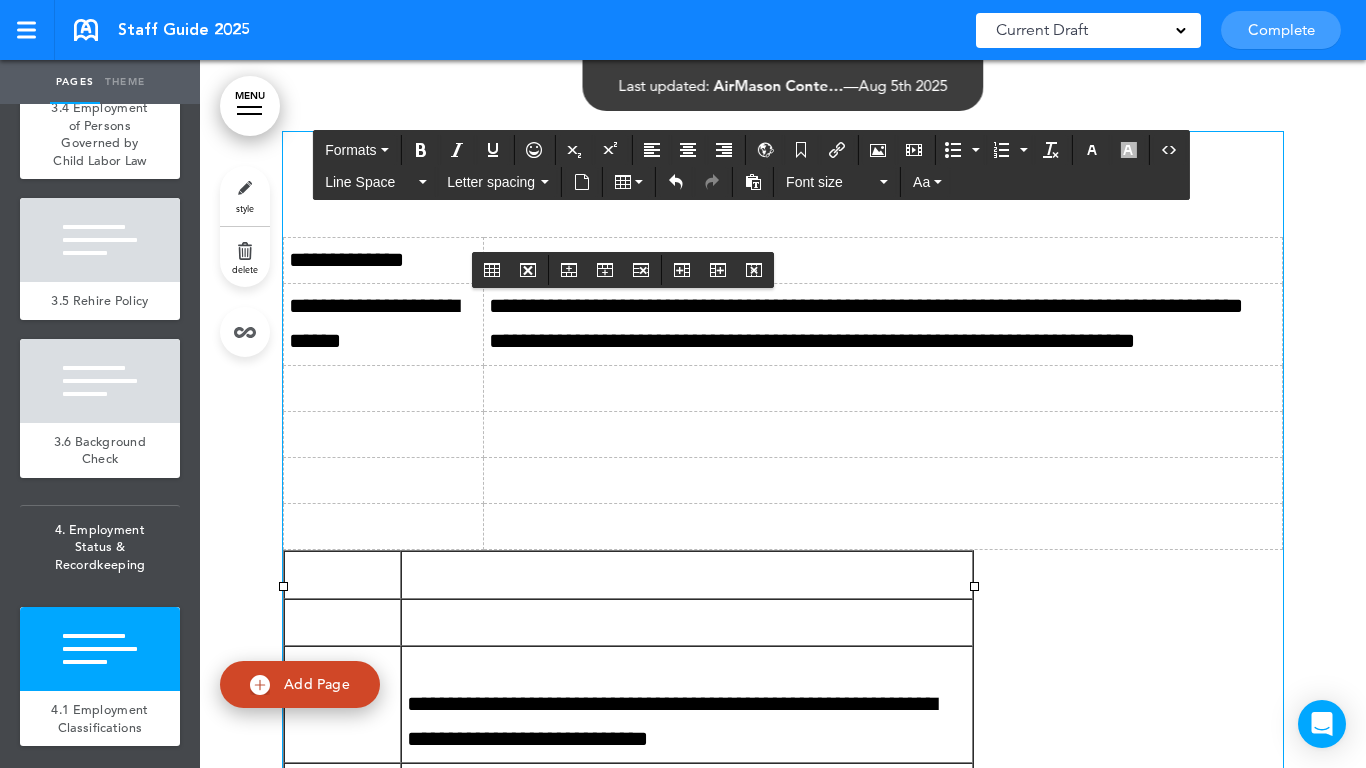 click on "**********" at bounding box center (384, 324) 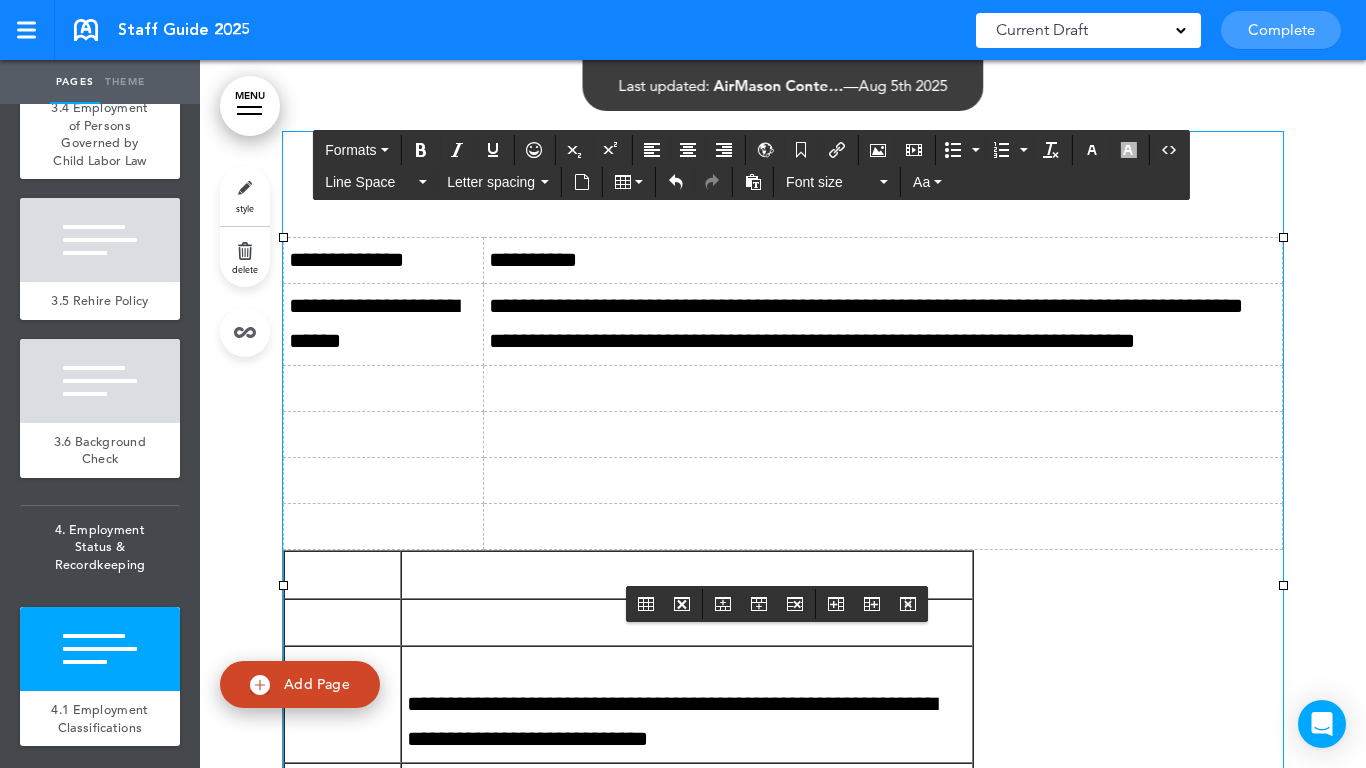 click at bounding box center (384, 388) 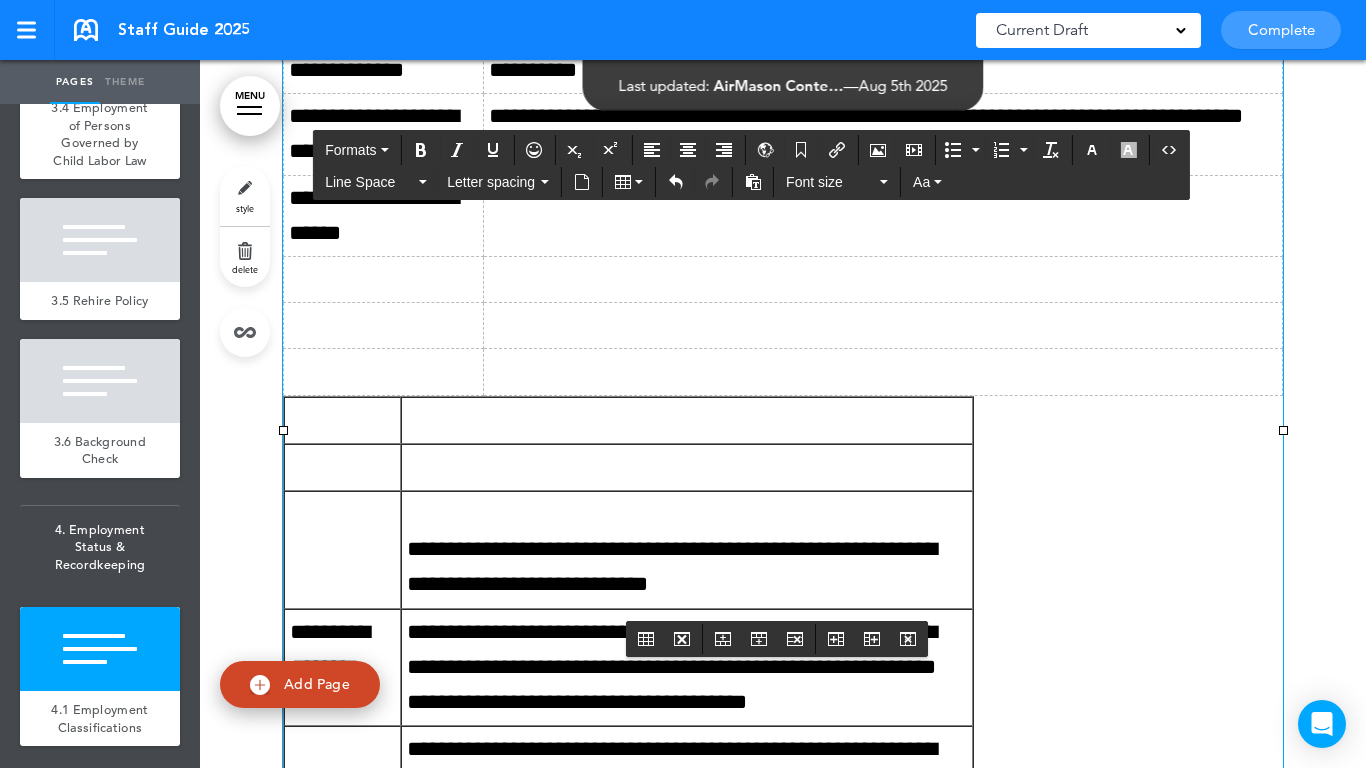scroll, scrollTop: 23103, scrollLeft: 0, axis: vertical 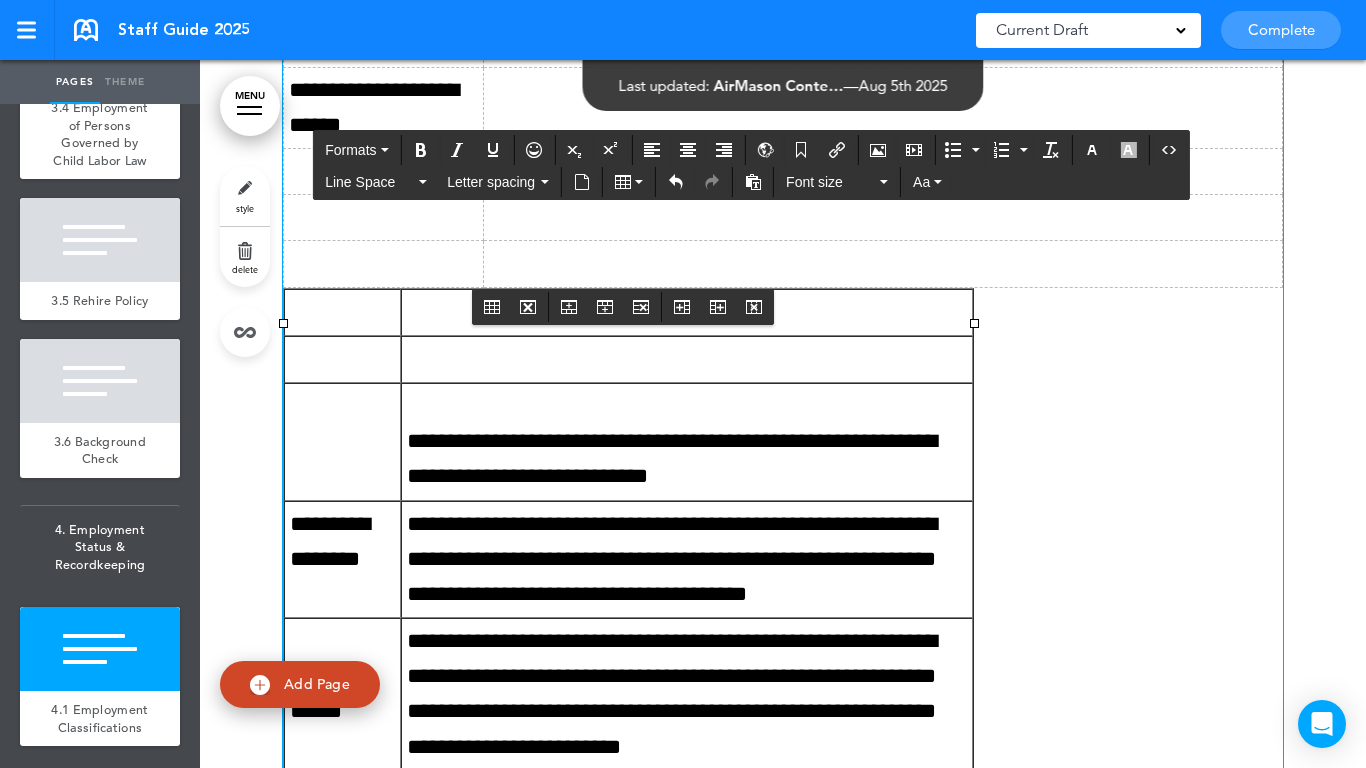 click on "**********" at bounding box center [687, 459] 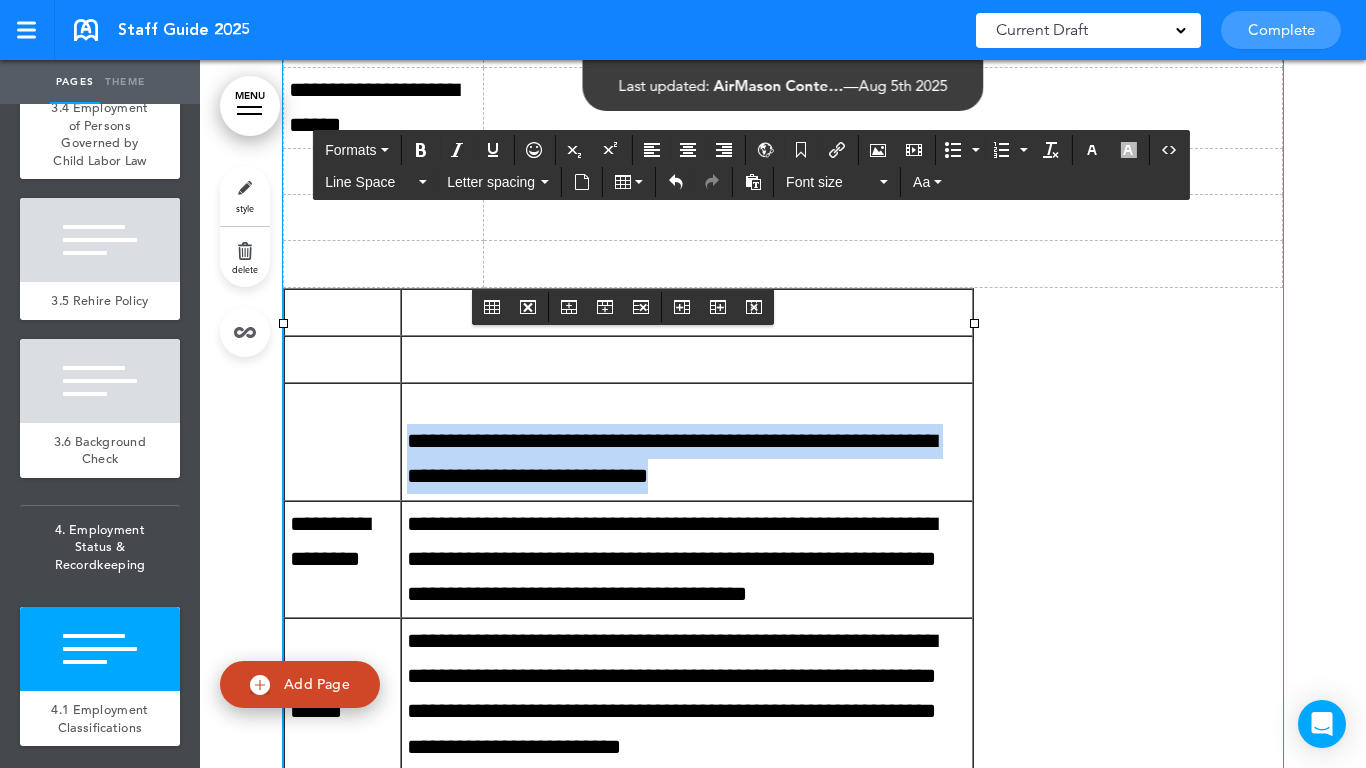 click on "**********" at bounding box center [687, 459] 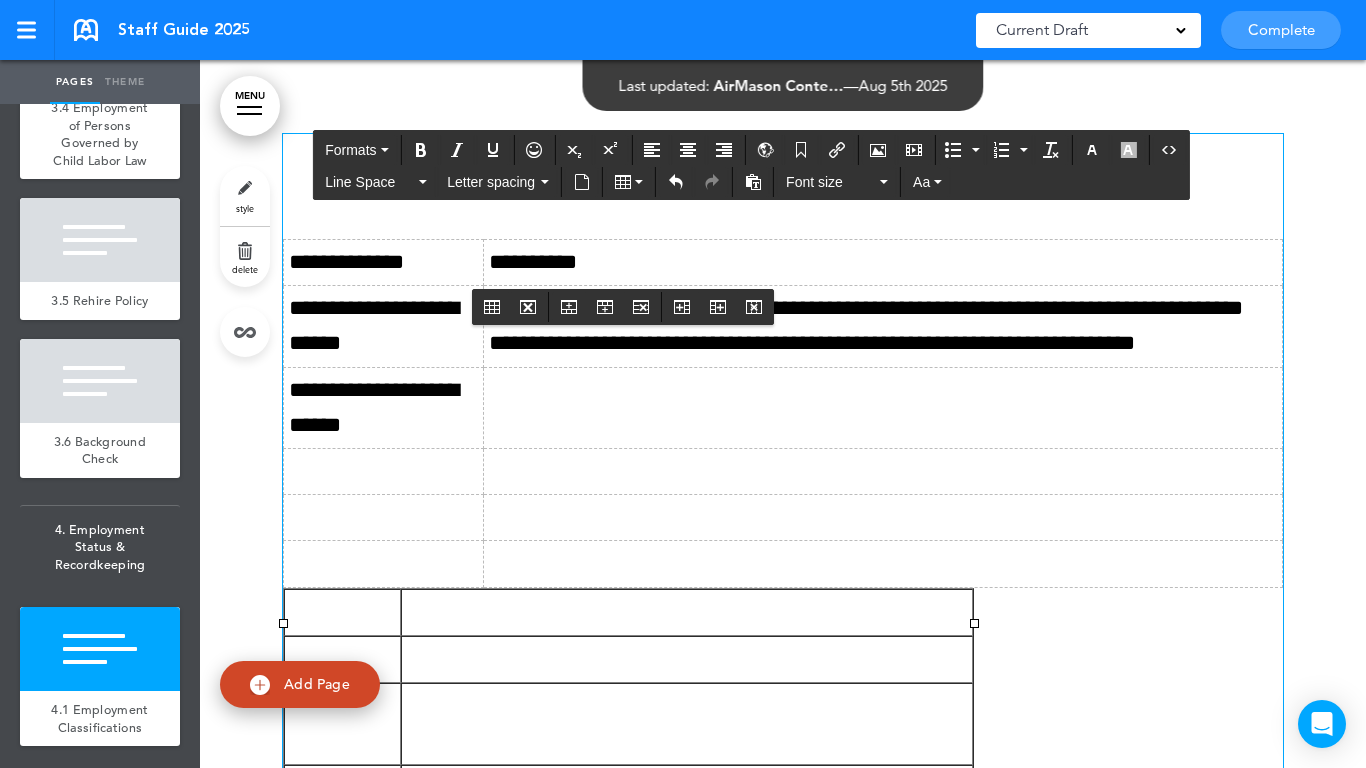 click at bounding box center (882, 407) 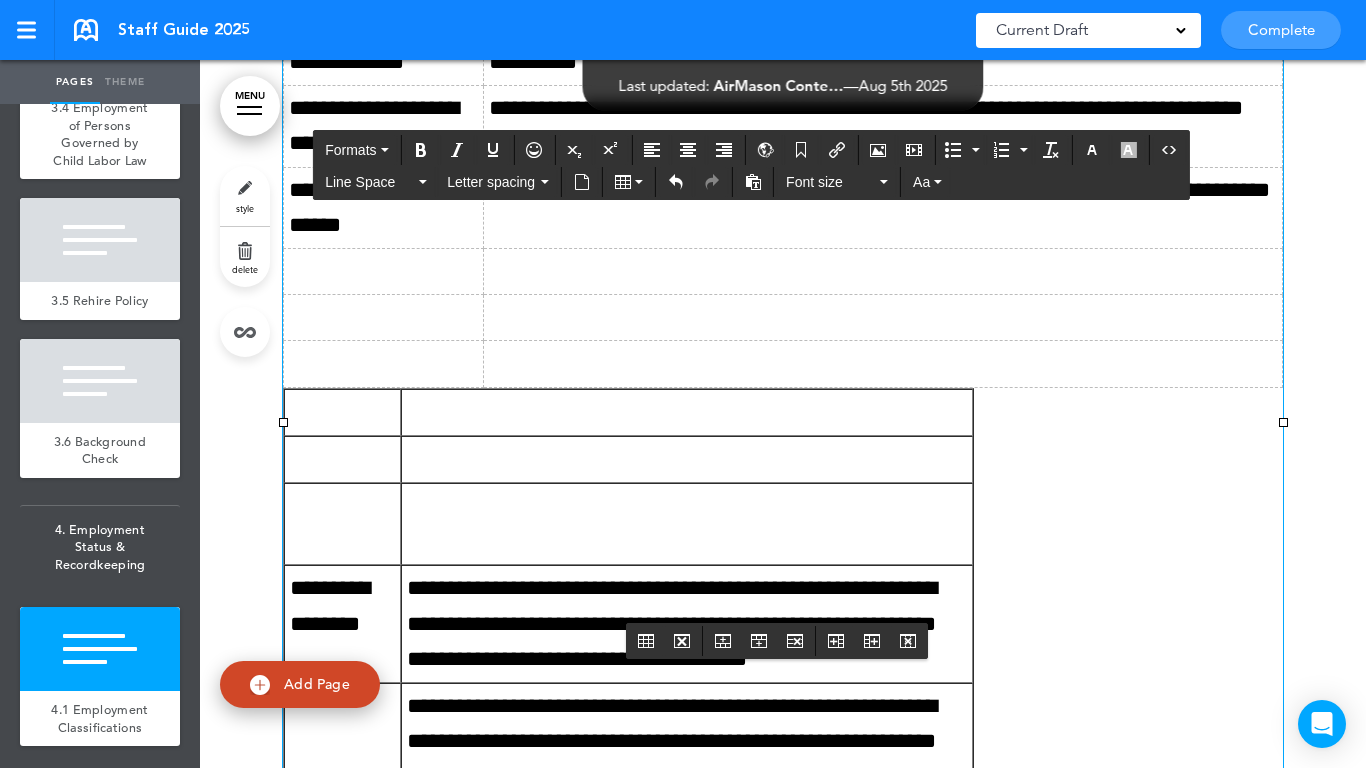 scroll, scrollTop: 23203, scrollLeft: 0, axis: vertical 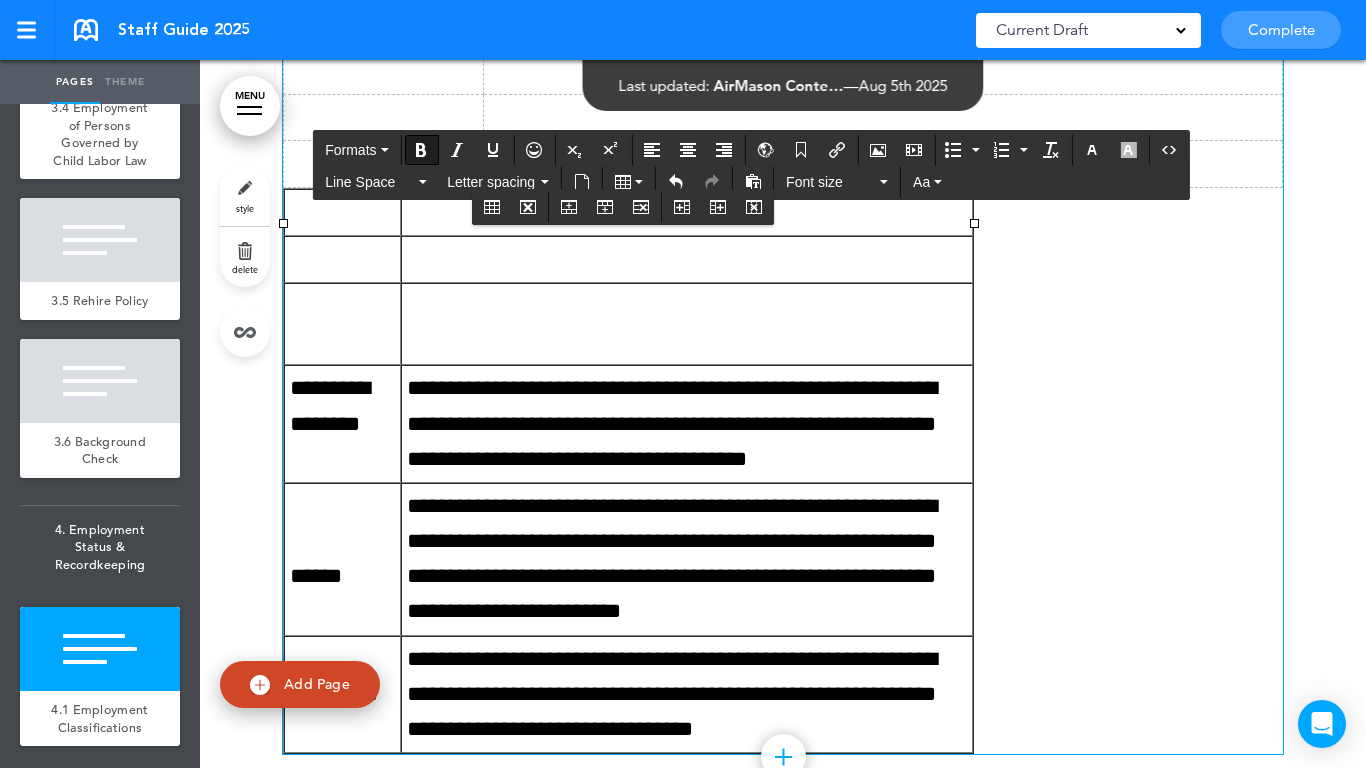 click on "**********" at bounding box center [330, 405] 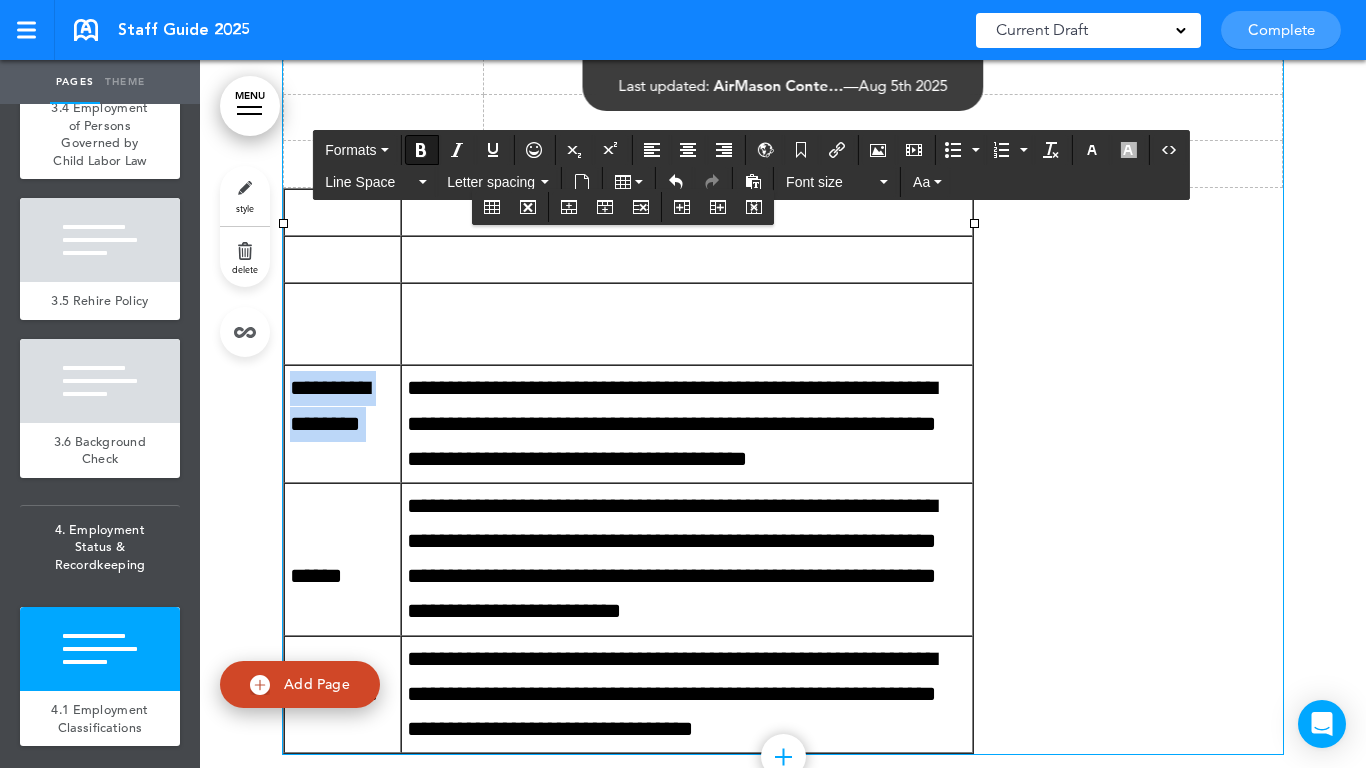 click on "**********" at bounding box center (330, 405) 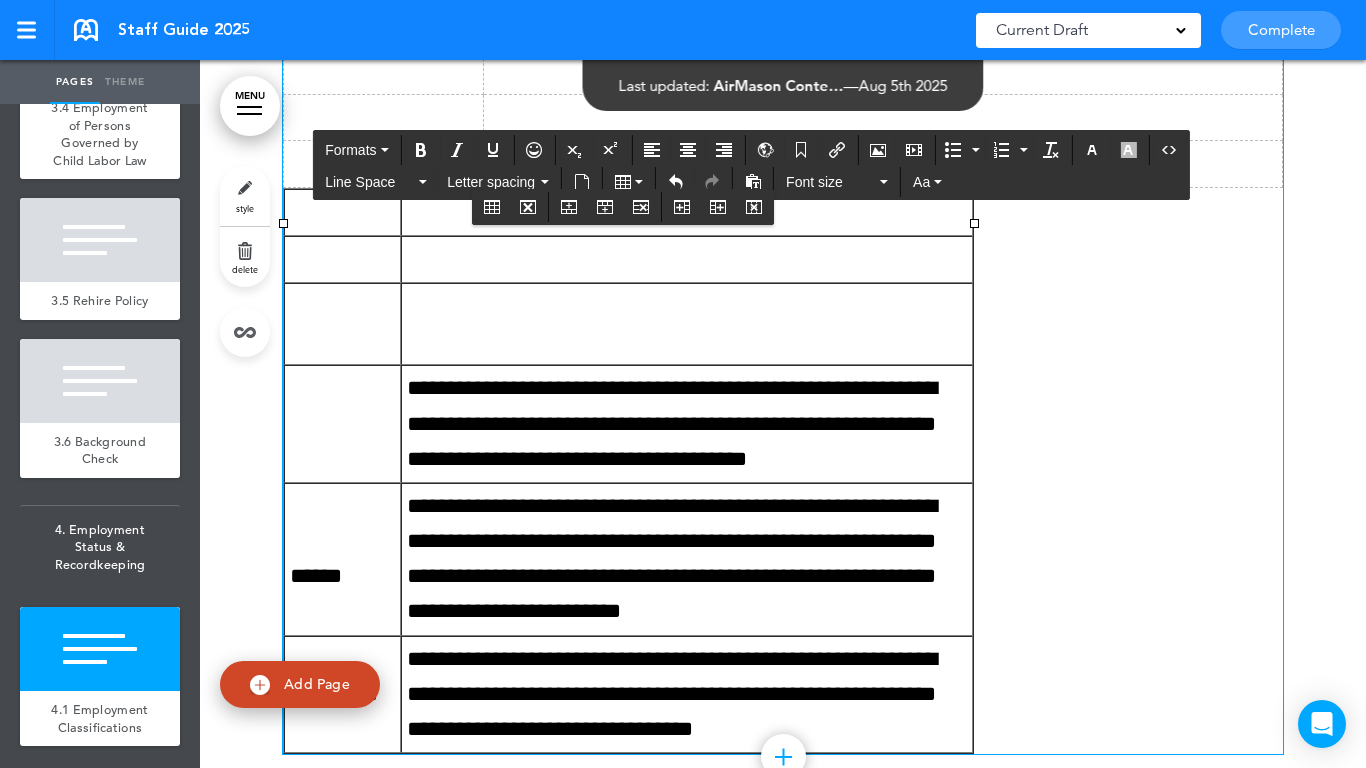 scroll, scrollTop: 22903, scrollLeft: 0, axis: vertical 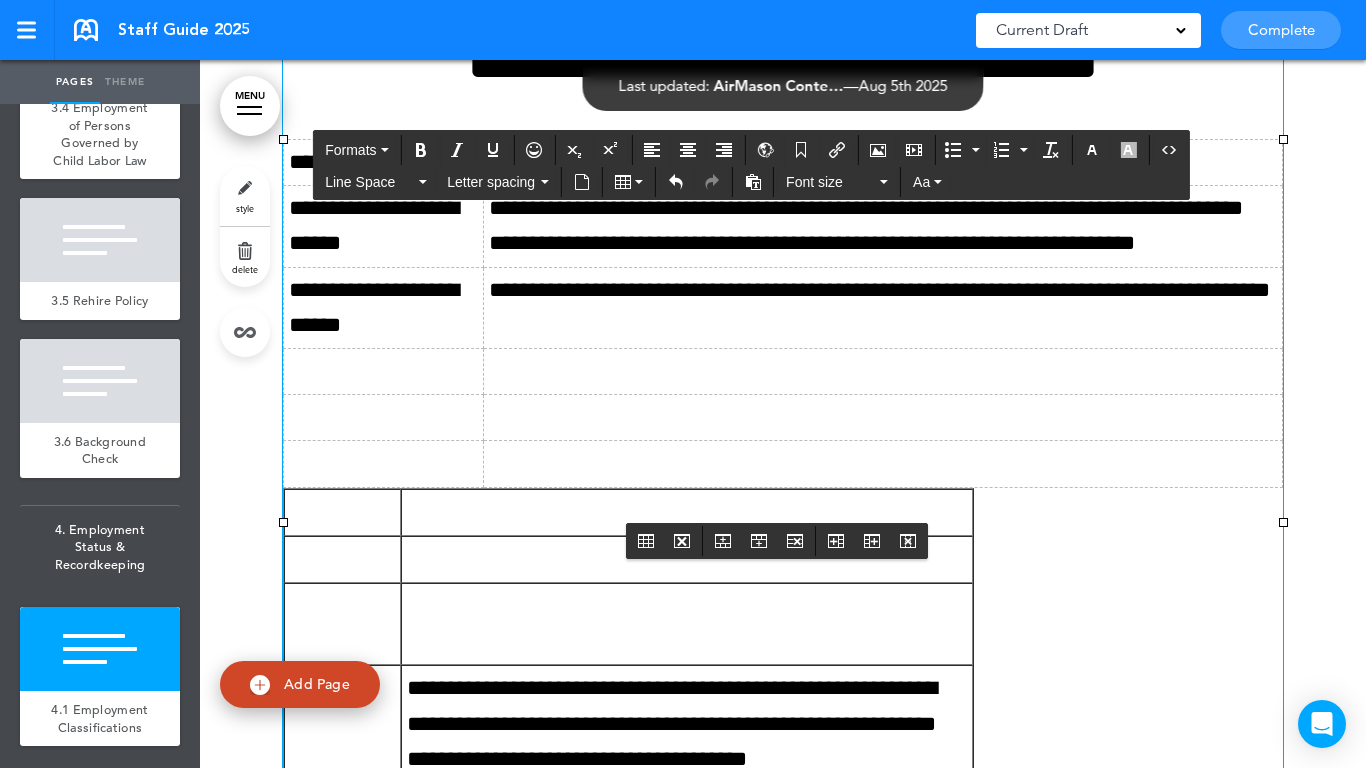 click at bounding box center (384, 372) 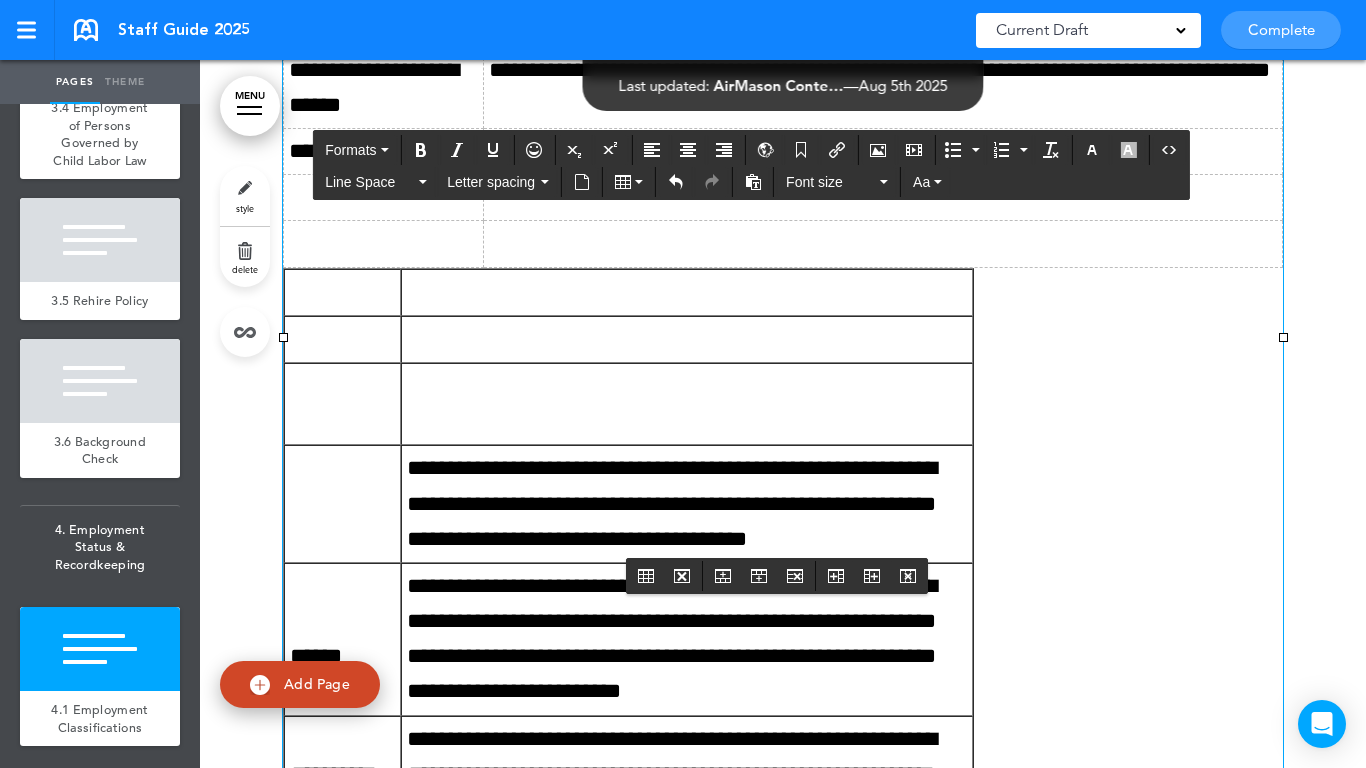 scroll, scrollTop: 23203, scrollLeft: 0, axis: vertical 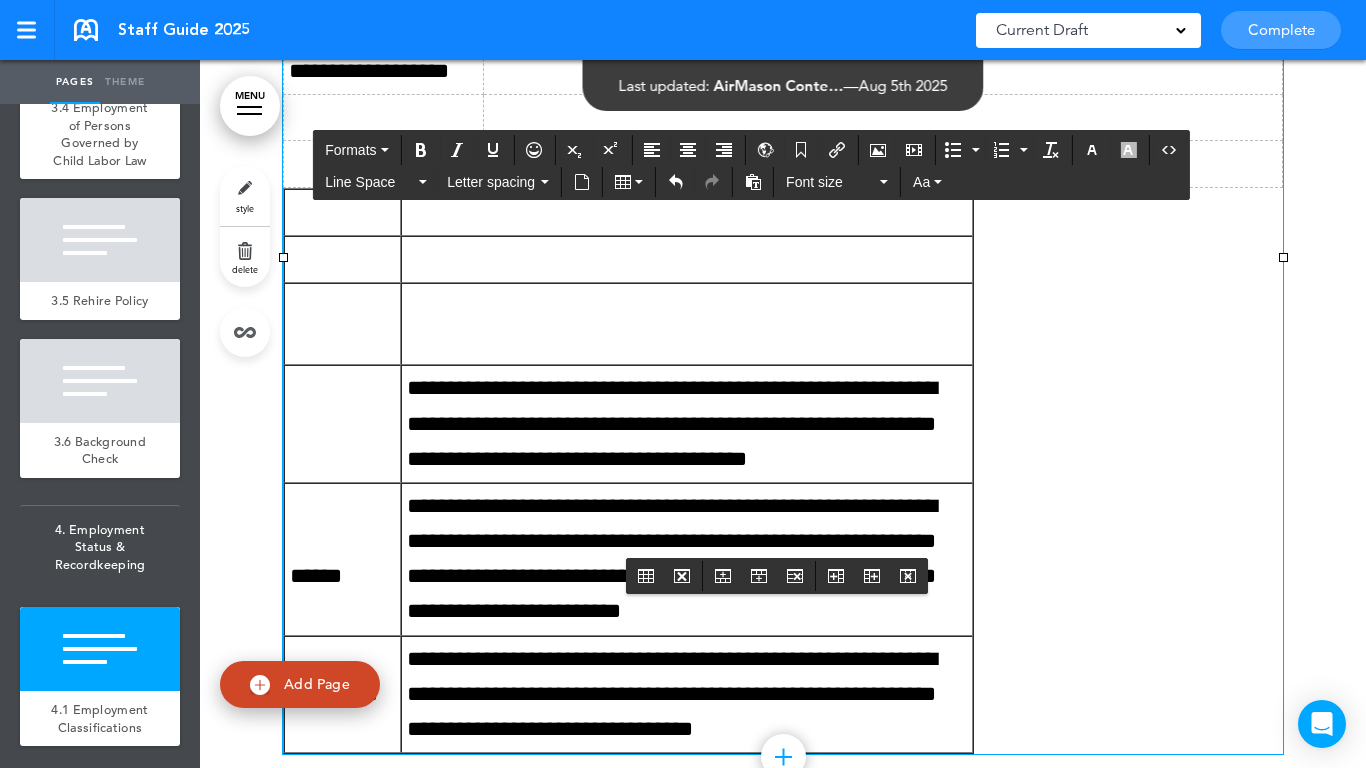 click on "**********" at bounding box center [687, 424] 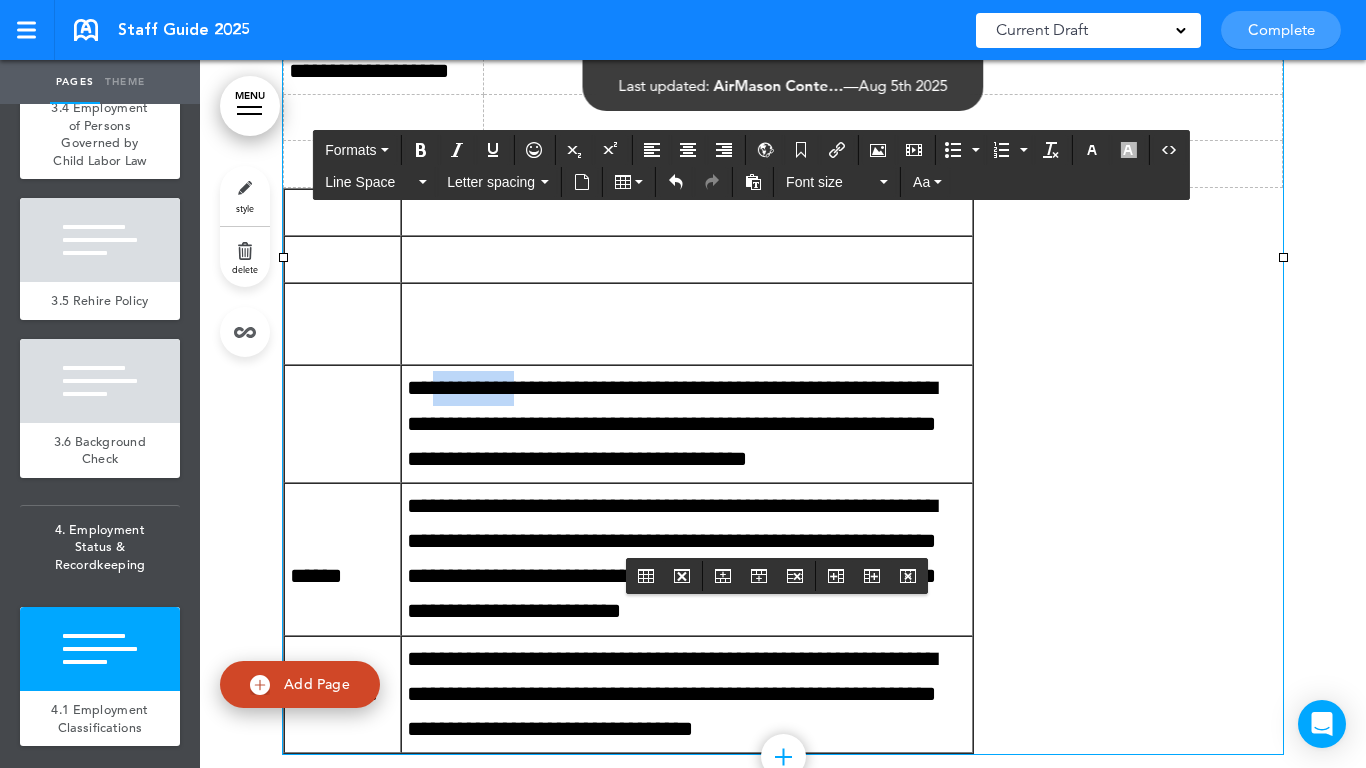 click on "**********" at bounding box center (687, 424) 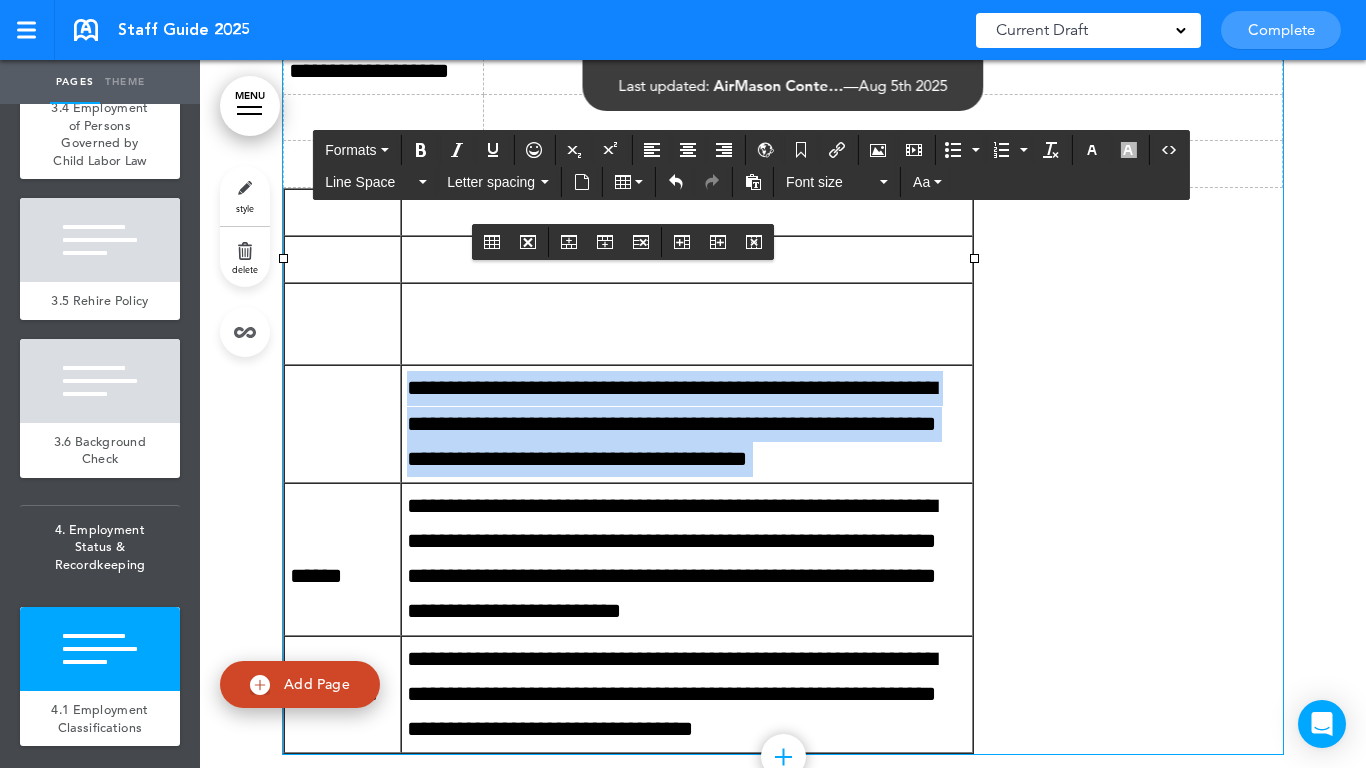 click on "**********" at bounding box center [687, 424] 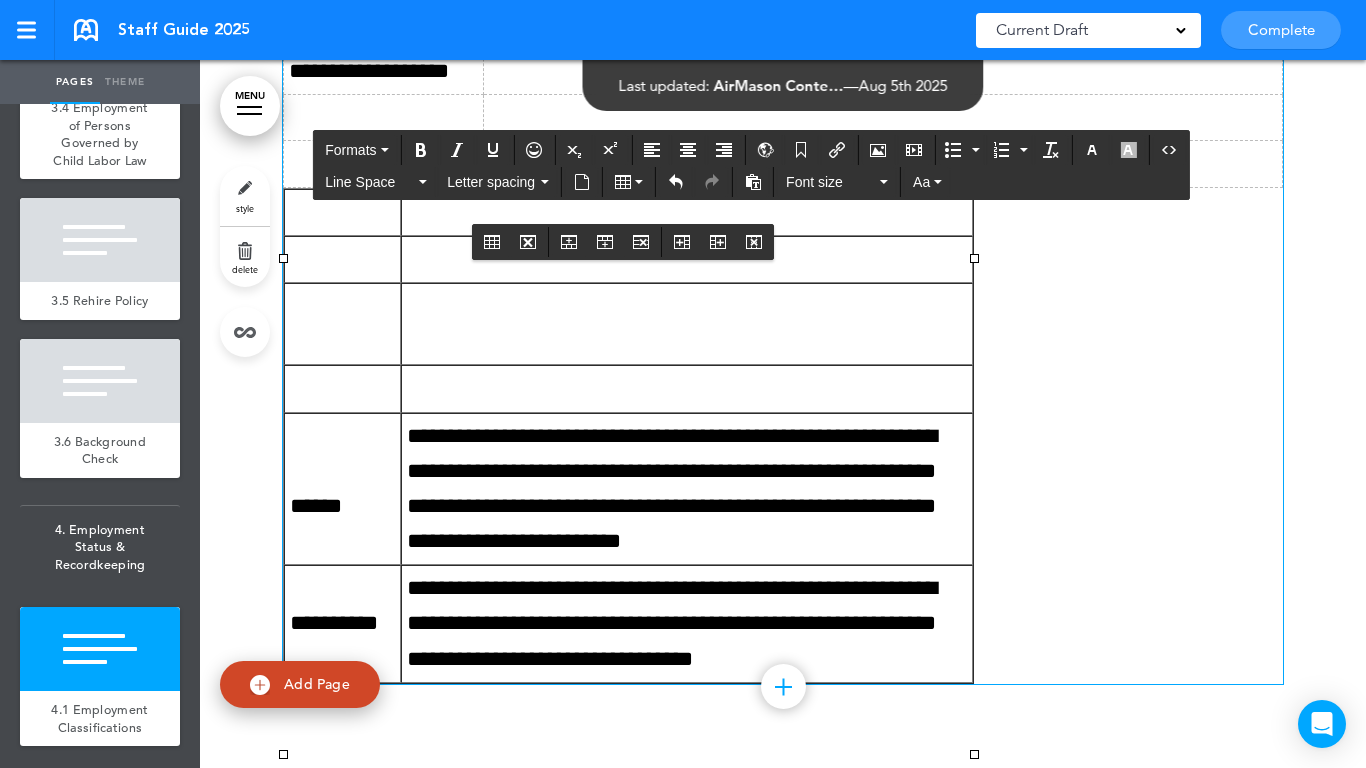 scroll, scrollTop: 22903, scrollLeft: 0, axis: vertical 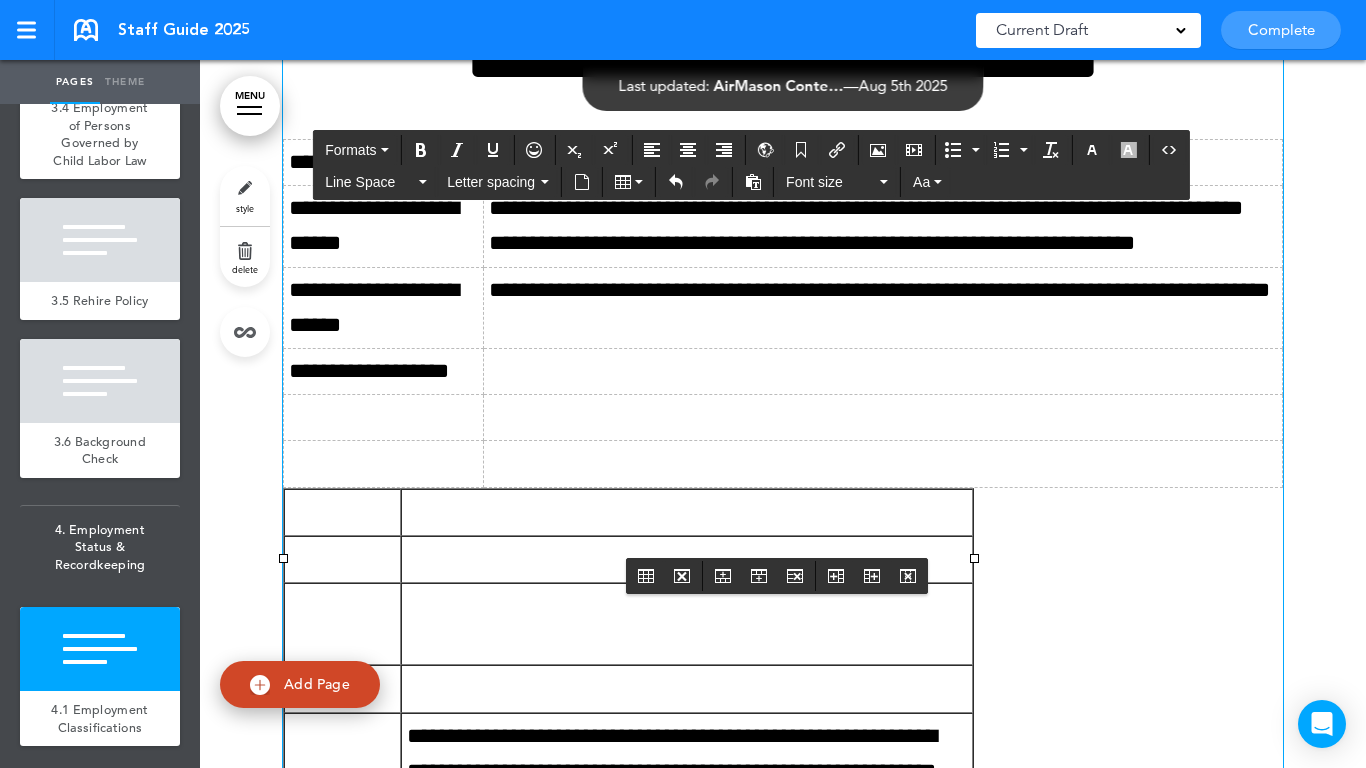click at bounding box center (882, 372) 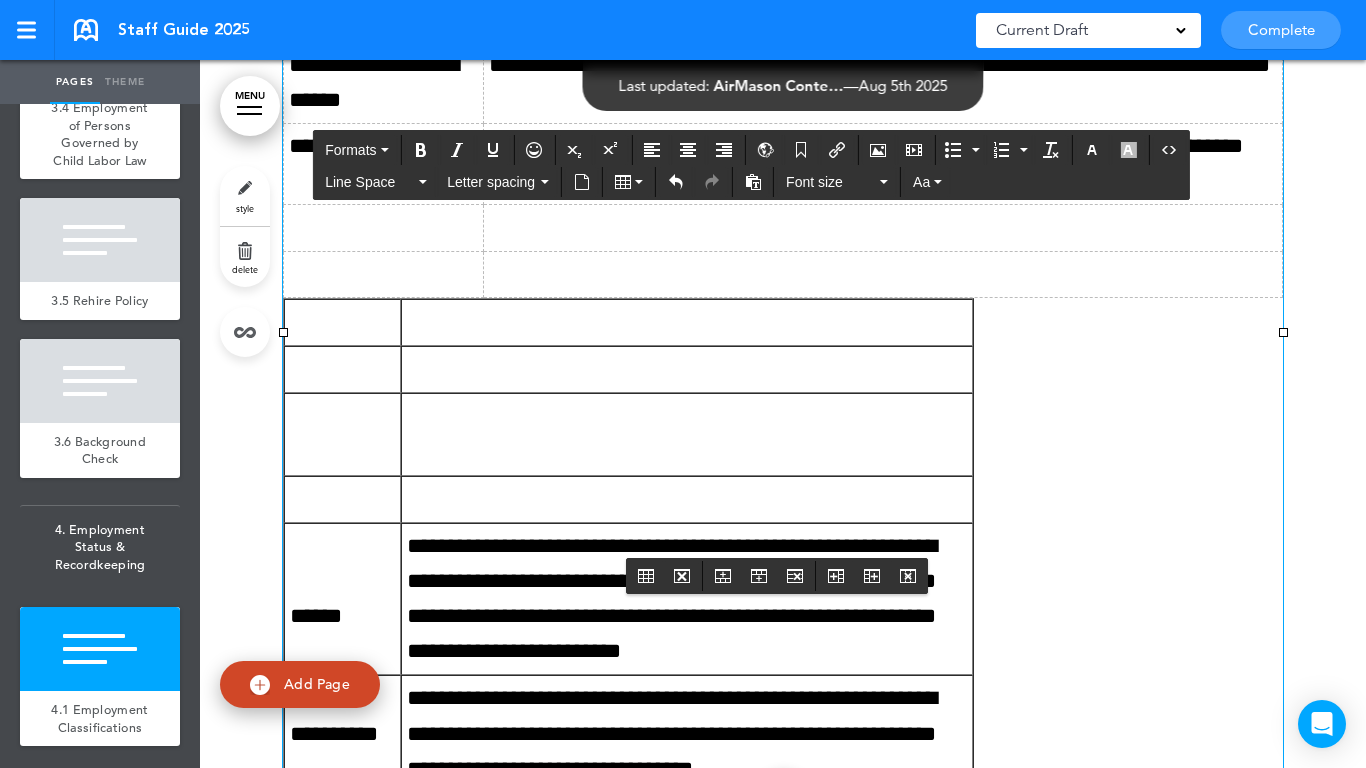 scroll, scrollTop: 23279, scrollLeft: 0, axis: vertical 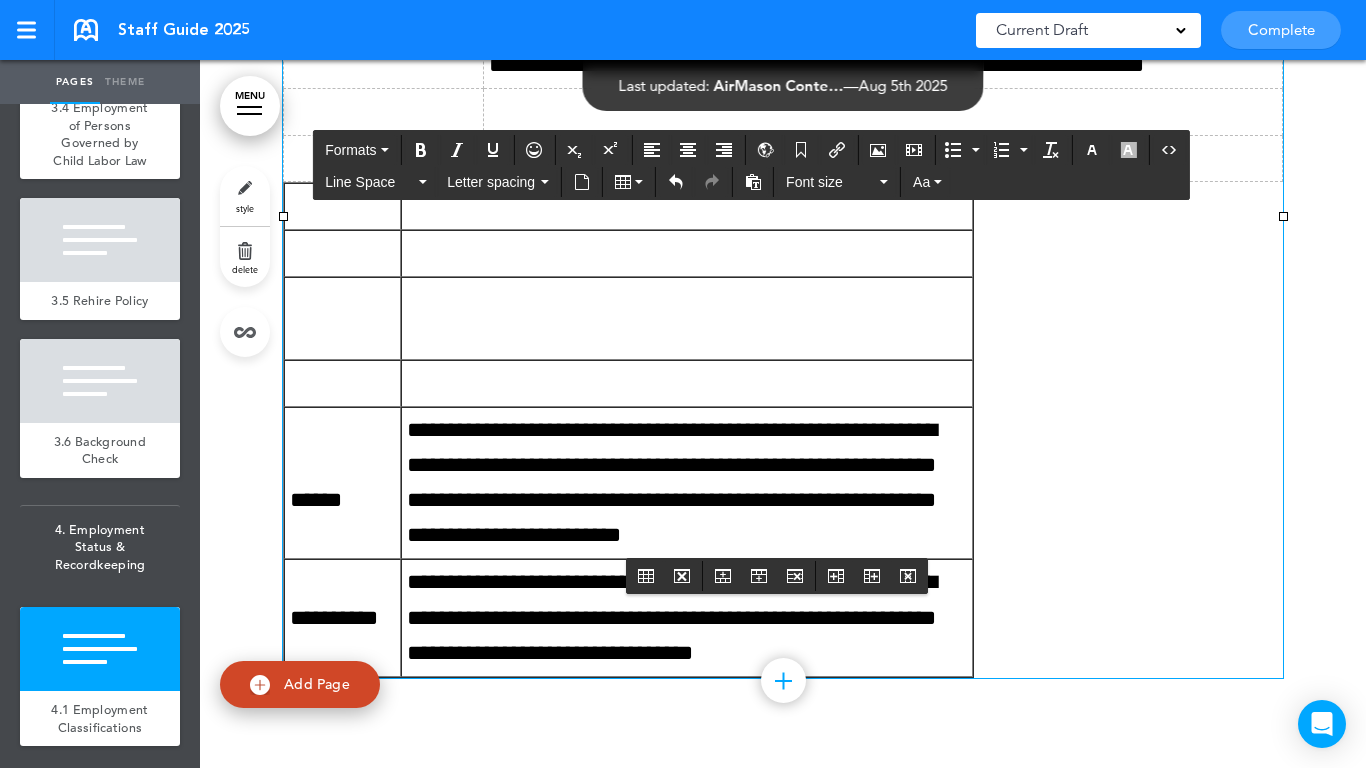 click on "******" at bounding box center [316, 500] 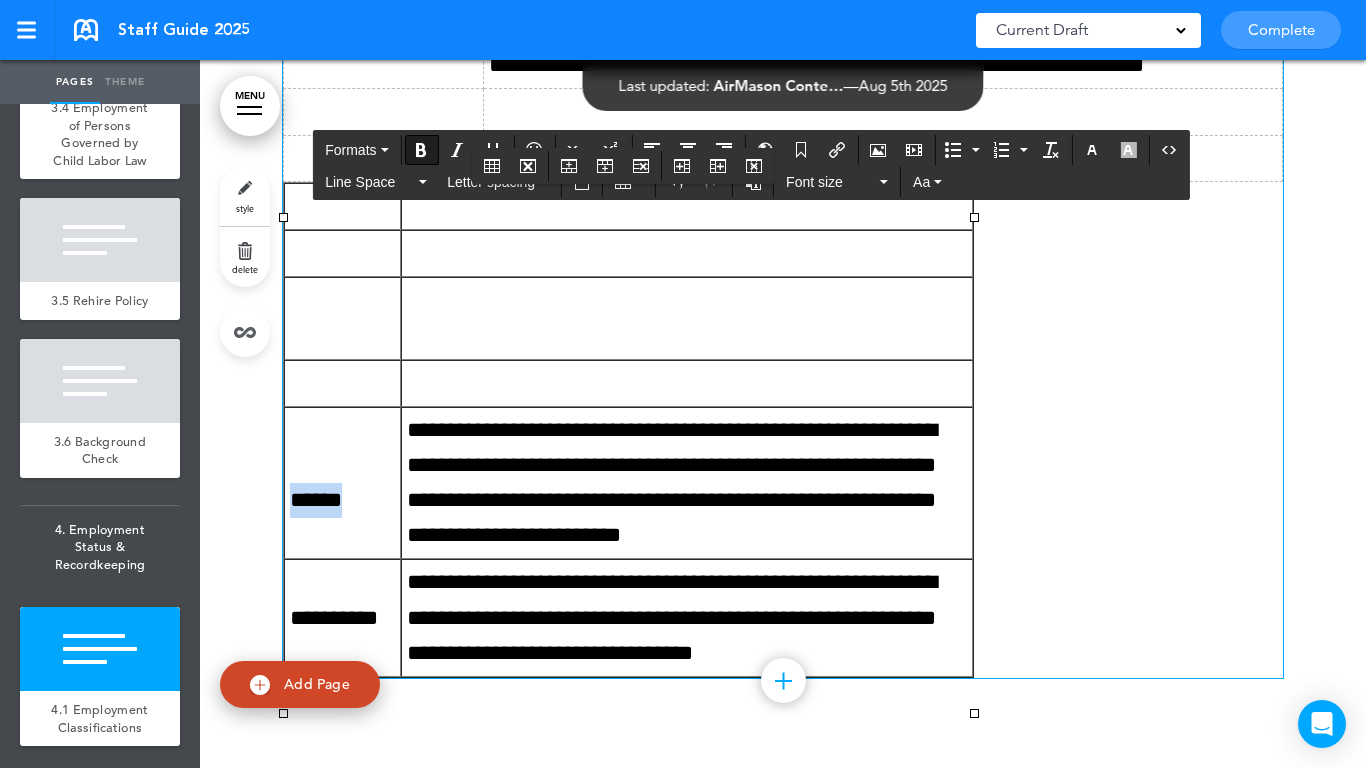click on "******" at bounding box center [316, 500] 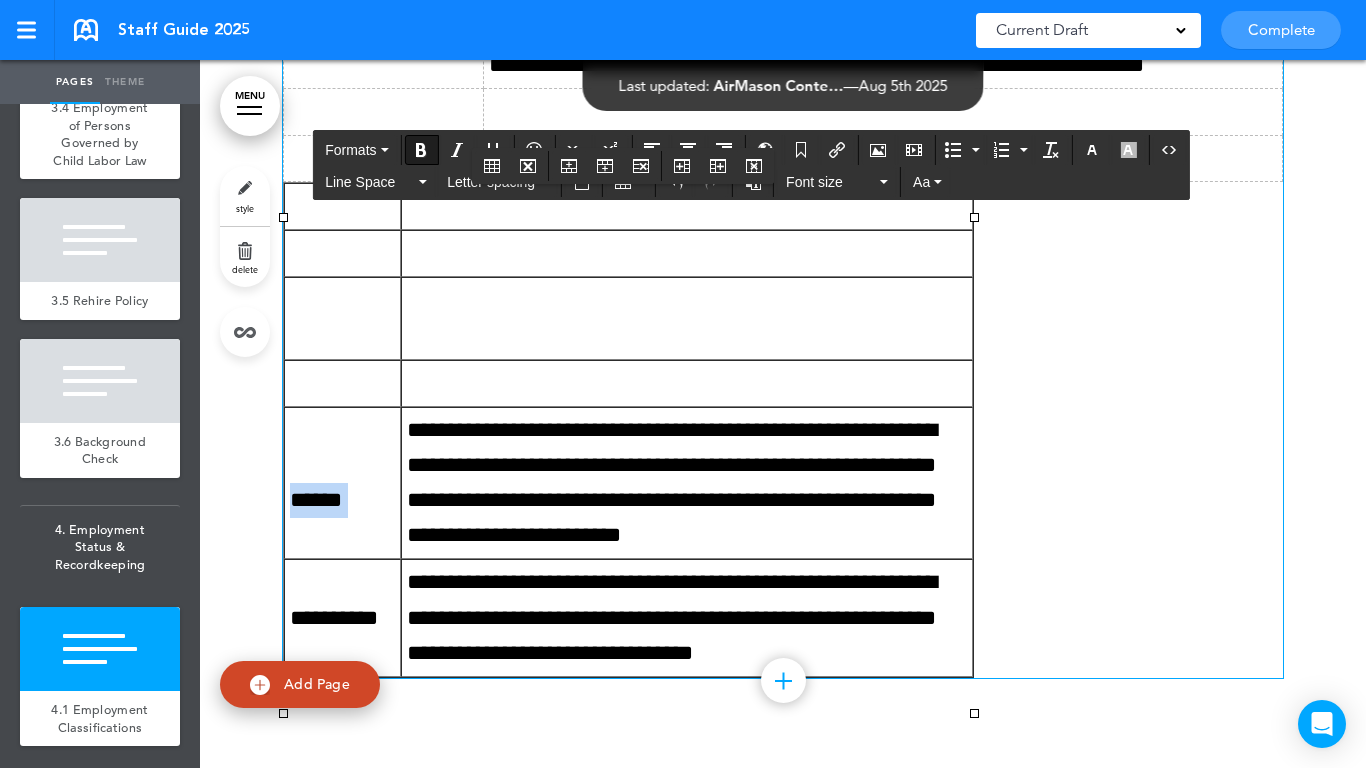 click on "******" at bounding box center (316, 500) 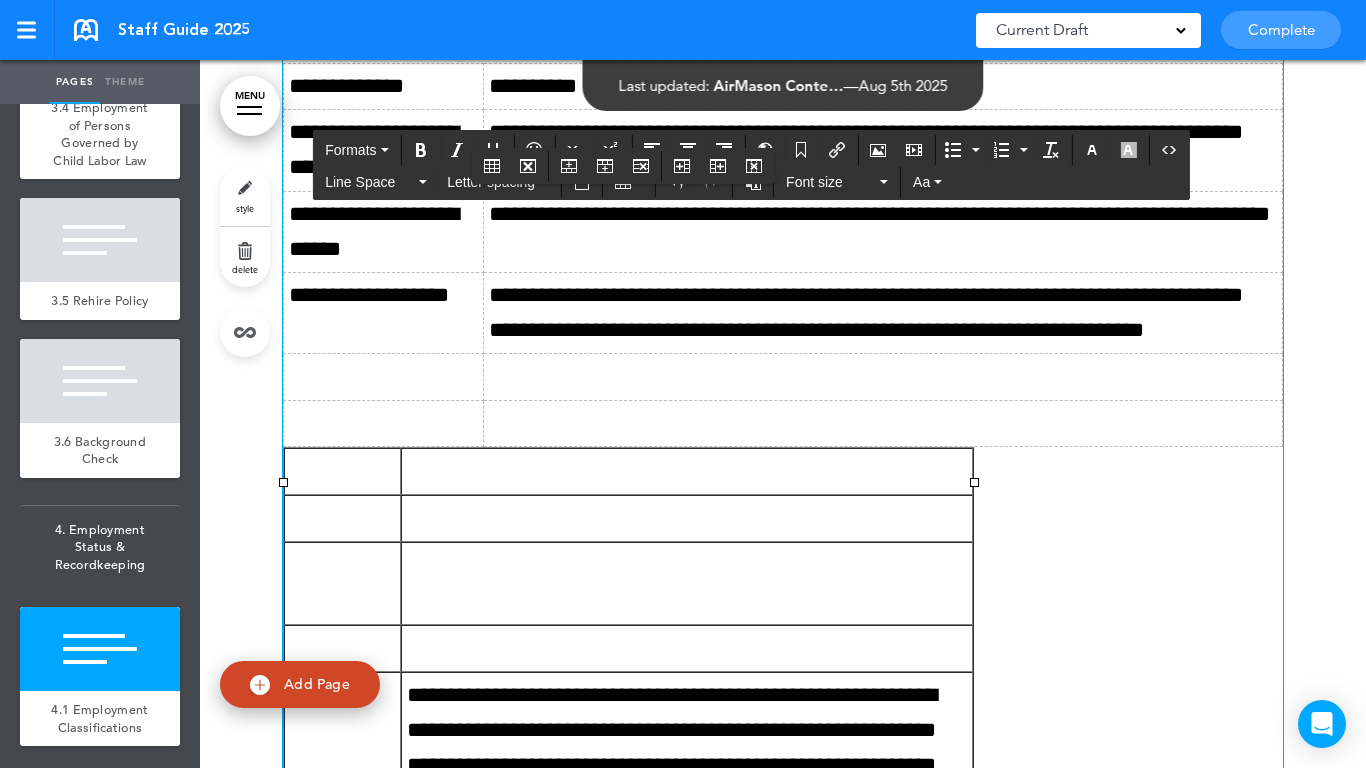 click at bounding box center [384, 377] 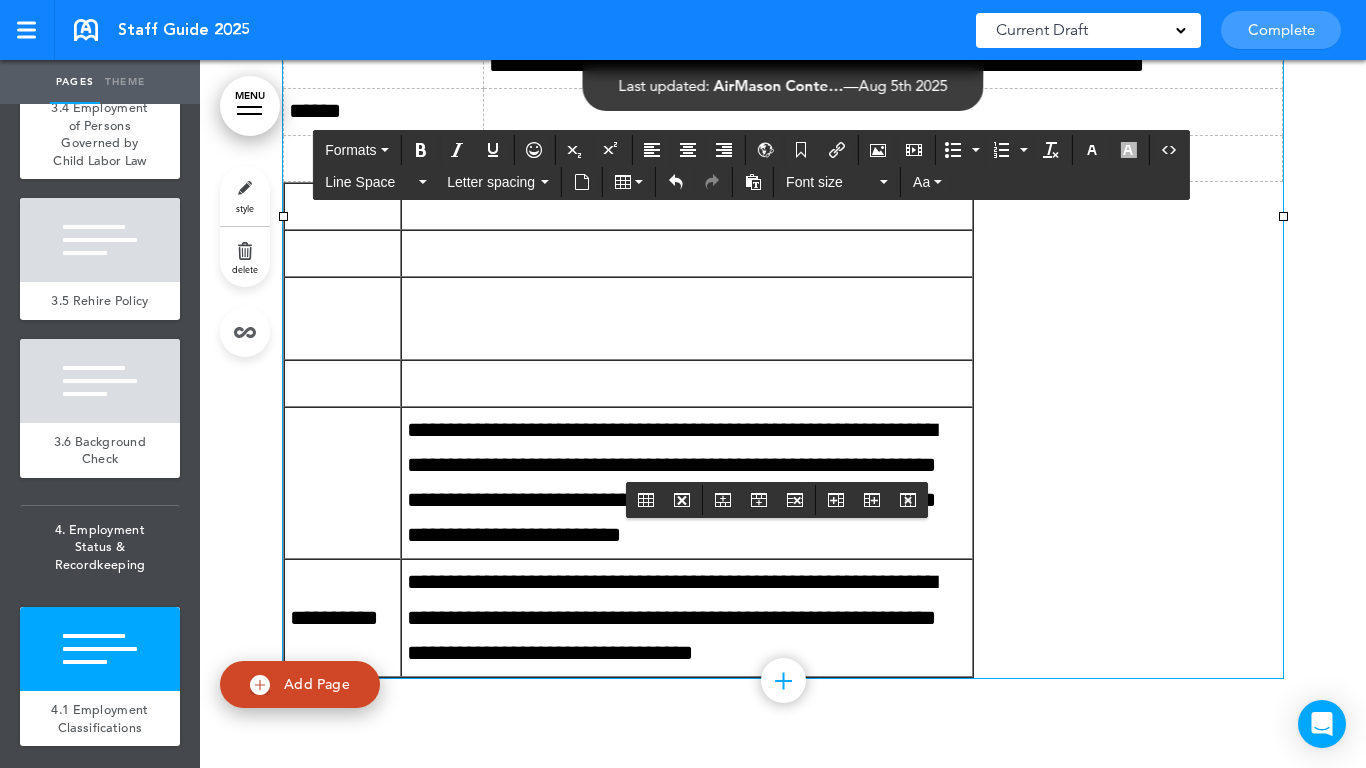 click on "**********" at bounding box center (687, 483) 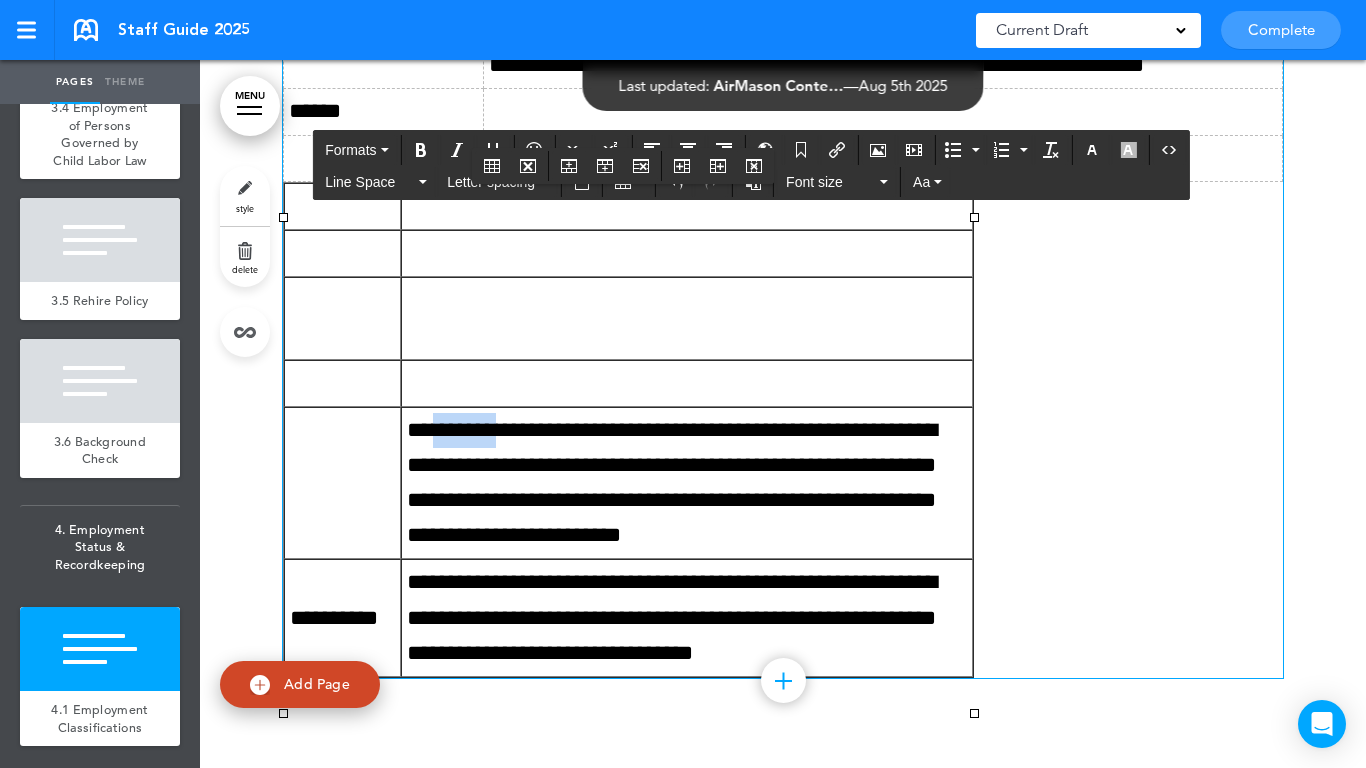 click on "**********" at bounding box center [687, 483] 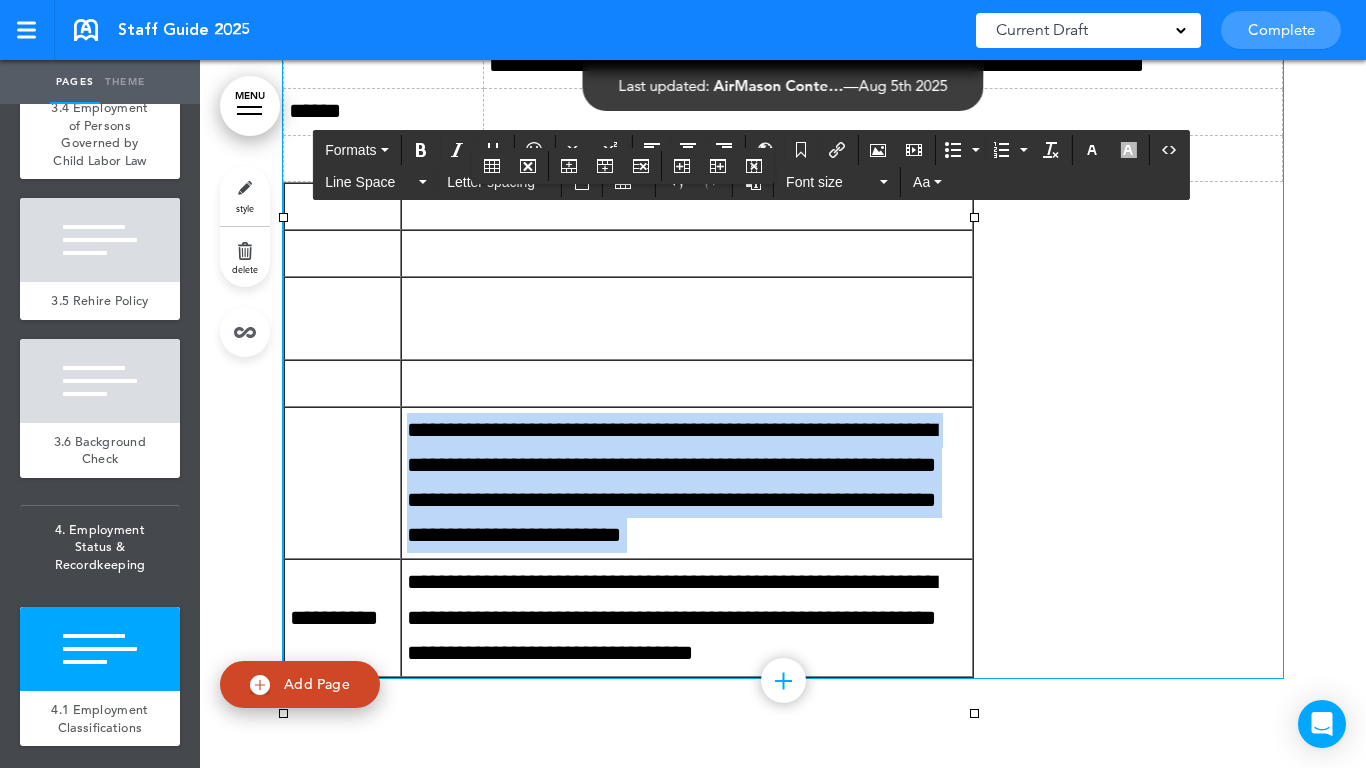 click on "**********" at bounding box center [687, 483] 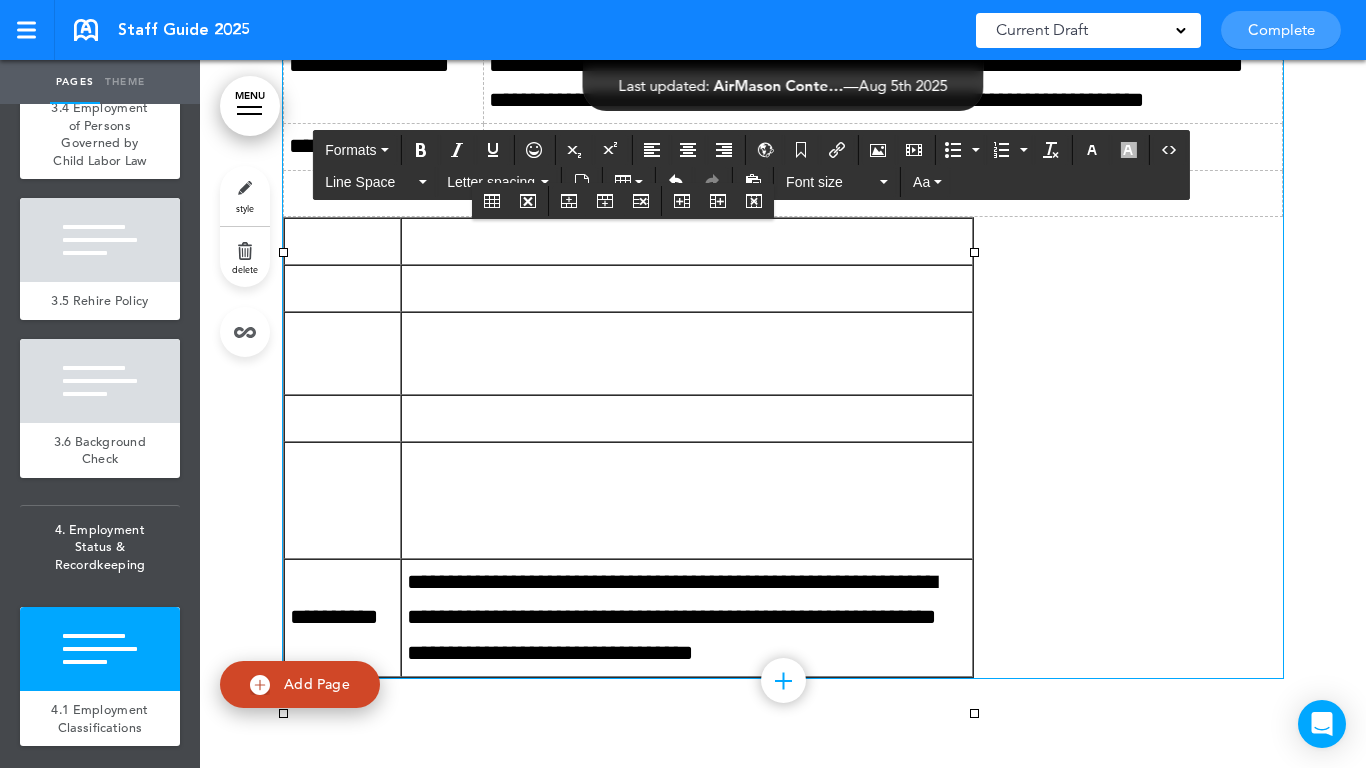 scroll, scrollTop: 22944, scrollLeft: 0, axis: vertical 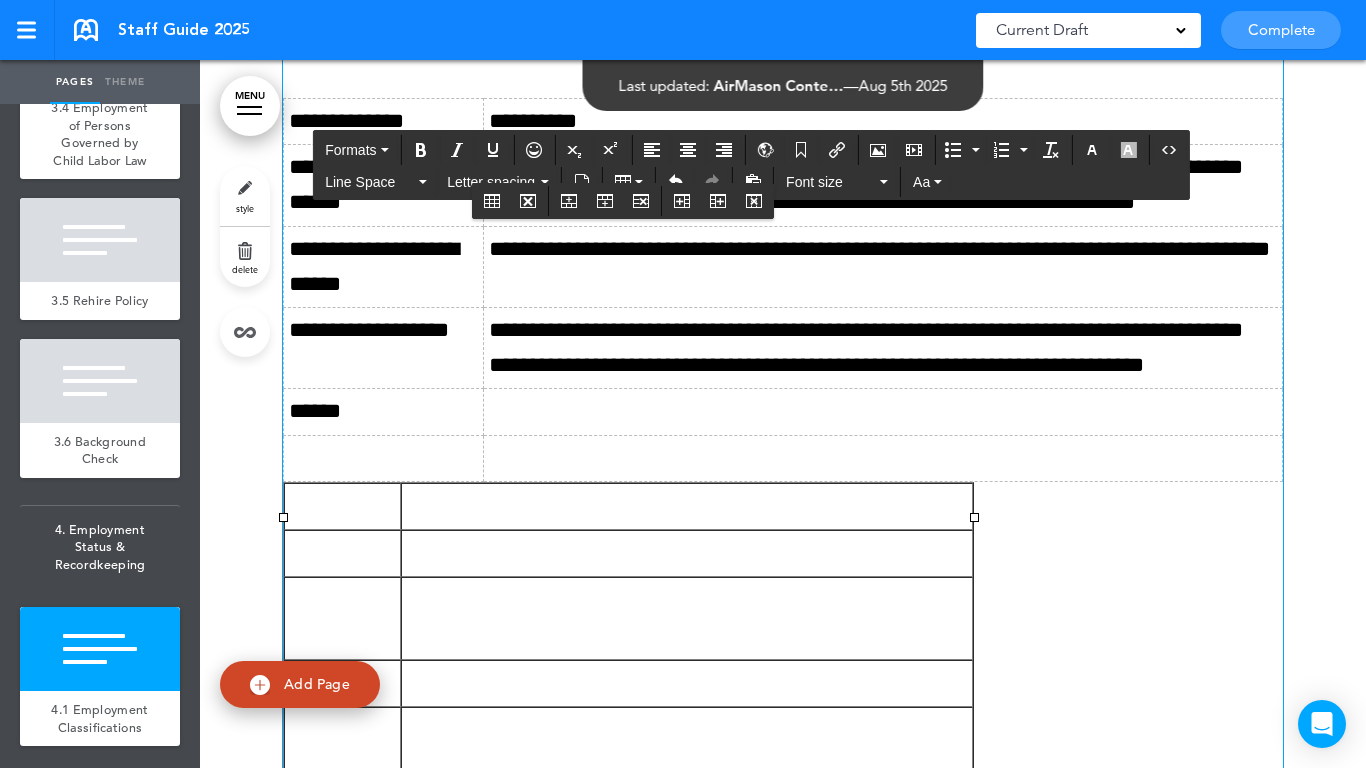 click at bounding box center [882, 412] 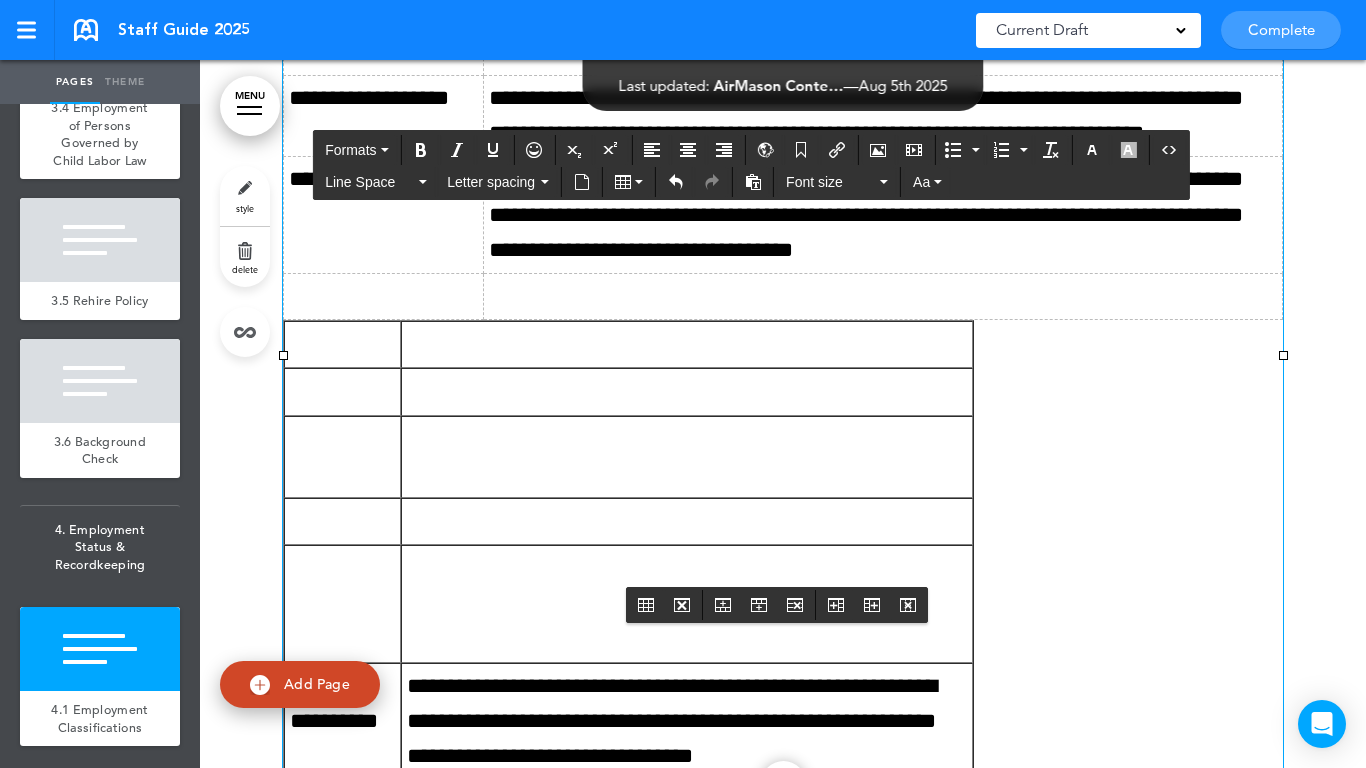 scroll, scrollTop: 23314, scrollLeft: 0, axis: vertical 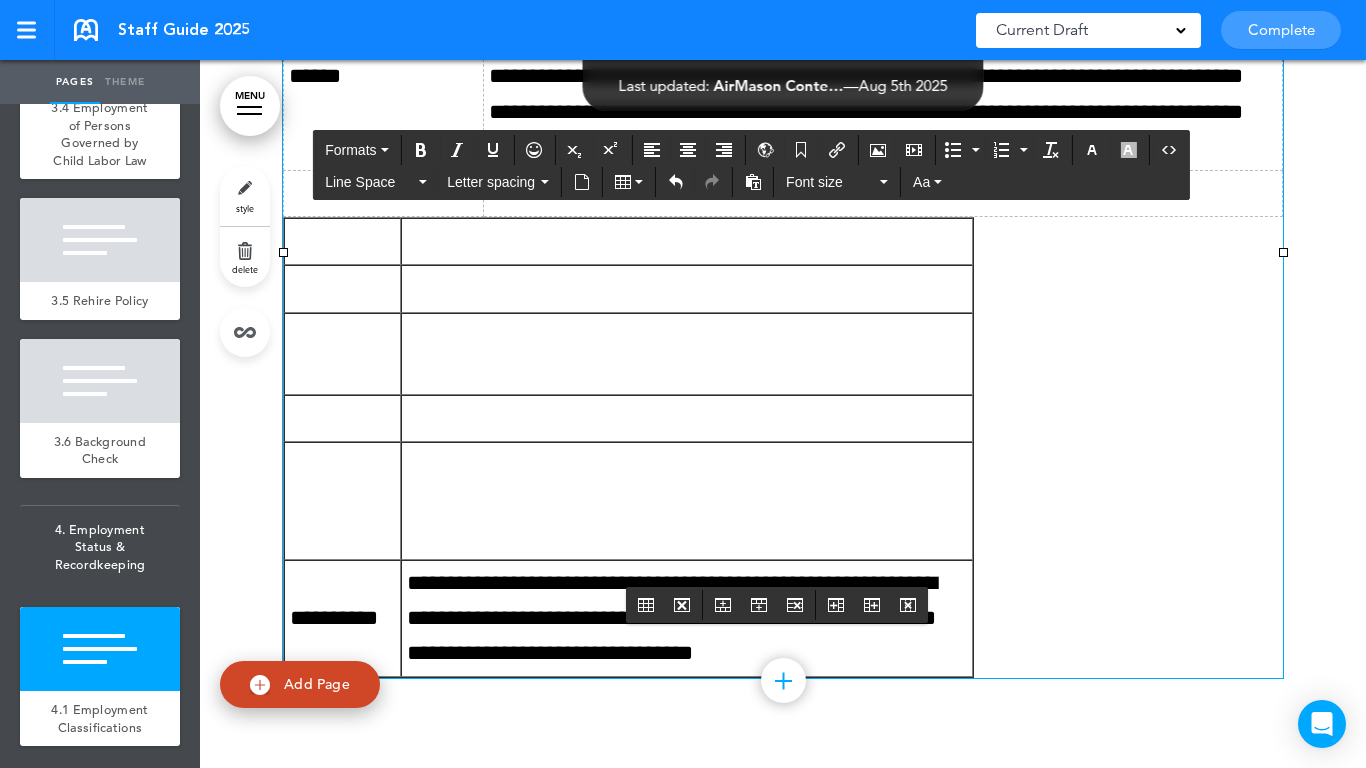 click on "**********" at bounding box center (334, 618) 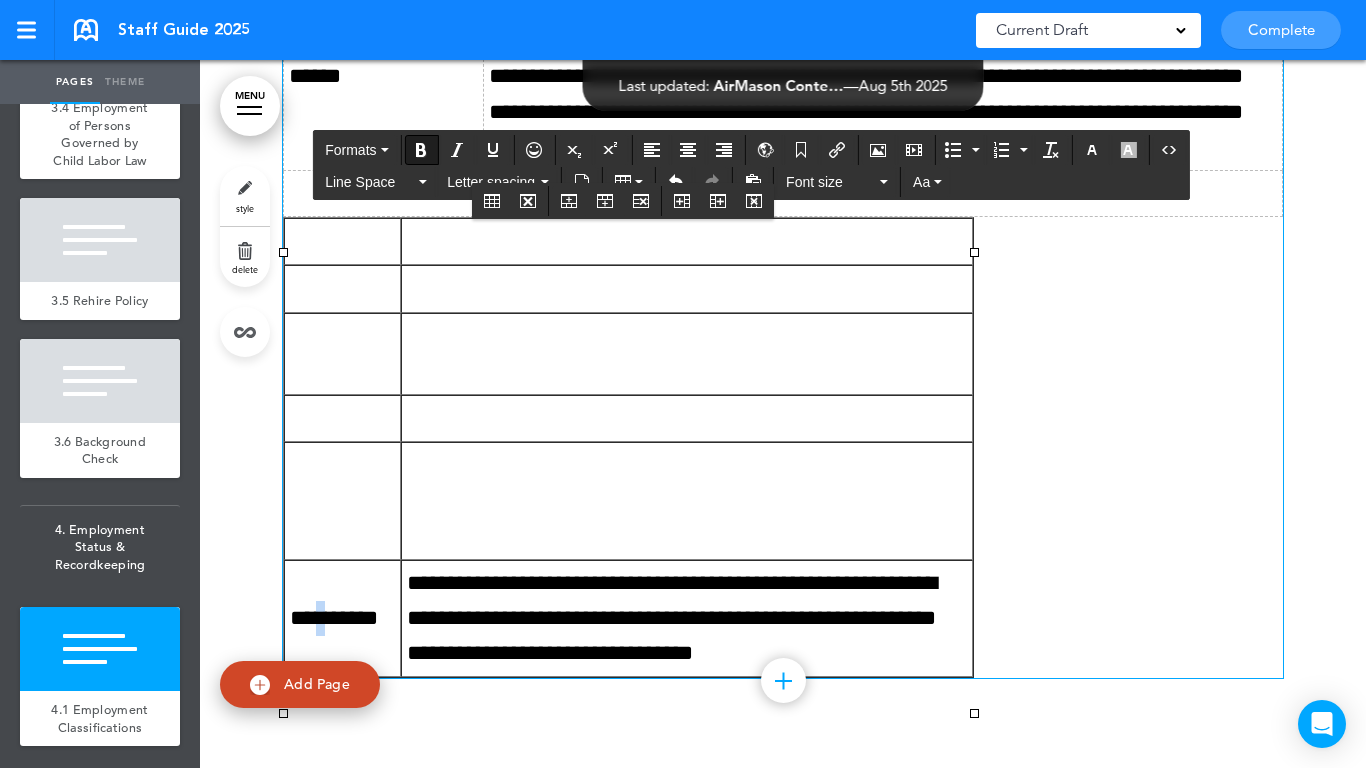 click on "**********" at bounding box center [334, 618] 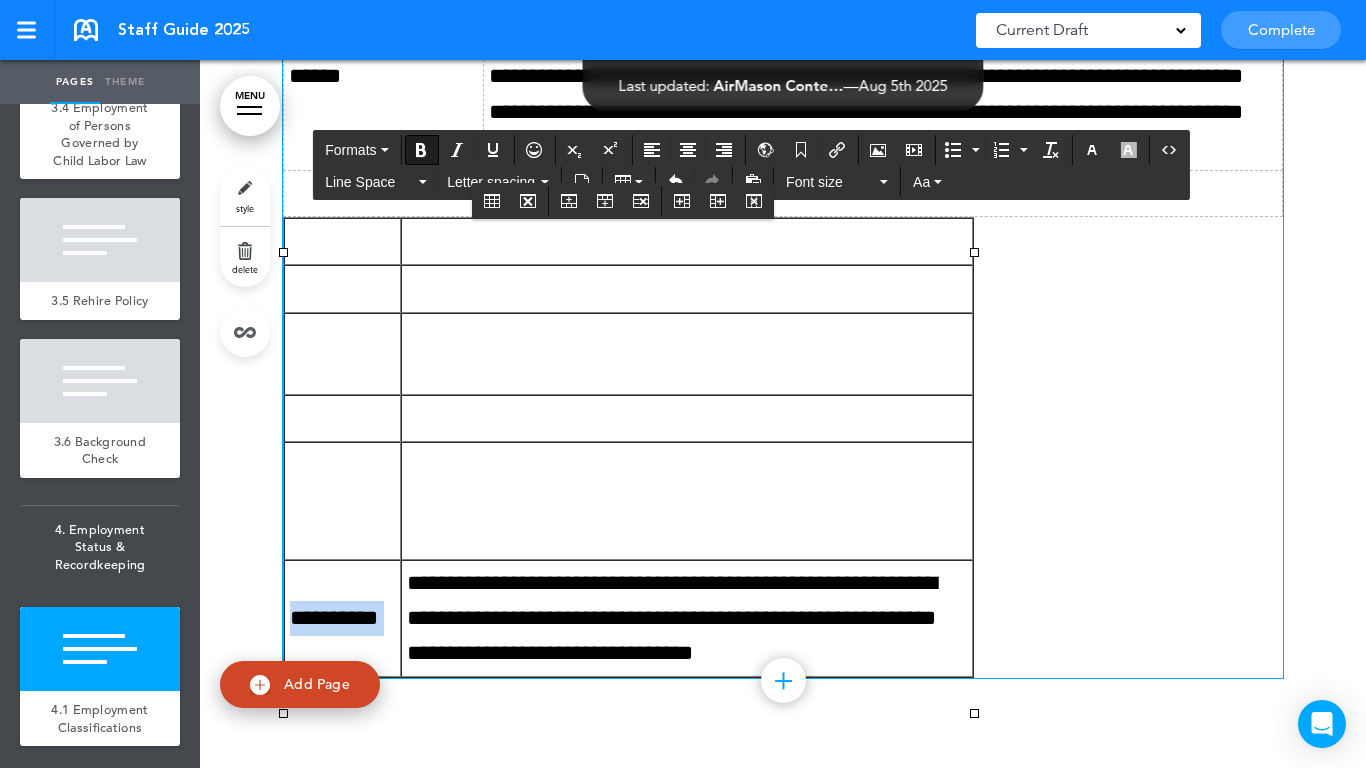 click on "**********" at bounding box center [334, 618] 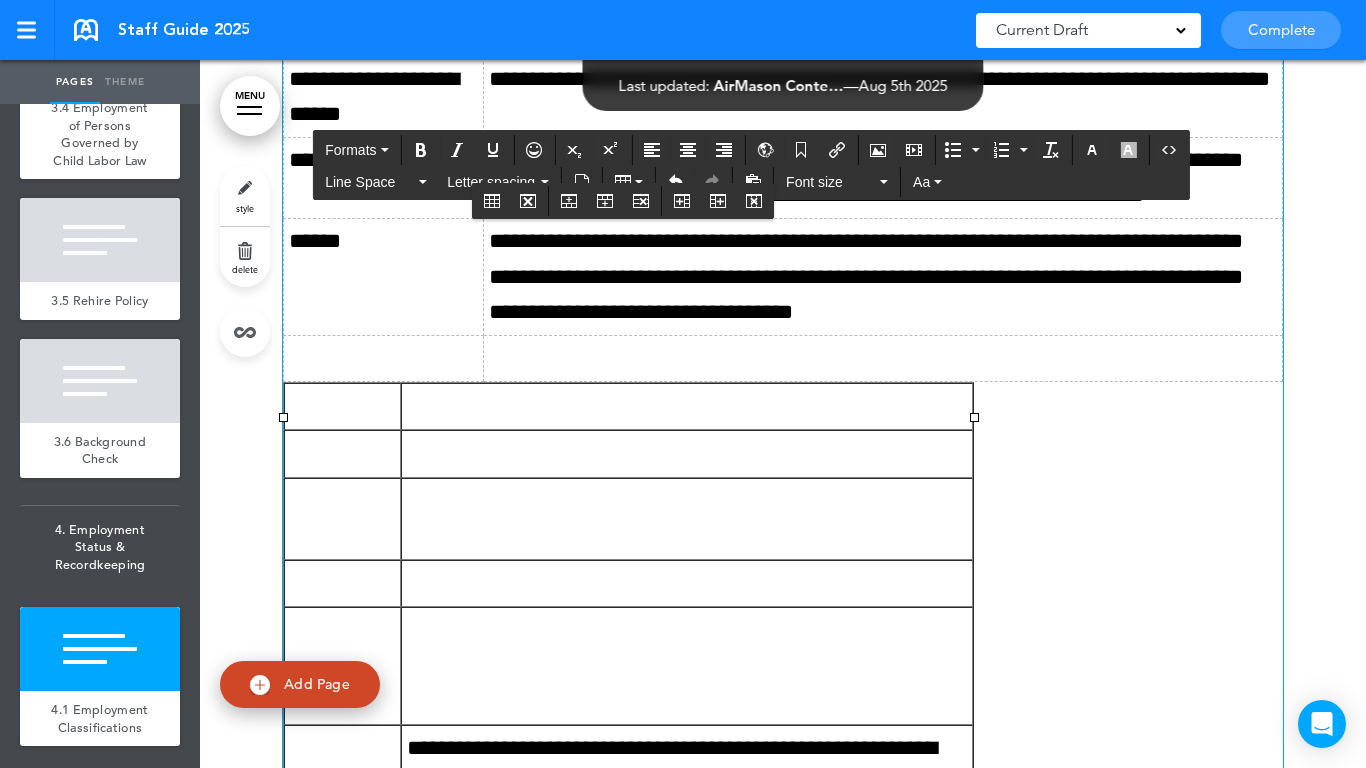 click at bounding box center [384, 358] 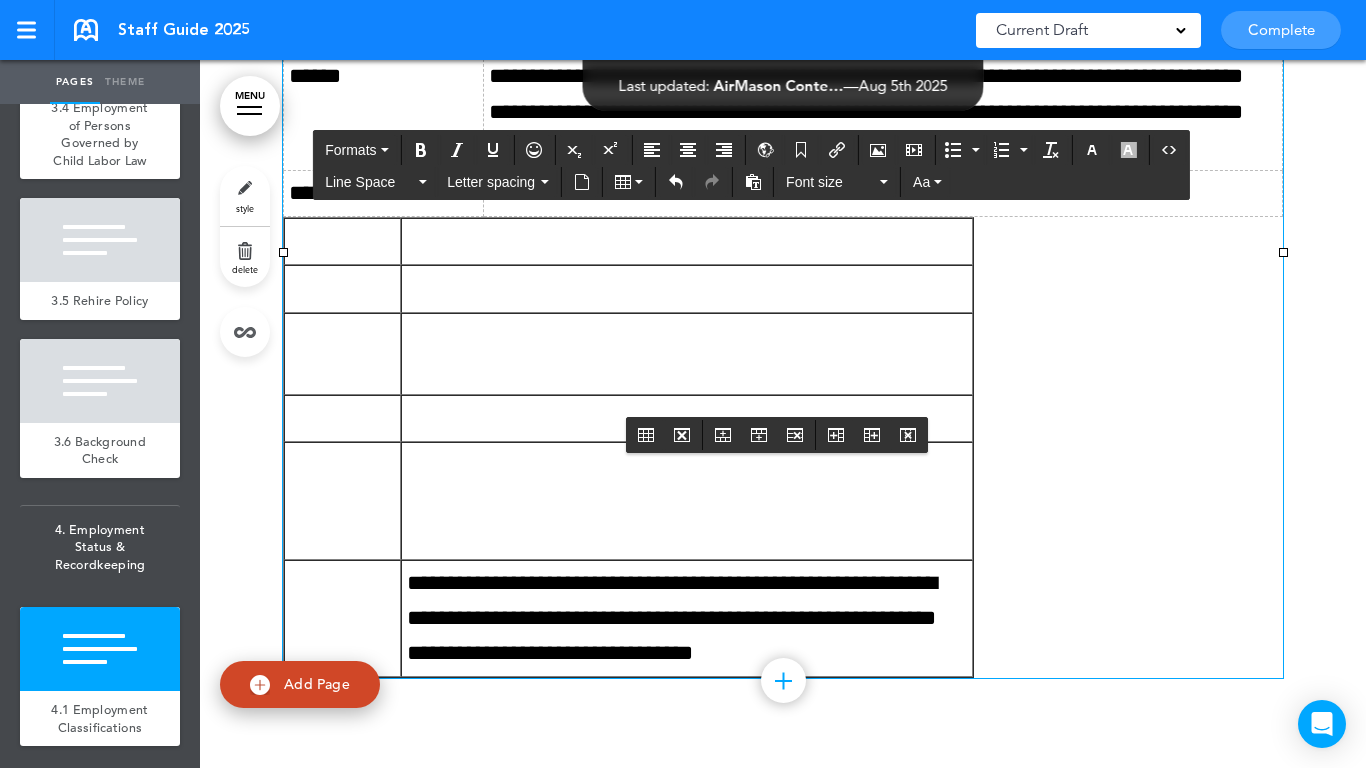 scroll, scrollTop: 23314, scrollLeft: 0, axis: vertical 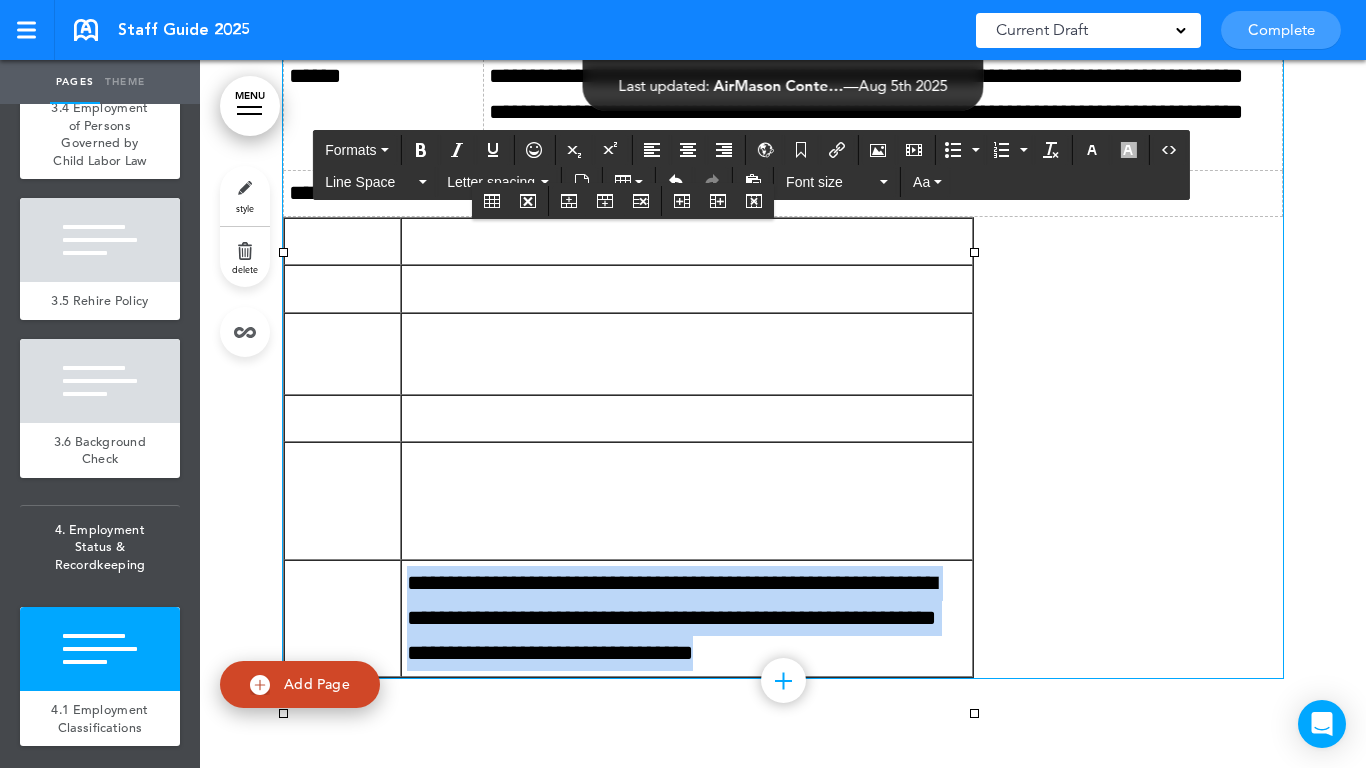 drag, startPoint x: 399, startPoint y: 573, endPoint x: 856, endPoint y: 643, distance: 462.32996 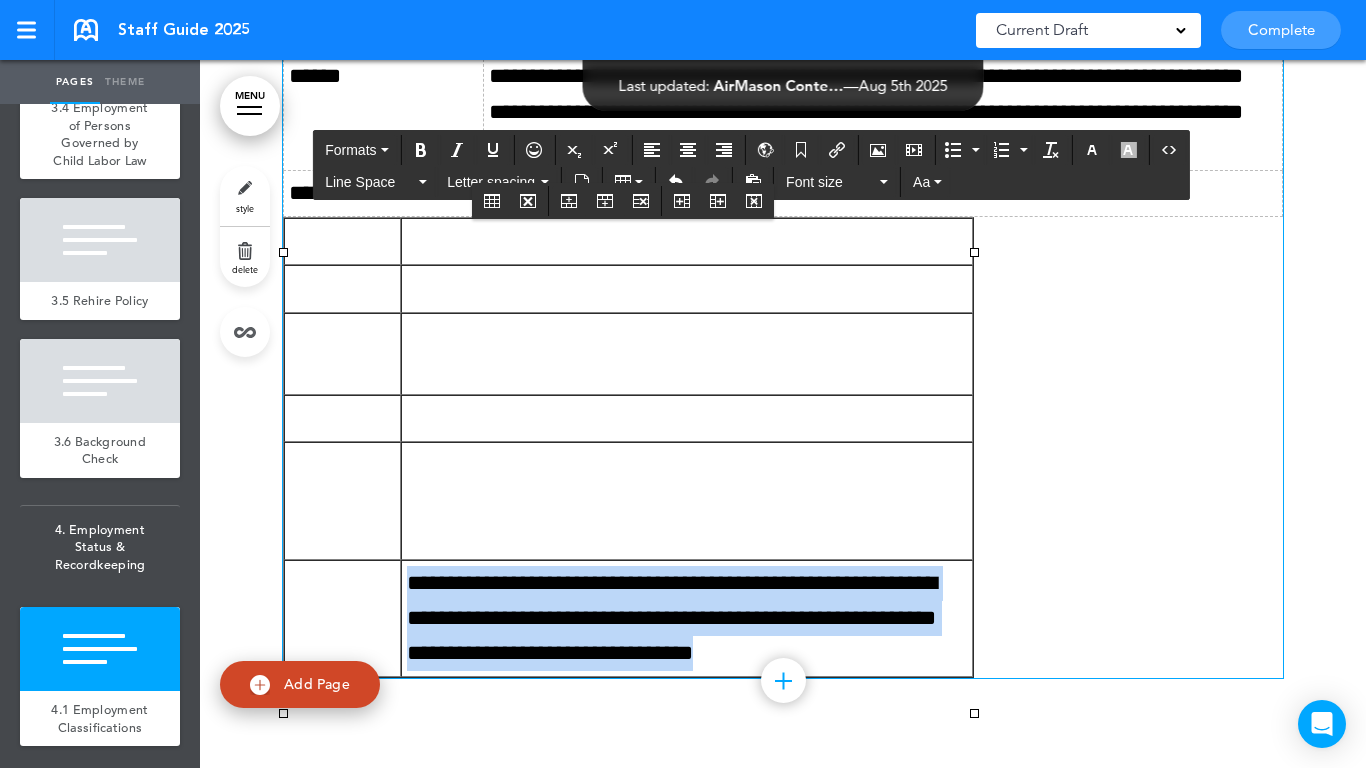 click on "**********" at bounding box center [687, 619] 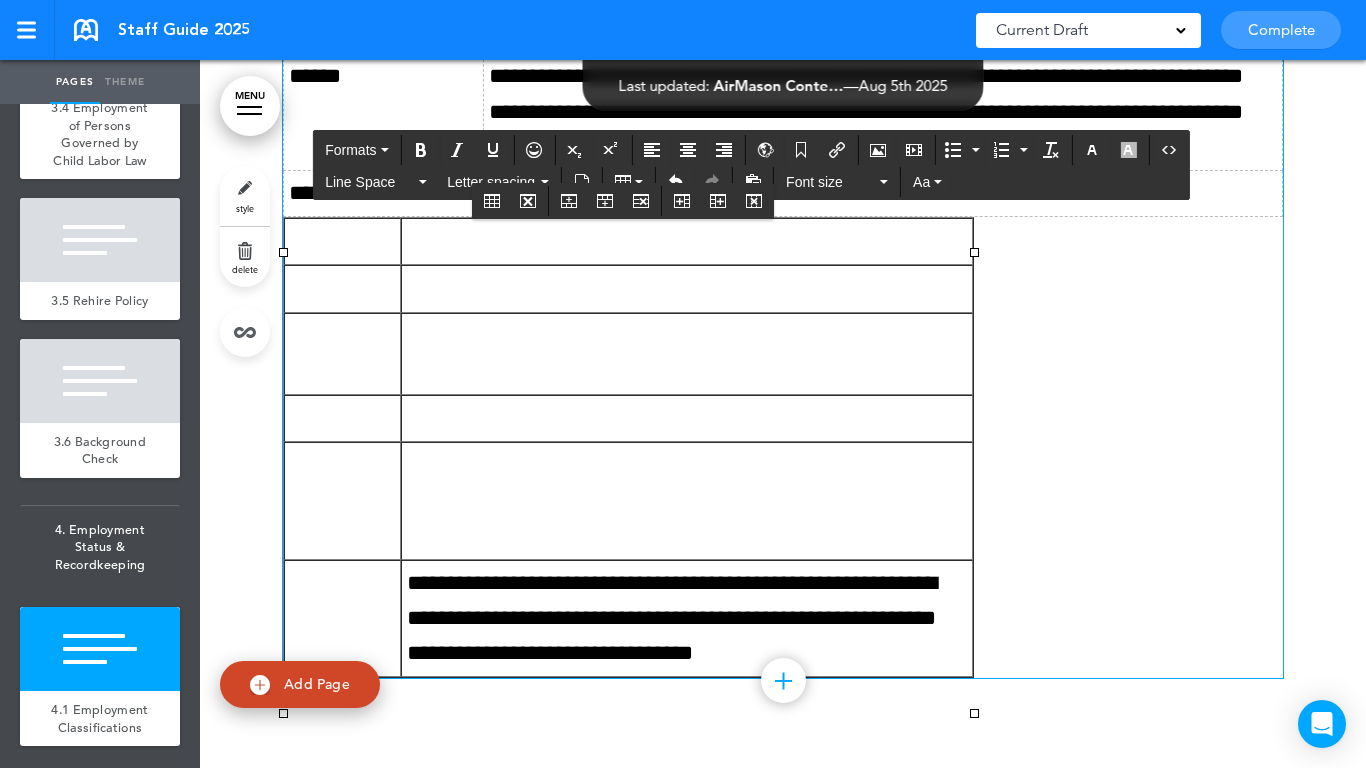 scroll, scrollTop: 23279, scrollLeft: 0, axis: vertical 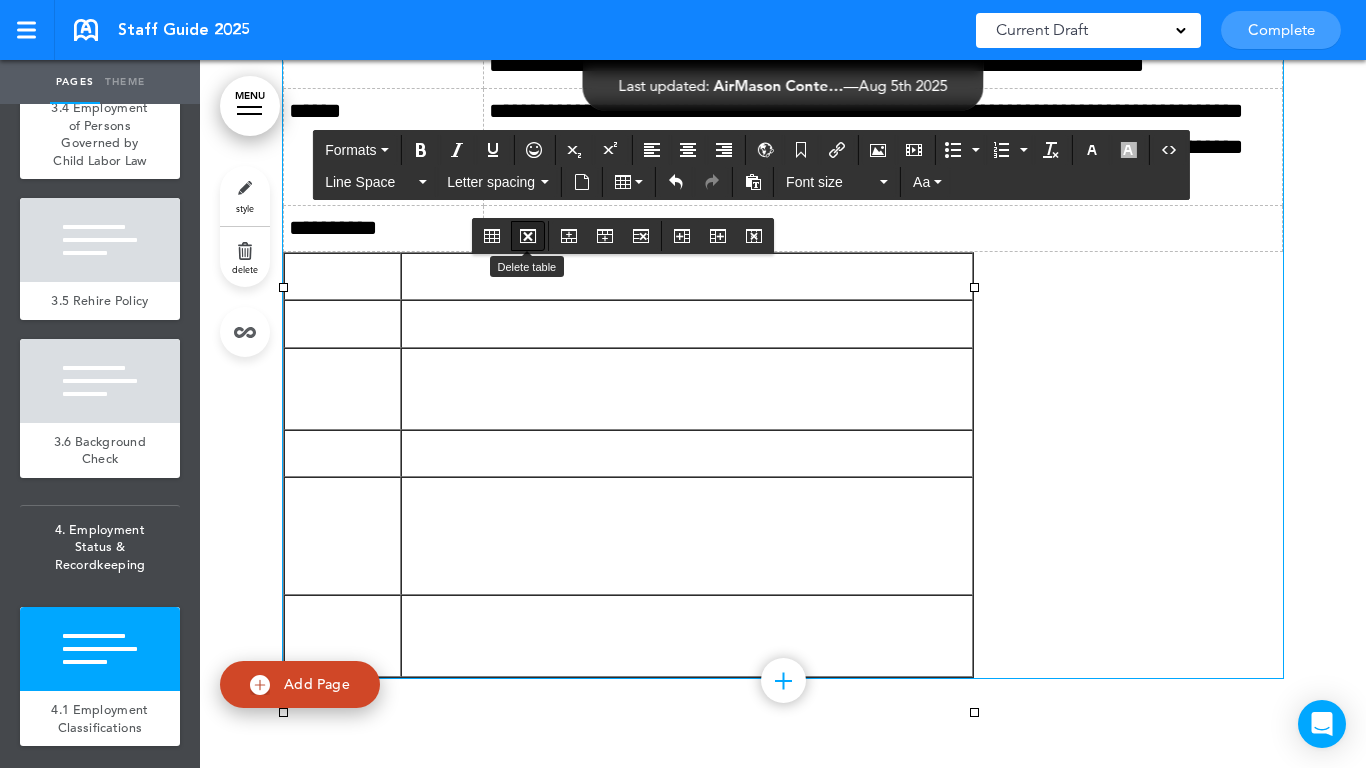 click at bounding box center (528, 236) 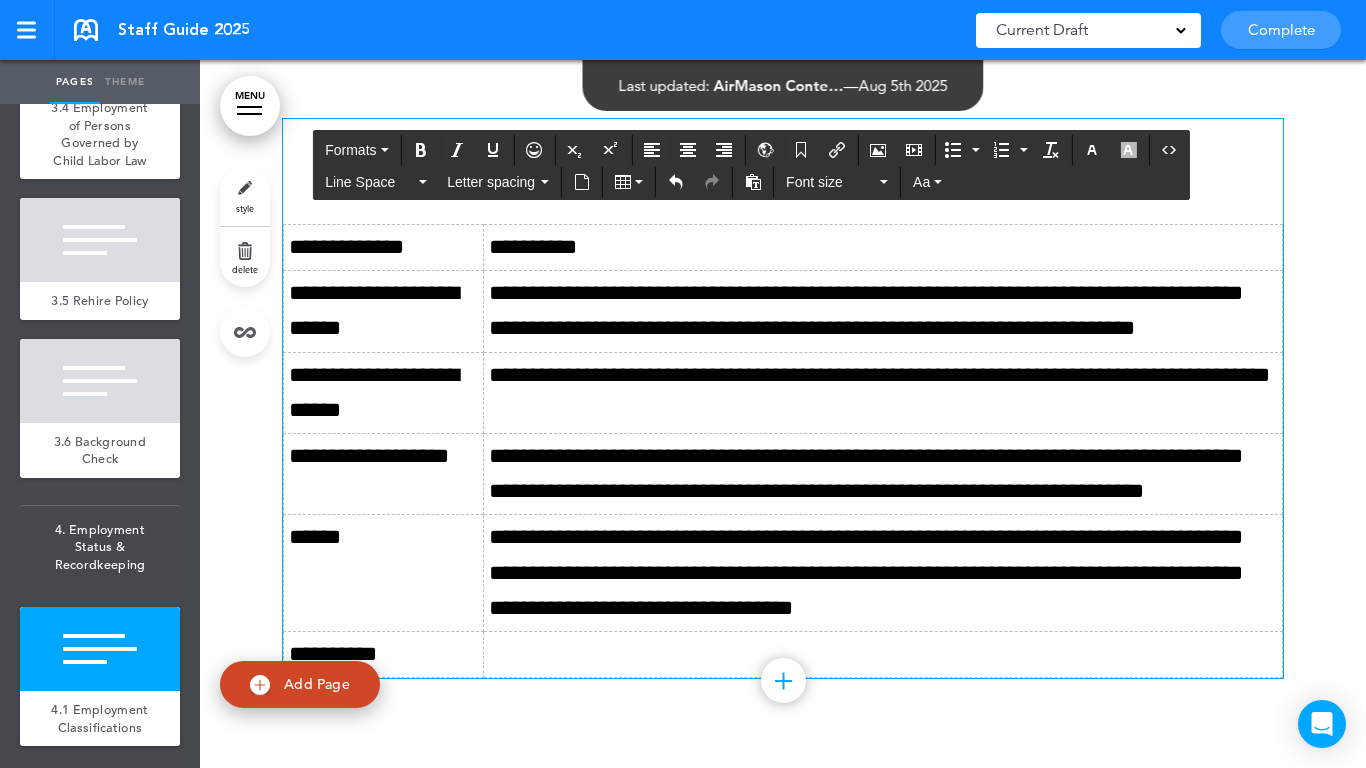 click at bounding box center [882, 654] 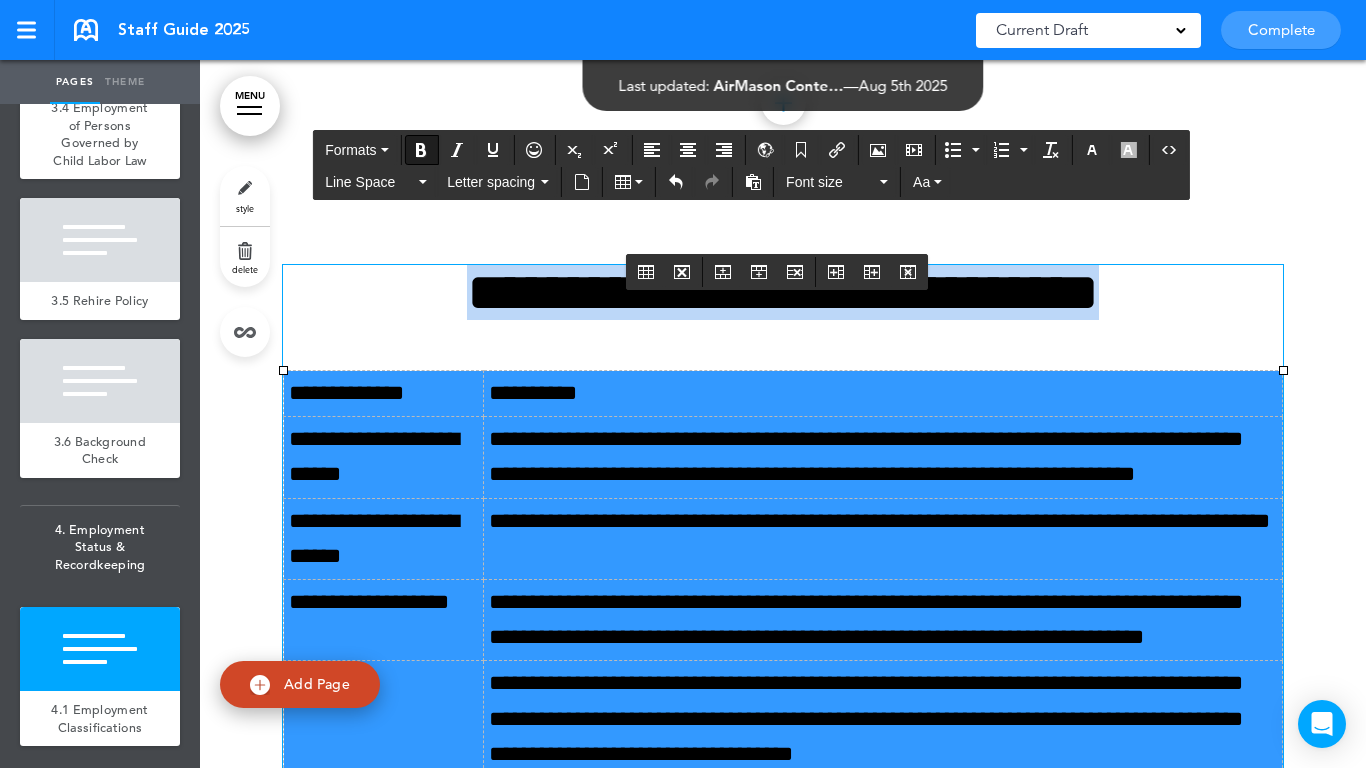 scroll, scrollTop: 22653, scrollLeft: 0, axis: vertical 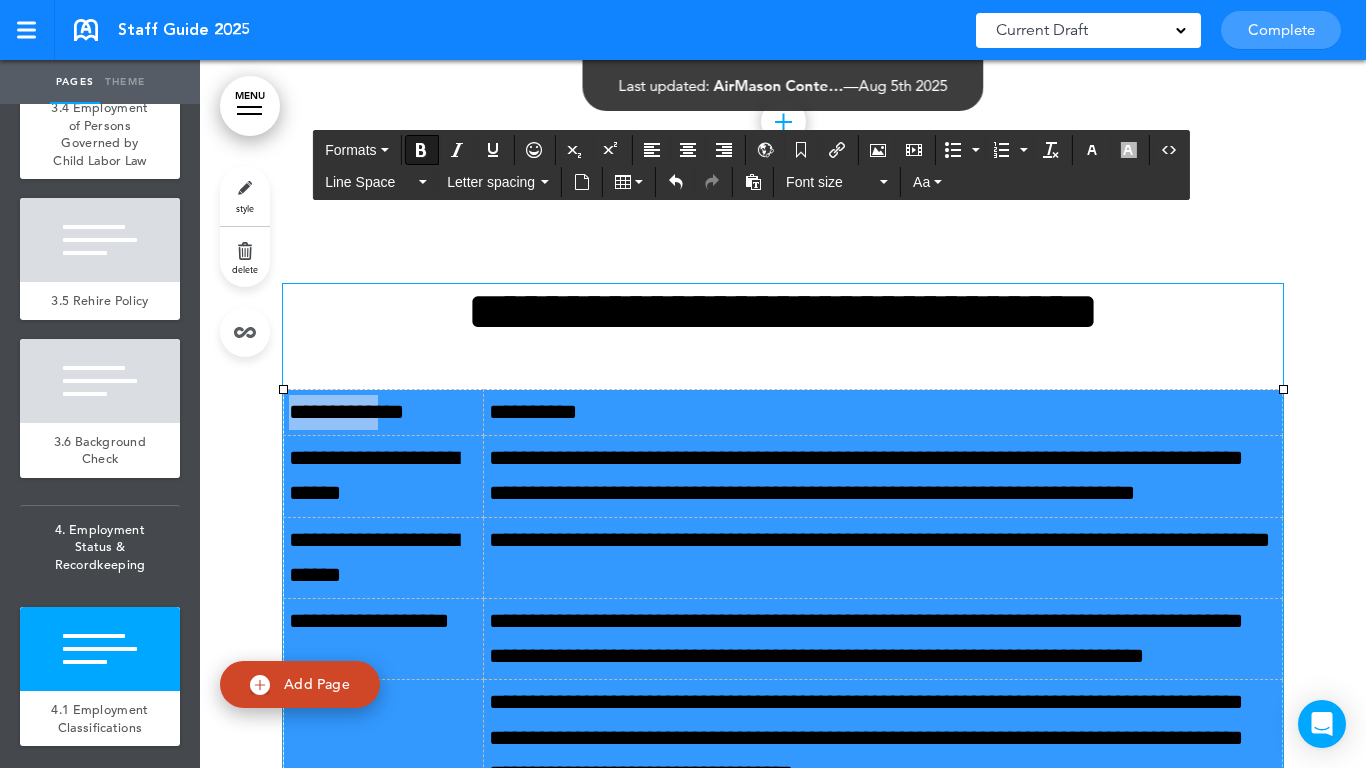 drag, startPoint x: 483, startPoint y: 594, endPoint x: 404, endPoint y: 412, distance: 198.40614 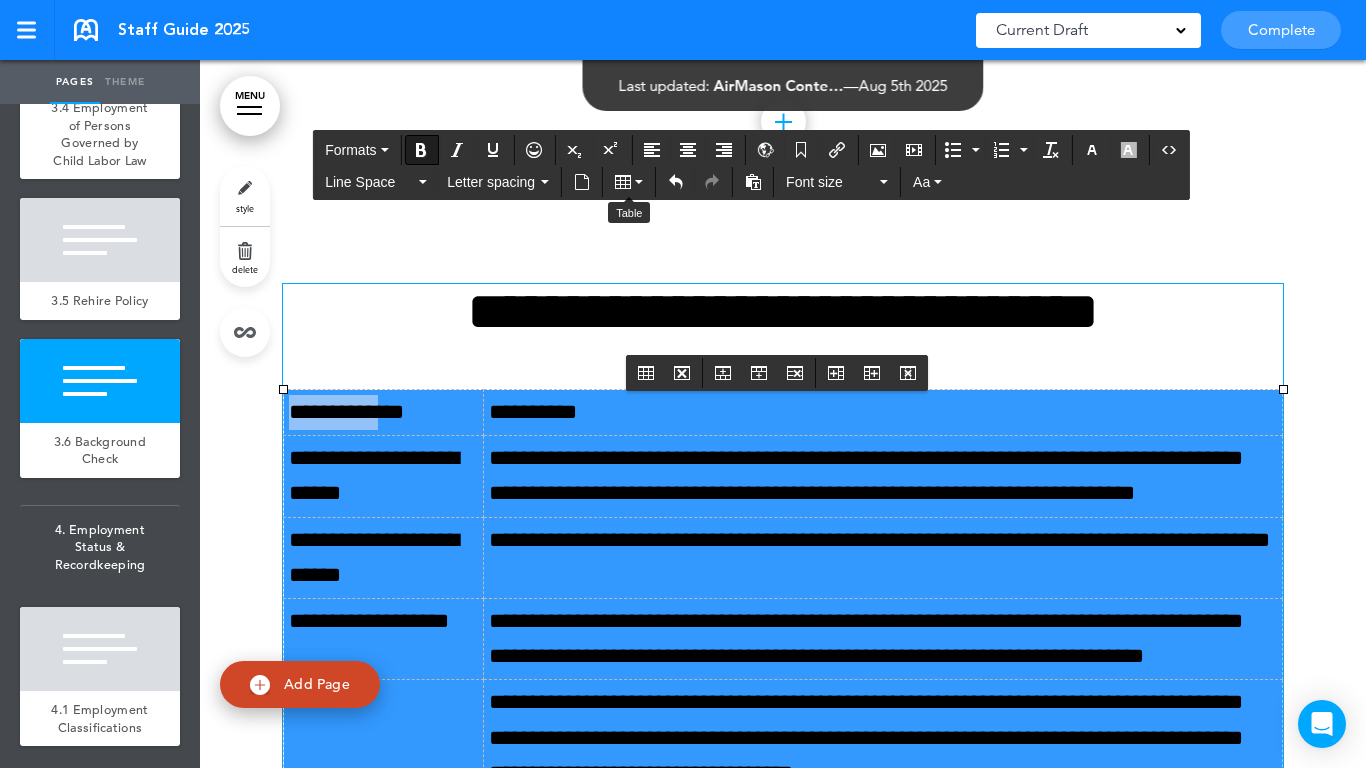 drag, startPoint x: 645, startPoint y: 173, endPoint x: 646, endPoint y: 205, distance: 32.01562 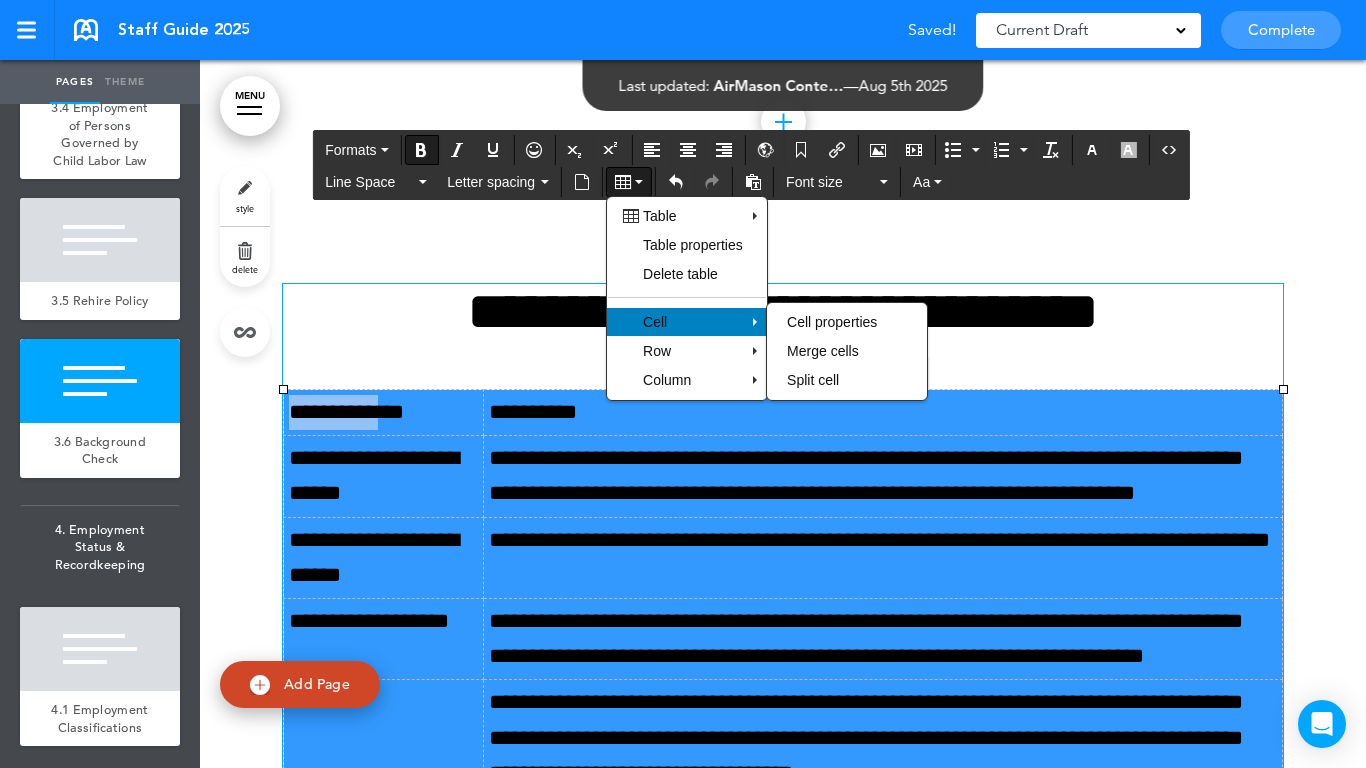 click on "Cell properties   Merge cells   Split cell" at bounding box center (847, 351) 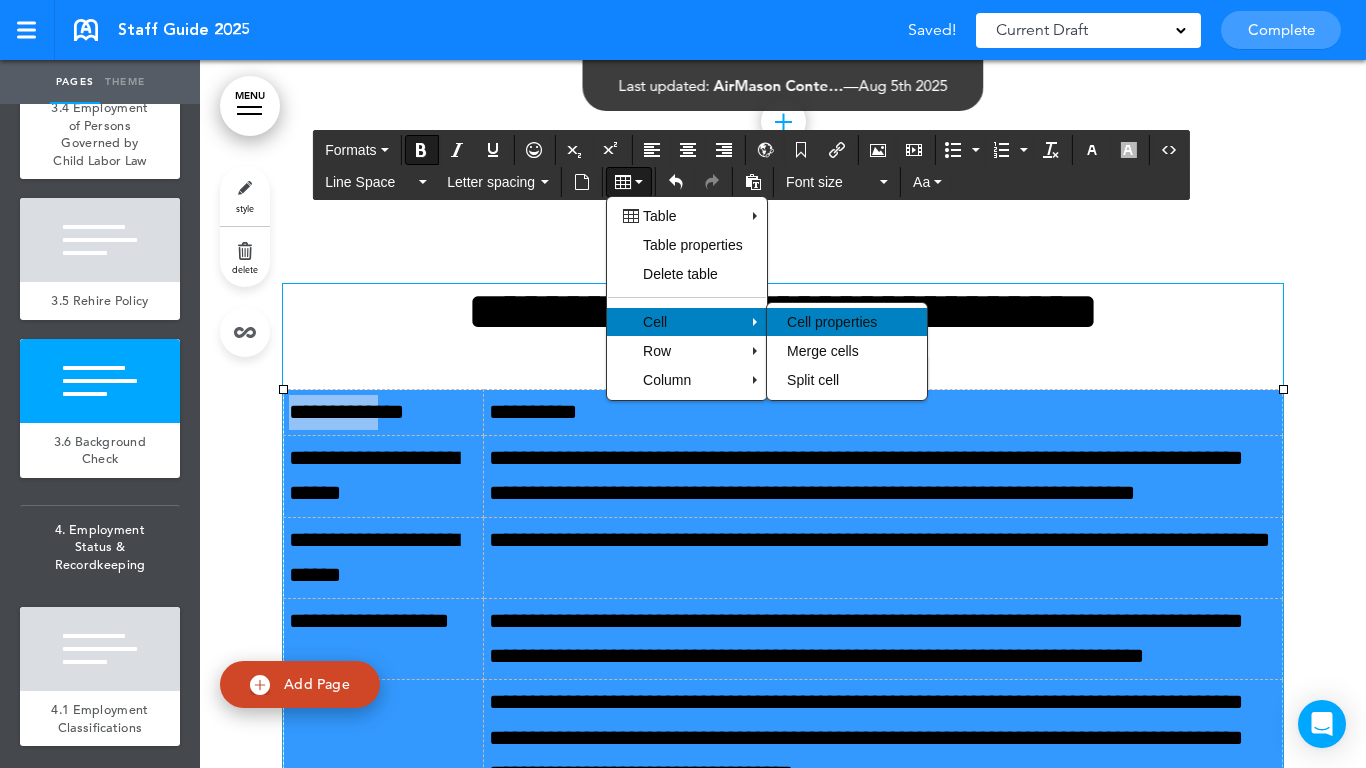 click on "Cell properties" at bounding box center (832, 322) 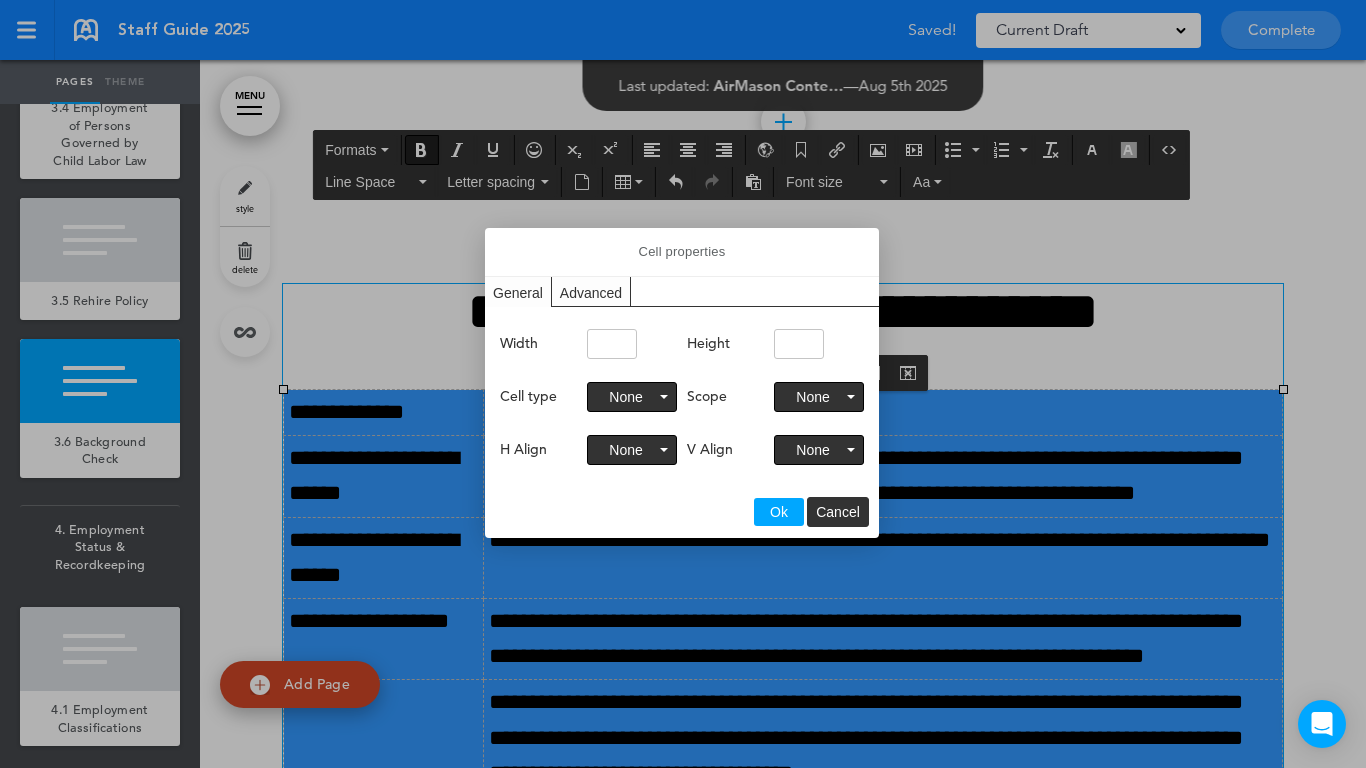 click on "Advanced" at bounding box center (591, 291) 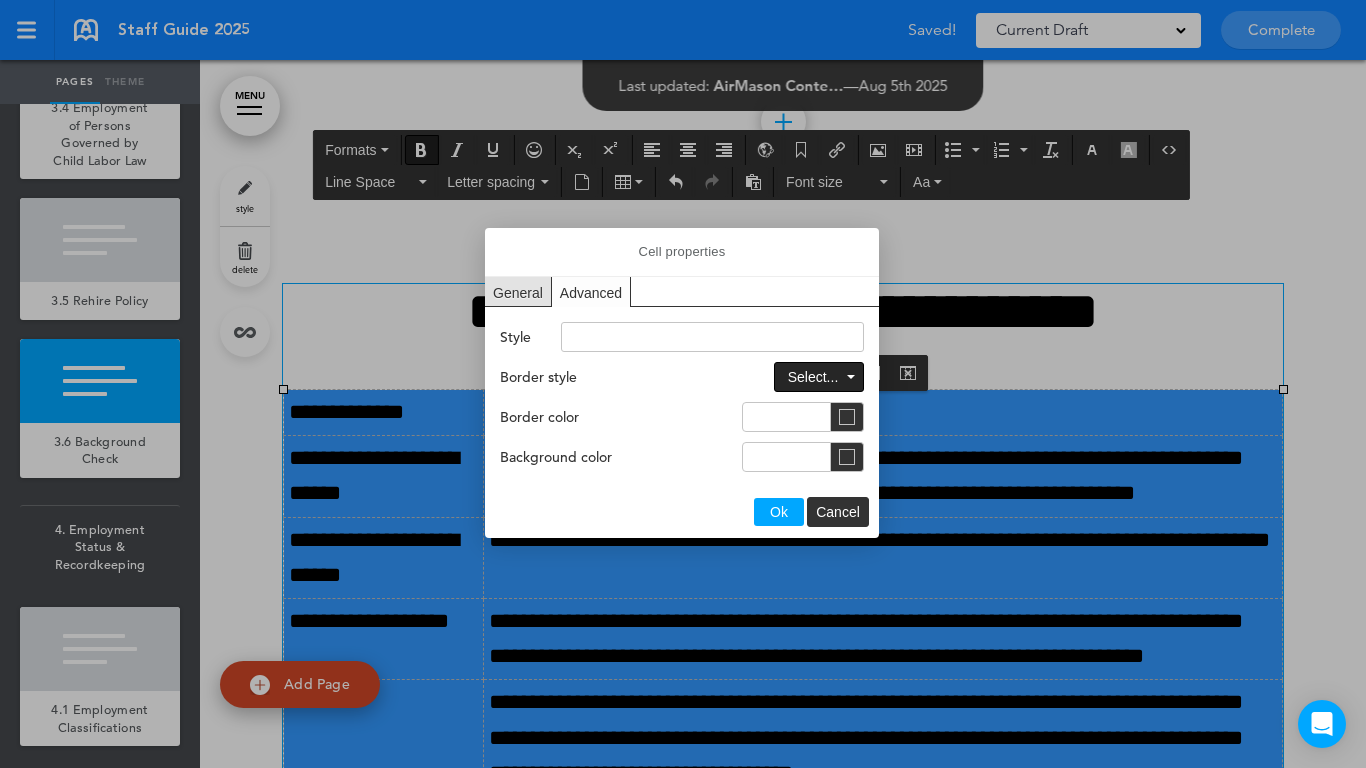 click on "Select..." at bounding box center [819, 377] 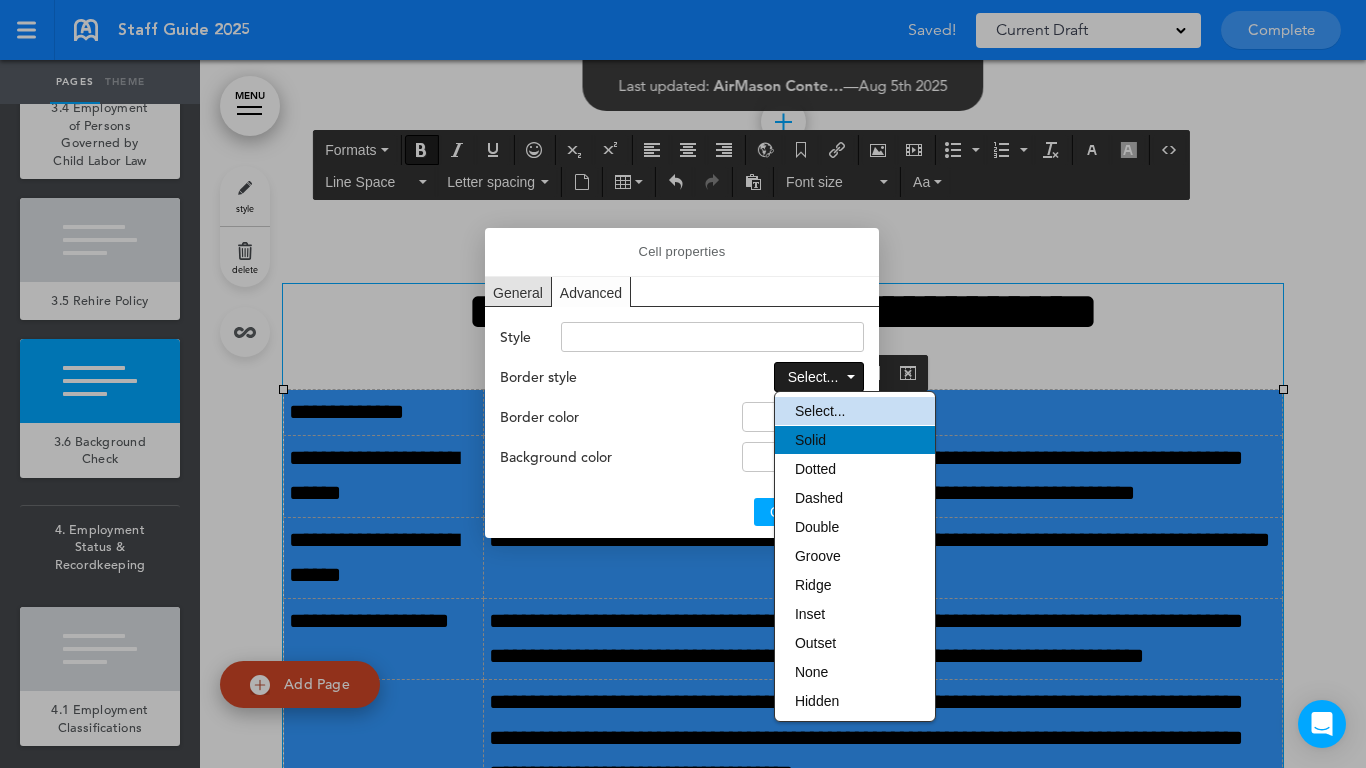 click on "Solid" at bounding box center (855, 440) 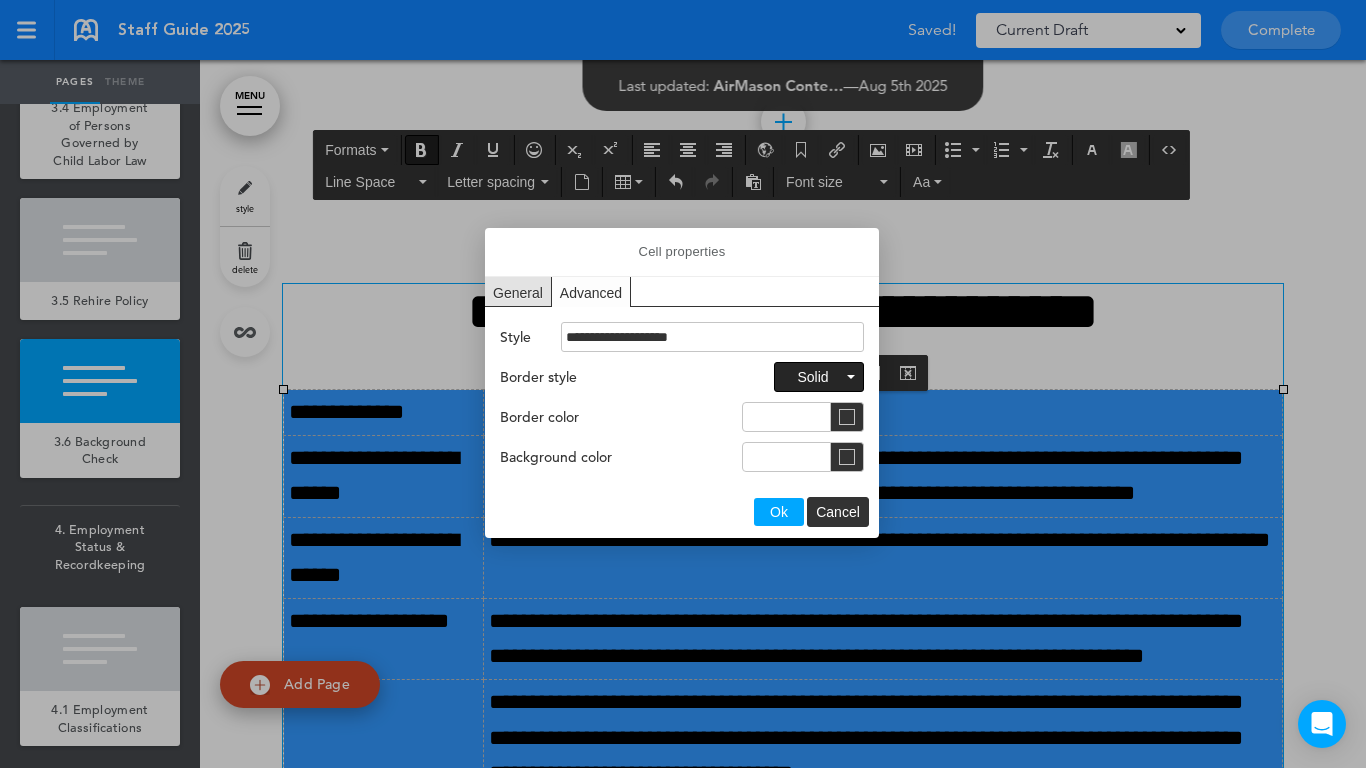 click on "Ok" at bounding box center (779, 512) 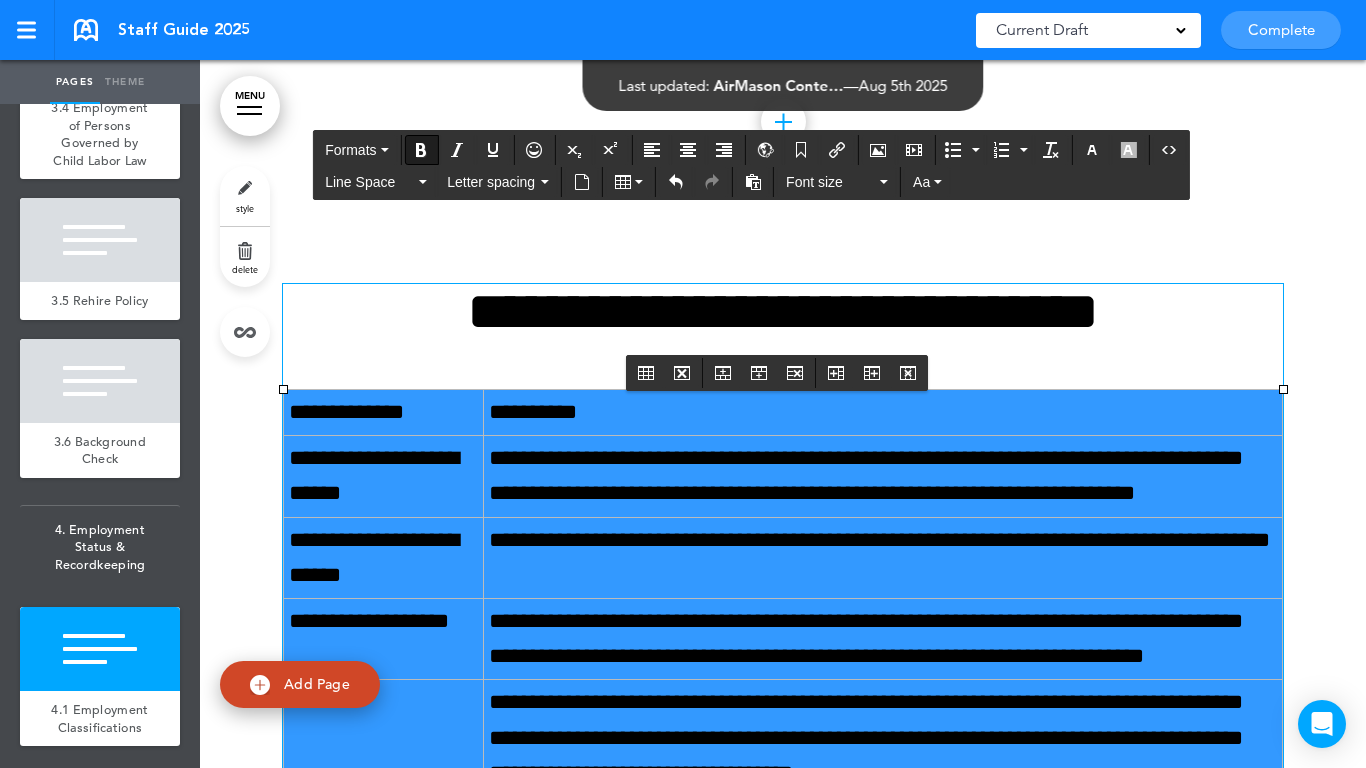 click on "**********" at bounding box center [384, 413] 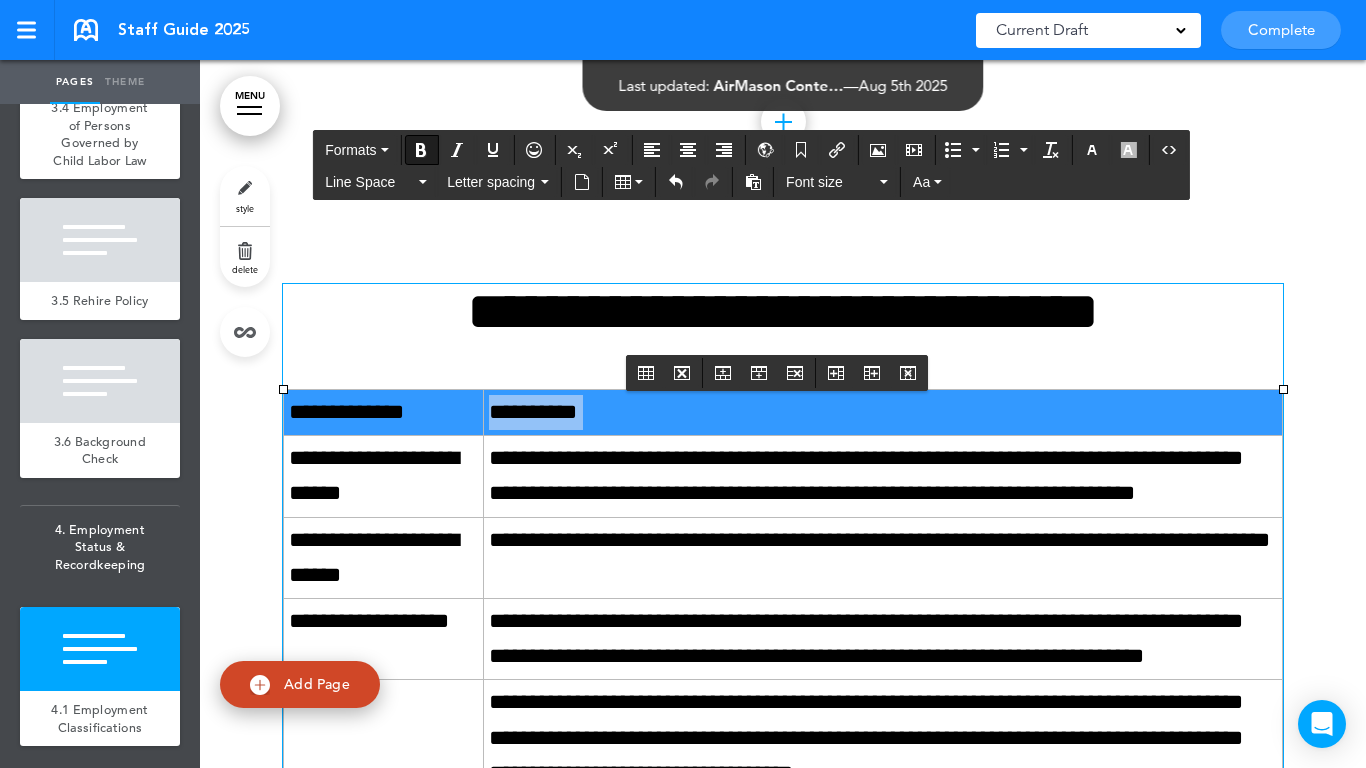 drag, startPoint x: 434, startPoint y: 408, endPoint x: 639, endPoint y: 408, distance: 205 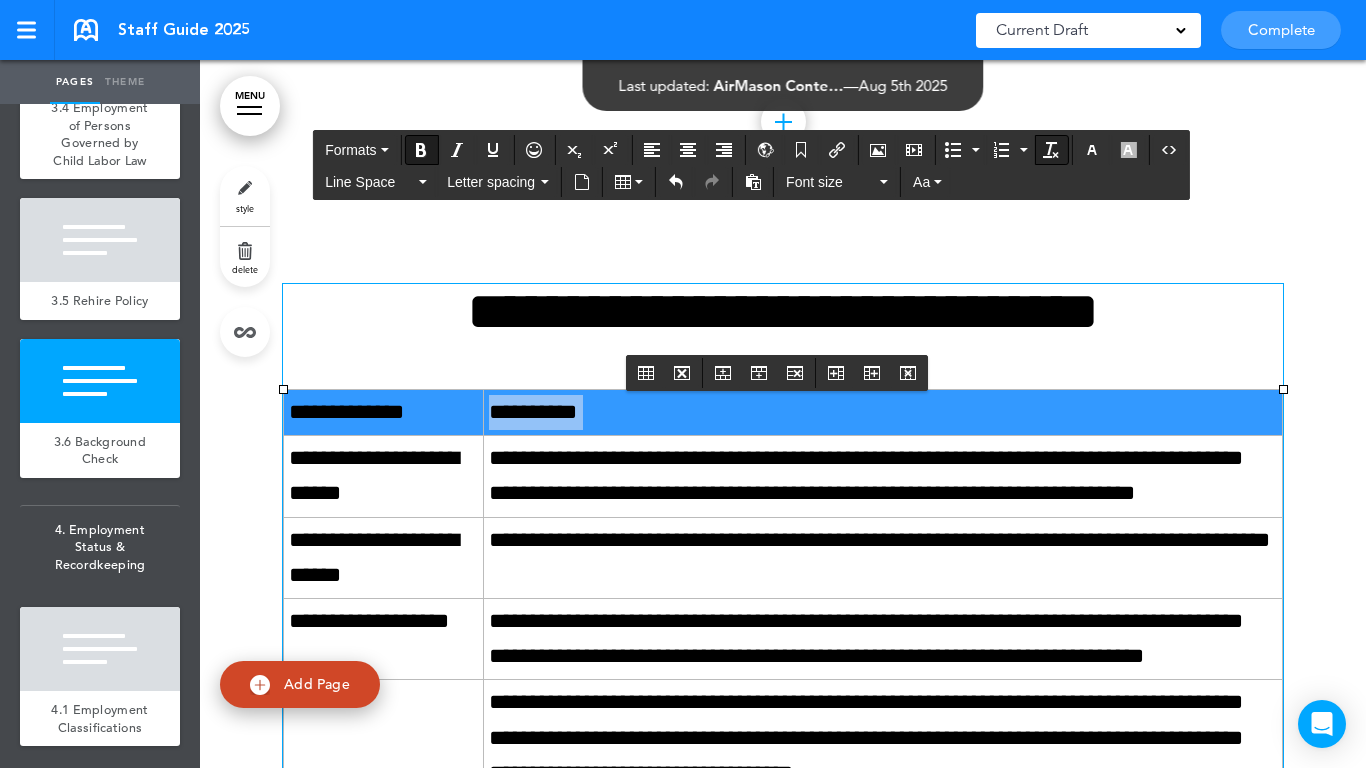 click at bounding box center (1051, 150) 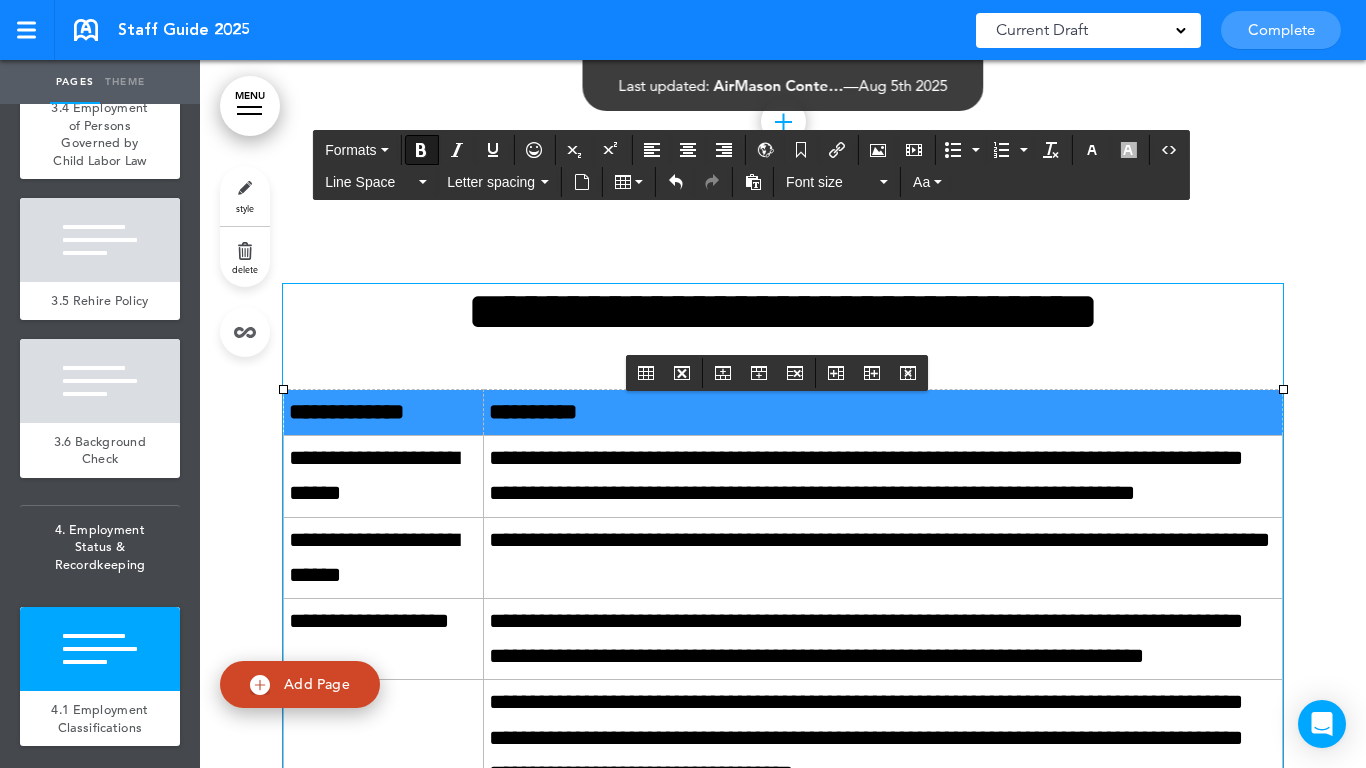 click at bounding box center (783, 588) 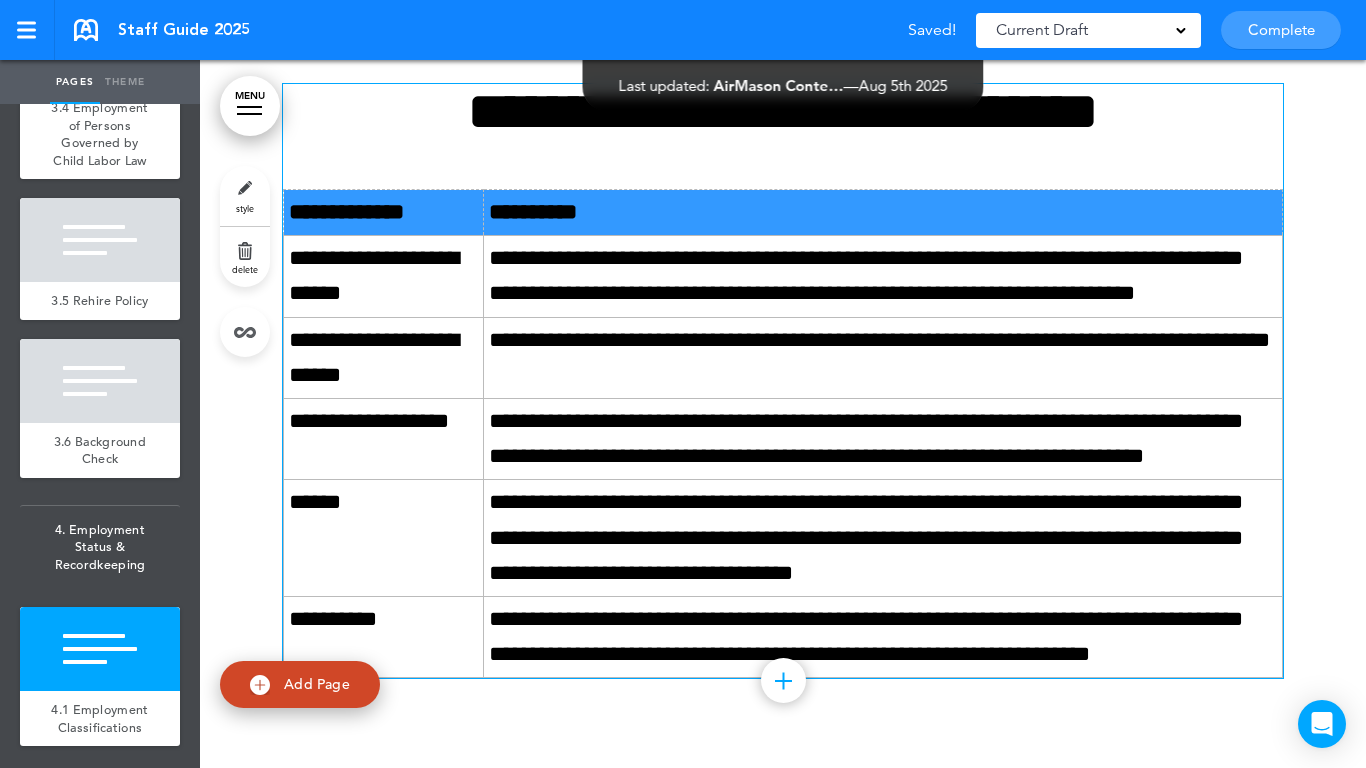 scroll, scrollTop: 22889, scrollLeft: 0, axis: vertical 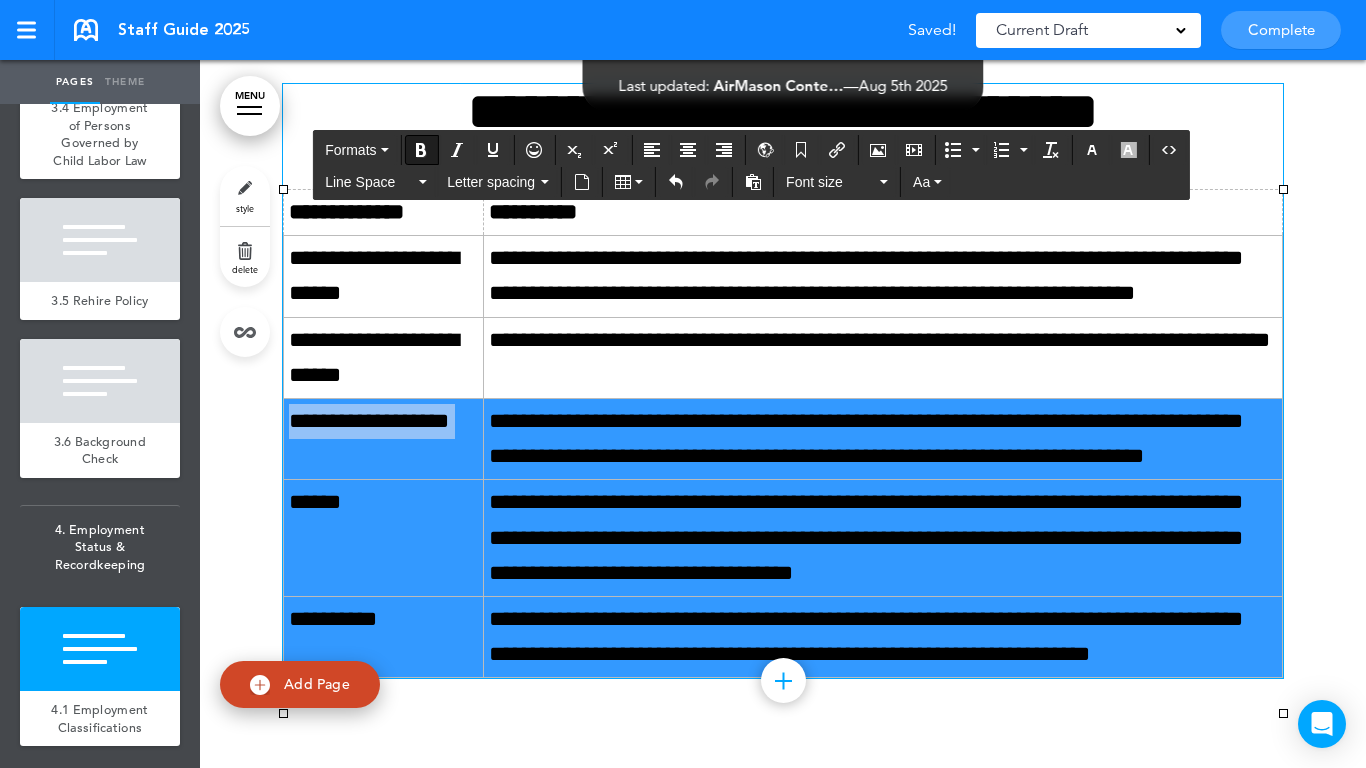 drag, startPoint x: 627, startPoint y: 611, endPoint x: 443, endPoint y: 472, distance: 230.6014 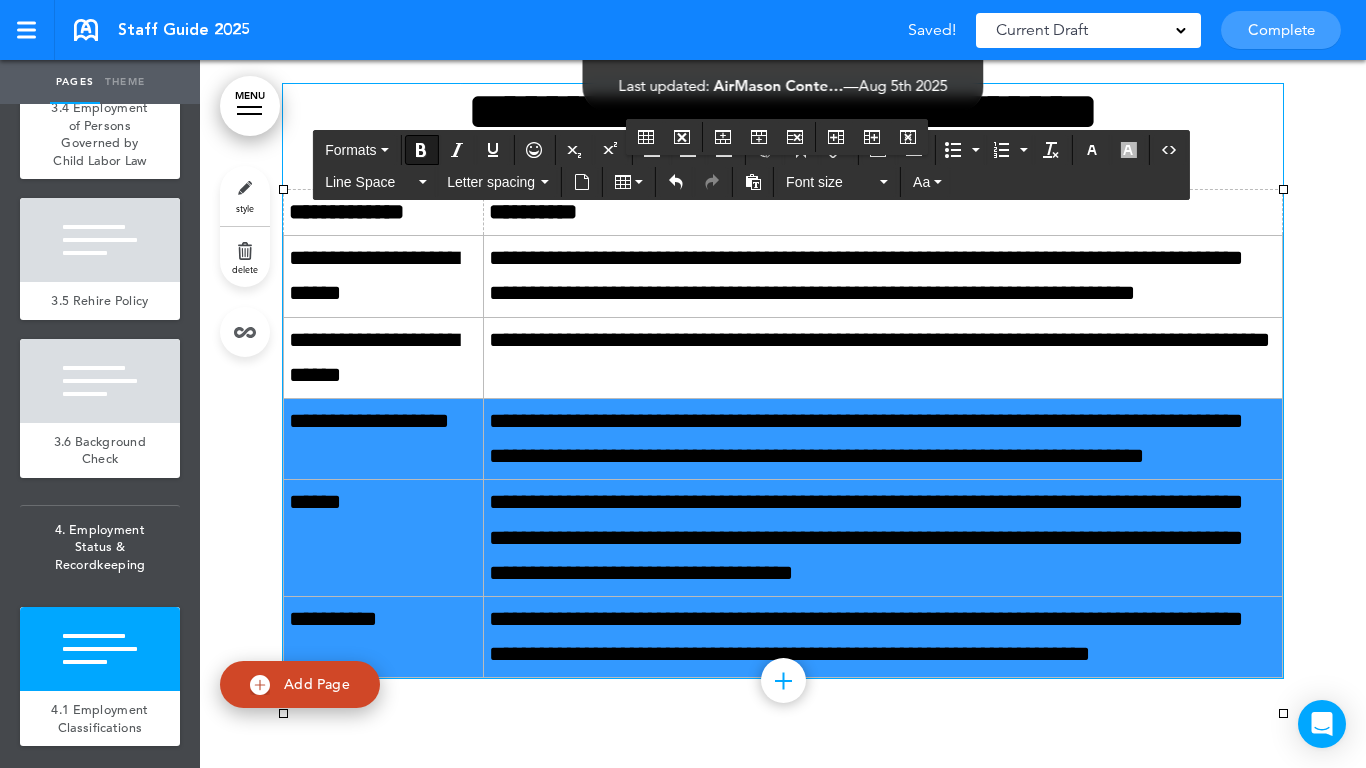 drag, startPoint x: 529, startPoint y: 702, endPoint x: 551, endPoint y: 687, distance: 26.627054 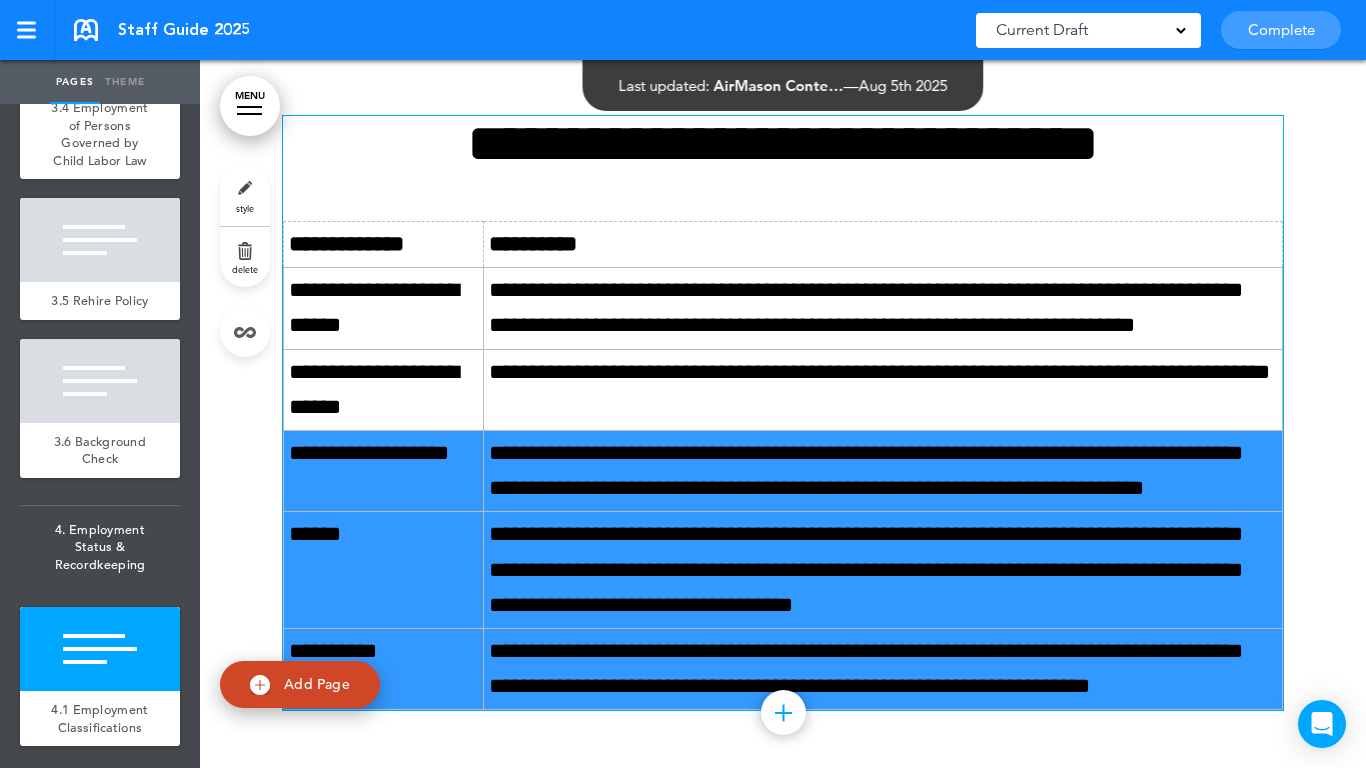 scroll, scrollTop: 22789, scrollLeft: 0, axis: vertical 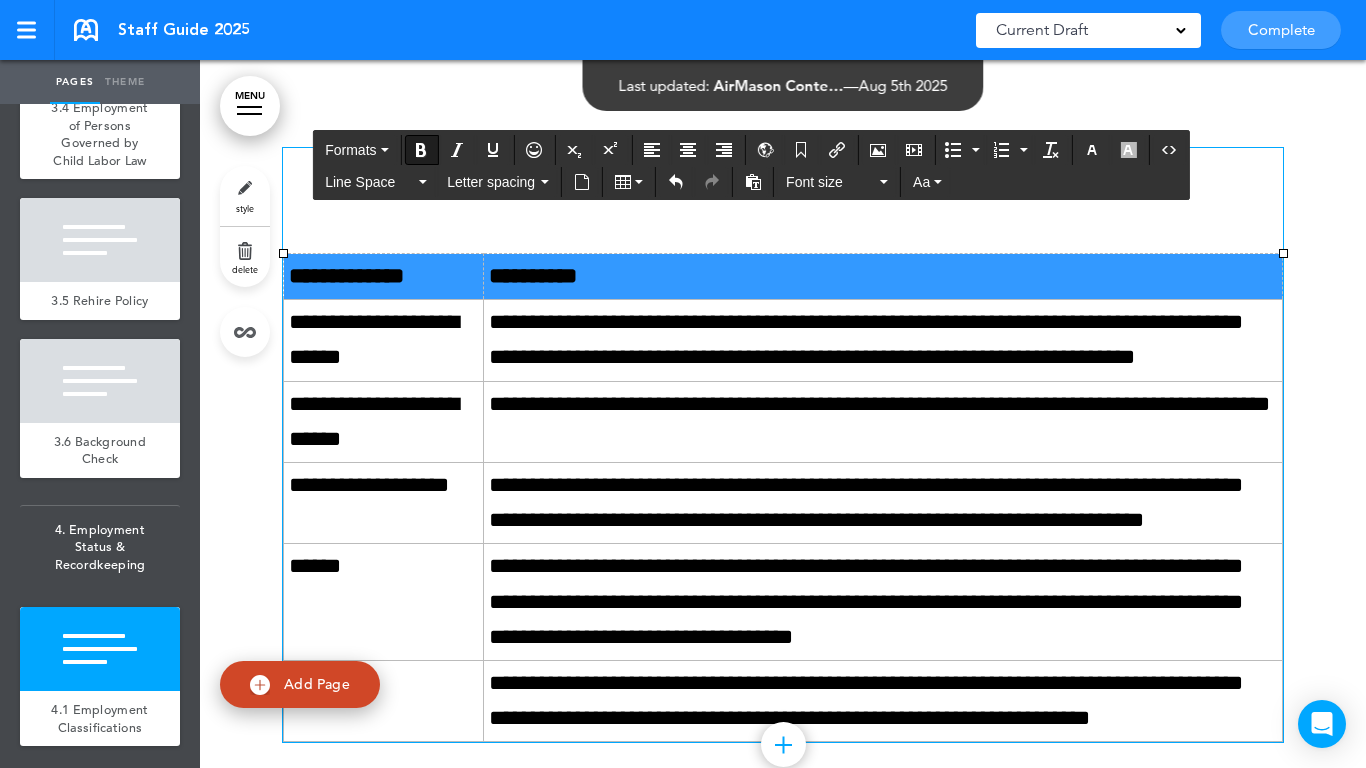 drag, startPoint x: 436, startPoint y: 276, endPoint x: 601, endPoint y: 266, distance: 165.30275 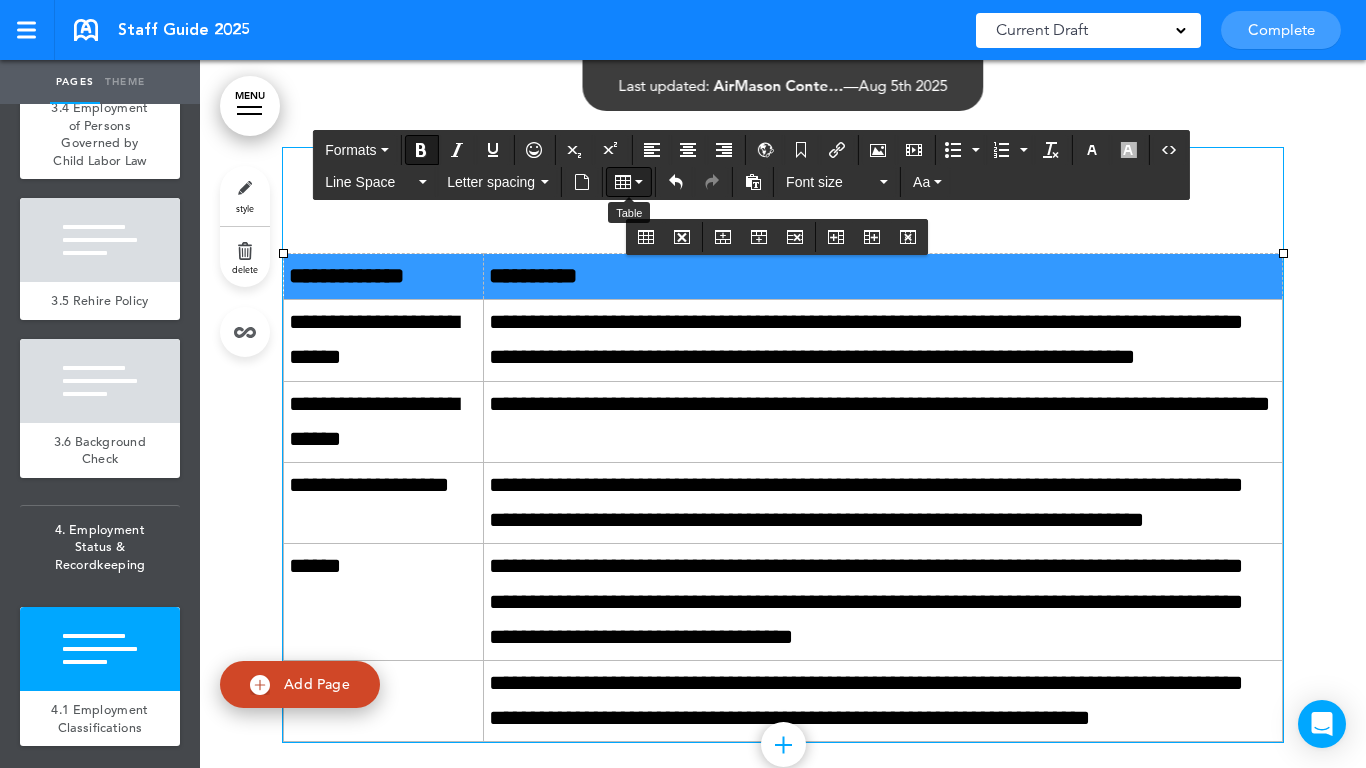 click at bounding box center [629, 182] 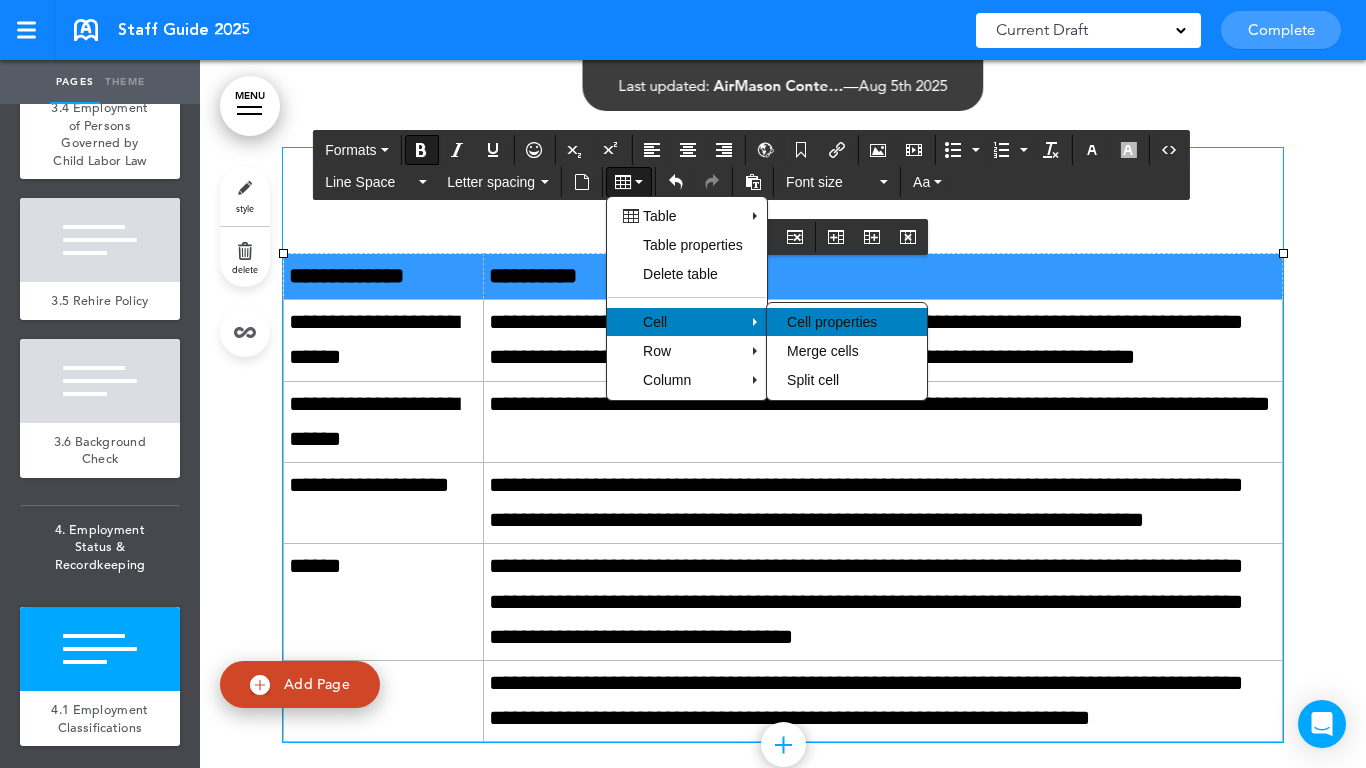 click on "Cell properties" at bounding box center [847, 322] 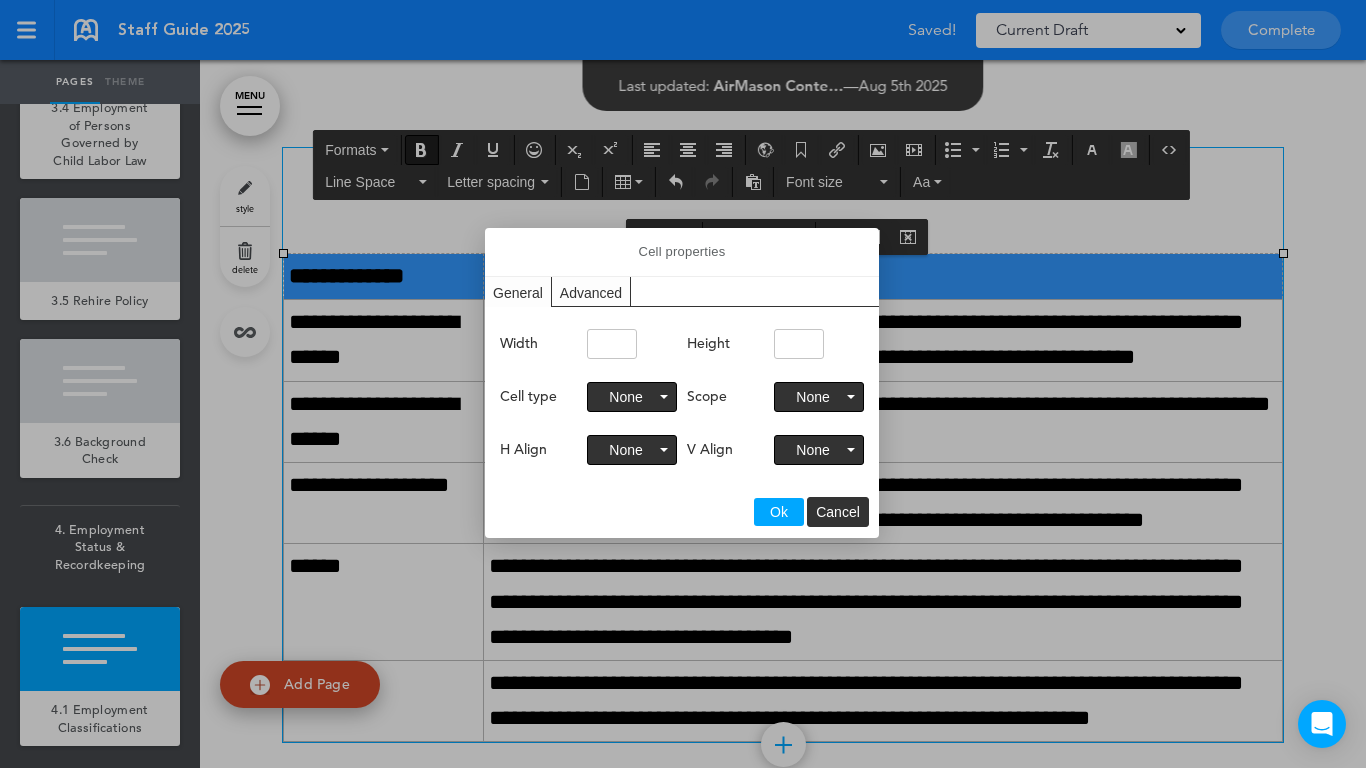 click on "Advanced" at bounding box center [591, 291] 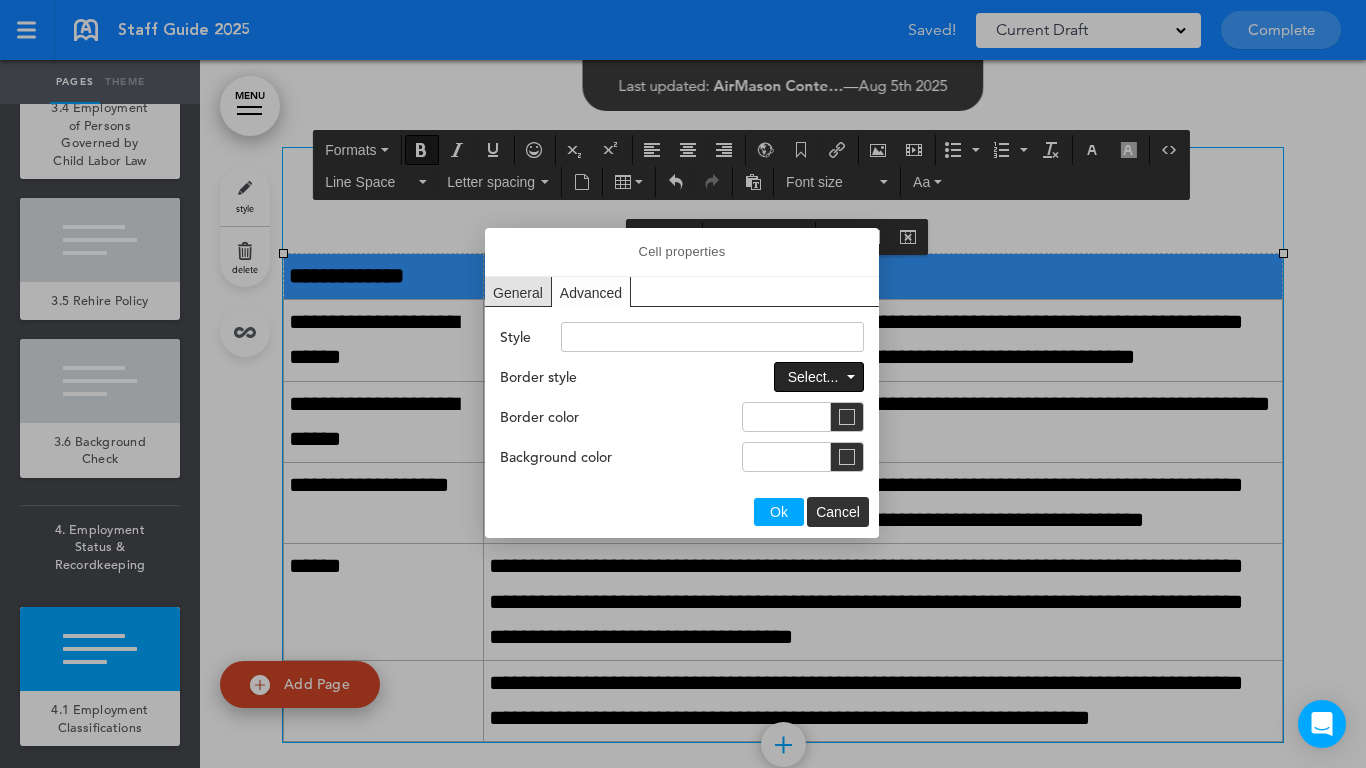 click on "Select..." at bounding box center [819, 377] 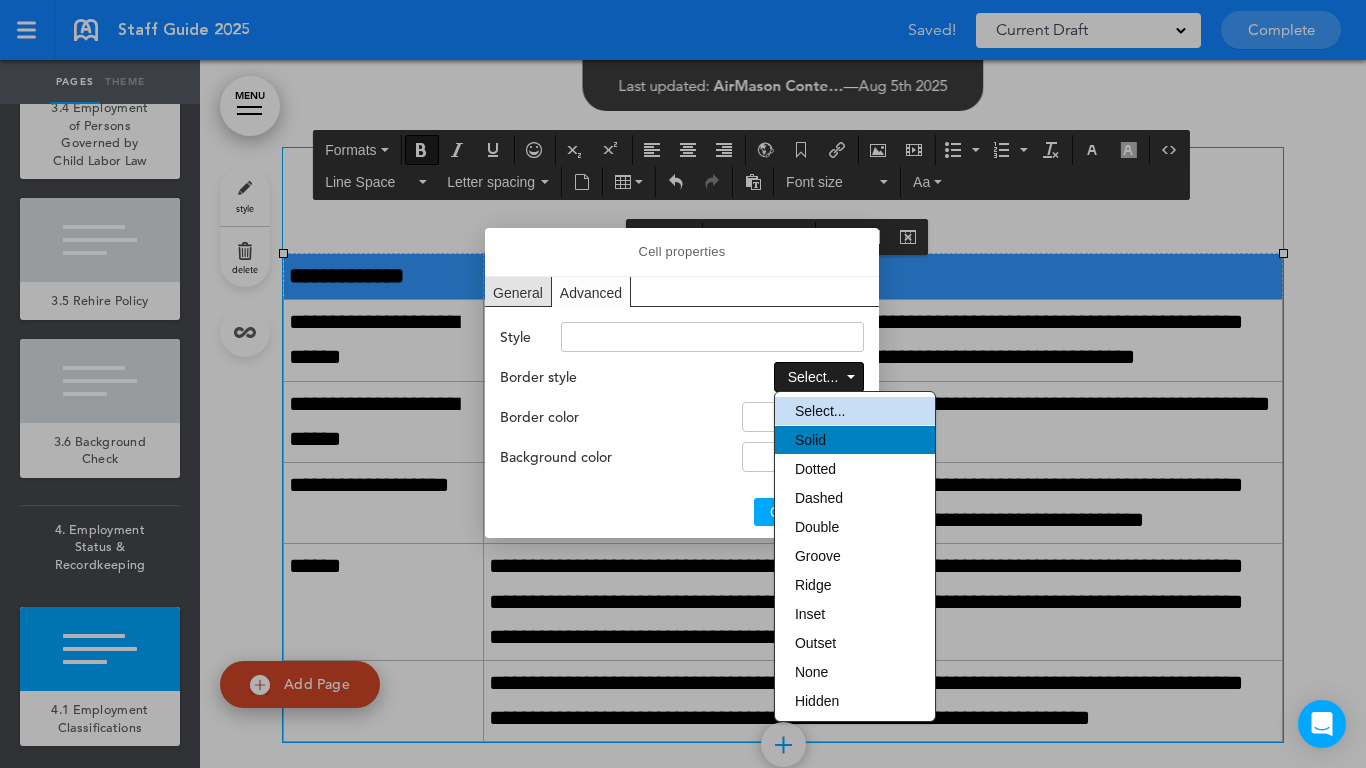 click on "Solid" at bounding box center (810, 440) 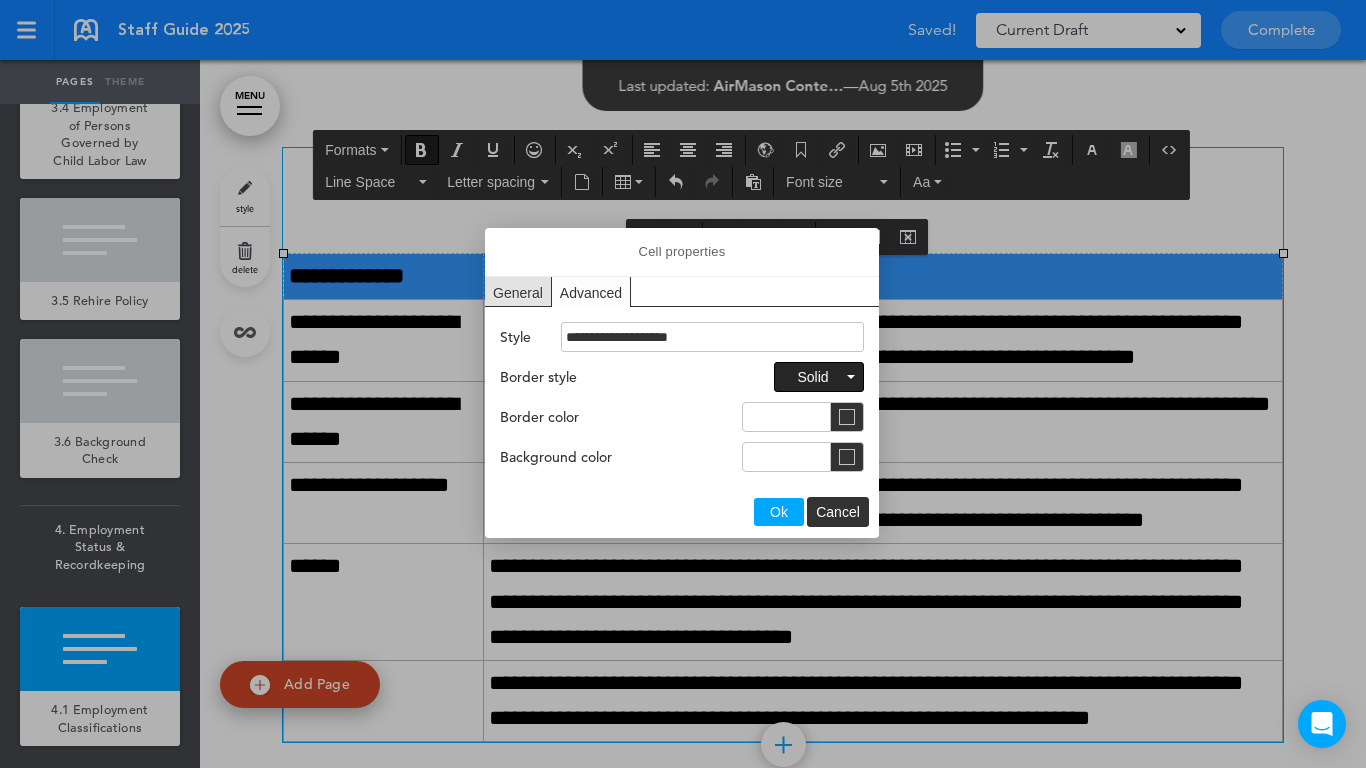 click on "Ok" at bounding box center (779, 512) 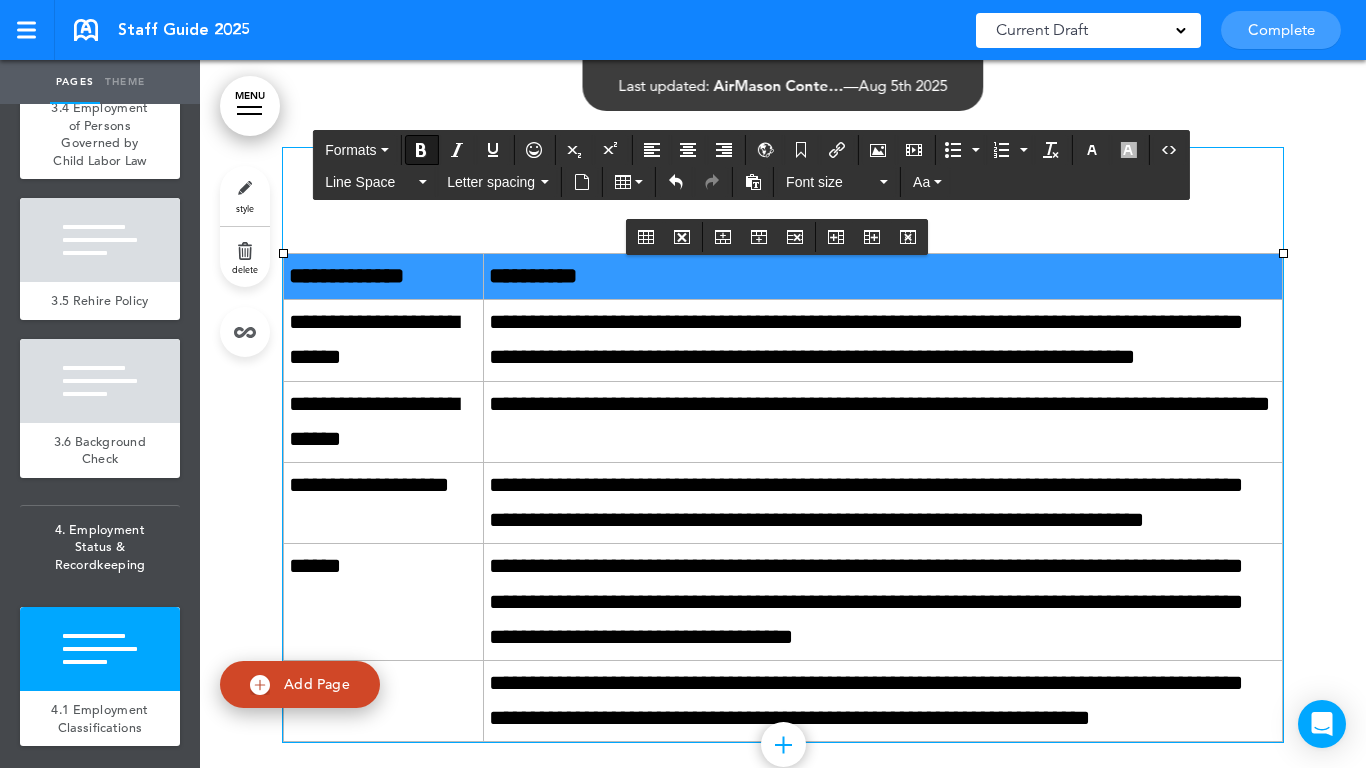 click on "**********" at bounding box center [882, 503] 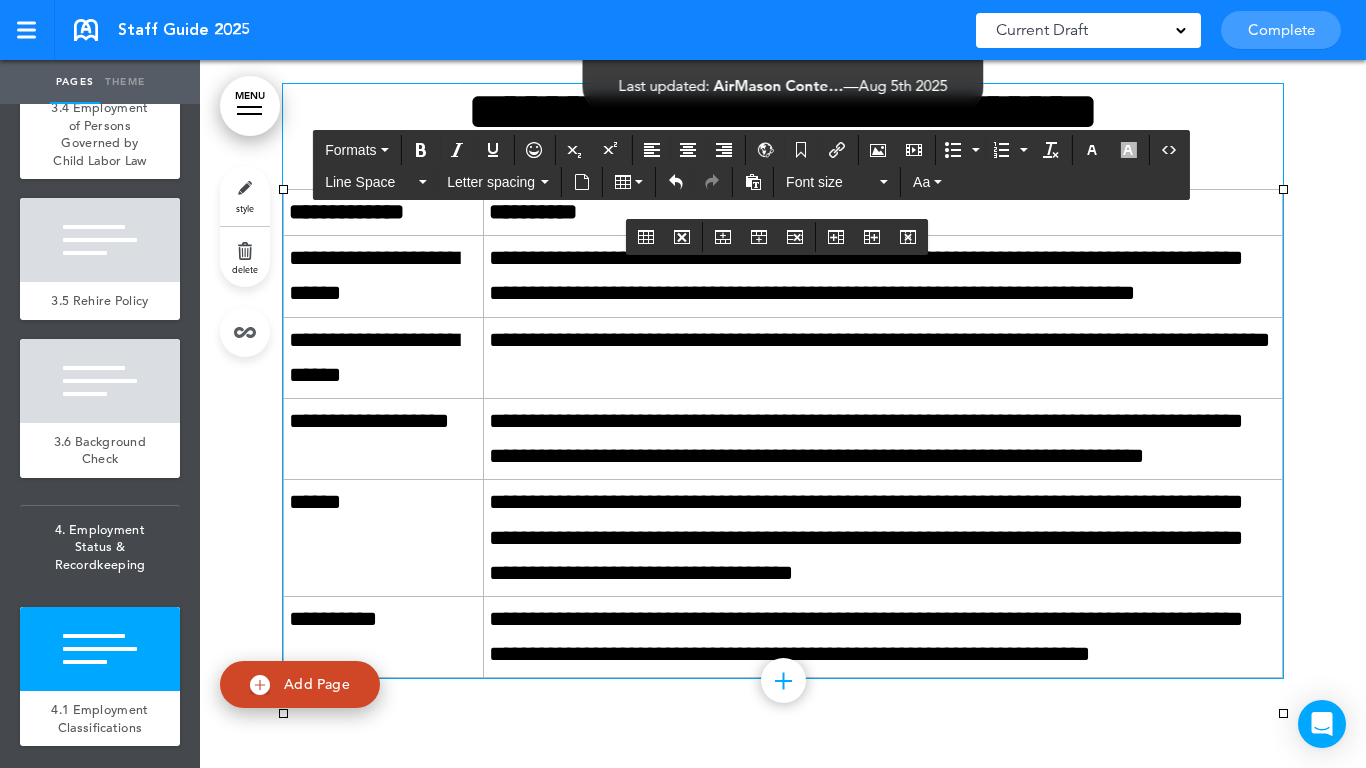 scroll, scrollTop: 22889, scrollLeft: 0, axis: vertical 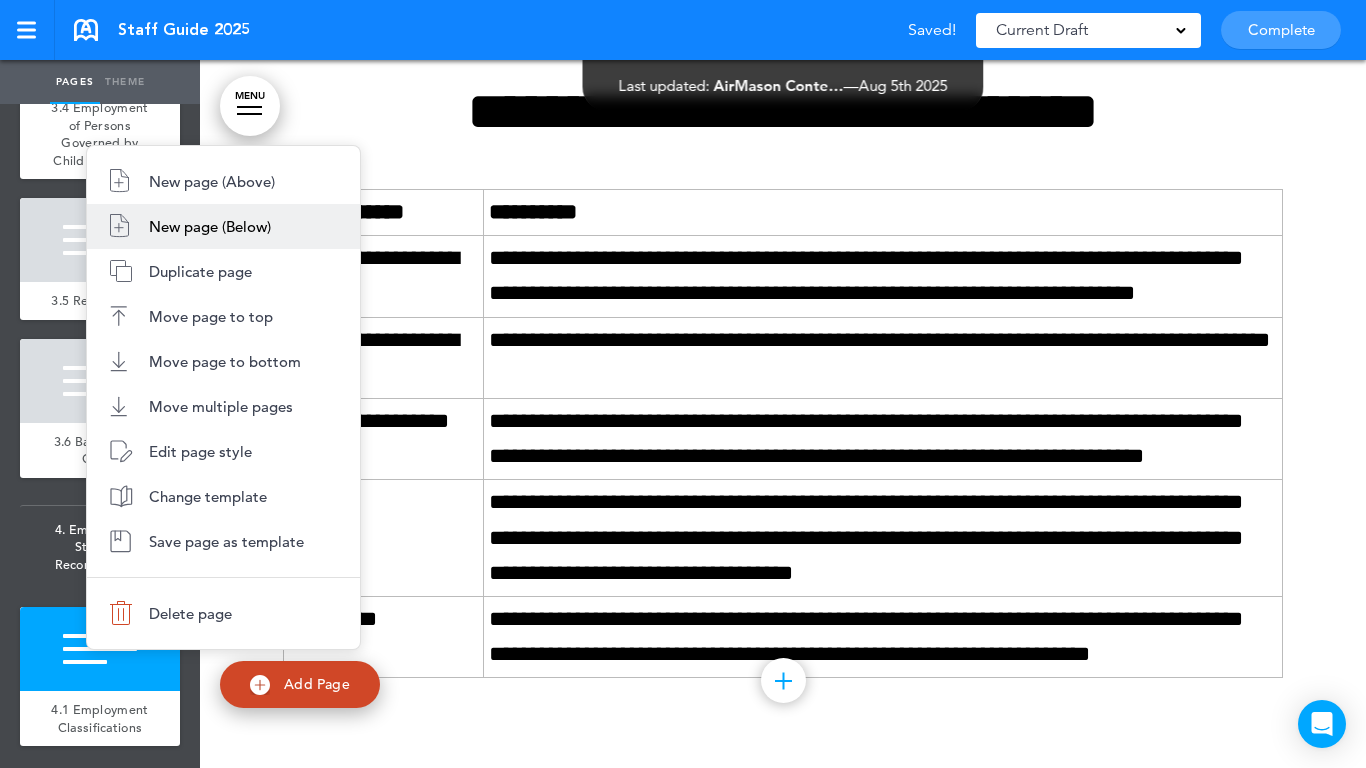 drag, startPoint x: 194, startPoint y: 220, endPoint x: 206, endPoint y: 238, distance: 21.633308 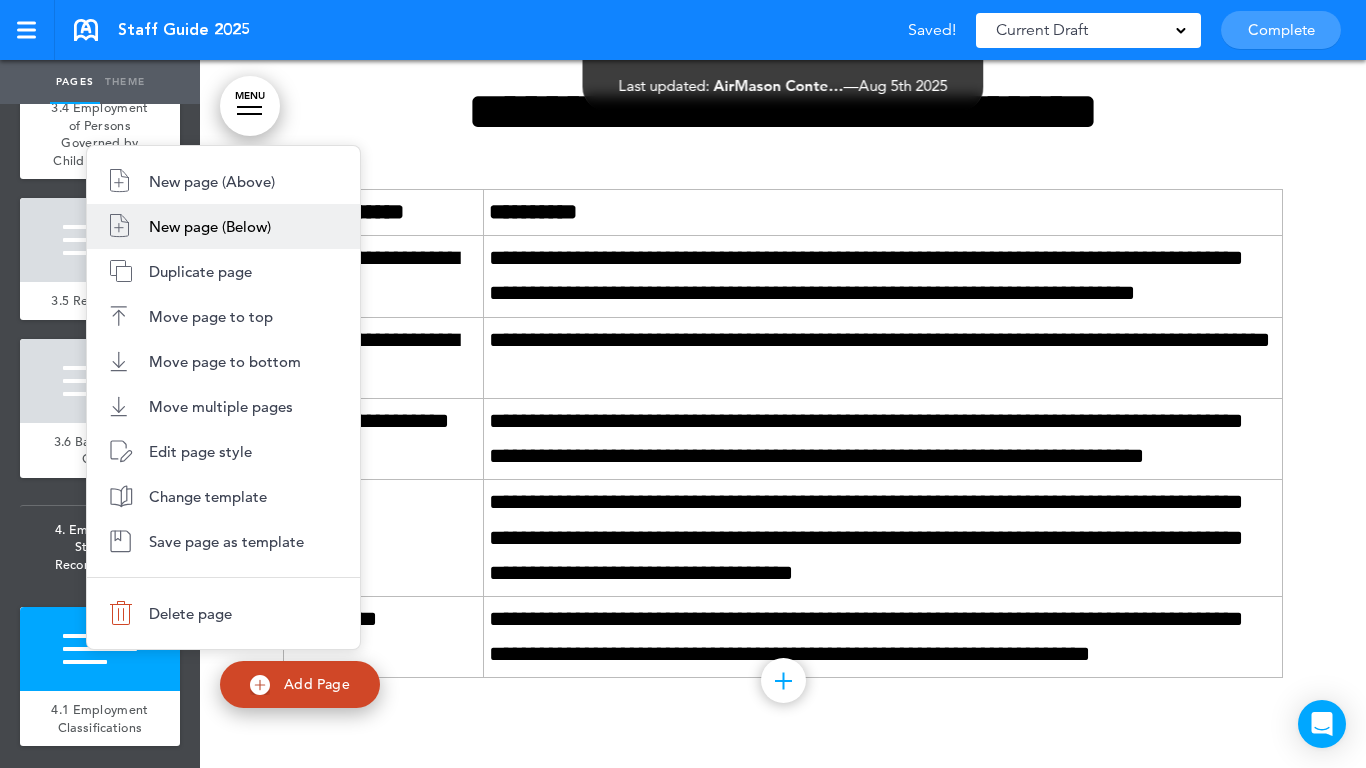 click on "New page (Below)" at bounding box center [210, 226] 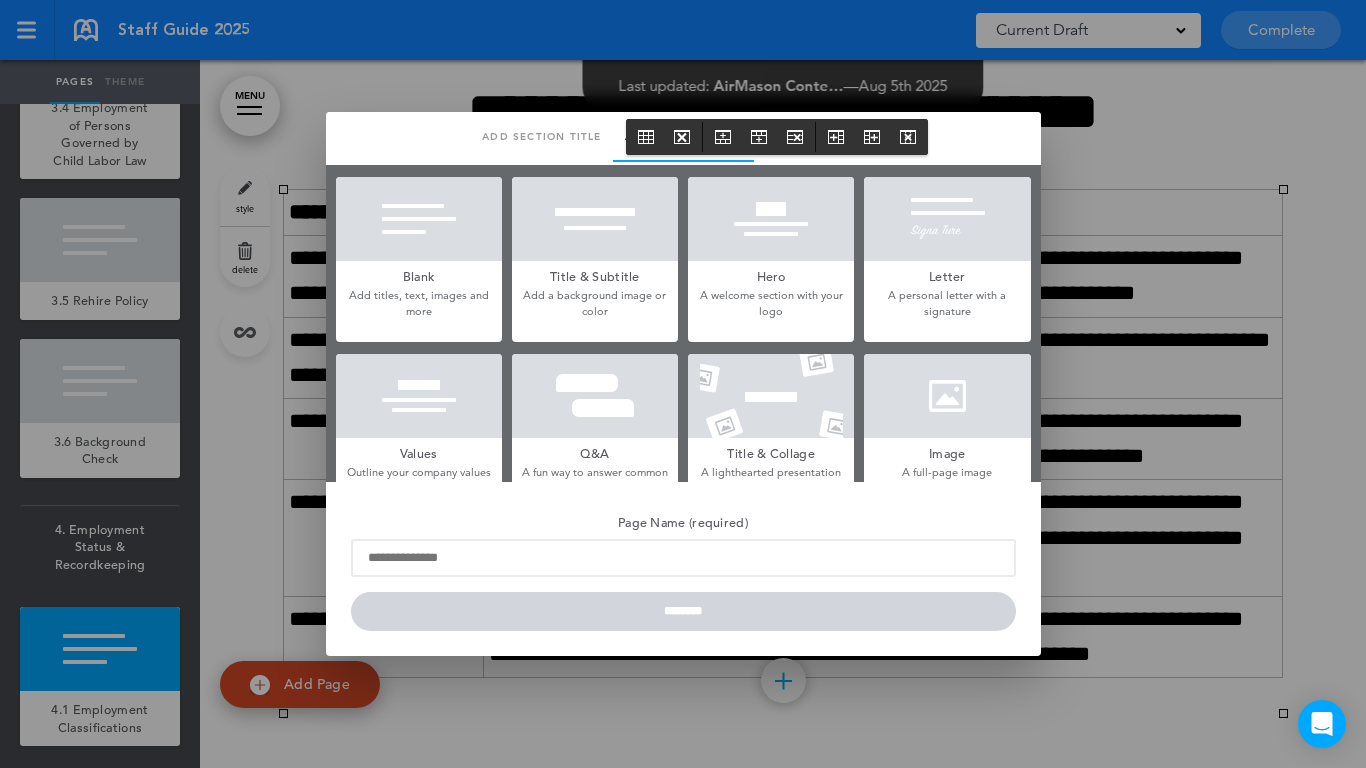 click on "Blank
Add titles, text, images and more
Title & Subtitle
Add a background image or color
Hero
A welcome section with your logo
Letter
A personal letter with a signature
Values
Outline your company values or mantras
Q&A
A fun way to answer common question
Title & Collage
A lighthearted presentation
Image
A full-page image
Timeline
Present your company history" at bounding box center [683, 790] 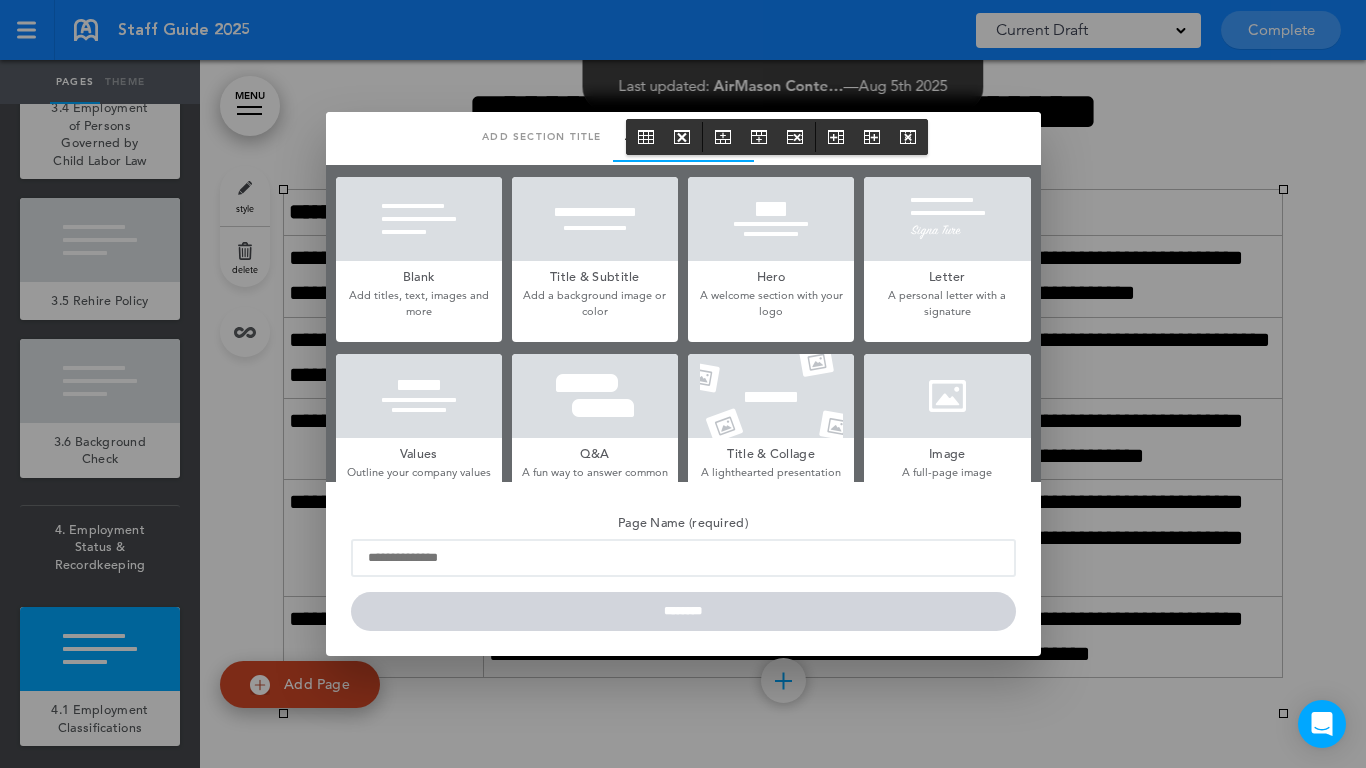 click at bounding box center (419, 219) 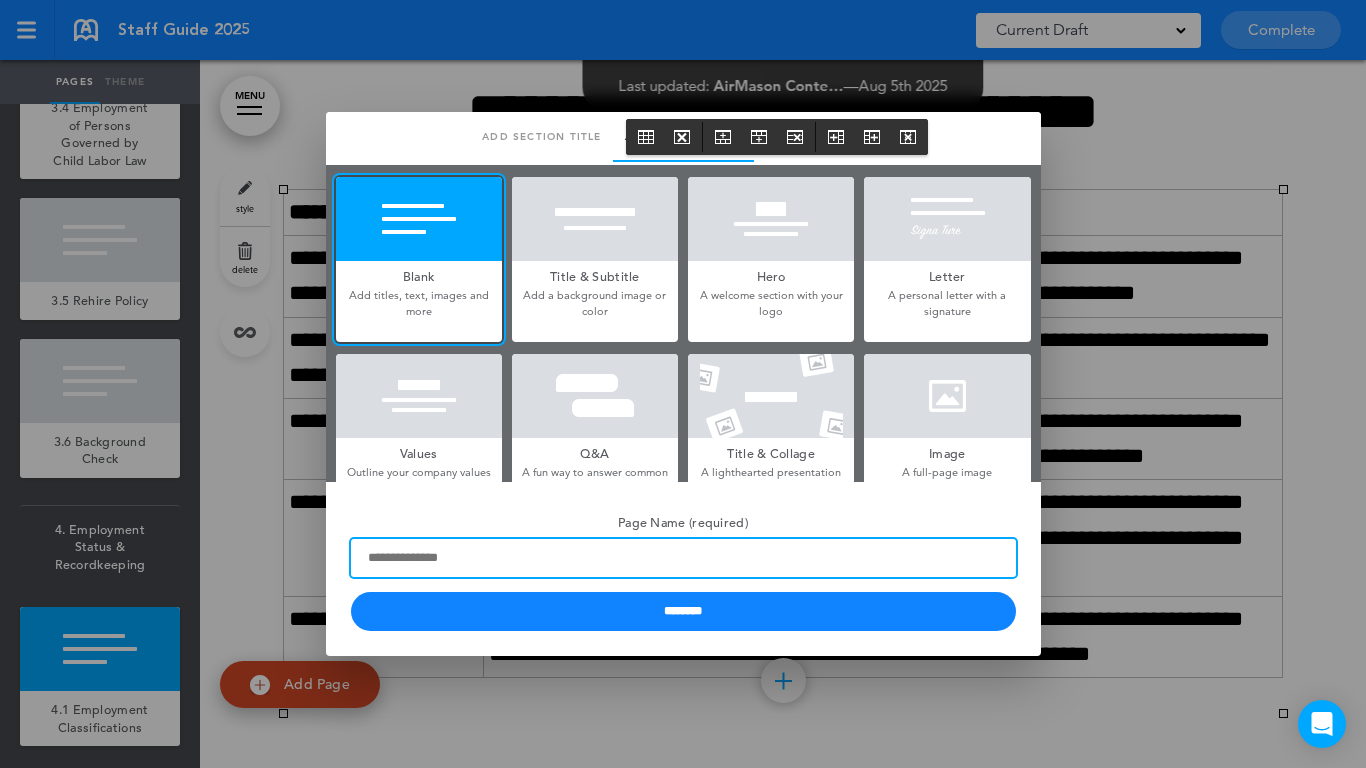 paste on "**********" 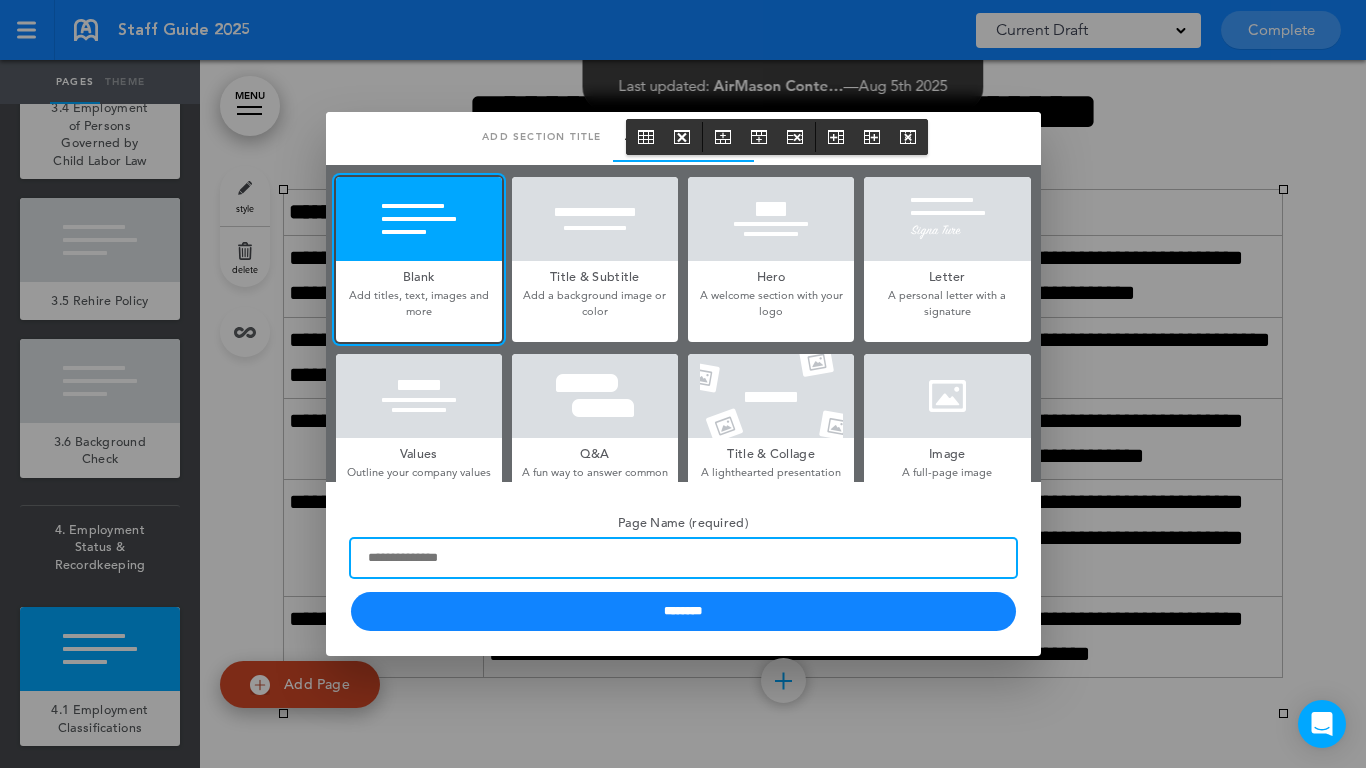 click on "Page Name (required)" at bounding box center (683, 558) 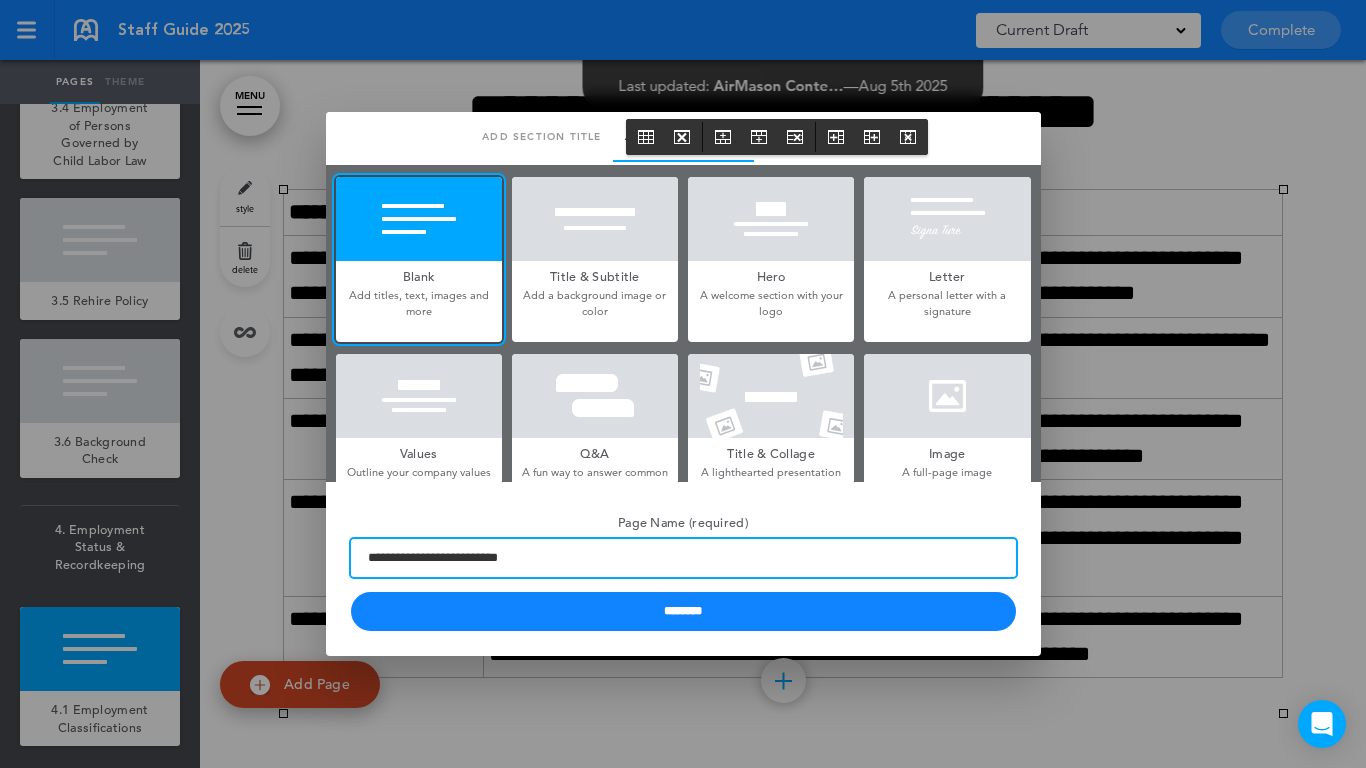 type on "**********" 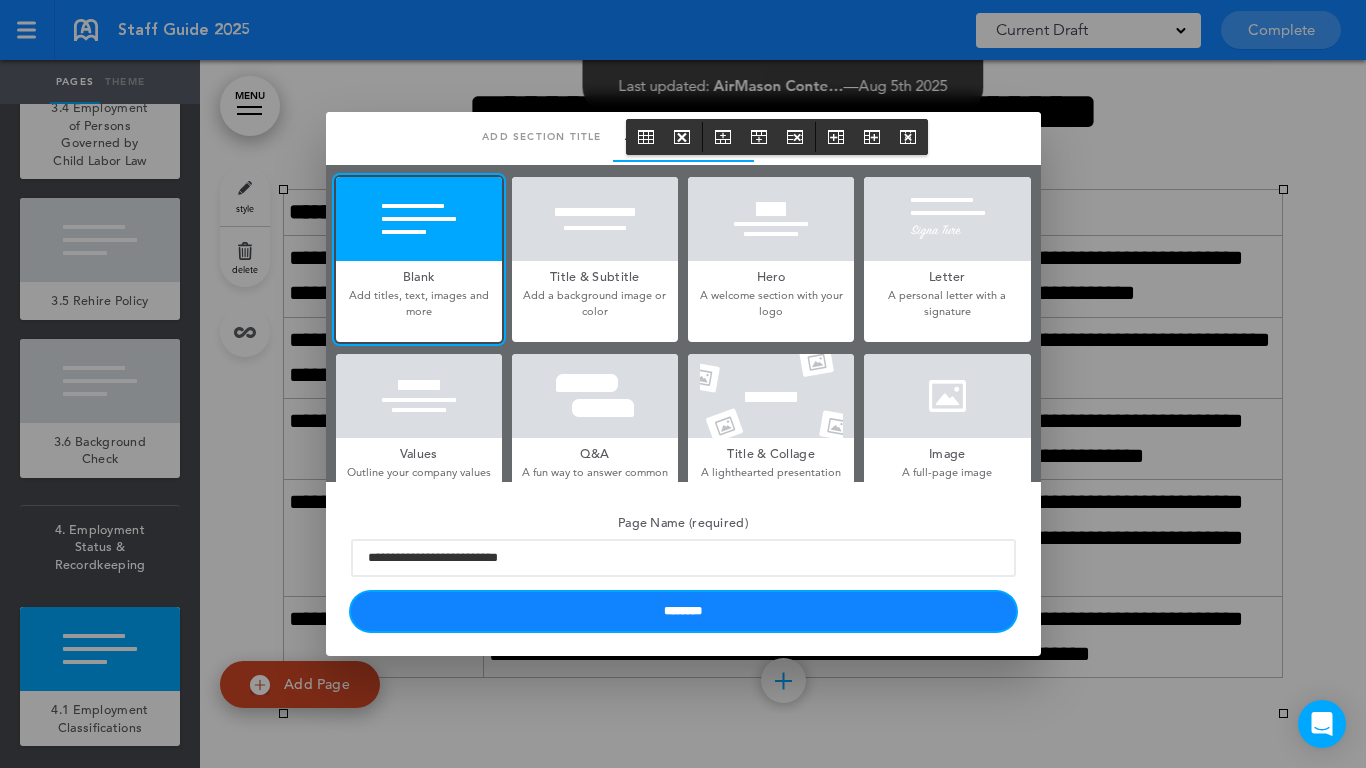 click on "********" at bounding box center [683, 611] 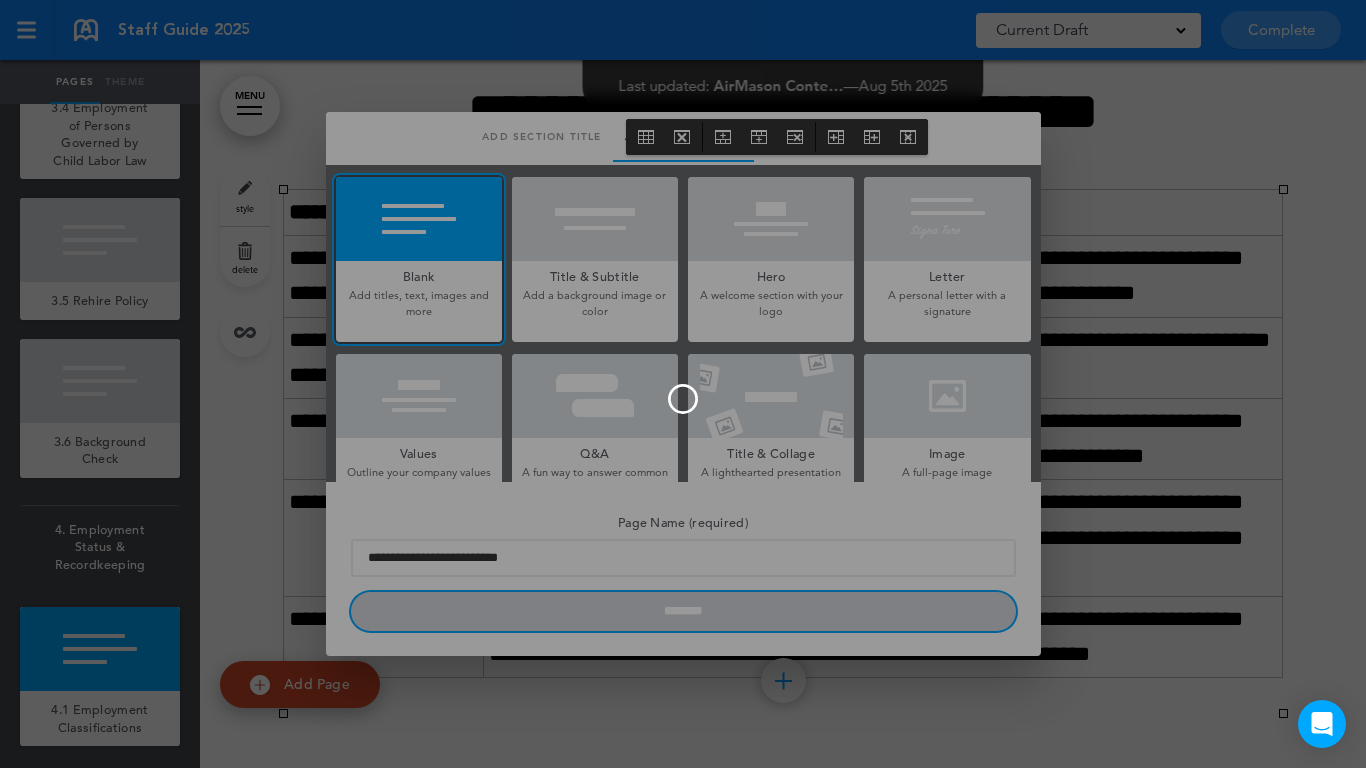 type 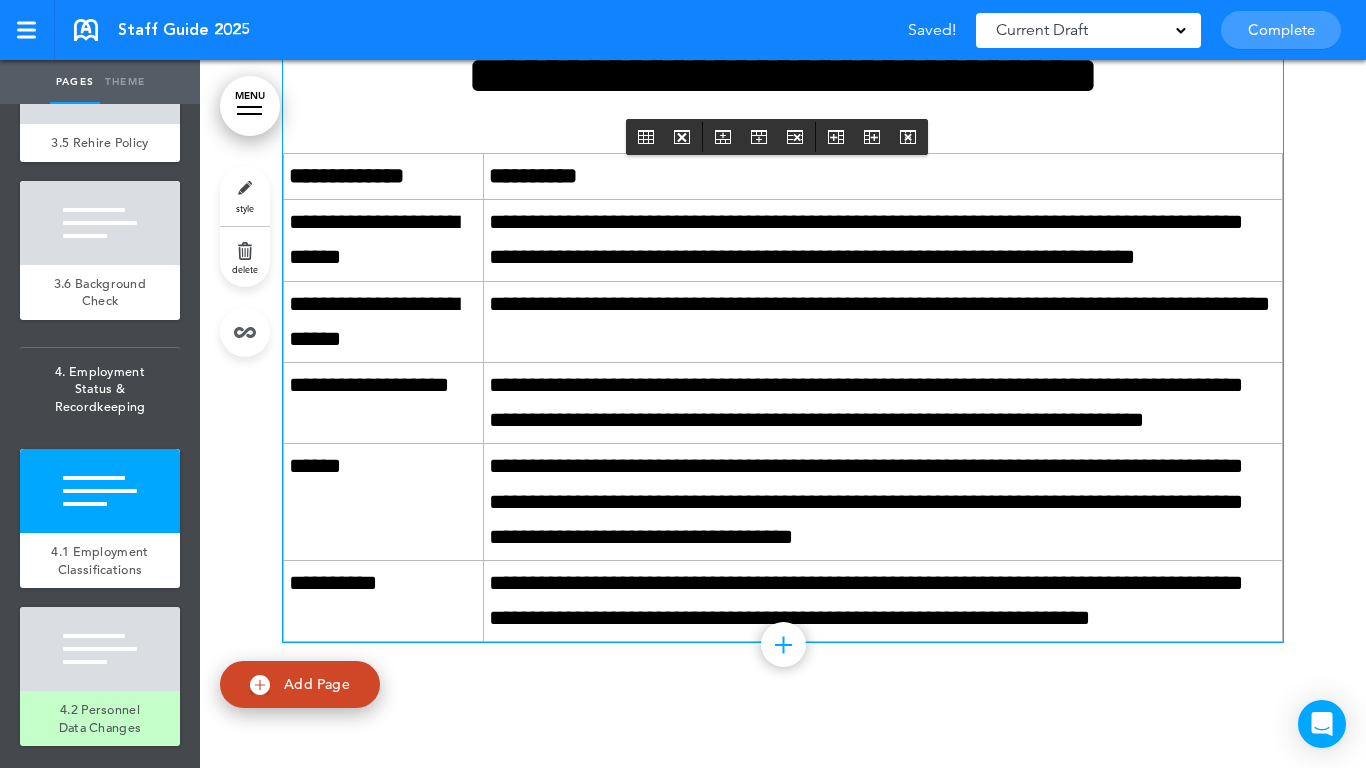 scroll, scrollTop: 23475, scrollLeft: 0, axis: vertical 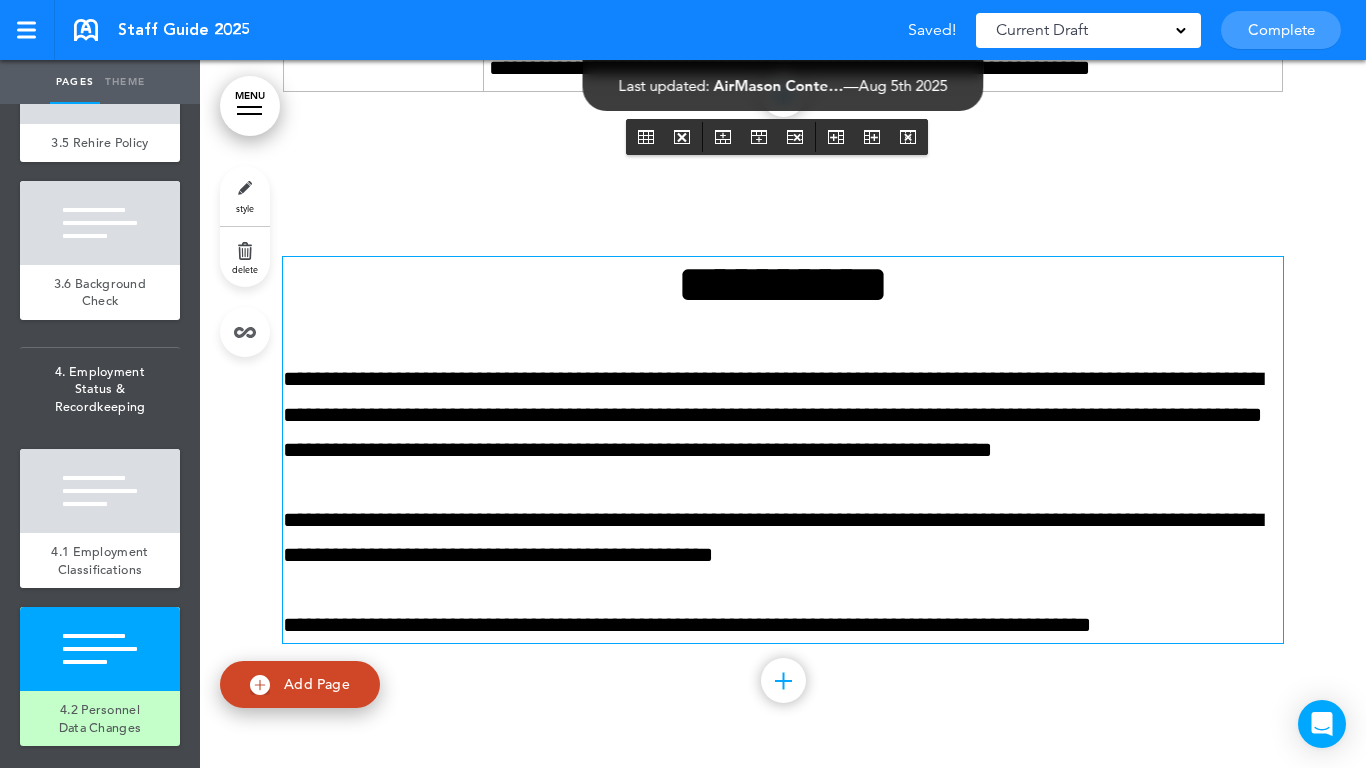 click on "**********" at bounding box center [783, 284] 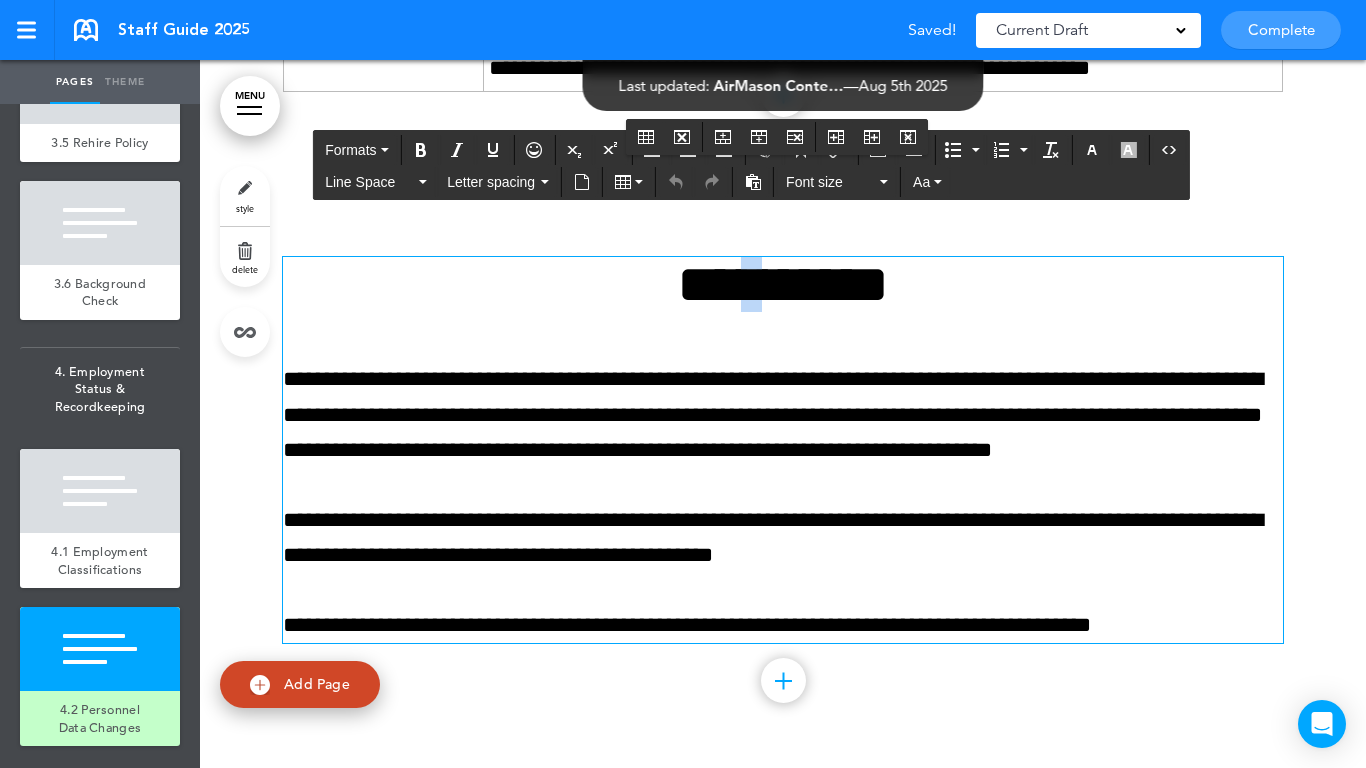 click on "**********" at bounding box center [783, 284] 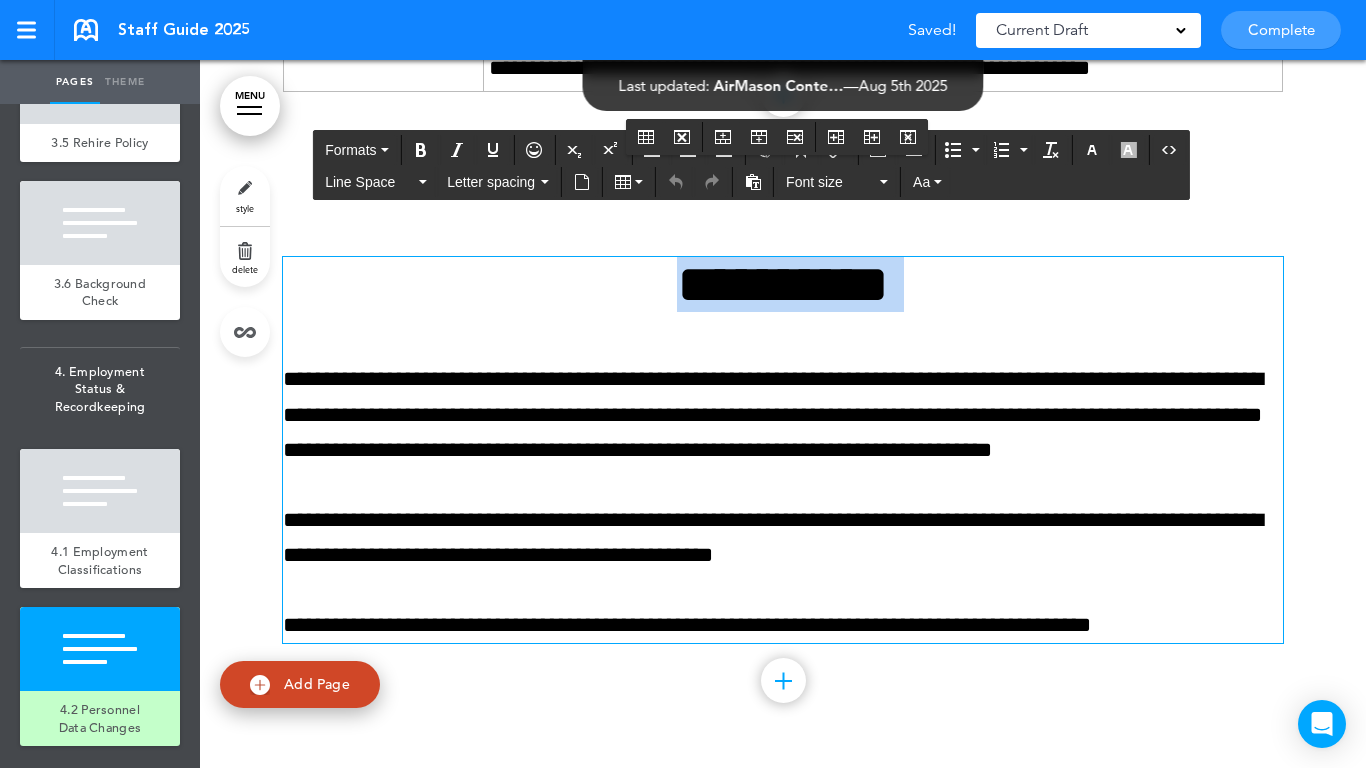 click on "**********" at bounding box center (783, 284) 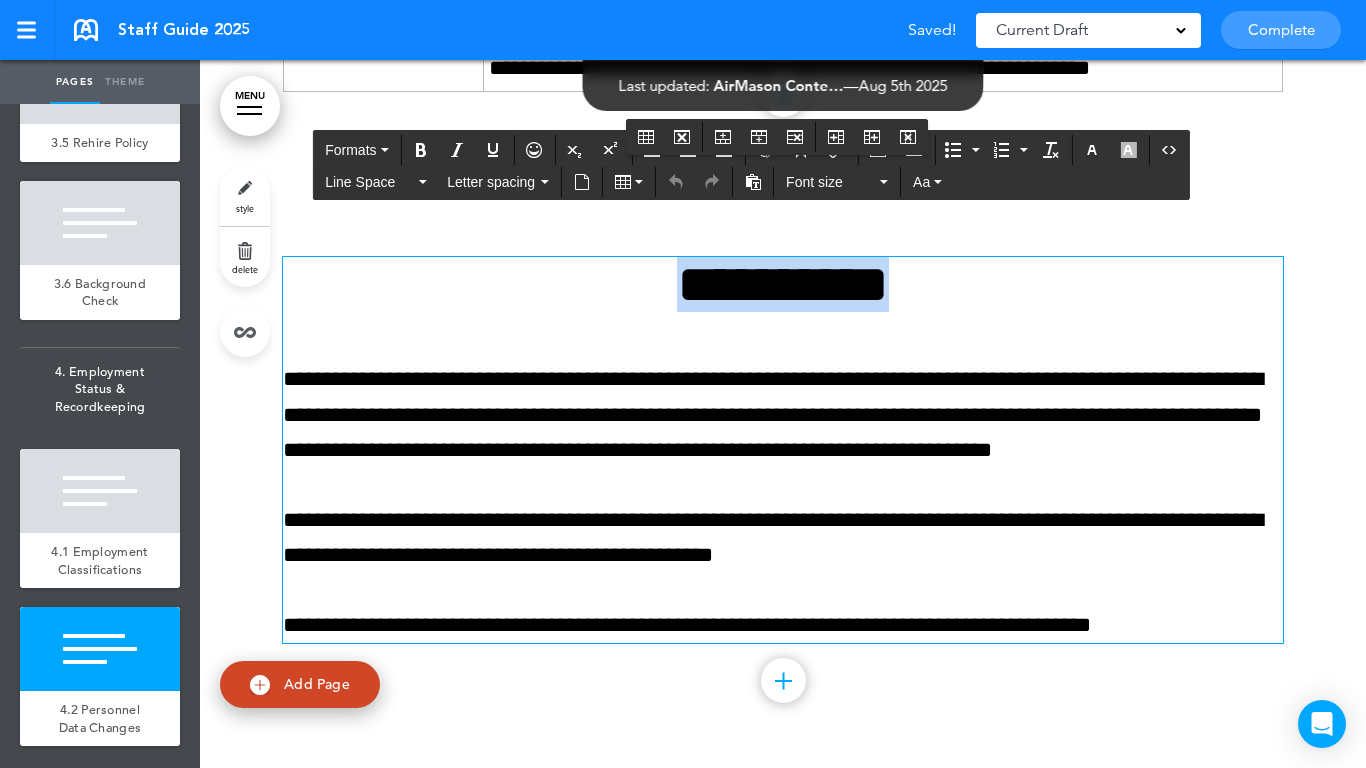 paste 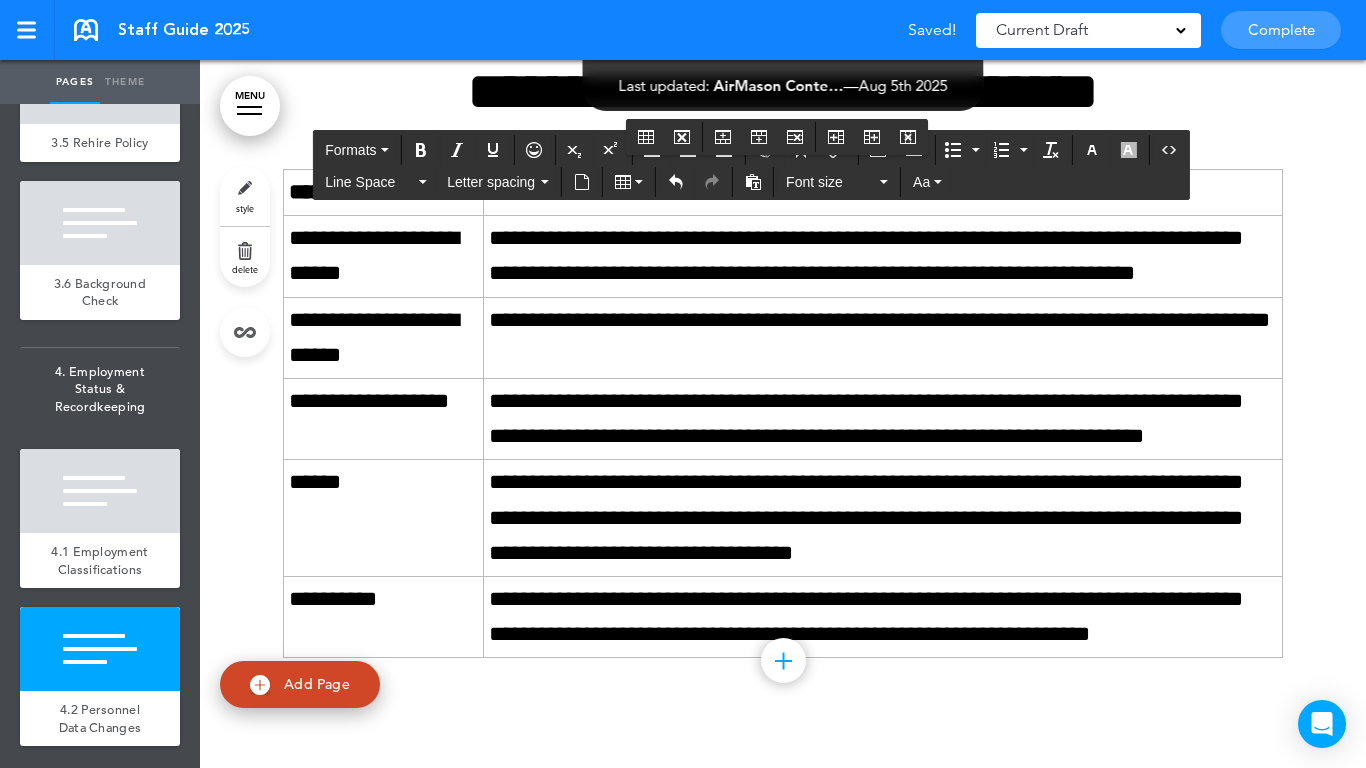 click on "**********" at bounding box center (882, 419) 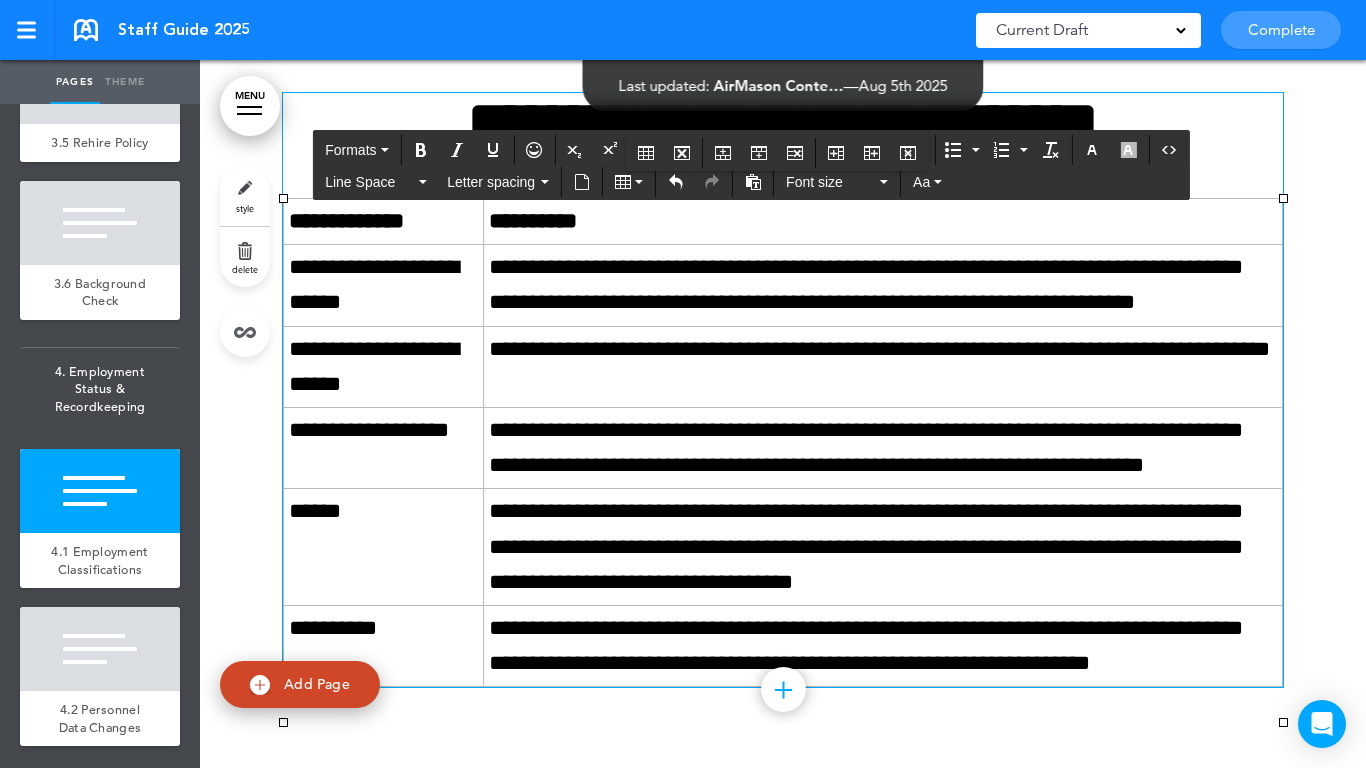 scroll, scrollTop: 22935, scrollLeft: 0, axis: vertical 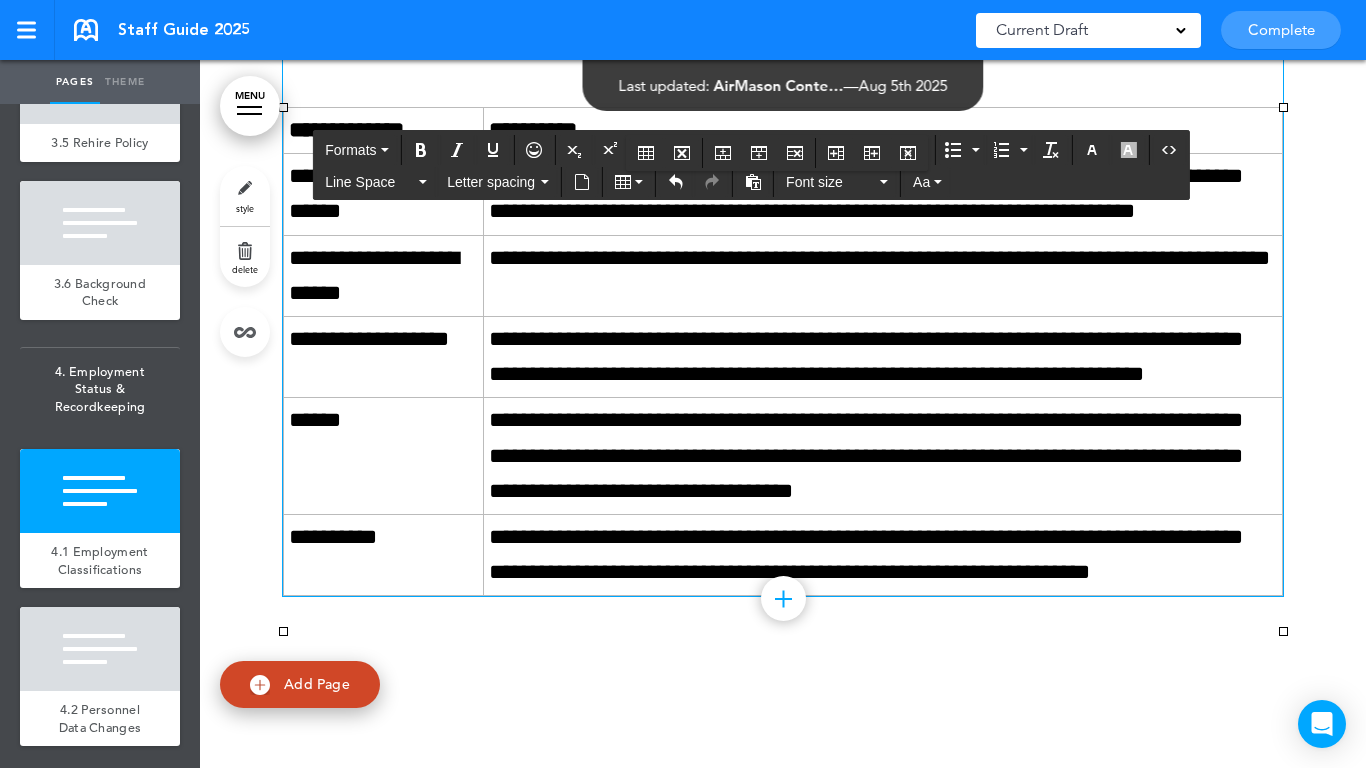 click on "**********" at bounding box center (882, 357) 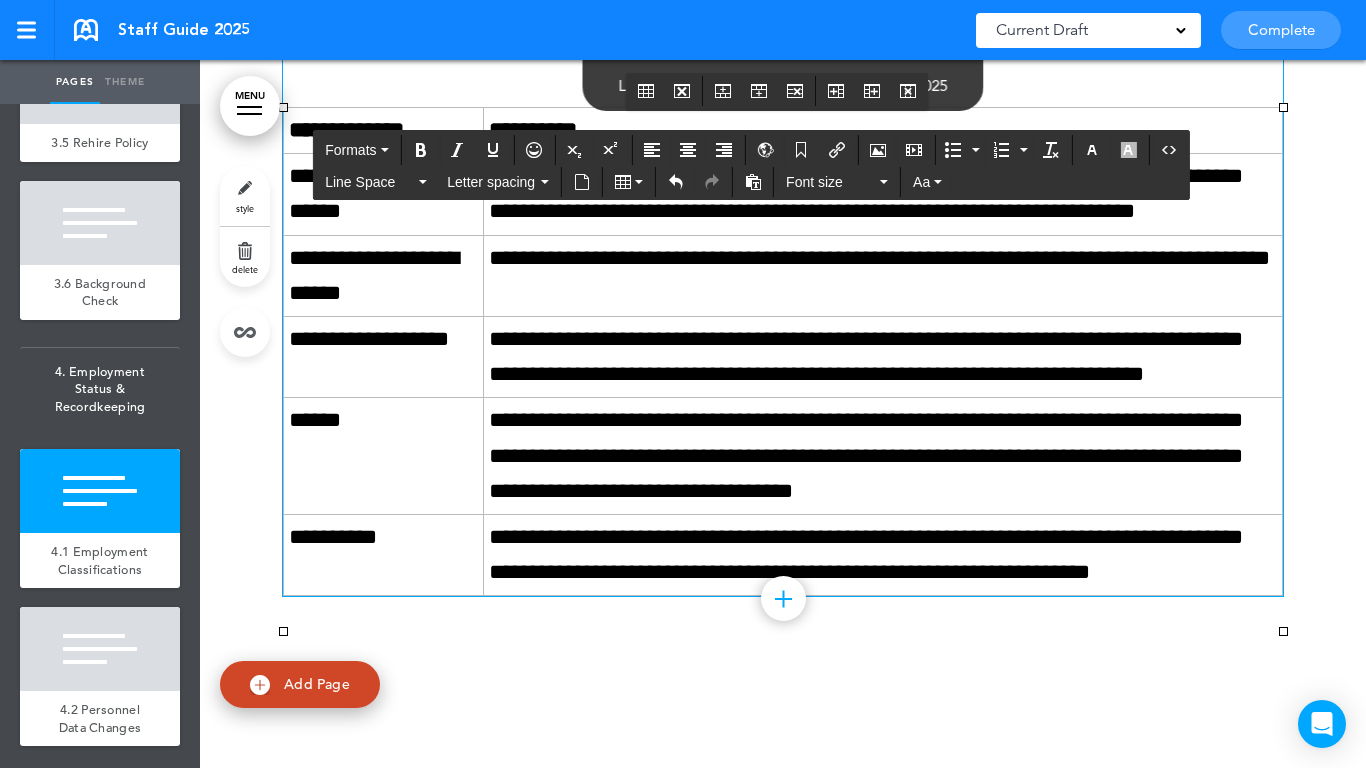 click at bounding box center (783, 306) 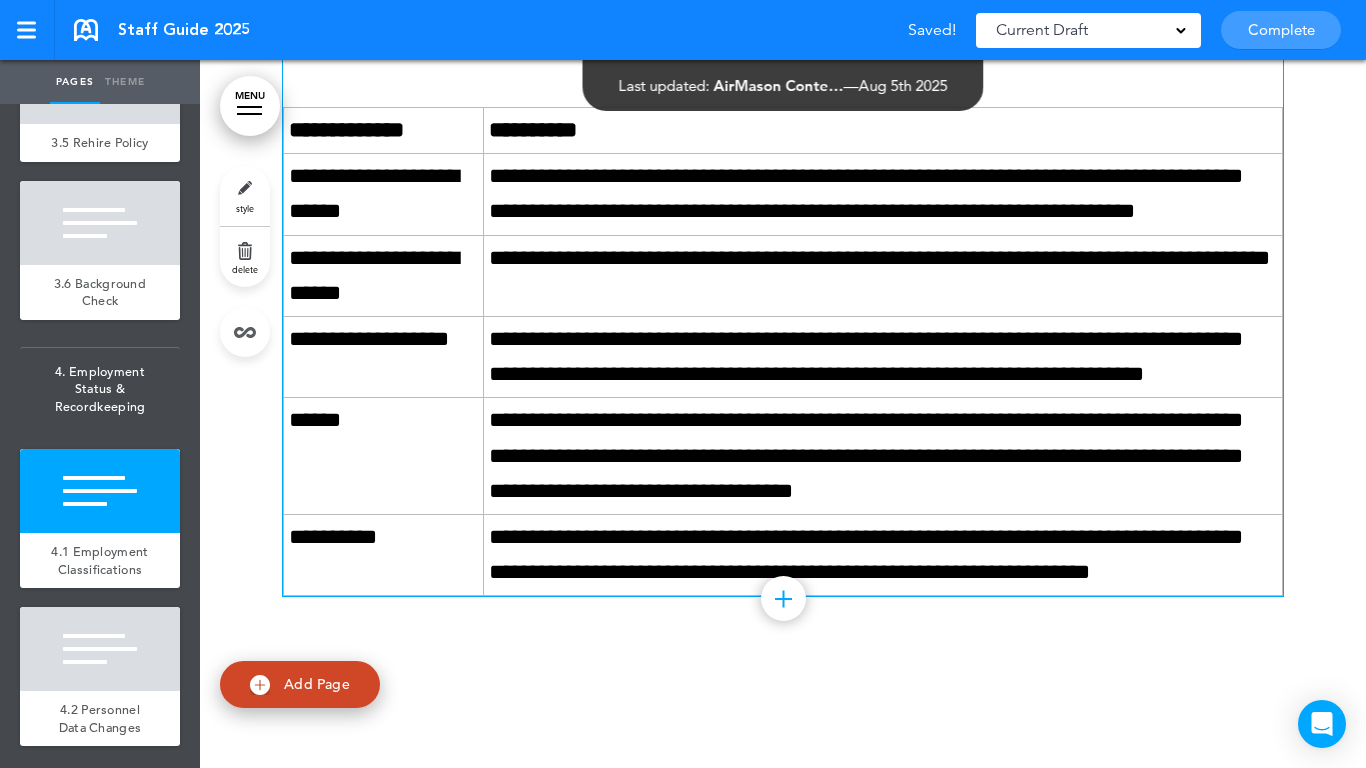 scroll, scrollTop: 23475, scrollLeft: 0, axis: vertical 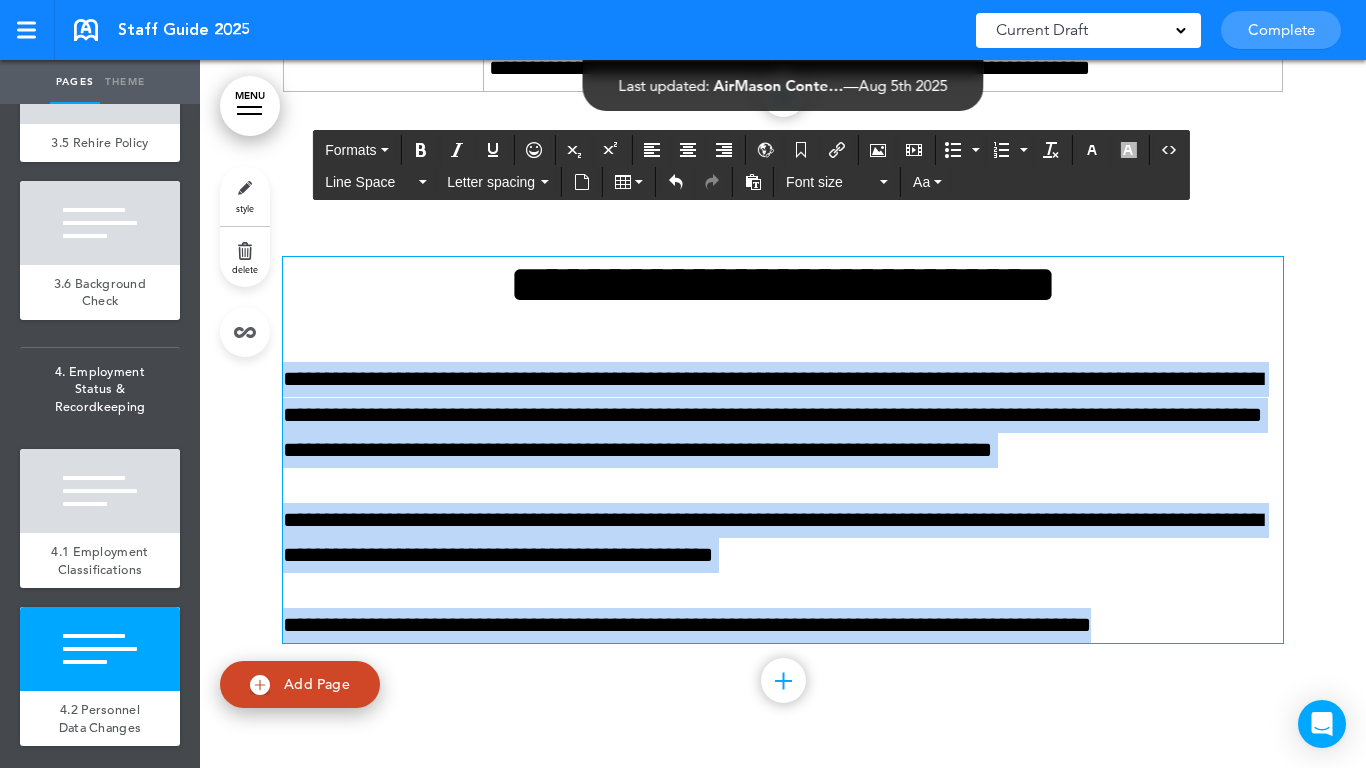click on "Make this page common so it is available in other handbooks.
This handbook
Preview
Settings
Your Handbooks
Account
Manage Organization
My Account
Help
Logout
Staff Guide 2025
Saved!
Current Draft
CURRENT DRAFT
Complete
3 of 50 pages" at bounding box center [683, 384] 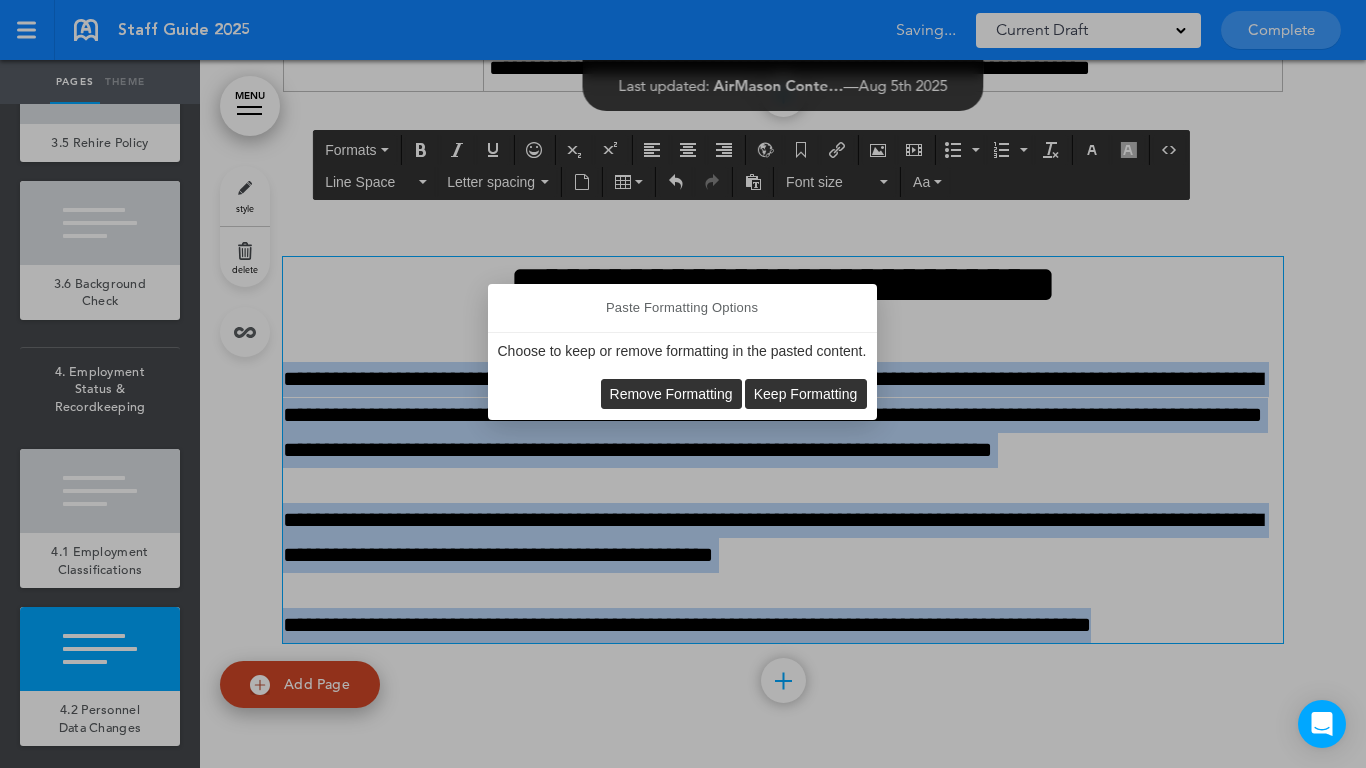 click on "Remove Formatting" at bounding box center (671, 394) 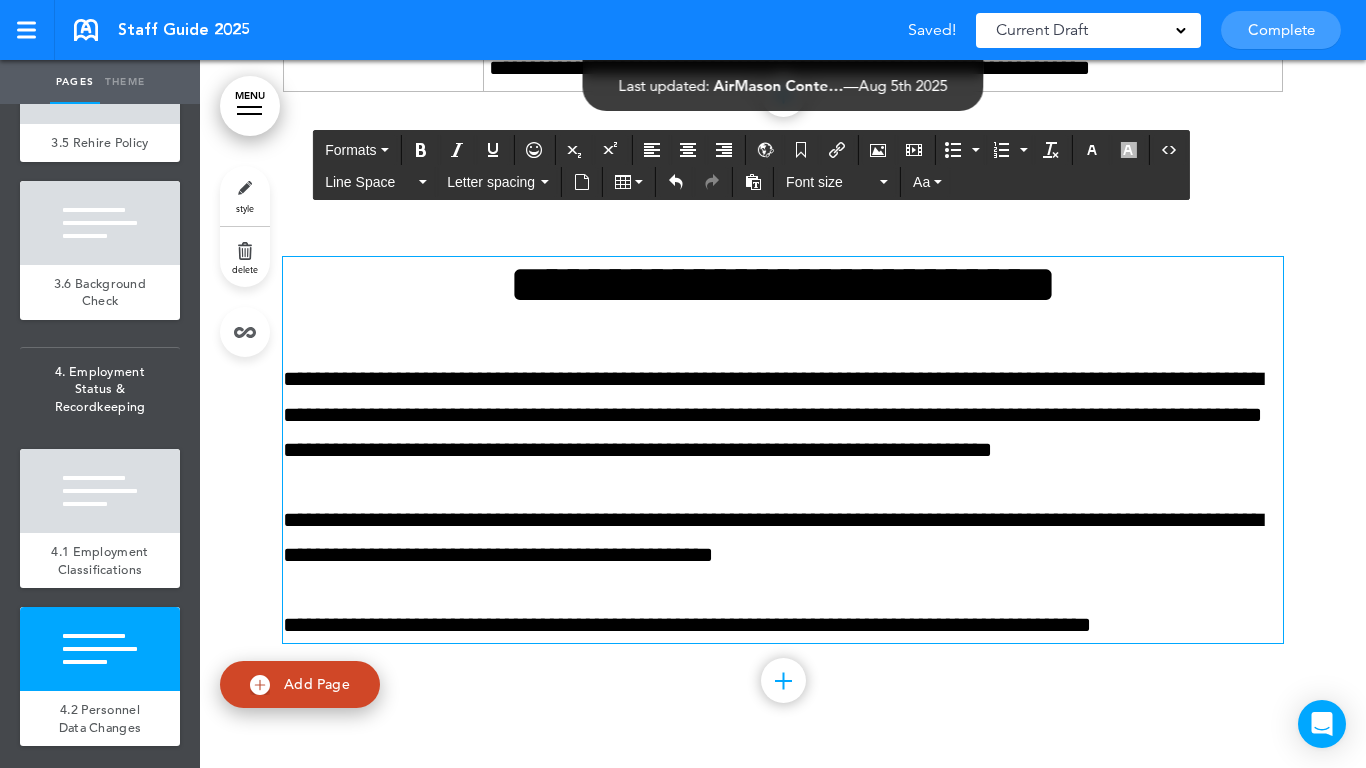 click on "**********" at bounding box center [783, -198] 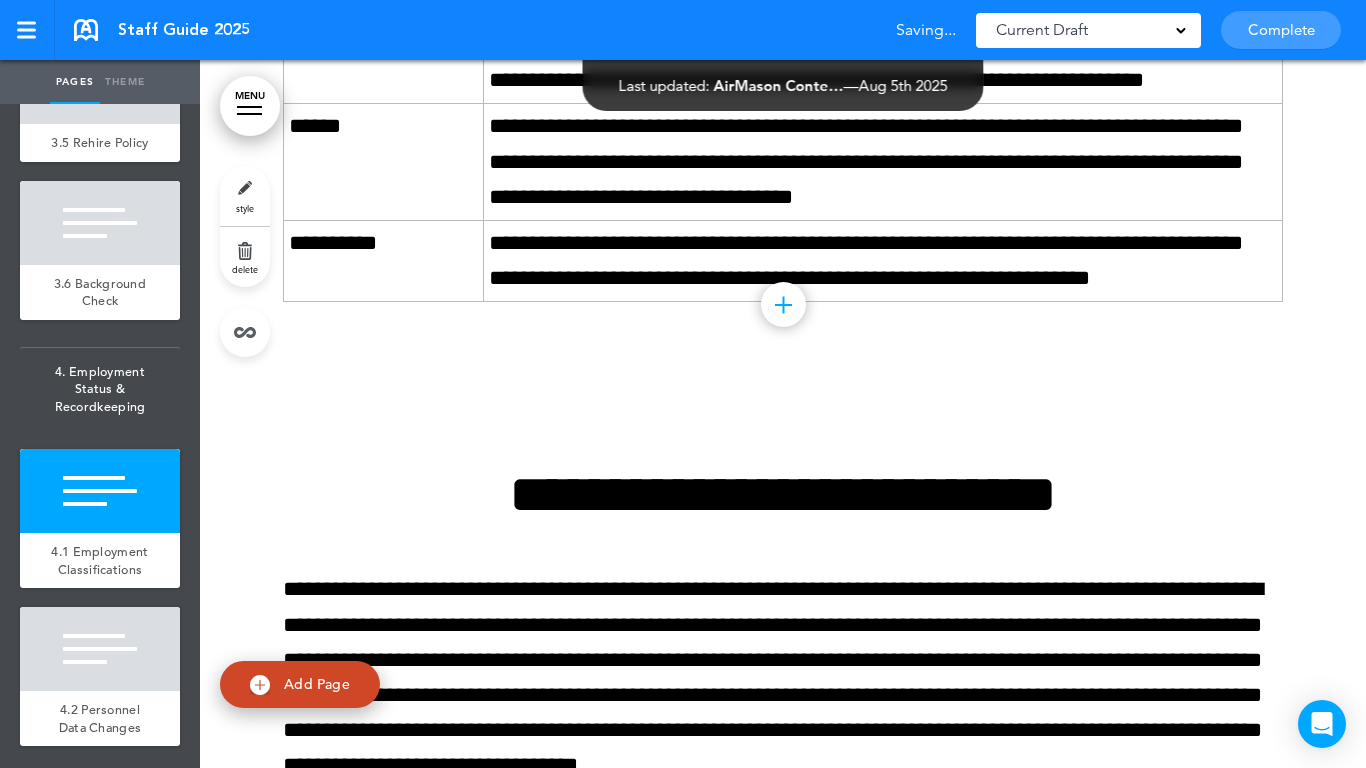click on "**********" at bounding box center [783, 12] 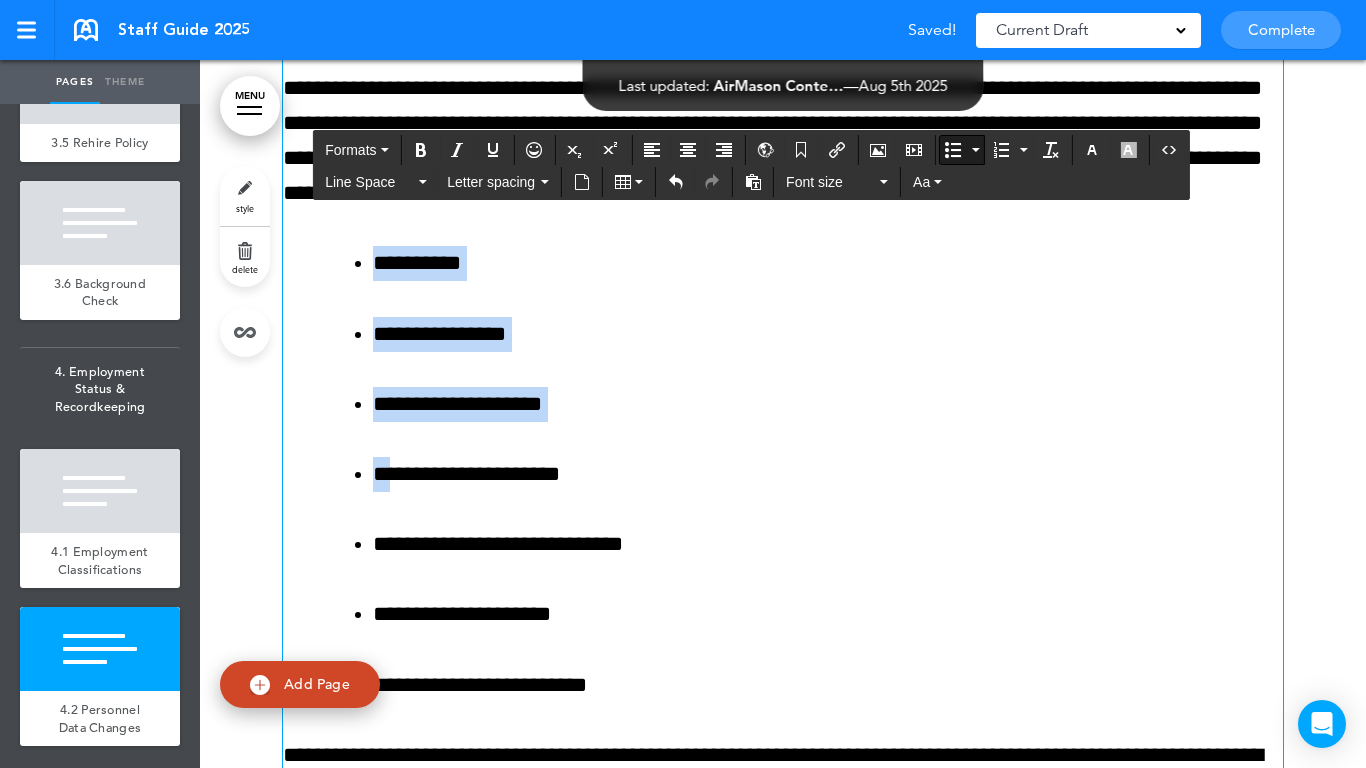scroll, scrollTop: 24037, scrollLeft: 0, axis: vertical 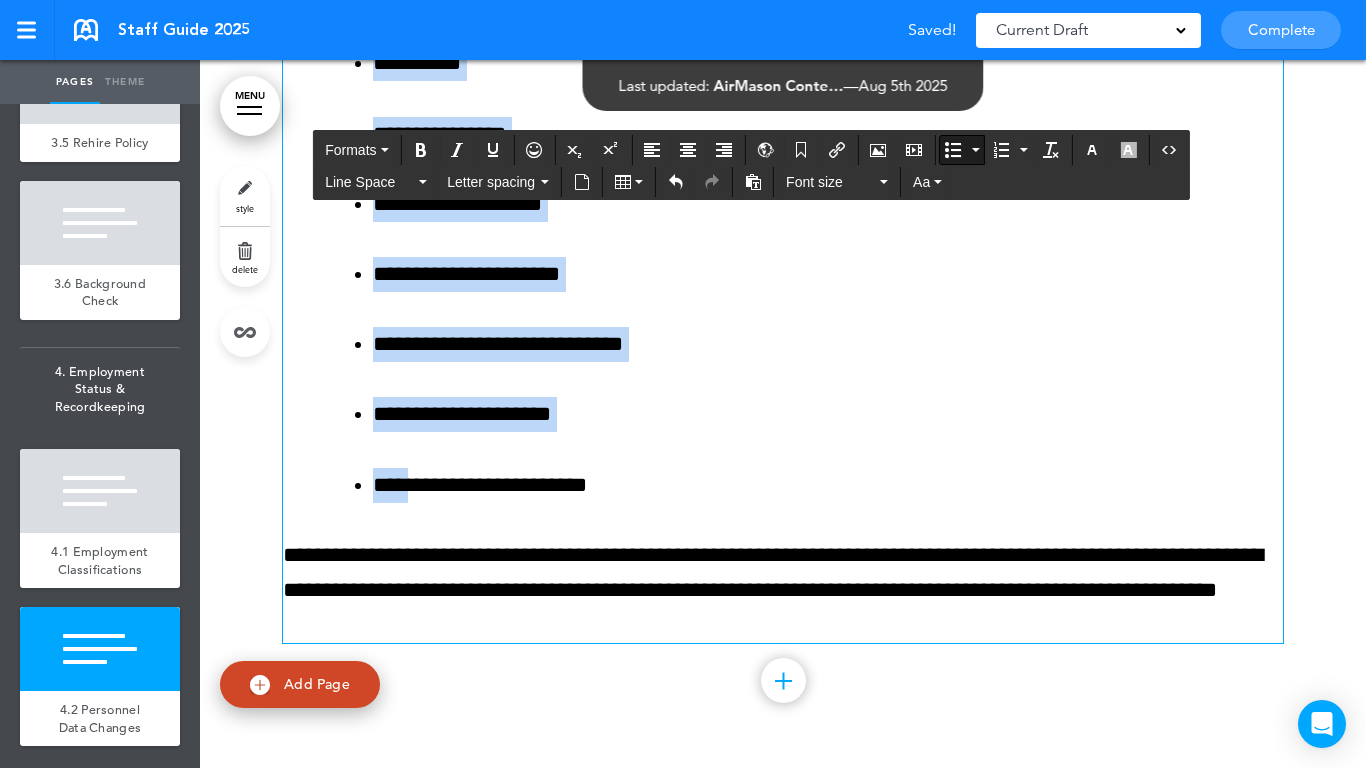 drag, startPoint x: 358, startPoint y: 362, endPoint x: 418, endPoint y: 453, distance: 109 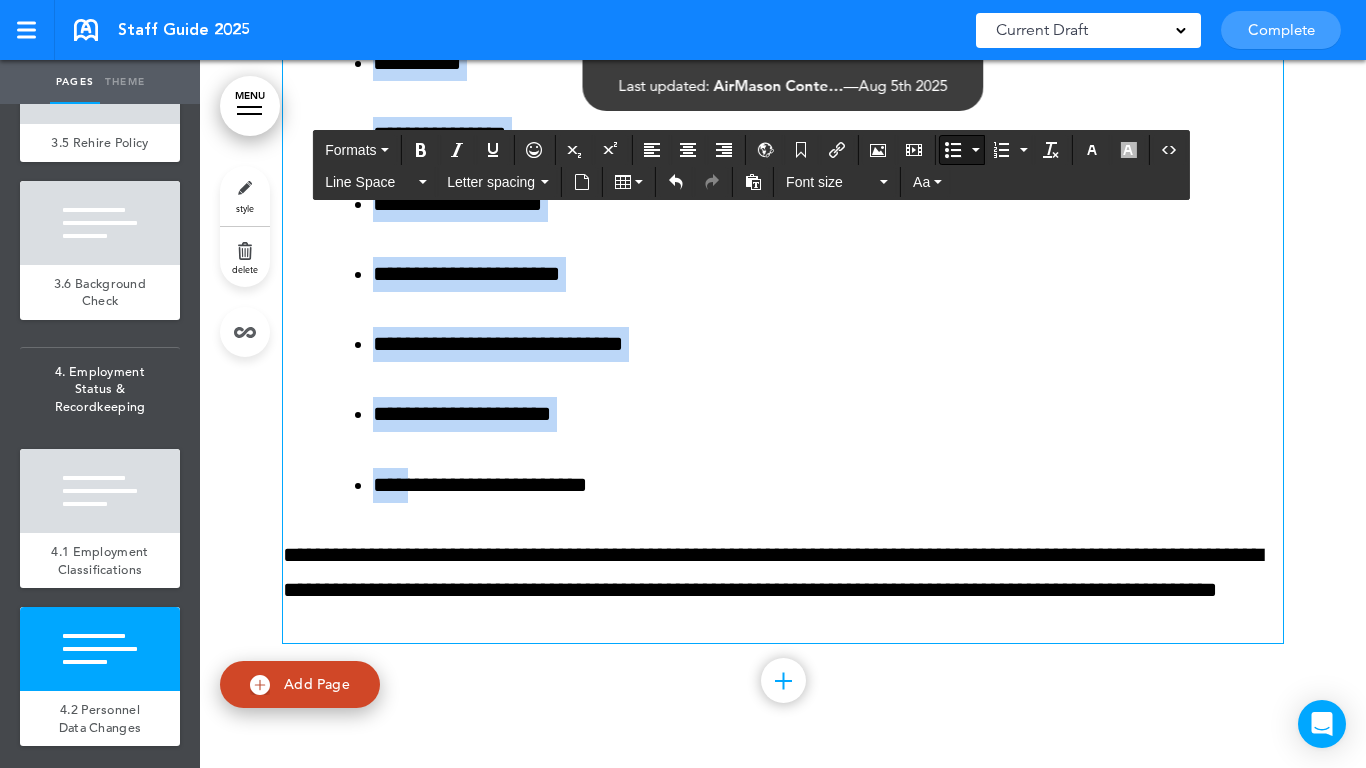 click at bounding box center [953, 150] 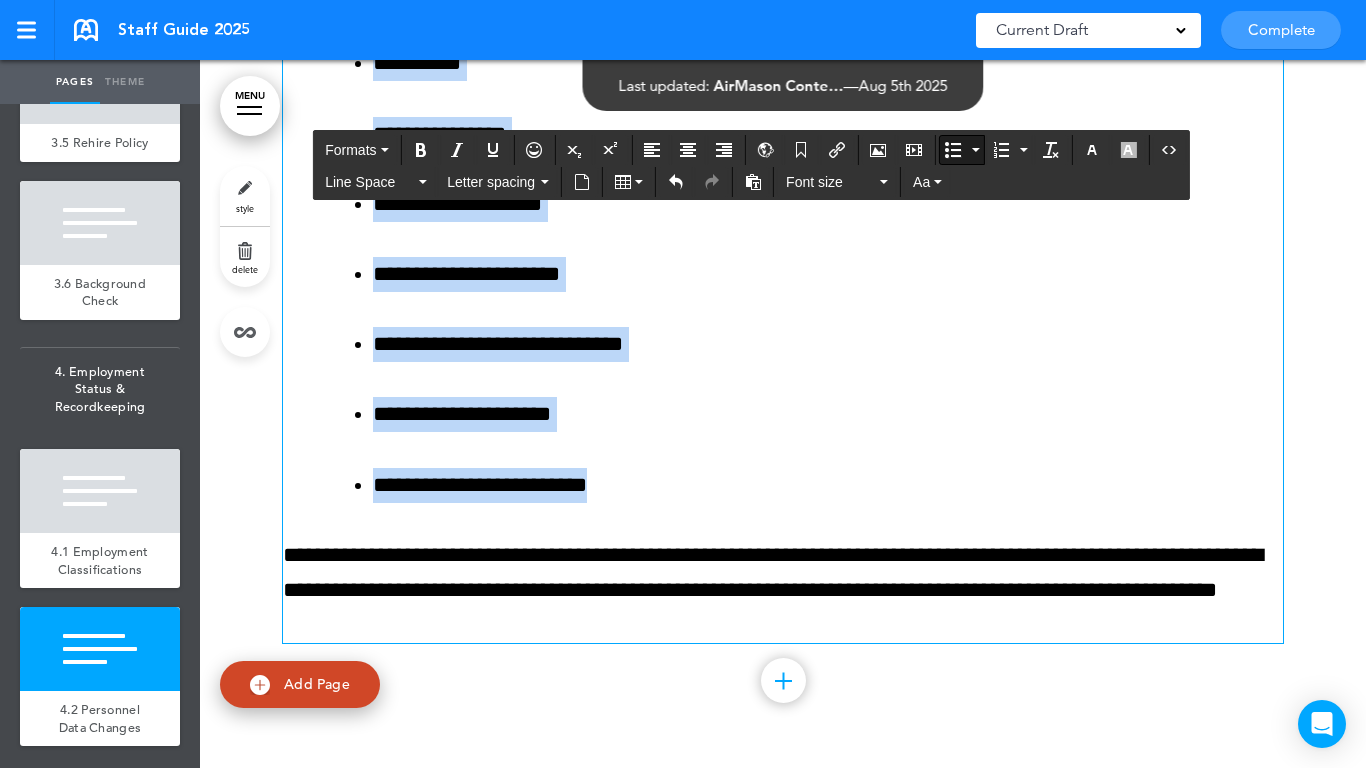 click at bounding box center (953, 150) 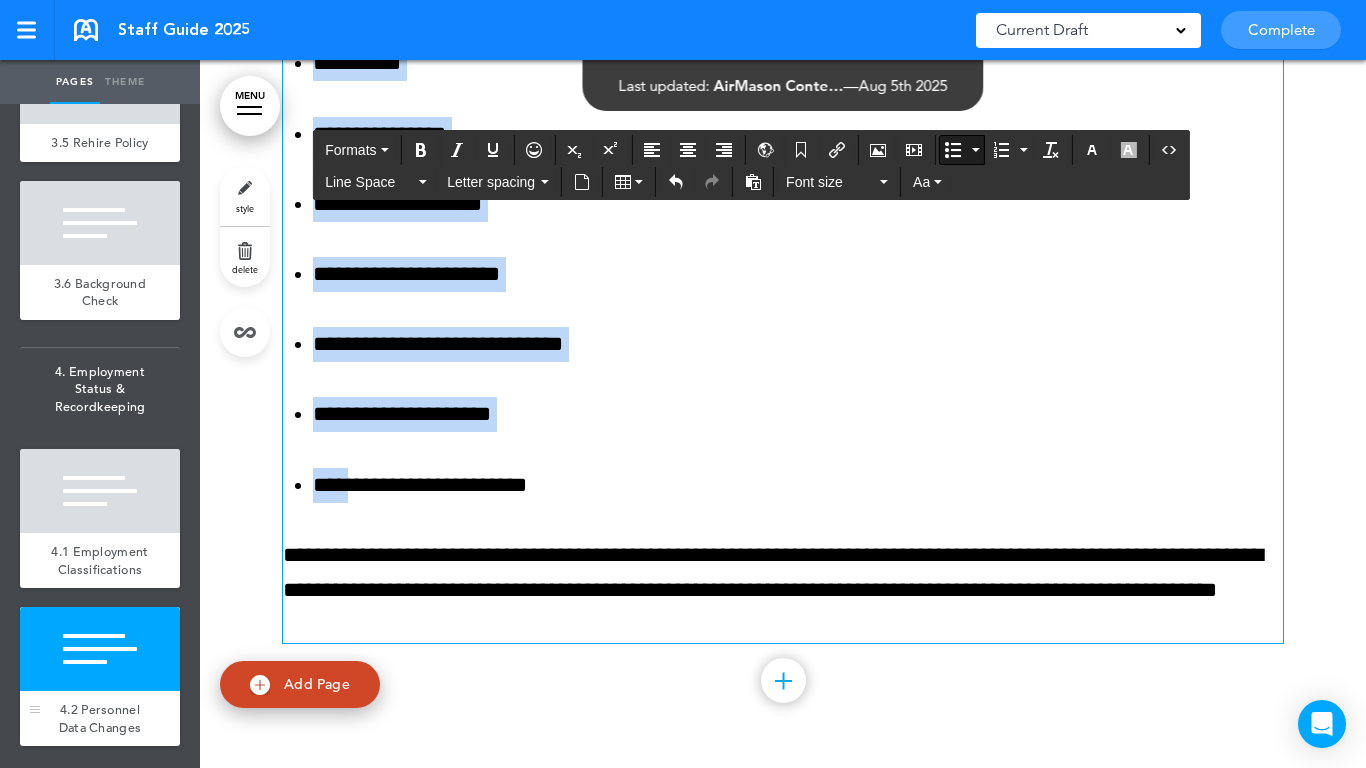 scroll, scrollTop: 3732, scrollLeft: 0, axis: vertical 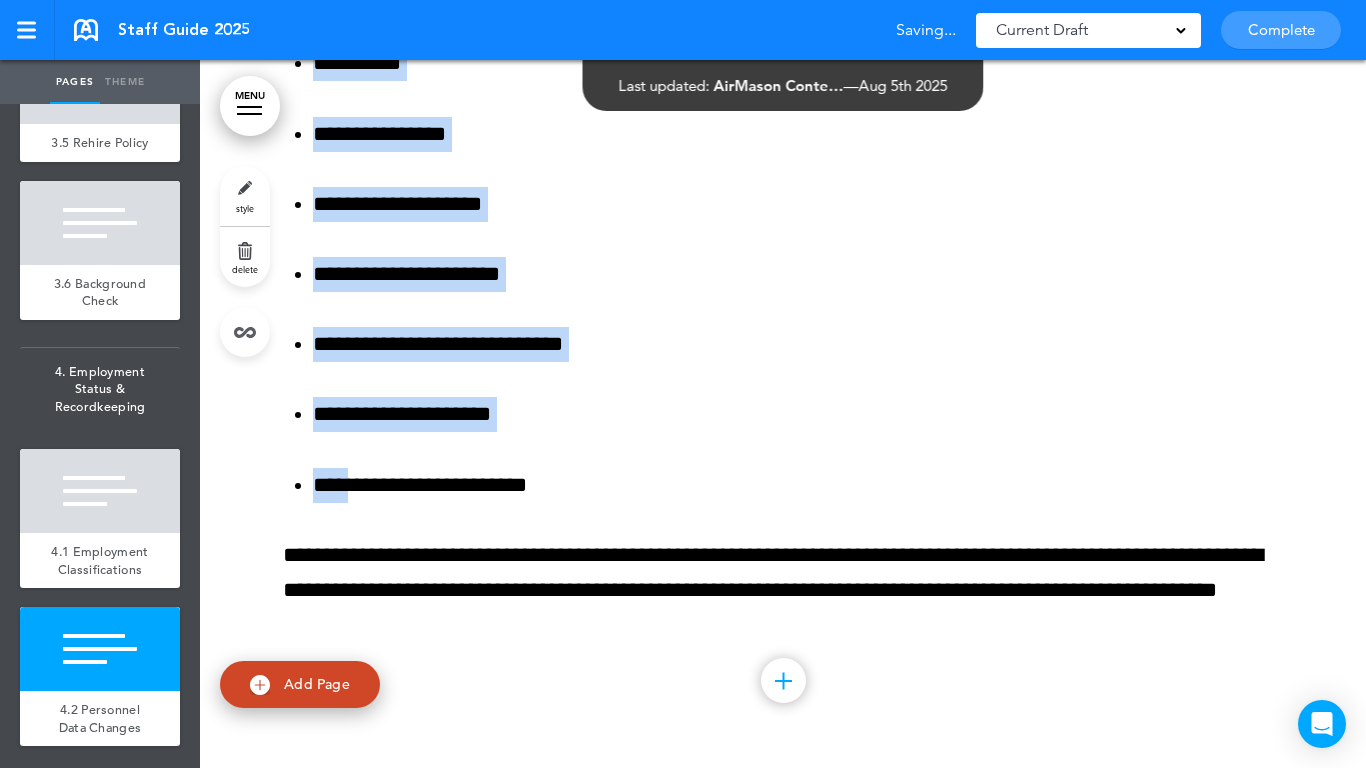 drag, startPoint x: 65, startPoint y: 688, endPoint x: 120, endPoint y: 641, distance: 72.34639 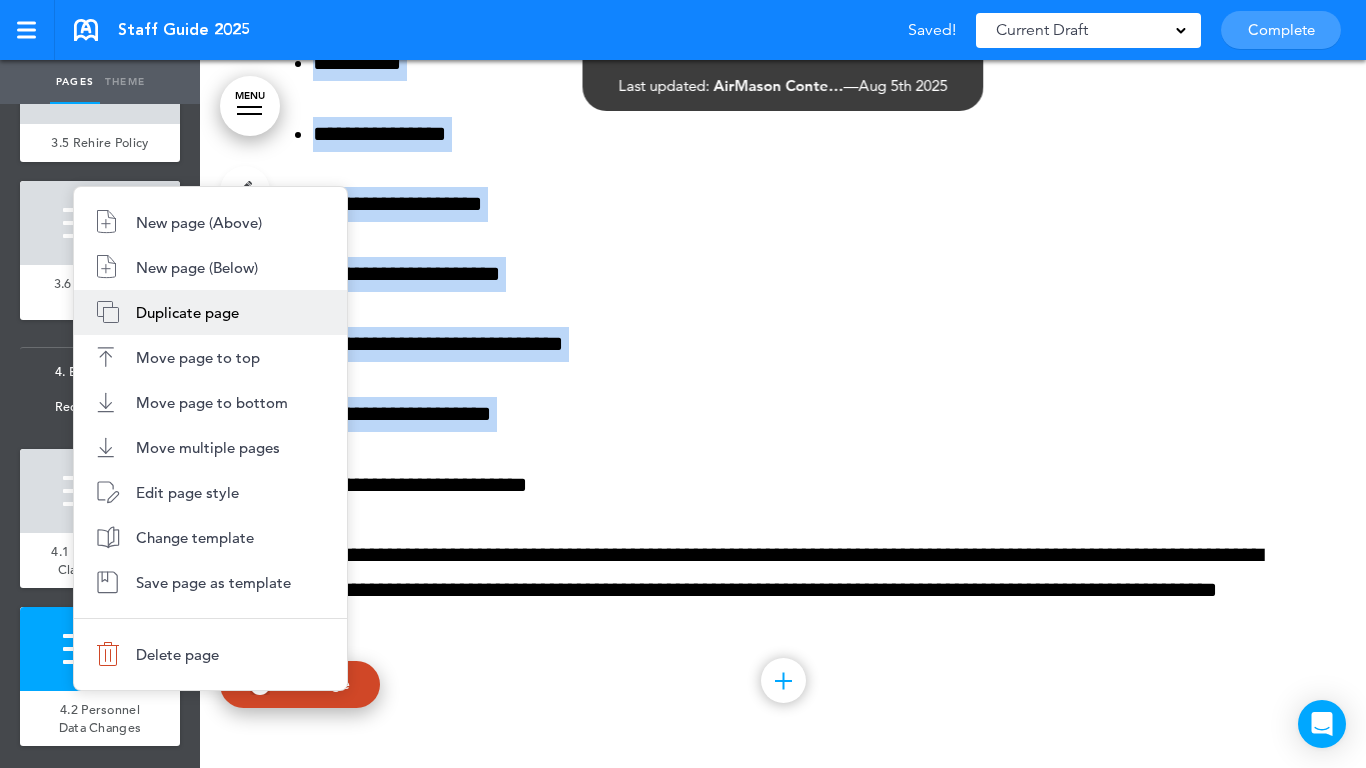 click on "New page (Below)" at bounding box center (197, 267) 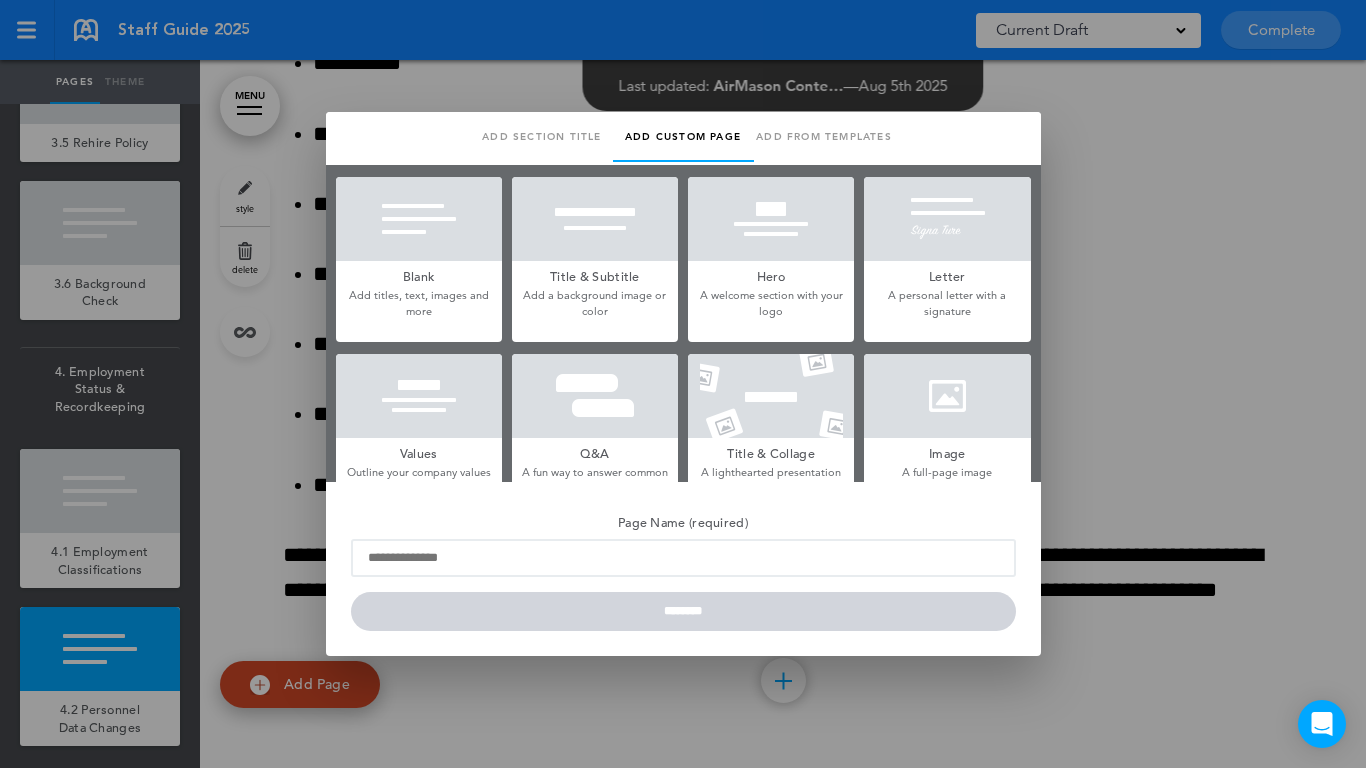 click at bounding box center [419, 219] 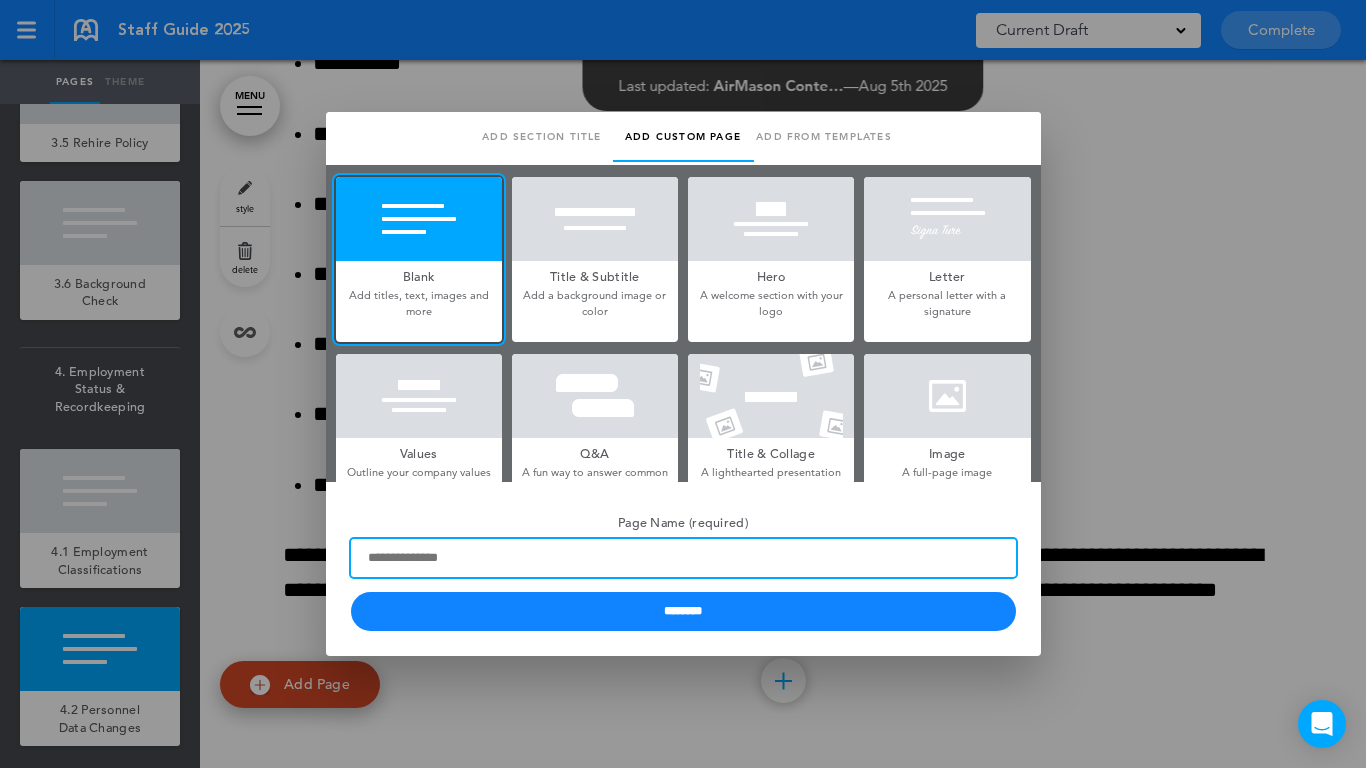 paste on "**********" 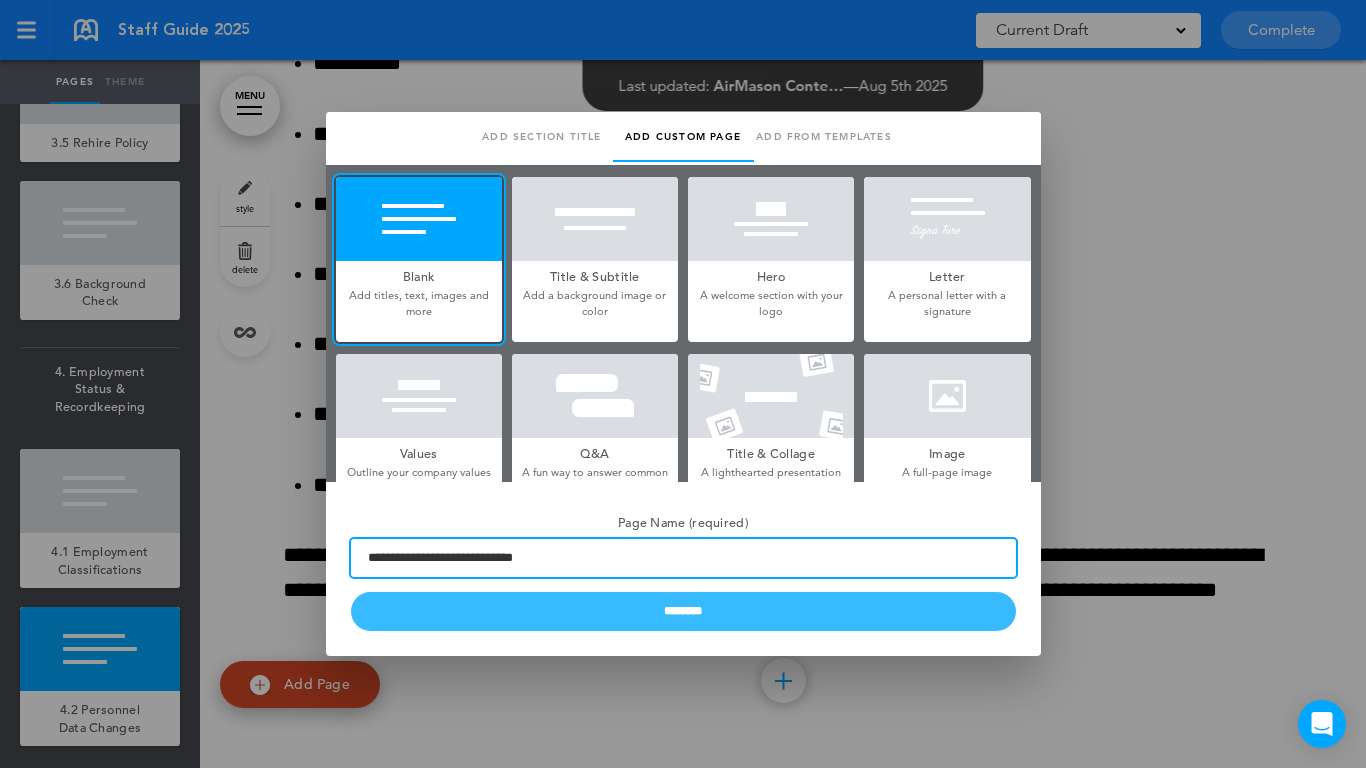 type on "**********" 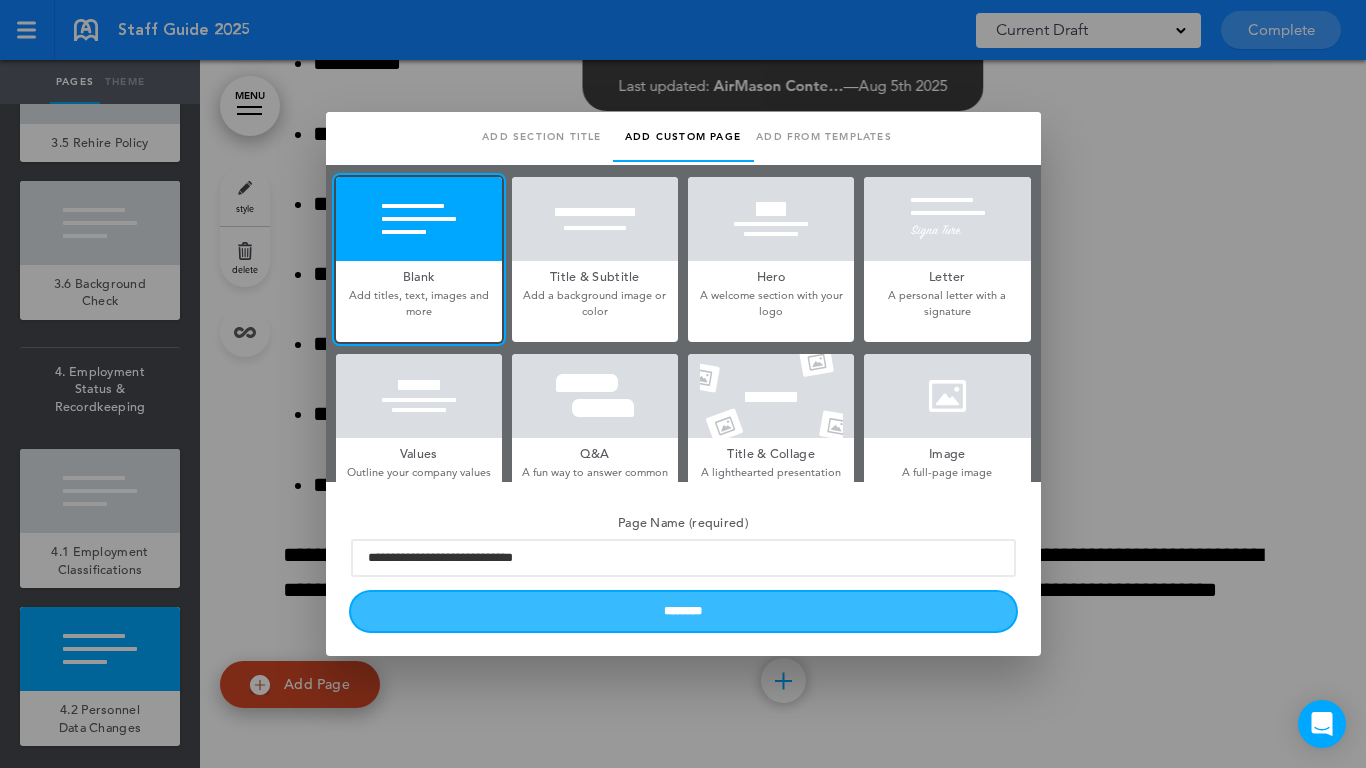 click on "********" at bounding box center [683, 611] 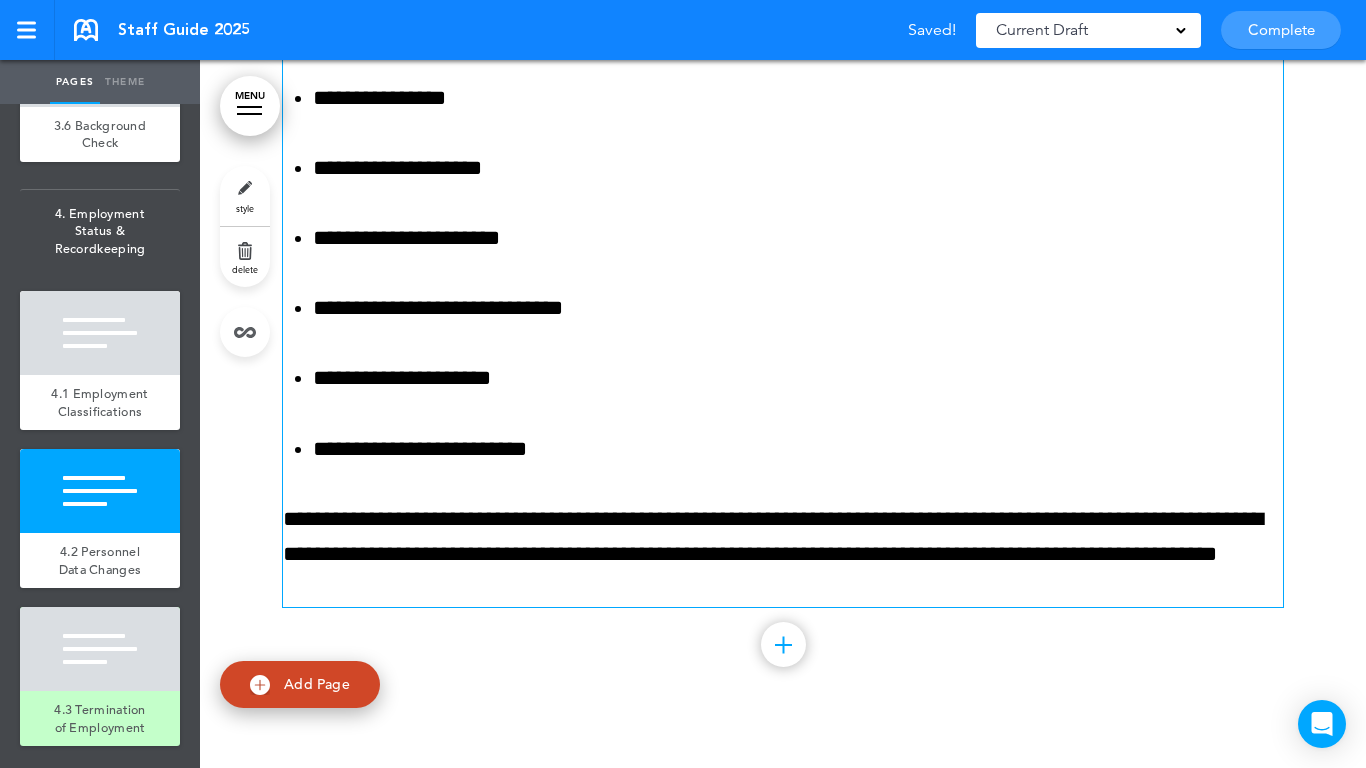 scroll, scrollTop: 24537, scrollLeft: 0, axis: vertical 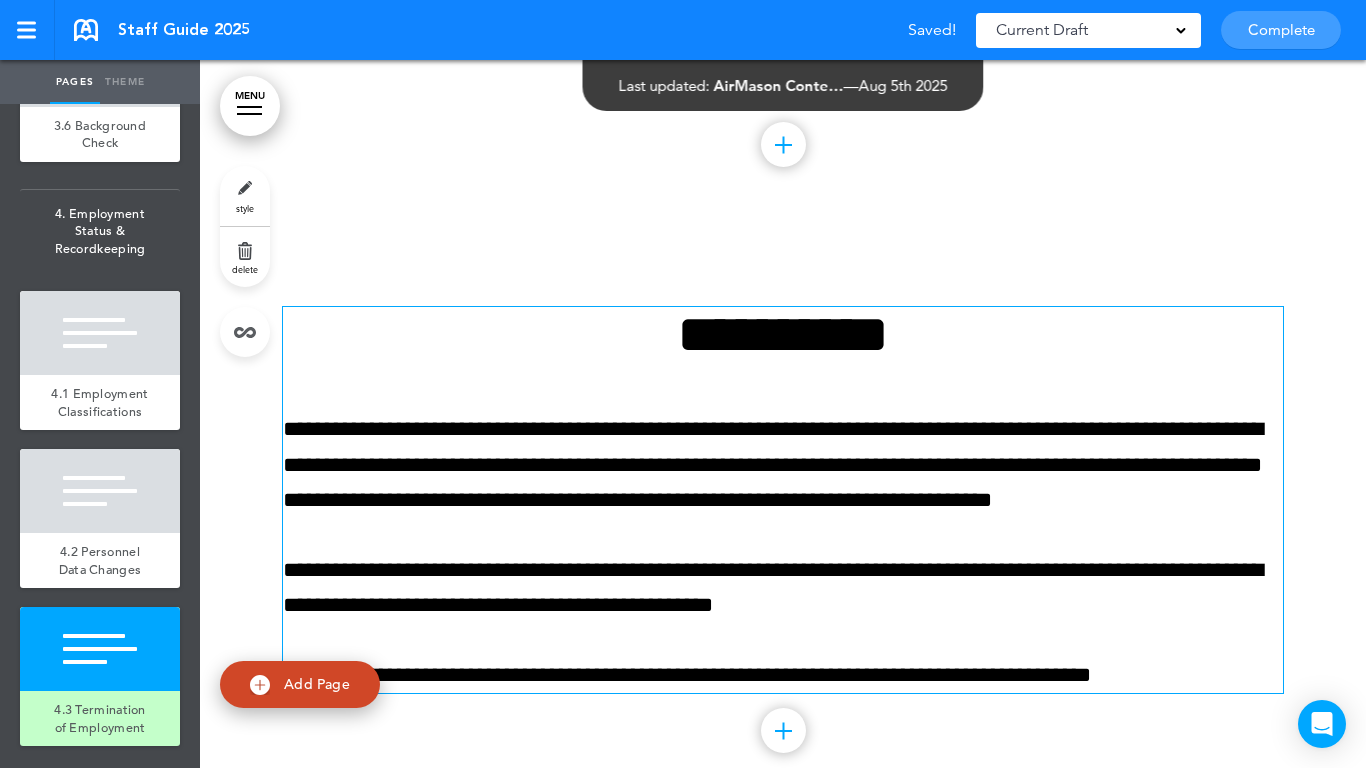 click on "**********" at bounding box center [783, 334] 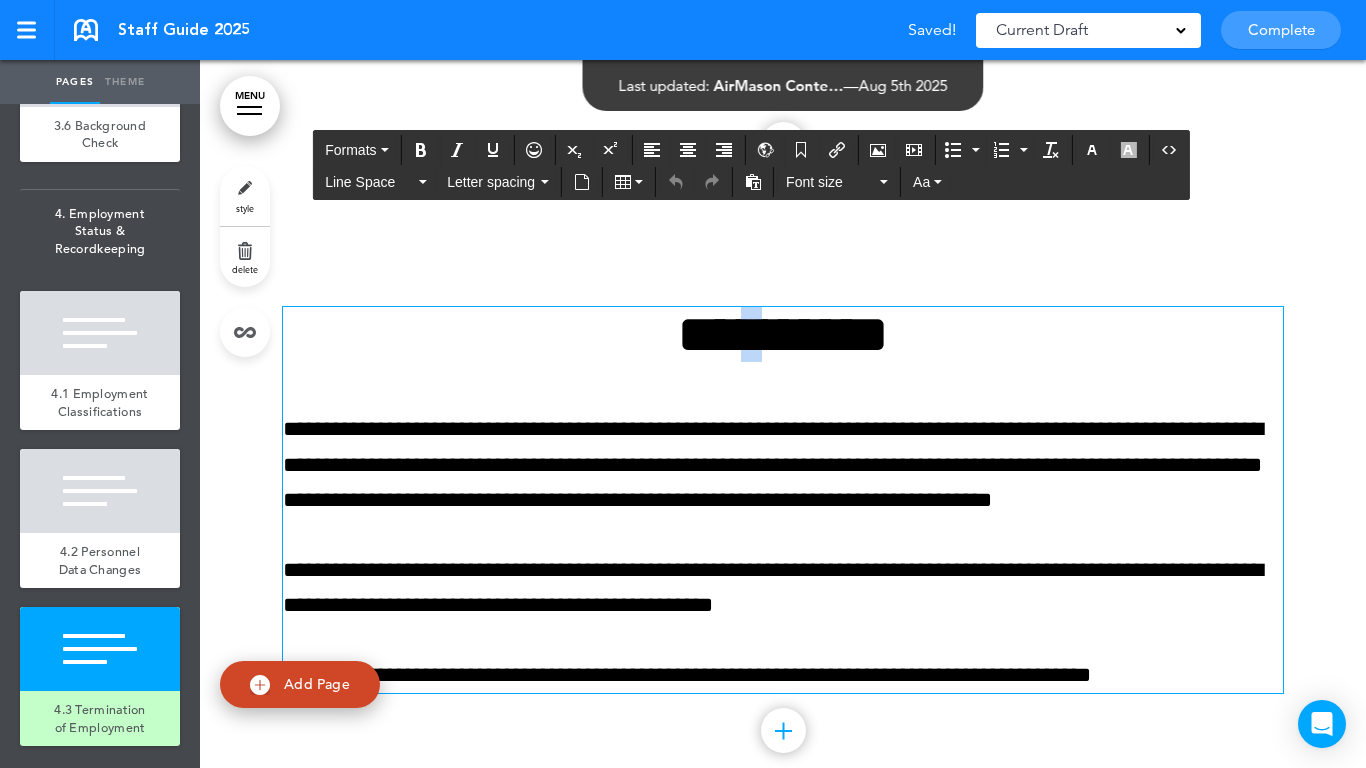 click on "**********" at bounding box center (783, 334) 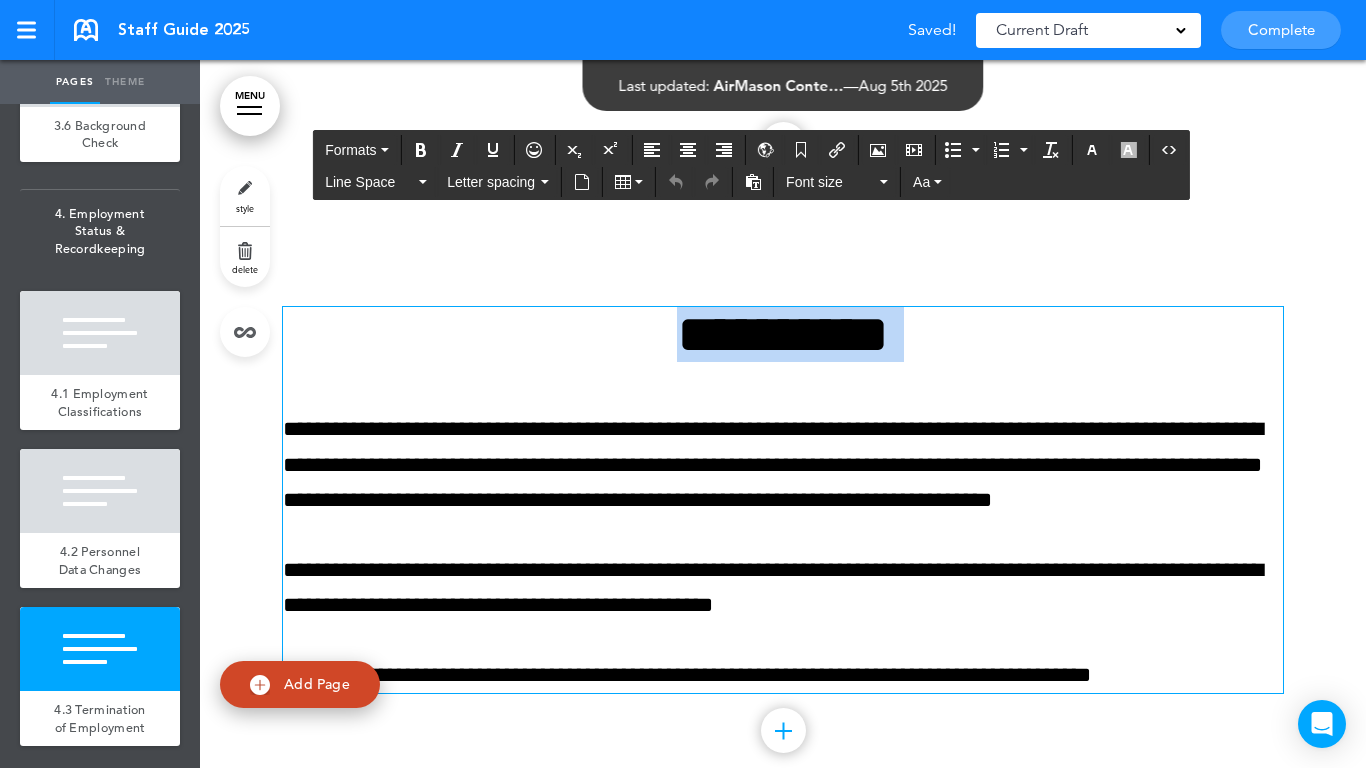 click on "**********" at bounding box center [783, 334] 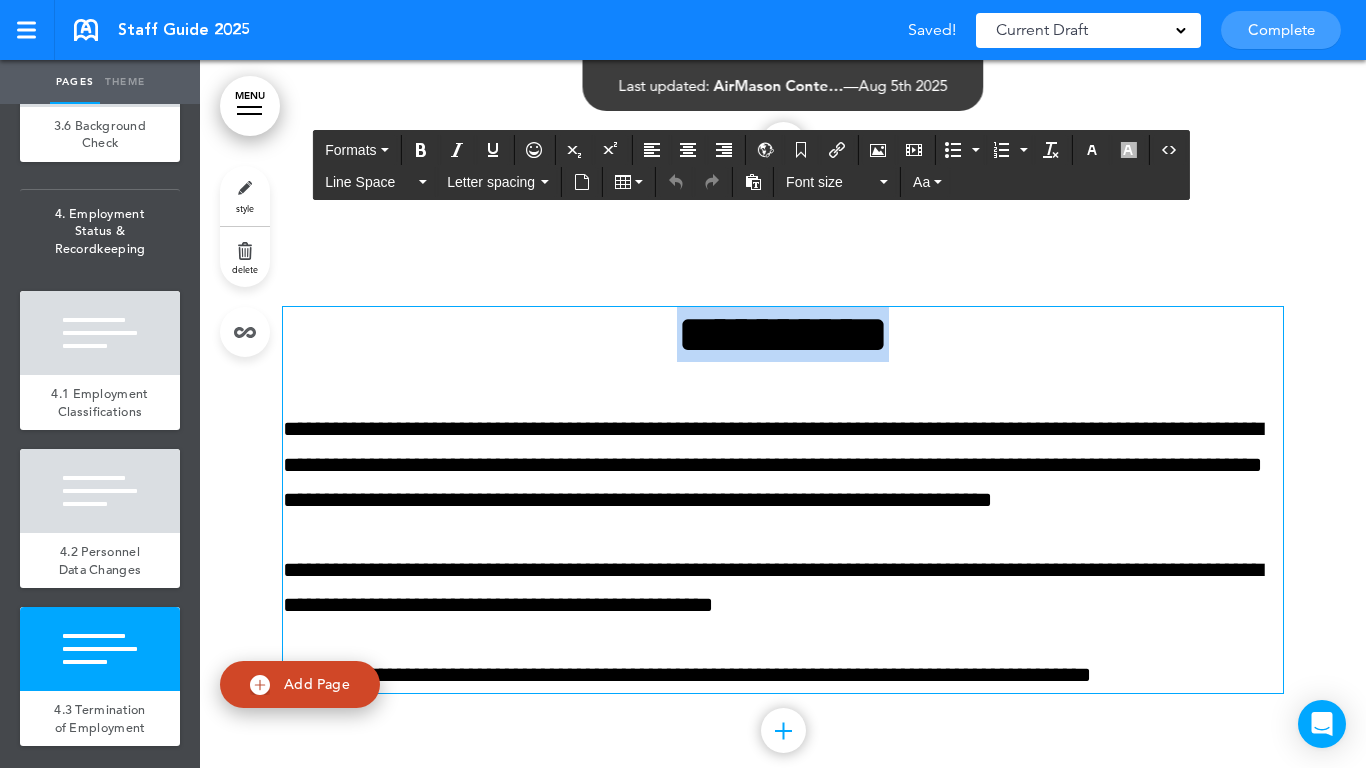 paste 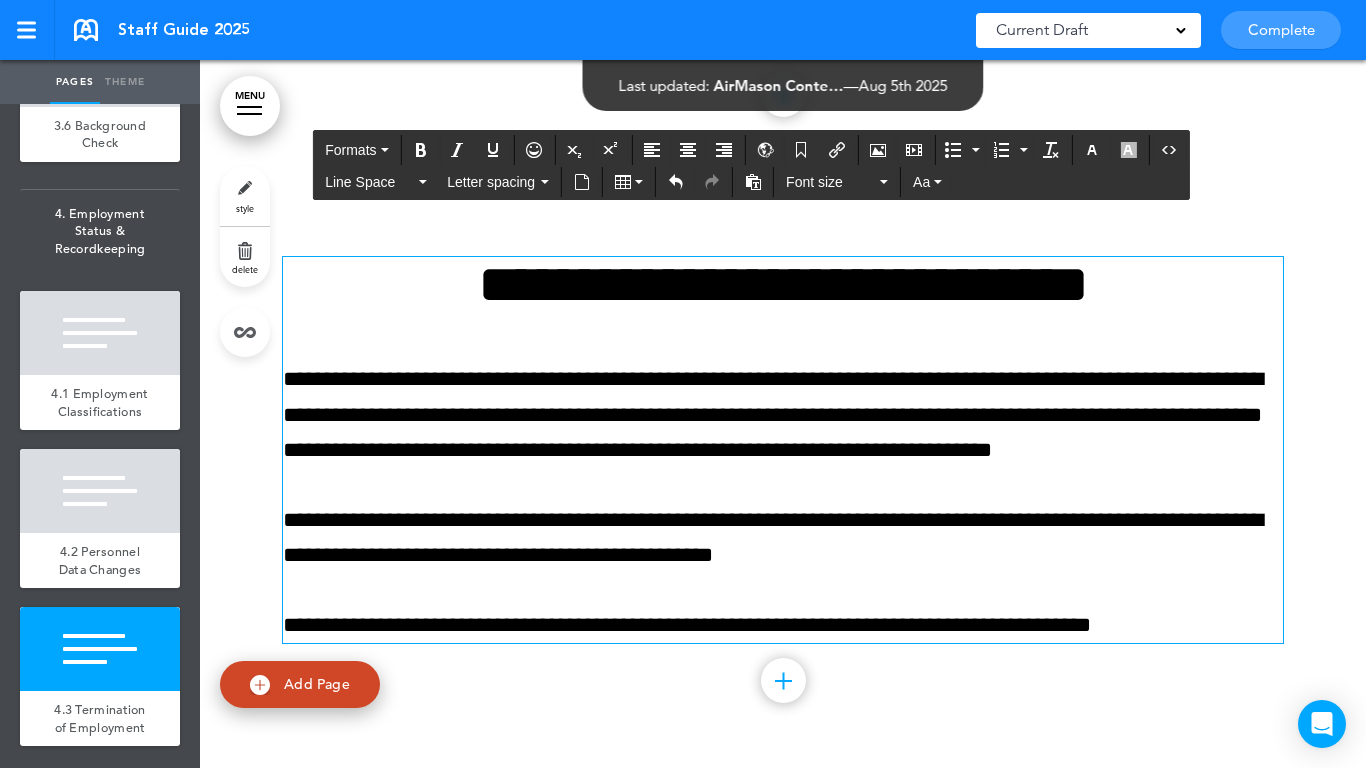 scroll, scrollTop: 24623, scrollLeft: 0, axis: vertical 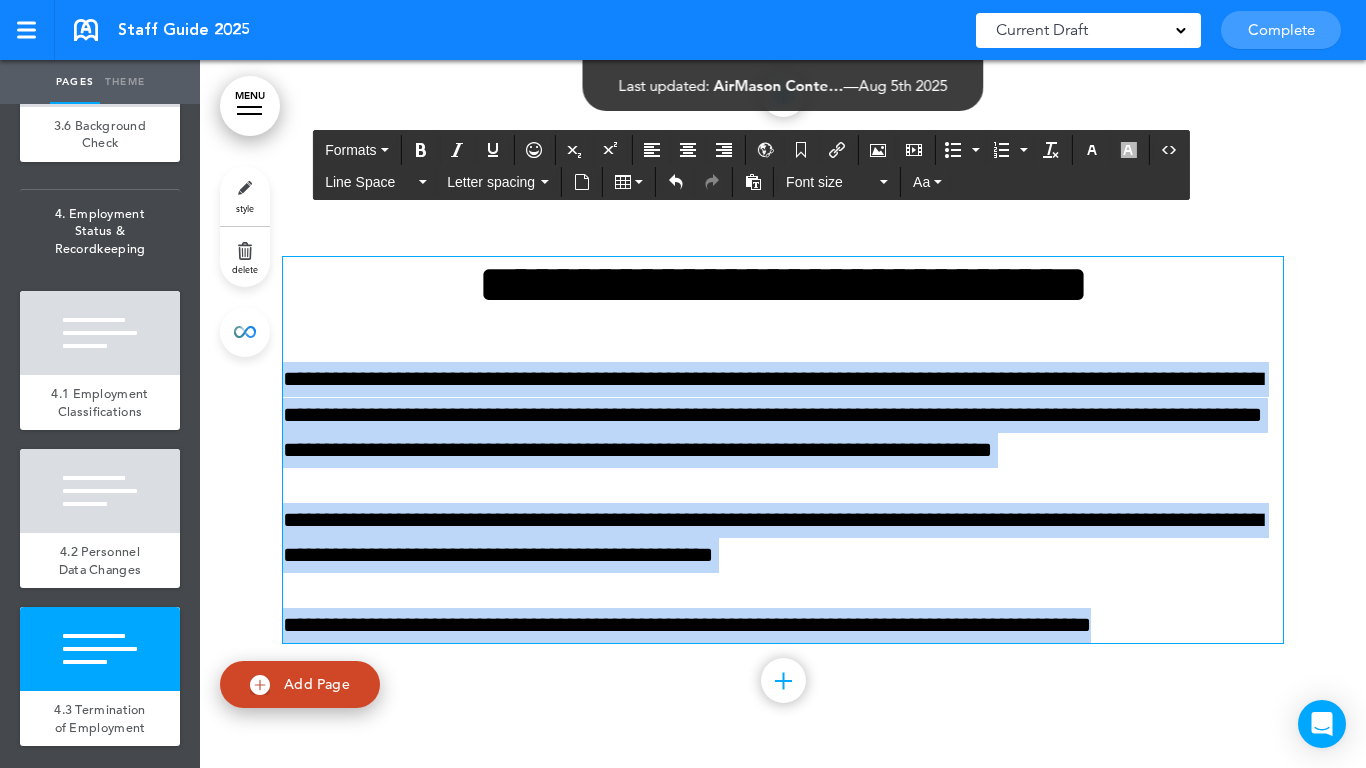 click on "Make this page common so it is available in other handbooks.
This handbook
Preview
Settings
Your Handbooks
Account
Manage Organization
My Account
Help
Logout
Staff Guide 2025
Saved!
Current Draft
CURRENT DRAFT
Complete
3 of 50 pages" at bounding box center [683, 384] 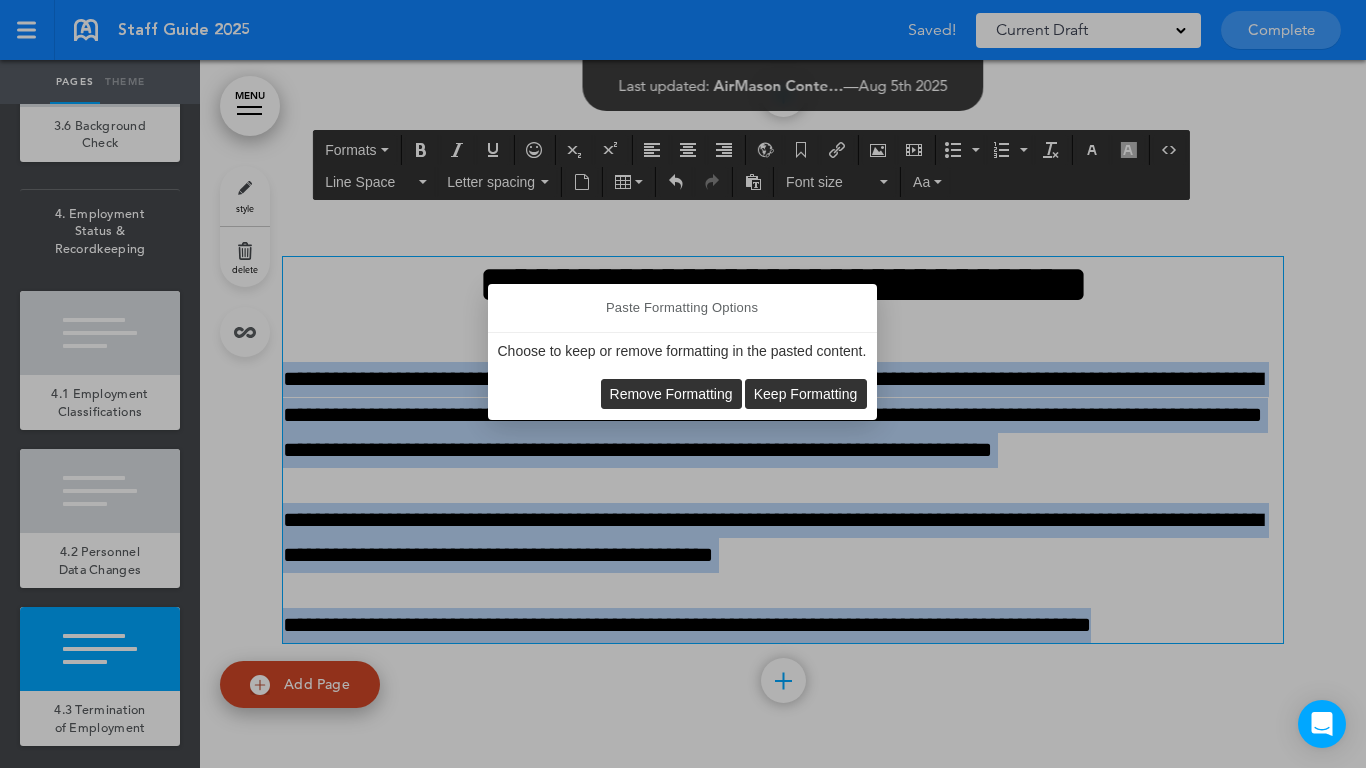 click on "Remove Formatting" at bounding box center [671, 394] 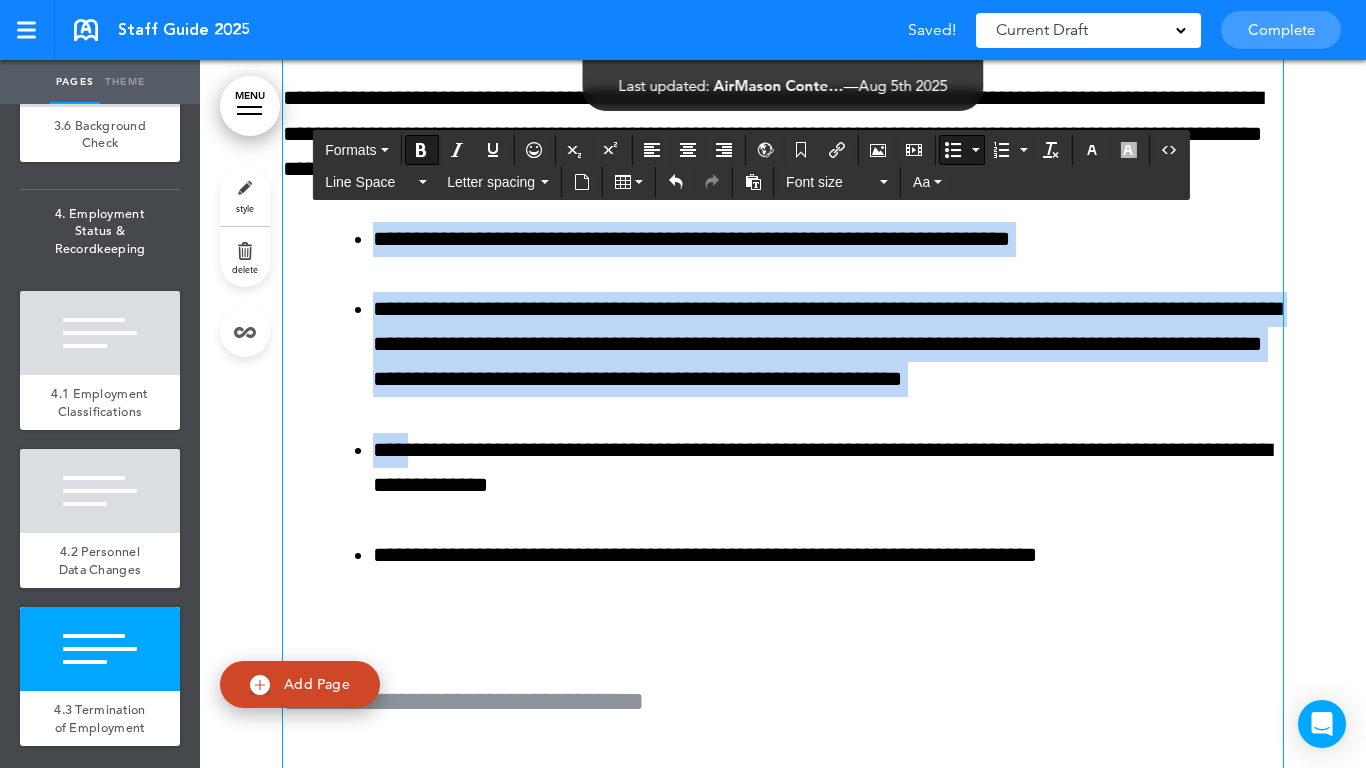 scroll, scrollTop: 24877, scrollLeft: 0, axis: vertical 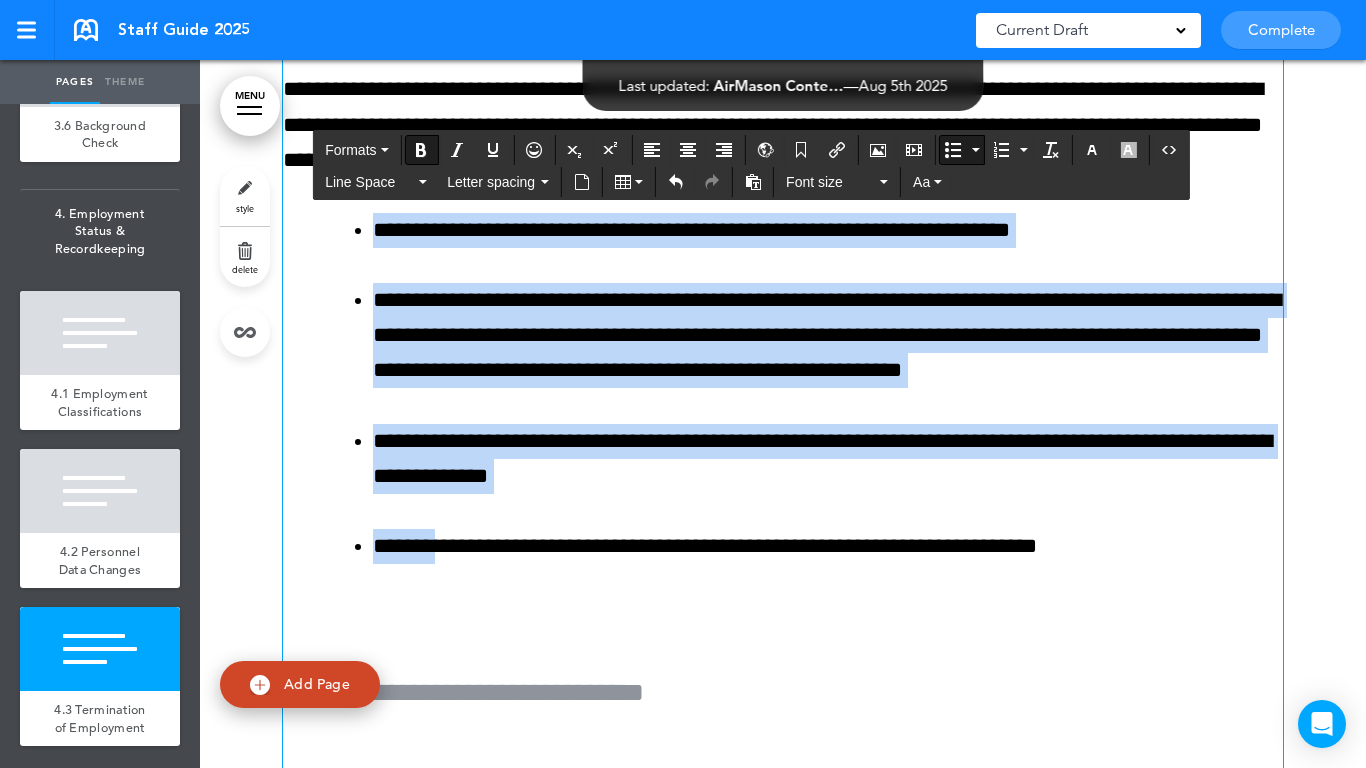 drag, startPoint x: 392, startPoint y: 476, endPoint x: 442, endPoint y: 570, distance: 106.47065 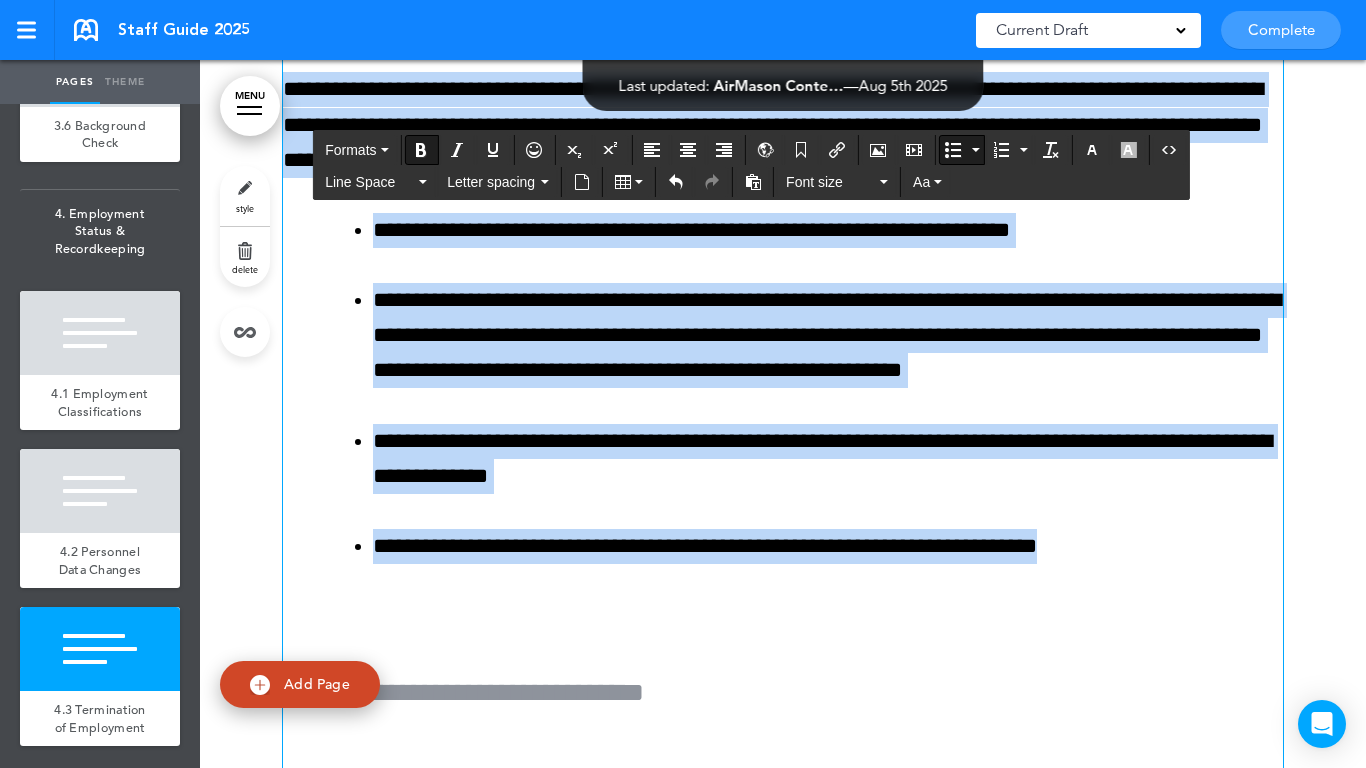 click at bounding box center (953, 150) 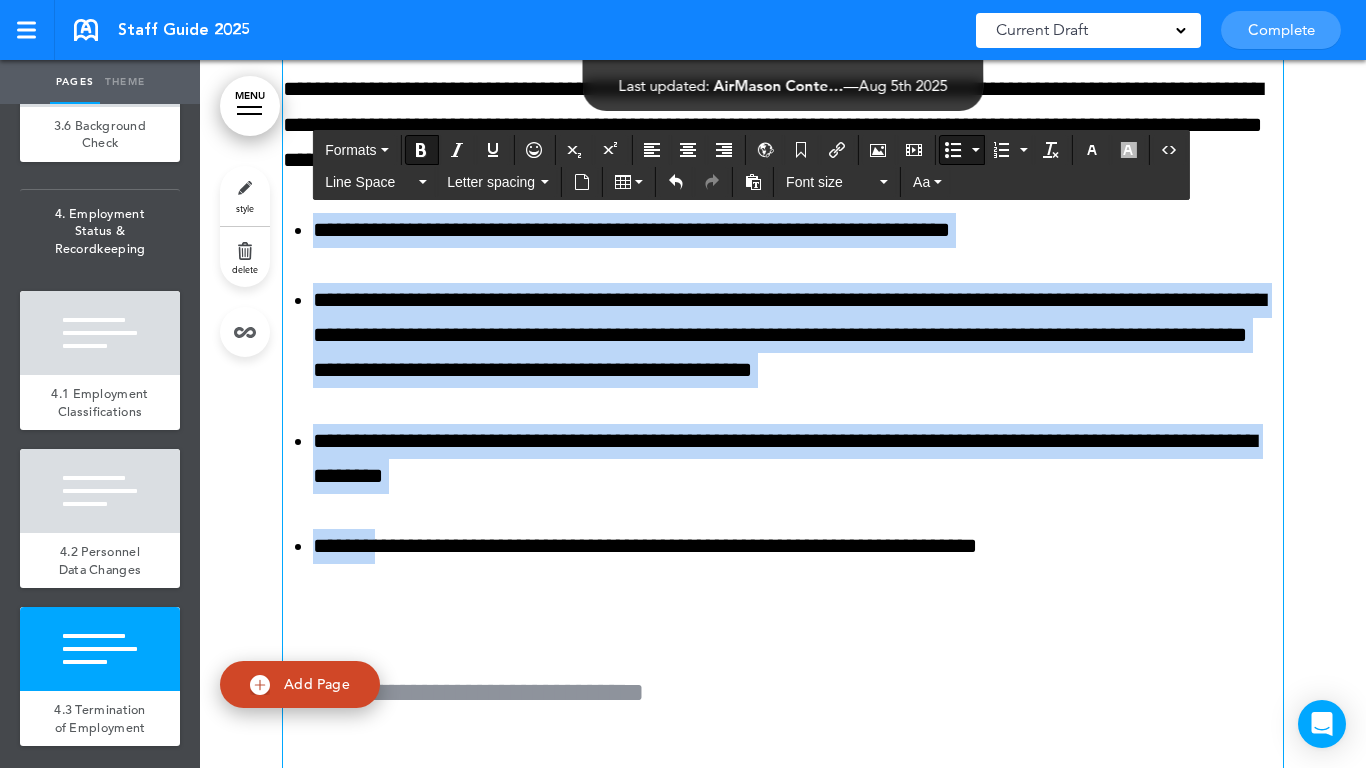 click on "**********" at bounding box center [798, 459] 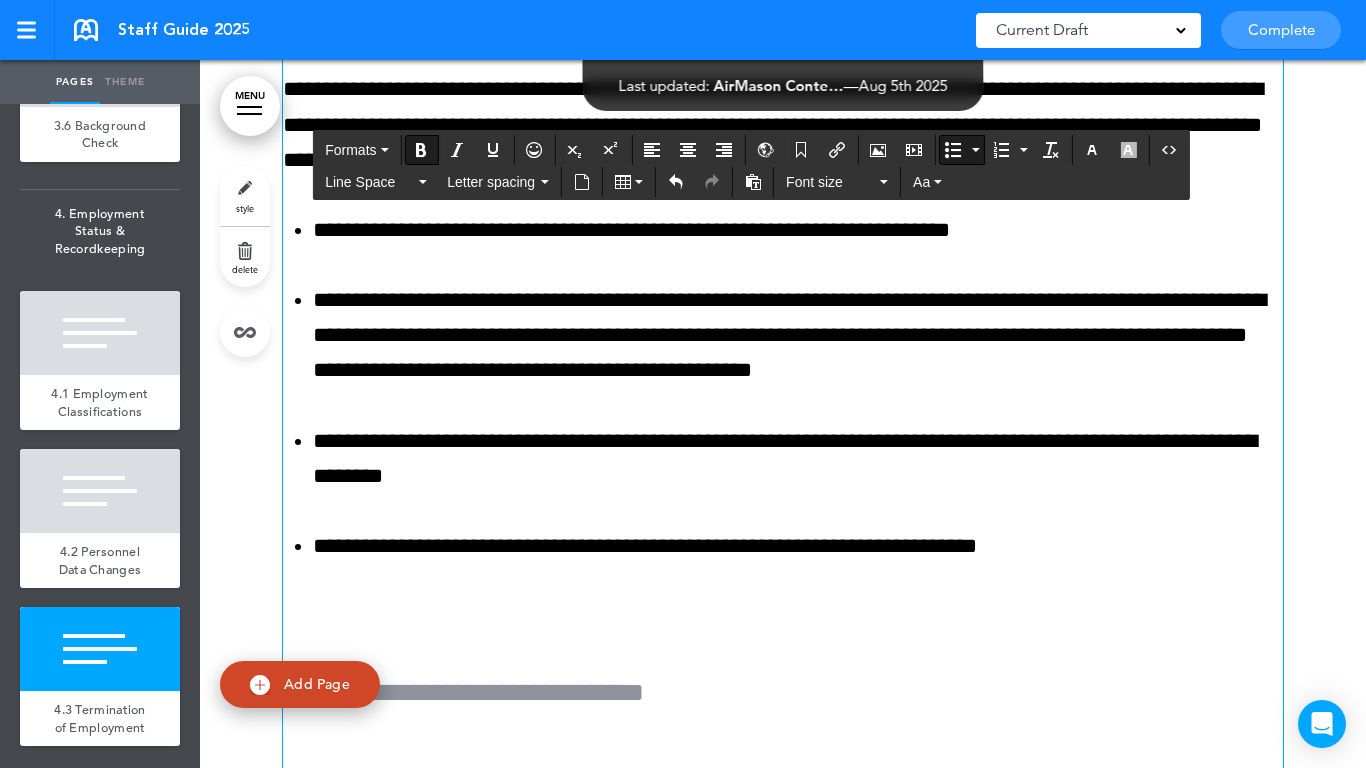 click on "******" at bounding box center (339, 441) 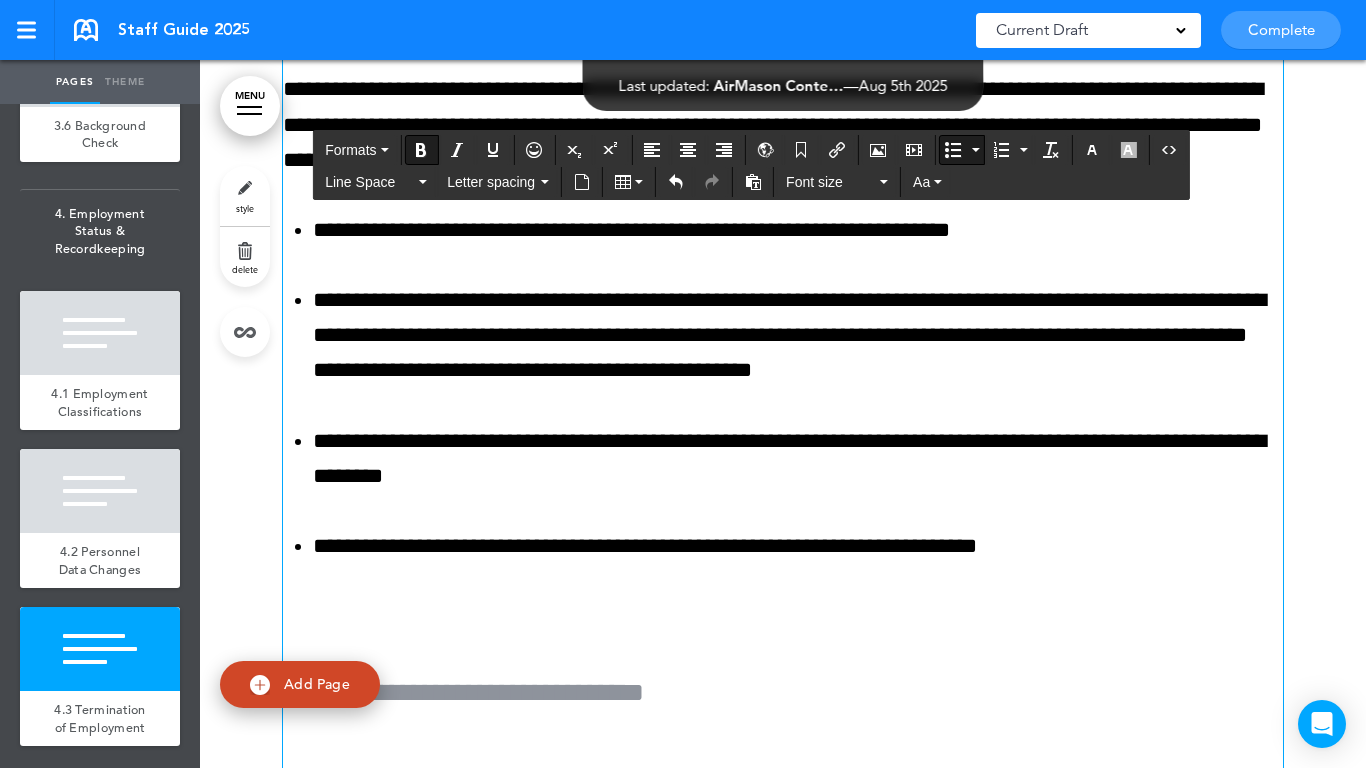 click on "**********" at bounding box center [357, 546] 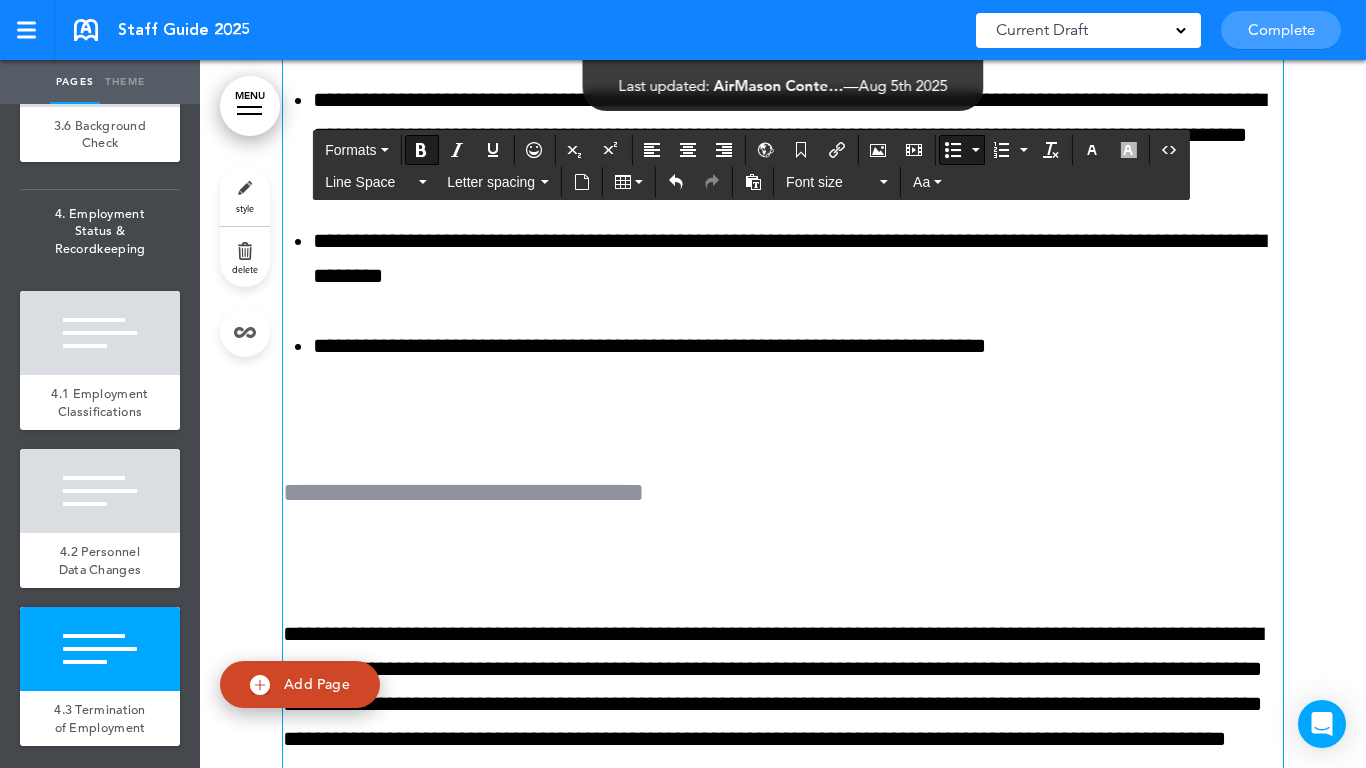 scroll, scrollTop: 24777, scrollLeft: 0, axis: vertical 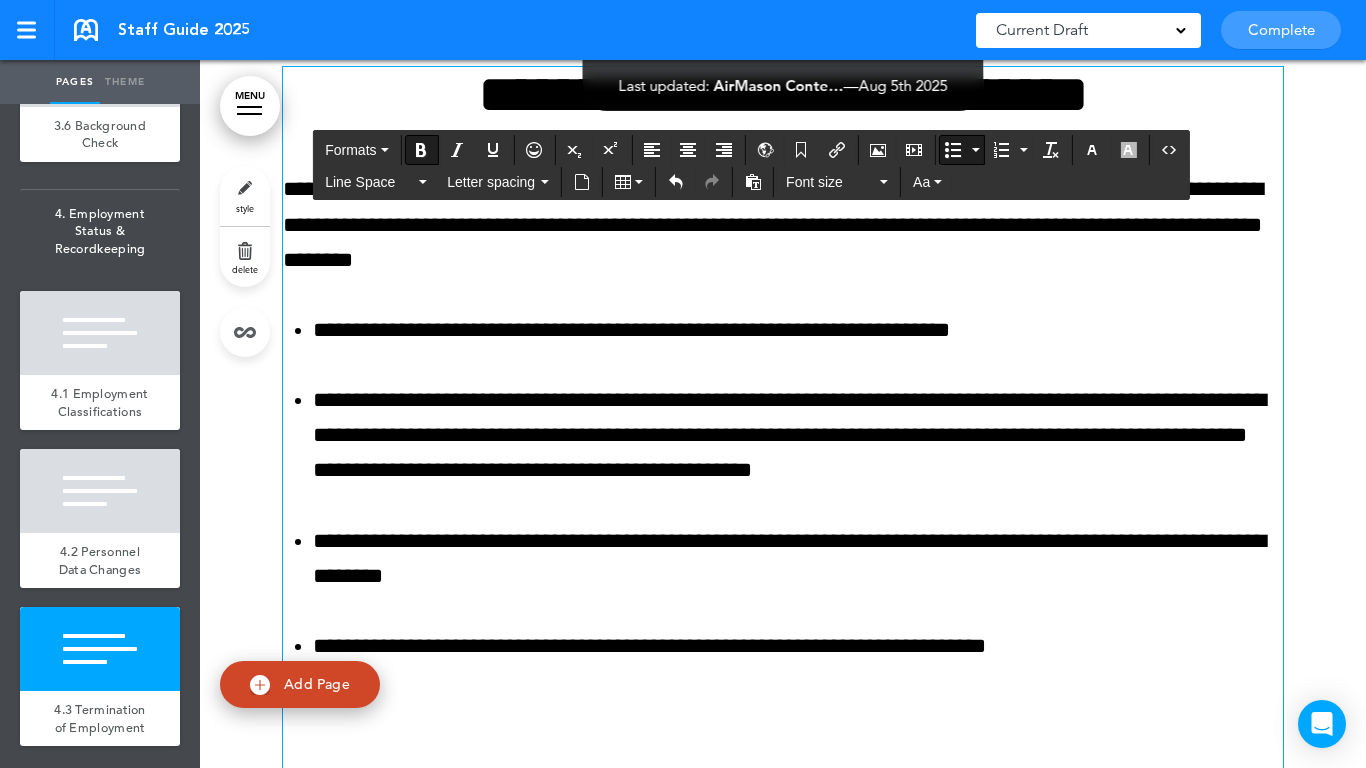 click on "**********" at bounding box center (362, 330) 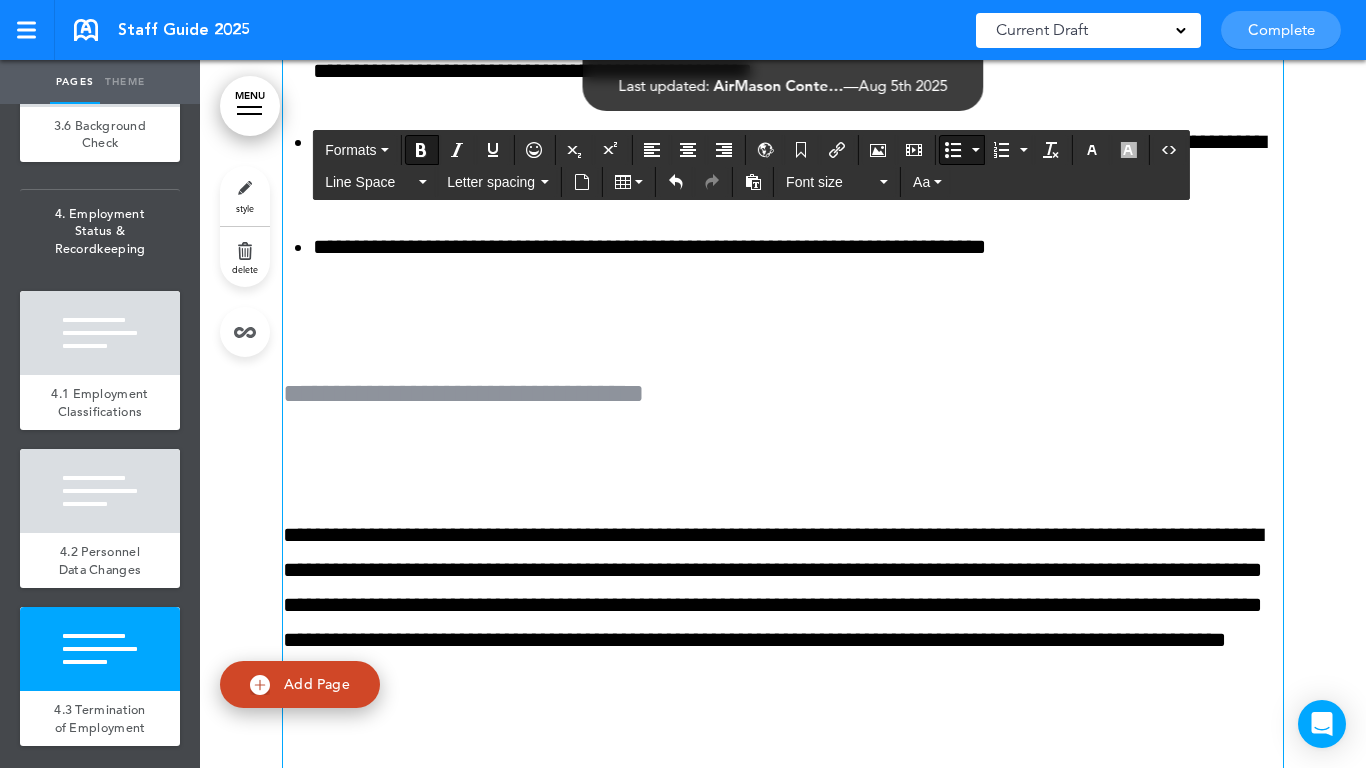 scroll, scrollTop: 25177, scrollLeft: 0, axis: vertical 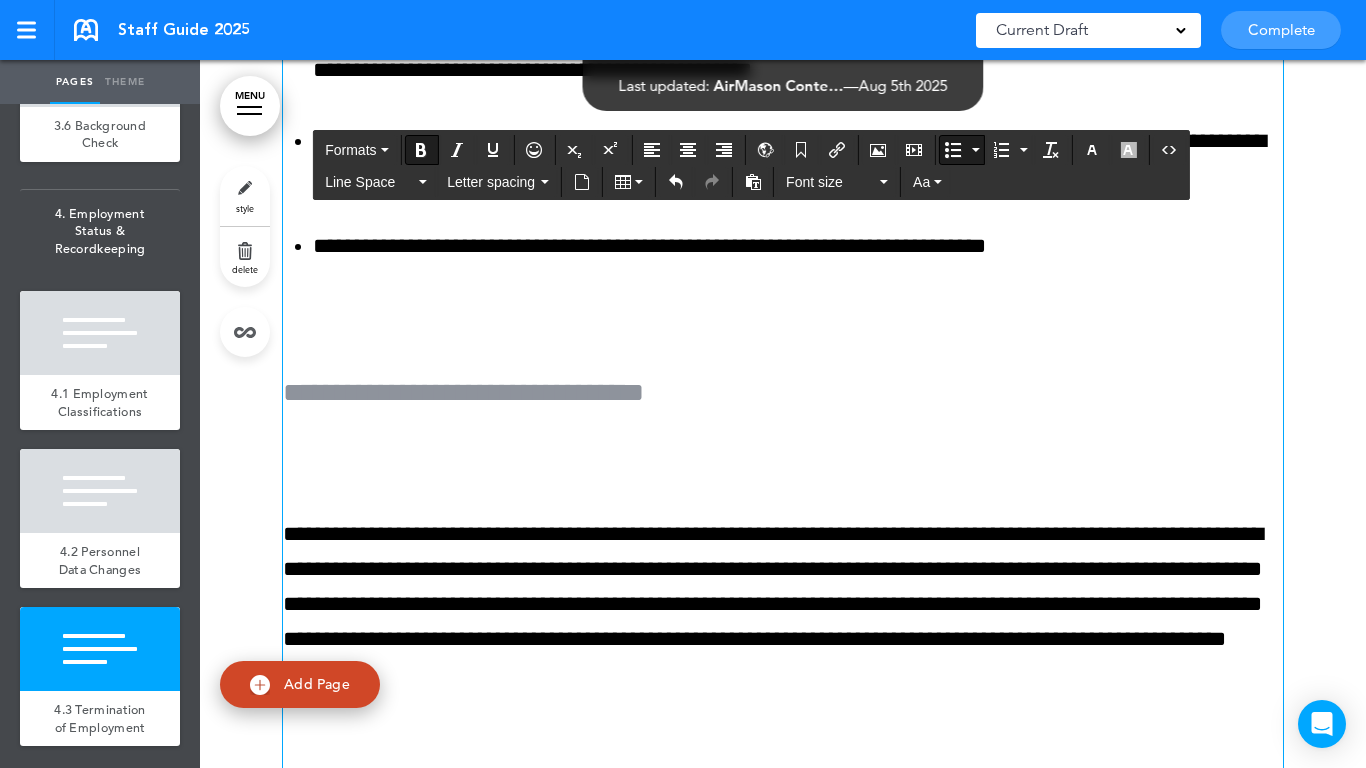 click at bounding box center [783, 316] 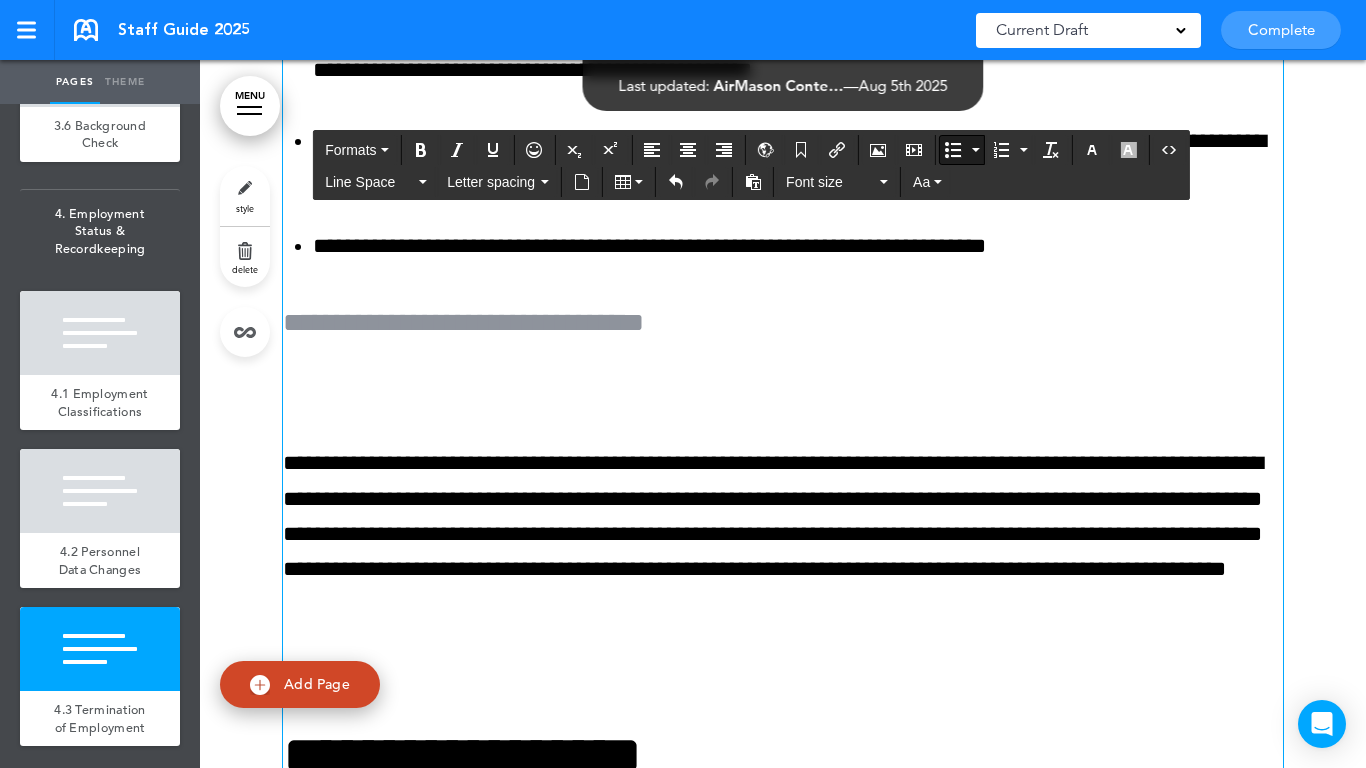 click at bounding box center (783, 393) 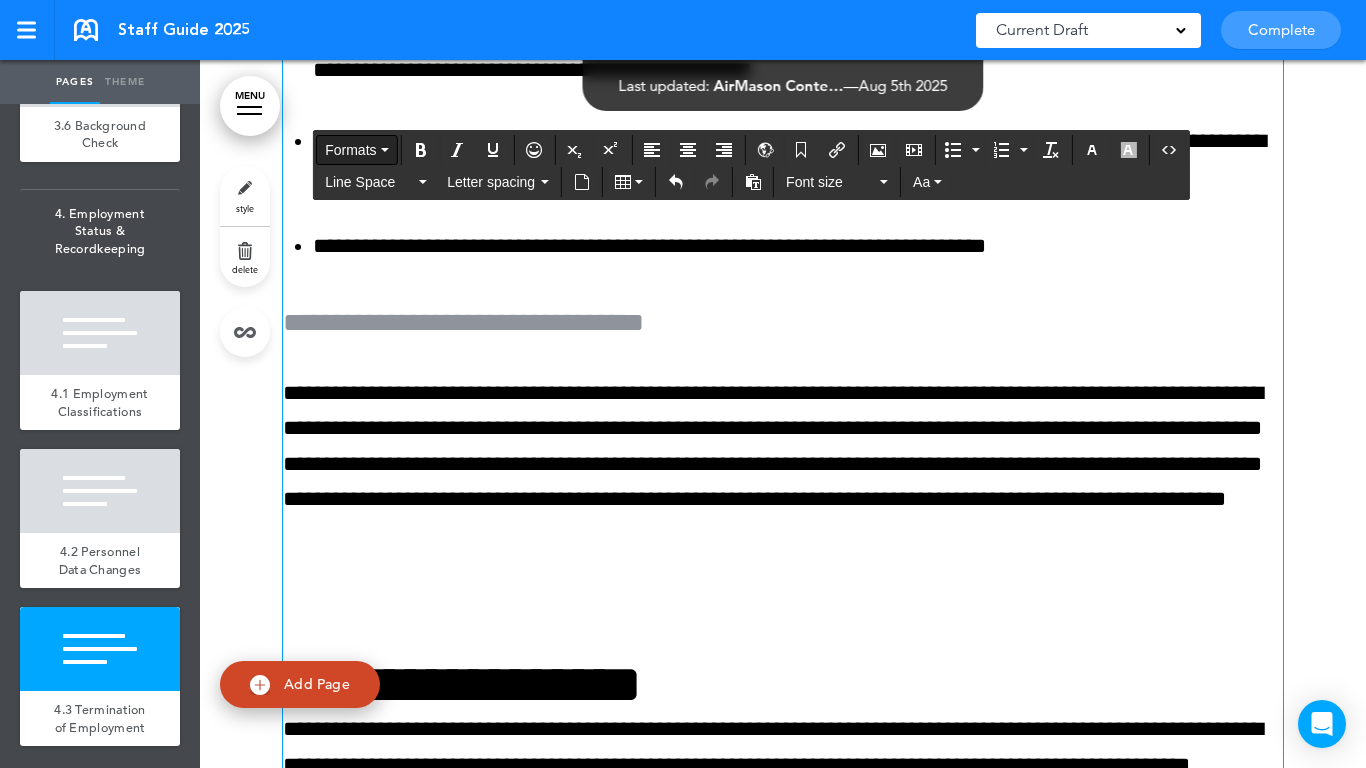 click on "Formats" at bounding box center [350, 150] 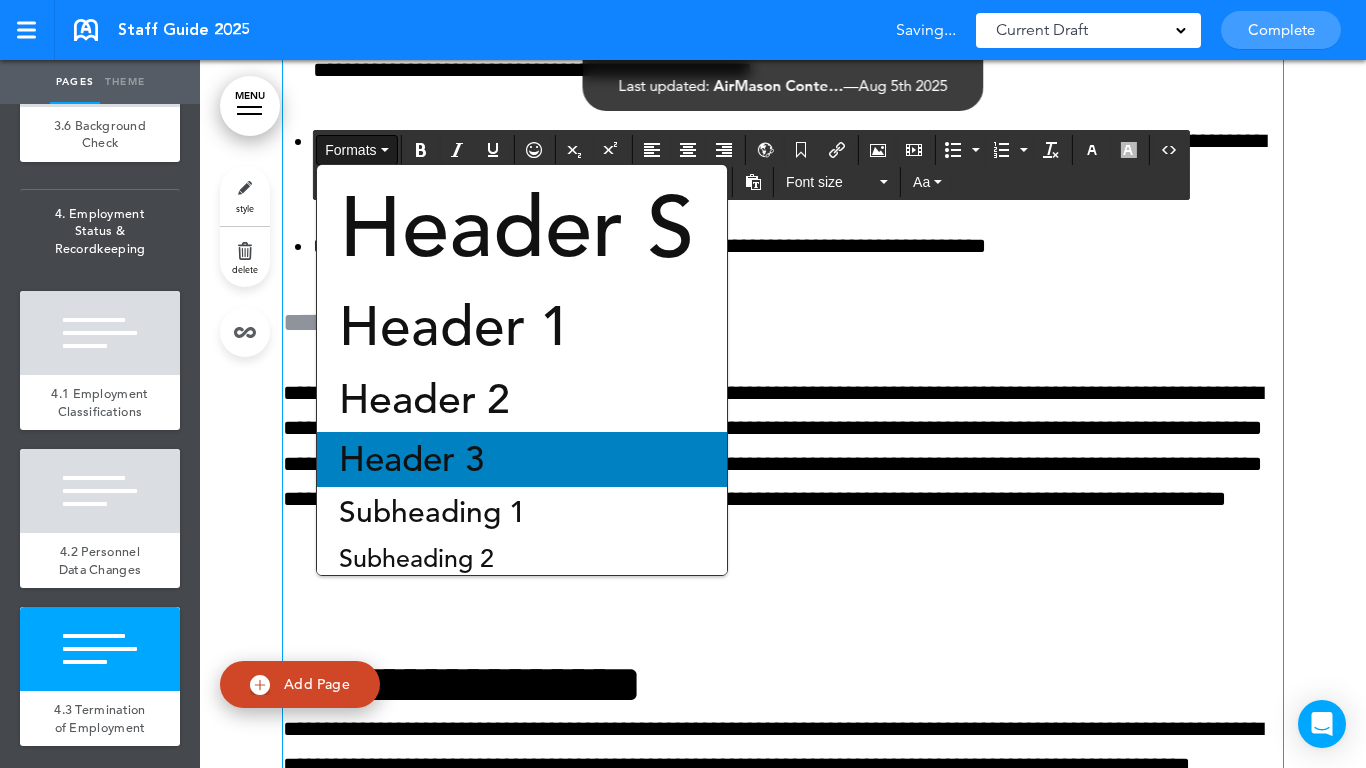 click on "Header 3" at bounding box center [411, 459] 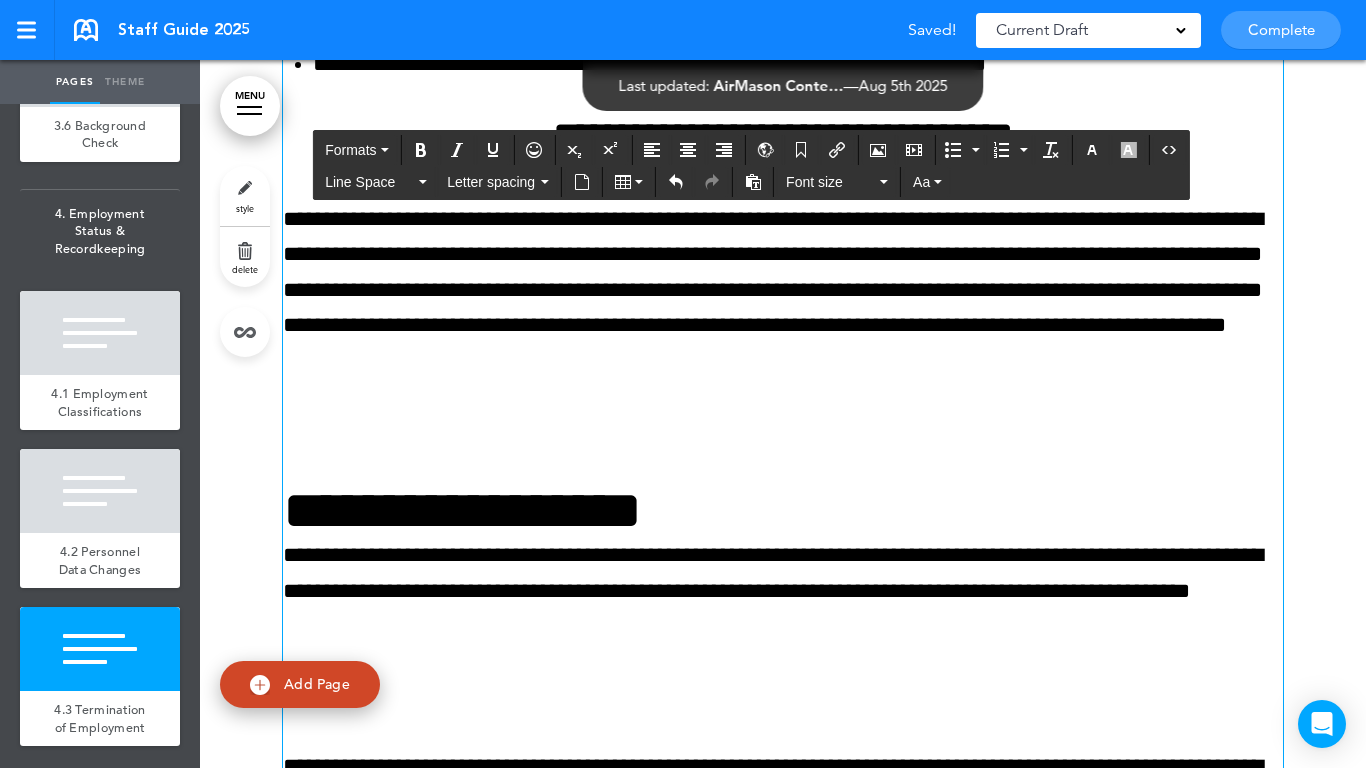scroll, scrollTop: 25377, scrollLeft: 0, axis: vertical 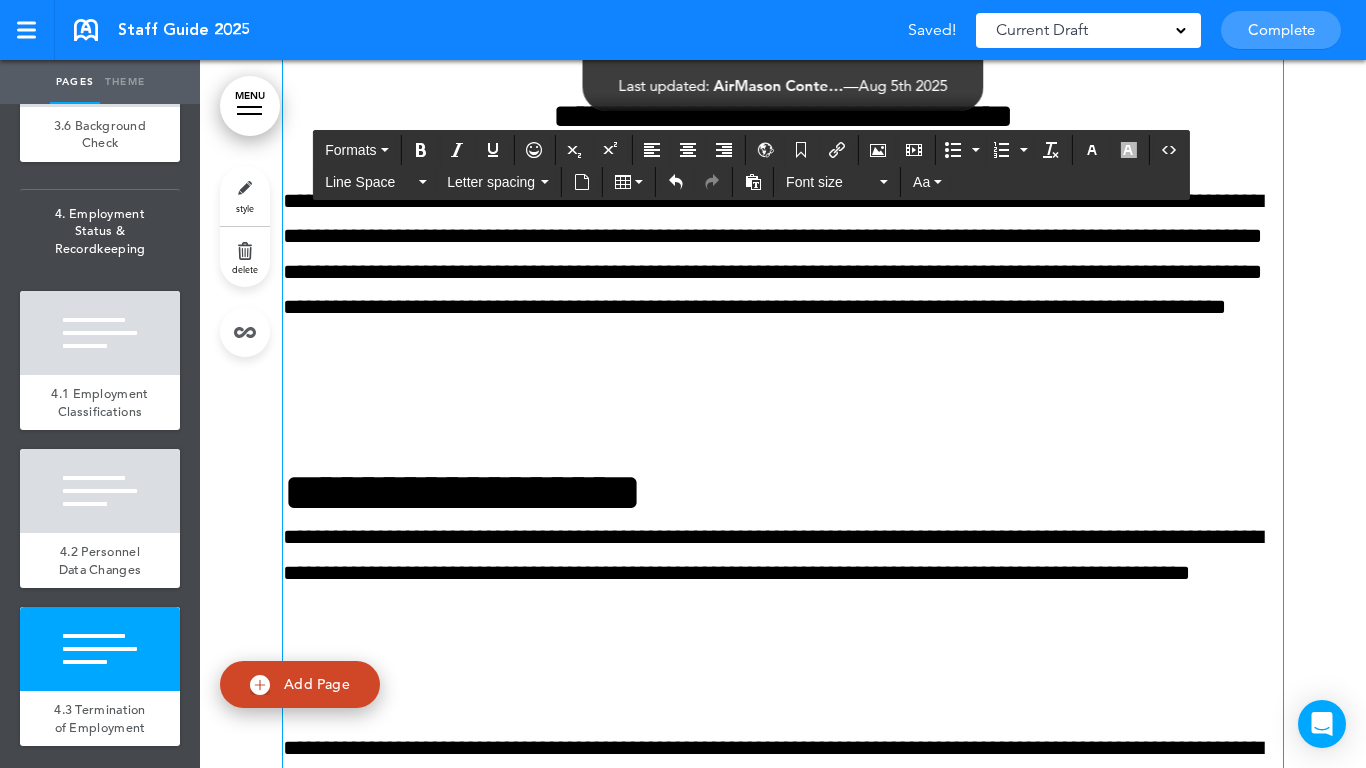 click on "**********" at bounding box center (783, 99) 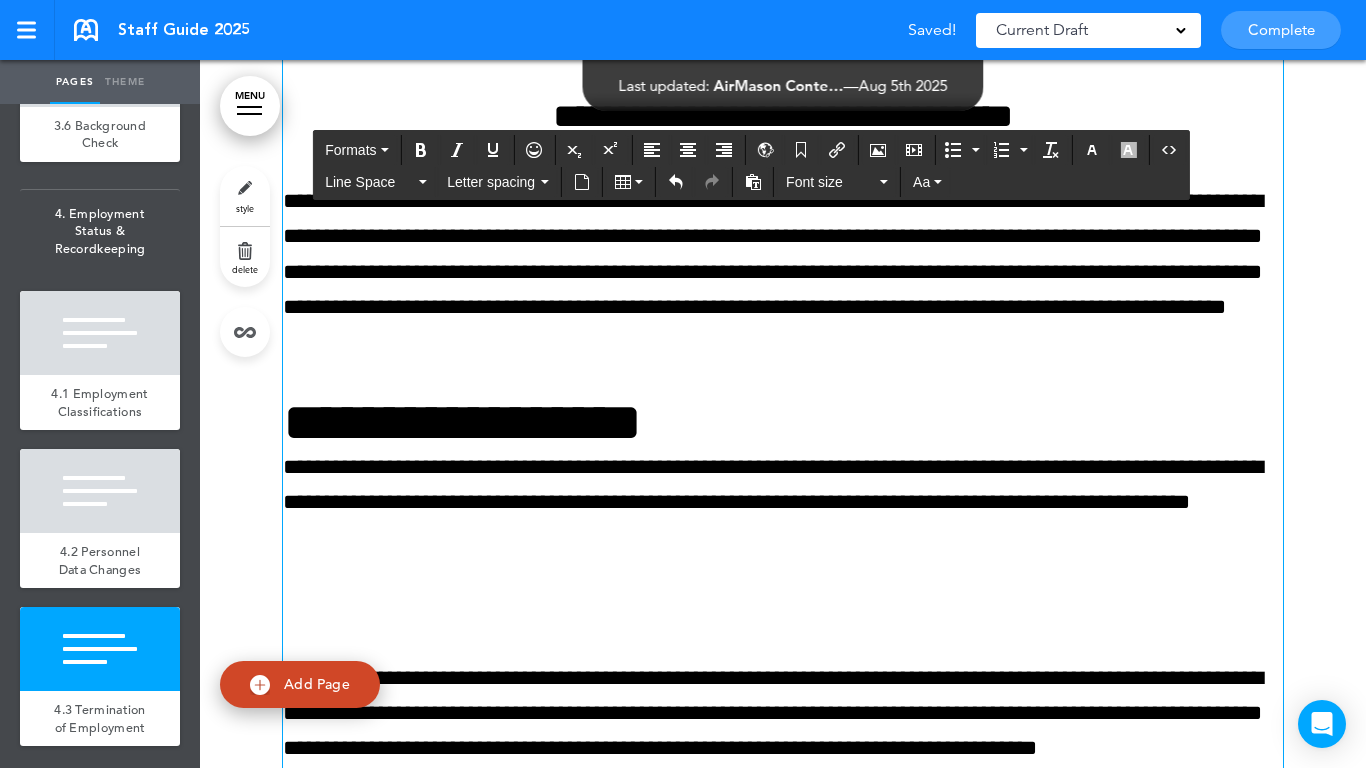 click on "**********" at bounding box center [783, 422] 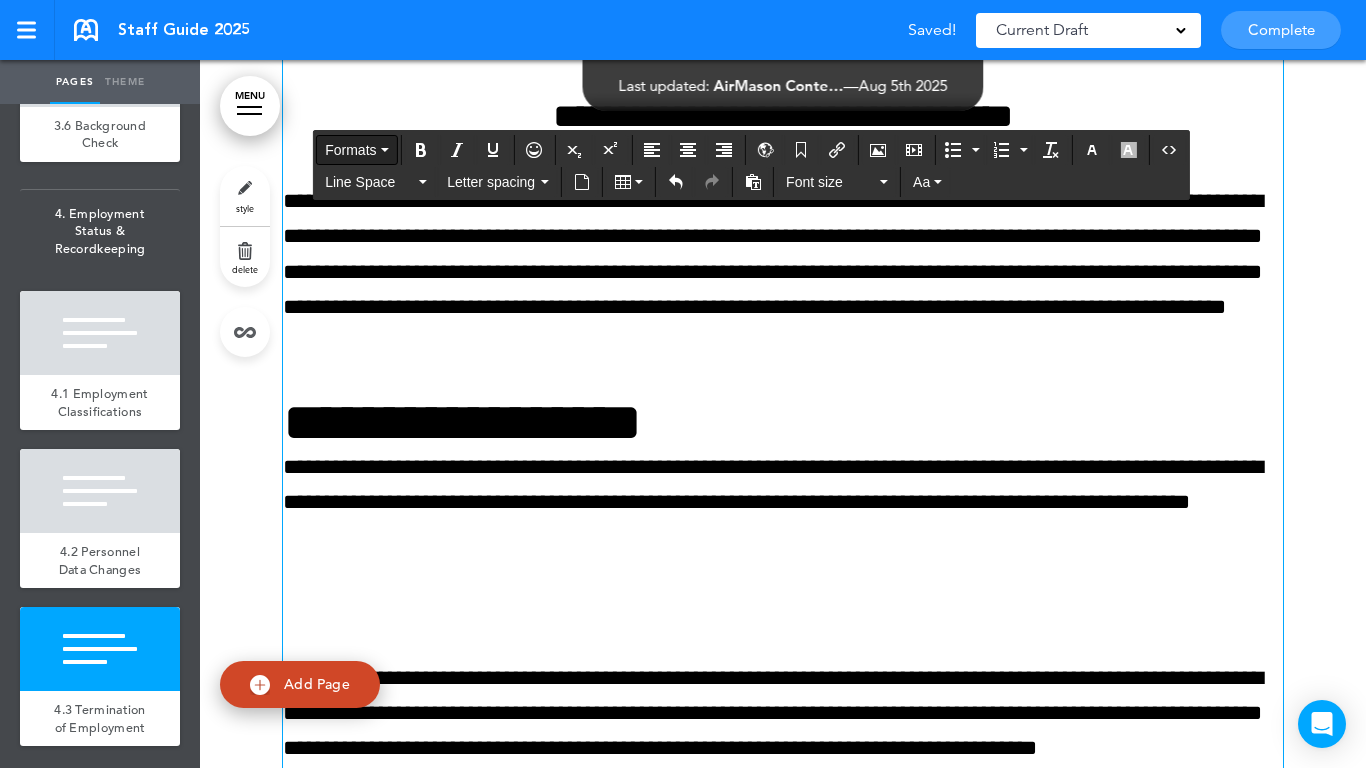 click on "Formats" at bounding box center (350, 150) 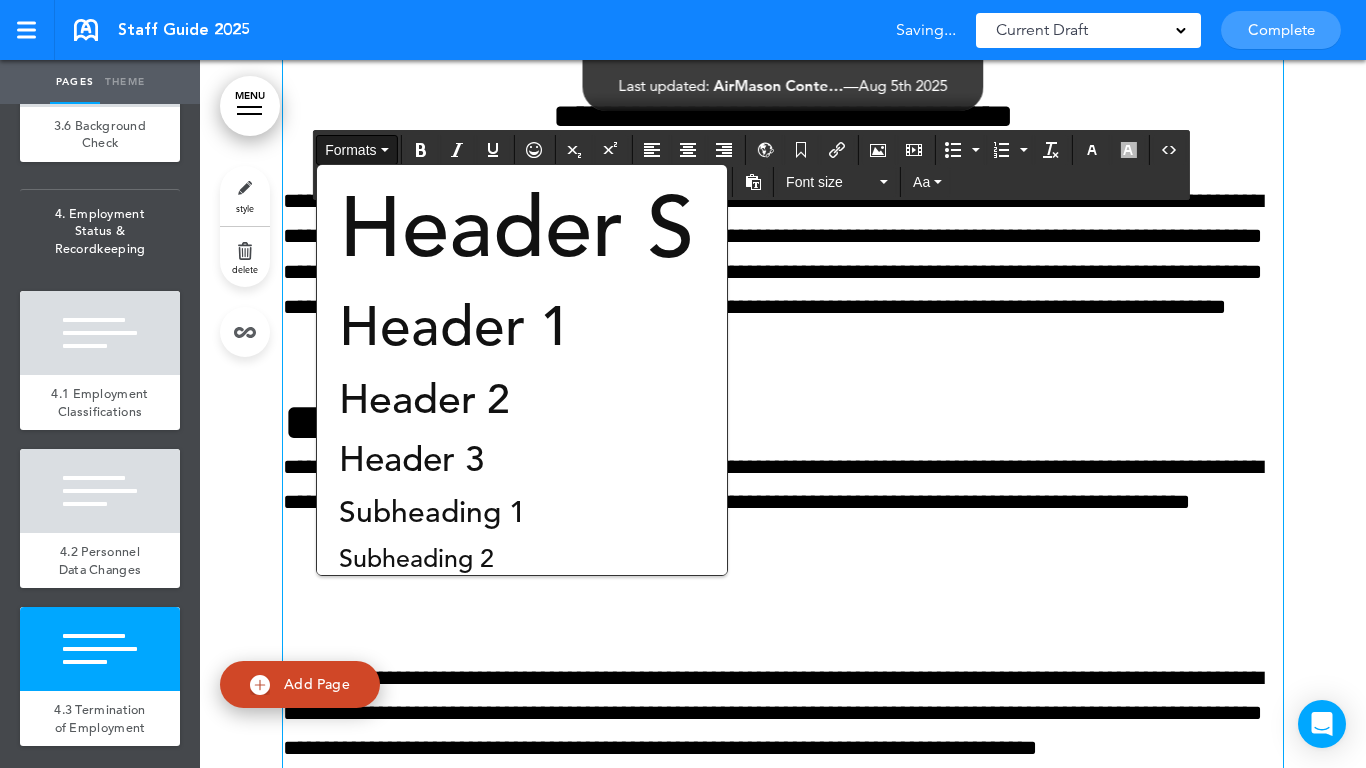 click on "Header 3" at bounding box center [411, 459] 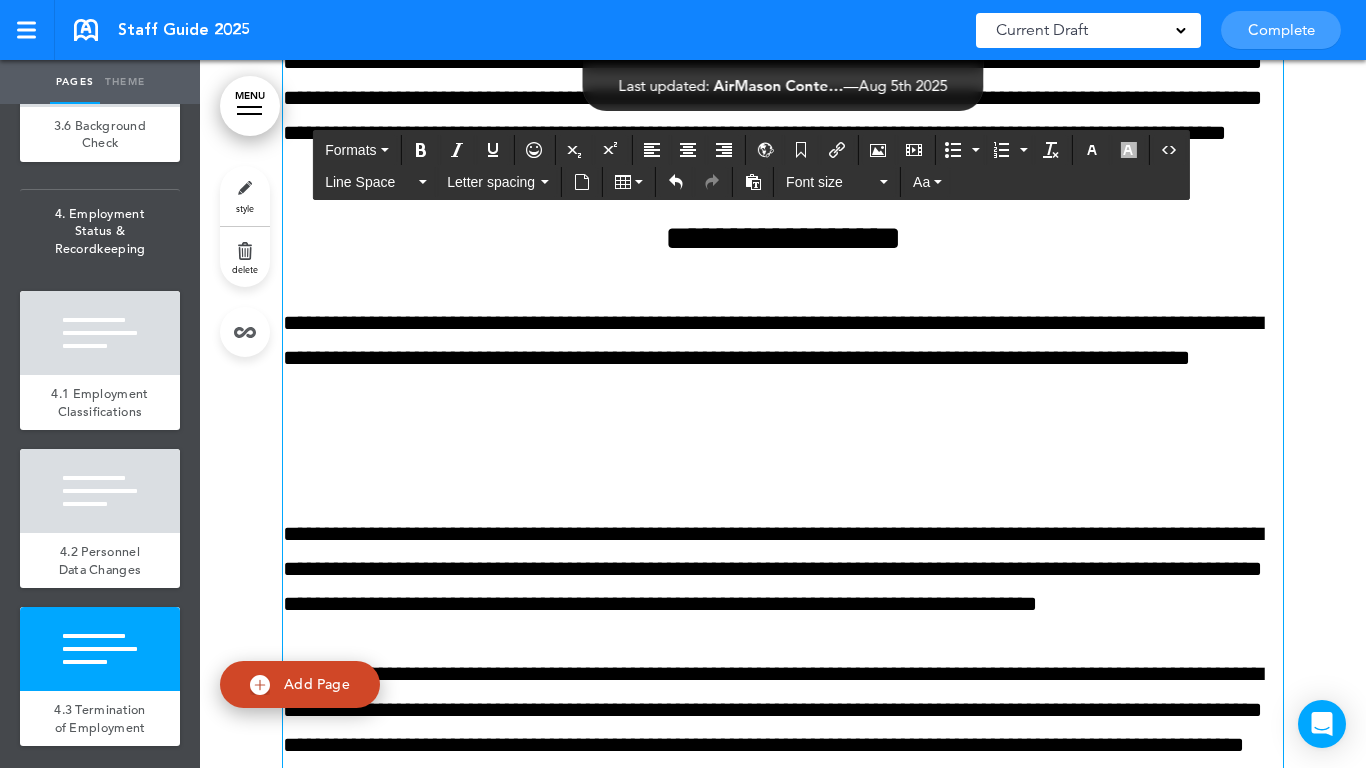 scroll, scrollTop: 25577, scrollLeft: 0, axis: vertical 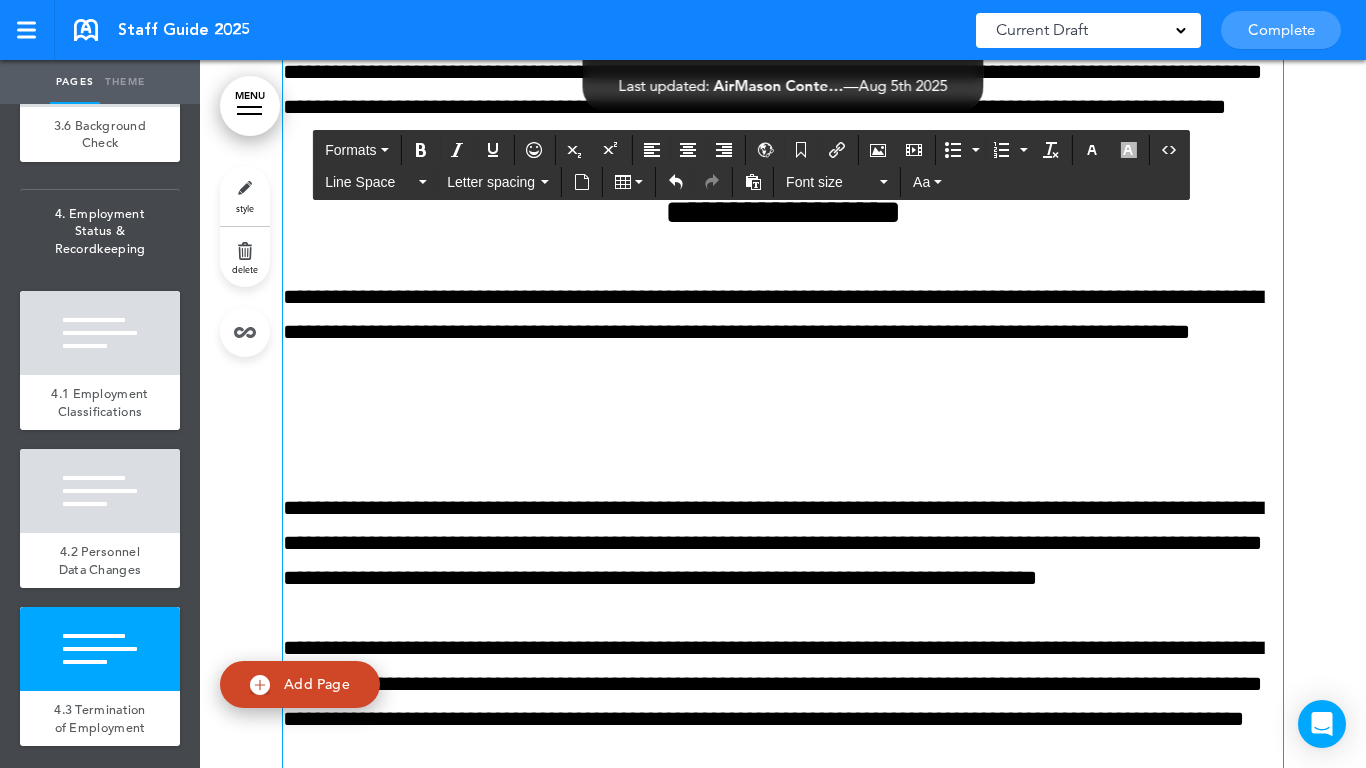 click at bounding box center [783, 438] 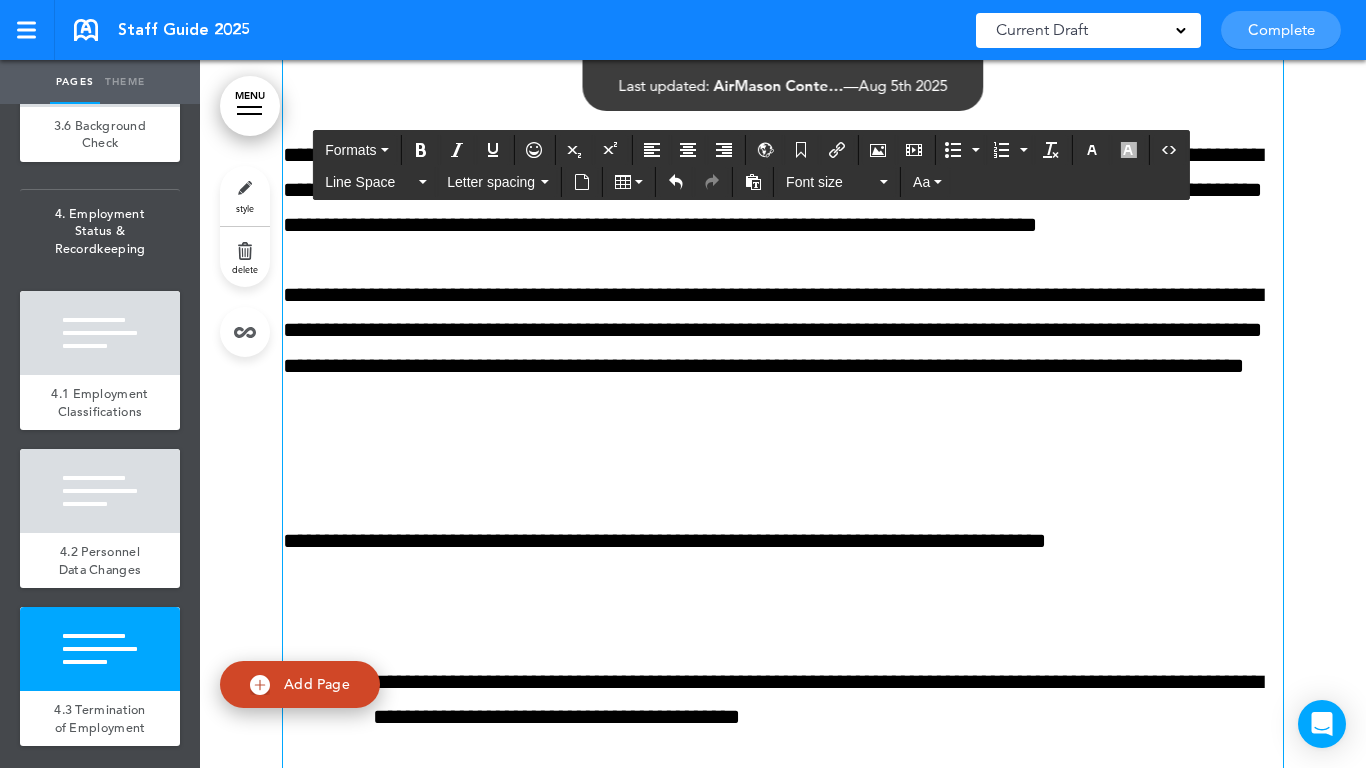 scroll, scrollTop: 25877, scrollLeft: 0, axis: vertical 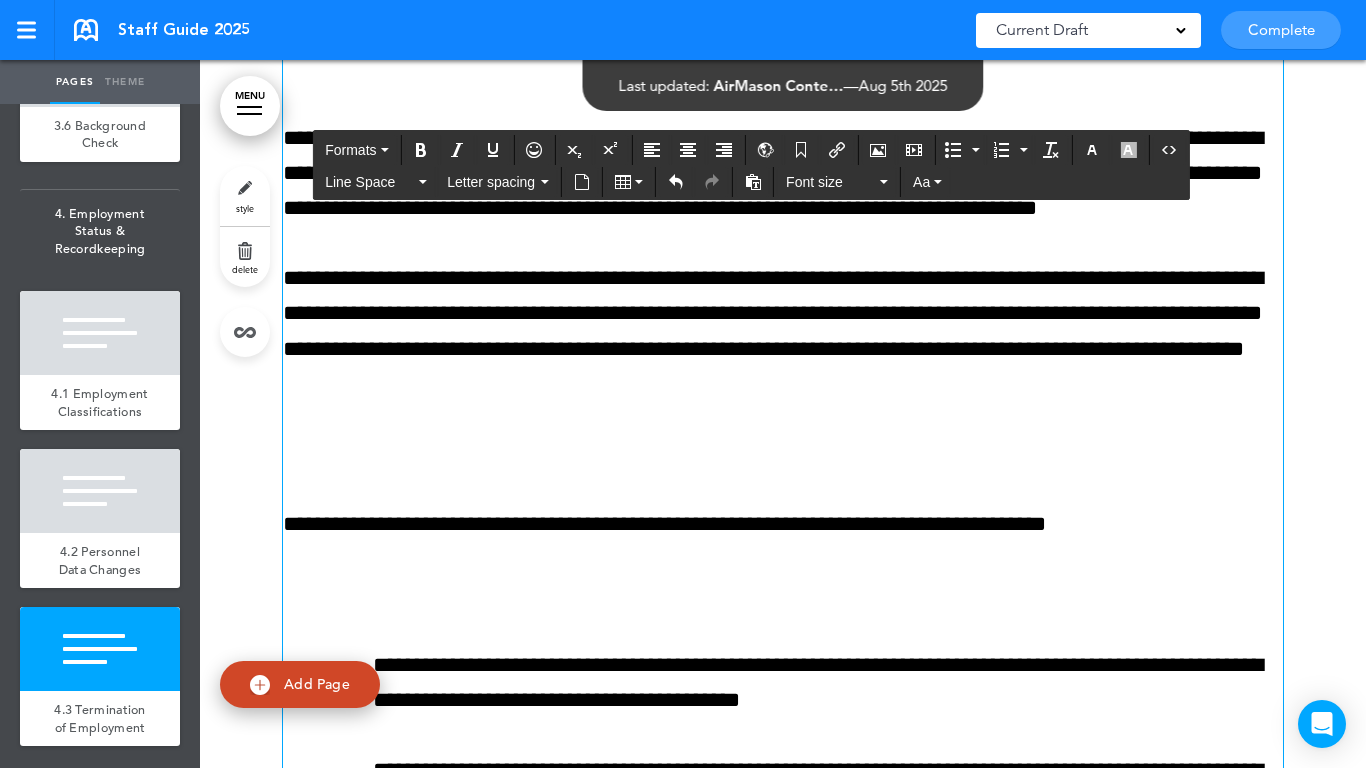 click at bounding box center [783, 454] 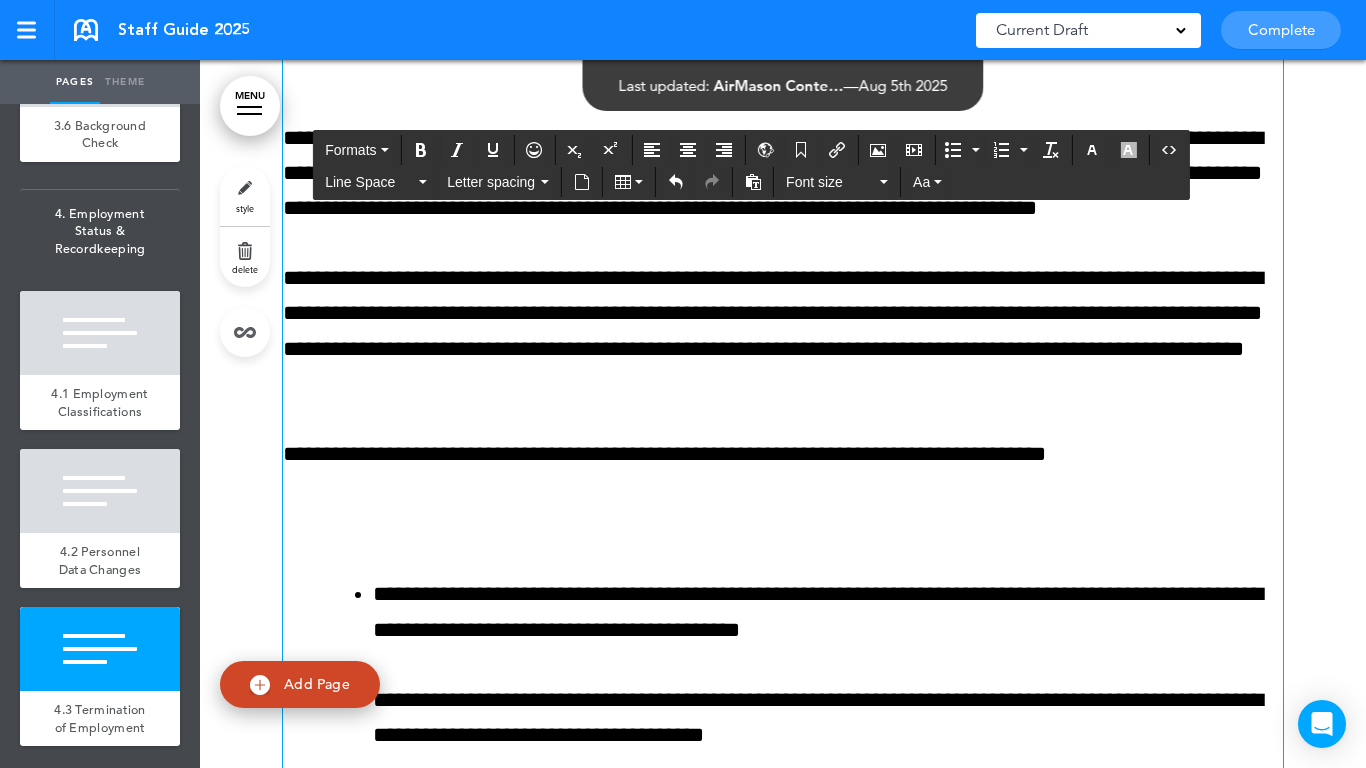 click at bounding box center (783, 524) 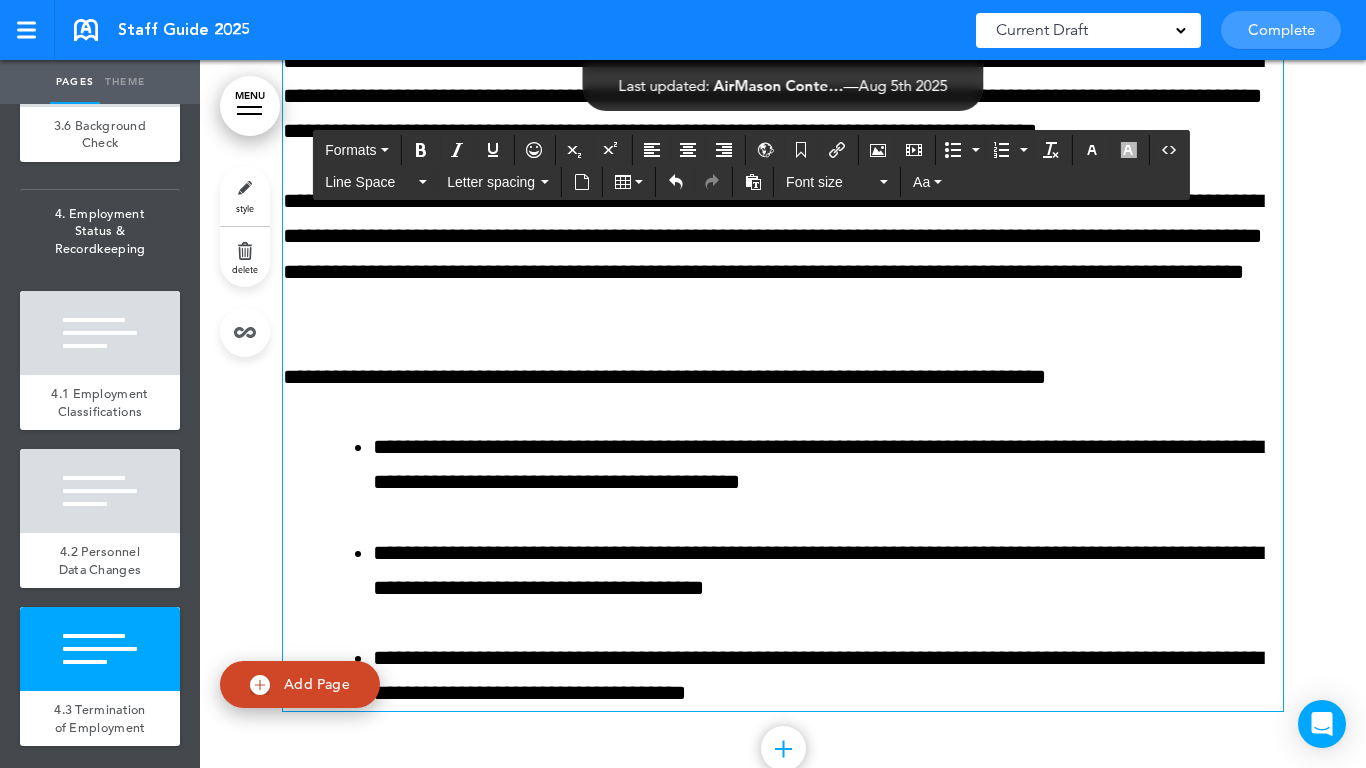 scroll, scrollTop: 26058, scrollLeft: 0, axis: vertical 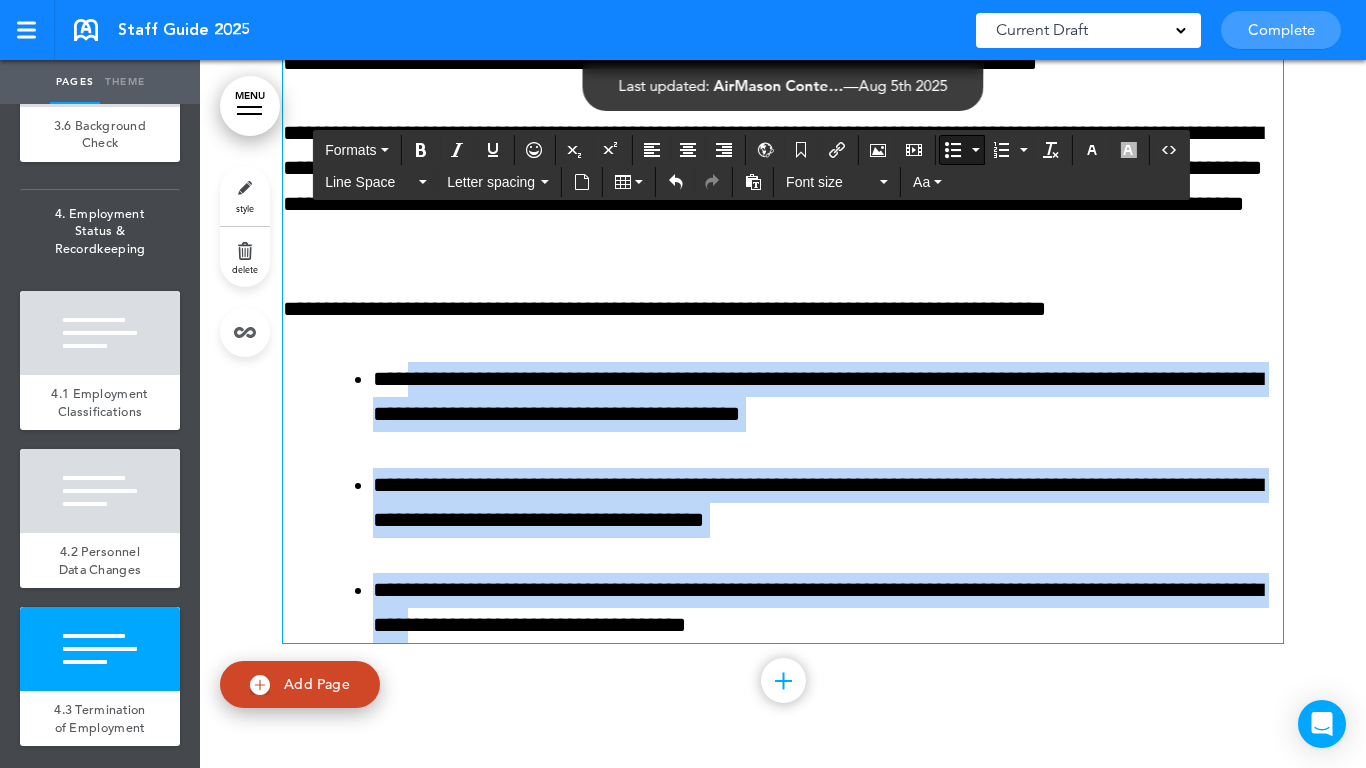 drag, startPoint x: 395, startPoint y: 366, endPoint x: 535, endPoint y: 629, distance: 297.94128 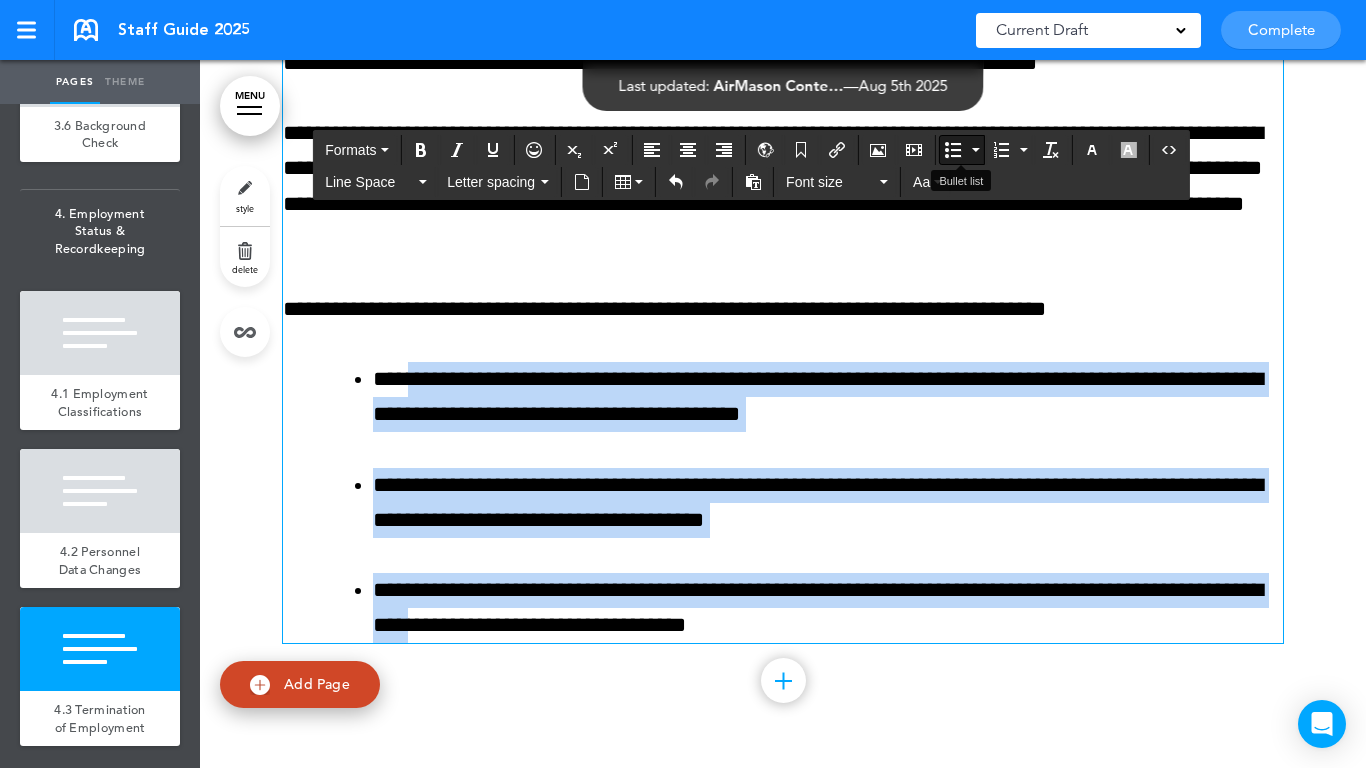 click at bounding box center [953, 150] 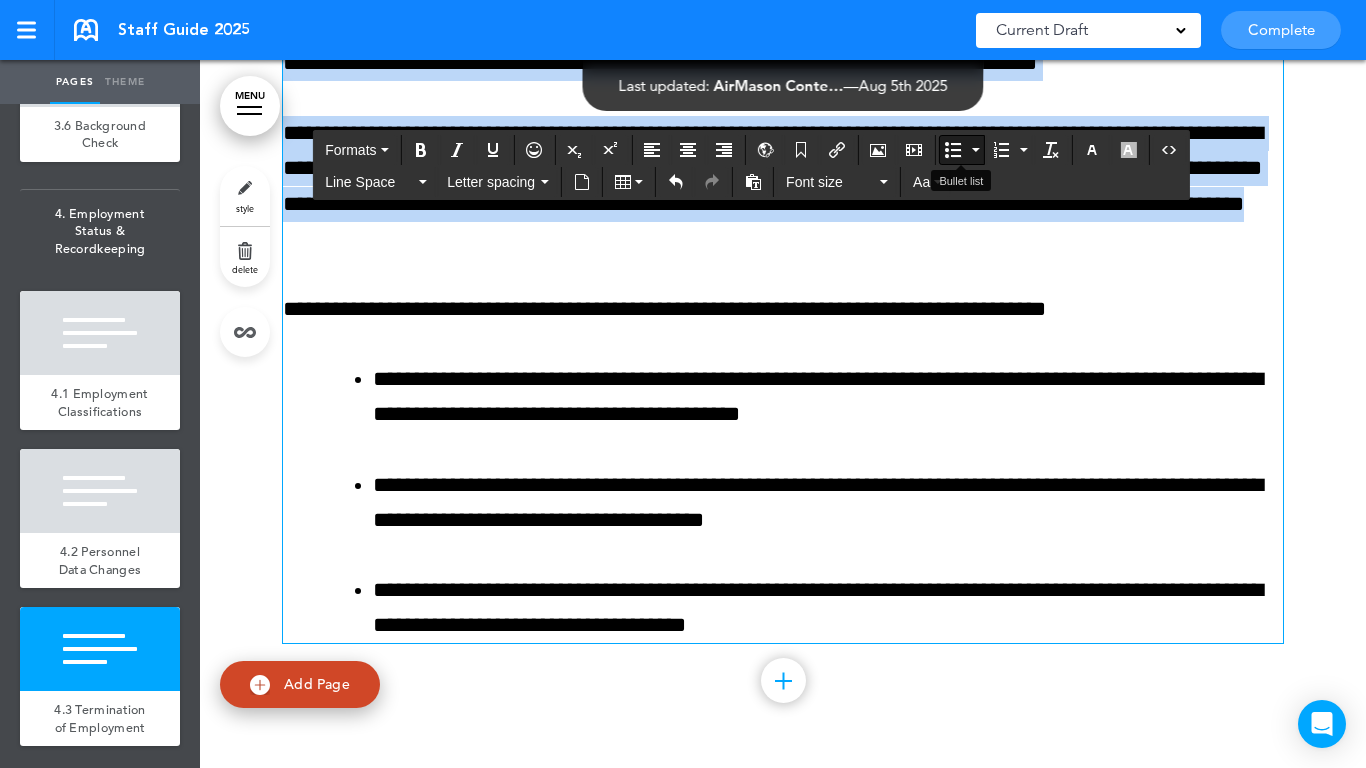 click at bounding box center (953, 150) 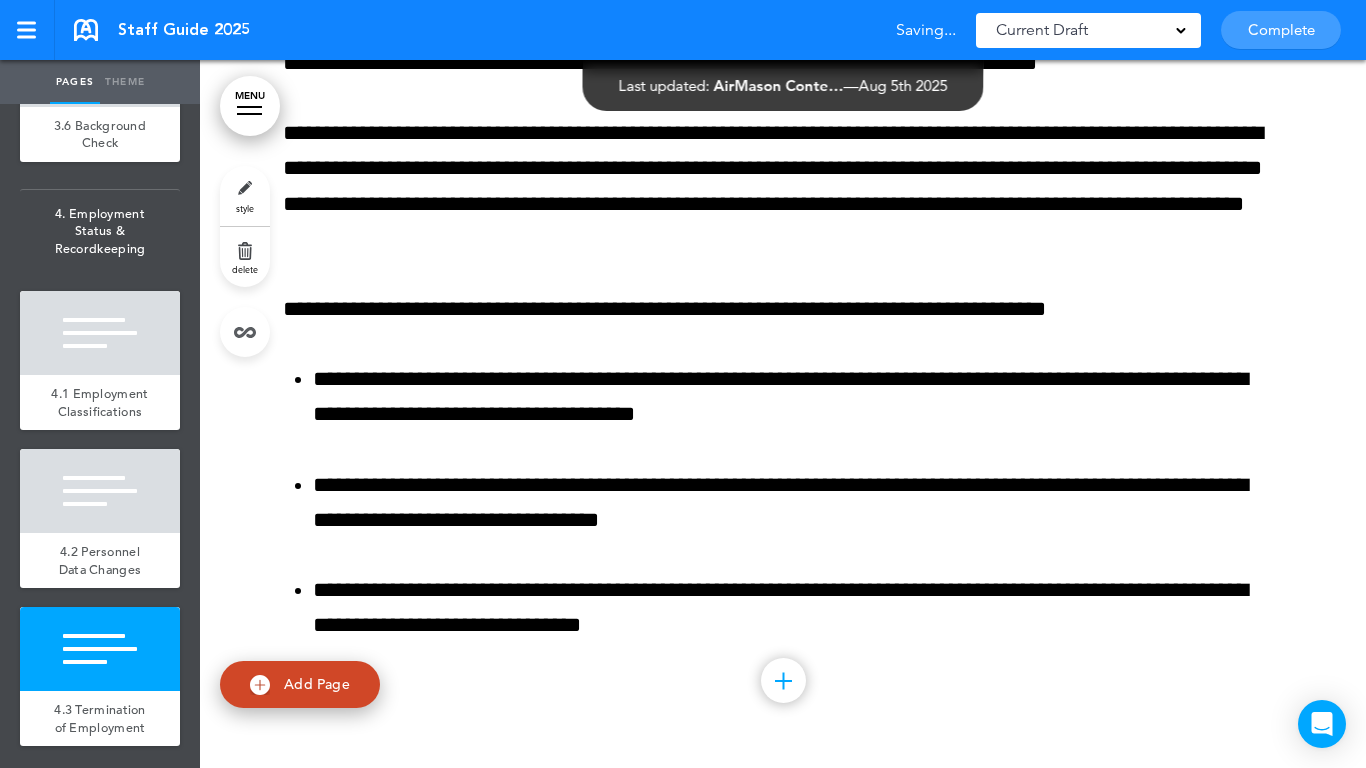 click on "Add collapsible section
?
In order to add a collapsible
section, only solid background  colours can be used.
Read Less" at bounding box center [783, 685] 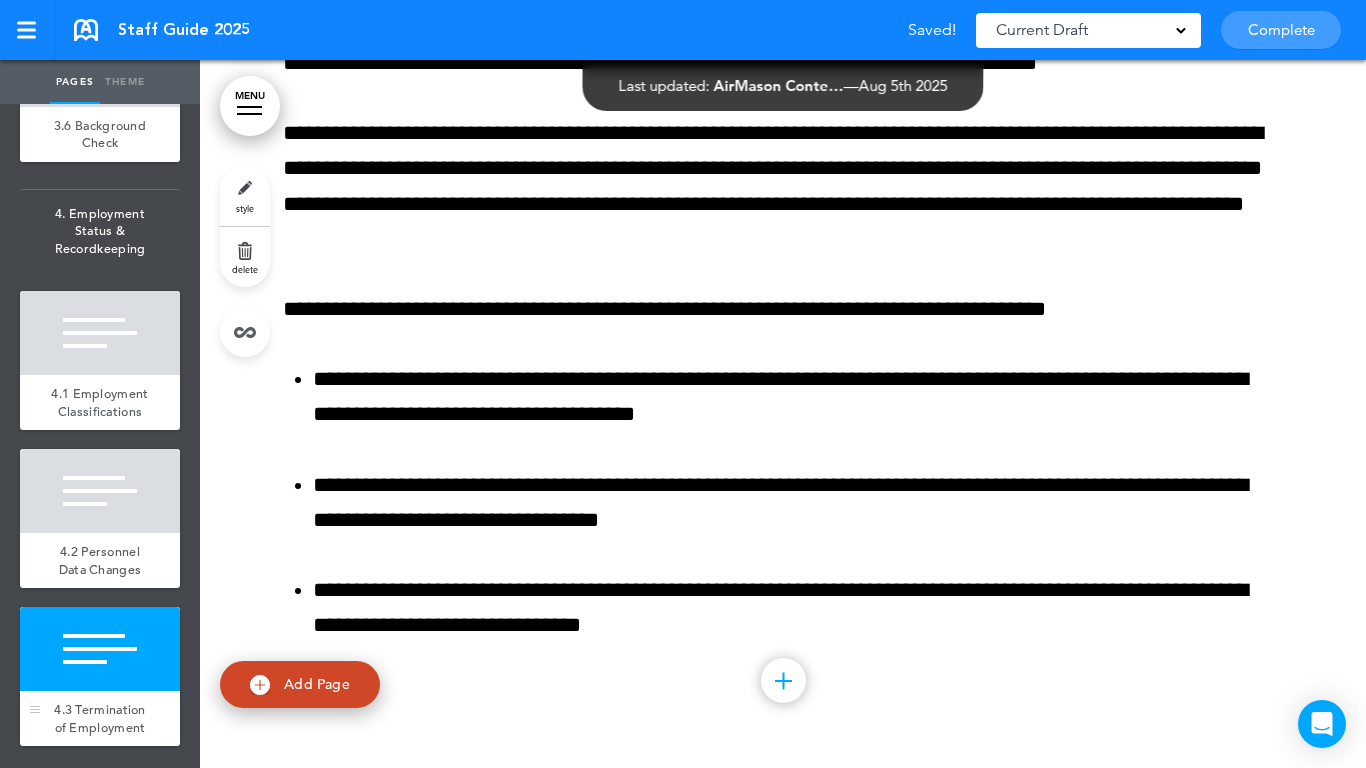scroll, scrollTop: 3925, scrollLeft: 0, axis: vertical 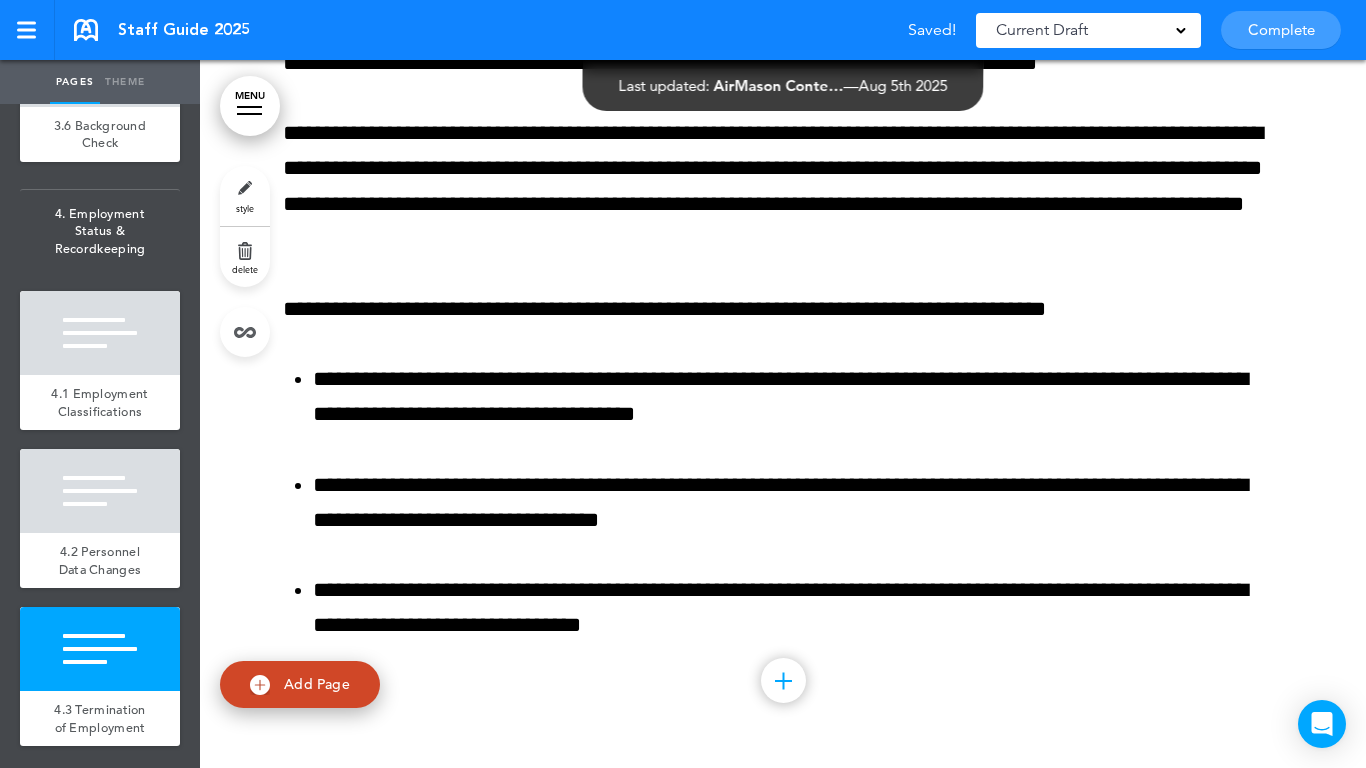 drag, startPoint x: 82, startPoint y: 708, endPoint x: 119, endPoint y: 622, distance: 93.62158 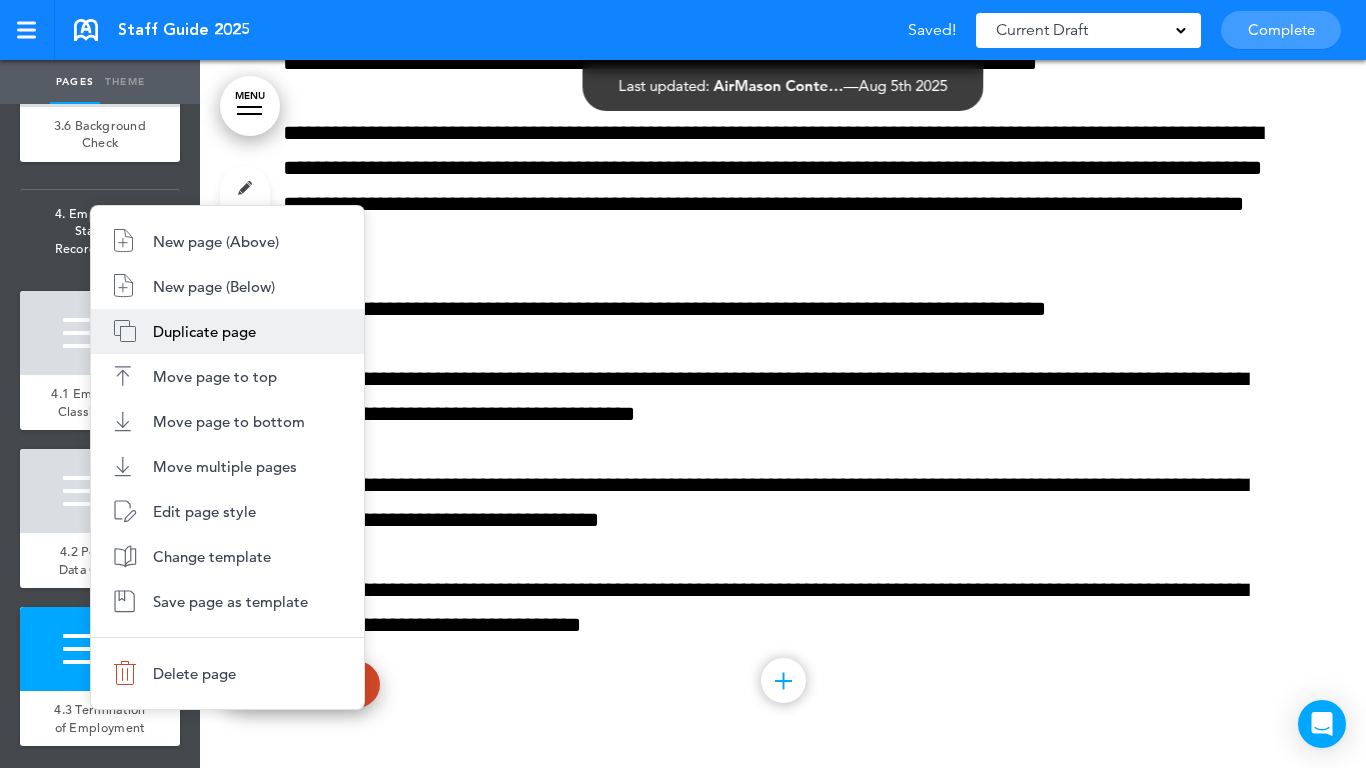 click on "New page (Below)" at bounding box center [227, 286] 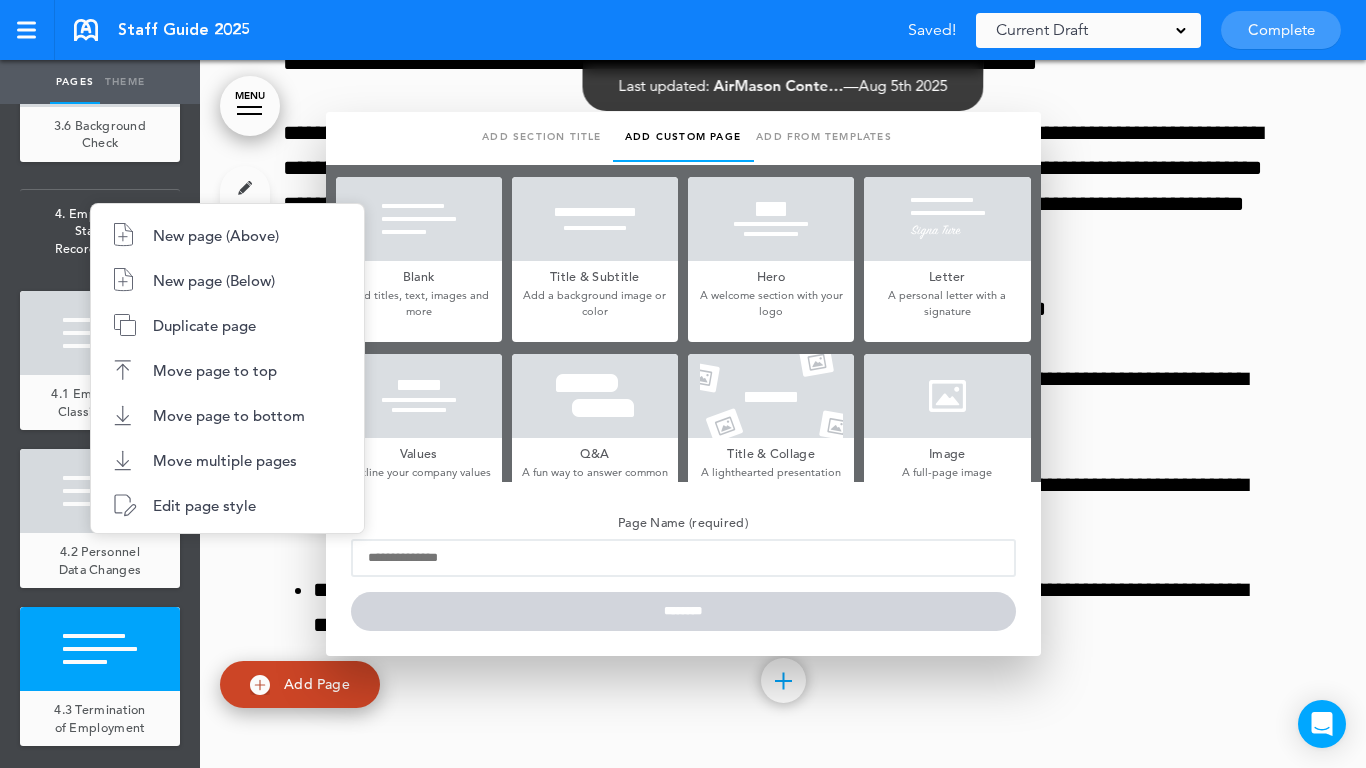 click at bounding box center [683, 384] 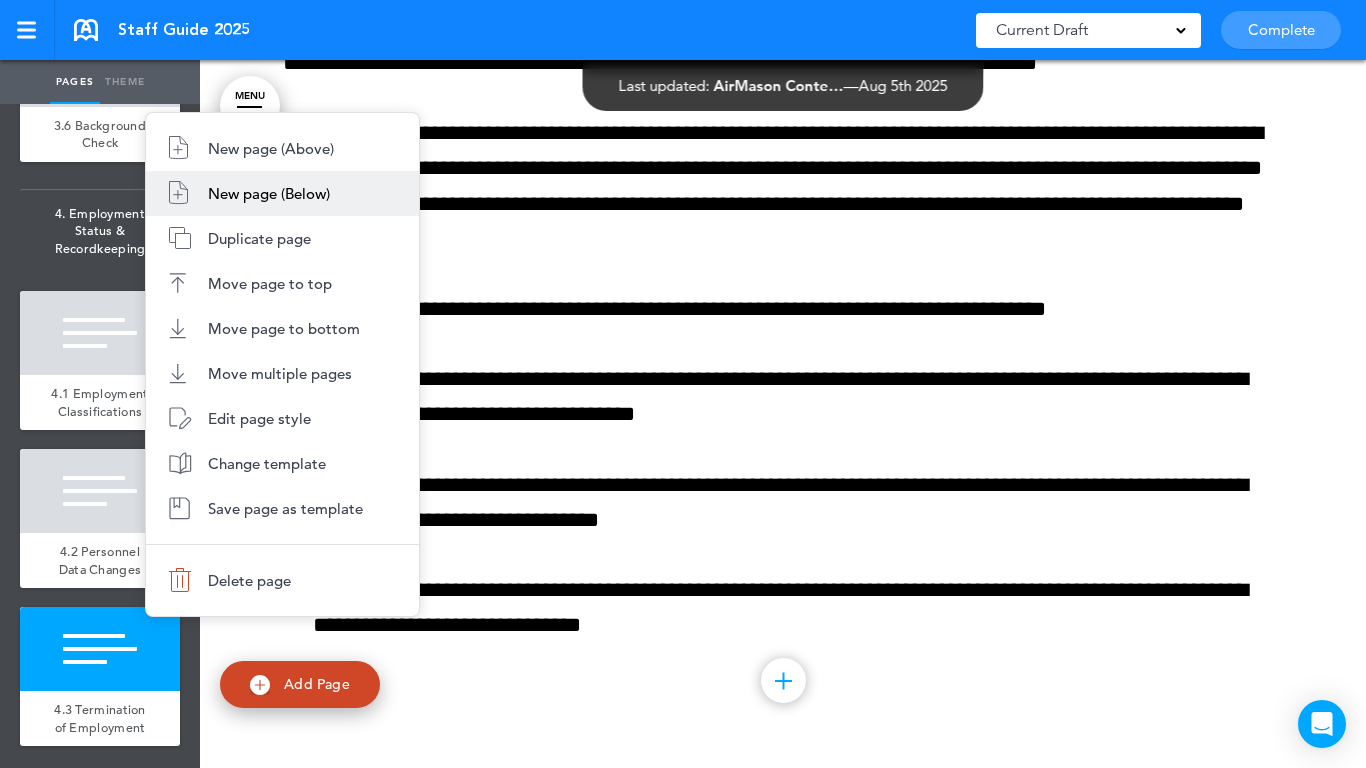 click on "New page (Below)" at bounding box center [269, 193] 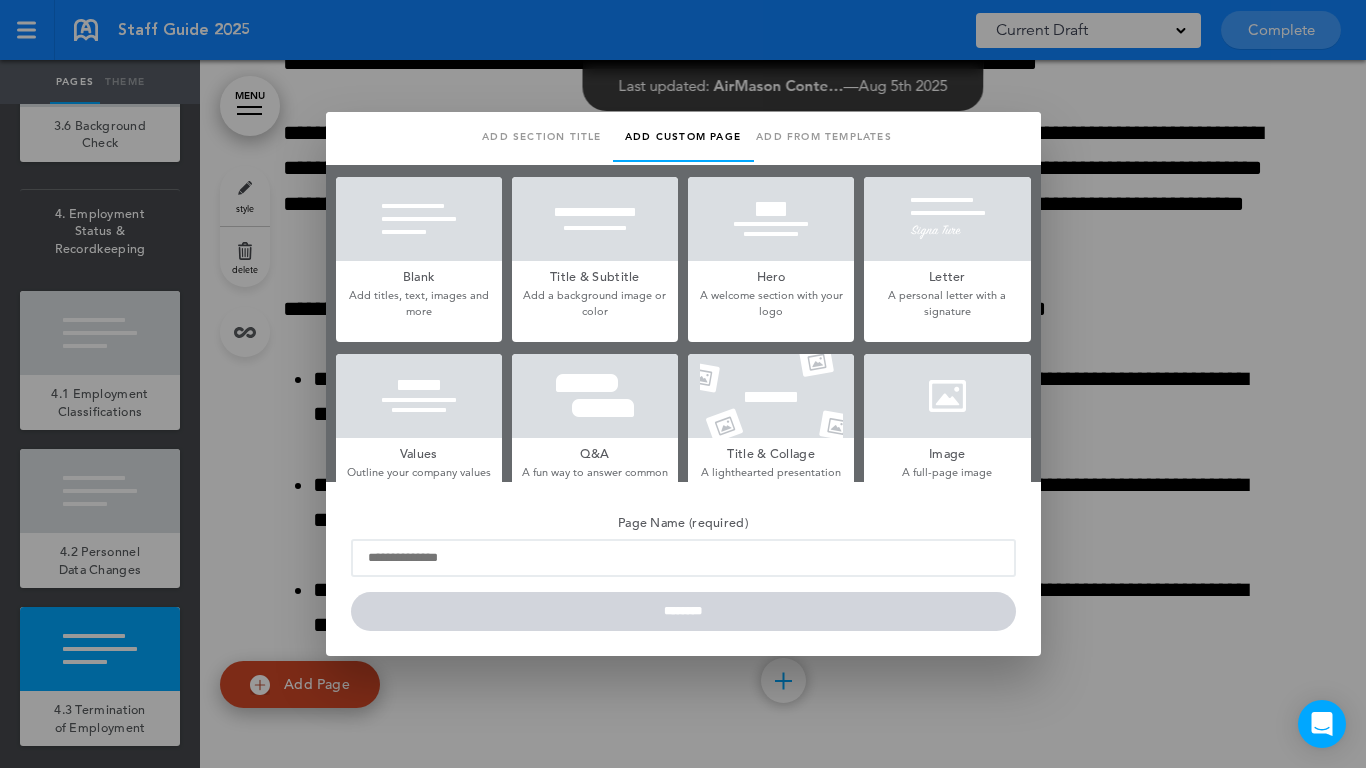 click at bounding box center [419, 219] 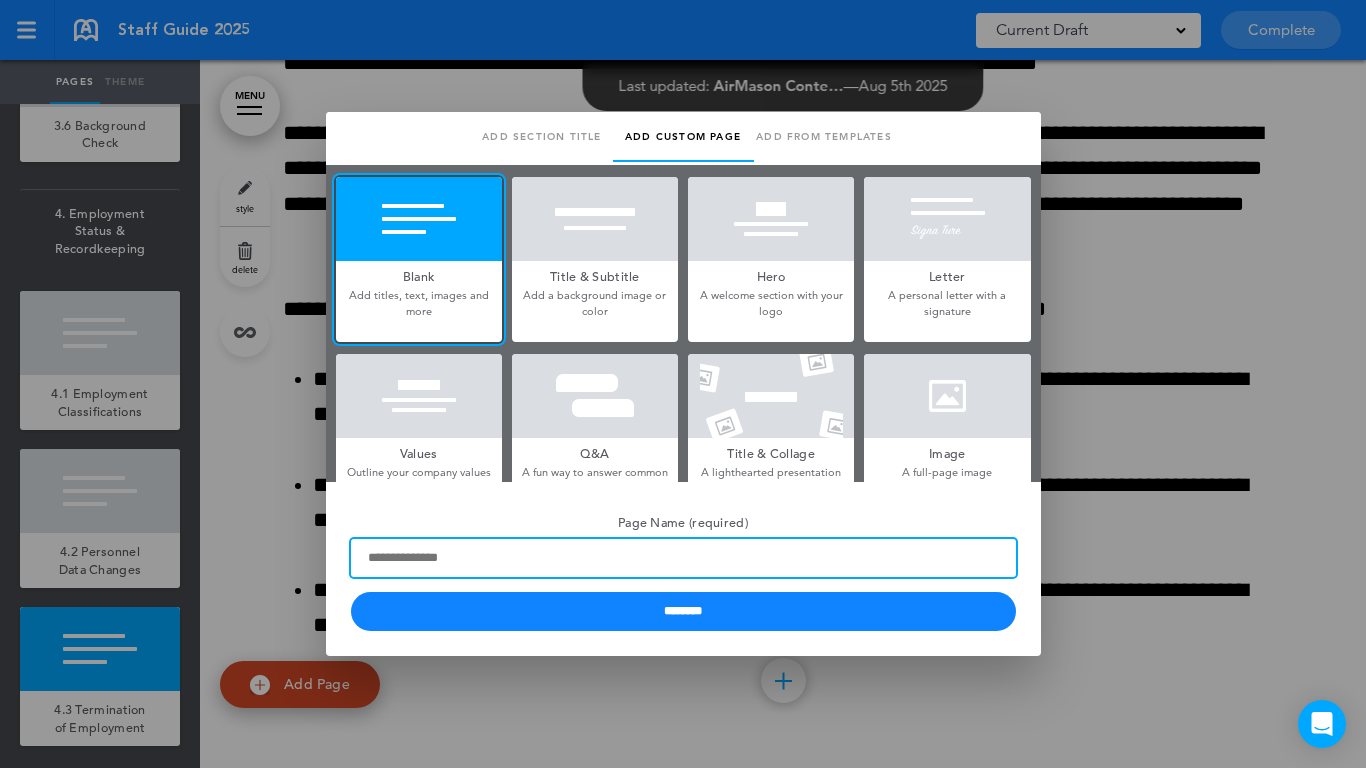 click on "Page Name (required)" at bounding box center [683, 558] 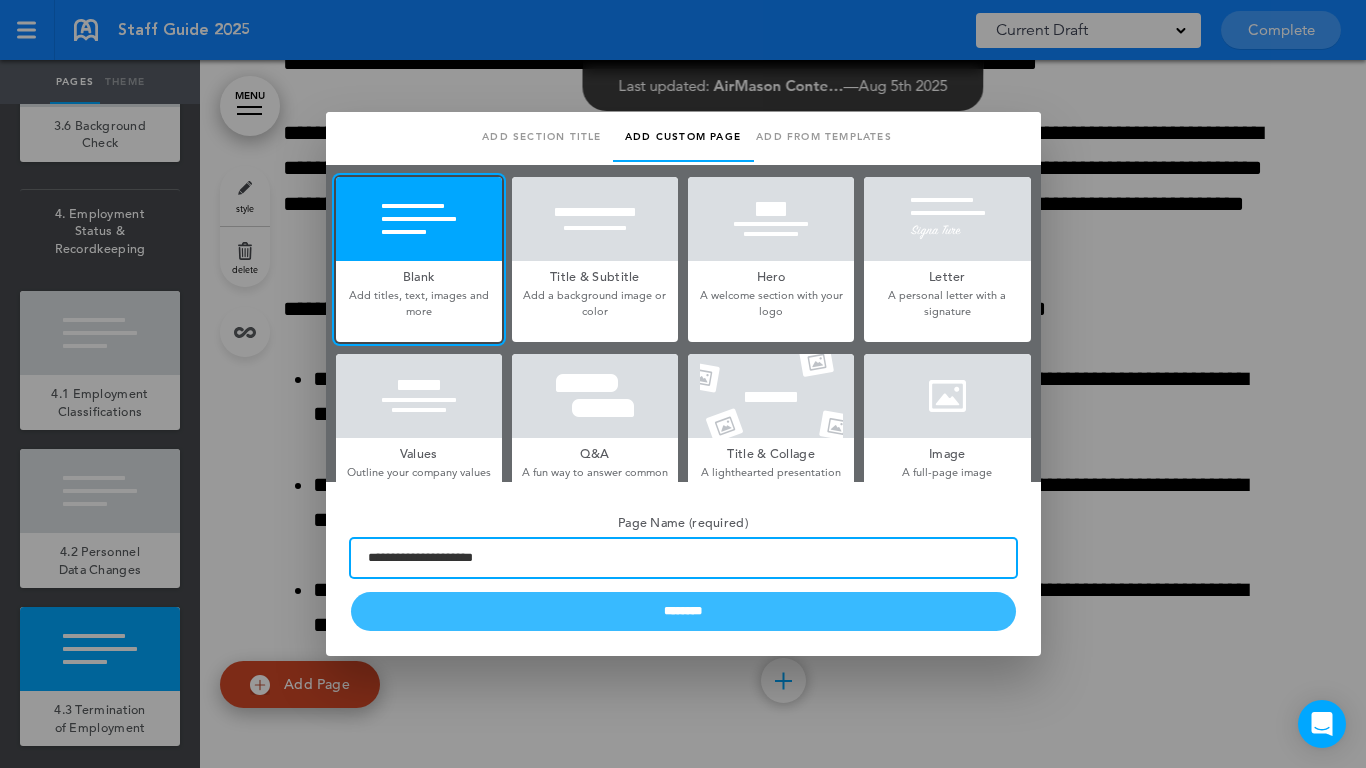 type on "**********" 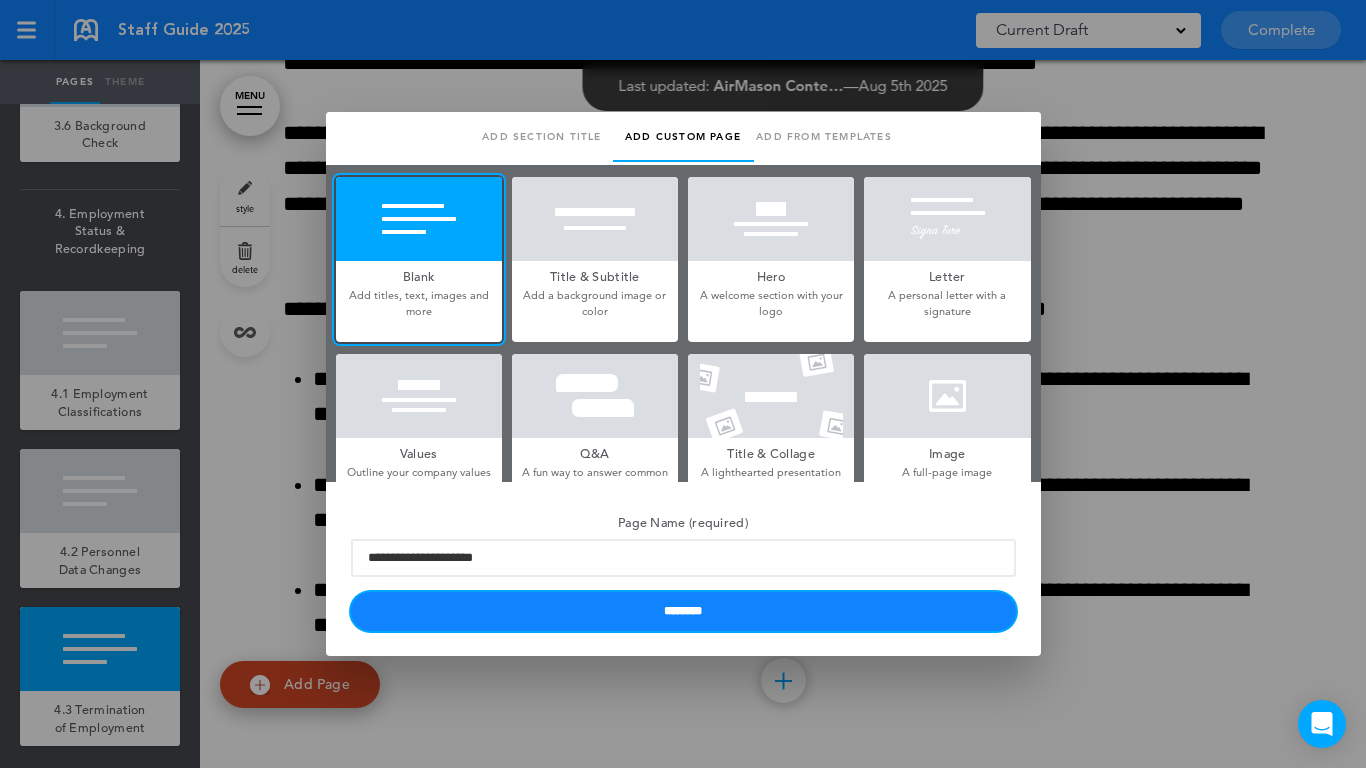 drag, startPoint x: 504, startPoint y: 603, endPoint x: 509, endPoint y: 612, distance: 10.29563 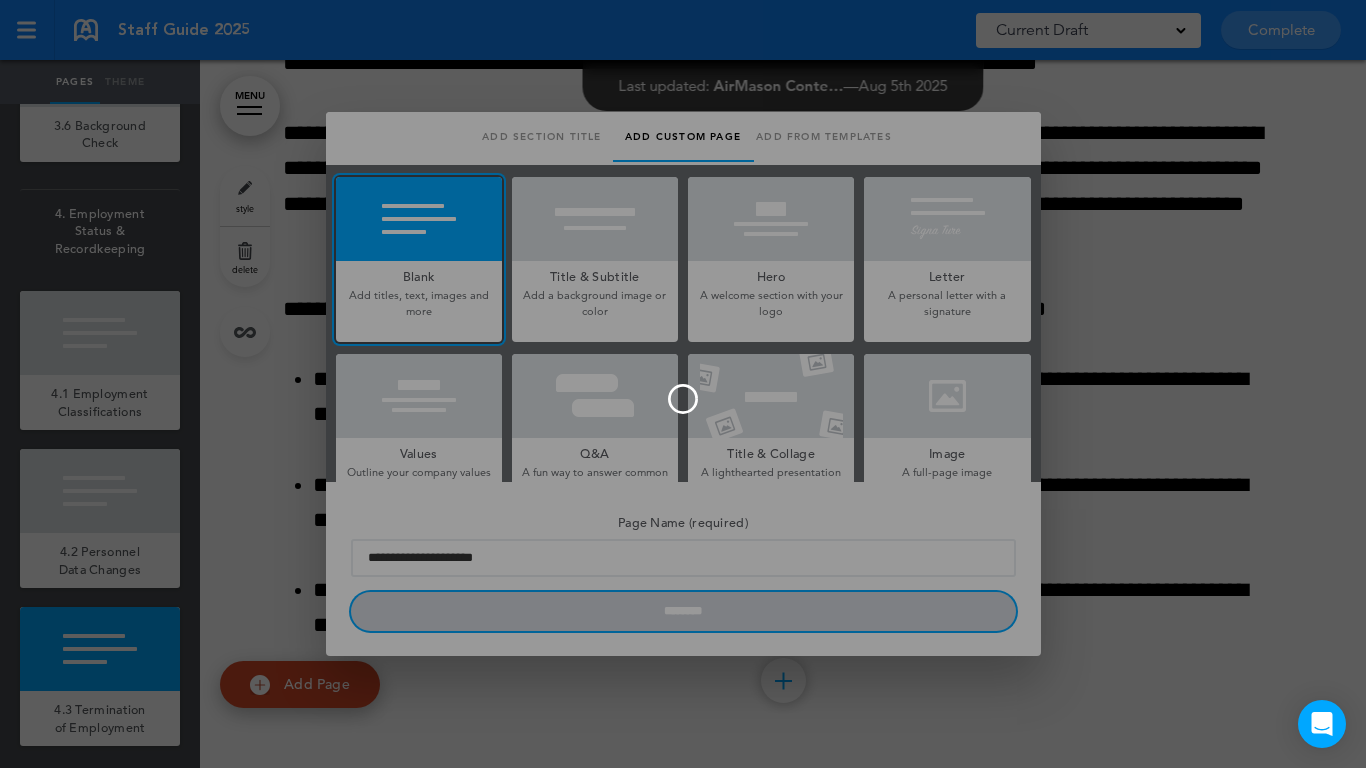type 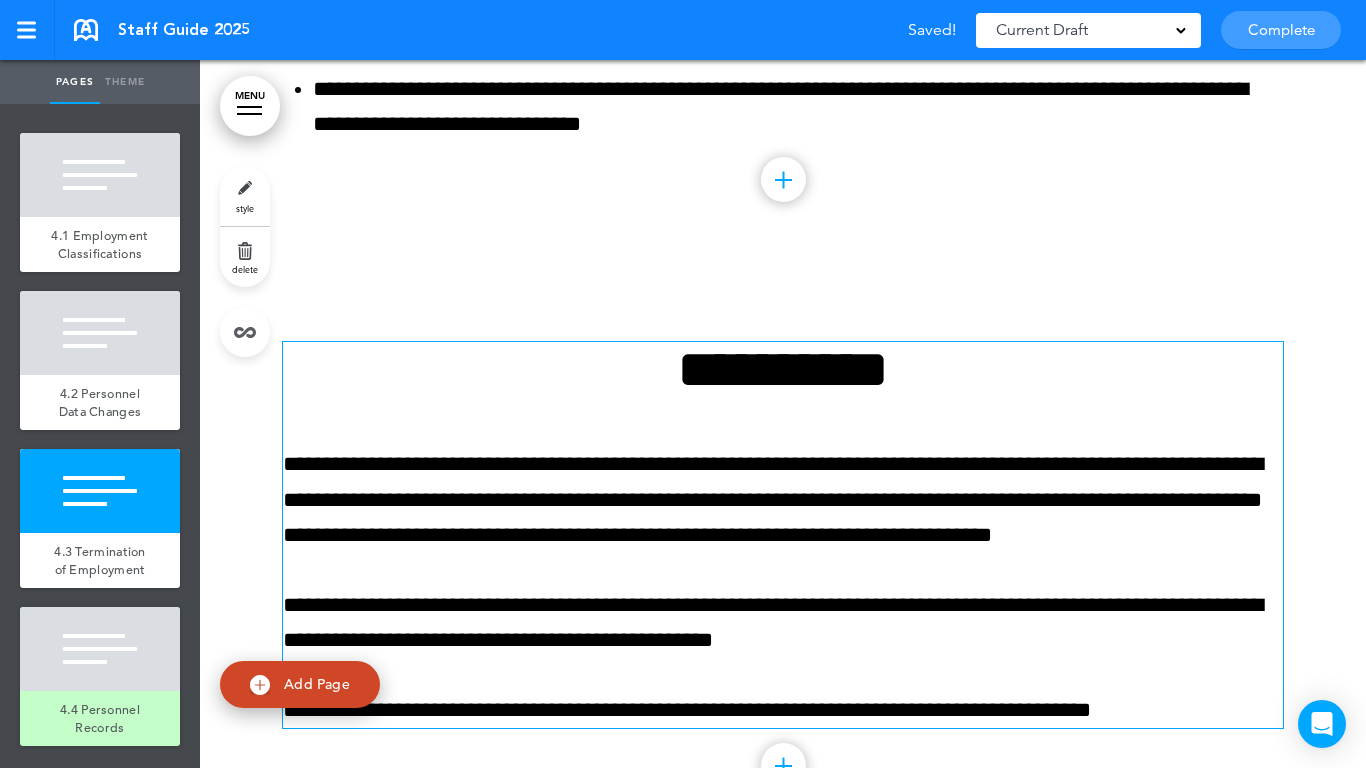 scroll, scrollTop: 26558, scrollLeft: 0, axis: vertical 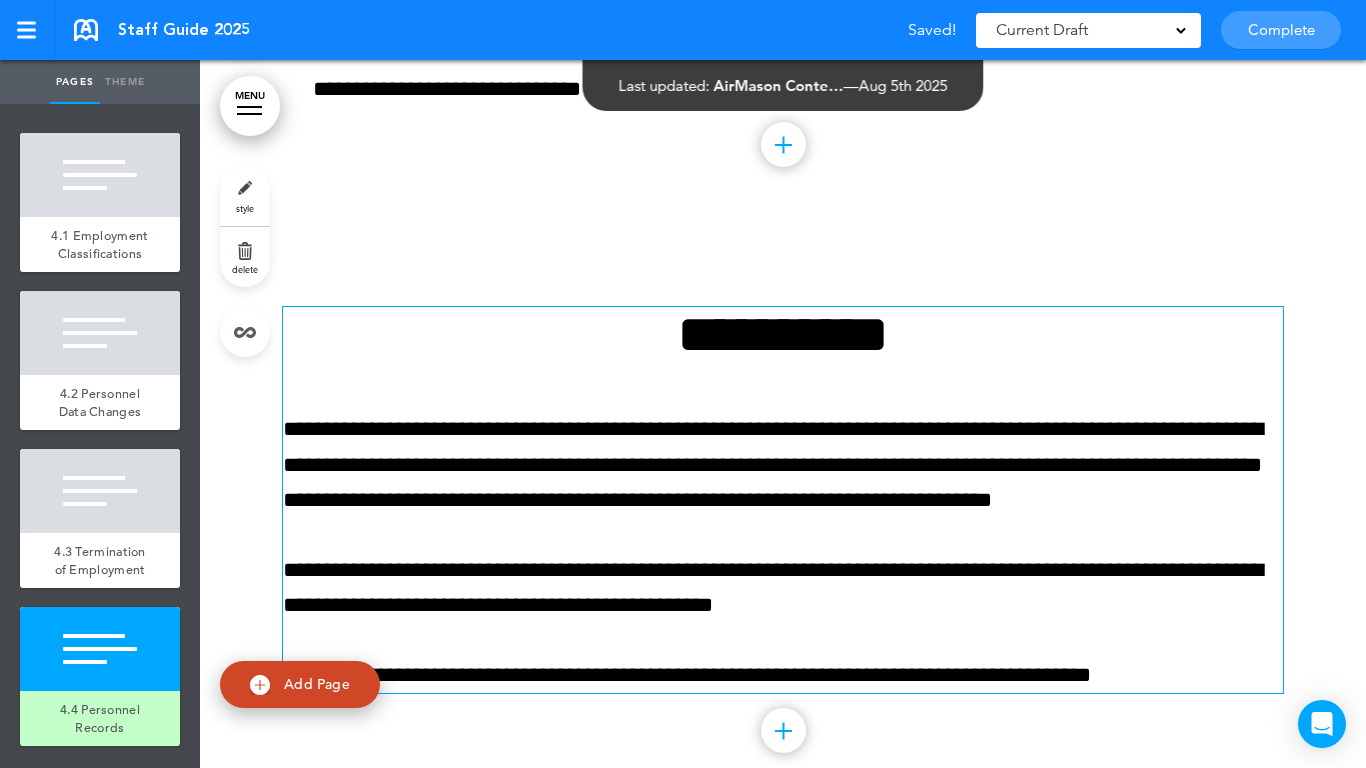 click on "**********" at bounding box center (783, 334) 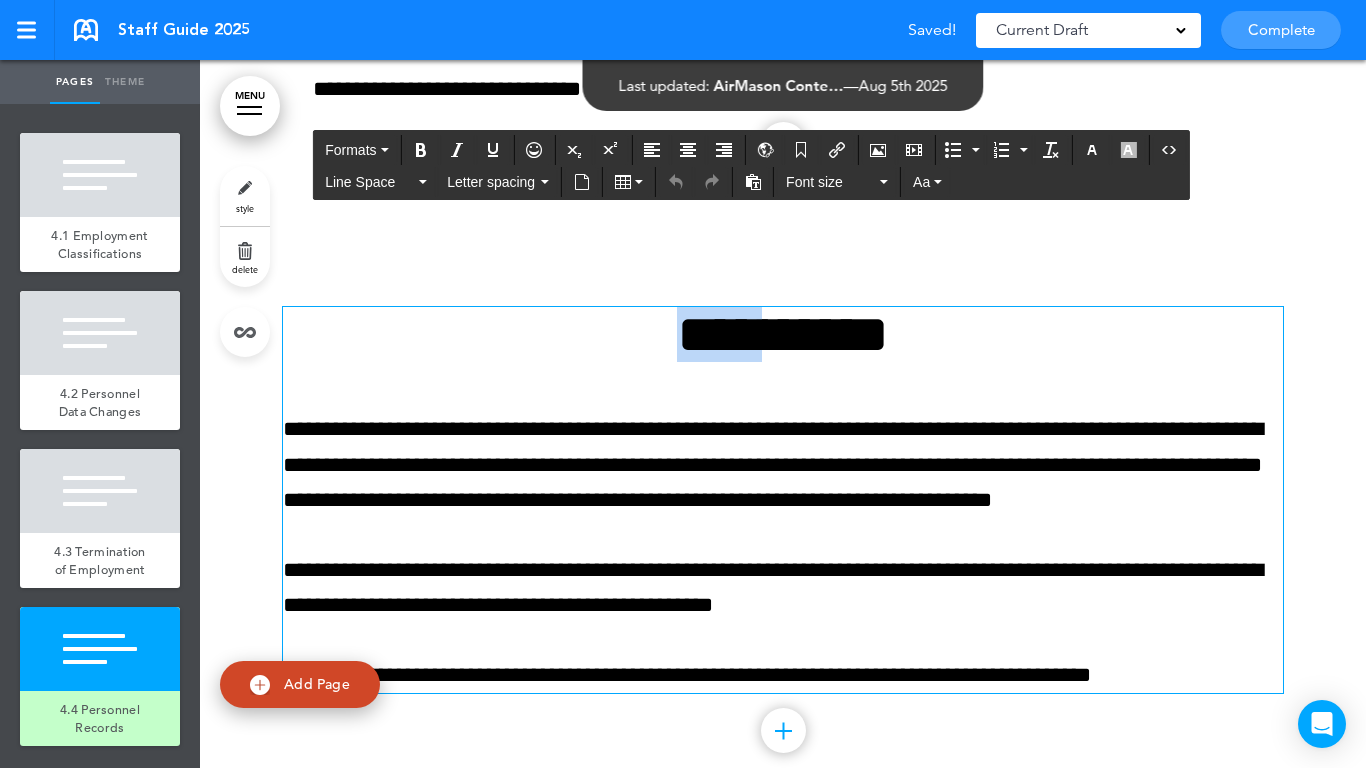 click on "**********" at bounding box center (783, 334) 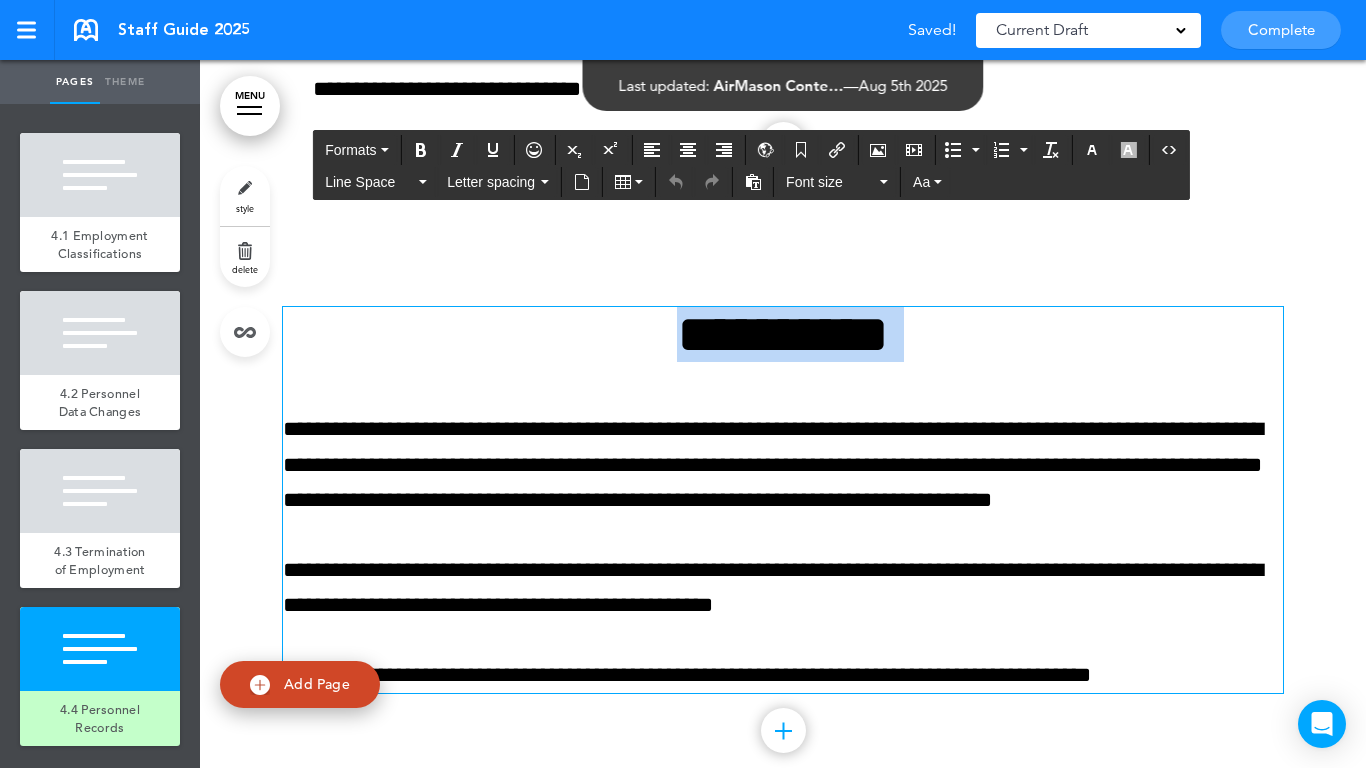 click on "**********" at bounding box center [783, 334] 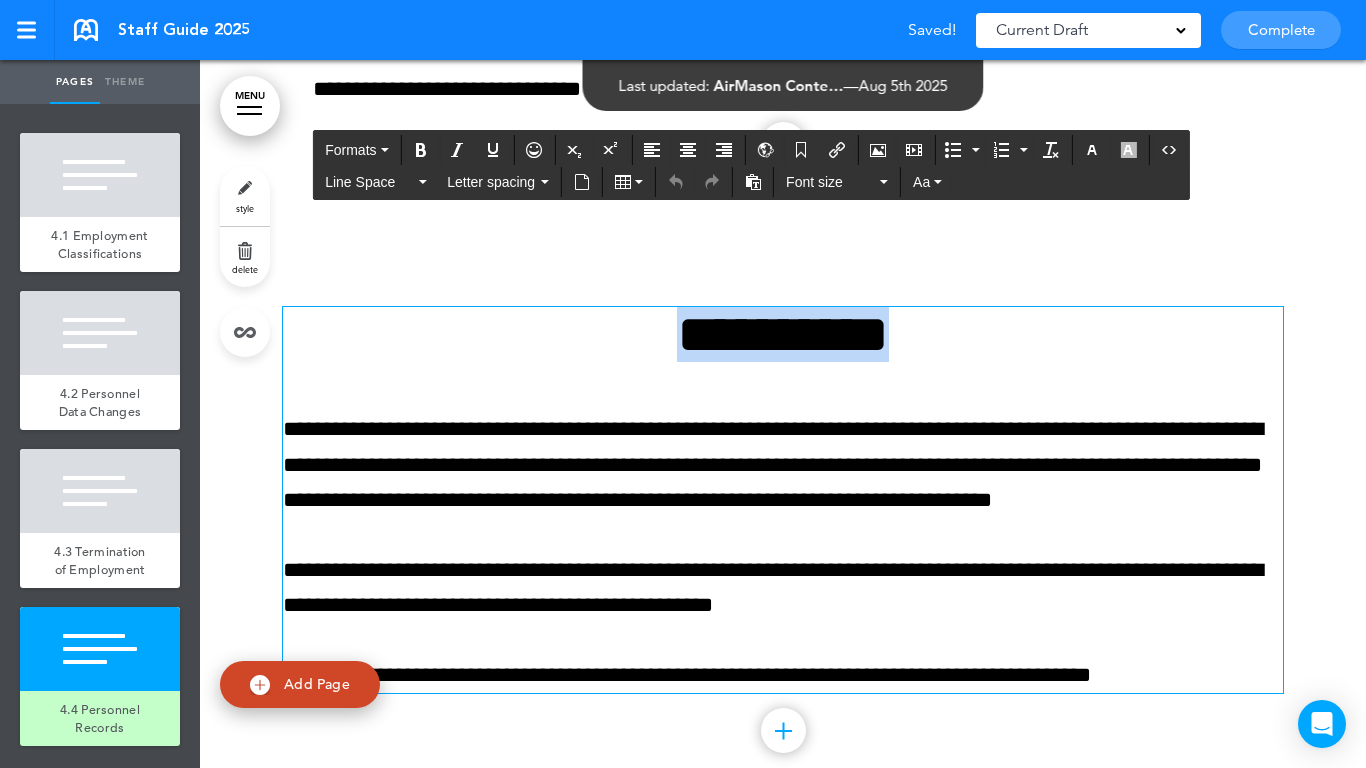 type 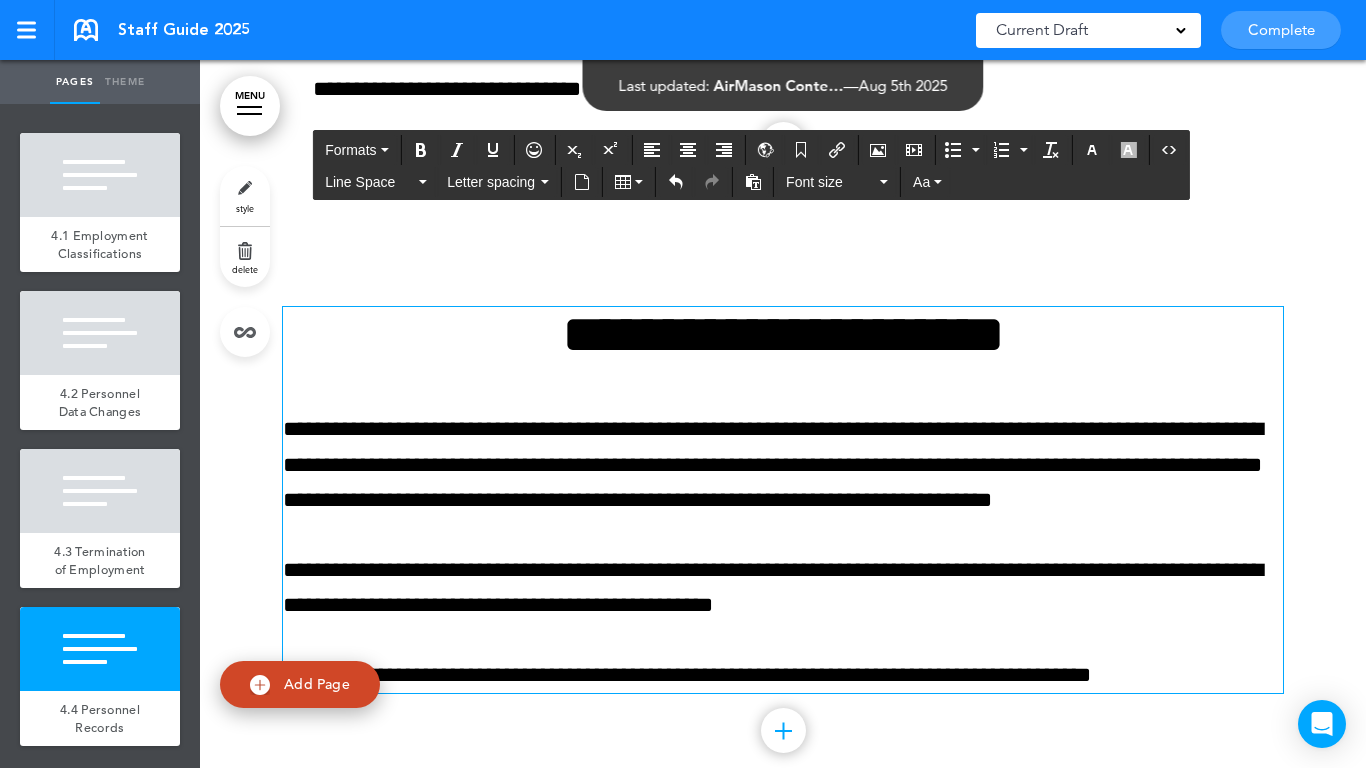 scroll, scrollTop: 26644, scrollLeft: 0, axis: vertical 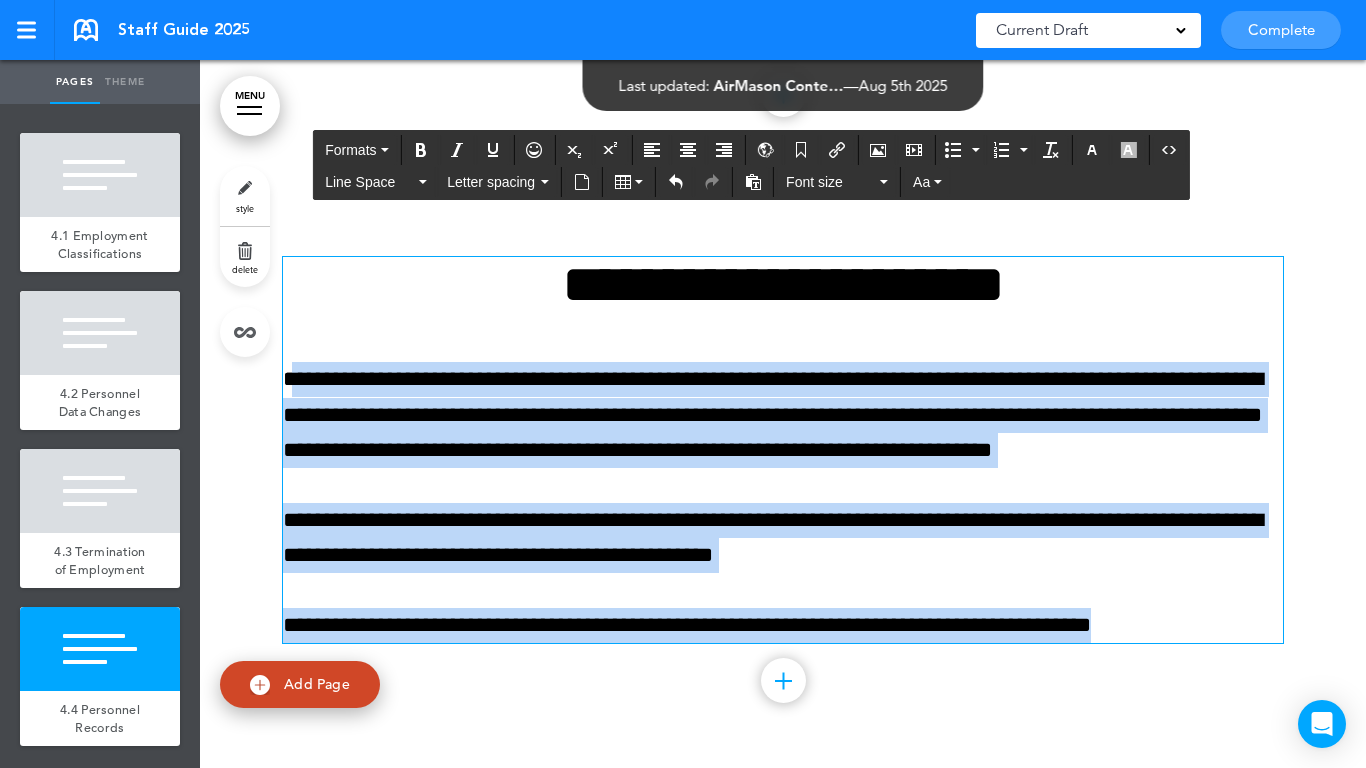 click on "Make this page common so it is available in other handbooks.
This handbook
Preview
Settings
Your Handbooks
Account
Manage Organization
My Account
Help
Logout
Staff Guide 2025
Saved!
Current Draft
CURRENT DRAFT
Complete
3 of 50 pages" at bounding box center [683, 384] 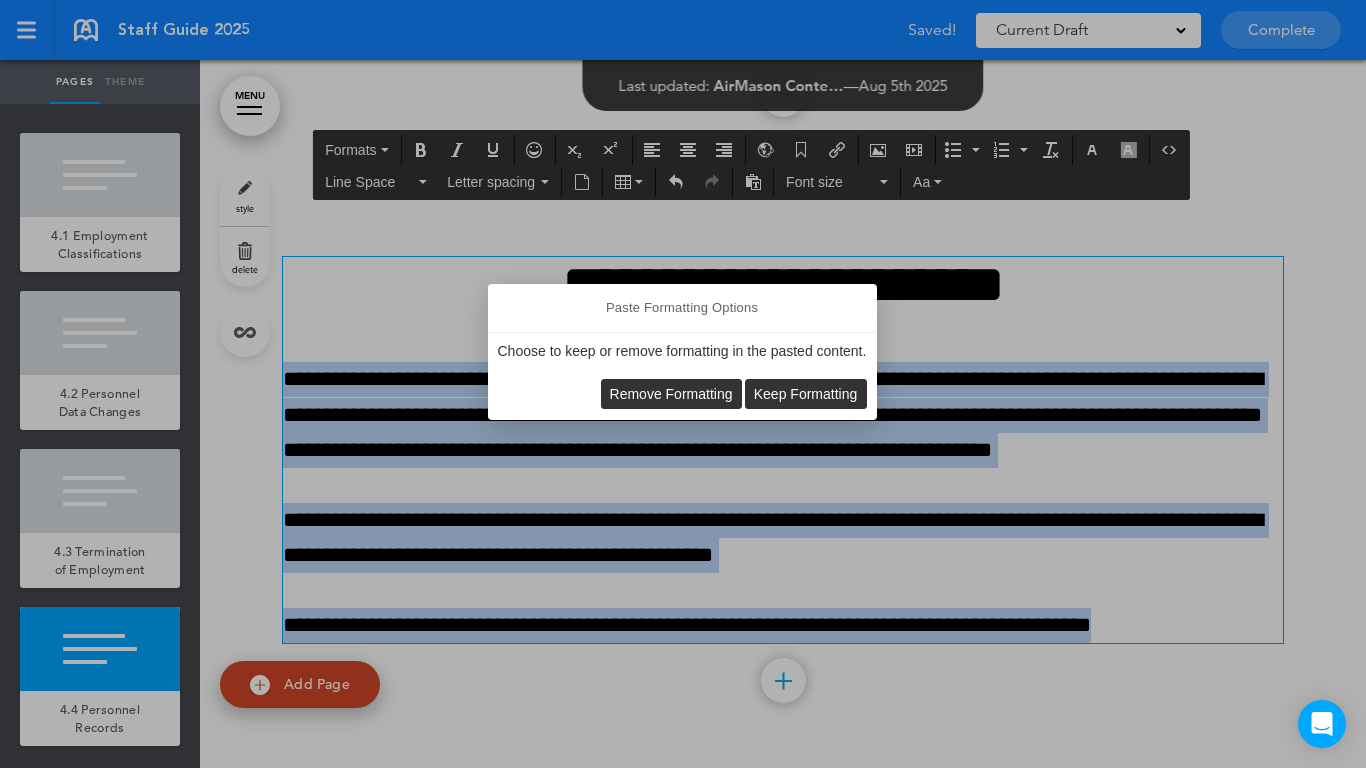 click on "Remove Formatting" at bounding box center (671, 394) 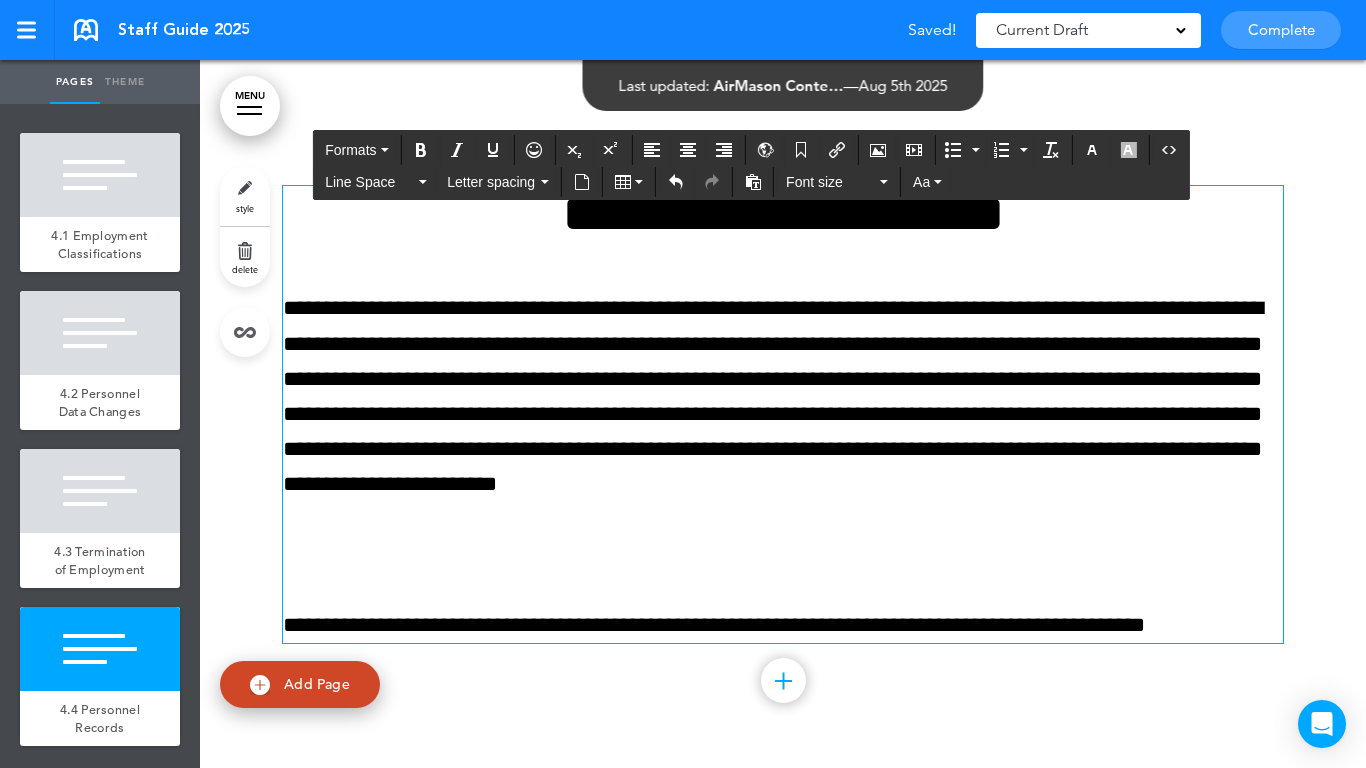 scroll, scrollTop: 26714, scrollLeft: 0, axis: vertical 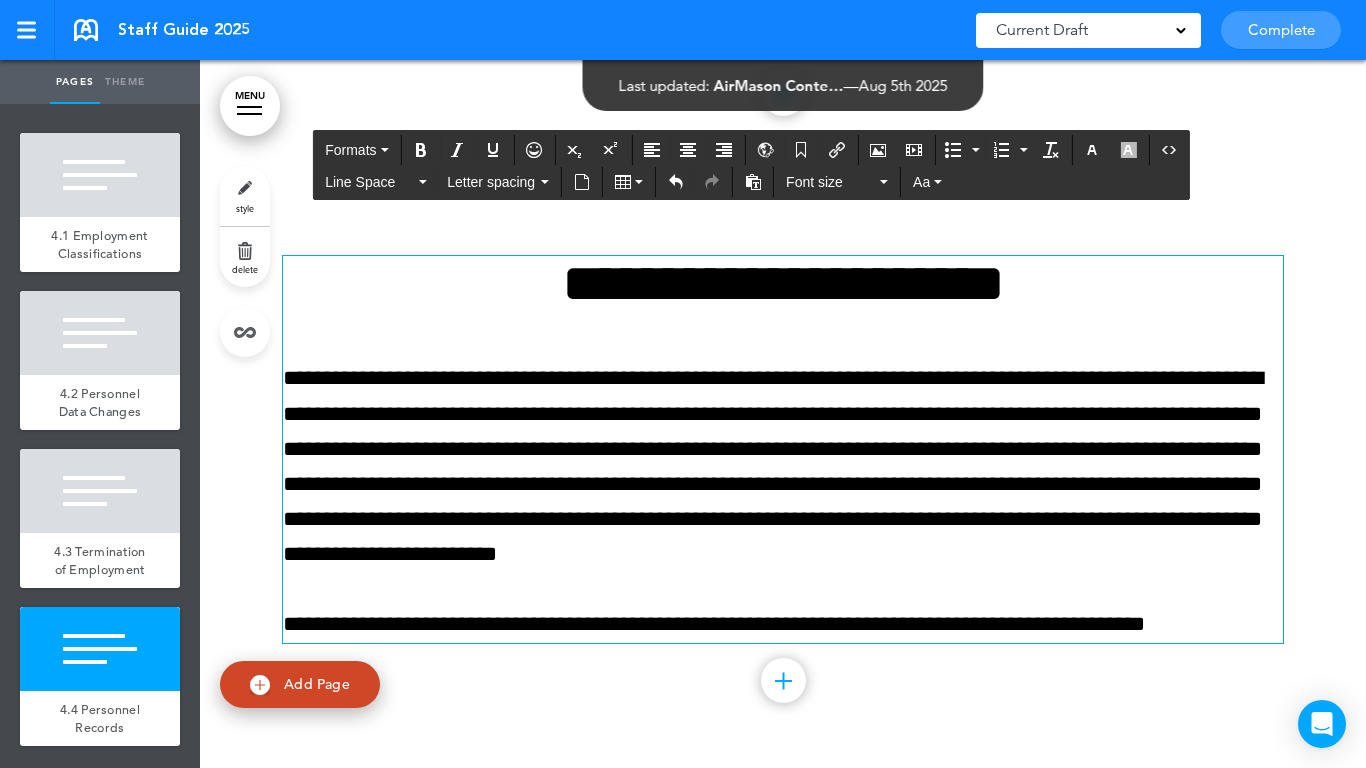 click on "Add collapsible section
?
In order to add a collapsible
section, only solid background  colours can be used.
Read Less" at bounding box center [783, 685] 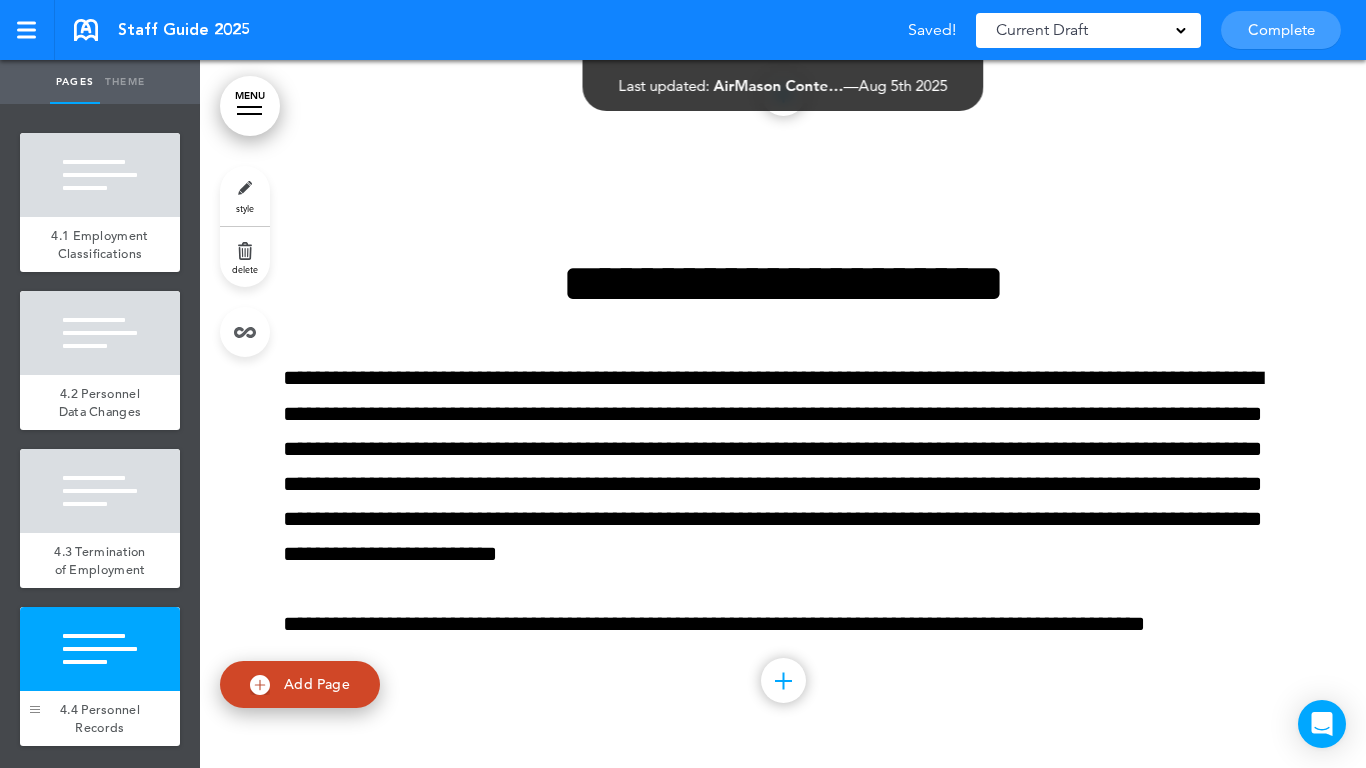 scroll, scrollTop: 4083, scrollLeft: 0, axis: vertical 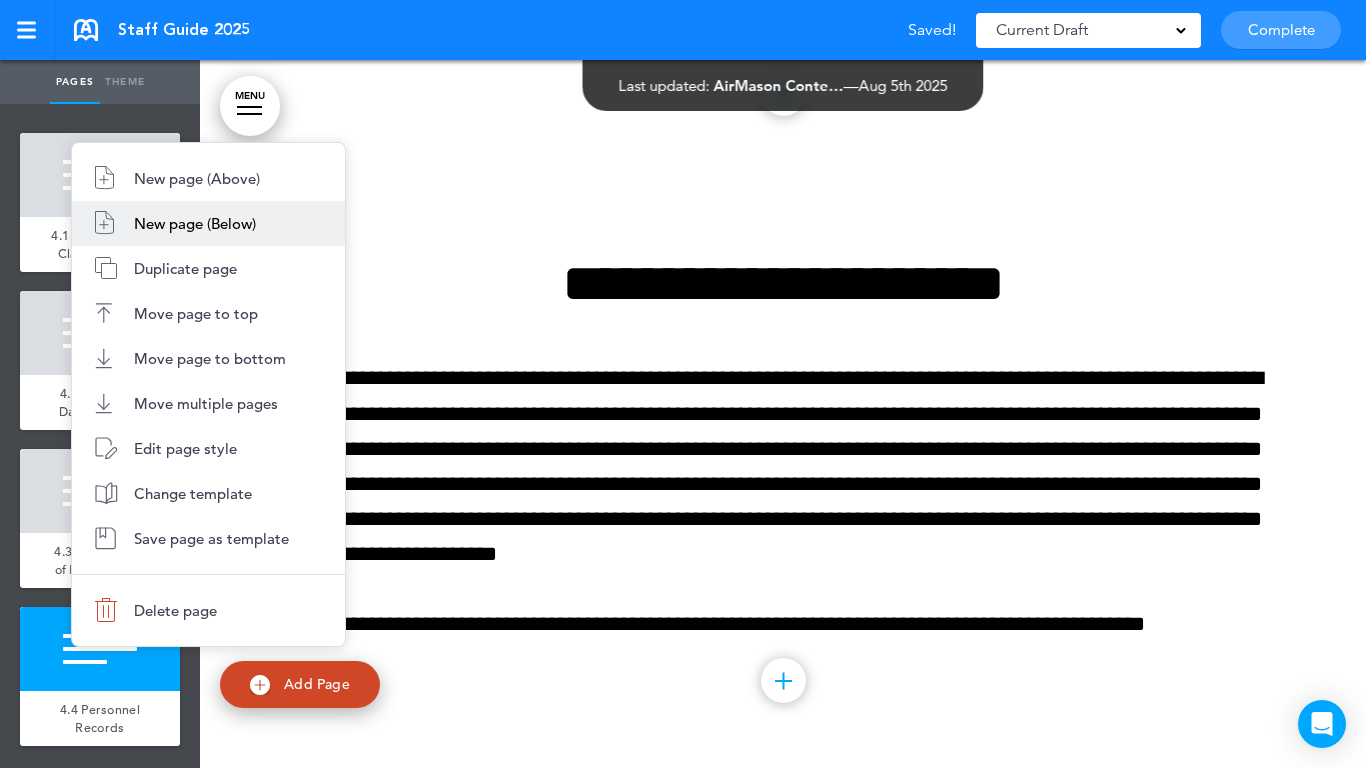 click on "New page (Below)" at bounding box center (195, 223) 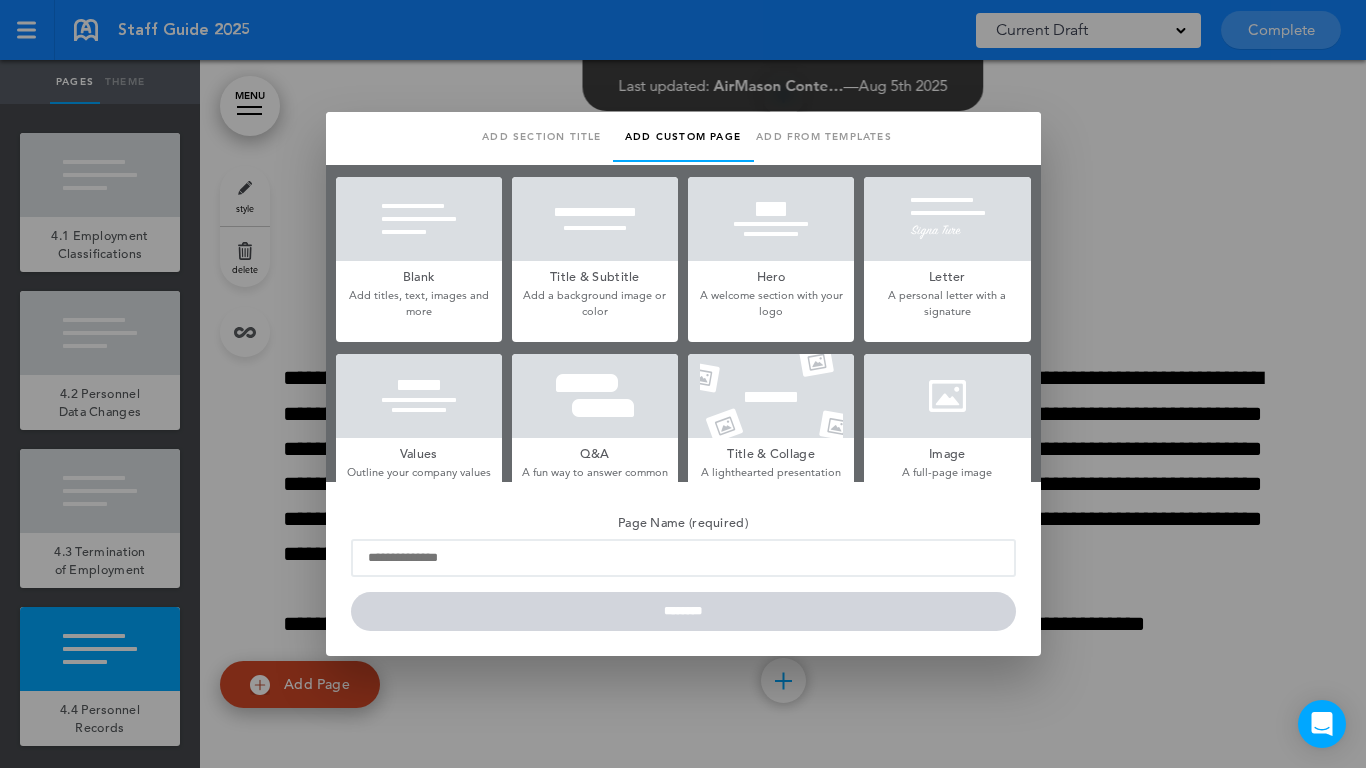 click at bounding box center [419, 219] 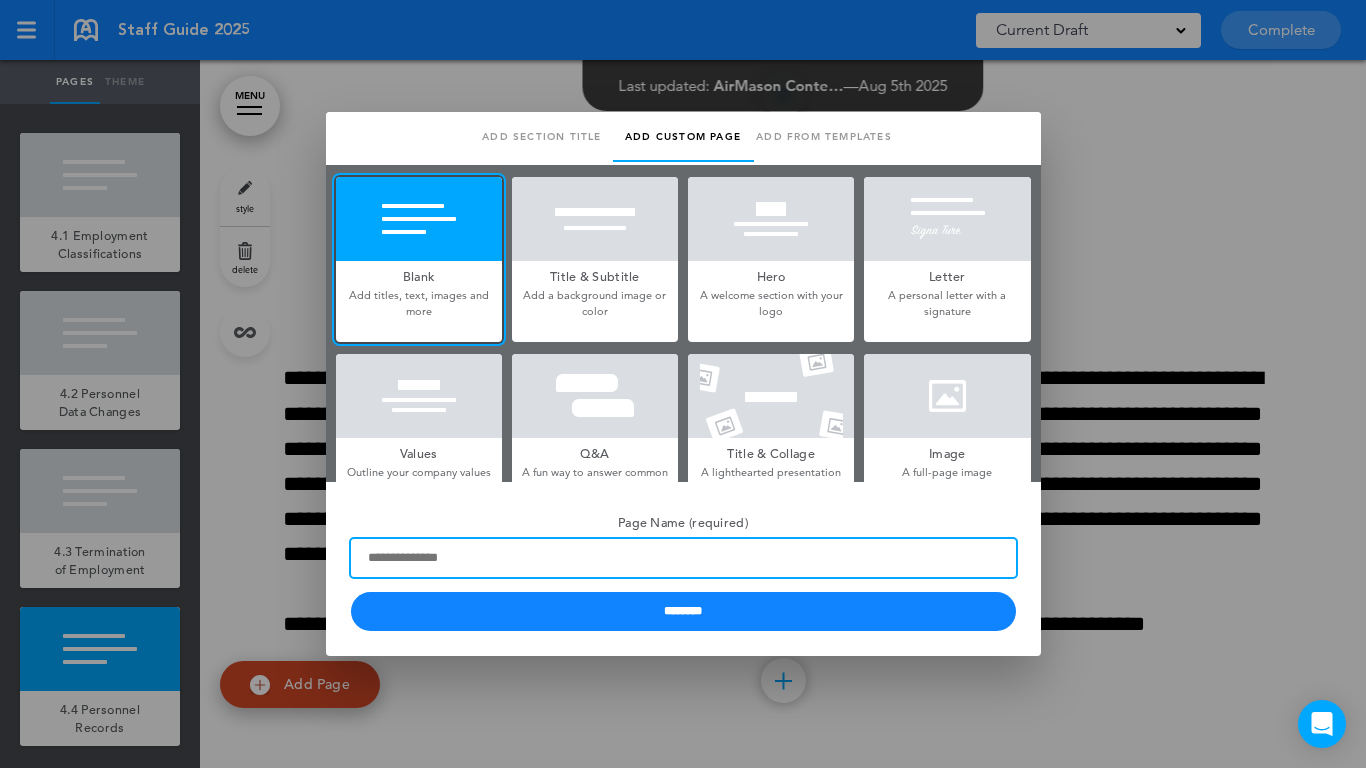 paste on "**********" 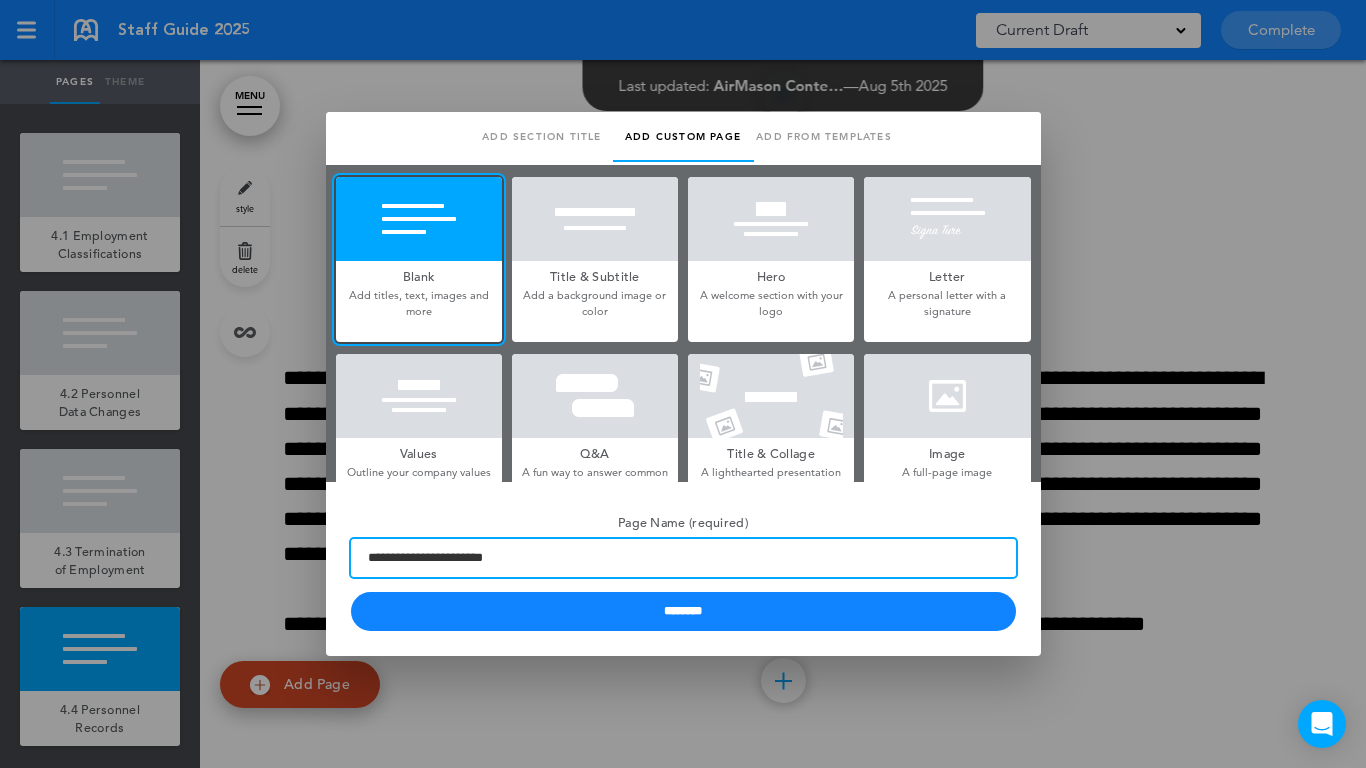 click on "**********" at bounding box center (683, 558) 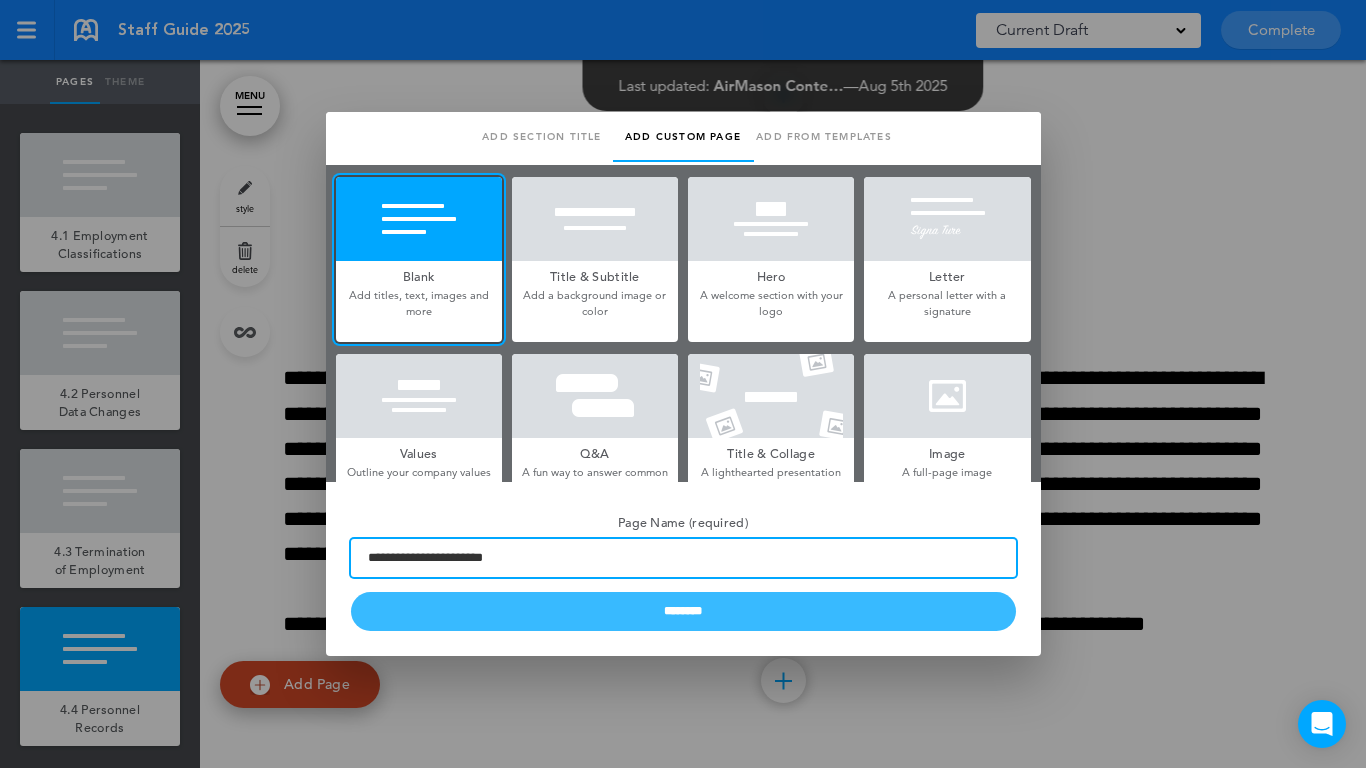type on "**********" 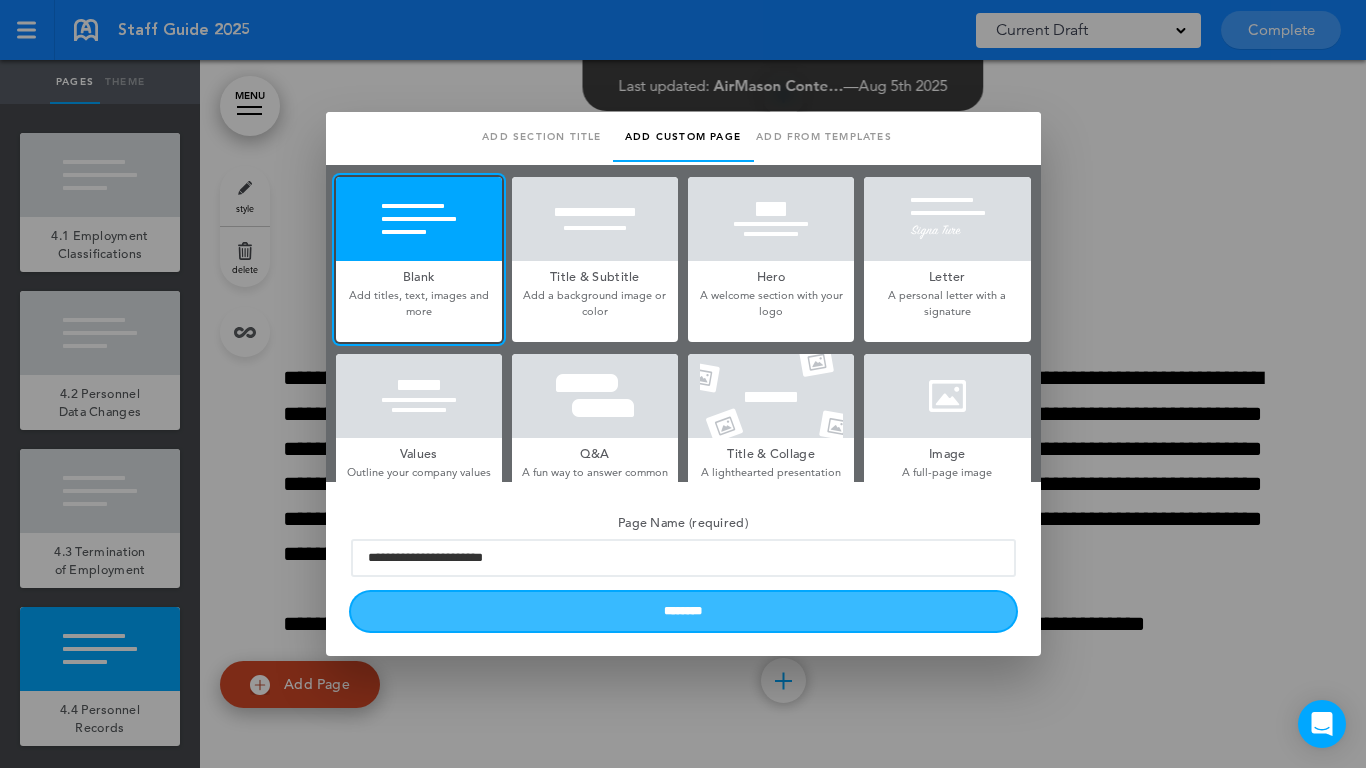 click on "********" at bounding box center [683, 611] 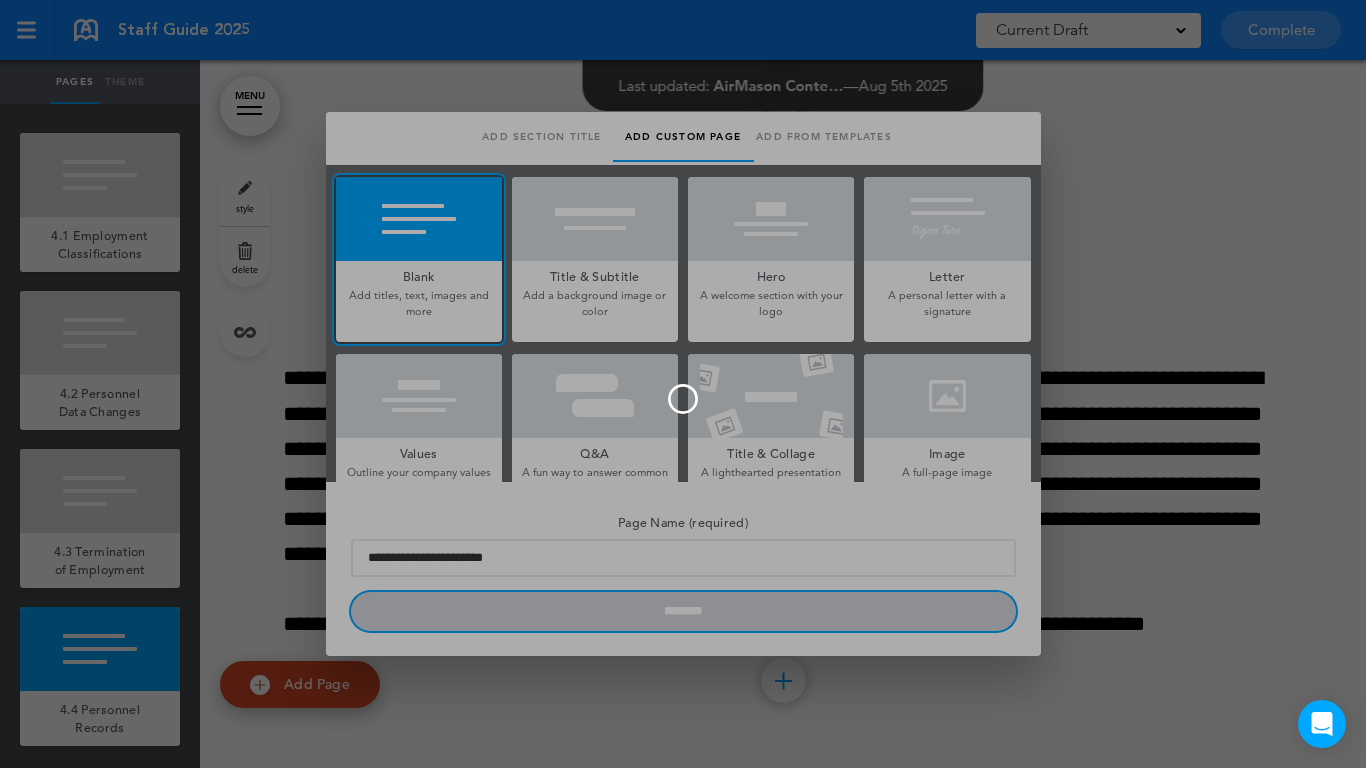 type 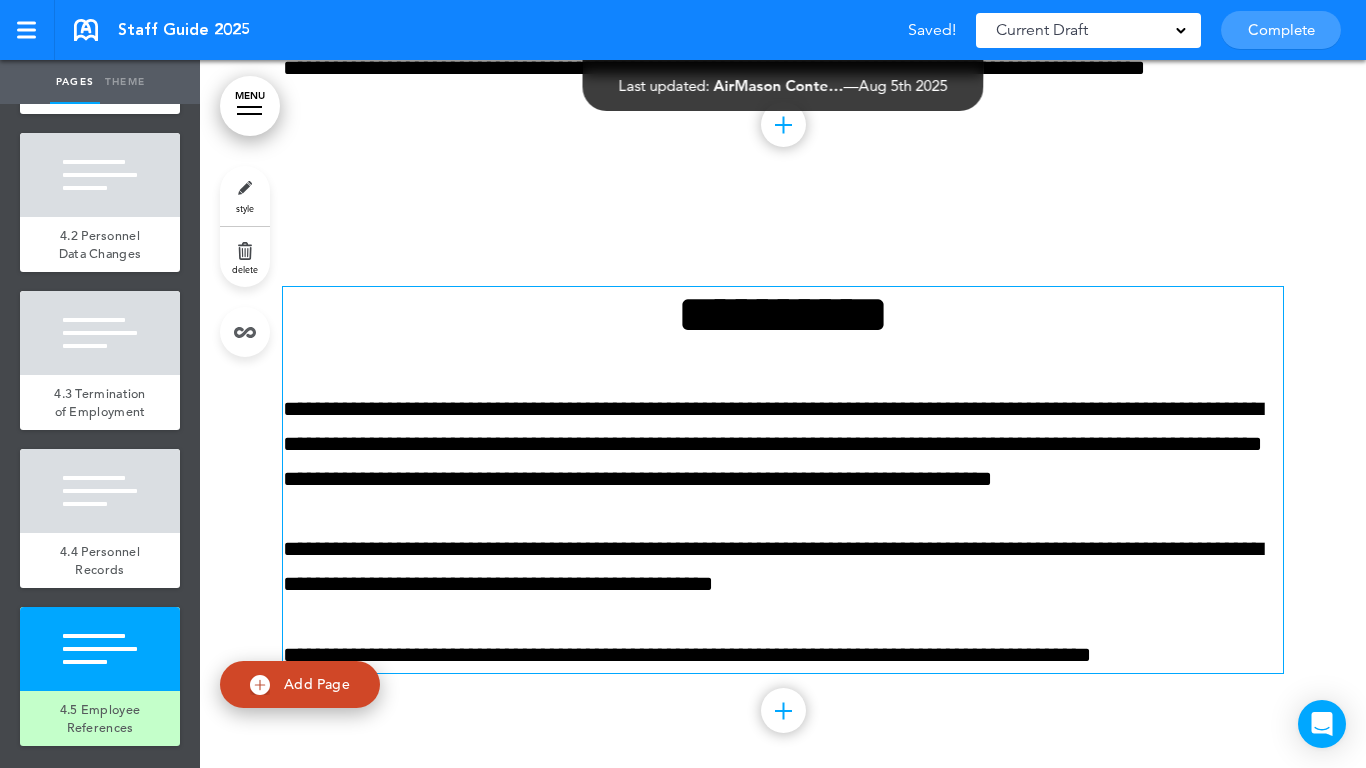 scroll, scrollTop: 27130, scrollLeft: 0, axis: vertical 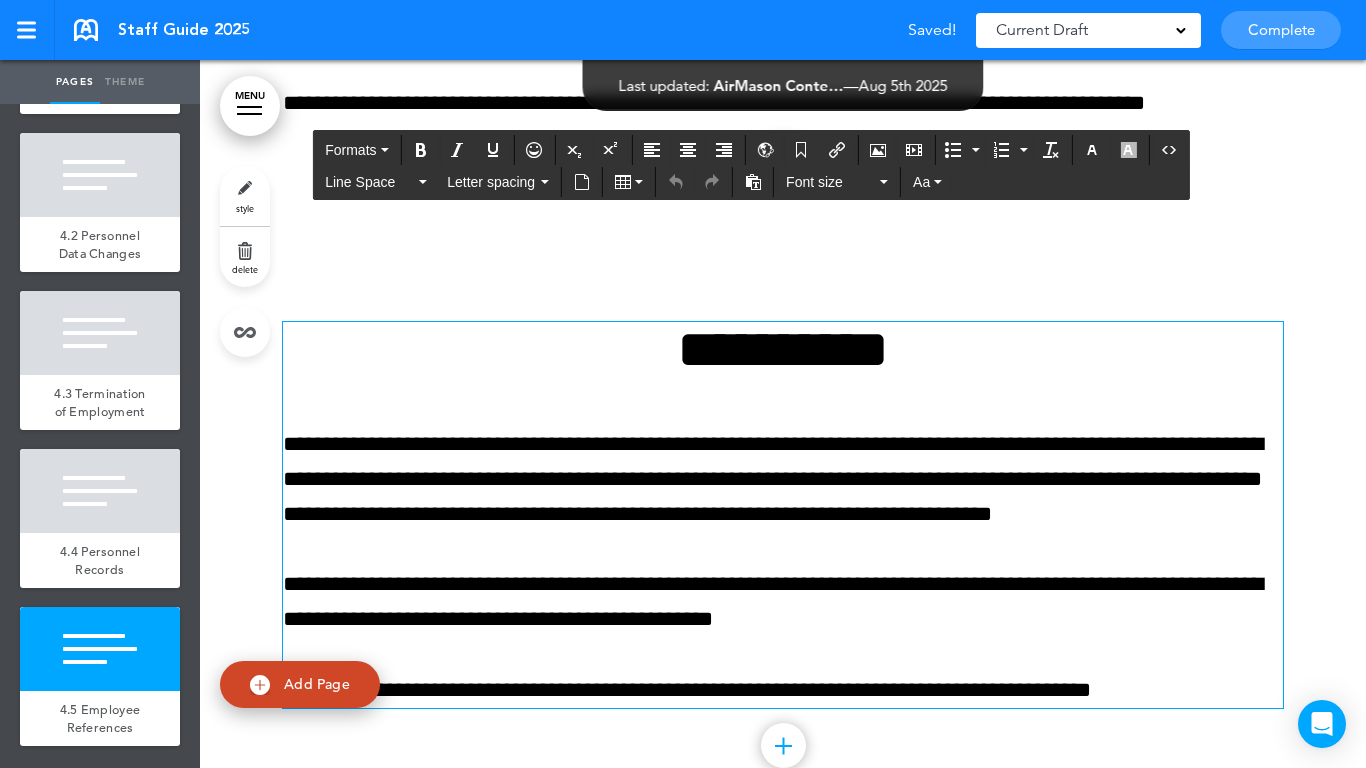 click on "**********" at bounding box center (783, 349) 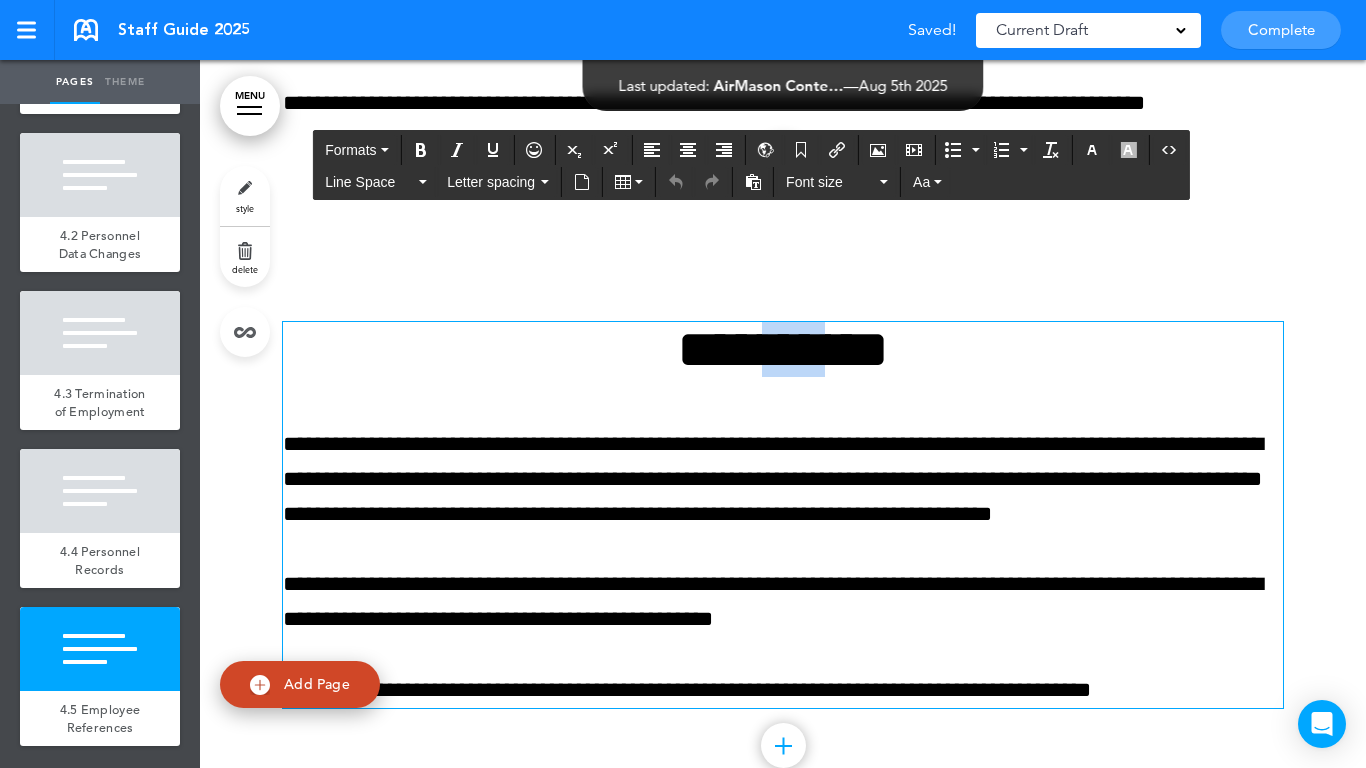 click on "**********" at bounding box center [783, 349] 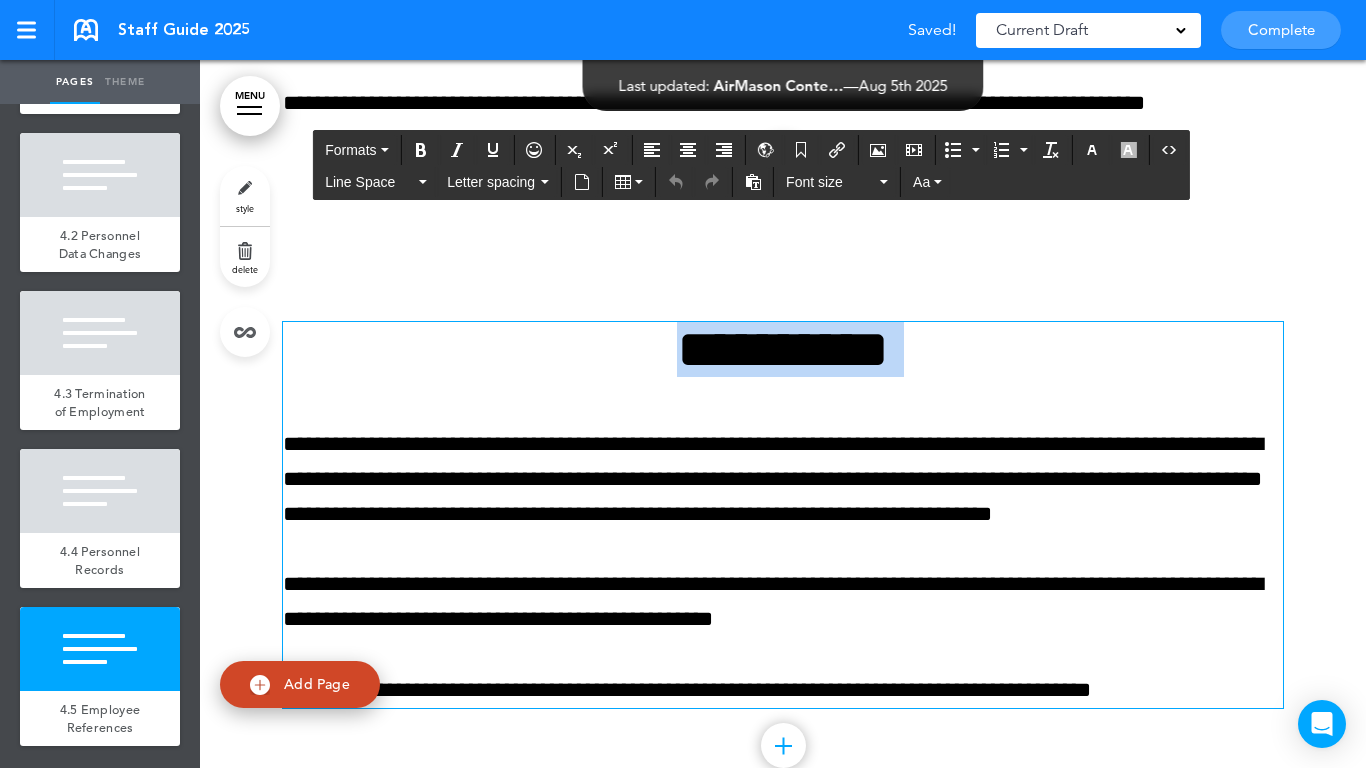 click on "**********" at bounding box center (783, 349) 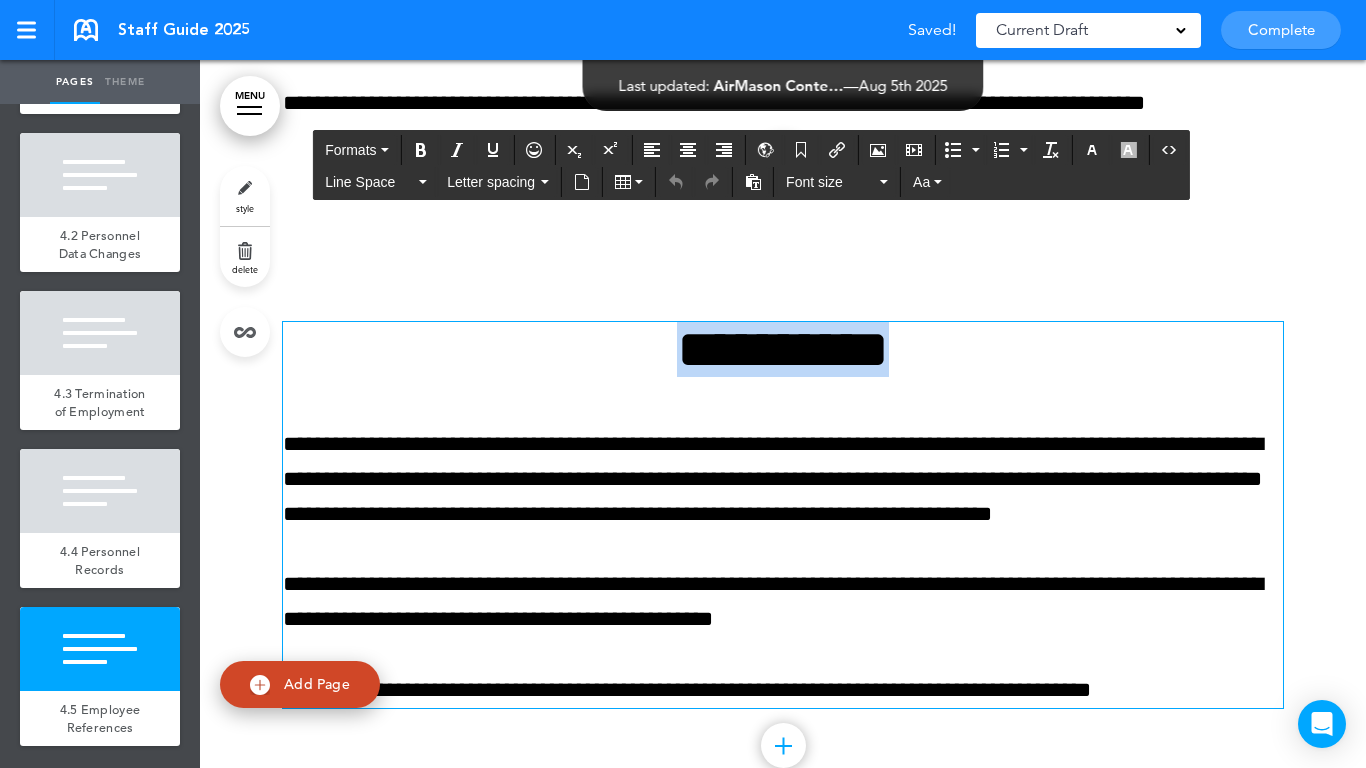 paste 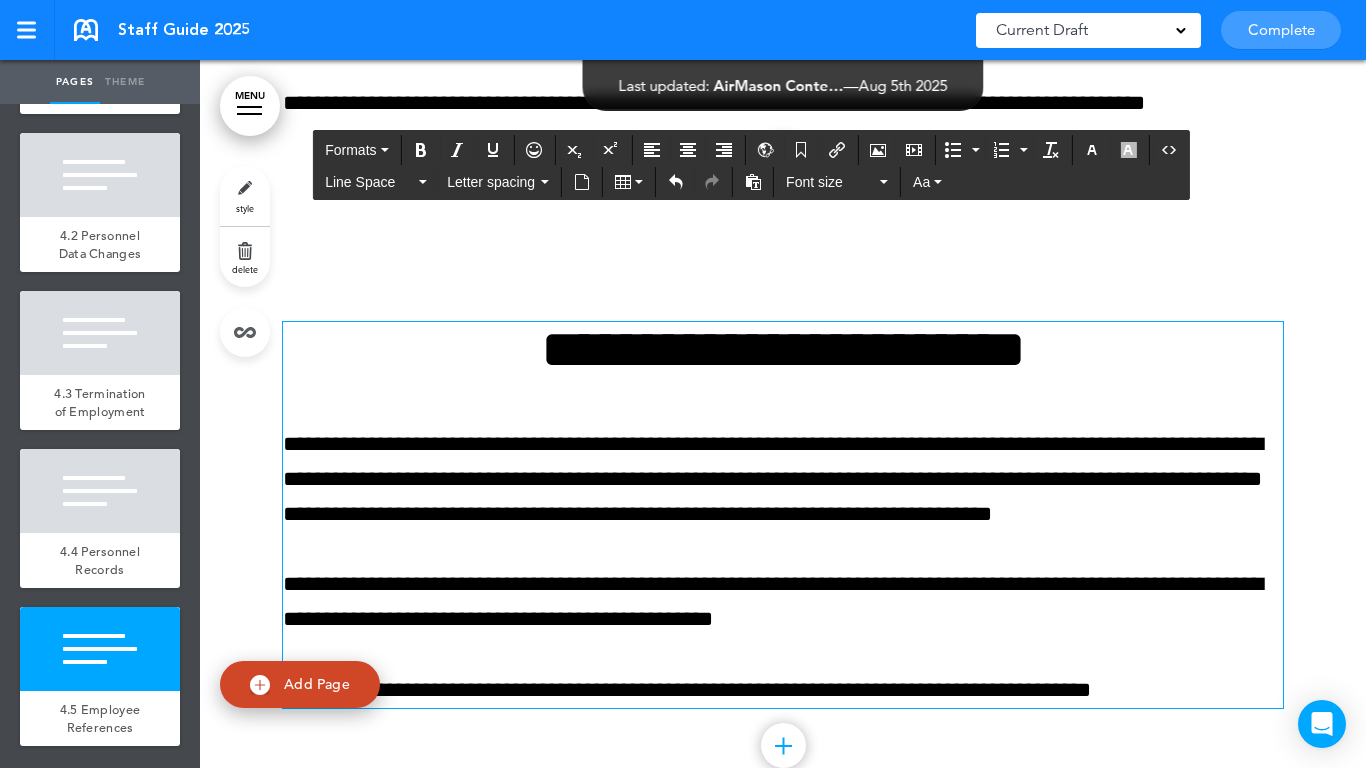 scroll, scrollTop: 27230, scrollLeft: 0, axis: vertical 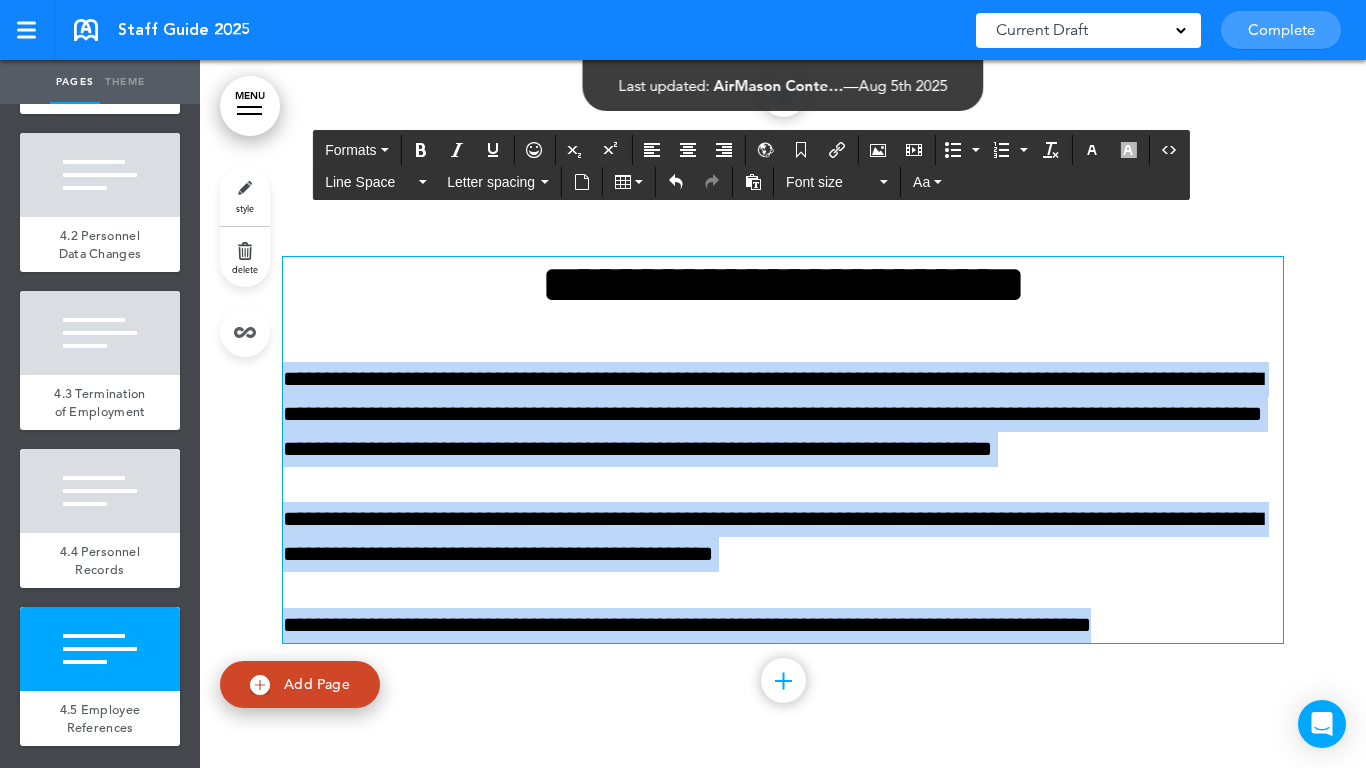drag, startPoint x: 1209, startPoint y: 616, endPoint x: 215, endPoint y: 362, distance: 1025.9396 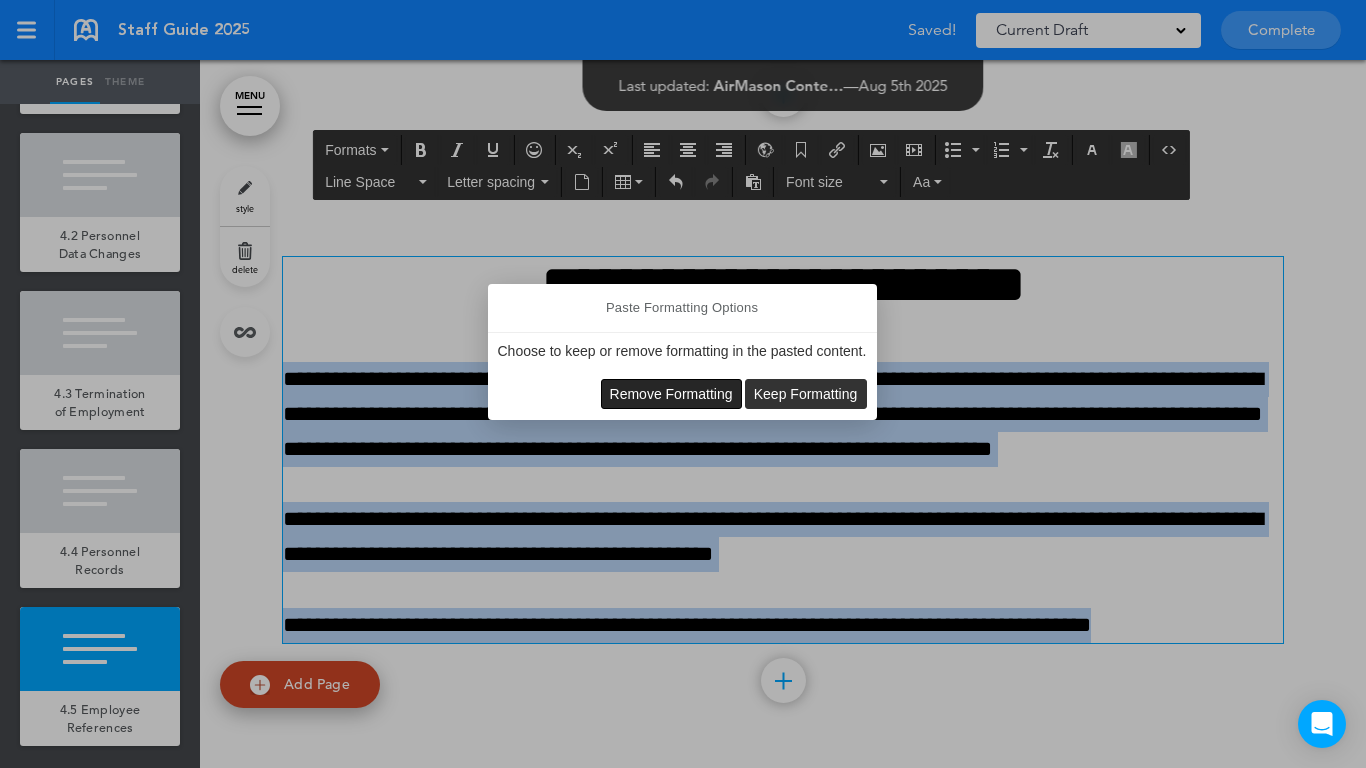 click on "Remove Formatting" at bounding box center [671, 394] 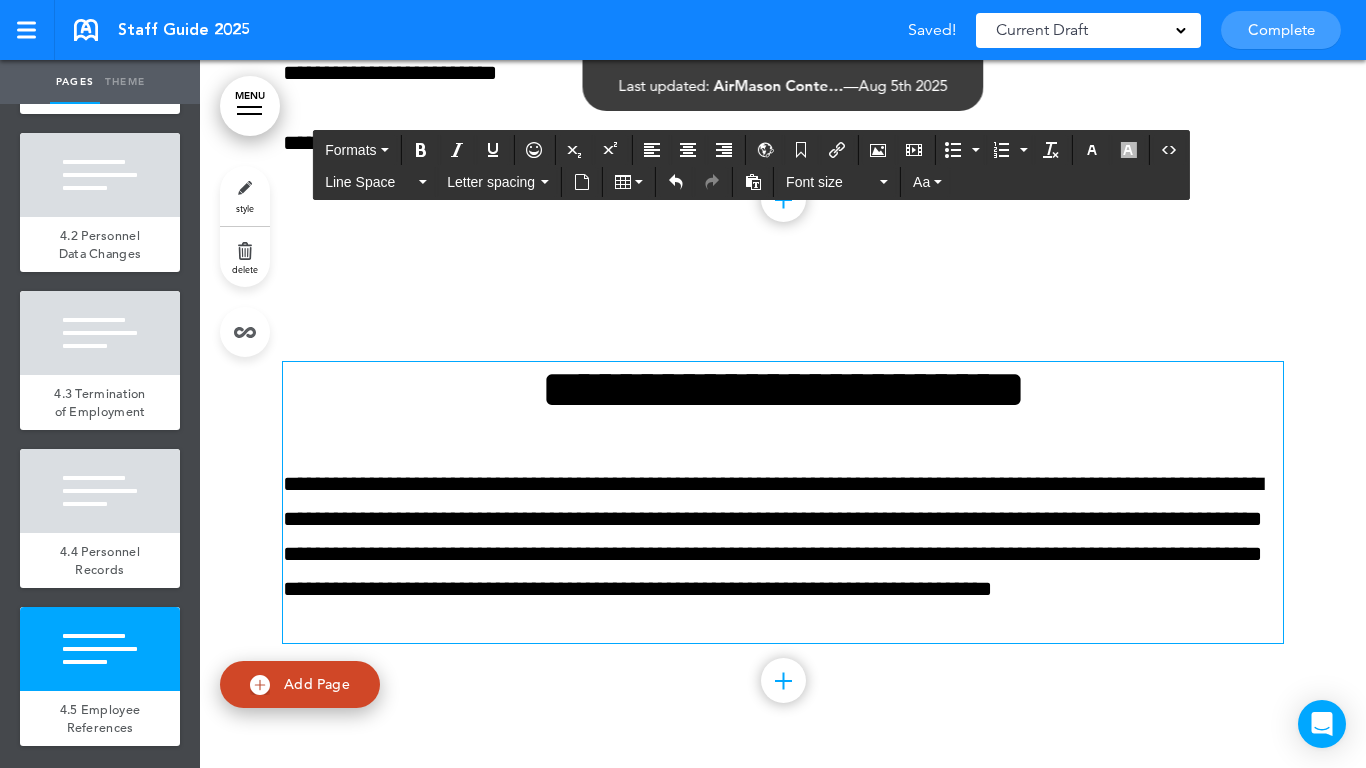 scroll, scrollTop: 27125, scrollLeft: 0, axis: vertical 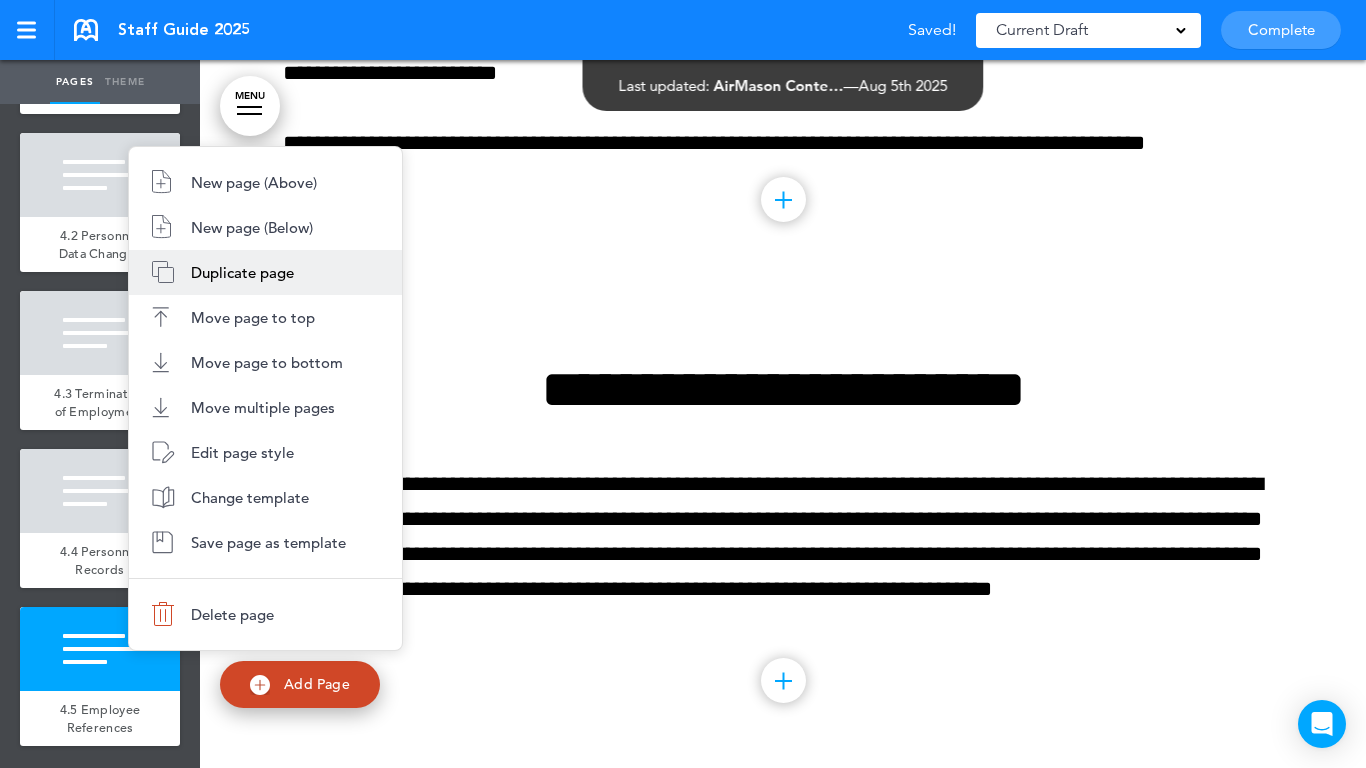 click on "New page (Below)" at bounding box center [252, 227] 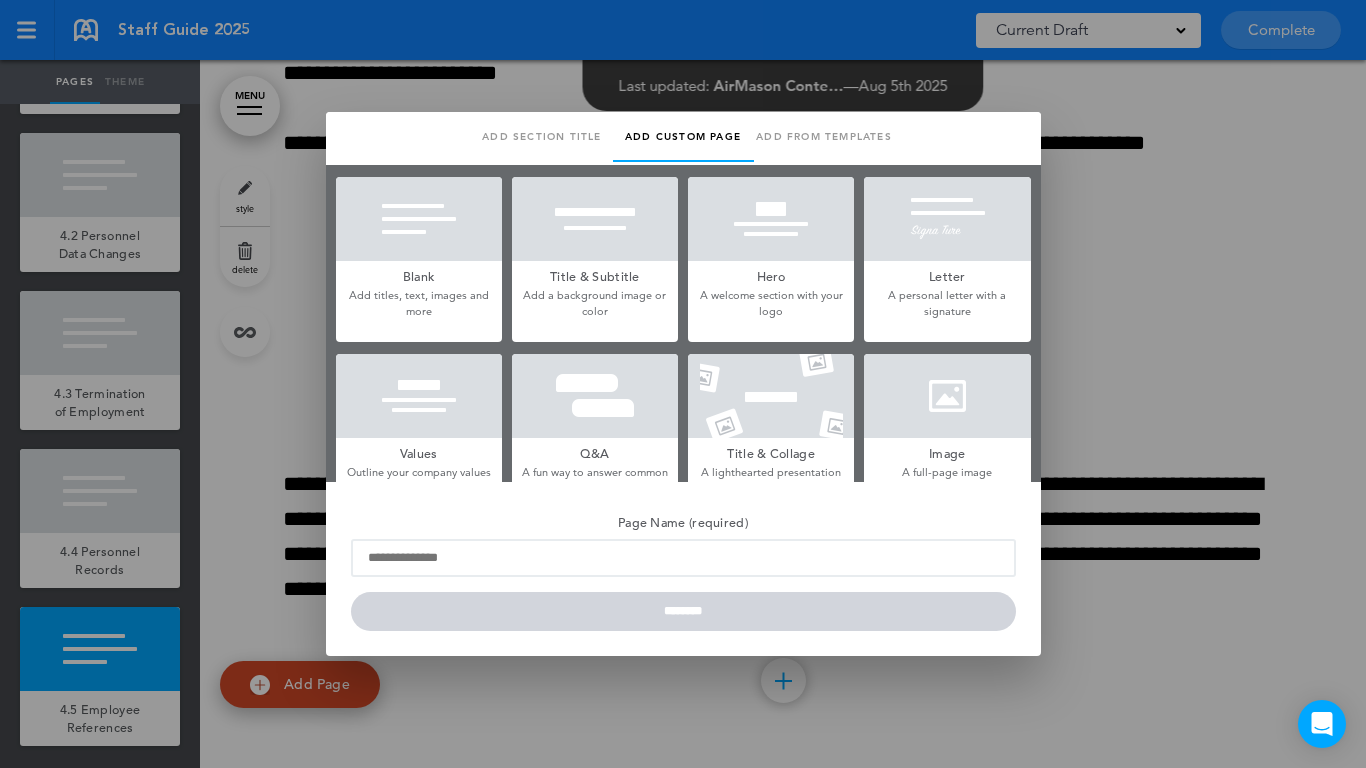 click at bounding box center (419, 219) 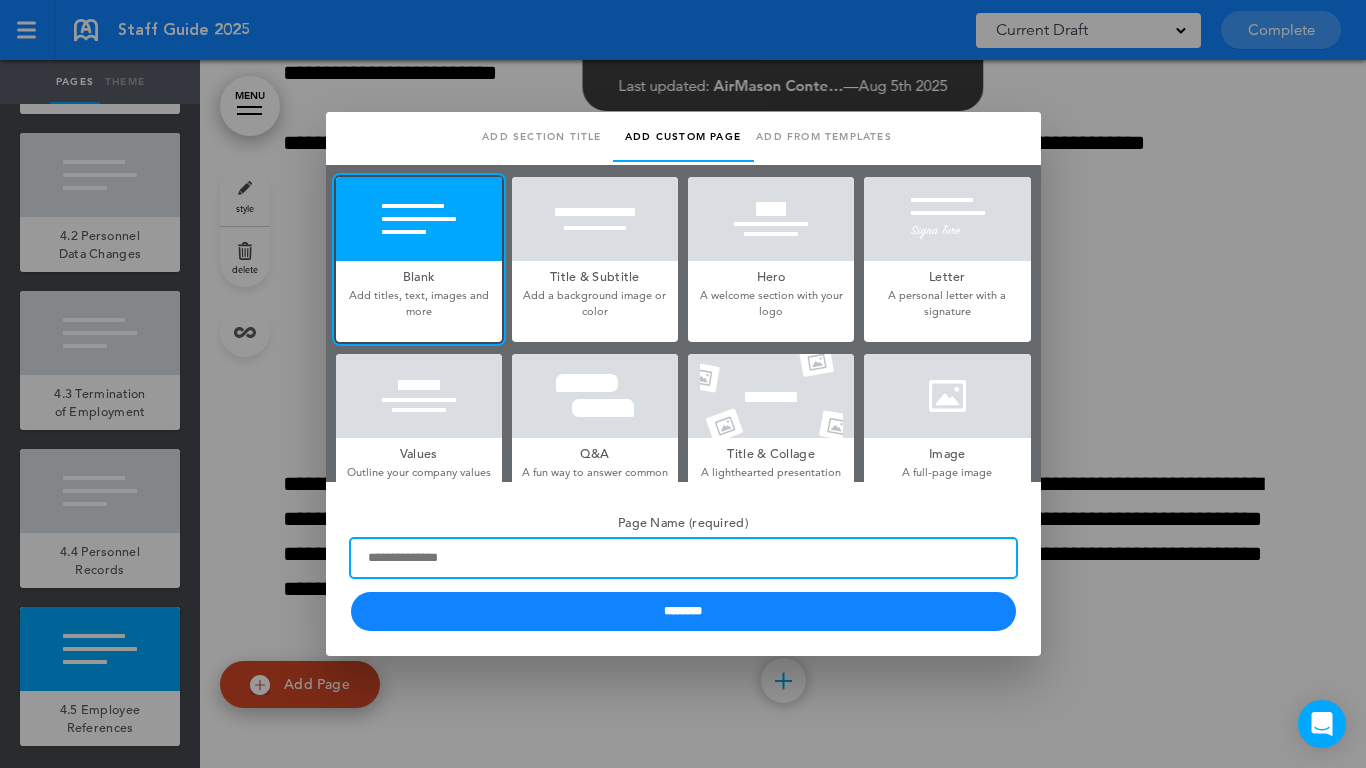 paste on "**********" 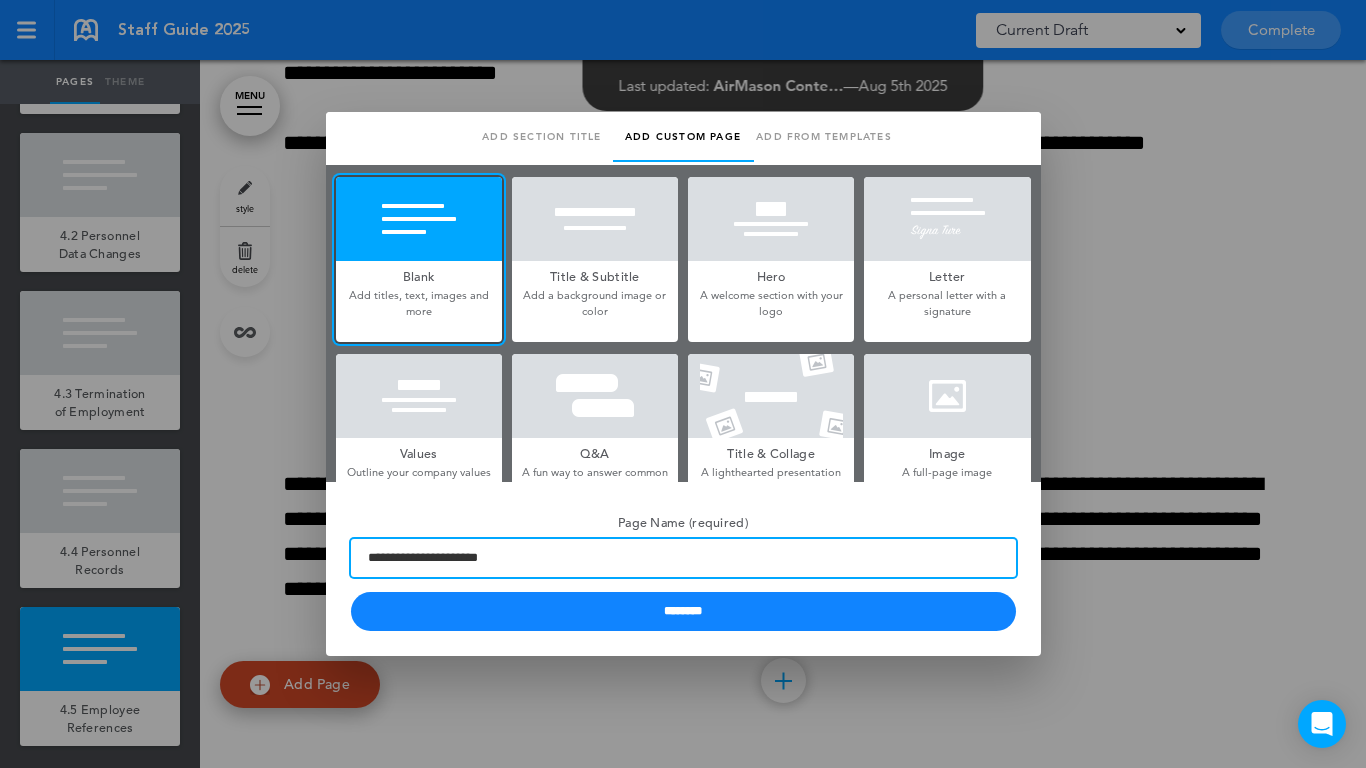click on "**********" at bounding box center [683, 558] 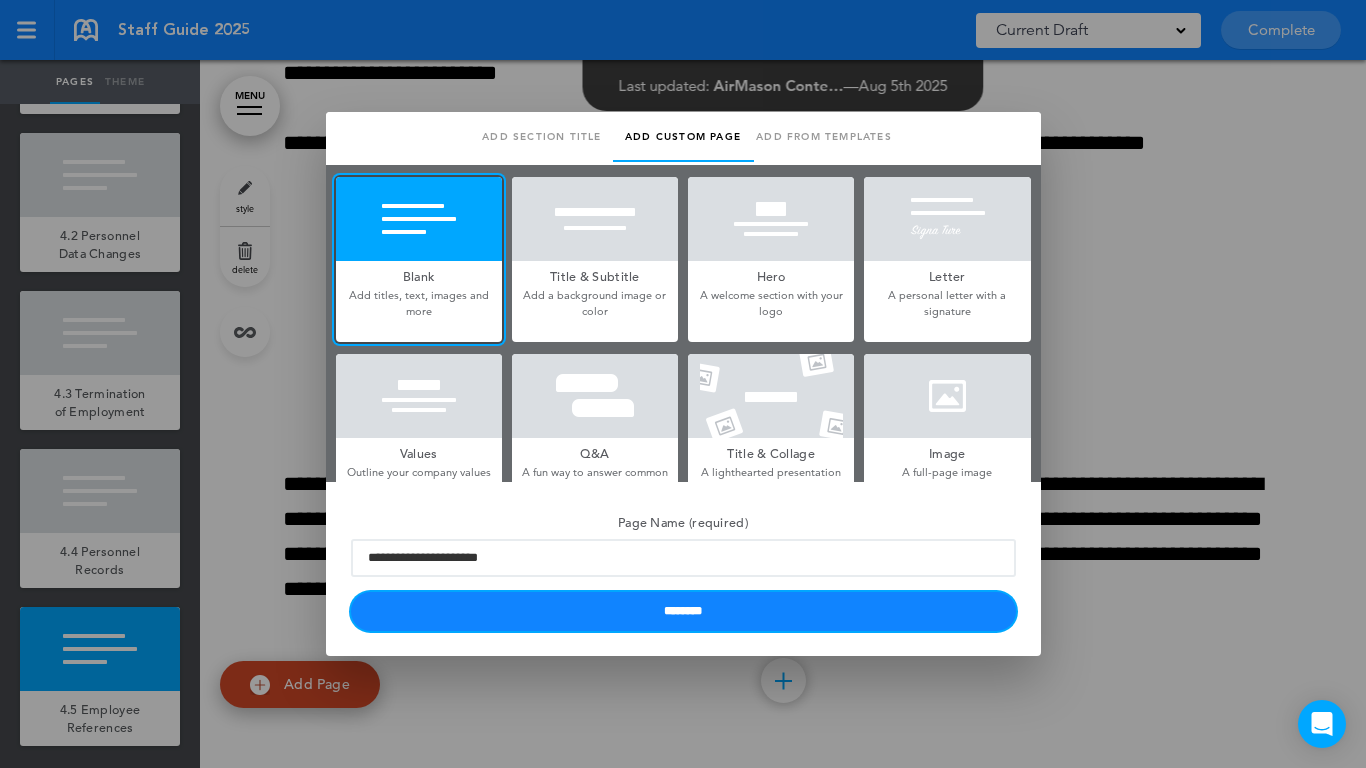 click on "********" at bounding box center [683, 611] 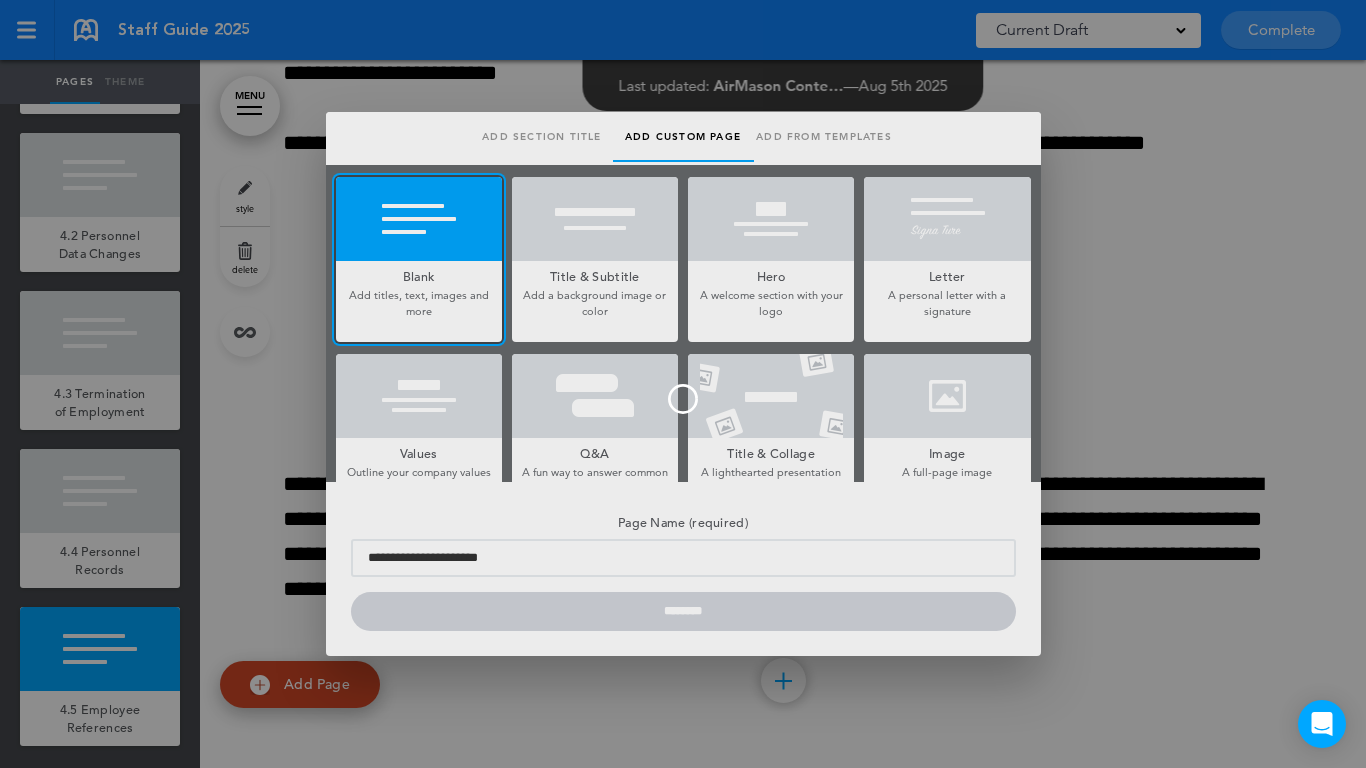 click at bounding box center [683, 384] 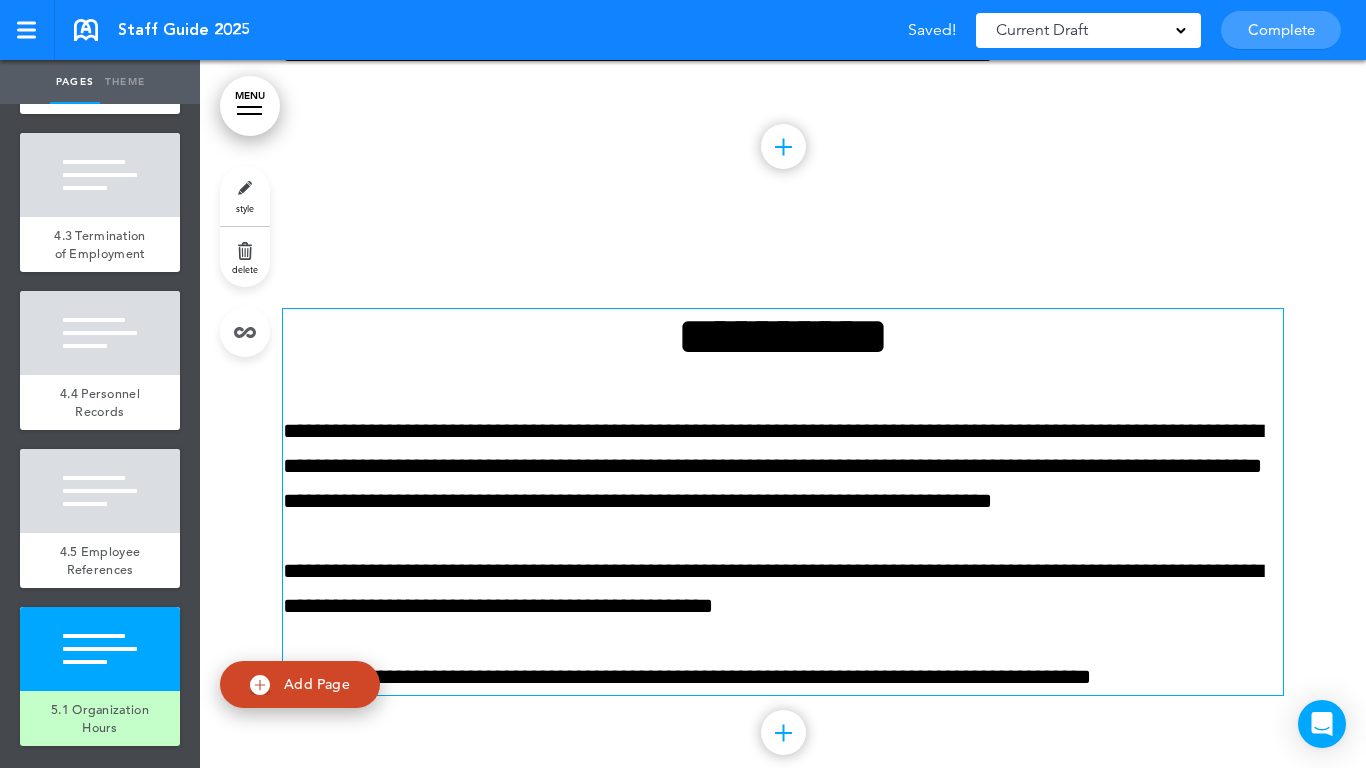 scroll, scrollTop: 27625, scrollLeft: 0, axis: vertical 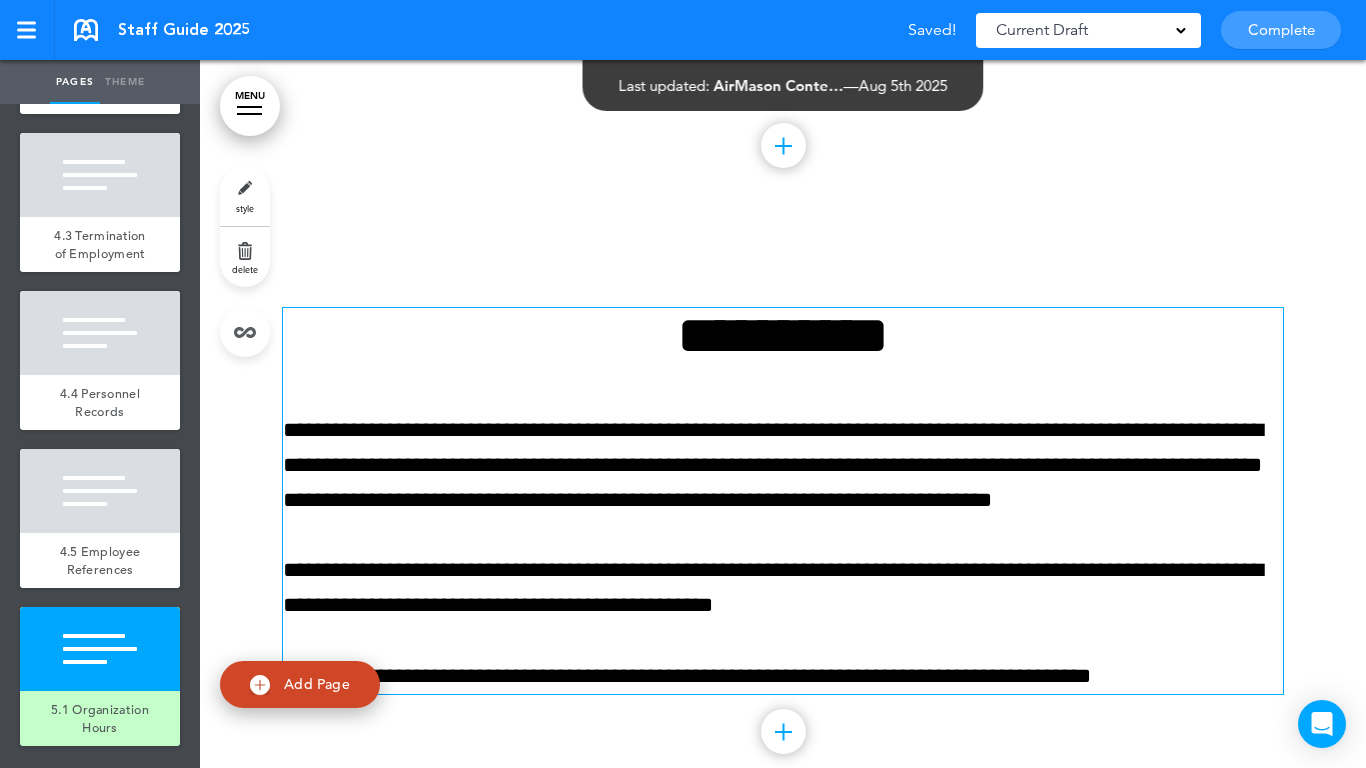 click on "**********" at bounding box center [783, 335] 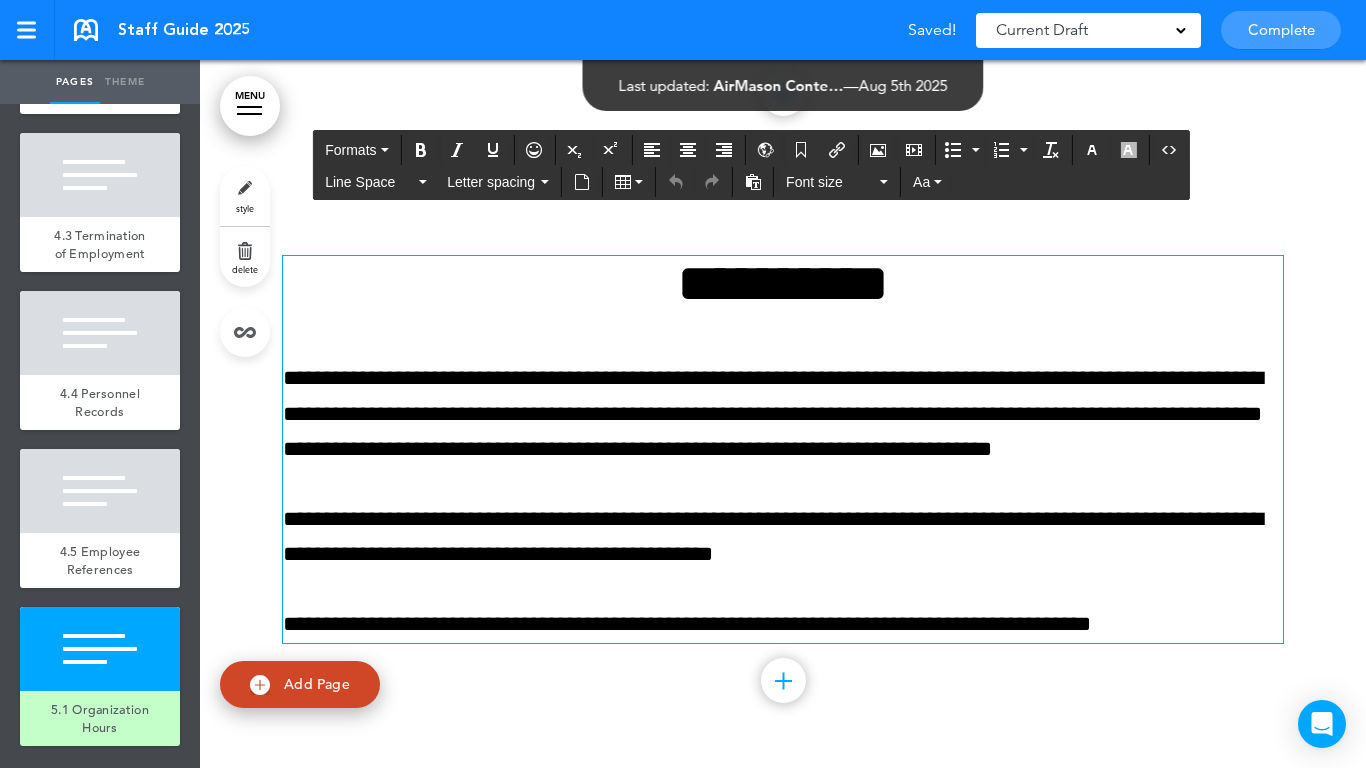 click on "**********" at bounding box center (783, 283) 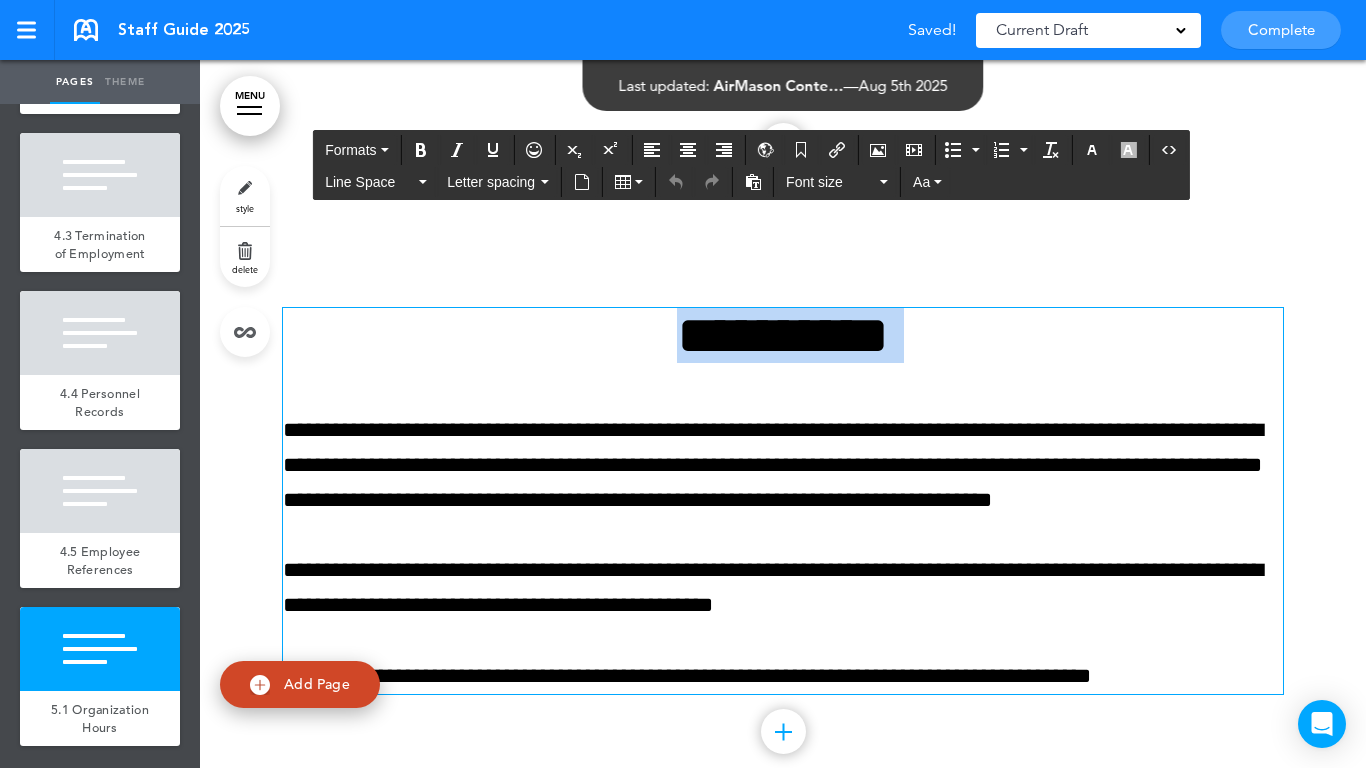 click on "**********" at bounding box center [783, 335] 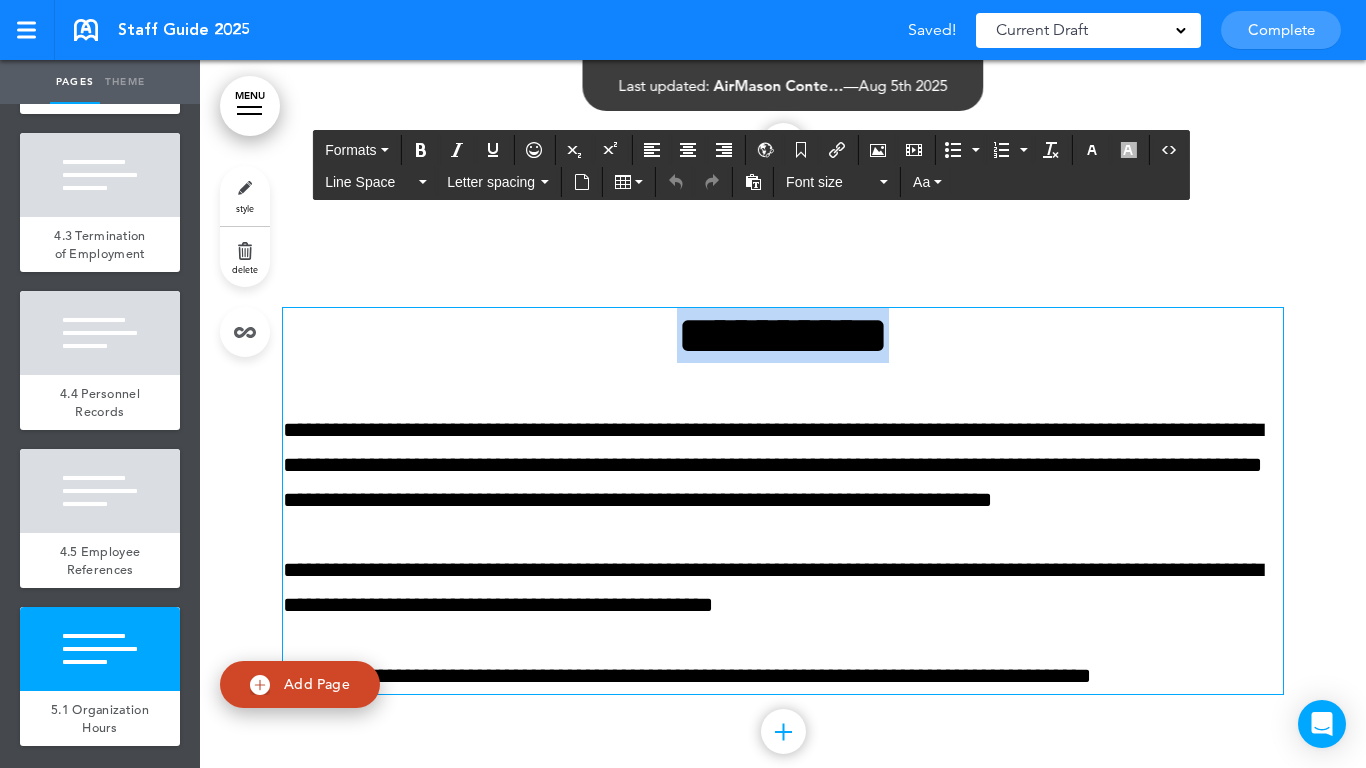 type 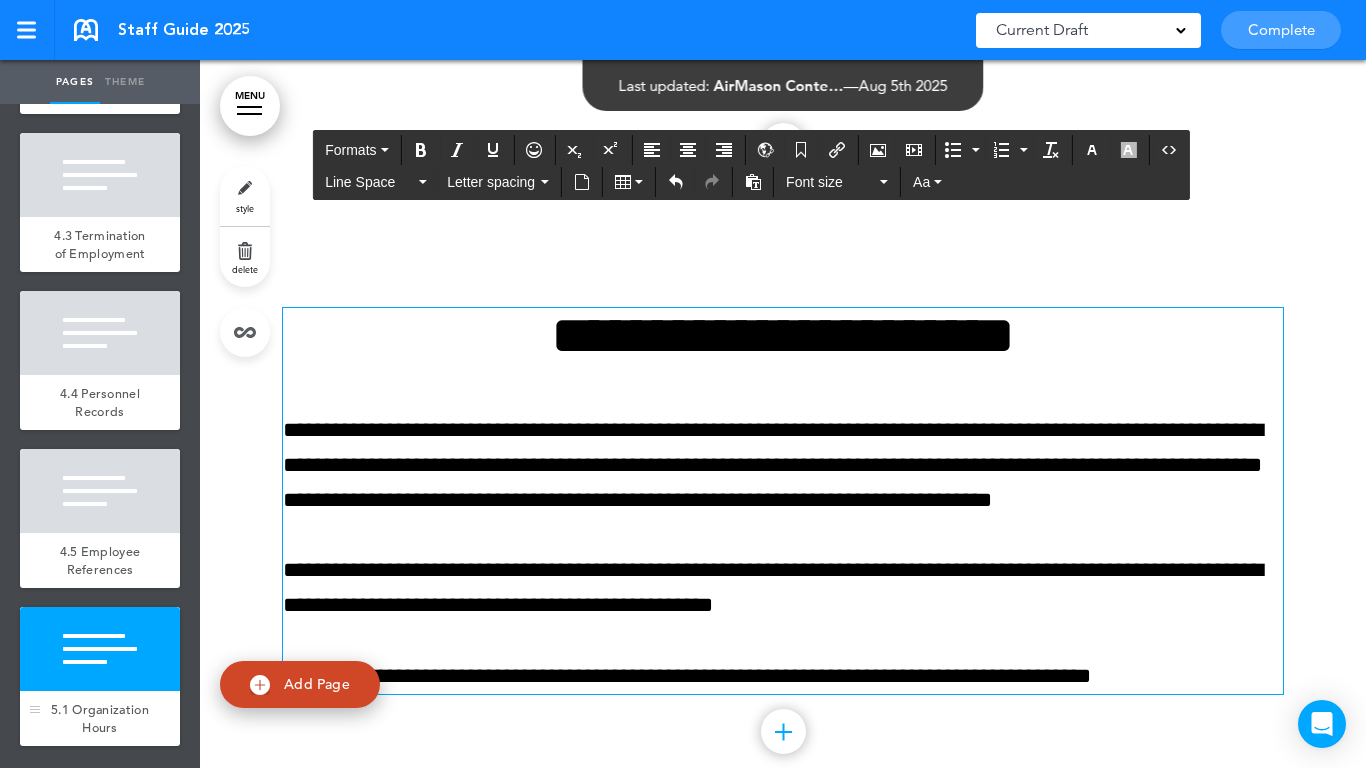 scroll, scrollTop: 4417, scrollLeft: 0, axis: vertical 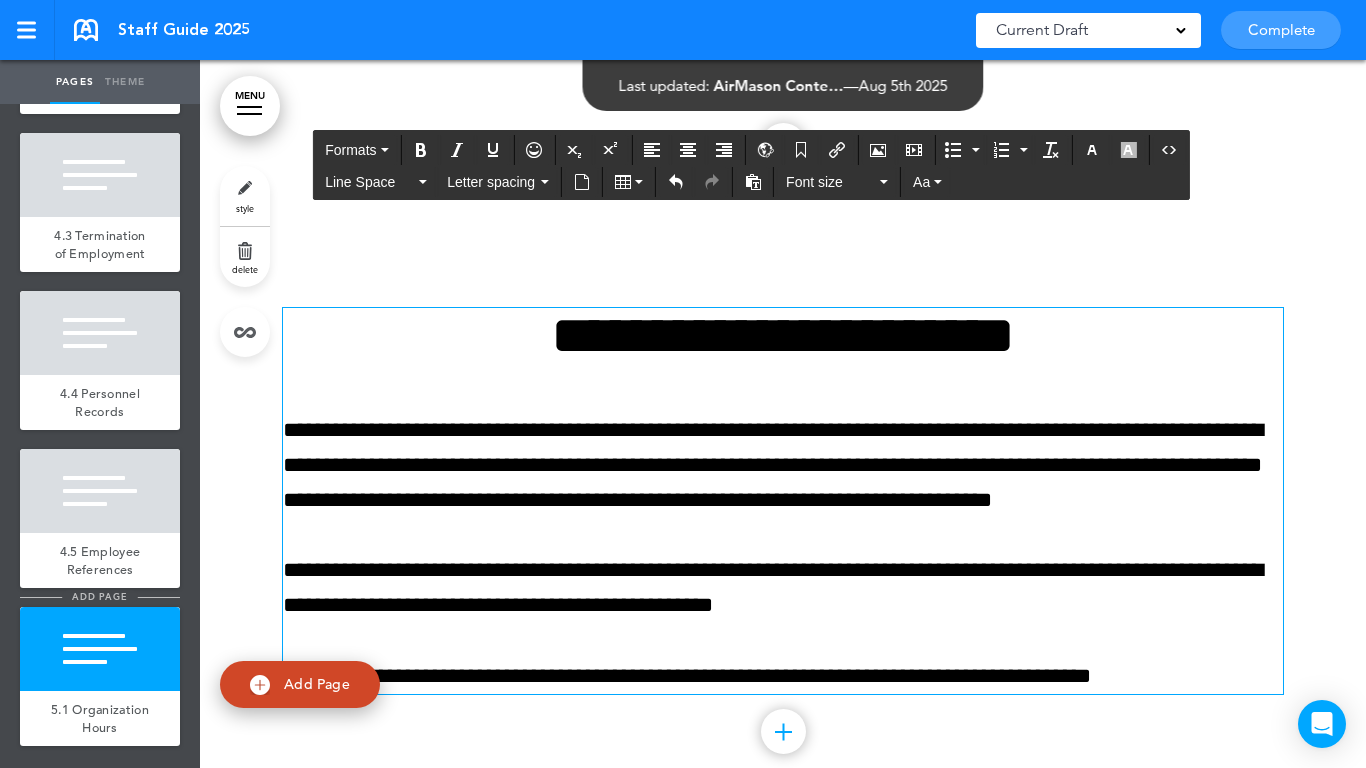 click on "add page" at bounding box center (99, 596) 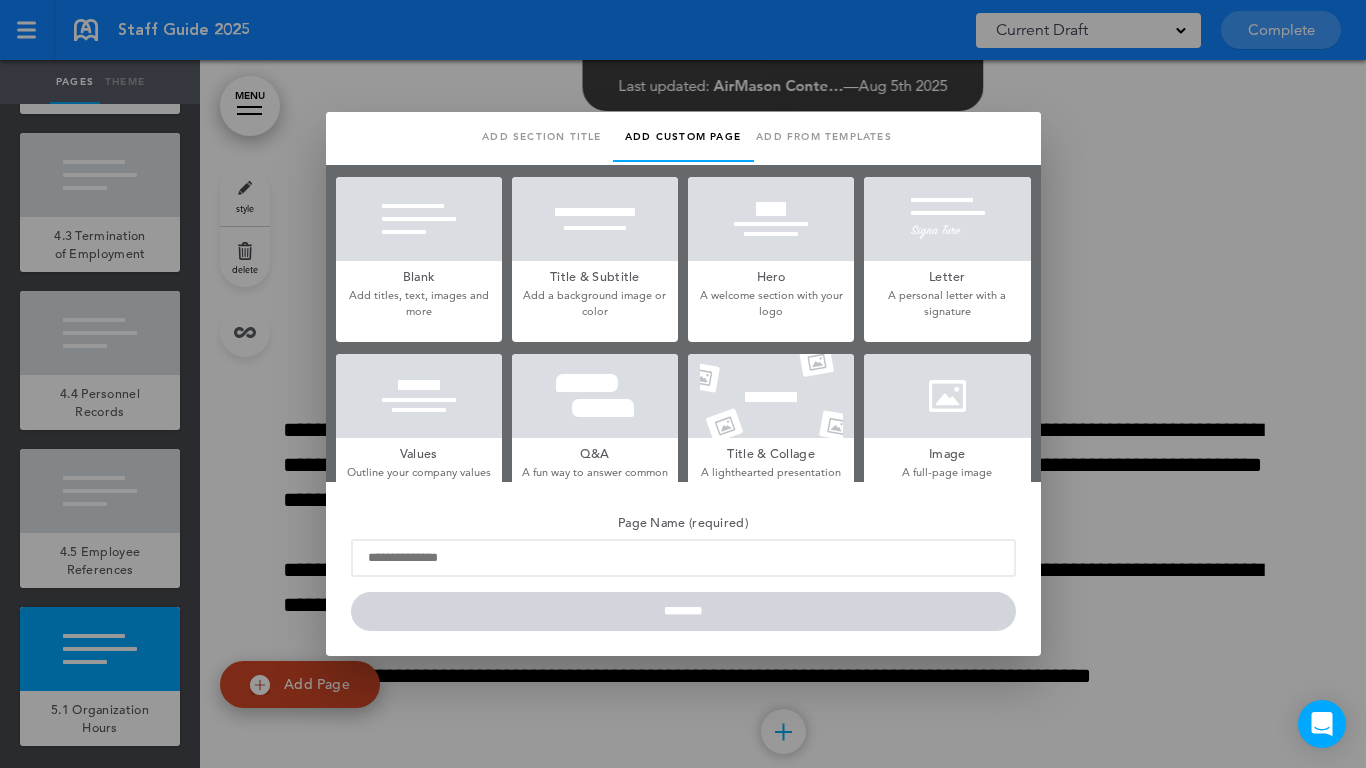 click on "Add section title" at bounding box center (542, 137) 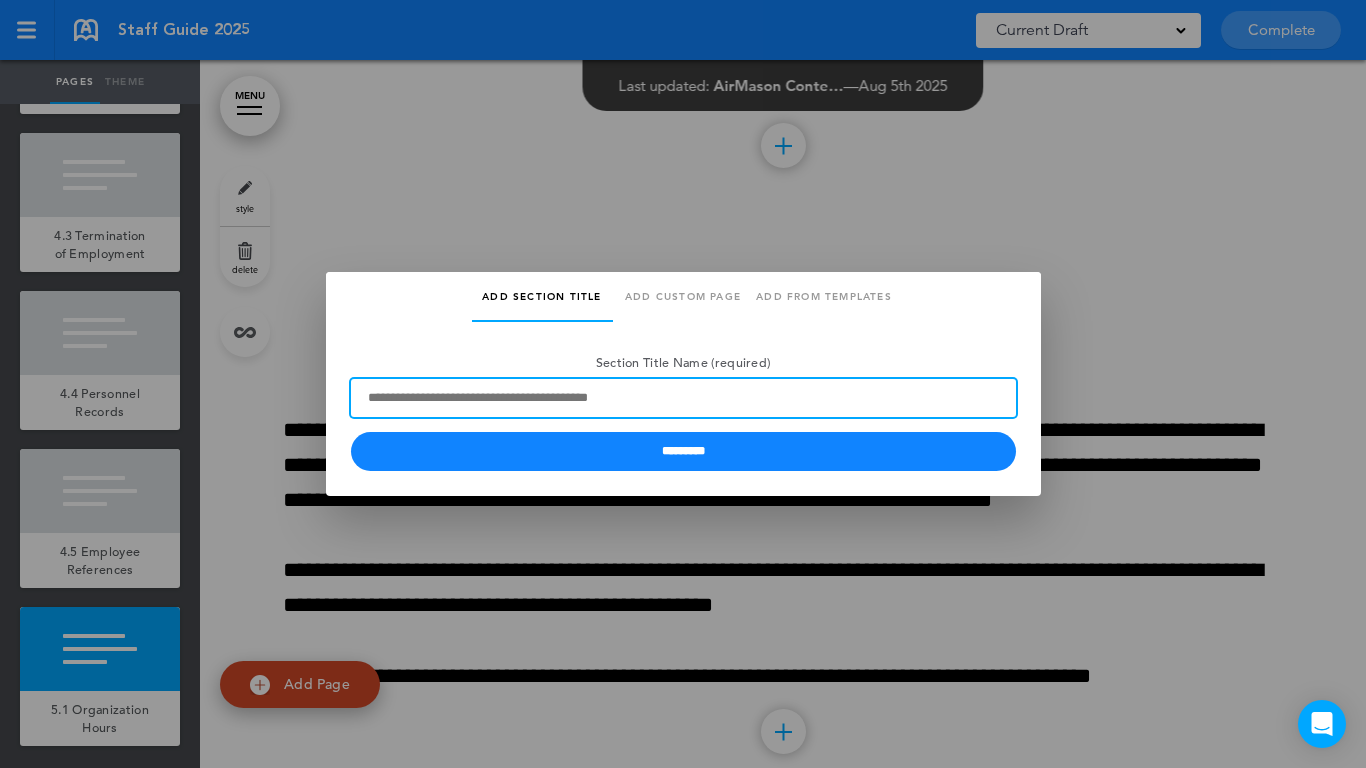 click on "Section Title Name (required)" at bounding box center (683, 398) 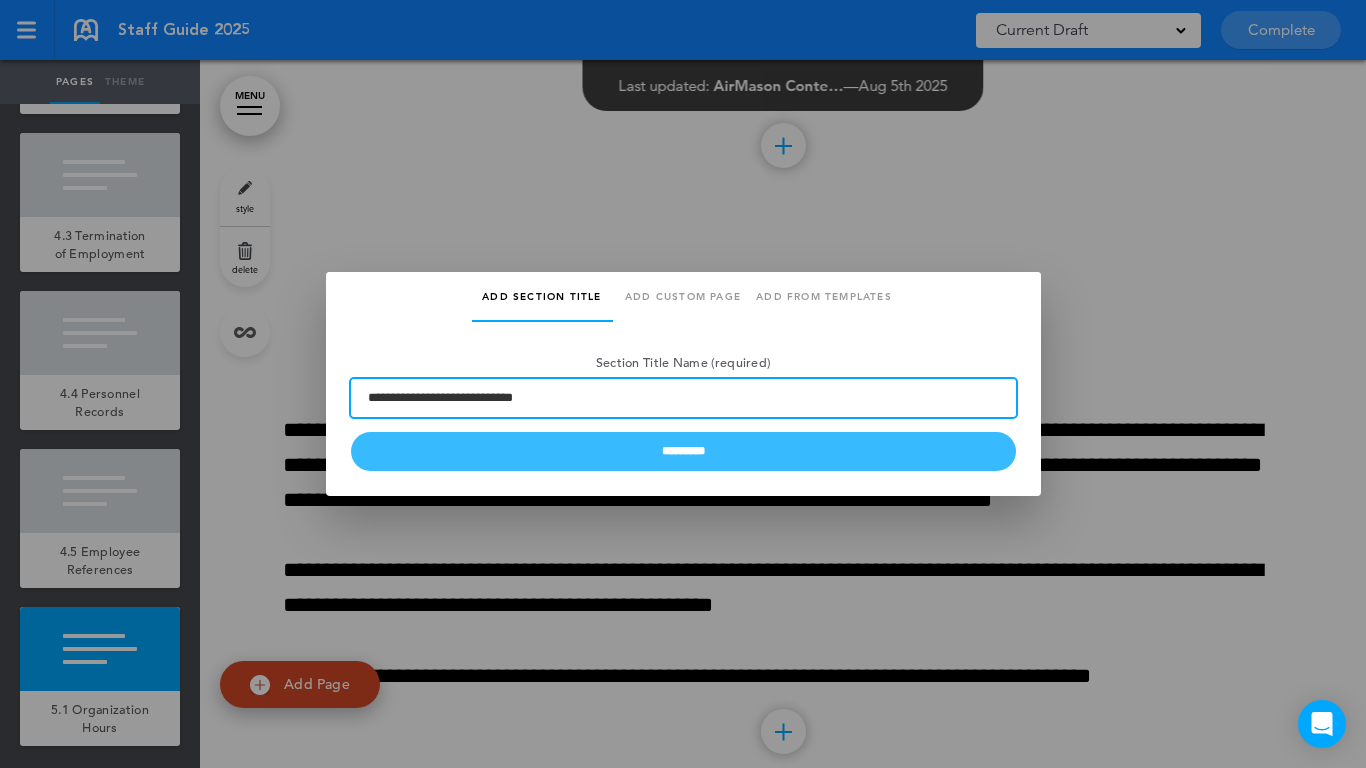 type on "**********" 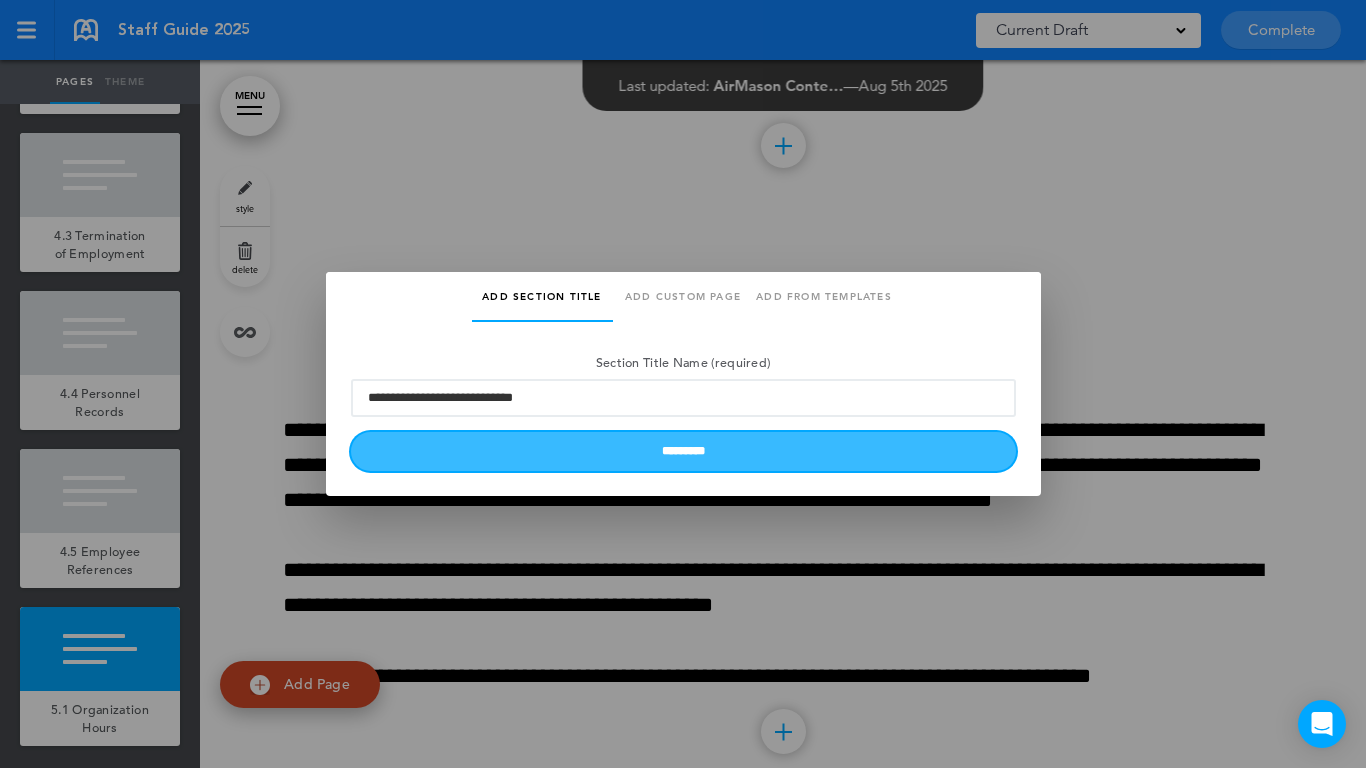 click on "*********" at bounding box center (683, 451) 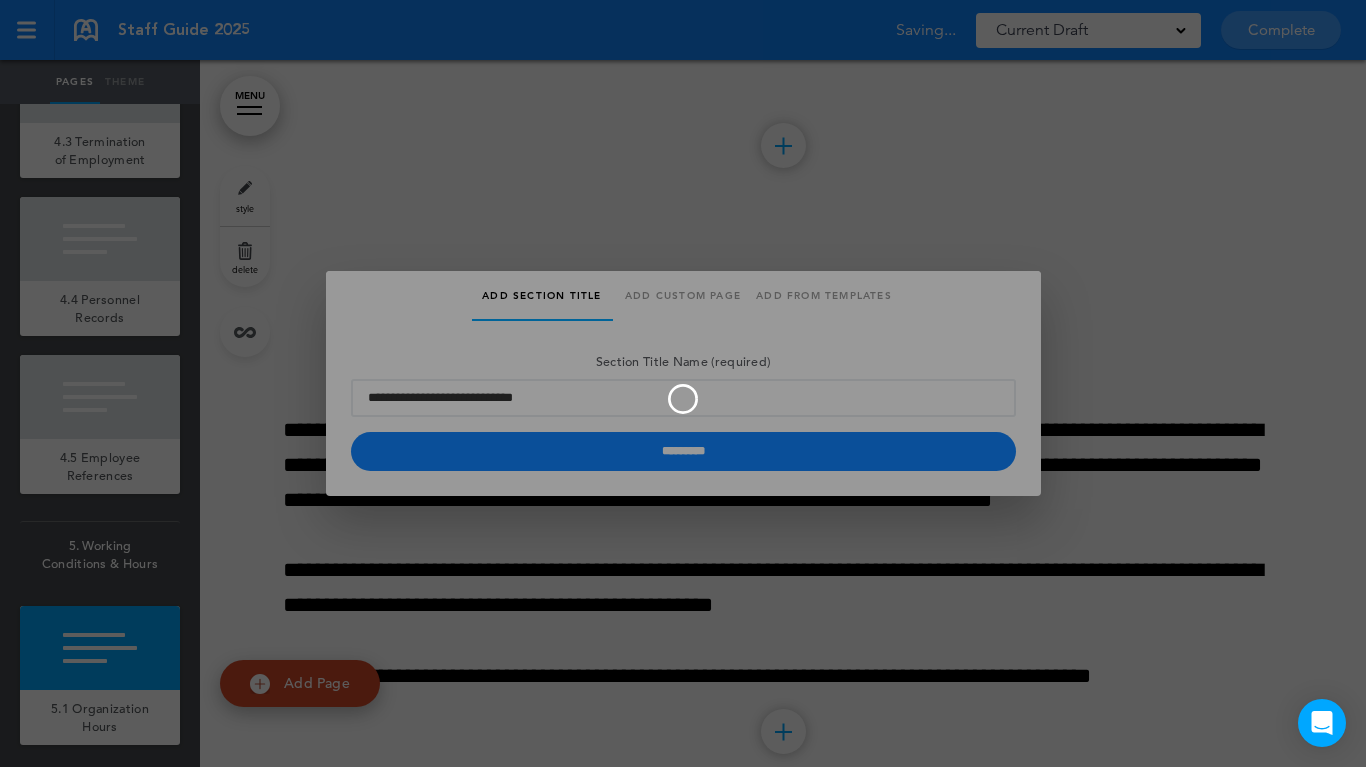 type 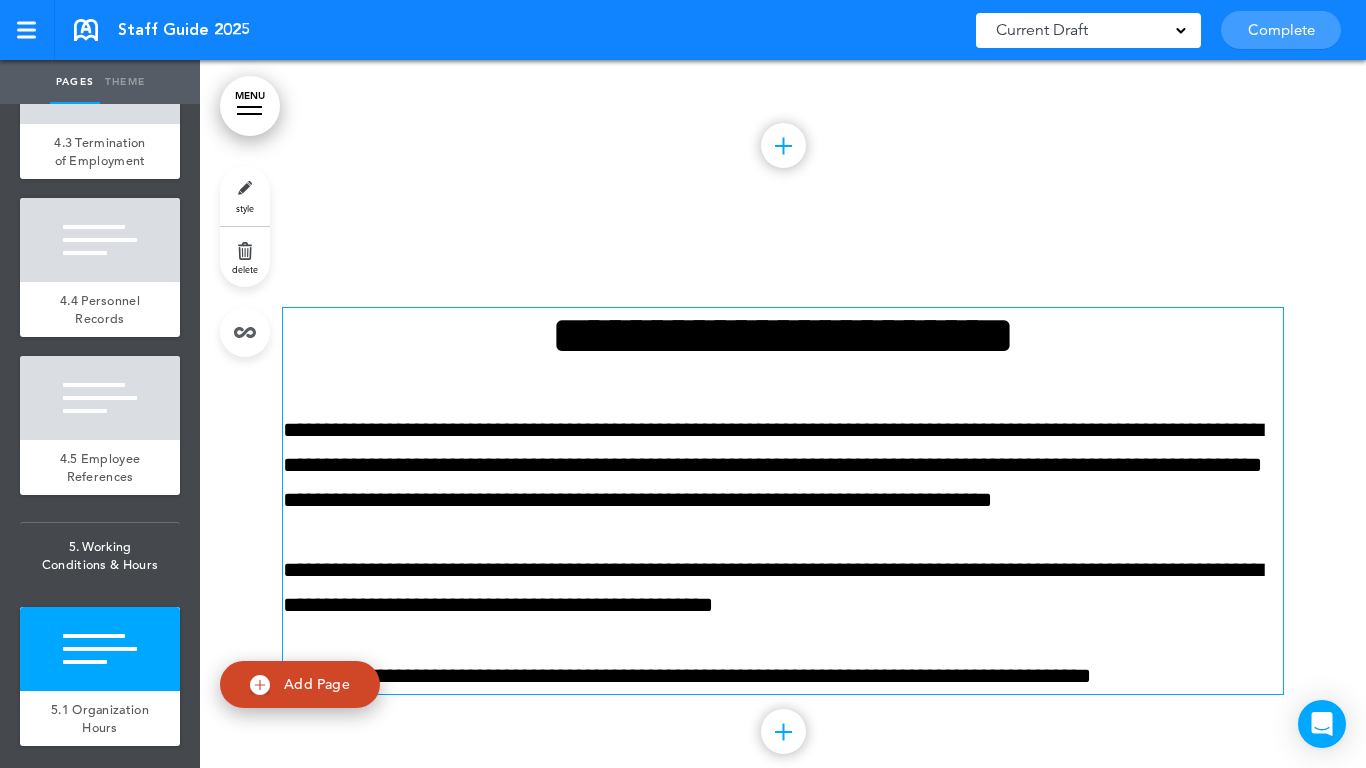 scroll, scrollTop: 27711, scrollLeft: 0, axis: vertical 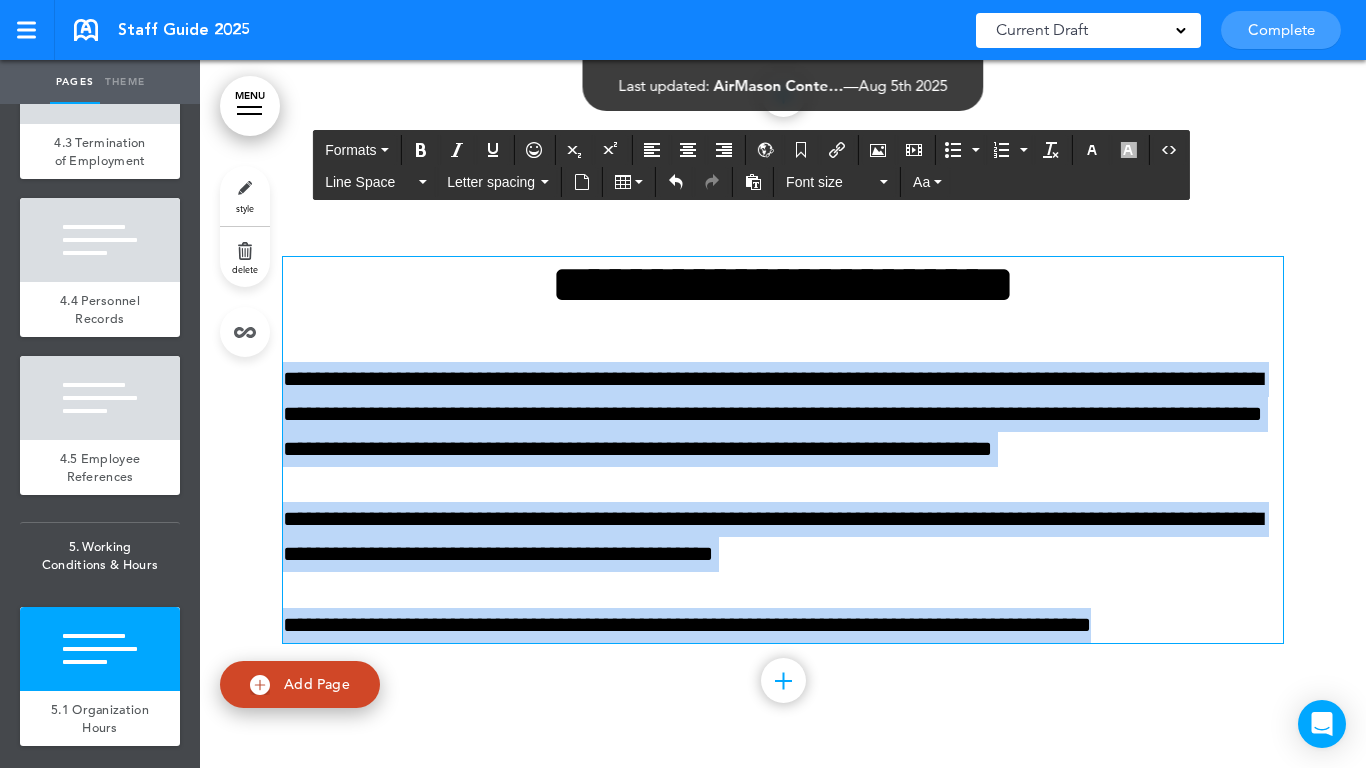 click on "Make this page common so it is available in other handbooks.
This handbook
Preview
Settings
Your Handbooks
Account
Manage Organization
My Account
Help
Logout
Staff Guide 2025
Saved!
Current Draft
CURRENT DRAFT
Complete
3 of 50 pages" at bounding box center (683, 384) 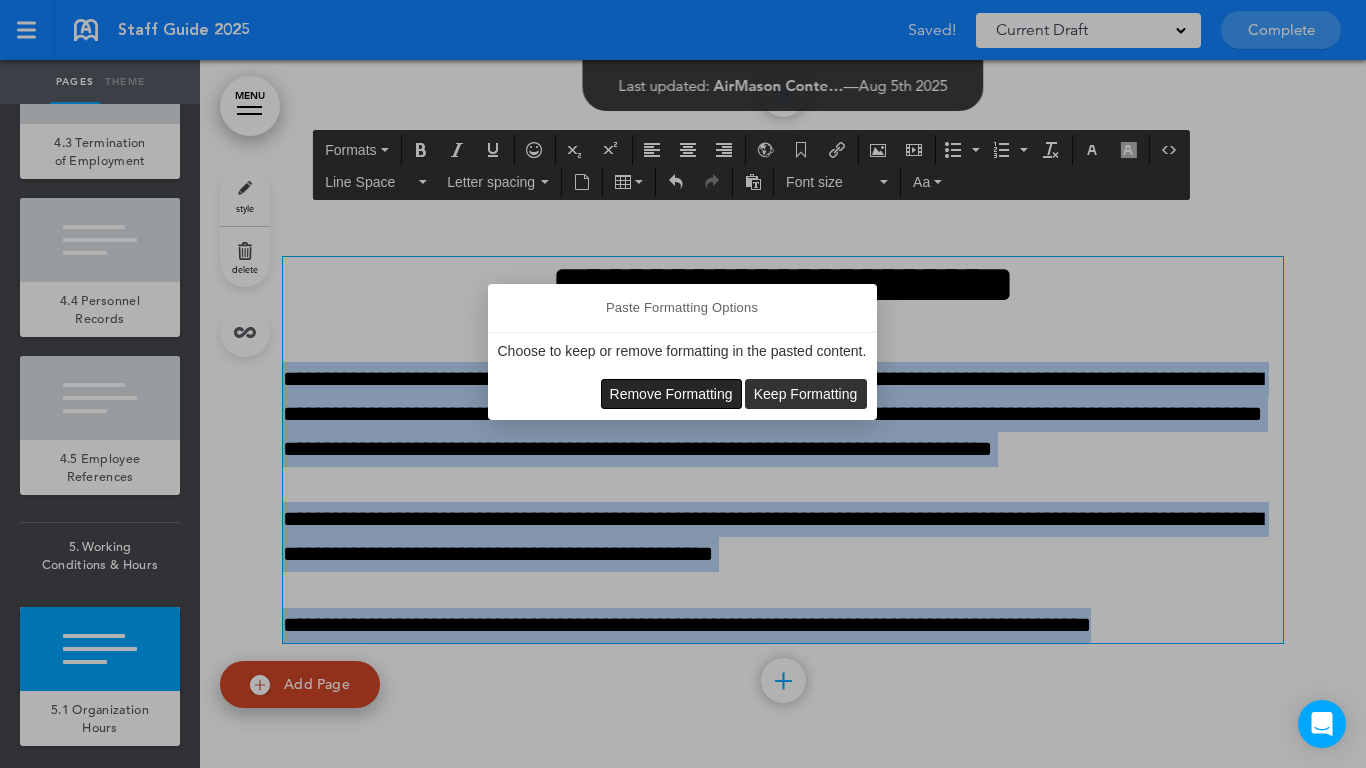 click on "Remove Formatting" at bounding box center [671, 394] 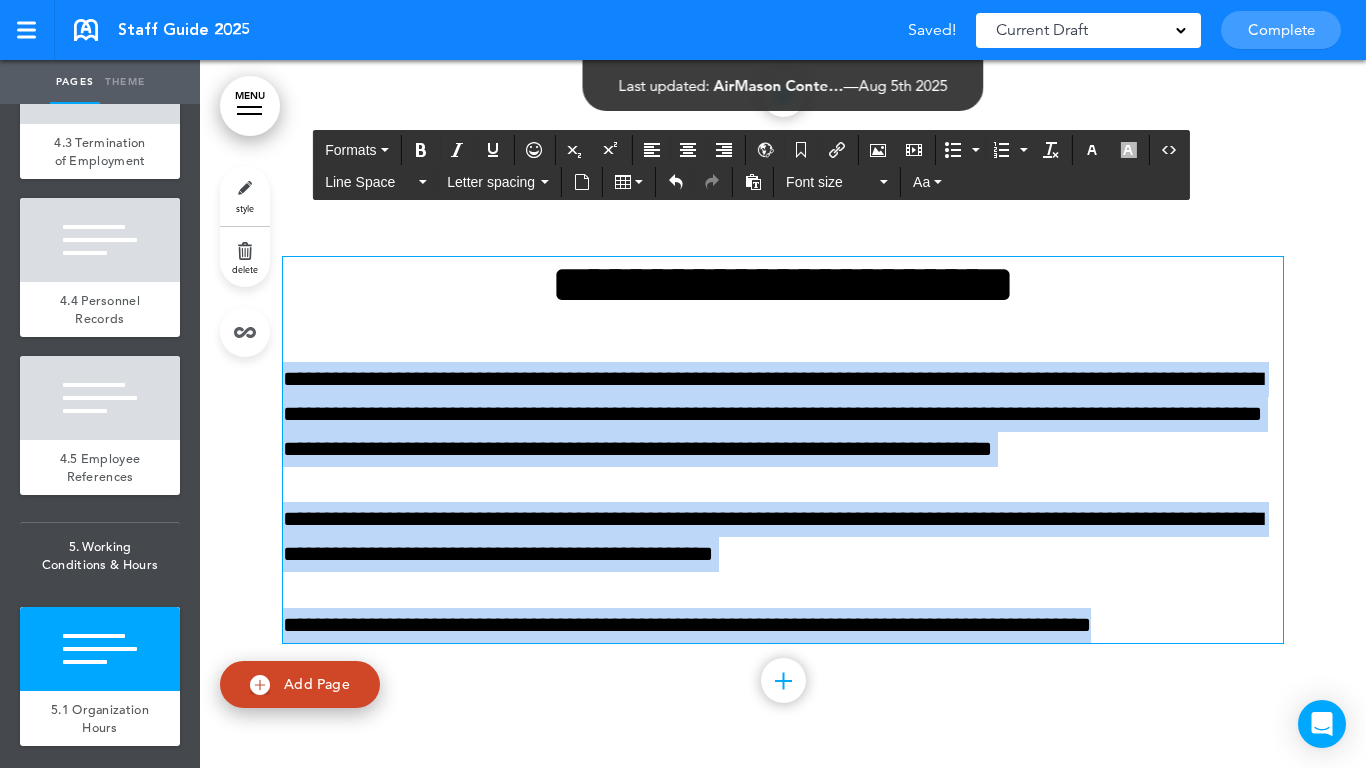 type 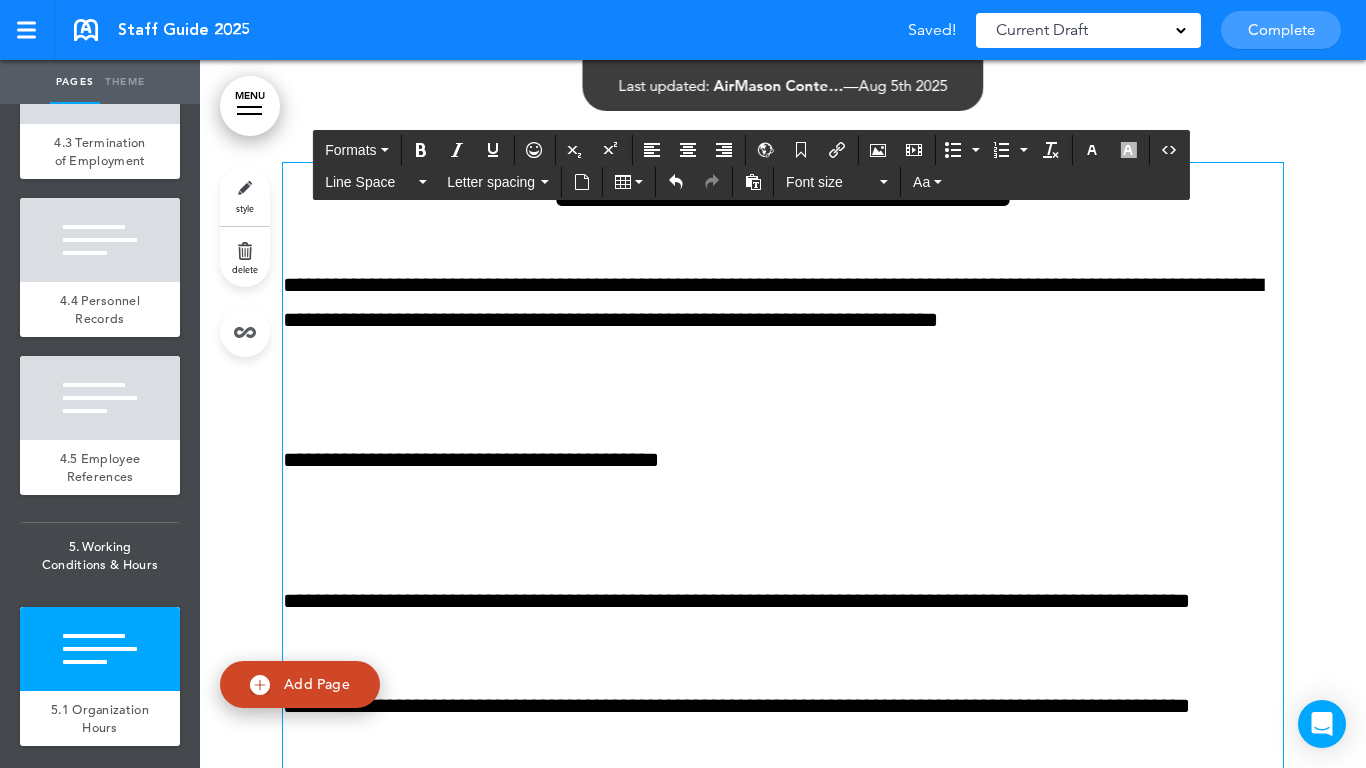 scroll, scrollTop: 27780, scrollLeft: 0, axis: vertical 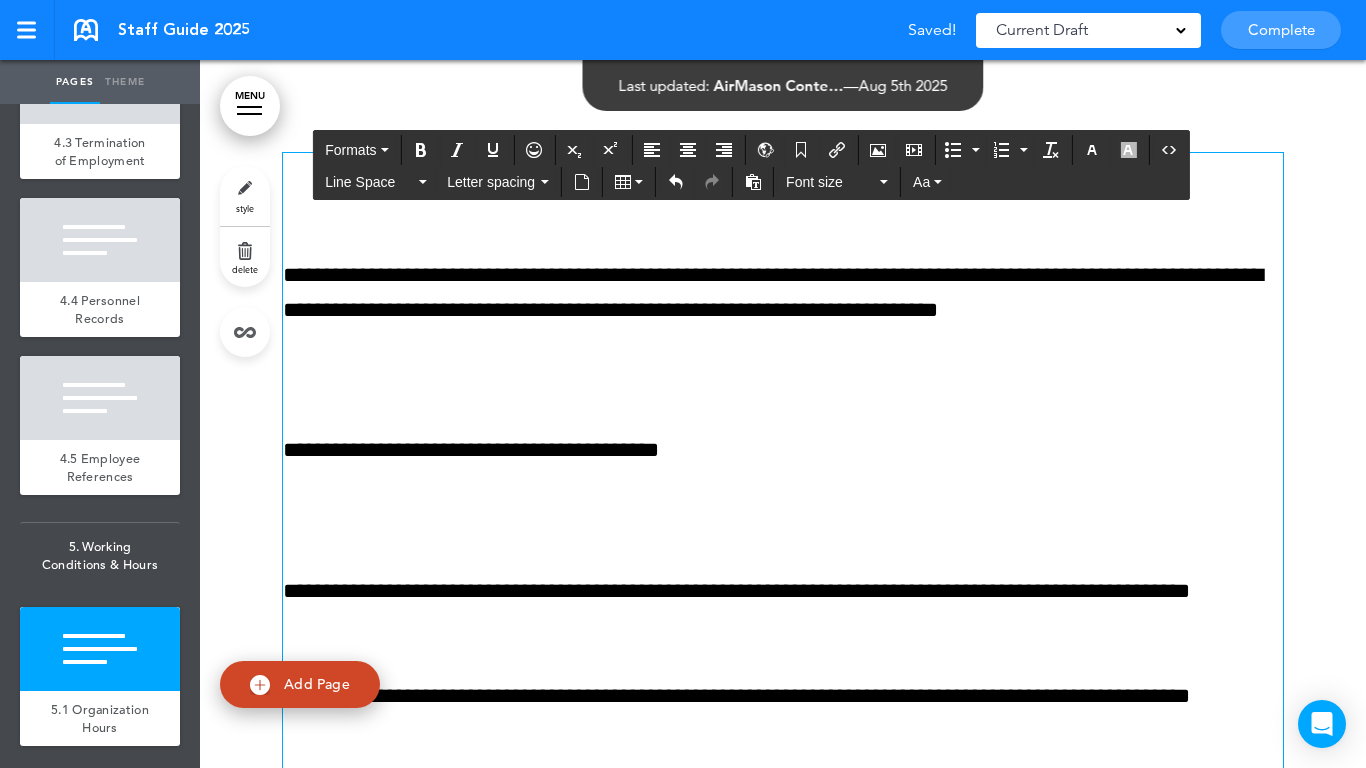 click at bounding box center (783, 380) 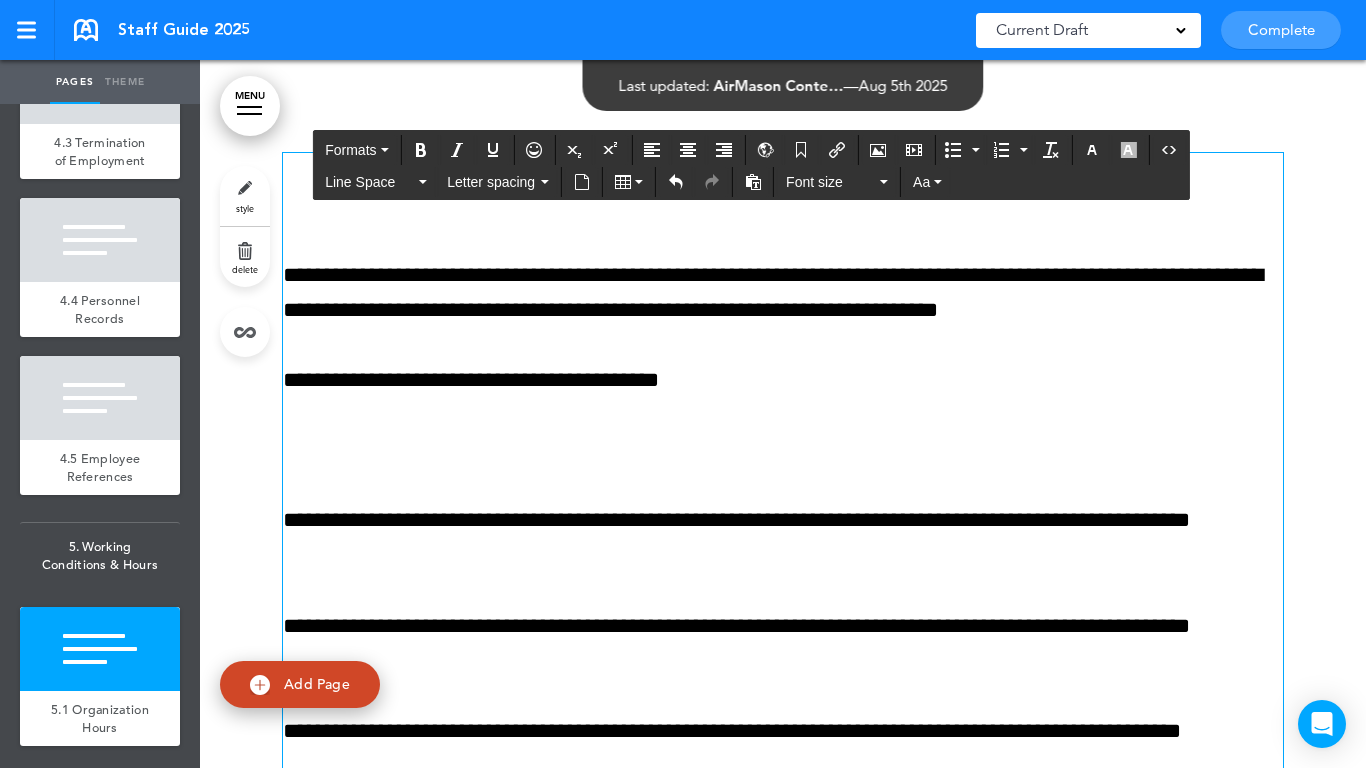 click on "**********" at bounding box center [783, 627] 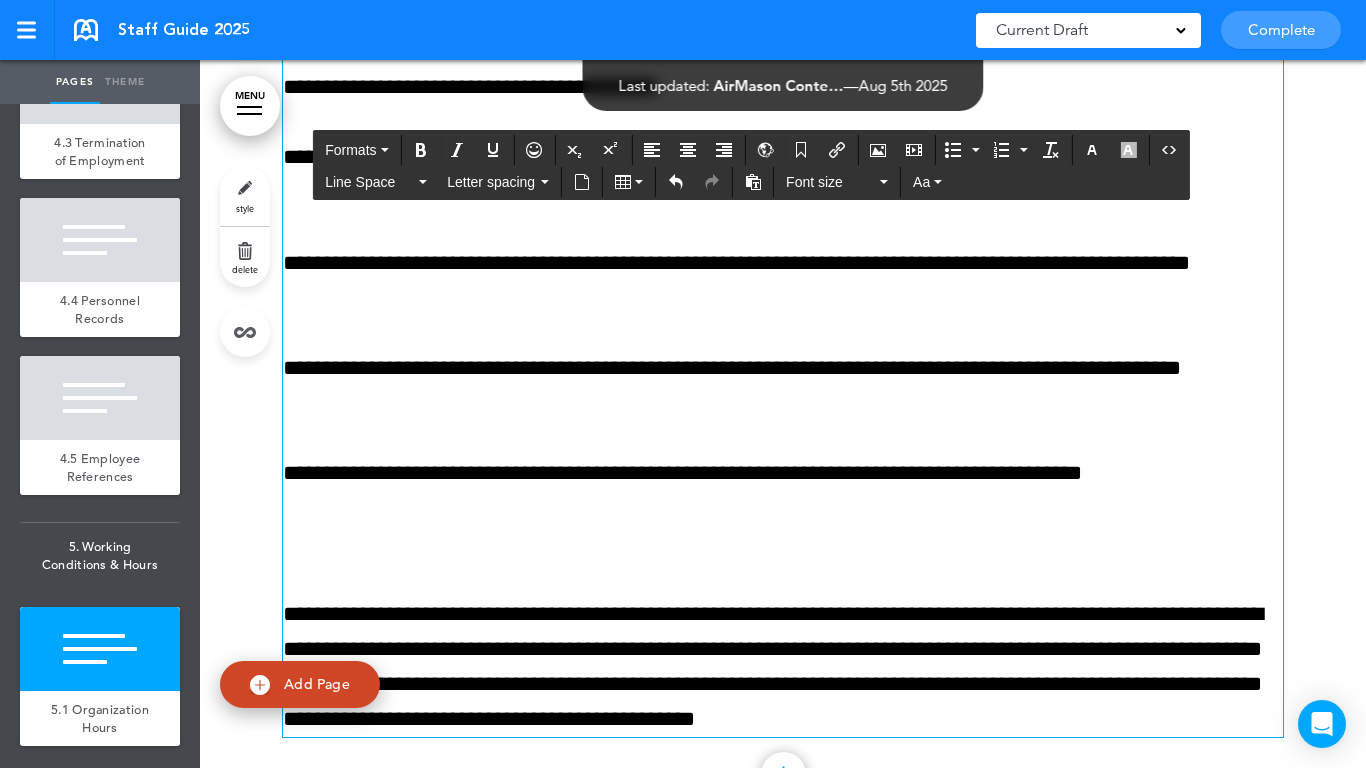 scroll, scrollTop: 28080, scrollLeft: 0, axis: vertical 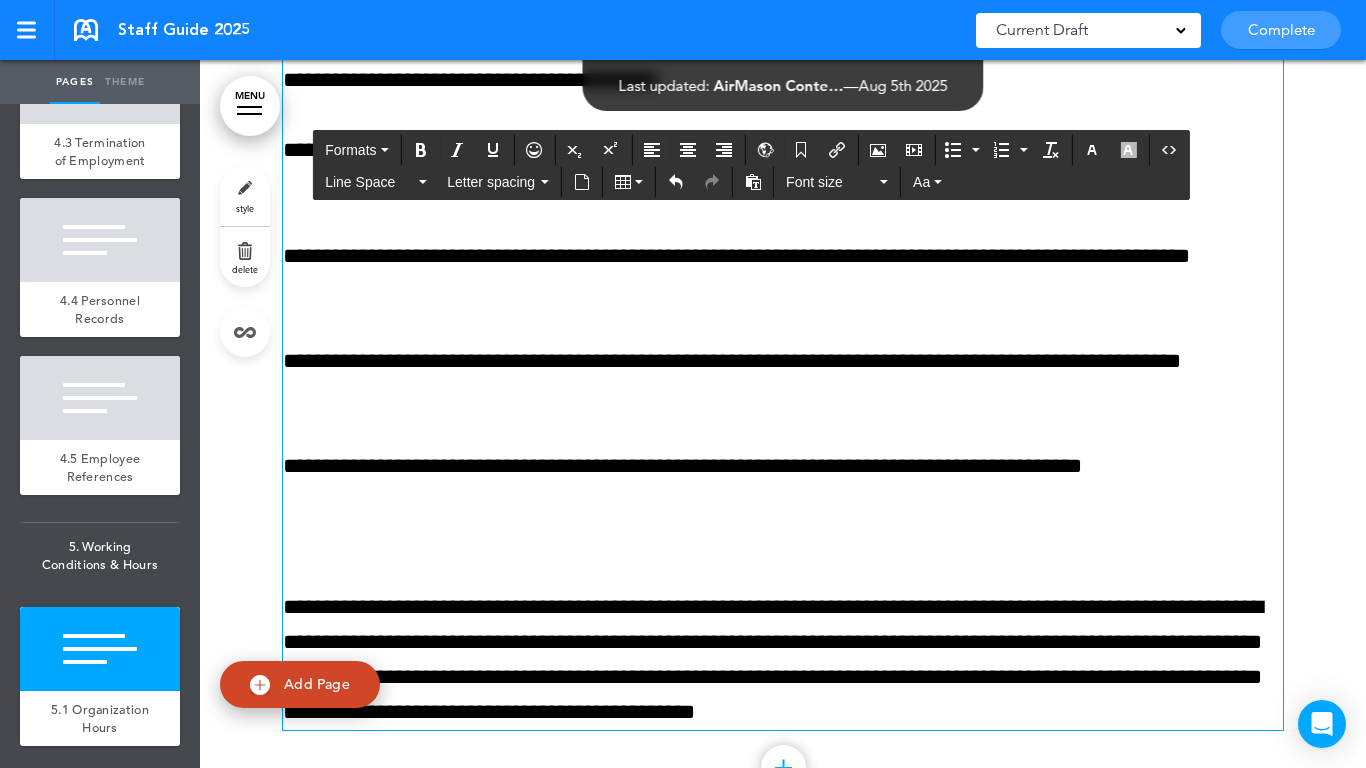 click on "**********" at bounding box center [783, 379] 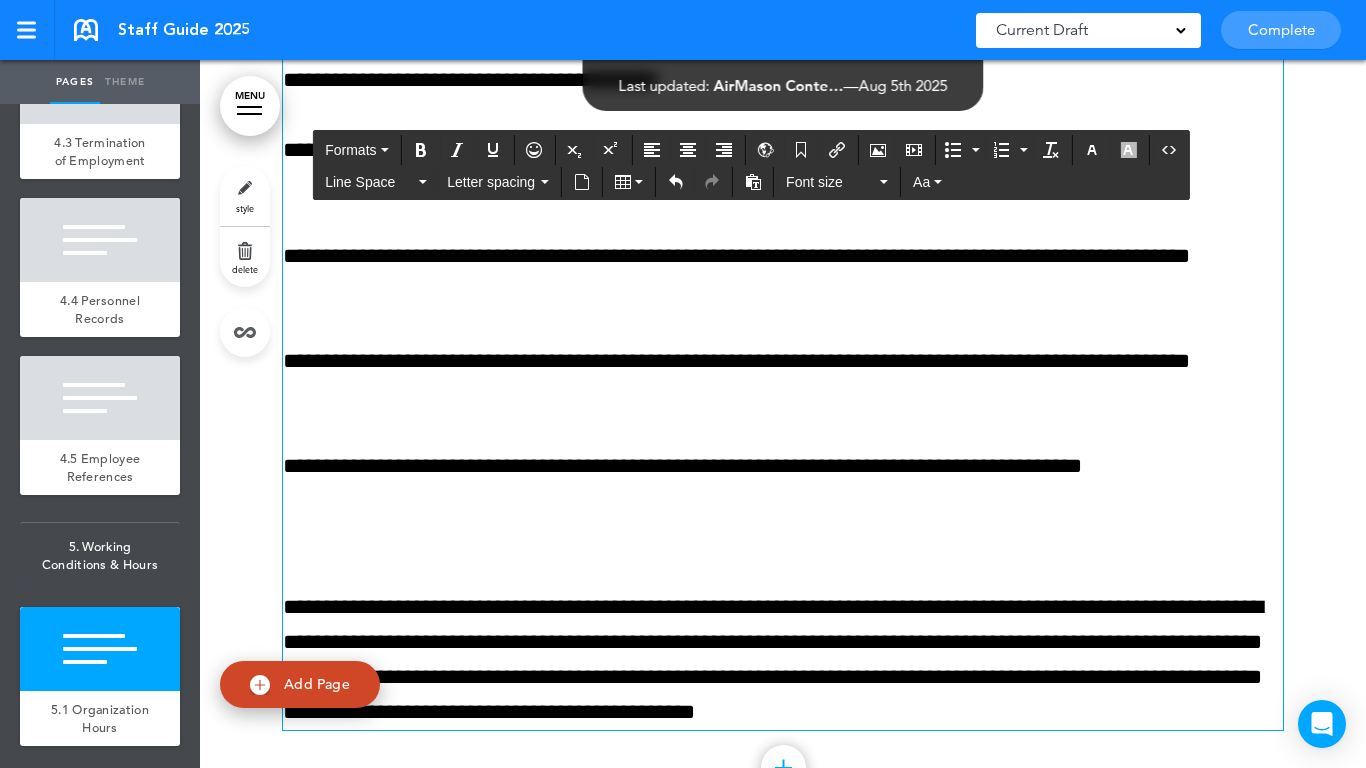 click at bounding box center (783, 536) 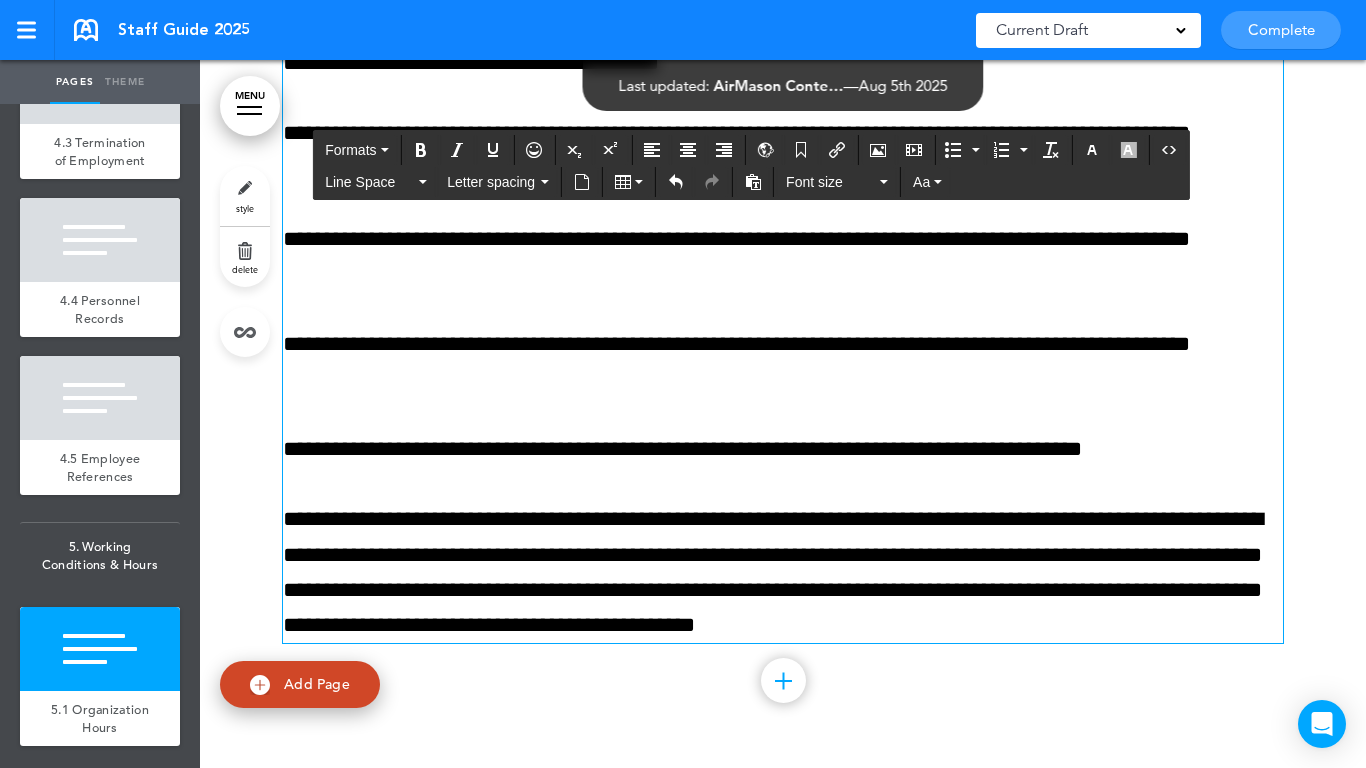 scroll, scrollTop: 28132, scrollLeft: 0, axis: vertical 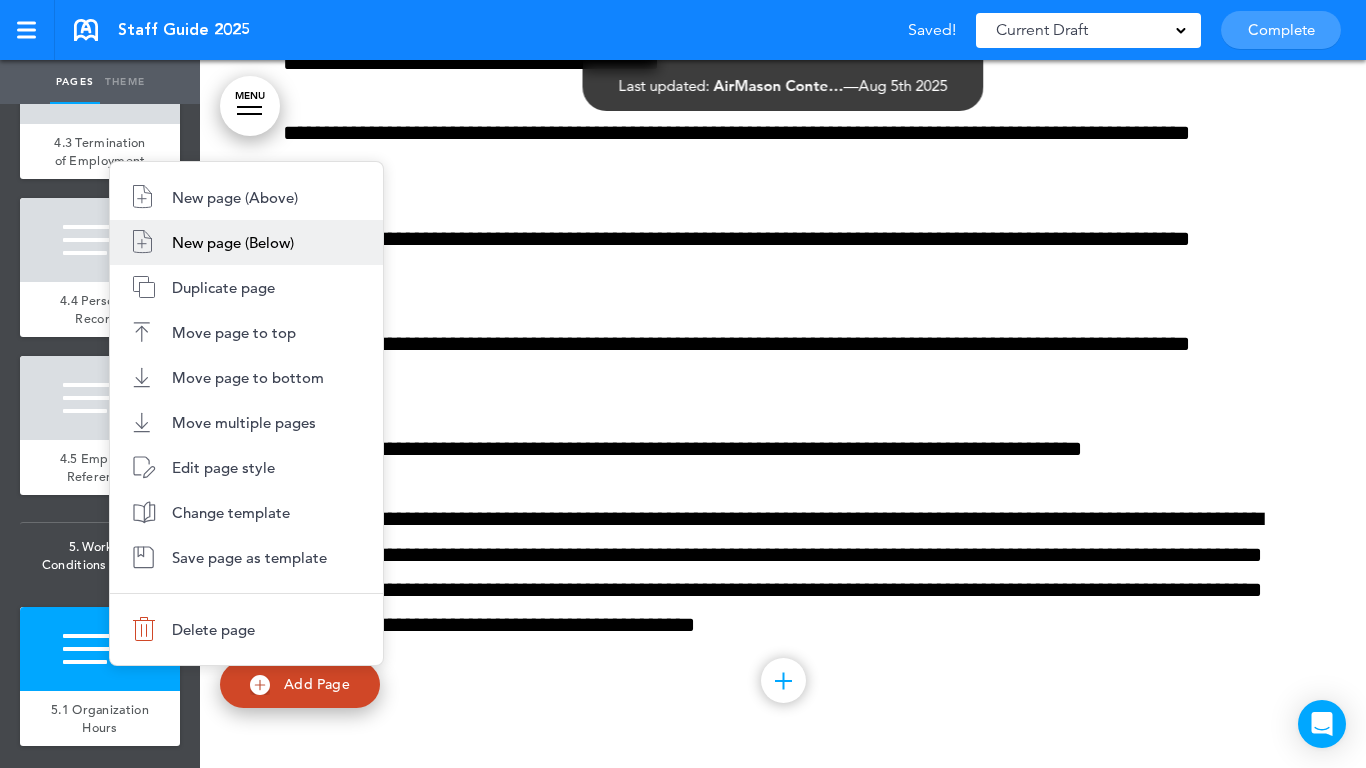click on "New page (Below)" at bounding box center (233, 242) 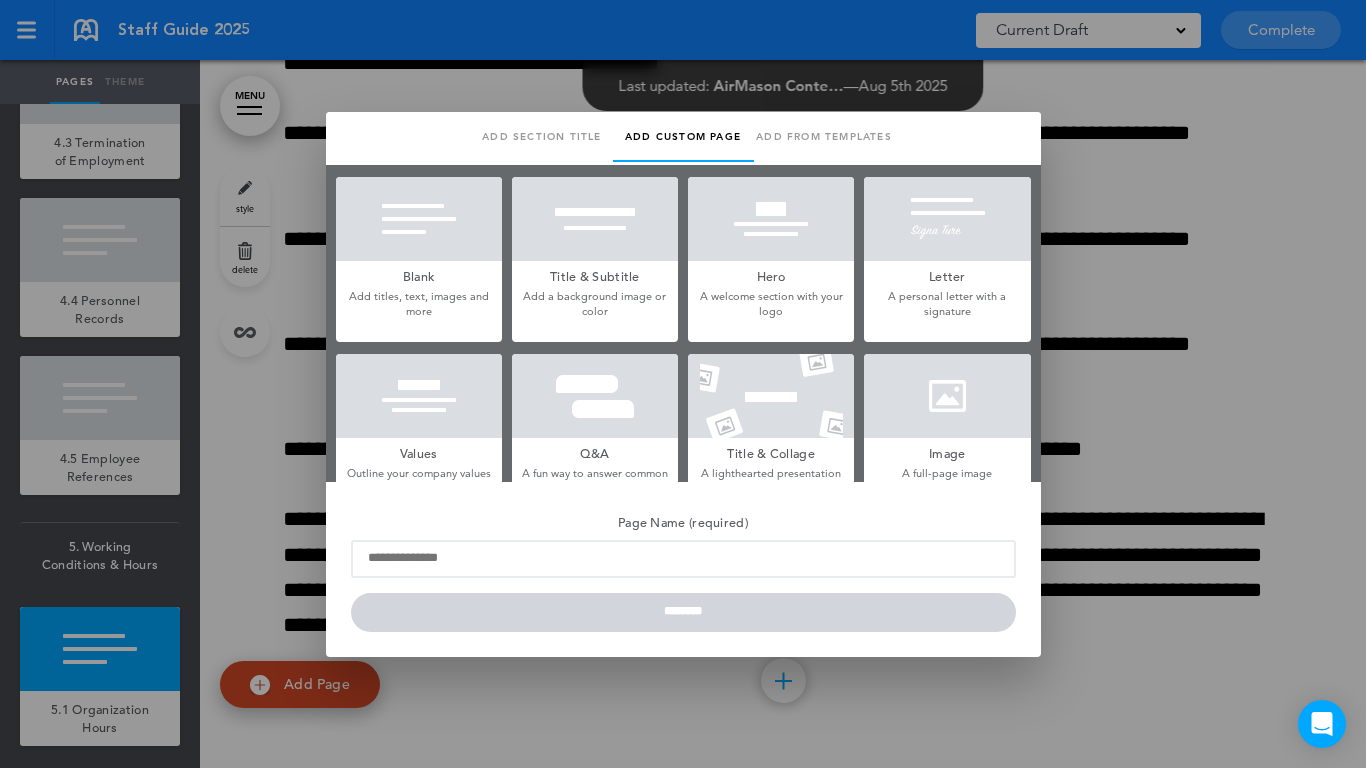 click at bounding box center (419, 219) 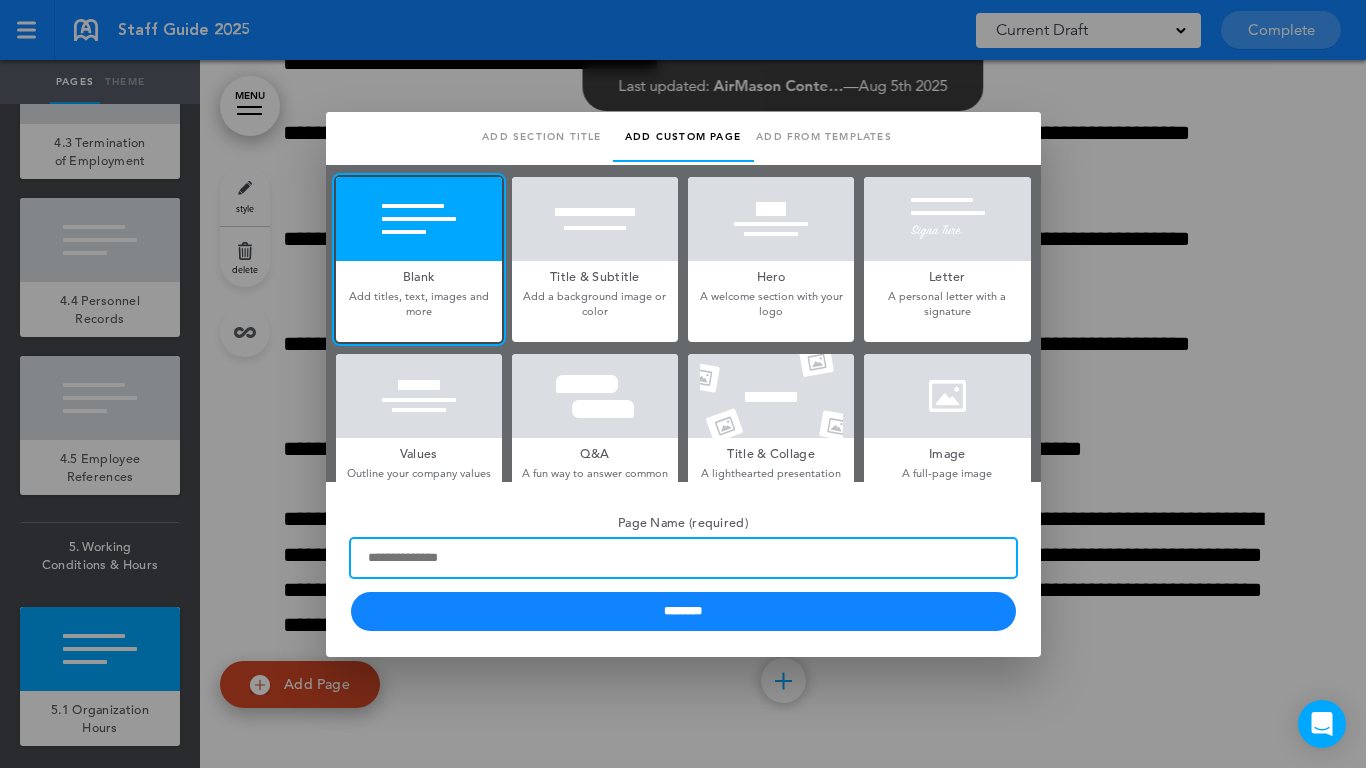 paste on "**********" 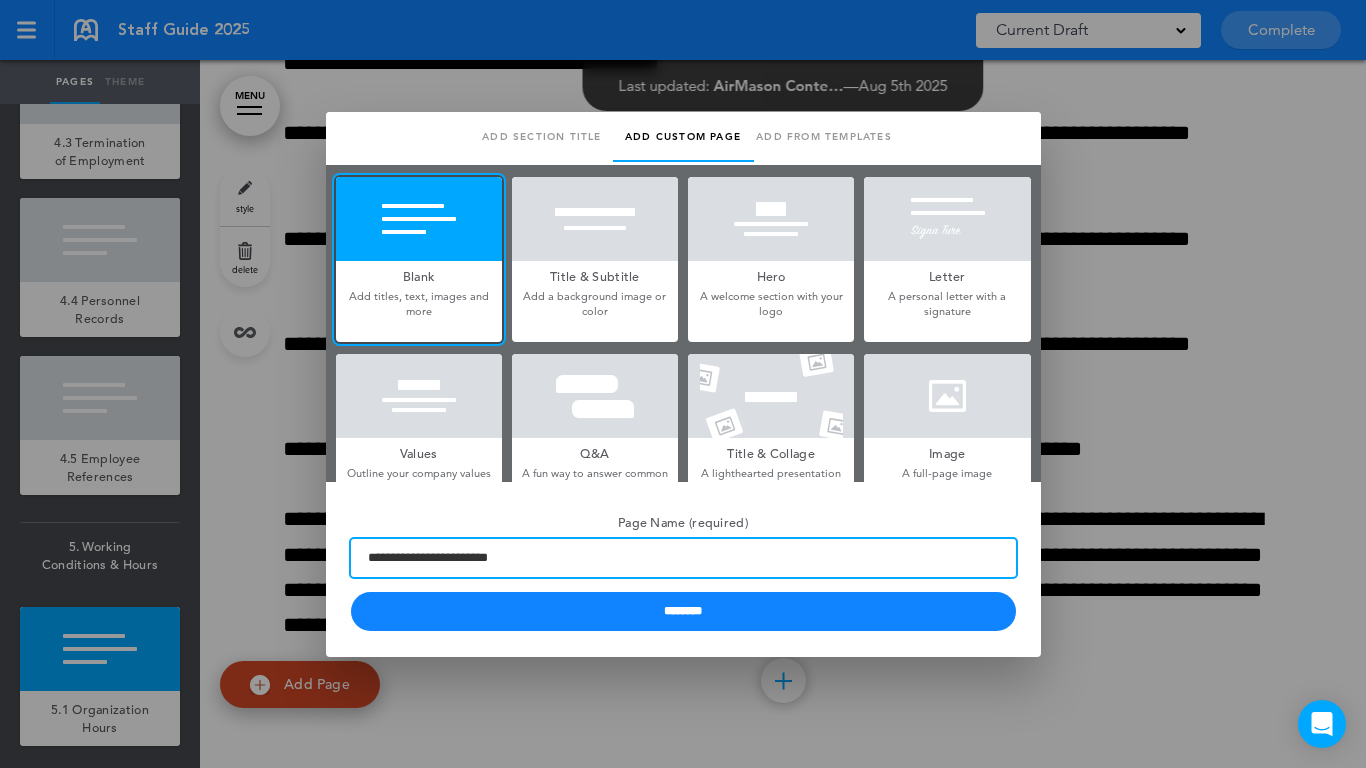 click on "**********" at bounding box center [683, 558] 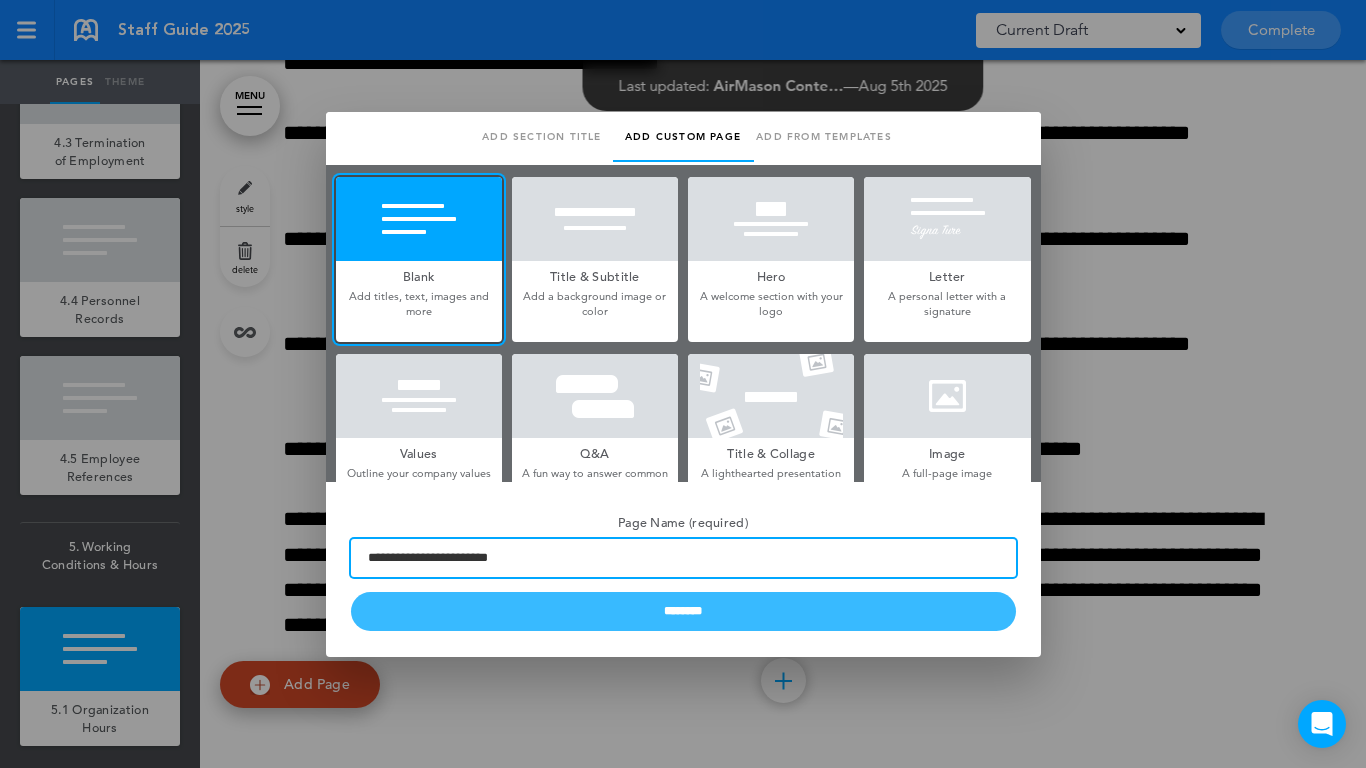 type on "**********" 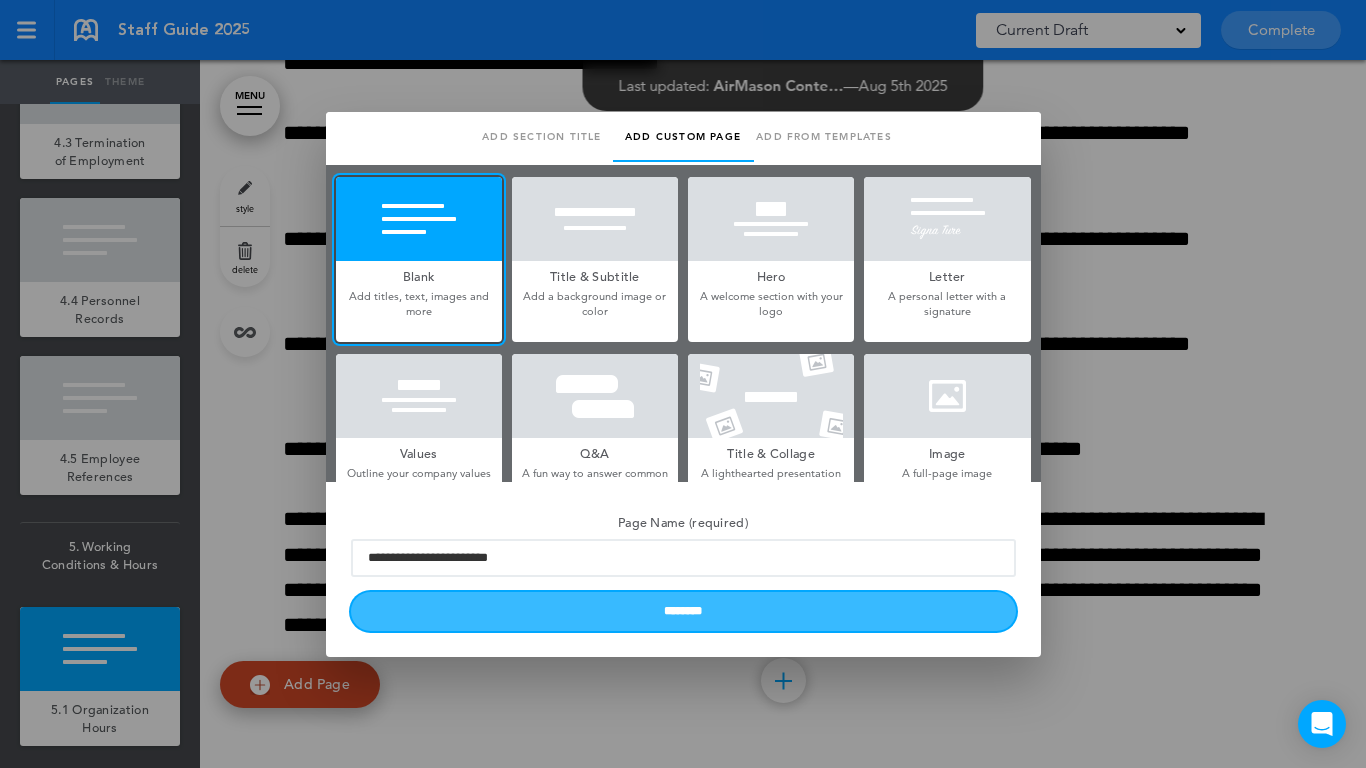 click on "********" at bounding box center [683, 611] 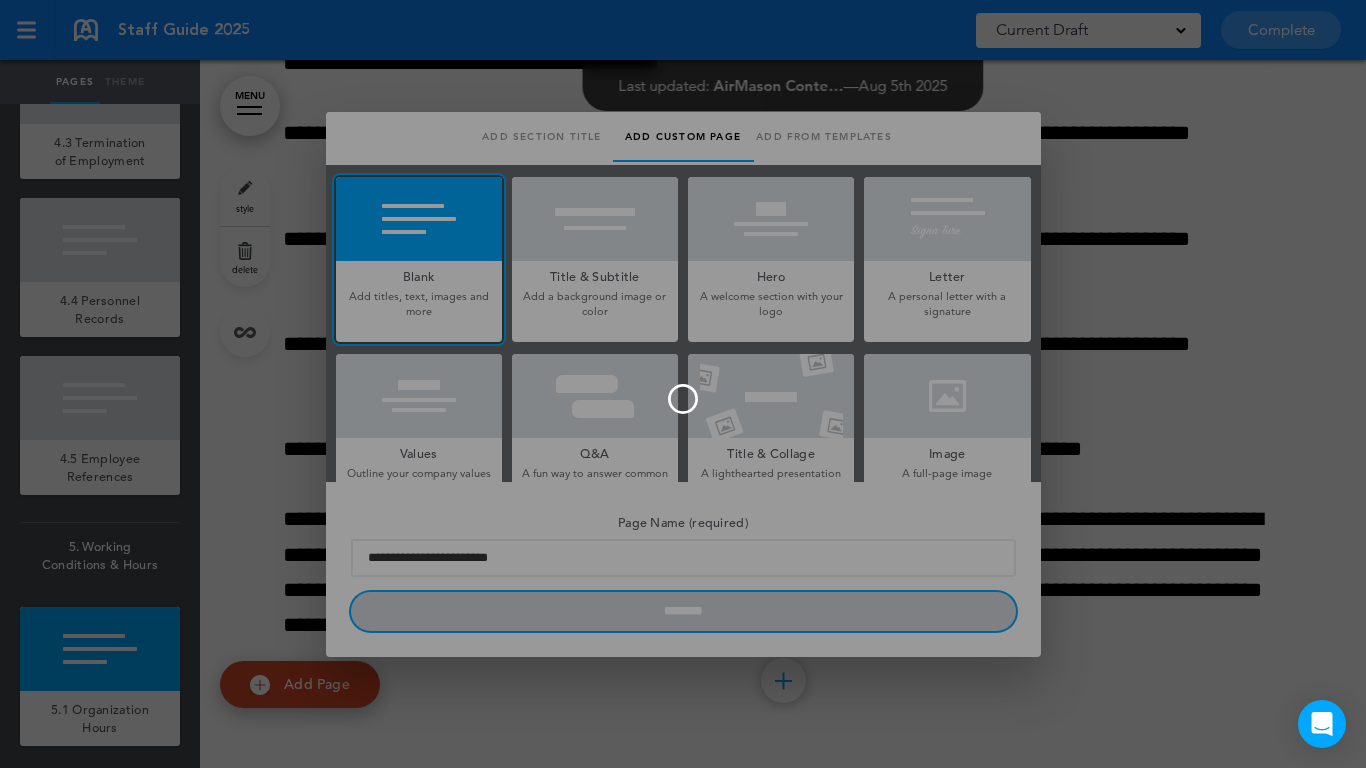 type 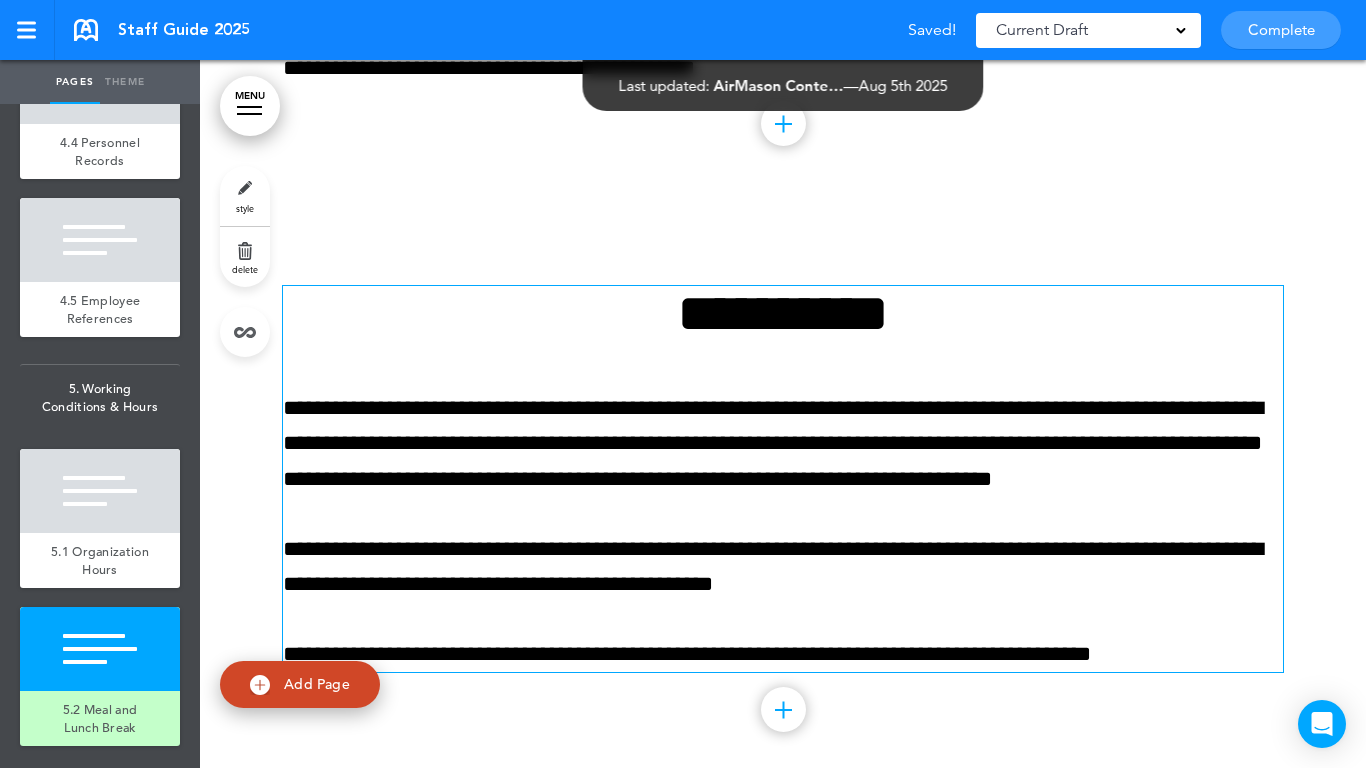 scroll, scrollTop: 28619, scrollLeft: 0, axis: vertical 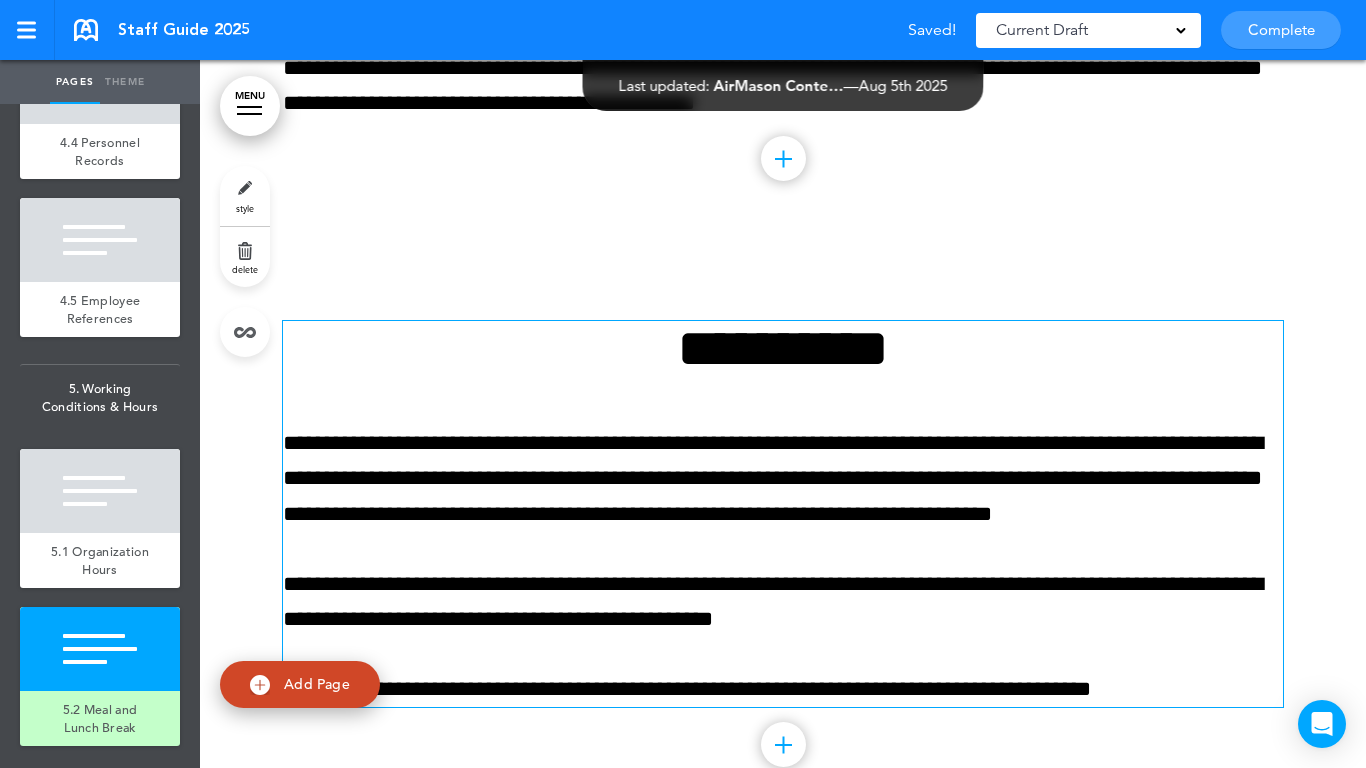 click on "**********" at bounding box center (783, 348) 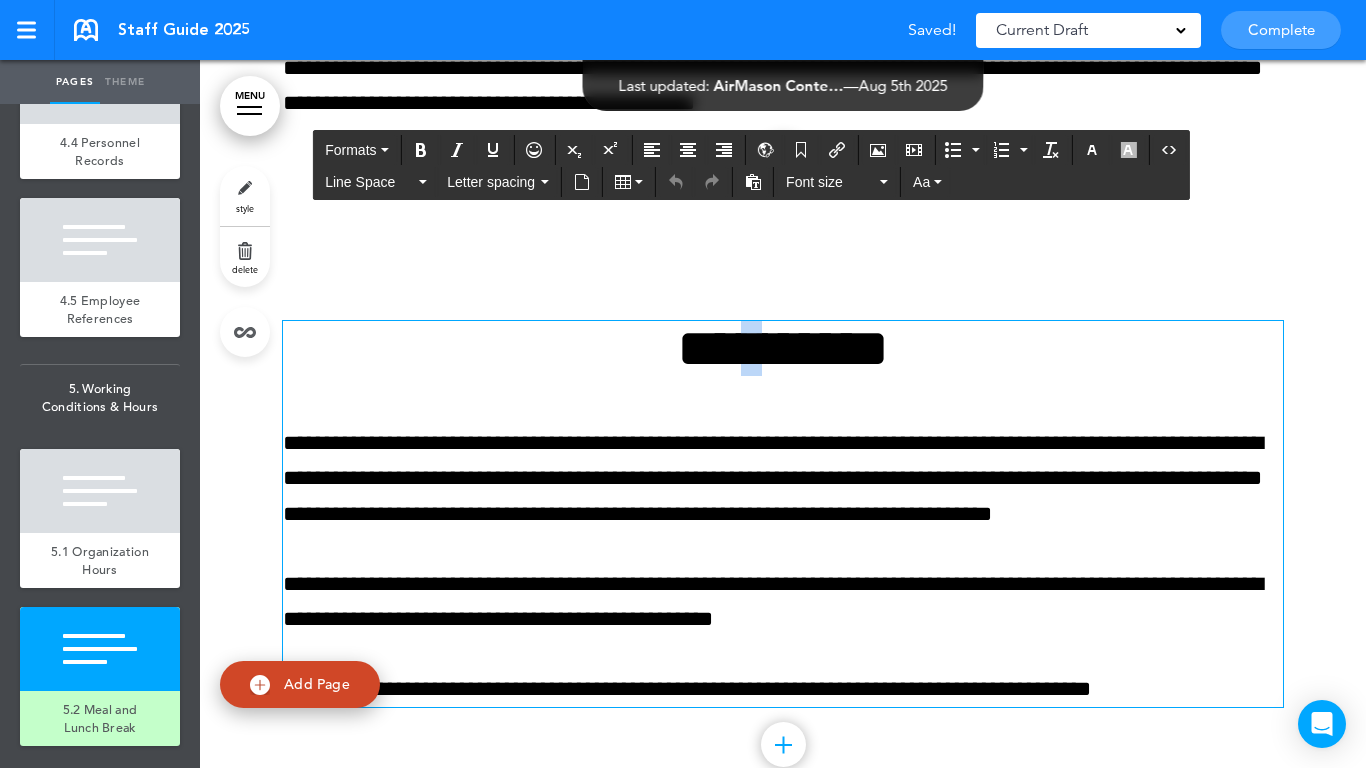 click on "**********" at bounding box center [783, 348] 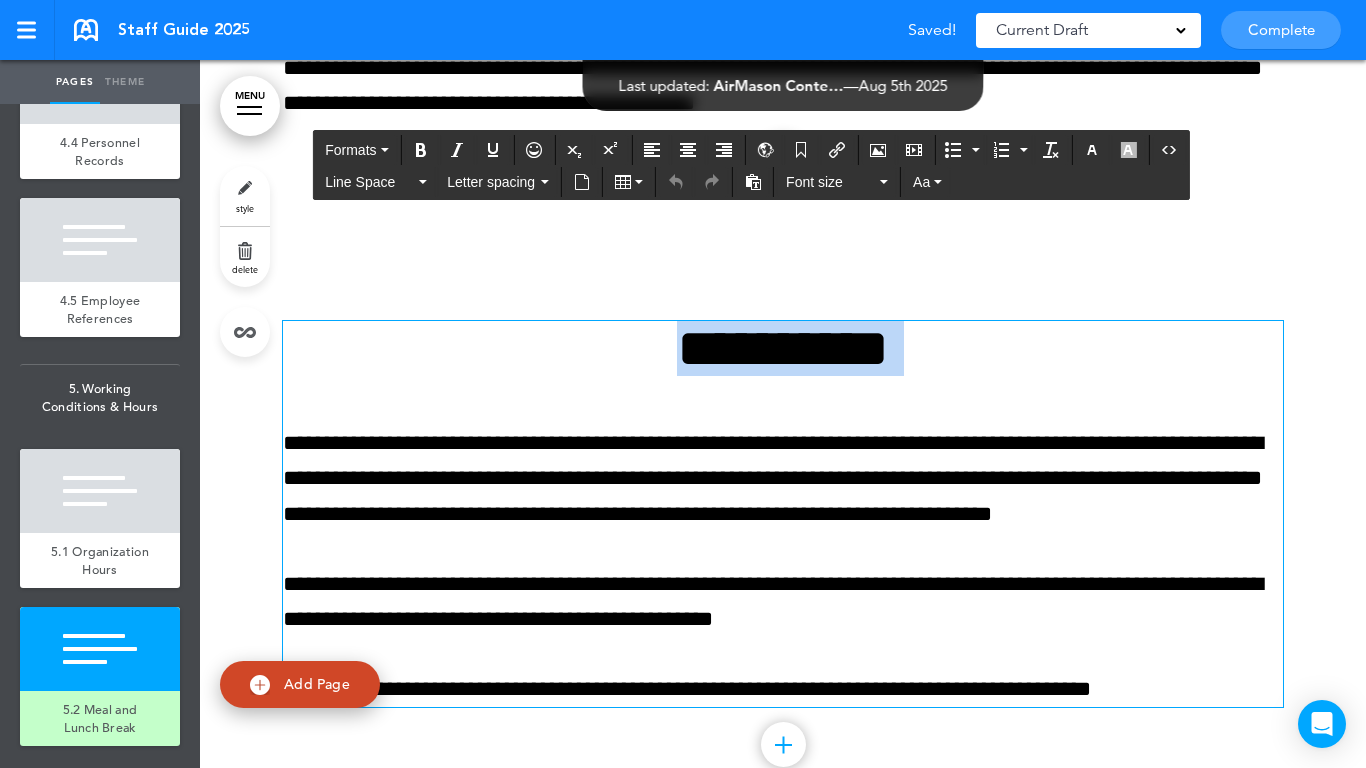 click on "**********" at bounding box center (783, 348) 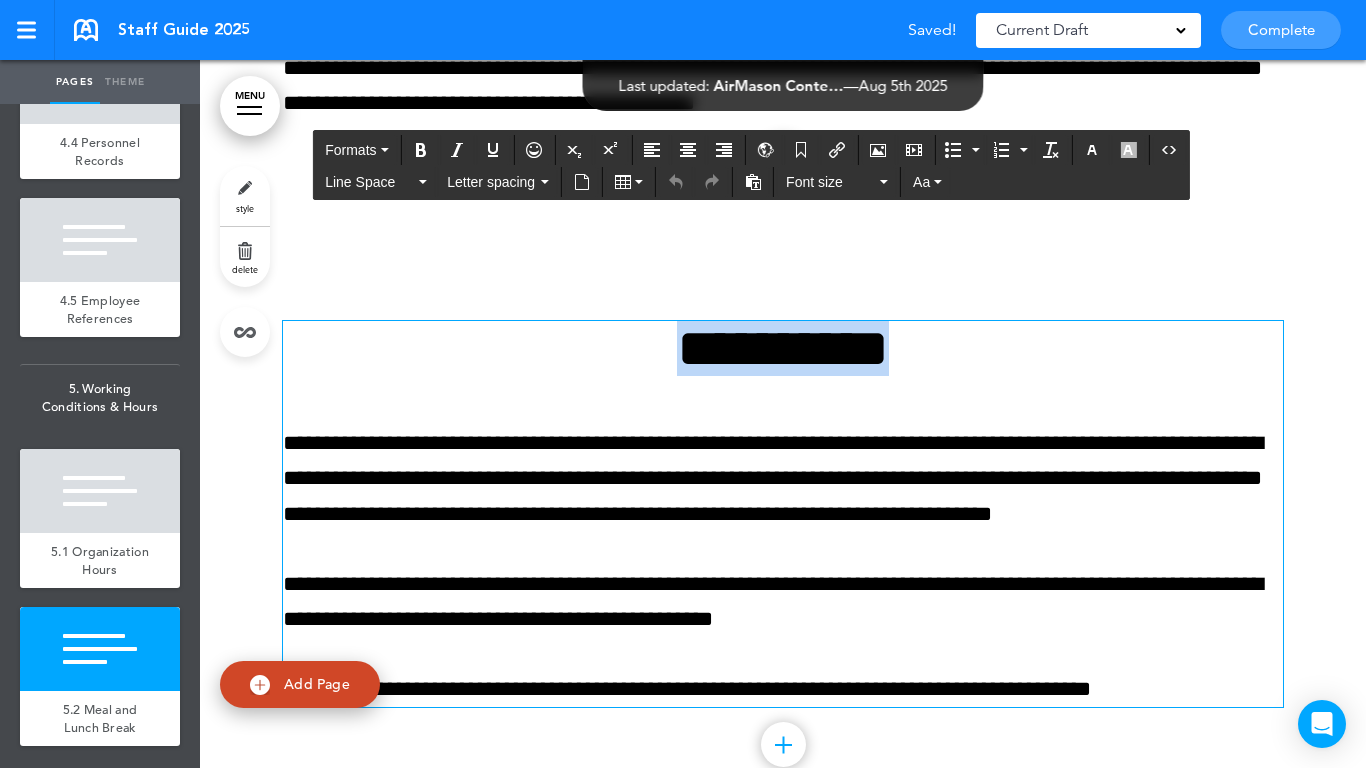 paste 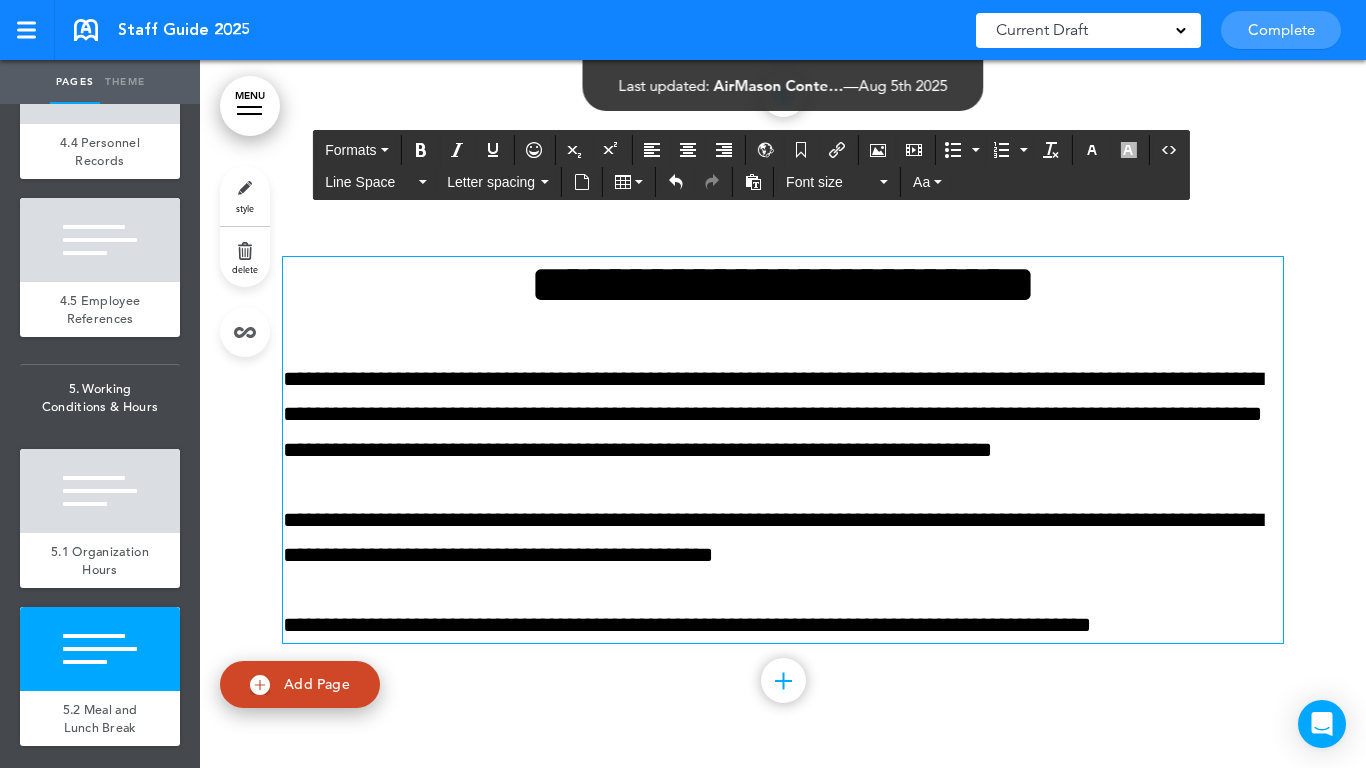 scroll, scrollTop: 28719, scrollLeft: 0, axis: vertical 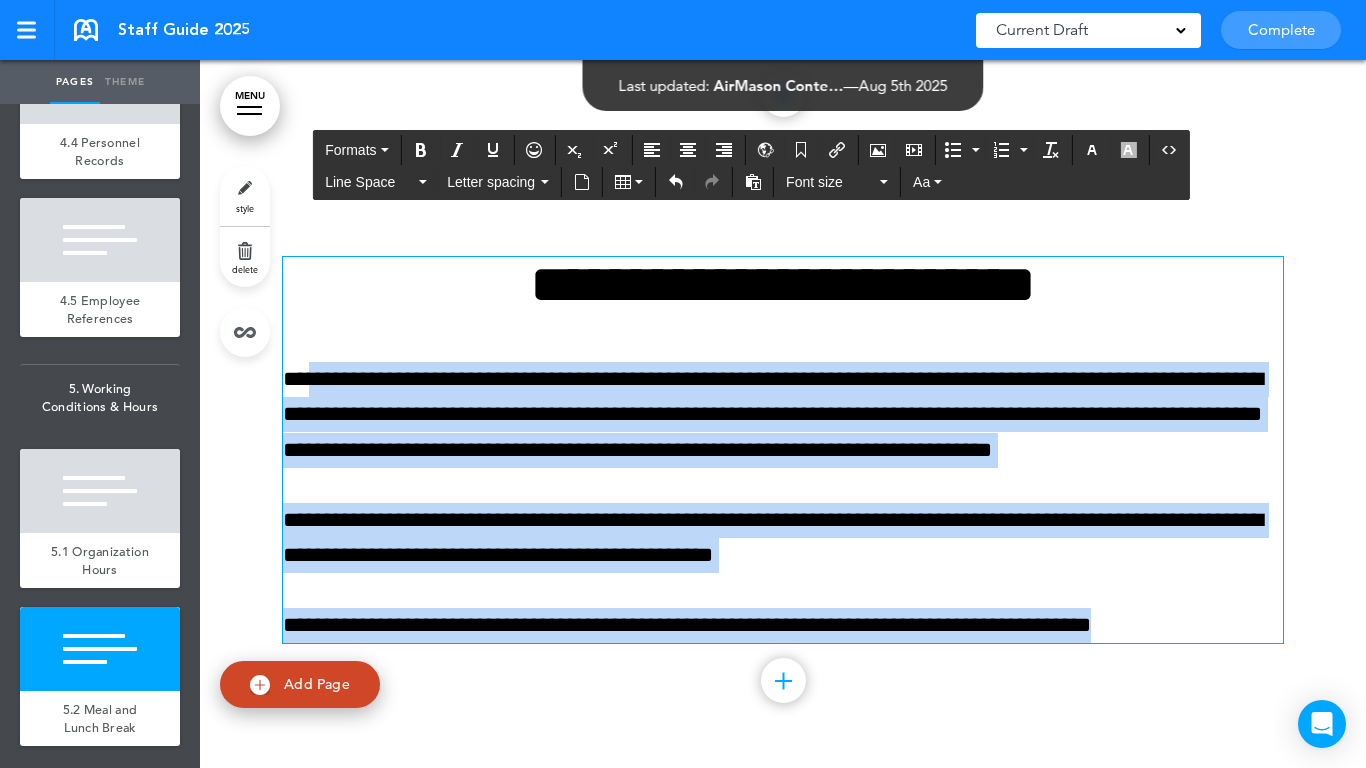 click on "Make this page common so it is available in other handbooks.
This handbook
Preview
Settings
Your Handbooks
Account
Manage Organization
My Account
Help
Logout
Staff Guide 2025
Saved!
Current Draft
CURRENT DRAFT
Complete
3 of 50 pages" at bounding box center [683, 384] 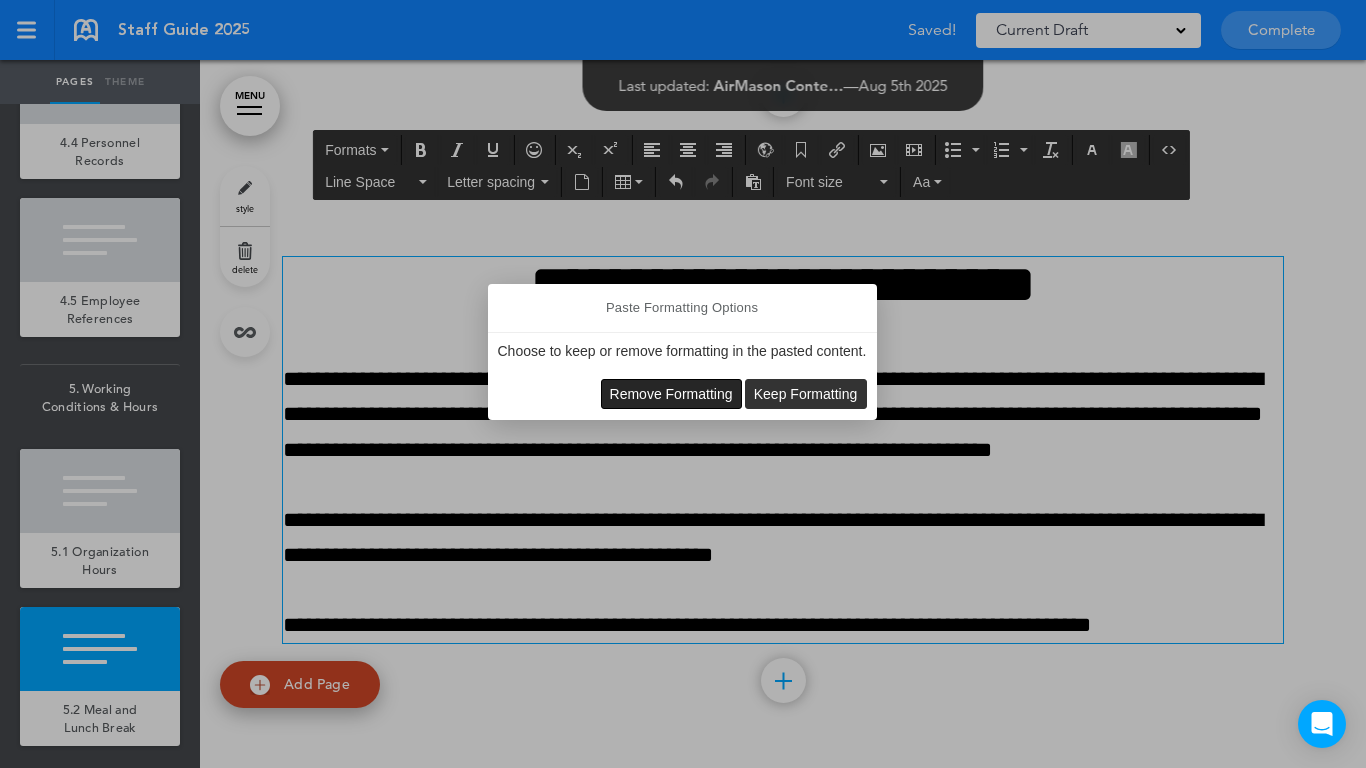 drag, startPoint x: 626, startPoint y: 378, endPoint x: 638, endPoint y: 389, distance: 16.27882 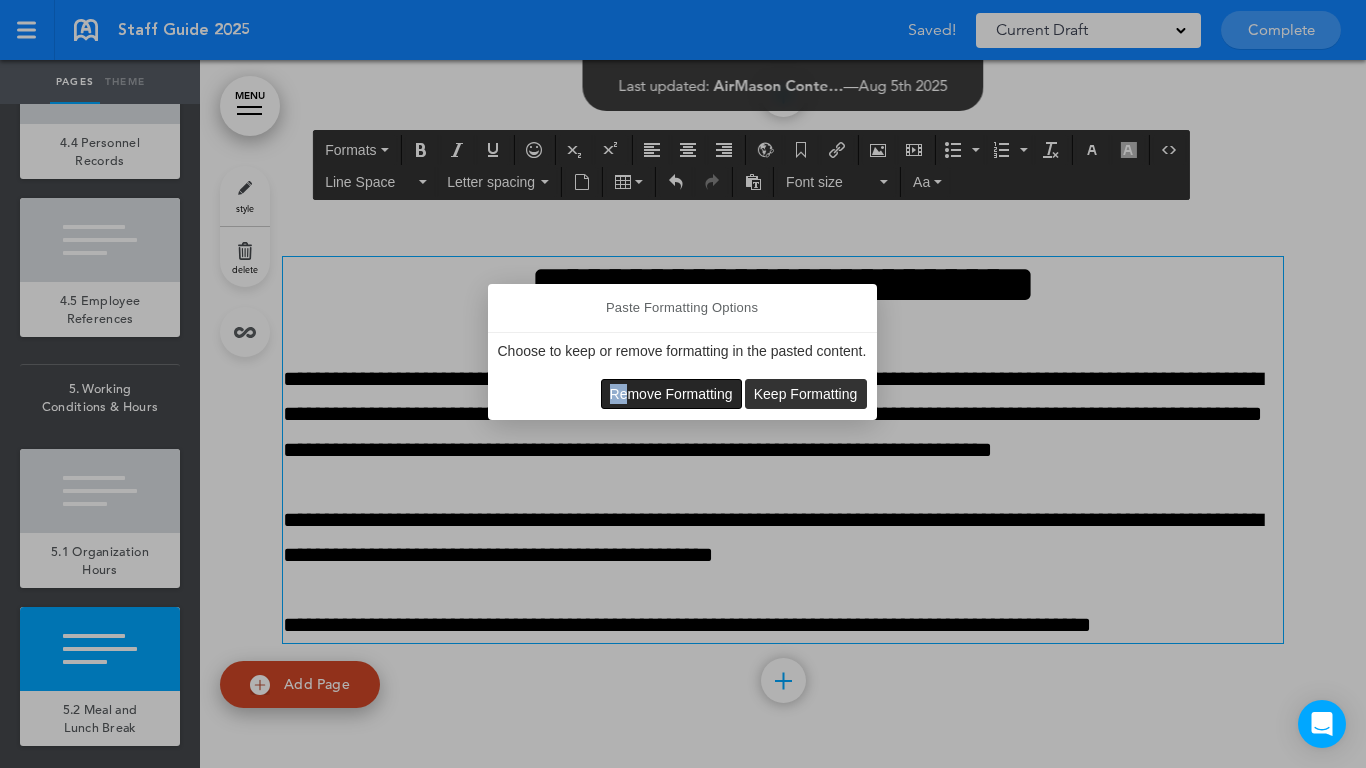 click on "Remove Formatting" at bounding box center [671, 394] 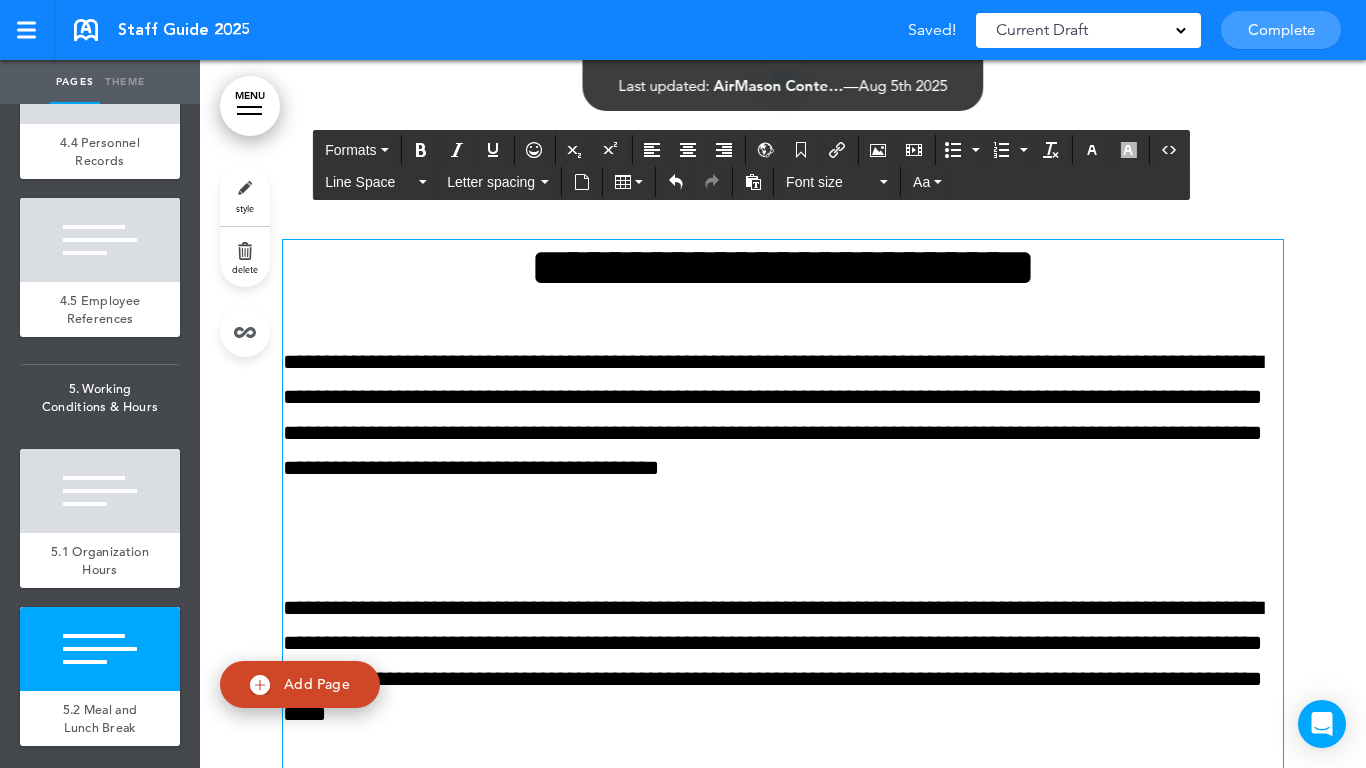 scroll, scrollTop: 28800, scrollLeft: 0, axis: vertical 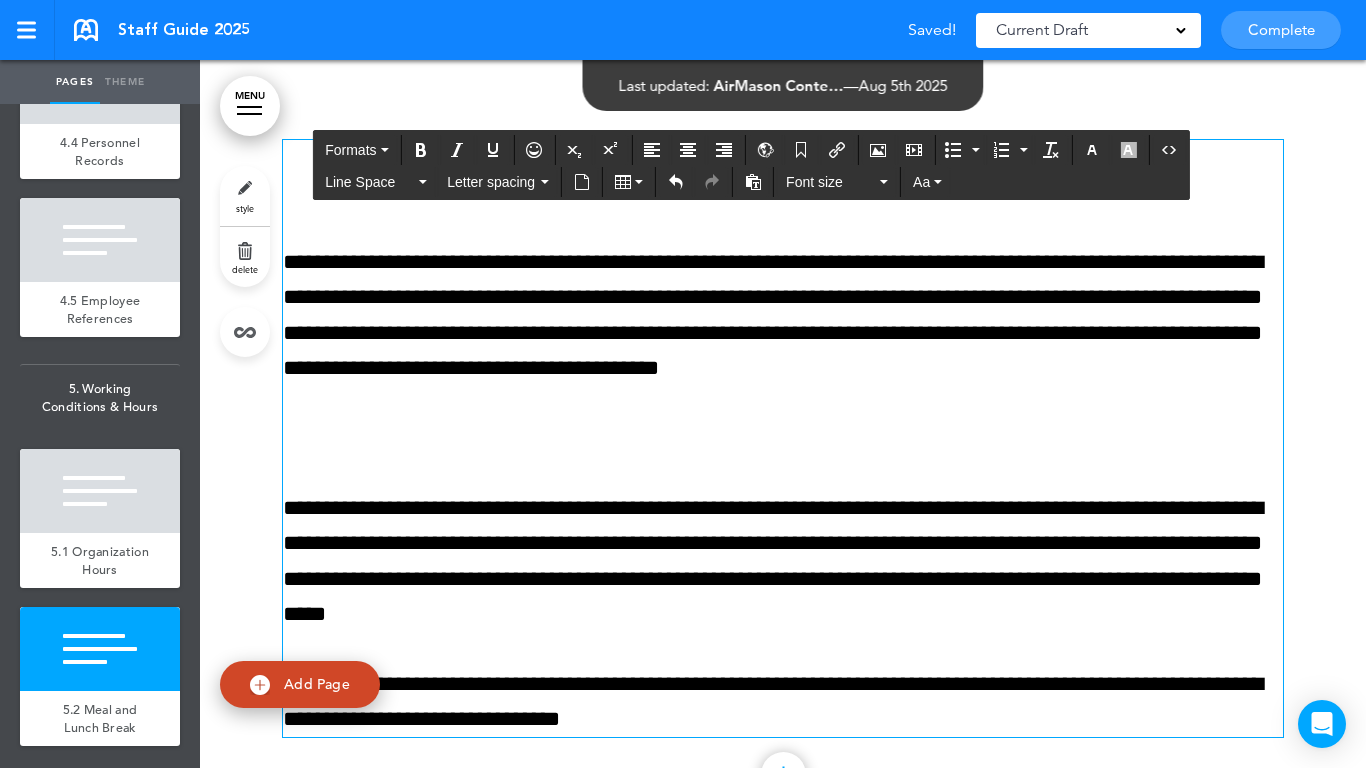 click on "**********" at bounding box center [783, 438] 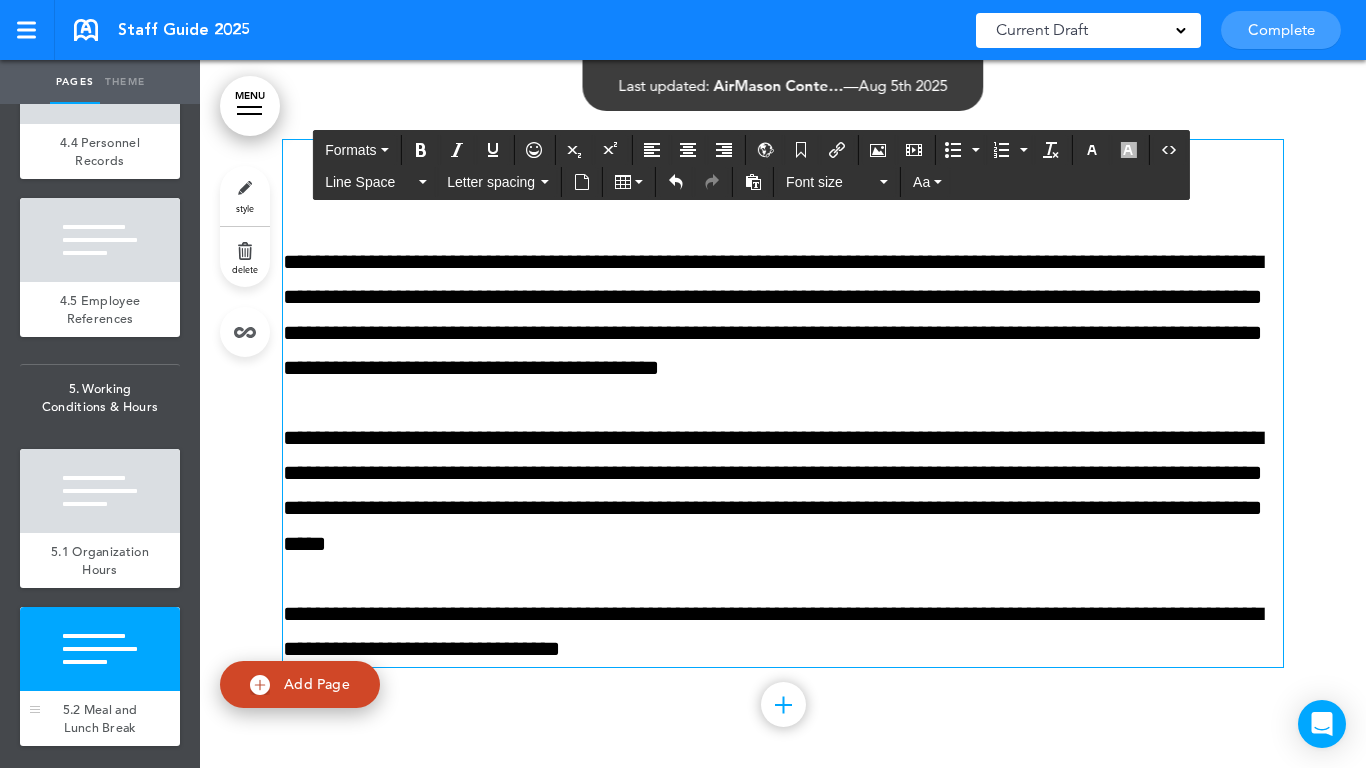 scroll, scrollTop: 4685, scrollLeft: 0, axis: vertical 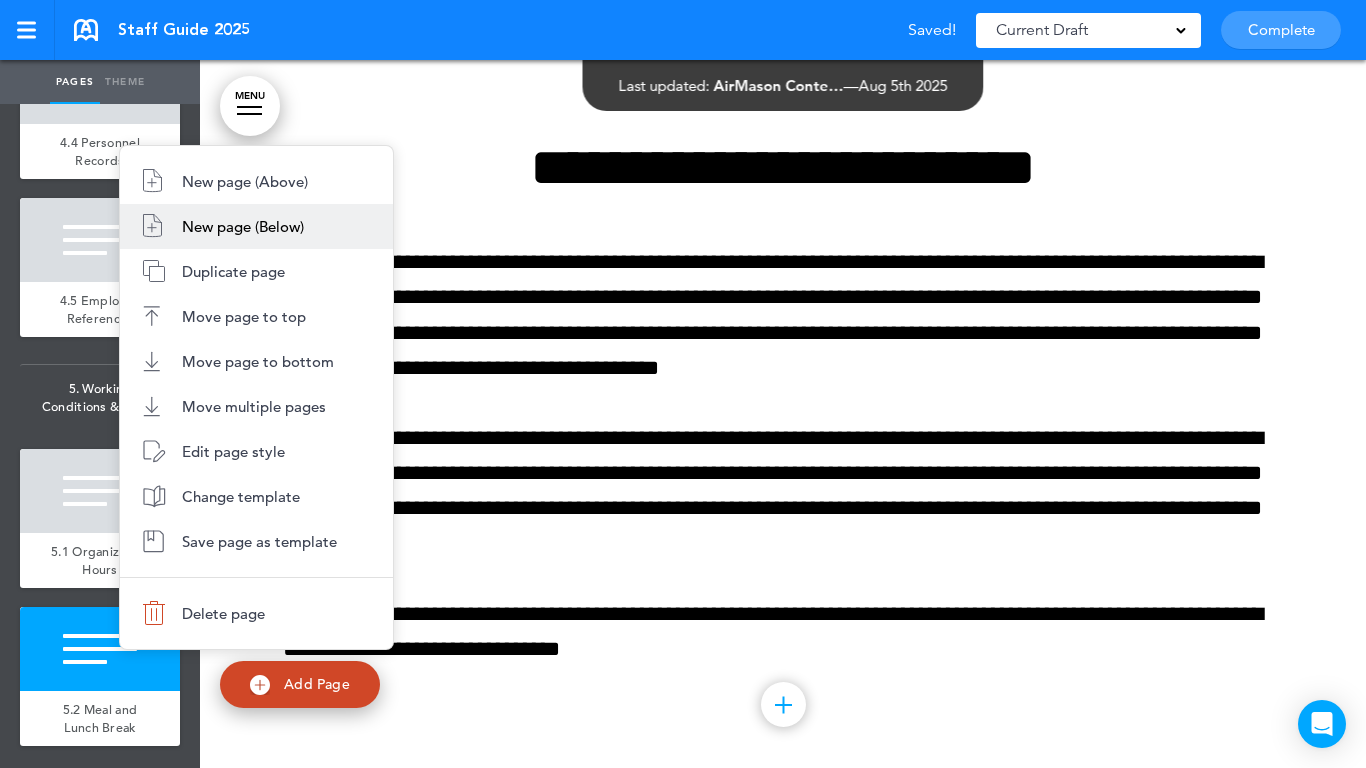 click on "New page (Below)" at bounding box center [243, 226] 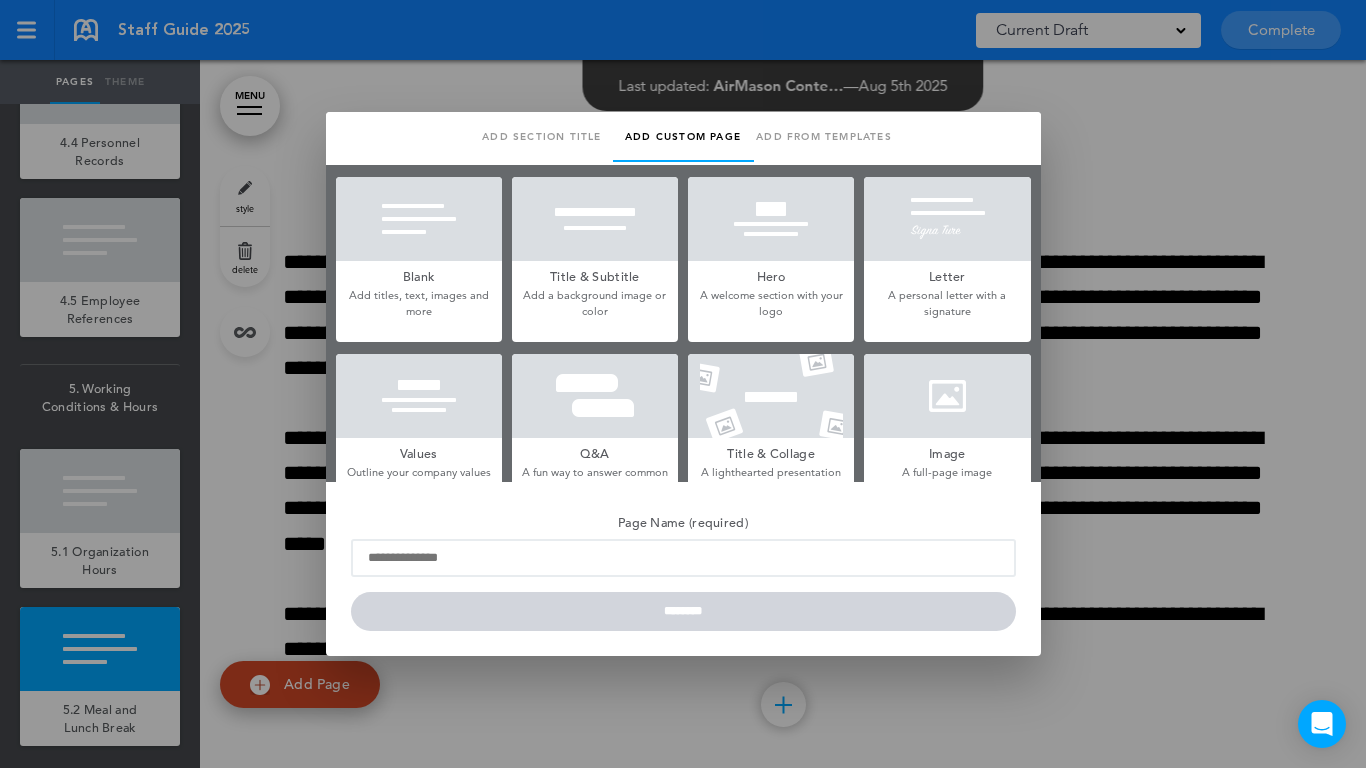 click at bounding box center [419, 219] 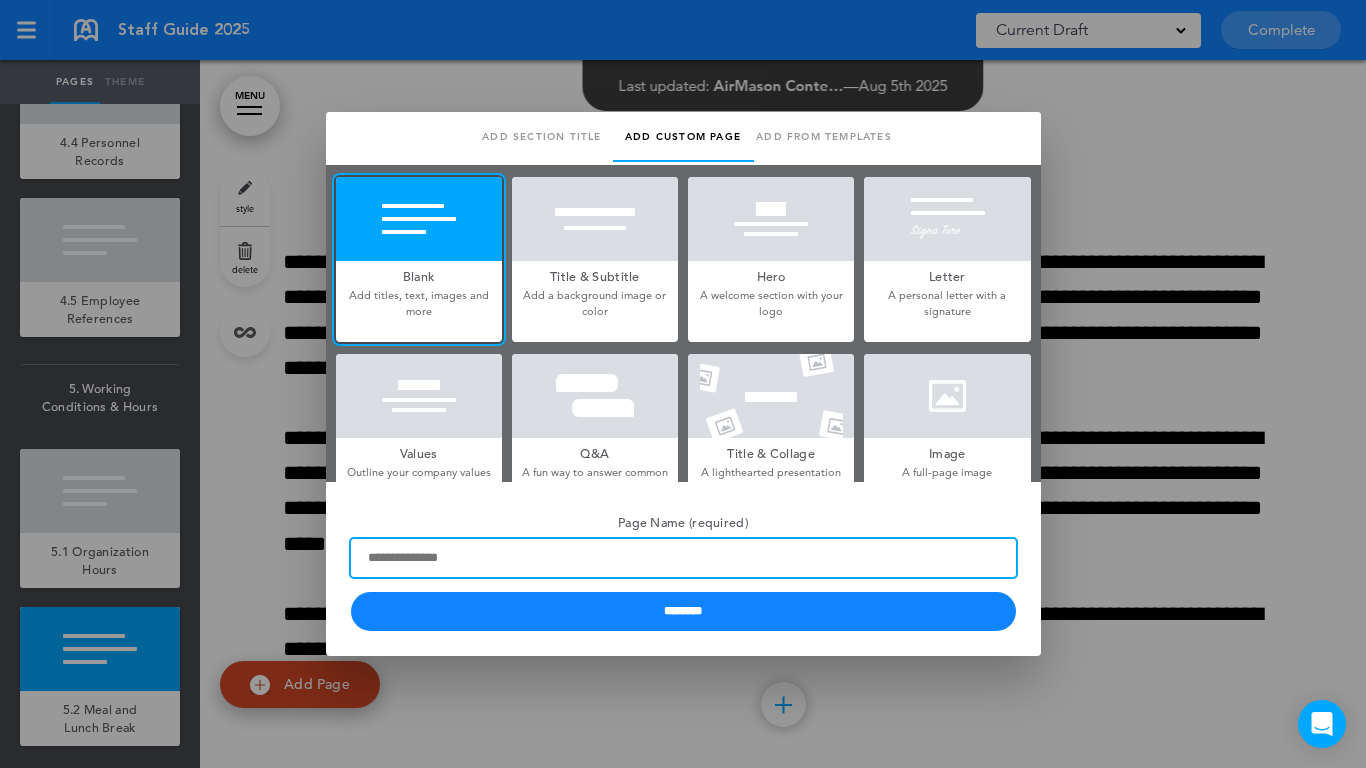 paste on "**********" 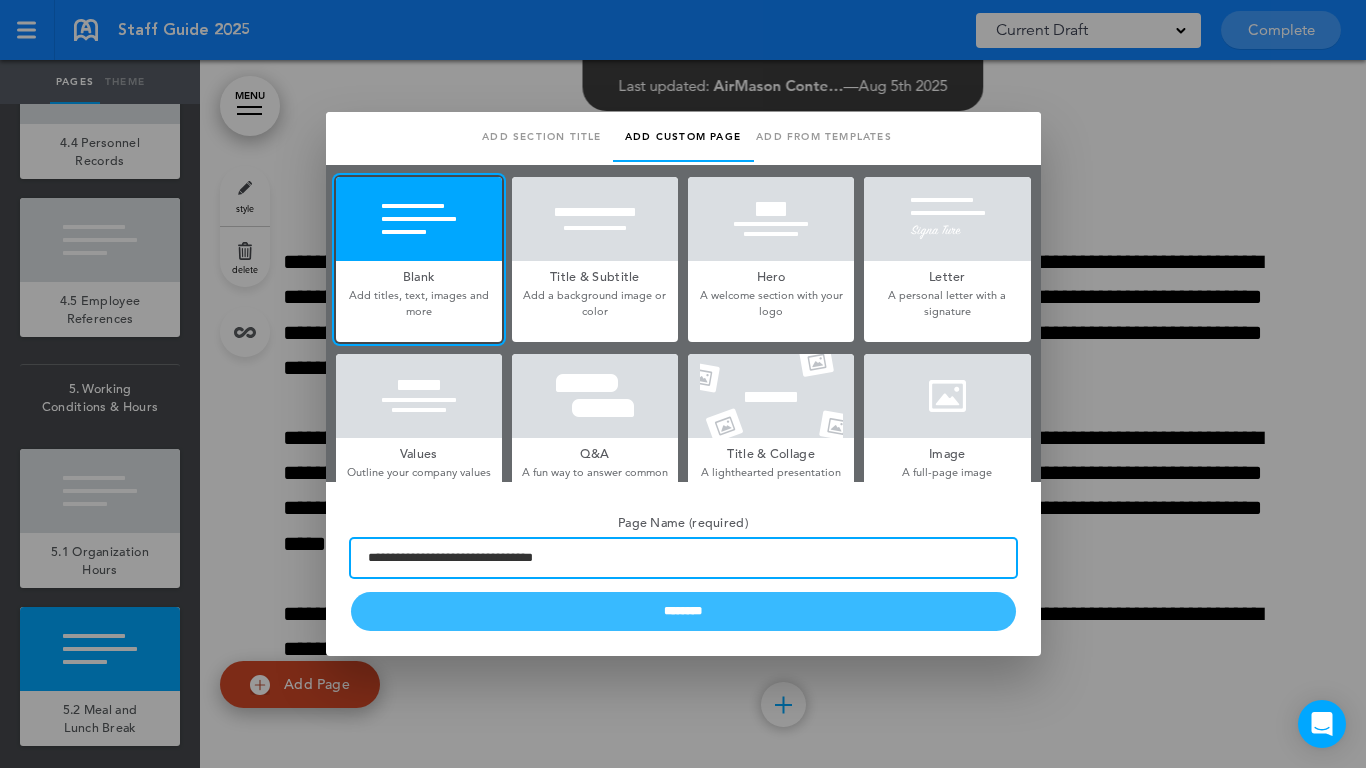 type on "**********" 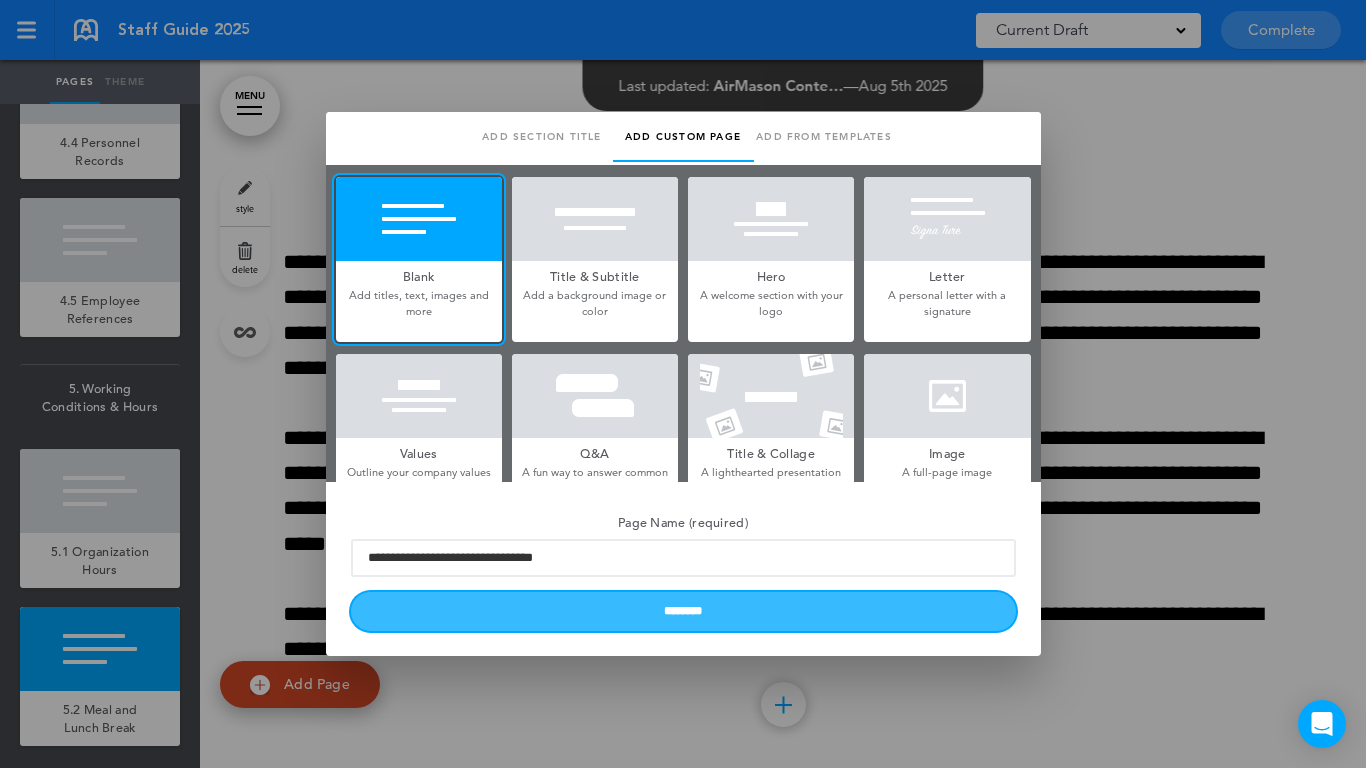 click on "********" at bounding box center (683, 611) 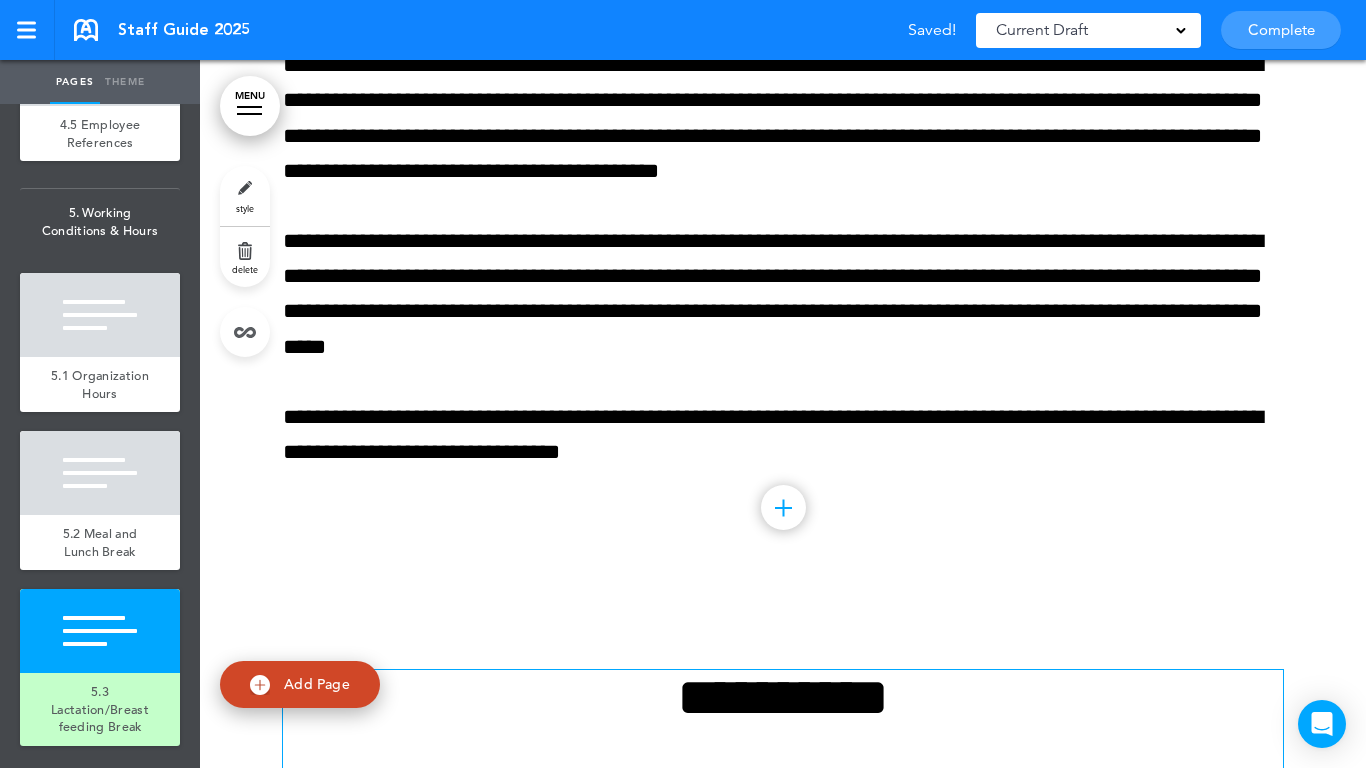 scroll, scrollTop: 29300, scrollLeft: 0, axis: vertical 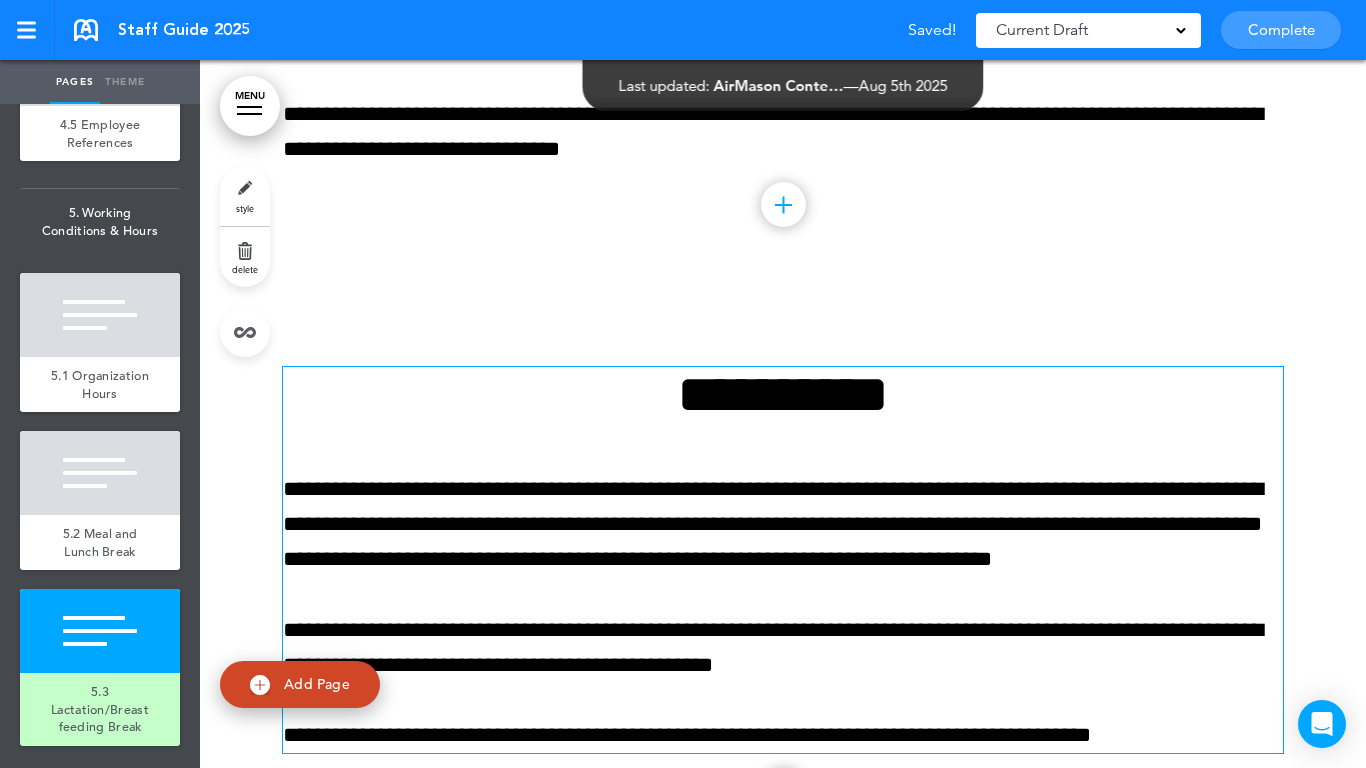 click on "**********" at bounding box center [783, 394] 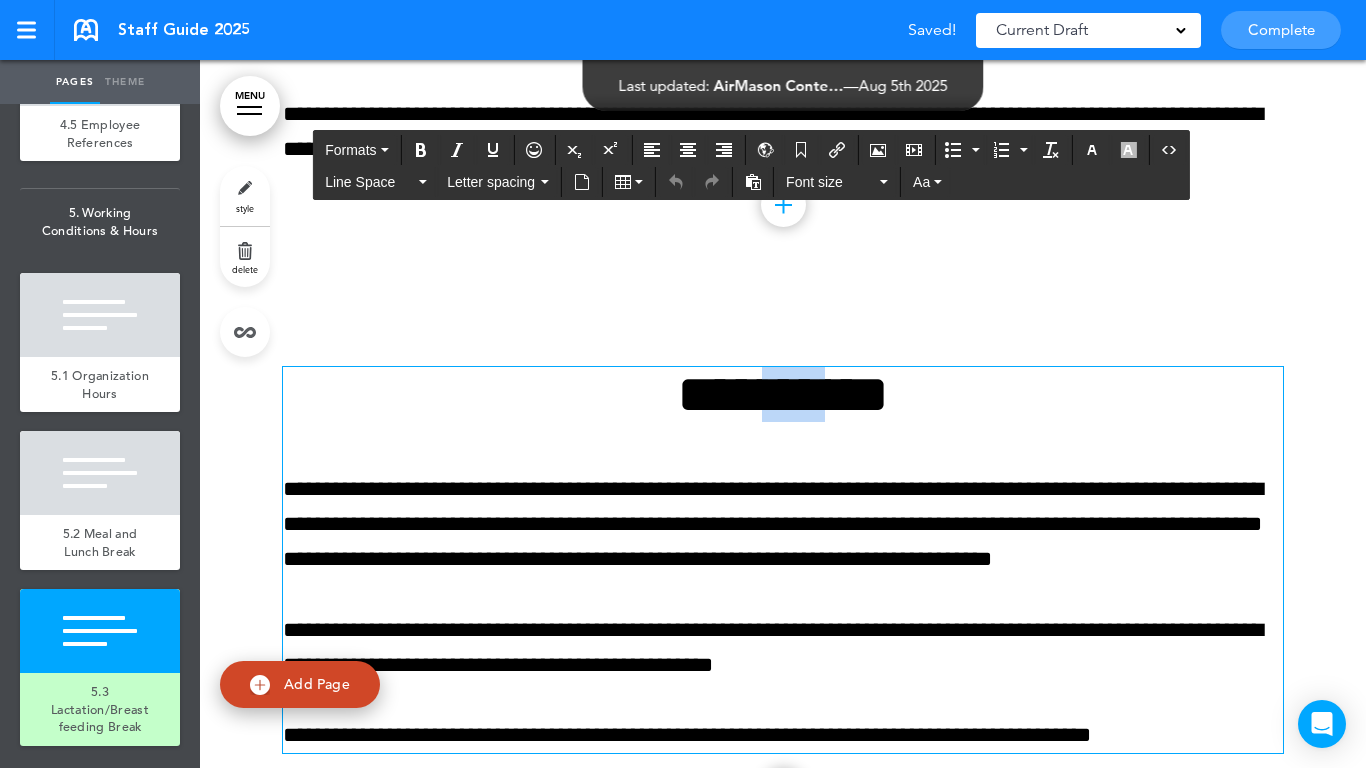 click on "**********" at bounding box center (783, 394) 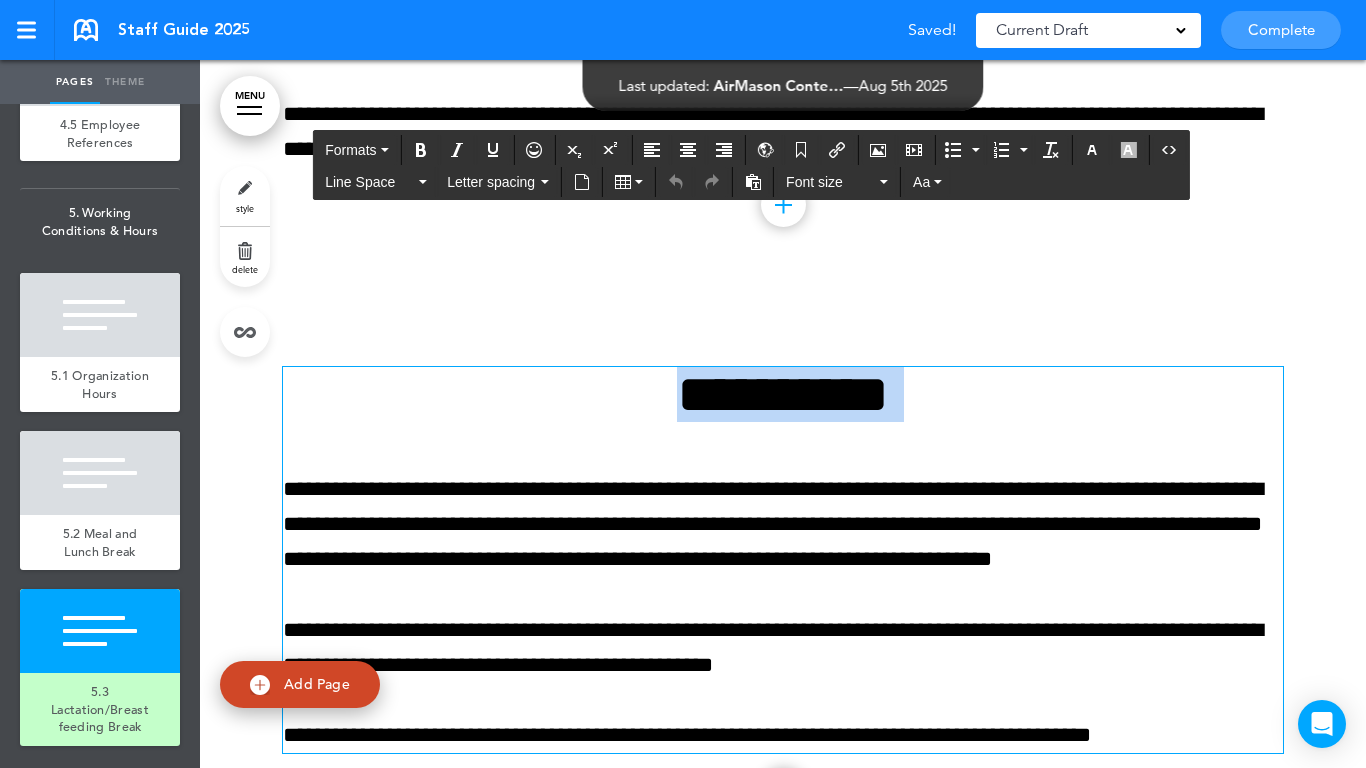 click on "**********" at bounding box center [783, 394] 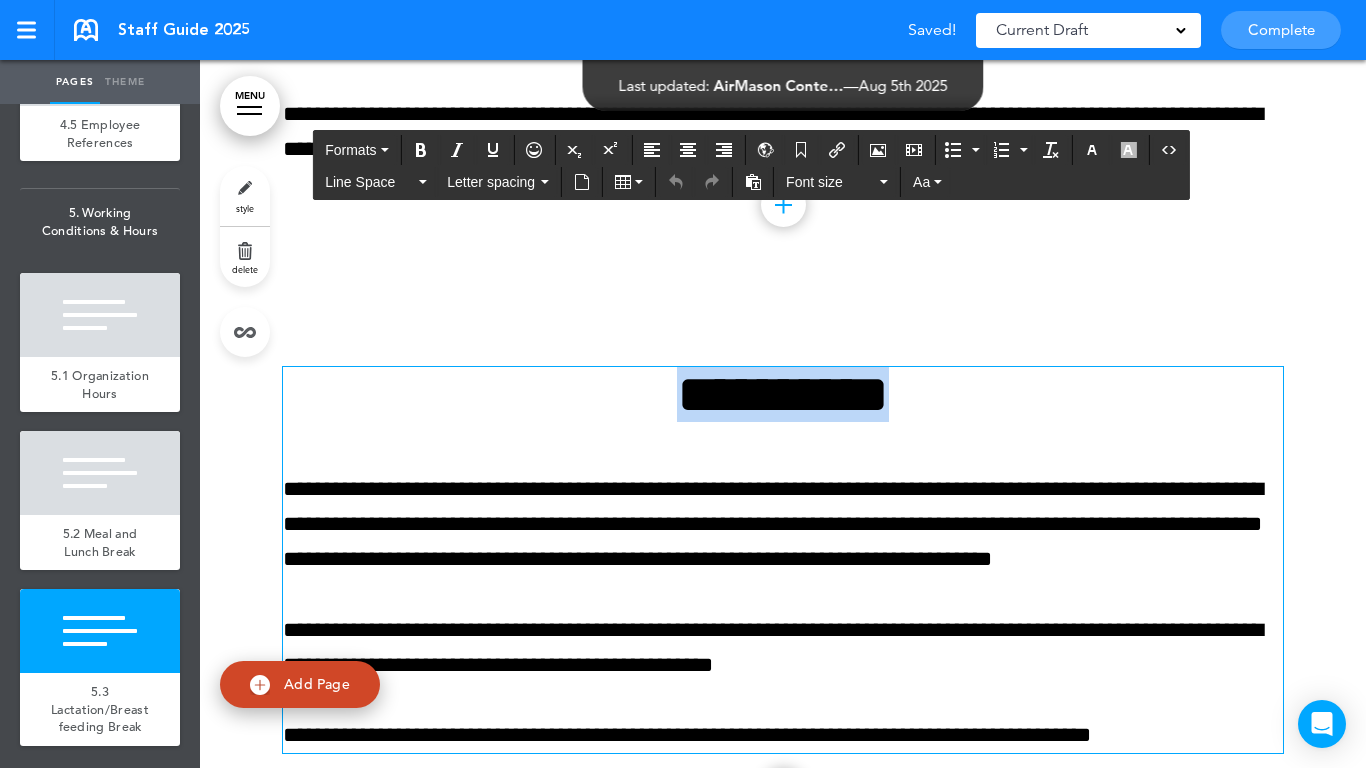 paste 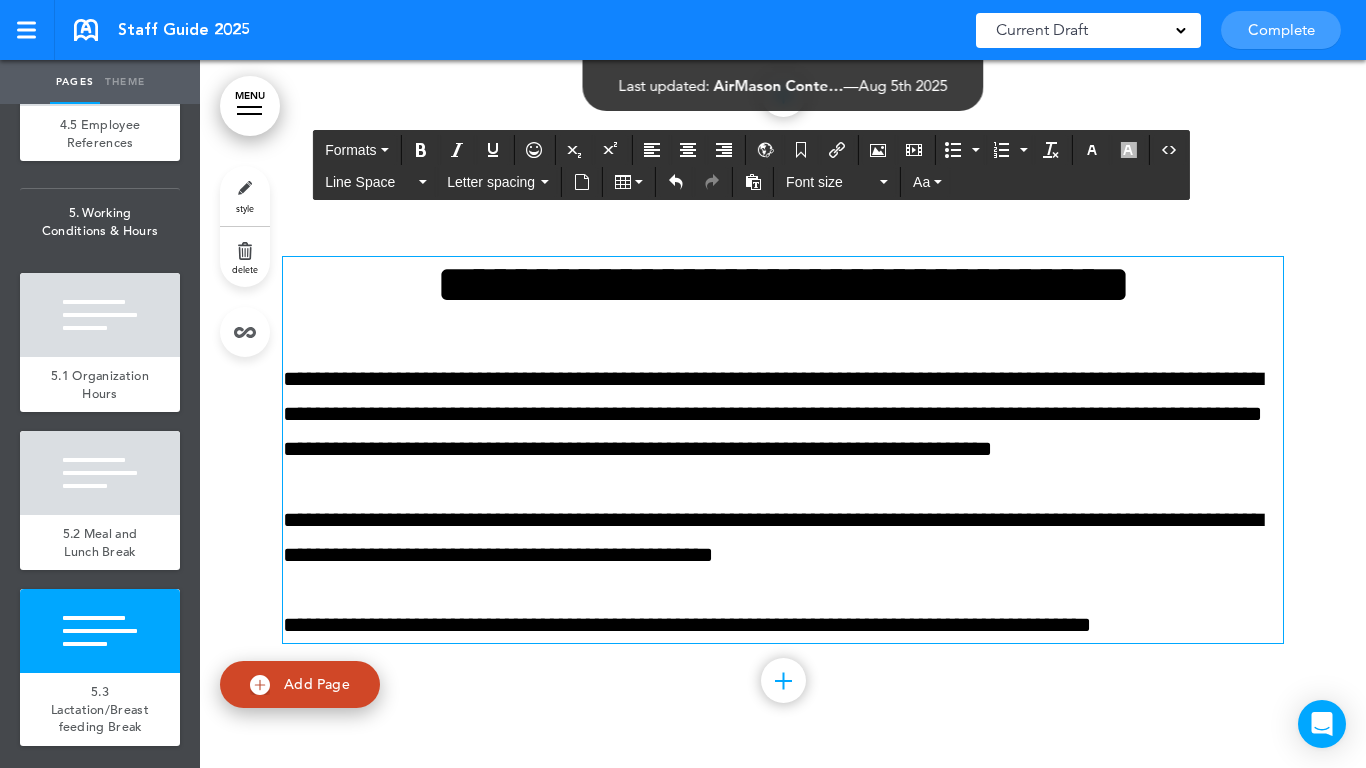 scroll, scrollTop: 29445, scrollLeft: 0, axis: vertical 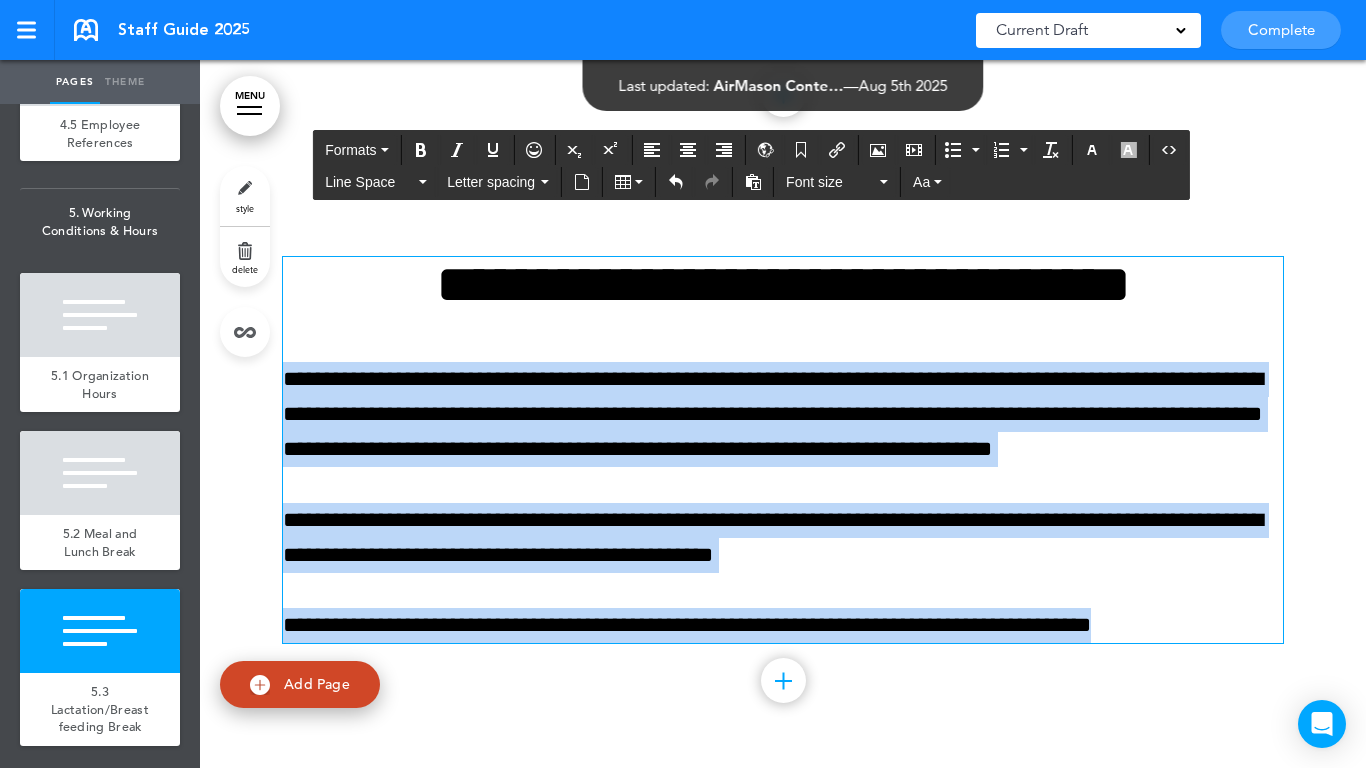 click on "Make this page common so it is available in other handbooks.
This handbook
Preview
Settings
Your Handbooks
Account
Manage Organization
My Account
Help
Logout
Staff Guide 2025
Saved!
Current Draft
CURRENT DRAFT
Complete
3 of 50 pages" at bounding box center [683, 384] 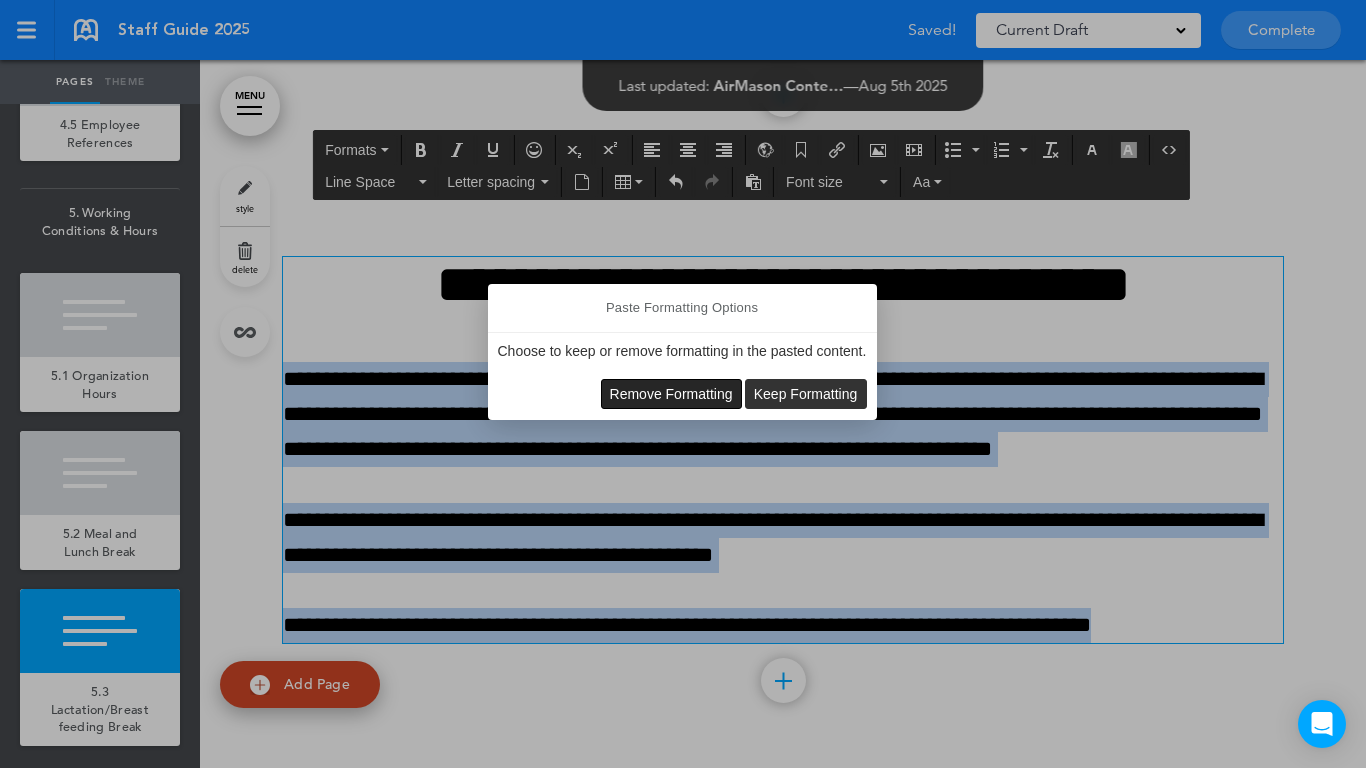 click on "Remove Formatting" at bounding box center [671, 394] 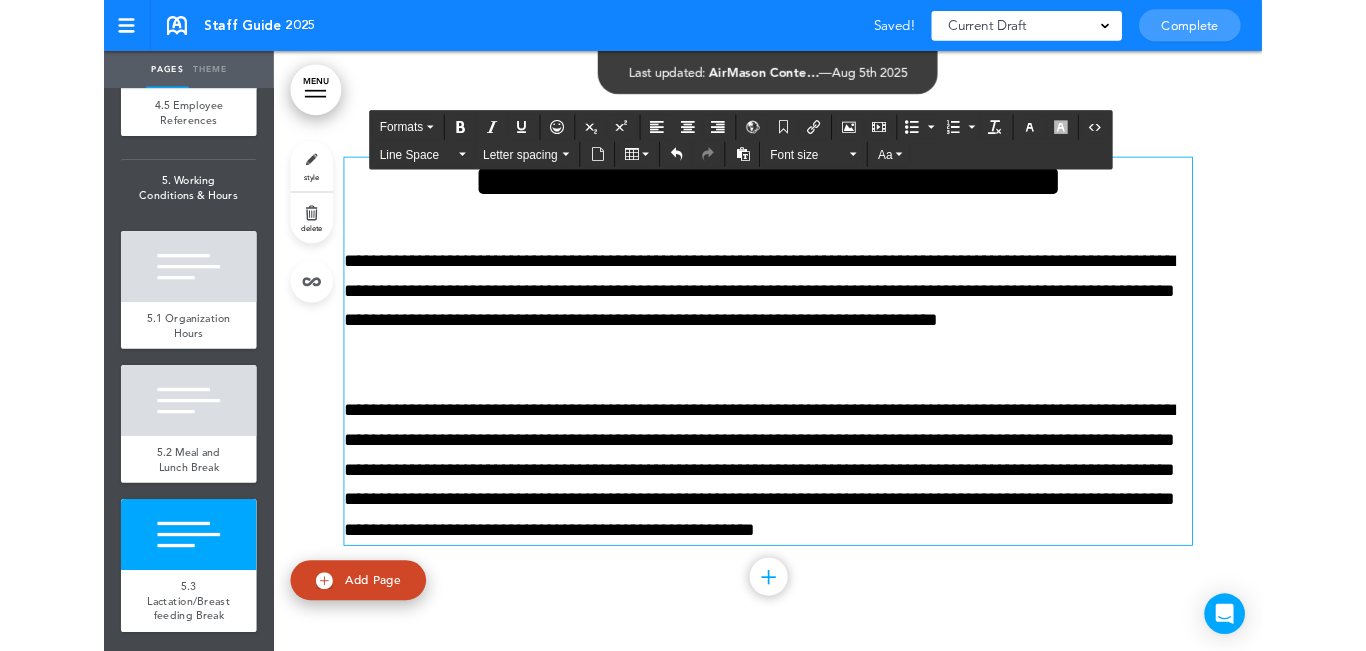 scroll, scrollTop: 29516, scrollLeft: 0, axis: vertical 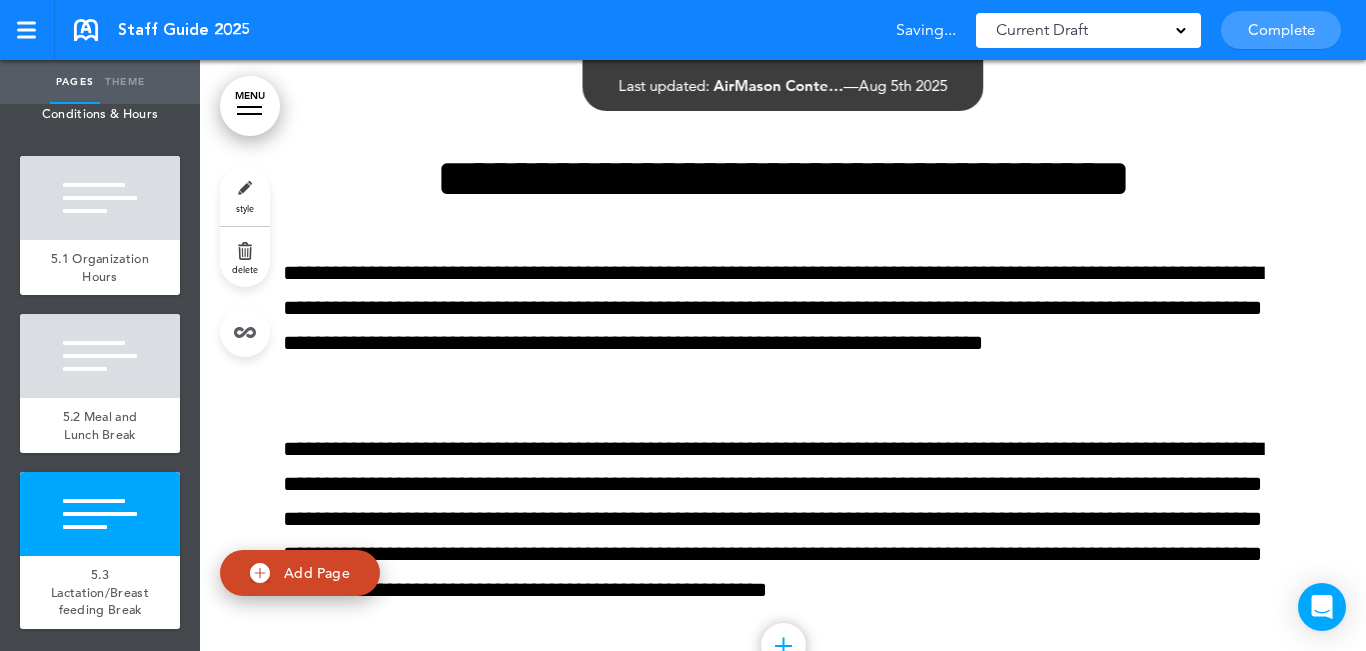 drag, startPoint x: 1322, startPoint y: 134, endPoint x: 1314, endPoint y: 148, distance: 16.124516 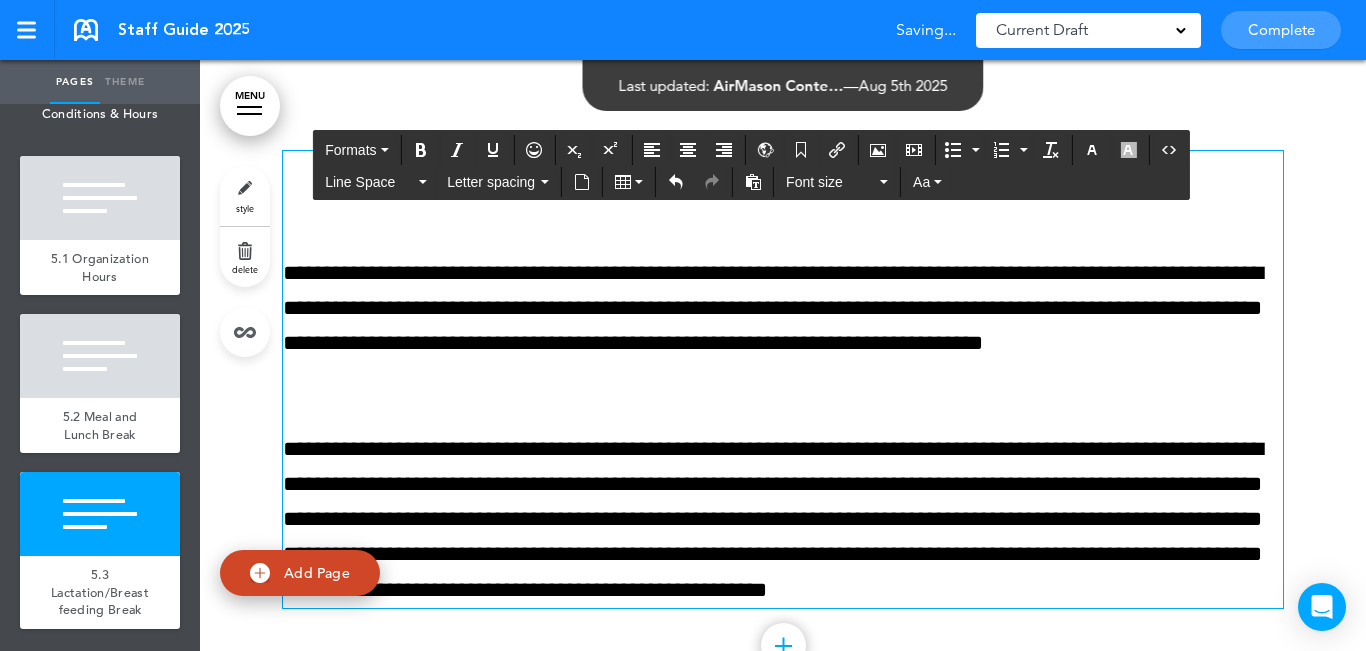 click on "**********" at bounding box center [783, 379] 